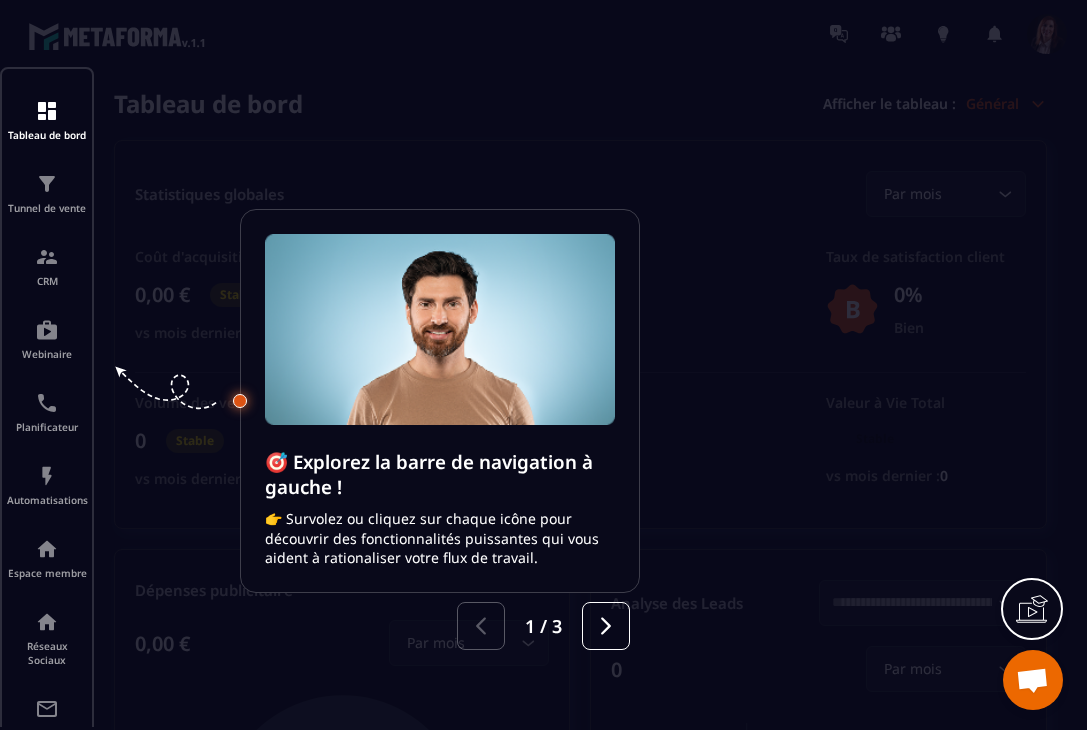 scroll, scrollTop: 0, scrollLeft: 0, axis: both 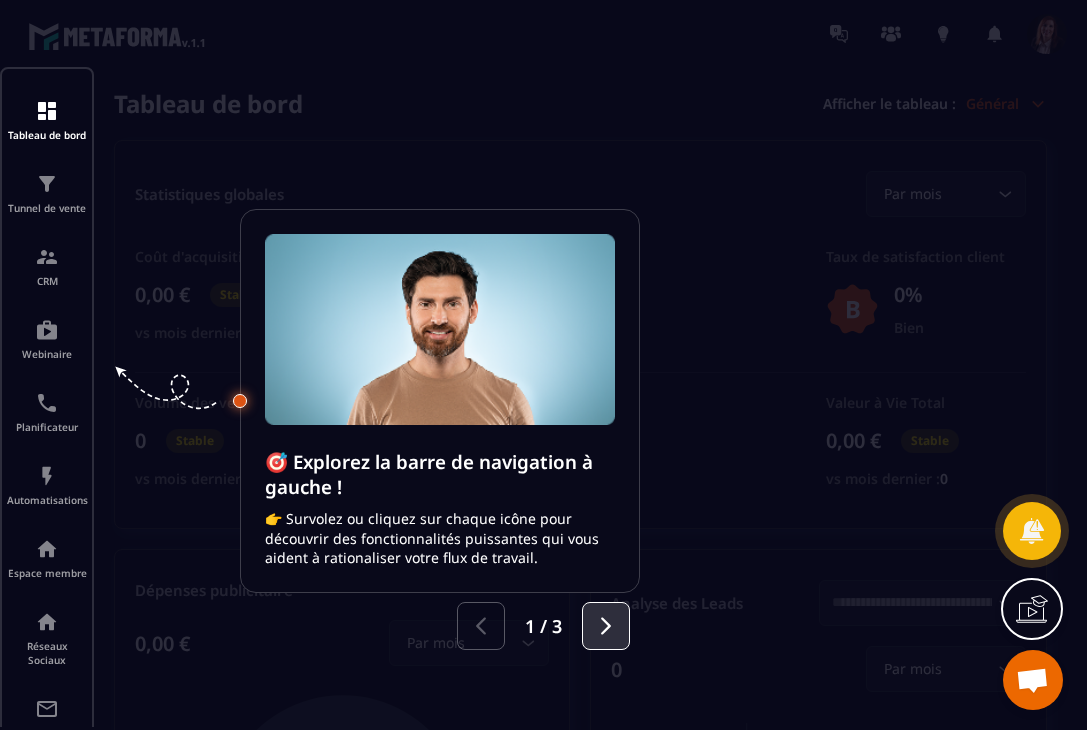 click 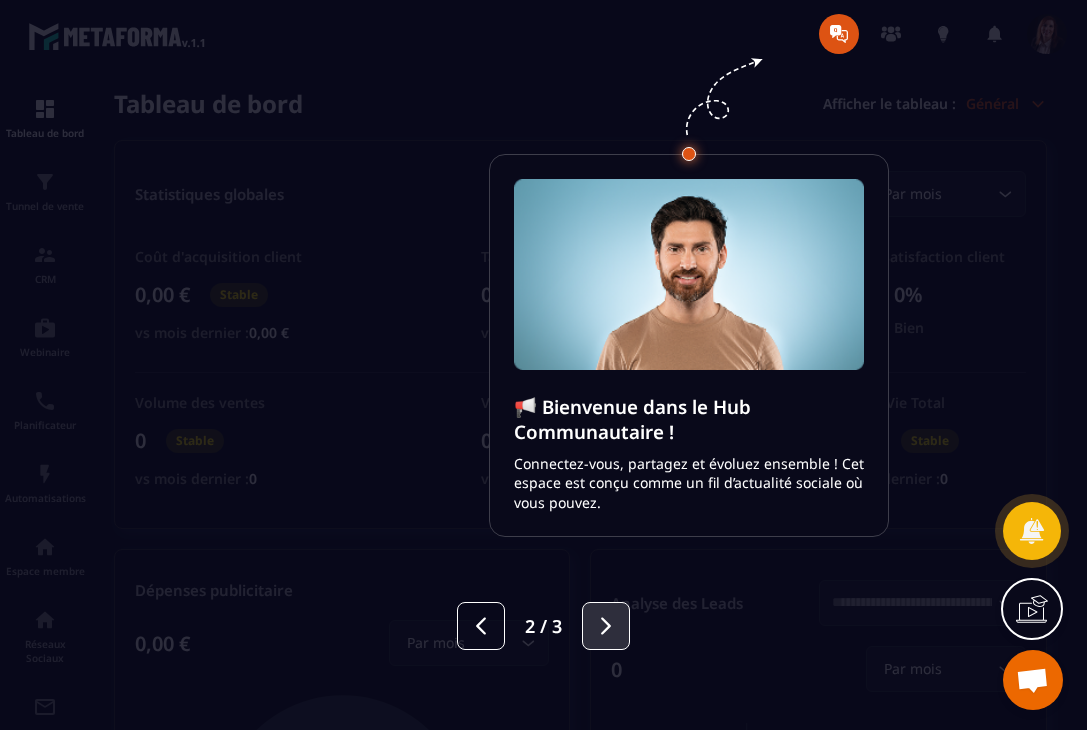 click 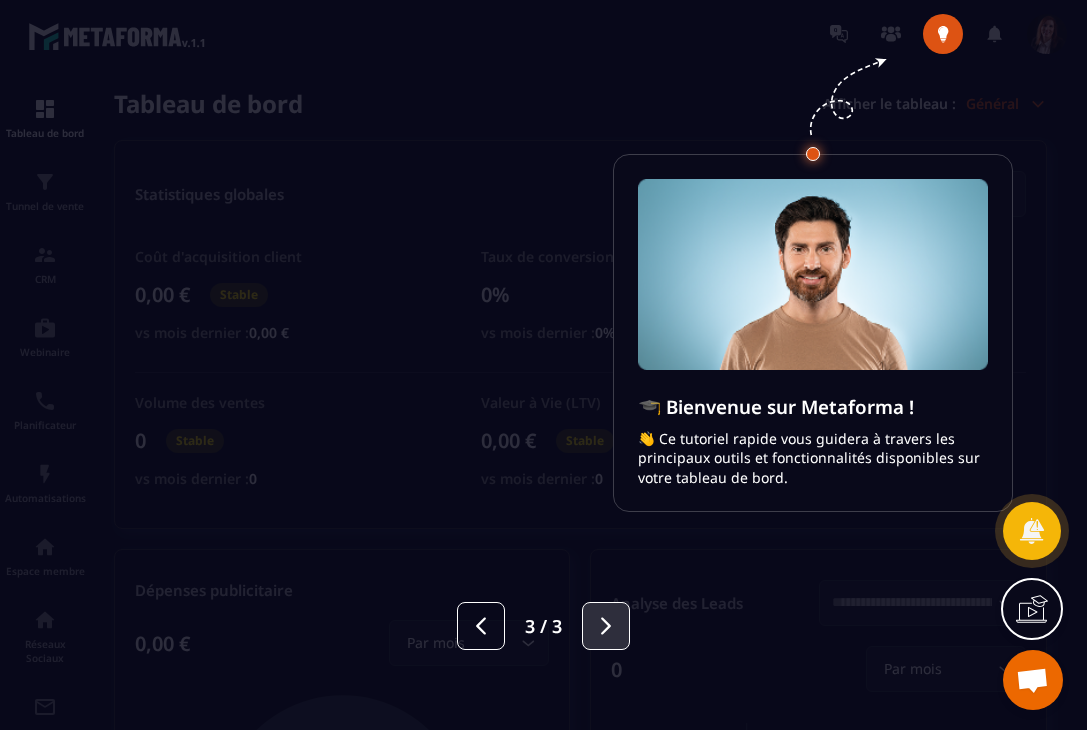 click 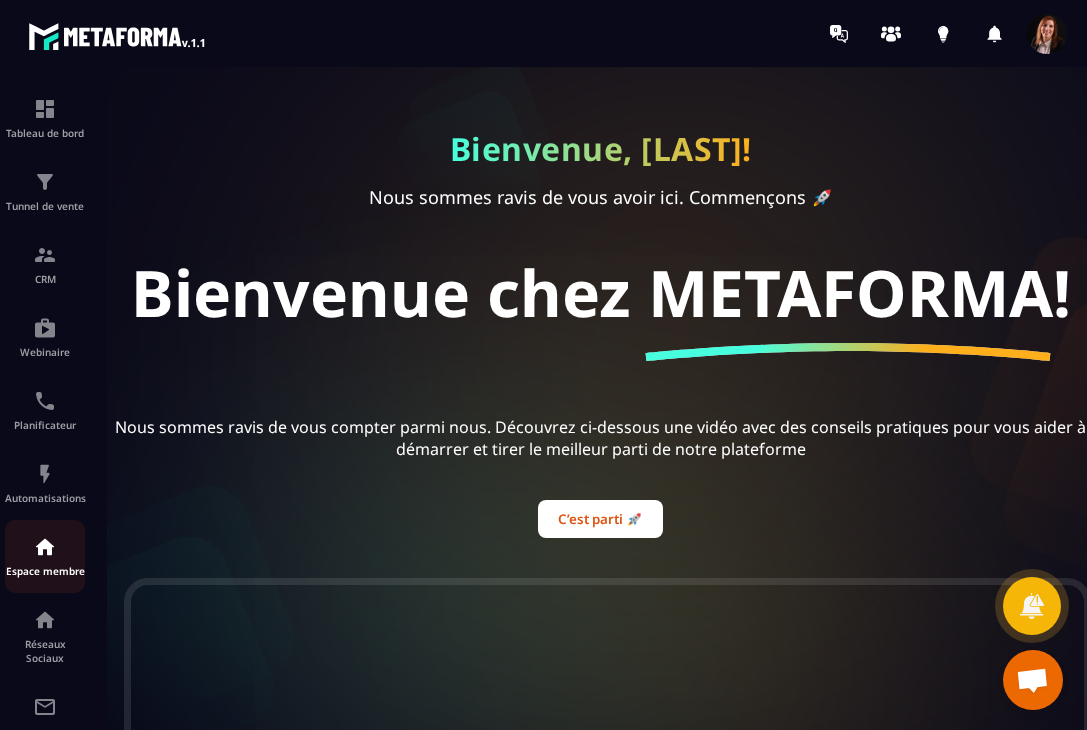click on "Espace membre" at bounding box center (45, 571) 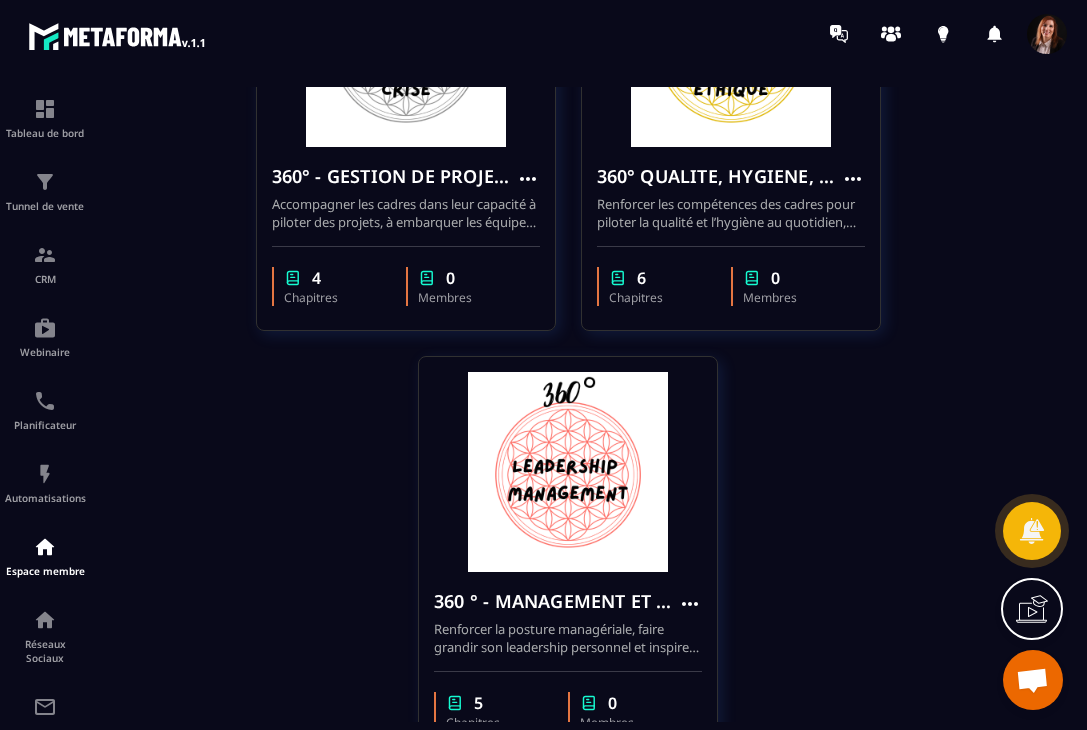 scroll, scrollTop: 1612, scrollLeft: 0, axis: vertical 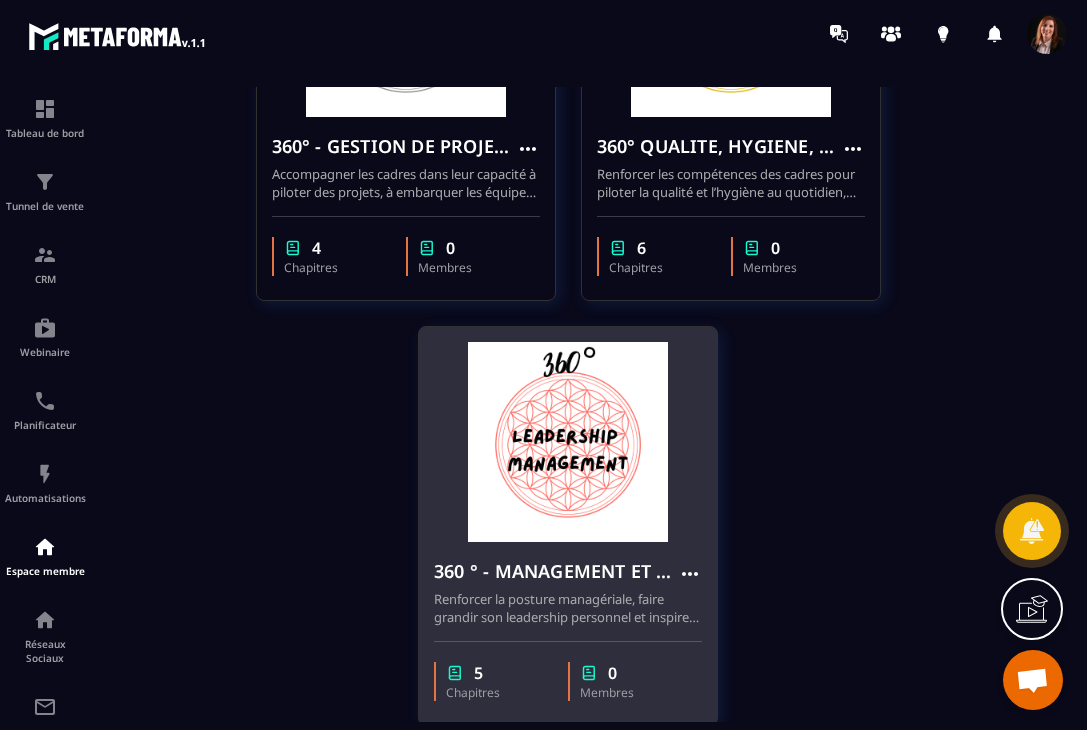 click at bounding box center (568, 442) 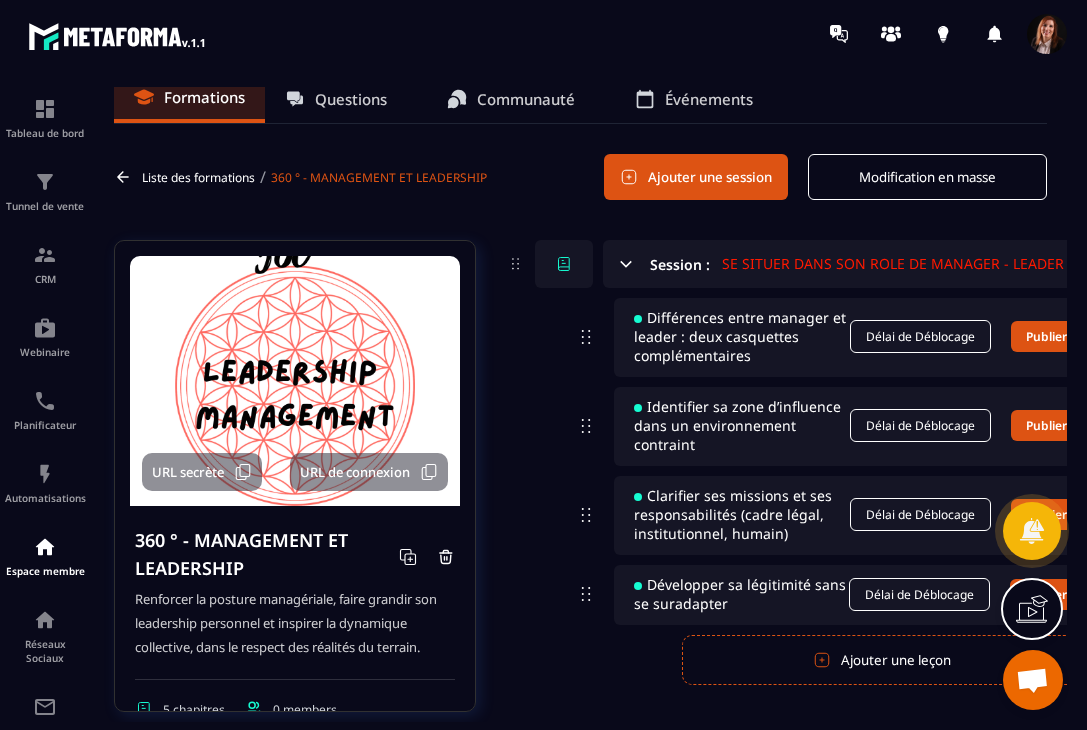 scroll, scrollTop: 0, scrollLeft: 0, axis: both 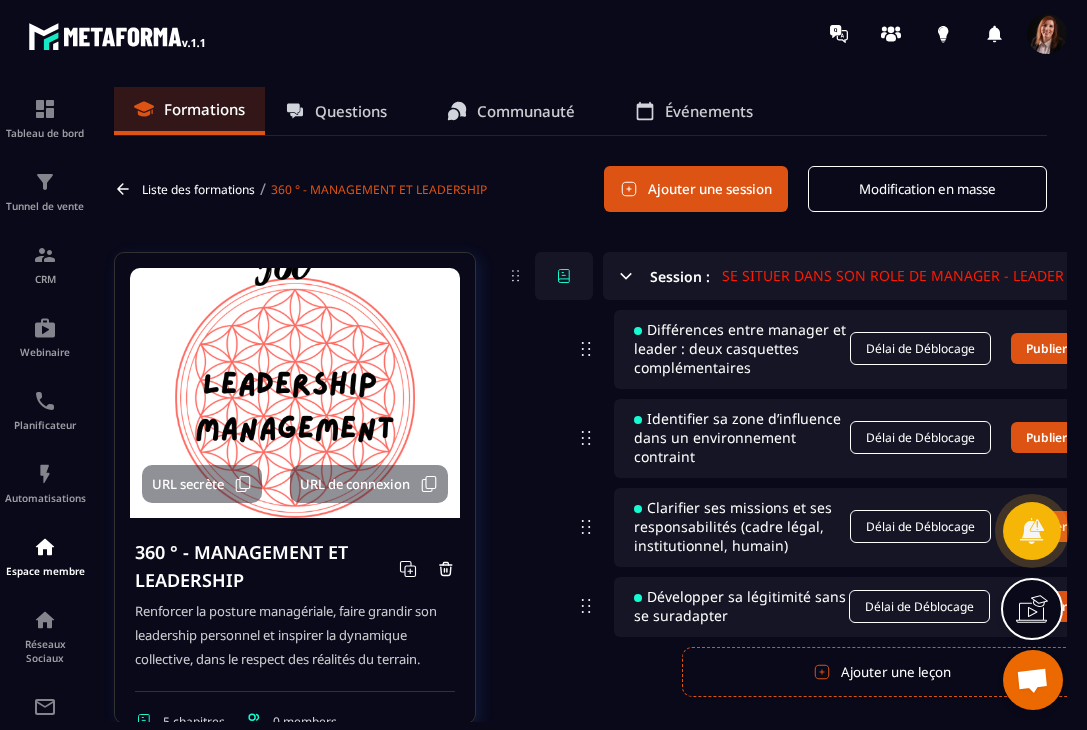 click 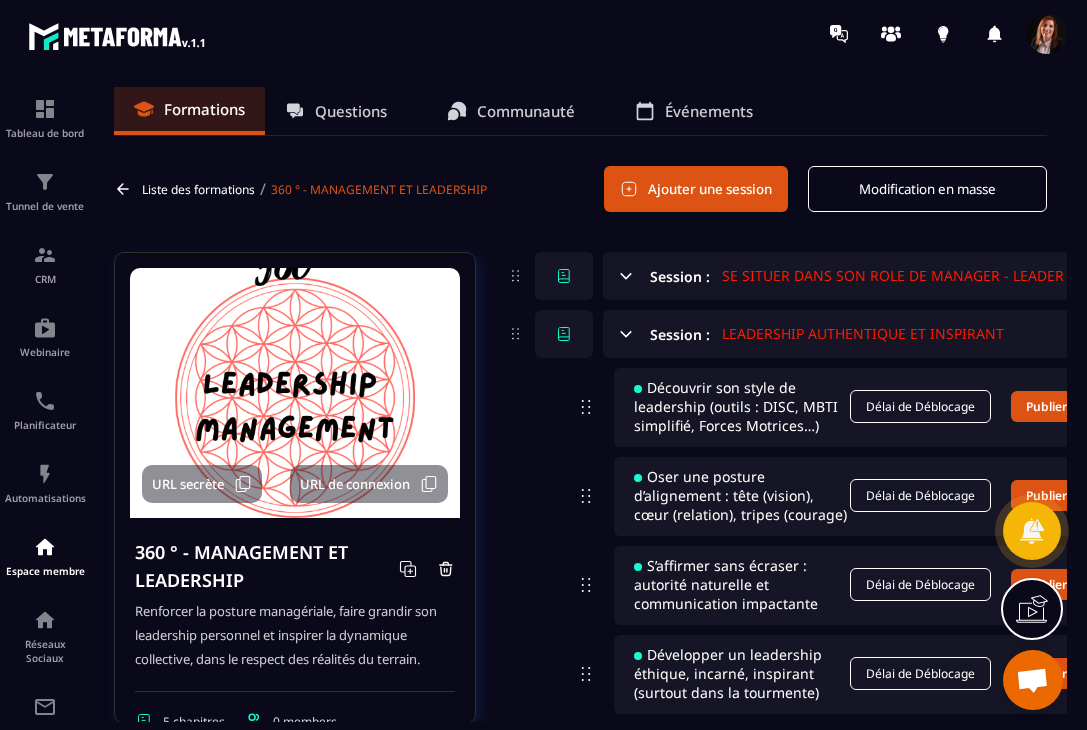 click 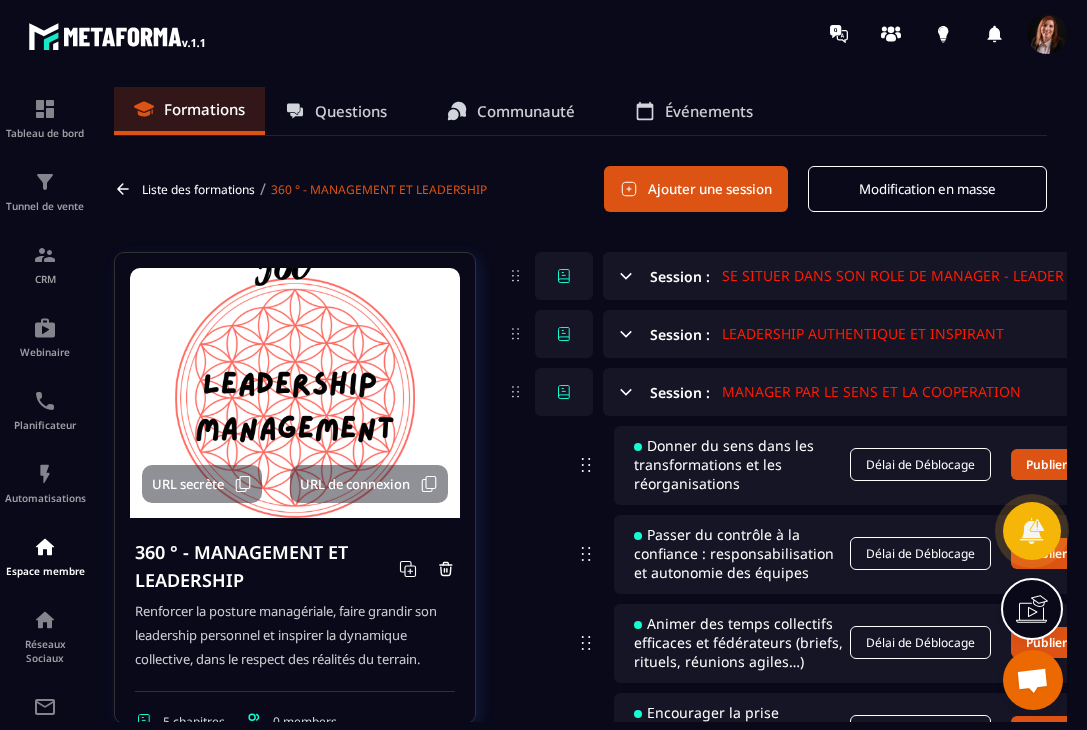 click 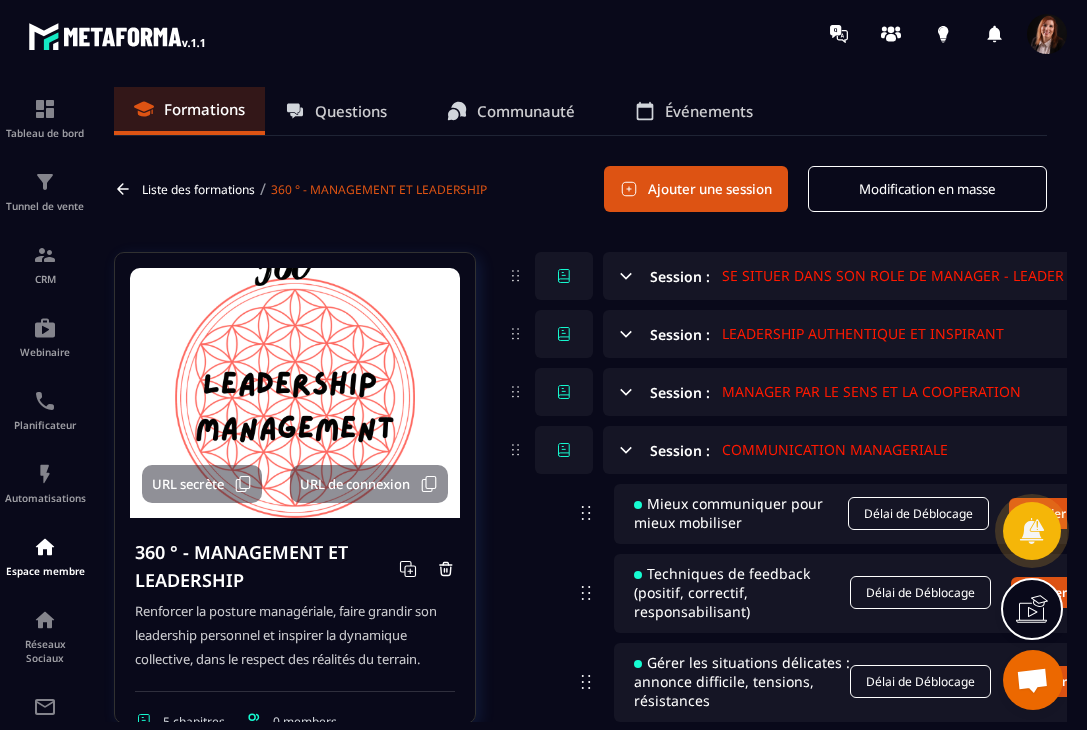 click on "Session : COMMUNICATION MANAGERIALE" at bounding box center [888, 450] 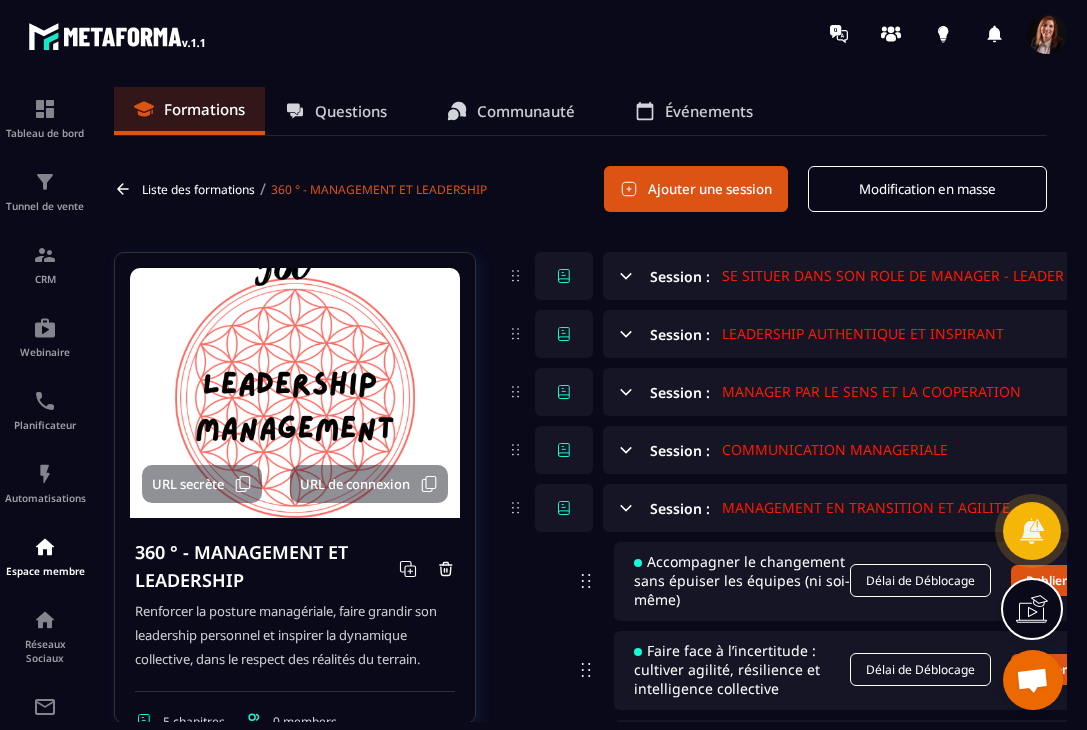 click 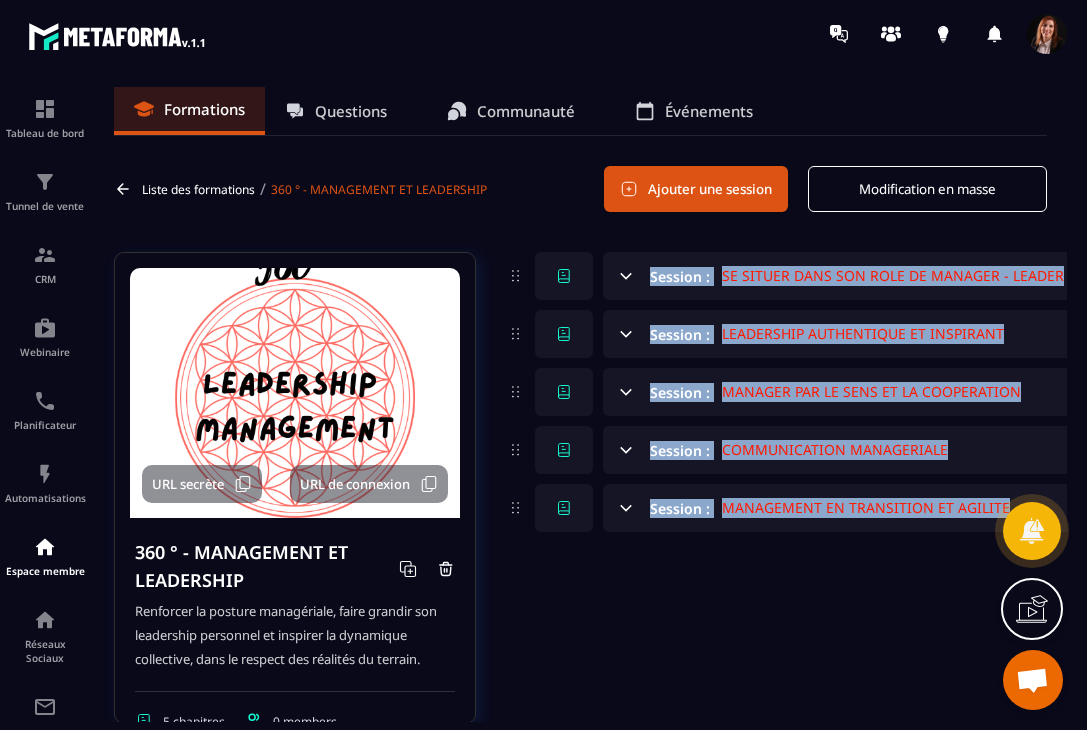 drag, startPoint x: 749, startPoint y: 542, endPoint x: 659, endPoint y: 258, distance: 297.91946 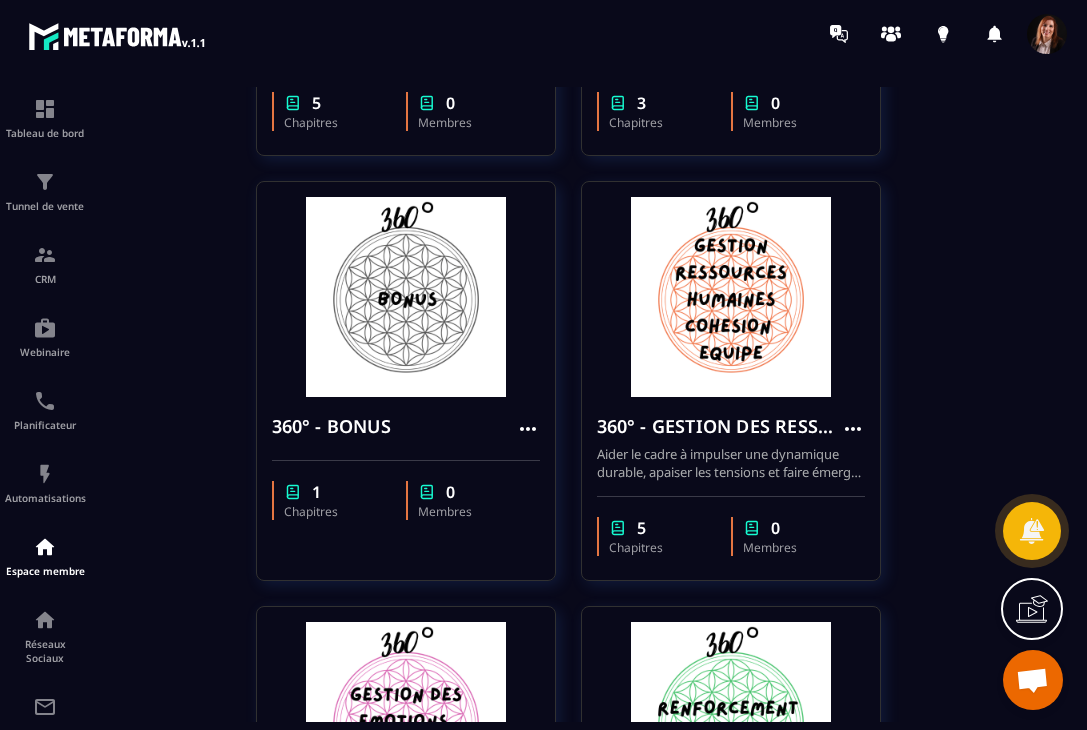 scroll, scrollTop: 483, scrollLeft: 0, axis: vertical 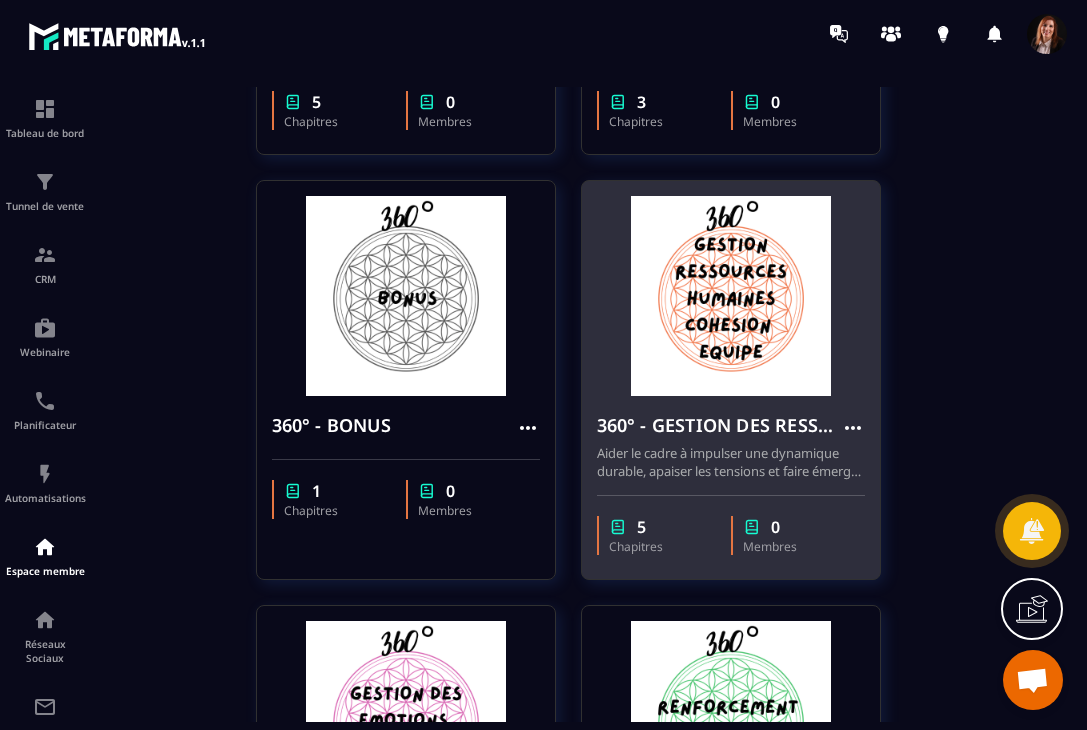 click on "360° - GESTION DES RESSOURCES HUMAINES ET COHESION D'EQUIPE" at bounding box center (719, 425) 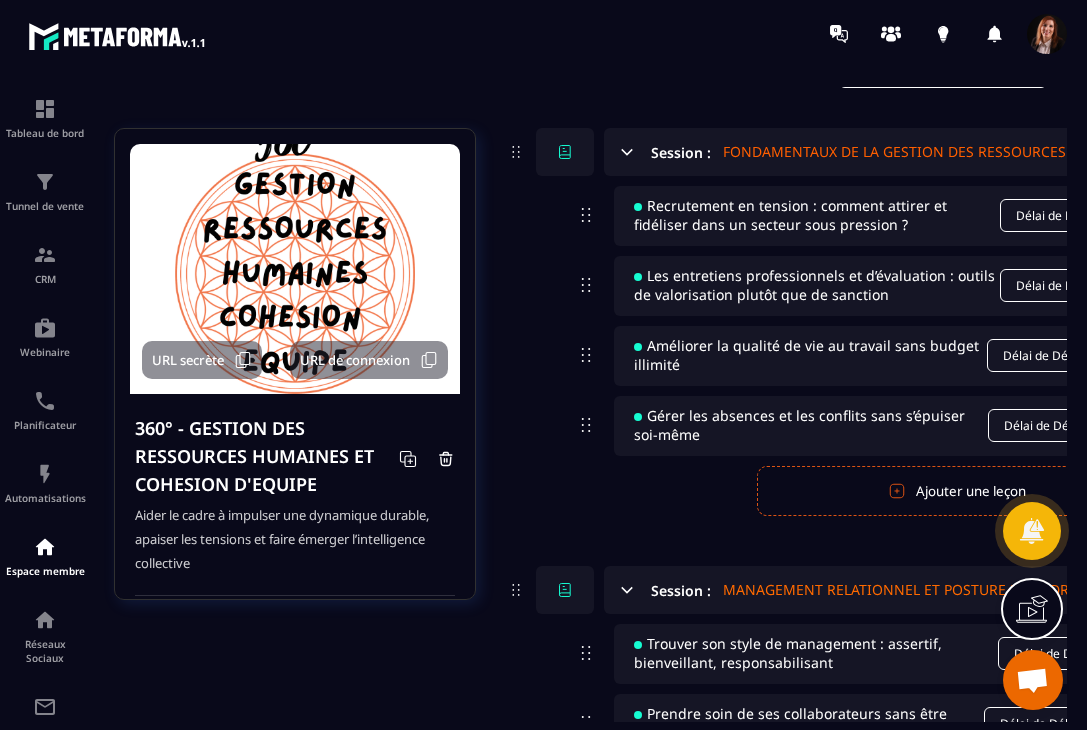 scroll, scrollTop: 143, scrollLeft: 0, axis: vertical 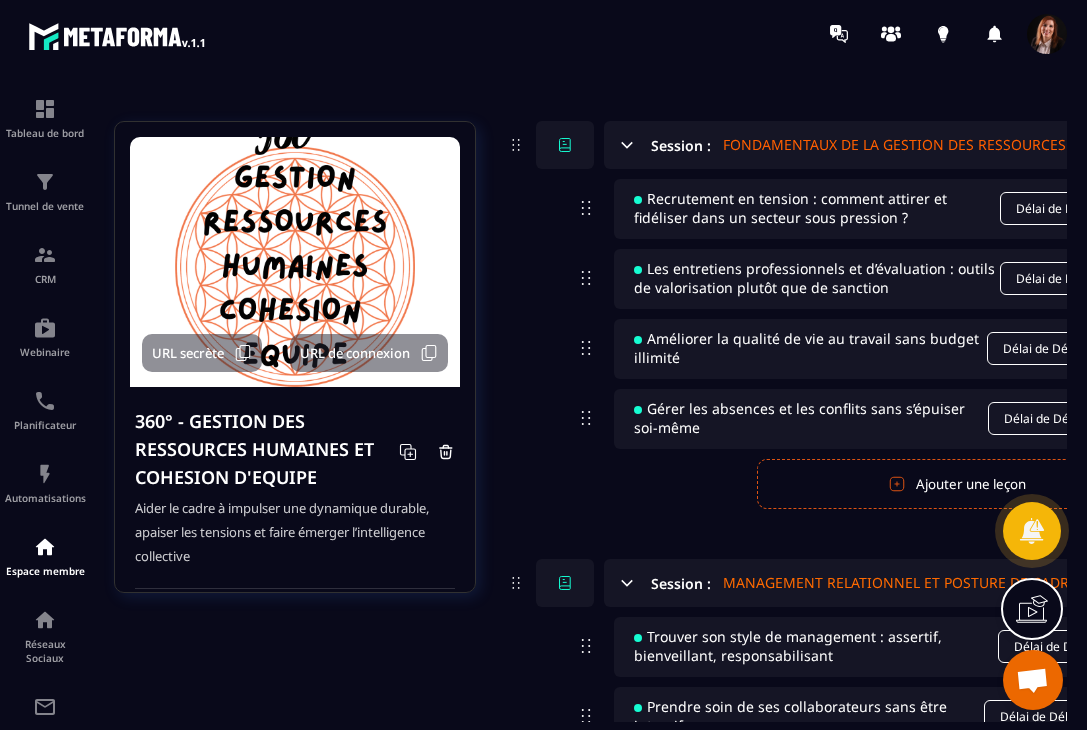 click 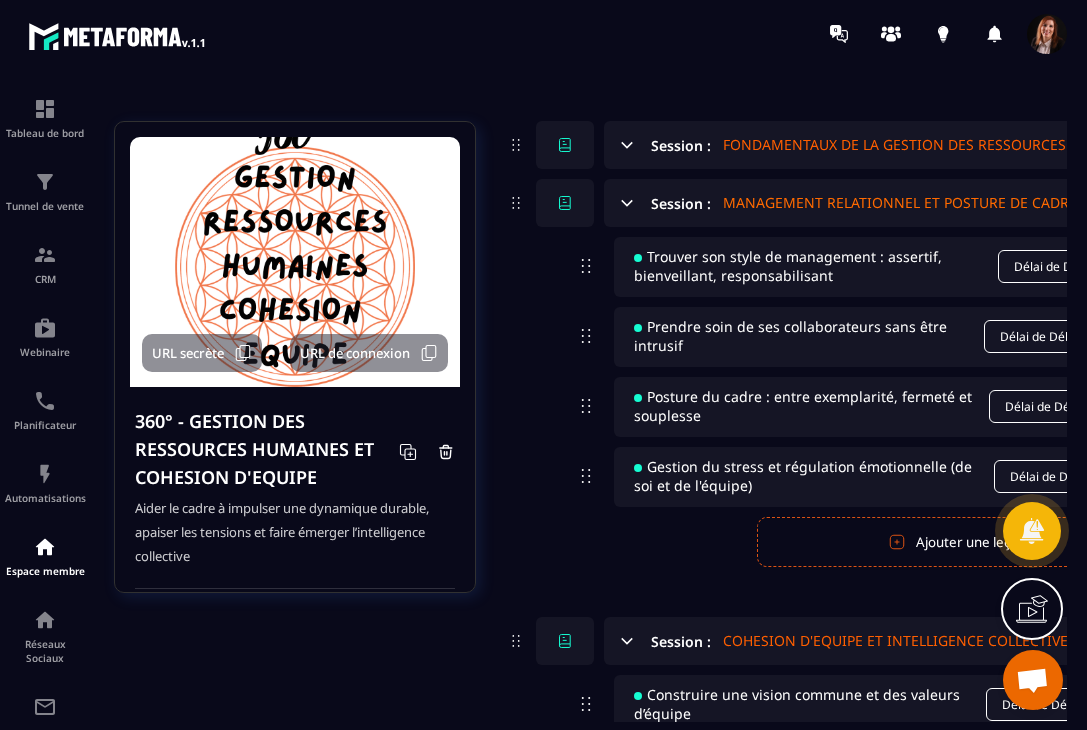 click 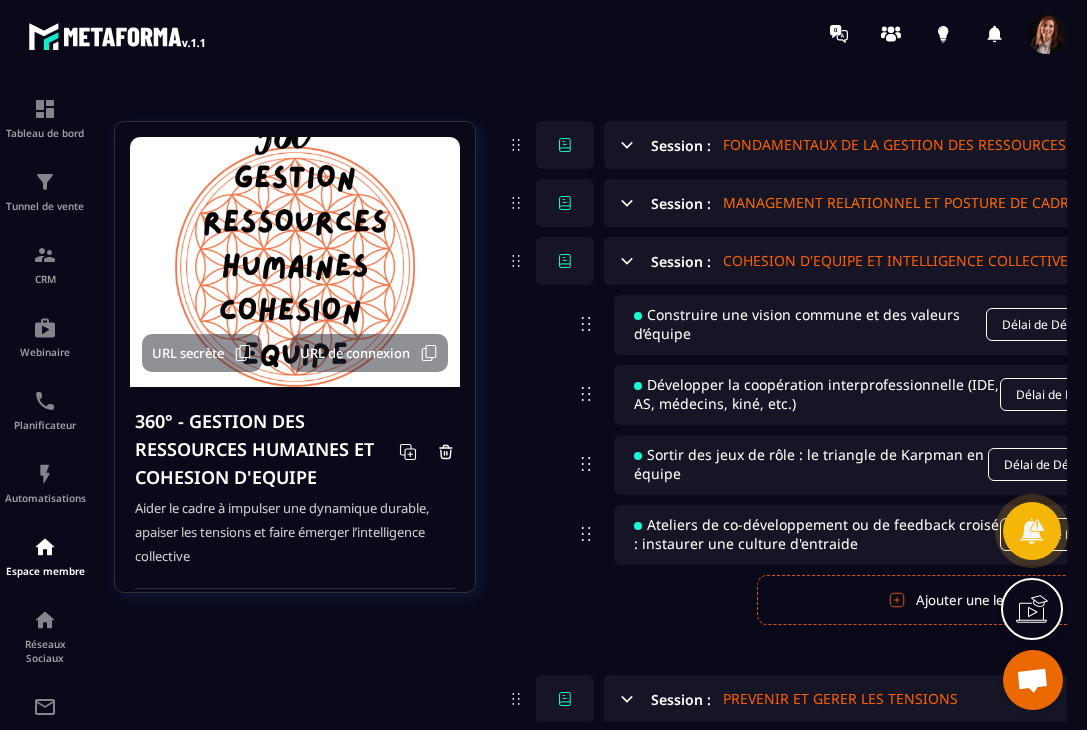 click on "Session : COHESION D'EQUIPE ET INTELLIGENCE COLLECTIVE" at bounding box center [963, 261] 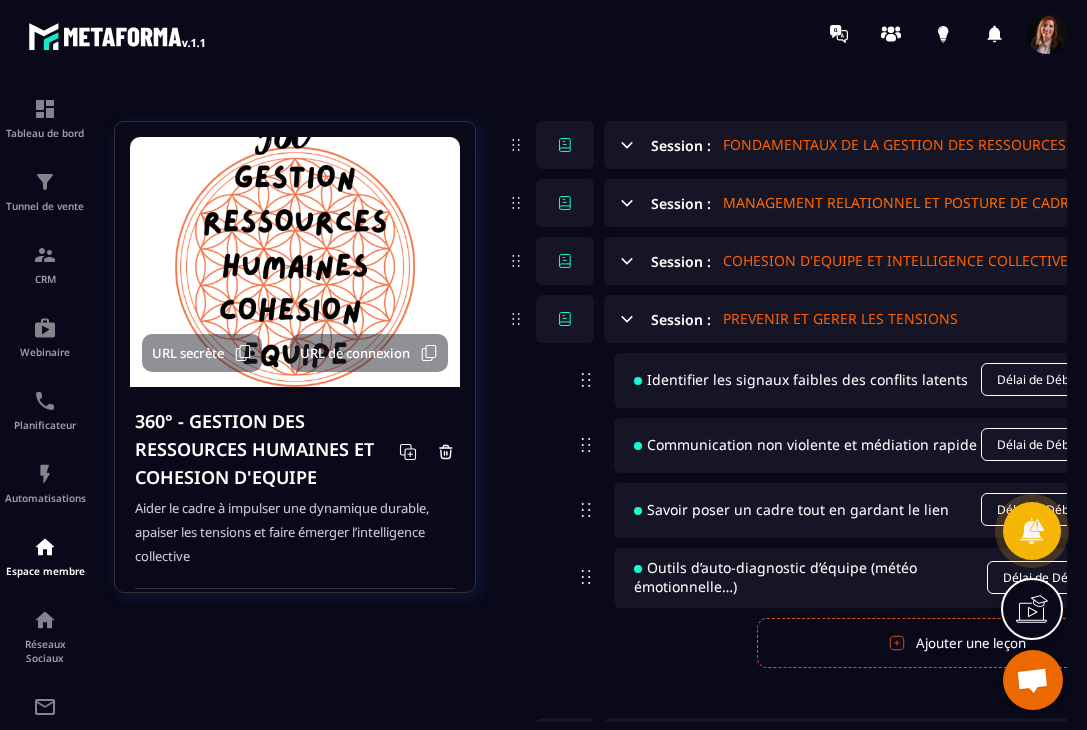 click 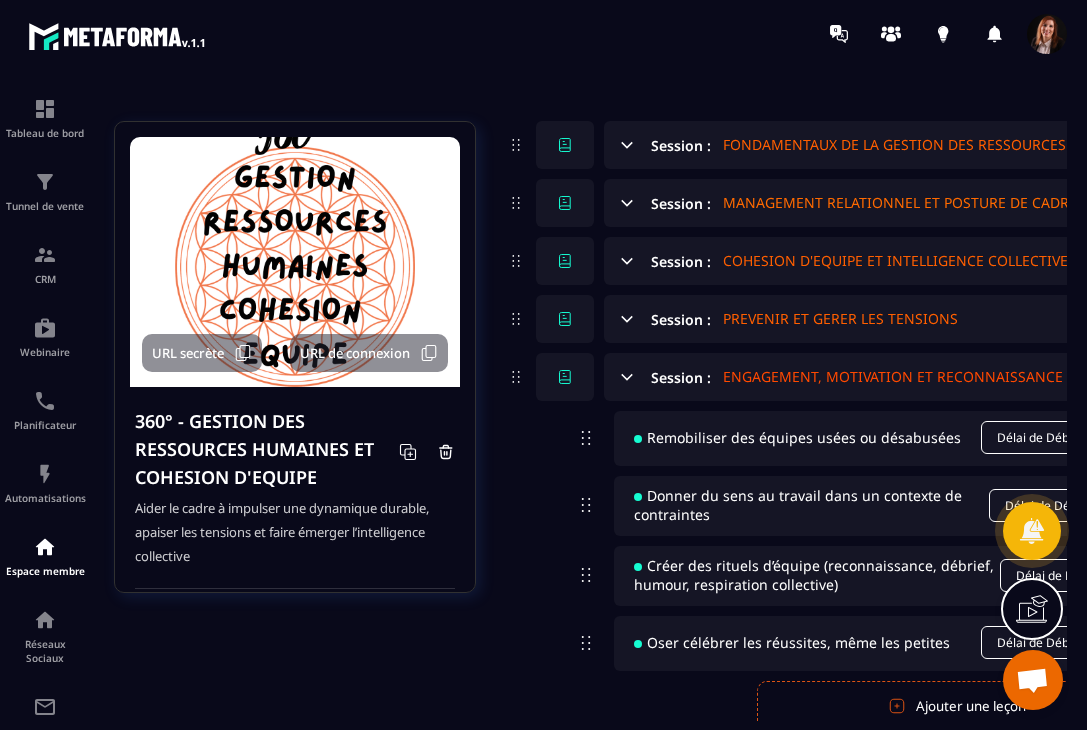 click 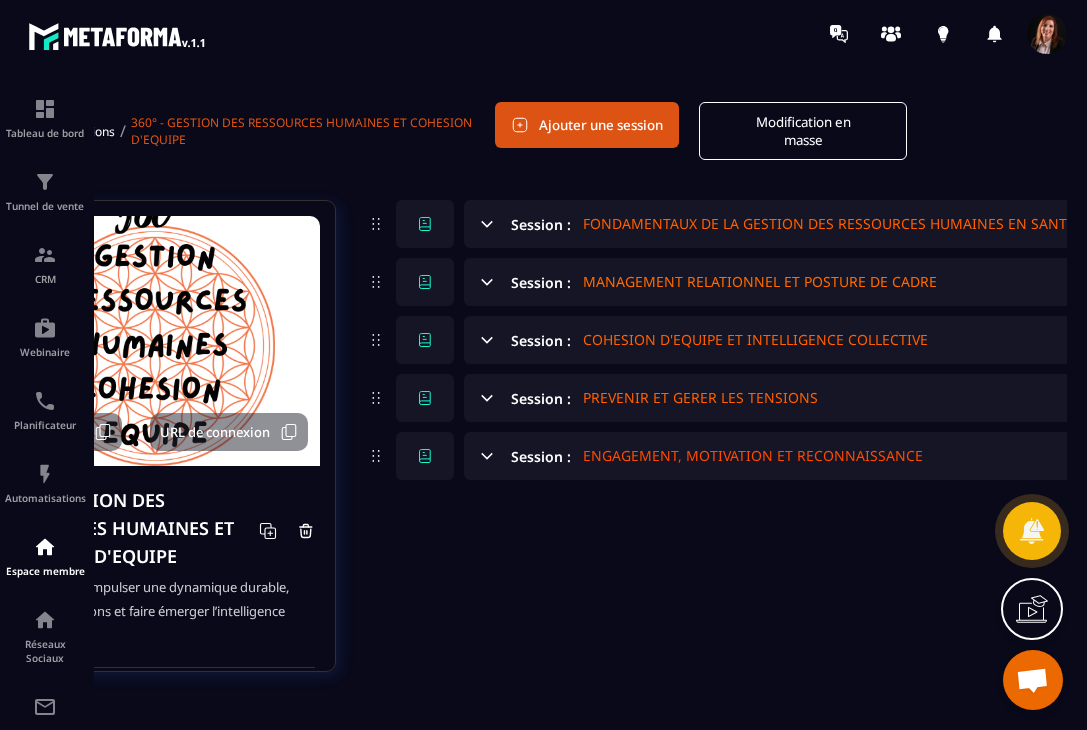 scroll, scrollTop: 64, scrollLeft: 173, axis: both 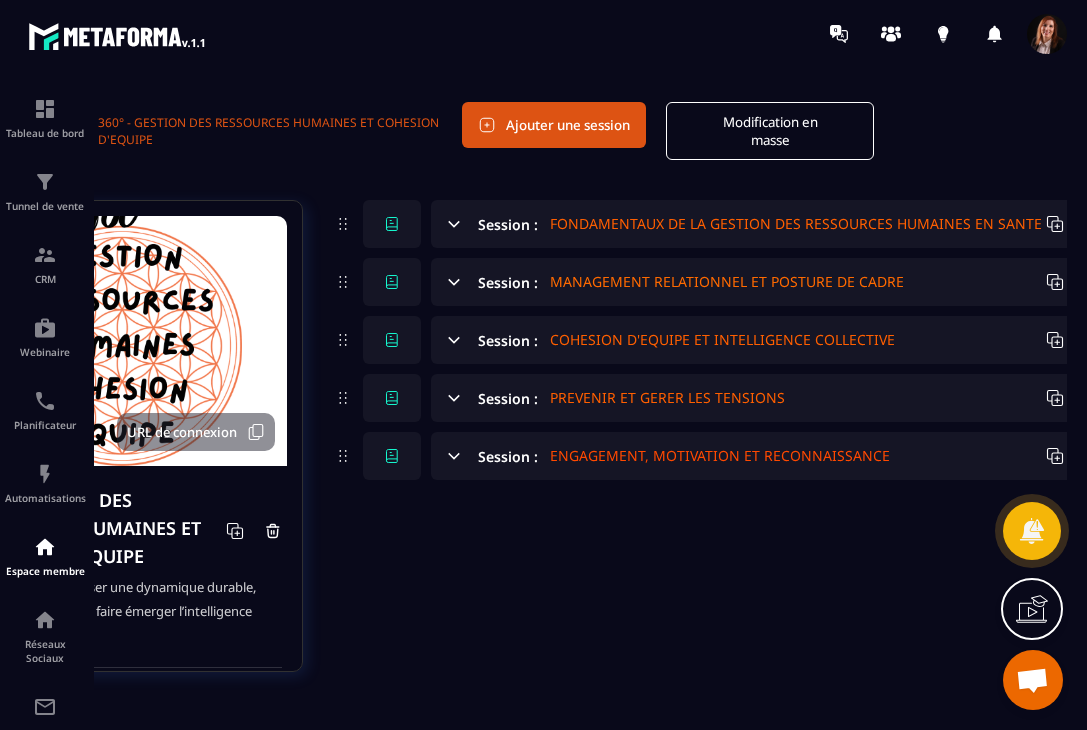 click 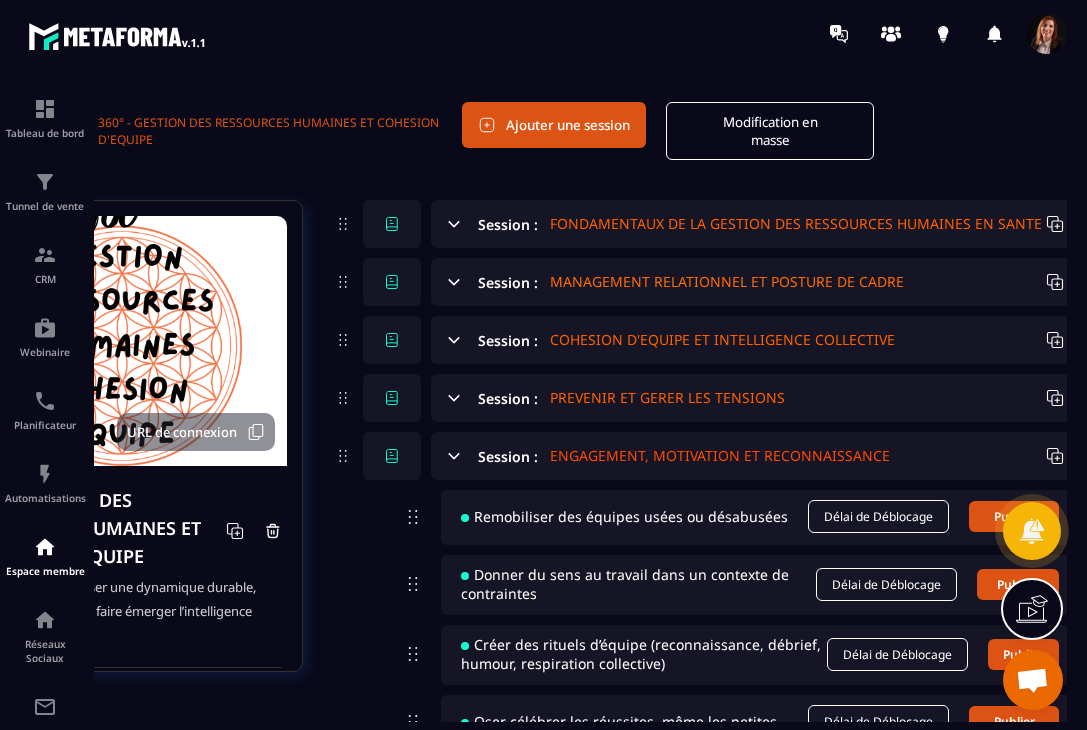 click 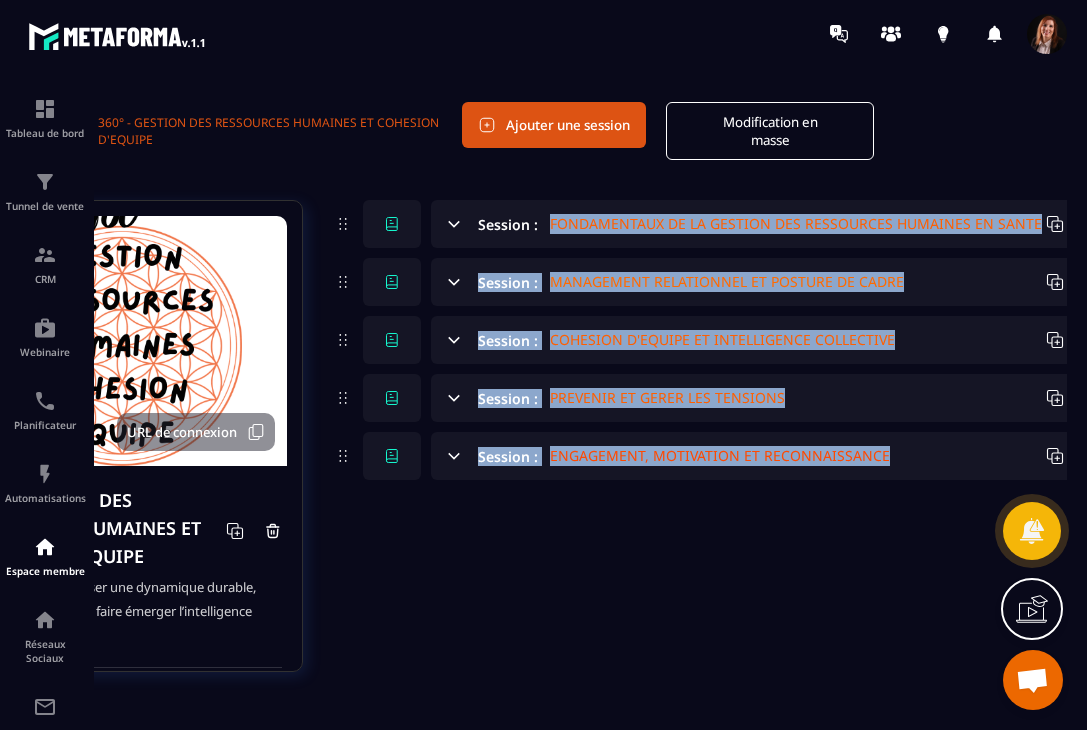 drag, startPoint x: 678, startPoint y: 556, endPoint x: 540, endPoint y: 219, distance: 364.16068 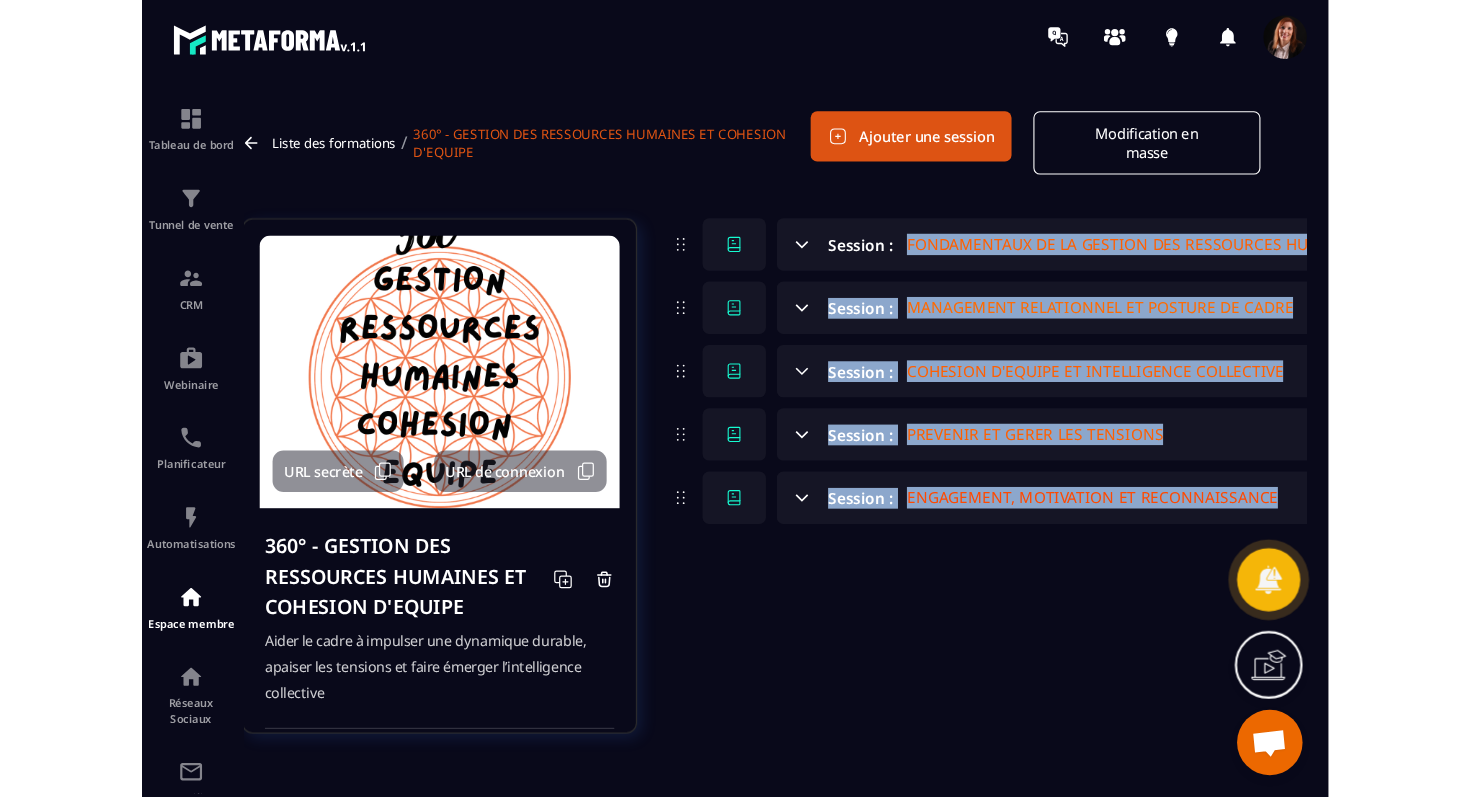 scroll, scrollTop: 64, scrollLeft: 0, axis: vertical 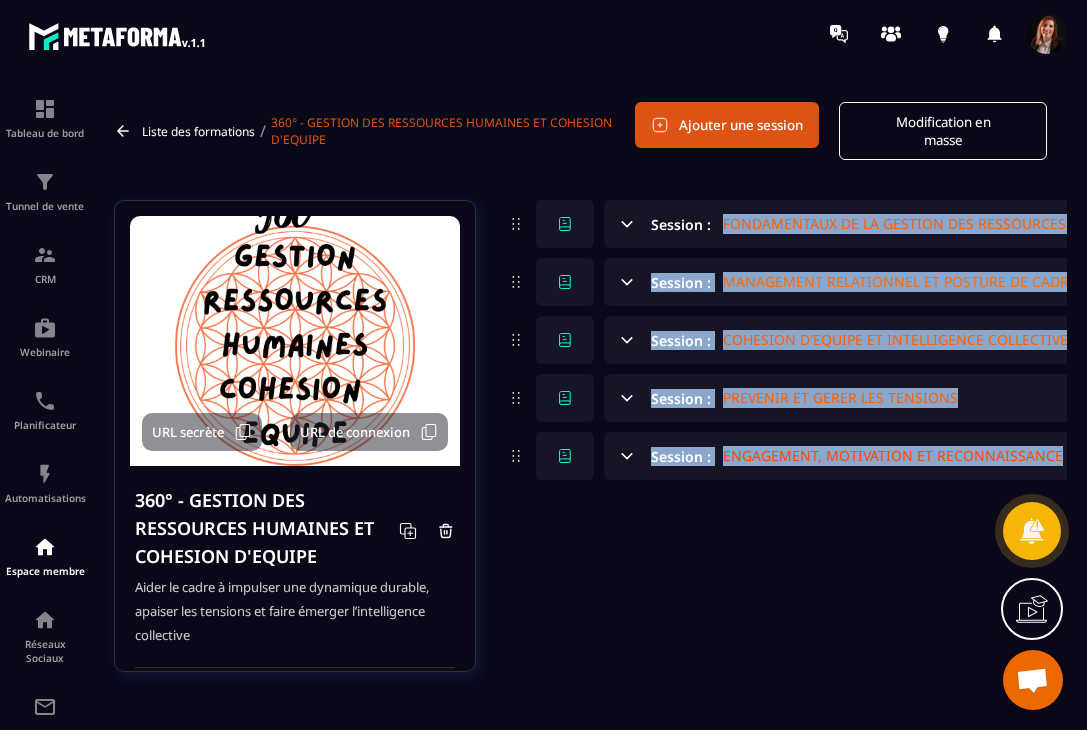 click 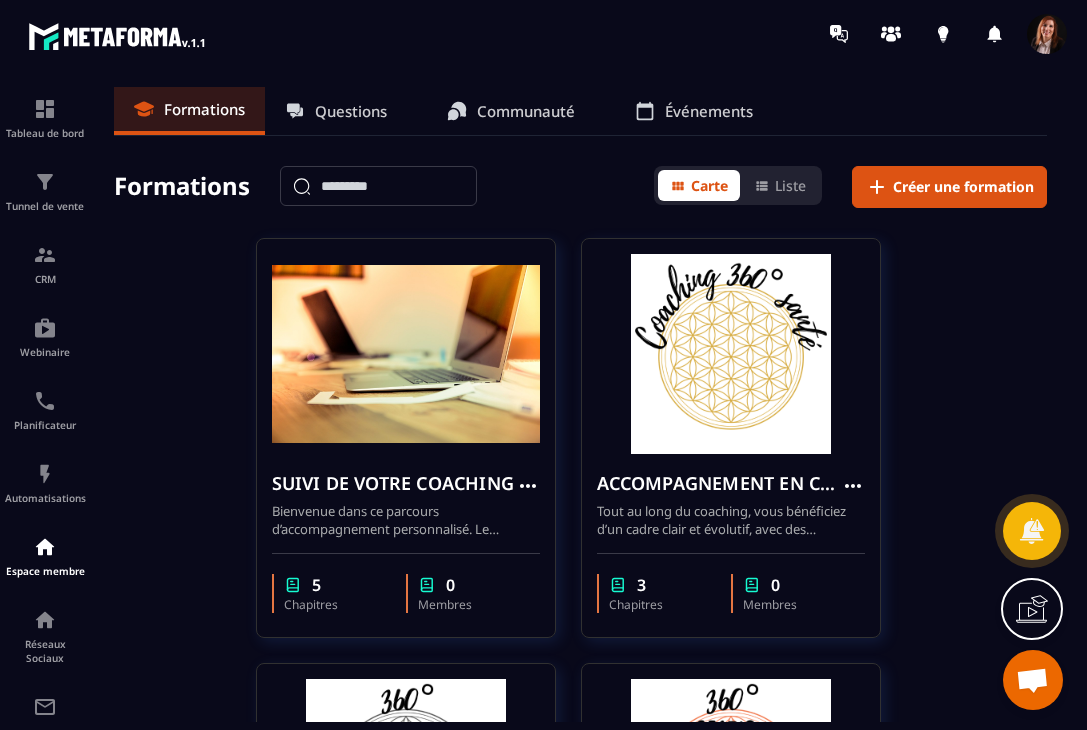 click on "SUIVI DE VOTRE COACHING Bienvenue dans ce parcours d’accompagnement personnalisé.
Le coaching que vous commencez aujourd’hui est un espace confidentiel, sécurisé et bienveillant, dédié à vous recentrer, clarifier ce que vous vivez, et avancer vers ce qui vous appelle vraiment. 5 Chapitres 0 Membres" 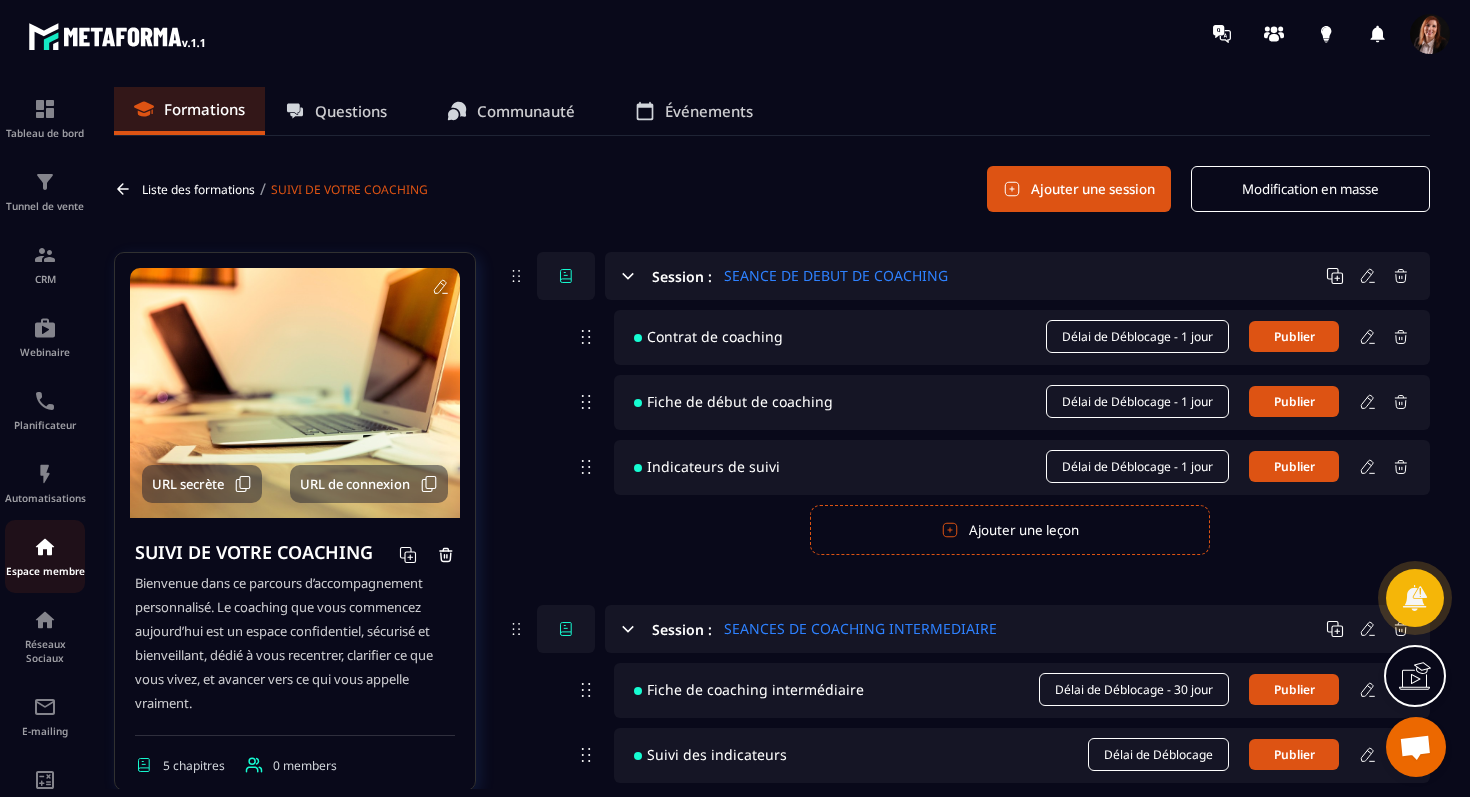 click at bounding box center [45, 547] 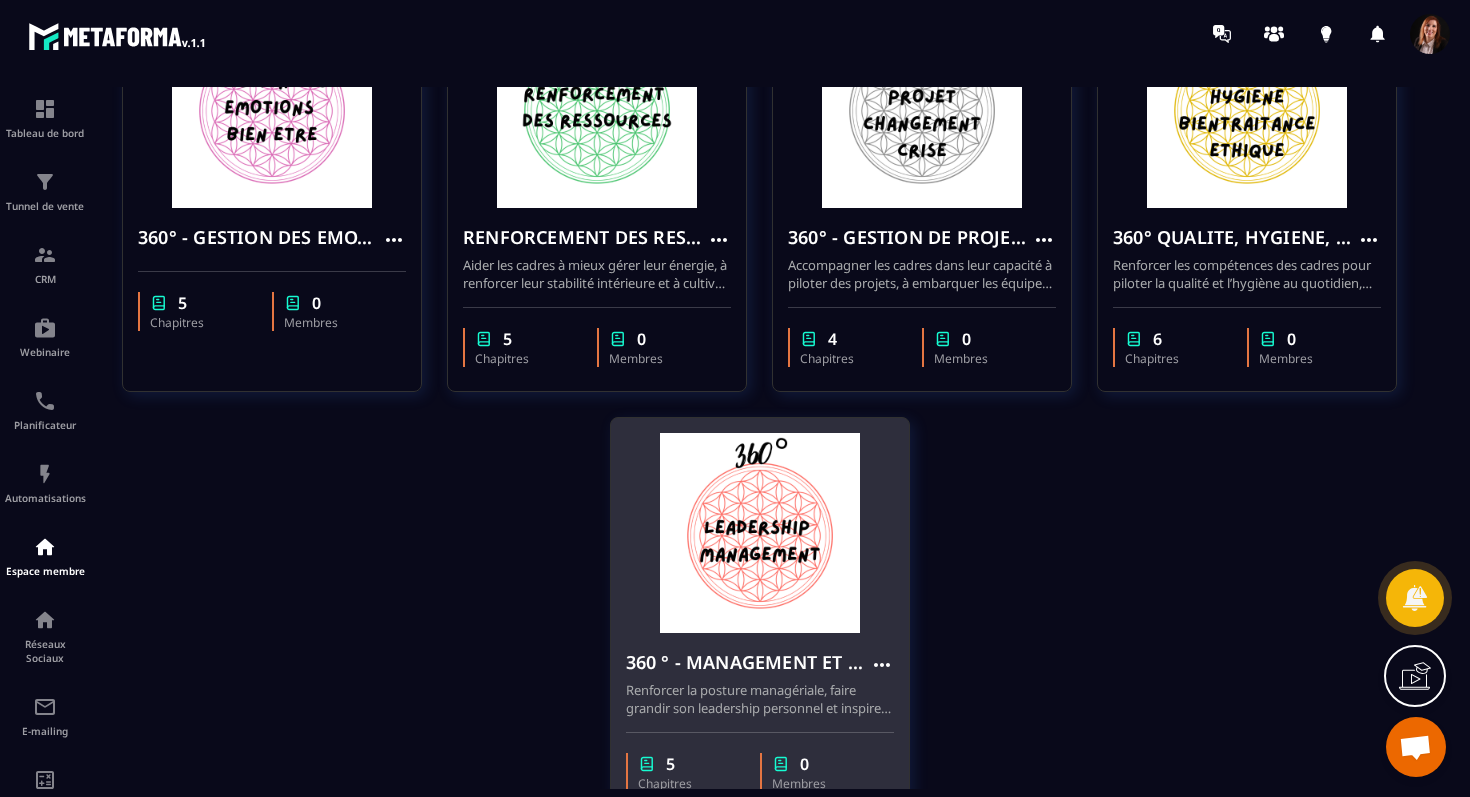 scroll, scrollTop: 677, scrollLeft: 0, axis: vertical 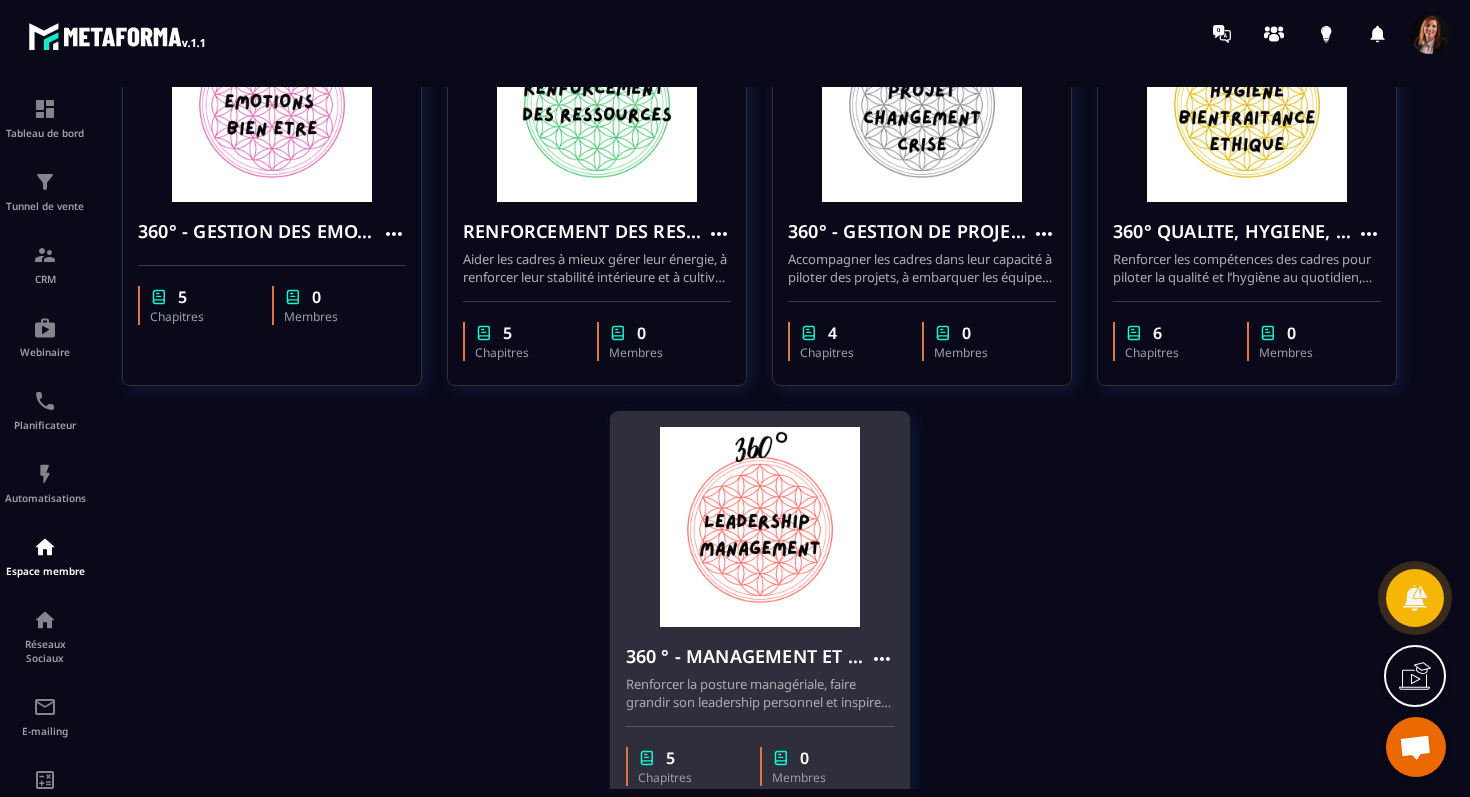 click at bounding box center (760, 527) 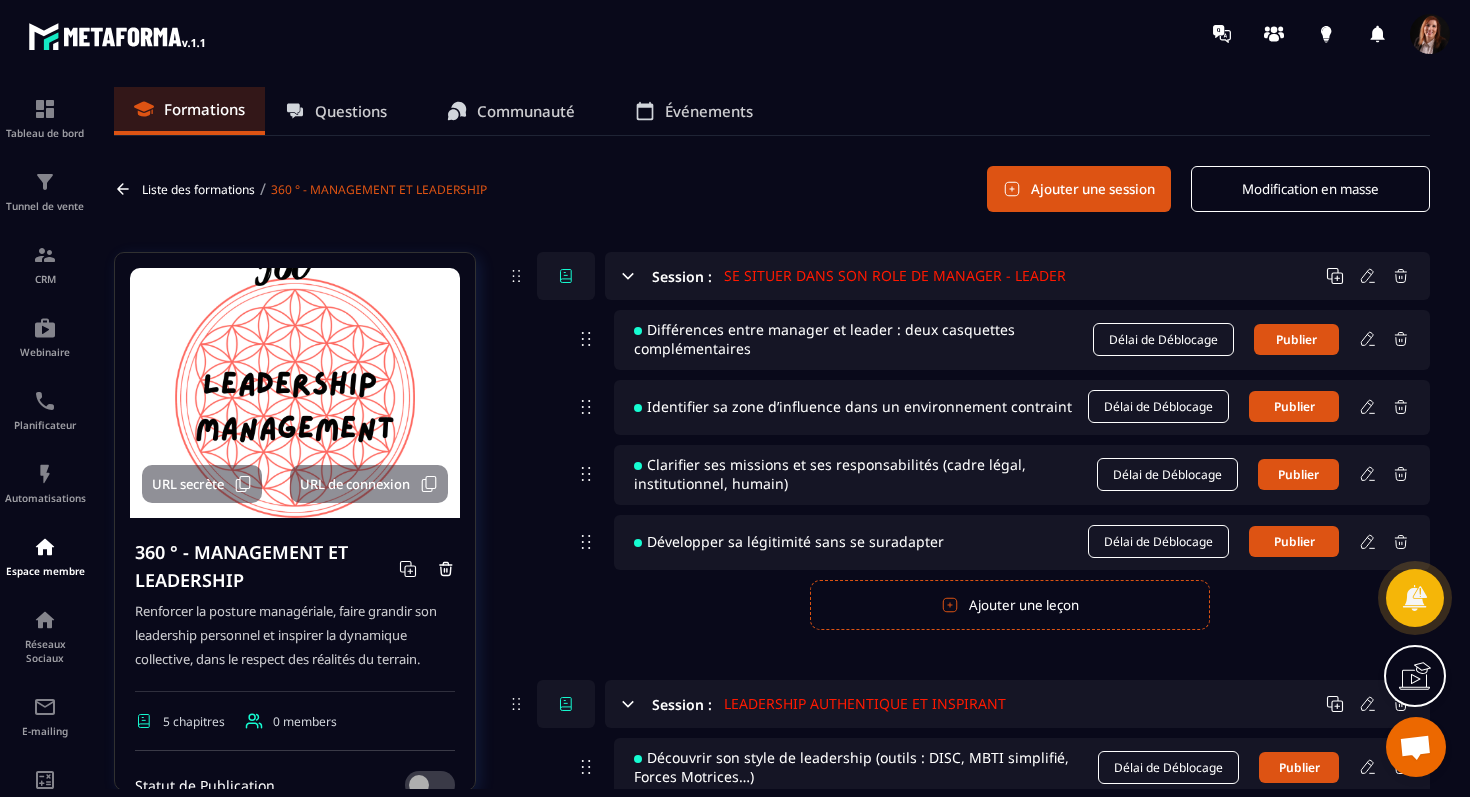 click 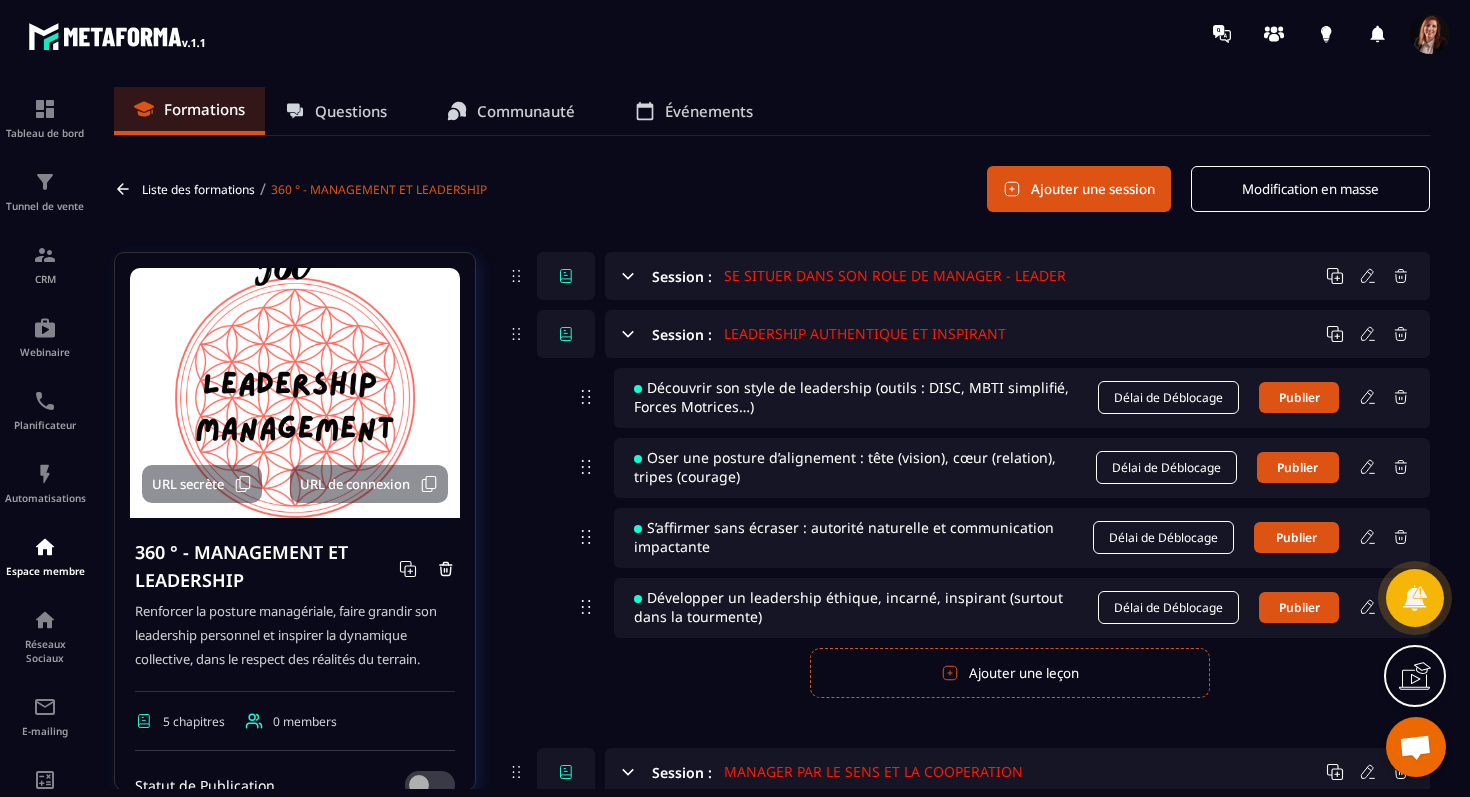 click 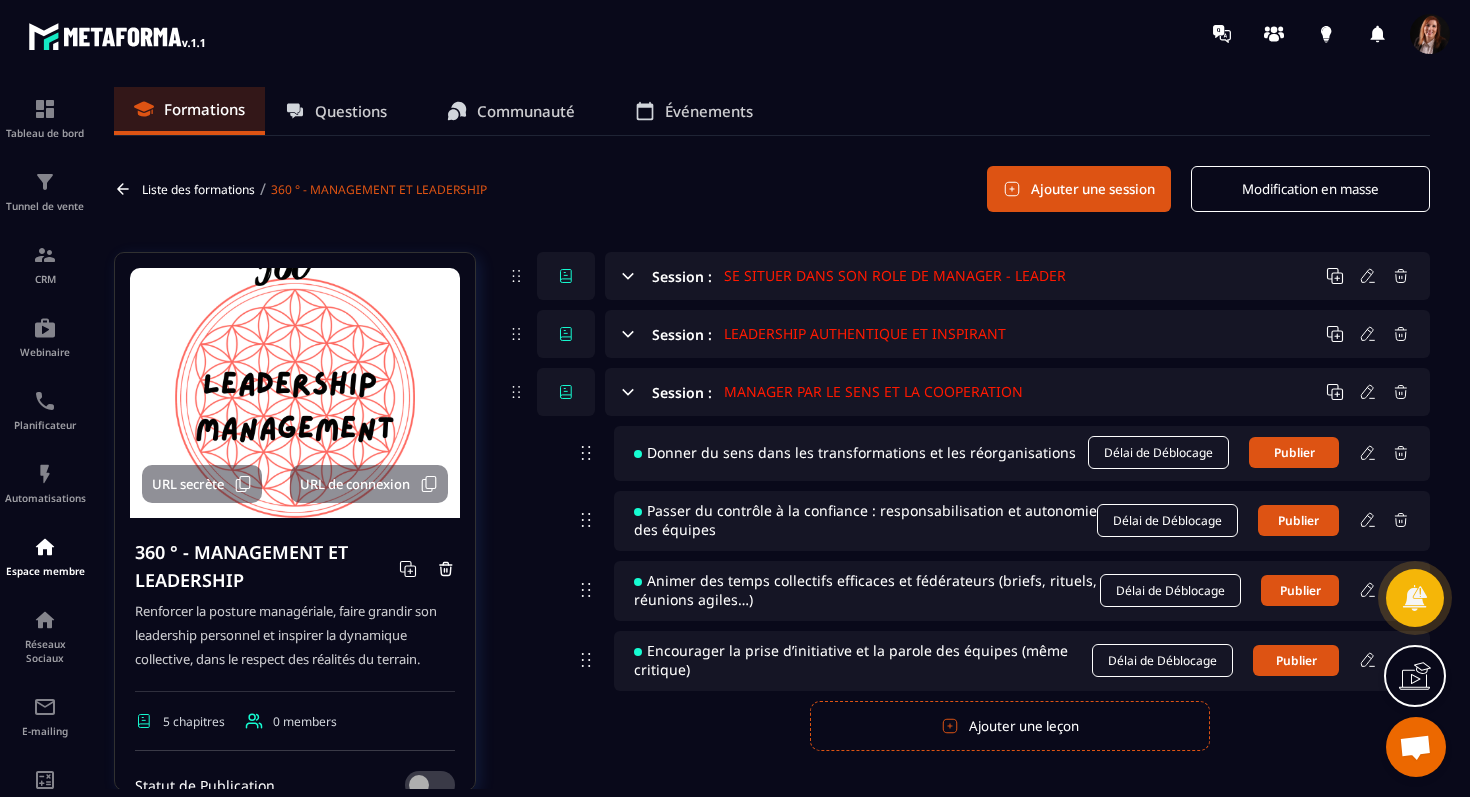 click 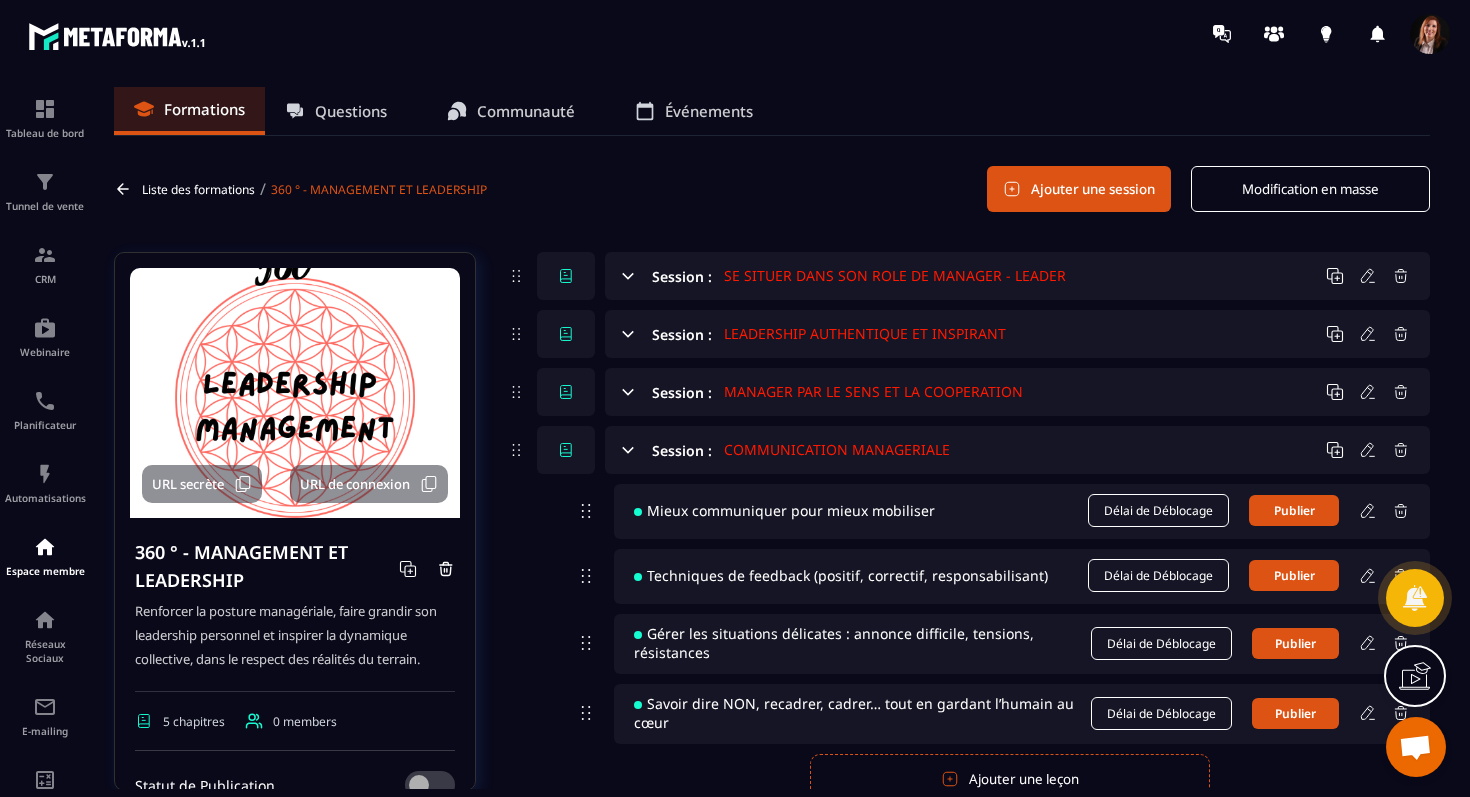 click 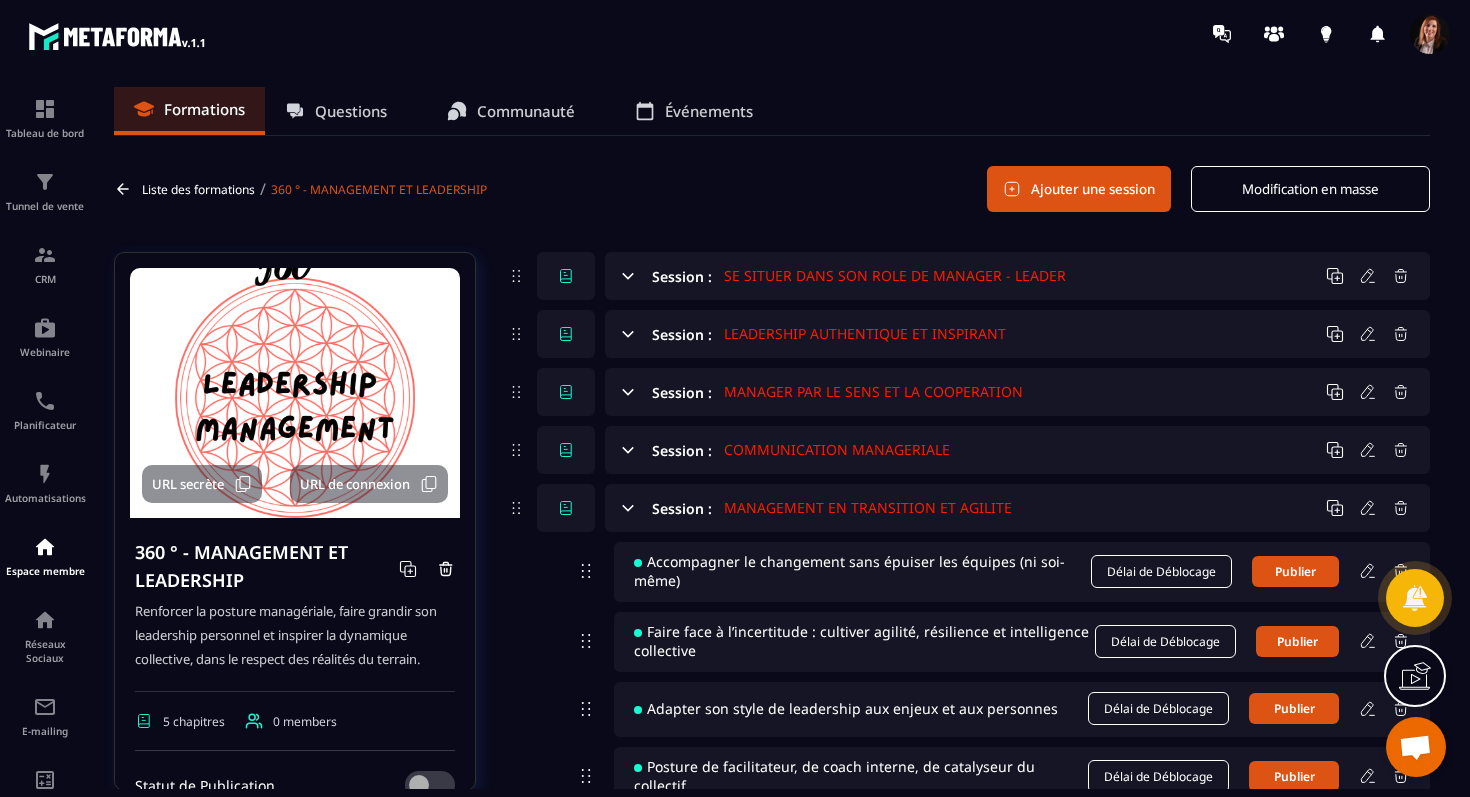 click on "Session : MANAGEMENT EN TRANSITION ET AGILITE" at bounding box center [1017, 508] 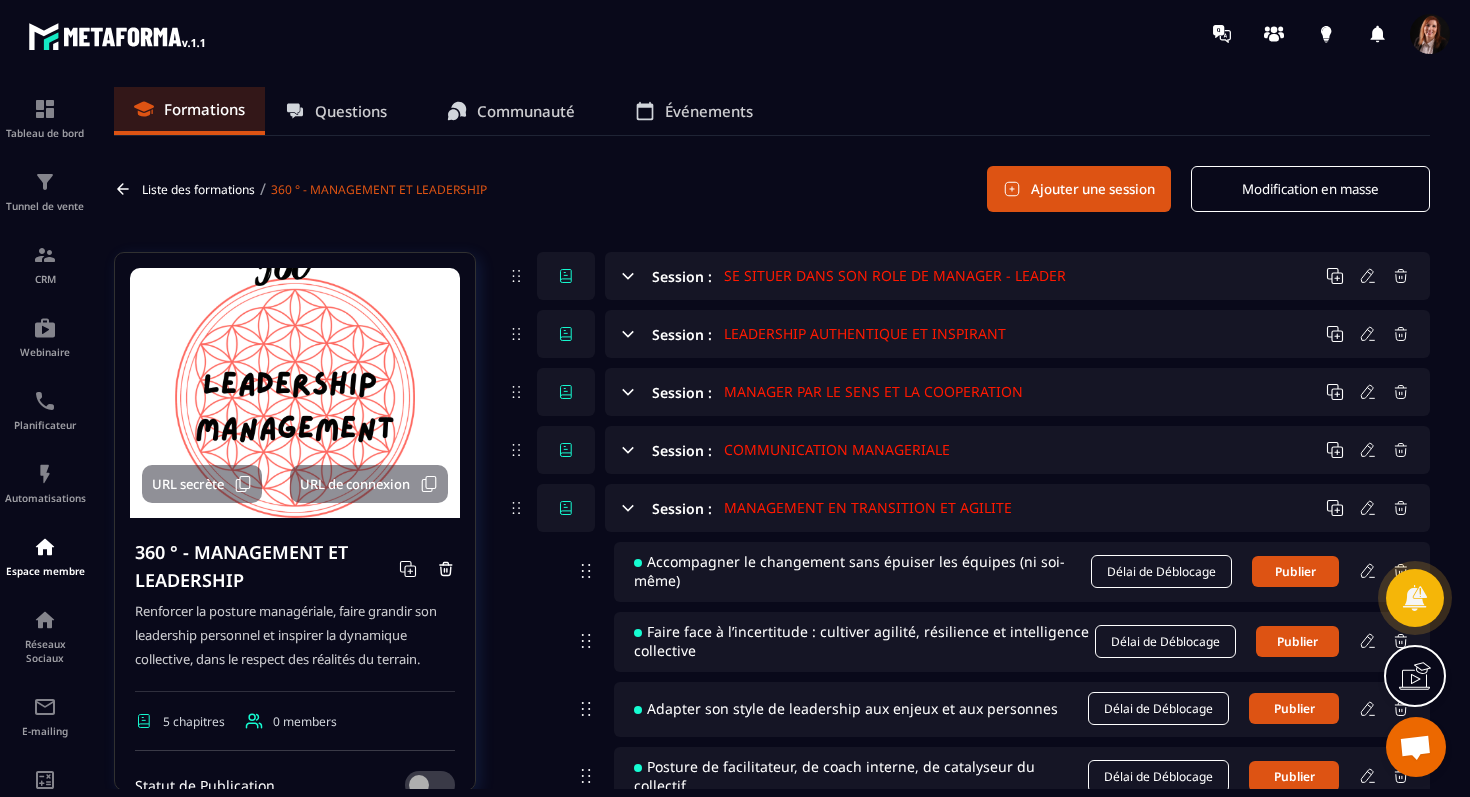 click 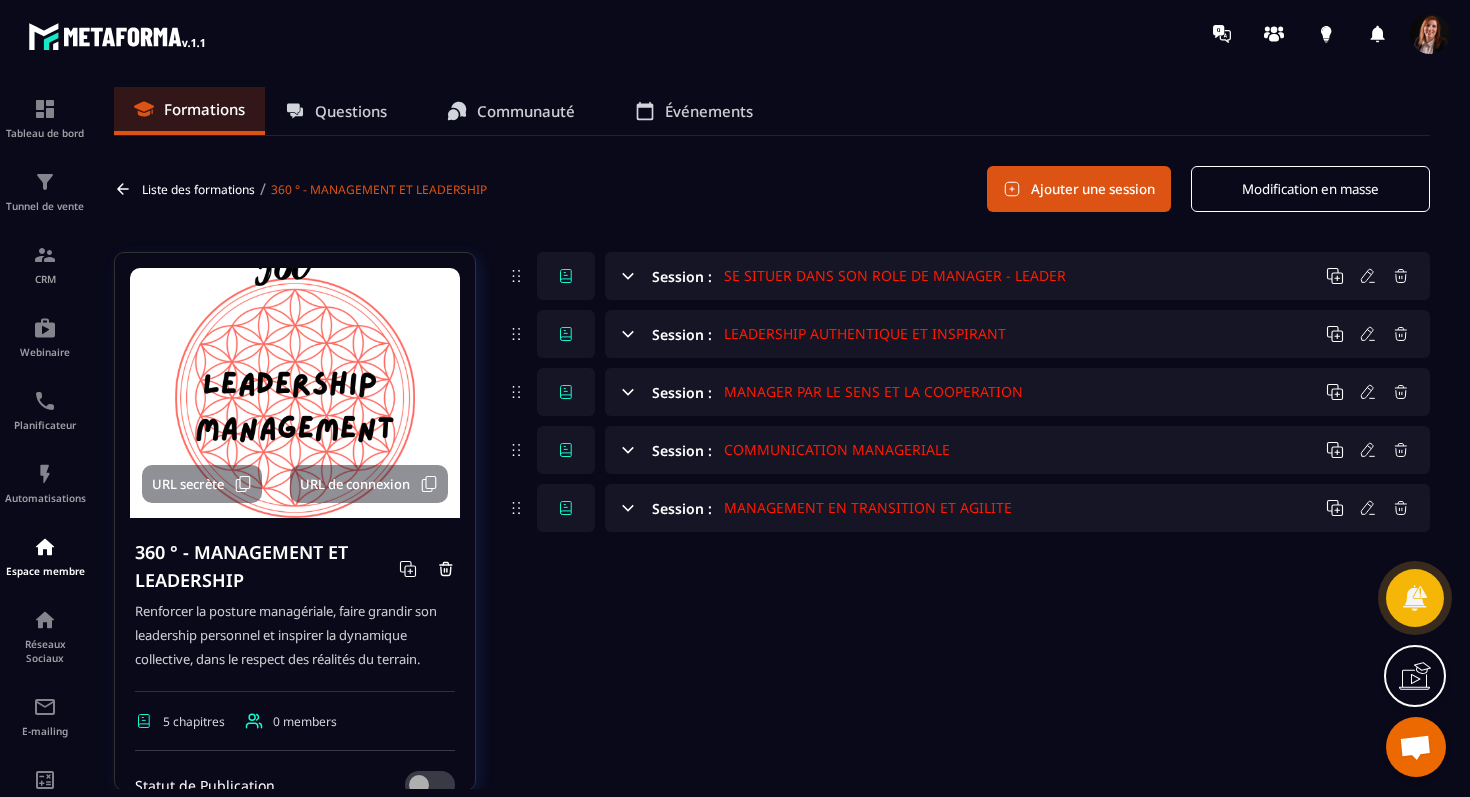 click on "Modification en masse" 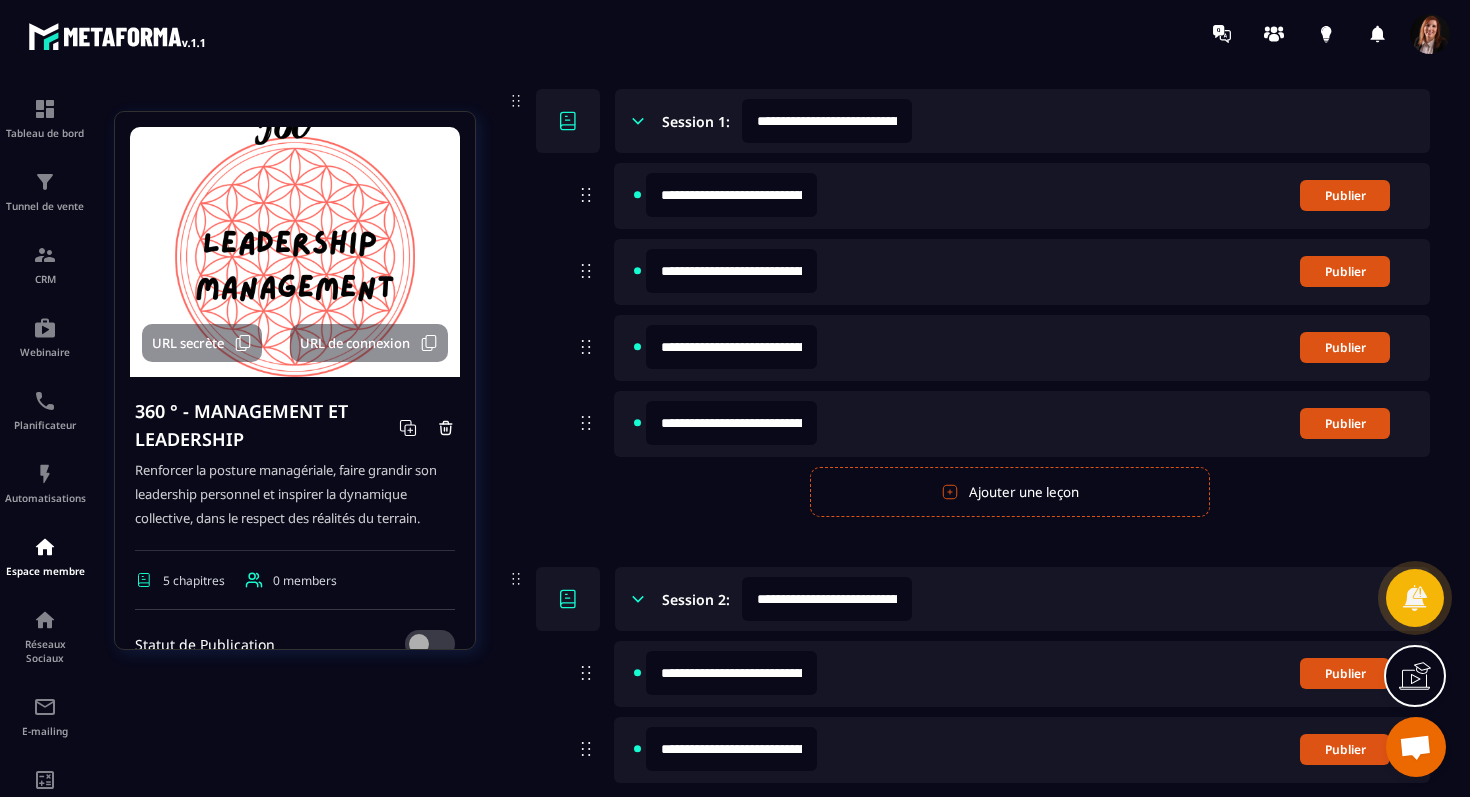 scroll, scrollTop: 0, scrollLeft: 0, axis: both 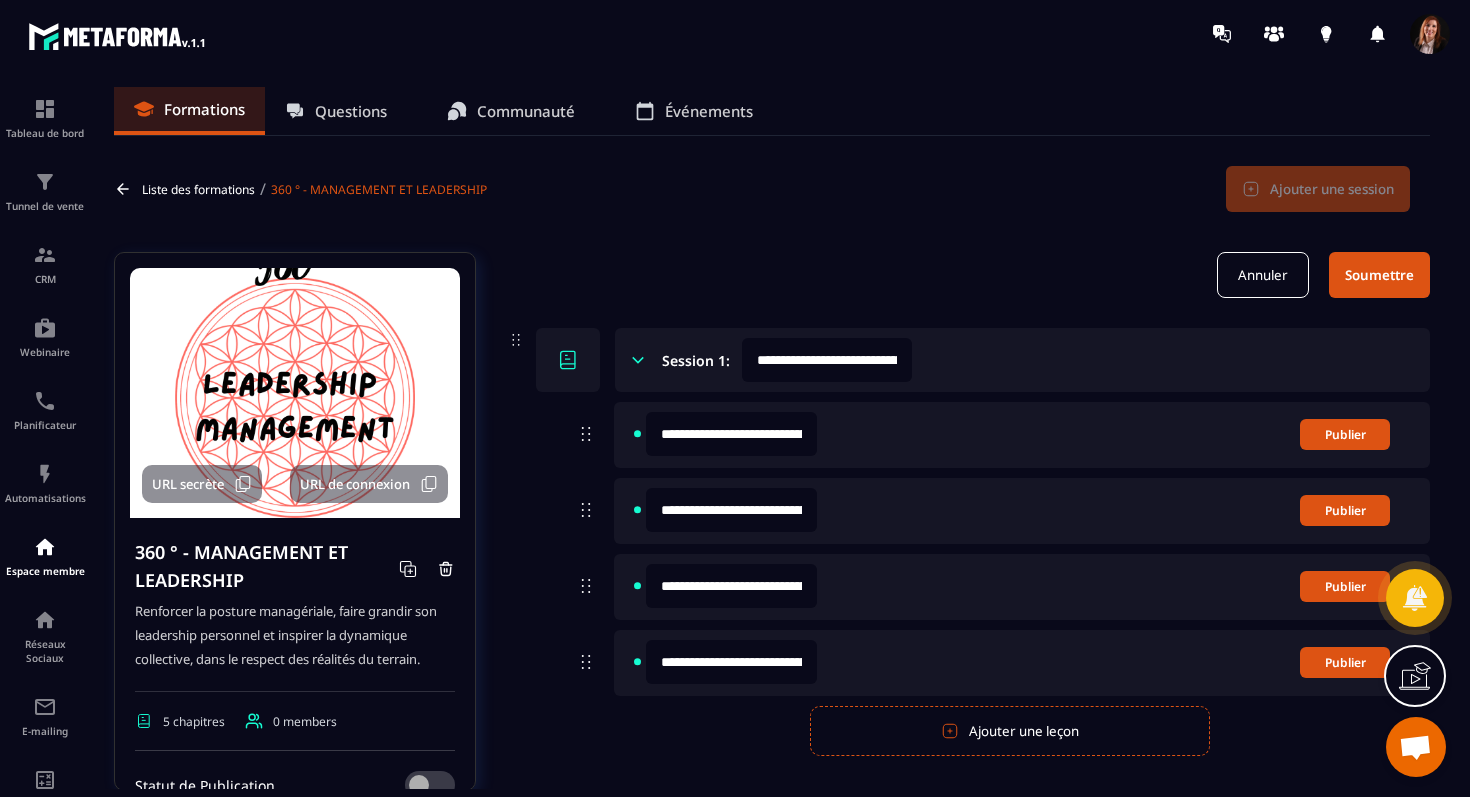 click on "Annuler" at bounding box center [1263, 275] 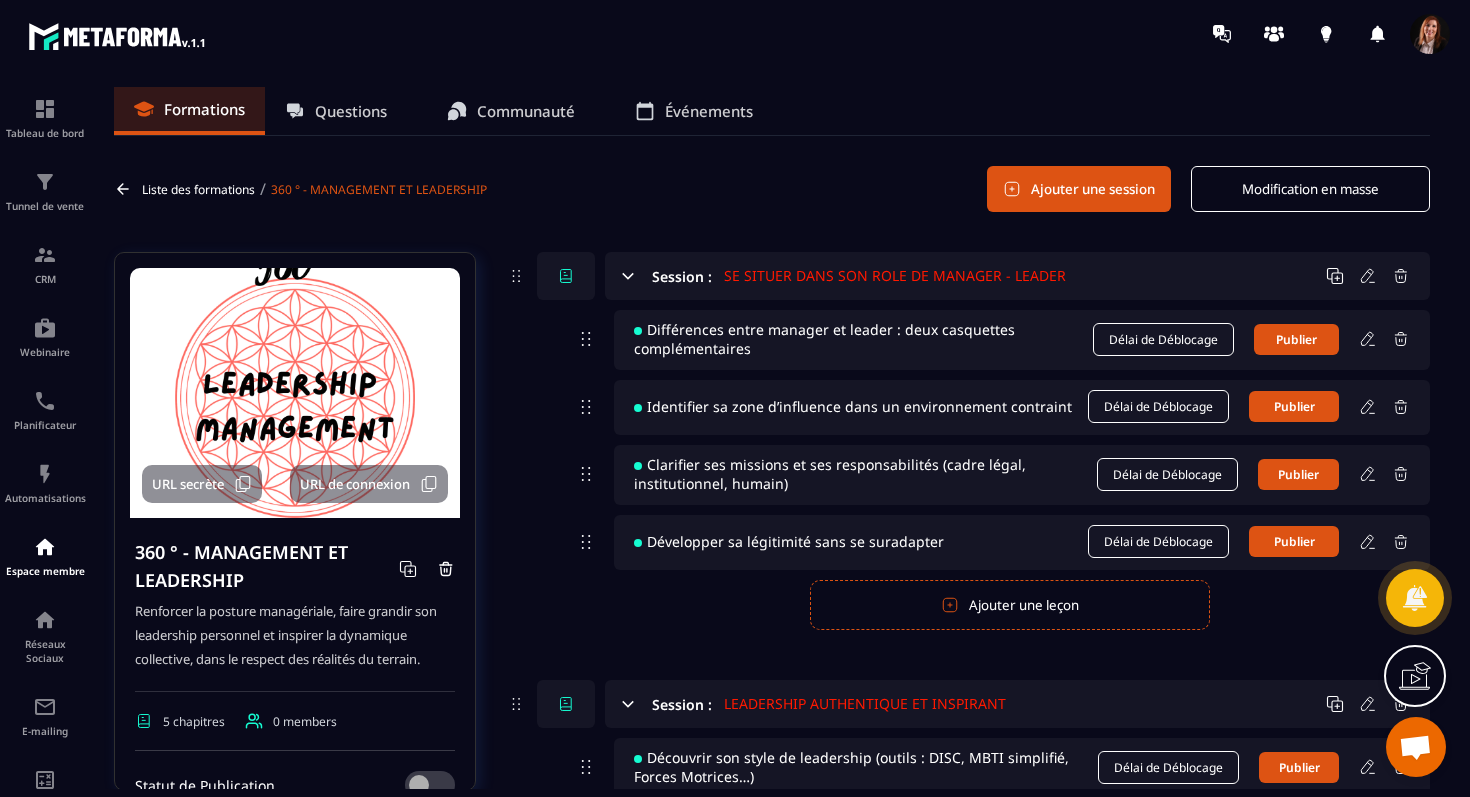 click 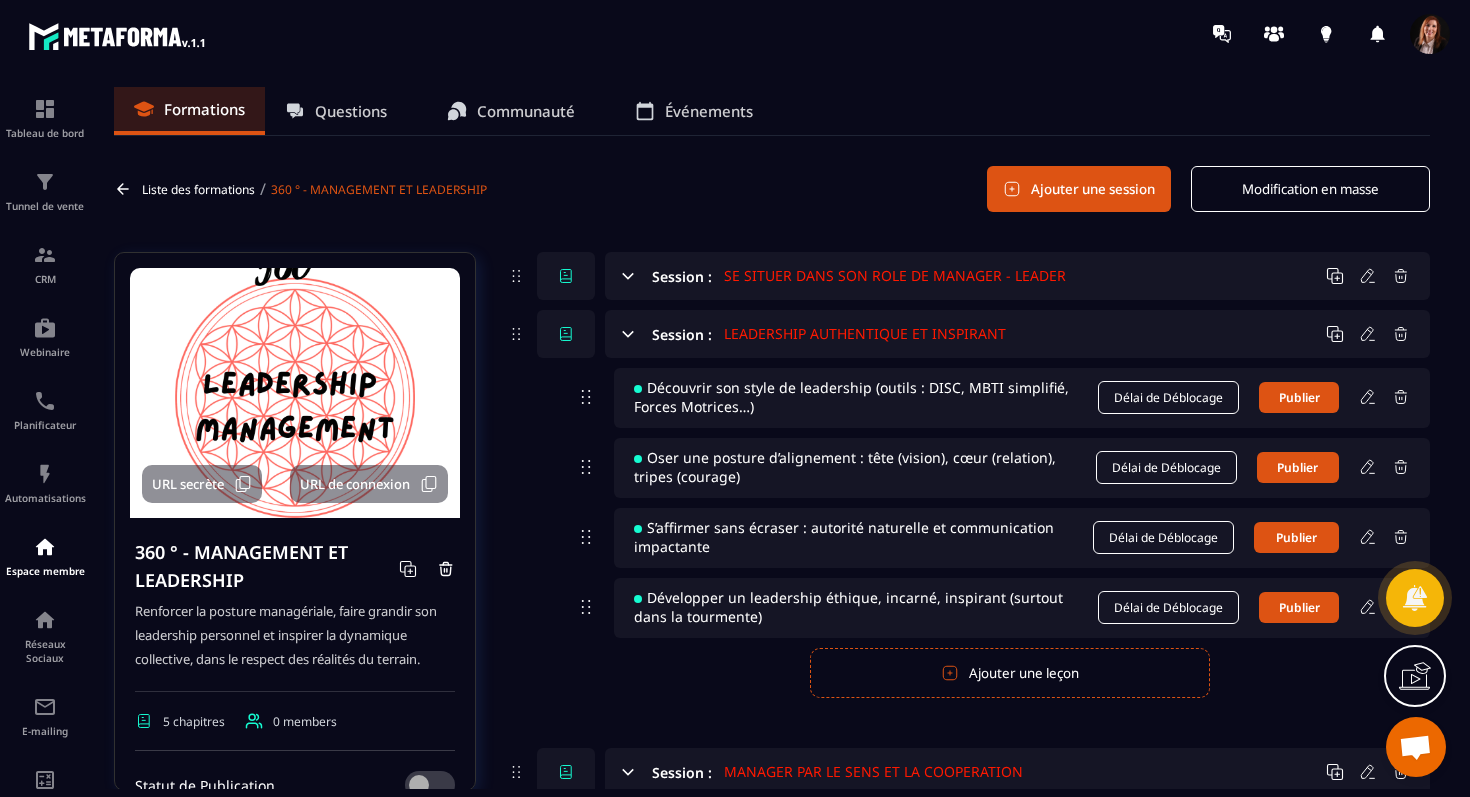 click 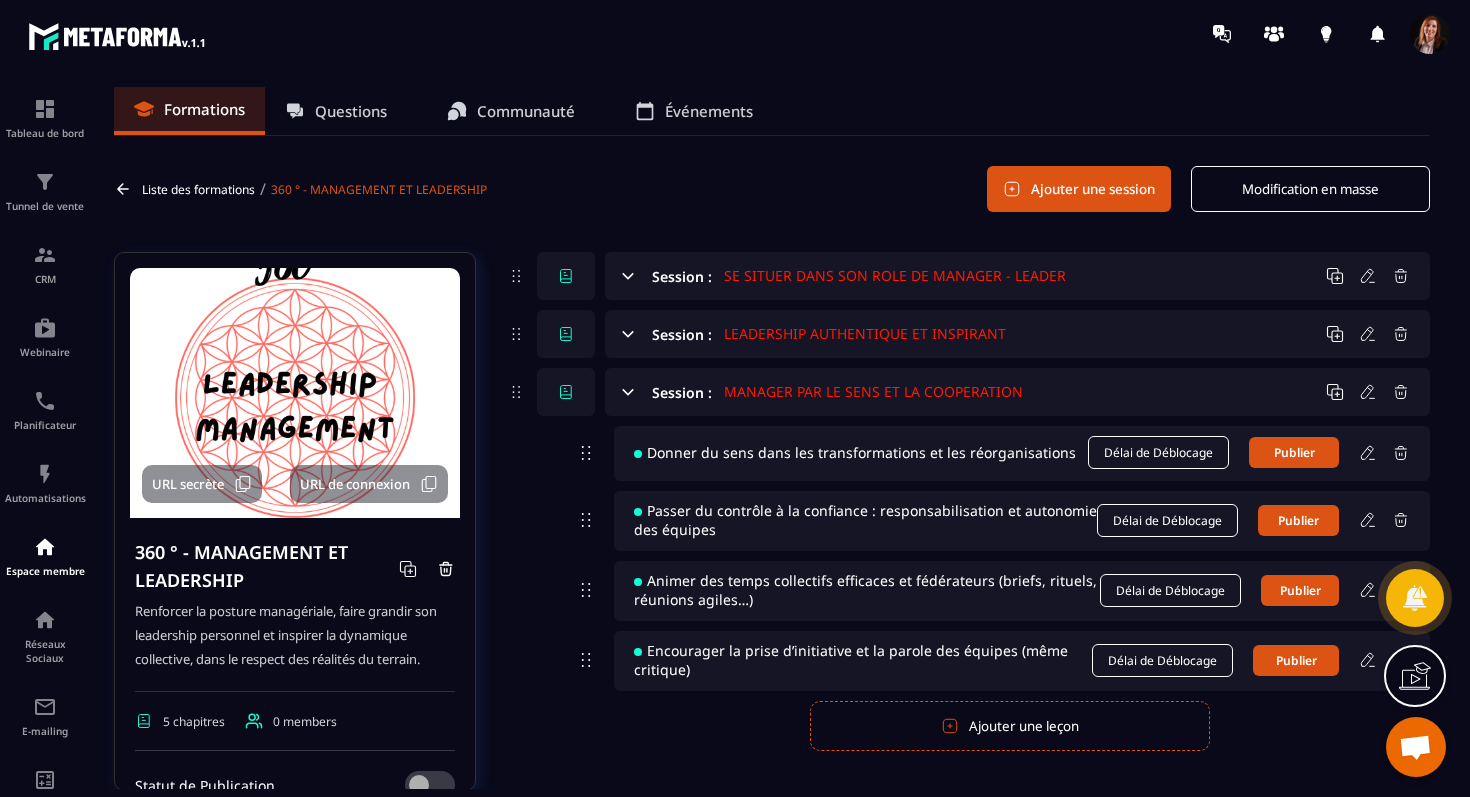 click 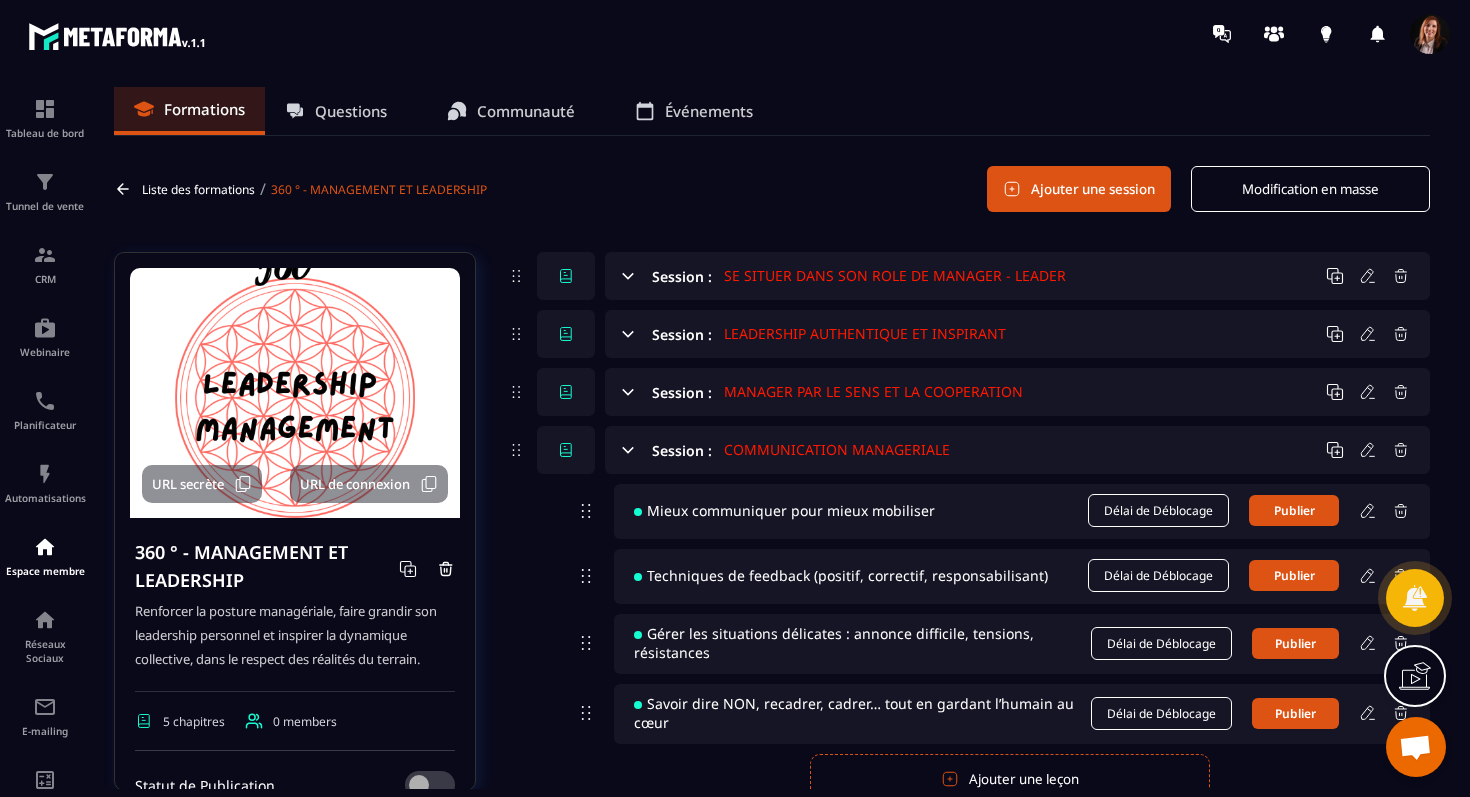 click 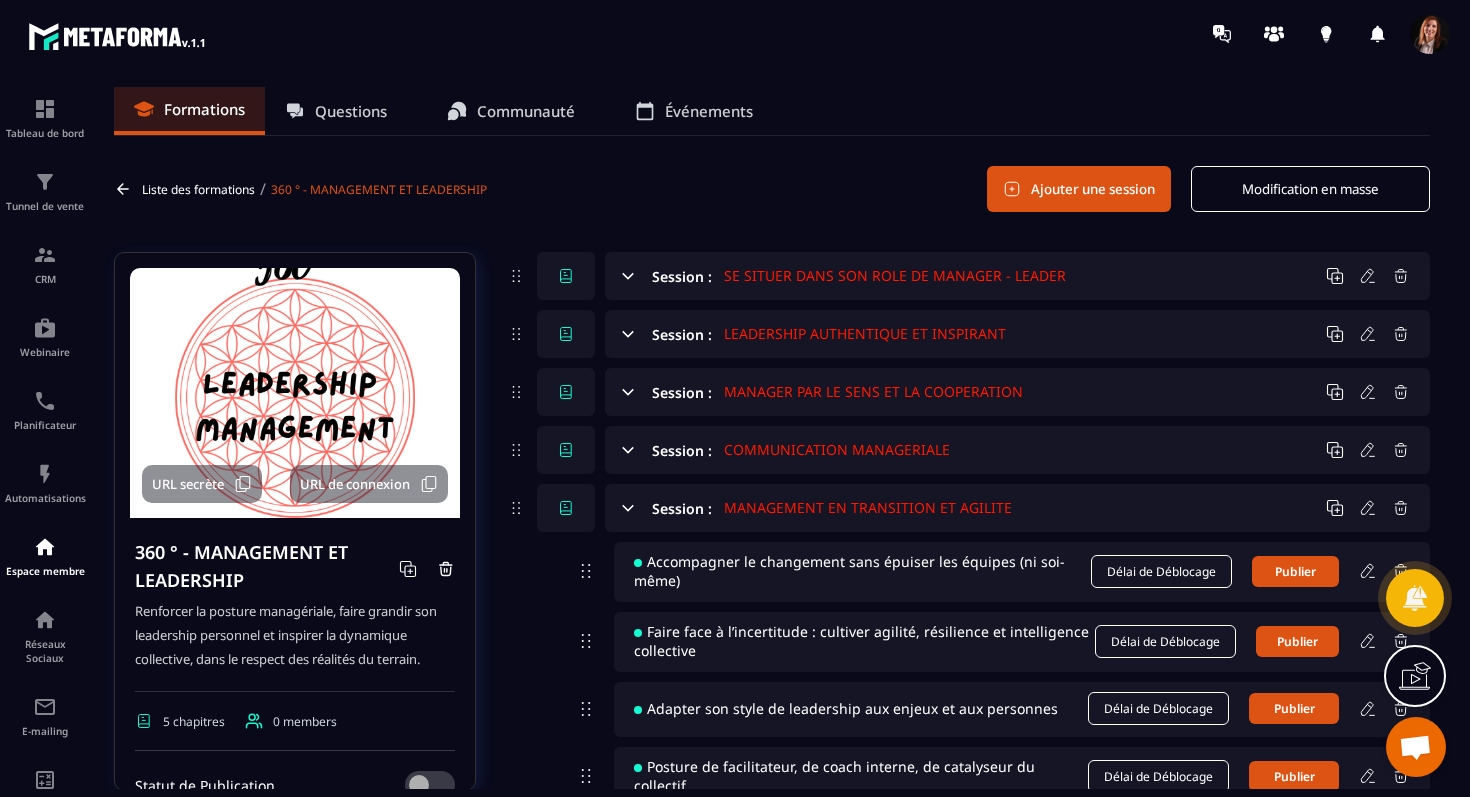click 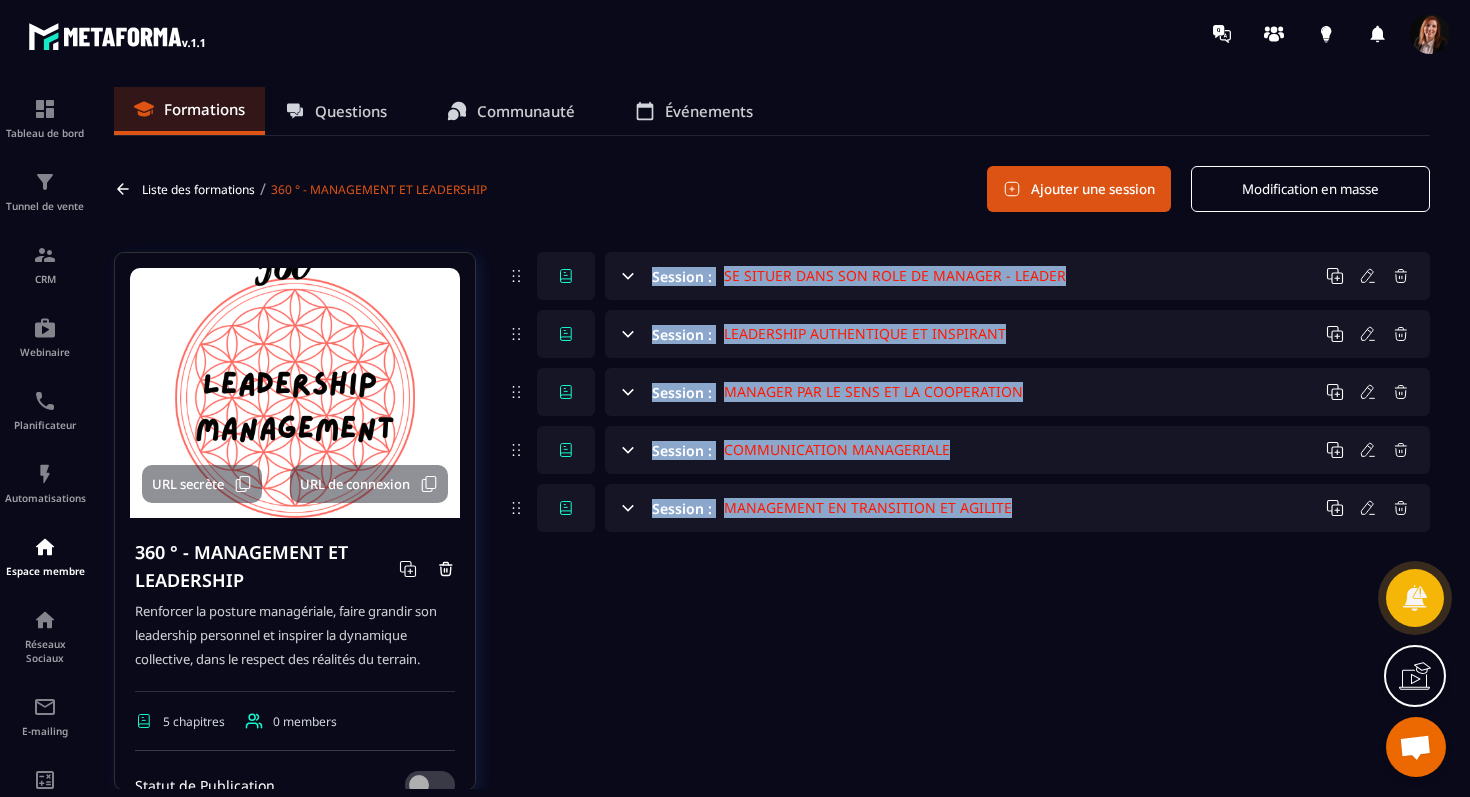 drag, startPoint x: 777, startPoint y: 591, endPoint x: 657, endPoint y: 239, distance: 371.89246 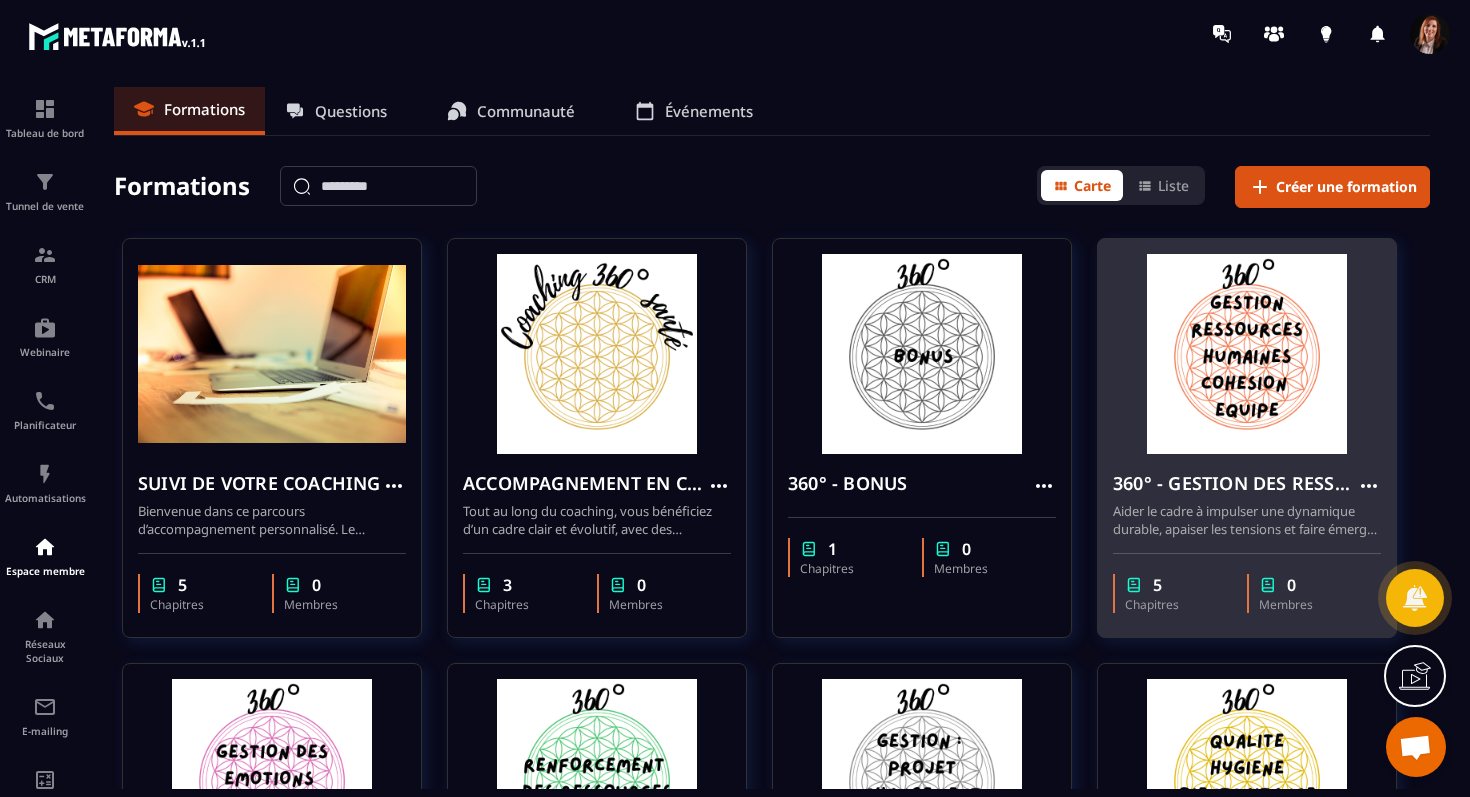 click on "360° - GESTION DES RESSOURCES HUMAINES ET COHESION D'EQUIPE" at bounding box center (1235, 483) 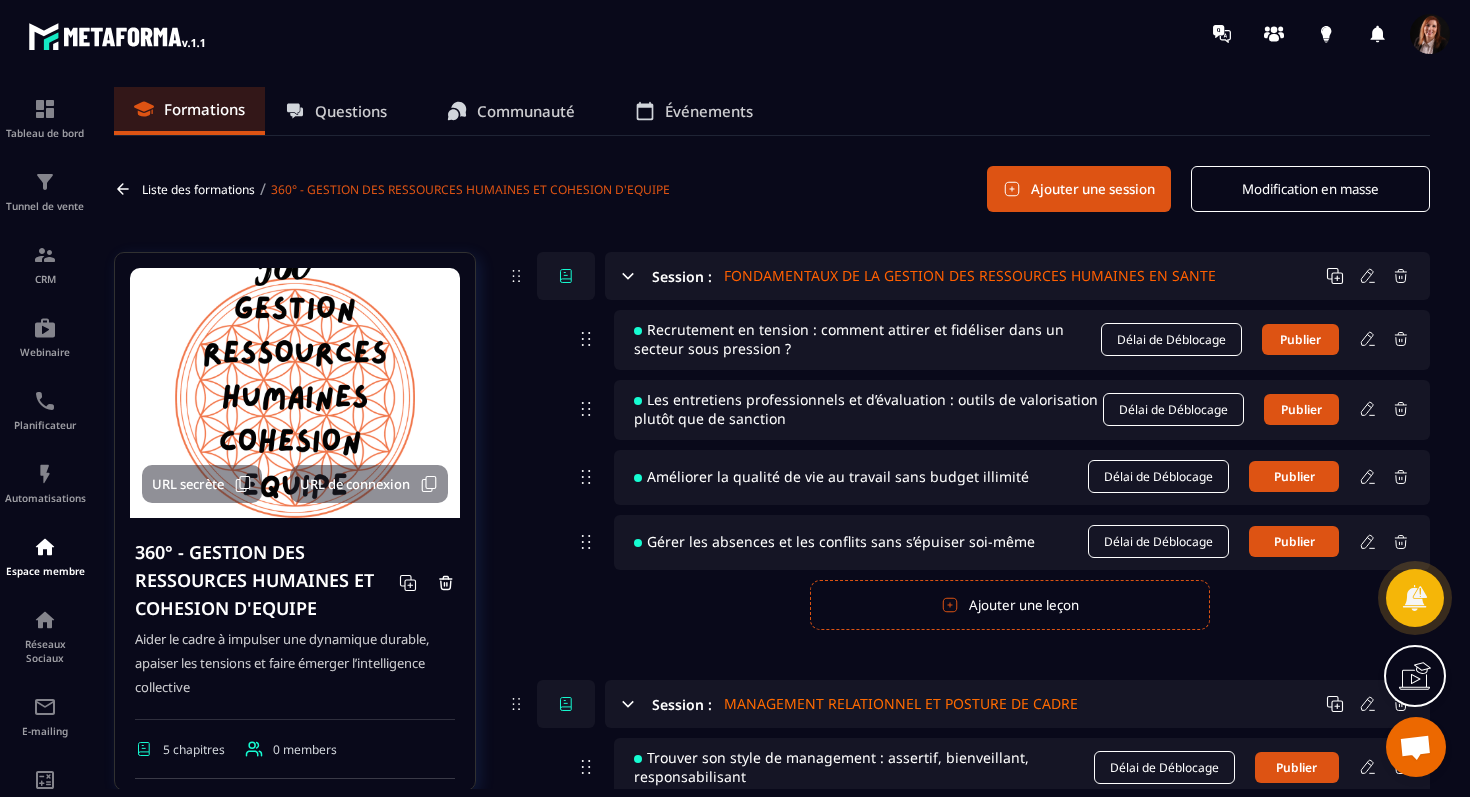 click 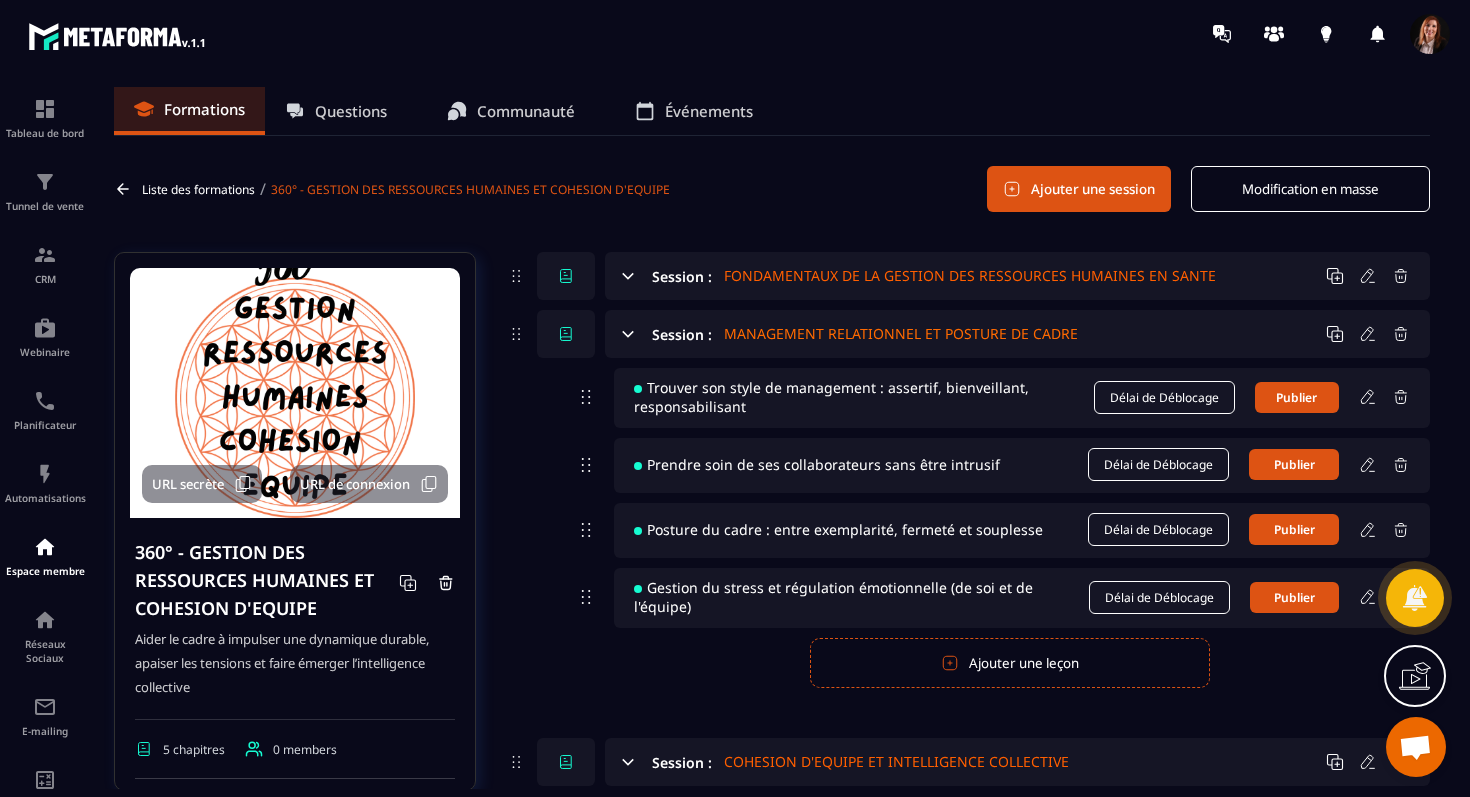 click 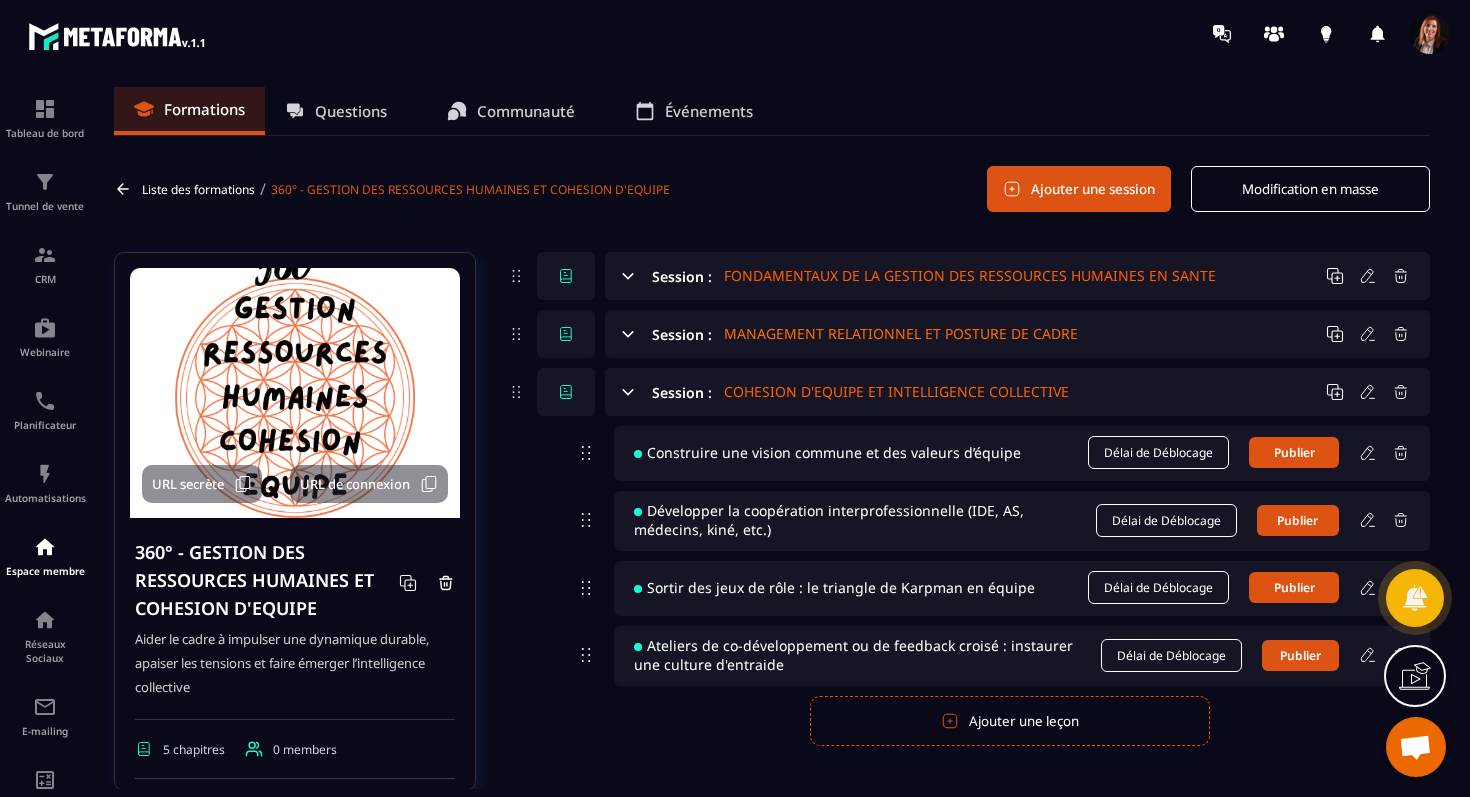 click 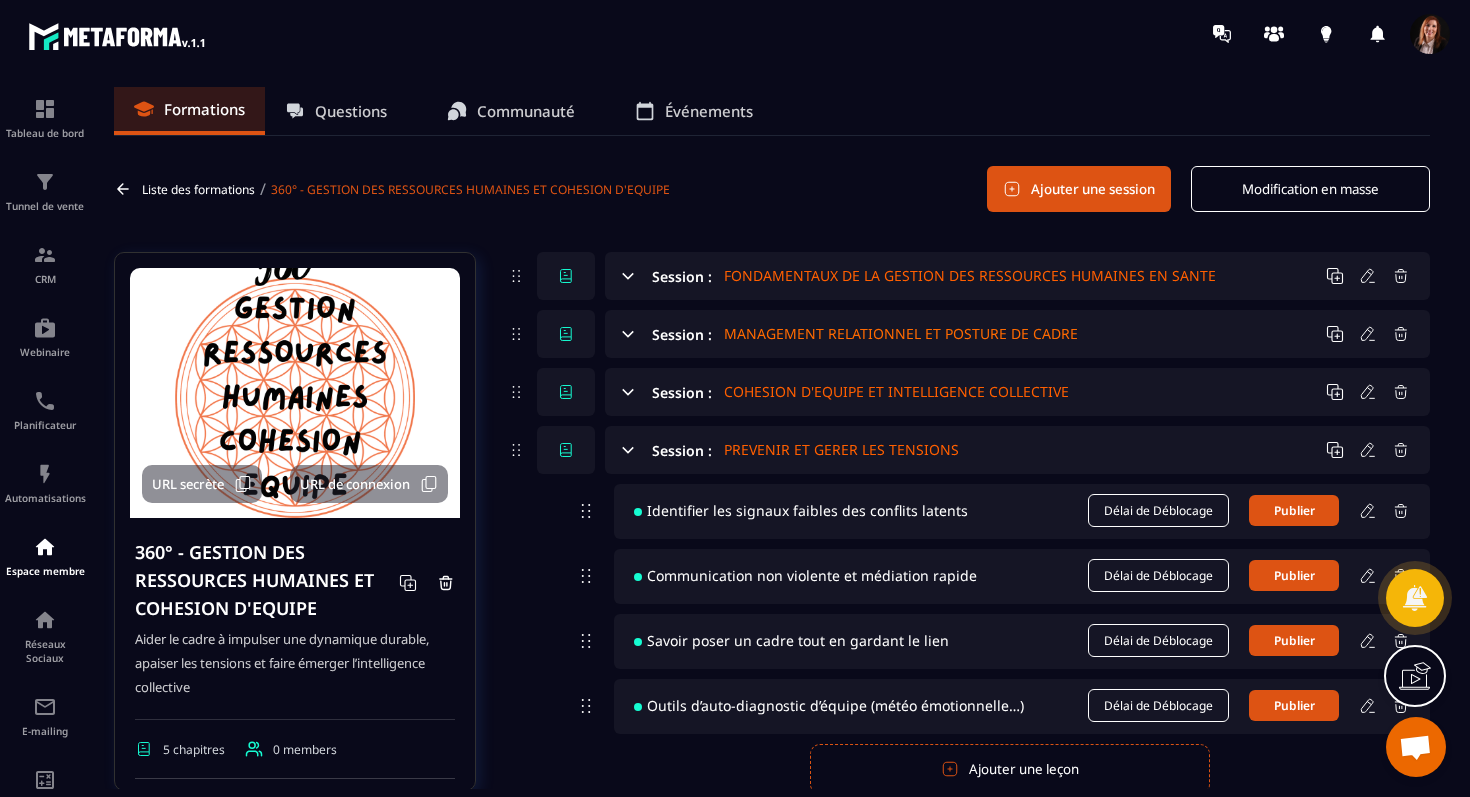 click 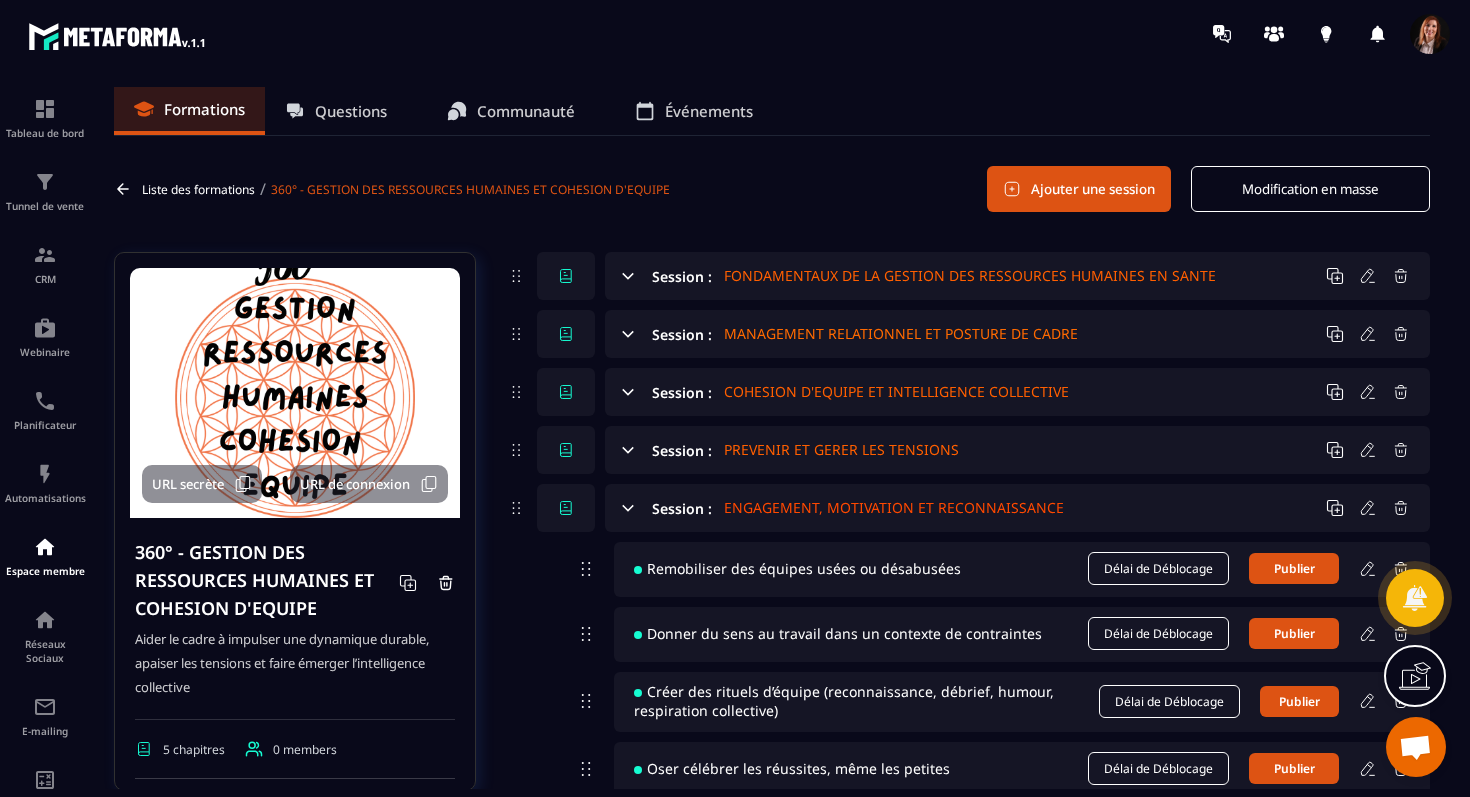 click 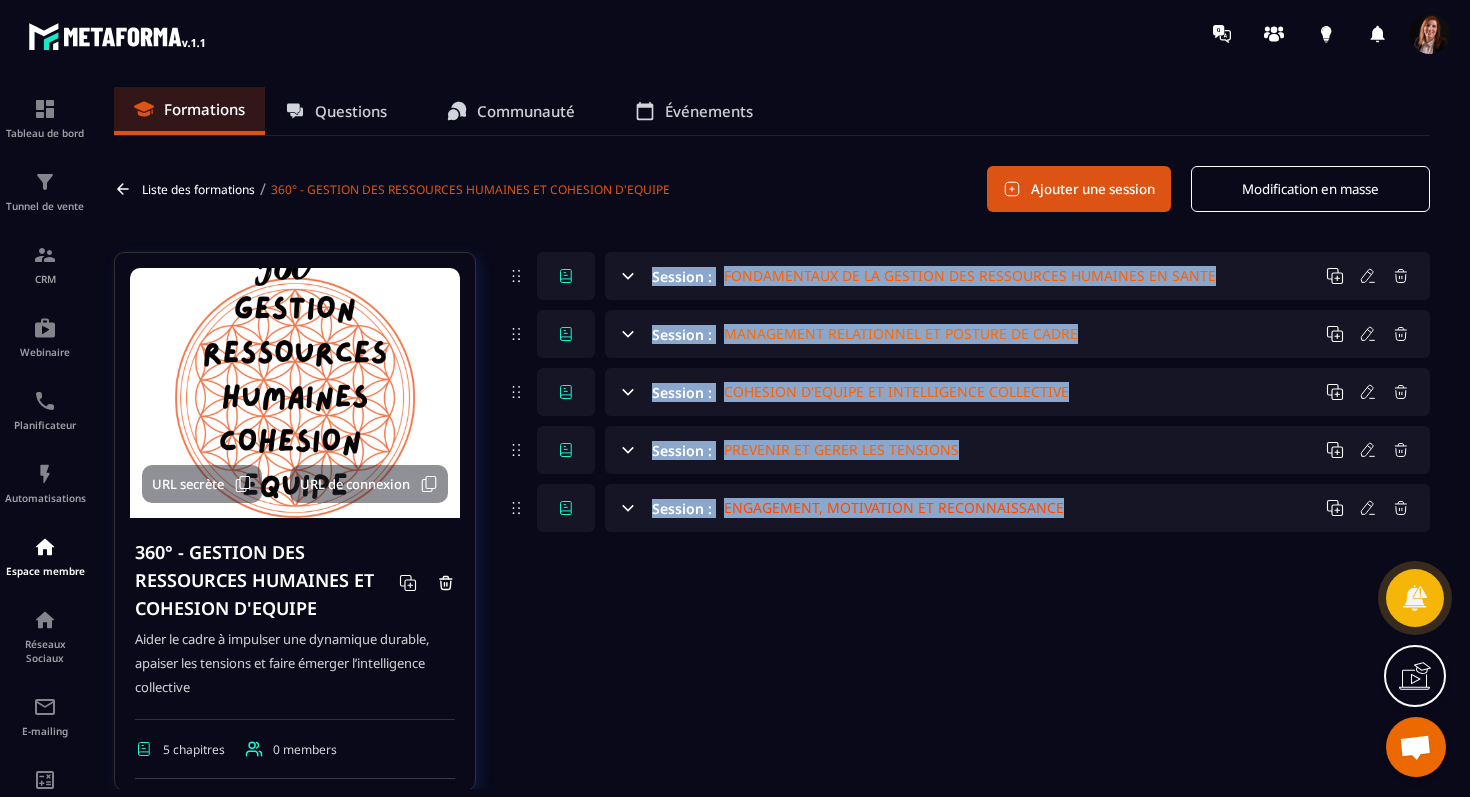 drag, startPoint x: 1140, startPoint y: 550, endPoint x: 654, endPoint y: 213, distance: 591.40936 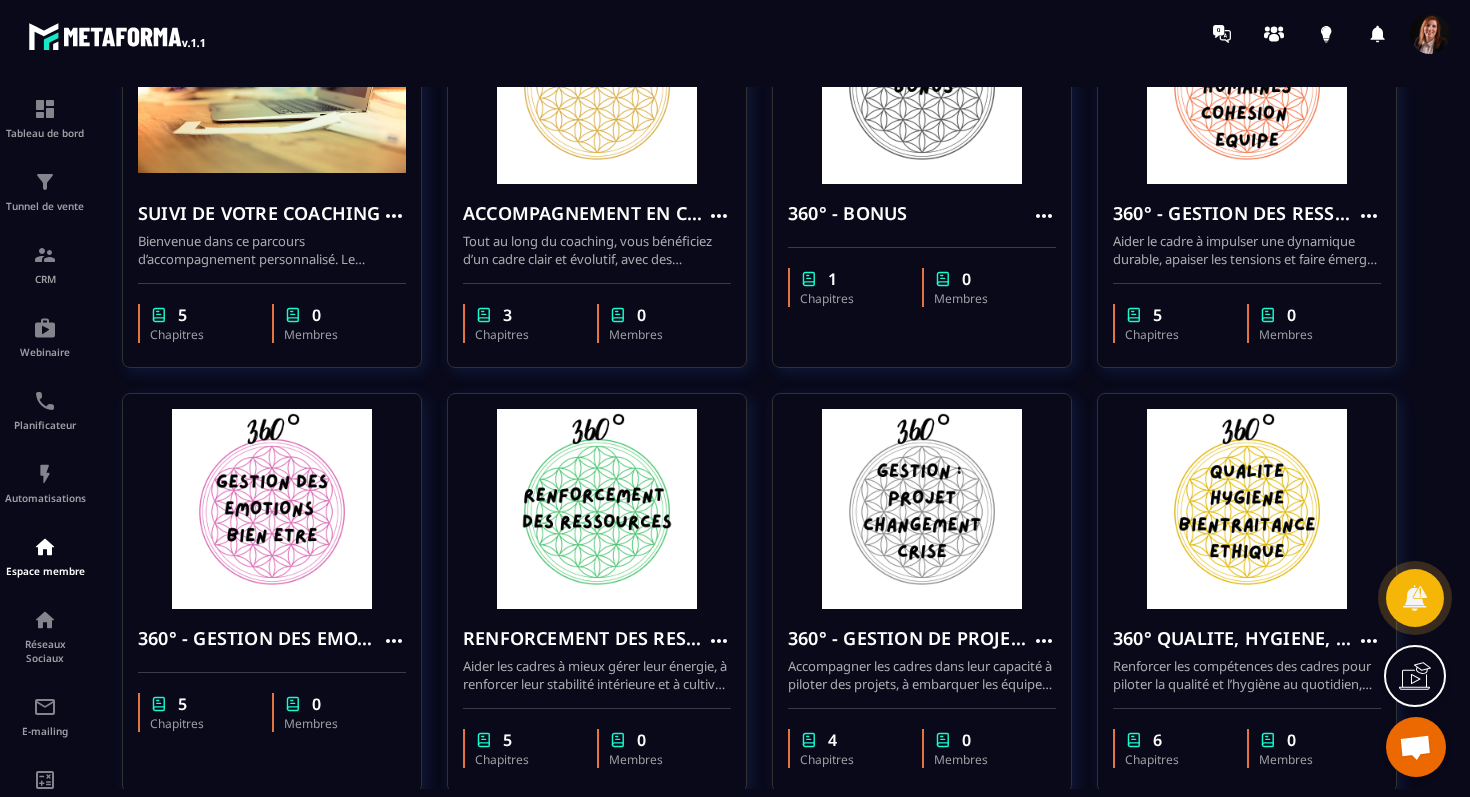 scroll, scrollTop: 275, scrollLeft: 0, axis: vertical 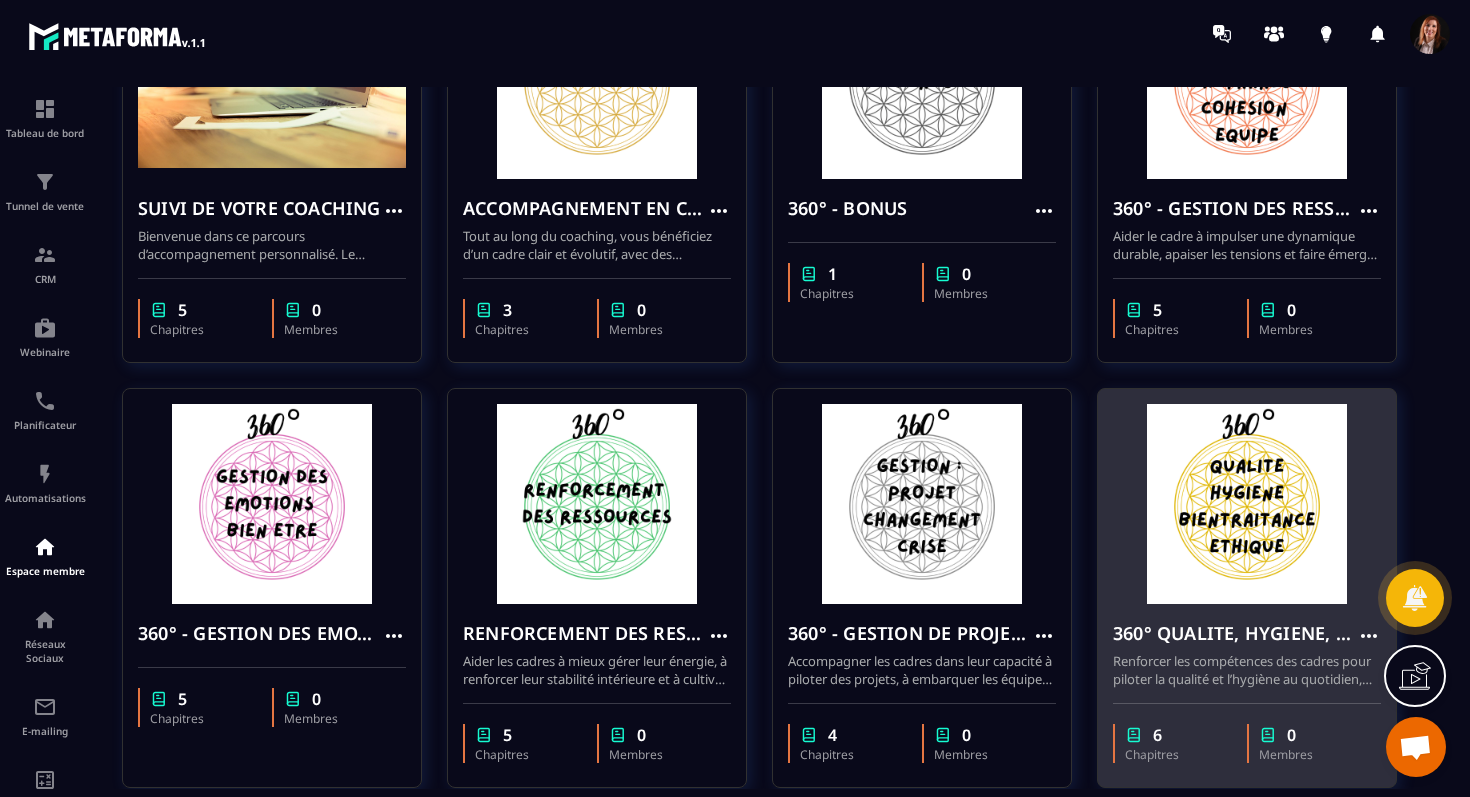 click at bounding box center (1247, 504) 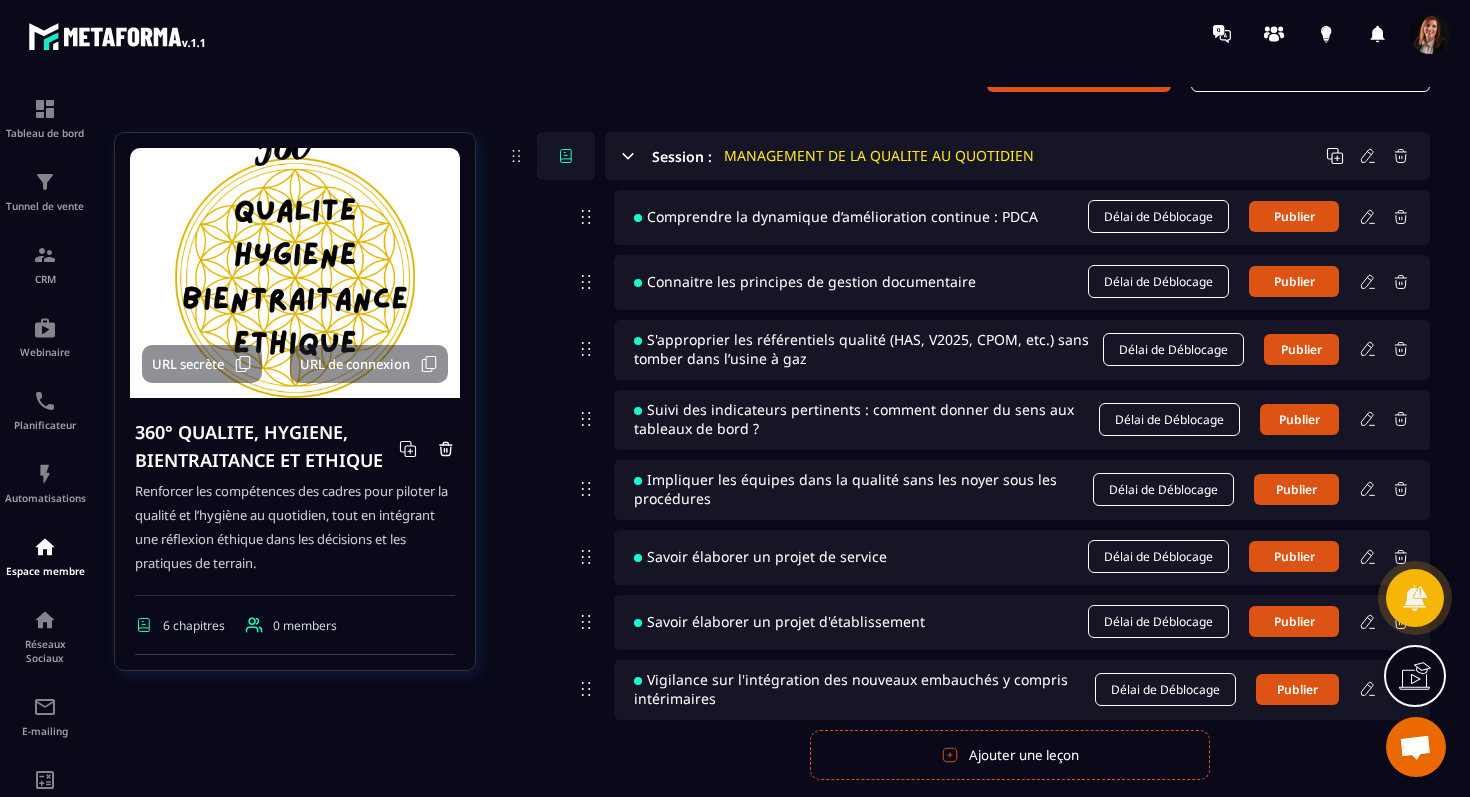 scroll, scrollTop: 183, scrollLeft: 0, axis: vertical 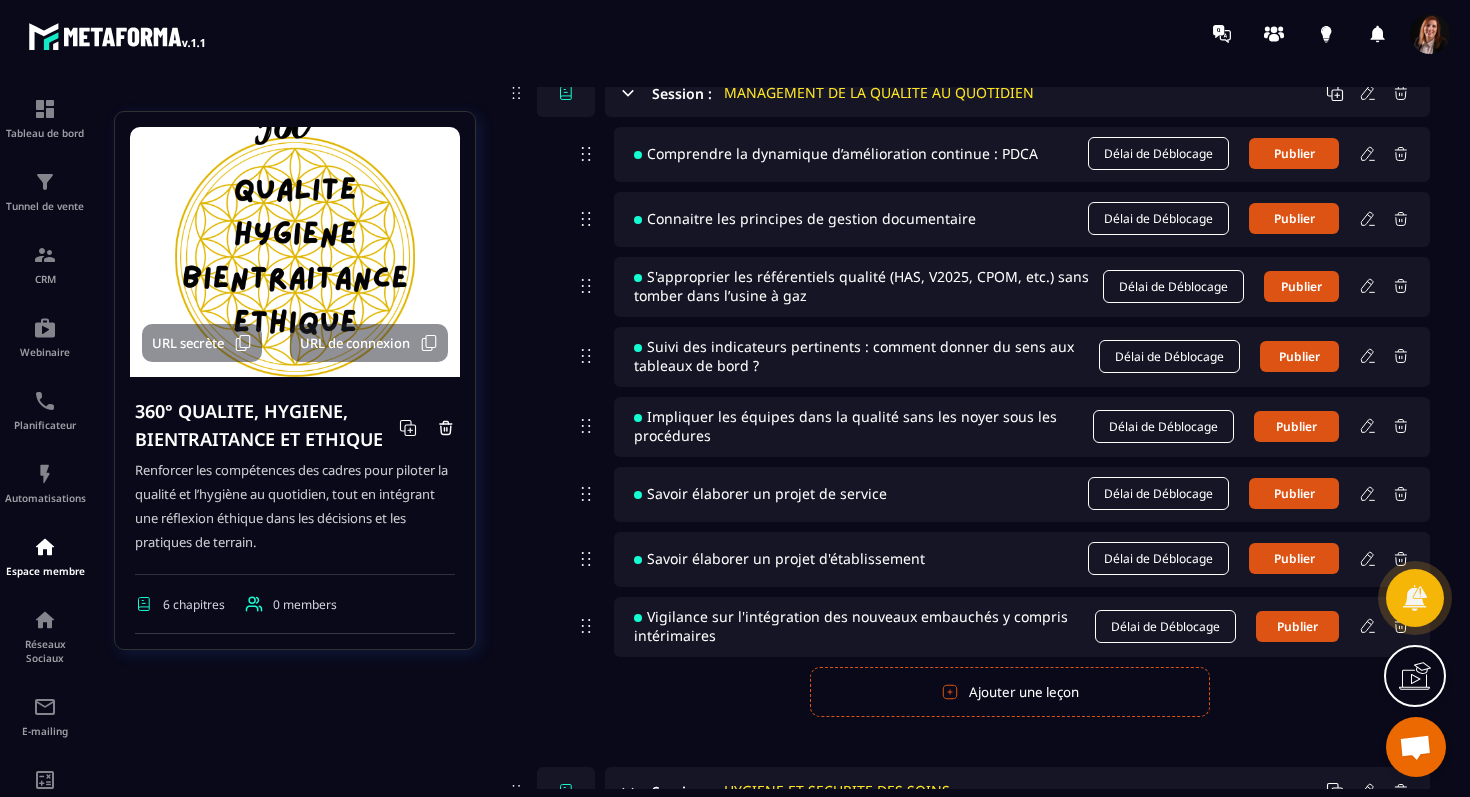 drag, startPoint x: 651, startPoint y: 49, endPoint x: 808, endPoint y: 311, distance: 305.43903 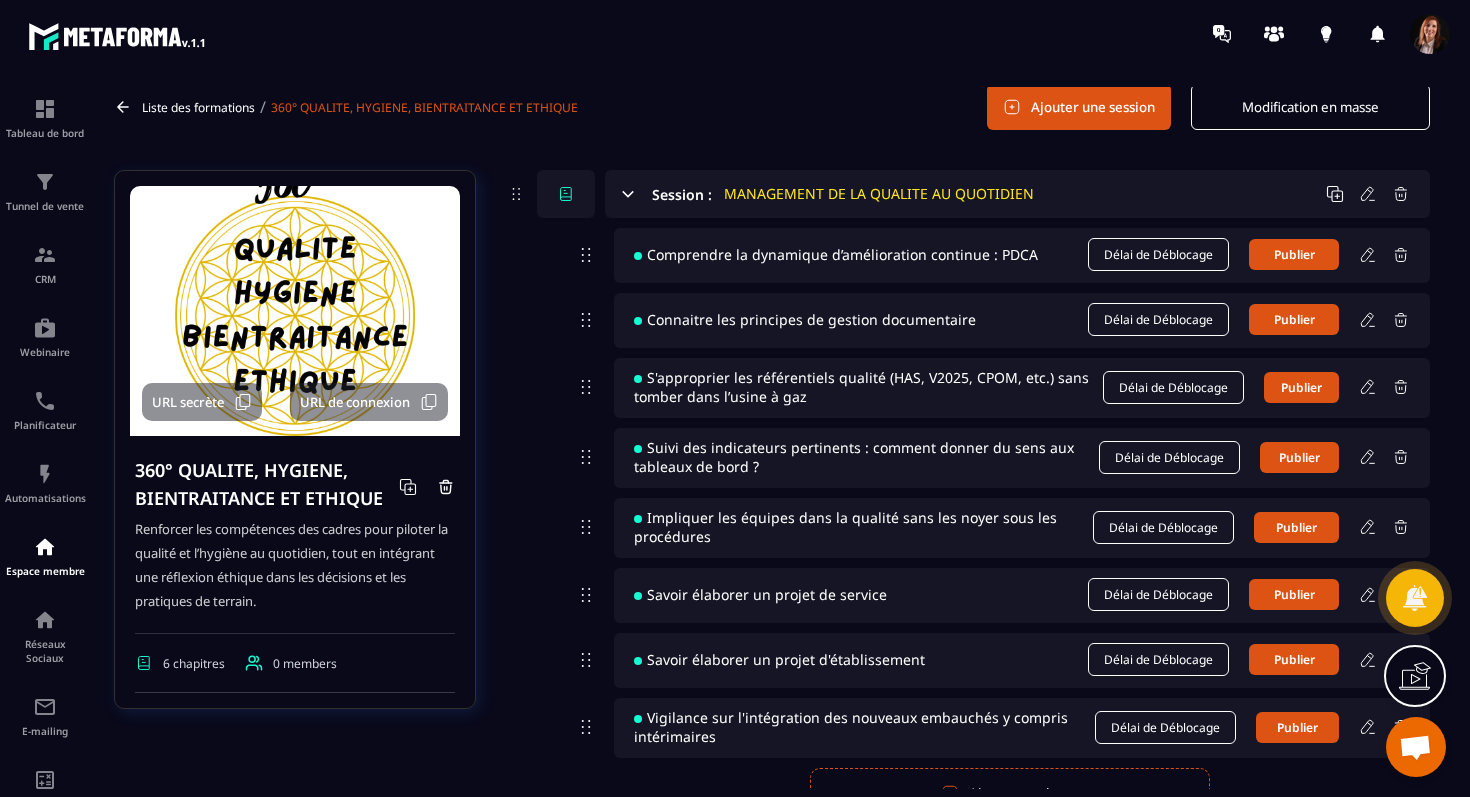 scroll, scrollTop: 3, scrollLeft: 0, axis: vertical 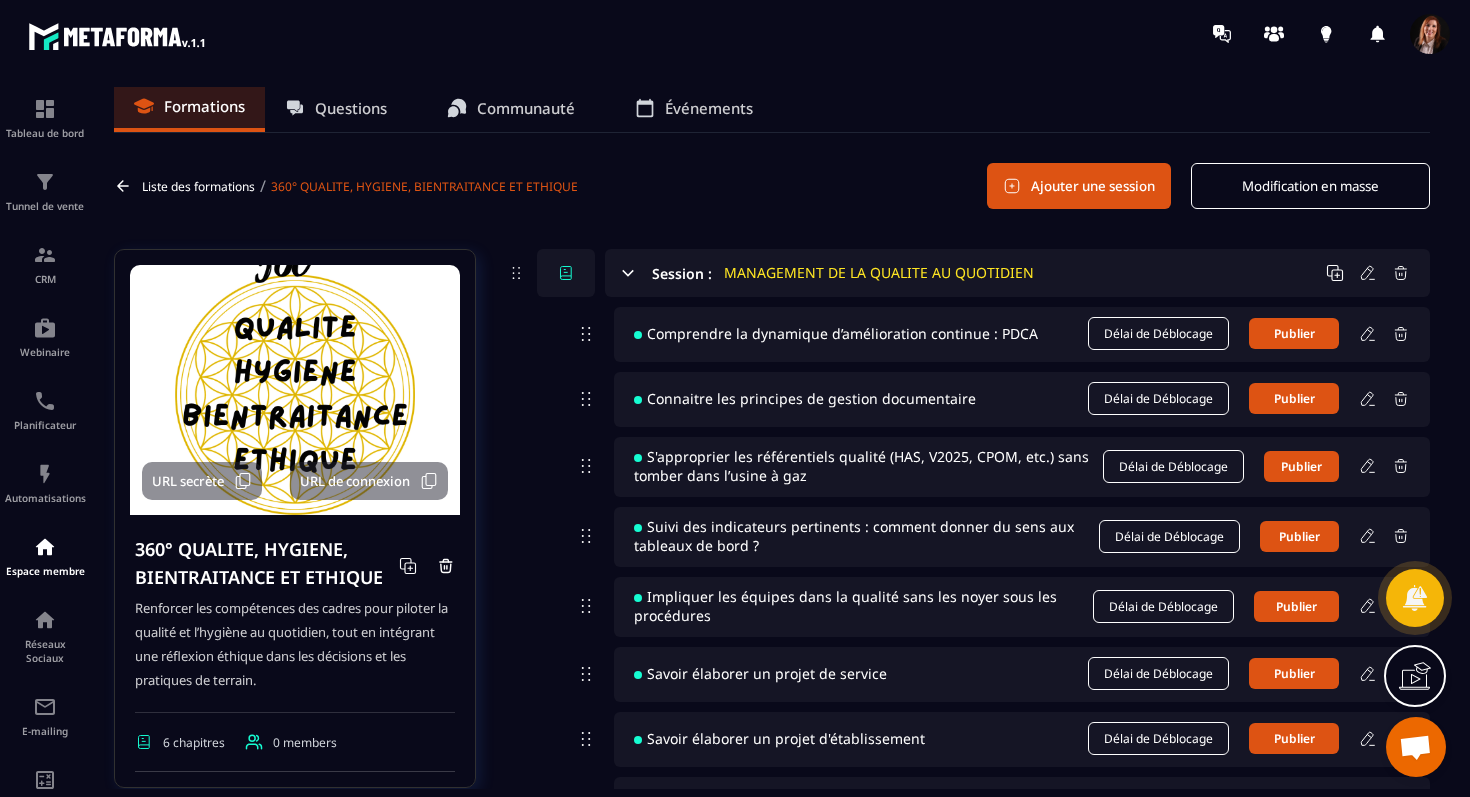 click 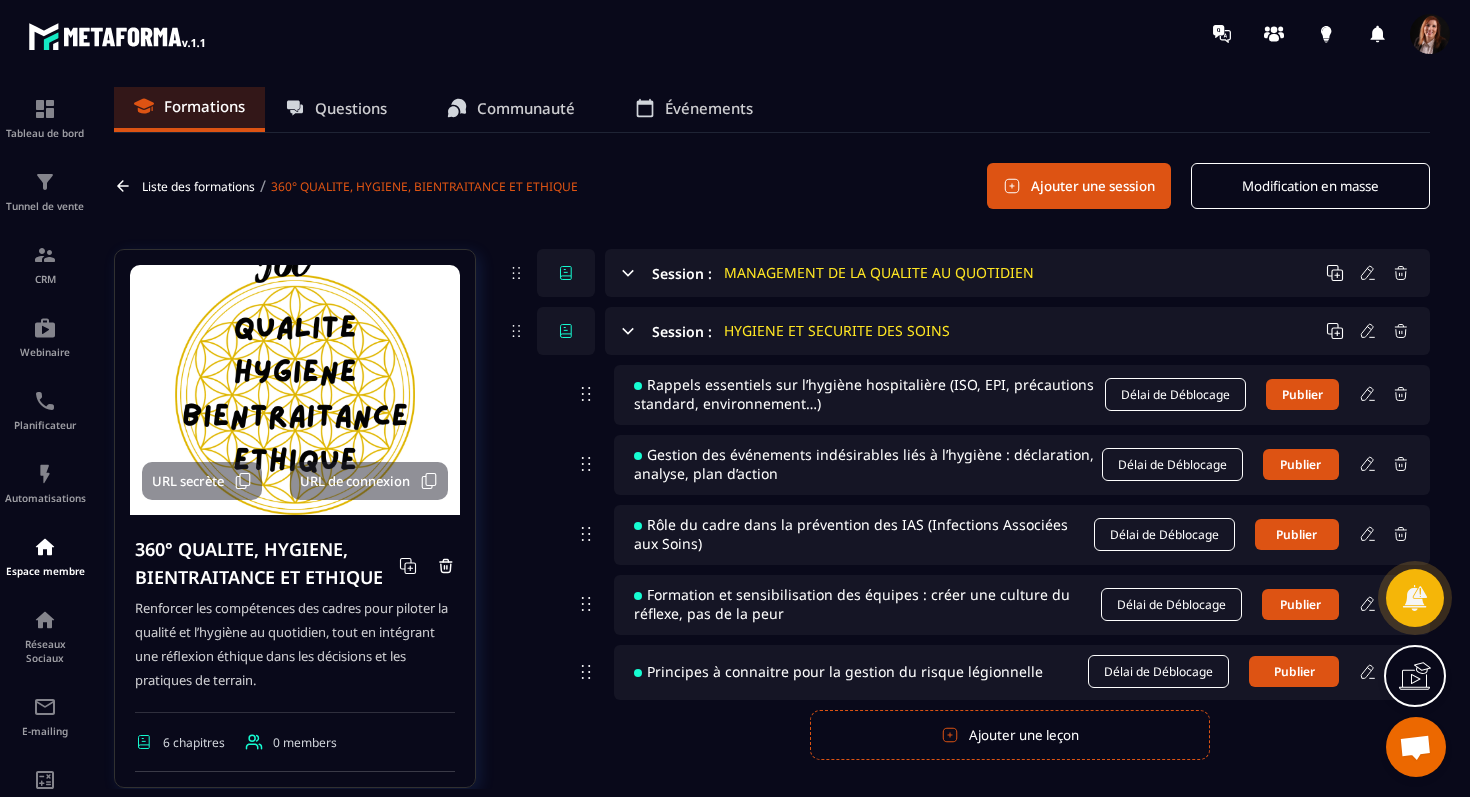 click 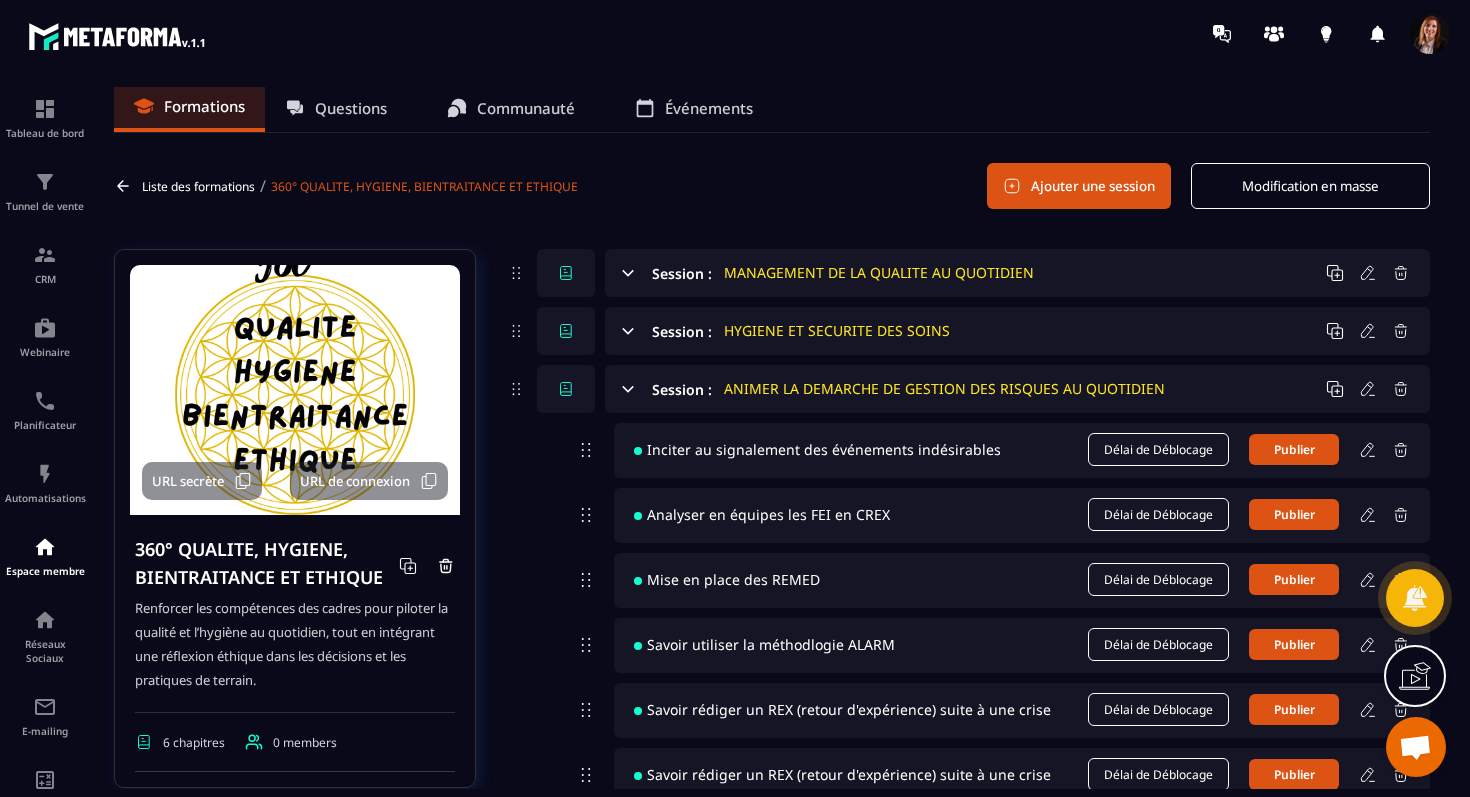 click 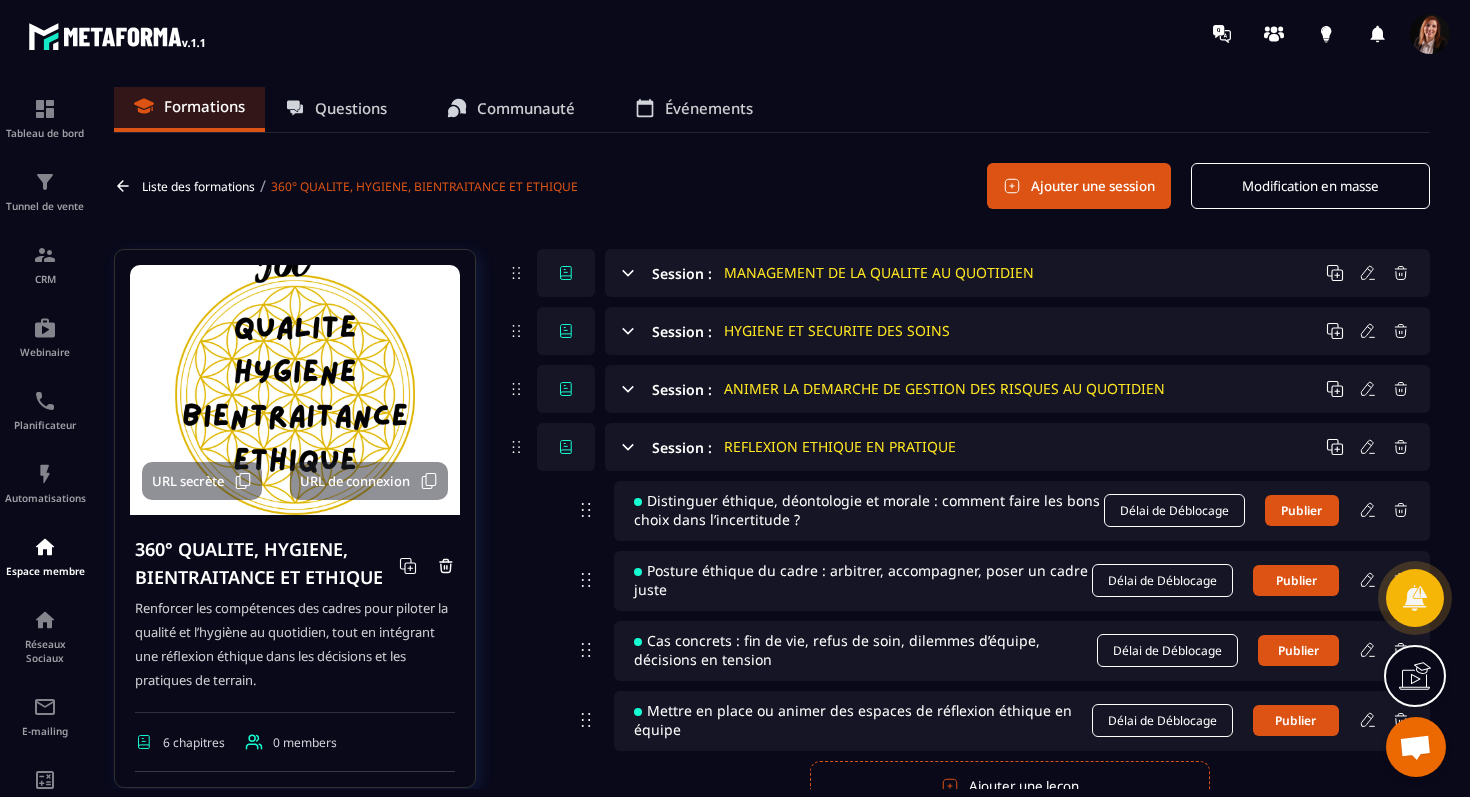 click 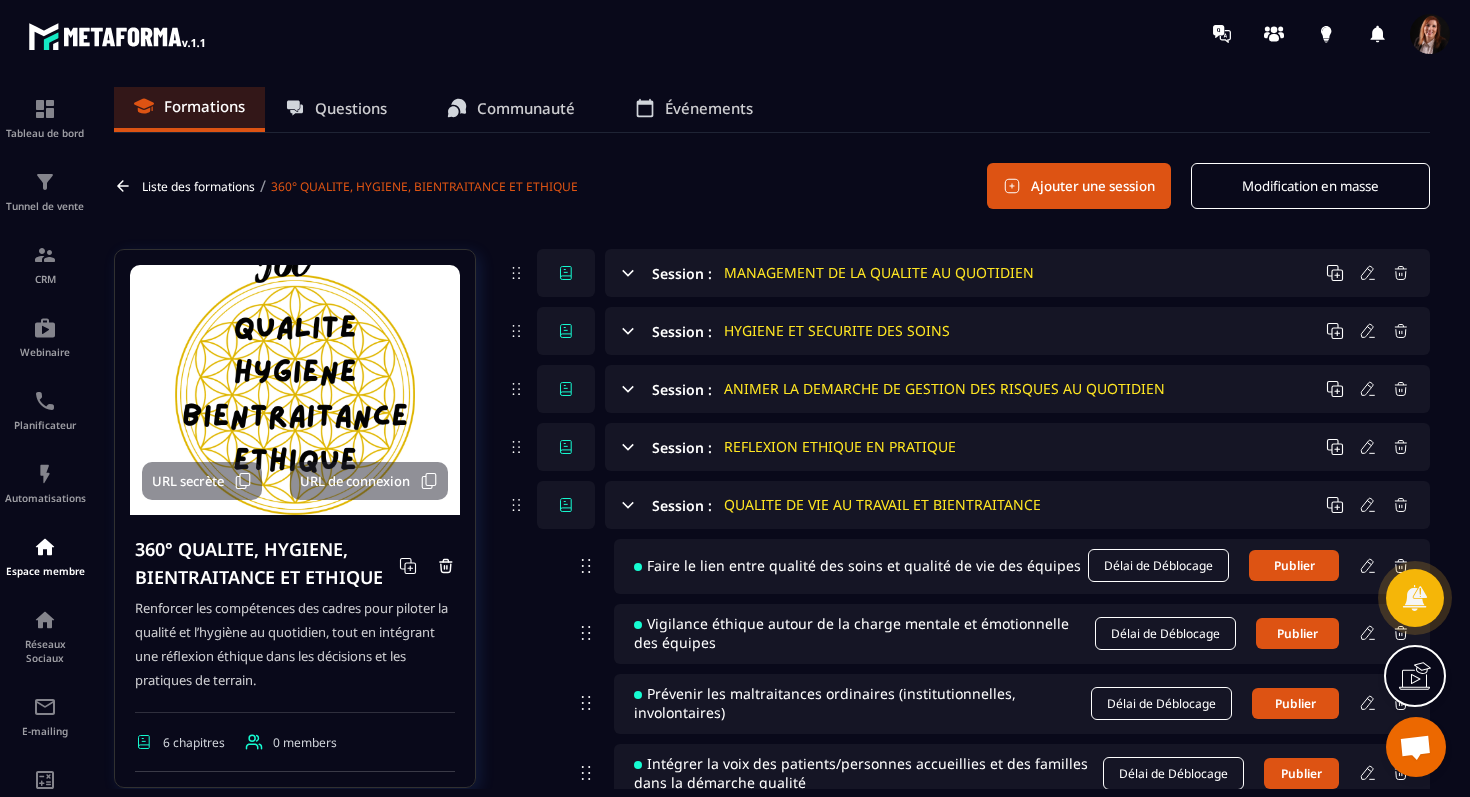 click 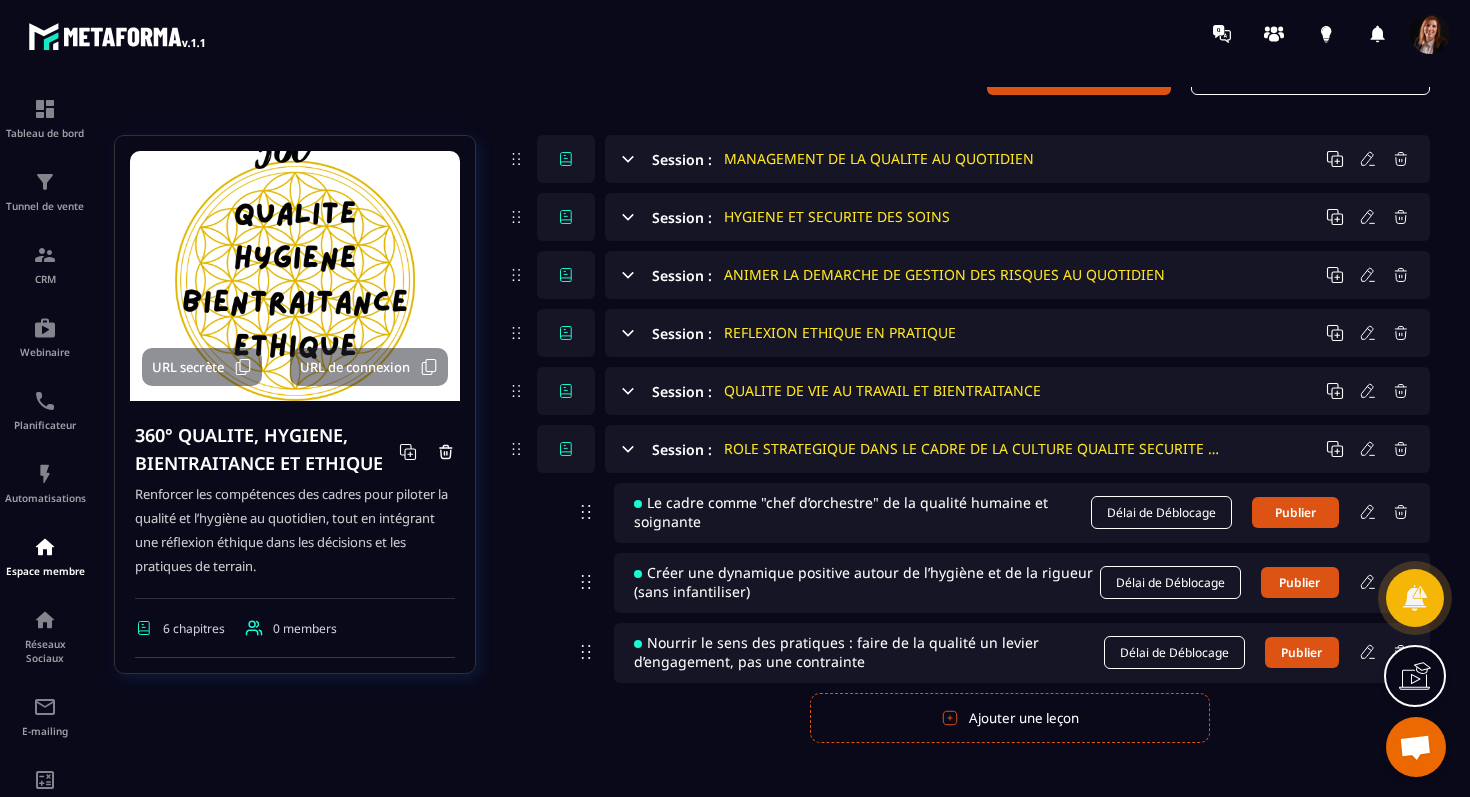 scroll, scrollTop: 141, scrollLeft: 0, axis: vertical 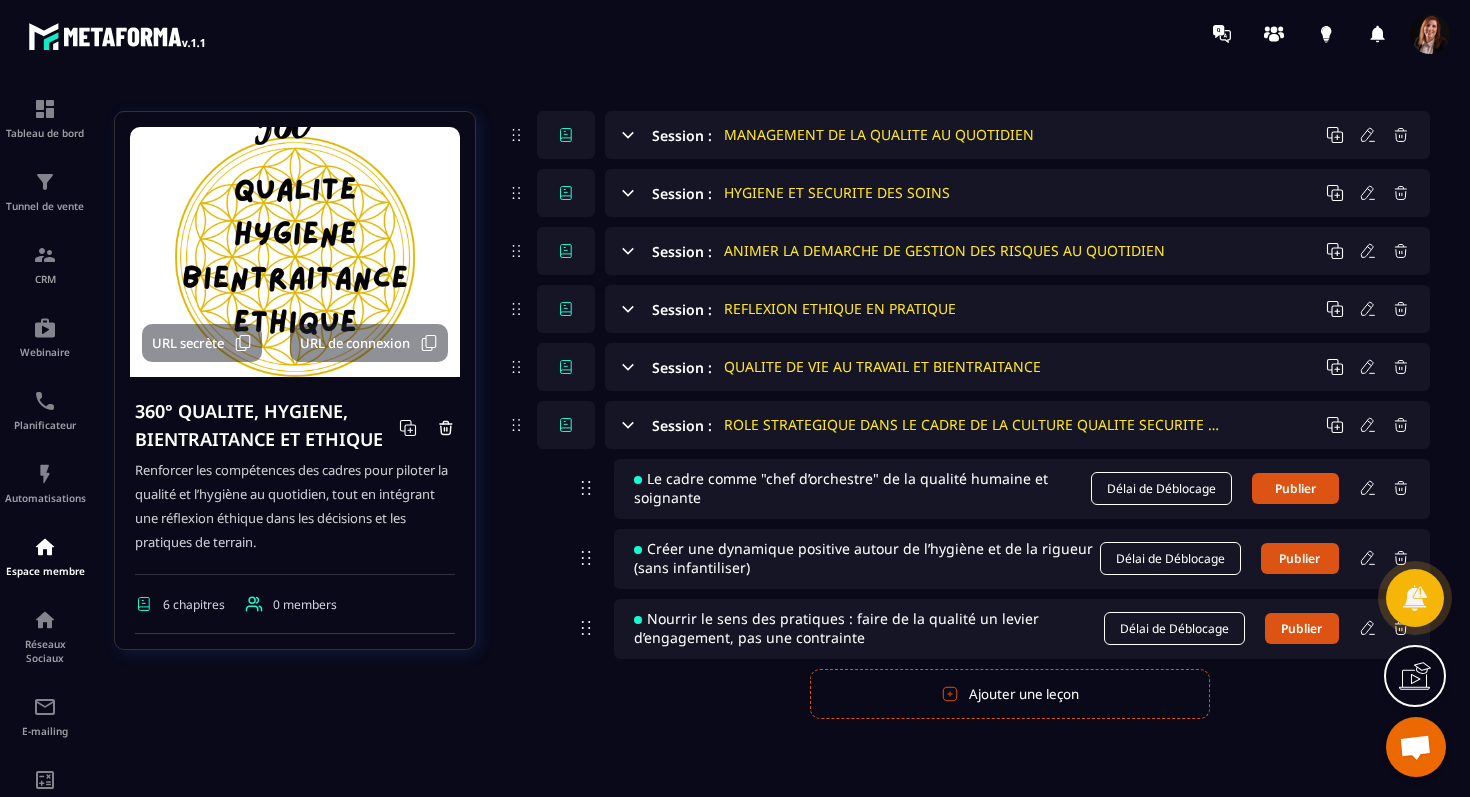 click 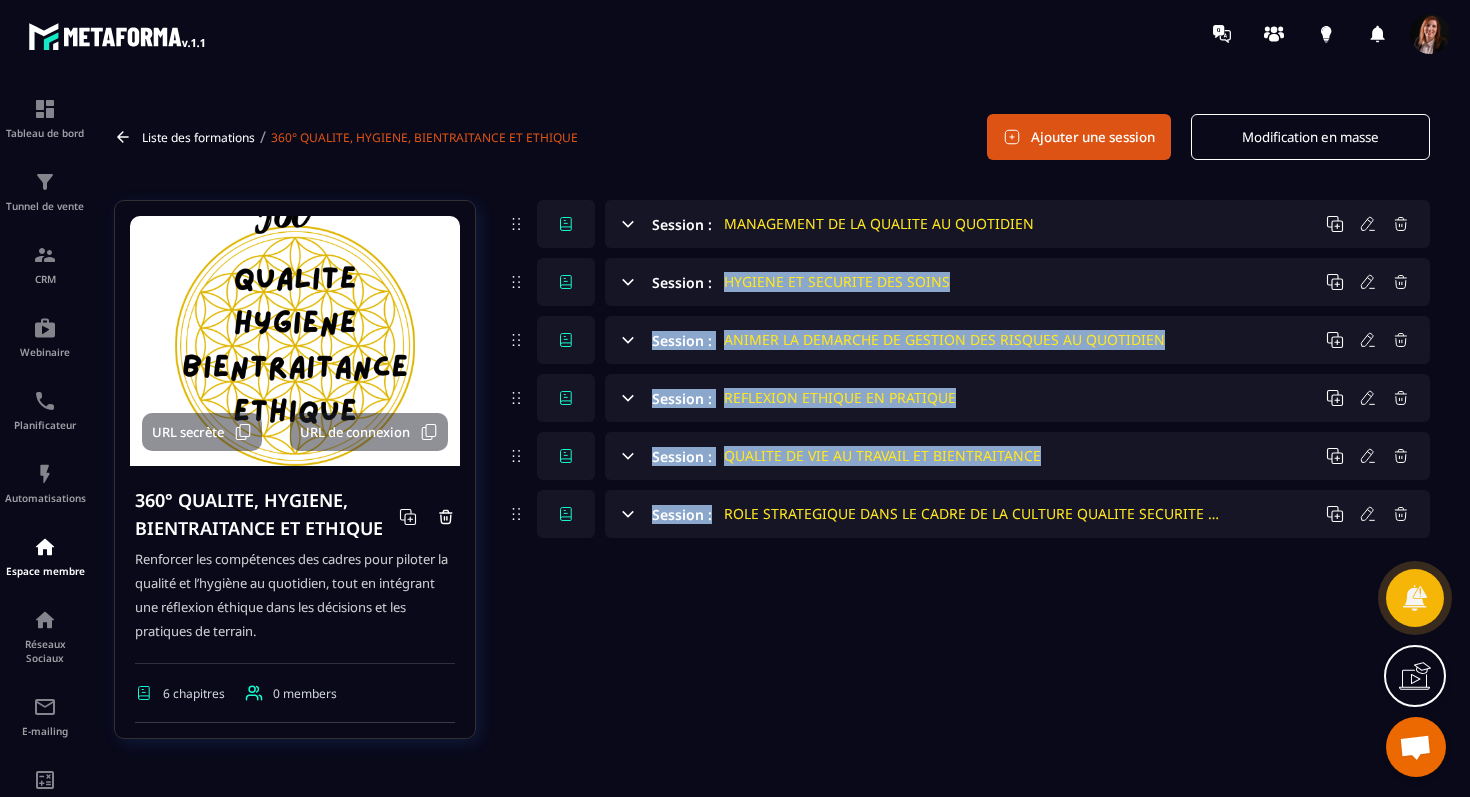 drag, startPoint x: 643, startPoint y: 597, endPoint x: 1055, endPoint y: 248, distance: 539.9491 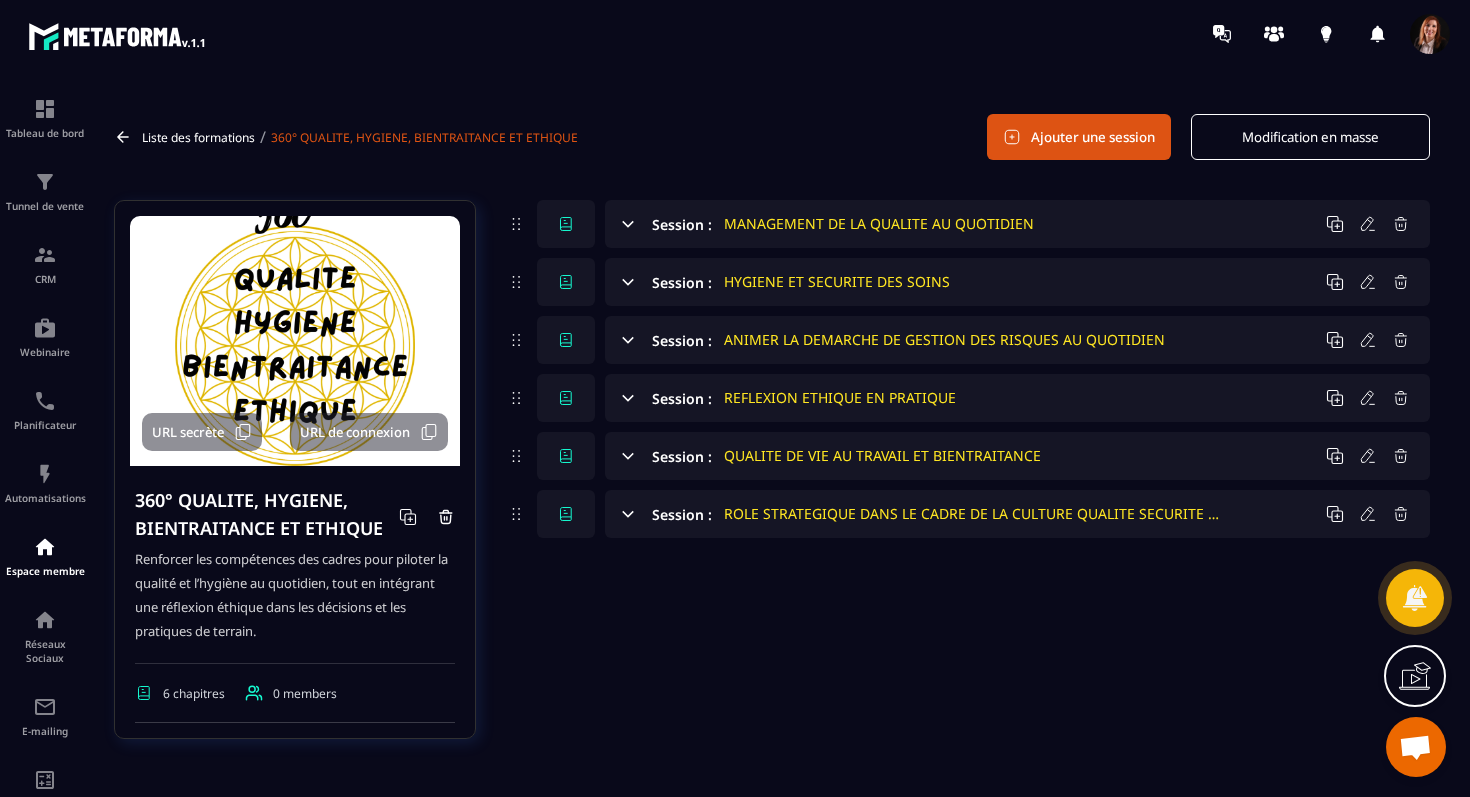 click on "Session : MANAGEMENT DE LA QUALITE AU QUOTIDIEN Session : HYGIENE ET SECURITE DES SOINS Session : ANIMER LA DEMARCHE DE GESTION DES RISQUES AU QUOTIDIEN Session : REFLEXION ETHIQUE EN PRATIQUE Session : QUALITE DE VIE AU TRAVAIL ET BIENTRAITANCE Session : ROLE STRATEGIQUE DANS LE CADRE DE LA CULTURE QUALITE SECURITE DES SOINS/ACCOMPAGNEMENT" 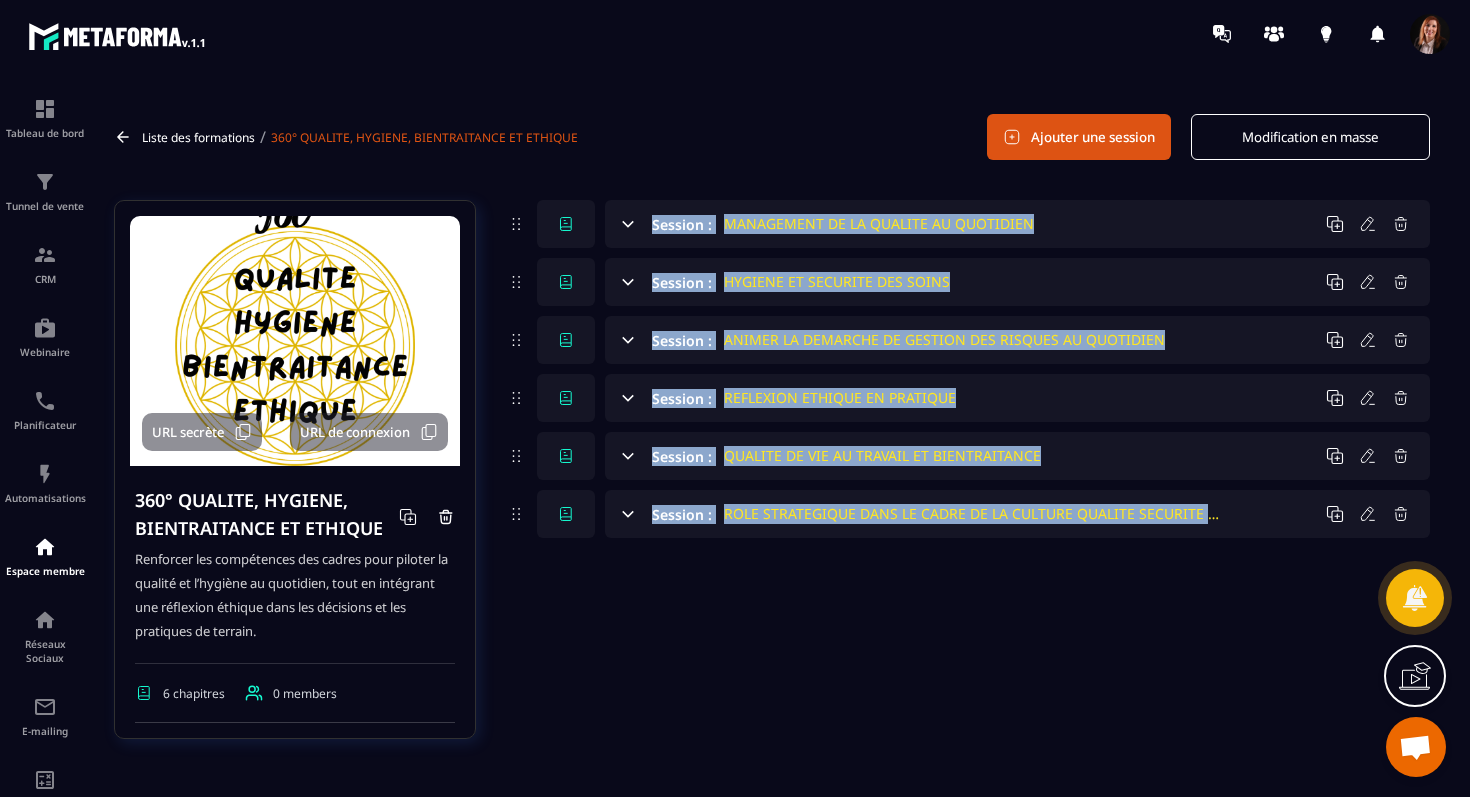 drag, startPoint x: 1286, startPoint y: 584, endPoint x: 657, endPoint y: 212, distance: 730.77014 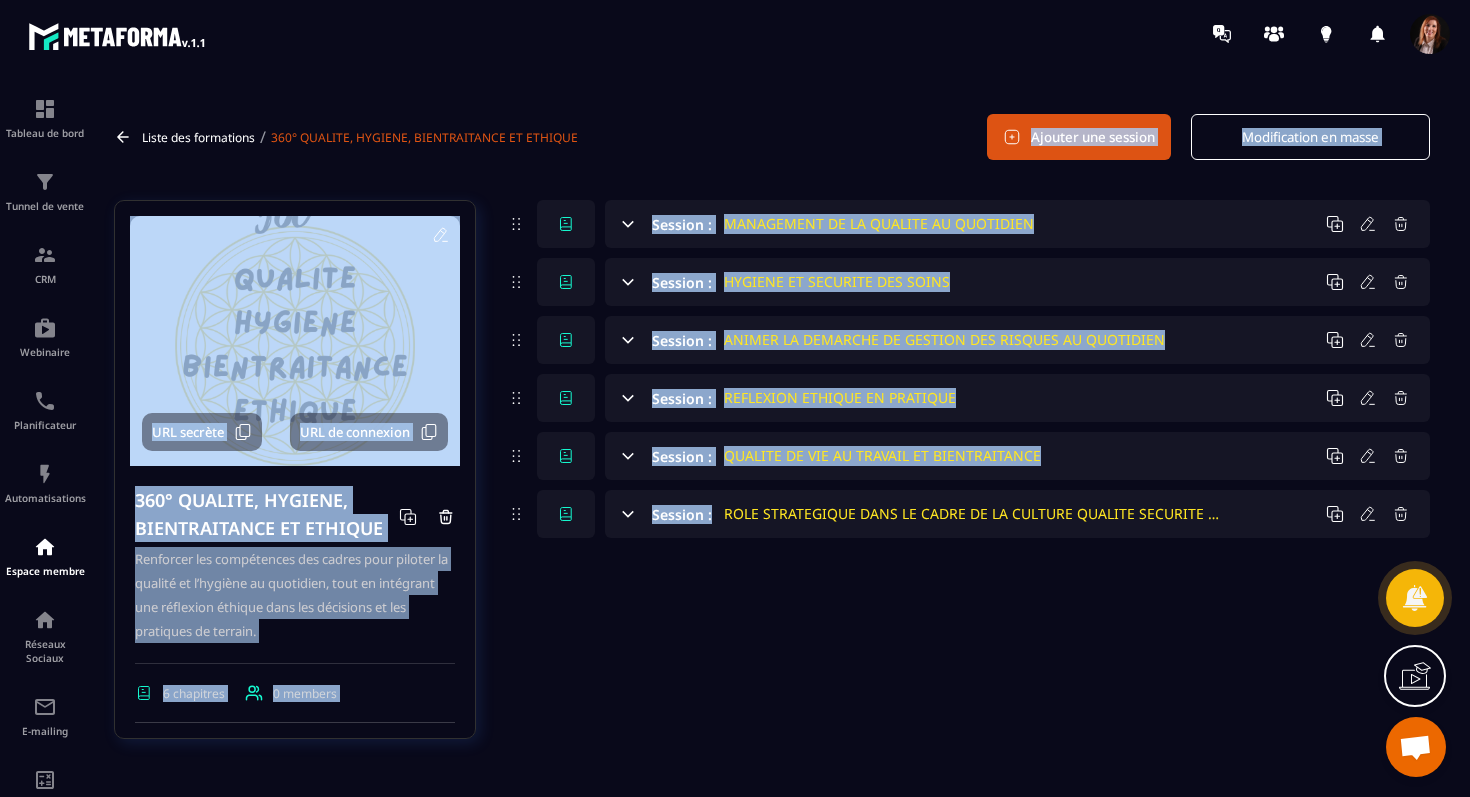 drag, startPoint x: 660, startPoint y: 555, endPoint x: 736, endPoint y: 154, distance: 408.13846 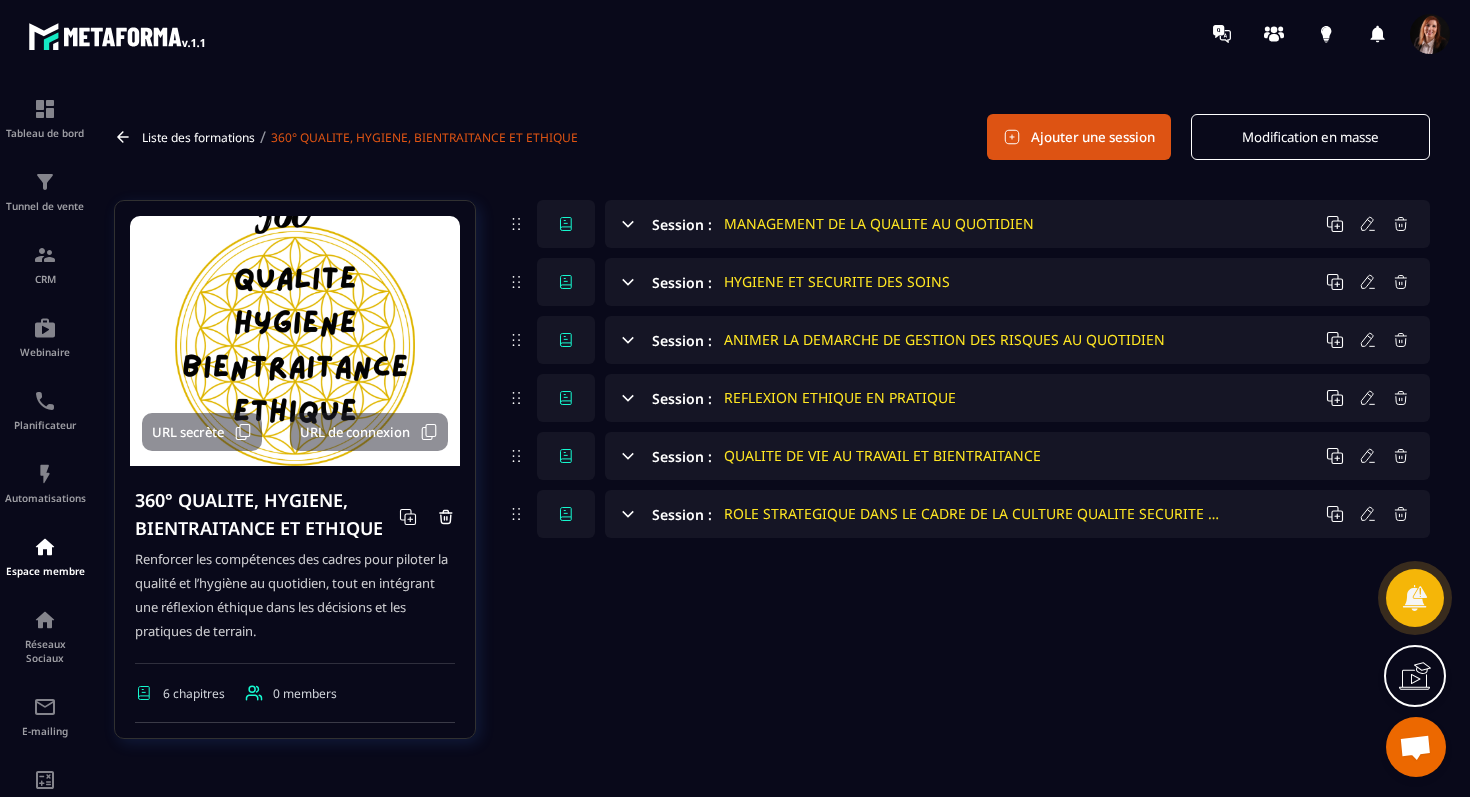 click on "Session : MANAGEMENT DE LA QUALITE AU QUOTIDIEN Session : HYGIENE ET SECURITE DES SOINS Session : ANIMER LA DEMARCHE DE GESTION DES RISQUES AU QUOTIDIEN Session : REFLEXION ETHIQUE EN PRATIQUE Session : QUALITE DE VIE AU TRAVAIL ET BIENTRAITANCE Session : ROLE STRATEGIQUE DANS LE CADRE DE LA CULTURE QUALITE SECURITE DES SOINS/ACCOMPAGNEMENT" 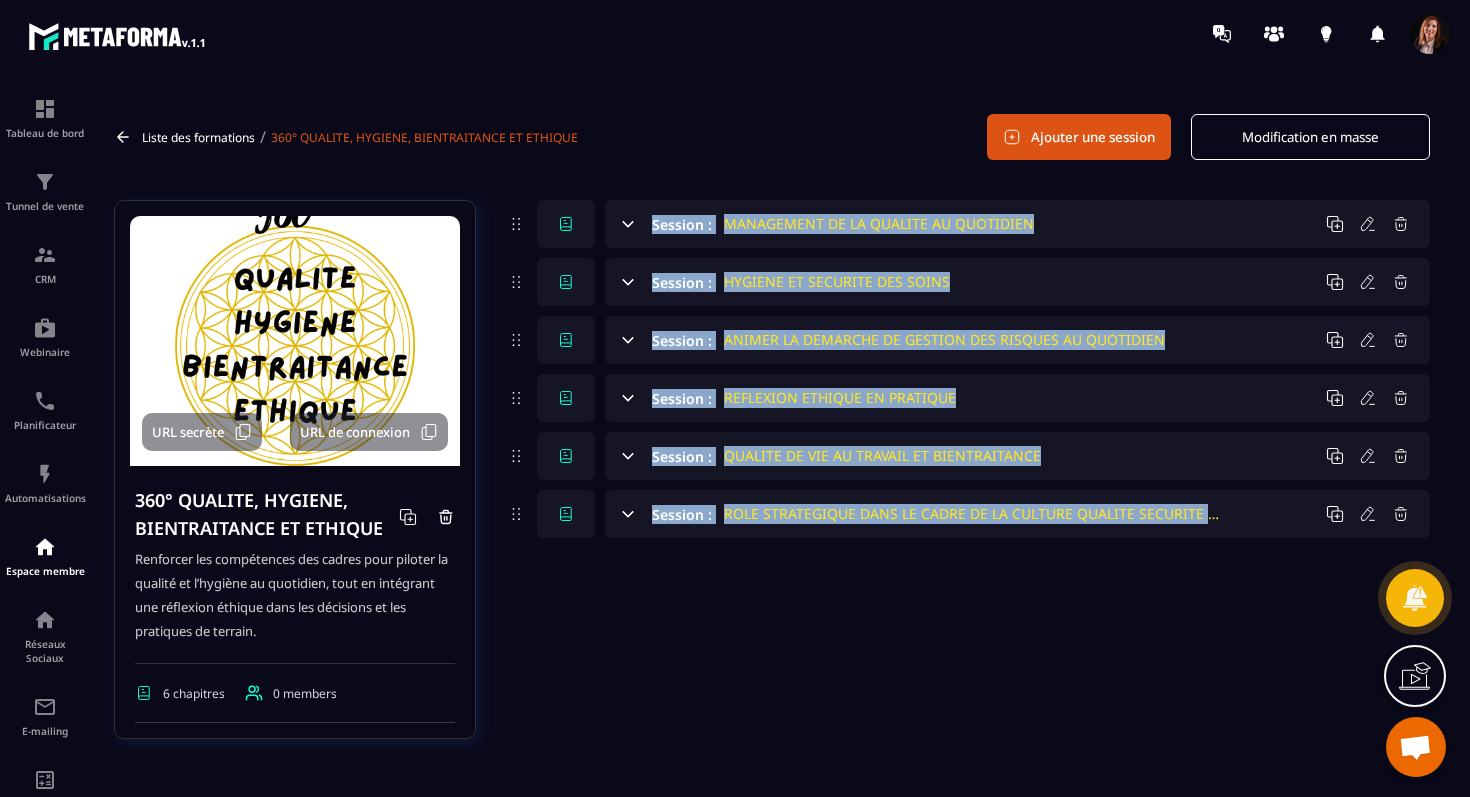 drag, startPoint x: 1311, startPoint y: 555, endPoint x: 689, endPoint y: 199, distance: 716.67285 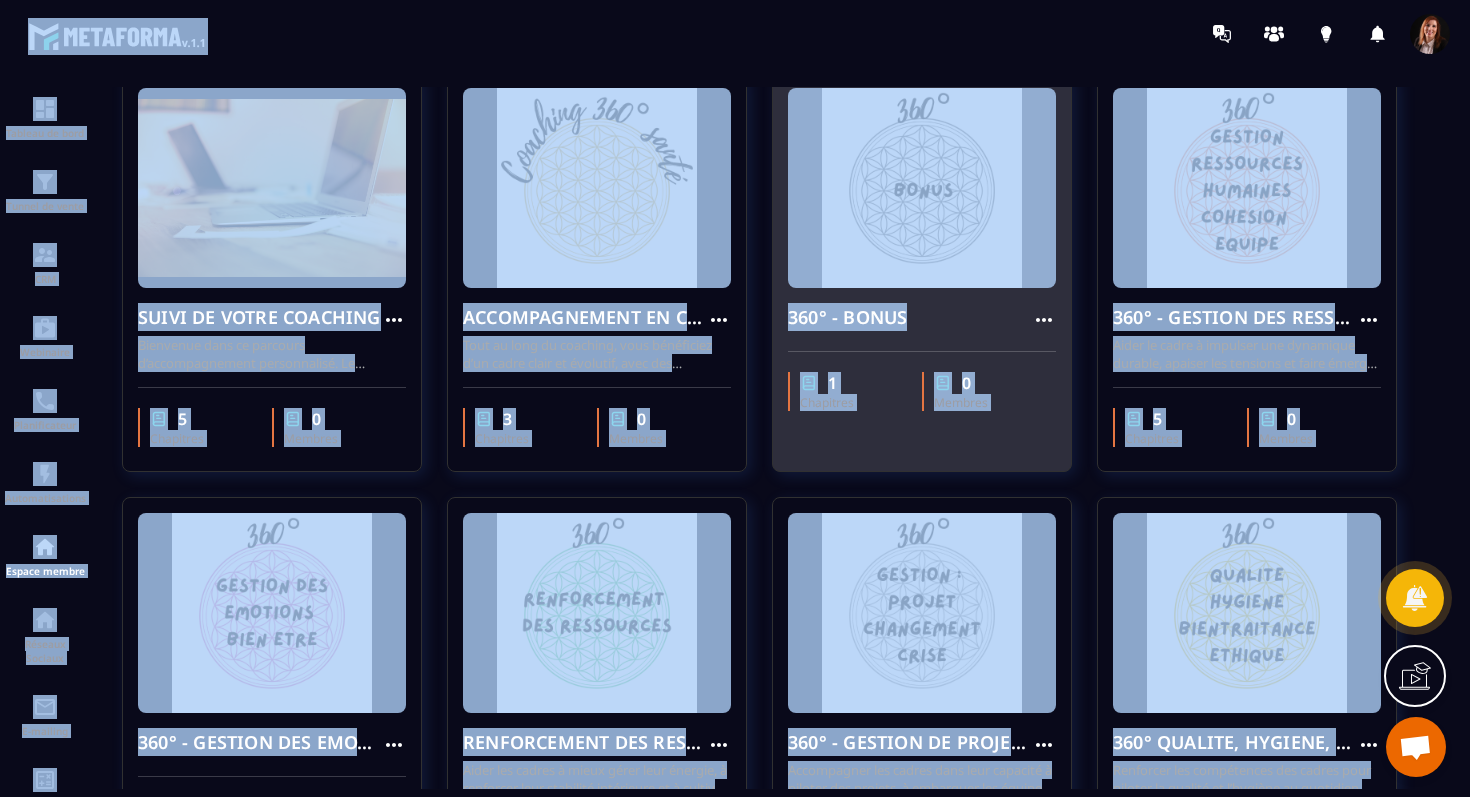 scroll, scrollTop: 204, scrollLeft: 0, axis: vertical 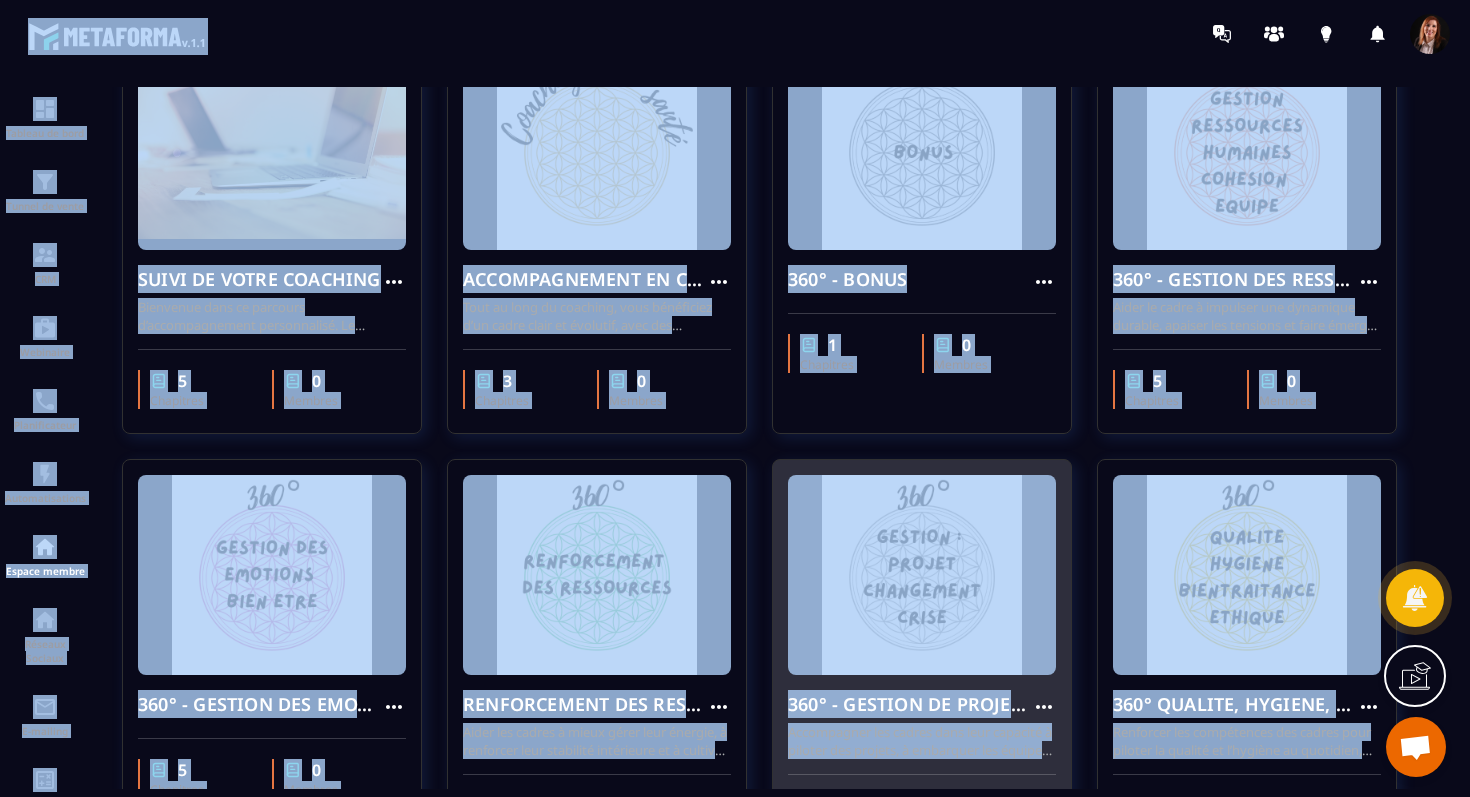 click on "360° - GESTION DE PROJET, CONDUITE DU CHANGEMENT ET GESTION DE CRISE" at bounding box center [910, 704] 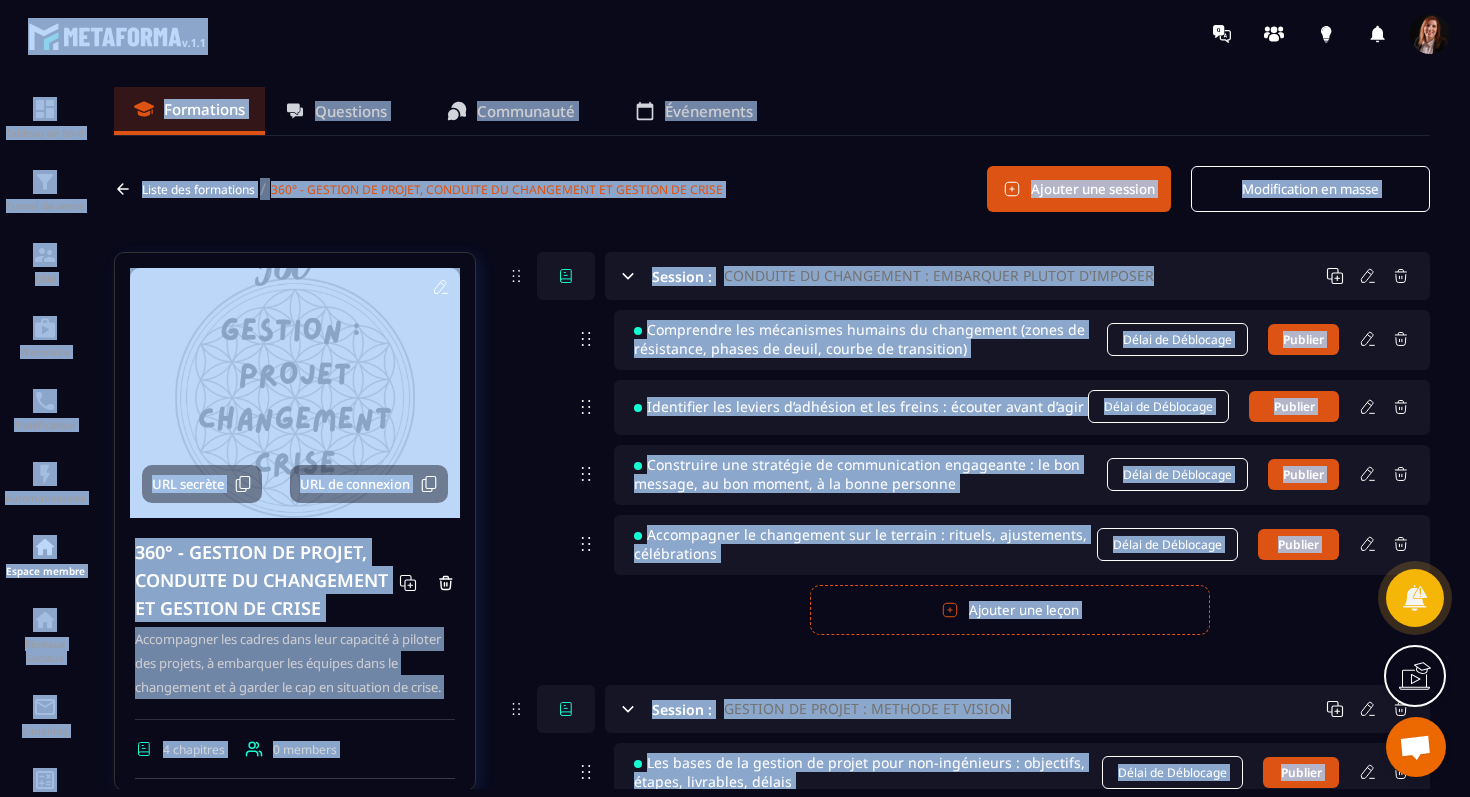 click on "Session : CONDUITE DU CHANGEMENT : EMBARQUER PLUTOT D'IMPOSER  Comprendre les mécanismes humains du changement (zones de résistance, phases de deuil, courbe de transition) Délai de Déblocage  Publier  Identifier les leviers d’adhésion et les freins : écouter avant d’agir Délai de Déblocage  Publier  Construire une stratégie de communication engageante : le bon message, au bon moment, à la bonne personne Délai de Déblocage  Publier  Accompagner le changement sur le terrain : rituels, ajustements, célébrations Délai de Déblocage  Publier Publier  Annuler  Ajouter une leçon Session : GESTION DE PROJET : METHODE ET VISION  Les bases de la gestion de projet pour non-ingénieurs : objectifs, étapes, livrables, délais Délai de Déblocage  Publier  Outils simples et efficaces : rétroplanning, fiches action, SWOT Délai de Déblocage  Publier  Animer une équipe projet transversale : créer l’envie de coopérer Délai de Déblocage  Publier Délai de Déblocage  Publier Publier  Annuler" at bounding box center [968, 1090] 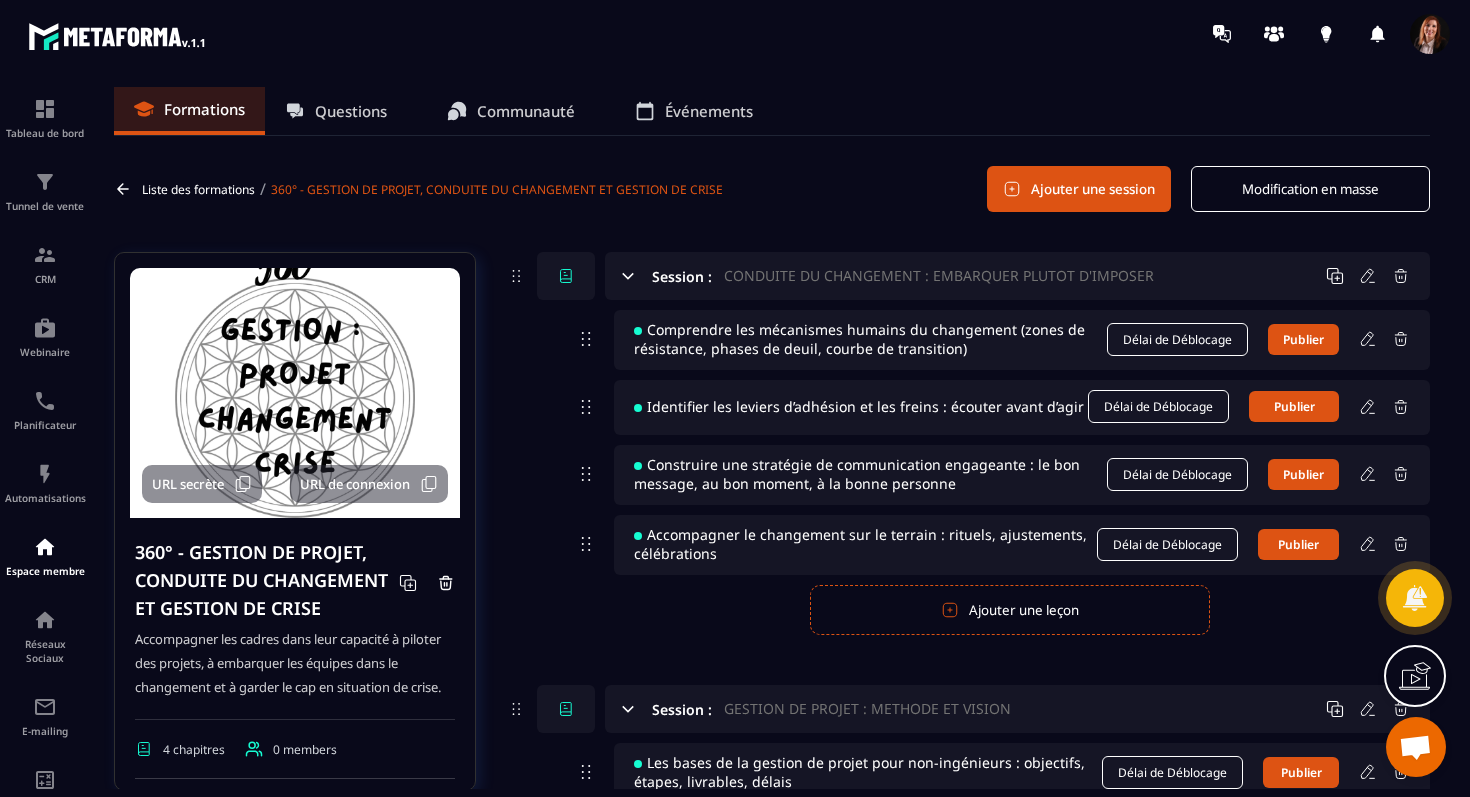 click 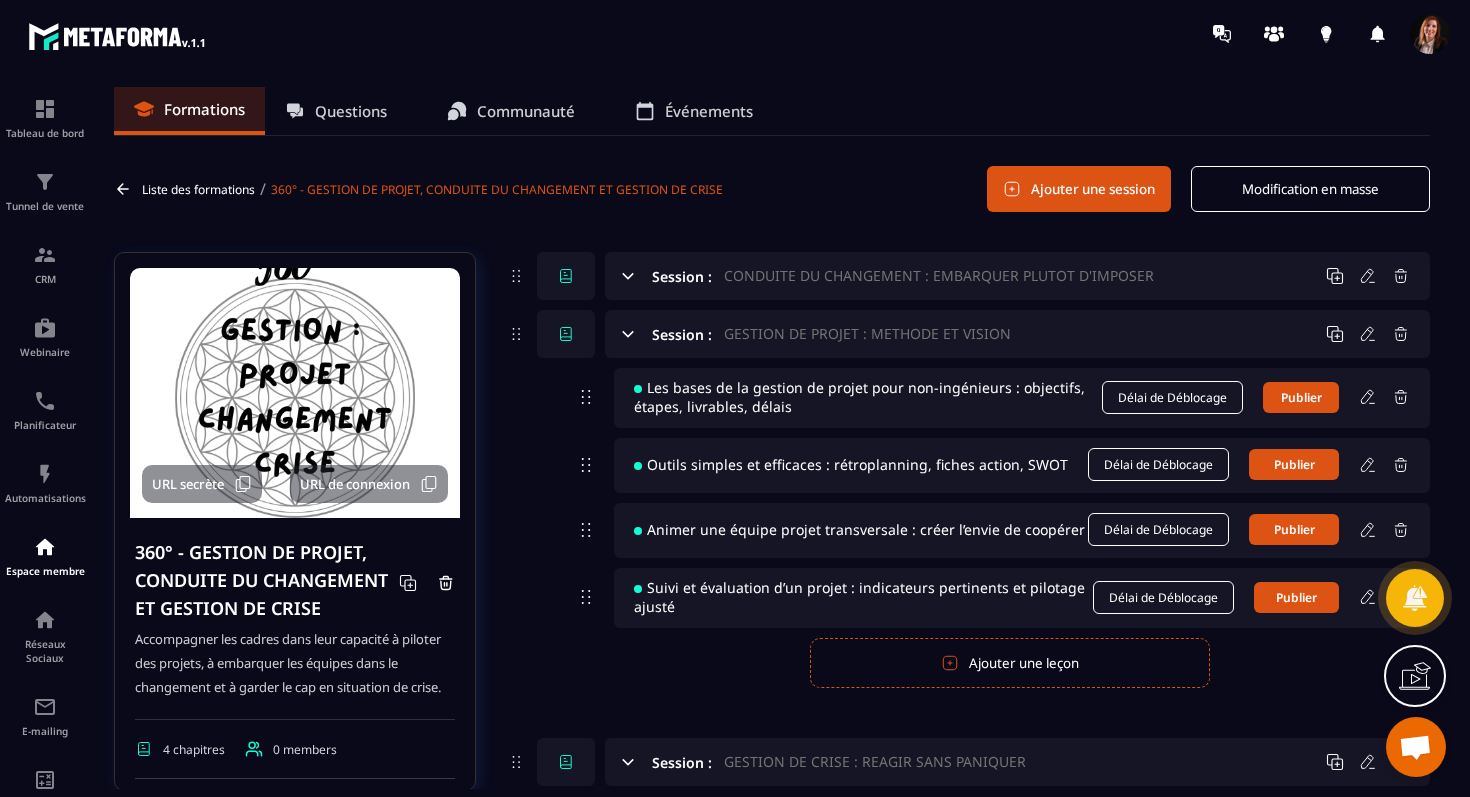 click 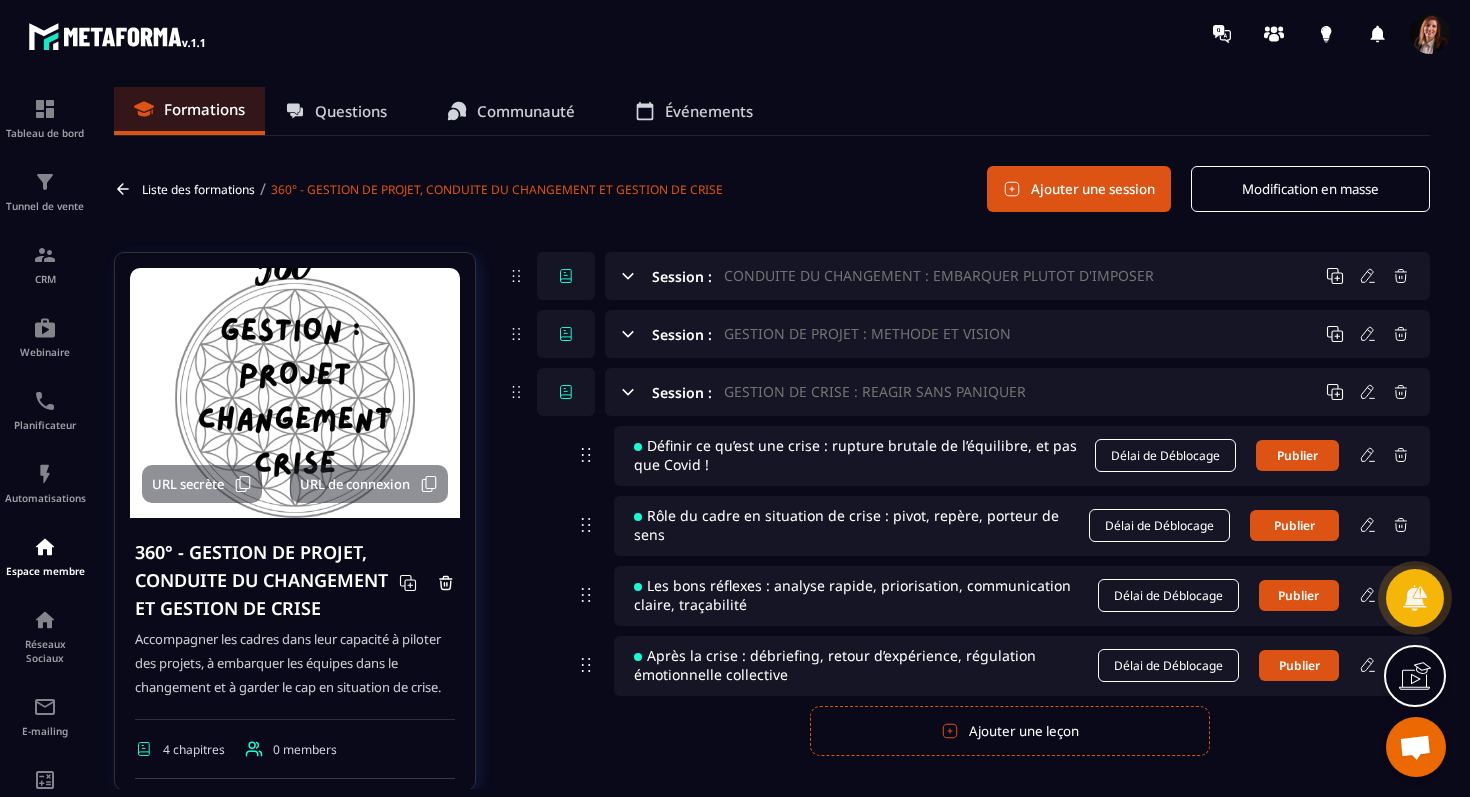 click 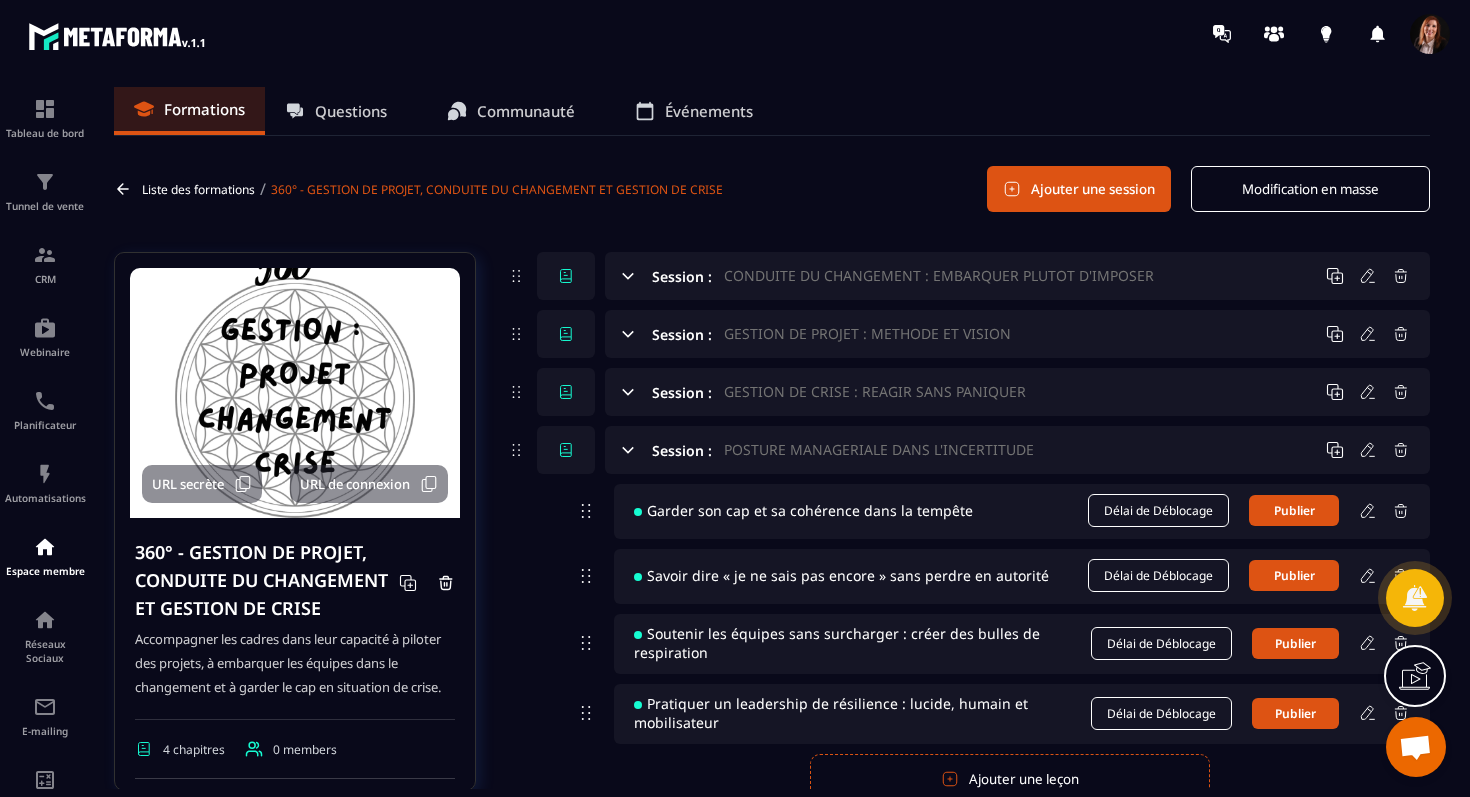 click 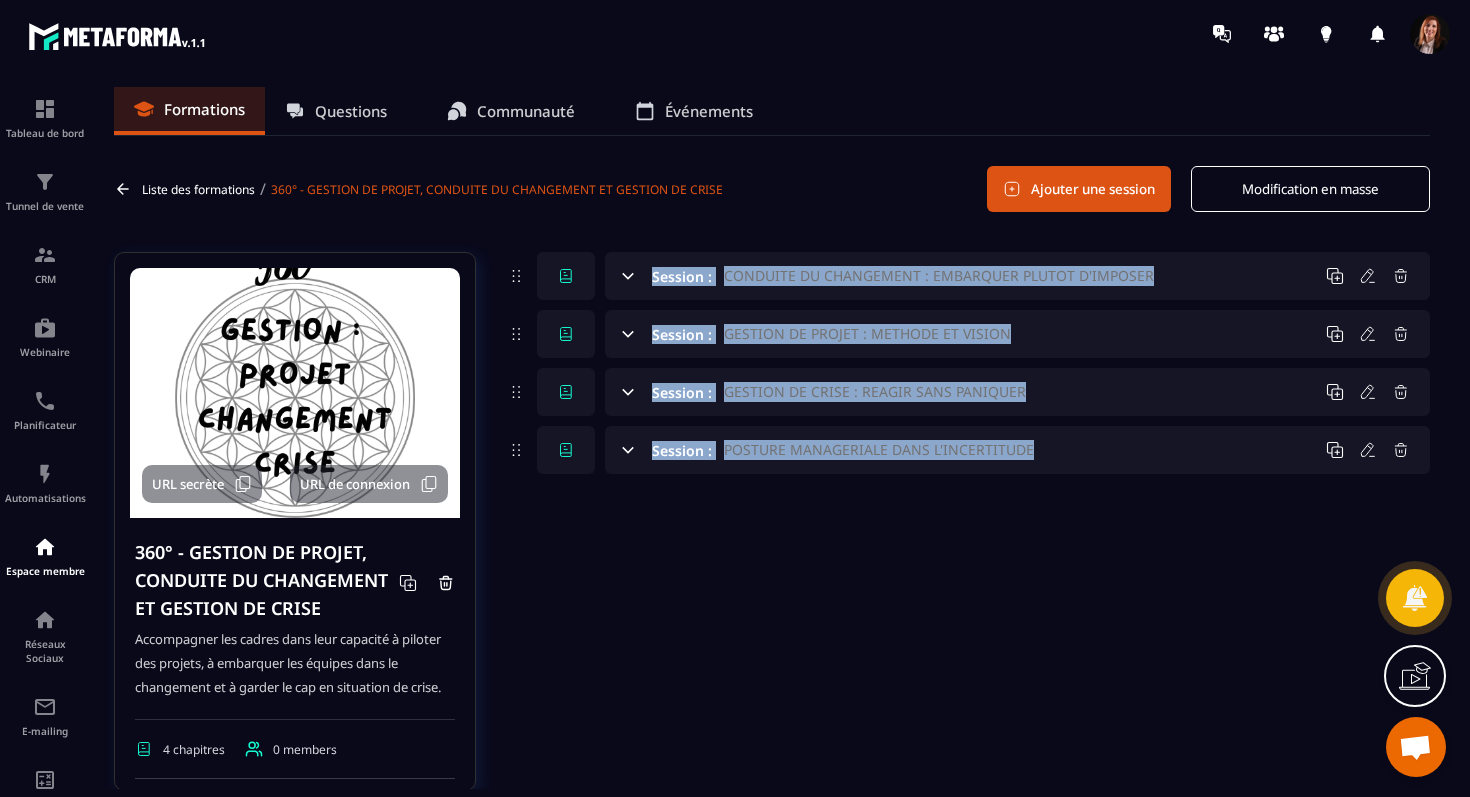 drag, startPoint x: 1201, startPoint y: 499, endPoint x: 650, endPoint y: 262, distance: 599.8083 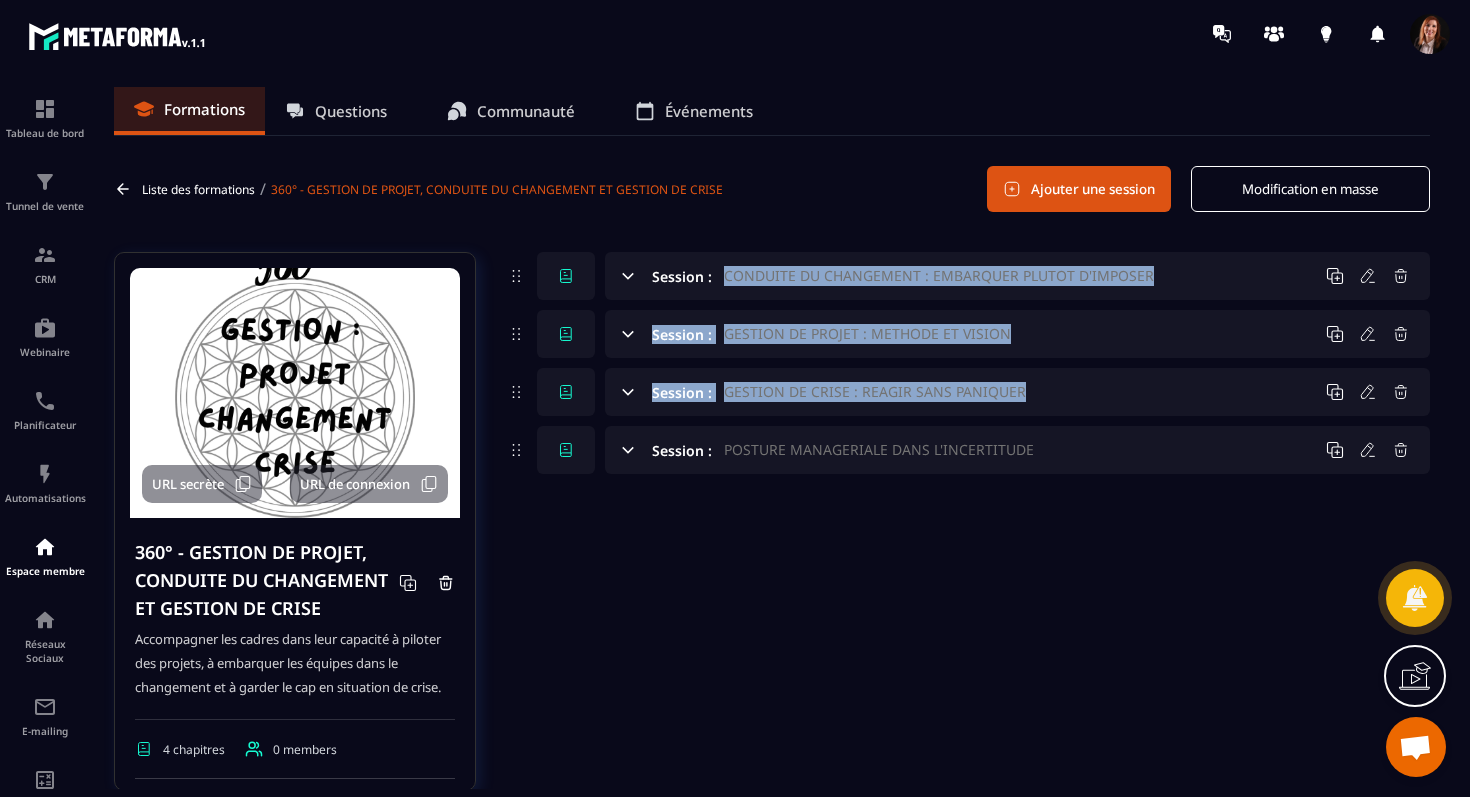 drag, startPoint x: 632, startPoint y: 518, endPoint x: 963, endPoint y: 252, distance: 424.63748 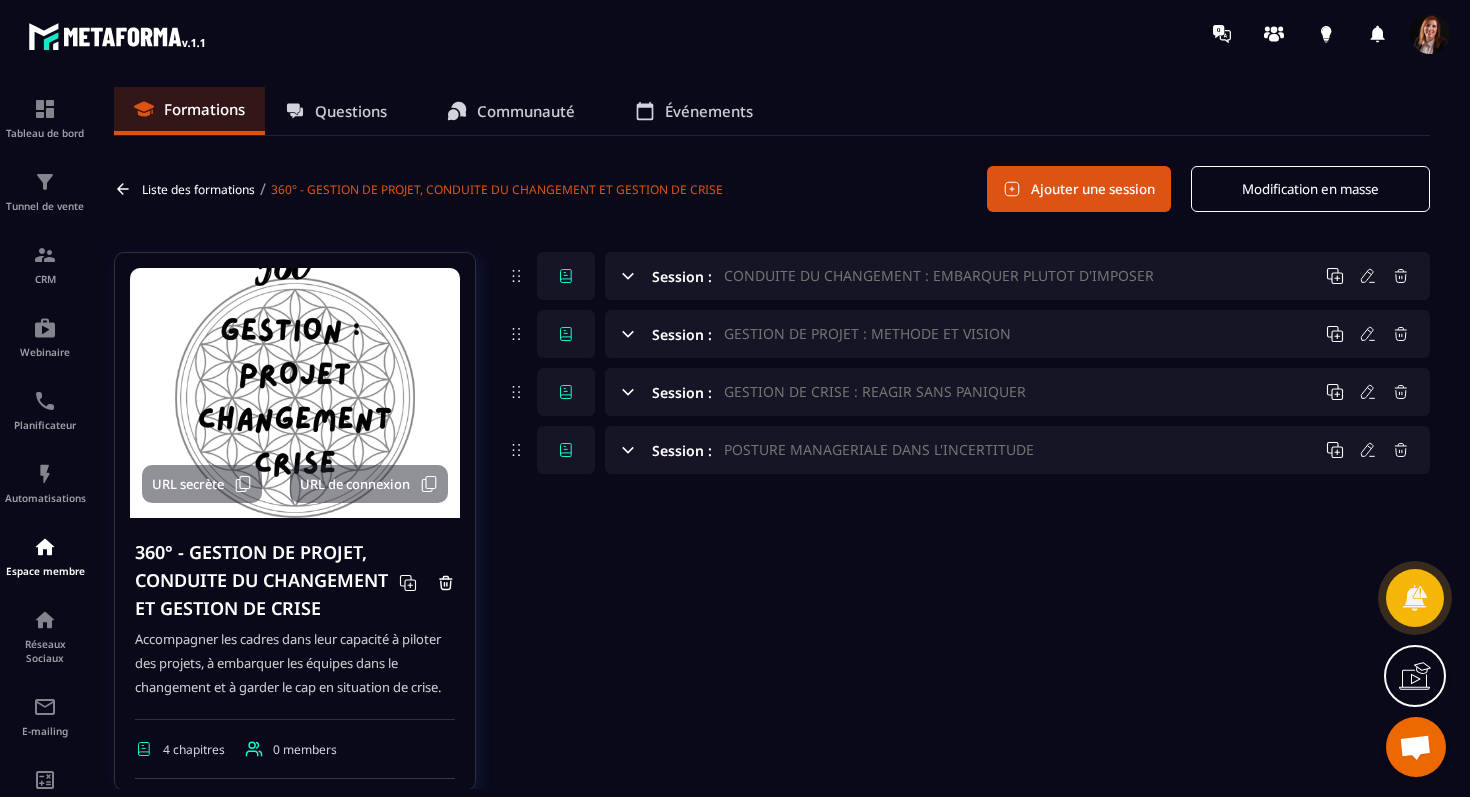click on "Session : CONDUITE DU CHANGEMENT : EMBARQUER PLUTOT D'IMPOSER Session : GESTION DE PROJET : METHODE ET VISION Session : GESTION DE CRISE : REAGIR SANS PANIQUER Session : POSTURE MANAGERIALE DANS L'INCERTITUDE" 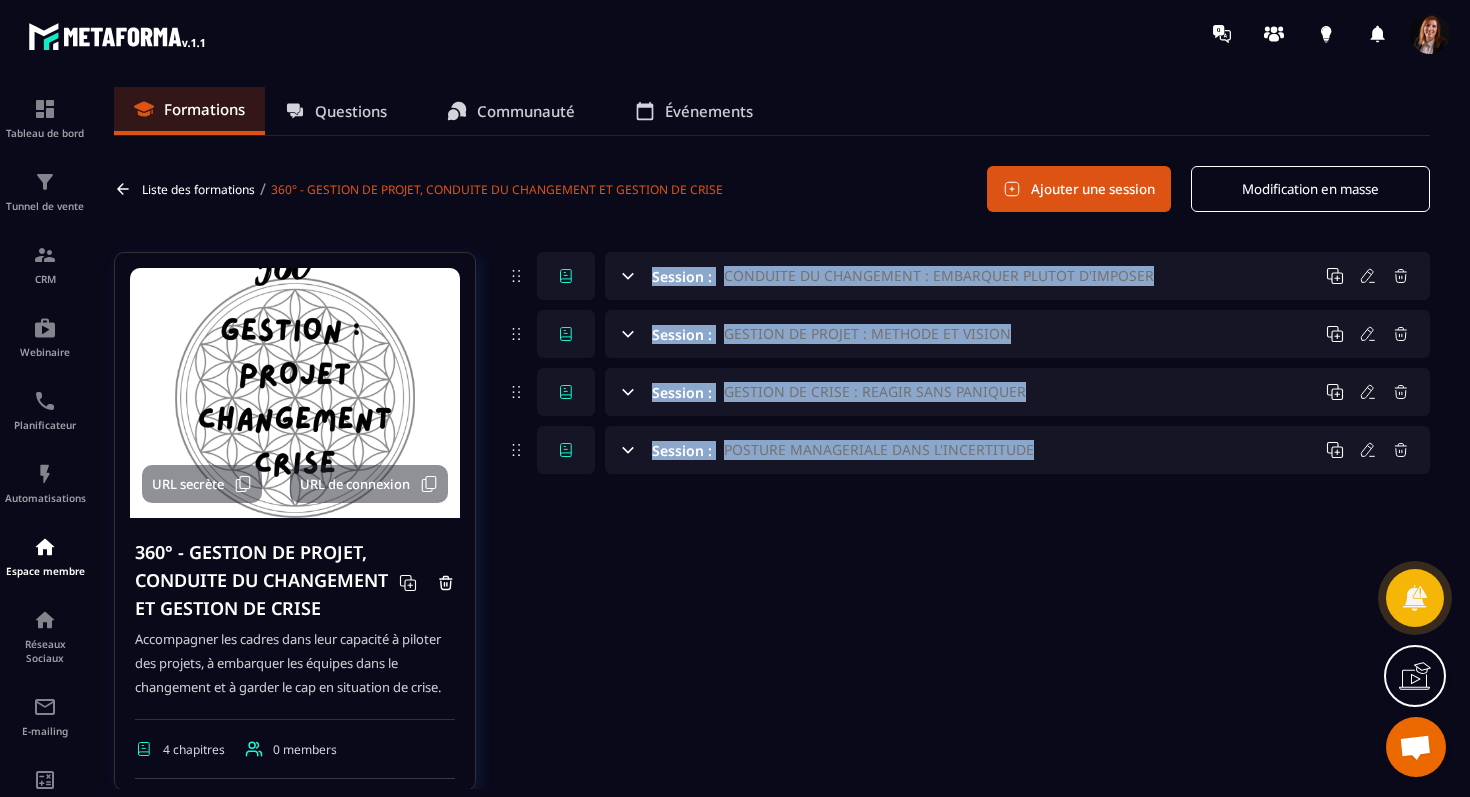 drag, startPoint x: 1169, startPoint y: 509, endPoint x: 625, endPoint y: 277, distance: 591.4051 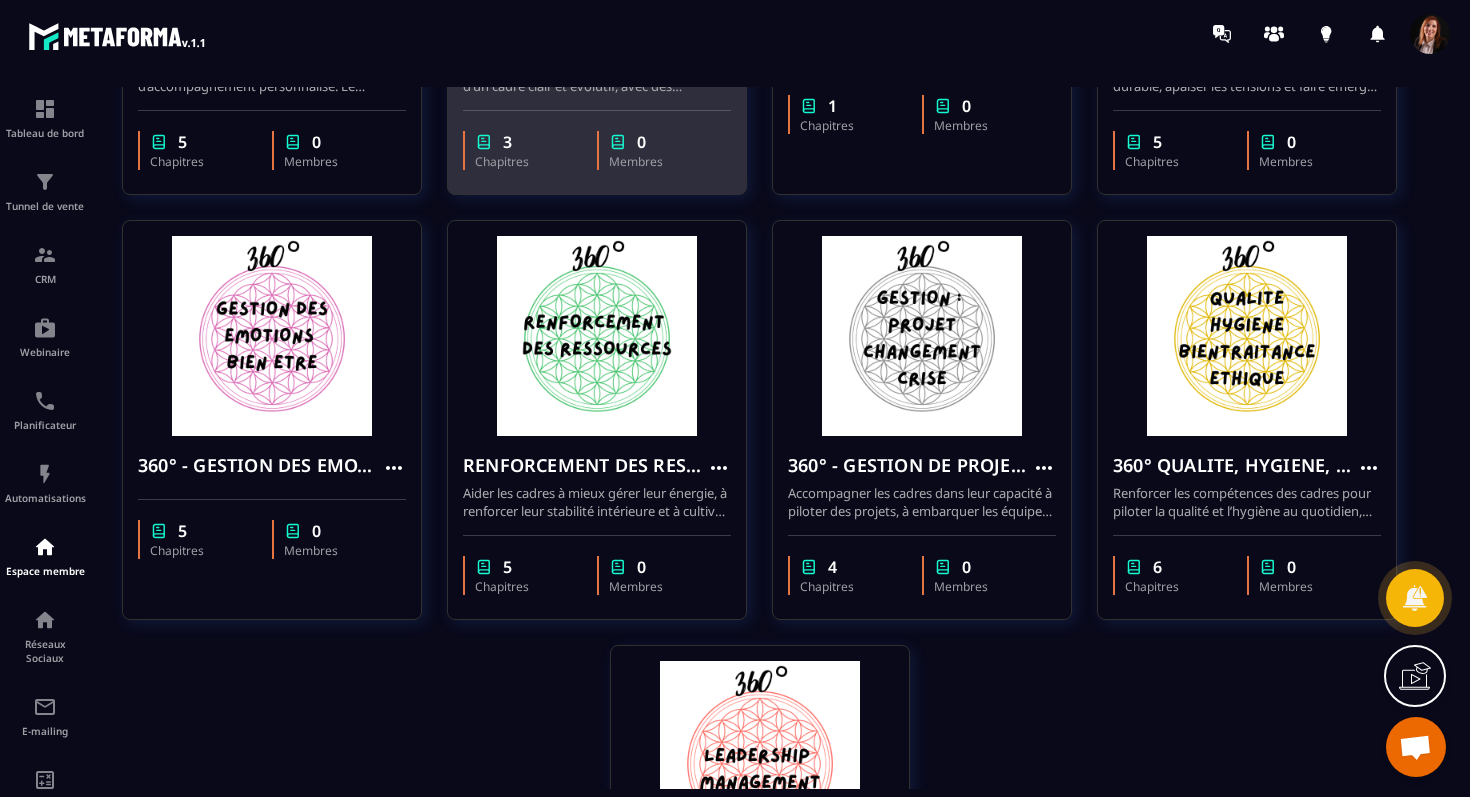 scroll, scrollTop: 445, scrollLeft: 0, axis: vertical 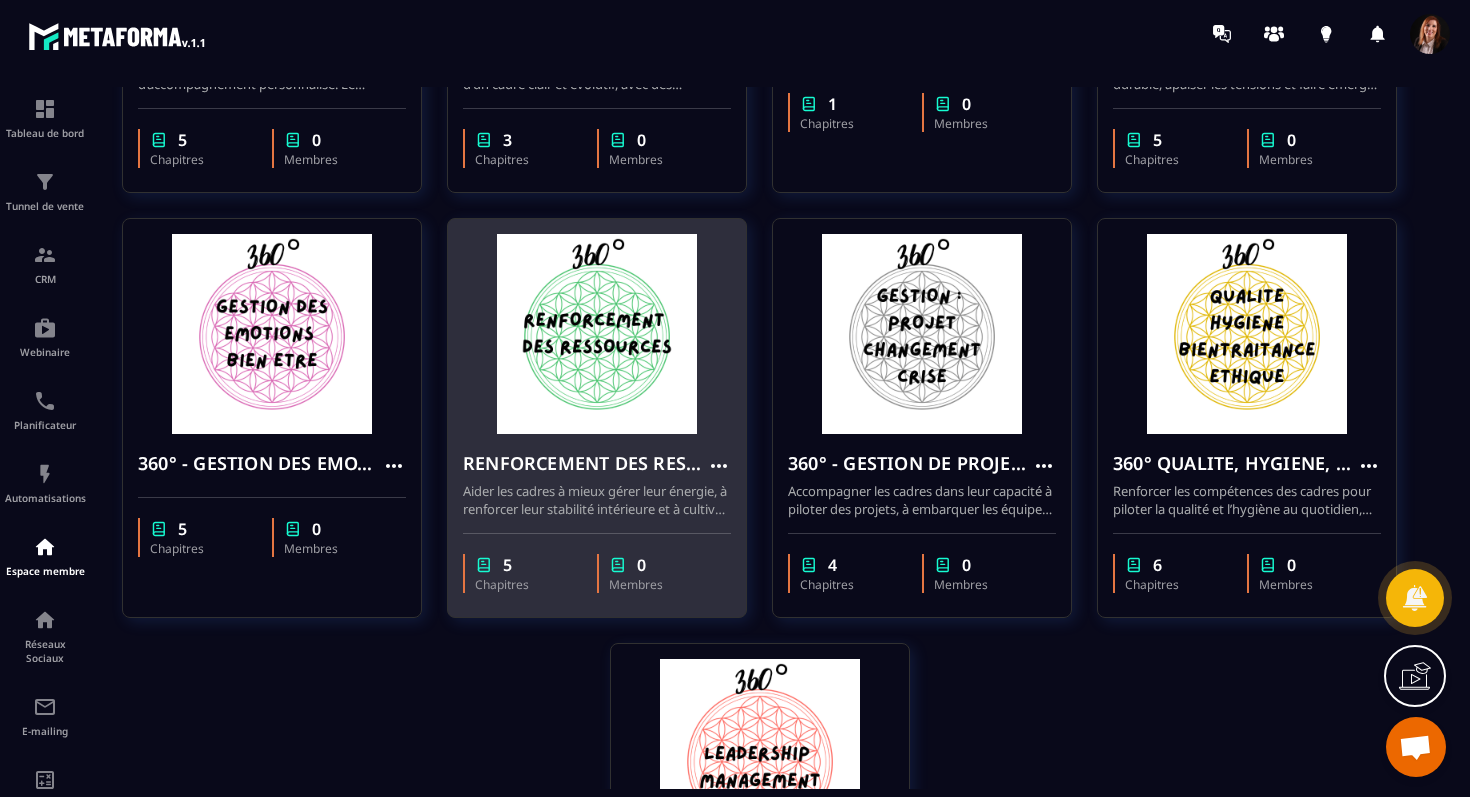 click at bounding box center [597, 334] 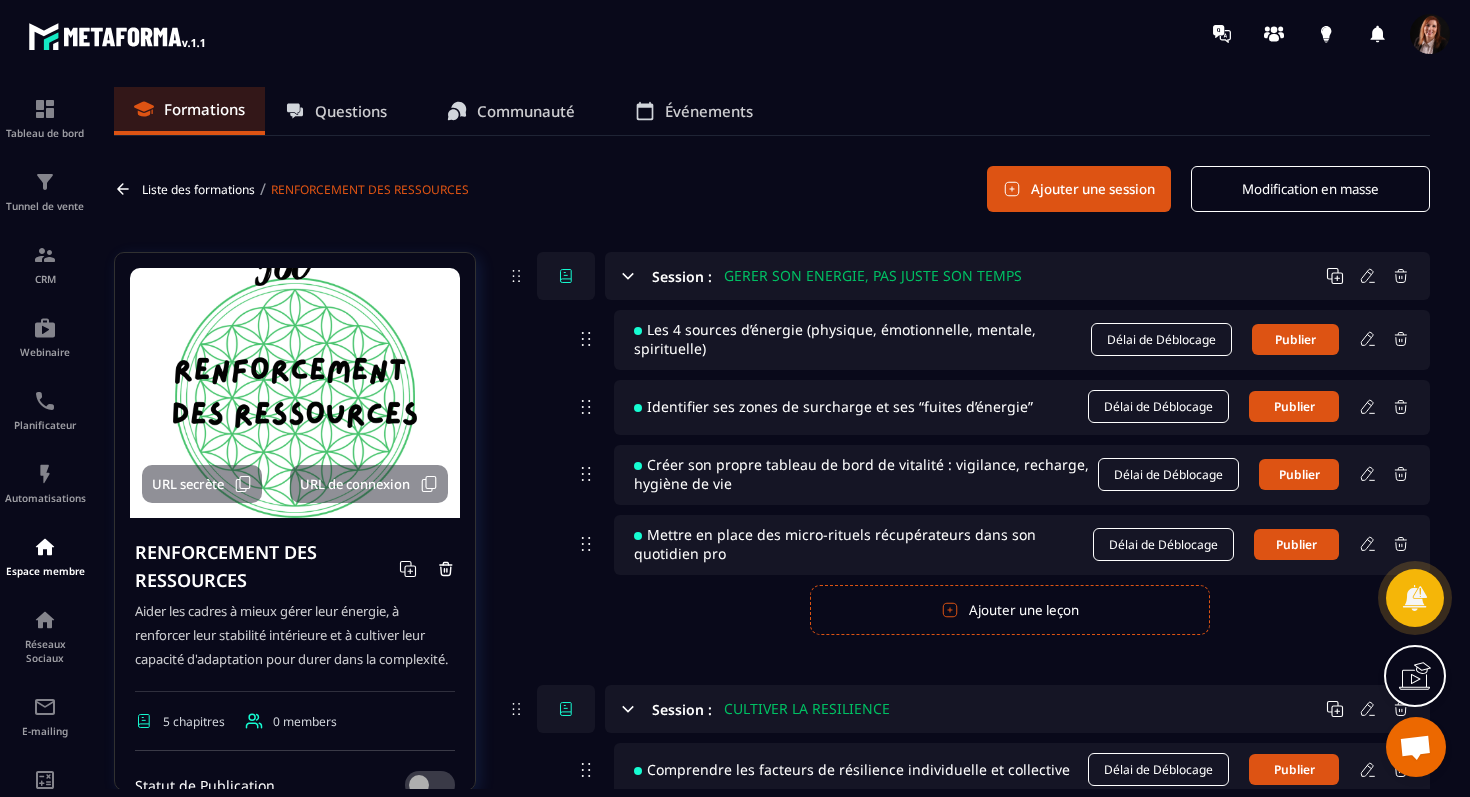 click 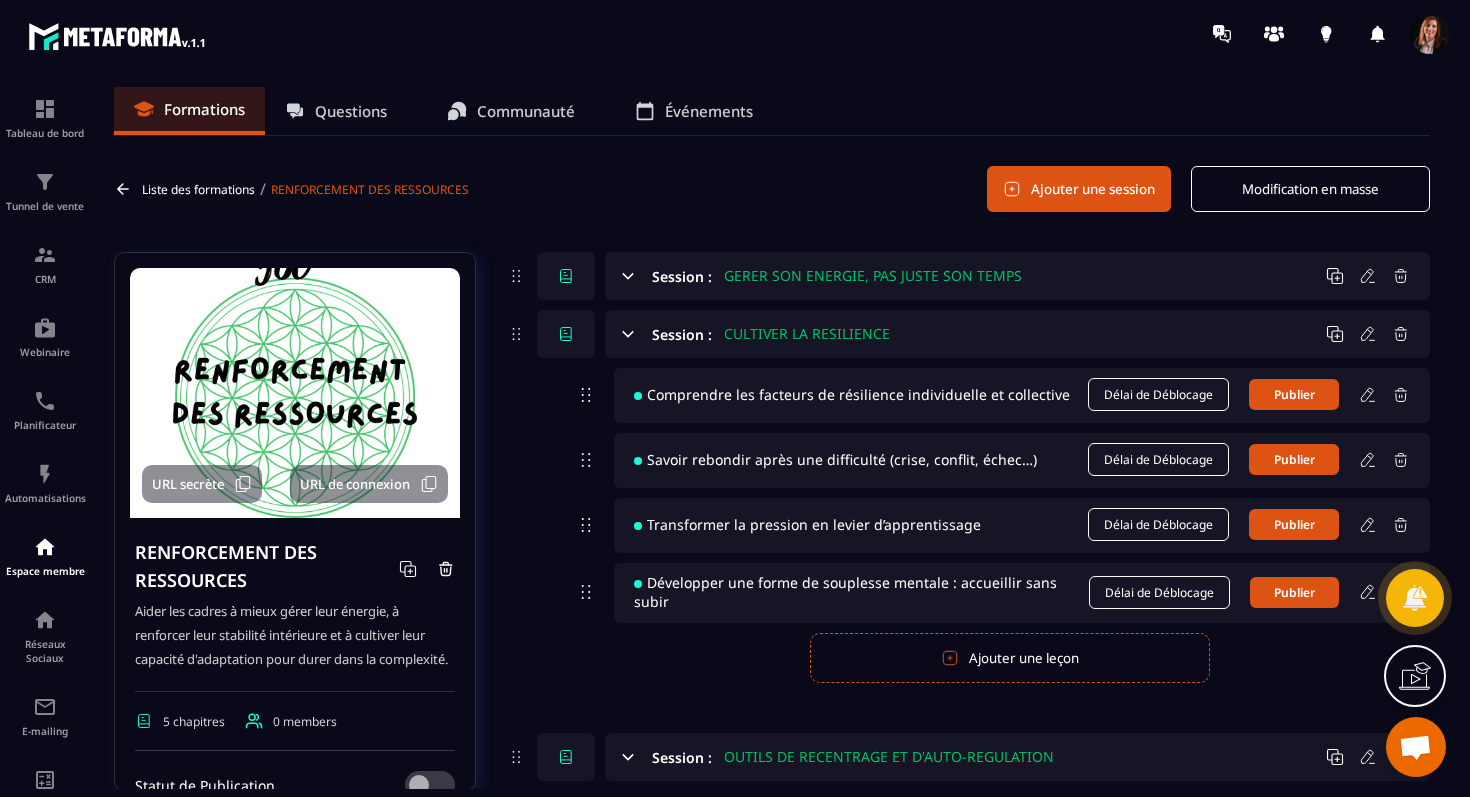 click 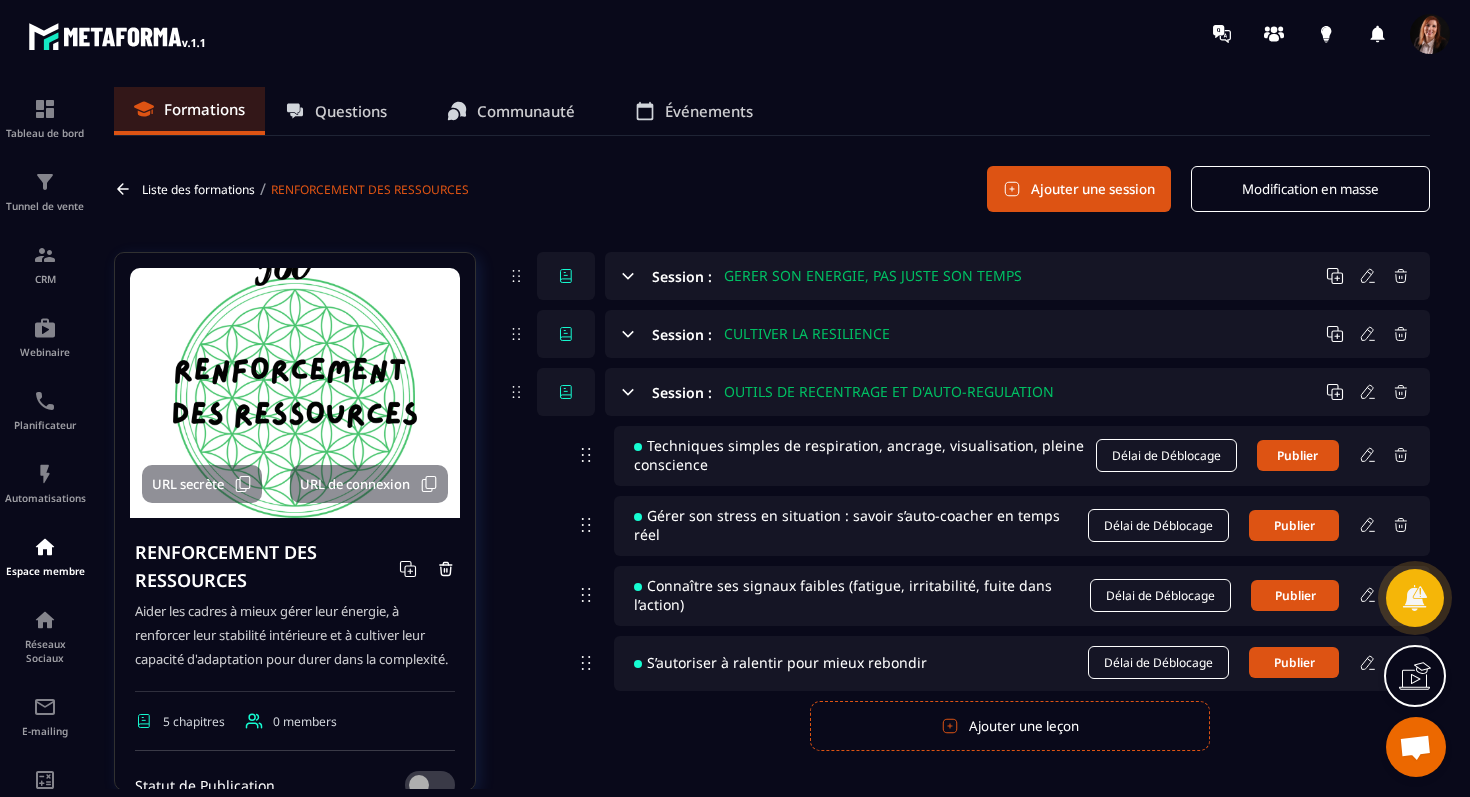 click on "Session : OUTILS DE RECENTRAGE ET D'AUTO-REGULATION" at bounding box center [1017, 392] 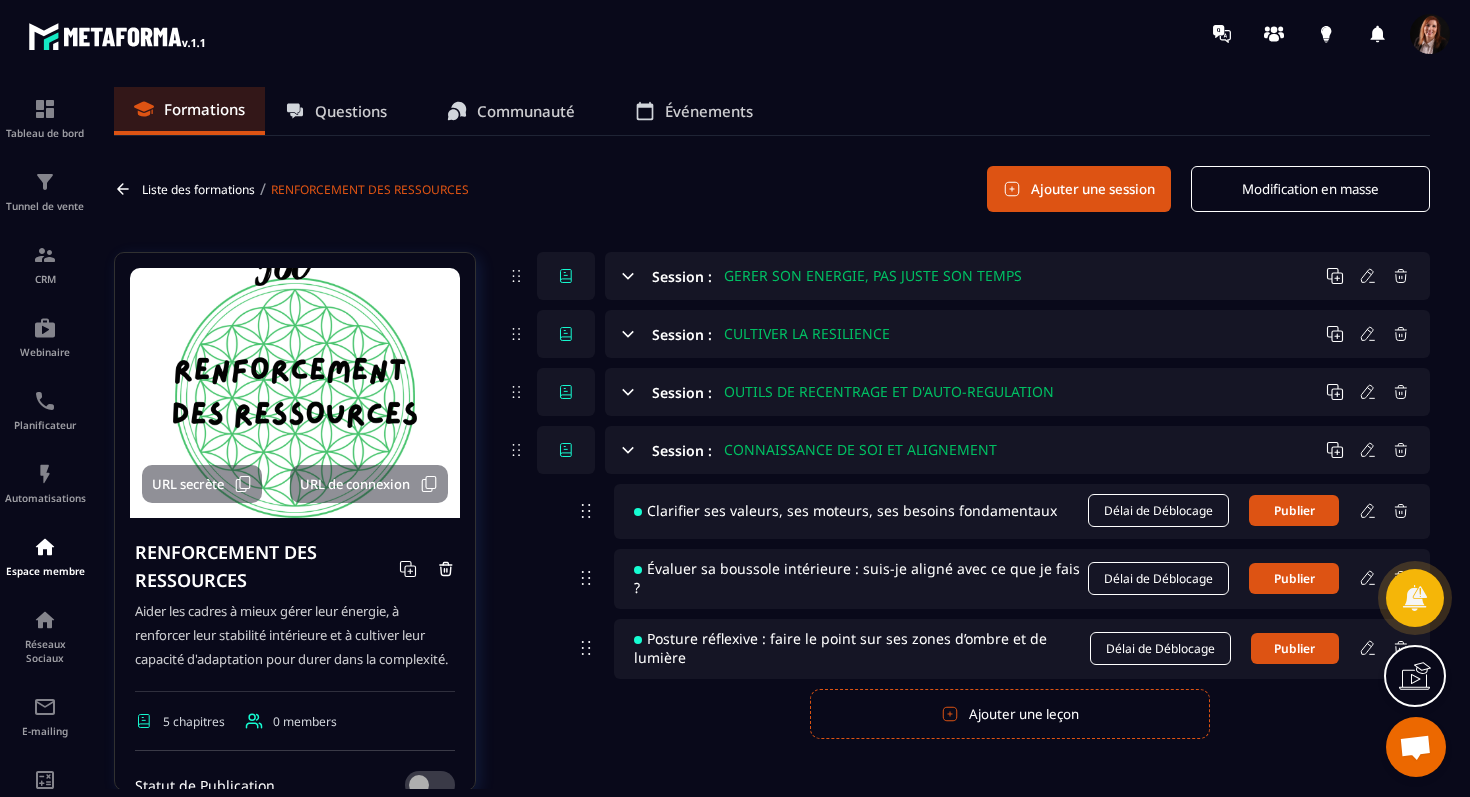 click 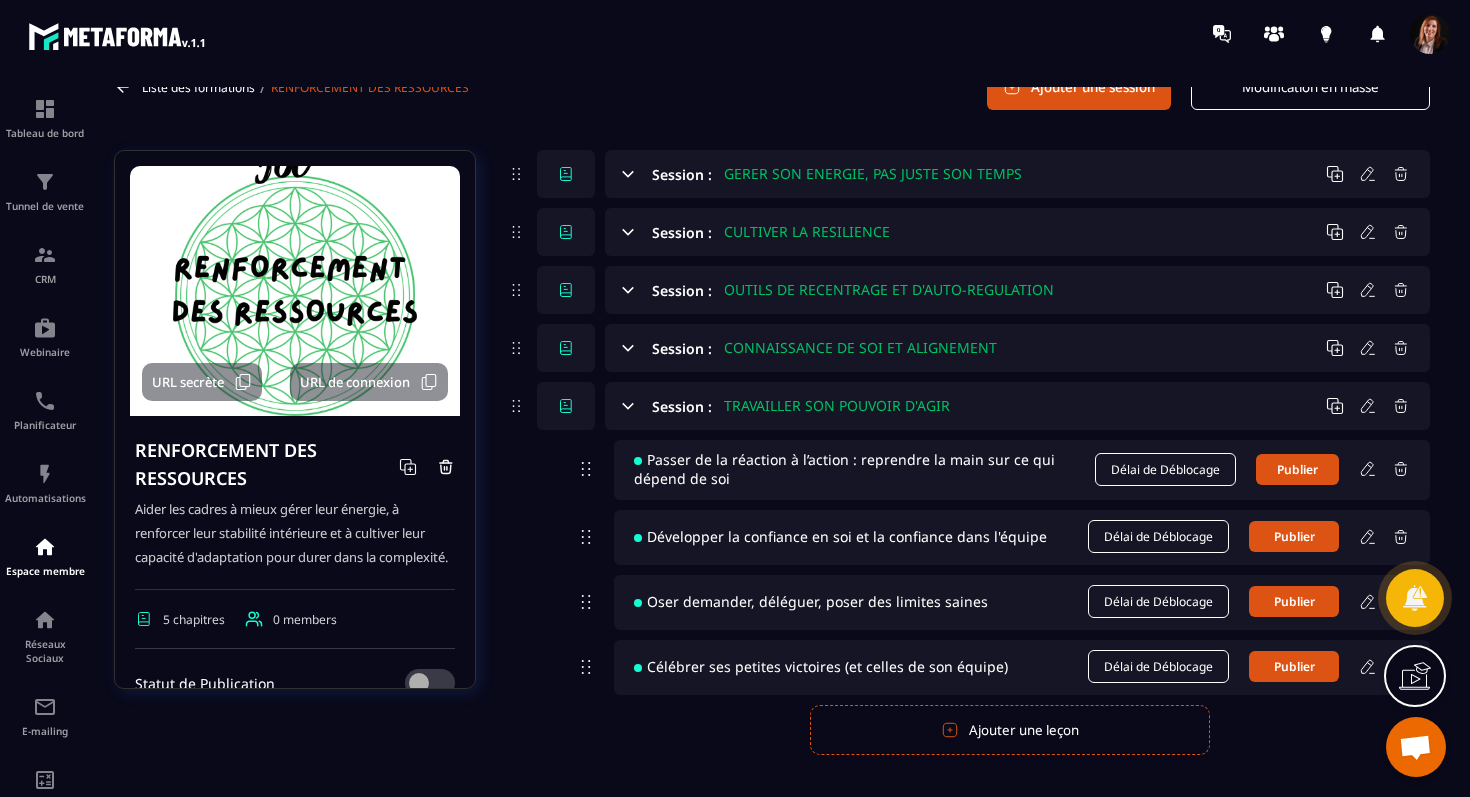 scroll, scrollTop: 137, scrollLeft: 0, axis: vertical 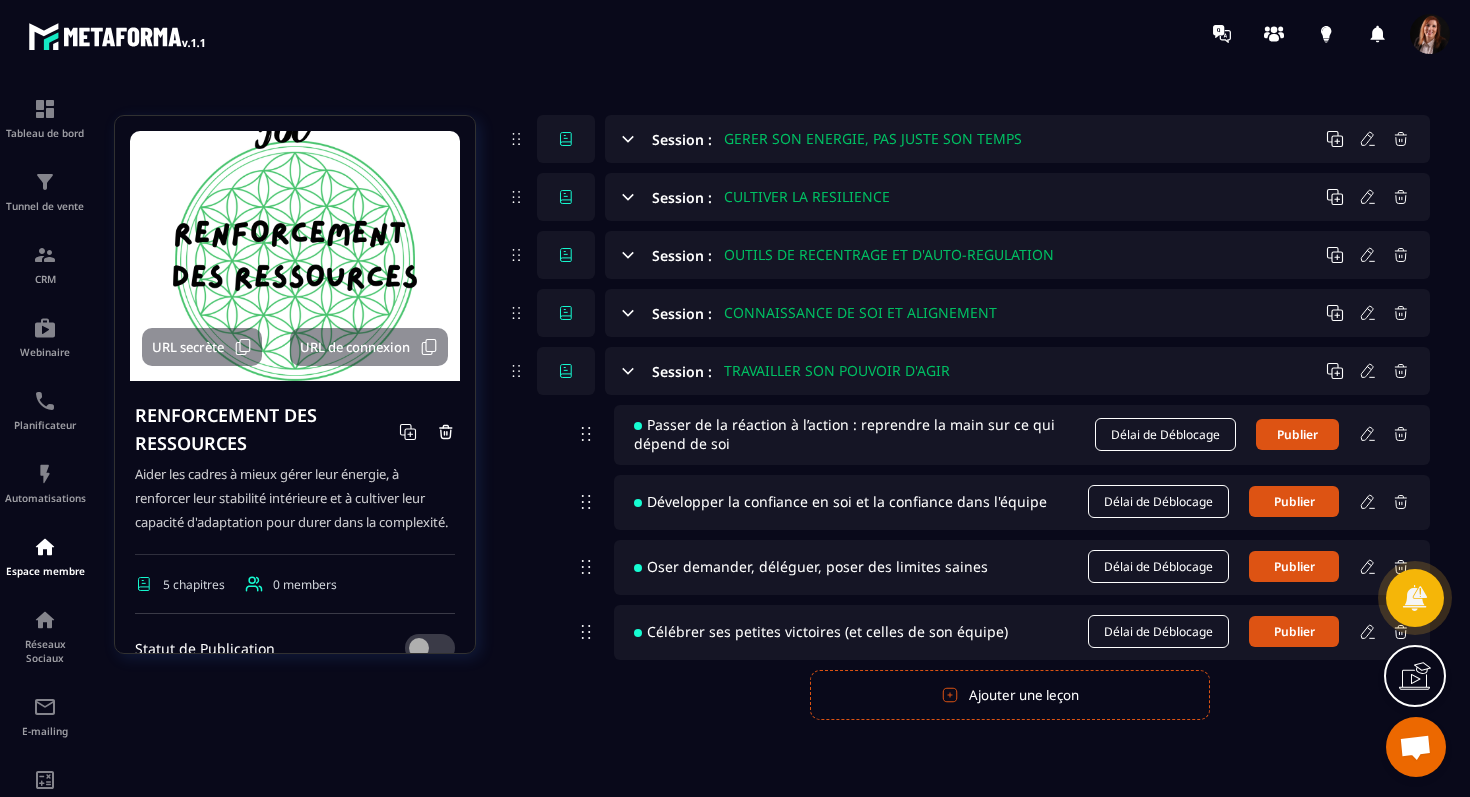 click 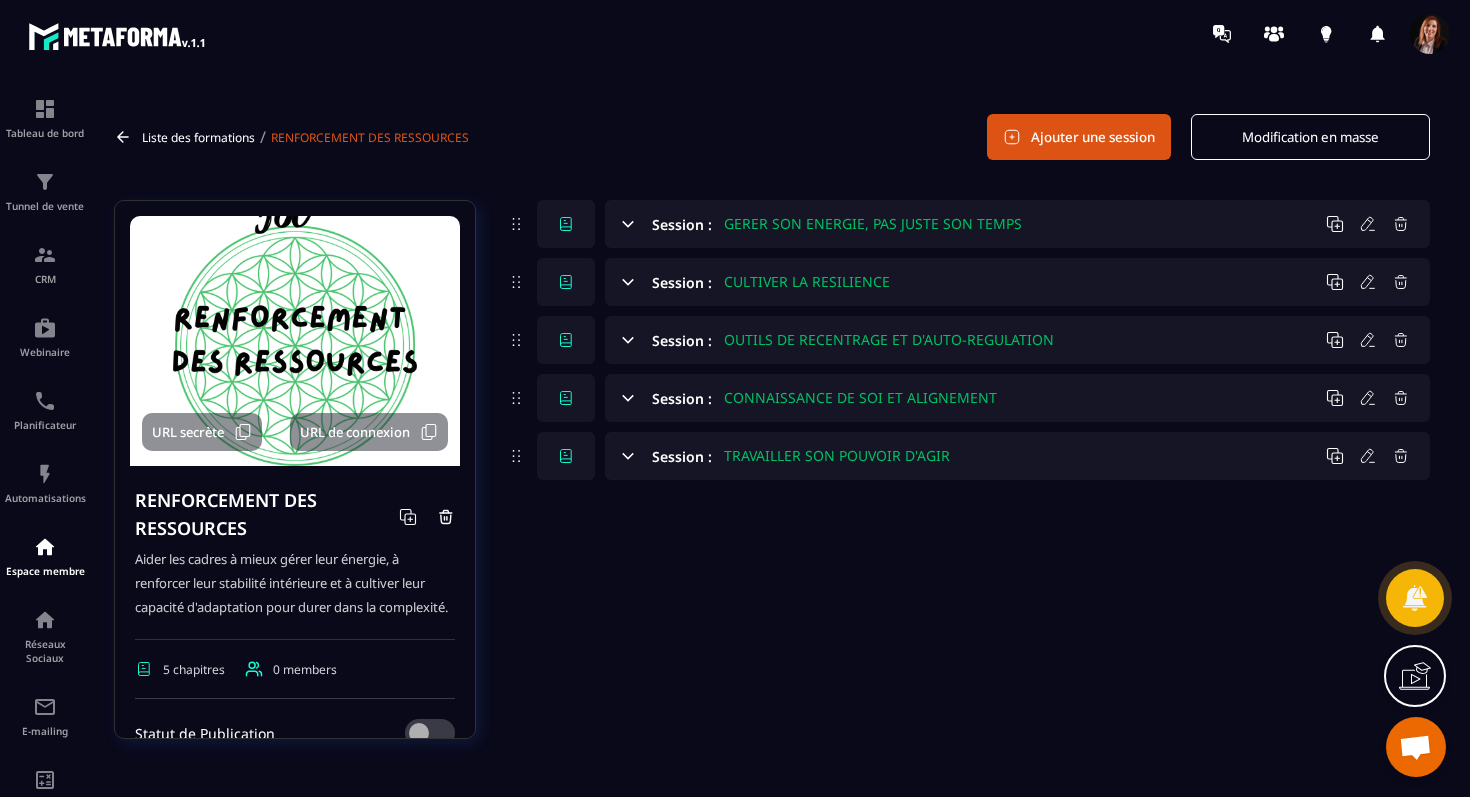 scroll, scrollTop: 52, scrollLeft: 0, axis: vertical 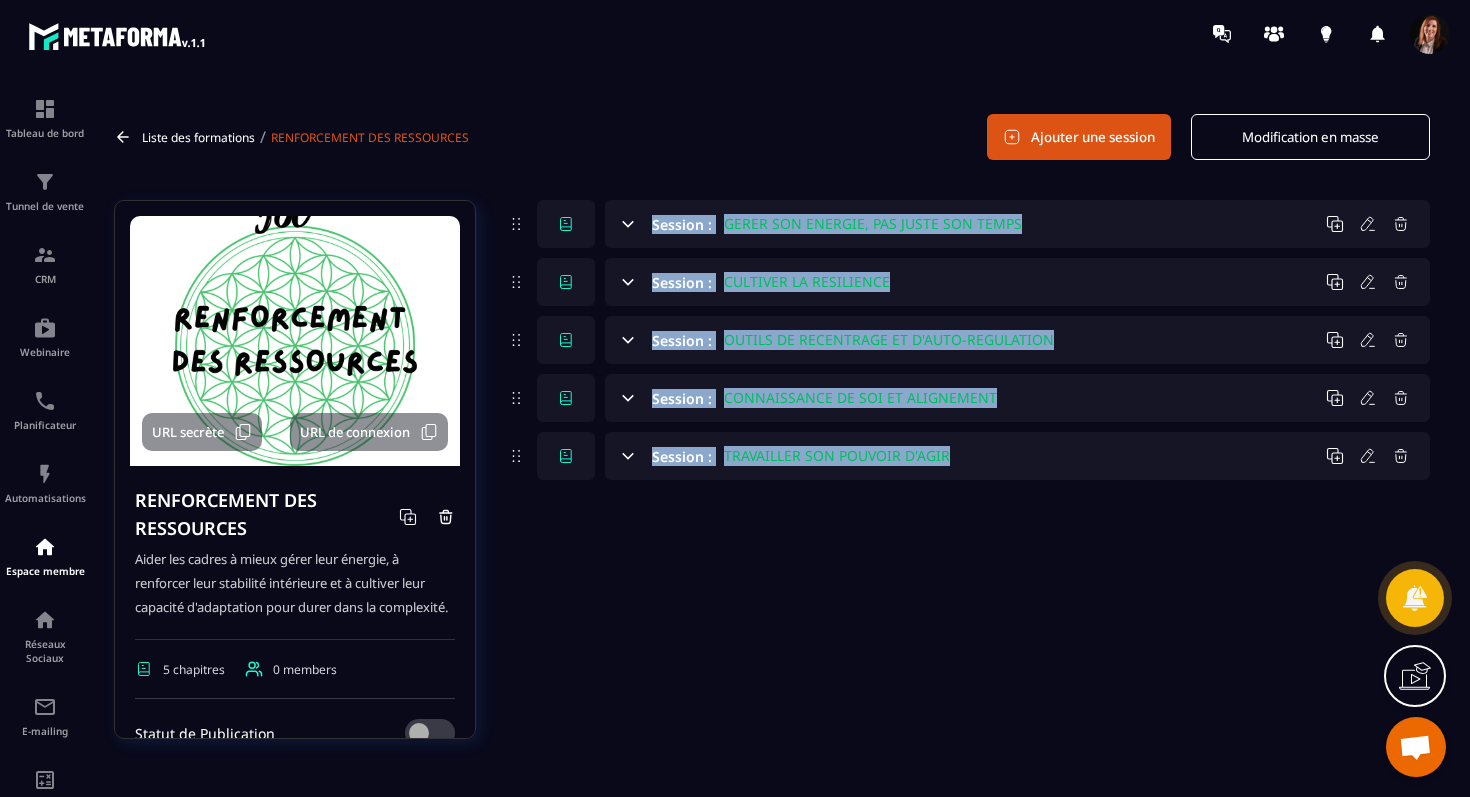 drag, startPoint x: 1035, startPoint y: 531, endPoint x: 668, endPoint y: 187, distance: 503.0159 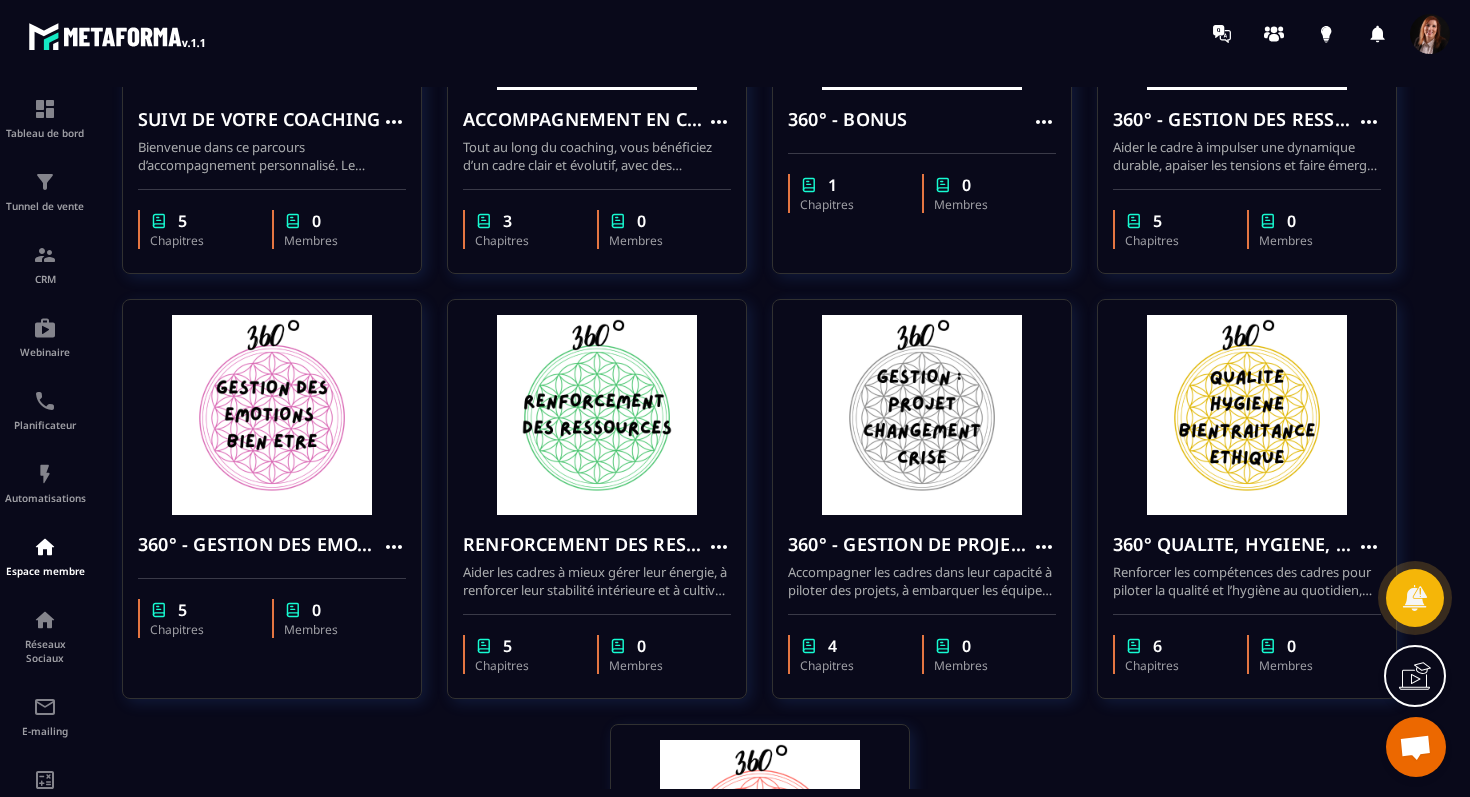 scroll, scrollTop: 380, scrollLeft: 0, axis: vertical 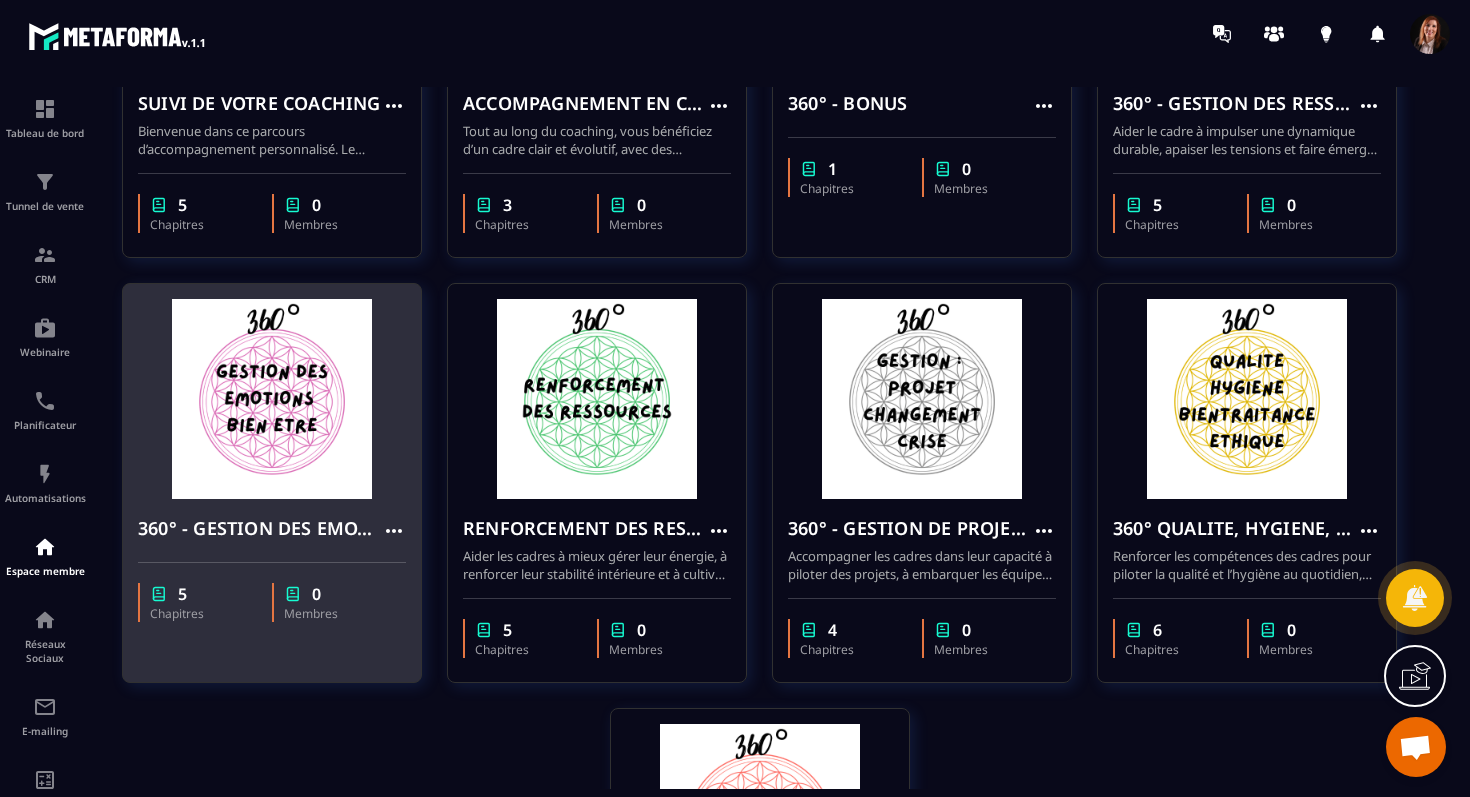click at bounding box center [272, 399] 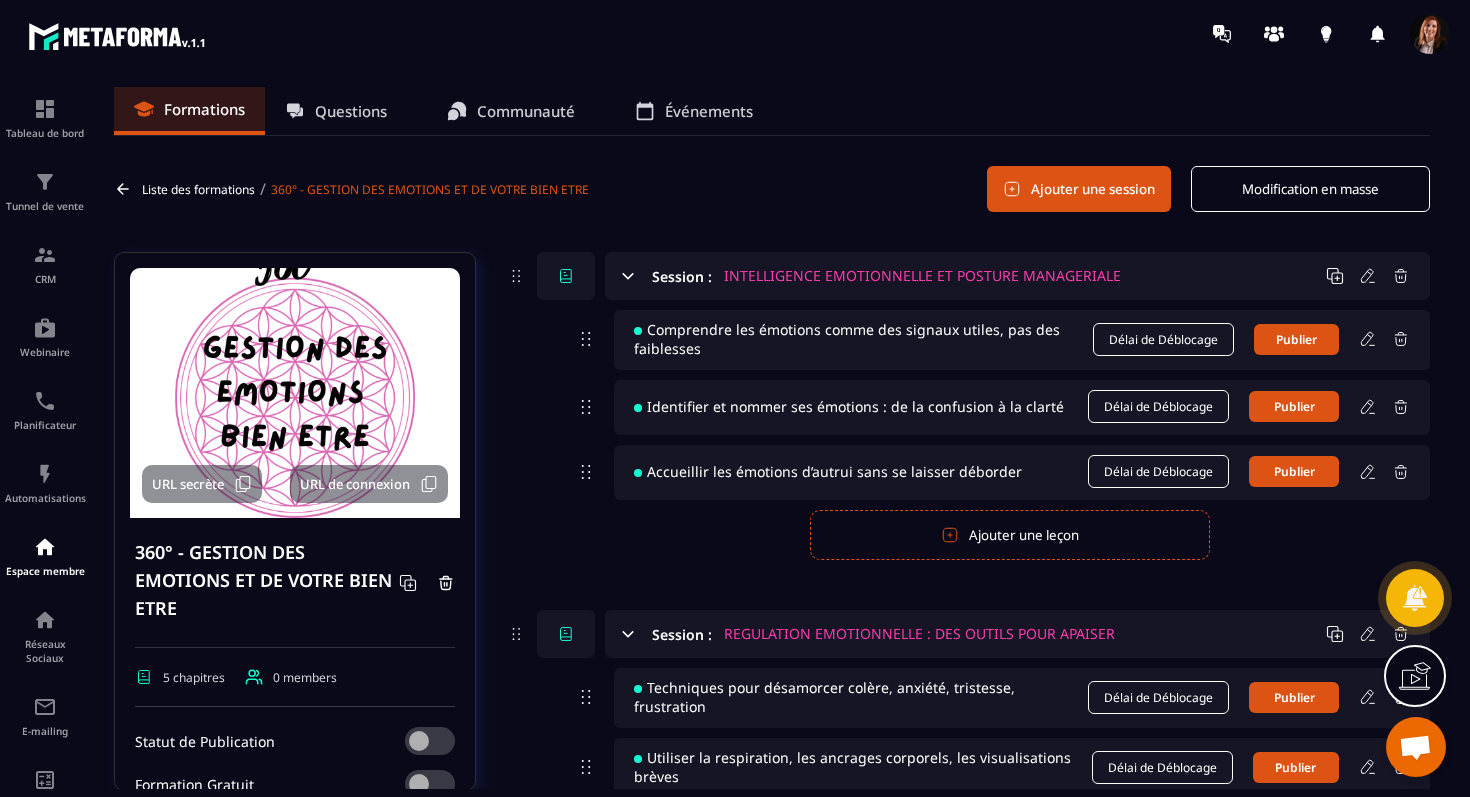 click 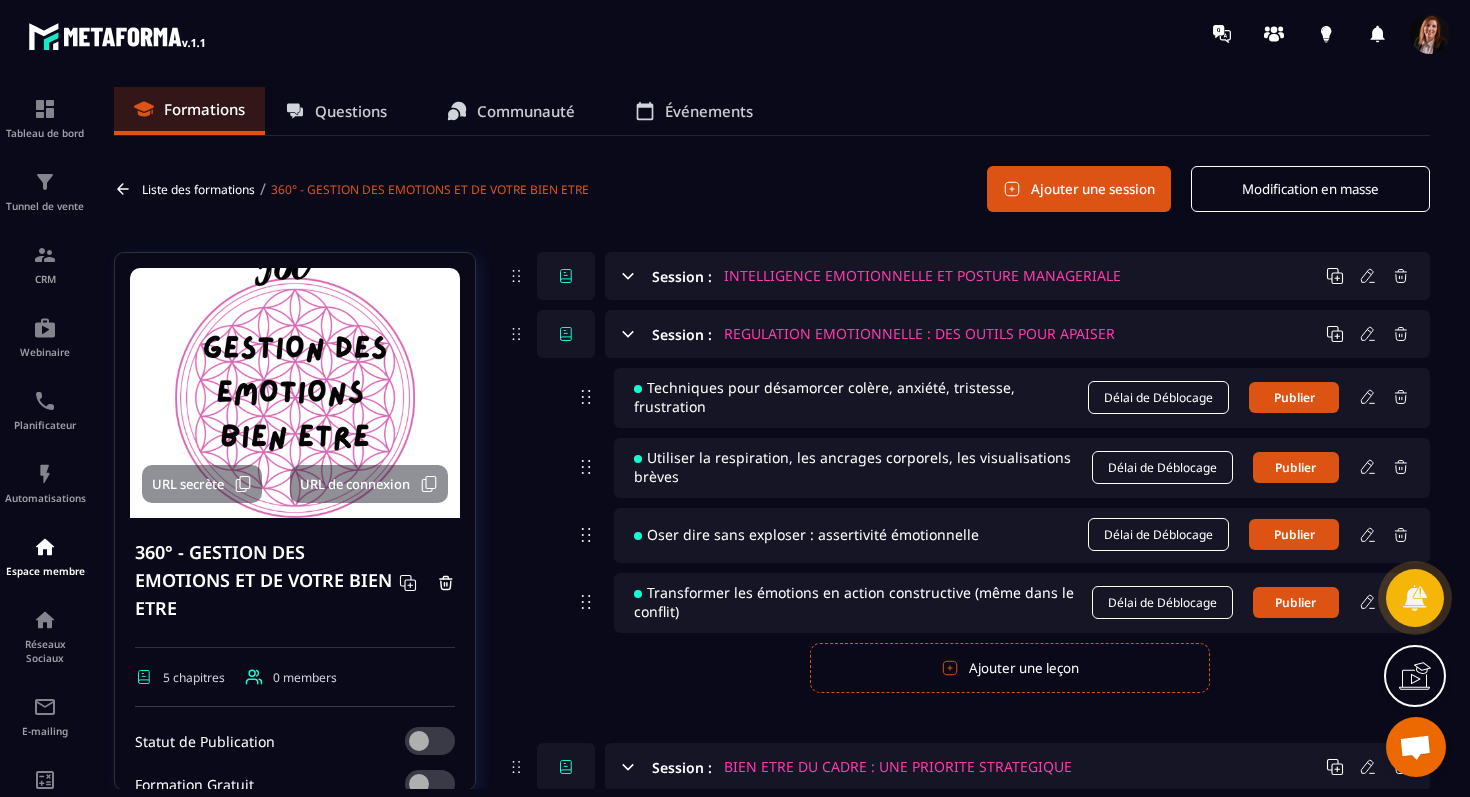 click 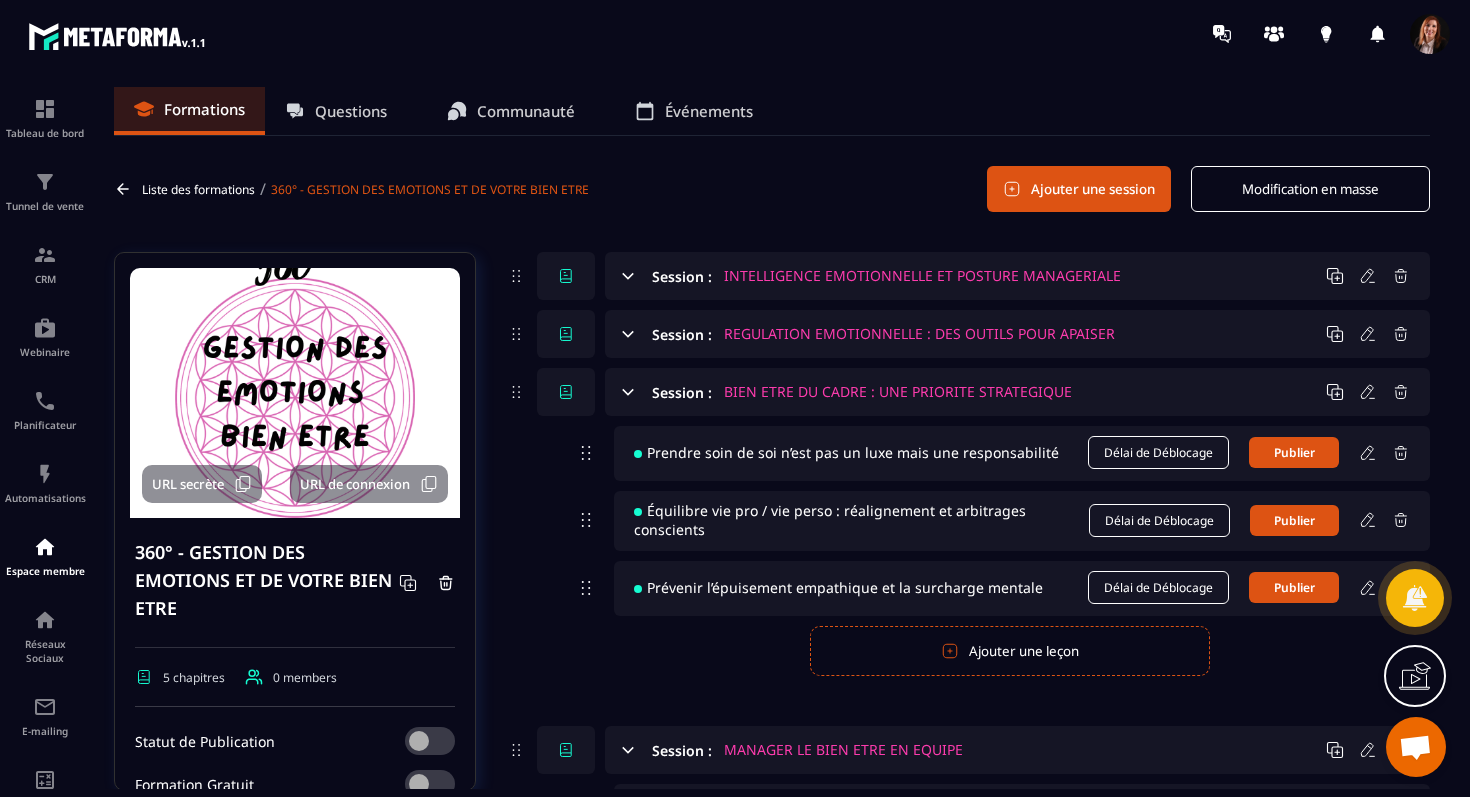 click 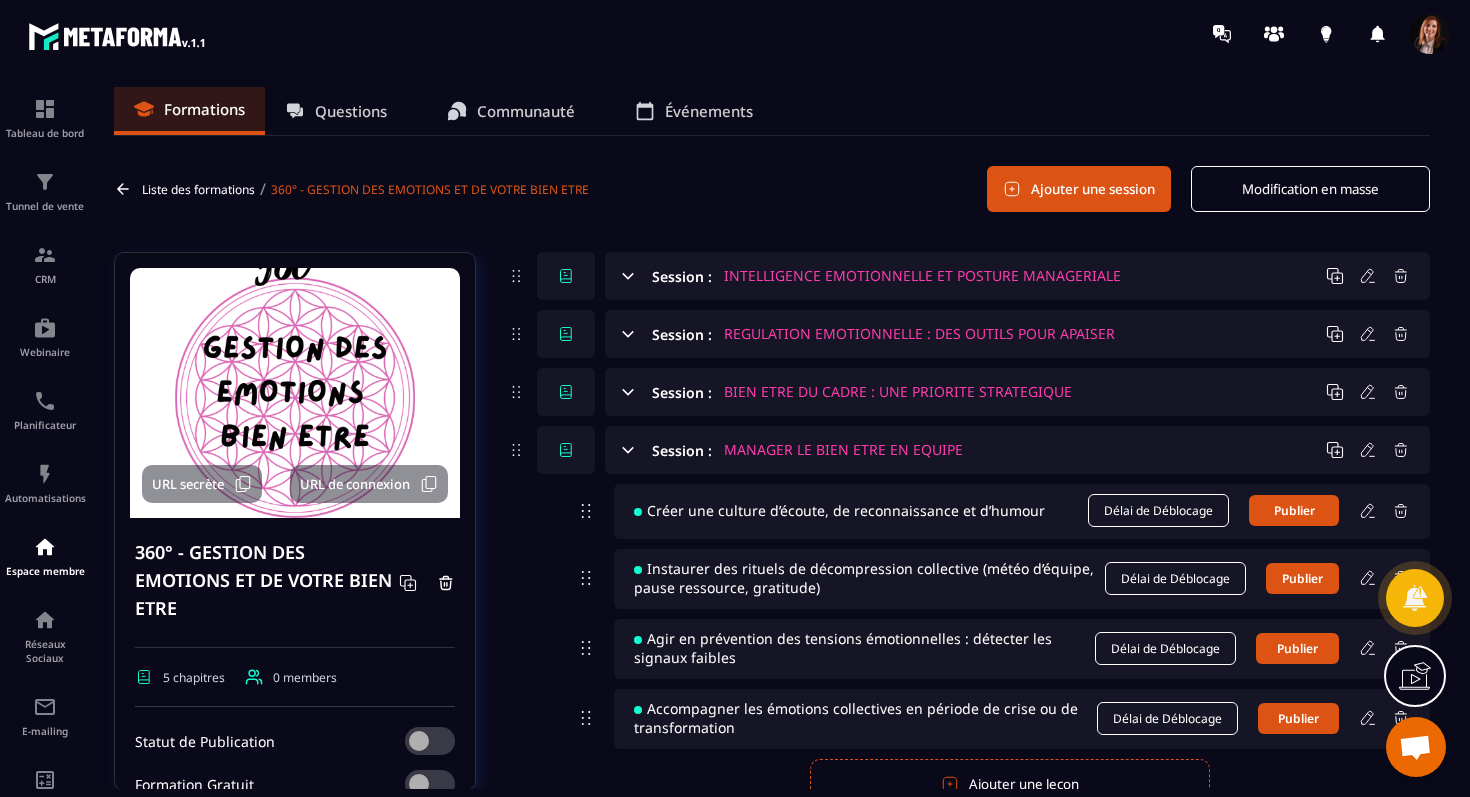 click 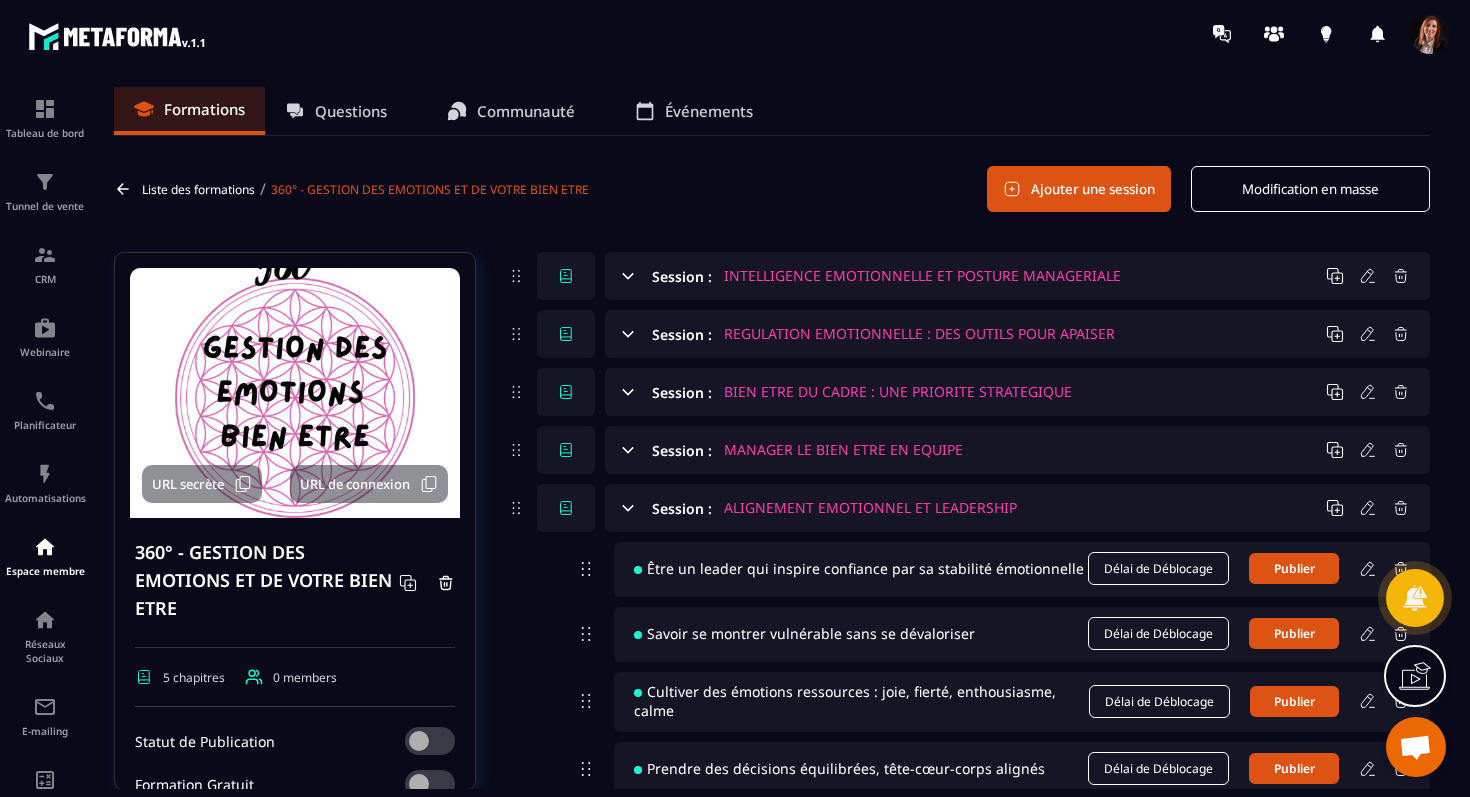 click 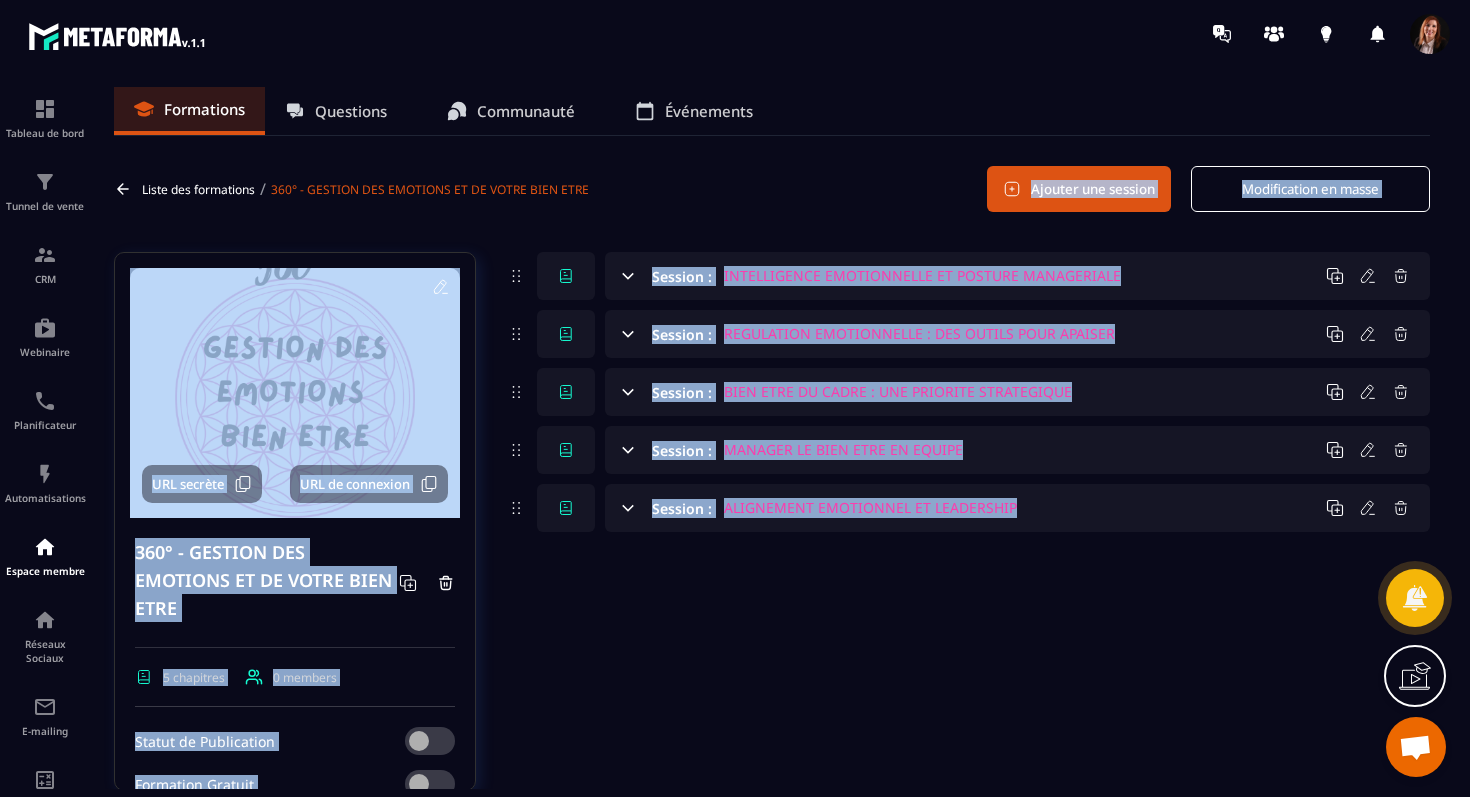 drag, startPoint x: 1153, startPoint y: 587, endPoint x: 705, endPoint y: 209, distance: 586.1638 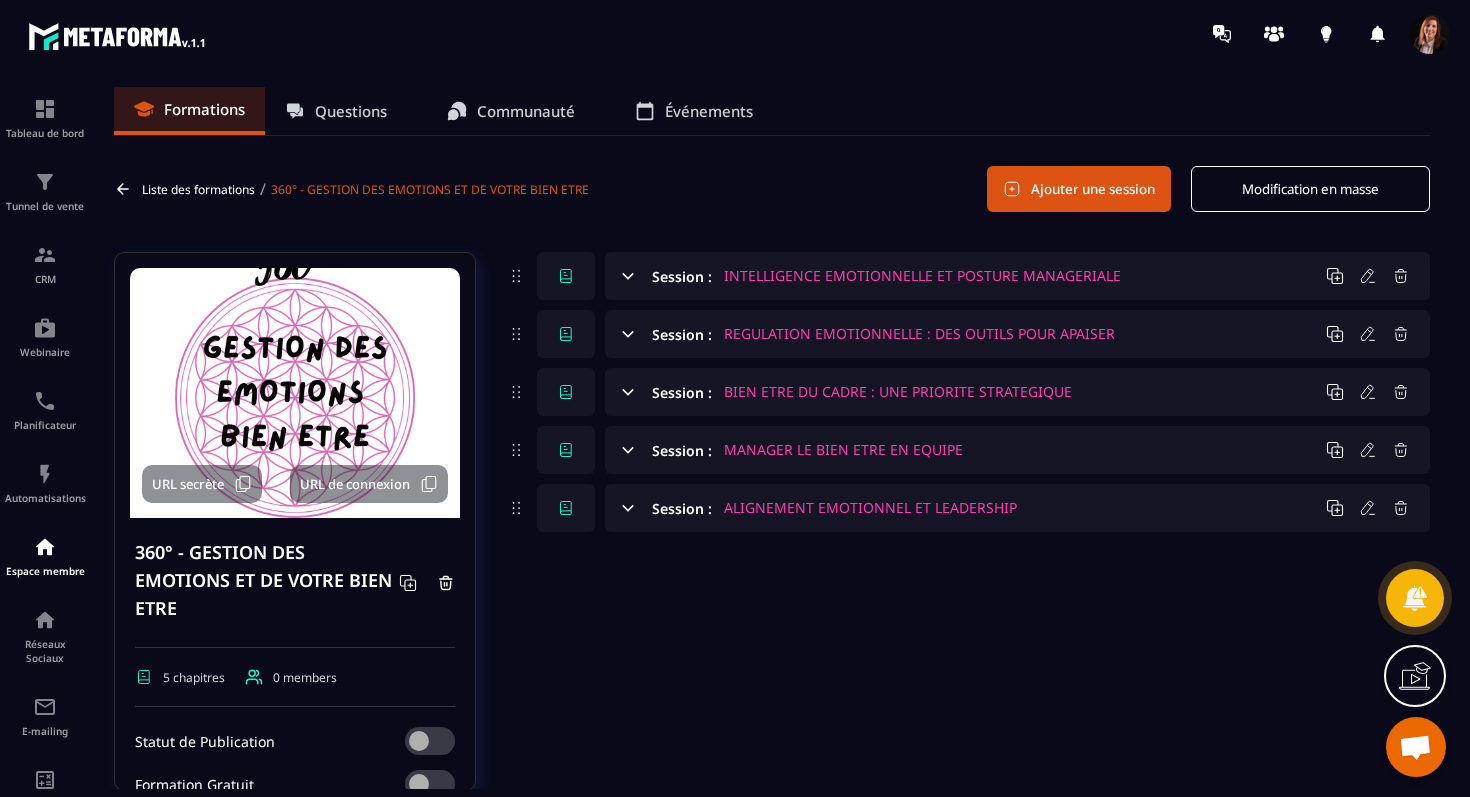 type 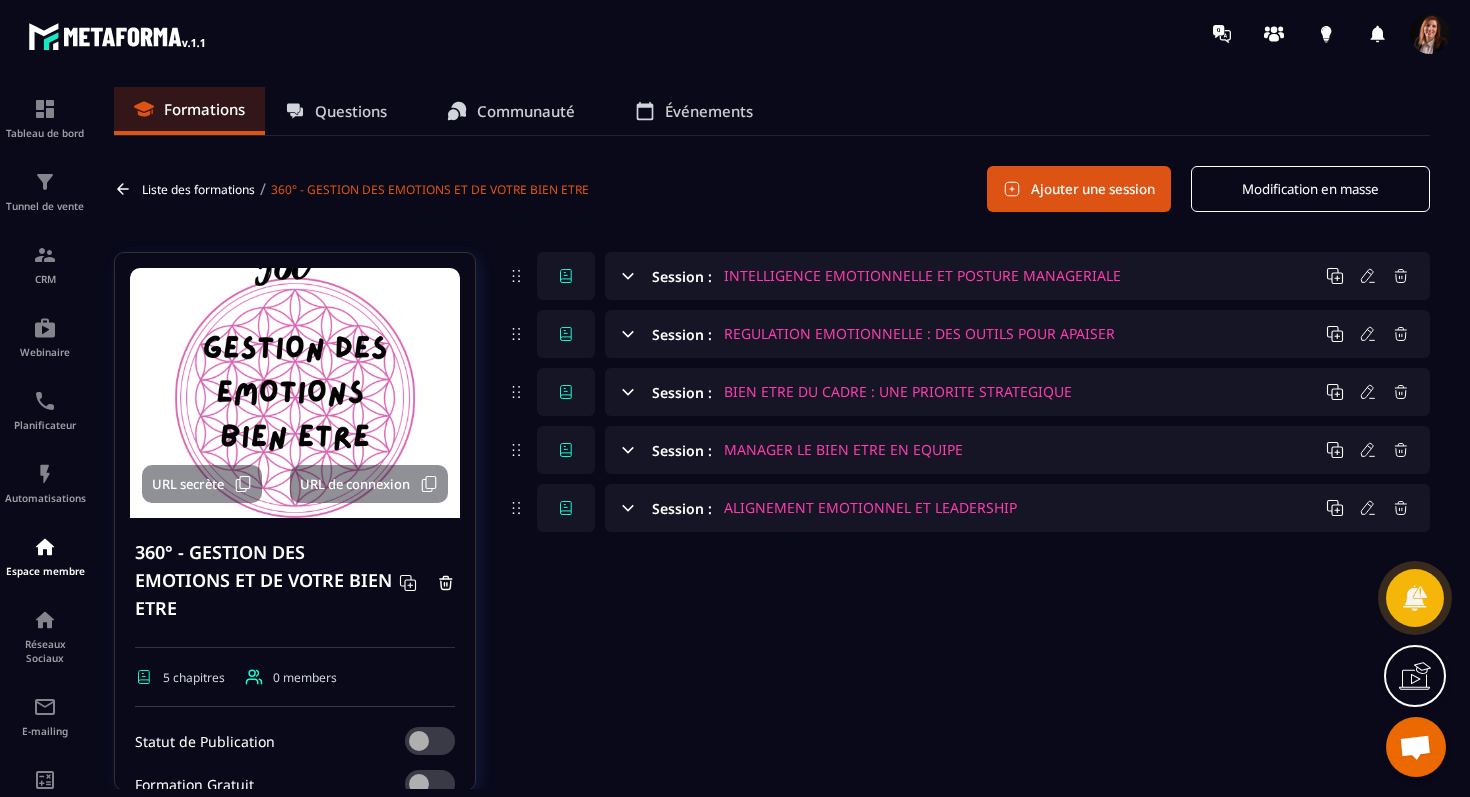 click on "Session : INTELLIGENCE EMOTIONNELLE ET POSTURE MANAGERIALE Session : REGULATION EMOTIONNELLE : DES OUTILS POUR APAISER Session : BIEN ETRE DU CADRE : UNE PRIORITE STRATEGIQUE Session : MANAGER LE BIEN ETRE EN EQUIPE Session : ALIGNEMENT EMOTIONNEL ET LEADERSHIP" 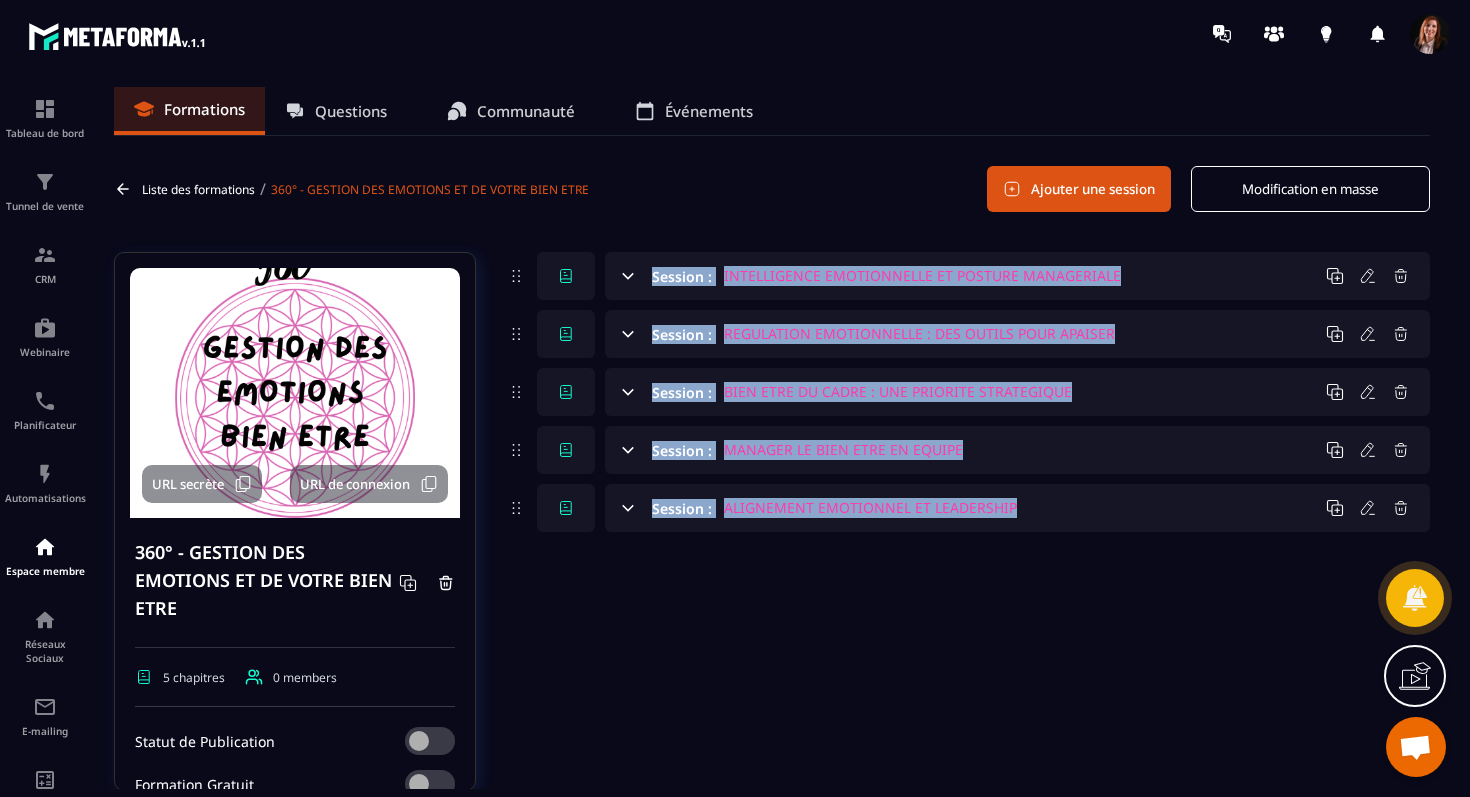 drag, startPoint x: 1093, startPoint y: 594, endPoint x: 651, endPoint y: 261, distance: 553.4013 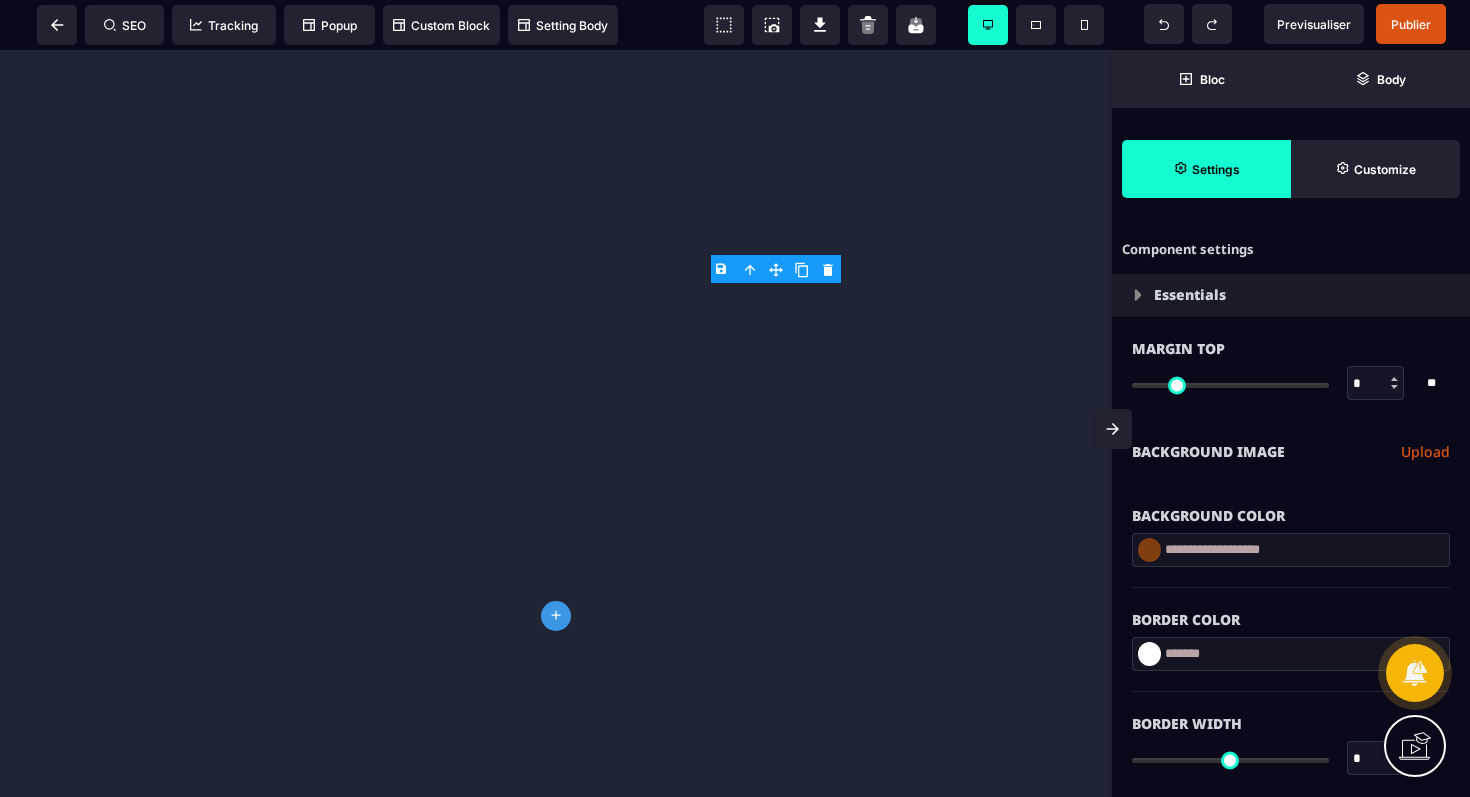 select on "*" 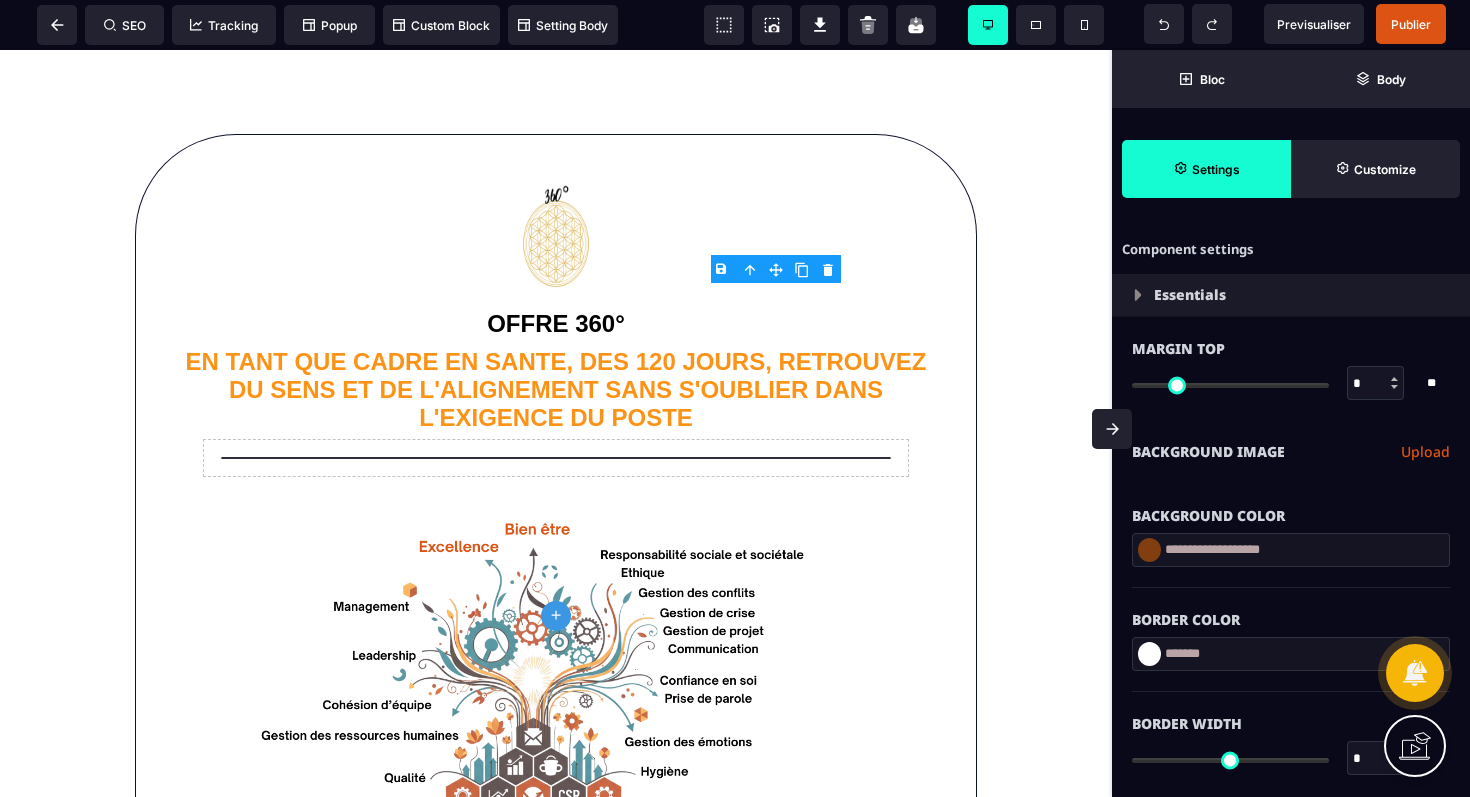 scroll, scrollTop: 0, scrollLeft: 0, axis: both 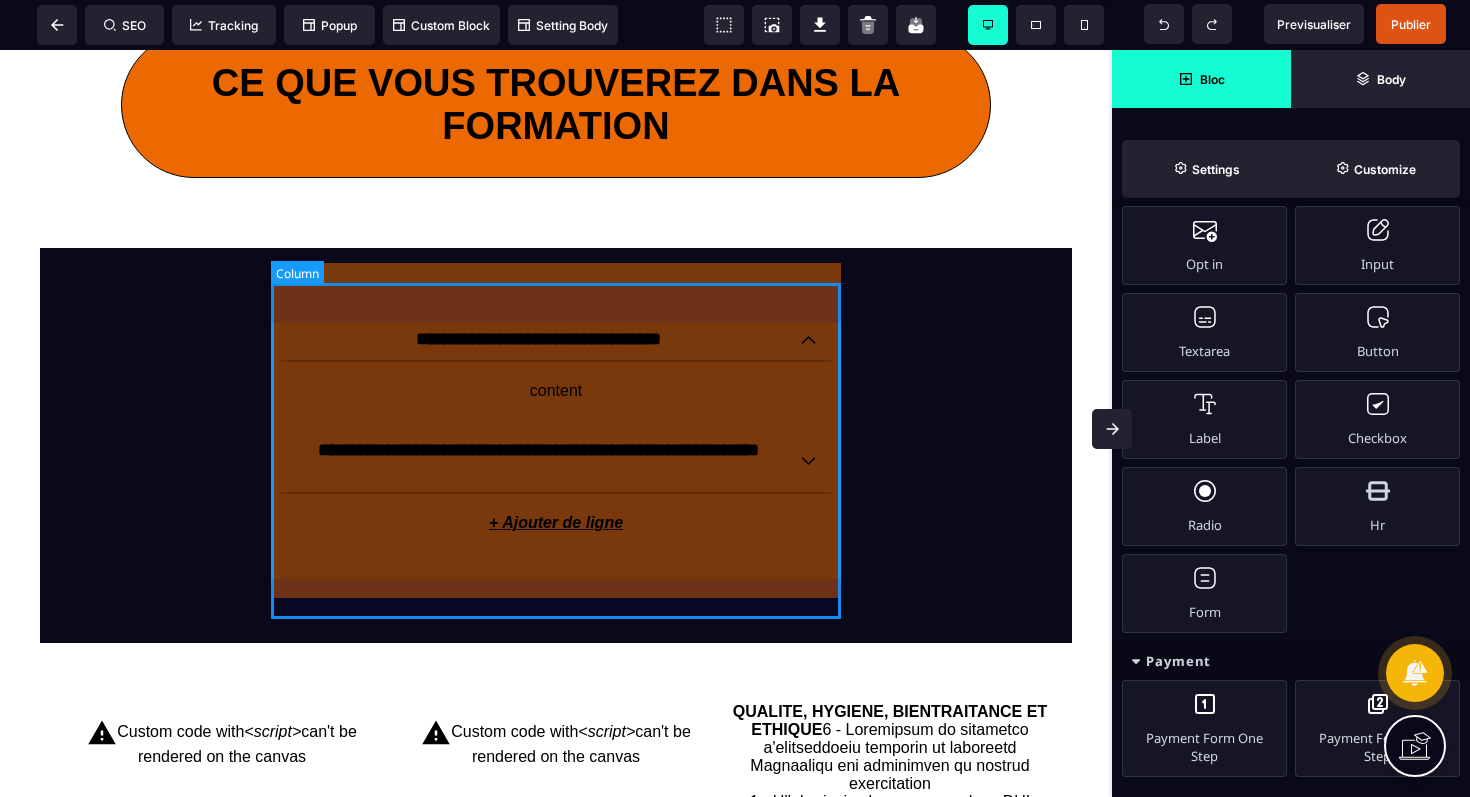 click on "**********" at bounding box center (556, 430) 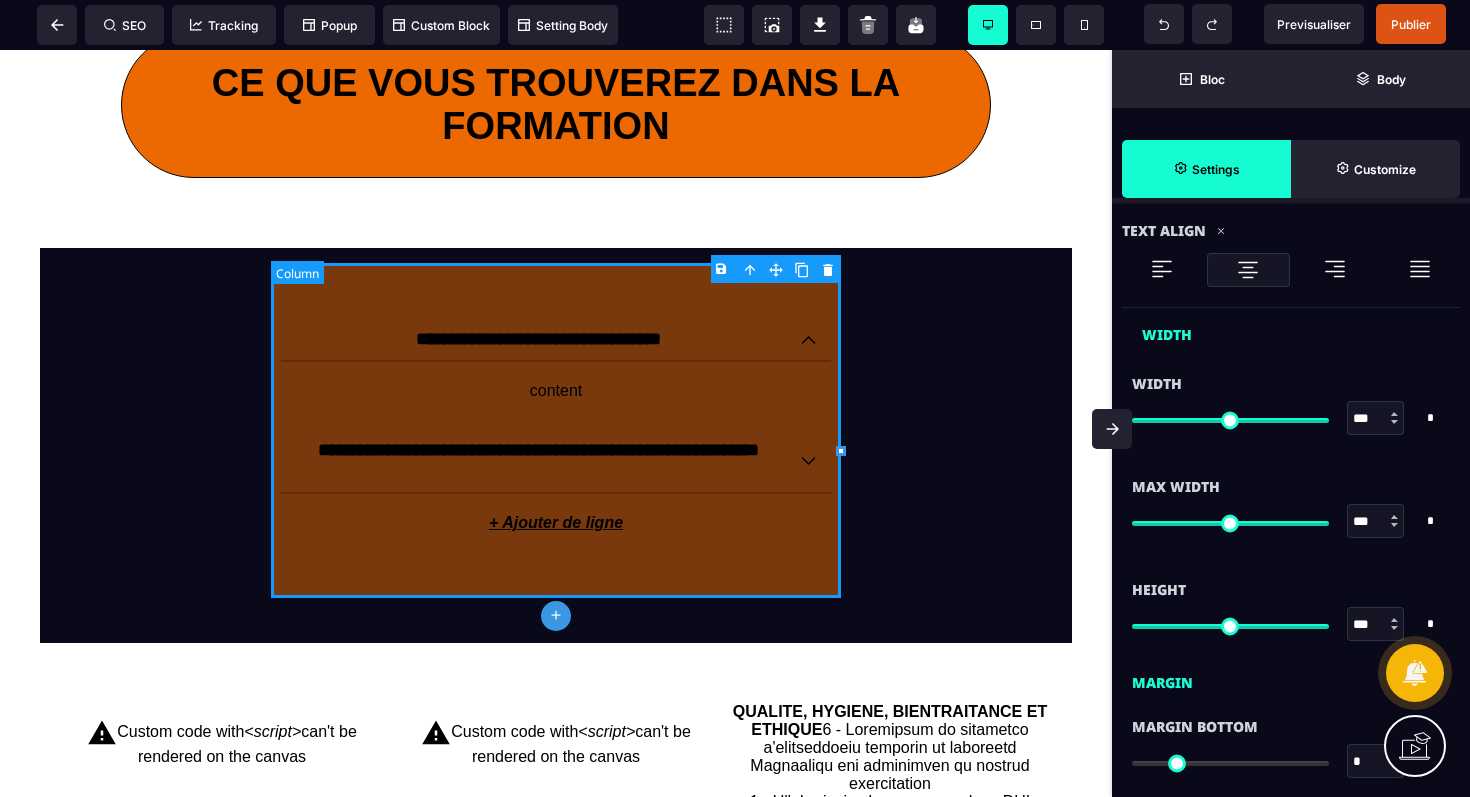 scroll, scrollTop: 0, scrollLeft: 0, axis: both 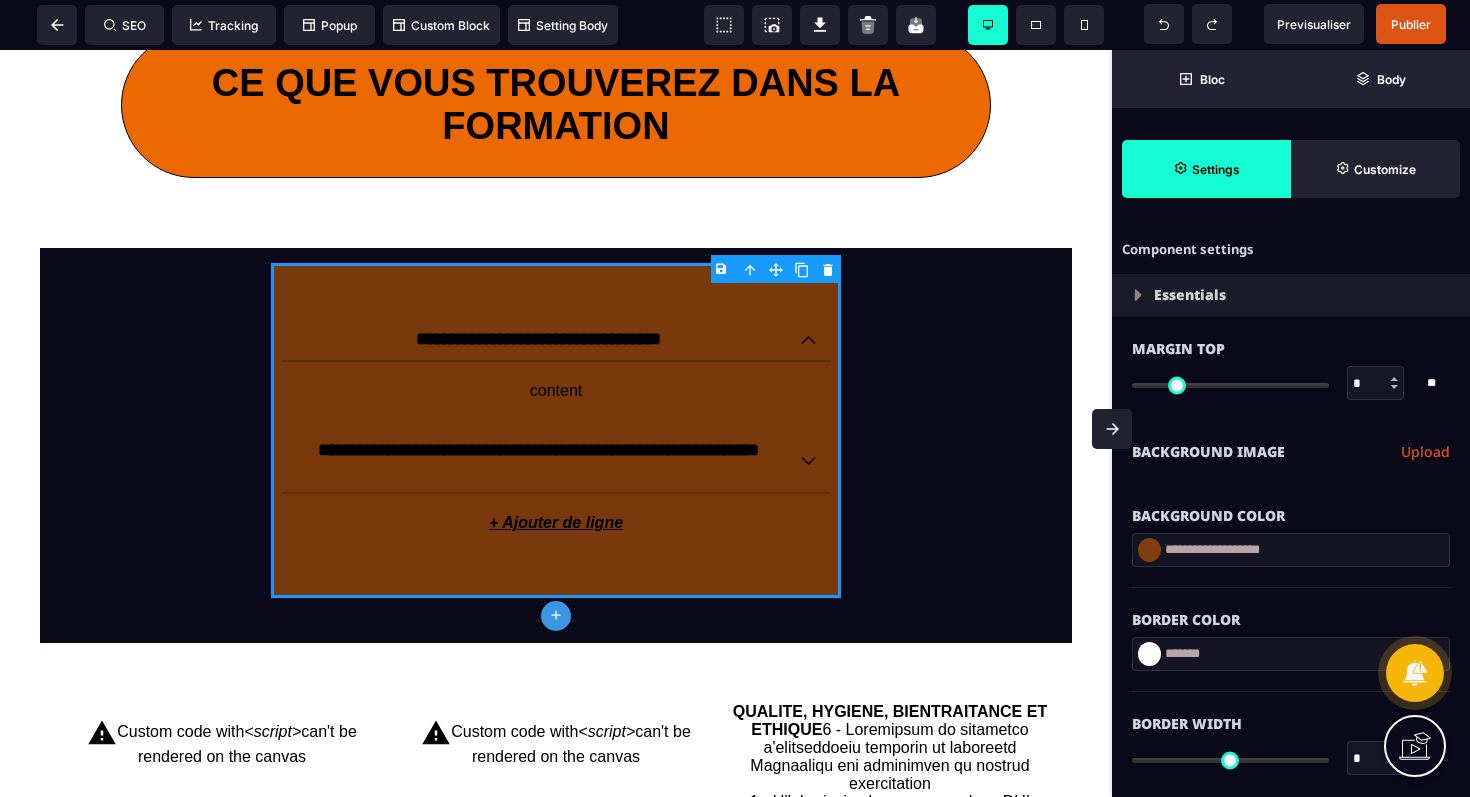 click at bounding box center [1149, 550] 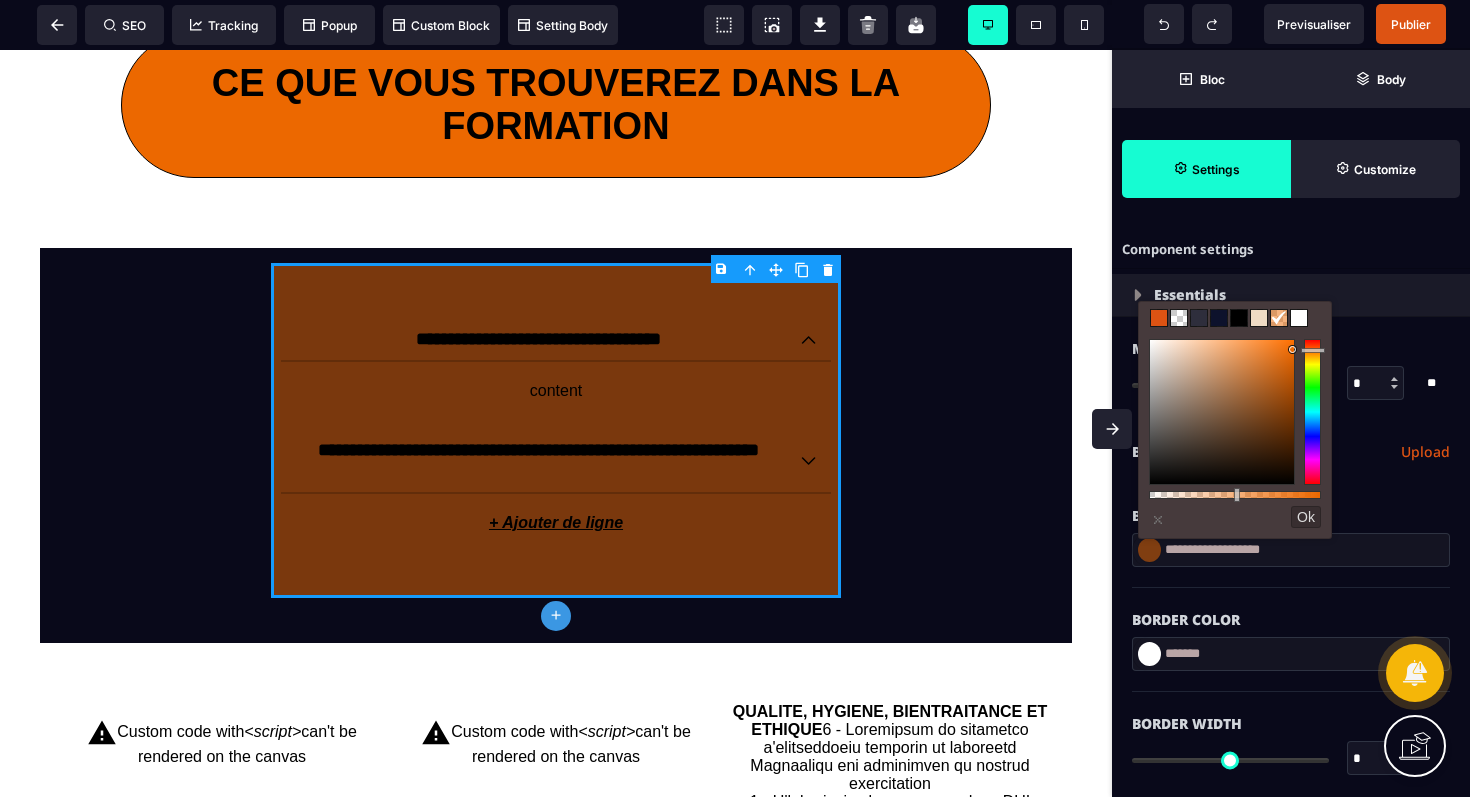 click at bounding box center (1299, 318) 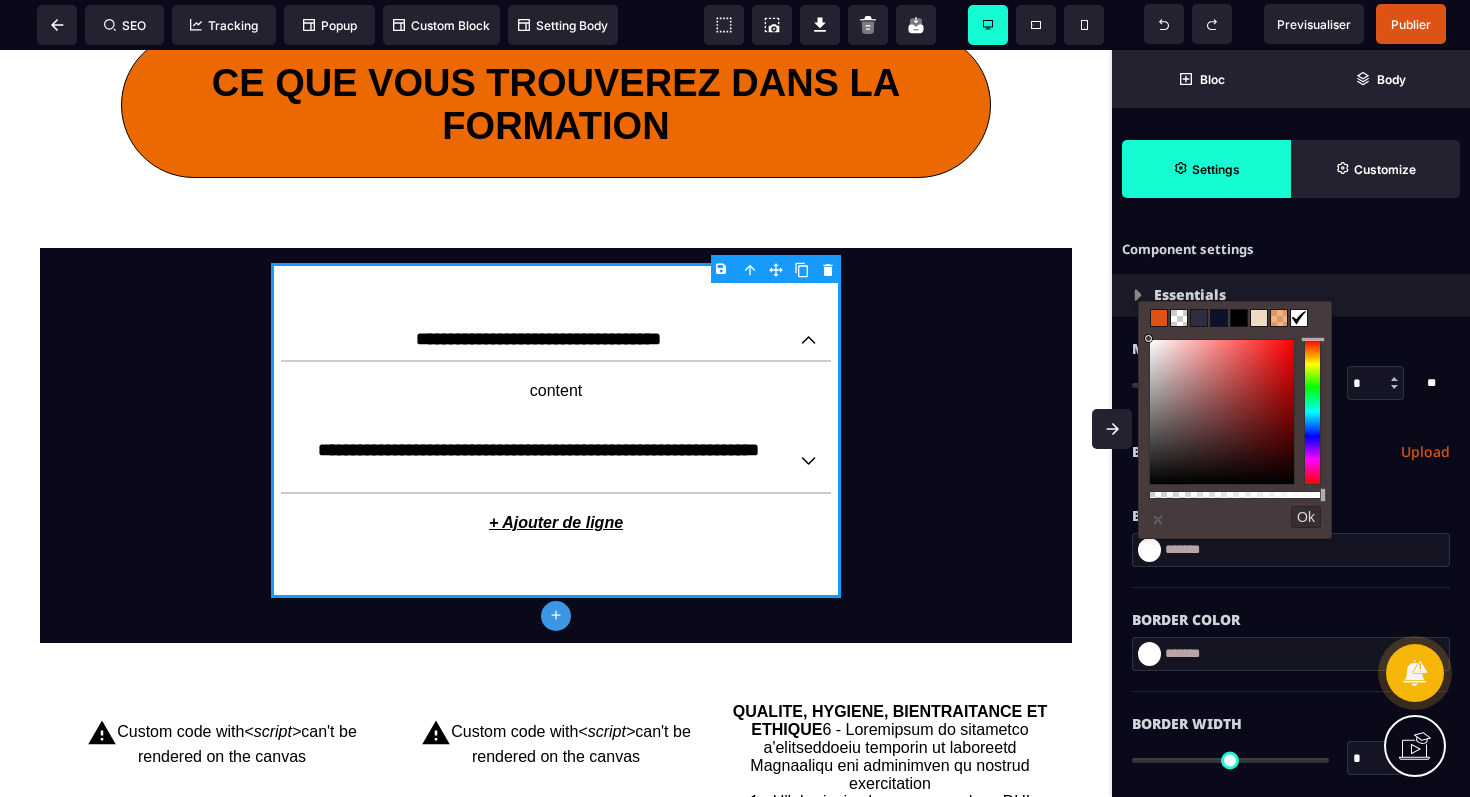 click at bounding box center [1259, 318] 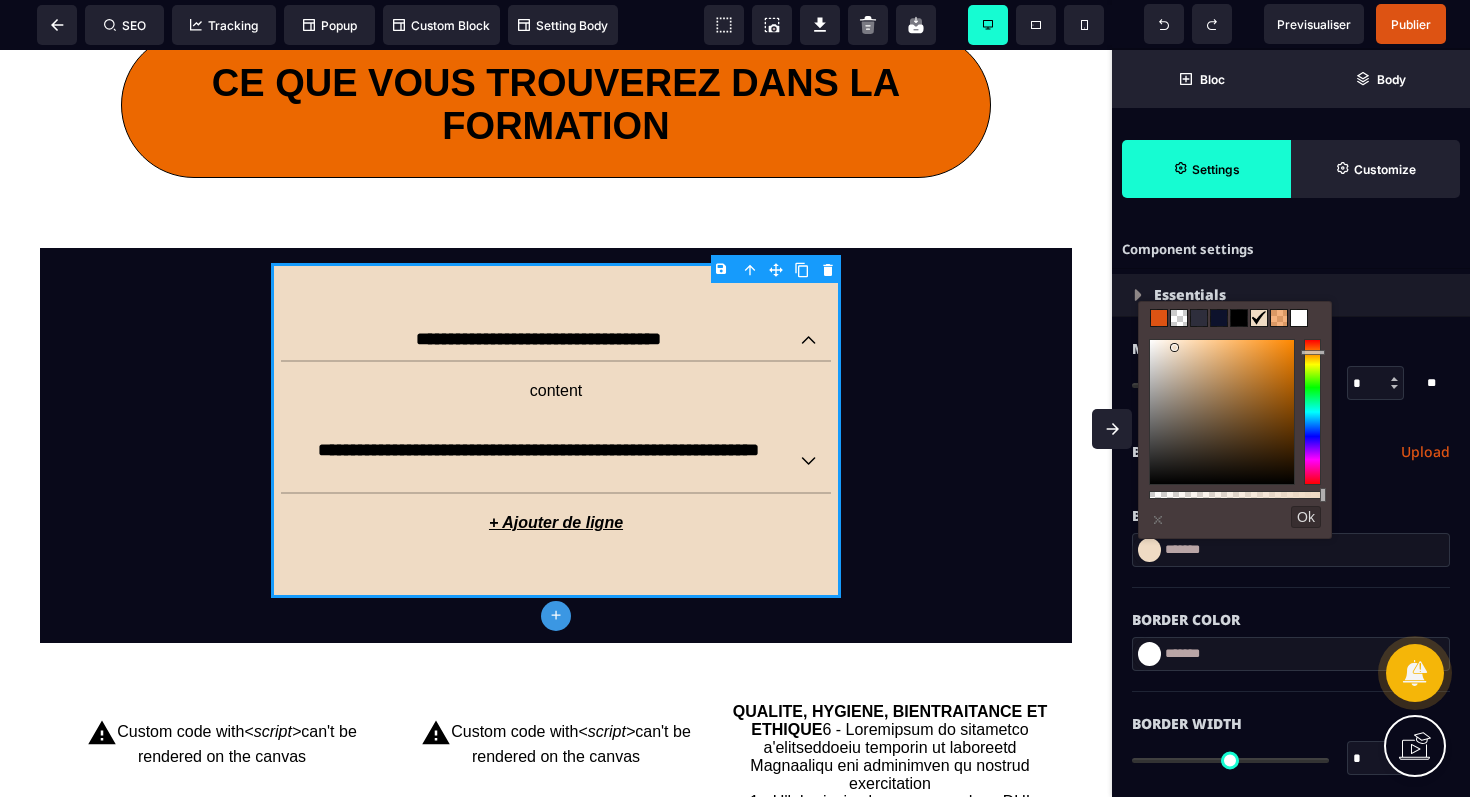 click on "**********" at bounding box center (556, 1145) 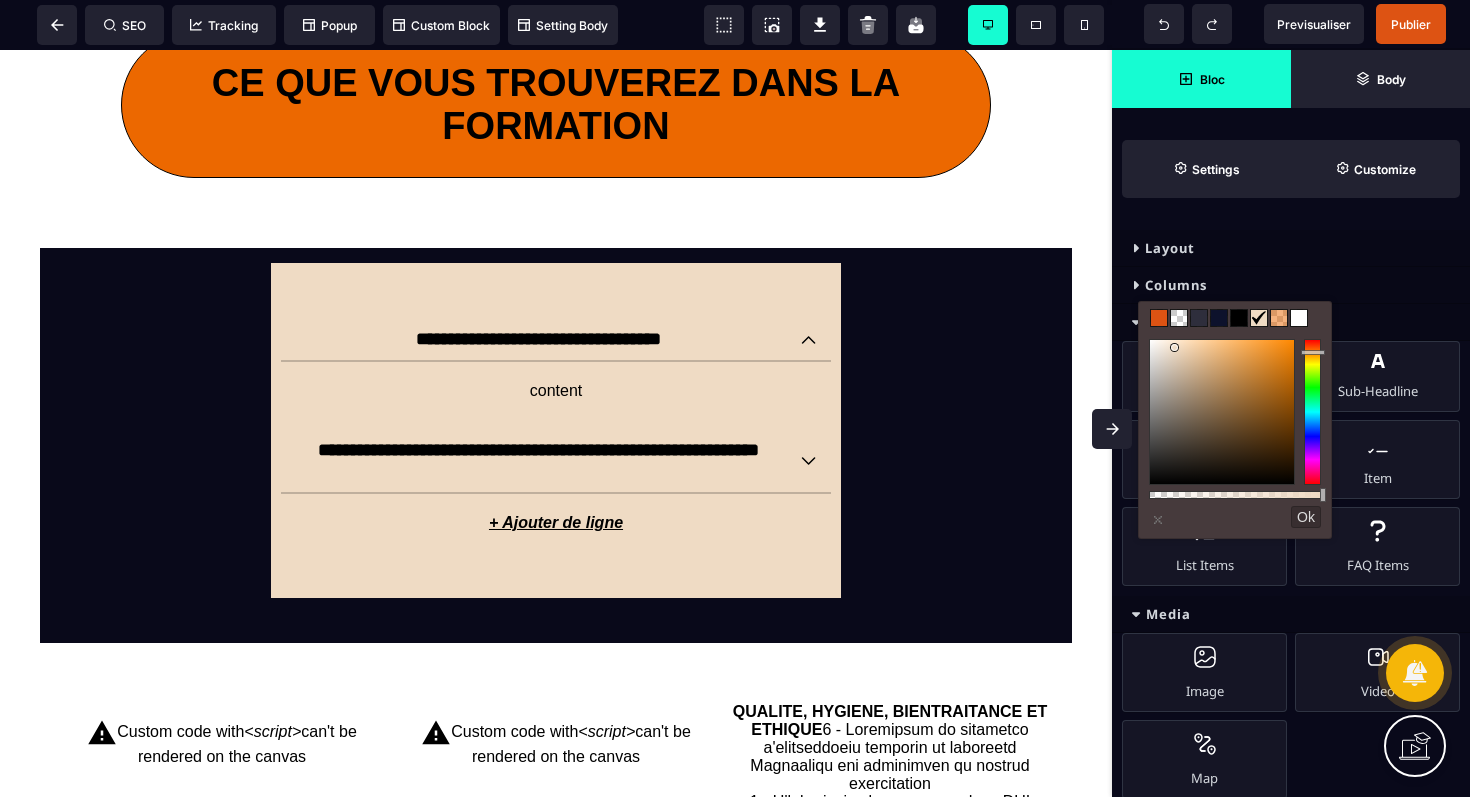 click on "Columns" at bounding box center [1291, 285] 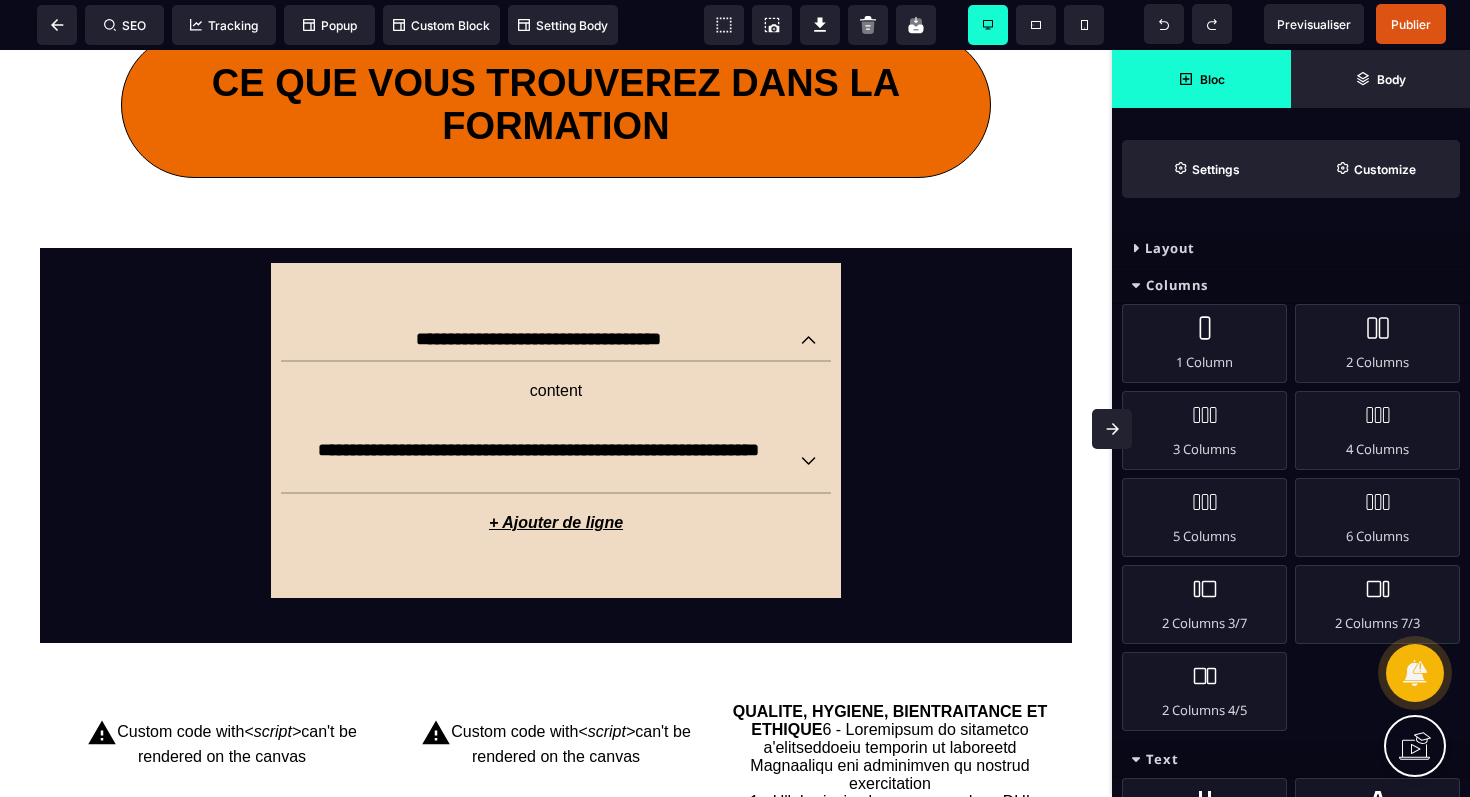 click on "**********" at bounding box center (556, 1145) 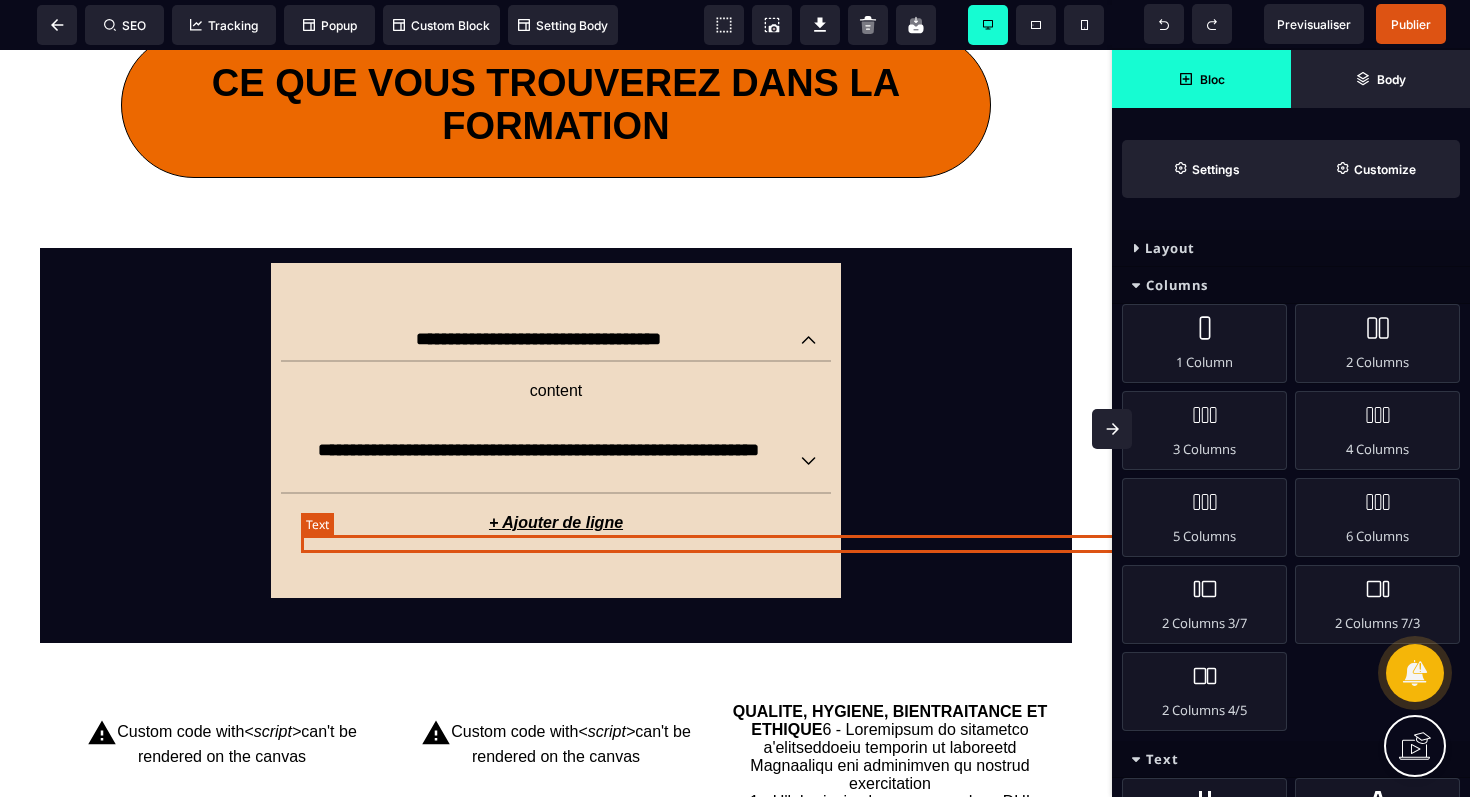 click on "content" at bounding box center (837, 523) 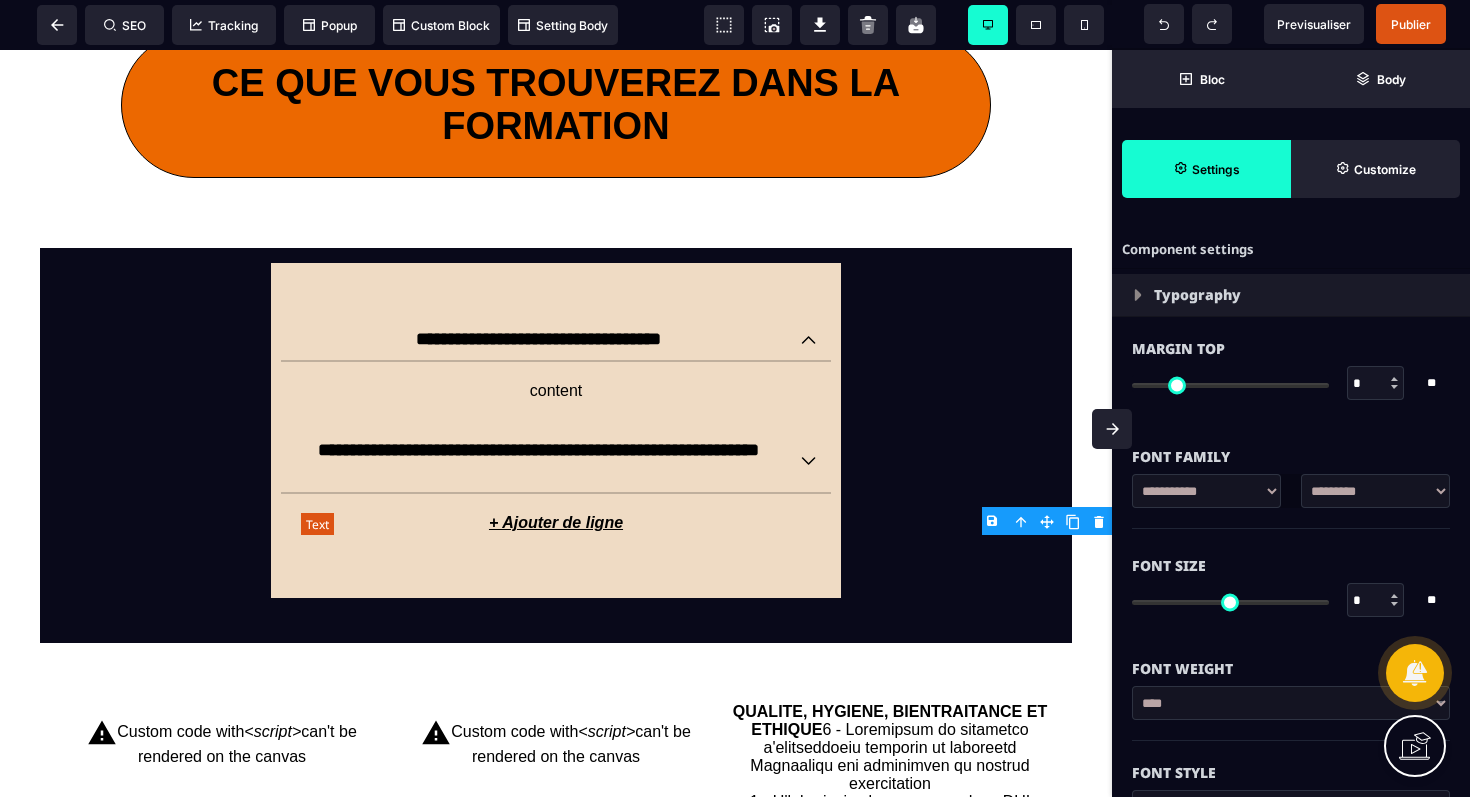 type on "*" 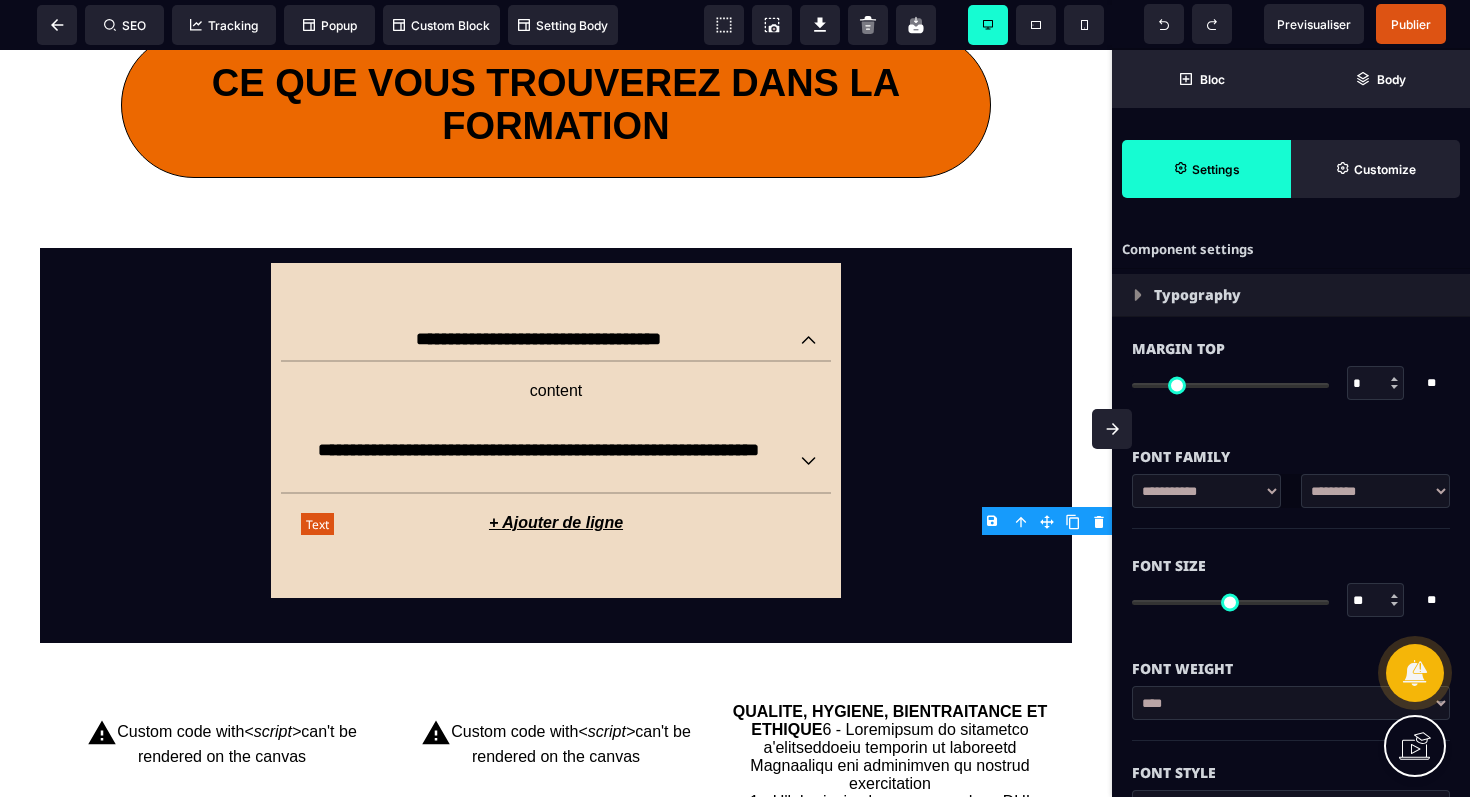 type on "****" 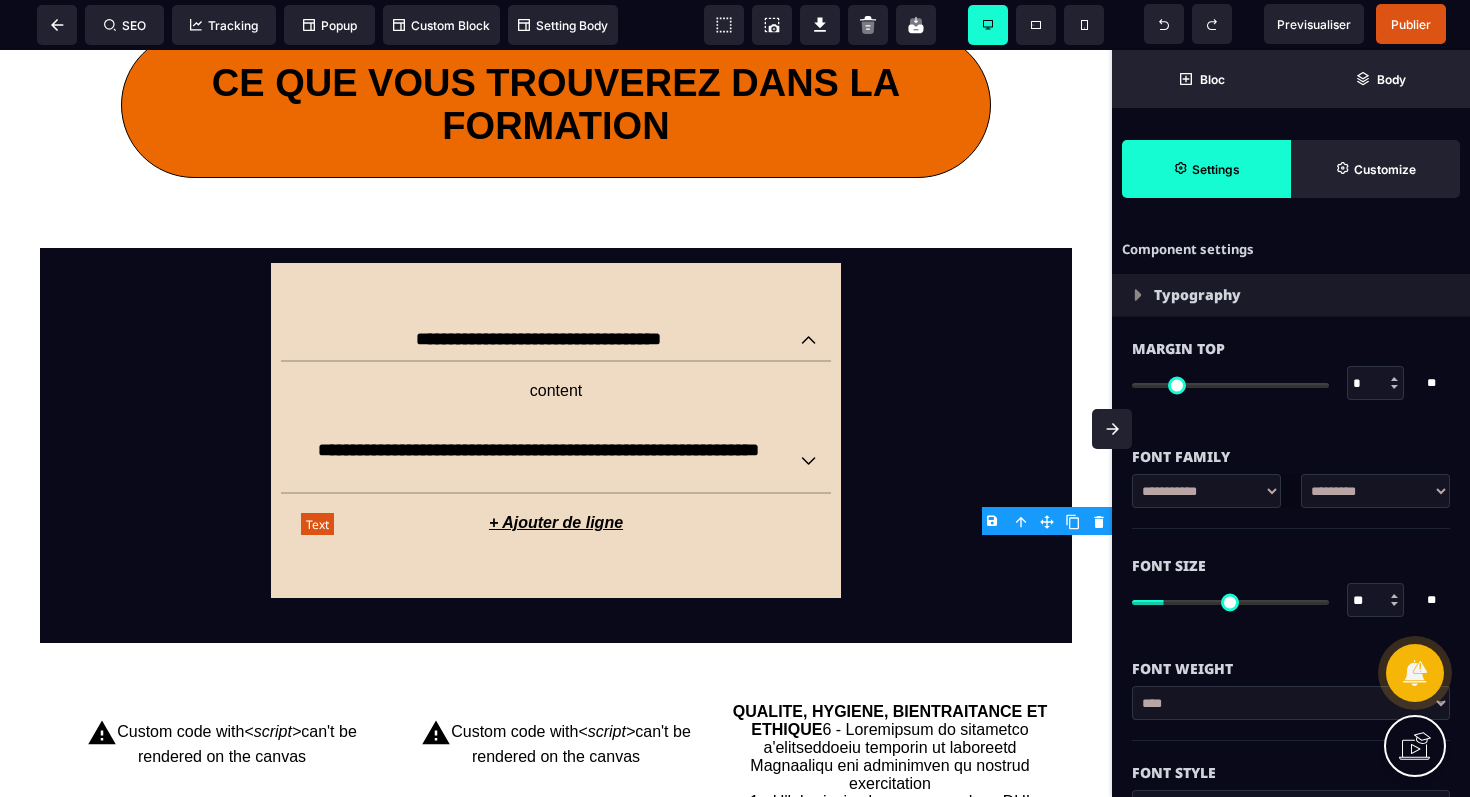 click on "content" at bounding box center [837, 523] 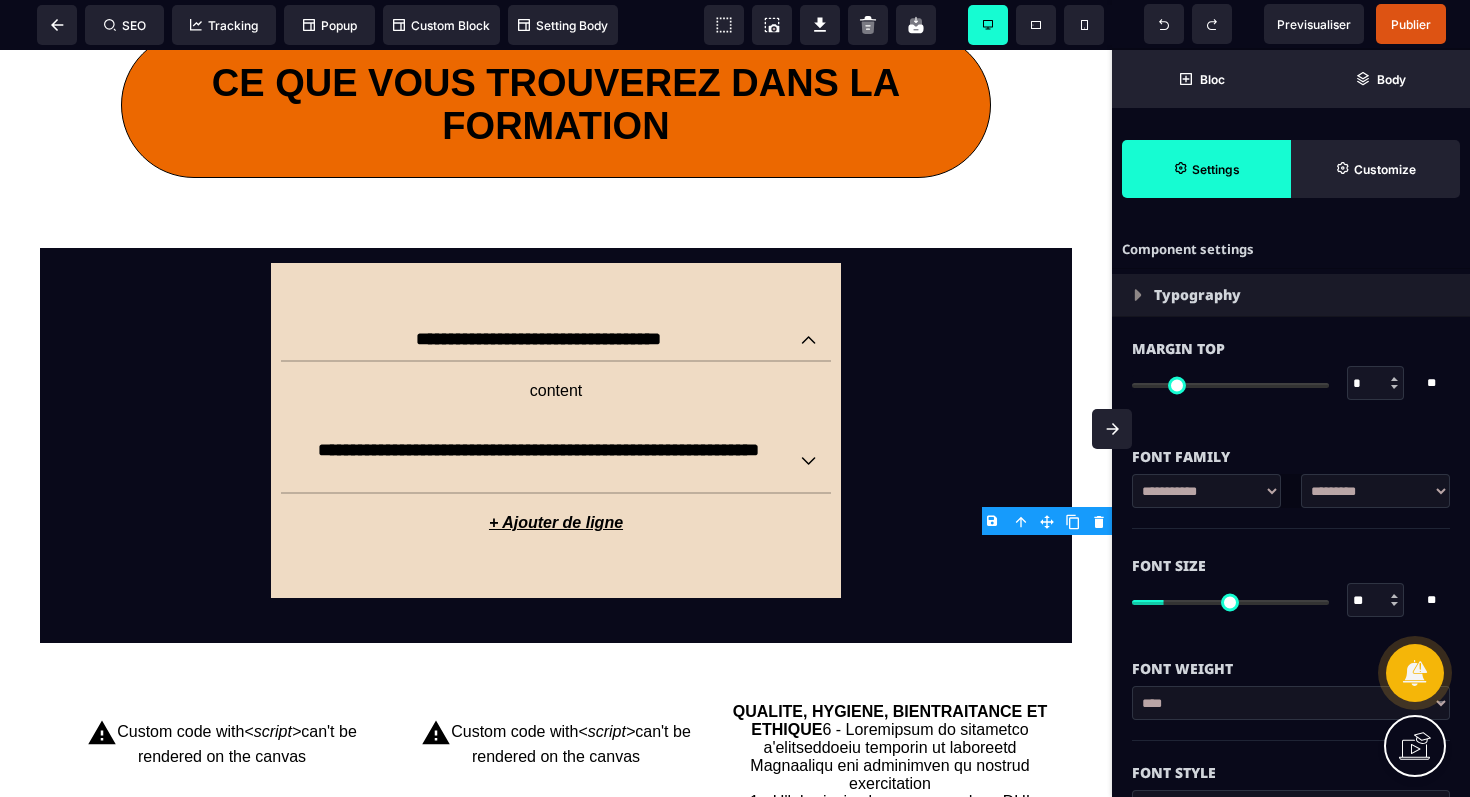 click on "**********" at bounding box center [556, 1145] 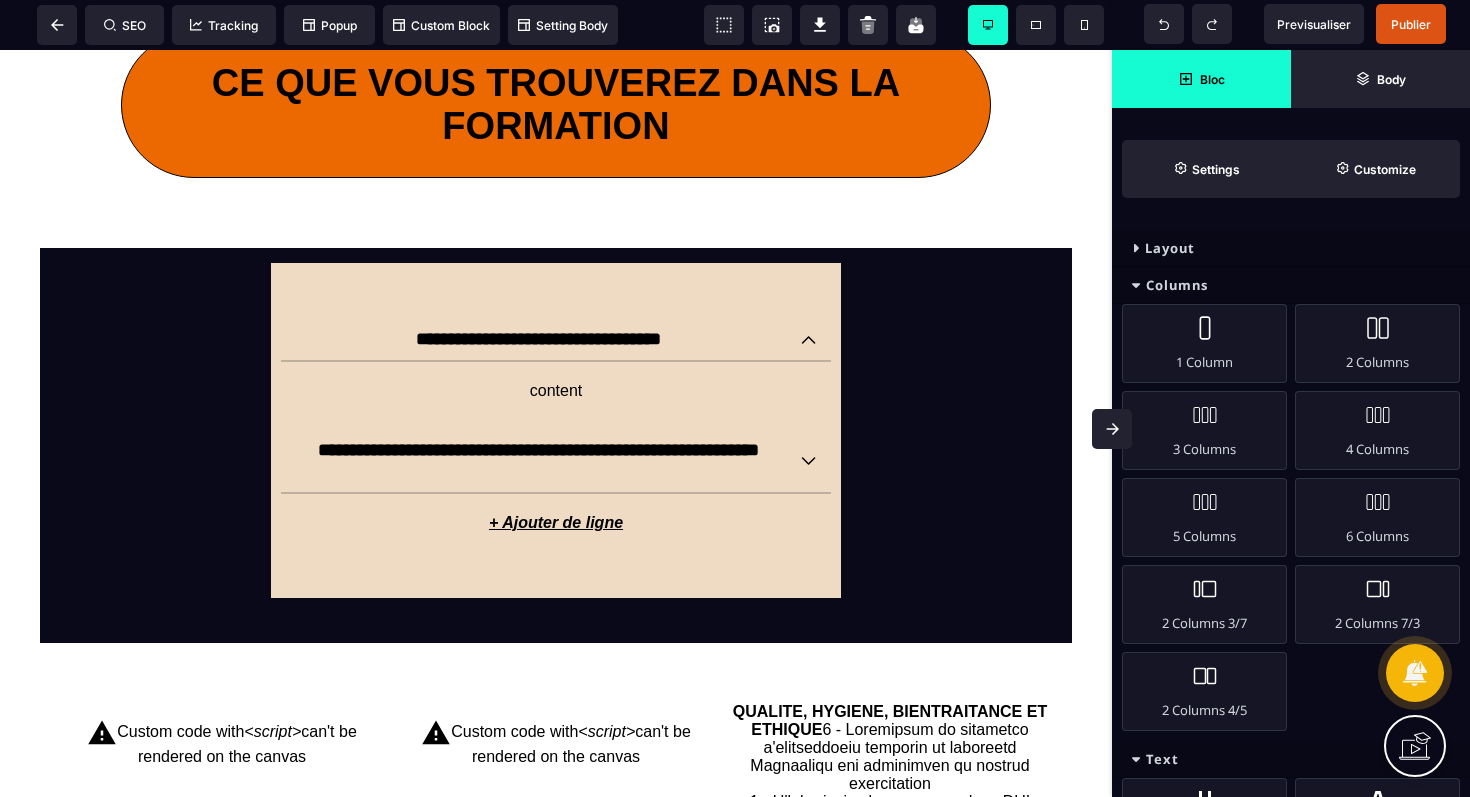 click on "**********" at bounding box center [556, 1145] 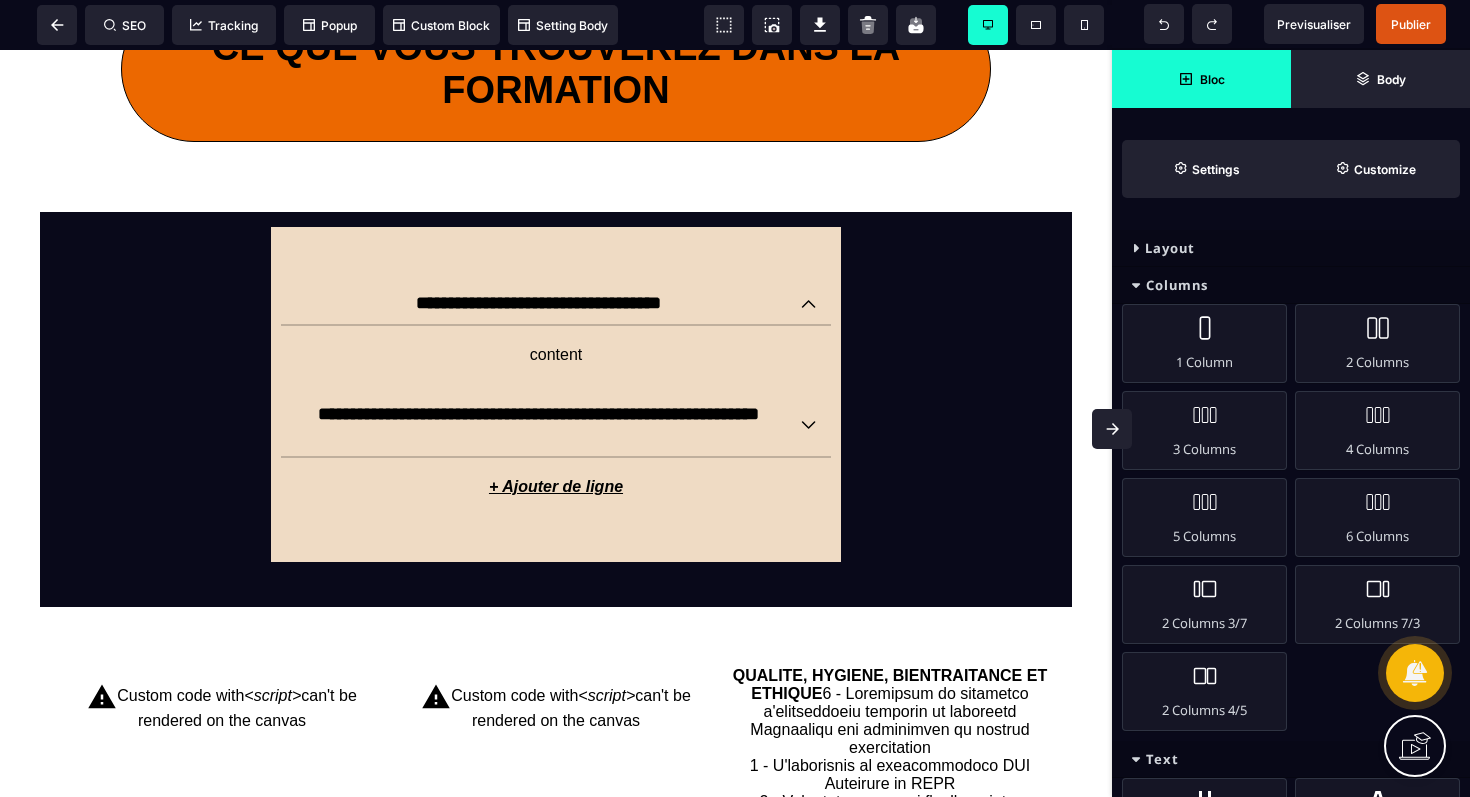 scroll, scrollTop: 2015, scrollLeft: 0, axis: vertical 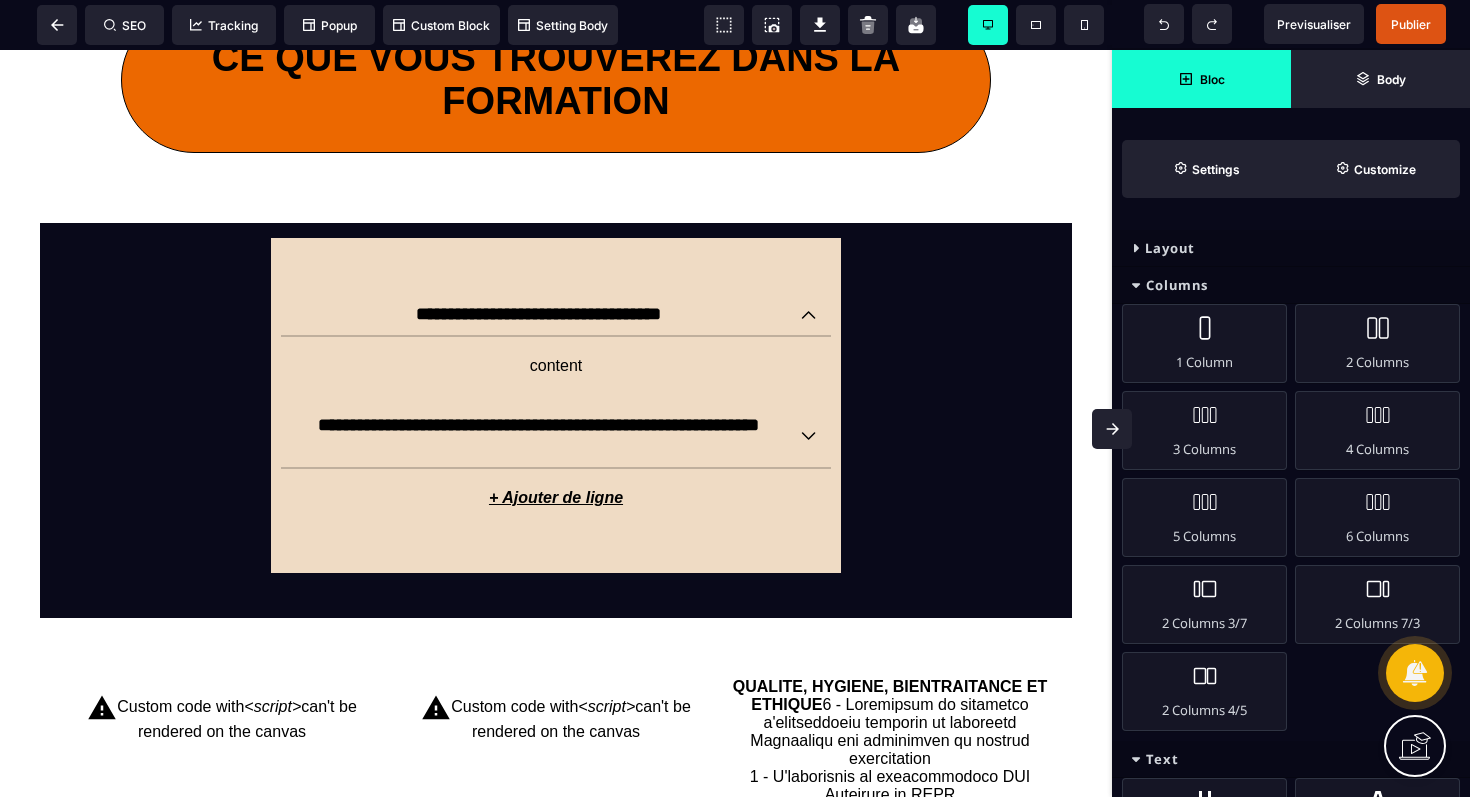 click on "**********" at bounding box center [556, 1120] 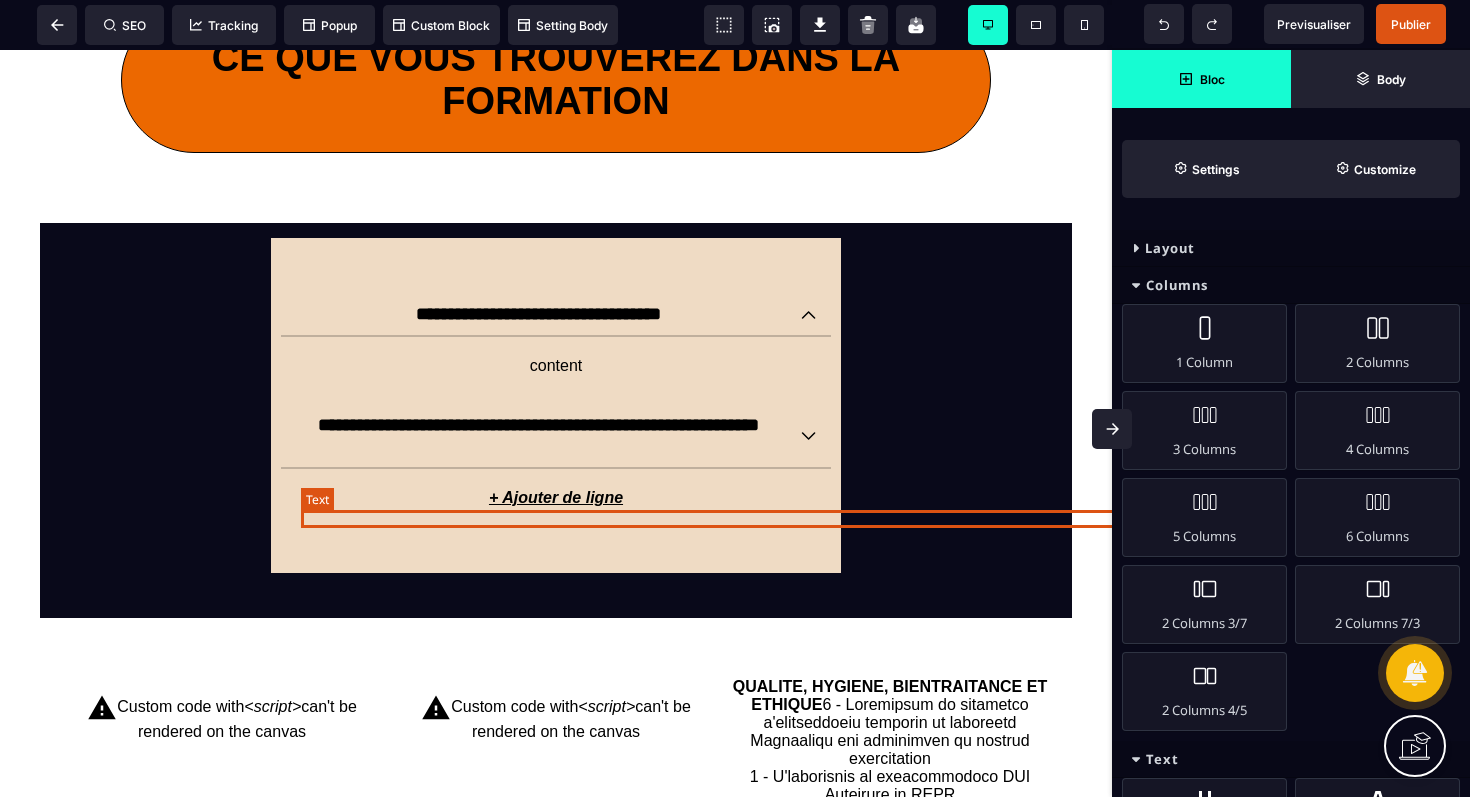 click on "*******" at bounding box center (837, 498) 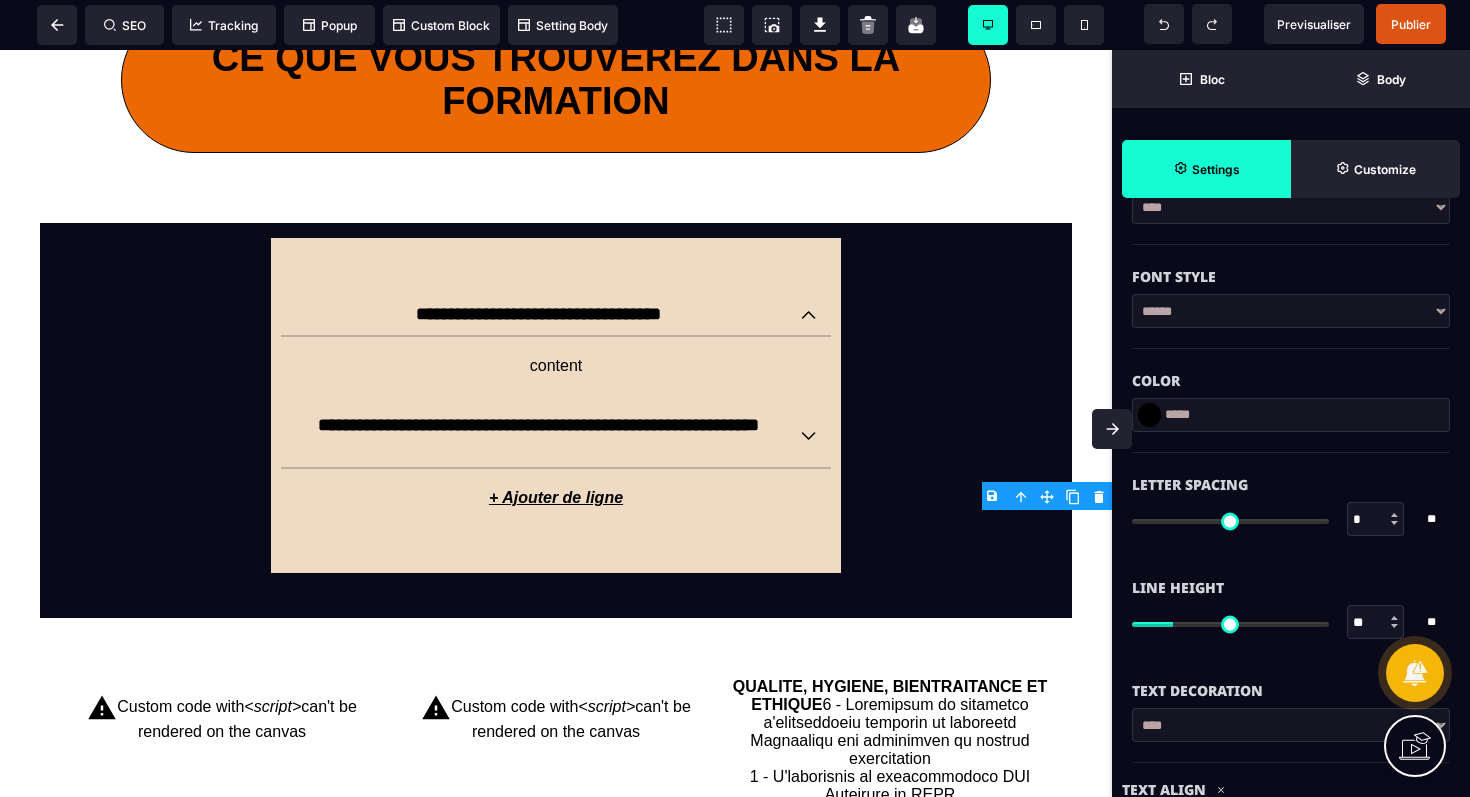 scroll, scrollTop: 499, scrollLeft: 0, axis: vertical 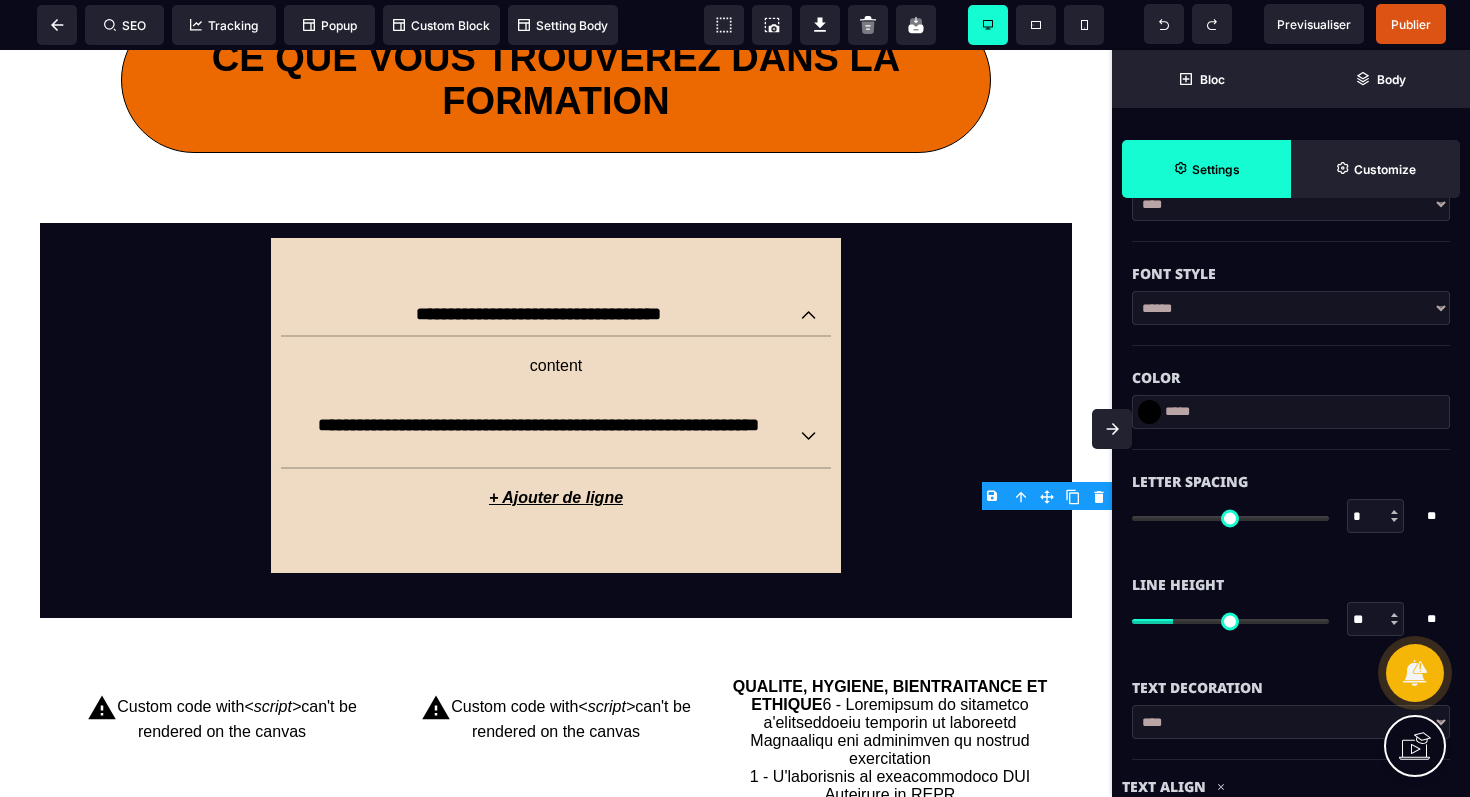 click at bounding box center (1149, 412) 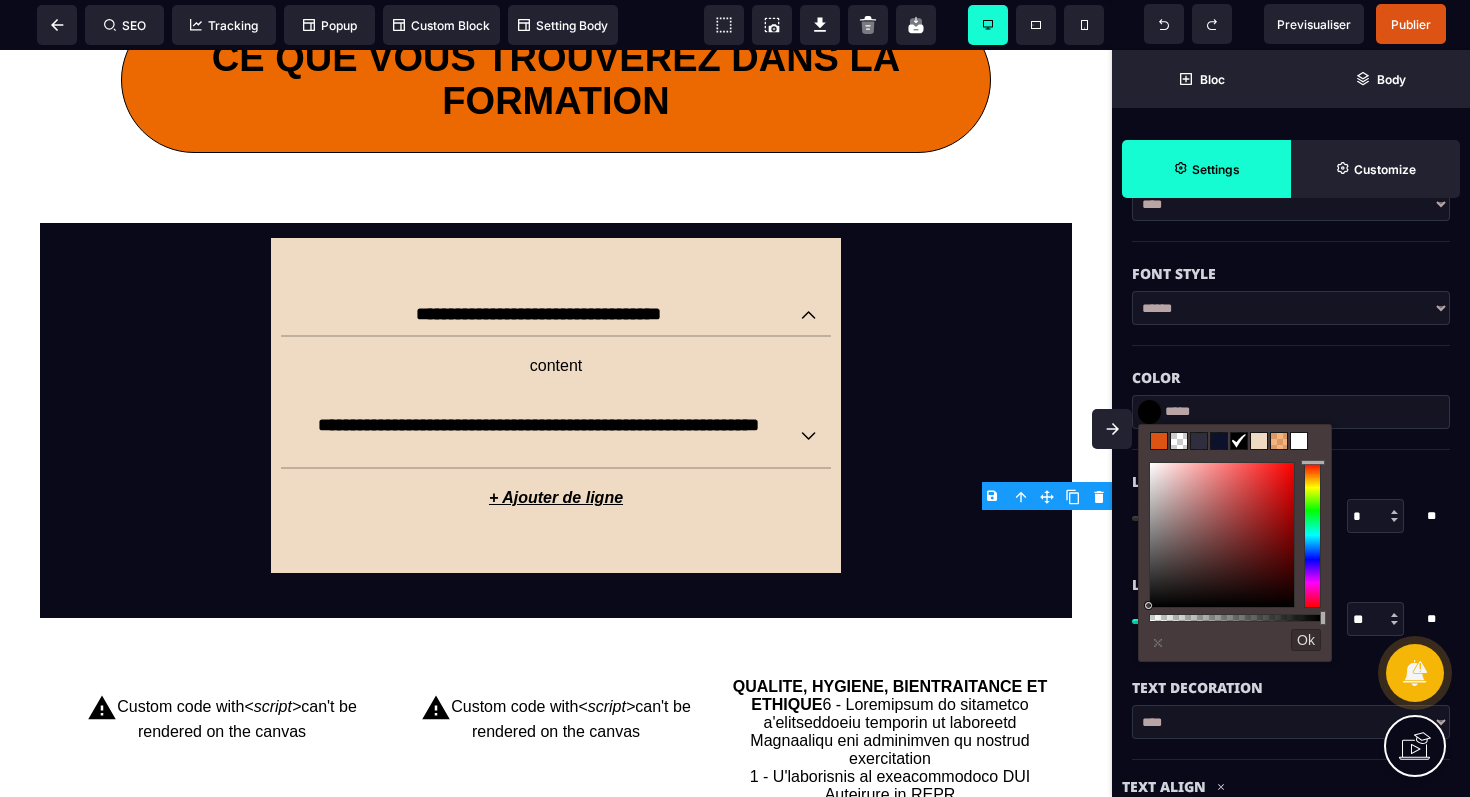 click at bounding box center (1299, 441) 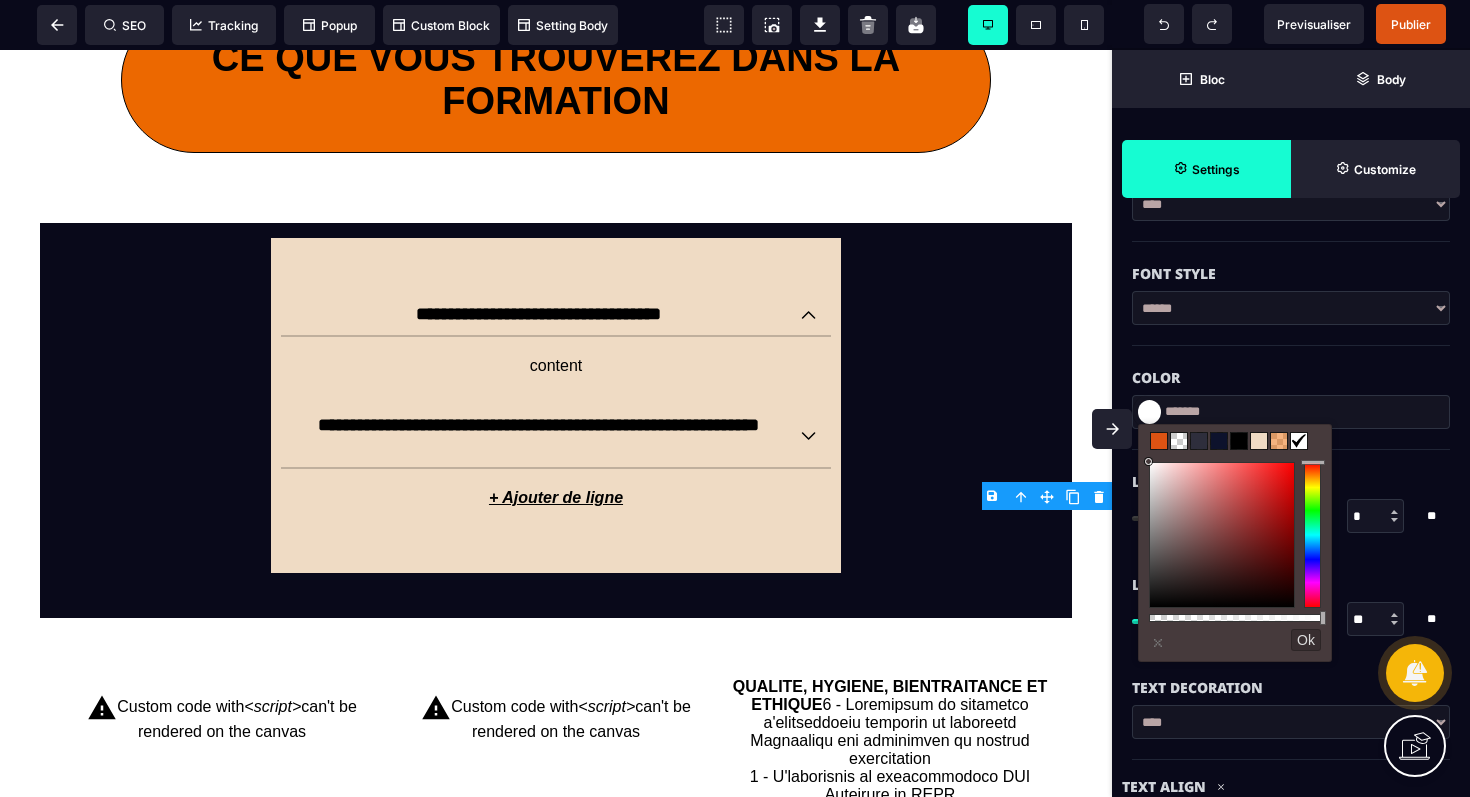 click at bounding box center (1299, 441) 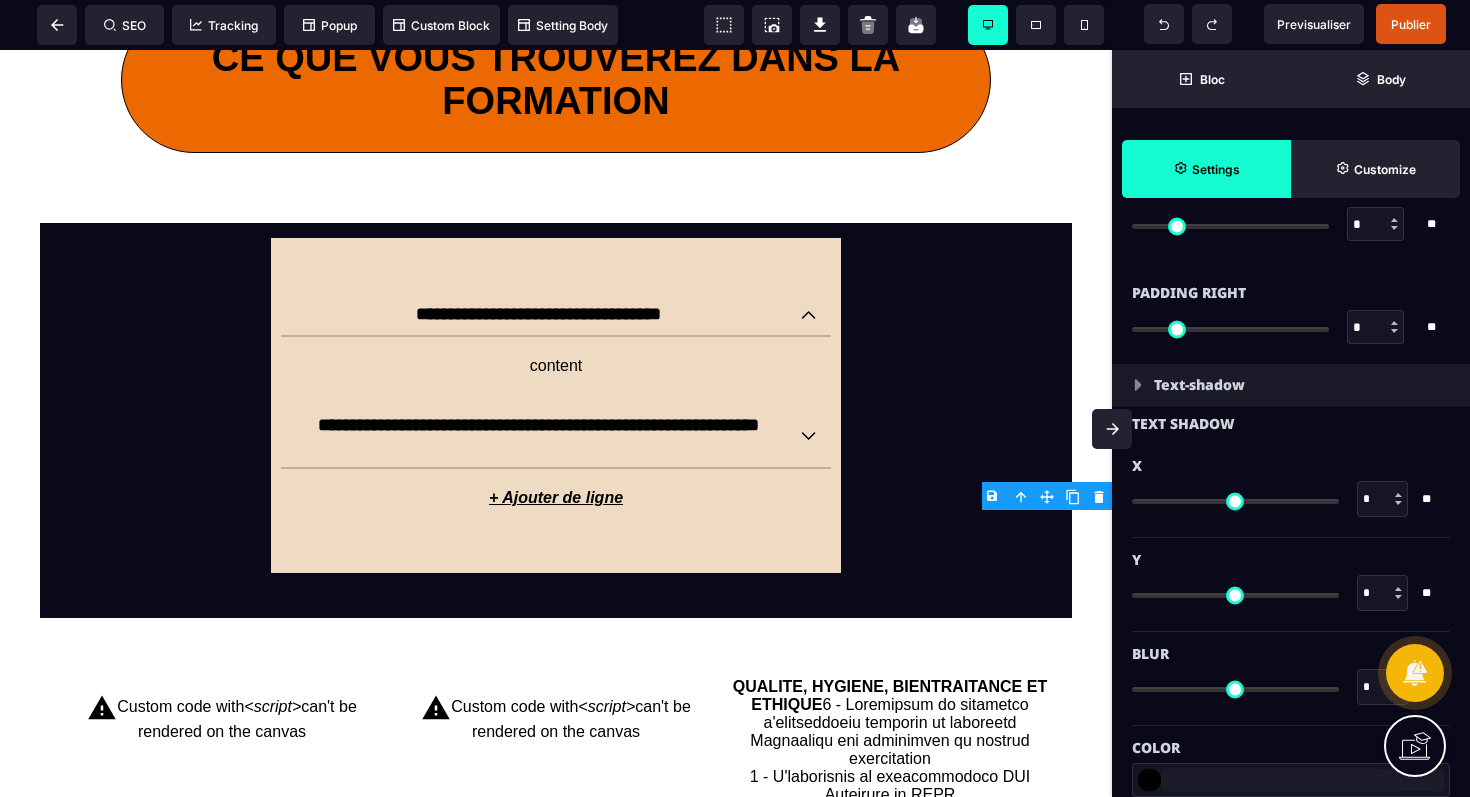 scroll, scrollTop: 1878, scrollLeft: 0, axis: vertical 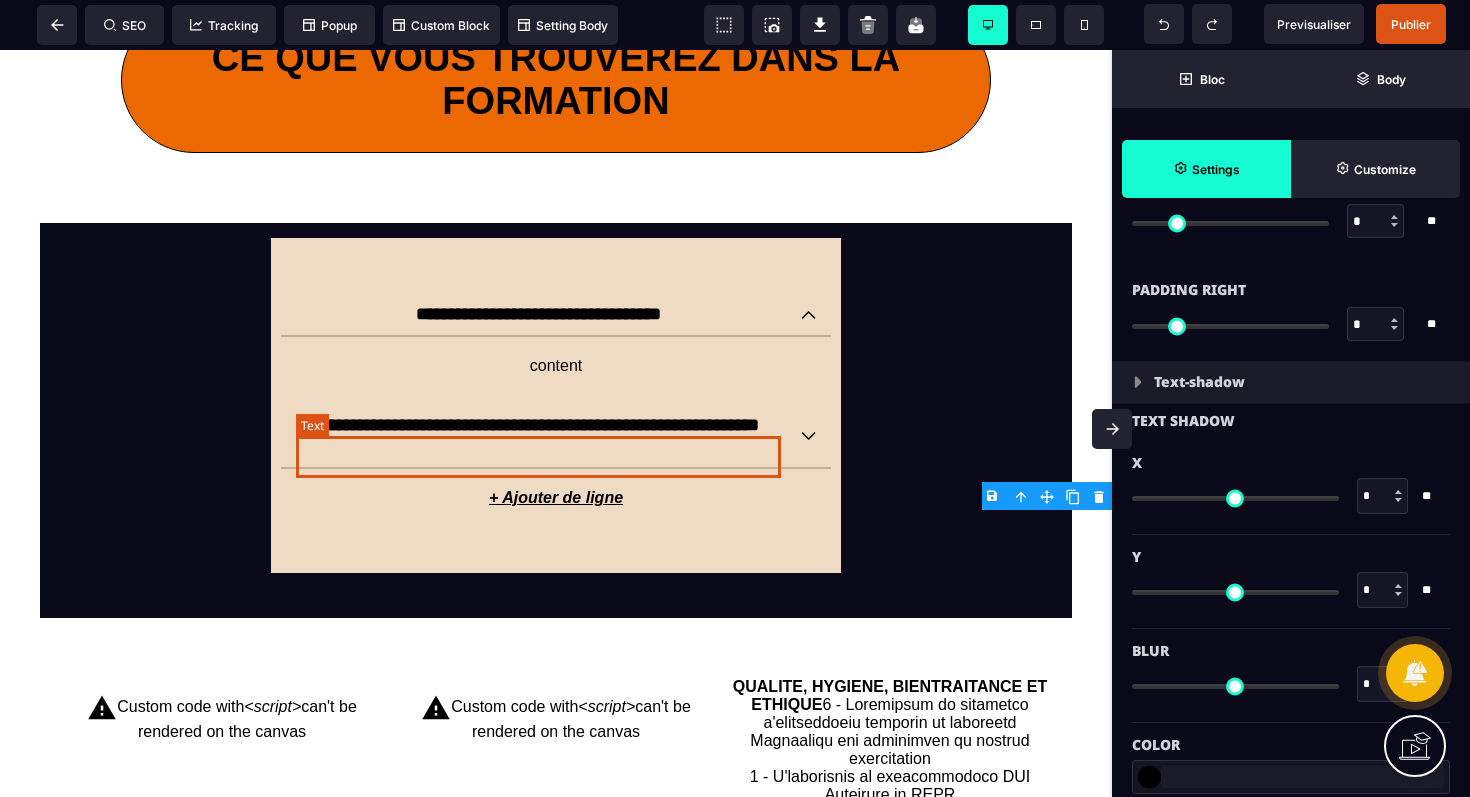 click on "**********" at bounding box center [538, 436] 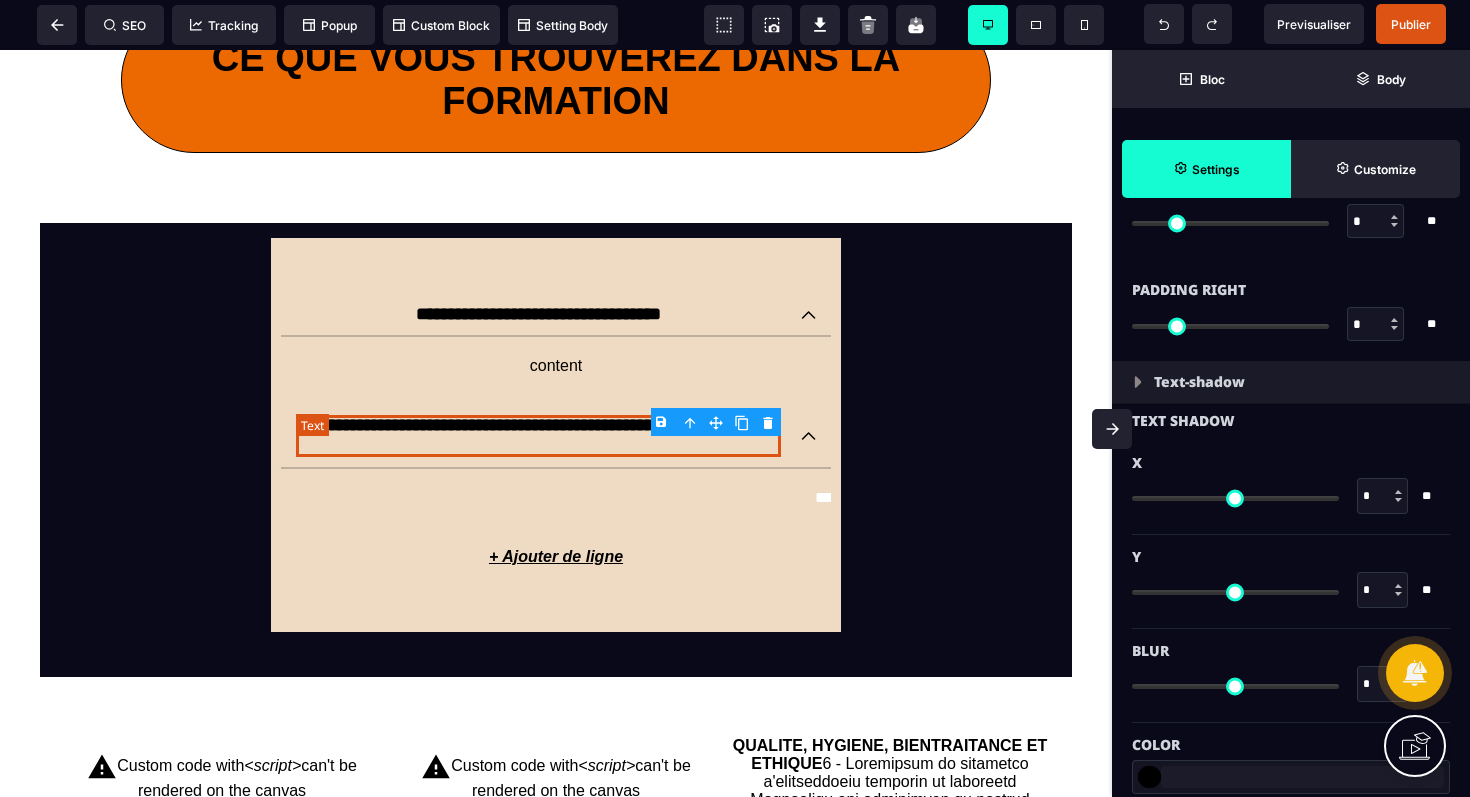 scroll, scrollTop: 0, scrollLeft: 0, axis: both 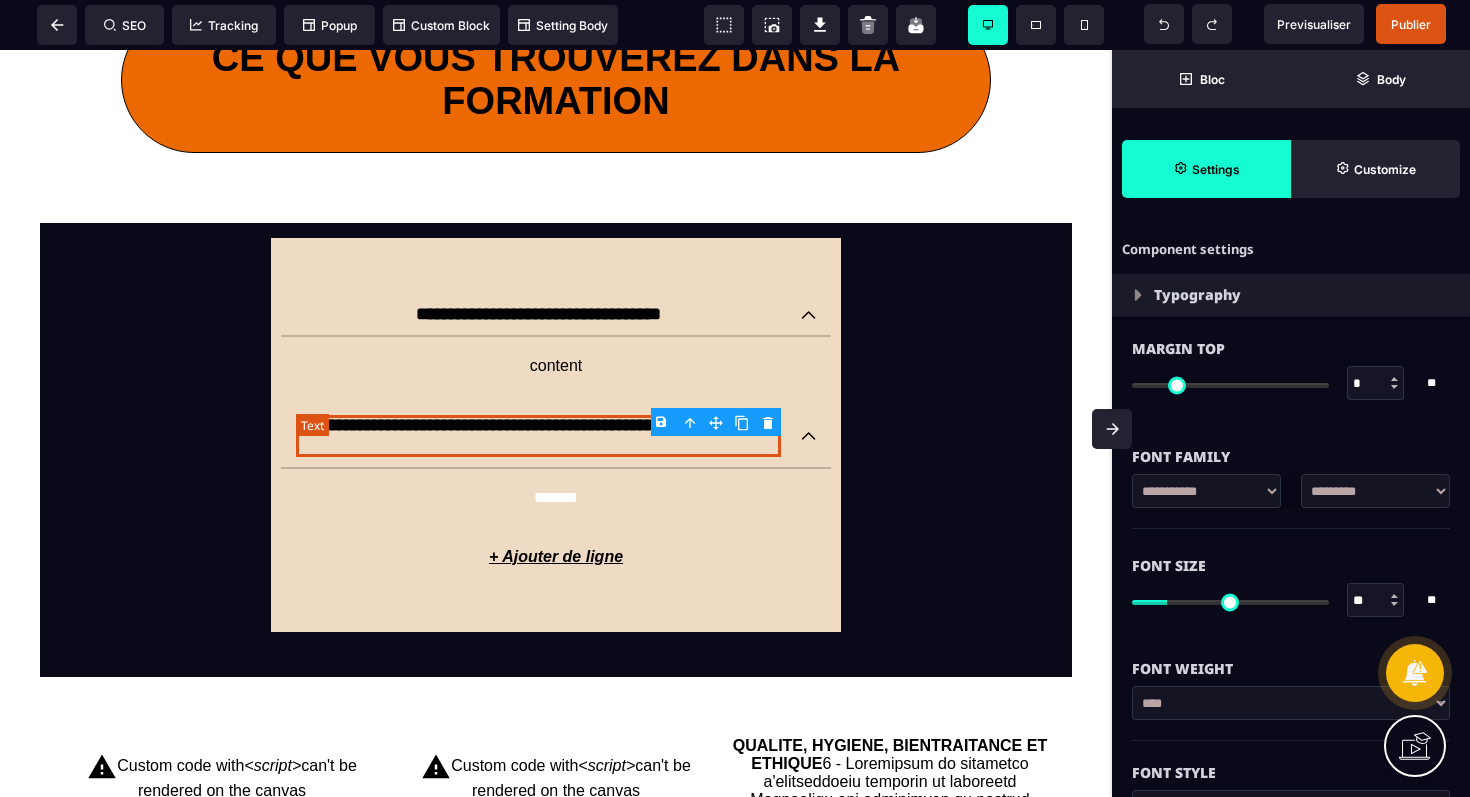 click on "**********" at bounding box center (538, 436) 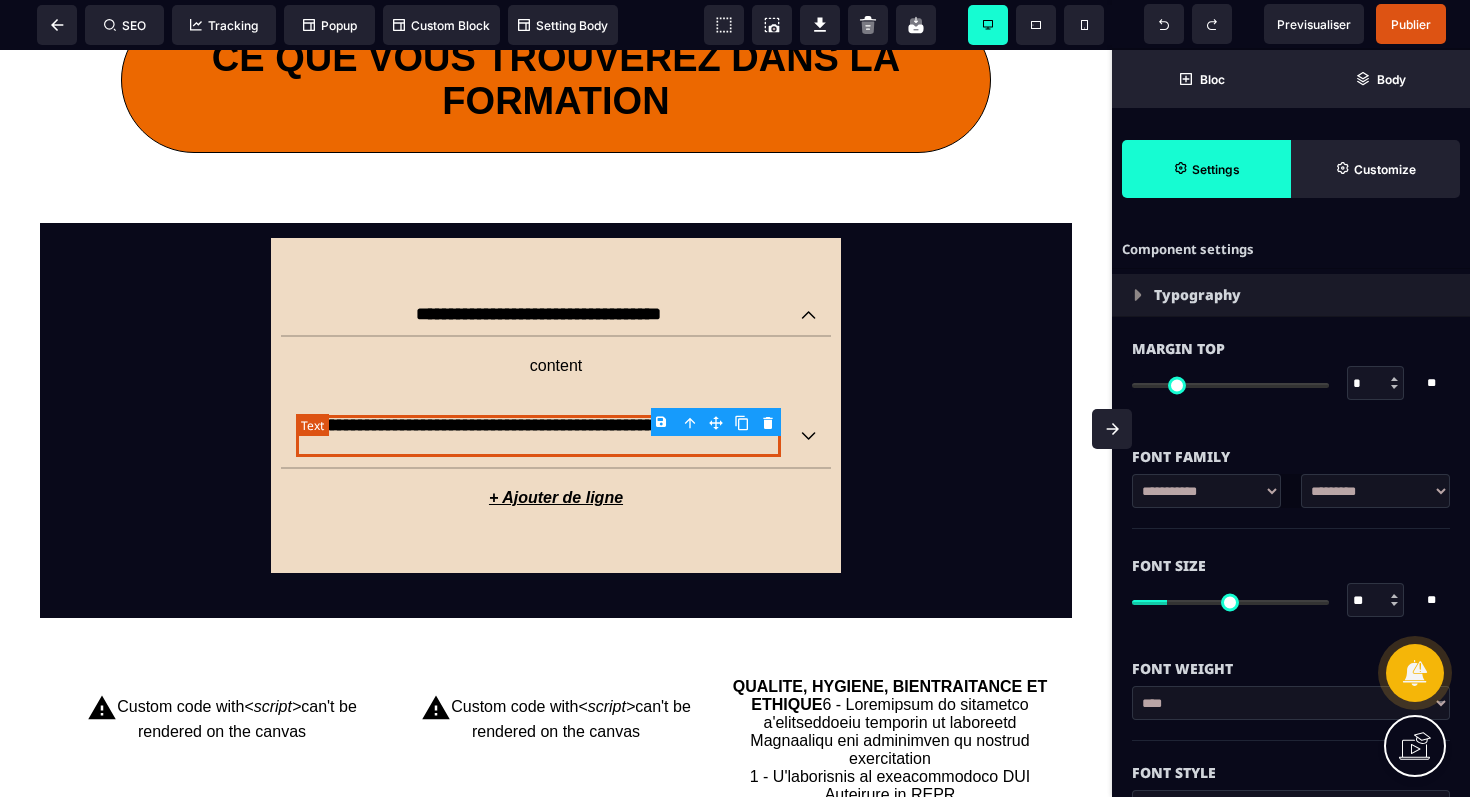 click on "**********" at bounding box center (538, 436) 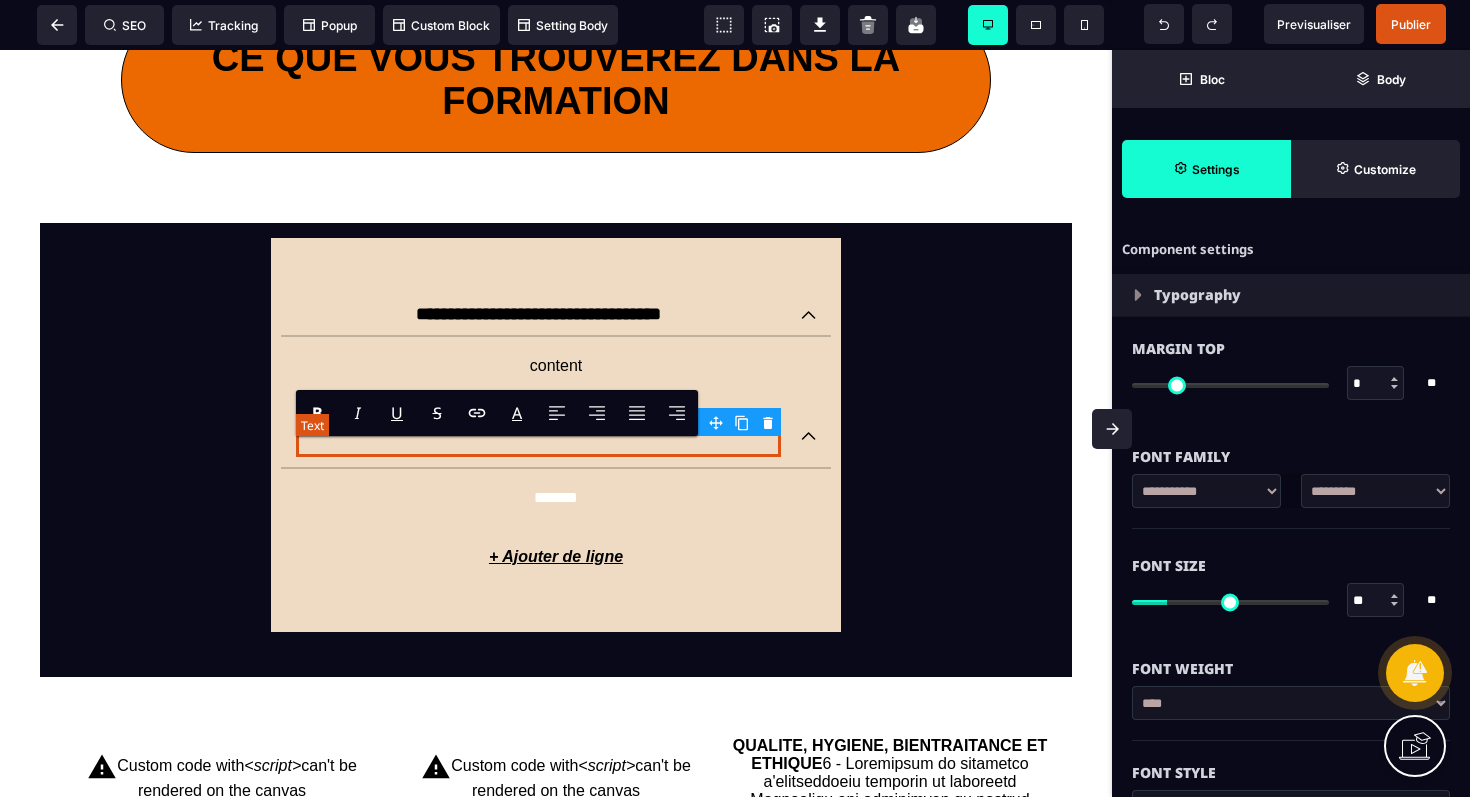 type 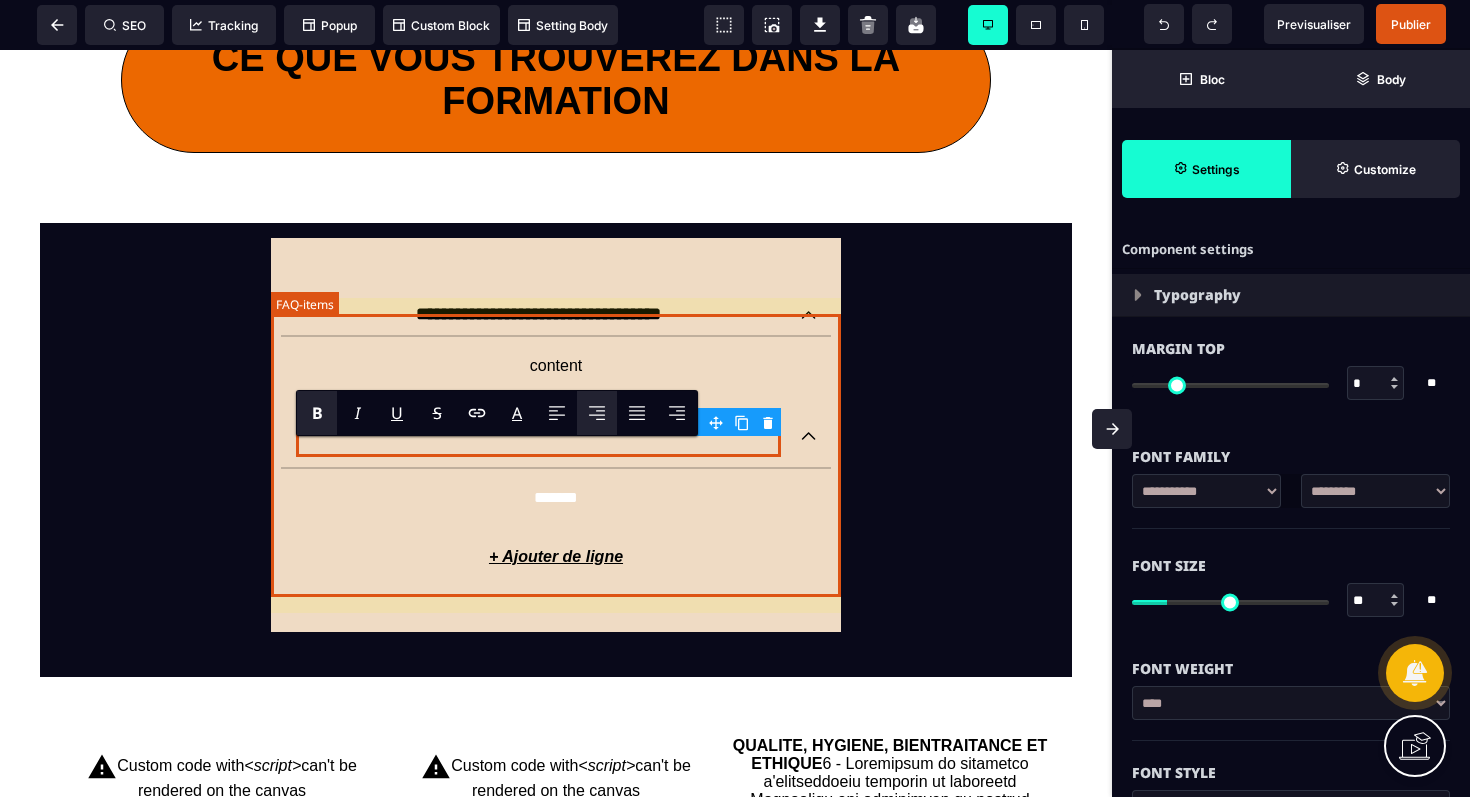 click on "+ Ajouter de ligne" at bounding box center (556, 557) 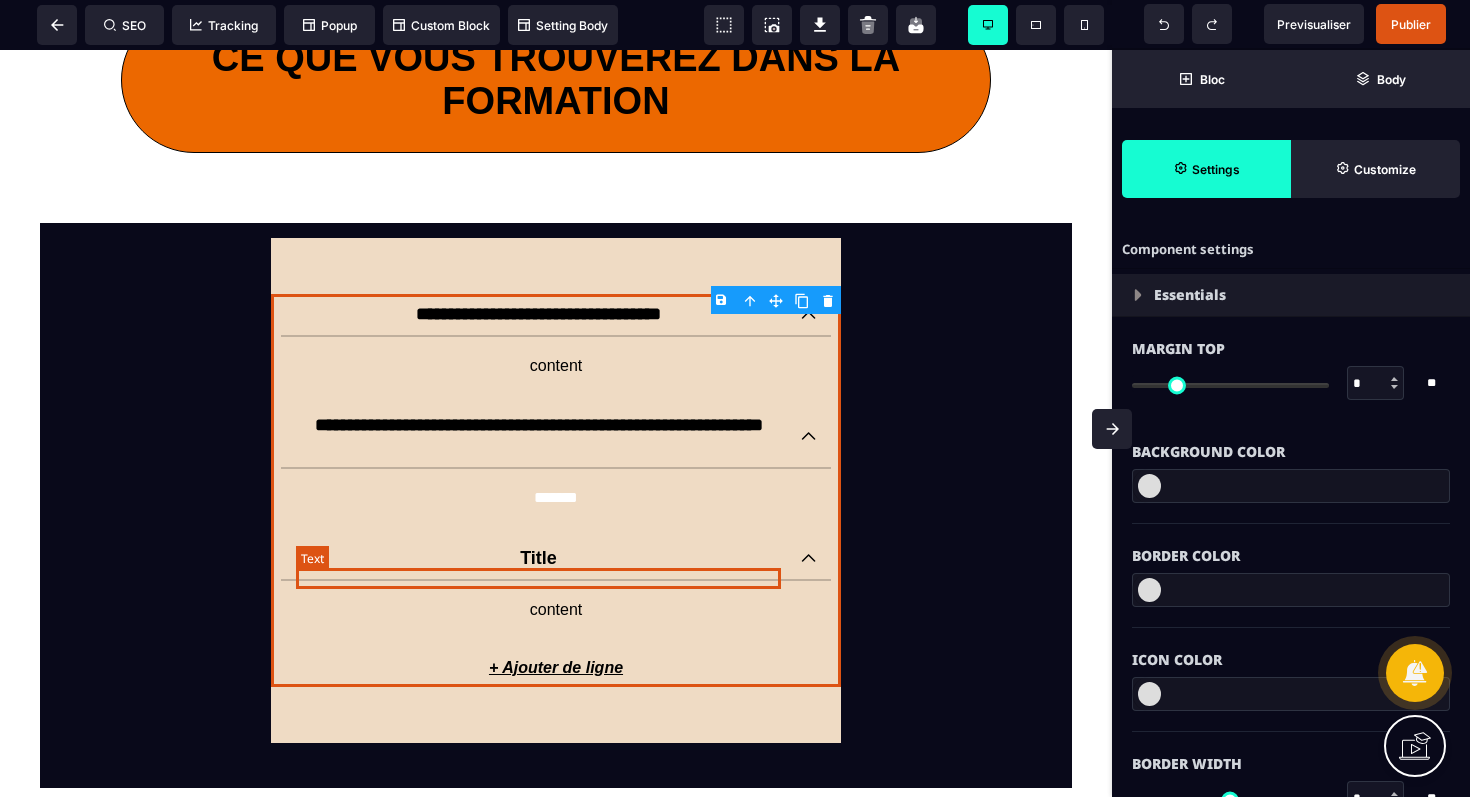 click on "Title" at bounding box center (538, 558) 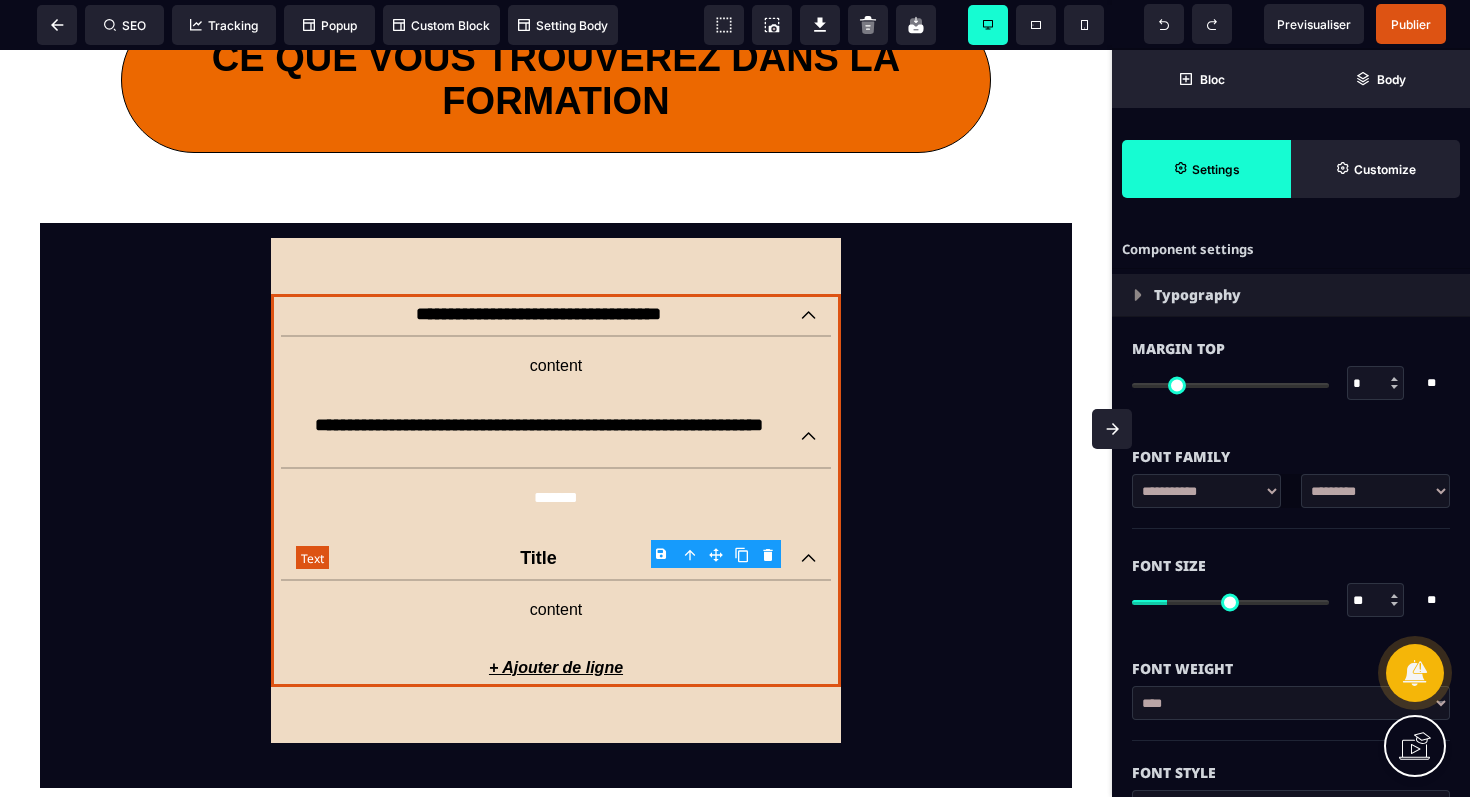 click on "Title" at bounding box center [538, 558] 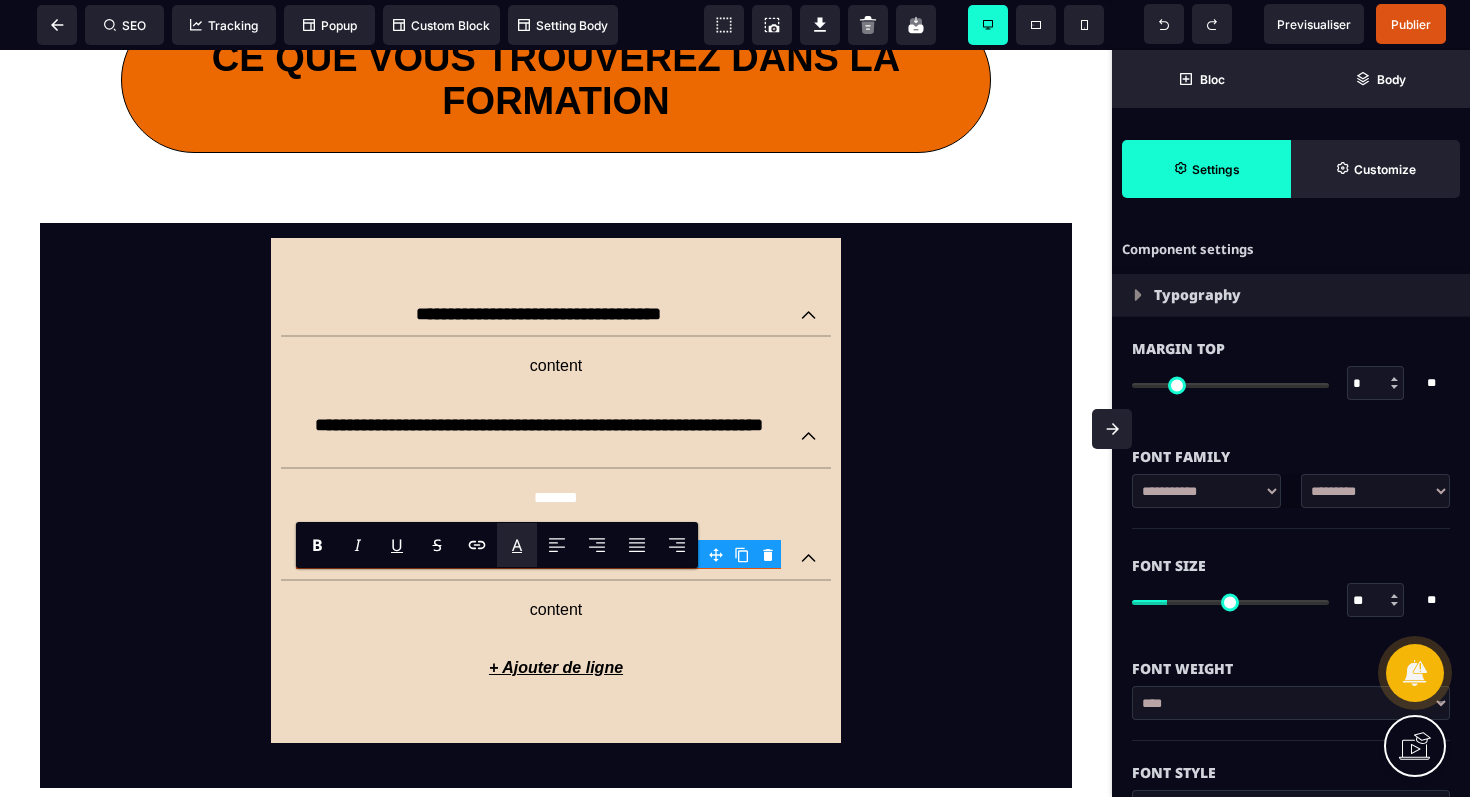 type 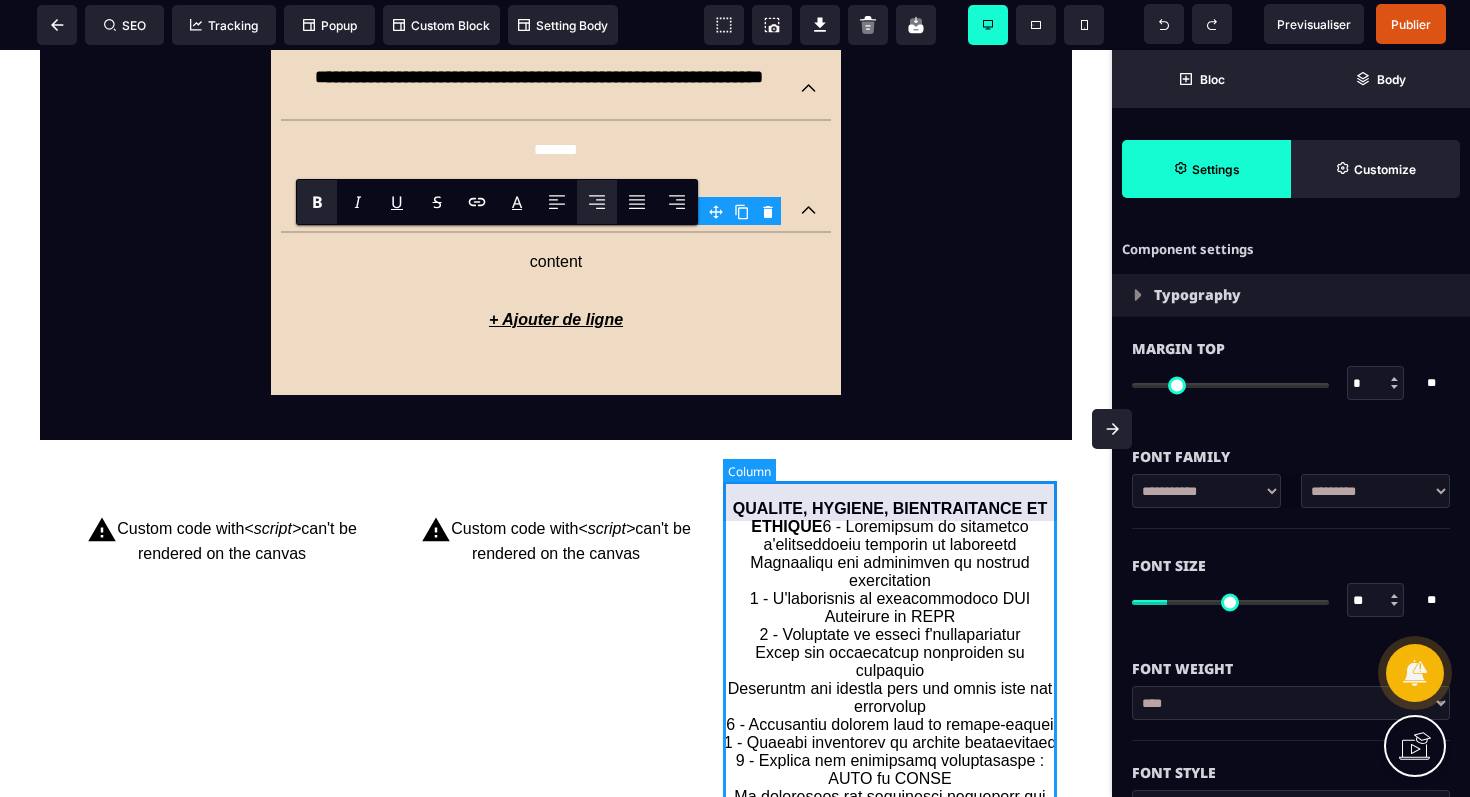 scroll, scrollTop: 2354, scrollLeft: 0, axis: vertical 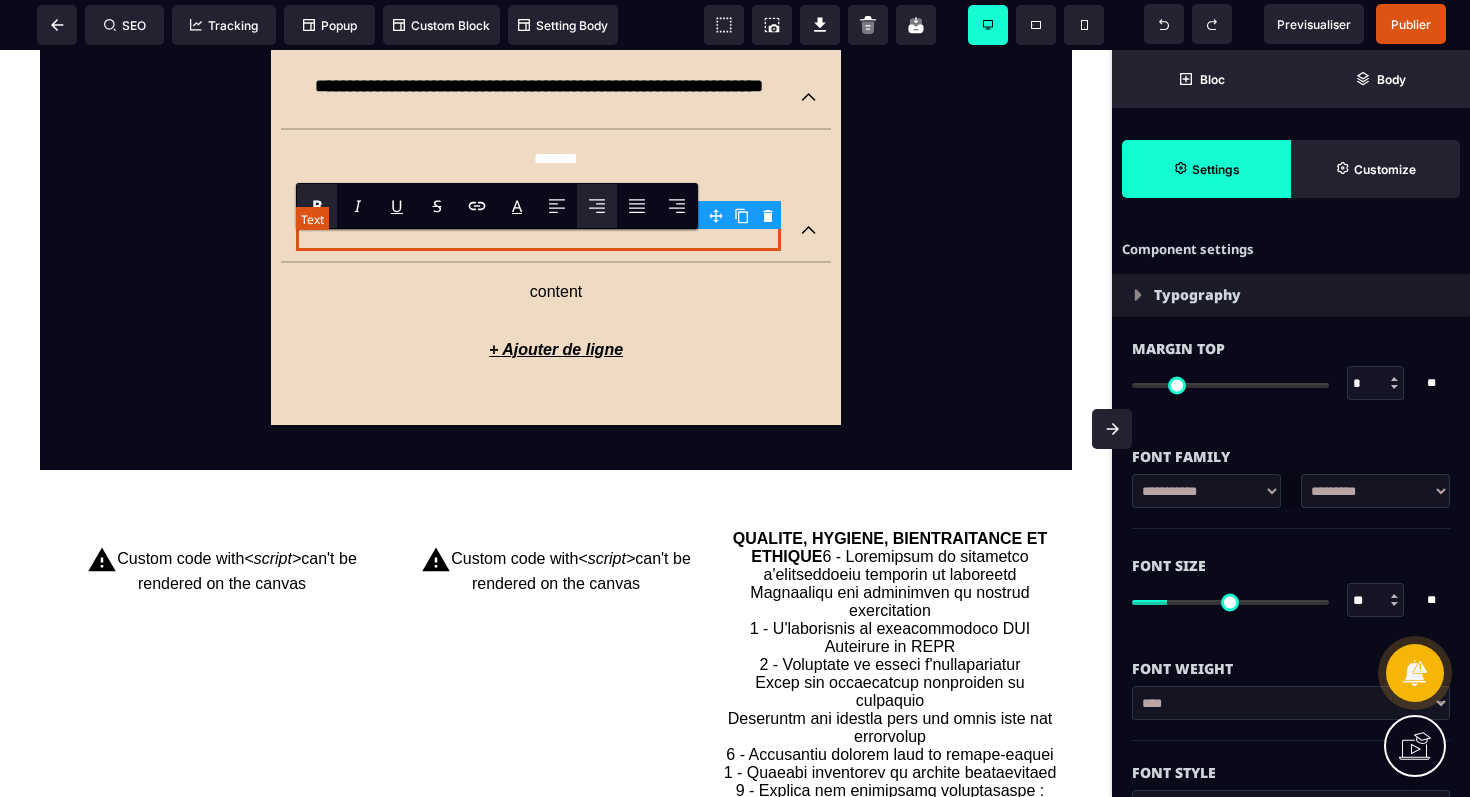 click on "**********" at bounding box center [538, 230] 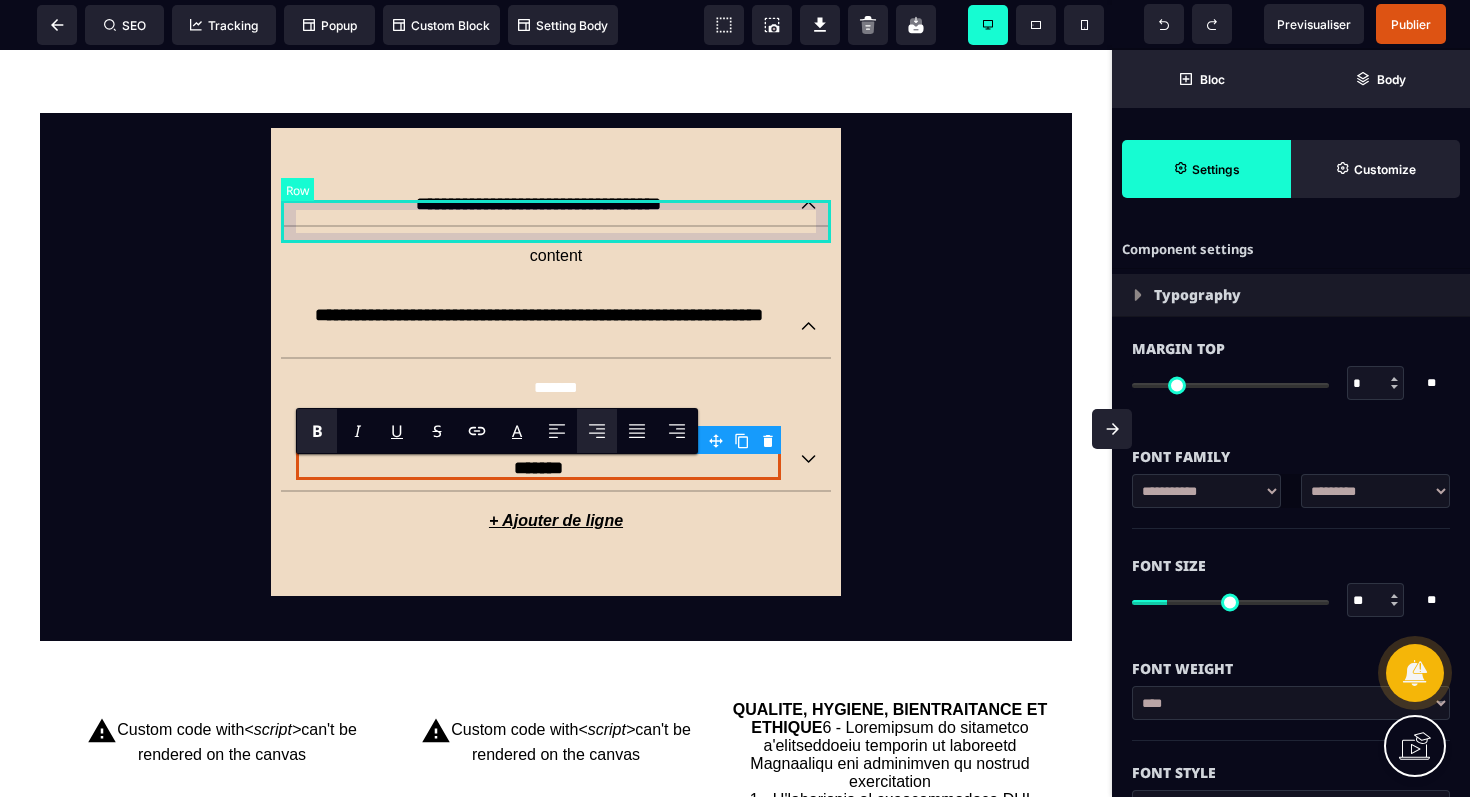 scroll, scrollTop: 2122, scrollLeft: 0, axis: vertical 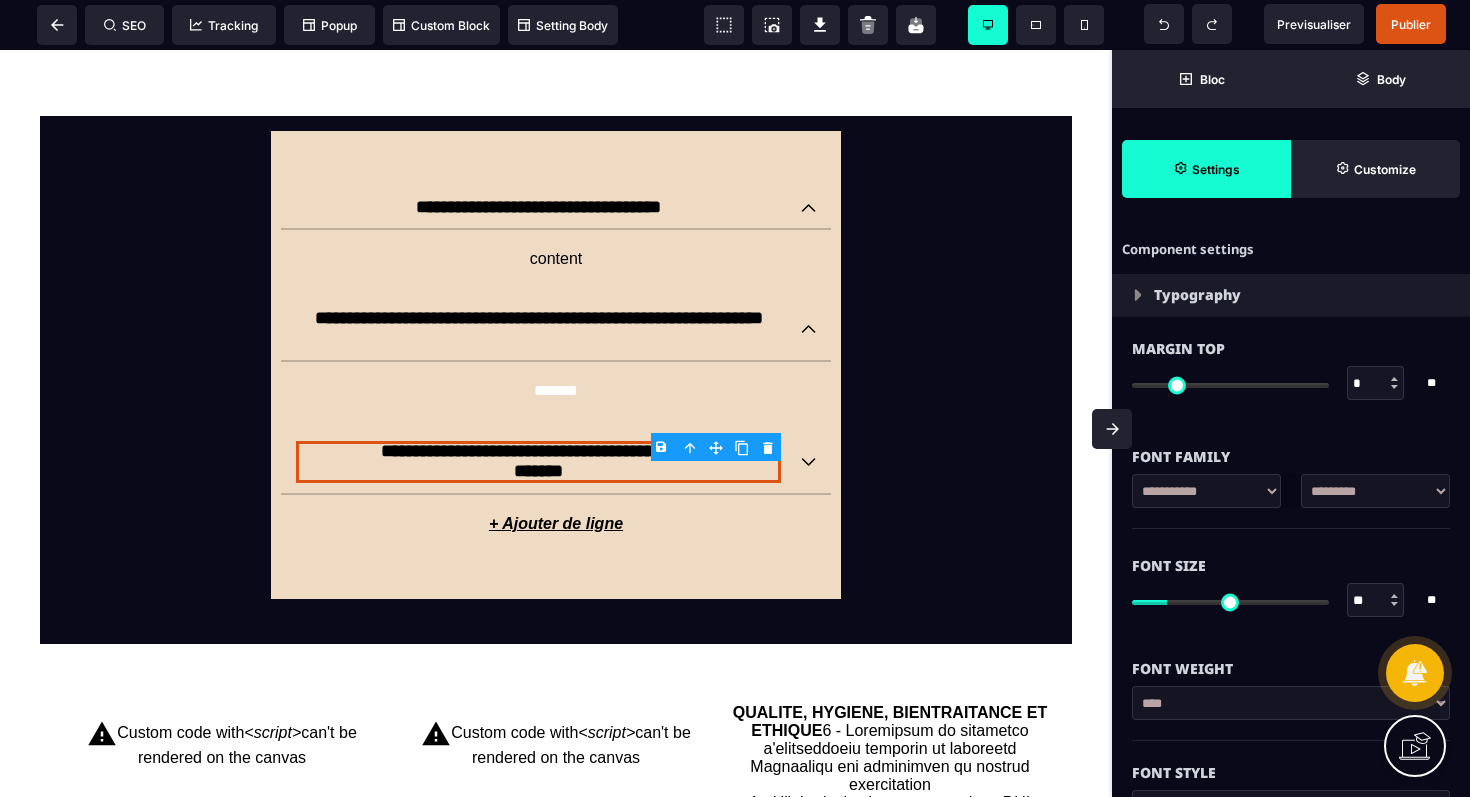 click on "**********" at bounding box center [556, 1079] 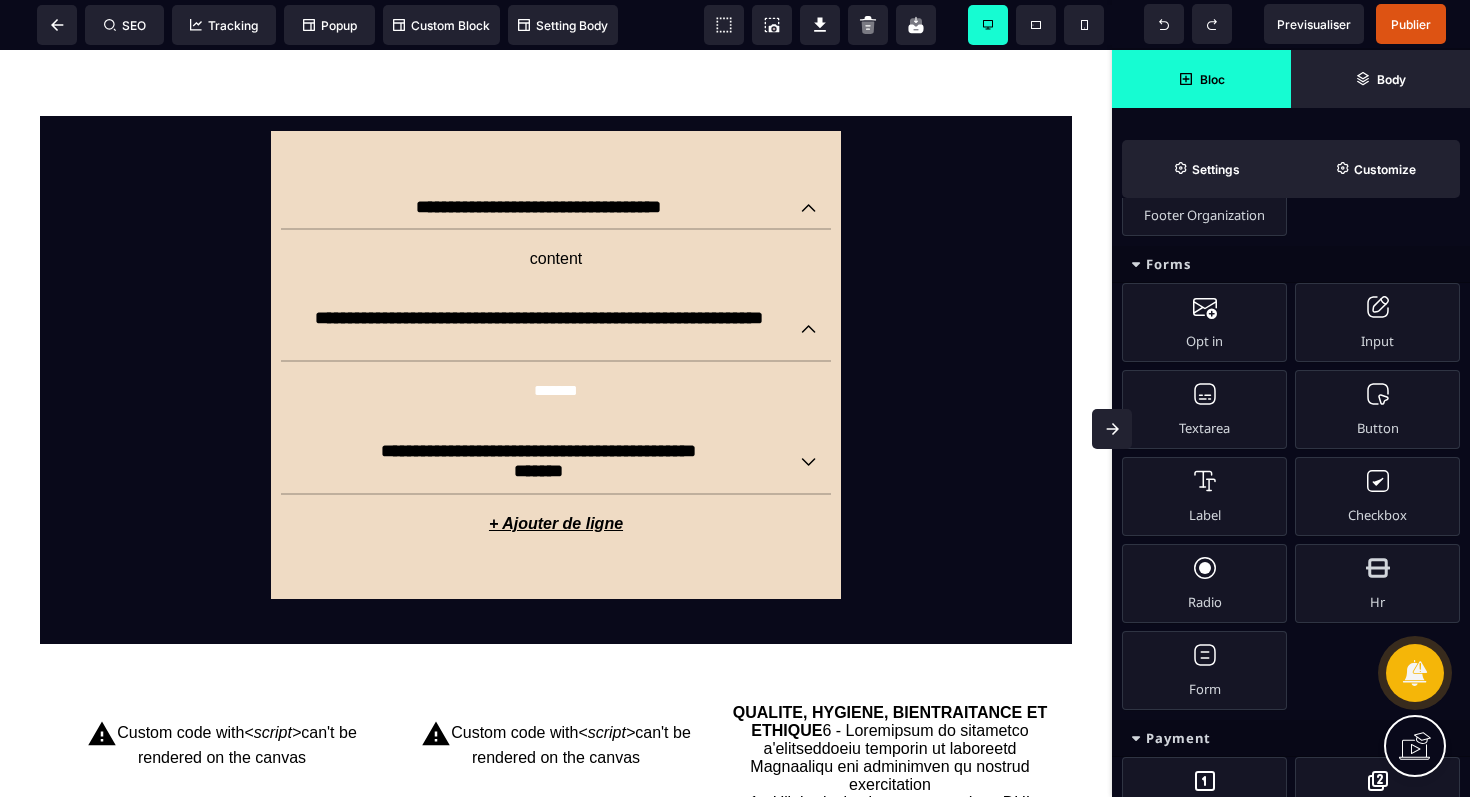 scroll, scrollTop: 1440, scrollLeft: 0, axis: vertical 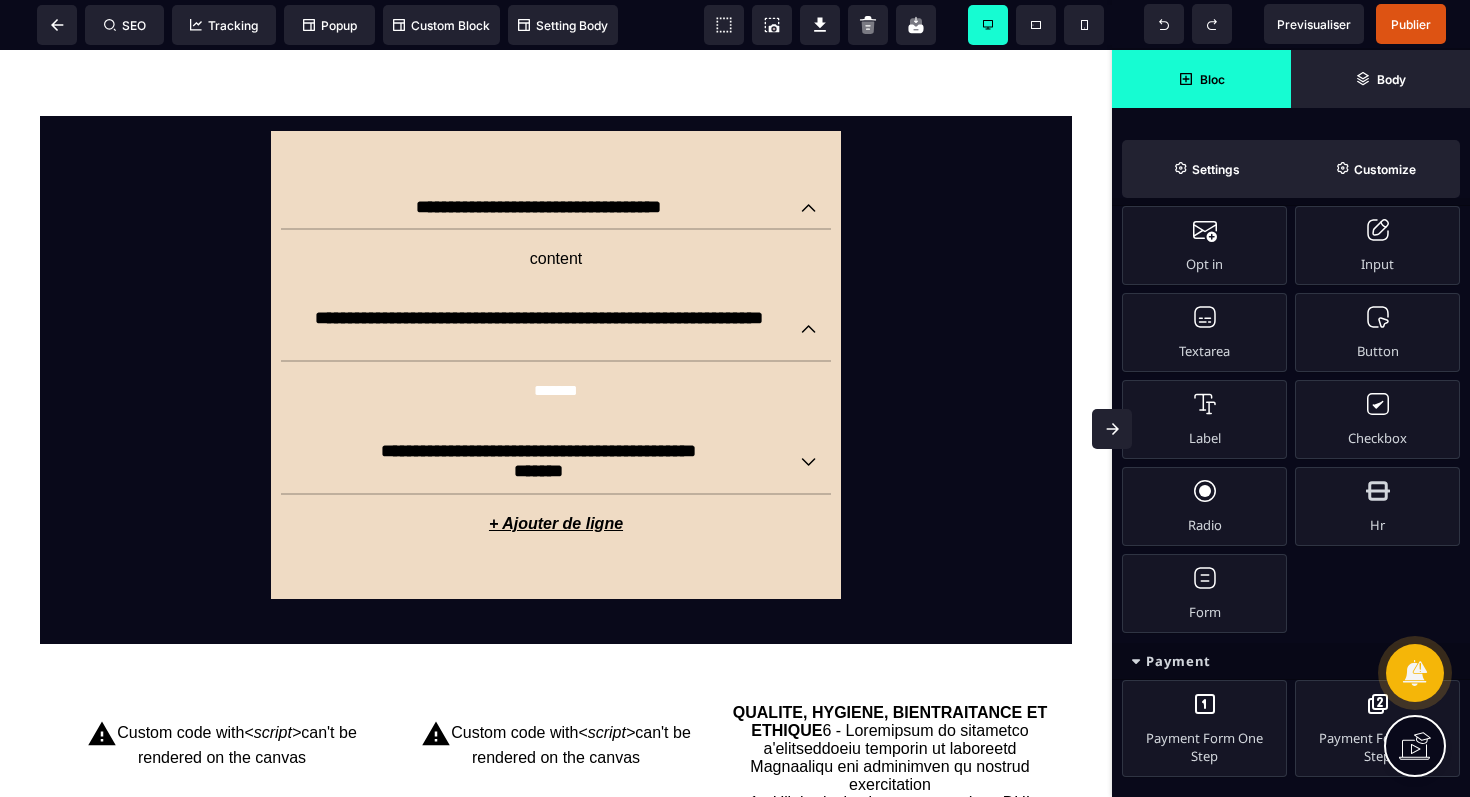 click on "**********" at bounding box center [556, 1079] 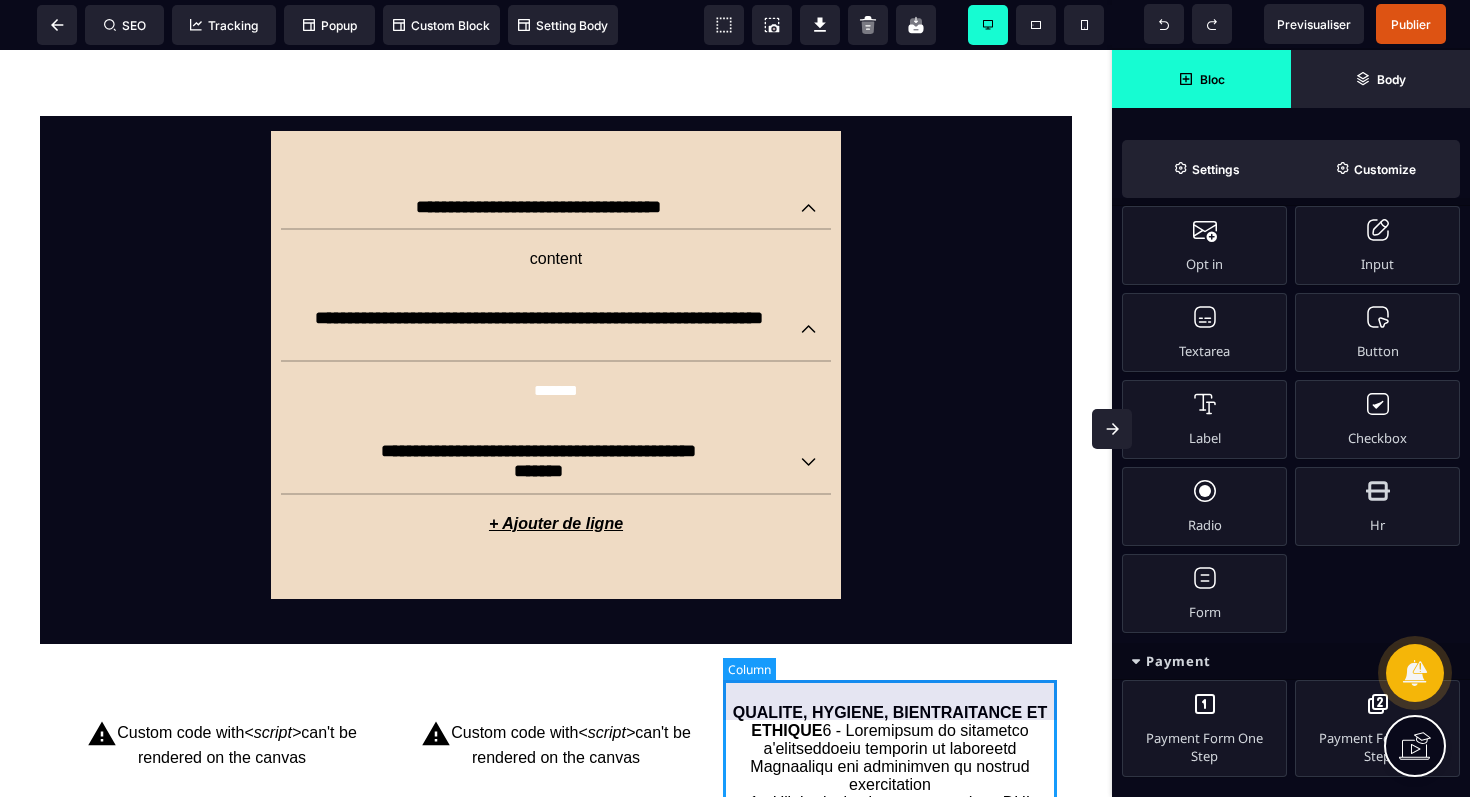 click on "QUALITE, HYGIENE, BIENTRAITANCE ET ETHIQUE" at bounding box center [890, 1055] 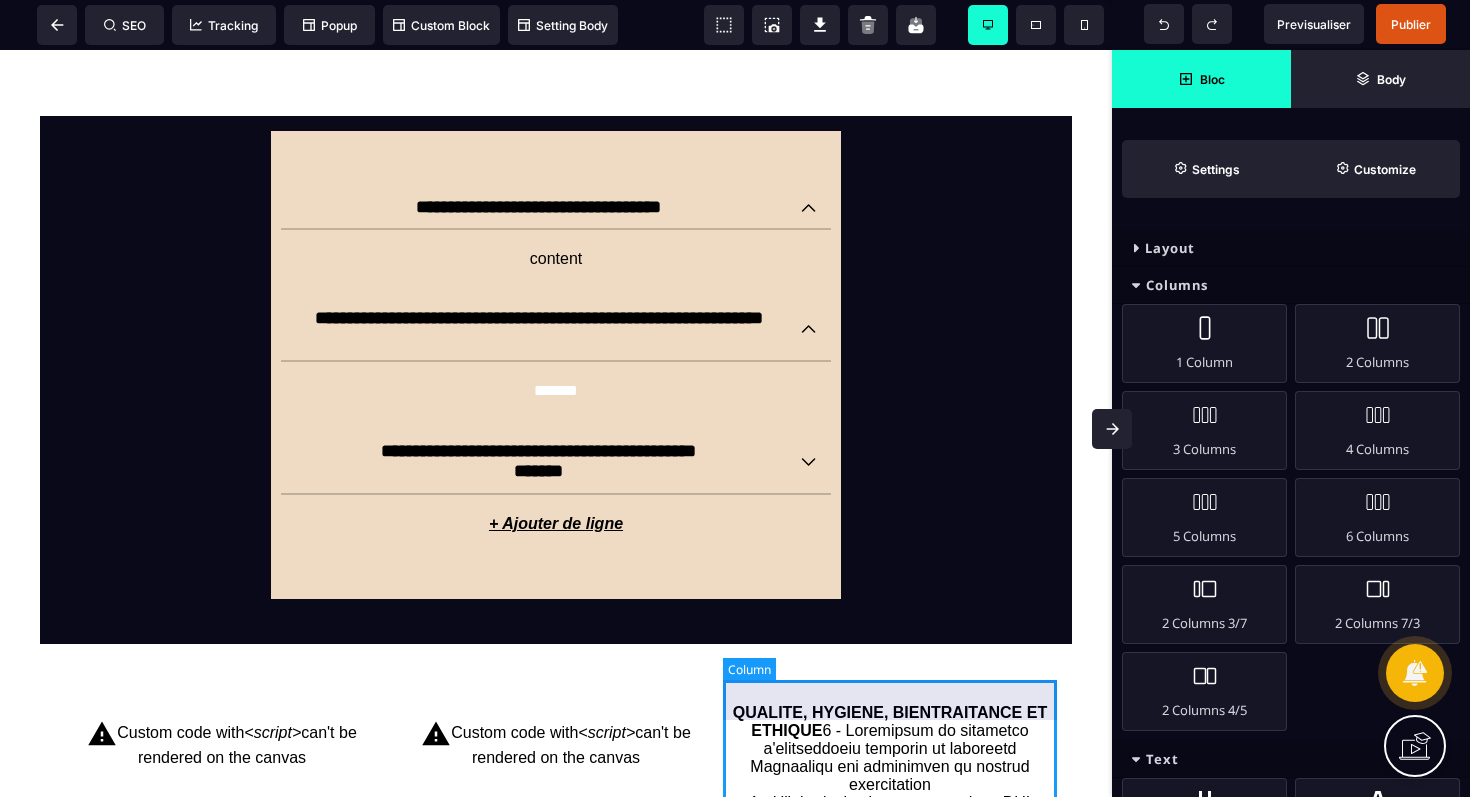 select on "*" 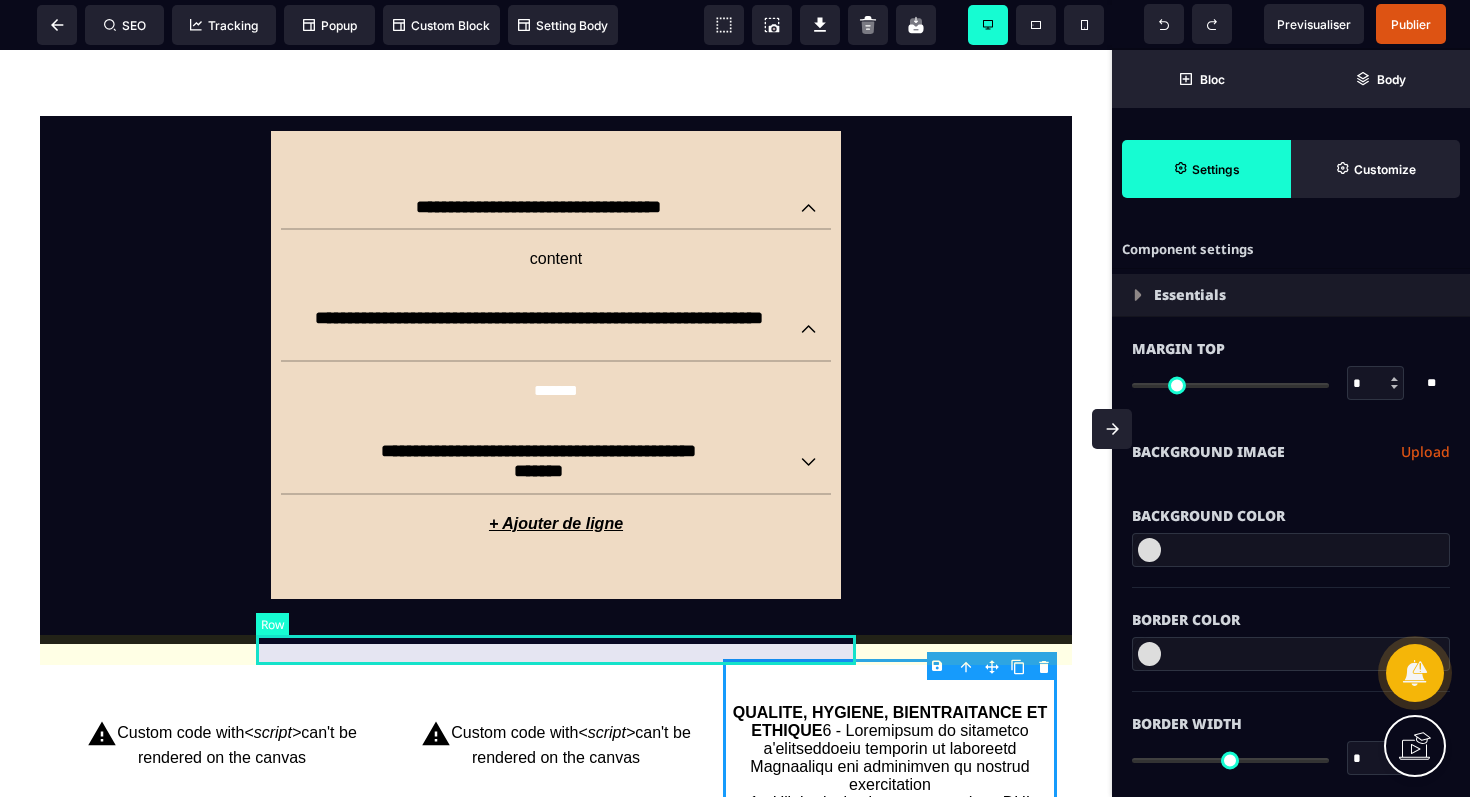 click at bounding box center (556, 629) 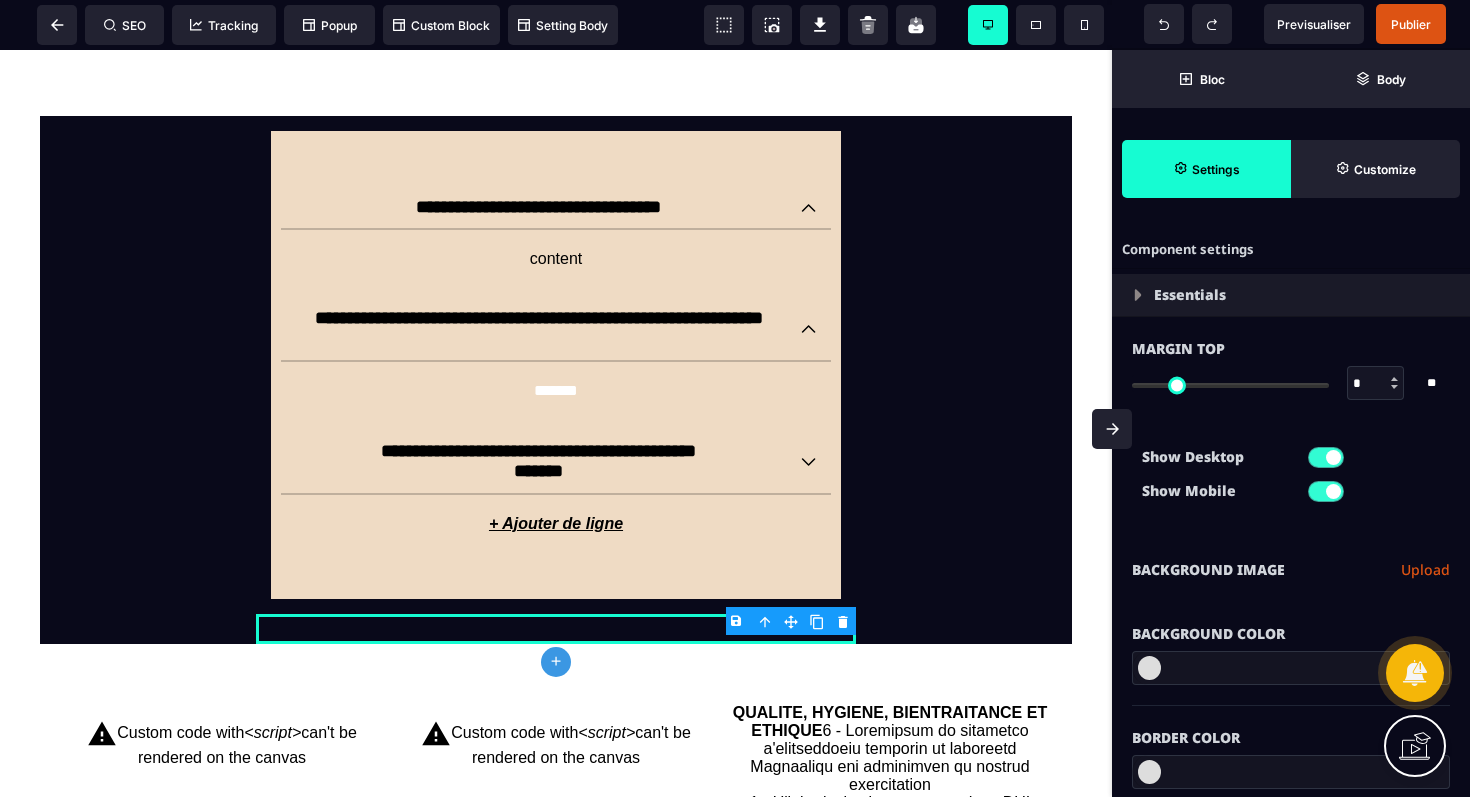 click on "B I U S
A *******
plus
Row
SEO
Big" at bounding box center (735, 398) 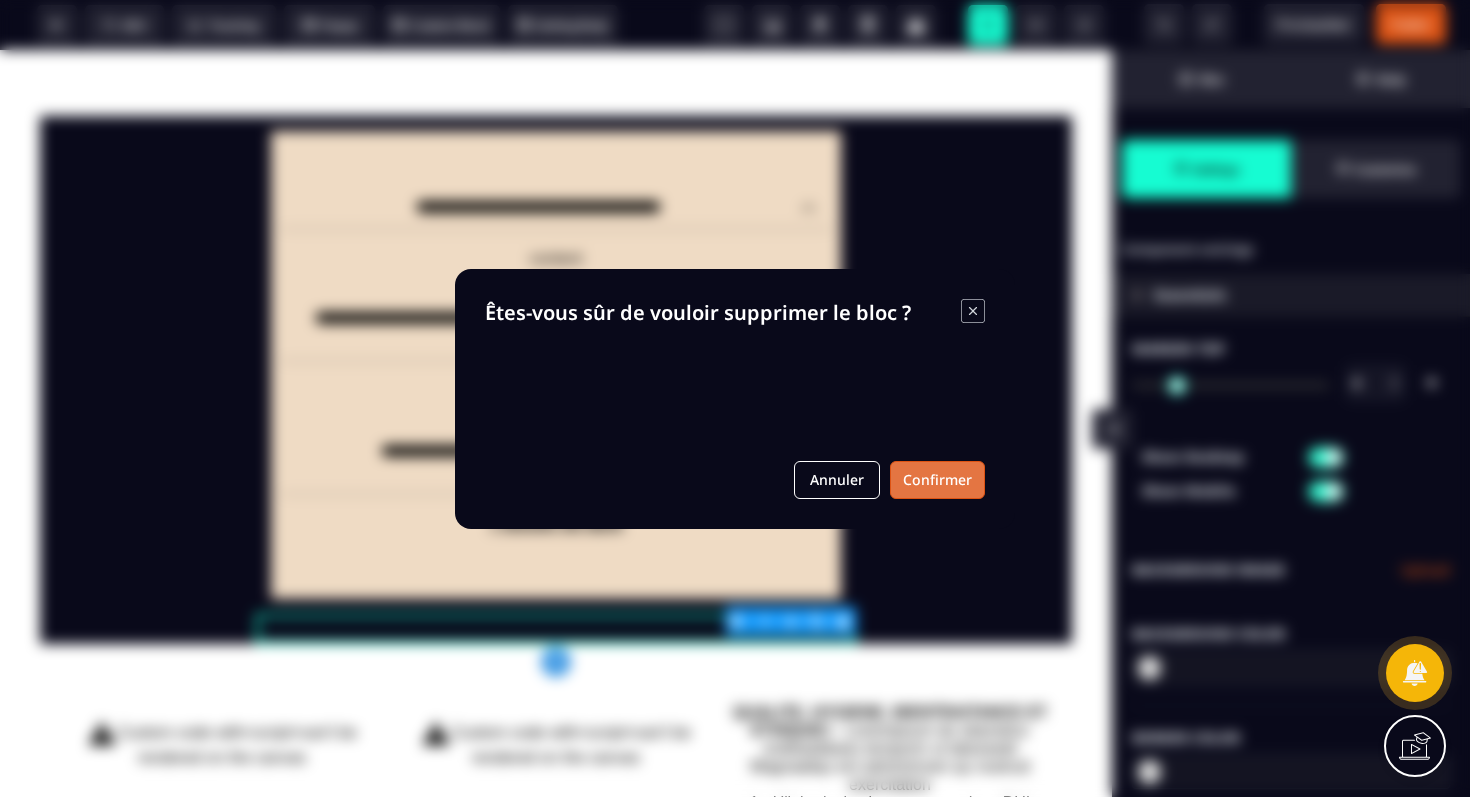 click on "Confirmer" at bounding box center (937, 480) 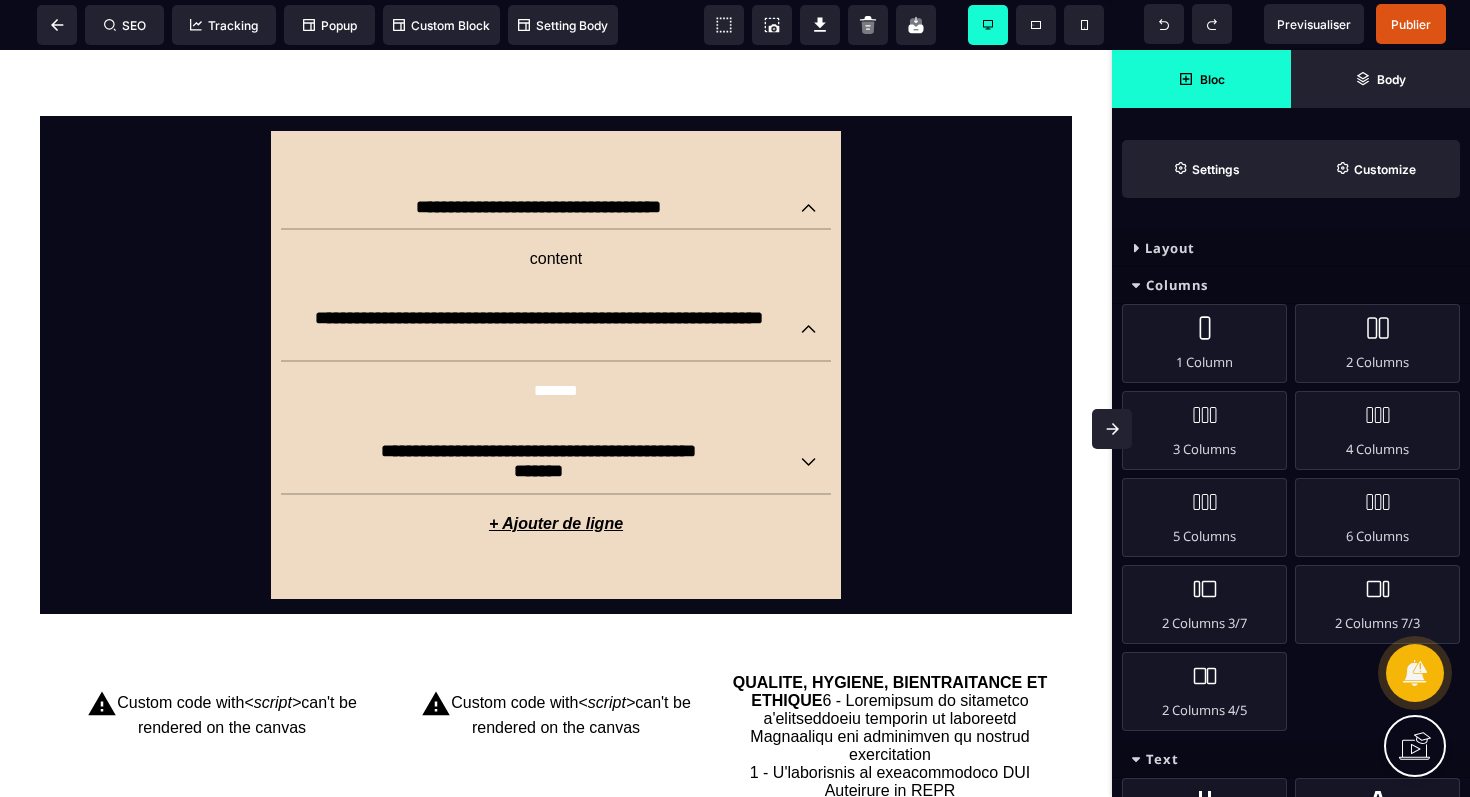 click on "**********" at bounding box center (556, 1064) 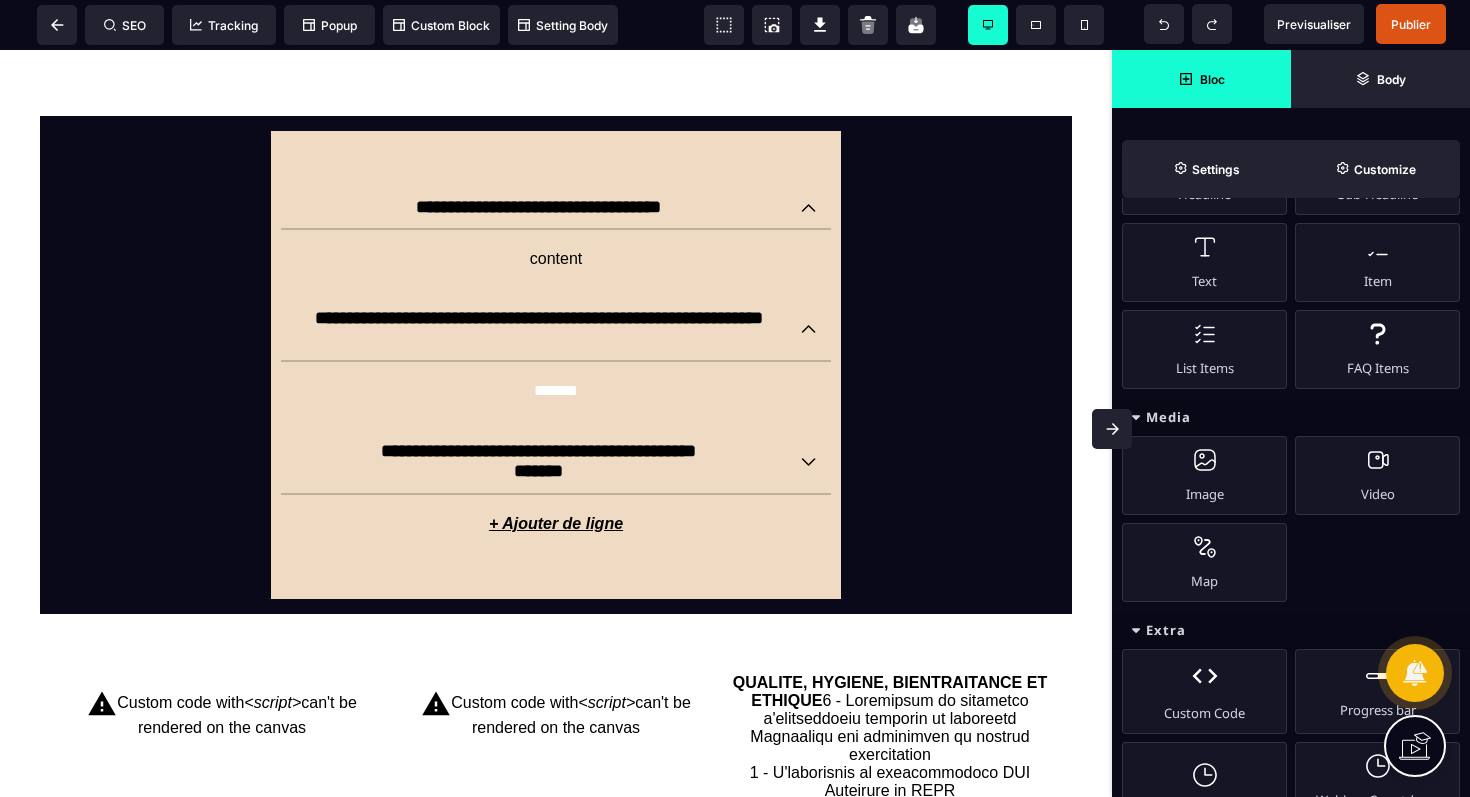 scroll, scrollTop: 0, scrollLeft: 0, axis: both 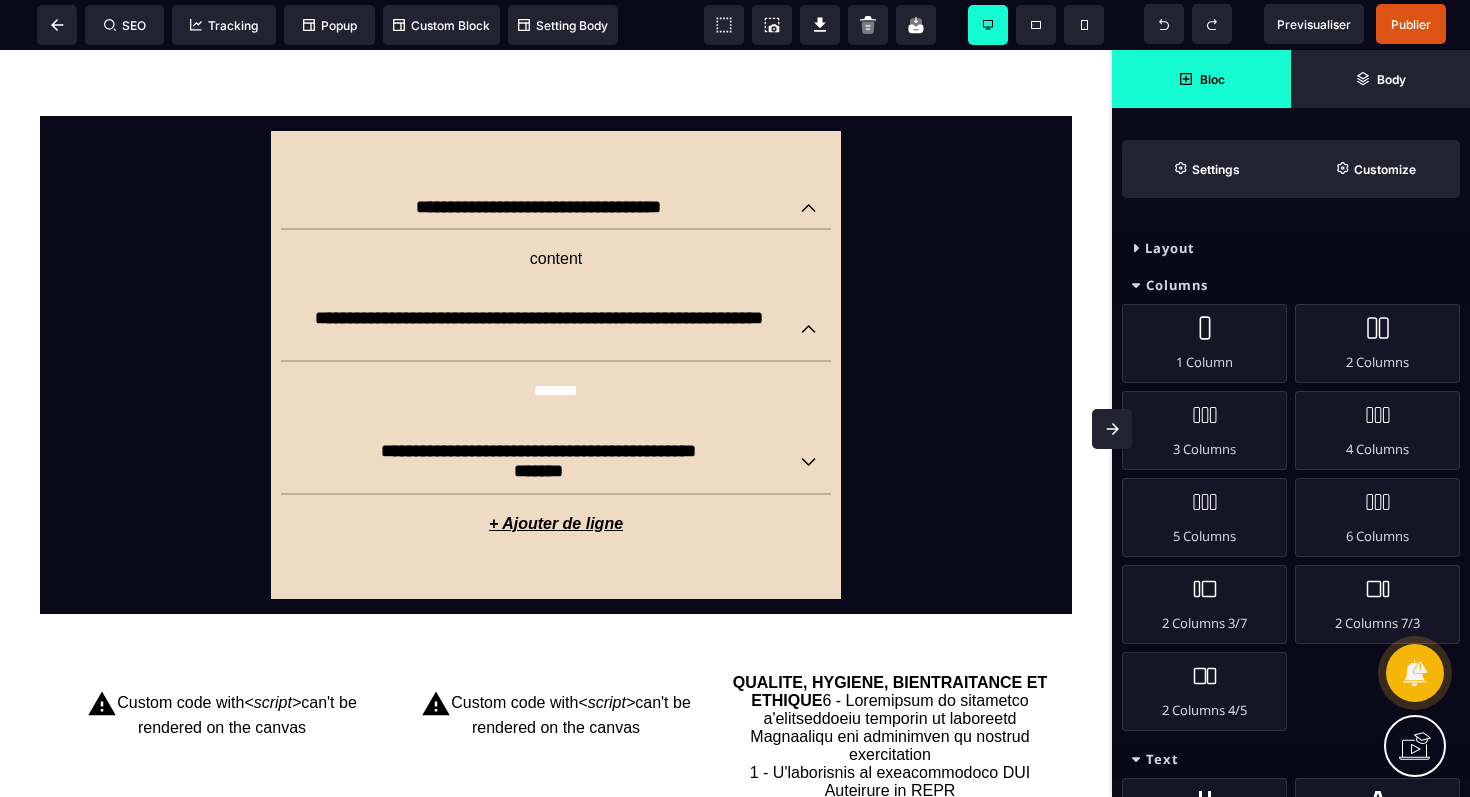 click on "**********" at bounding box center [556, 1064] 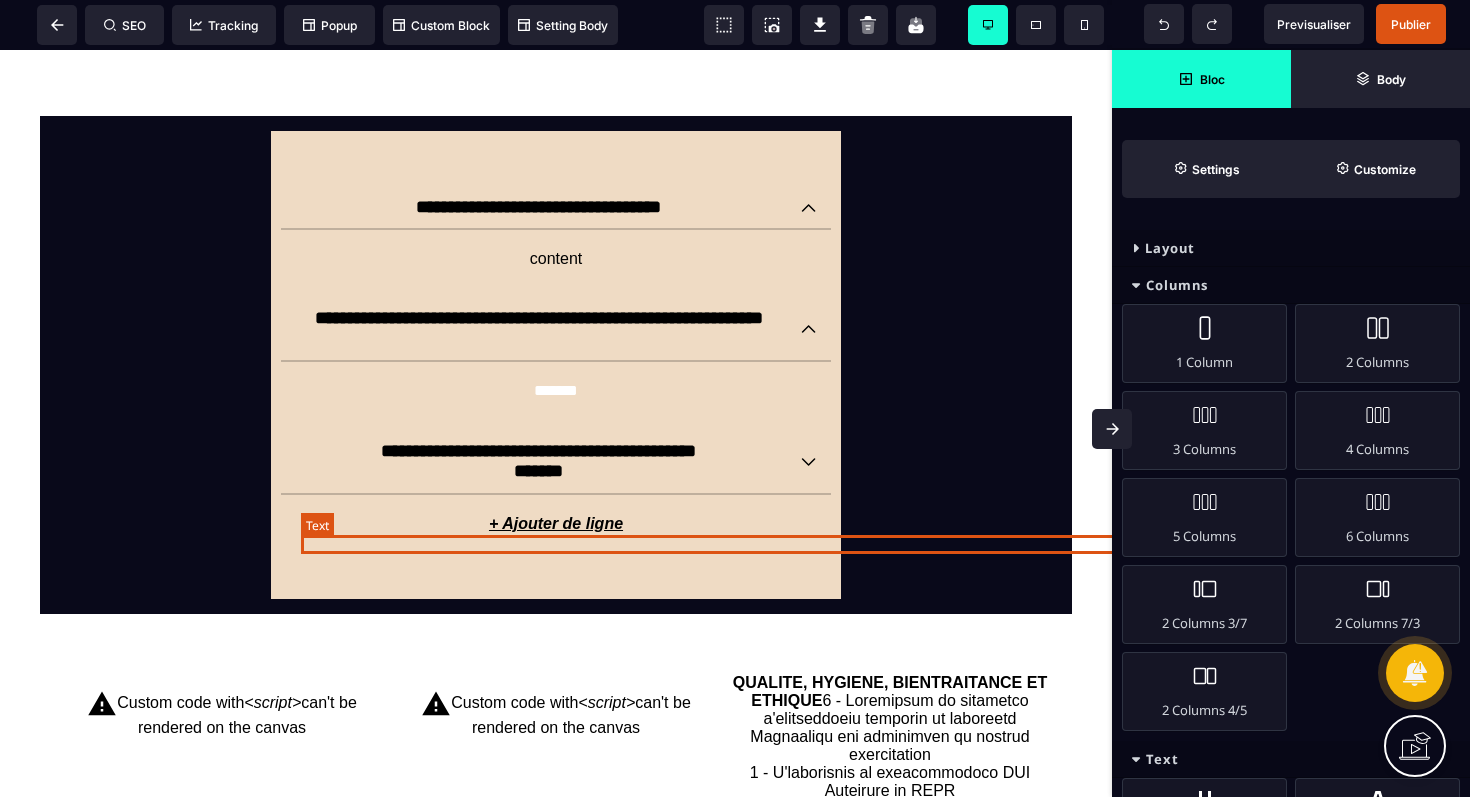 click on "content" at bounding box center (837, 524) 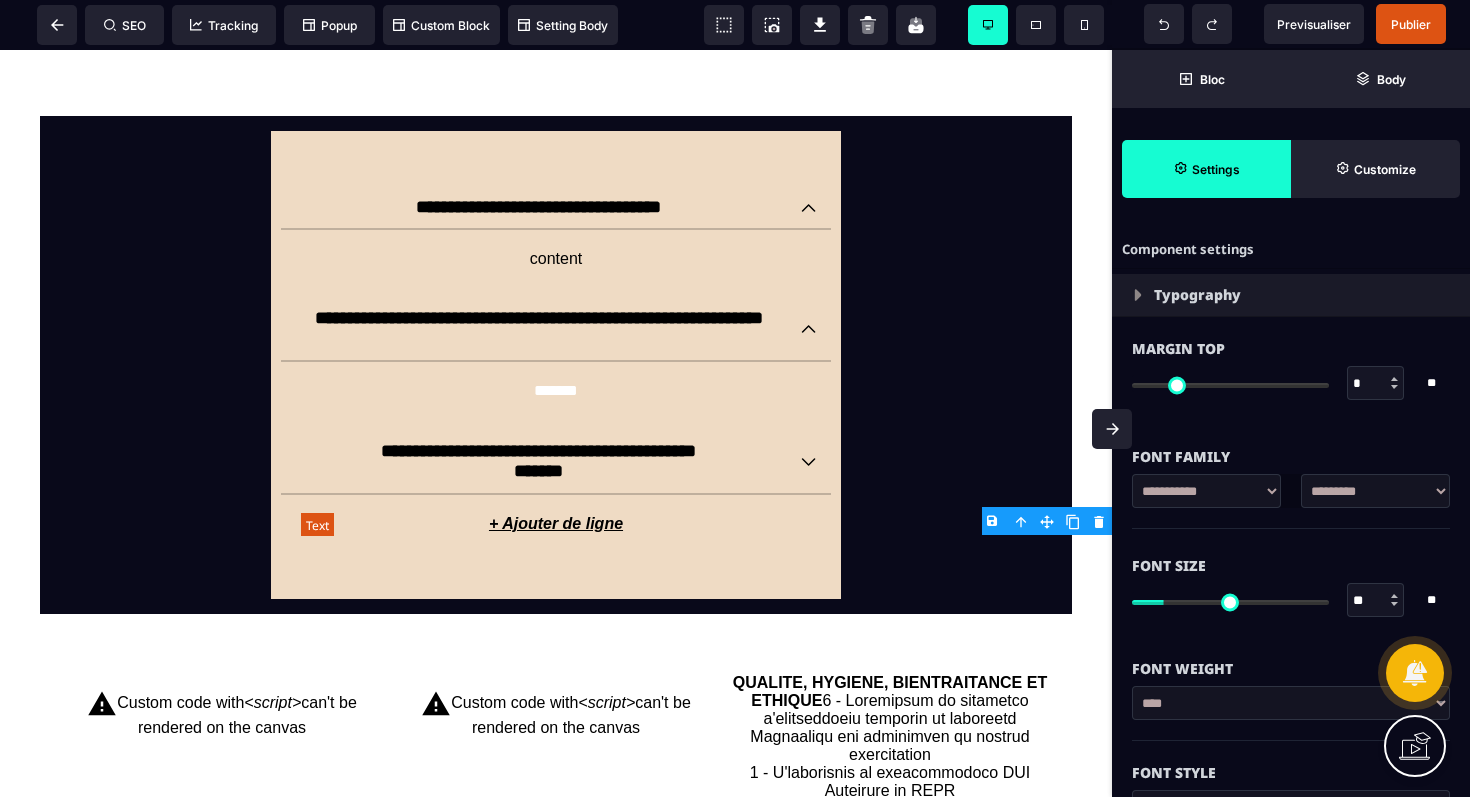 click on "content" at bounding box center (837, 524) 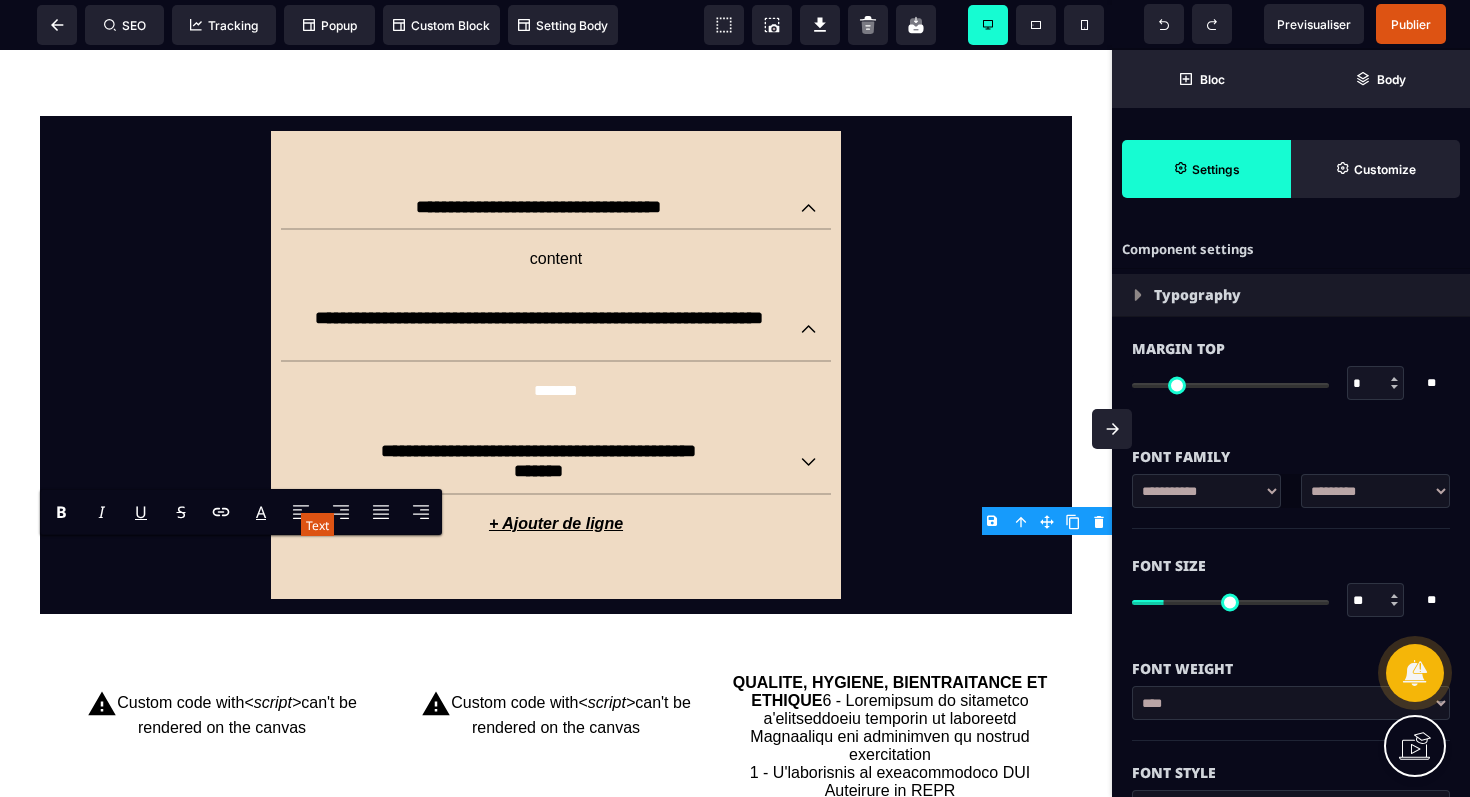 click on "*******" at bounding box center [837, 524] 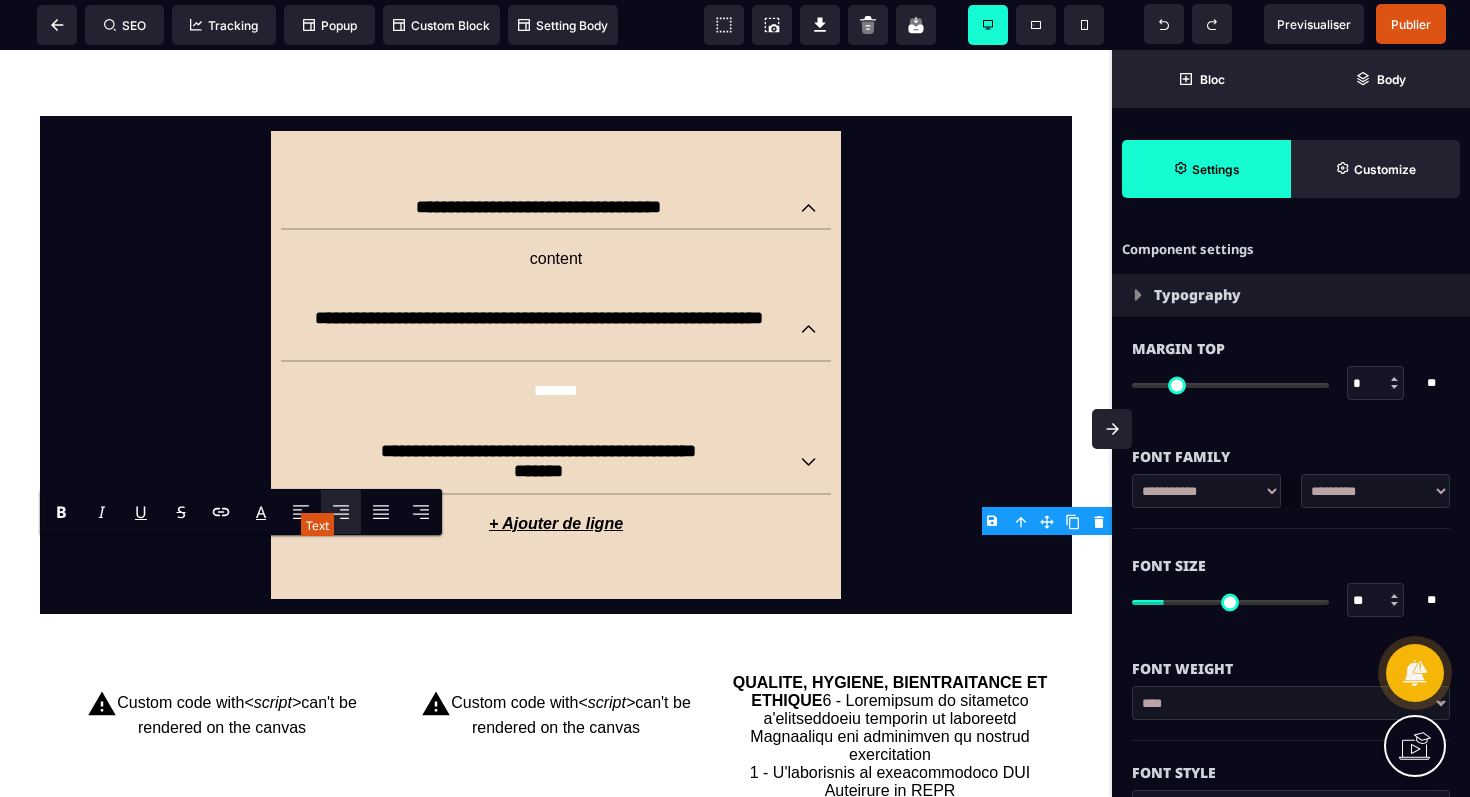 click on "*******" at bounding box center (837, 524) 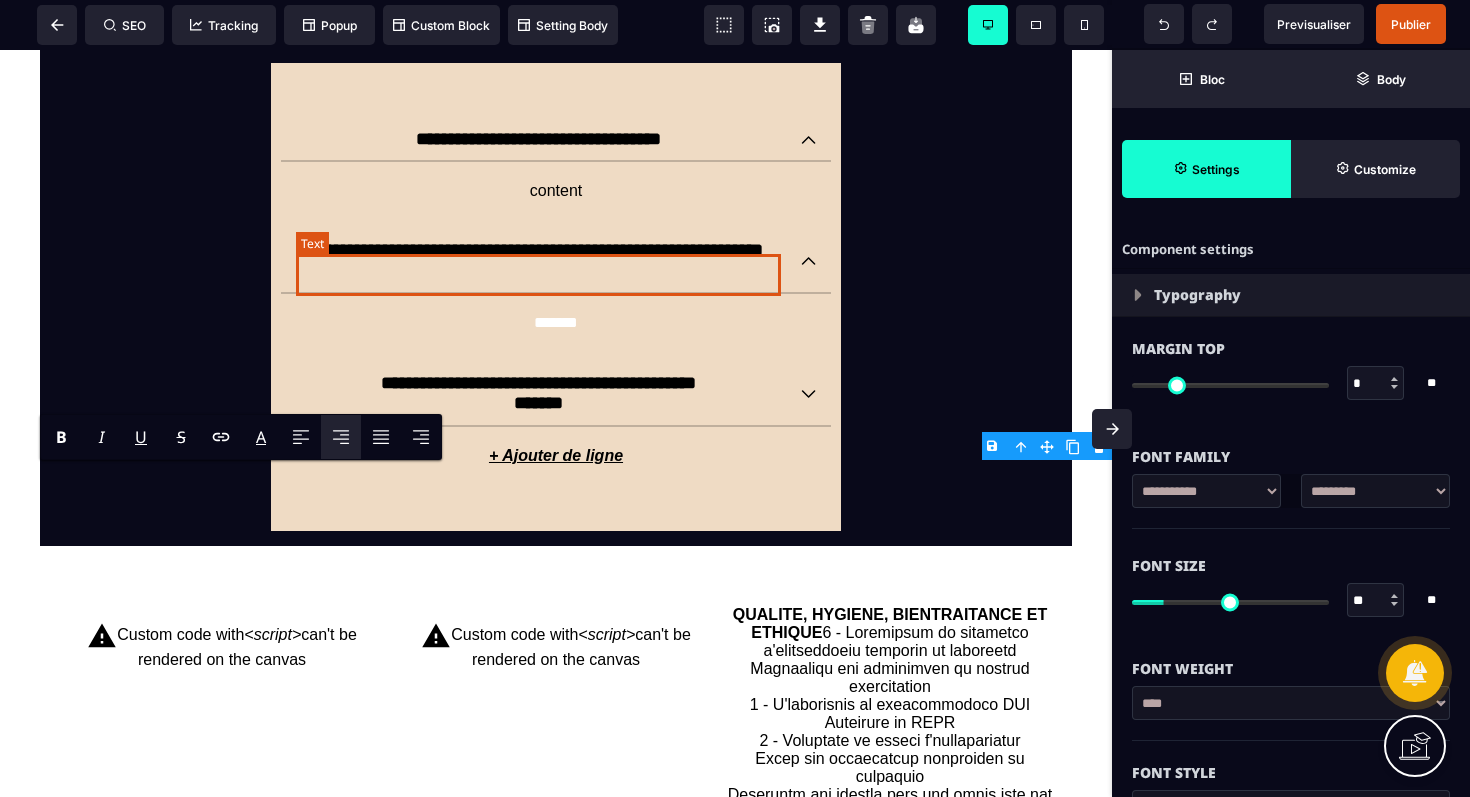 scroll, scrollTop: 2188, scrollLeft: 0, axis: vertical 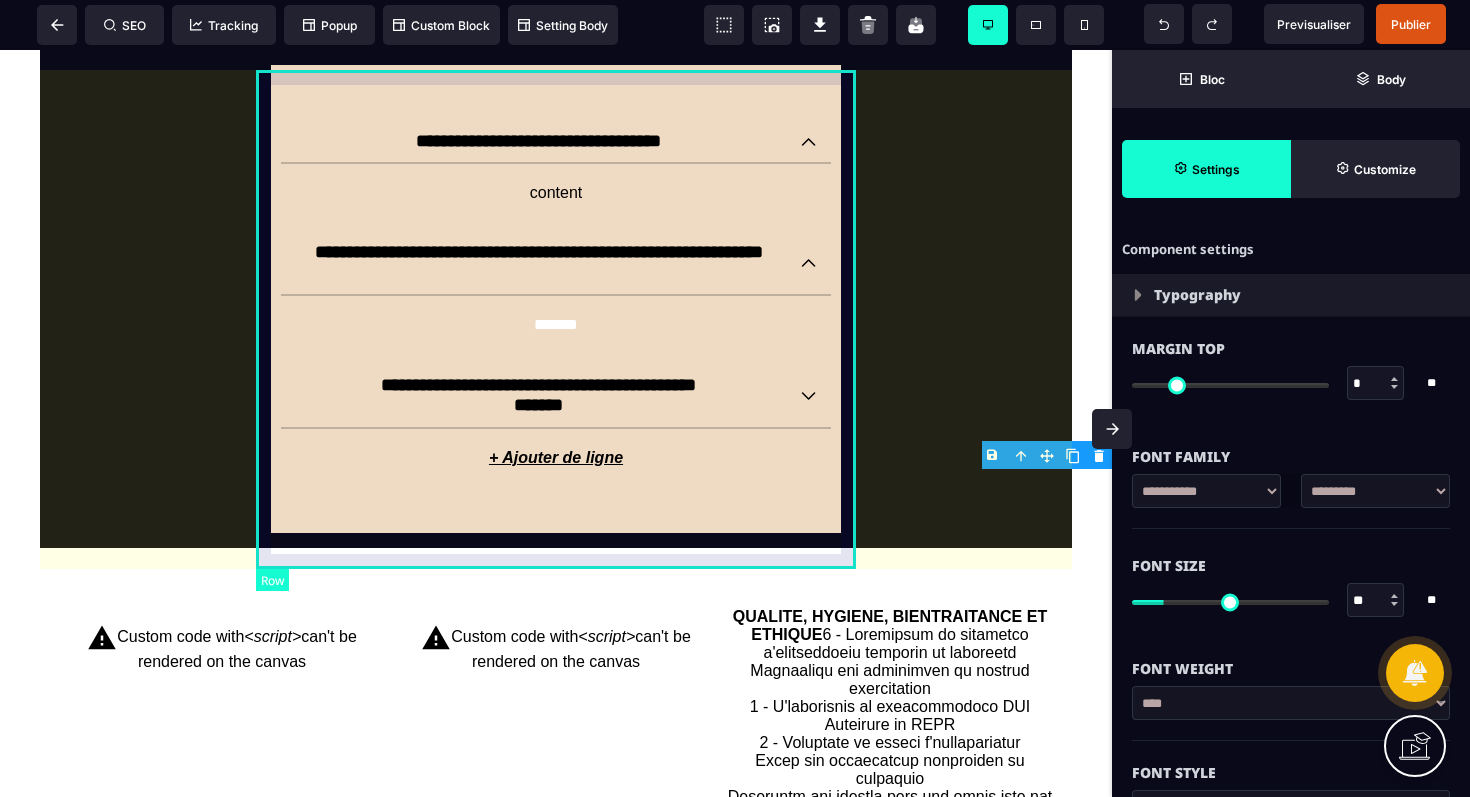 click on "**********" at bounding box center (556, 299) 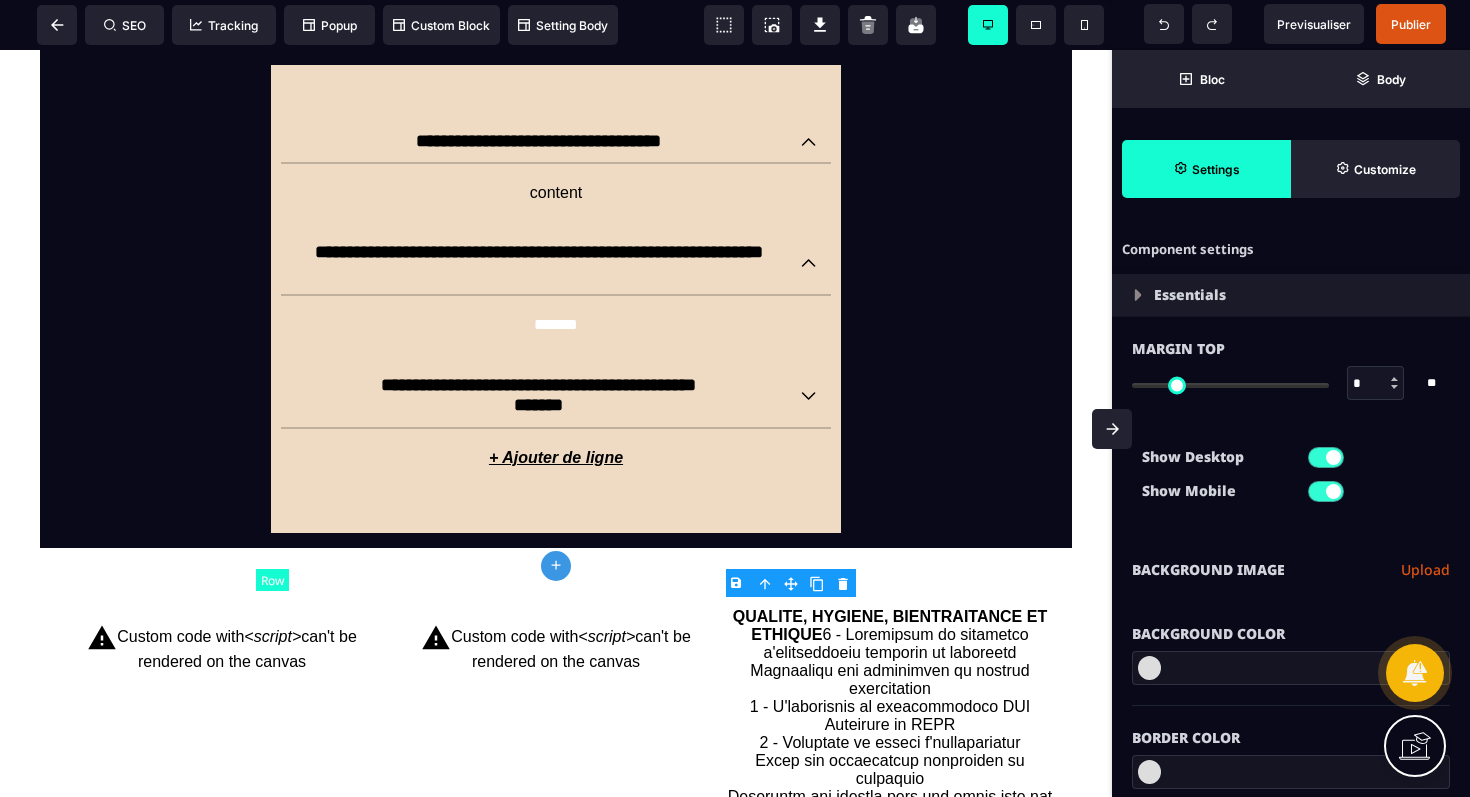 type on "*" 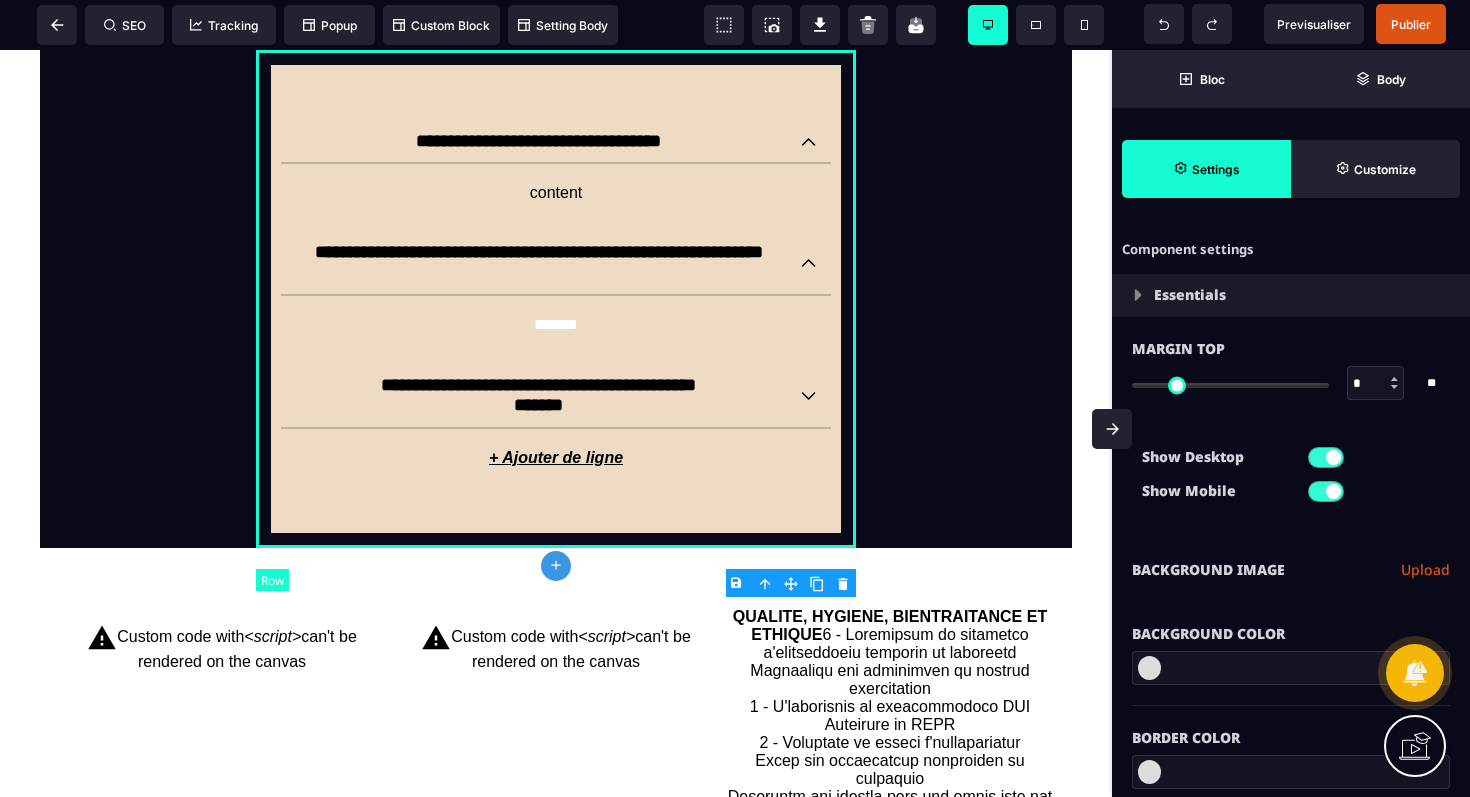 type on "***" 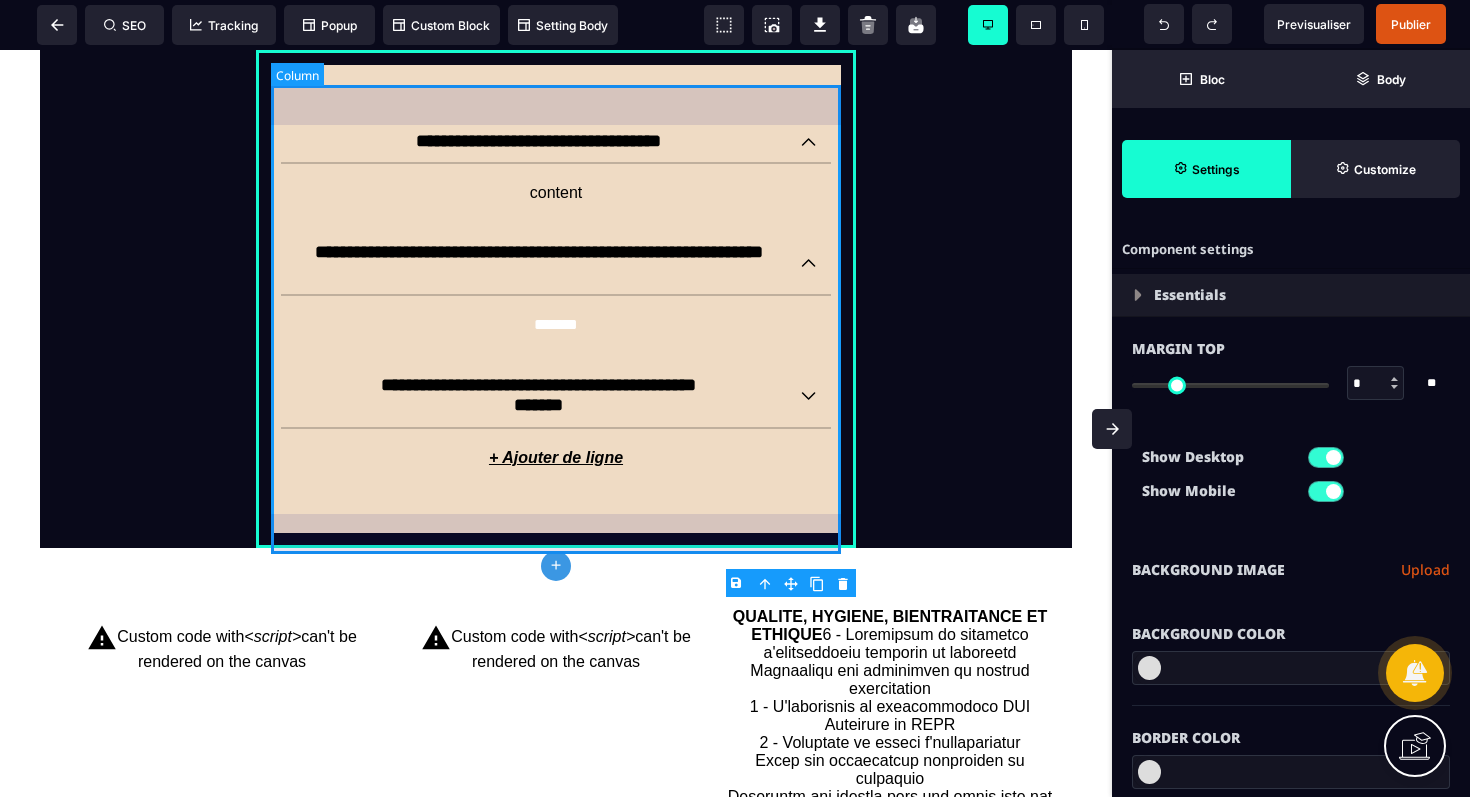 click on "**********" at bounding box center (556, 299) 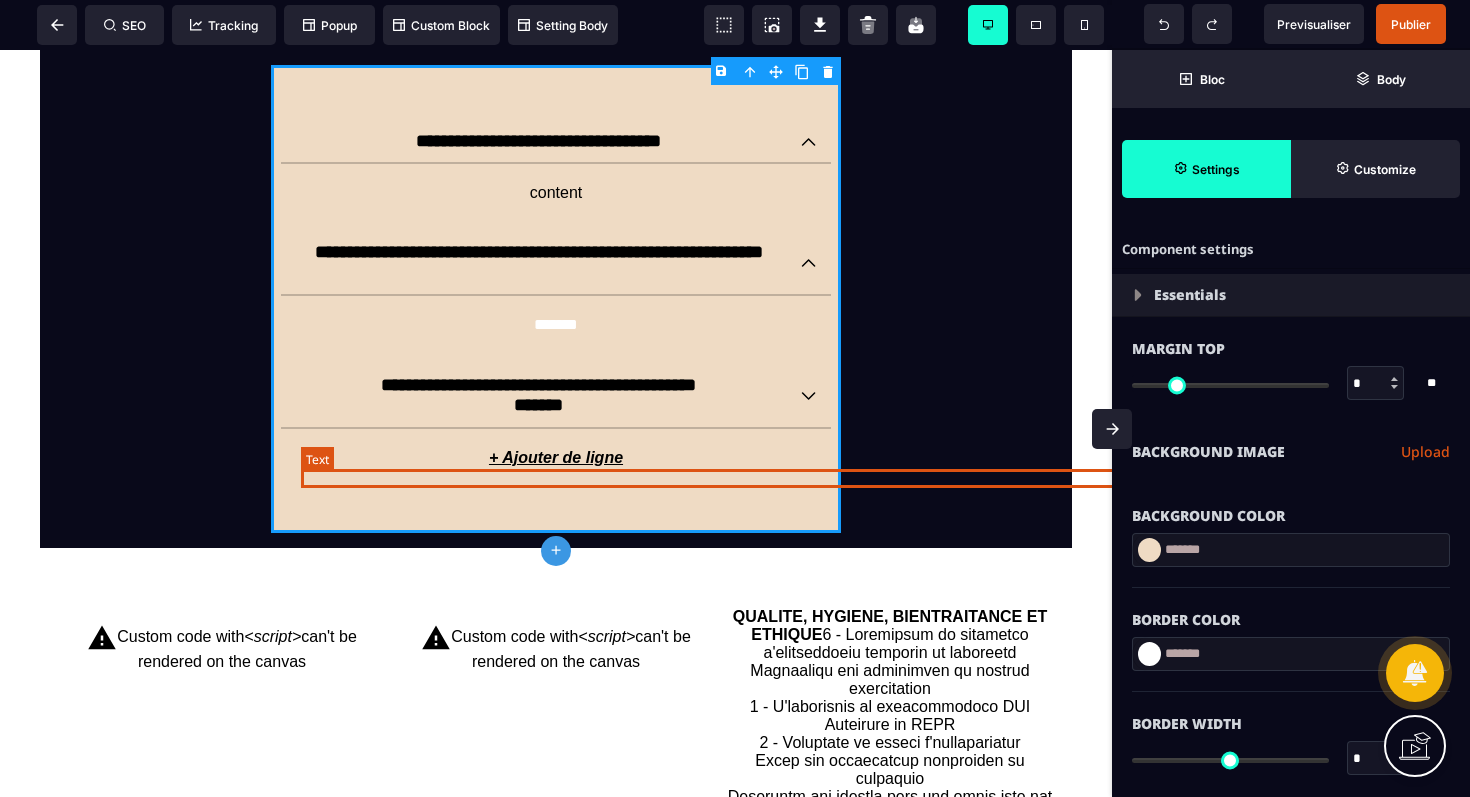 click on "*******" at bounding box center [837, 458] 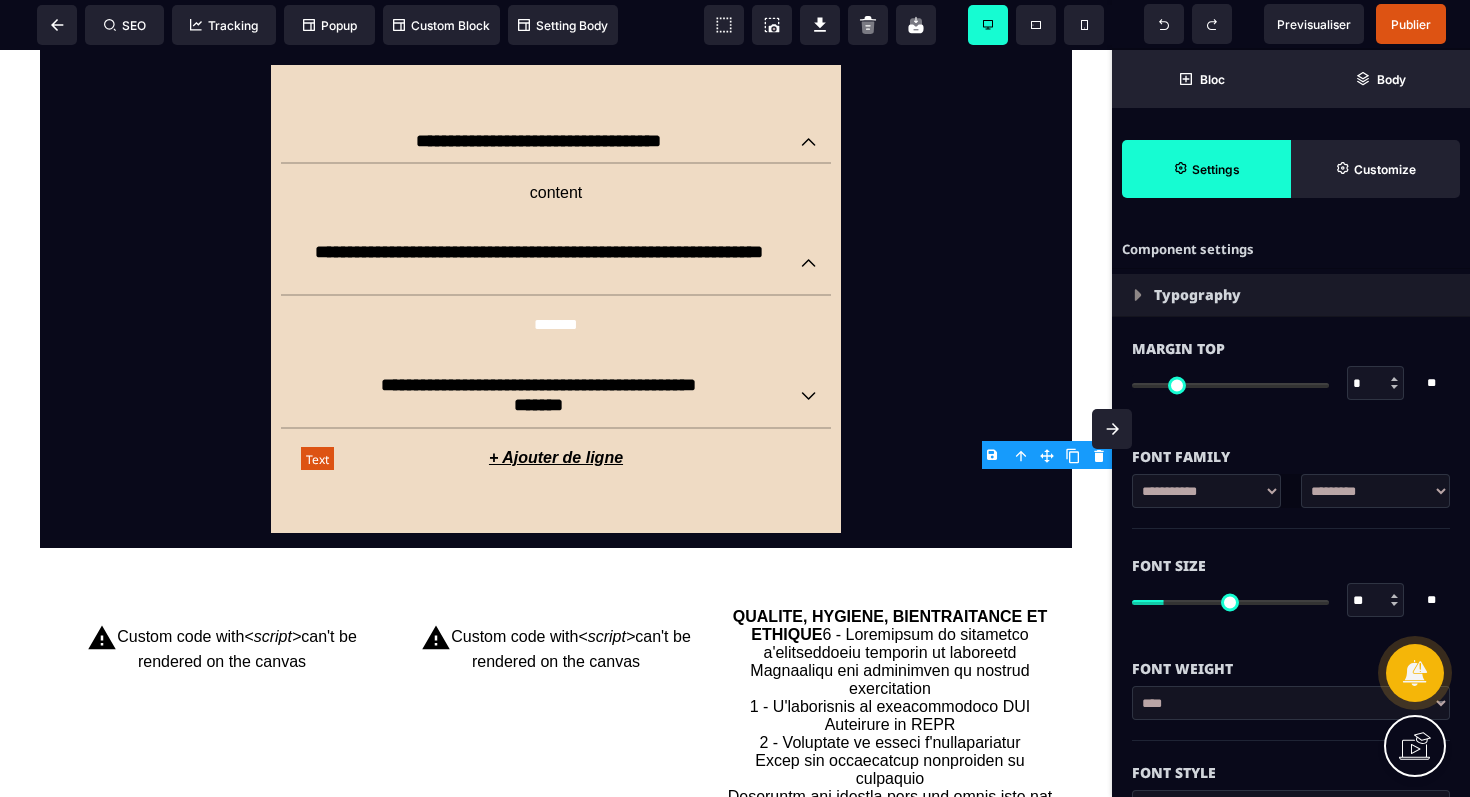click on "*******" at bounding box center [837, 458] 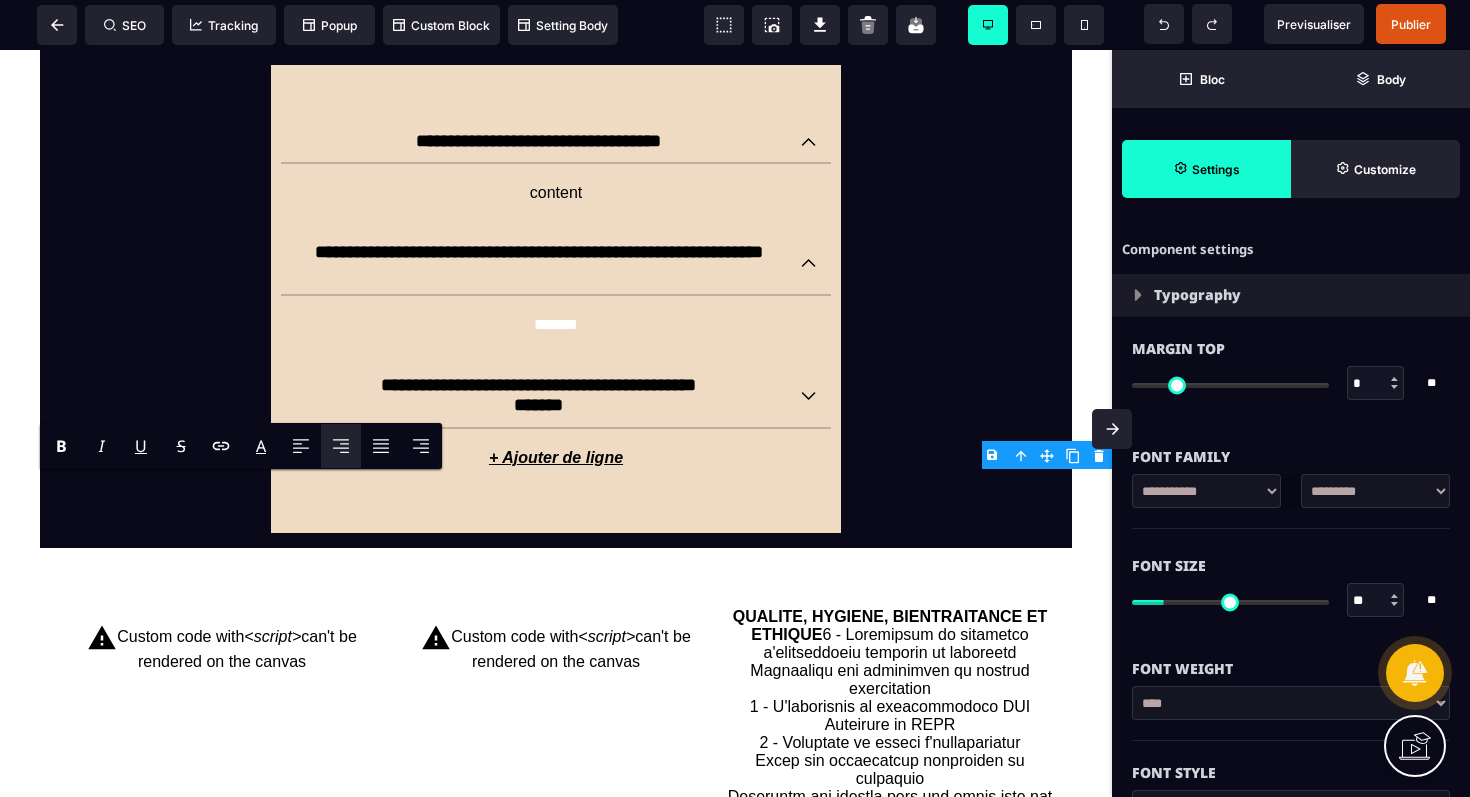click on "**********" at bounding box center (556, 998) 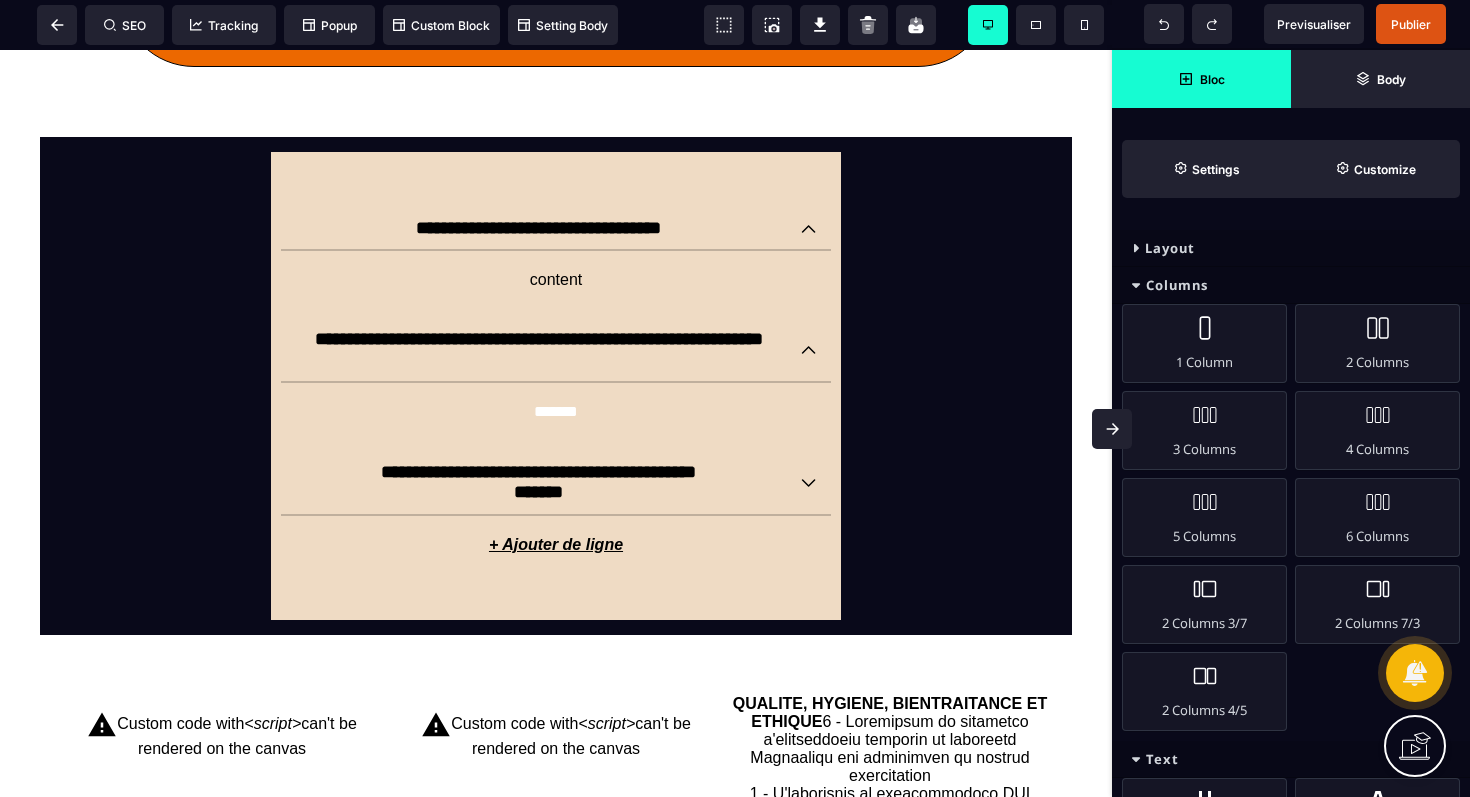 scroll, scrollTop: 2084, scrollLeft: 0, axis: vertical 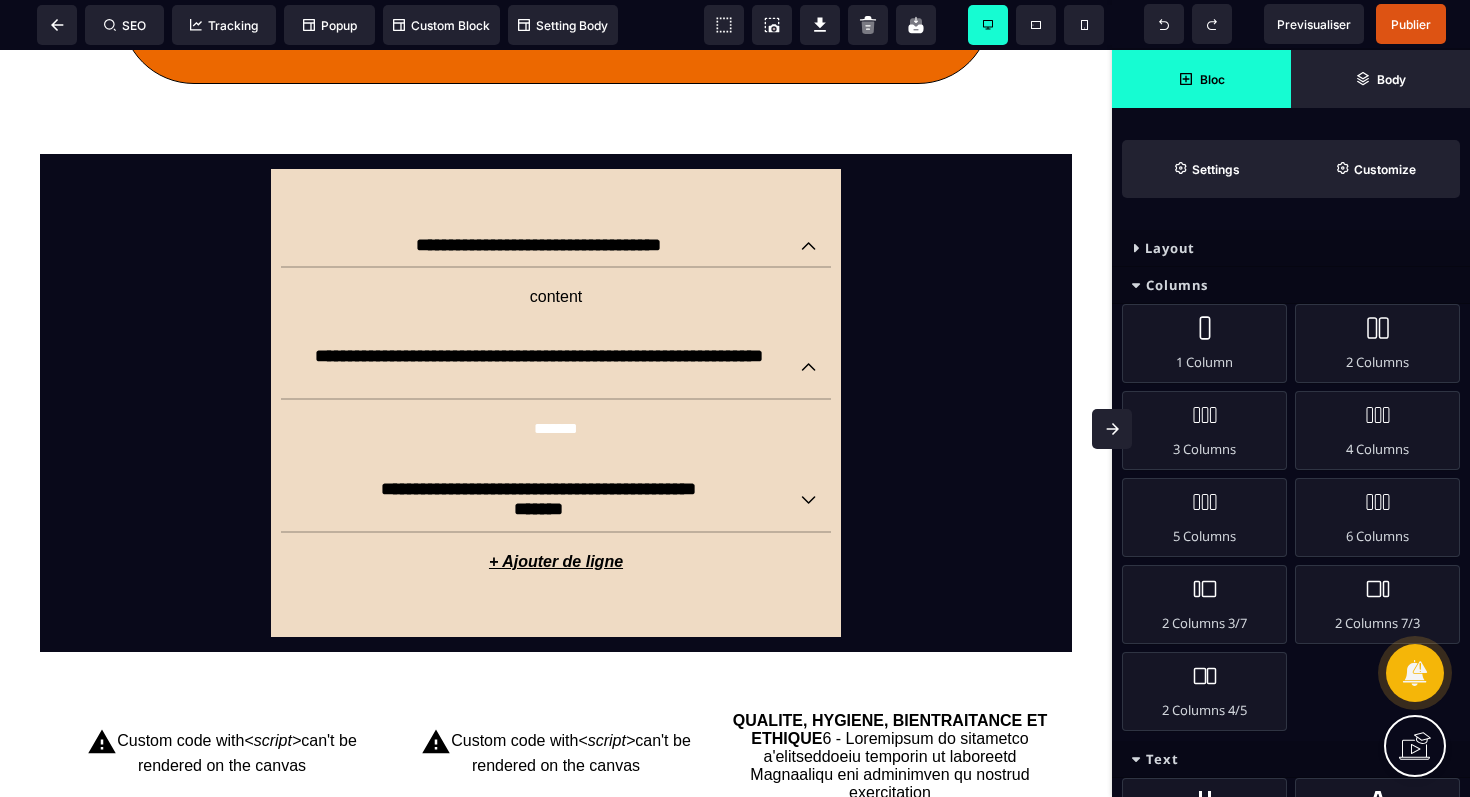 click on "**********" at bounding box center [556, 1102] 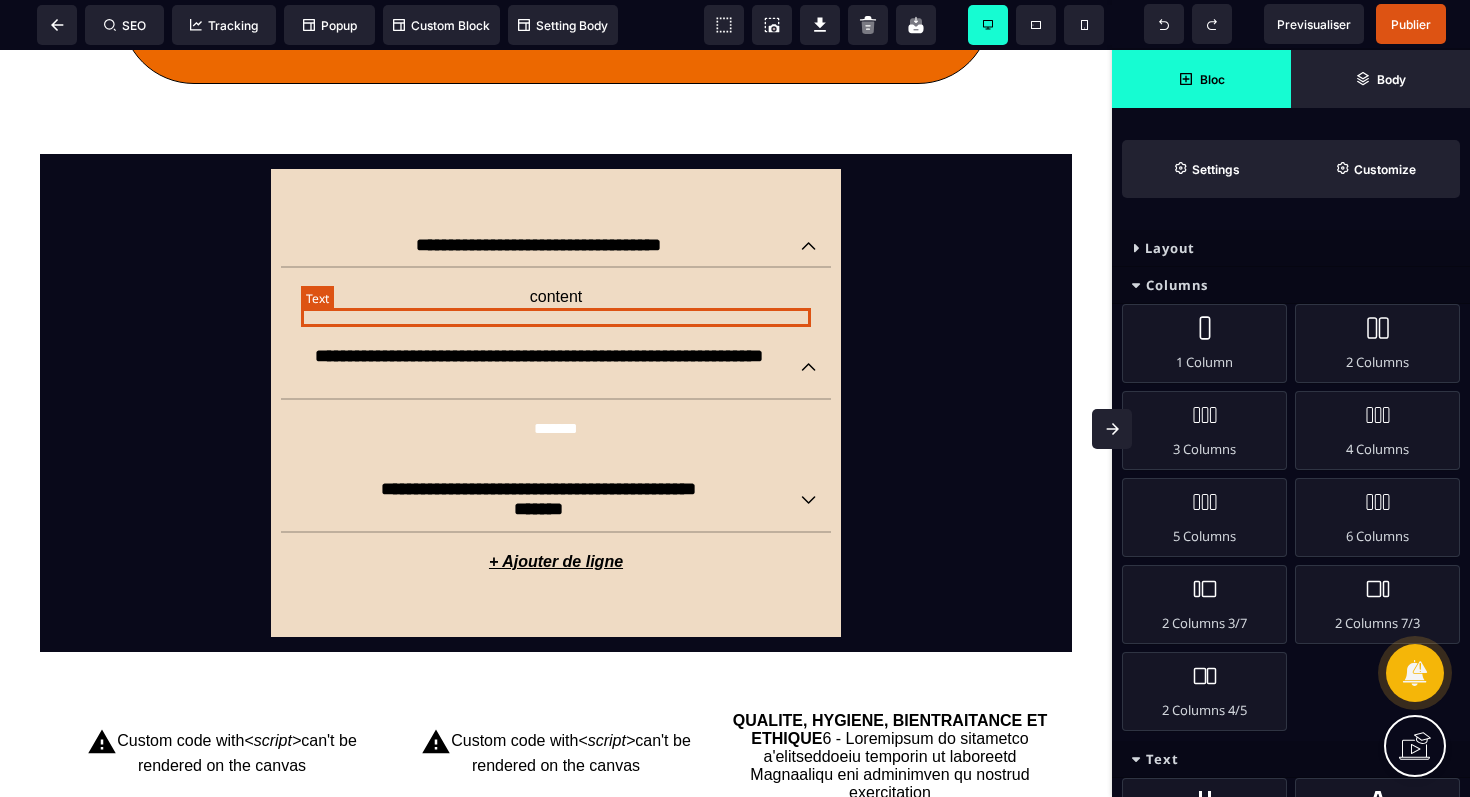 click on "content" at bounding box center (556, 297) 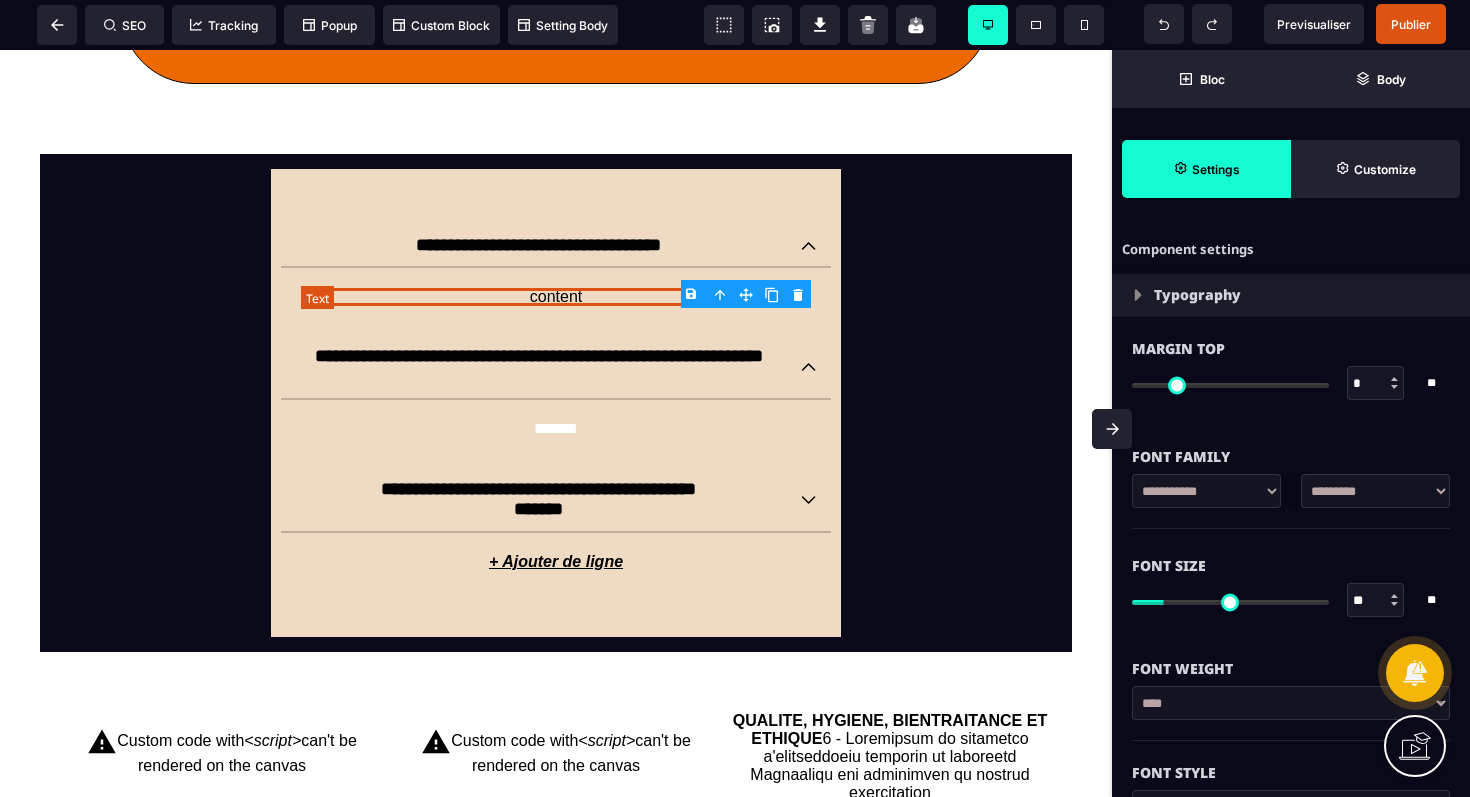click on "content" at bounding box center [556, 297] 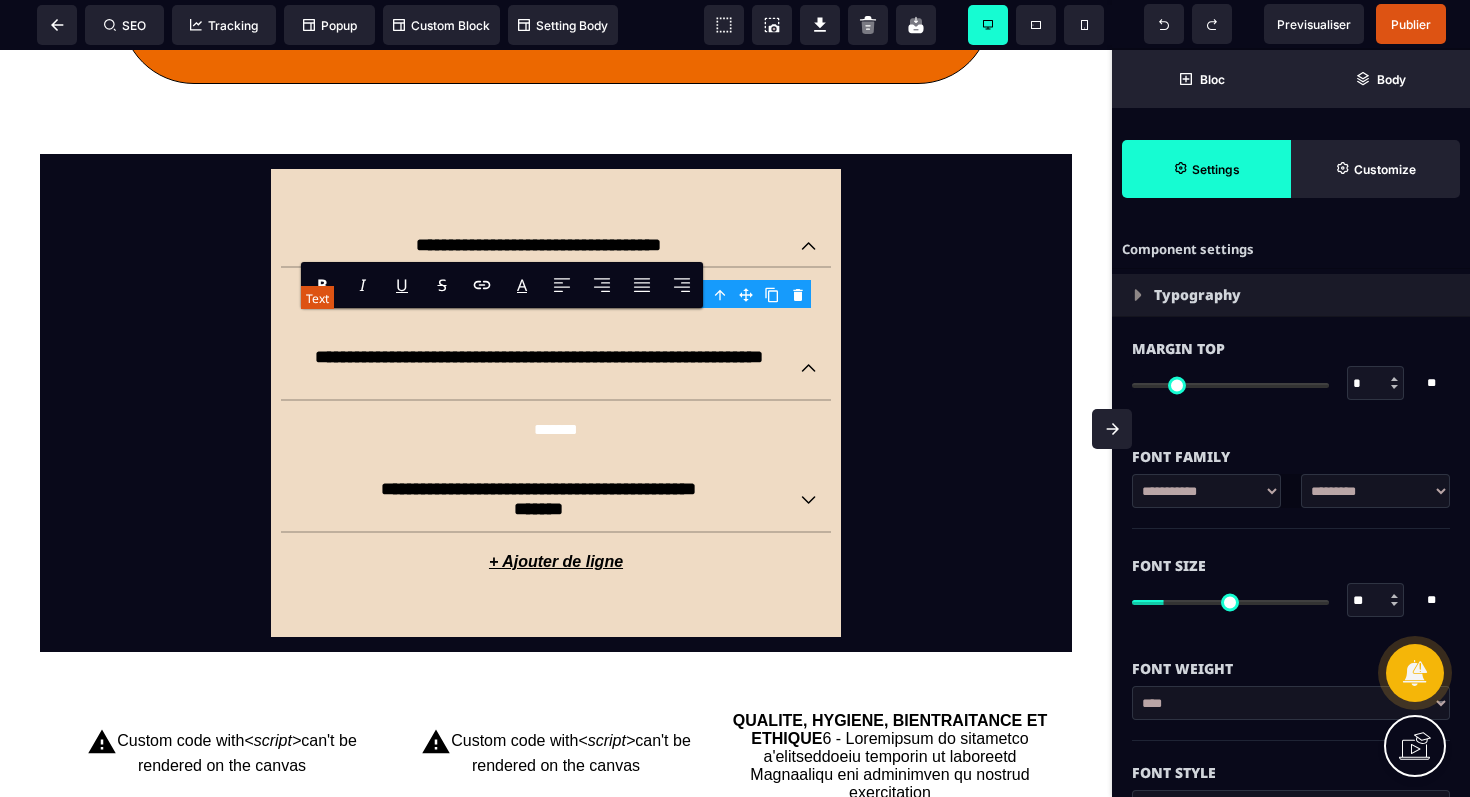 type 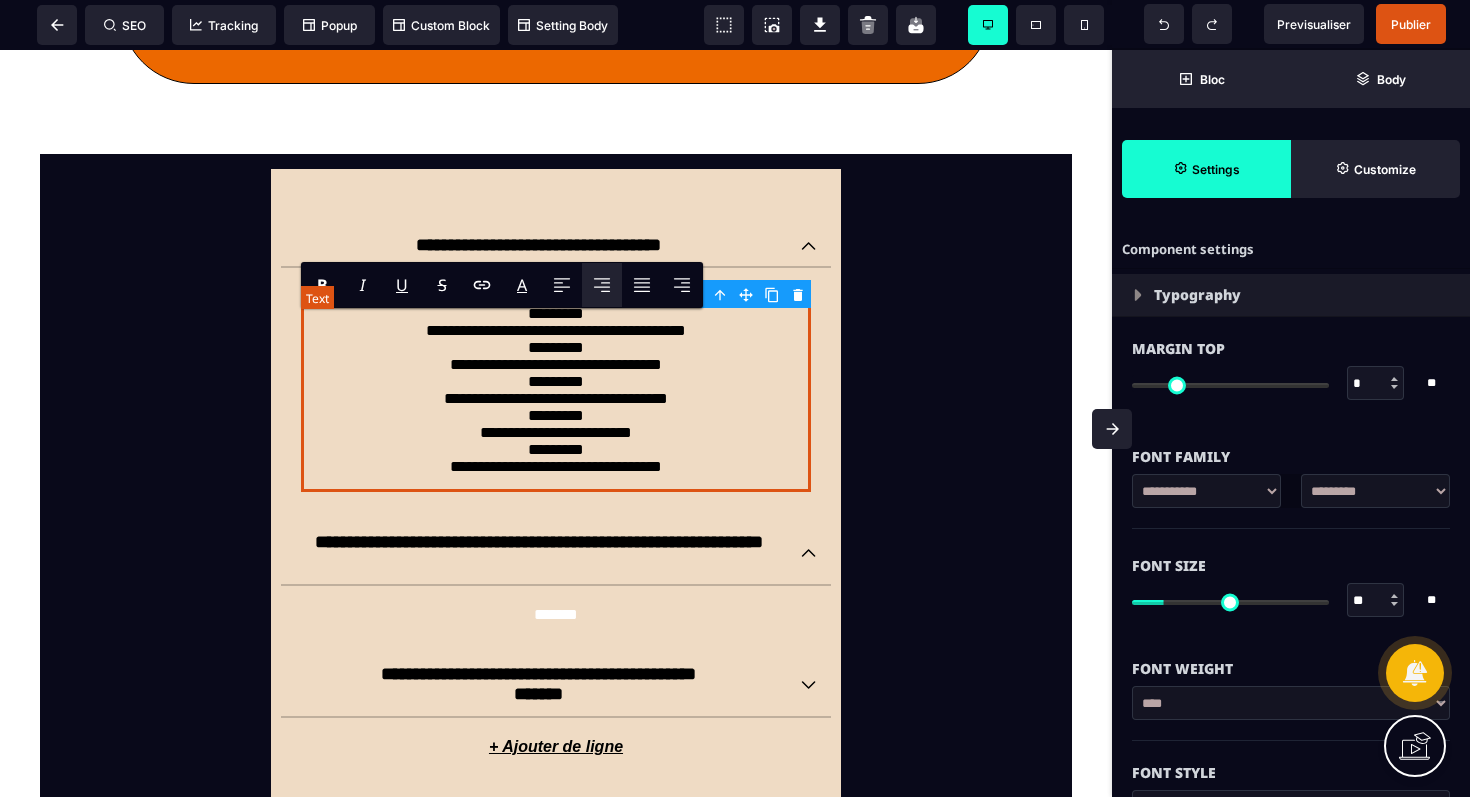 click on "**********" at bounding box center (556, 390) 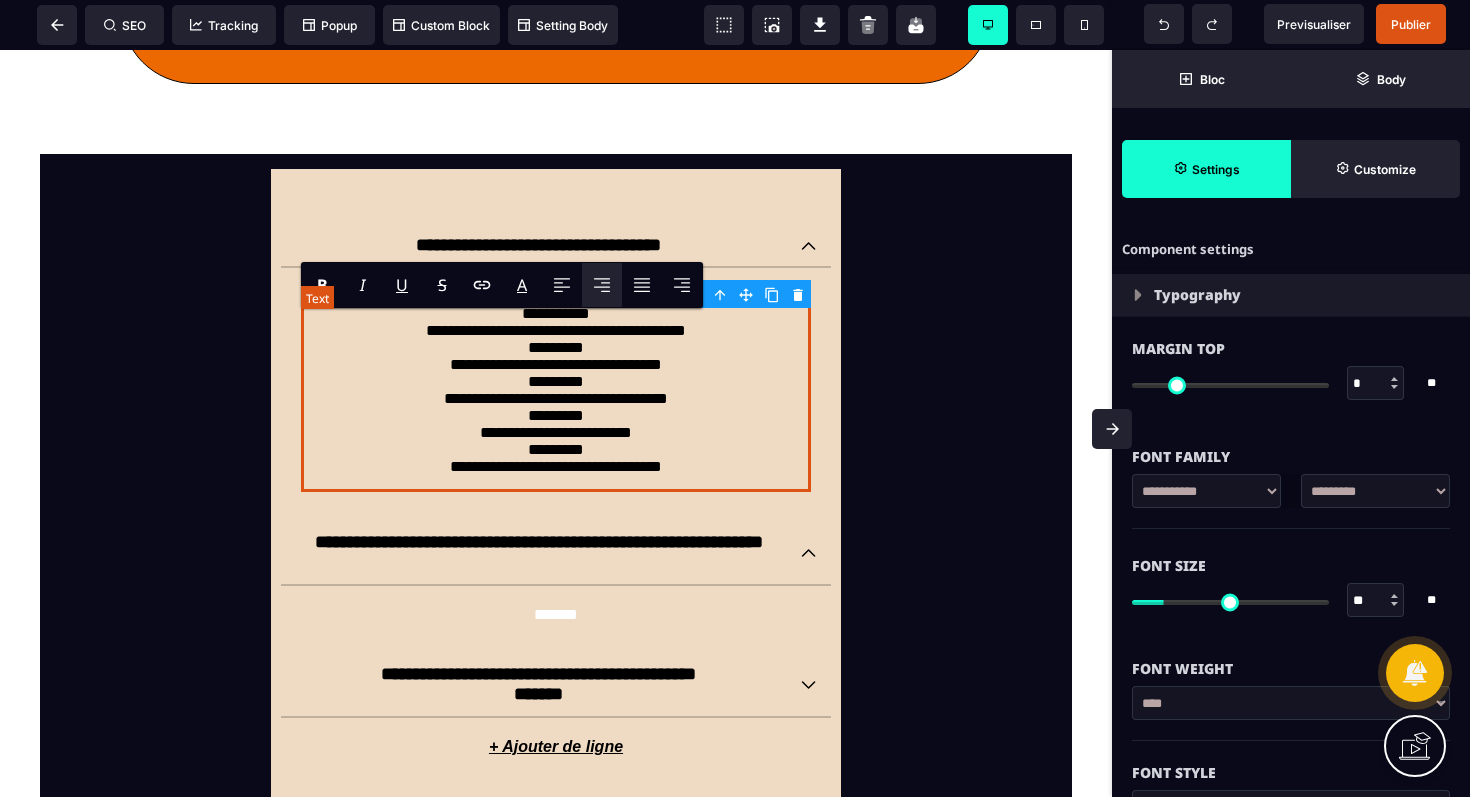 click on "**********" at bounding box center (556, 390) 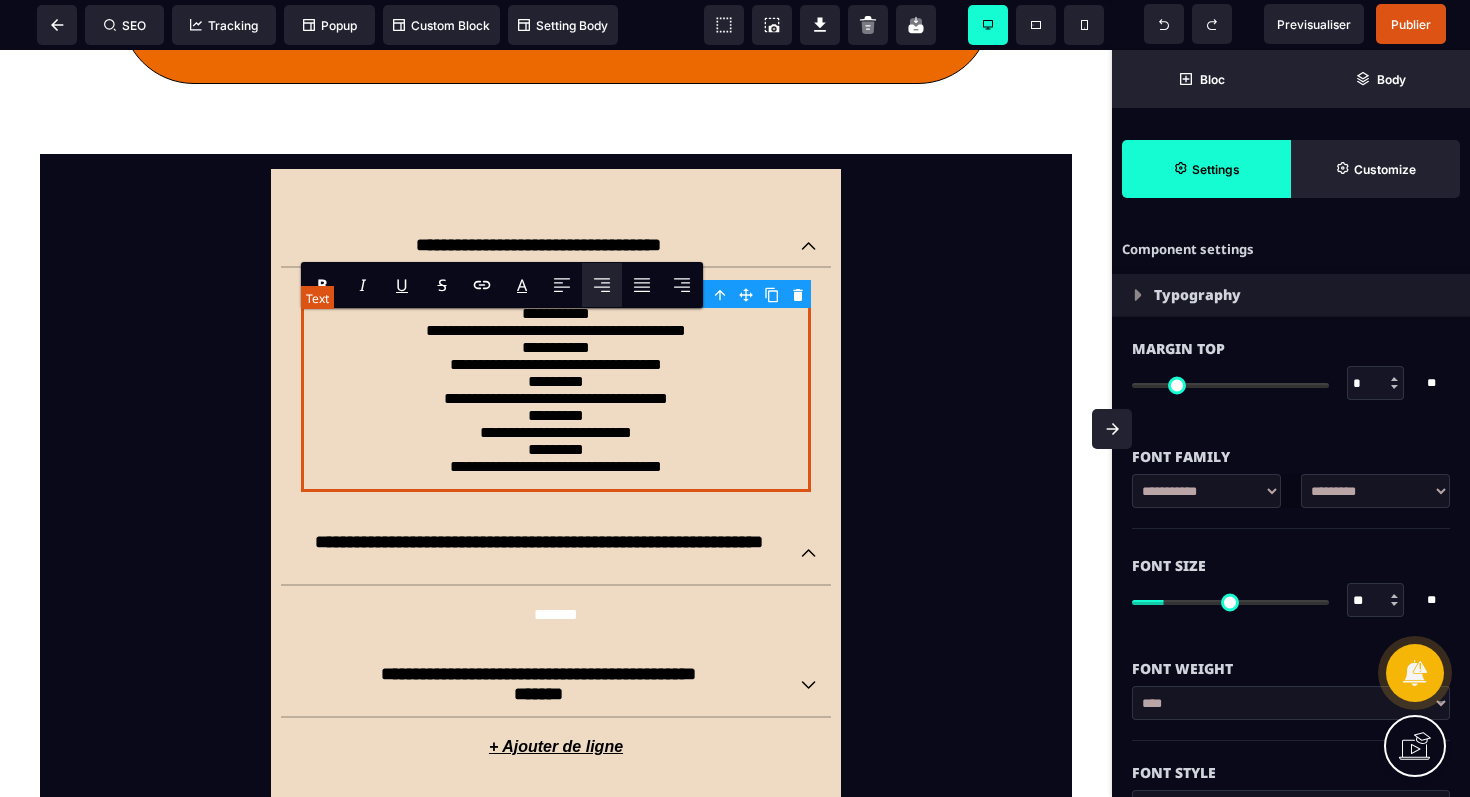 click on "**********" at bounding box center [556, 390] 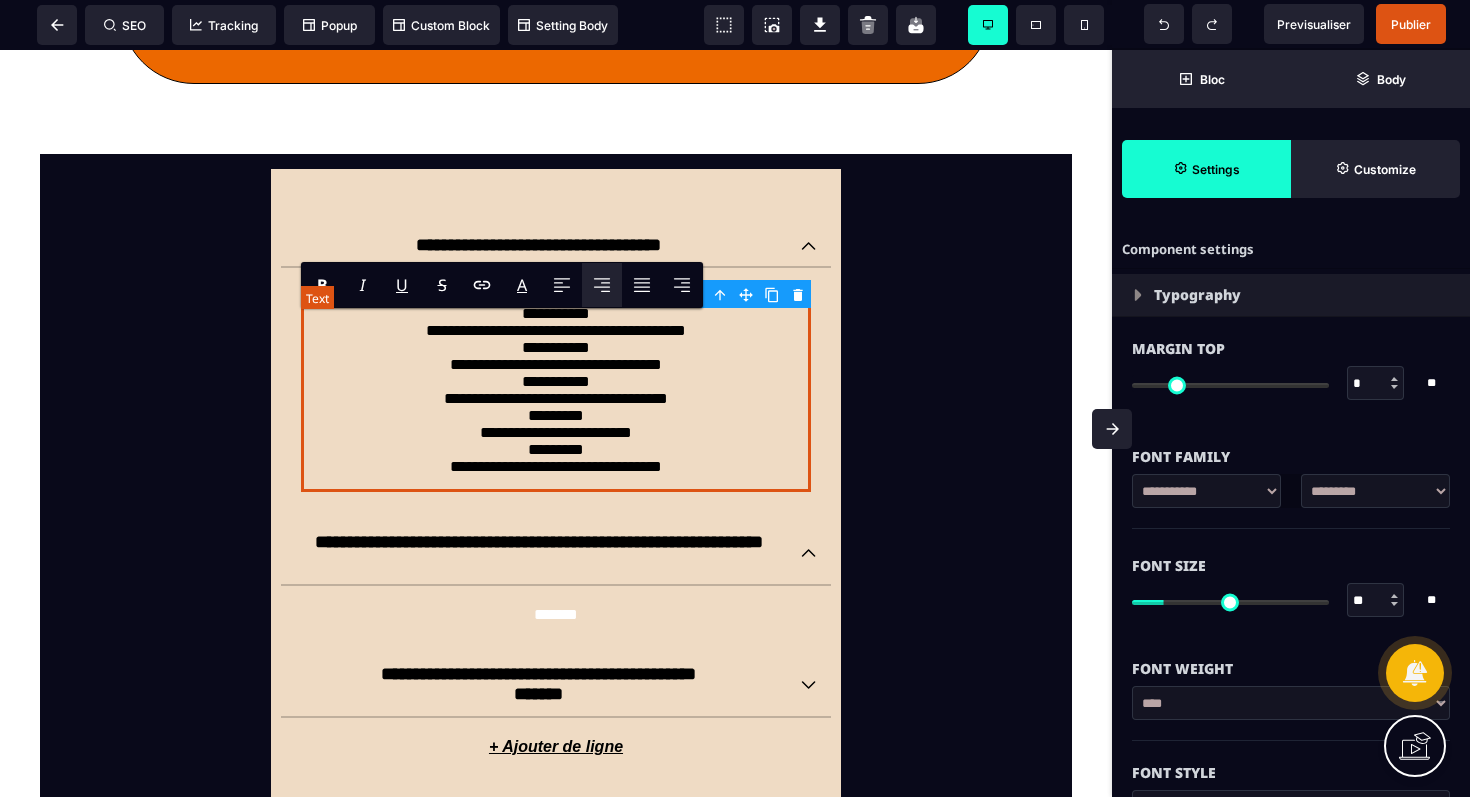 click on "**********" at bounding box center [556, 390] 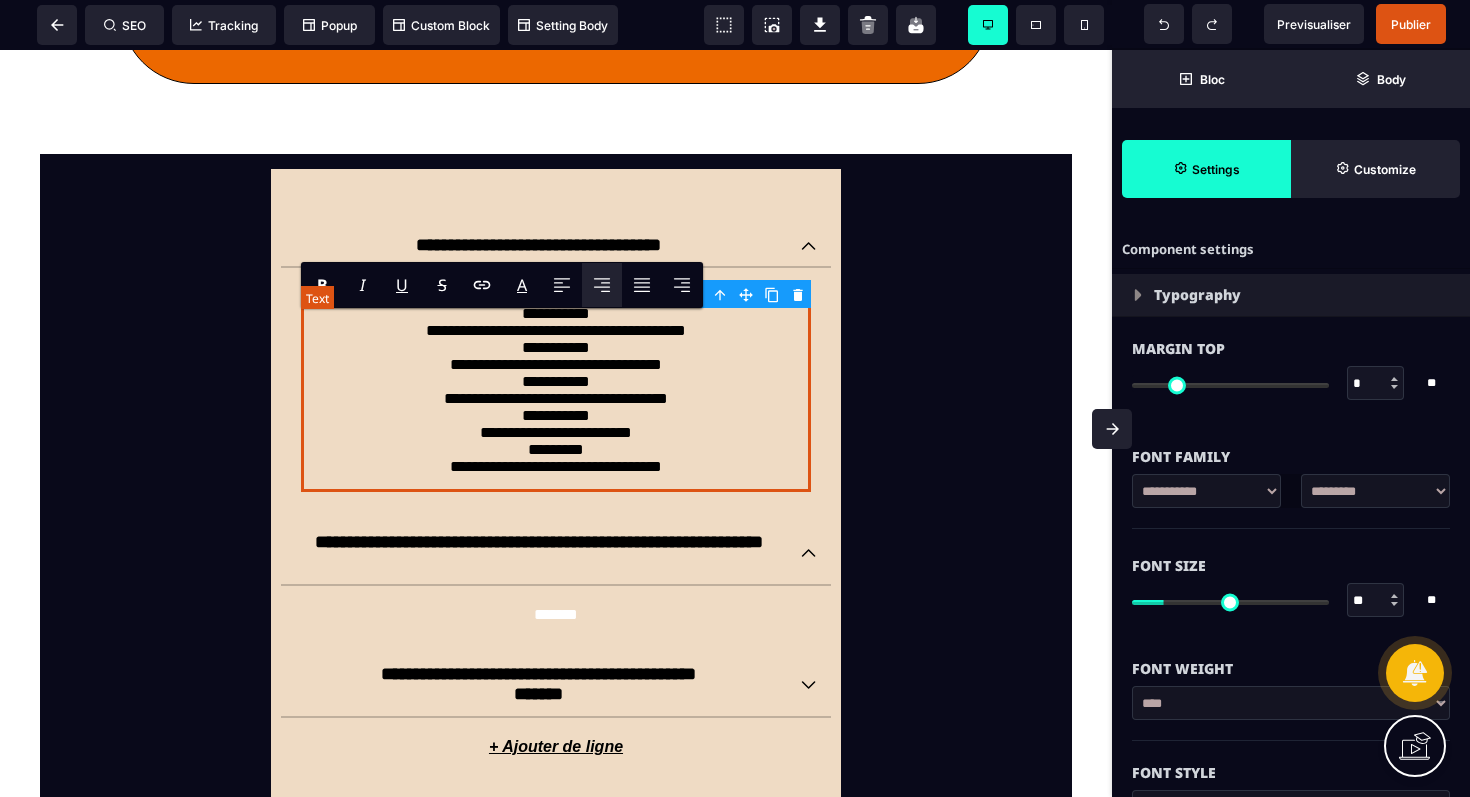 click on "**********" at bounding box center (556, 390) 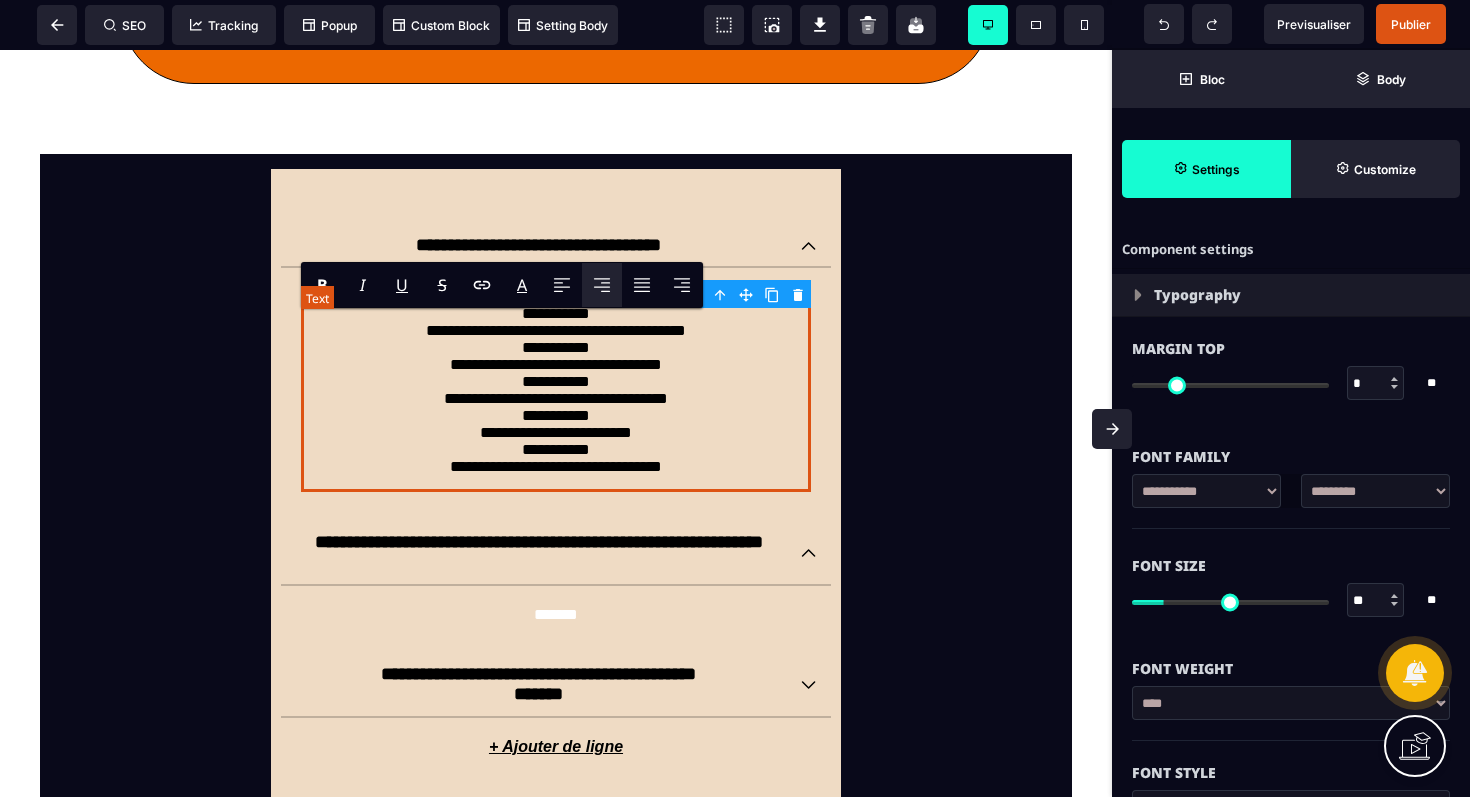 click on "**********" at bounding box center [556, 390] 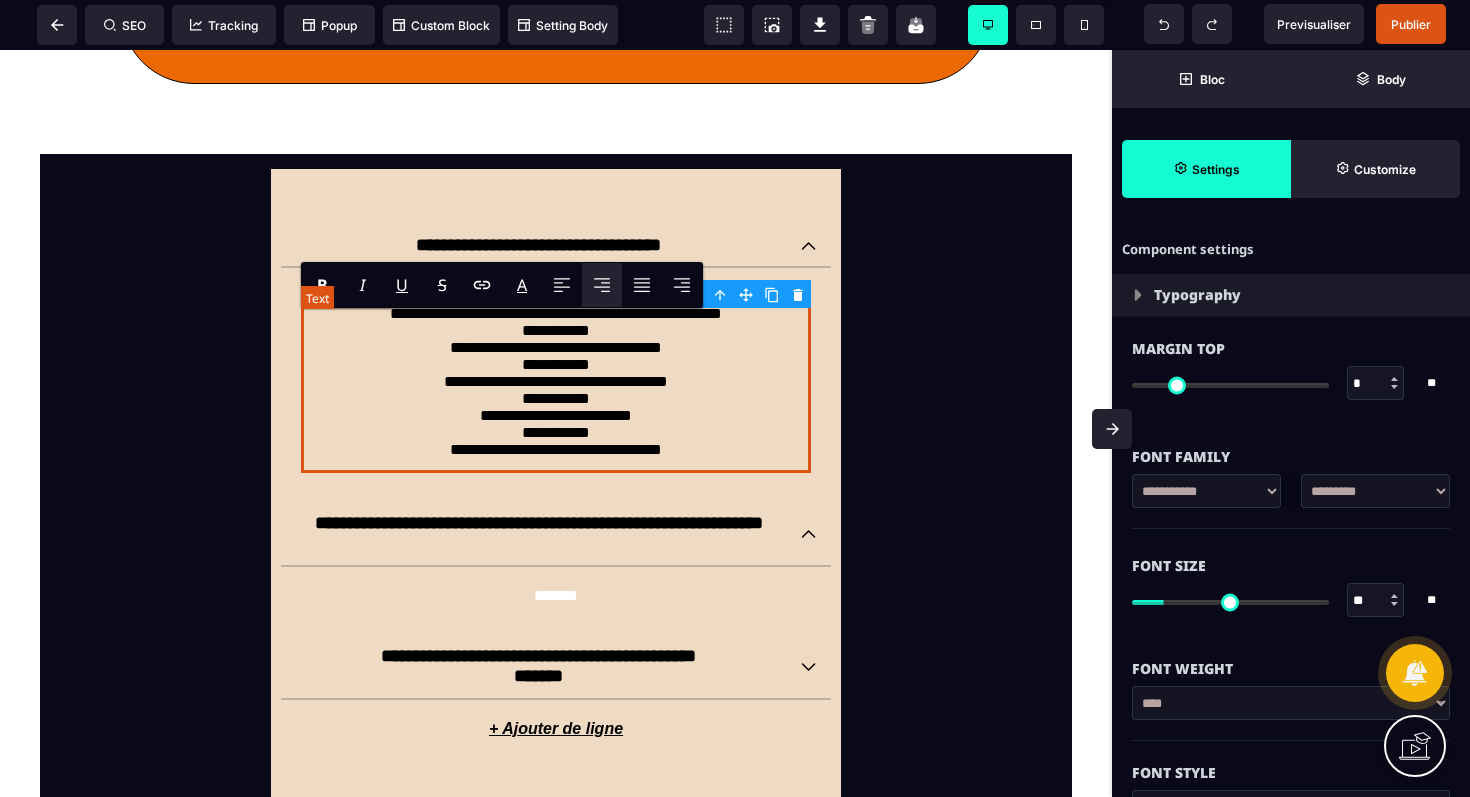 click on "**********" at bounding box center (556, 380) 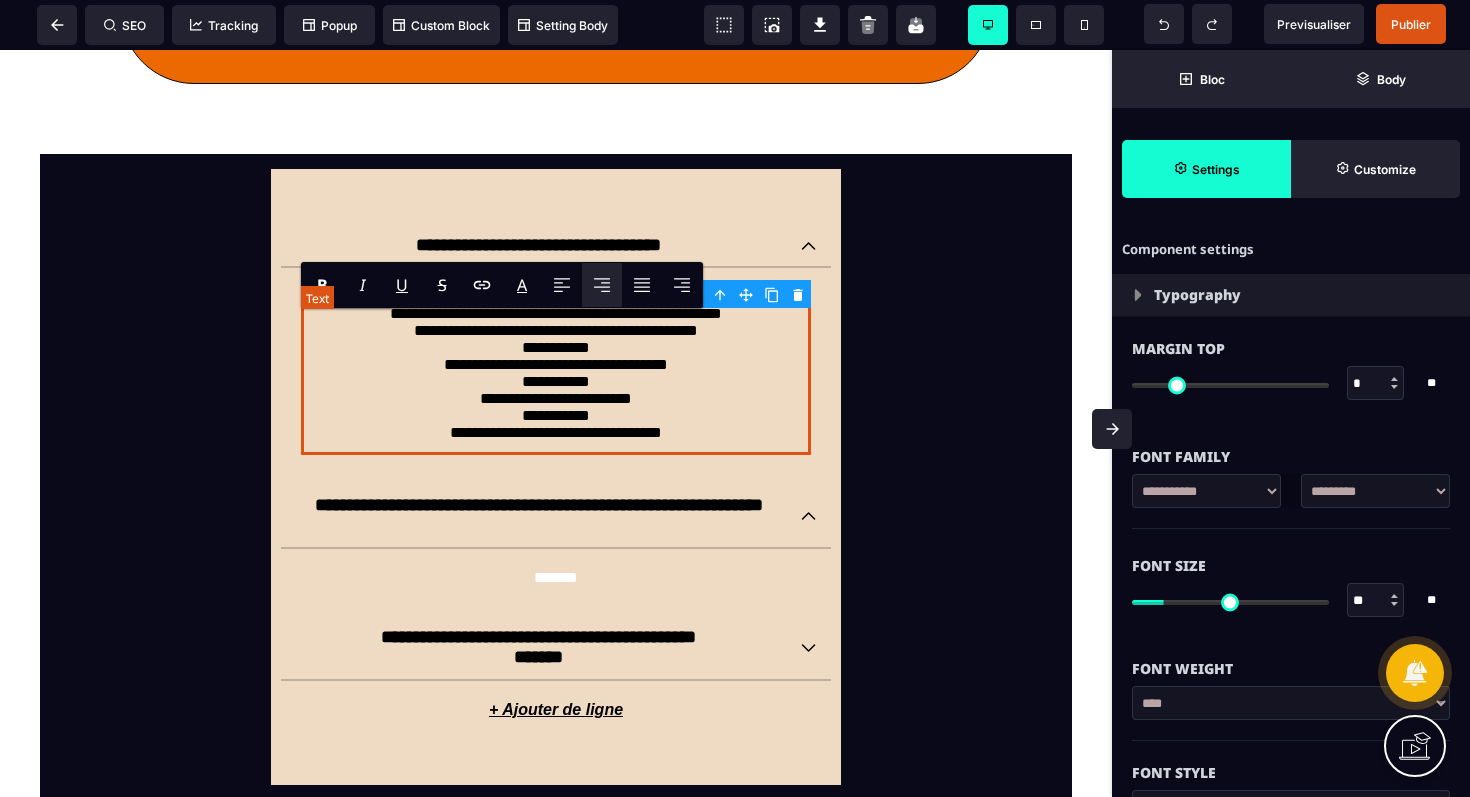 click on "**********" at bounding box center (556, 371) 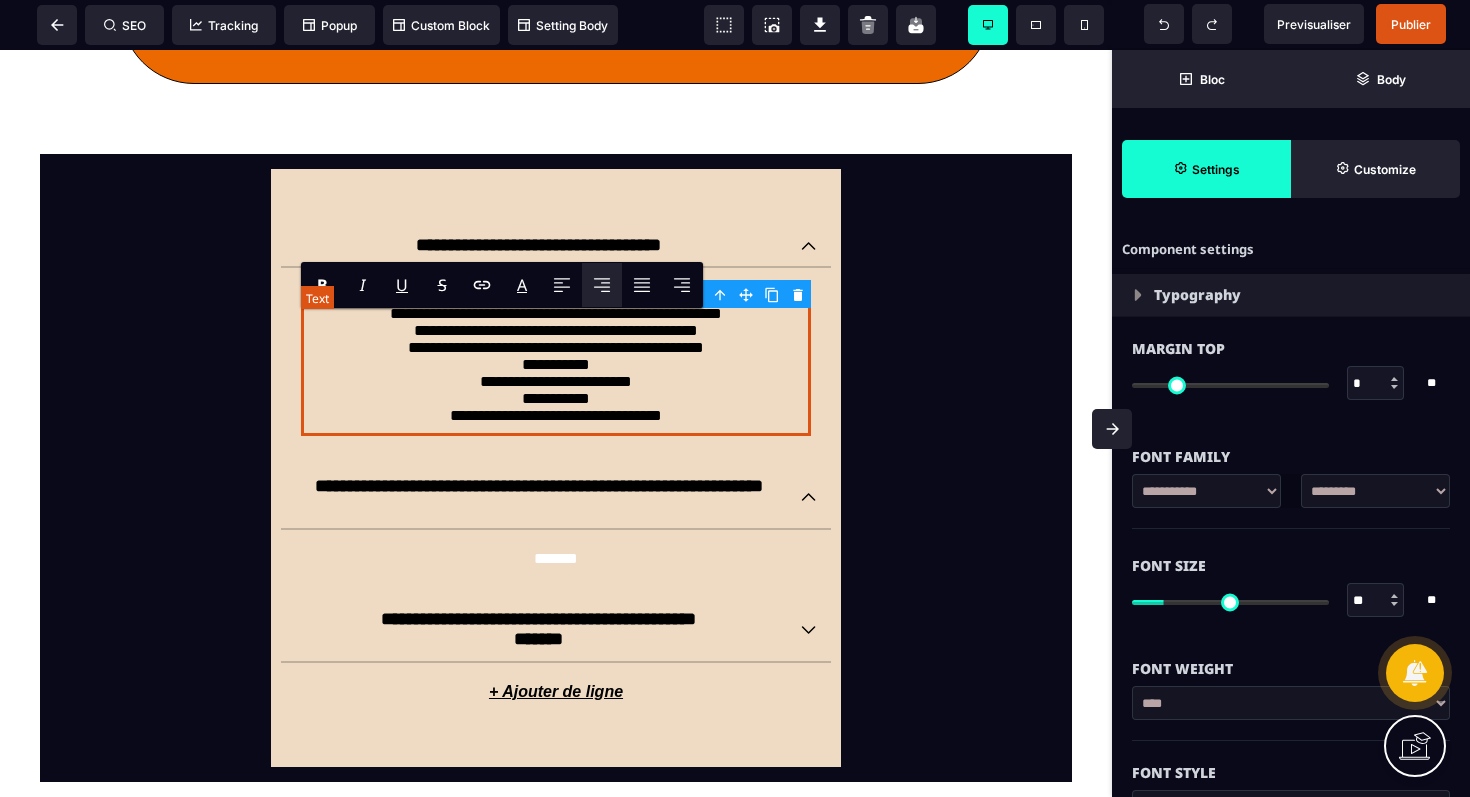 click on "**********" at bounding box center (556, 362) 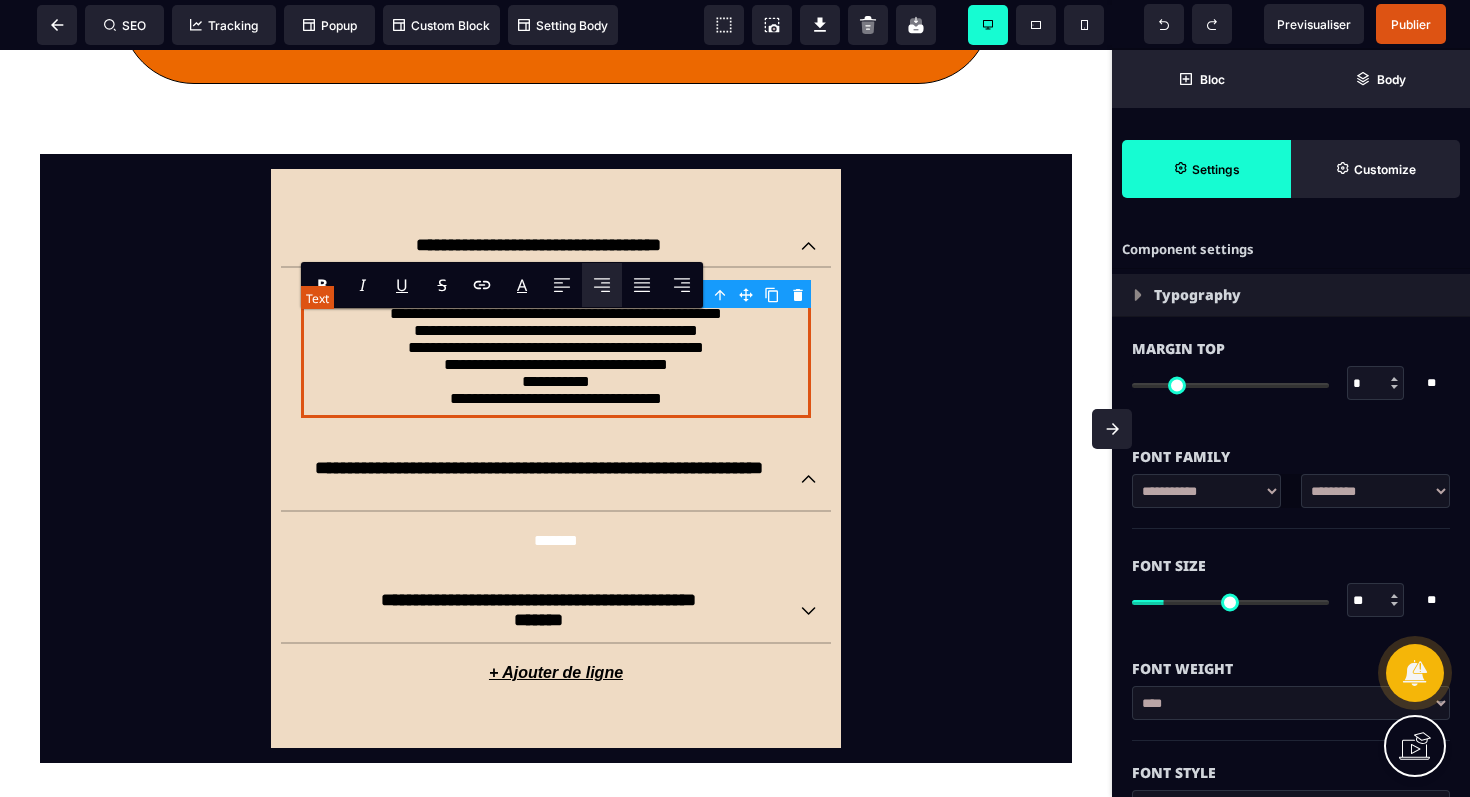 click on "**********" at bounding box center [556, 353] 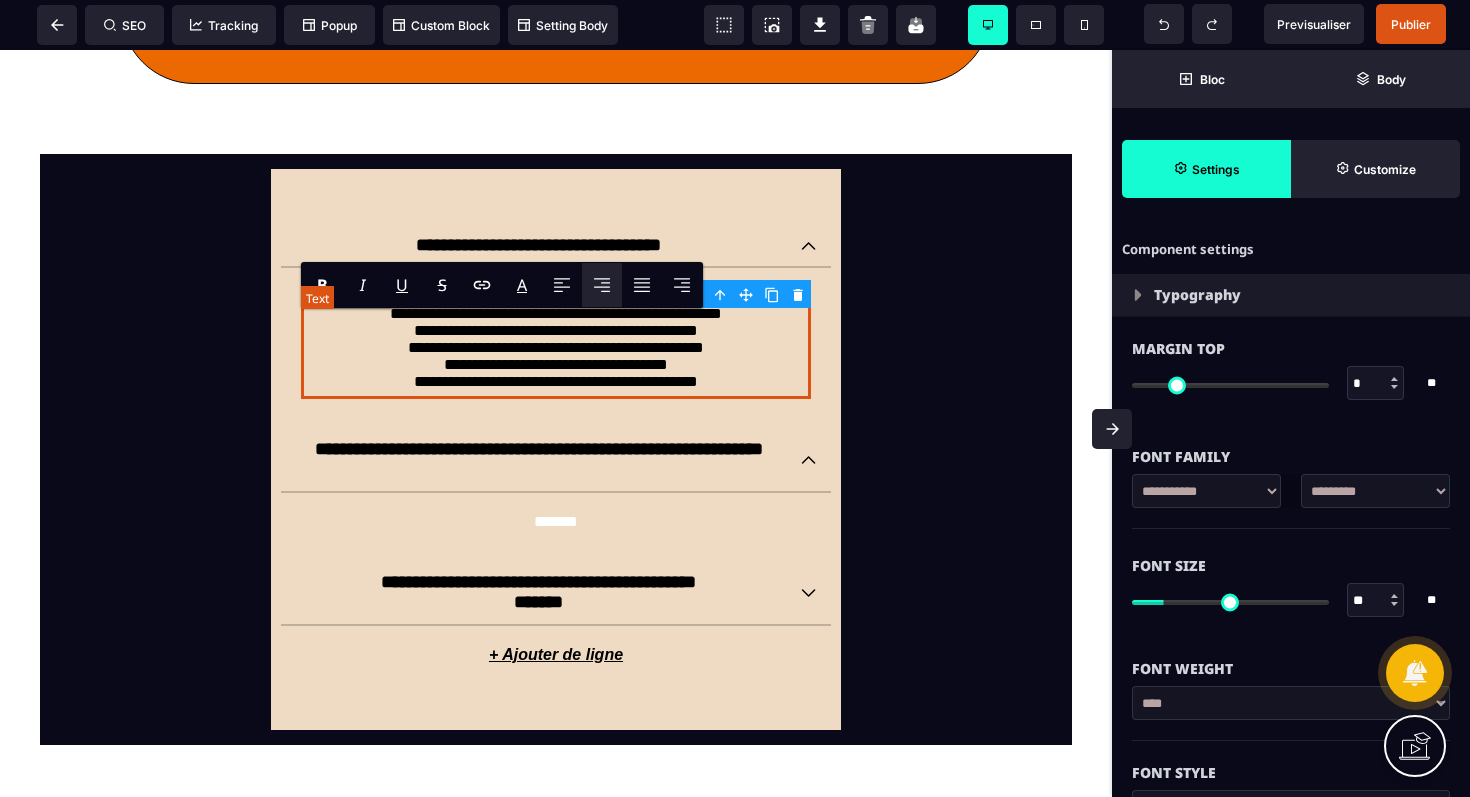 click on "**********" at bounding box center [556, 343] 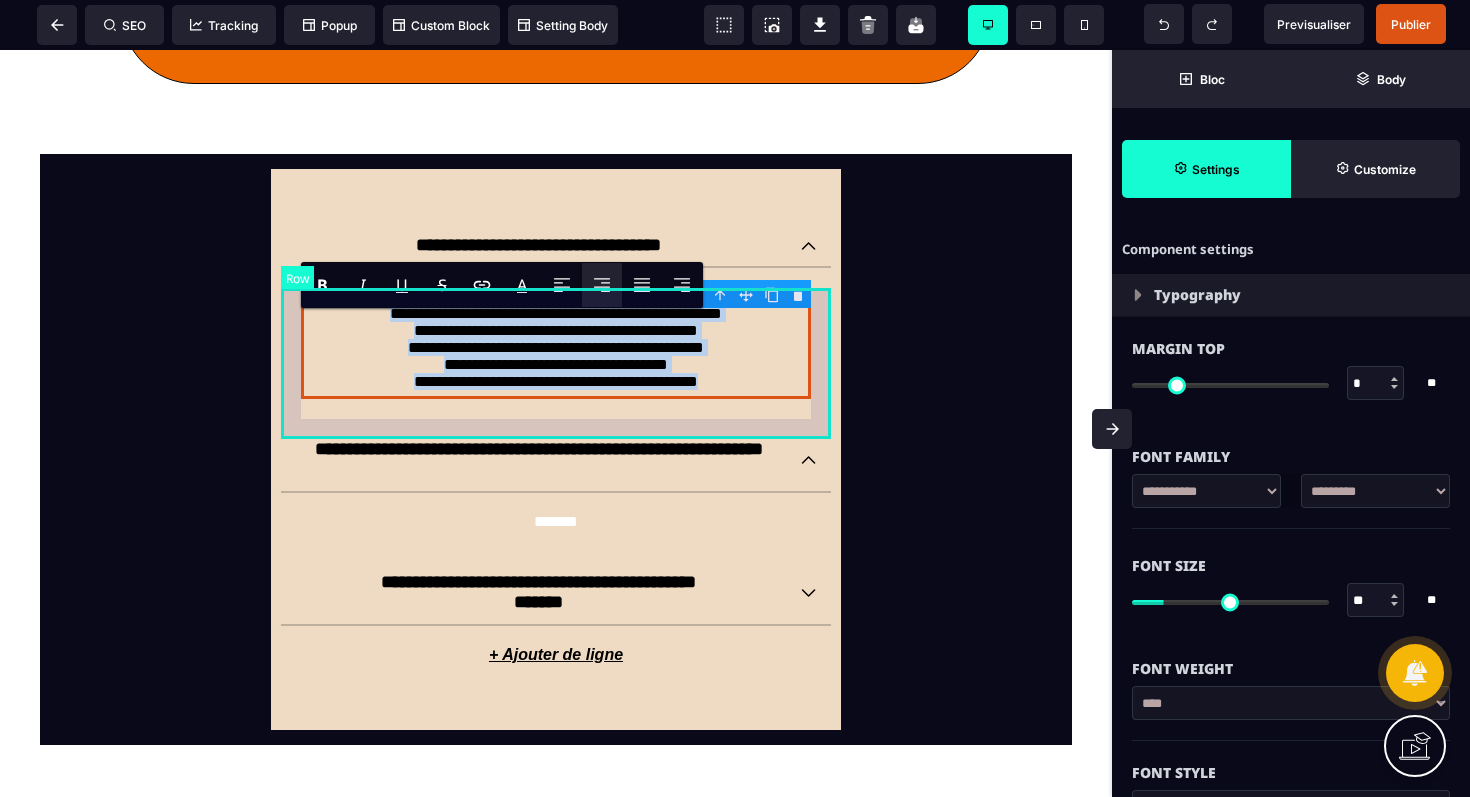 drag, startPoint x: 768, startPoint y: 402, endPoint x: 286, endPoint y: 331, distance: 487.2012 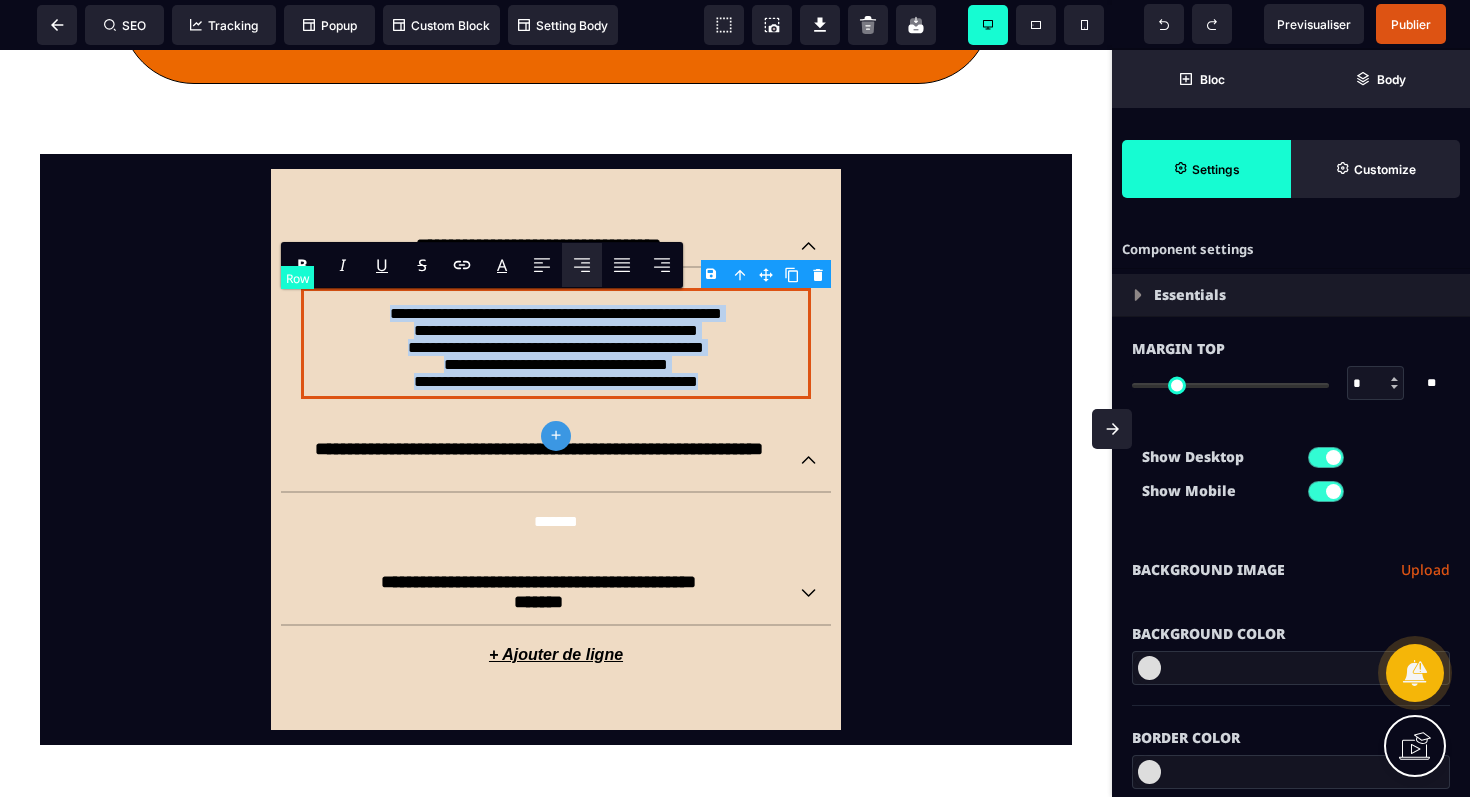 type on "*" 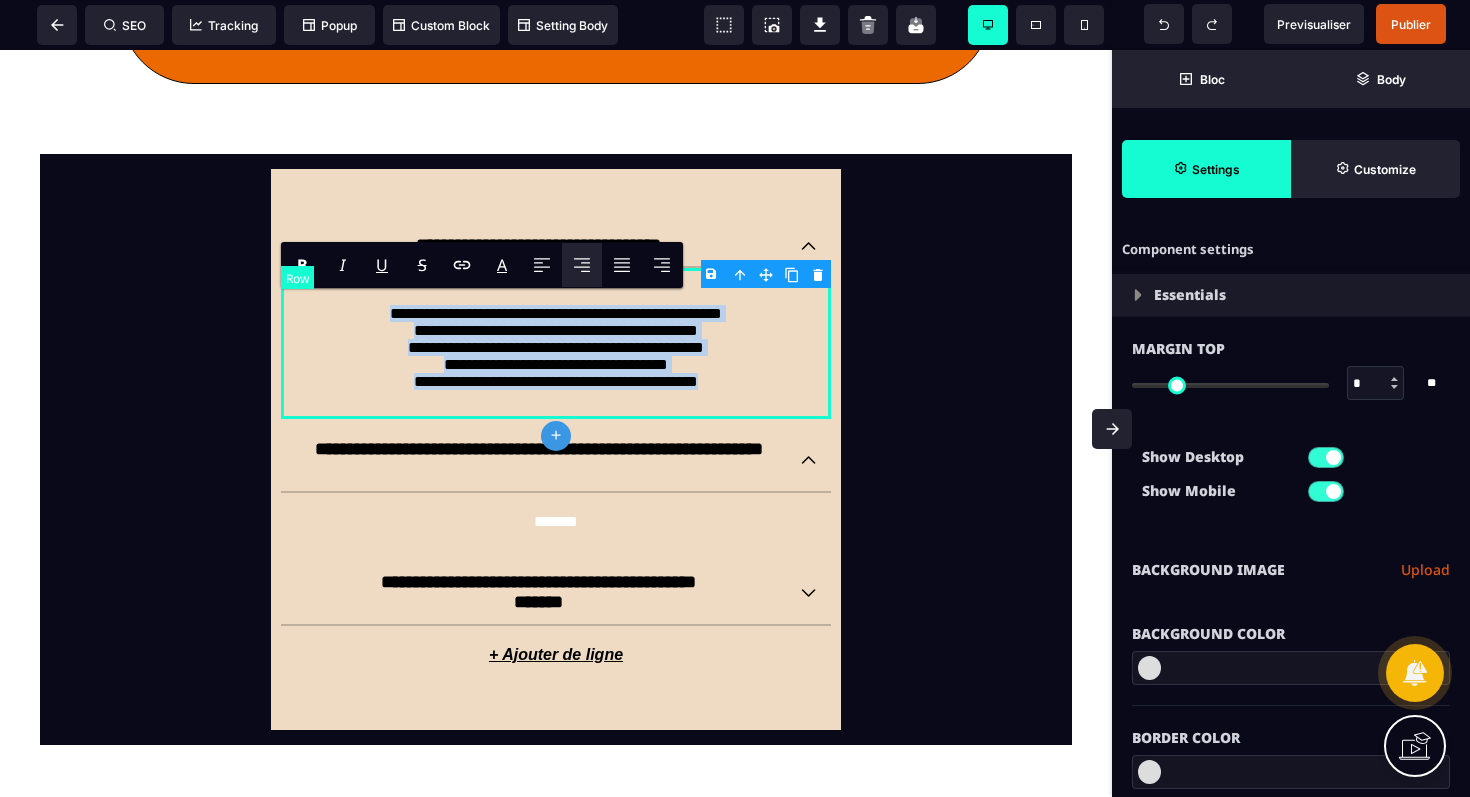 type on "*" 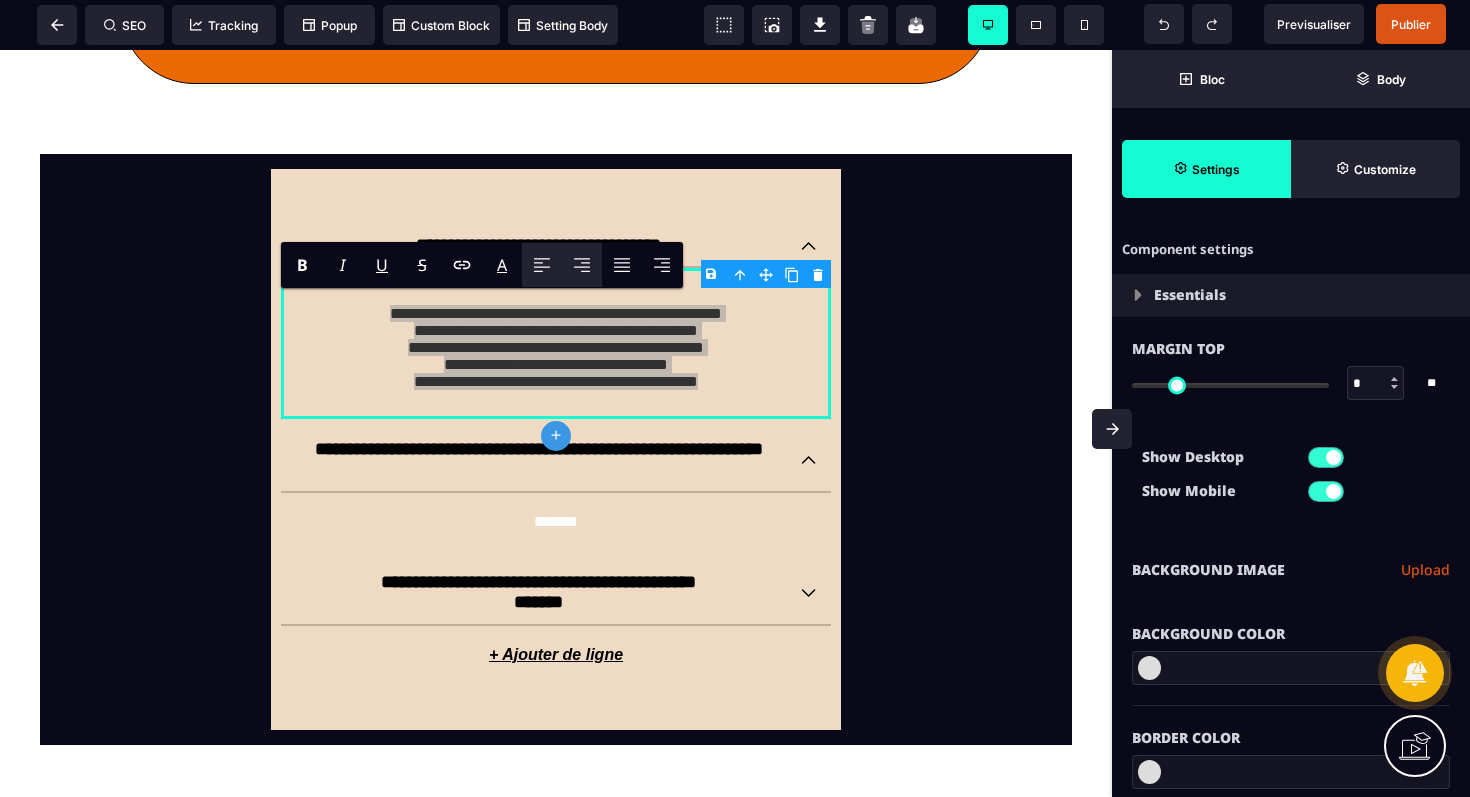 click 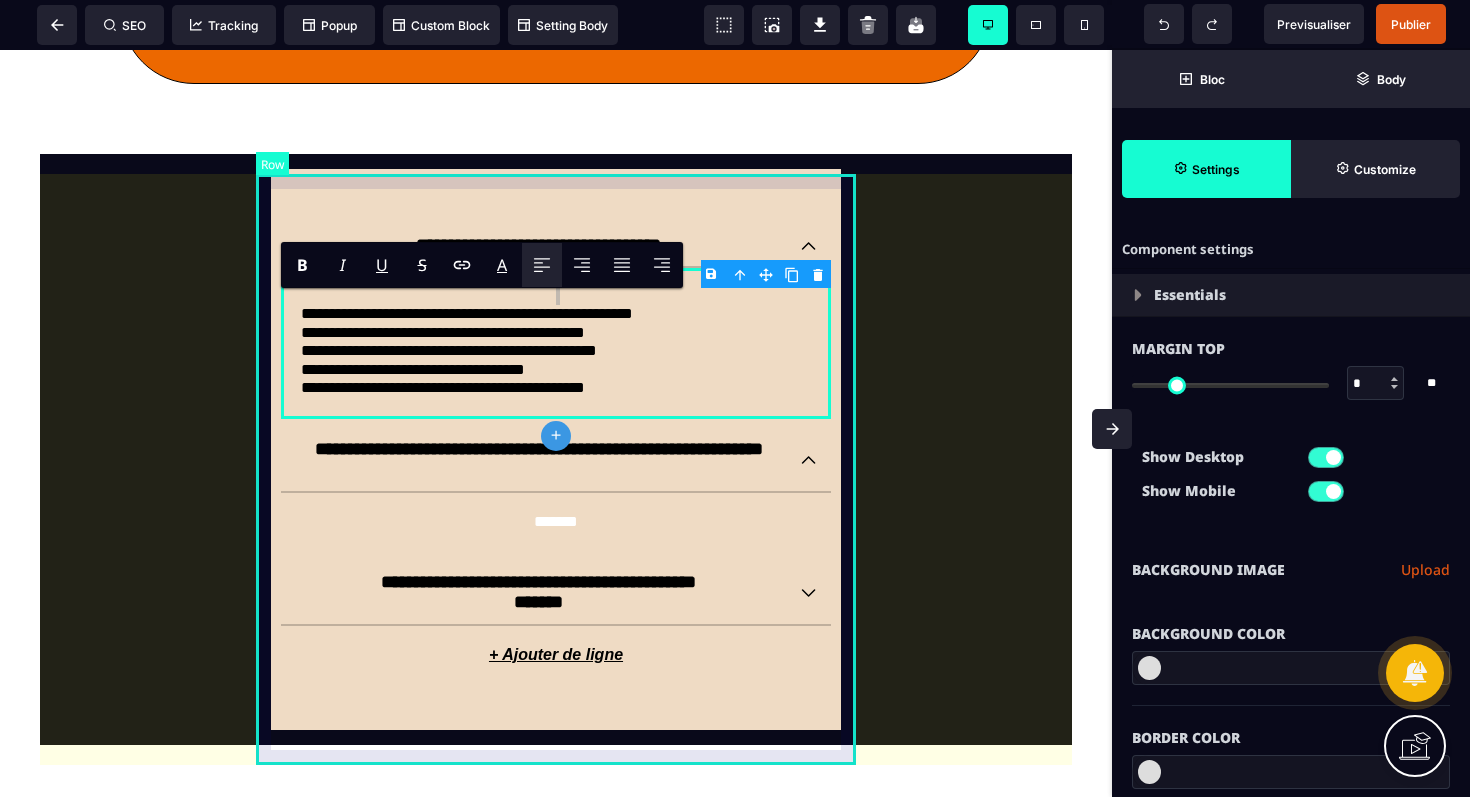 click on "**********" at bounding box center [556, 449] 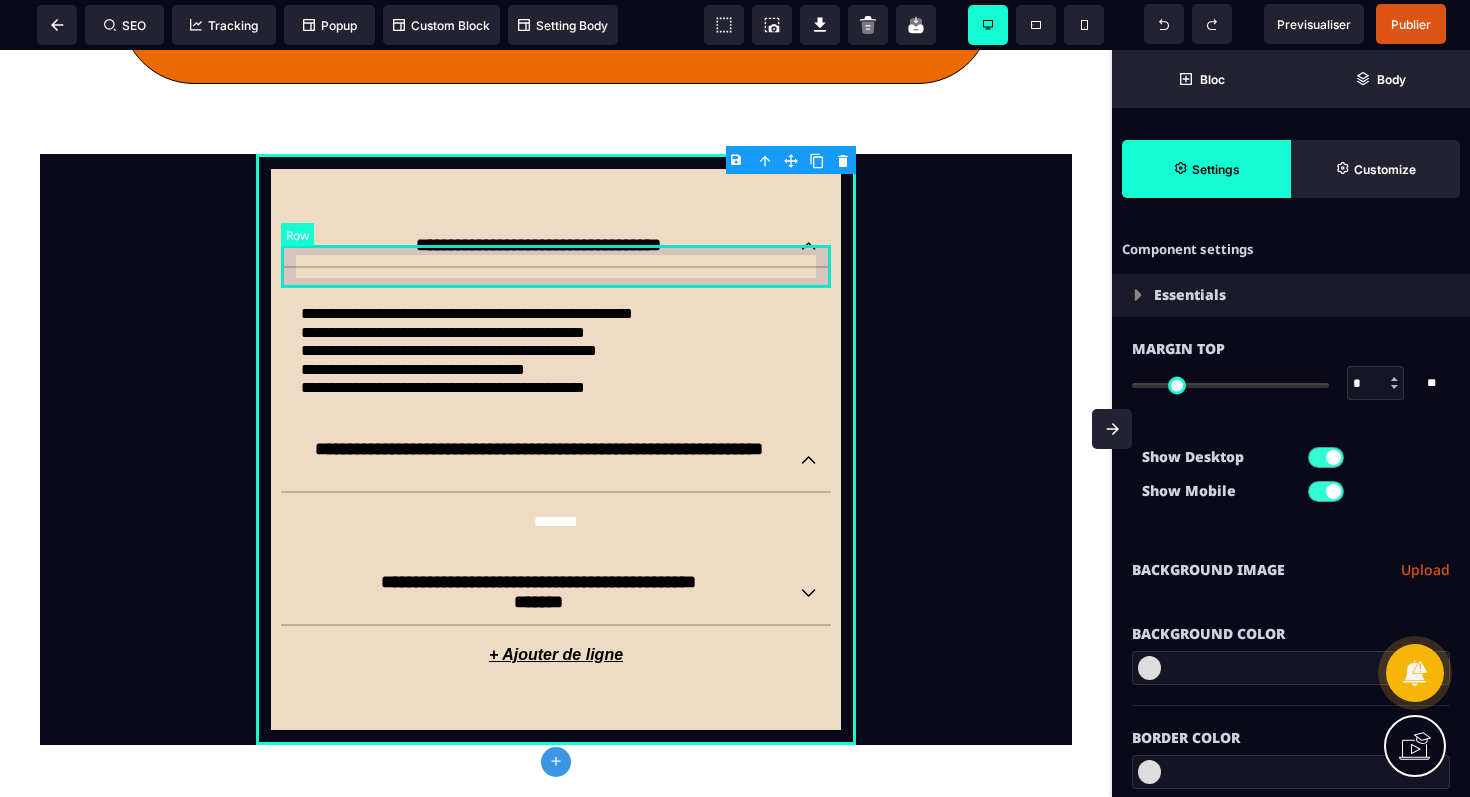 click on "**********" at bounding box center (556, 246) 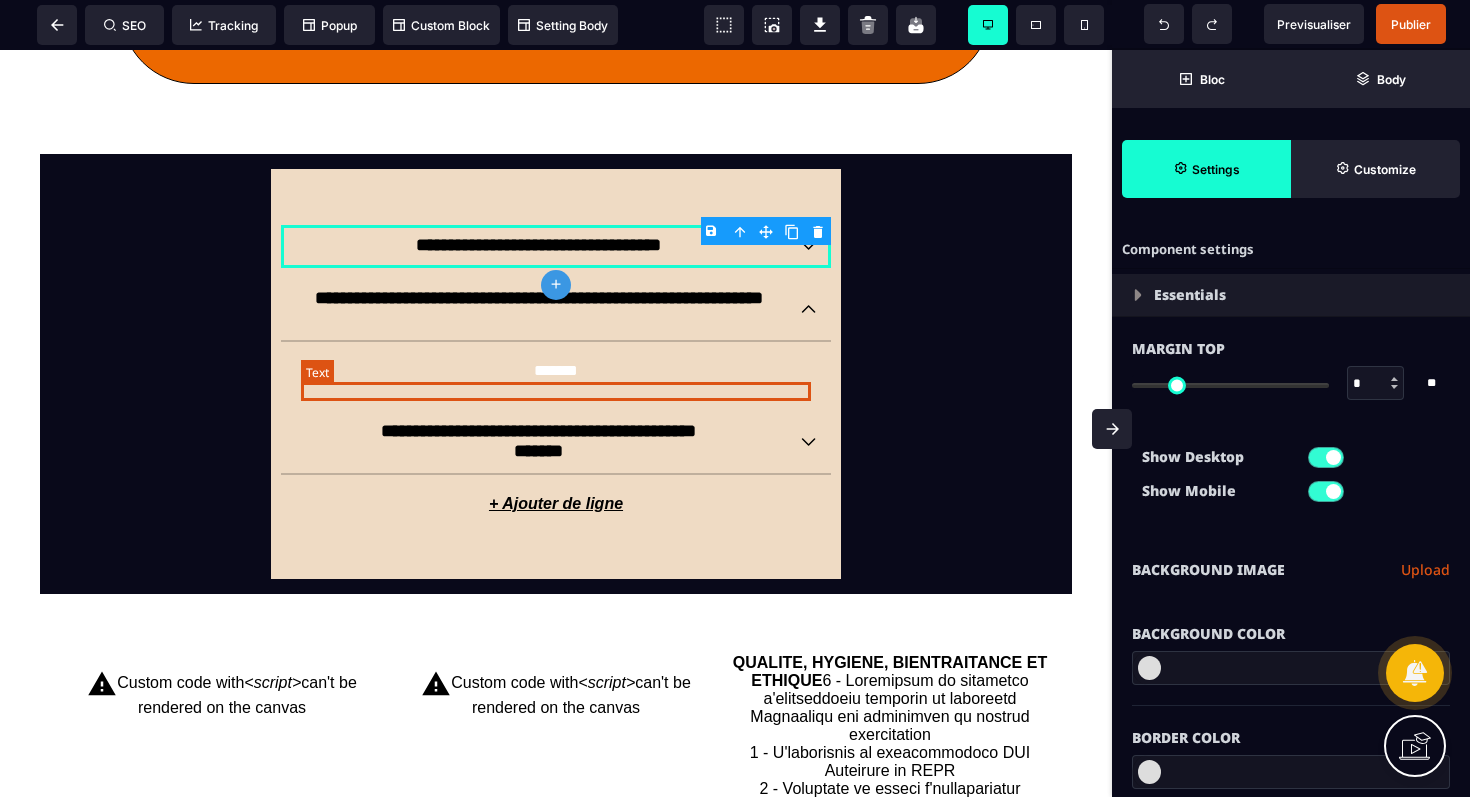 click on "*******" at bounding box center (556, 371) 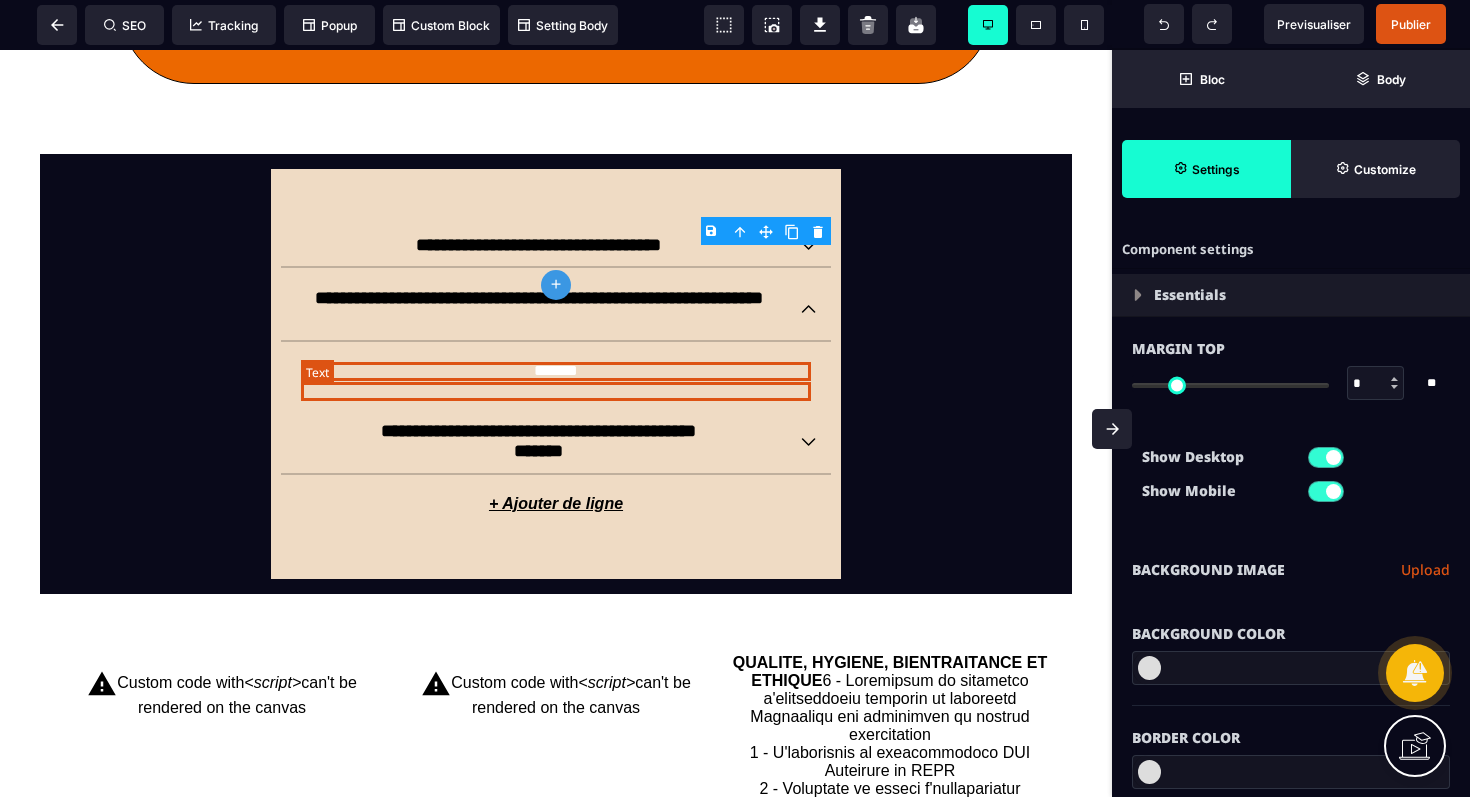 select on "***" 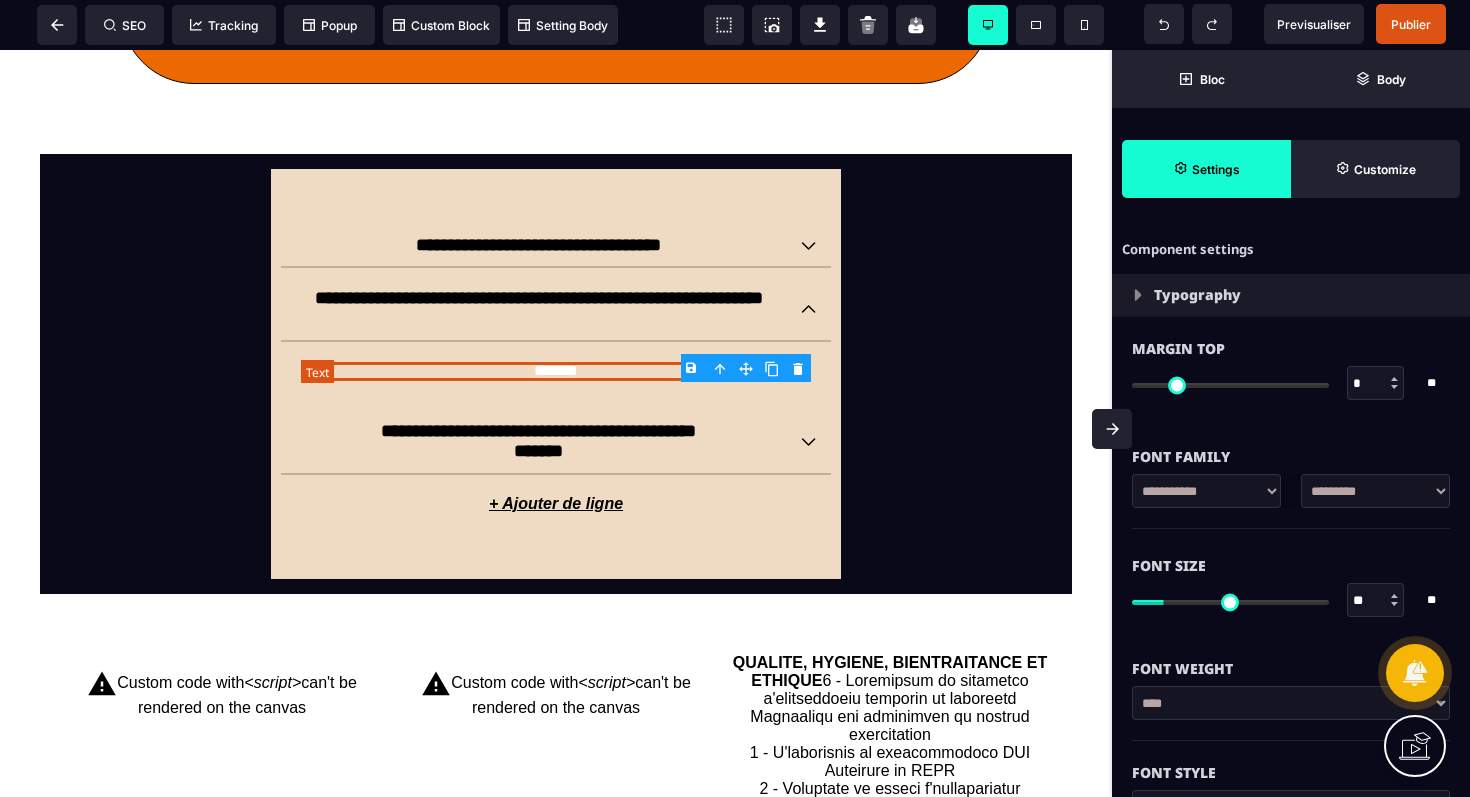 click on "*******" at bounding box center (556, 371) 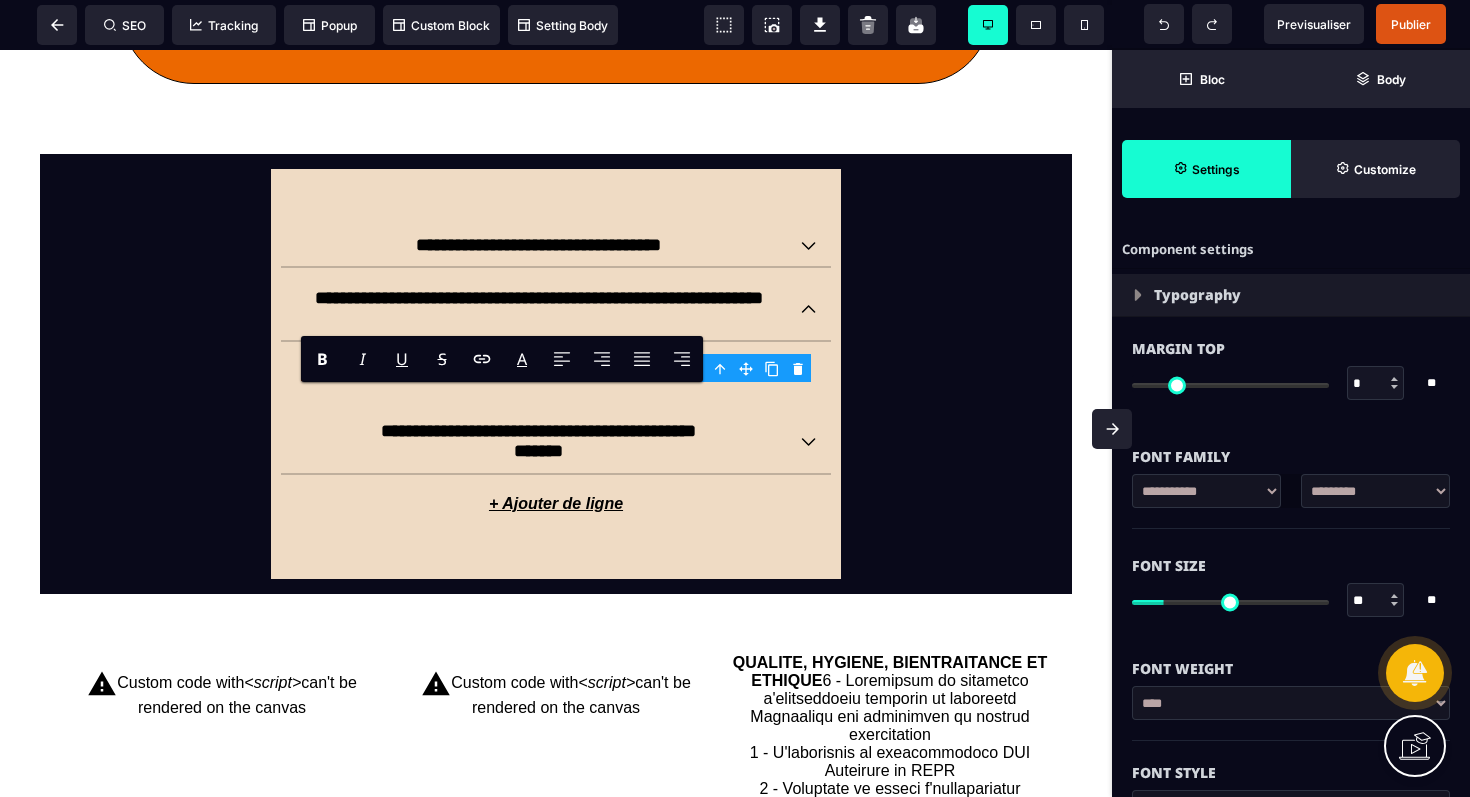 paste 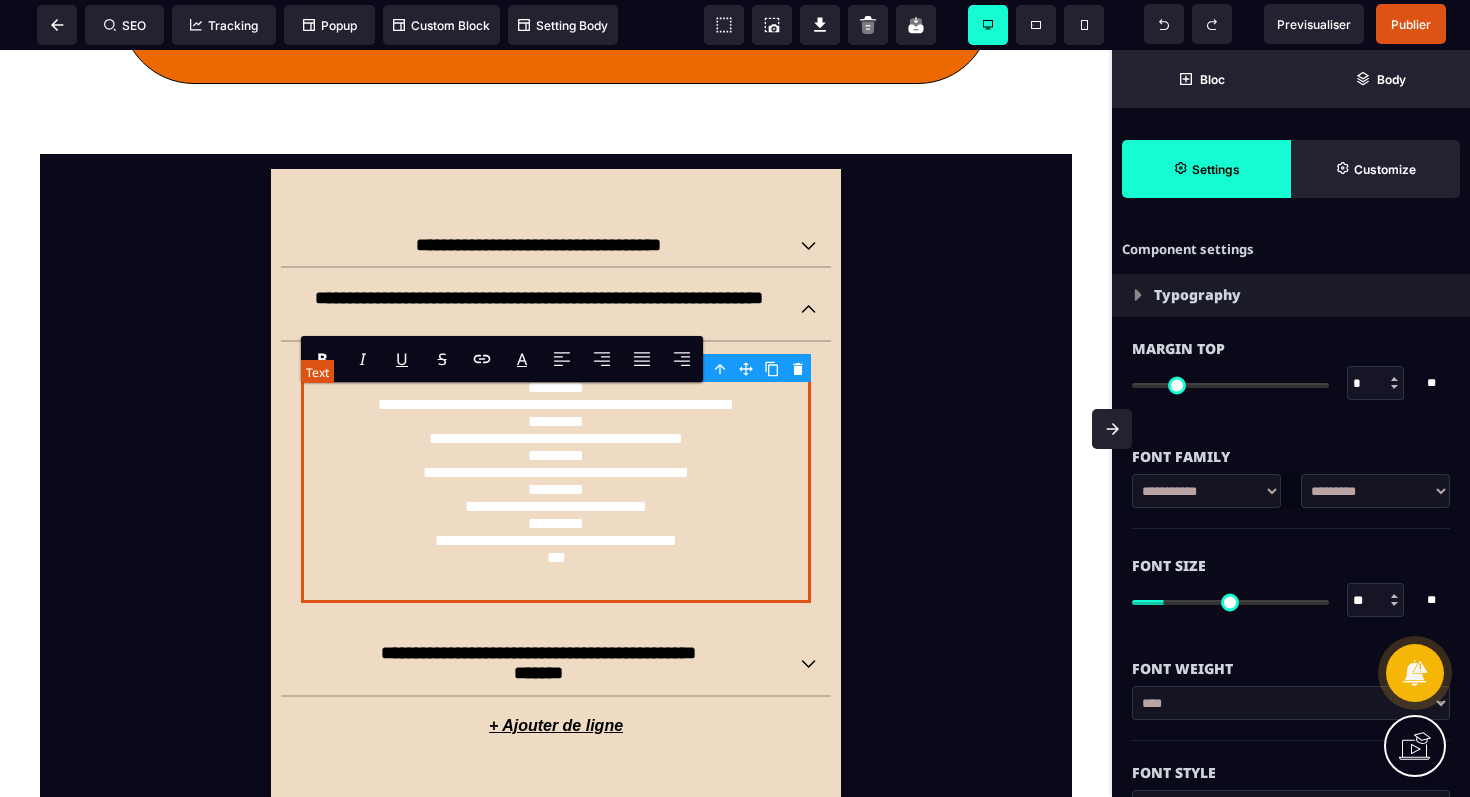 click on "**********" at bounding box center [556, 482] 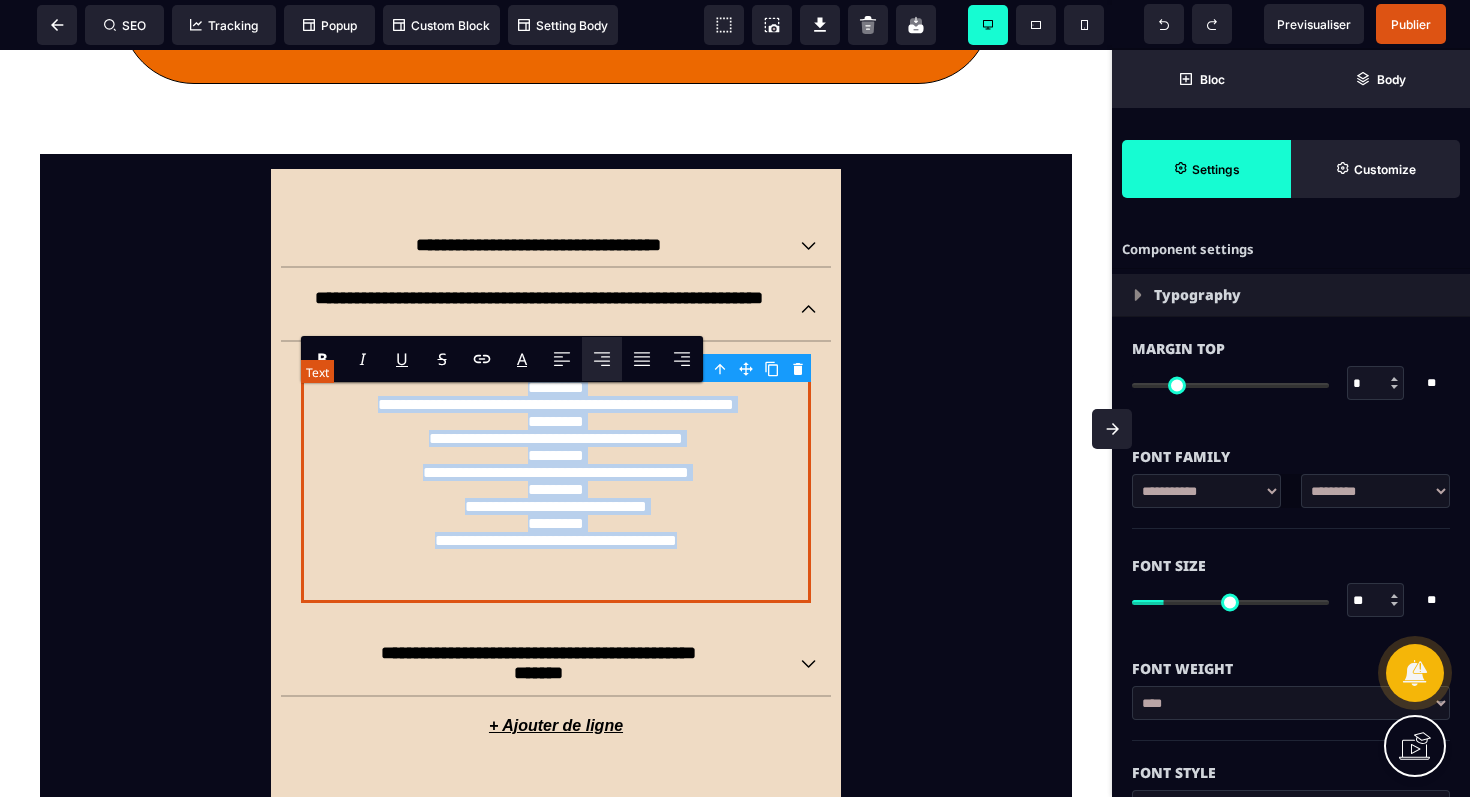 drag, startPoint x: 761, startPoint y: 598, endPoint x: 458, endPoint y: 418, distance: 352.43298 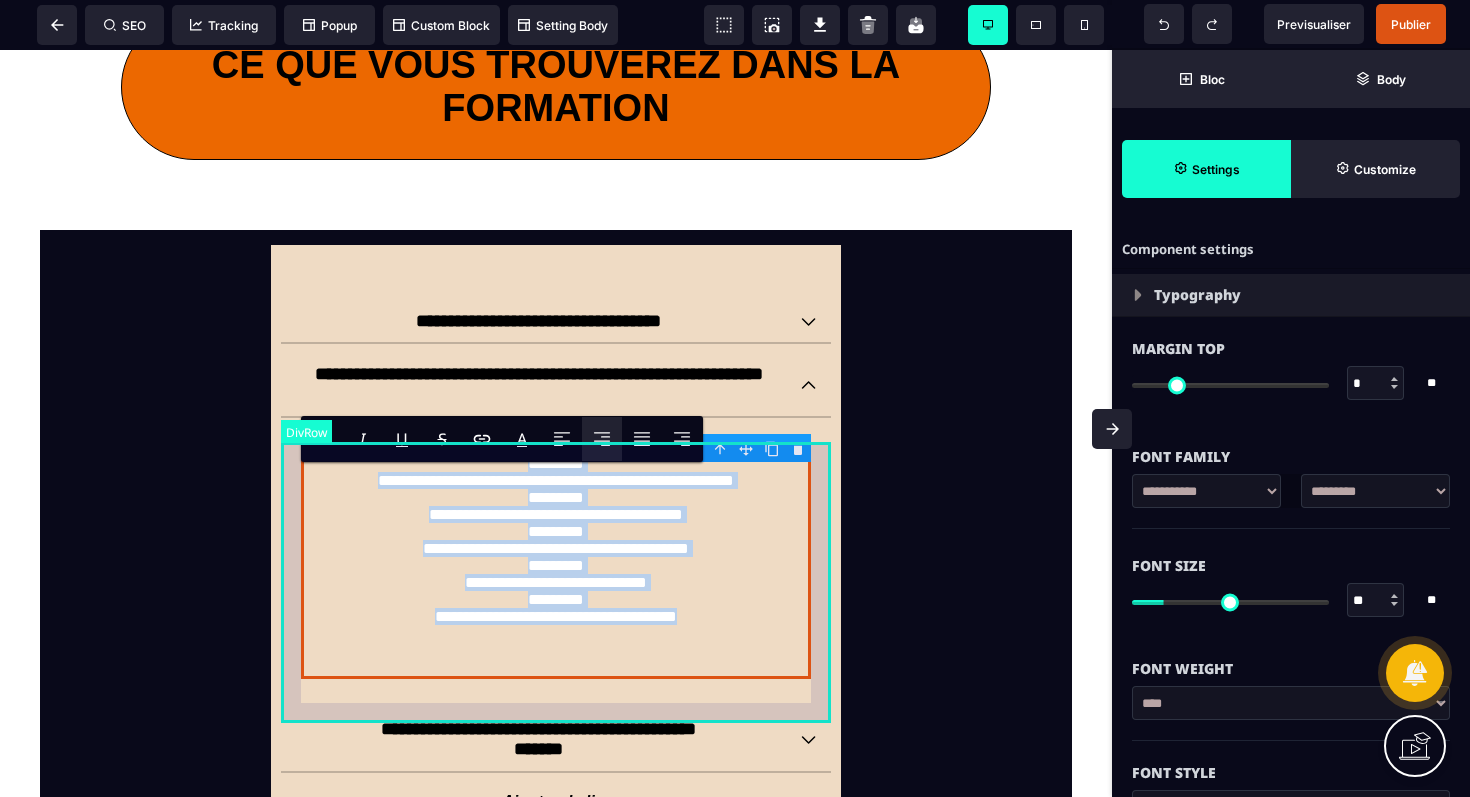 scroll, scrollTop: 1990, scrollLeft: 0, axis: vertical 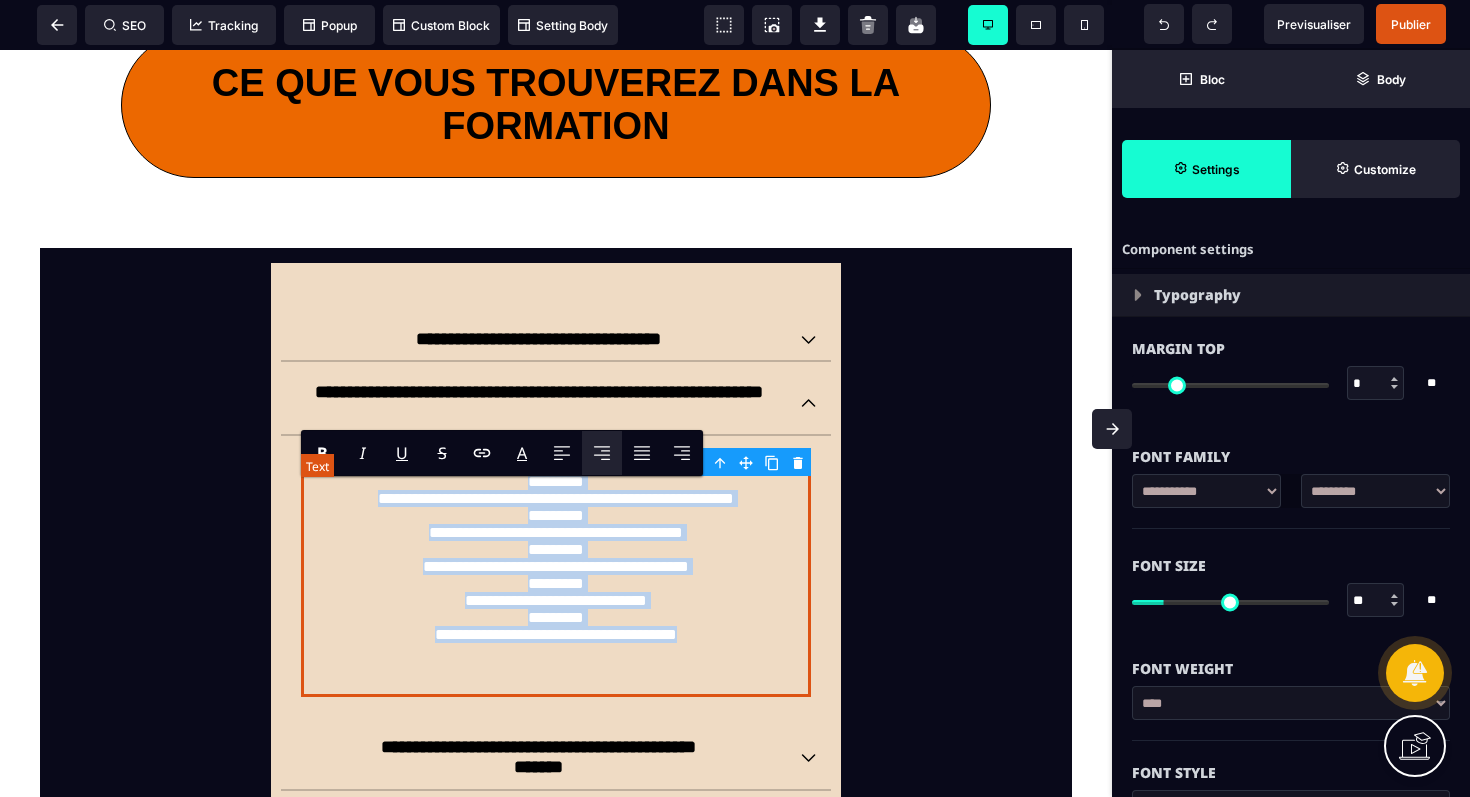 click on "**********" at bounding box center [556, 576] 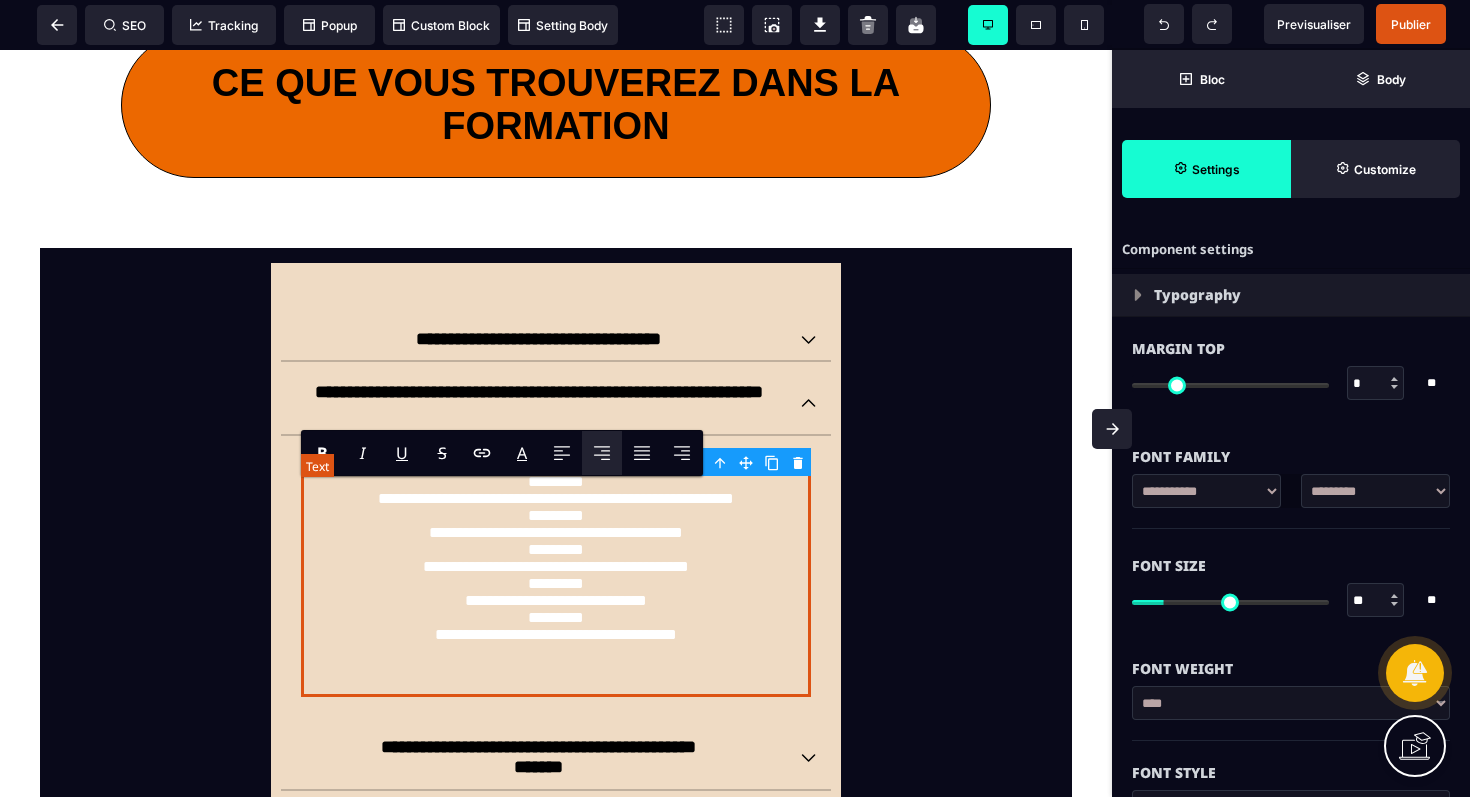 click on "**********" at bounding box center [556, 576] 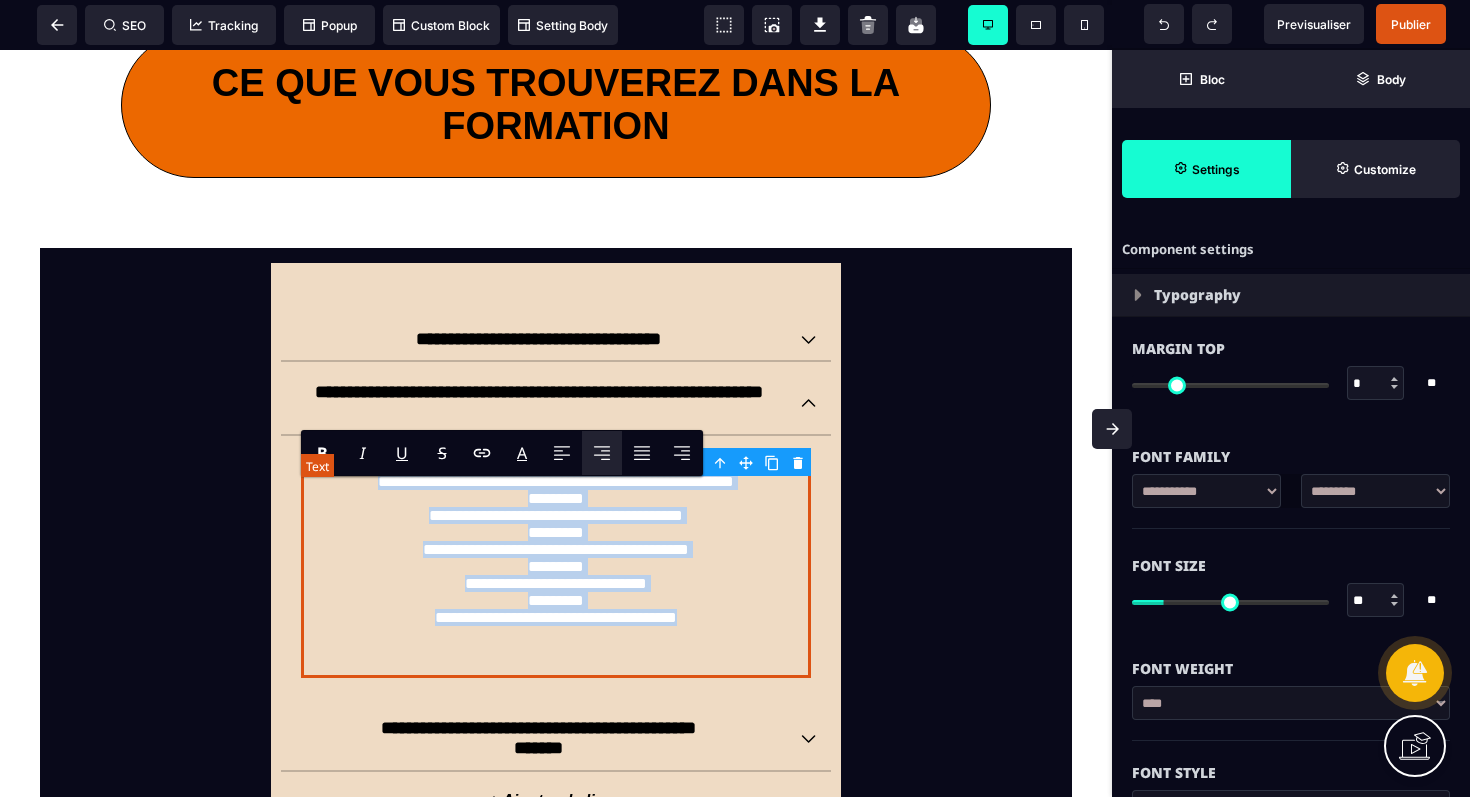 drag, startPoint x: 776, startPoint y: 673, endPoint x: 483, endPoint y: 490, distance: 345.45334 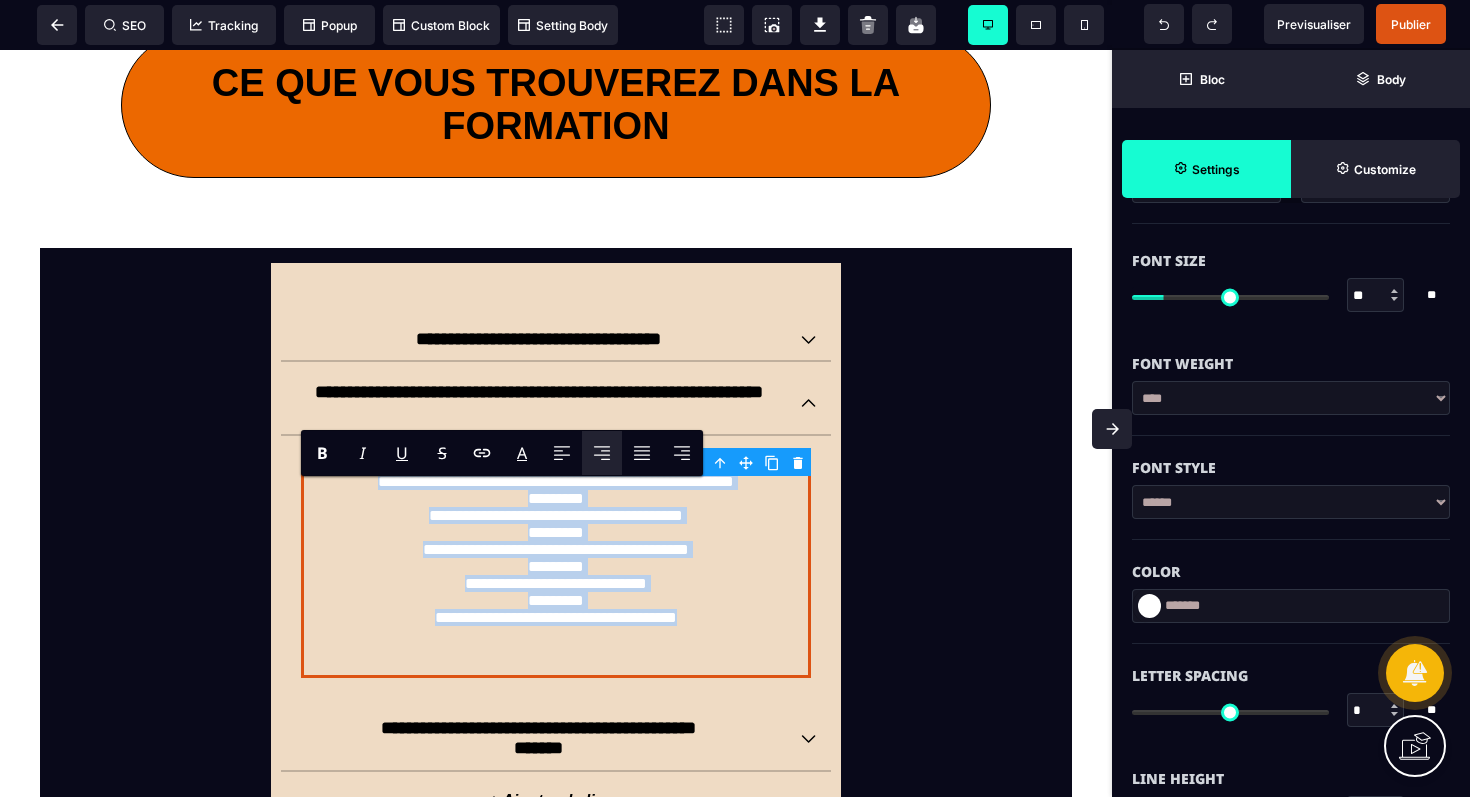 scroll, scrollTop: 0, scrollLeft: 0, axis: both 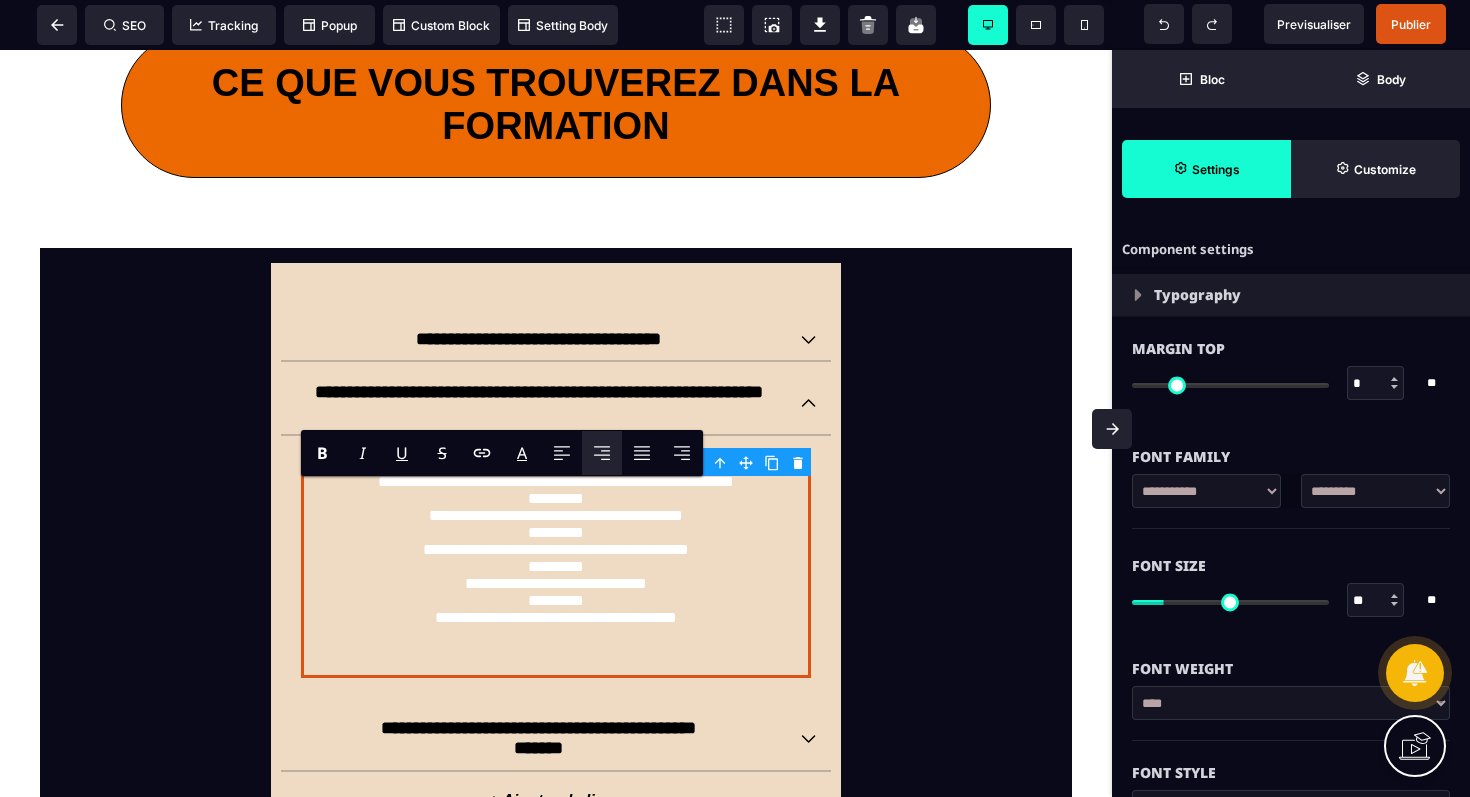 click at bounding box center [1138, 295] 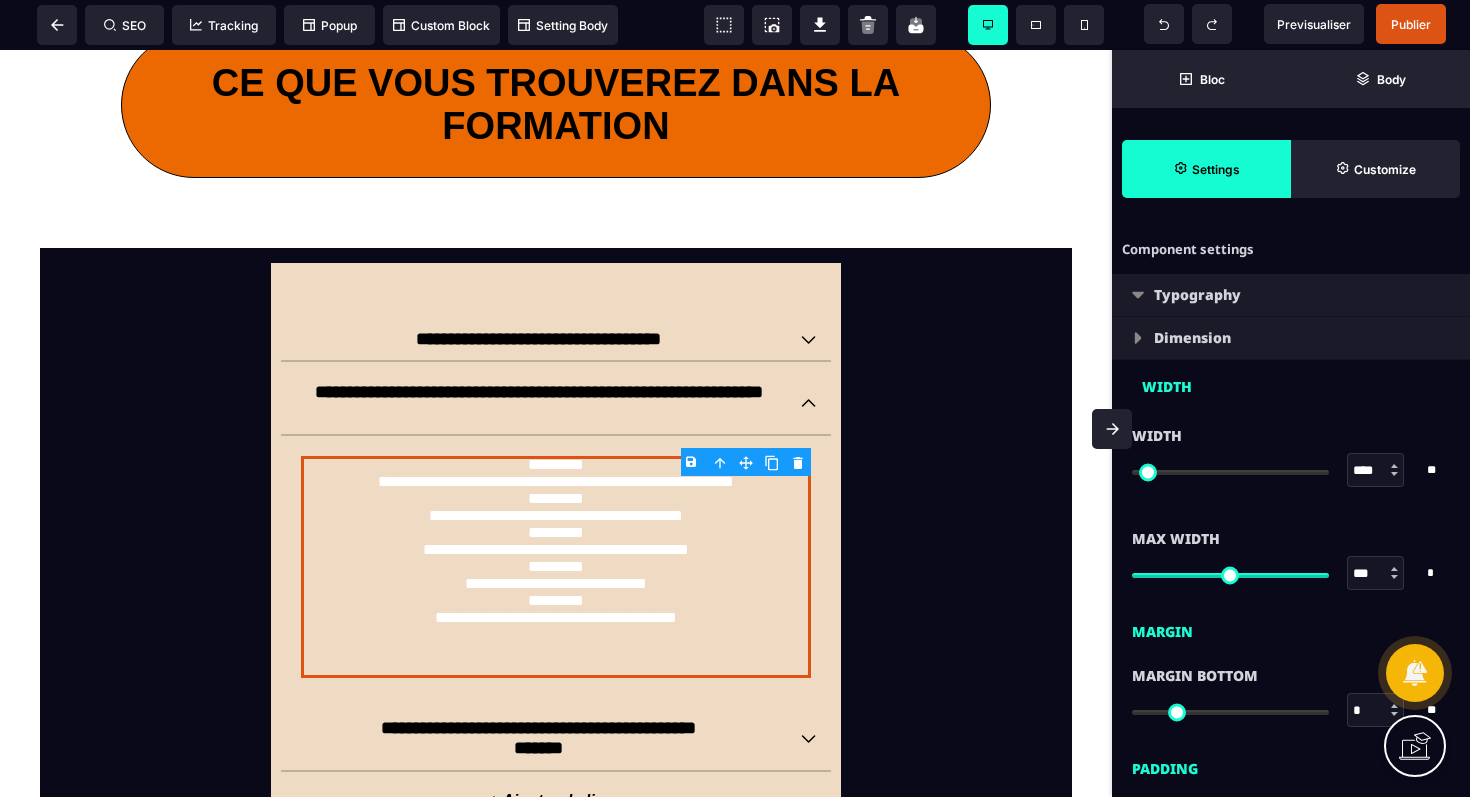 type on "**" 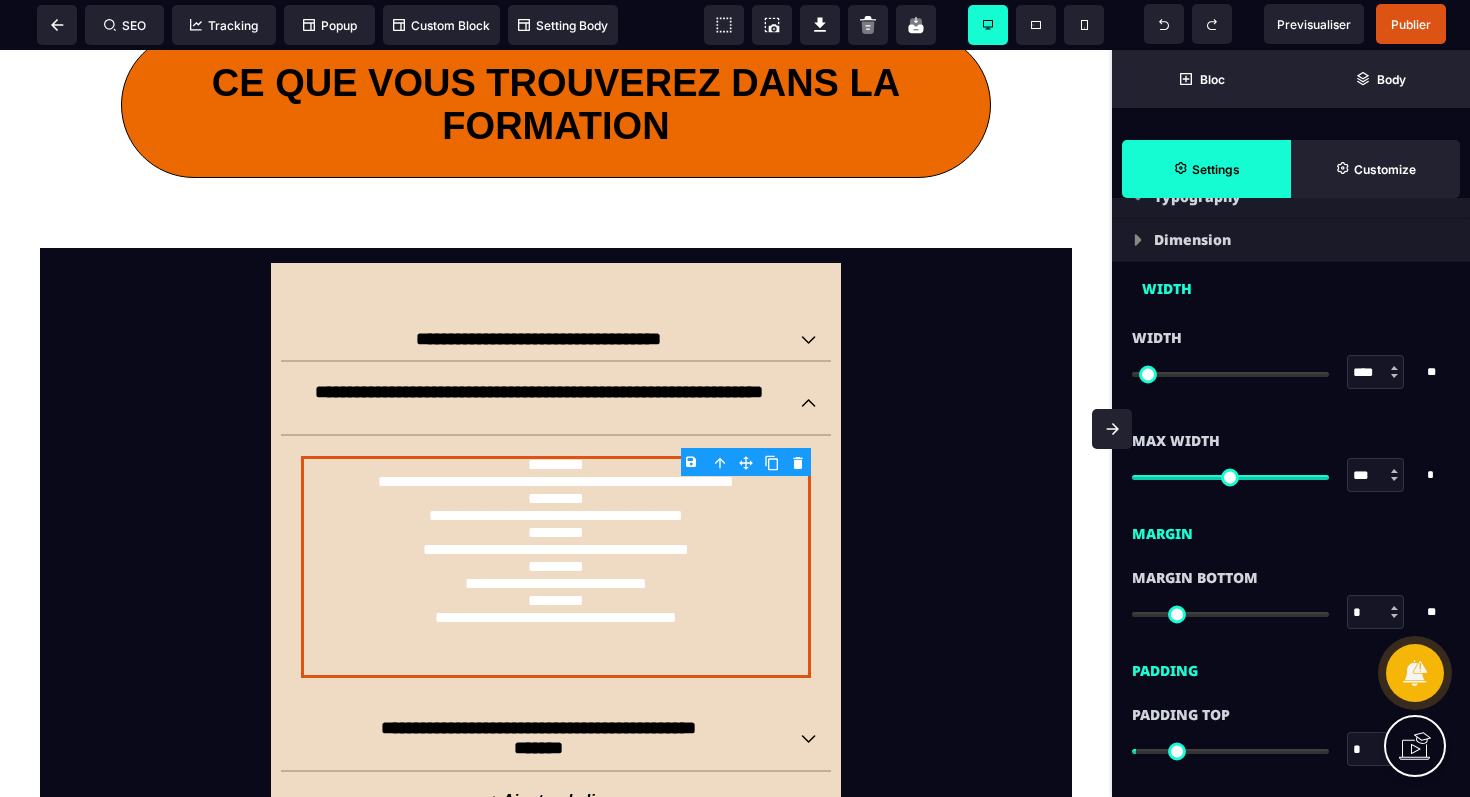 scroll, scrollTop: 162, scrollLeft: 0, axis: vertical 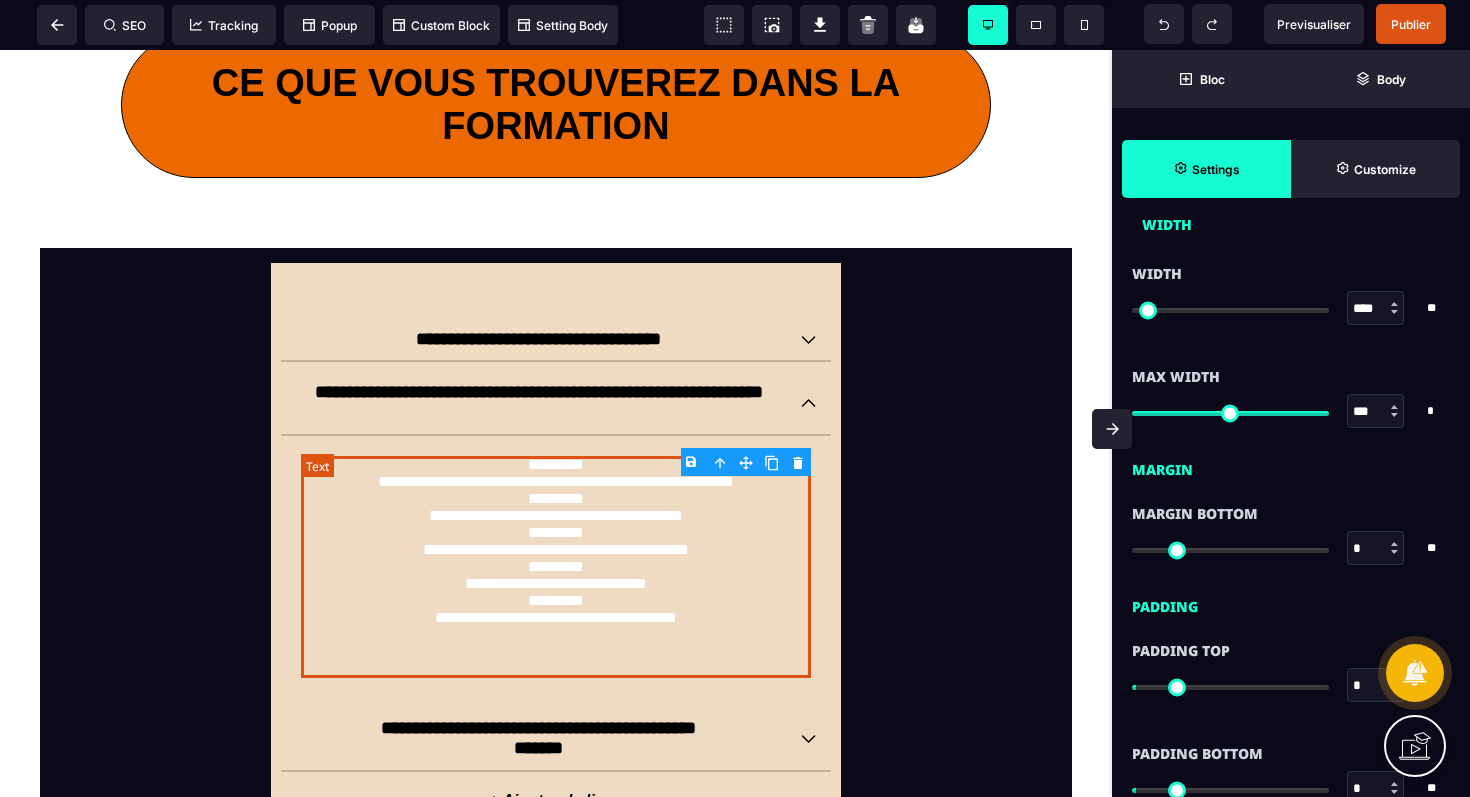click on "**********" at bounding box center (556, 567) 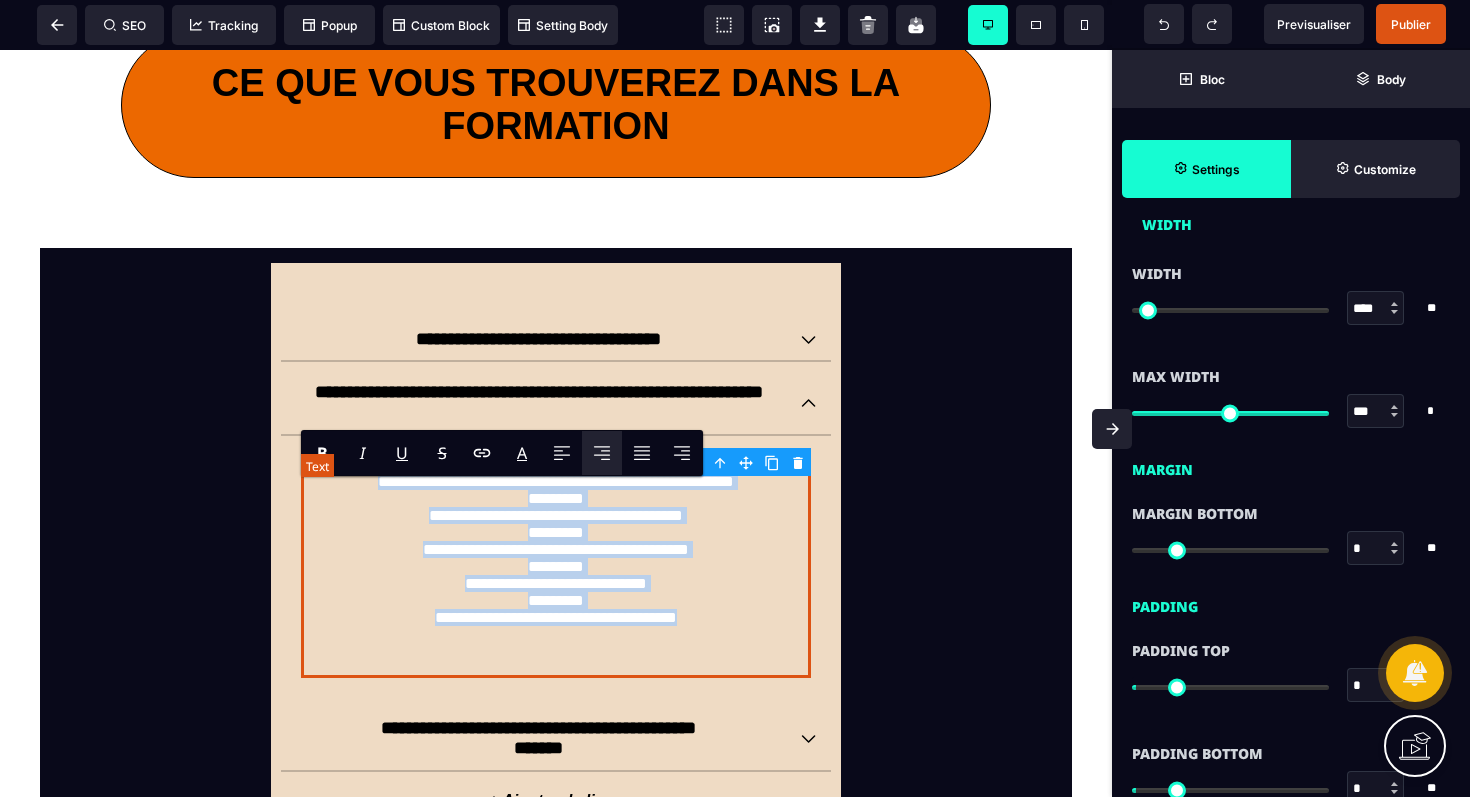 drag, startPoint x: 761, startPoint y: 668, endPoint x: 493, endPoint y: 476, distance: 329.67862 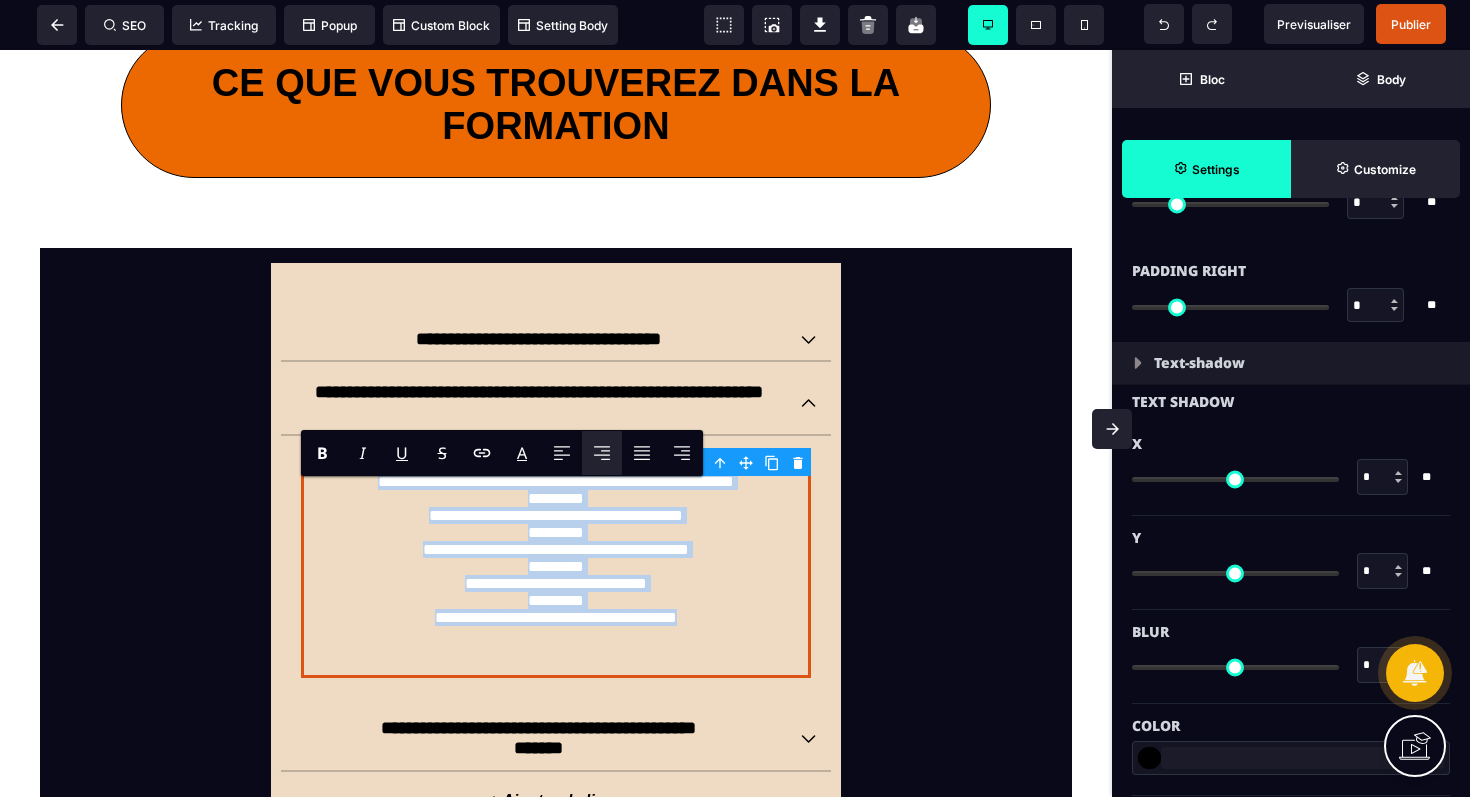 scroll, scrollTop: 850, scrollLeft: 0, axis: vertical 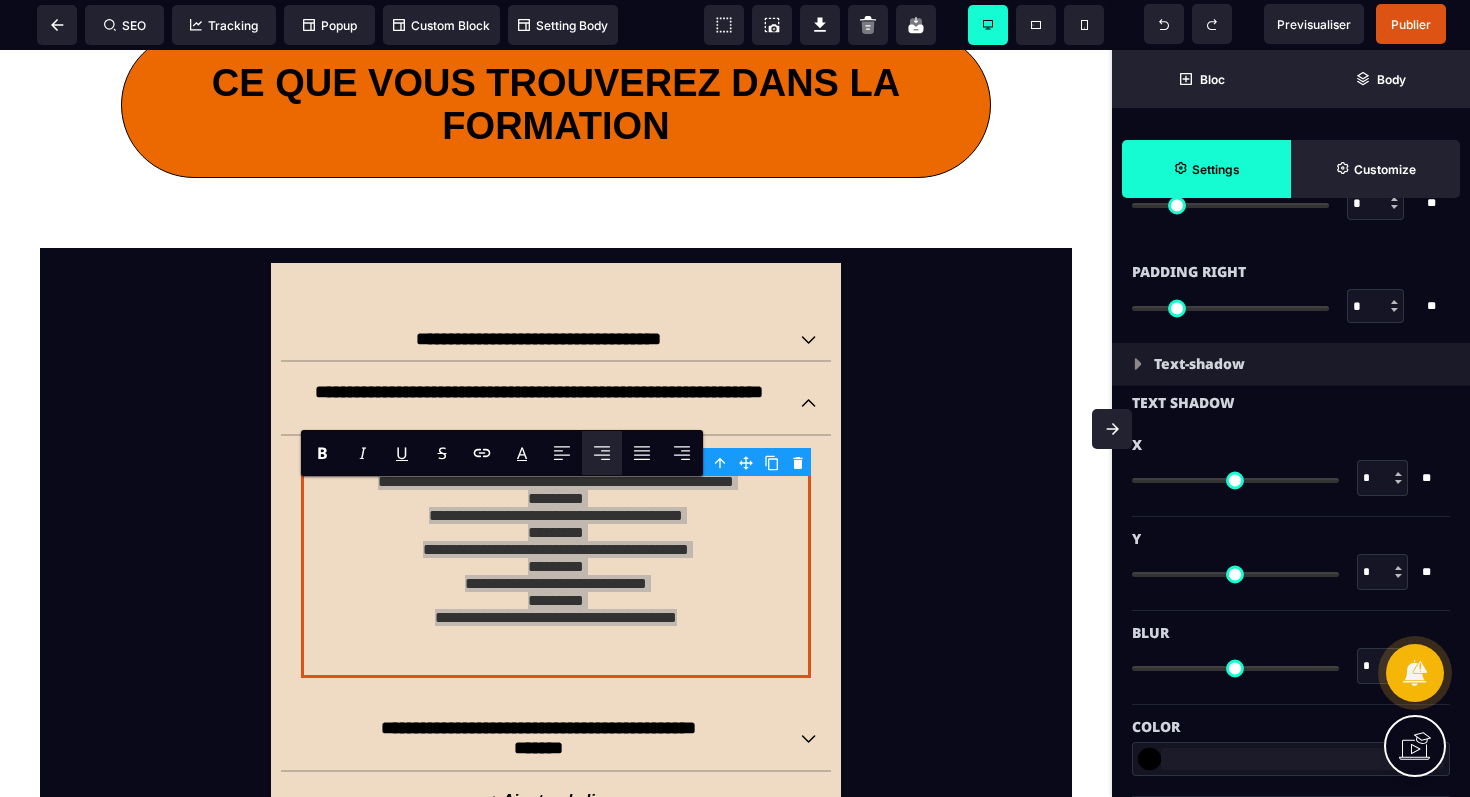 click on "Text-shadow" at bounding box center [1291, 364] 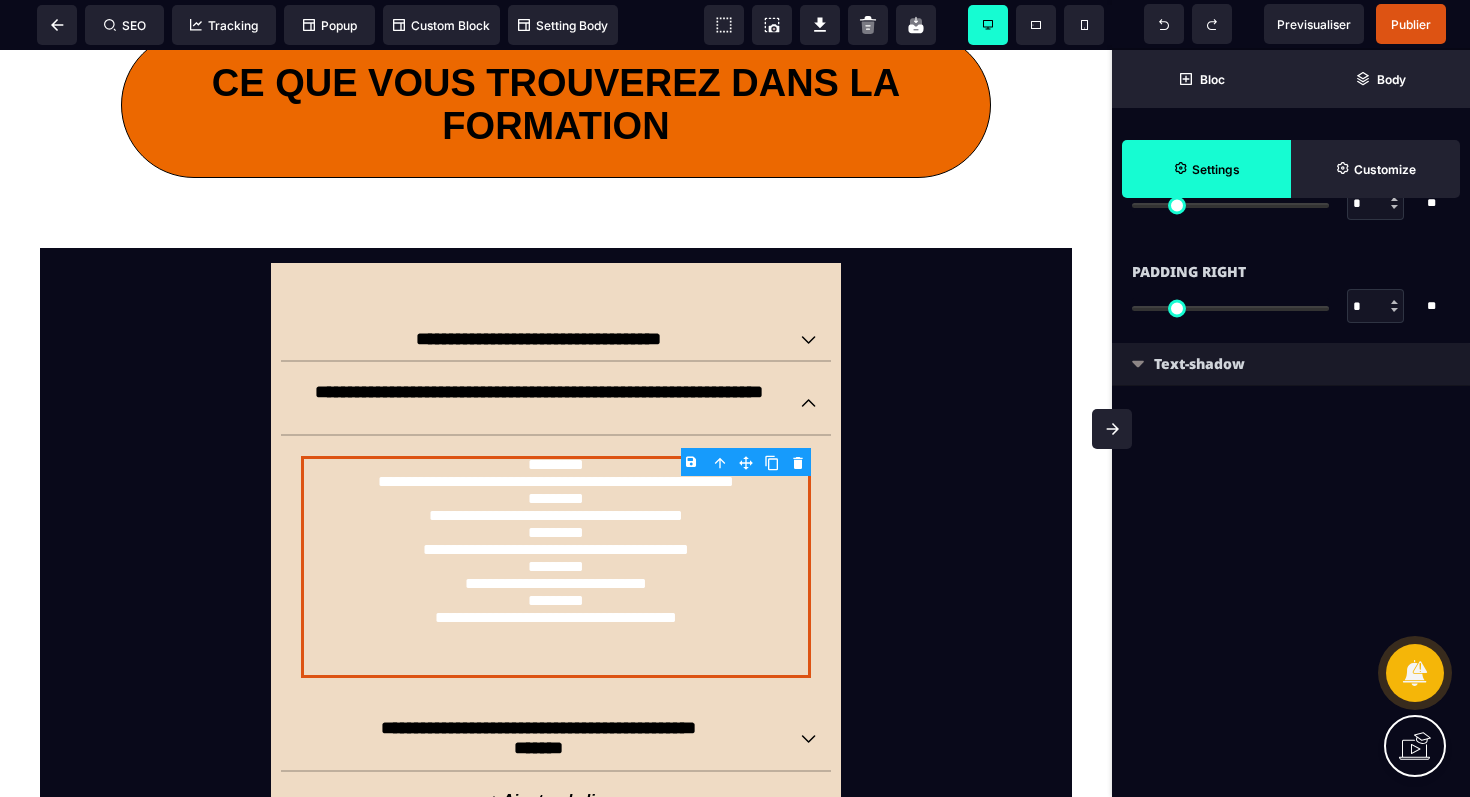 click at bounding box center [1138, 364] 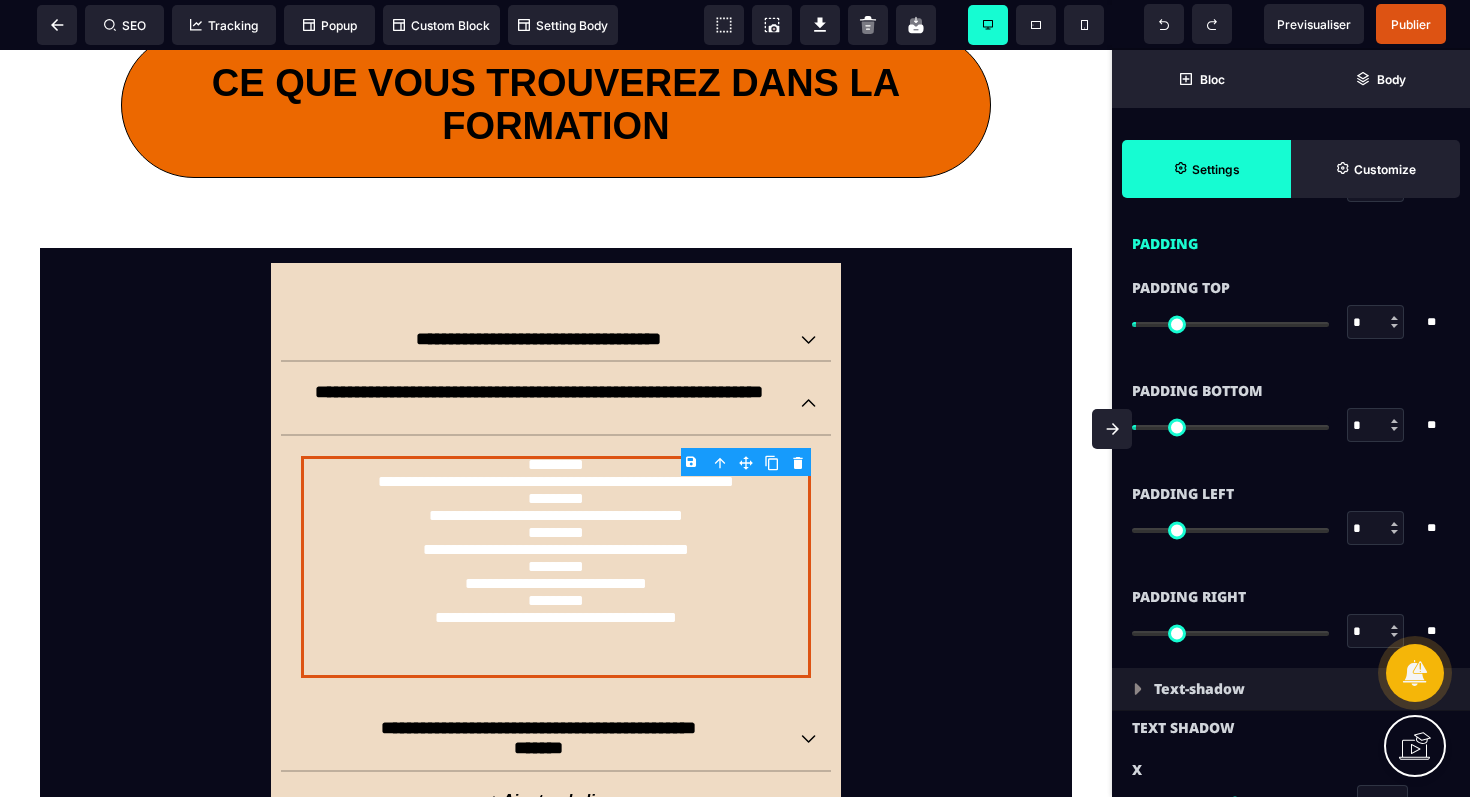 scroll, scrollTop: 321, scrollLeft: 0, axis: vertical 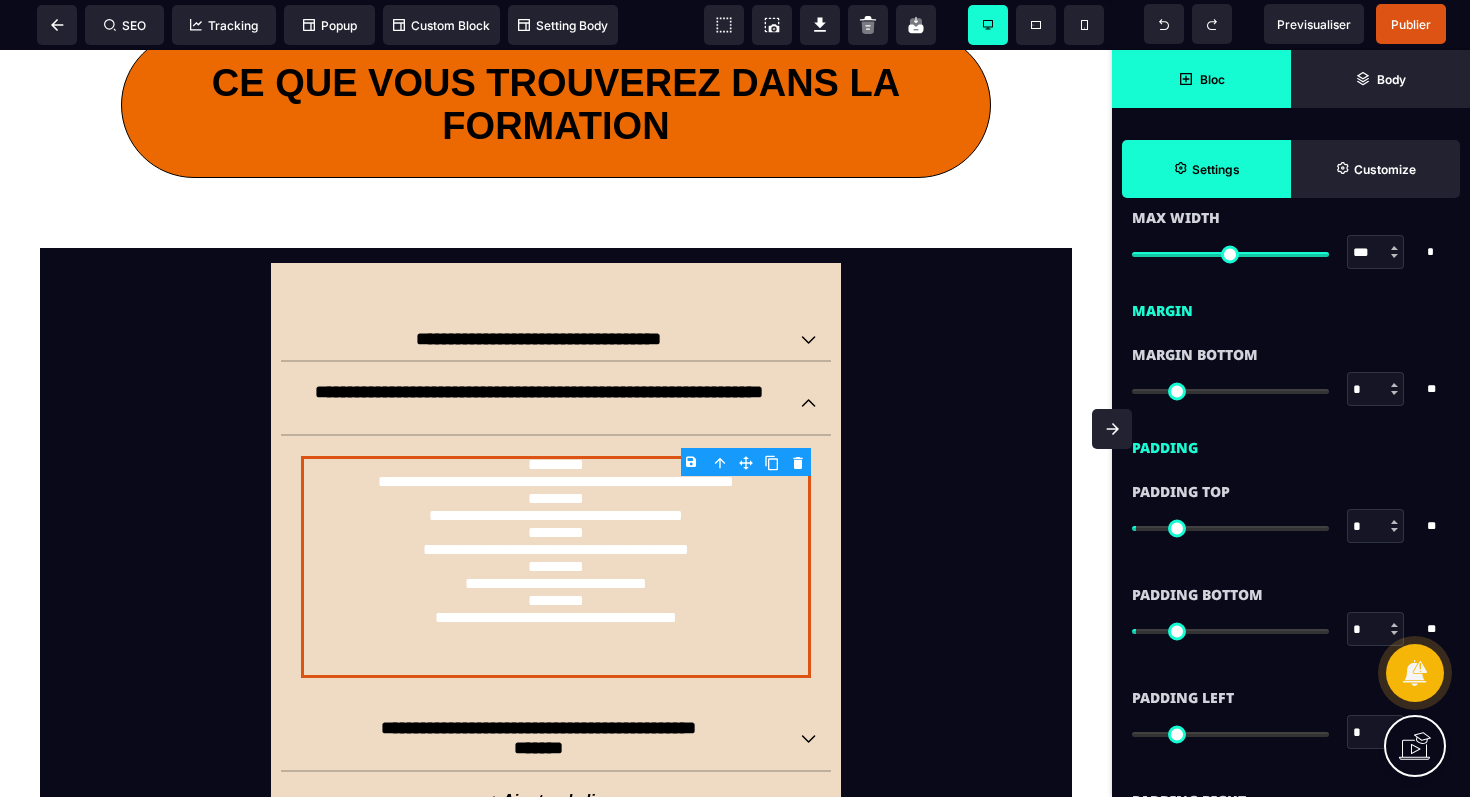 click 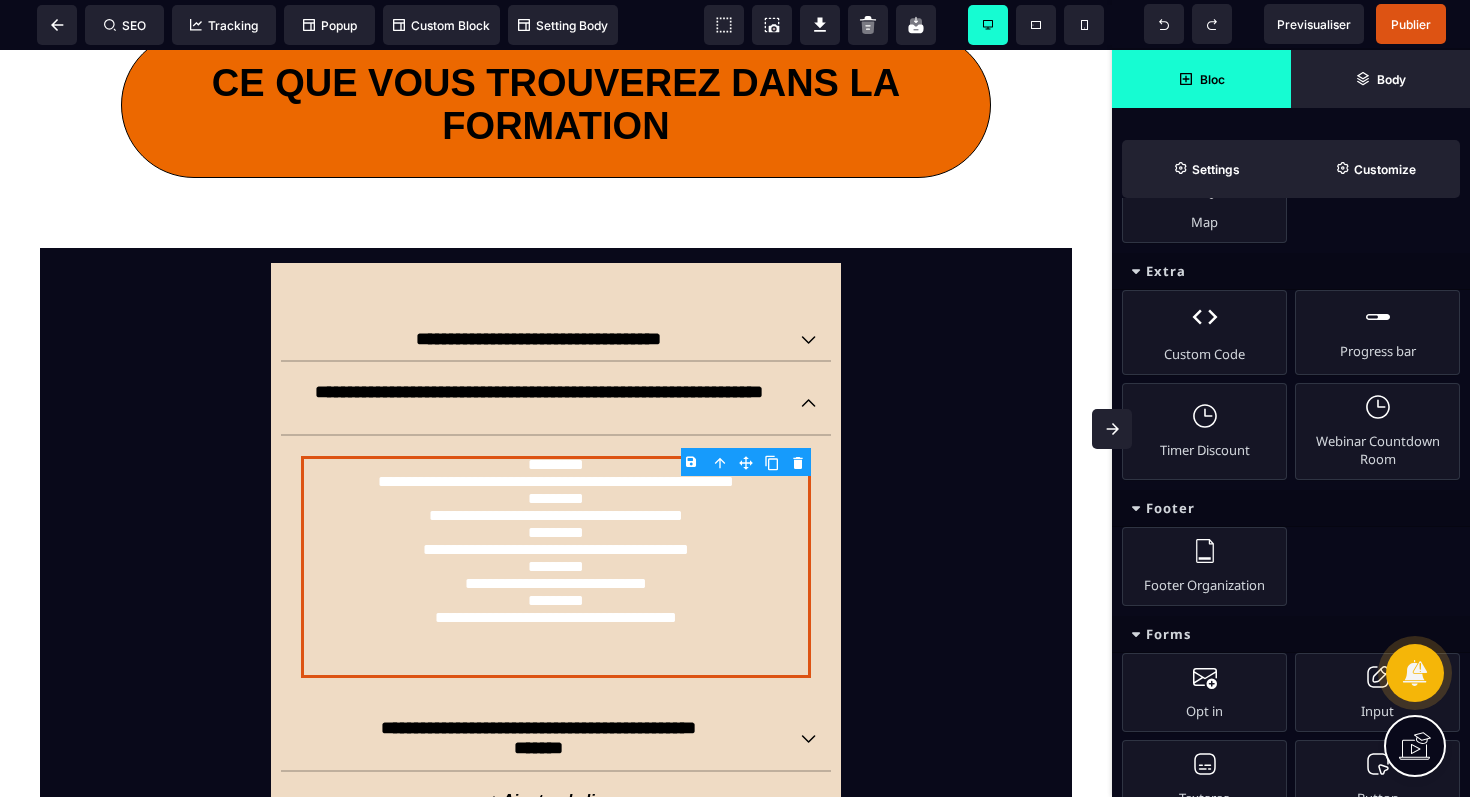 scroll, scrollTop: 1000, scrollLeft: 0, axis: vertical 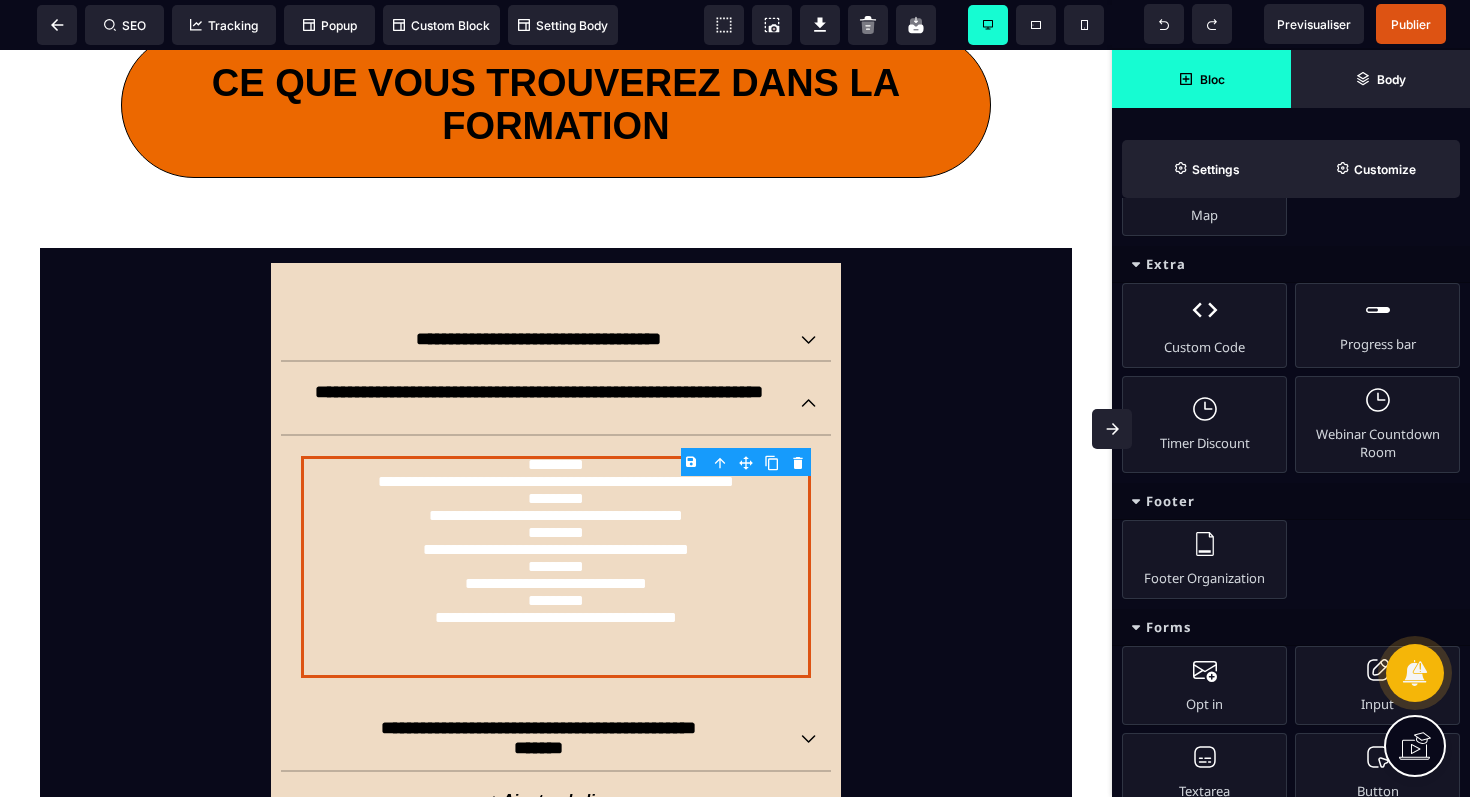click 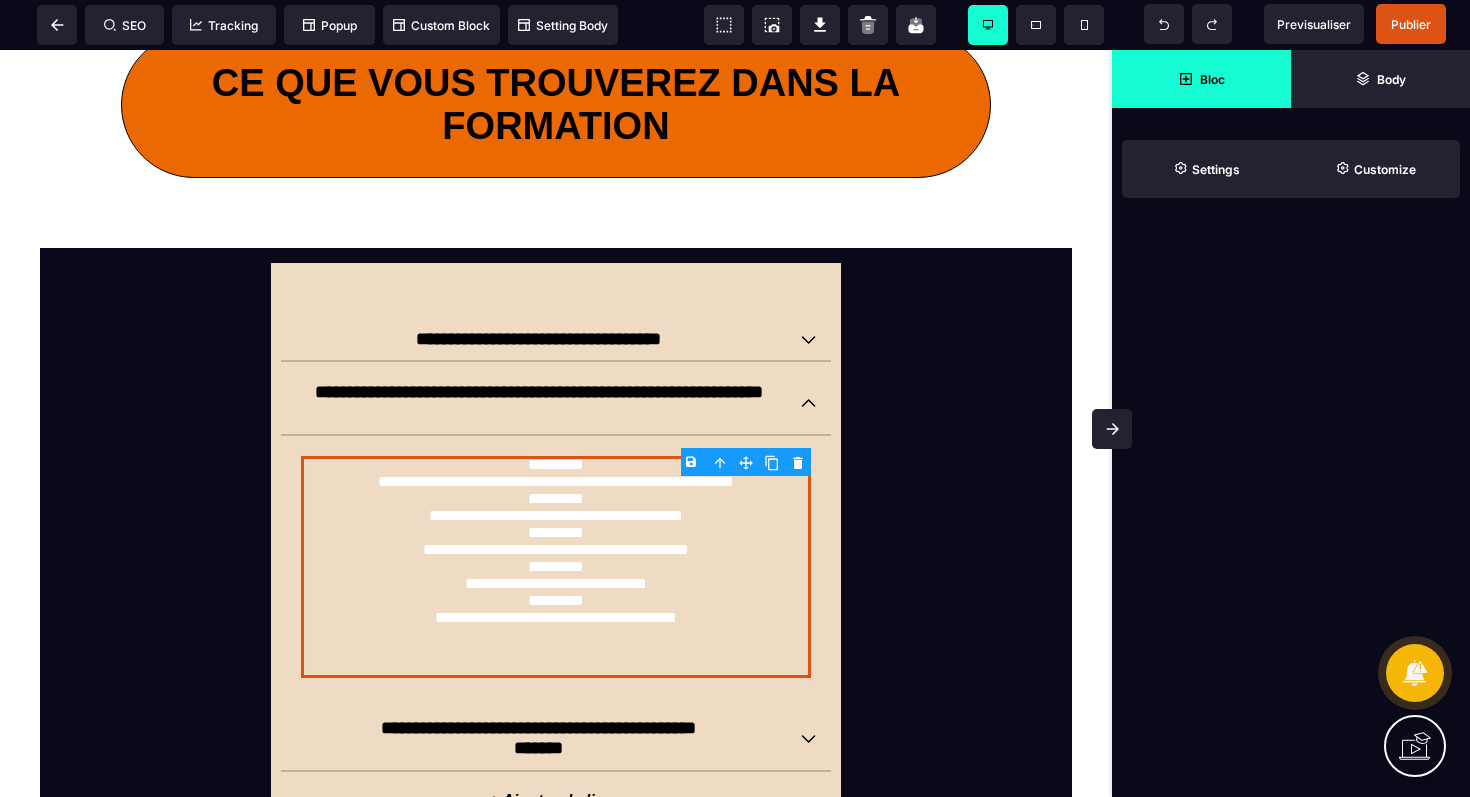 click 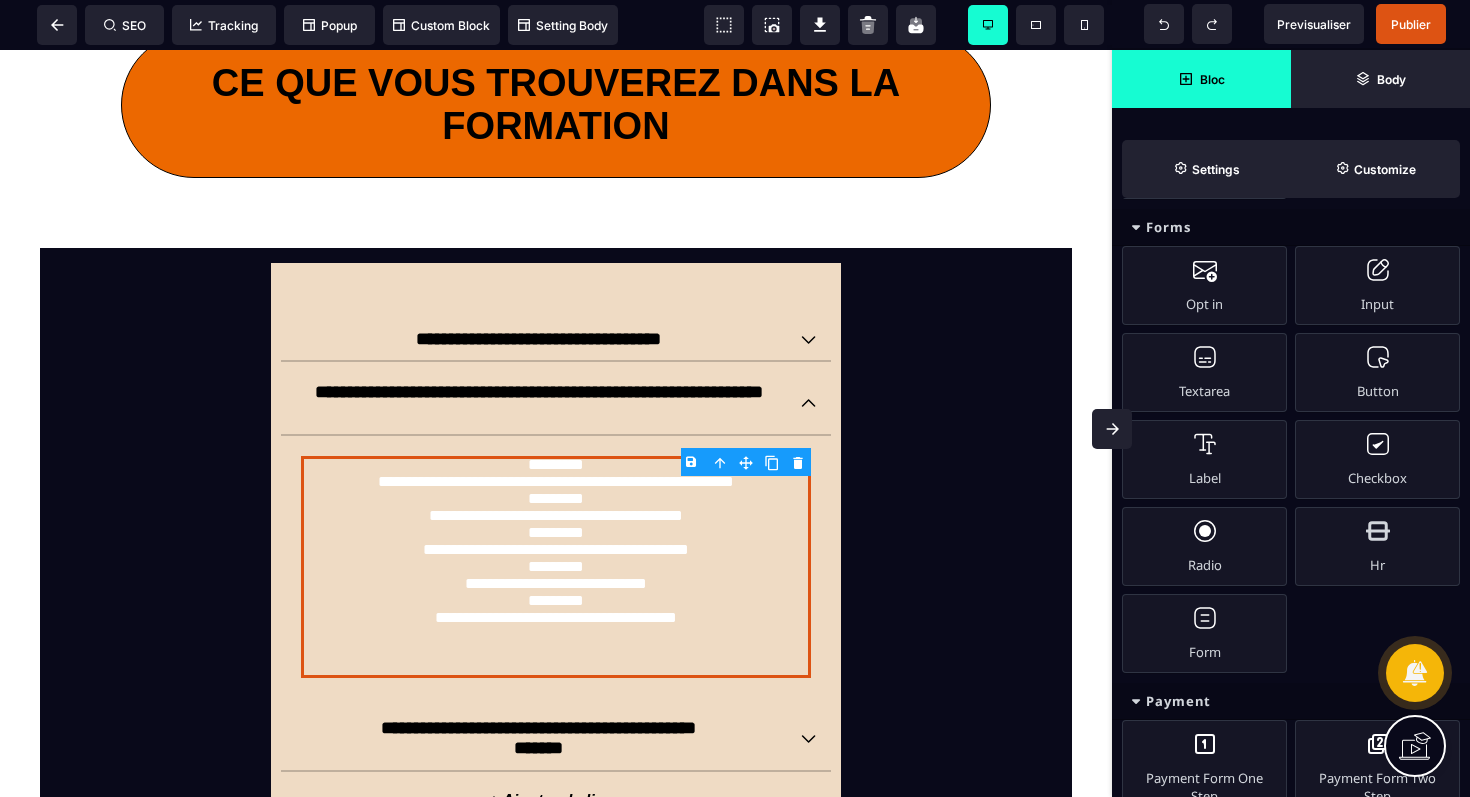 scroll, scrollTop: 1440, scrollLeft: 0, axis: vertical 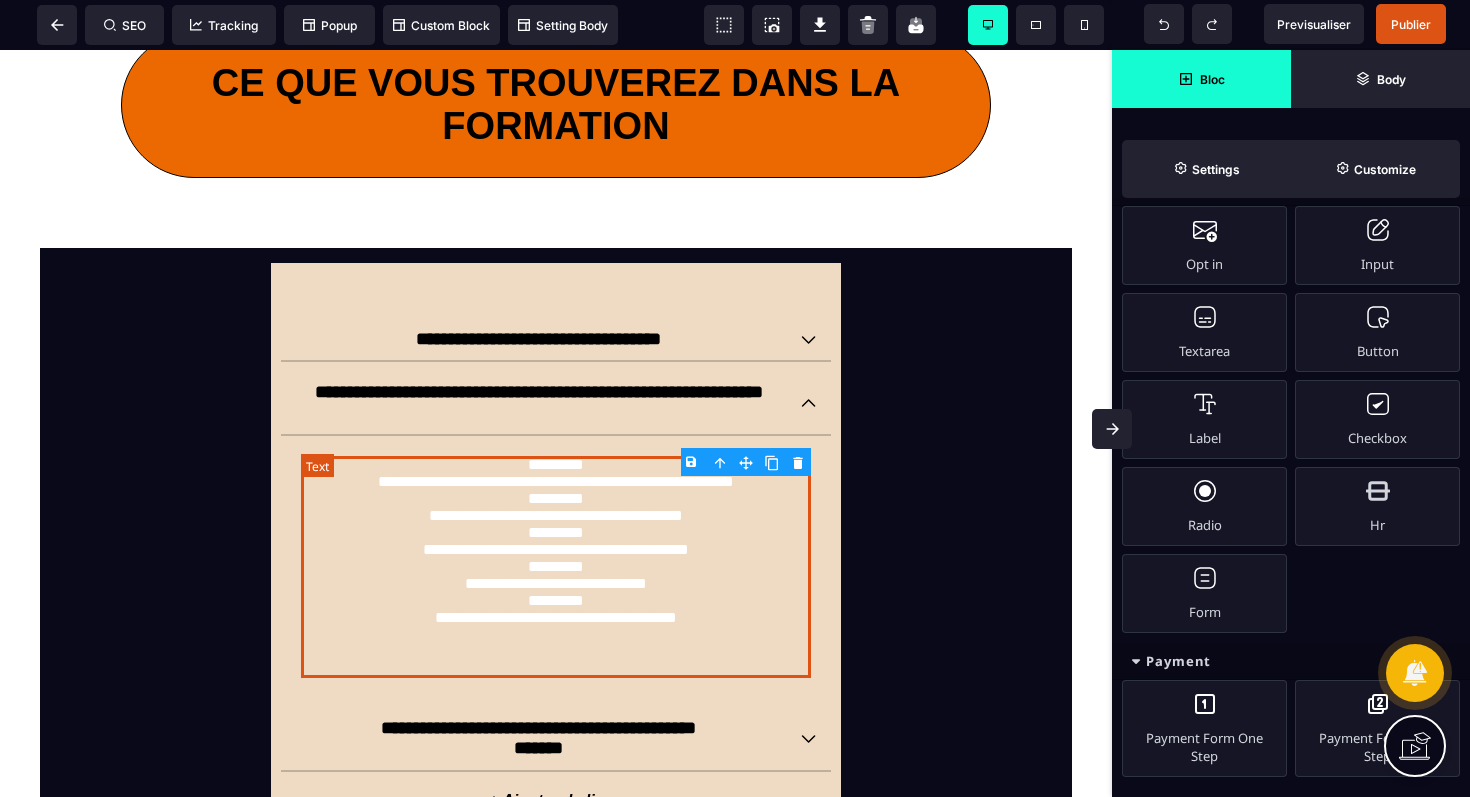 click on "**********" at bounding box center (556, 567) 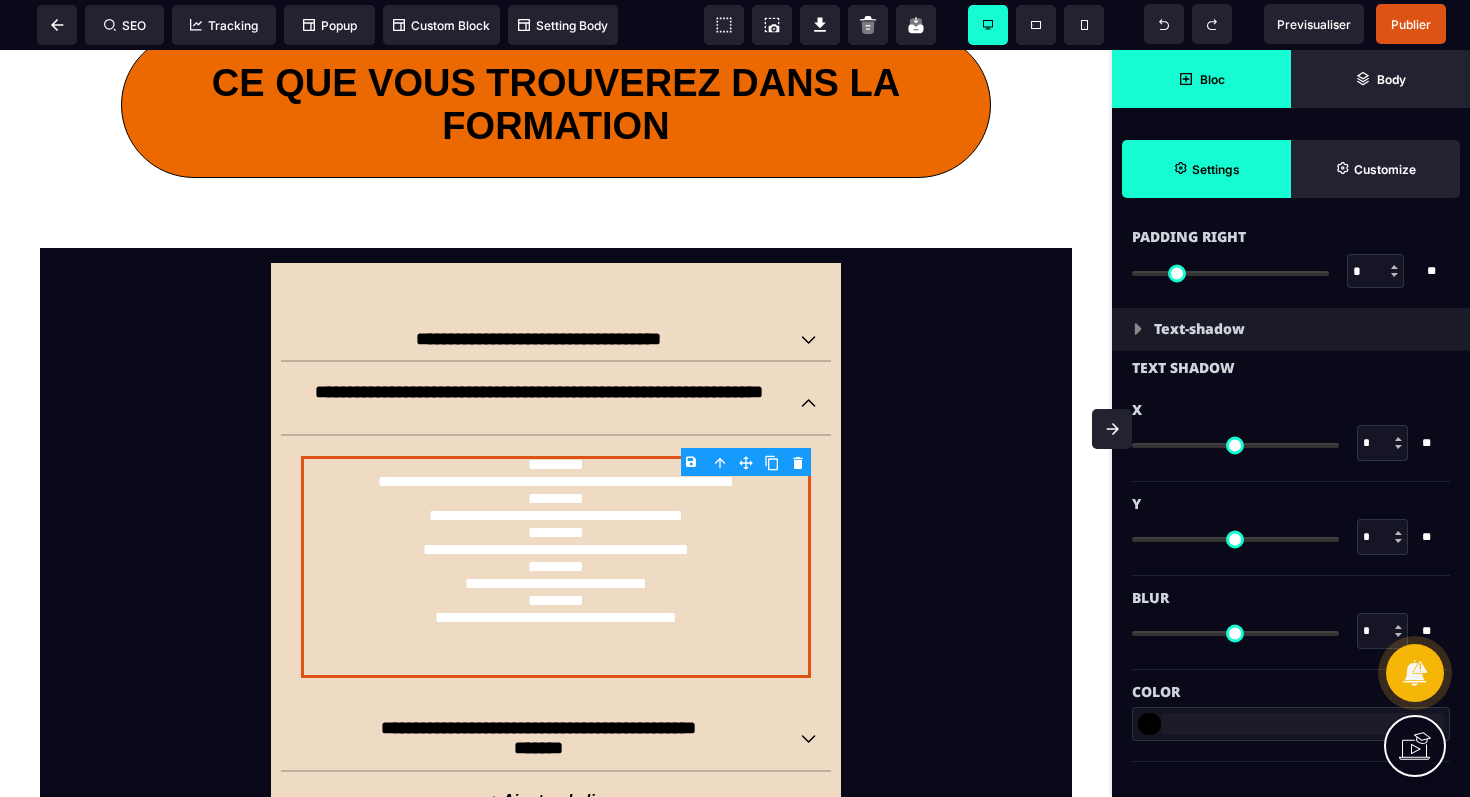 click on "Text-shadow" at bounding box center (1291, 329) 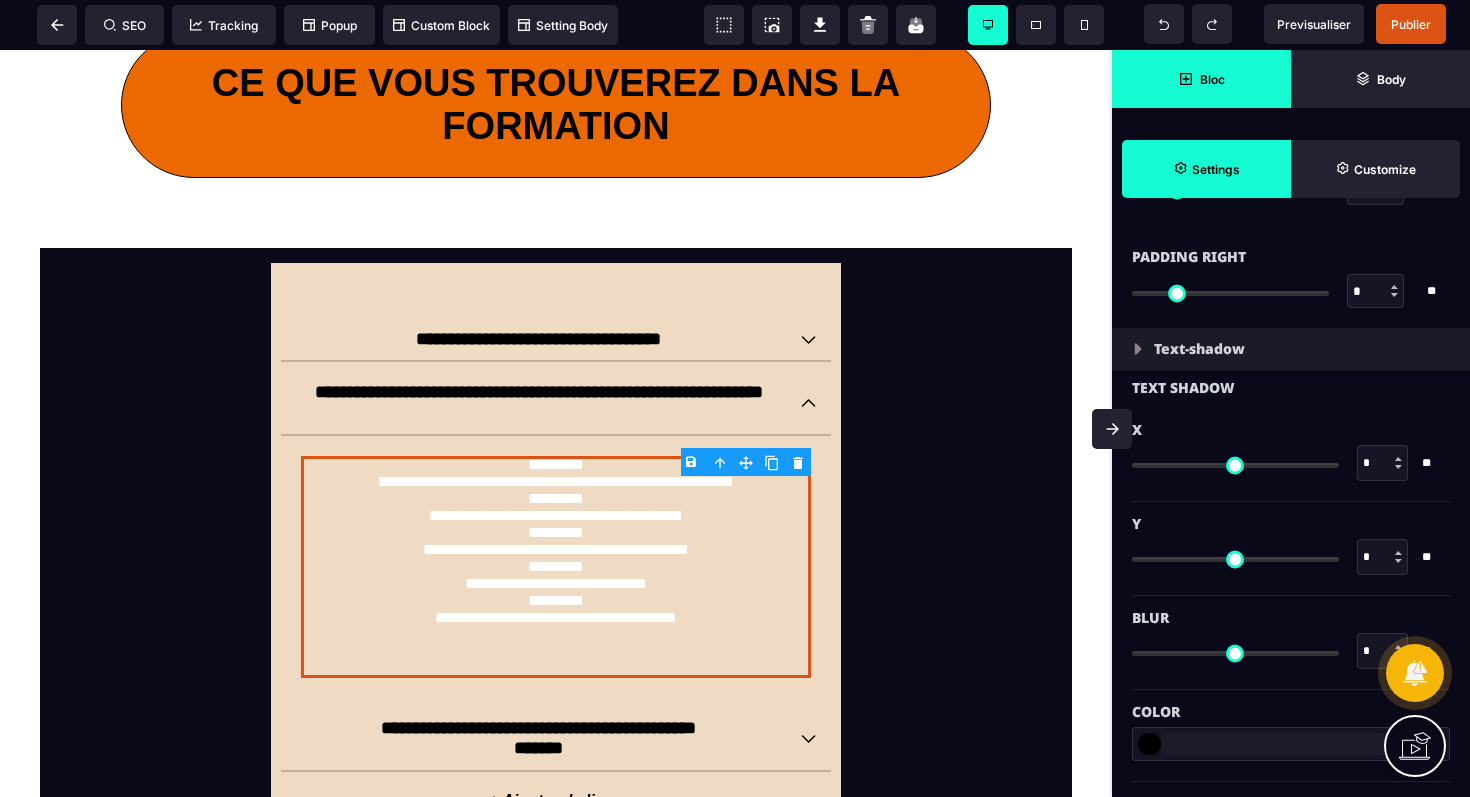 select on "***" 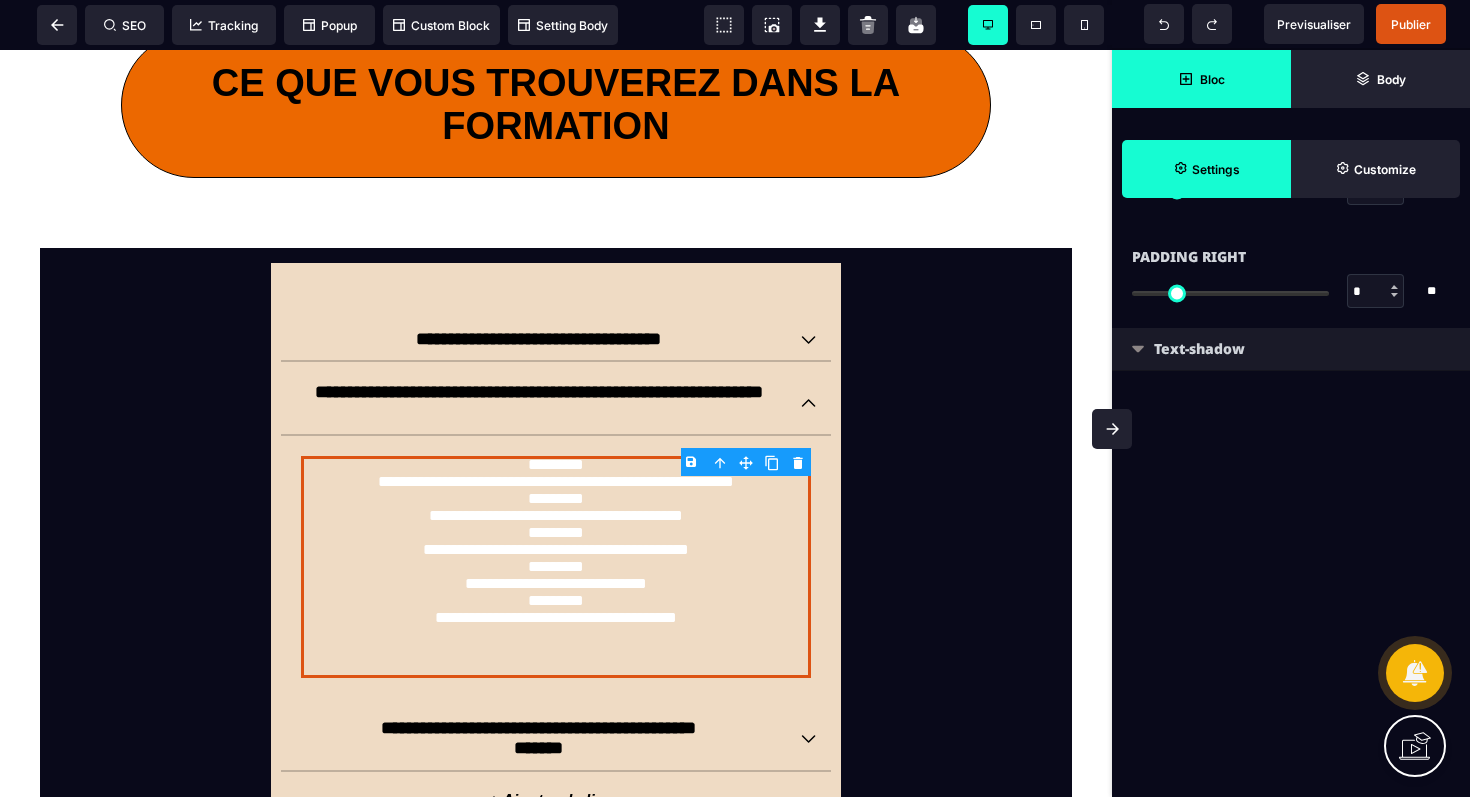 click on "Text-shadow" at bounding box center (1291, 349) 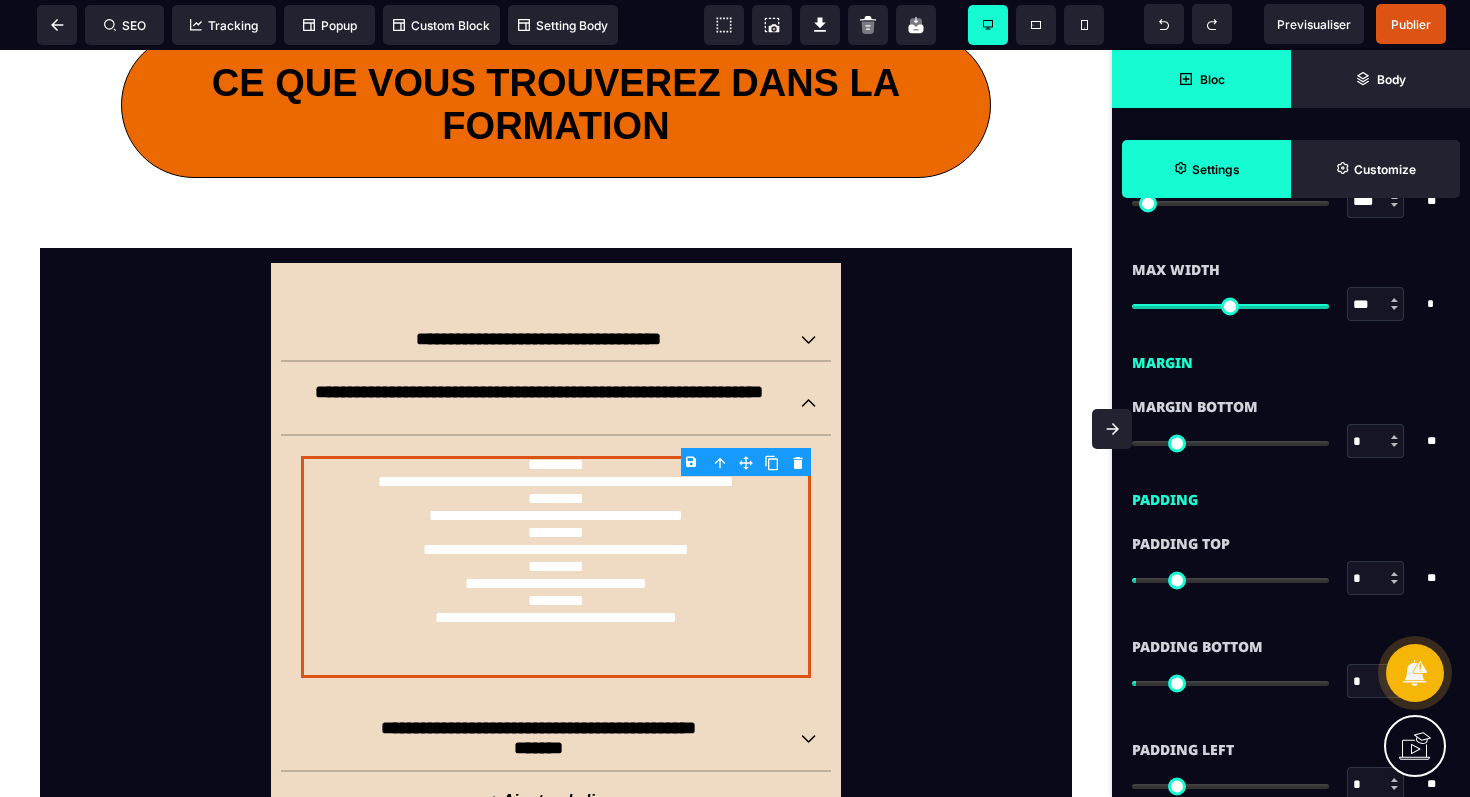 scroll, scrollTop: 0, scrollLeft: 0, axis: both 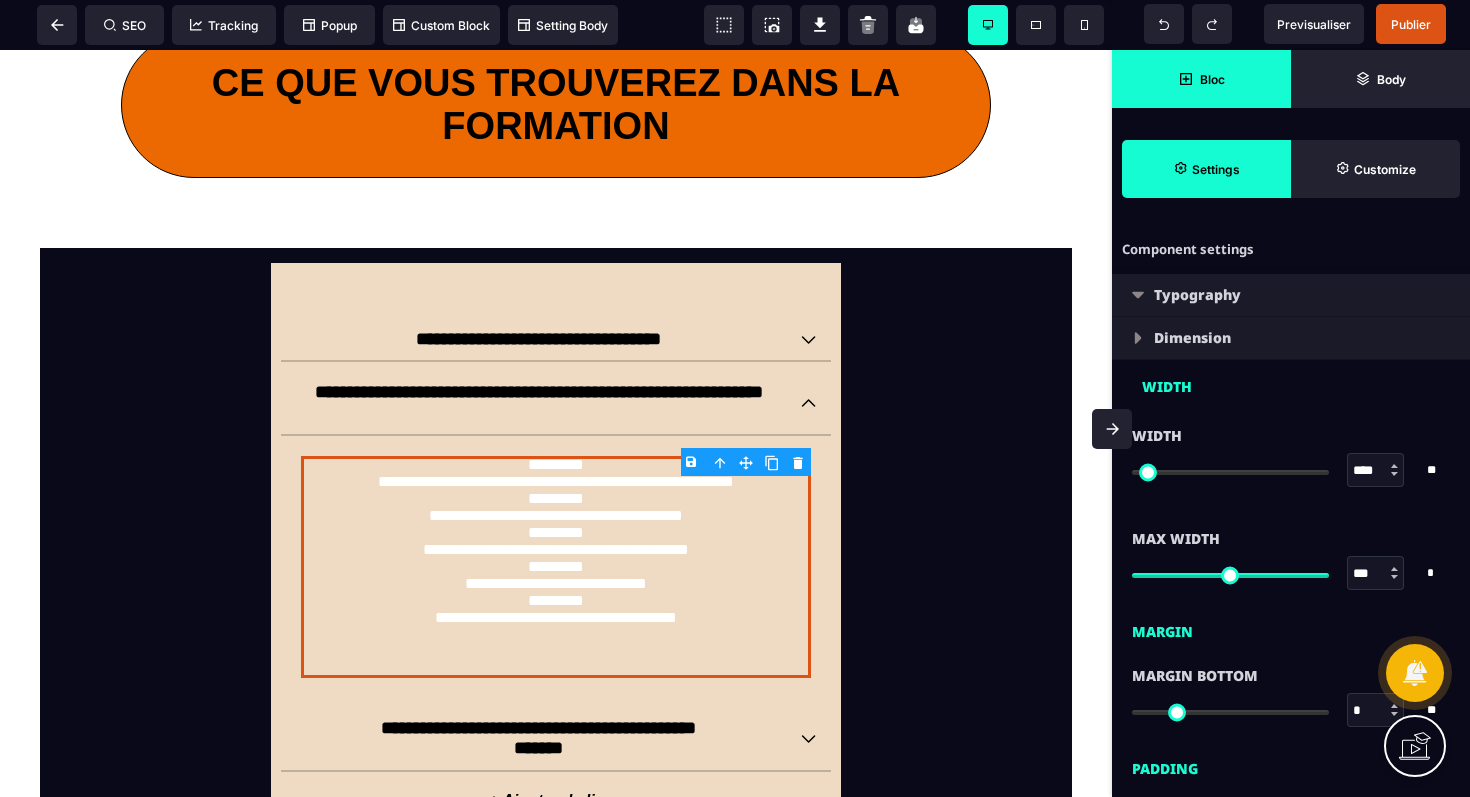 click on "Dimension" at bounding box center (1291, 338) 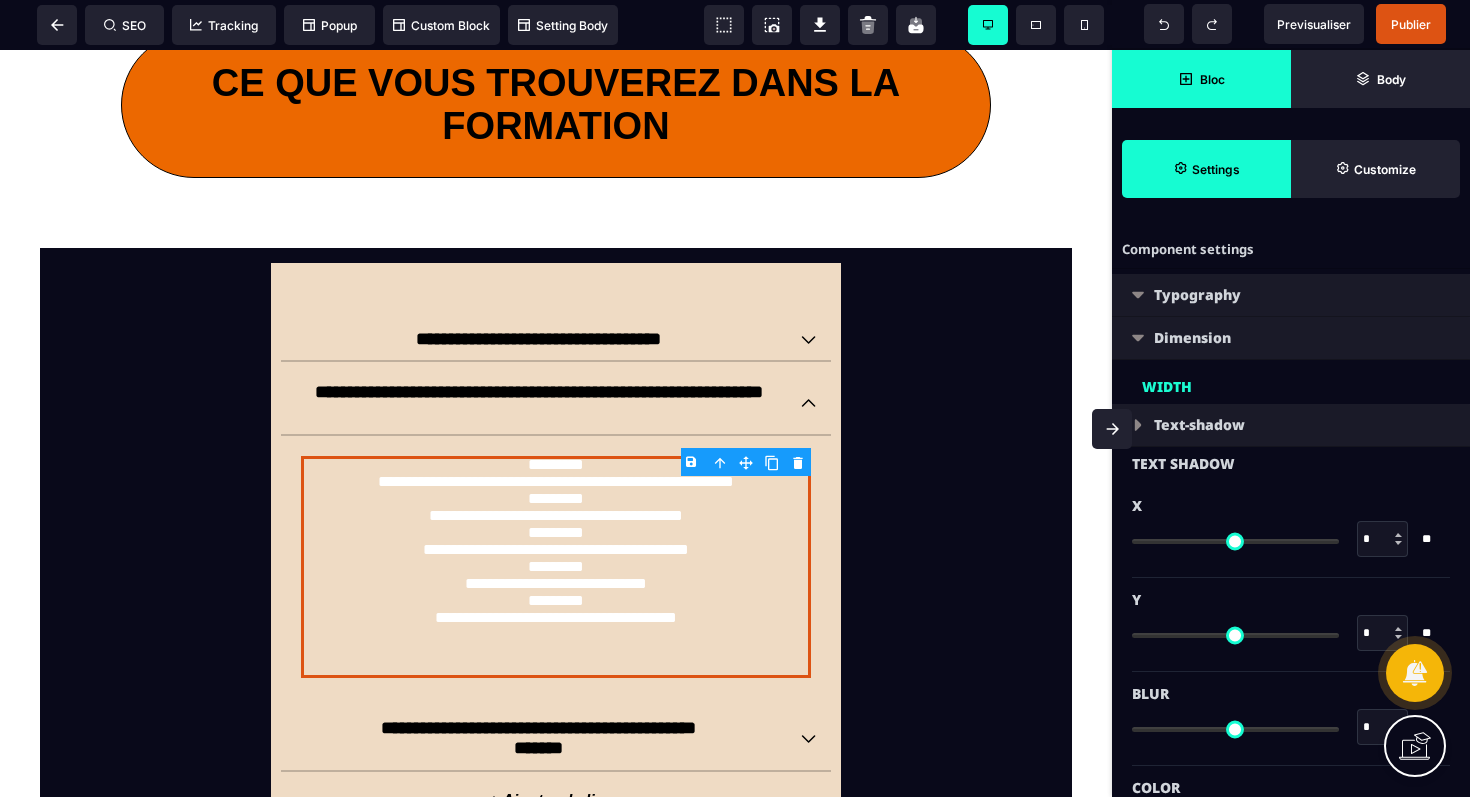 click on "Typography" at bounding box center [1291, 295] 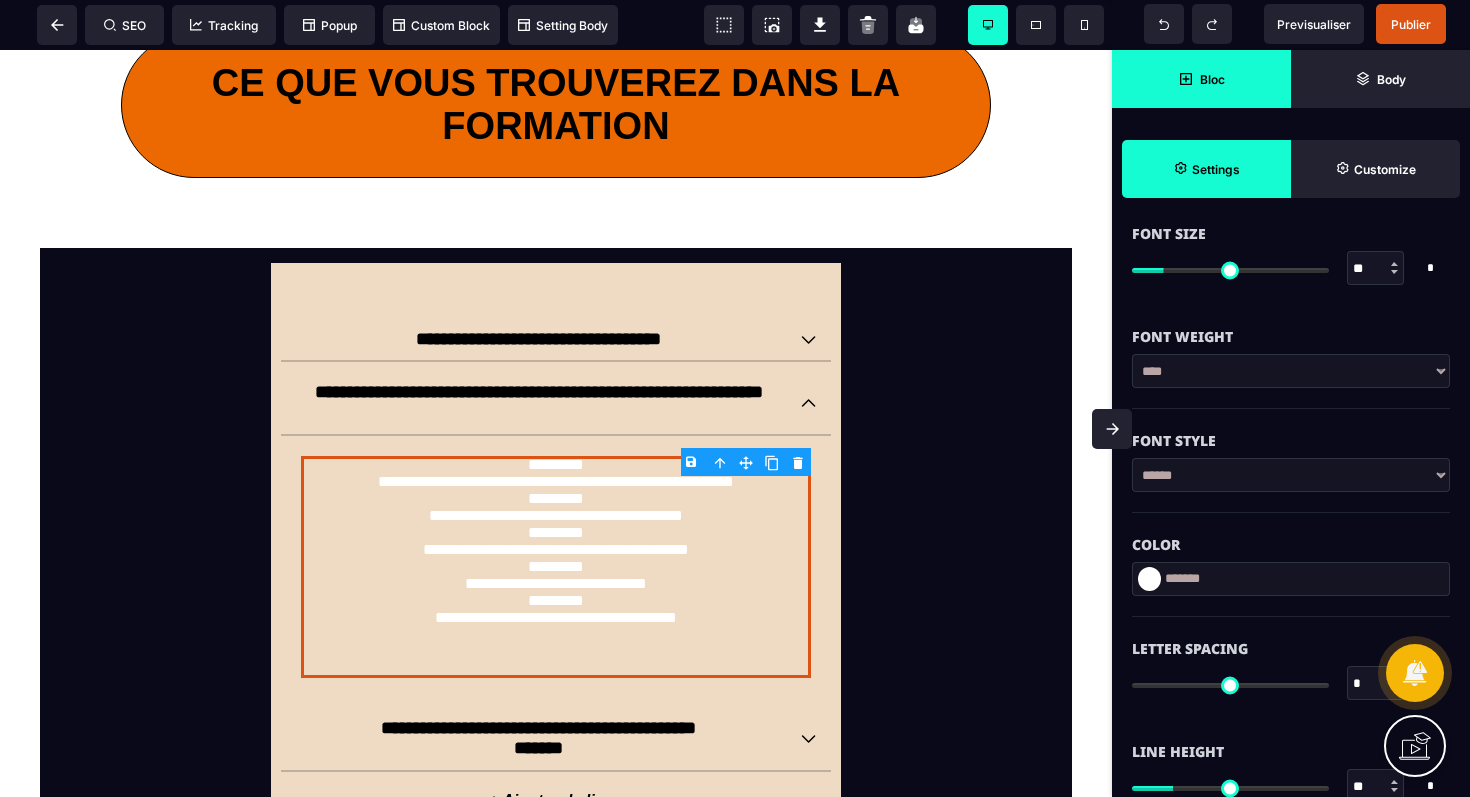 scroll, scrollTop: 368, scrollLeft: 0, axis: vertical 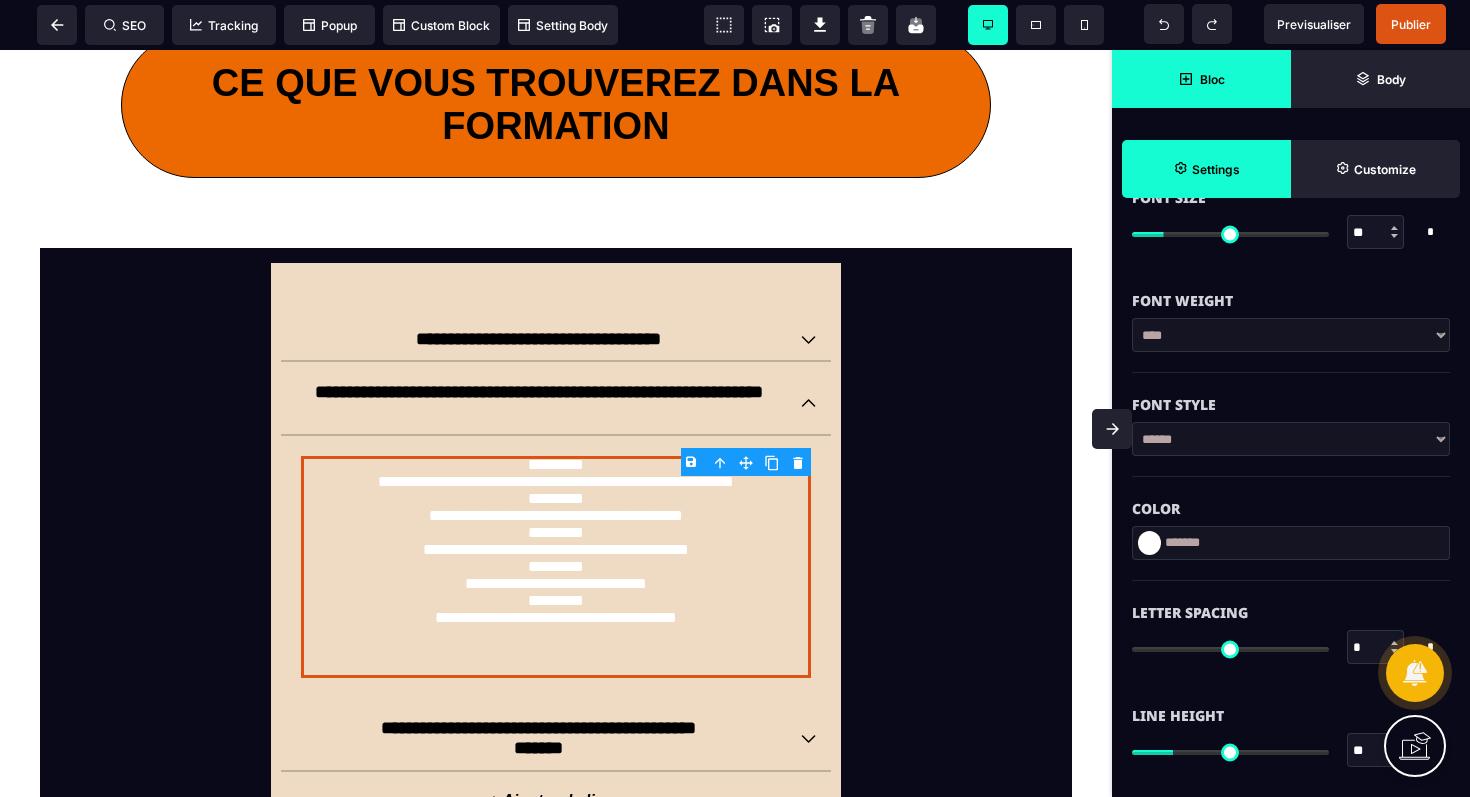 click at bounding box center (1149, 543) 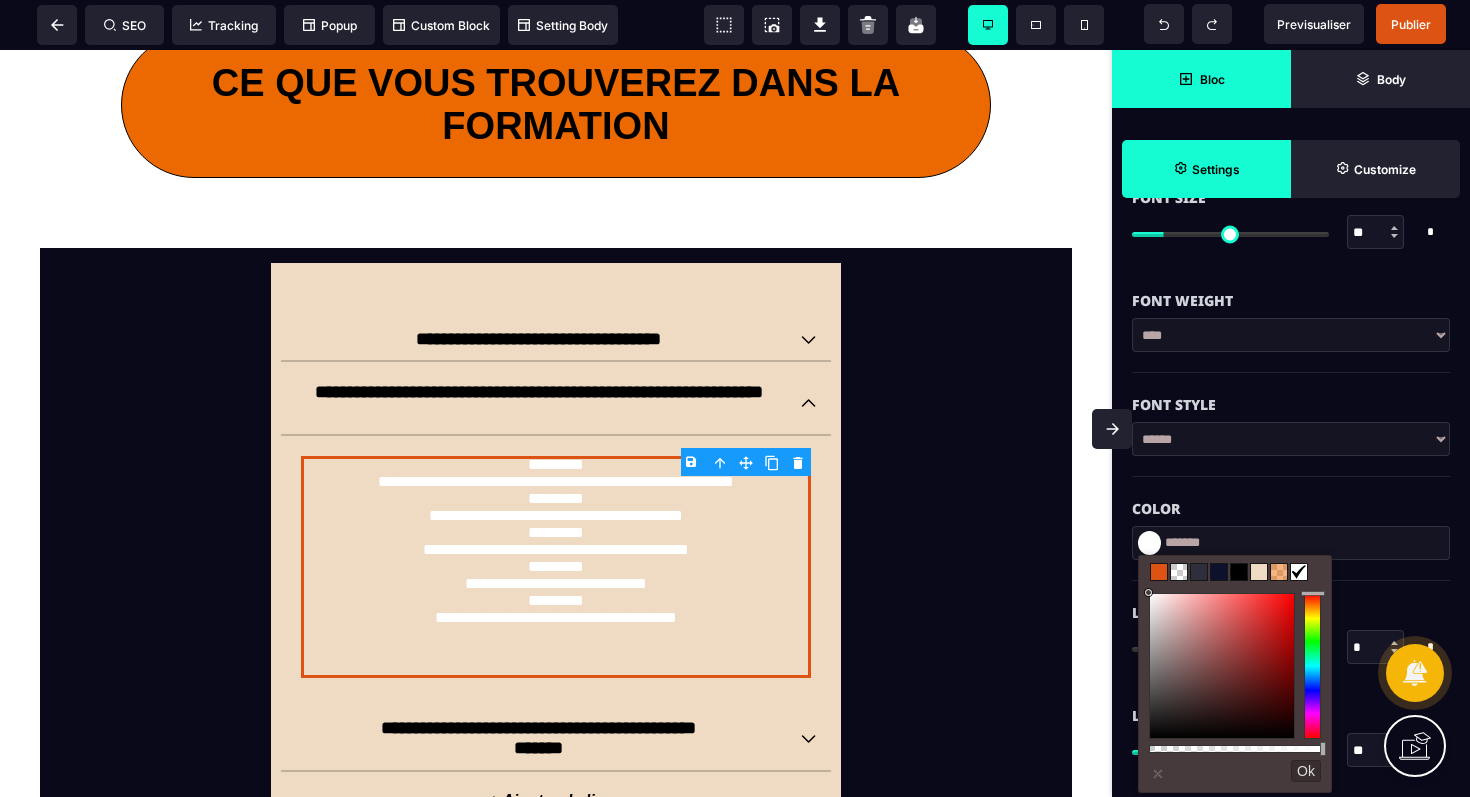 click at bounding box center [1239, 572] 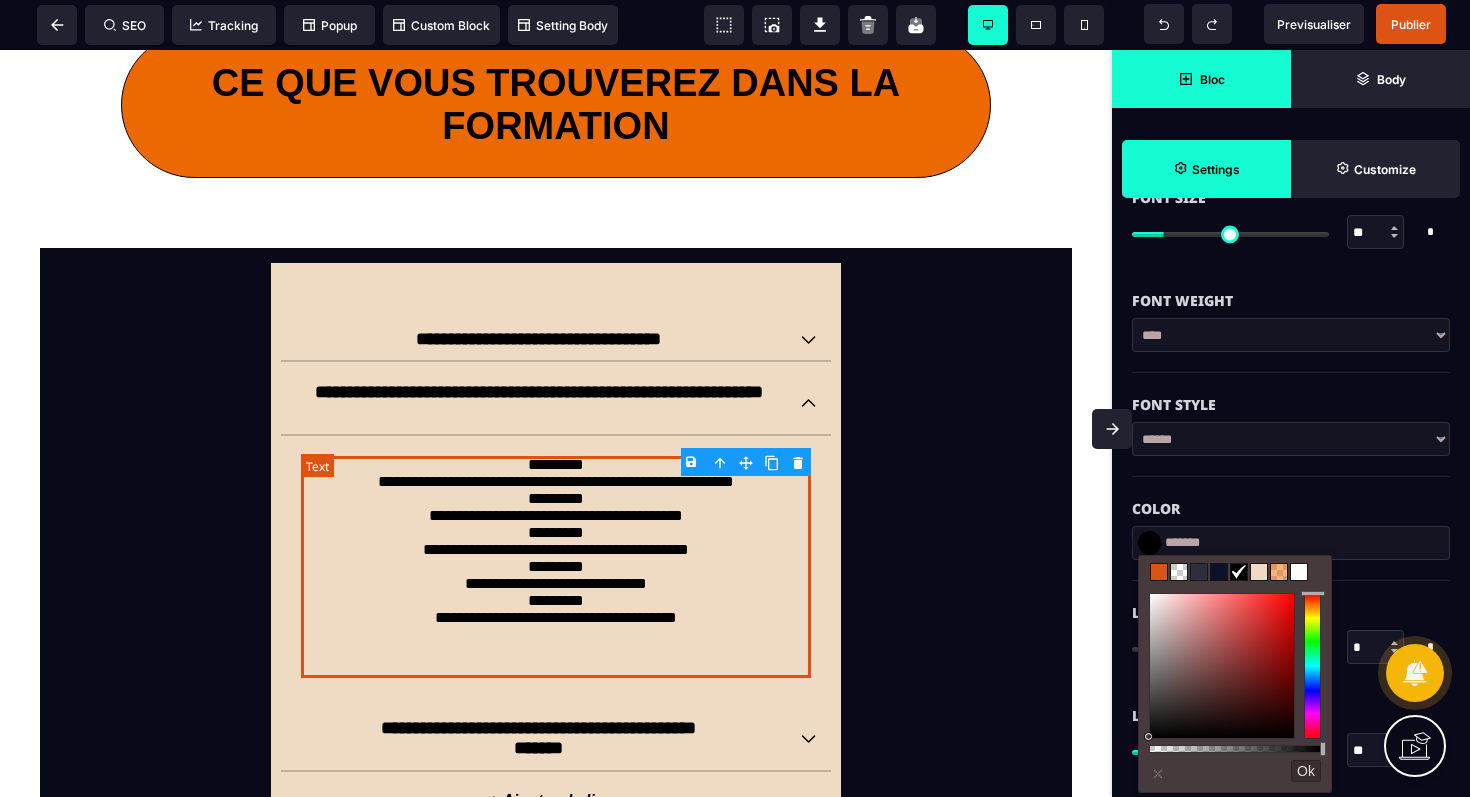 click on "**********" at bounding box center [556, 567] 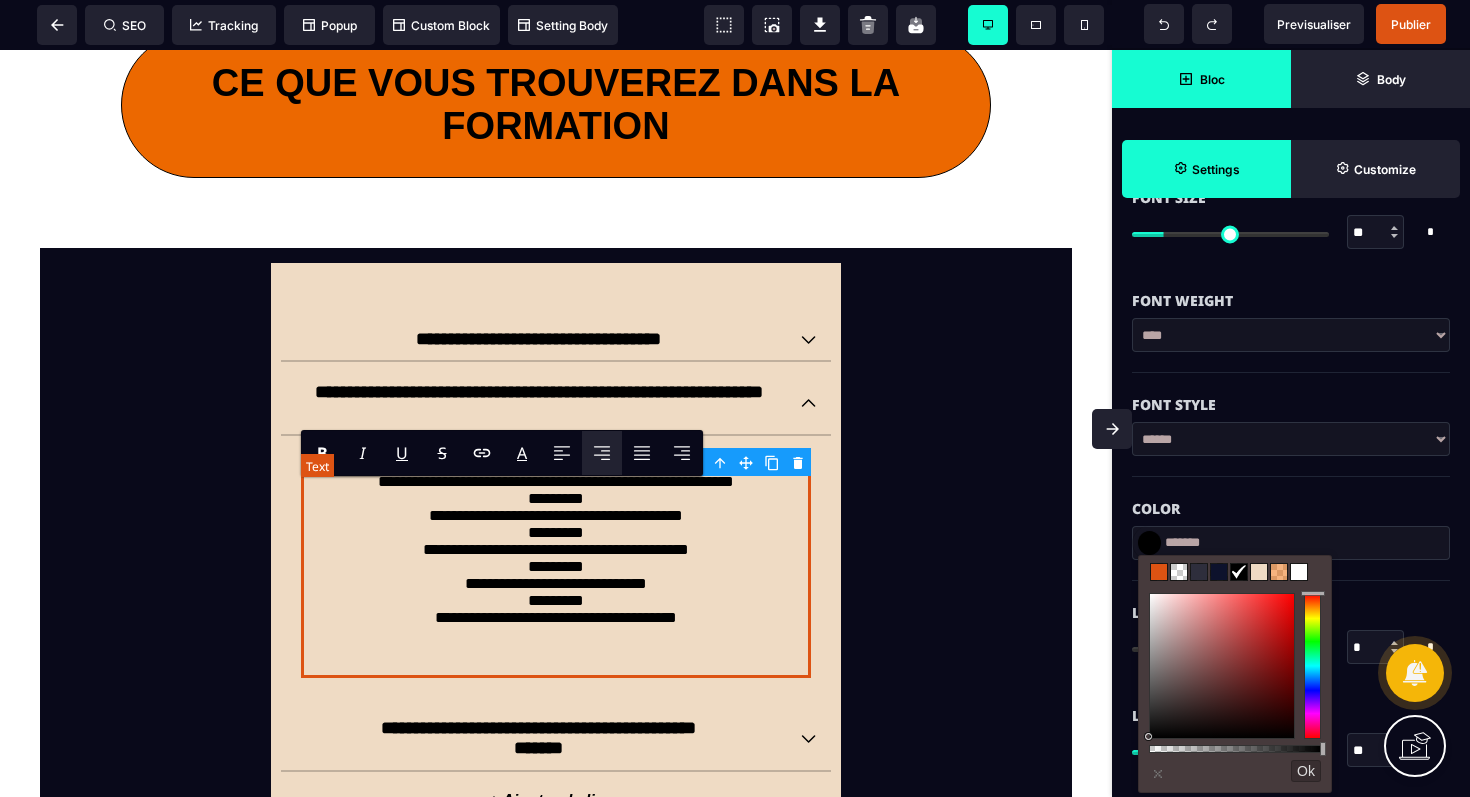click on "**********" at bounding box center (556, 567) 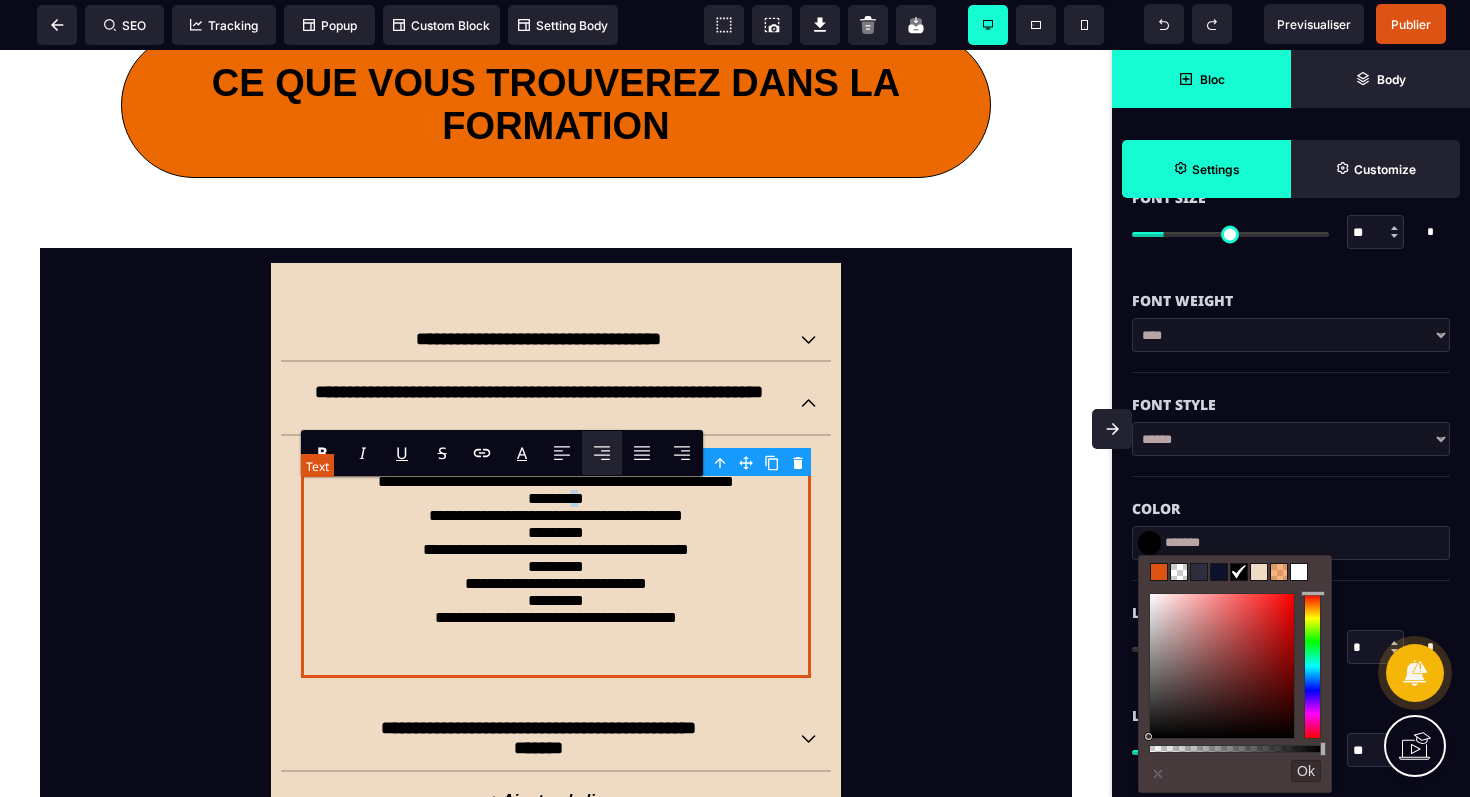click on "**********" at bounding box center [556, 567] 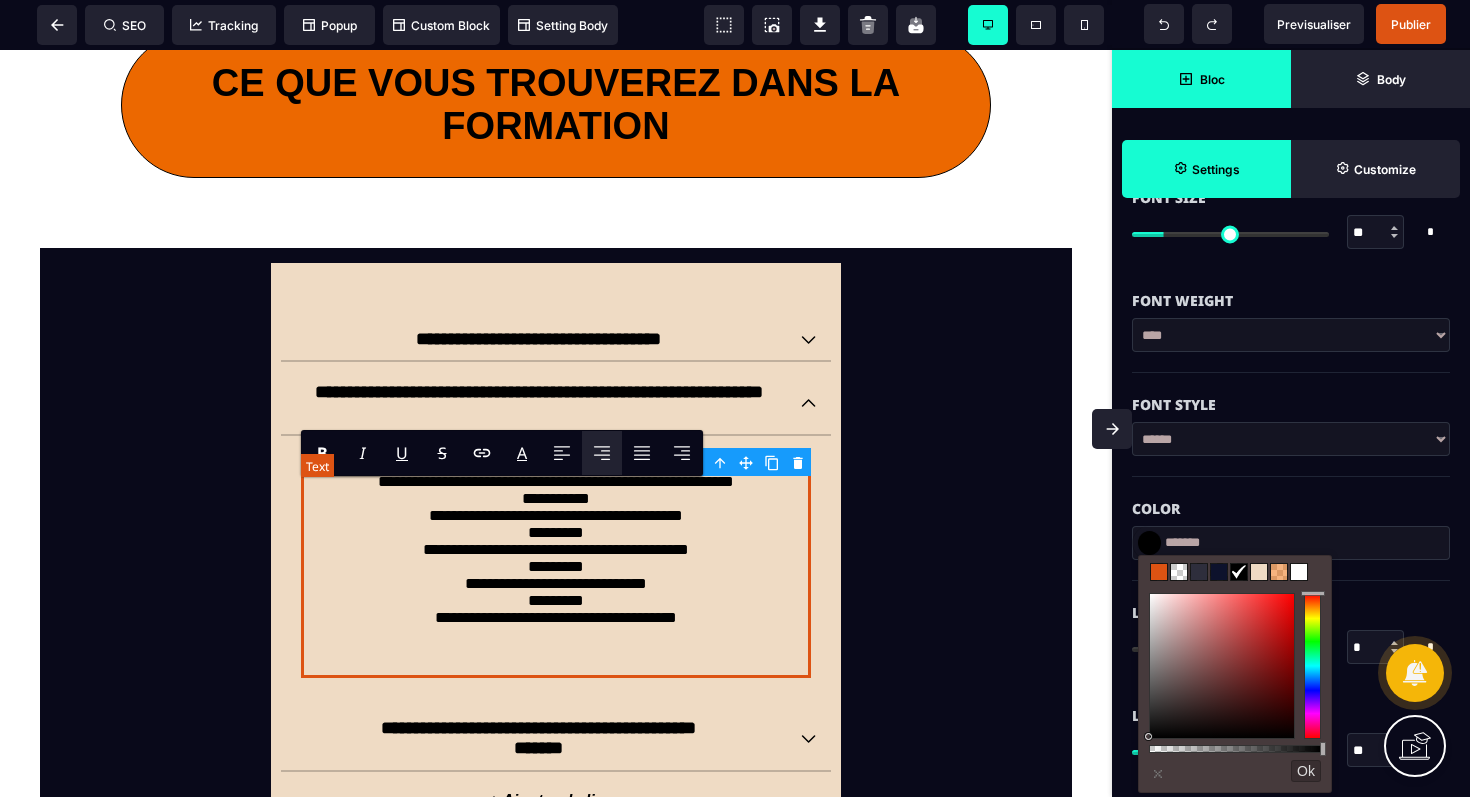 click on "**********" at bounding box center (556, 567) 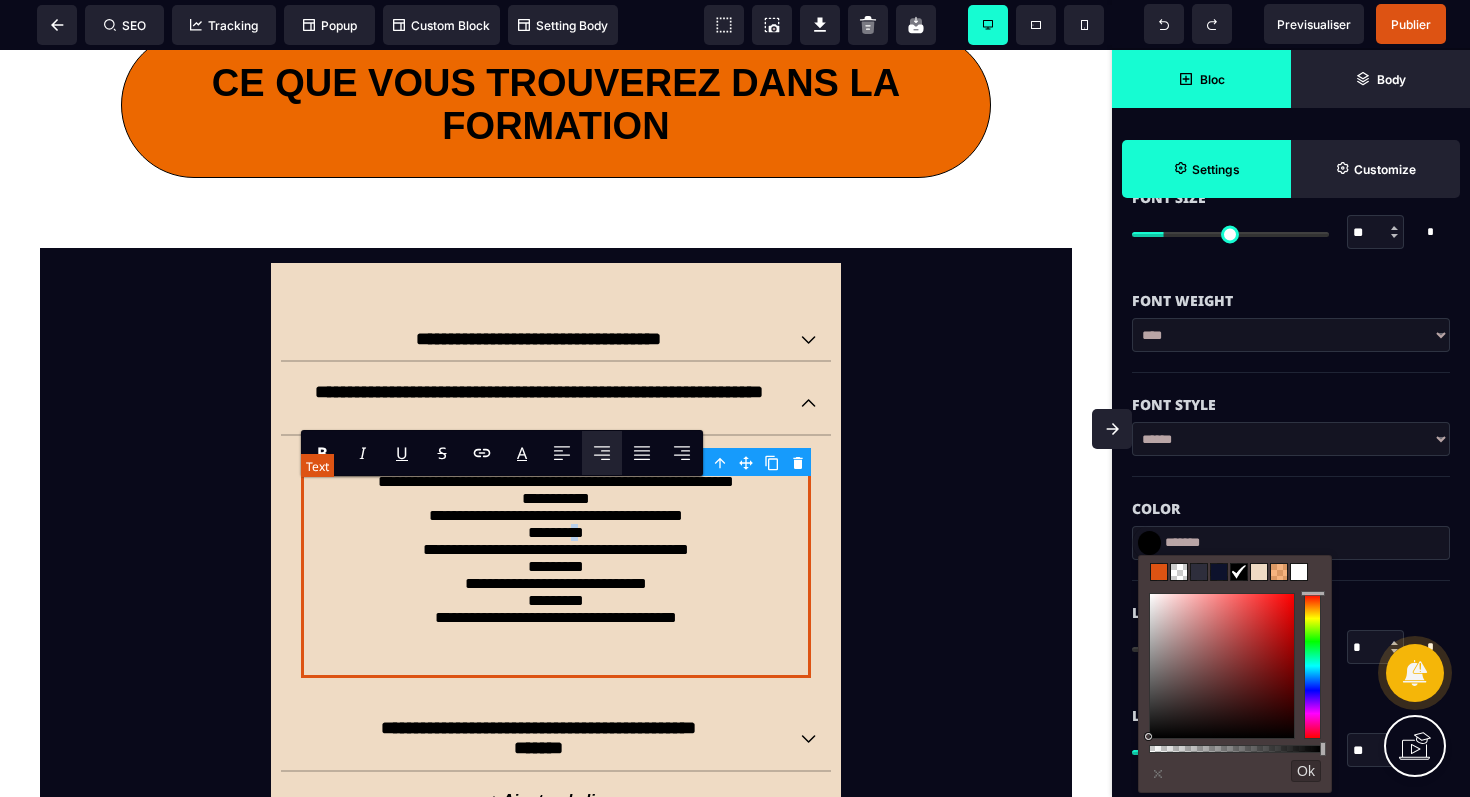 click on "**********" at bounding box center [556, 567] 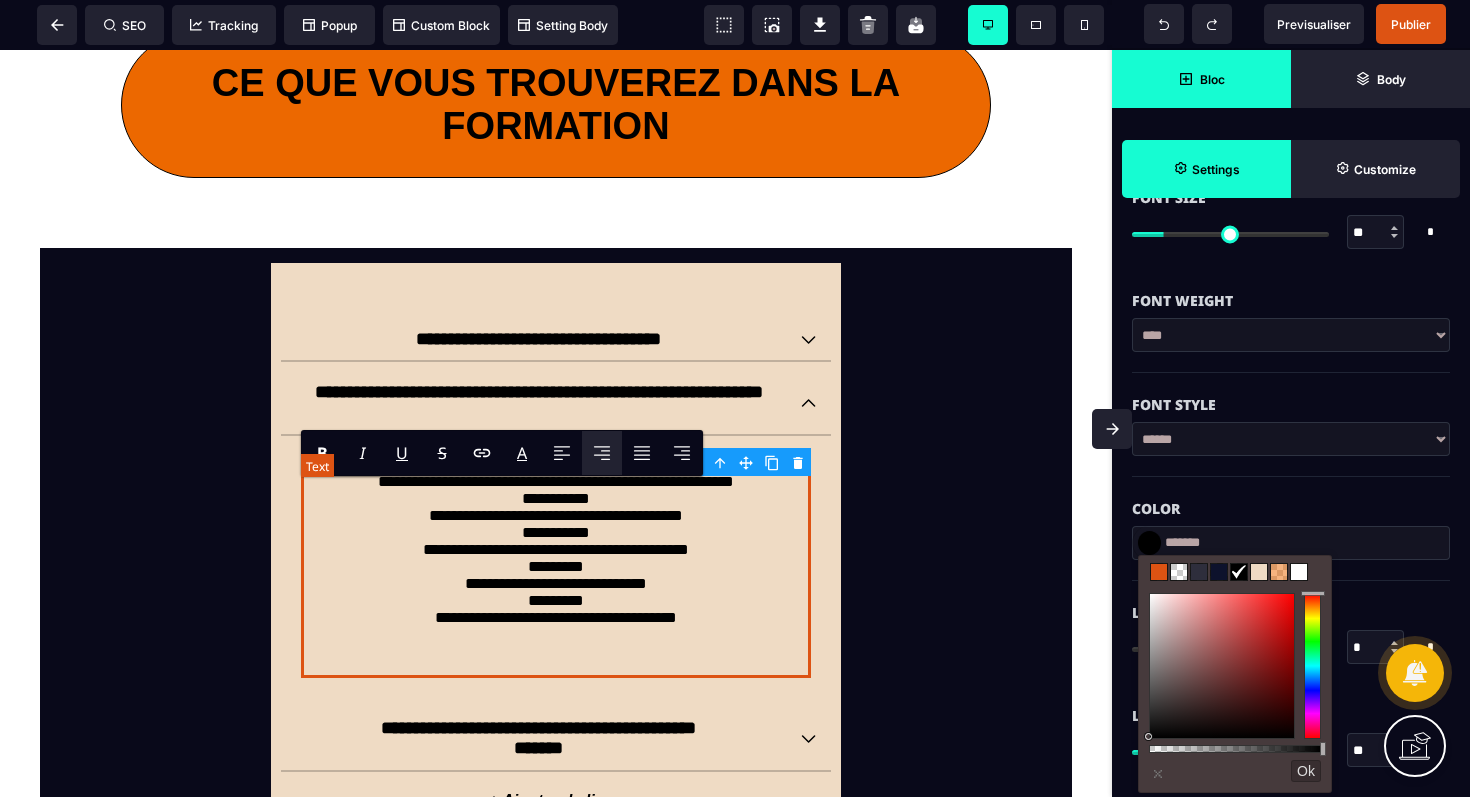 click on "**********" at bounding box center (556, 567) 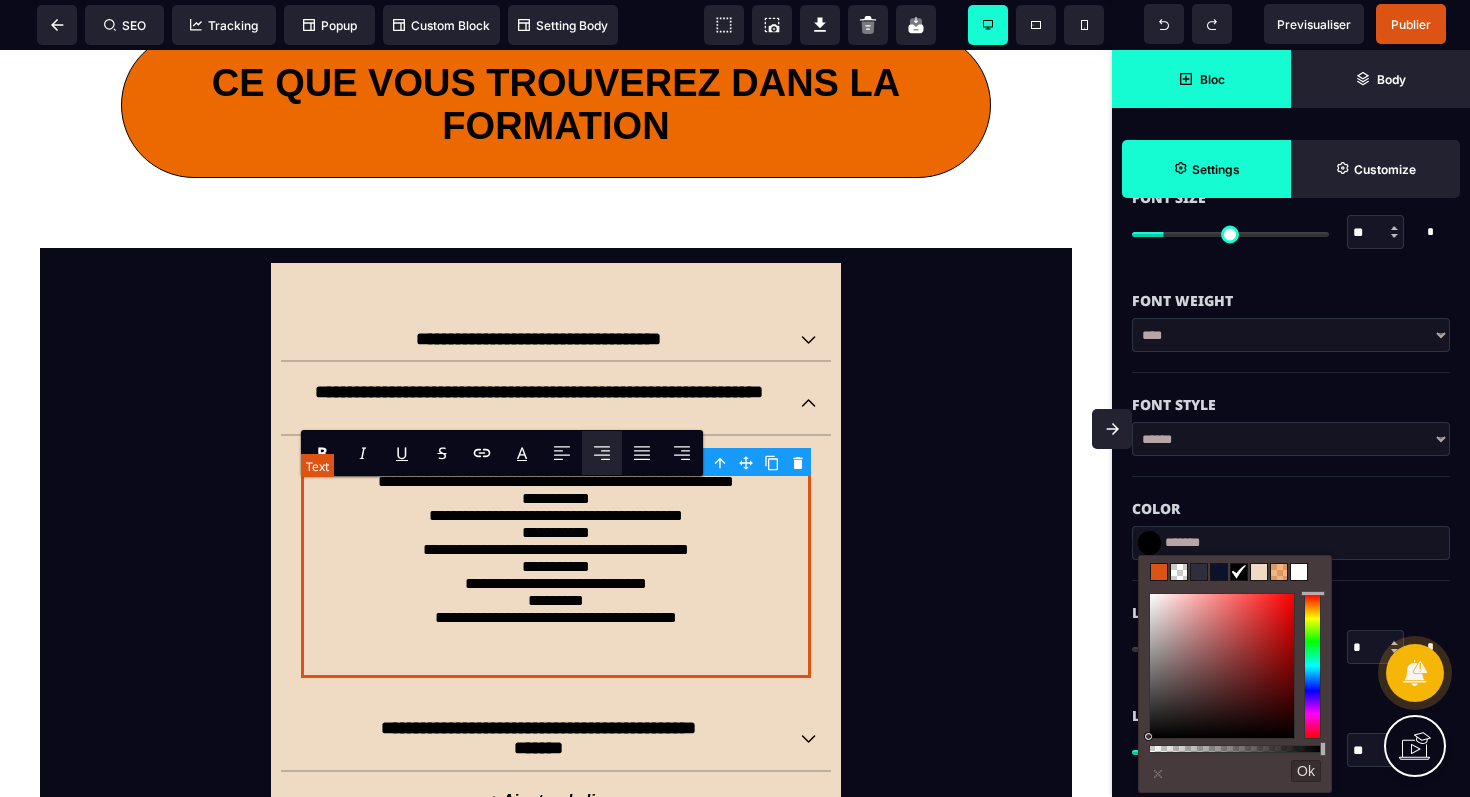 click on "**********" at bounding box center (556, 567) 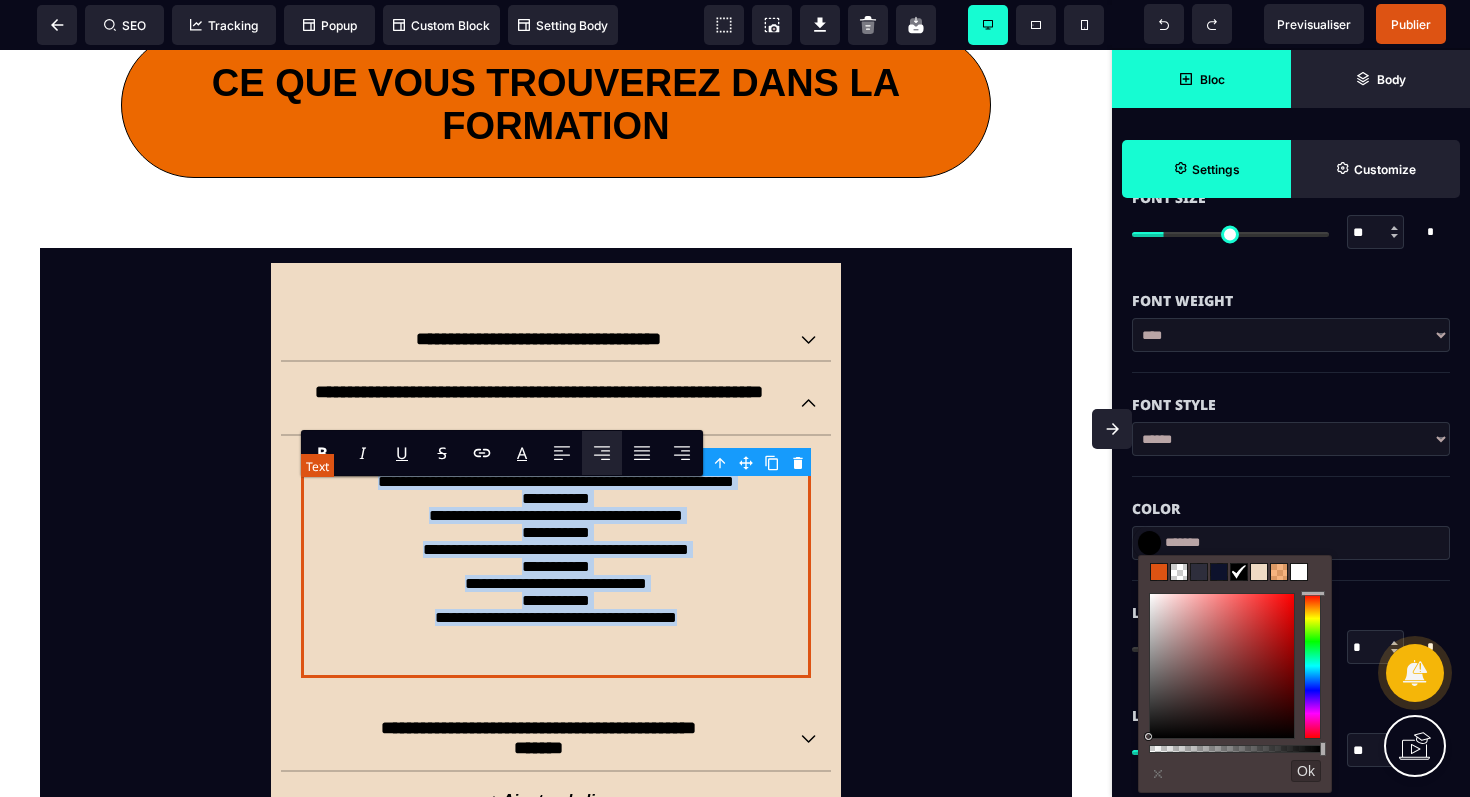 drag, startPoint x: 765, startPoint y: 662, endPoint x: 512, endPoint y: 488, distance: 307.05862 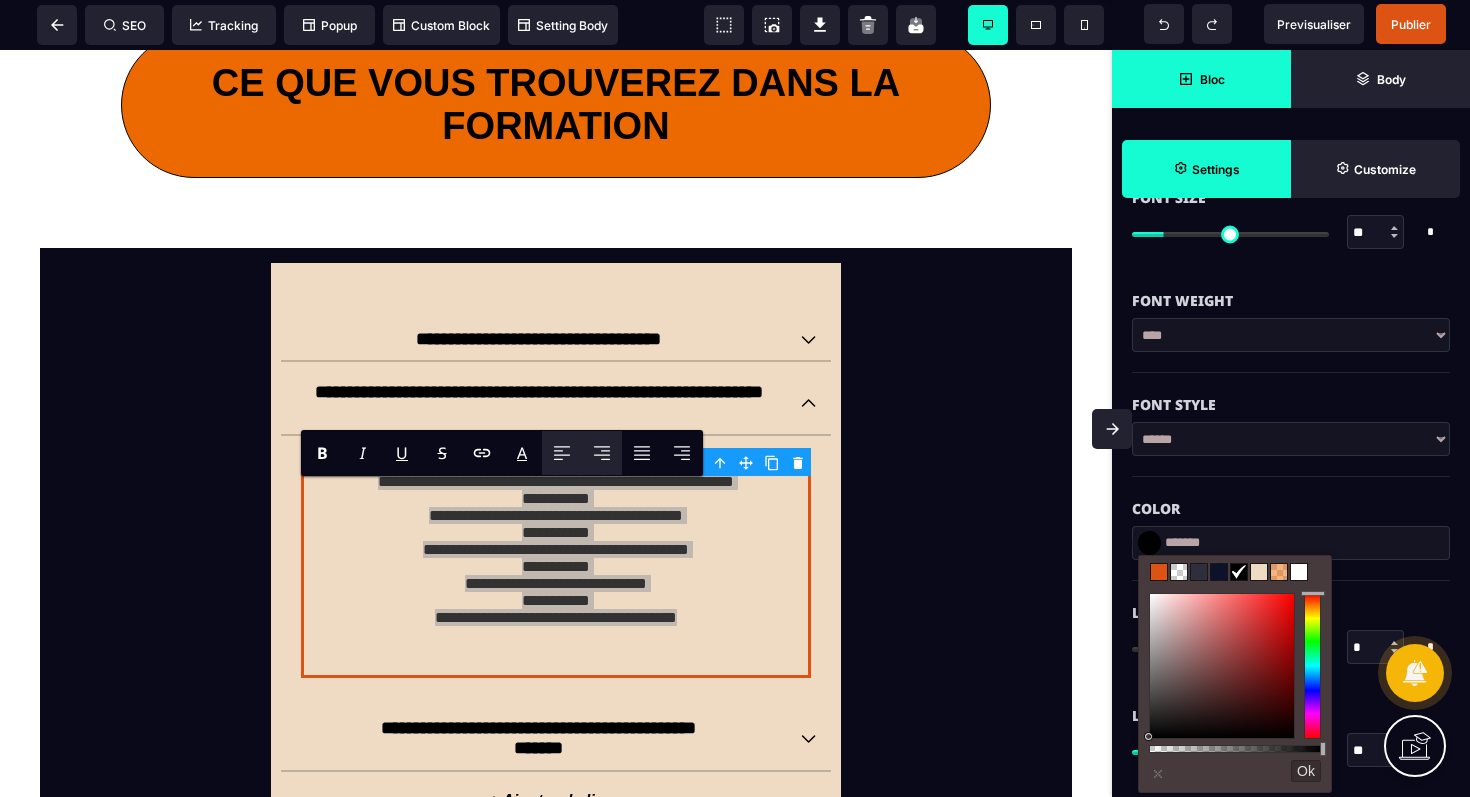 click 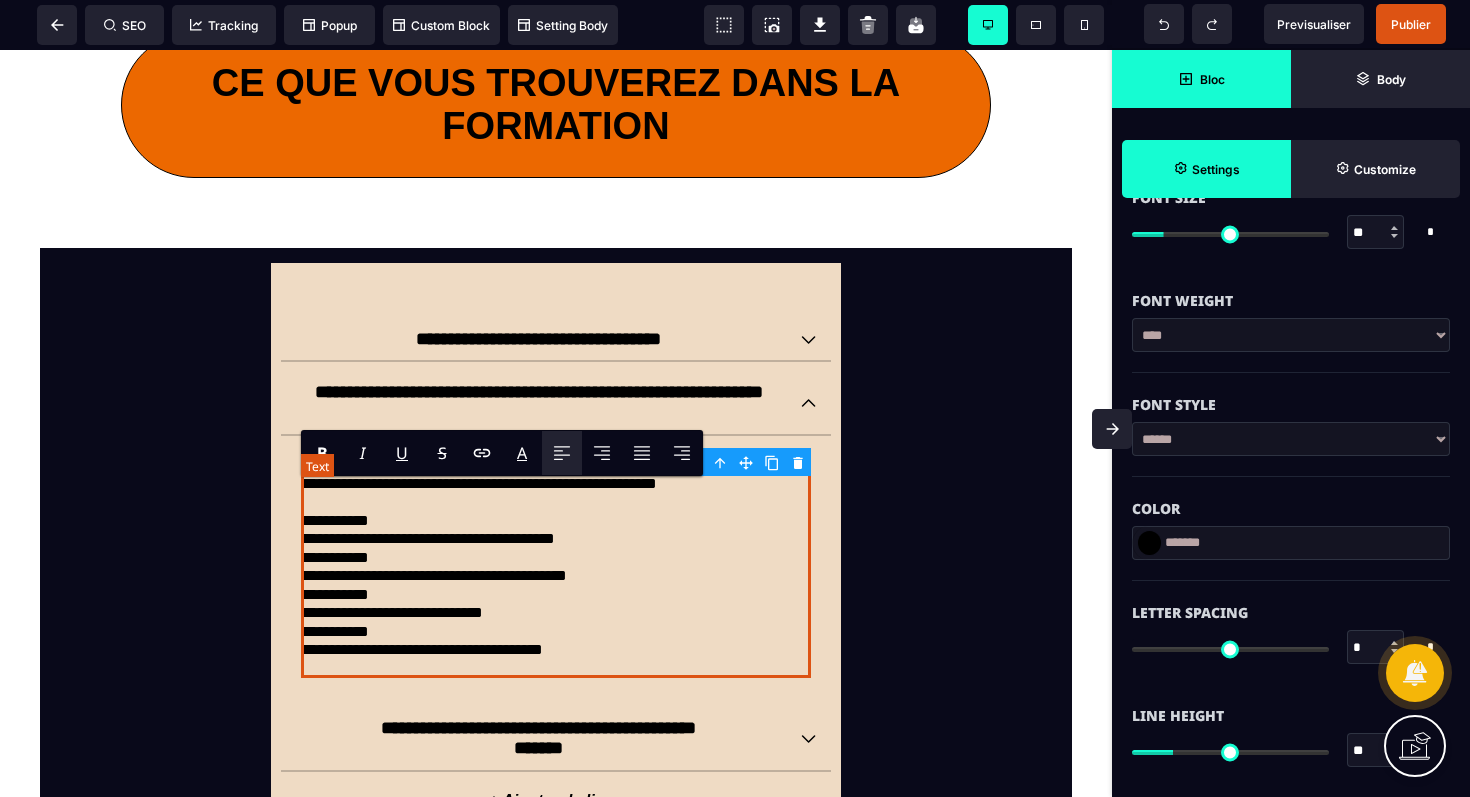 click on "**********" at bounding box center (556, 493) 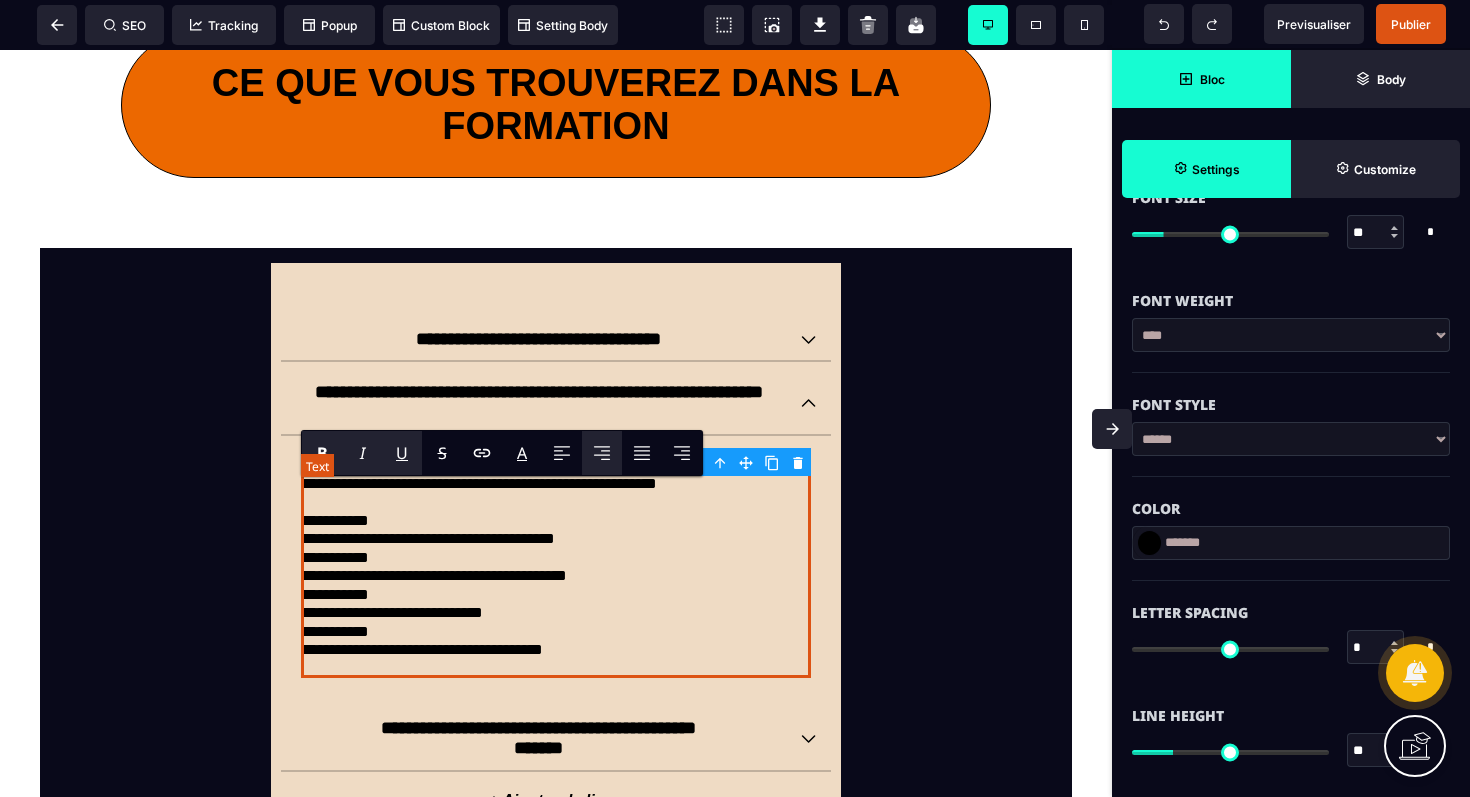 click on "**********" at bounding box center (556, 493) 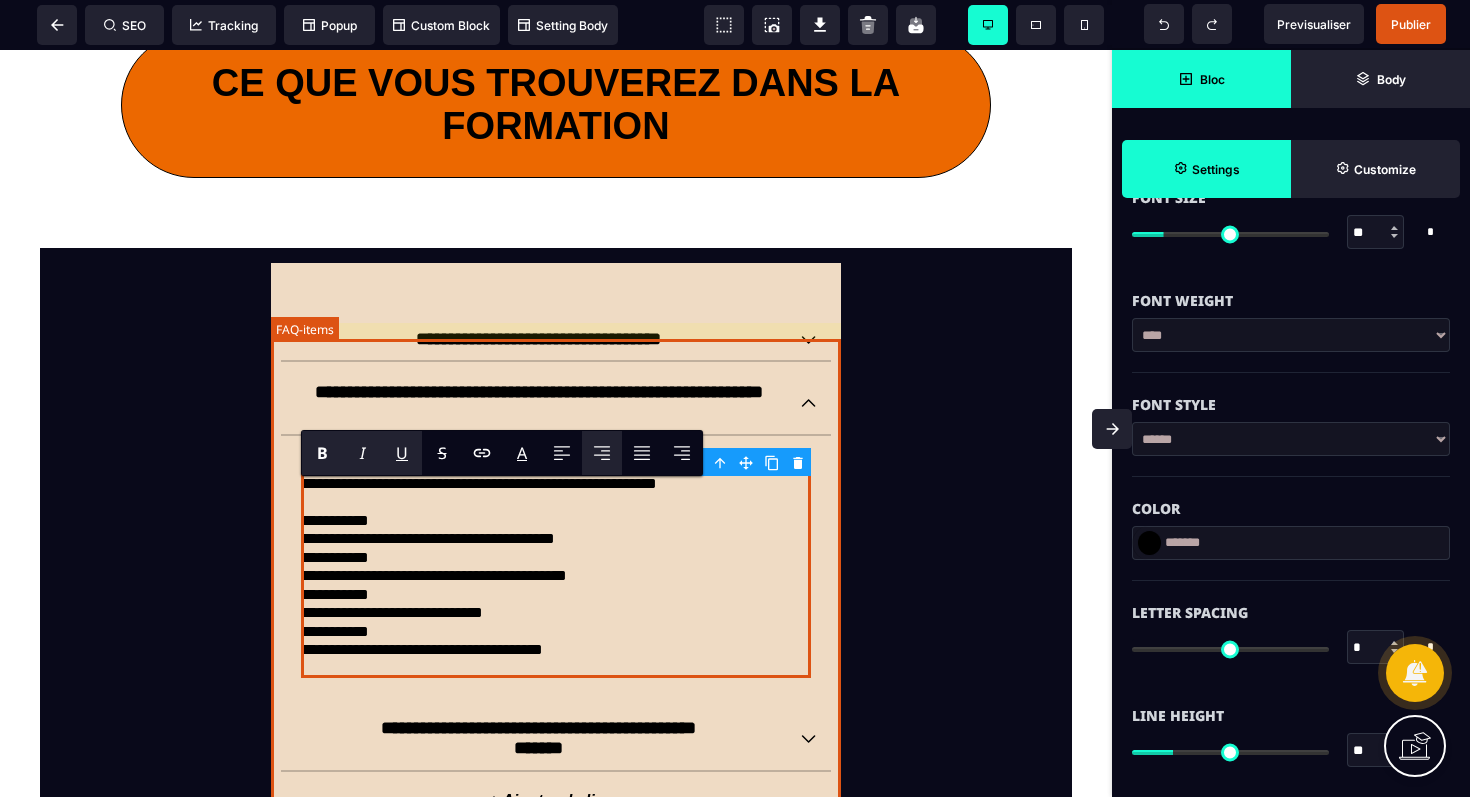 click on "**********" at bounding box center (556, 569) 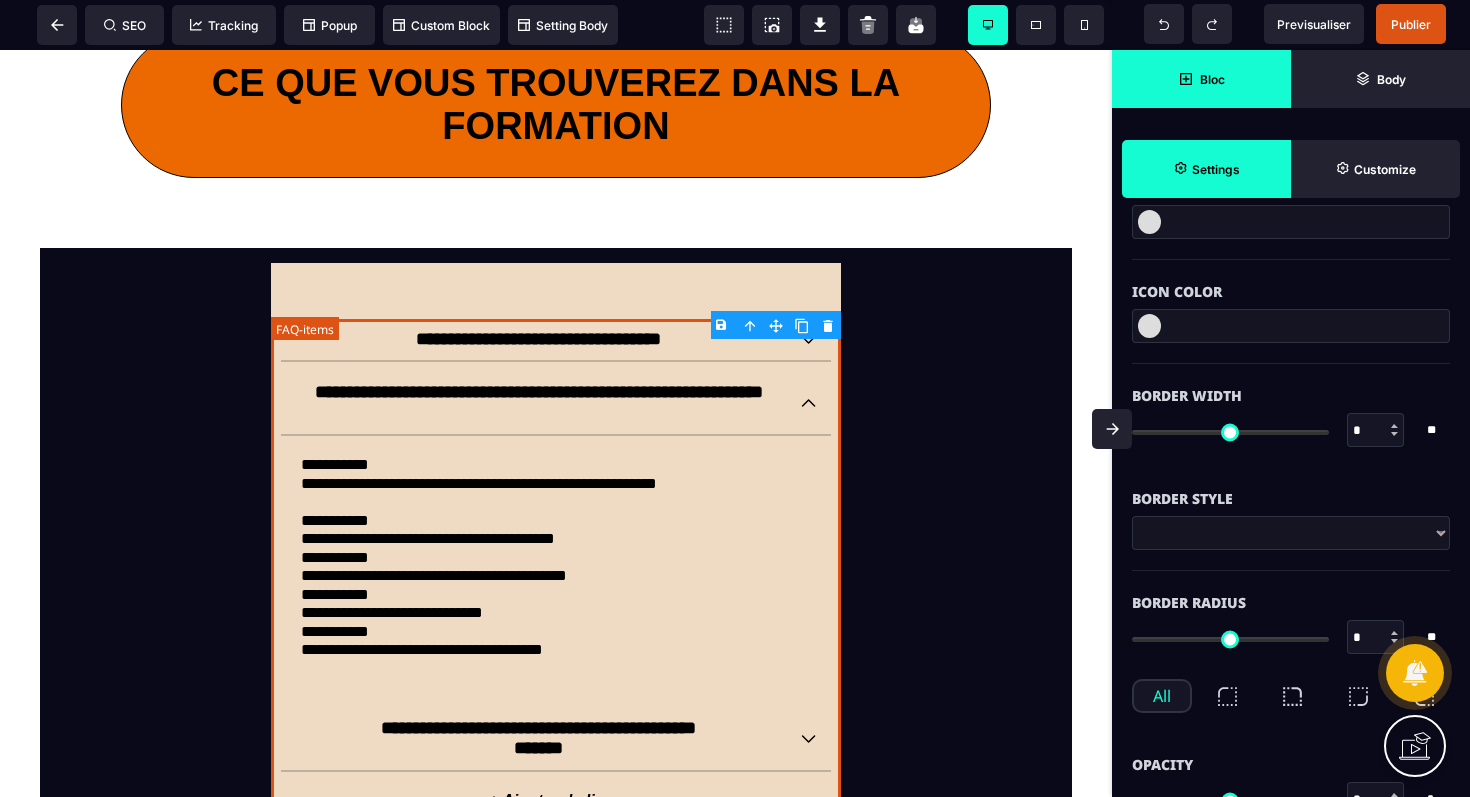 scroll, scrollTop: 0, scrollLeft: 0, axis: both 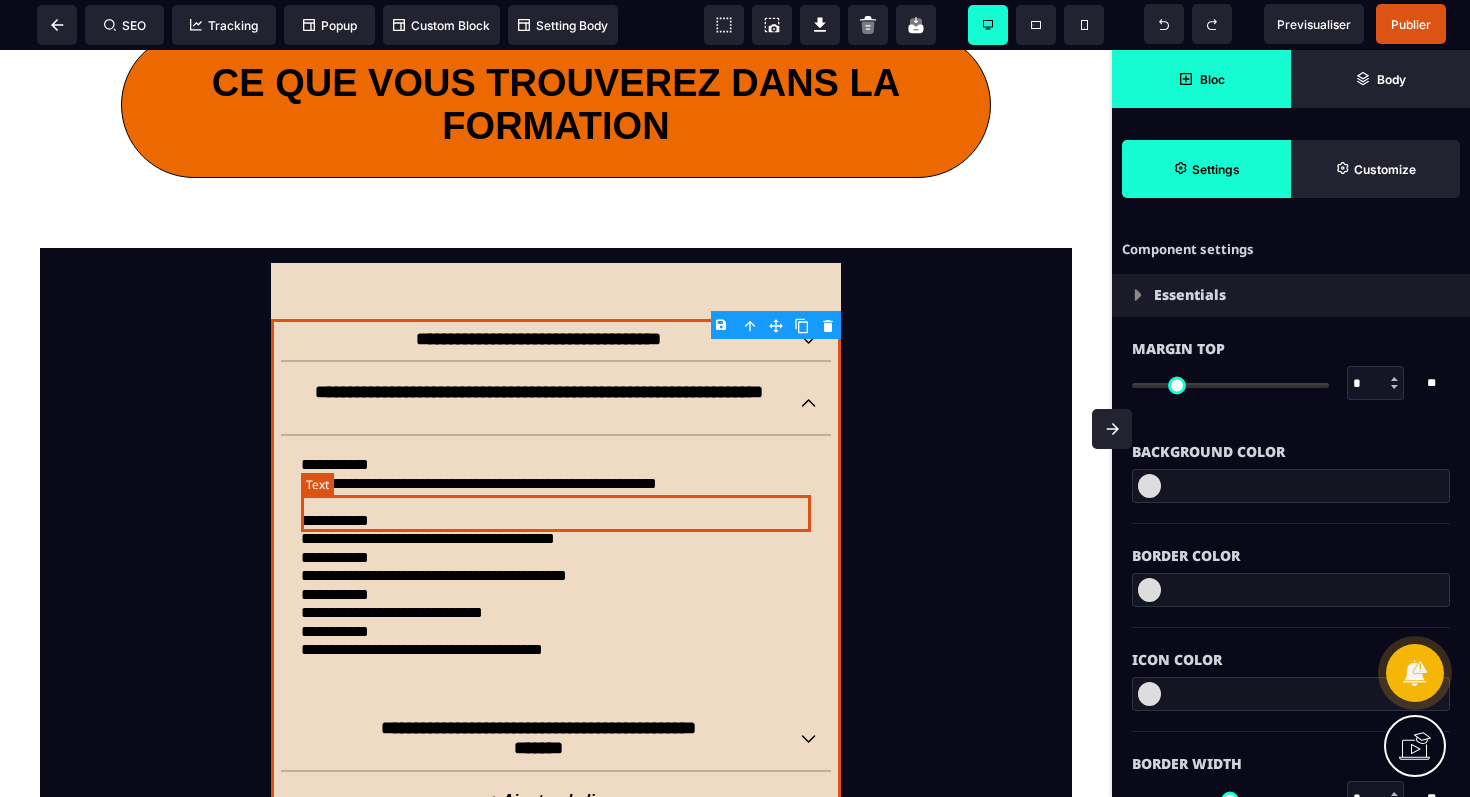 click on "**********" at bounding box center [556, 493] 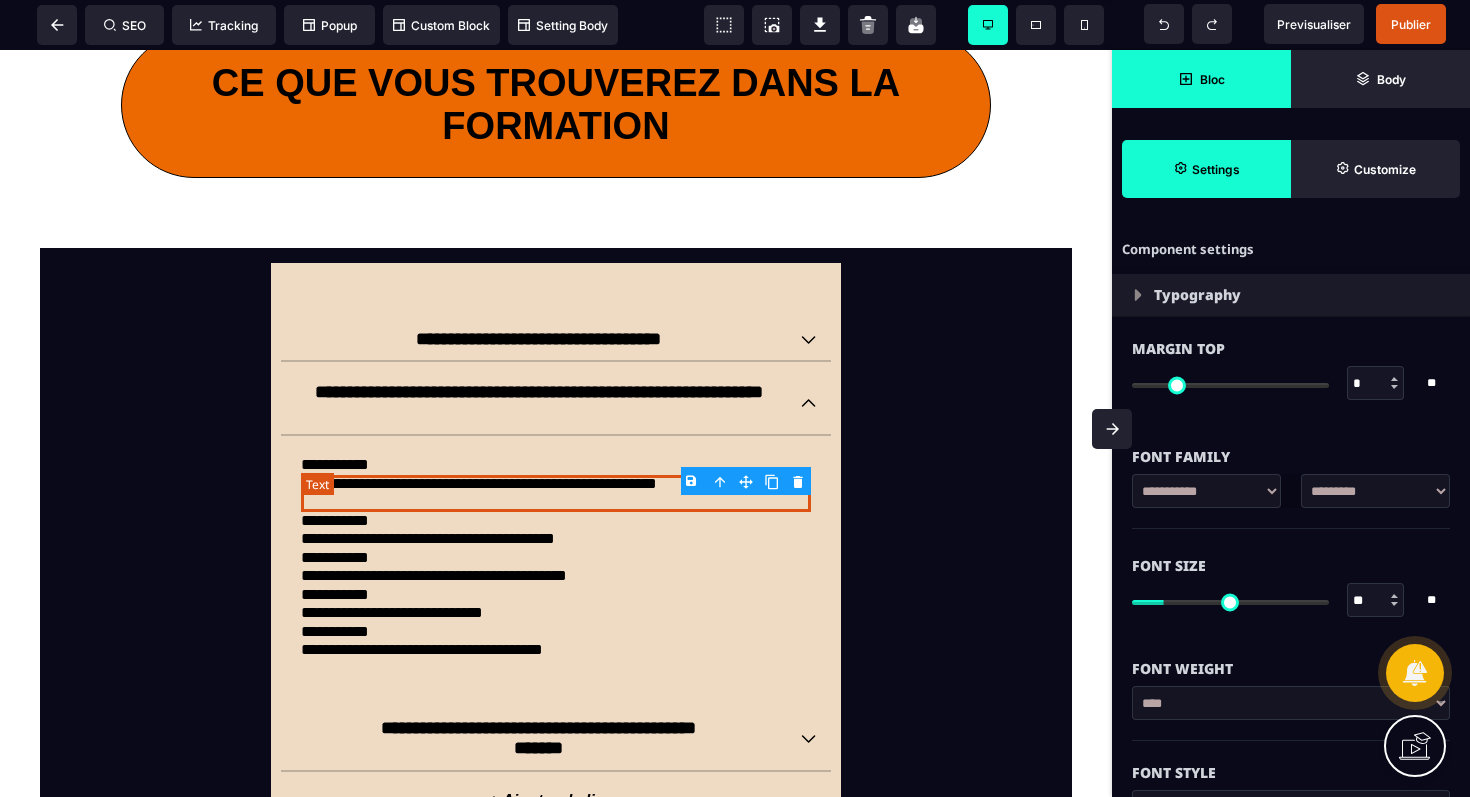 click on "**********" at bounding box center [556, 493] 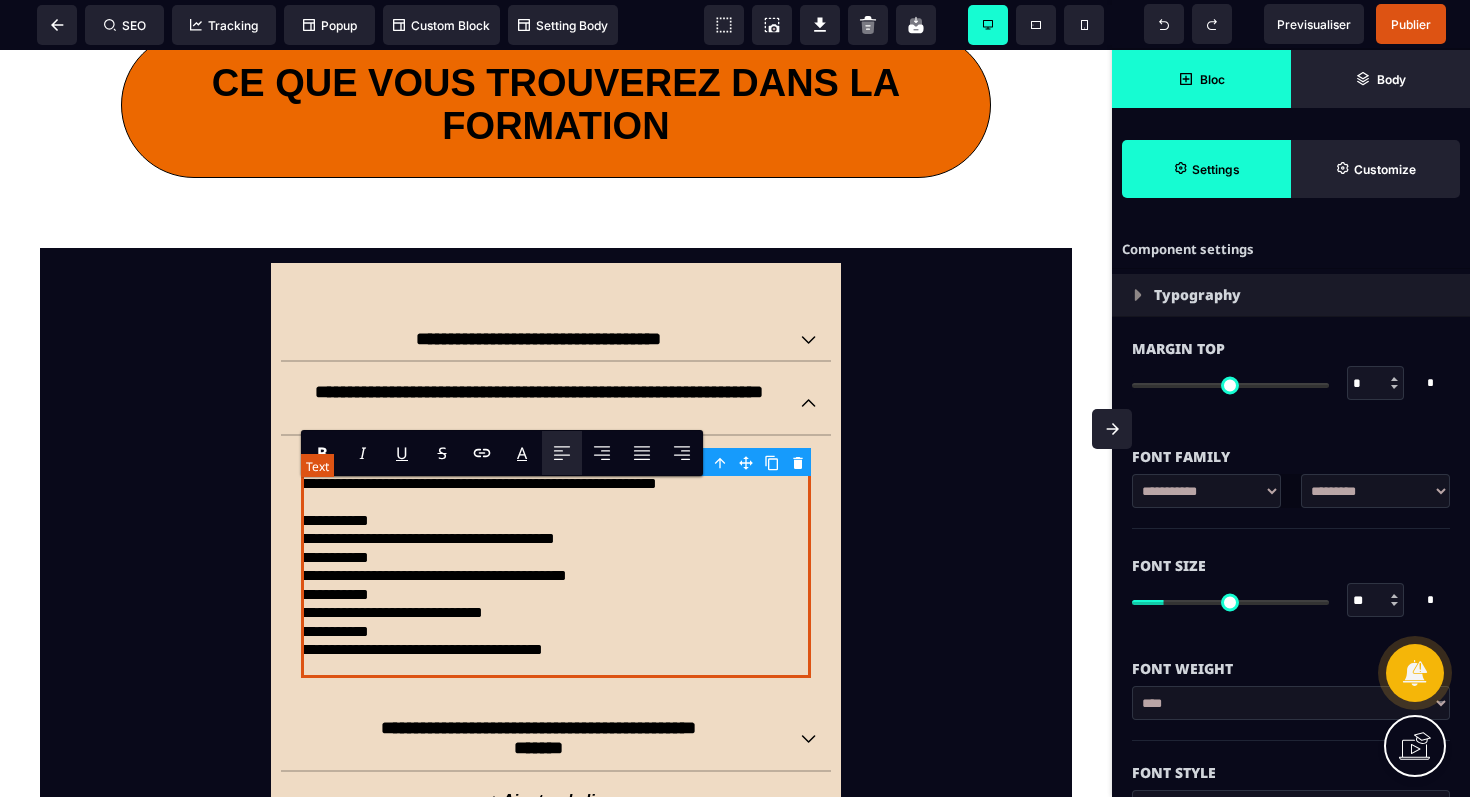 click on "**********" at bounding box center (556, 493) 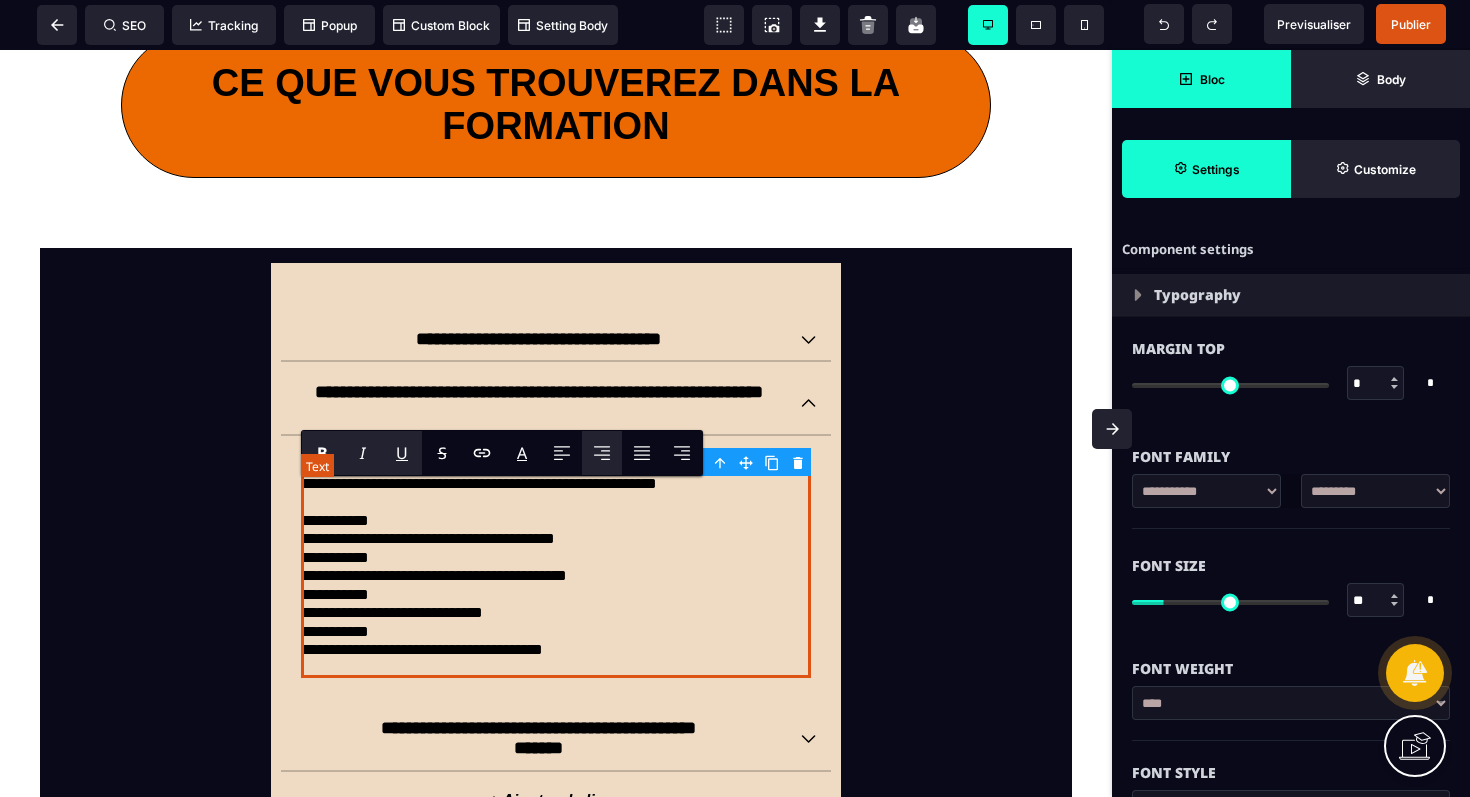 click on "**********" at bounding box center (556, 493) 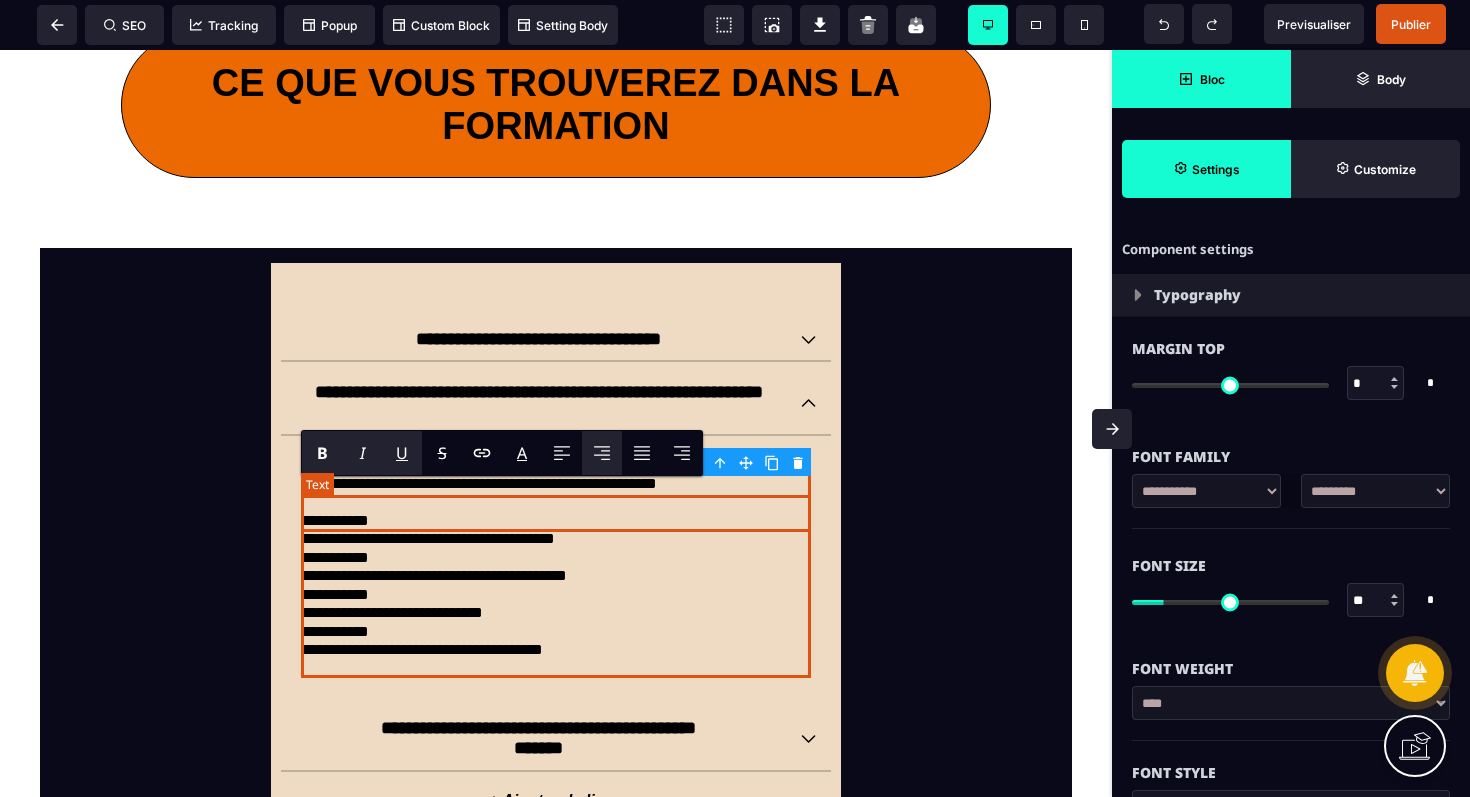 click on "**********" at bounding box center [556, 493] 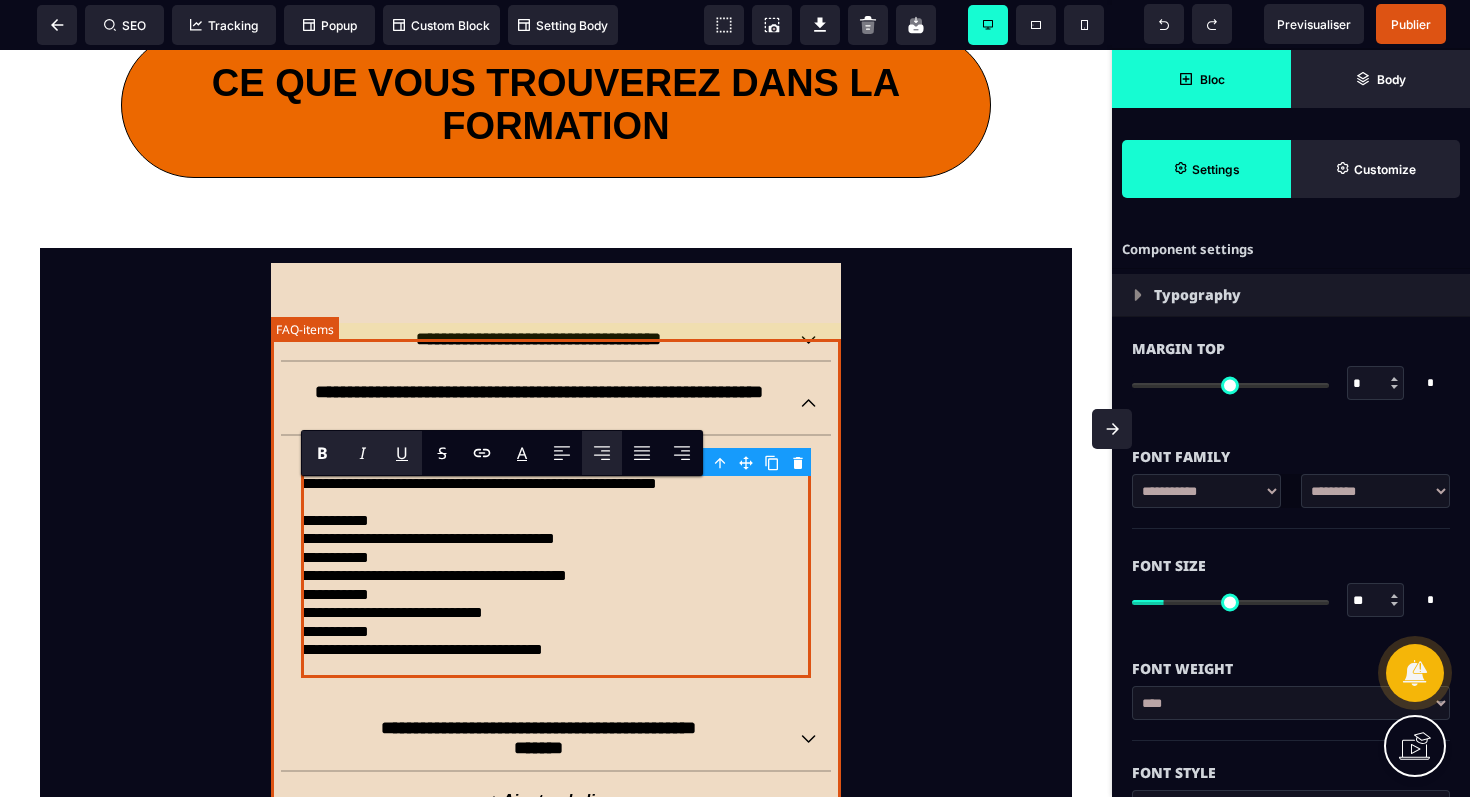 click on "**********" at bounding box center (556, 569) 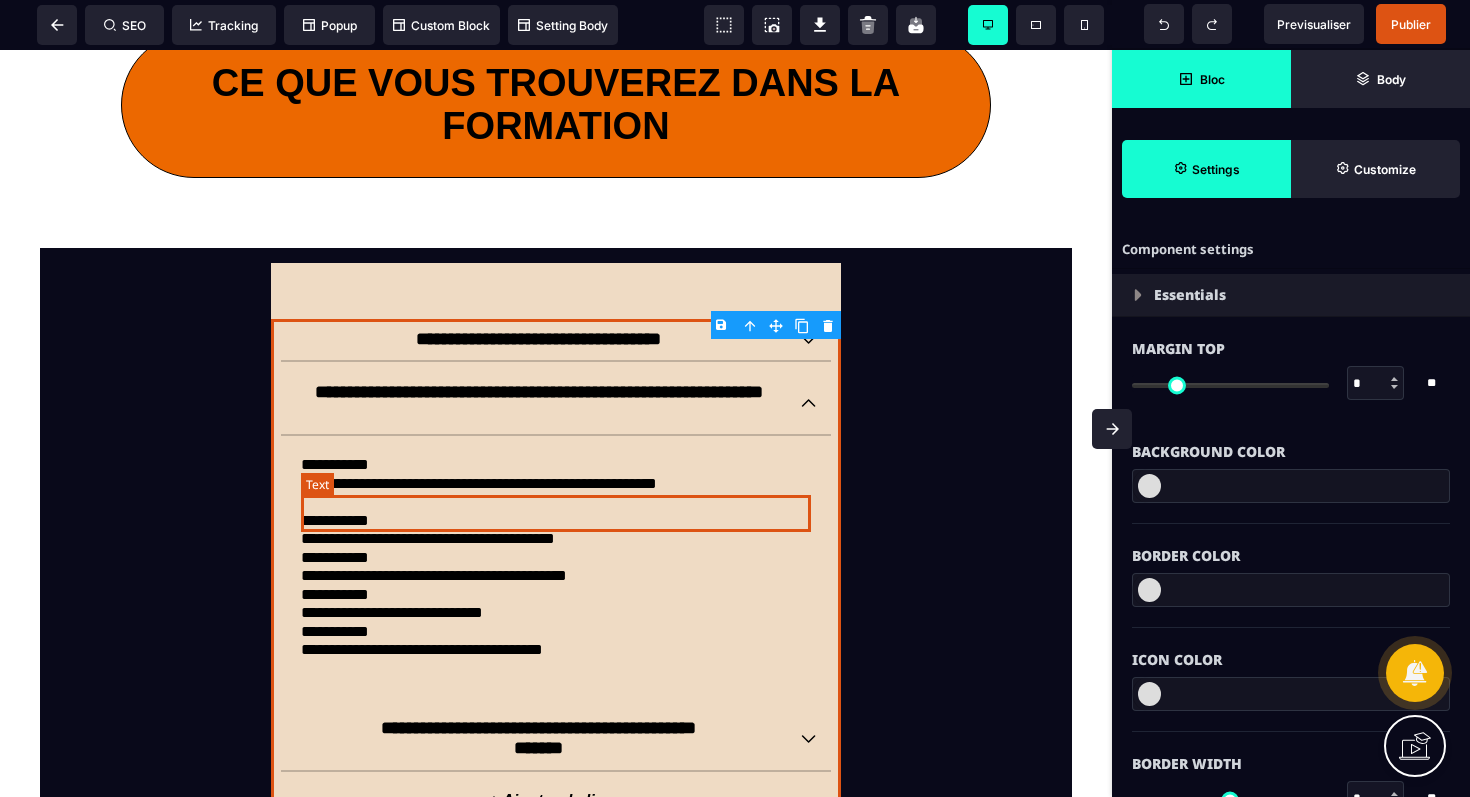 click on "**********" at bounding box center [556, 493] 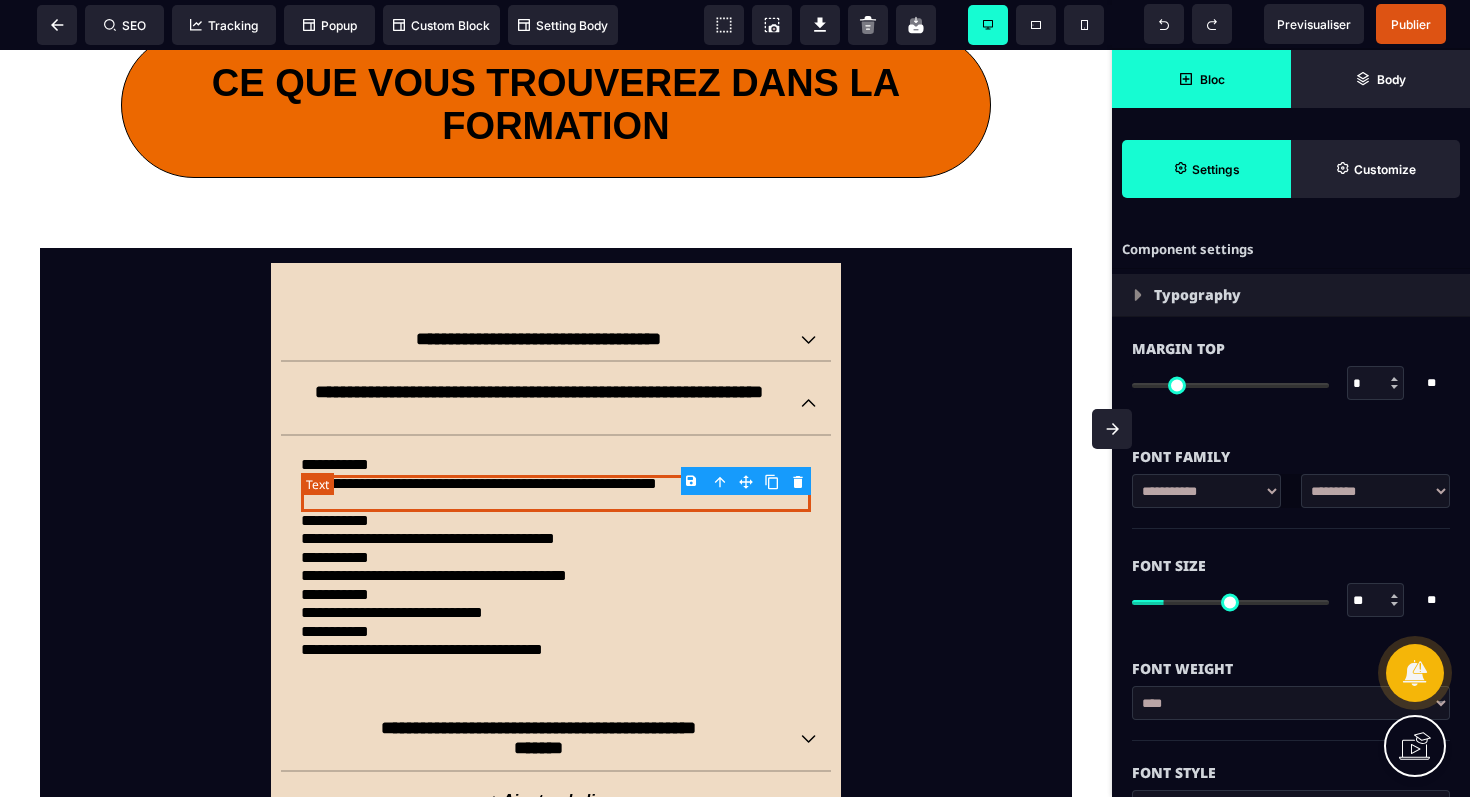 click on "**********" at bounding box center [556, 493] 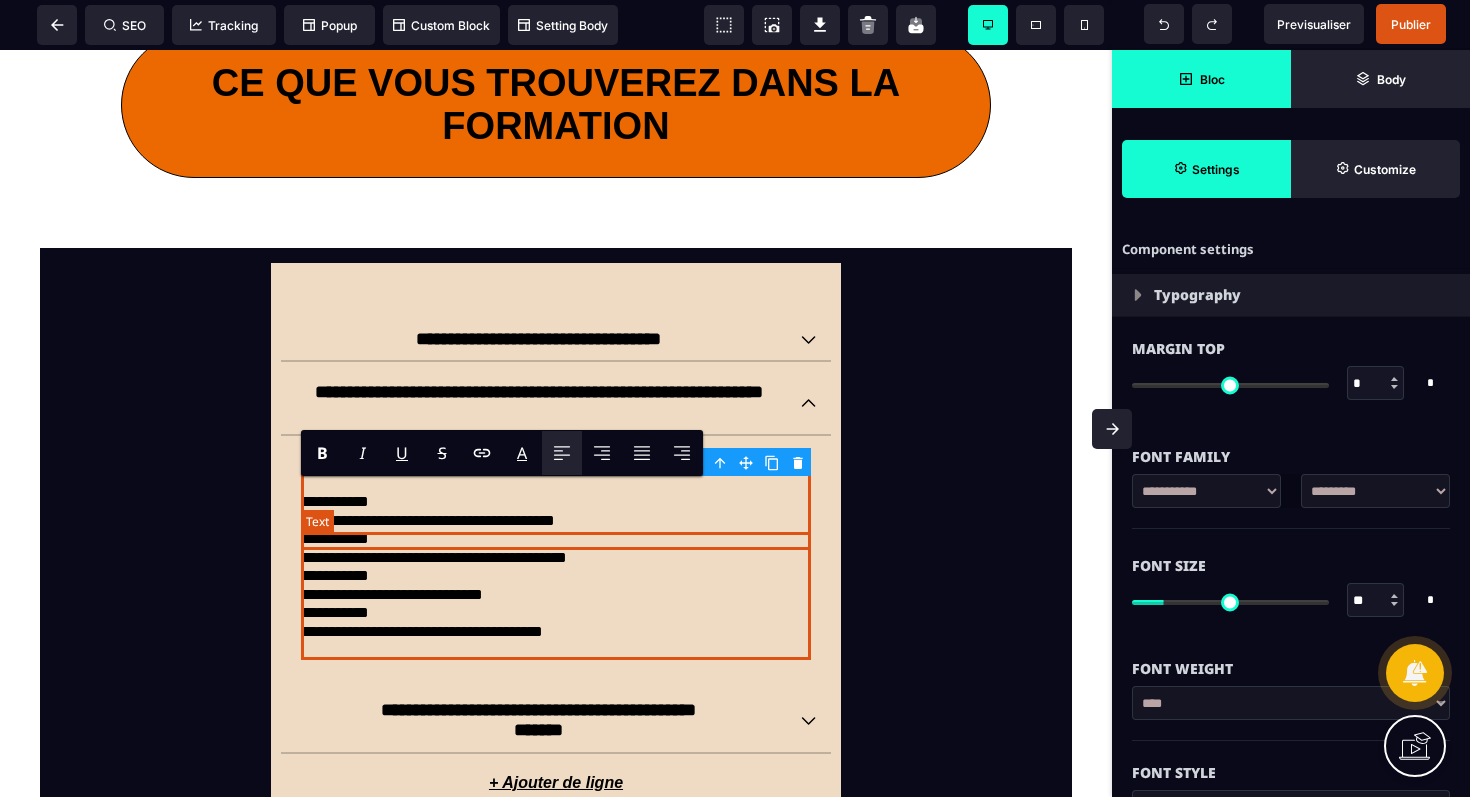 click on "**********" at bounding box center [556, 521] 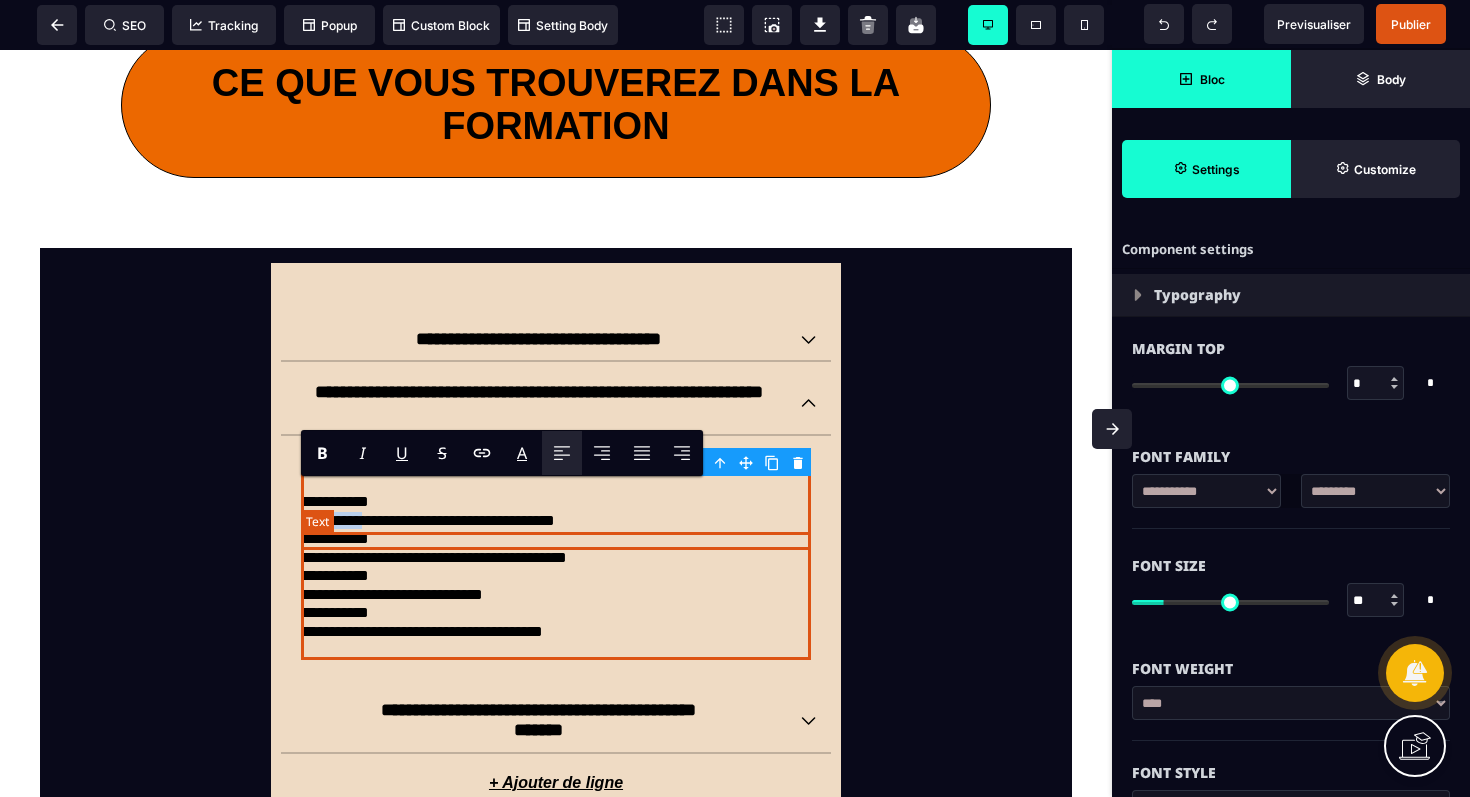 click on "**********" at bounding box center (556, 521) 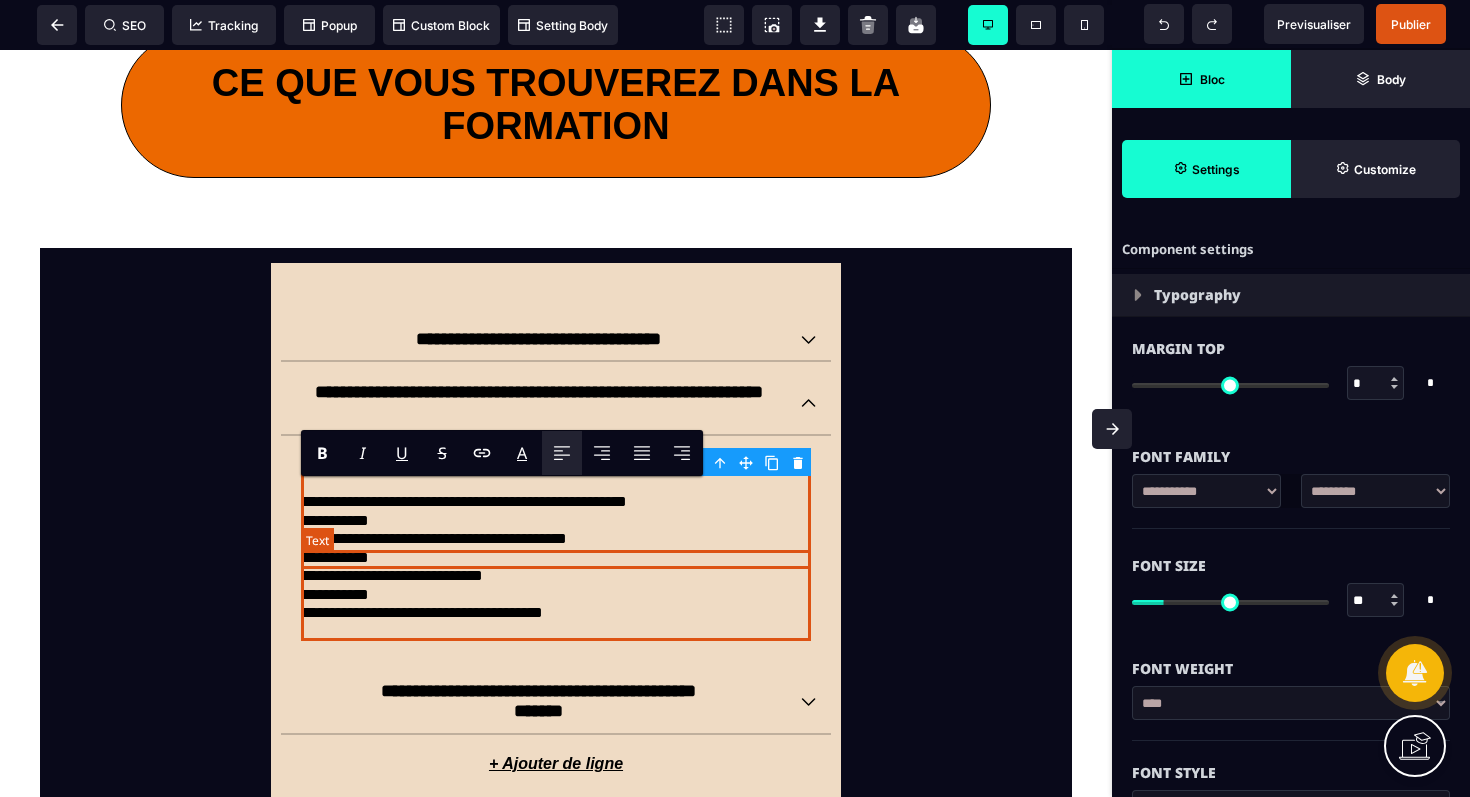 click on "**********" at bounding box center (556, 539) 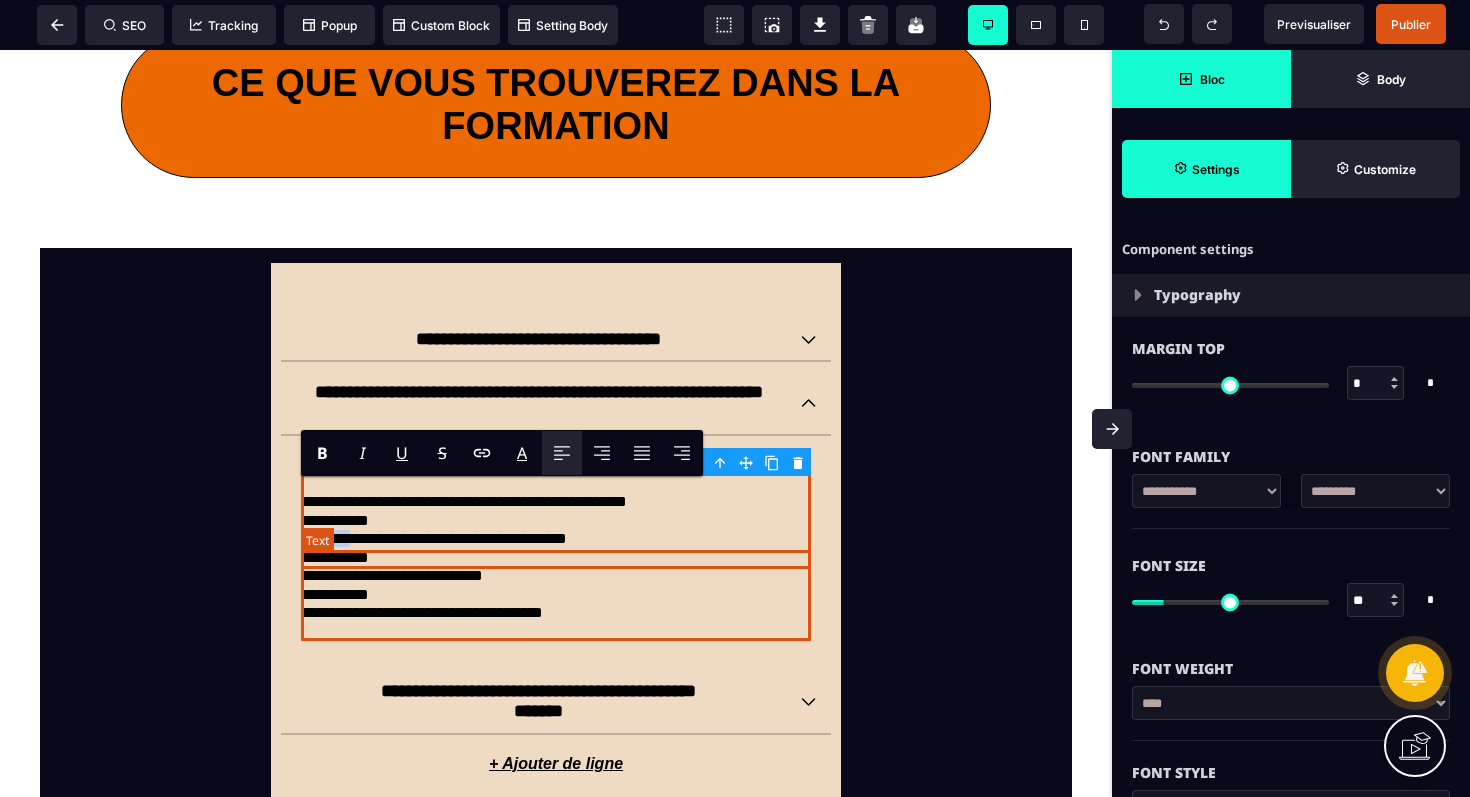 click on "**********" at bounding box center (556, 539) 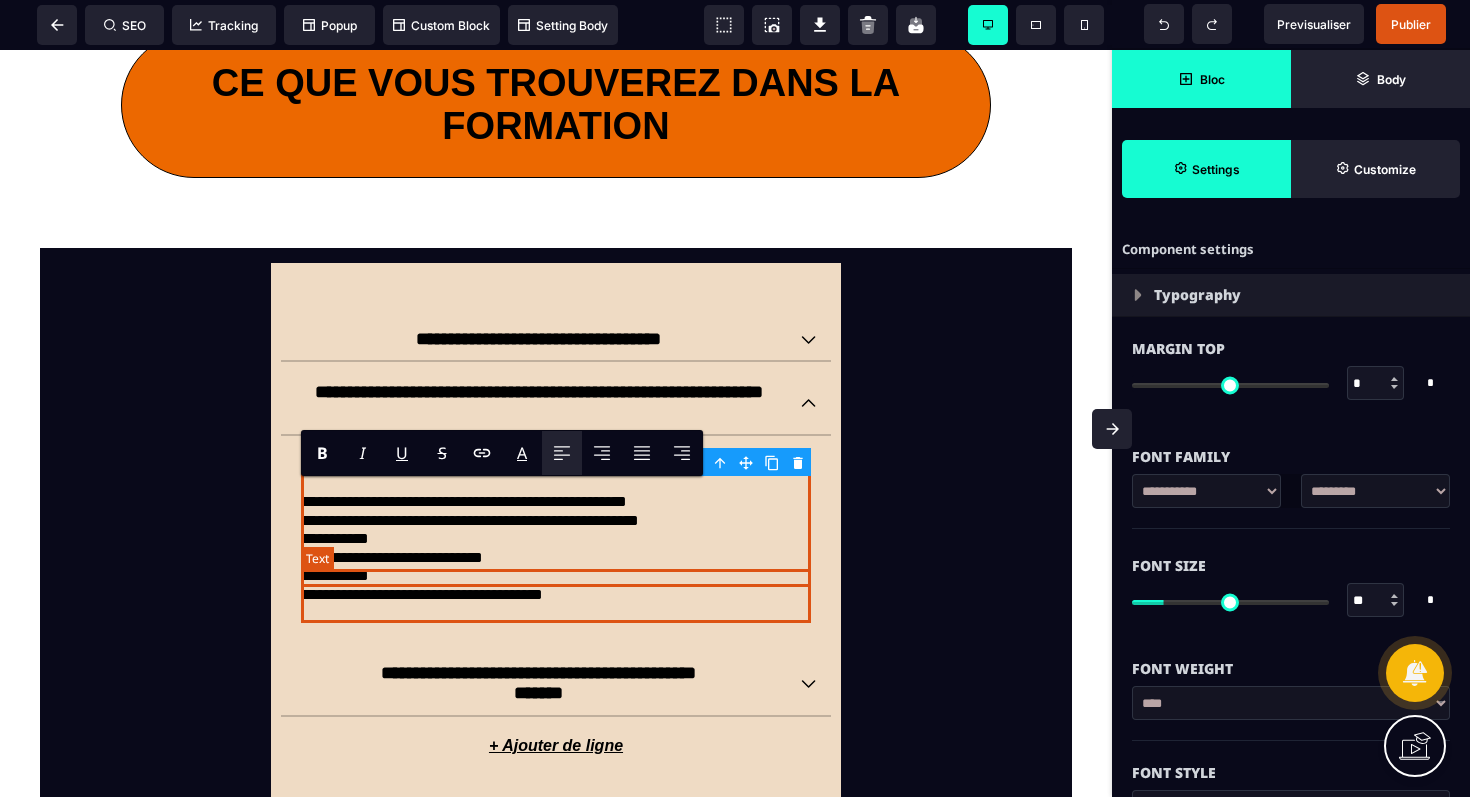 click on "**********" at bounding box center [556, 558] 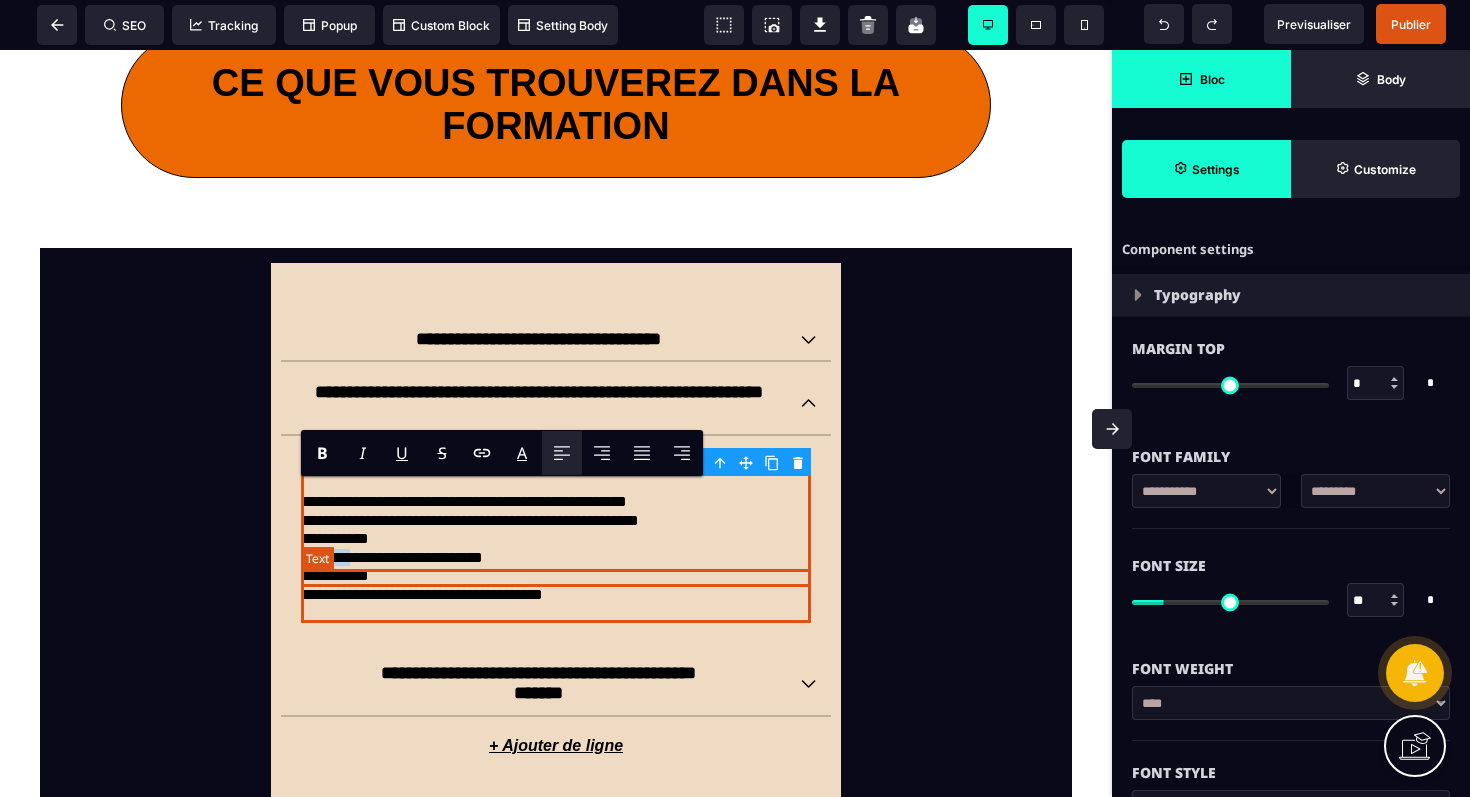 click on "**********" at bounding box center [556, 558] 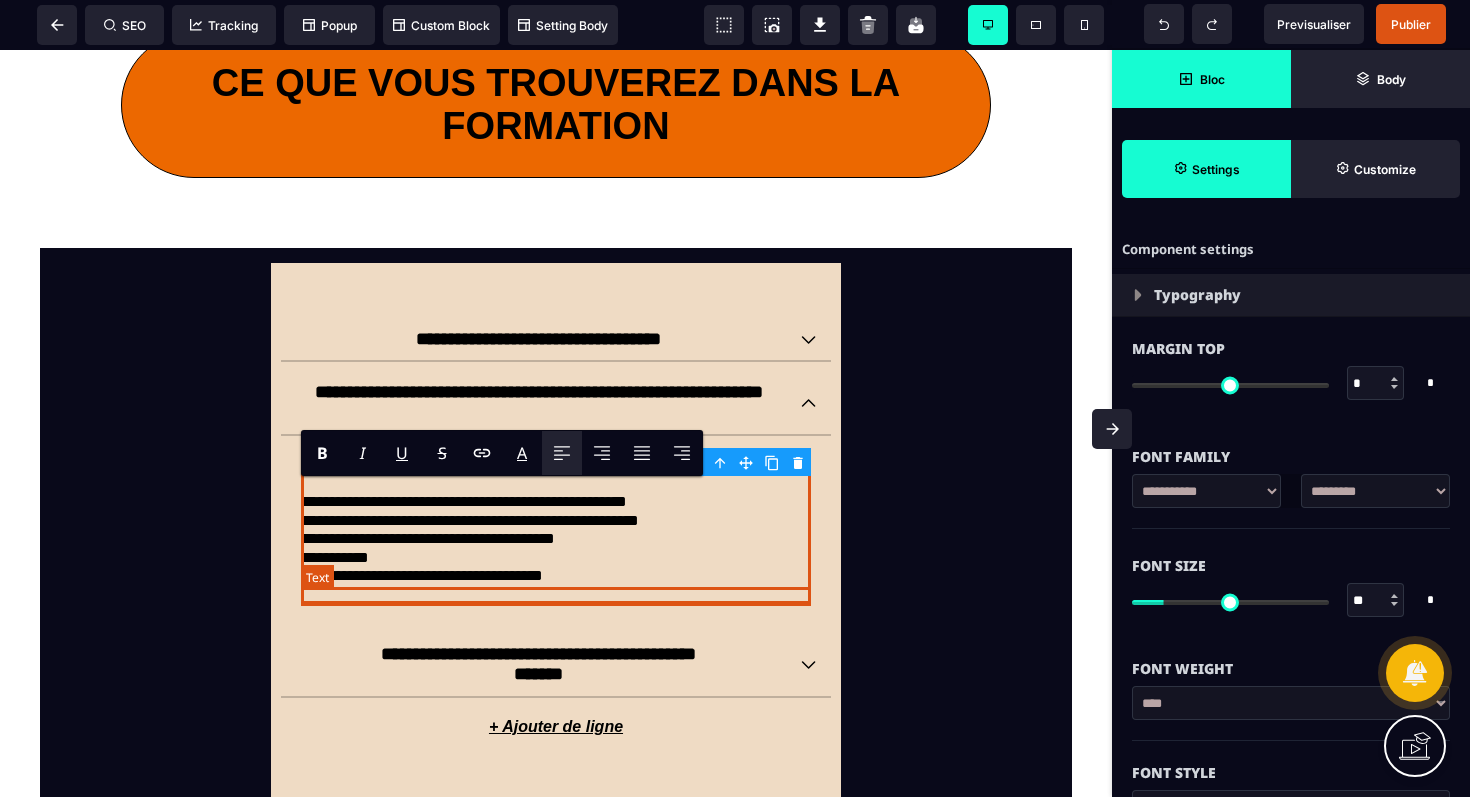 click on "**********" at bounding box center (556, 576) 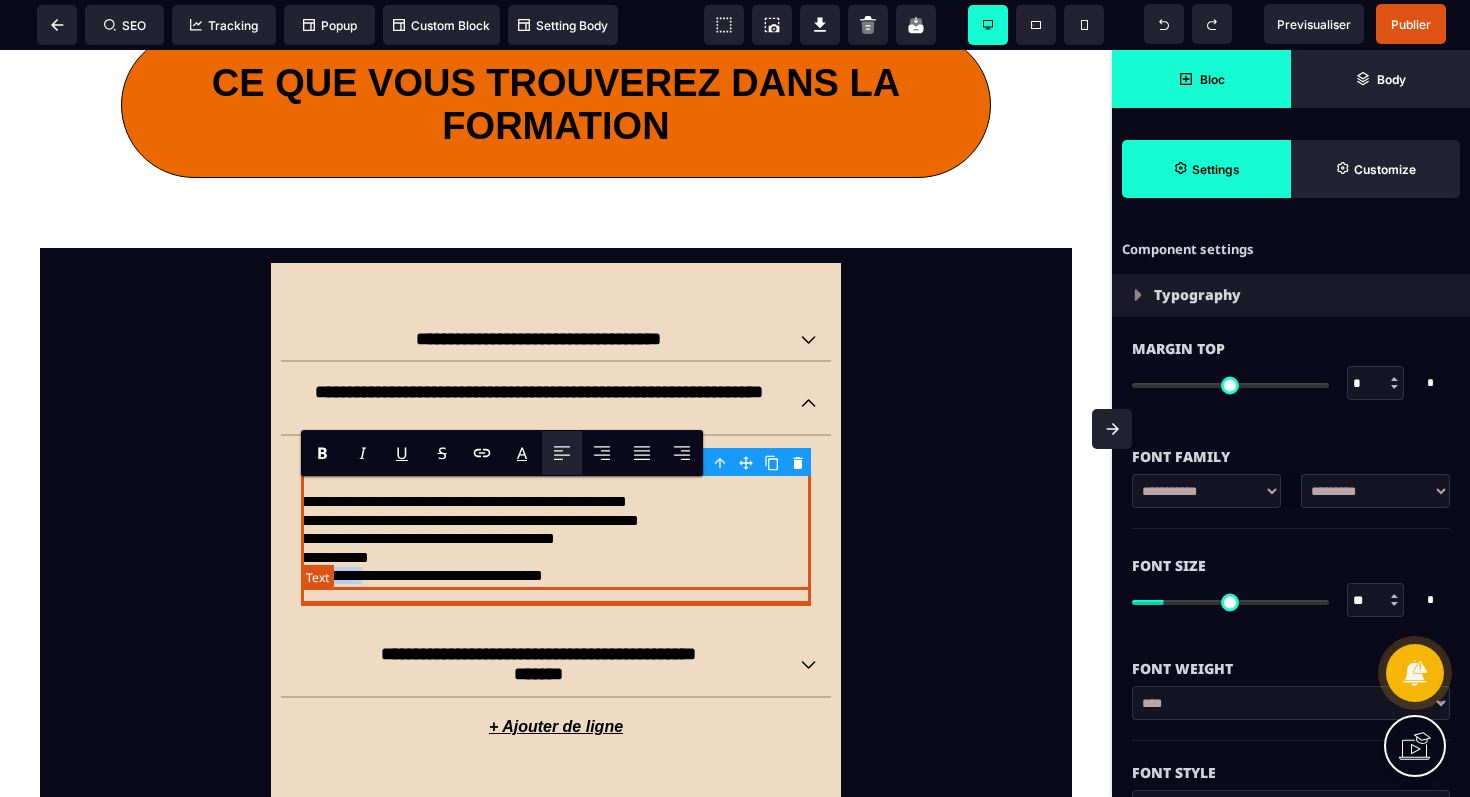 click on "**********" at bounding box center (556, 576) 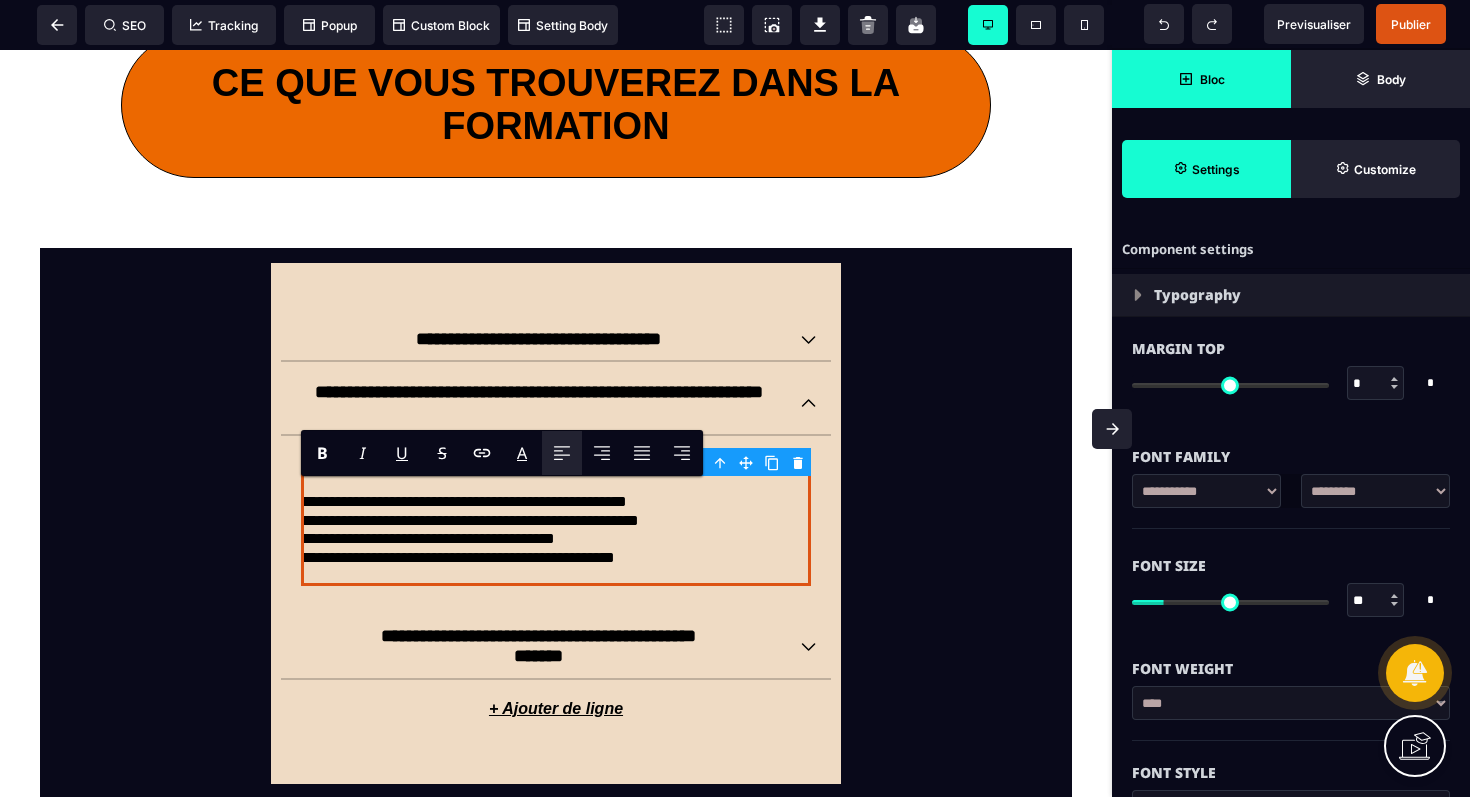 click on "**********" at bounding box center [556, 1223] 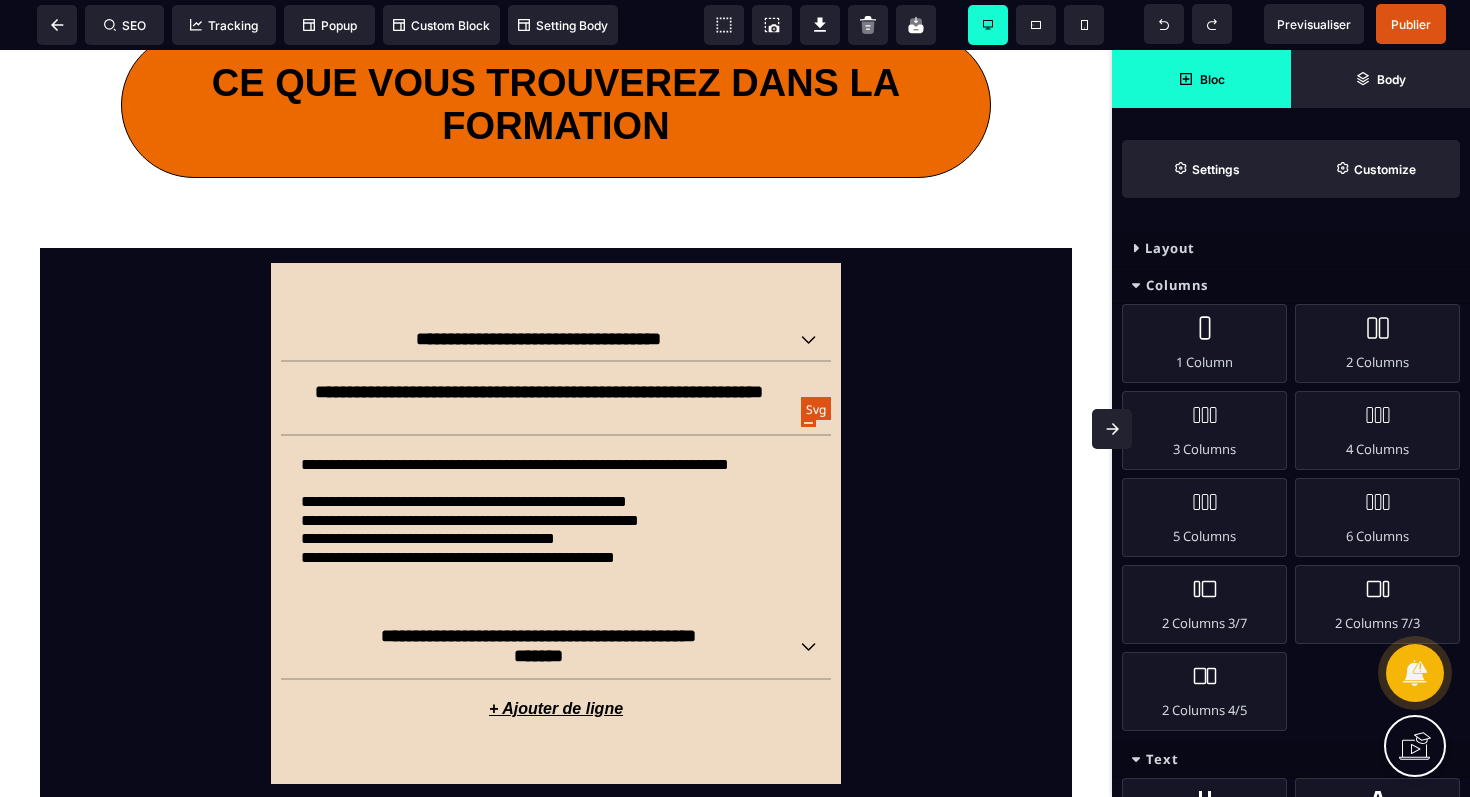 click 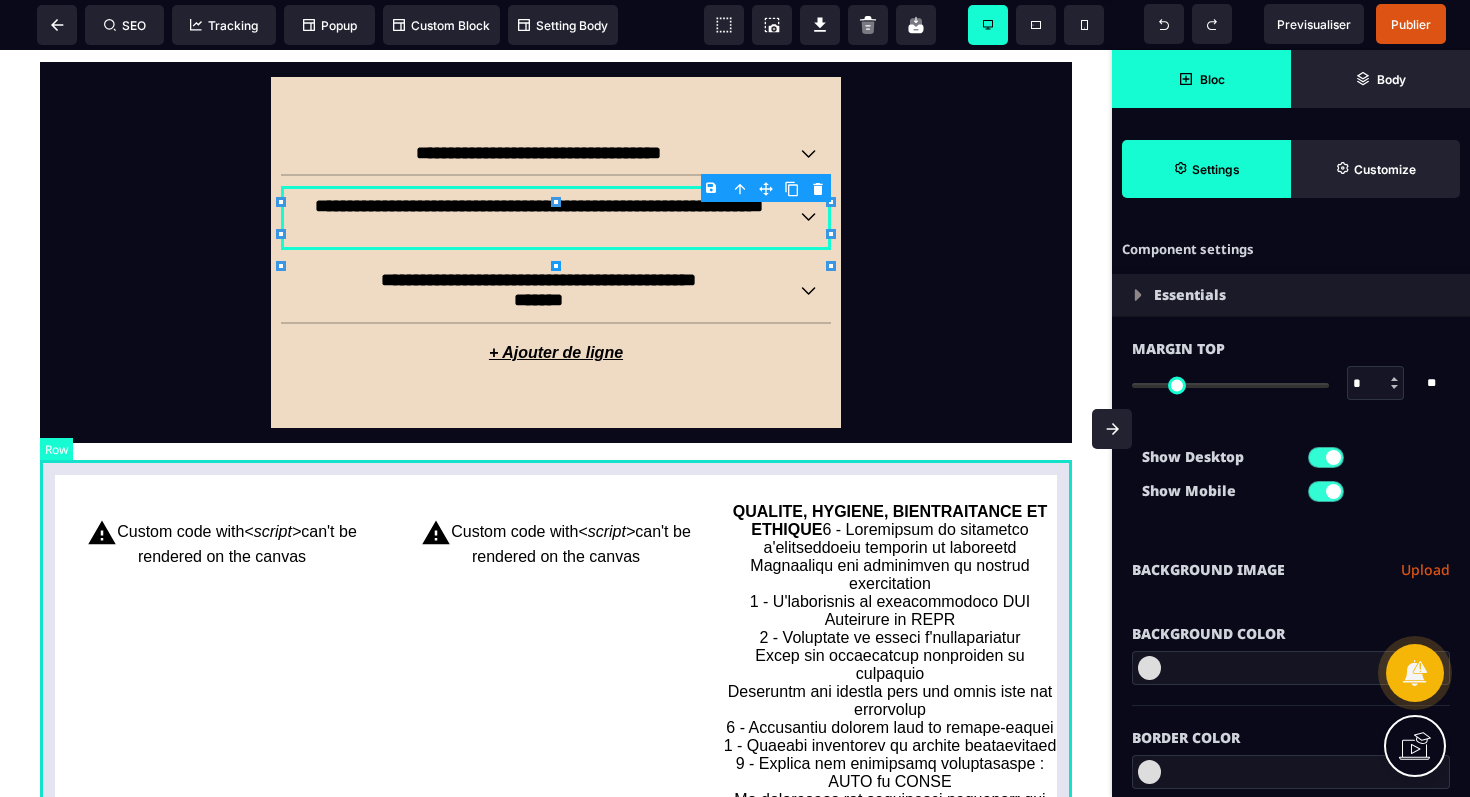 scroll, scrollTop: 2192, scrollLeft: 0, axis: vertical 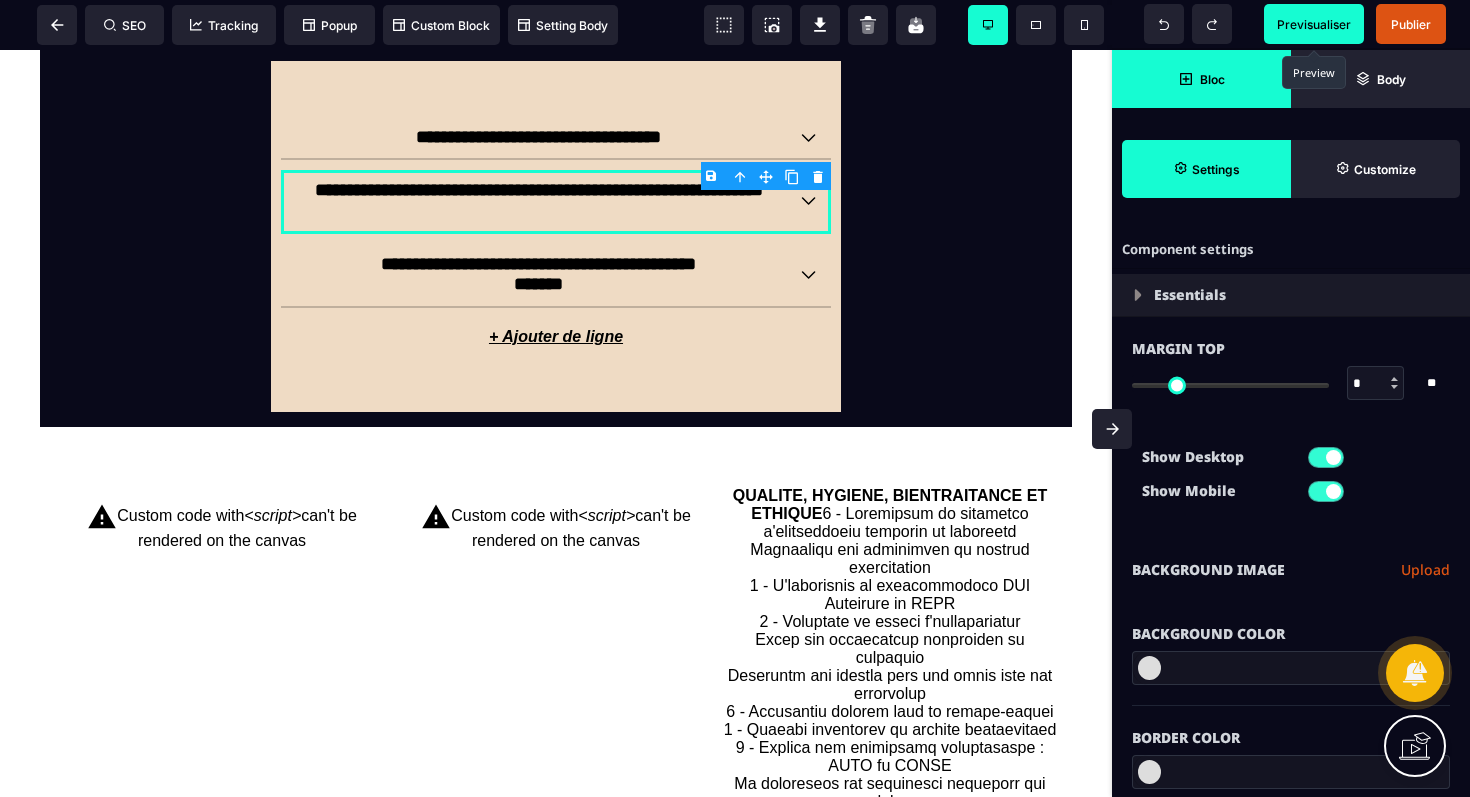click on "Previsualiser" at bounding box center (1314, 24) 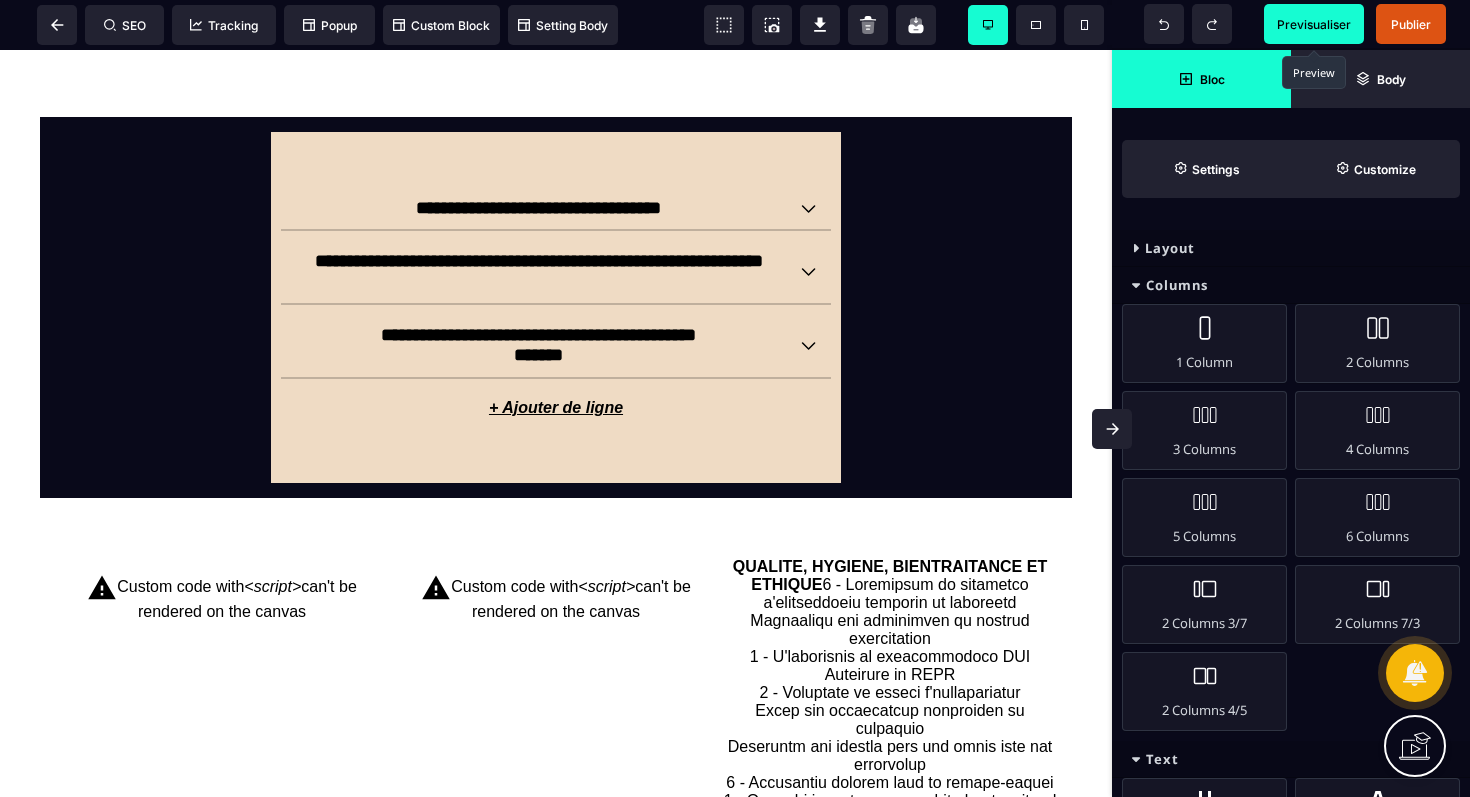 scroll, scrollTop: 2120, scrollLeft: 0, axis: vertical 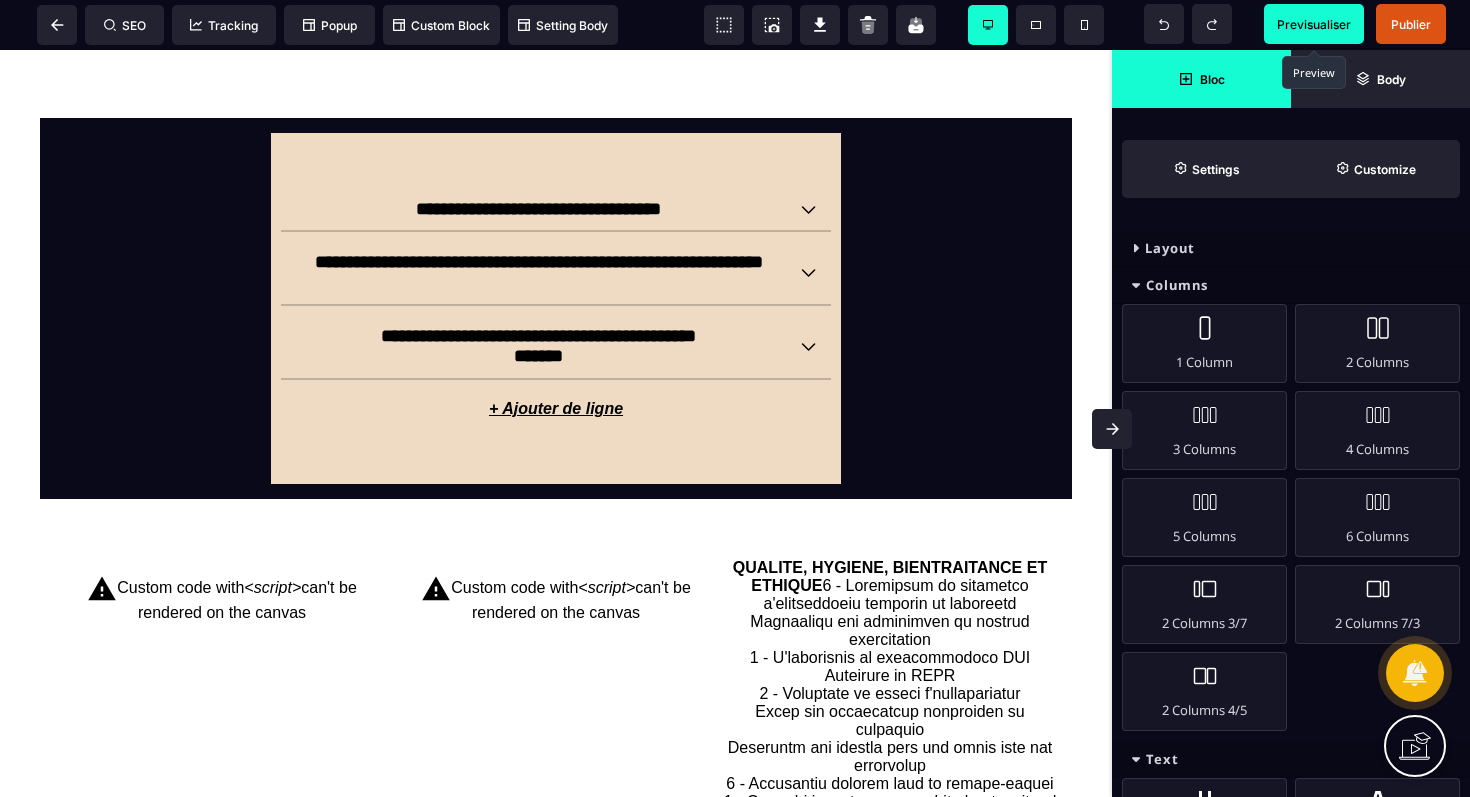 click on "**********" at bounding box center [556, 1008] 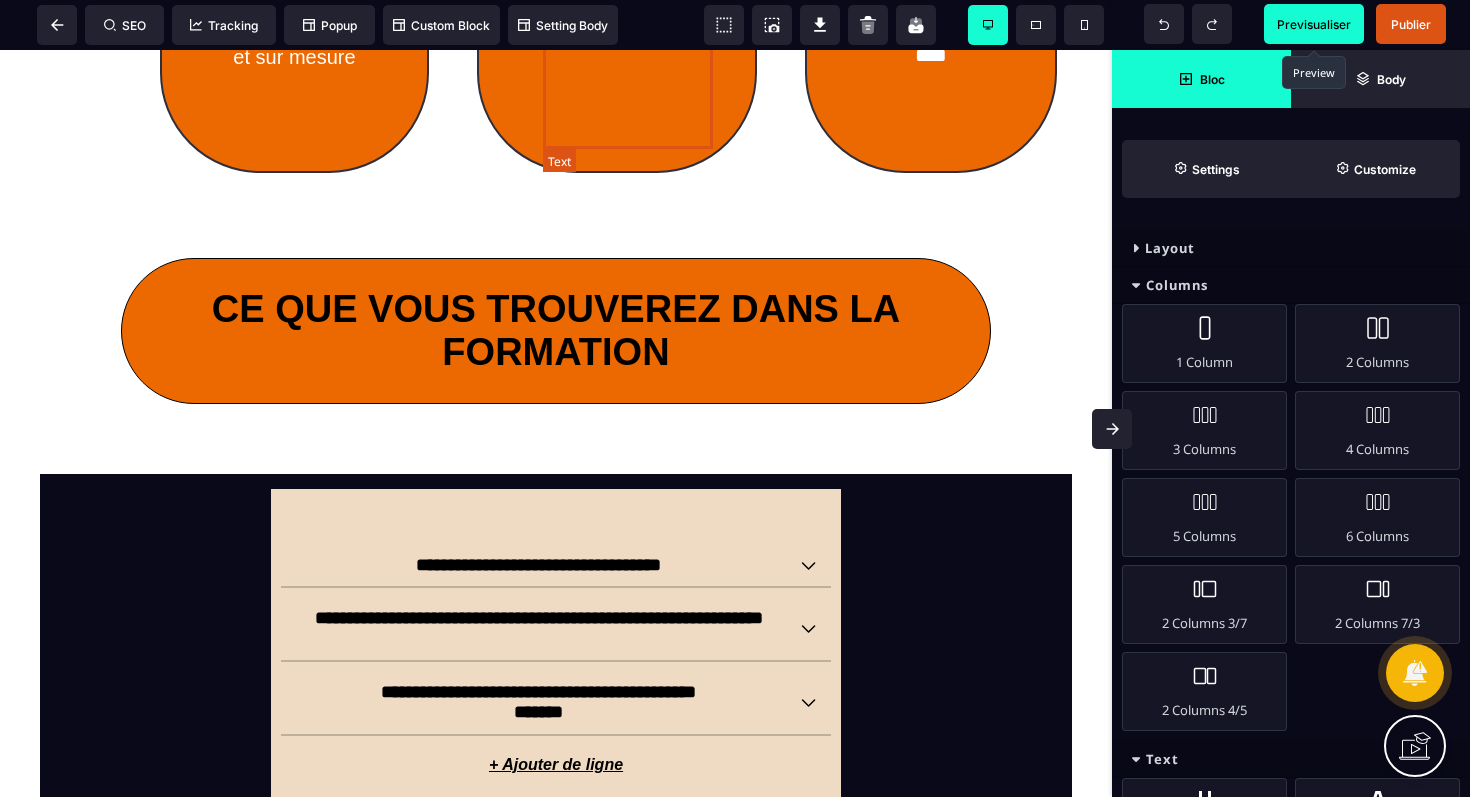 scroll, scrollTop: 1760, scrollLeft: 0, axis: vertical 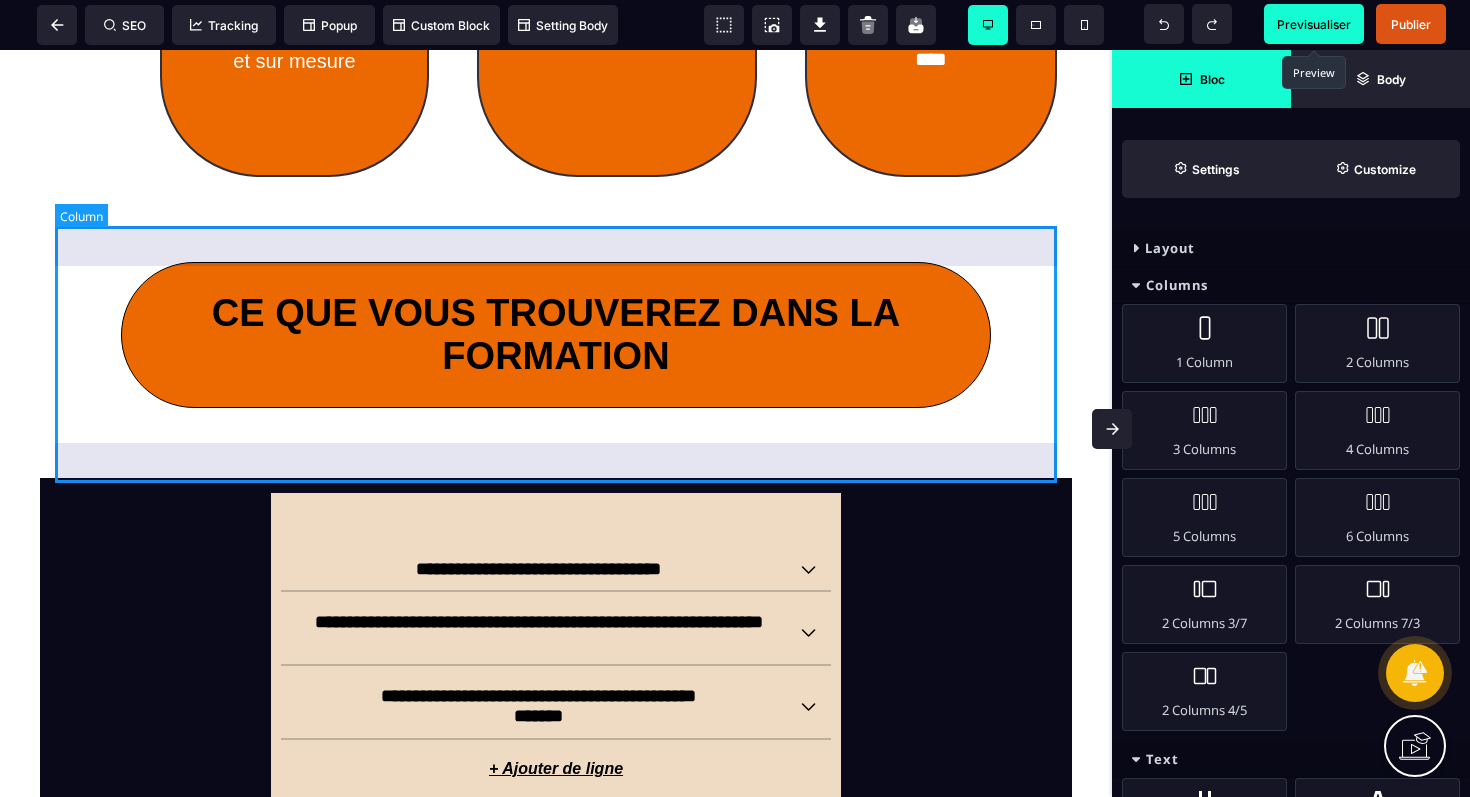 click on "CE QUE VOUS TROUVEREZ DANS LA FORMATION" at bounding box center (556, 335) 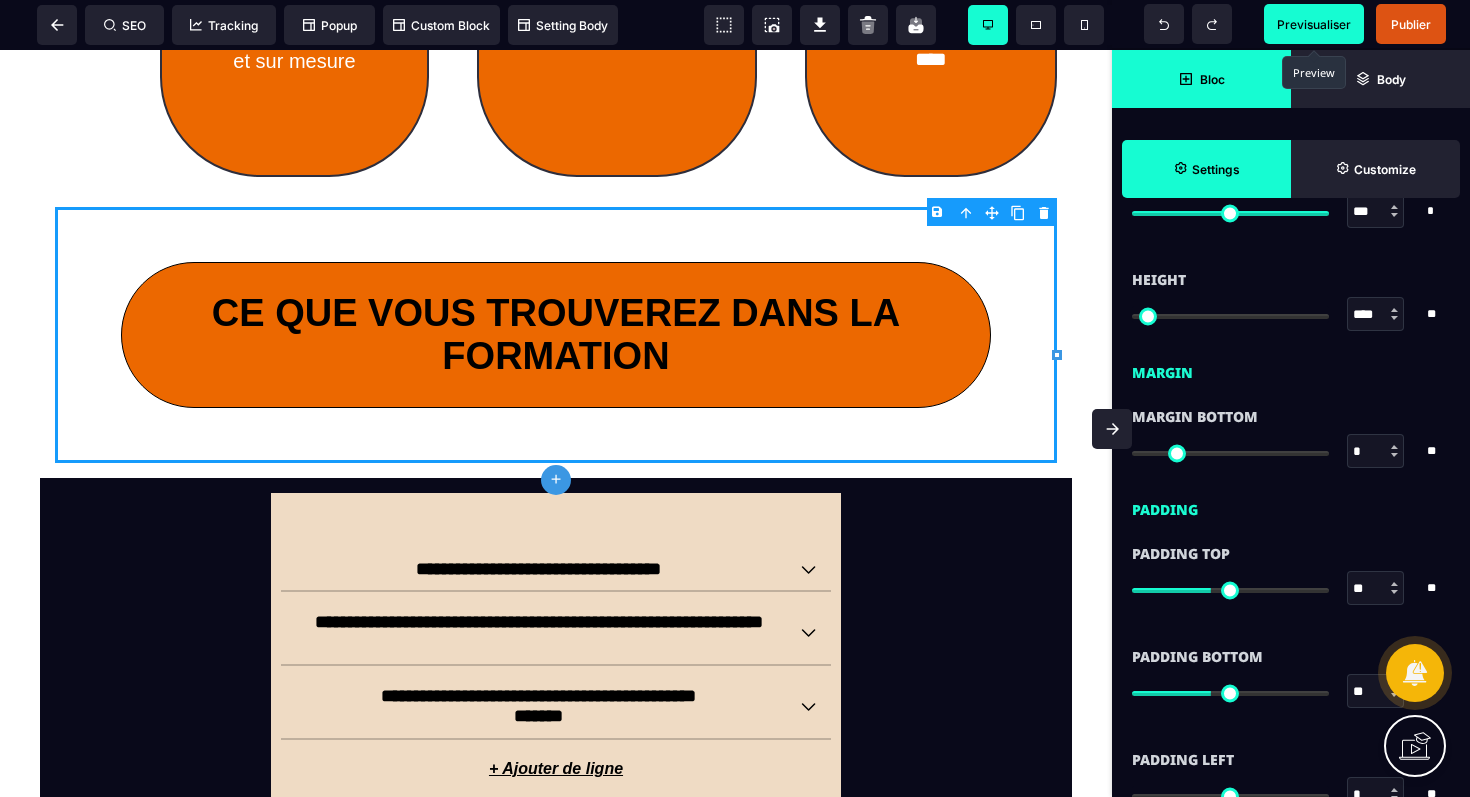 scroll, scrollTop: 1407, scrollLeft: 0, axis: vertical 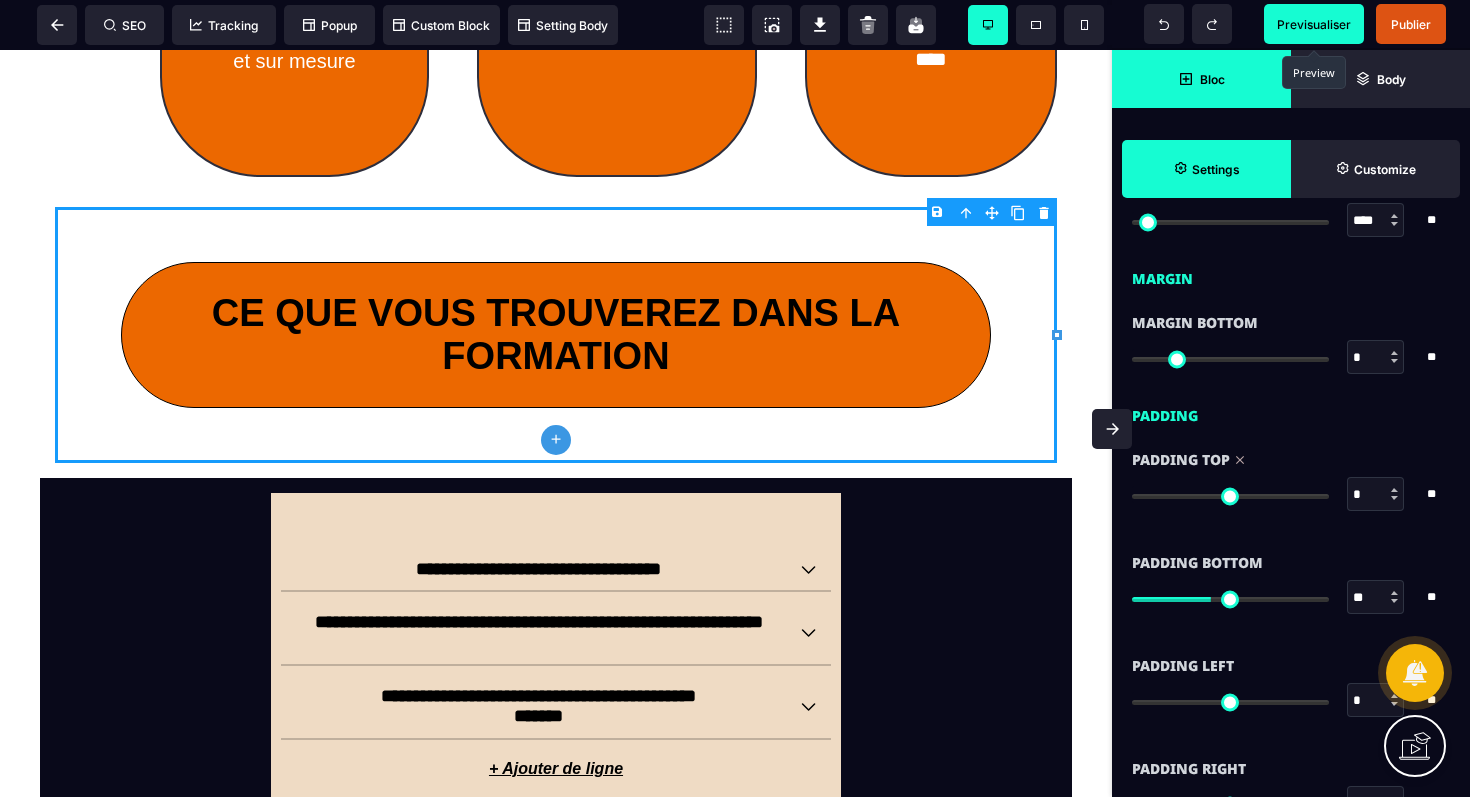 click at bounding box center [1230, 496] 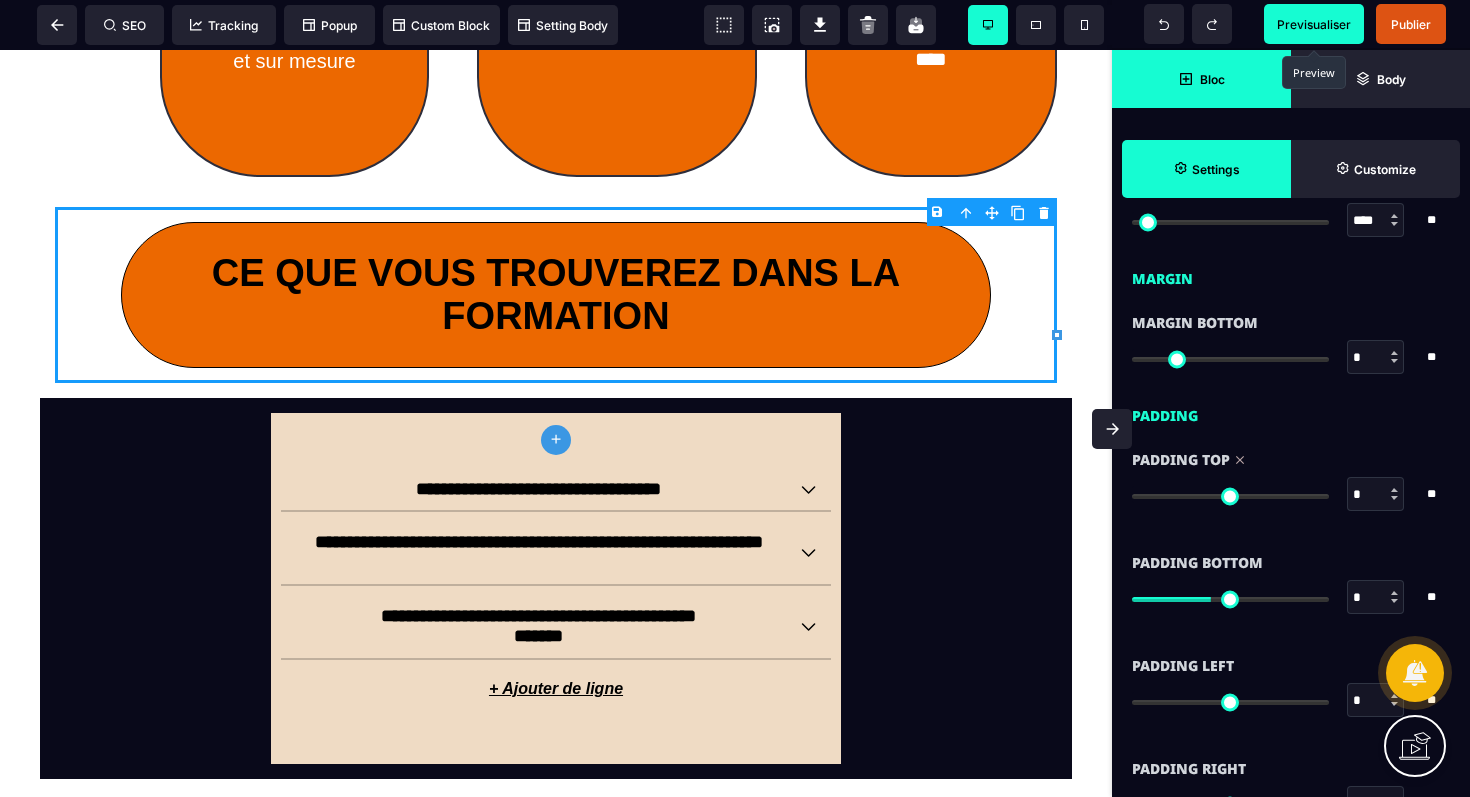 click at bounding box center (1230, 599) 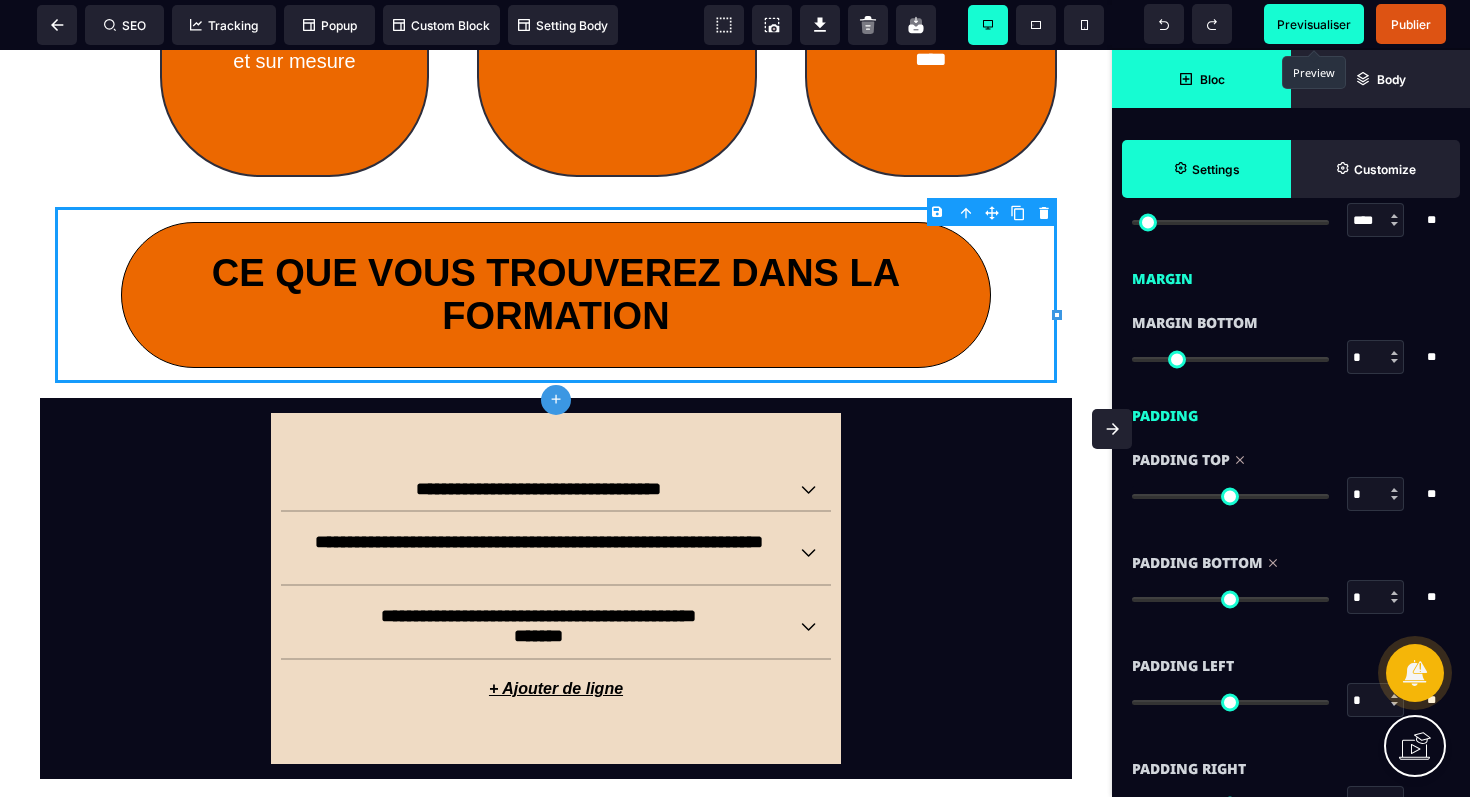 click on "**********" at bounding box center (556, 1328) 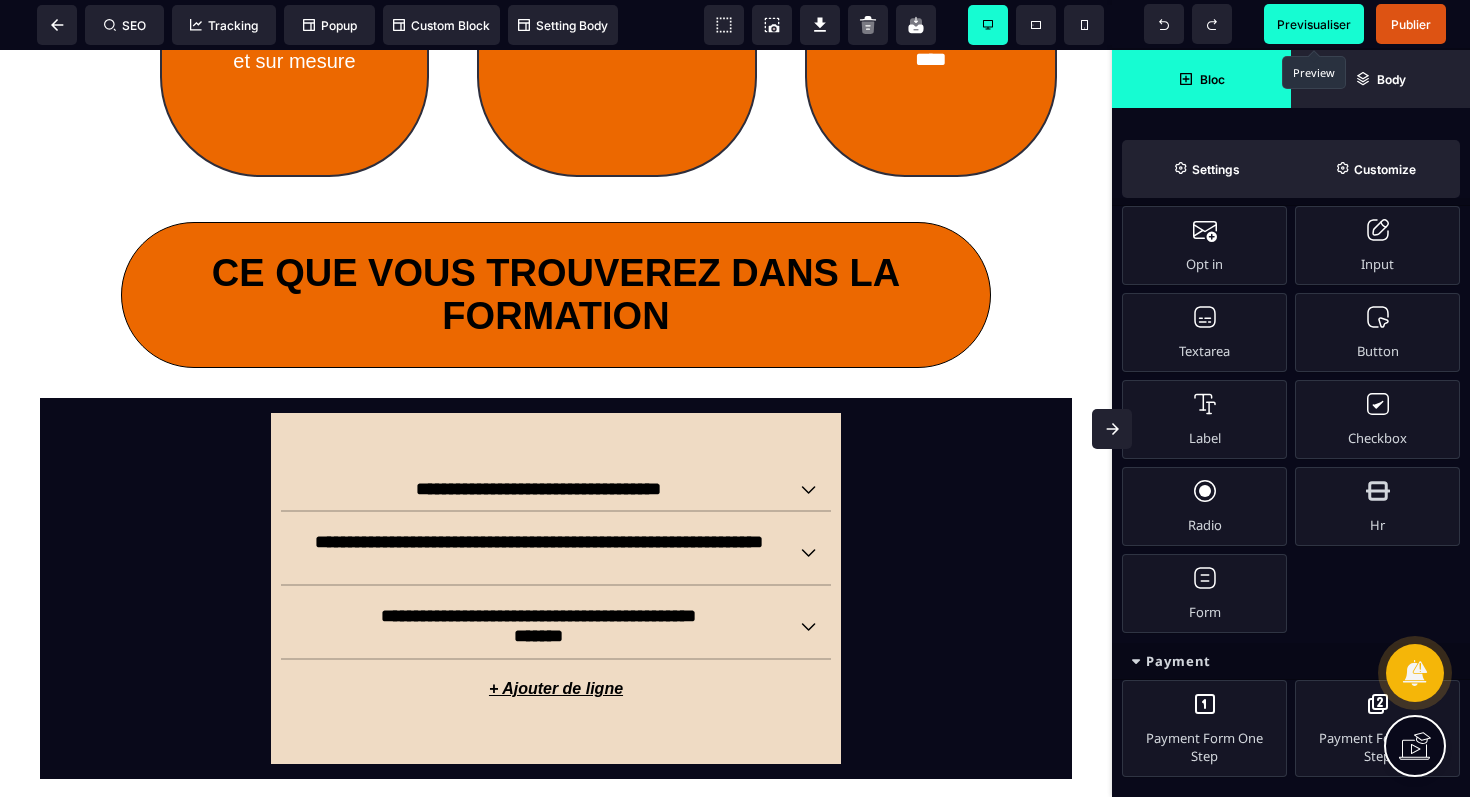 click on "**********" at bounding box center [556, 1328] 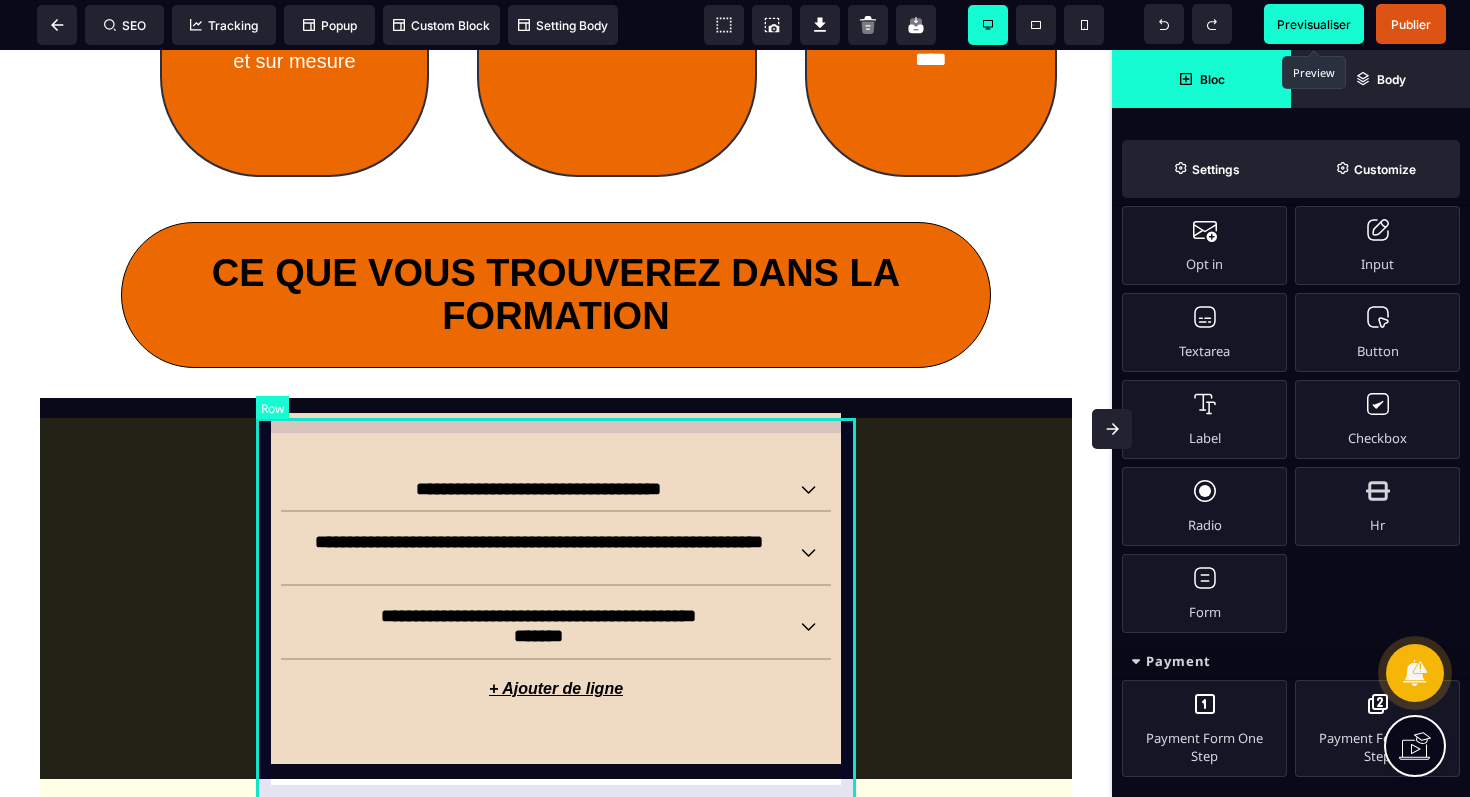 click on "**********" at bounding box center (556, 588) 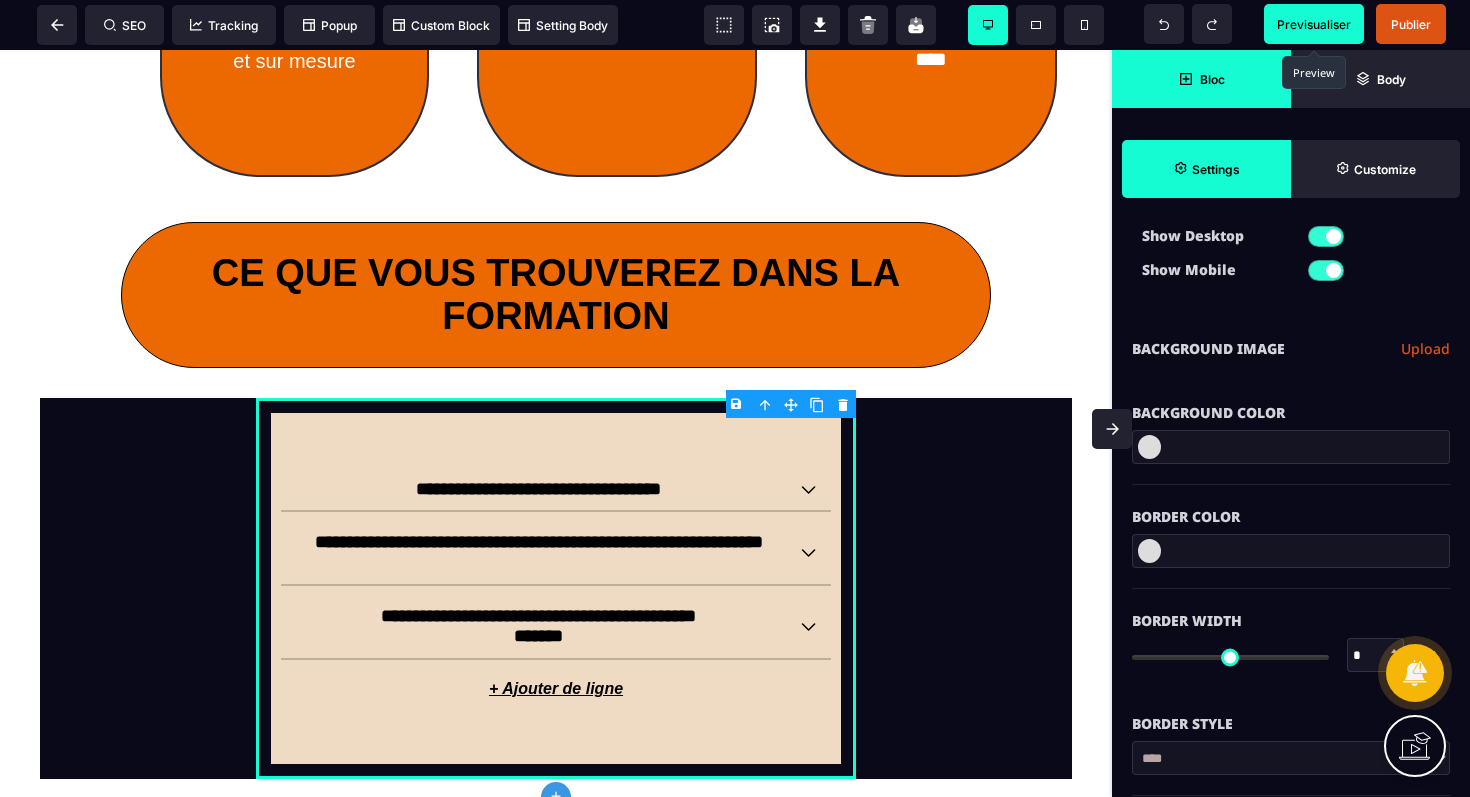 scroll, scrollTop: 230, scrollLeft: 0, axis: vertical 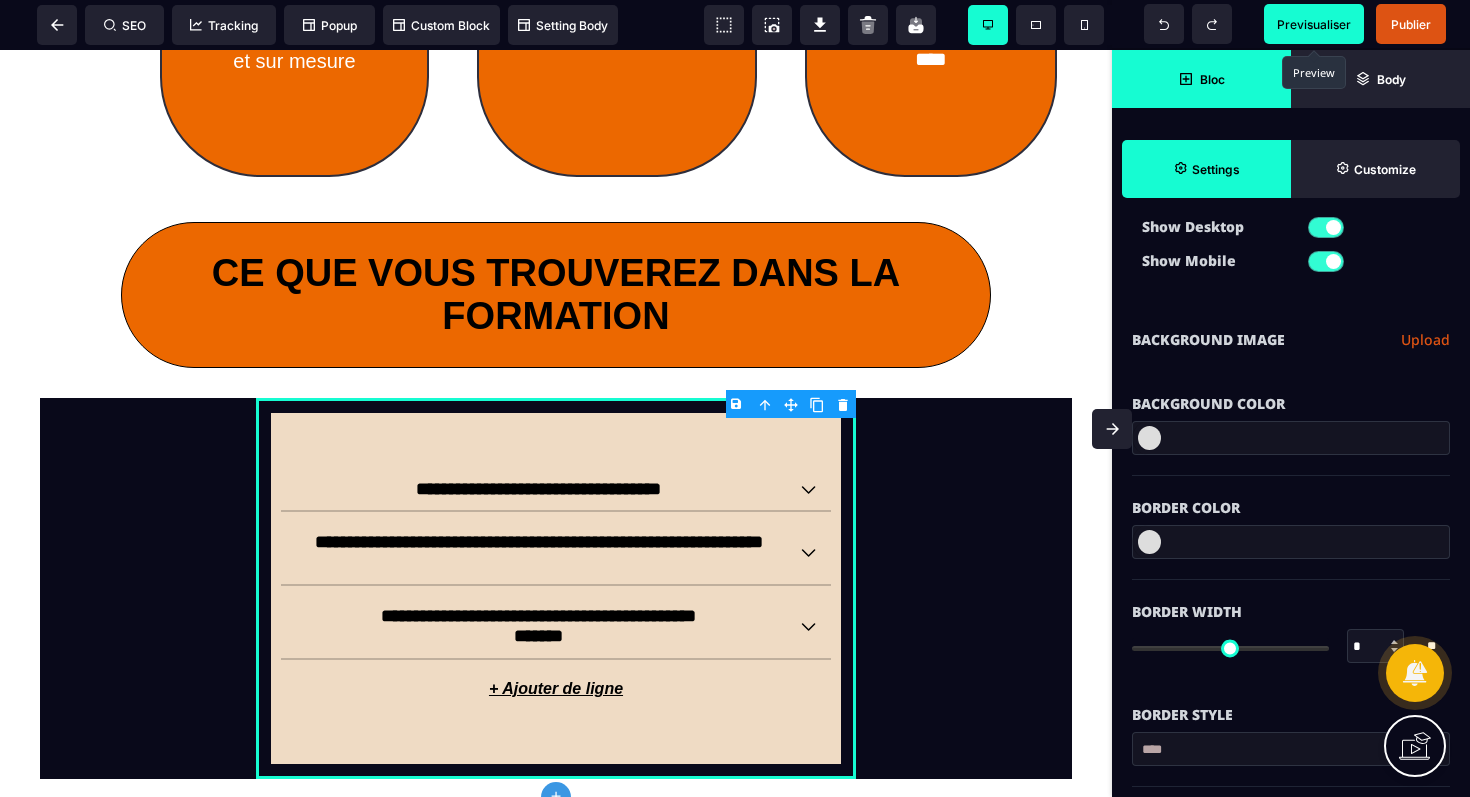 click at bounding box center [1149, 438] 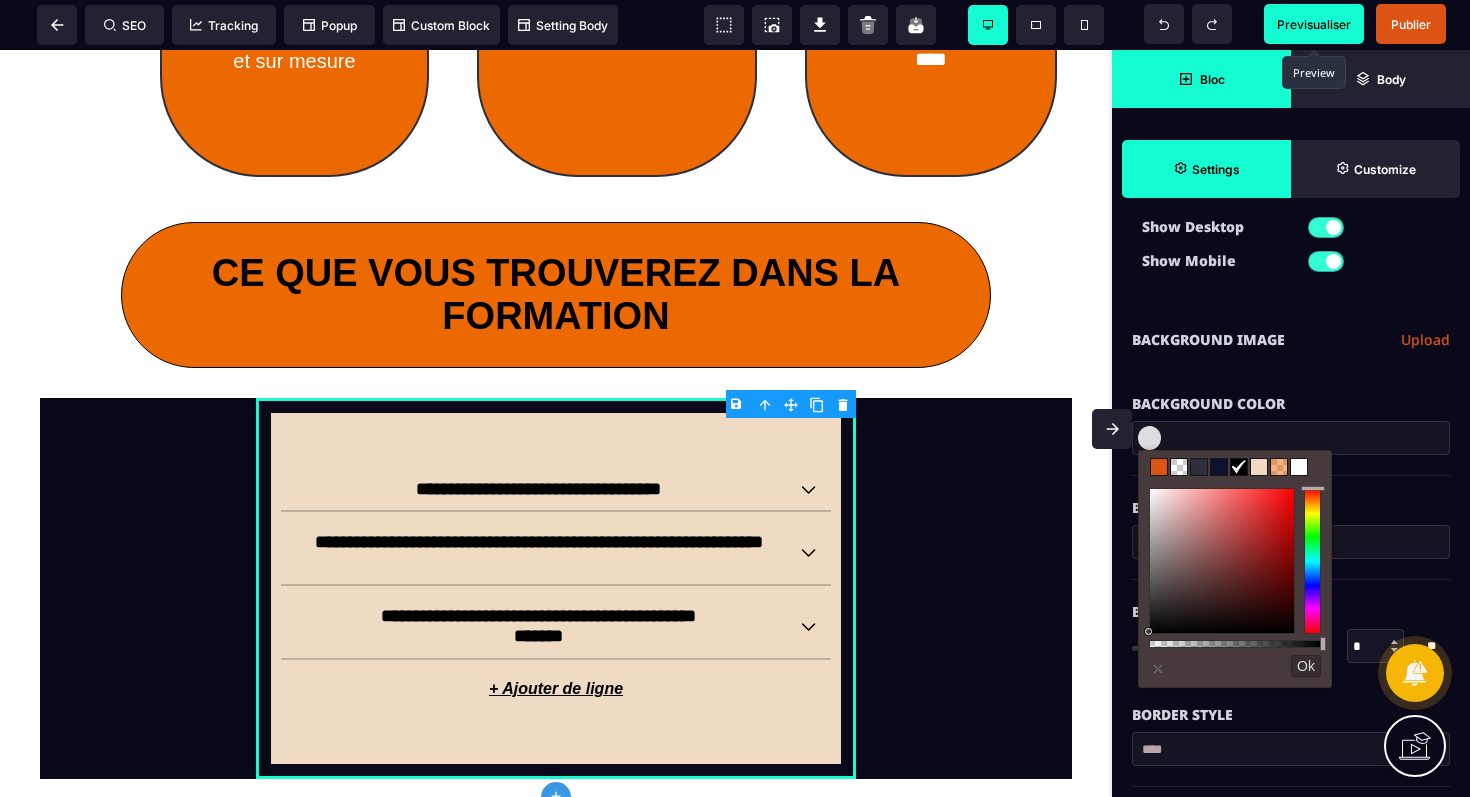 click at bounding box center [1299, 467] 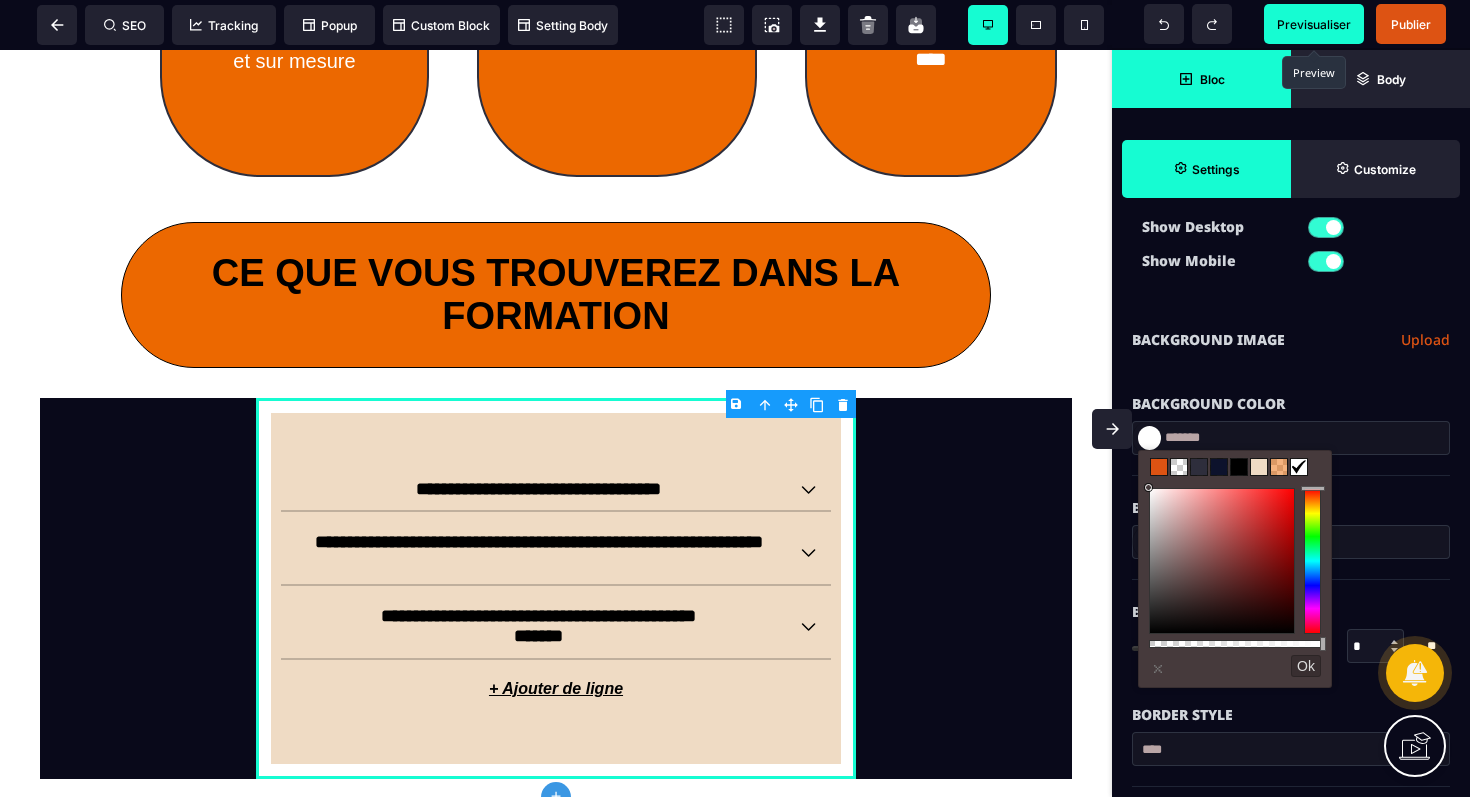 click at bounding box center (1259, 467) 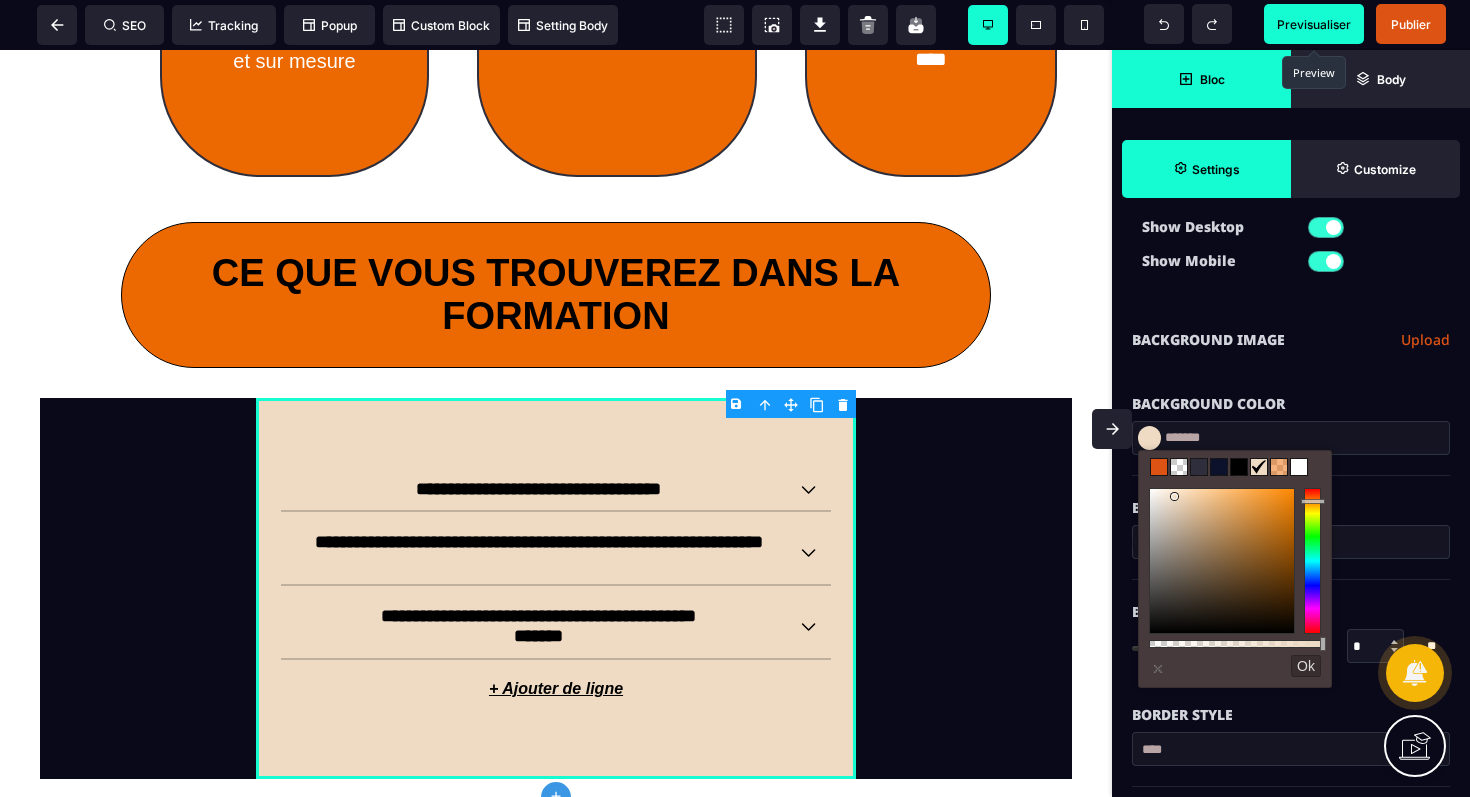 click at bounding box center (1159, 467) 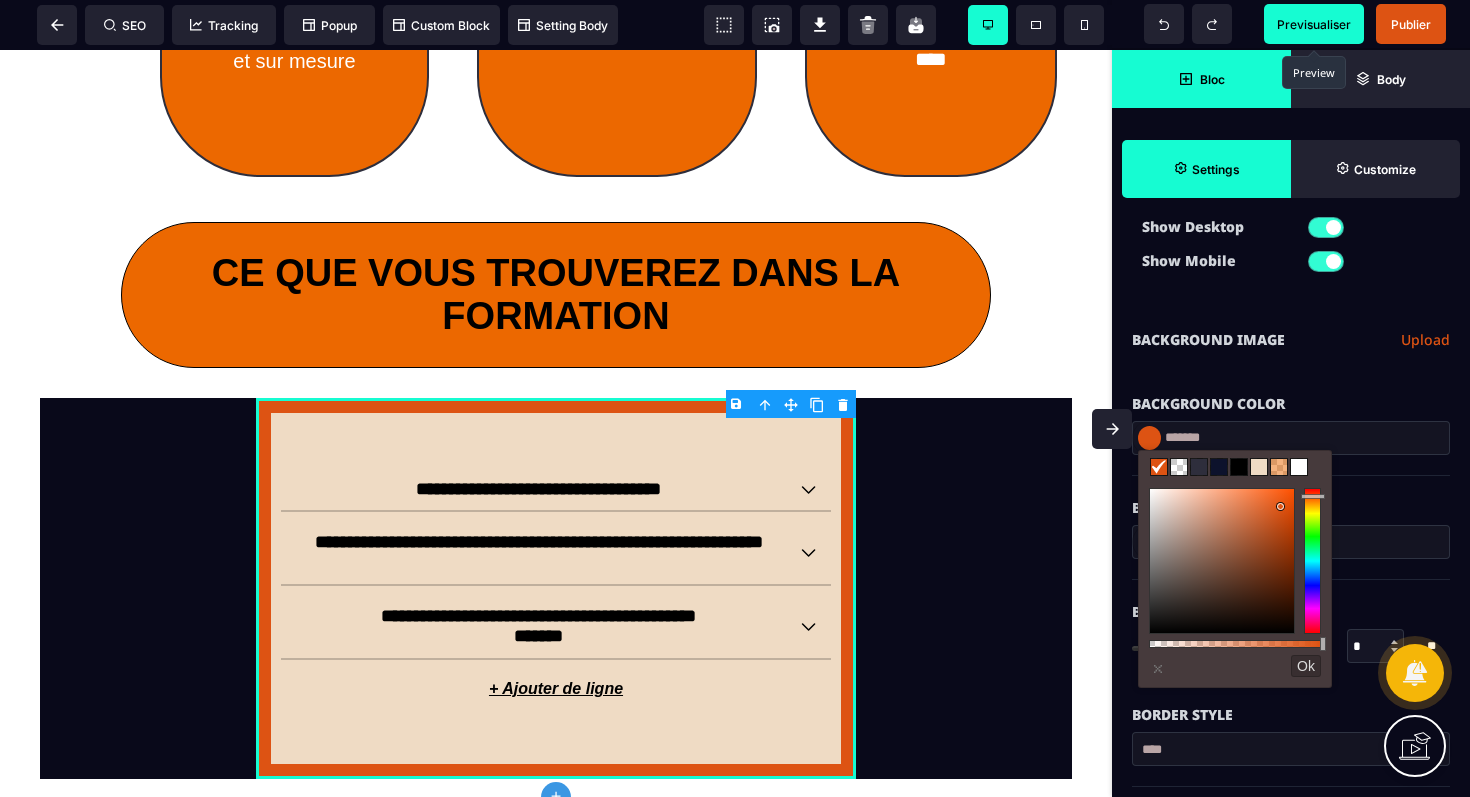 click at bounding box center (1159, 467) 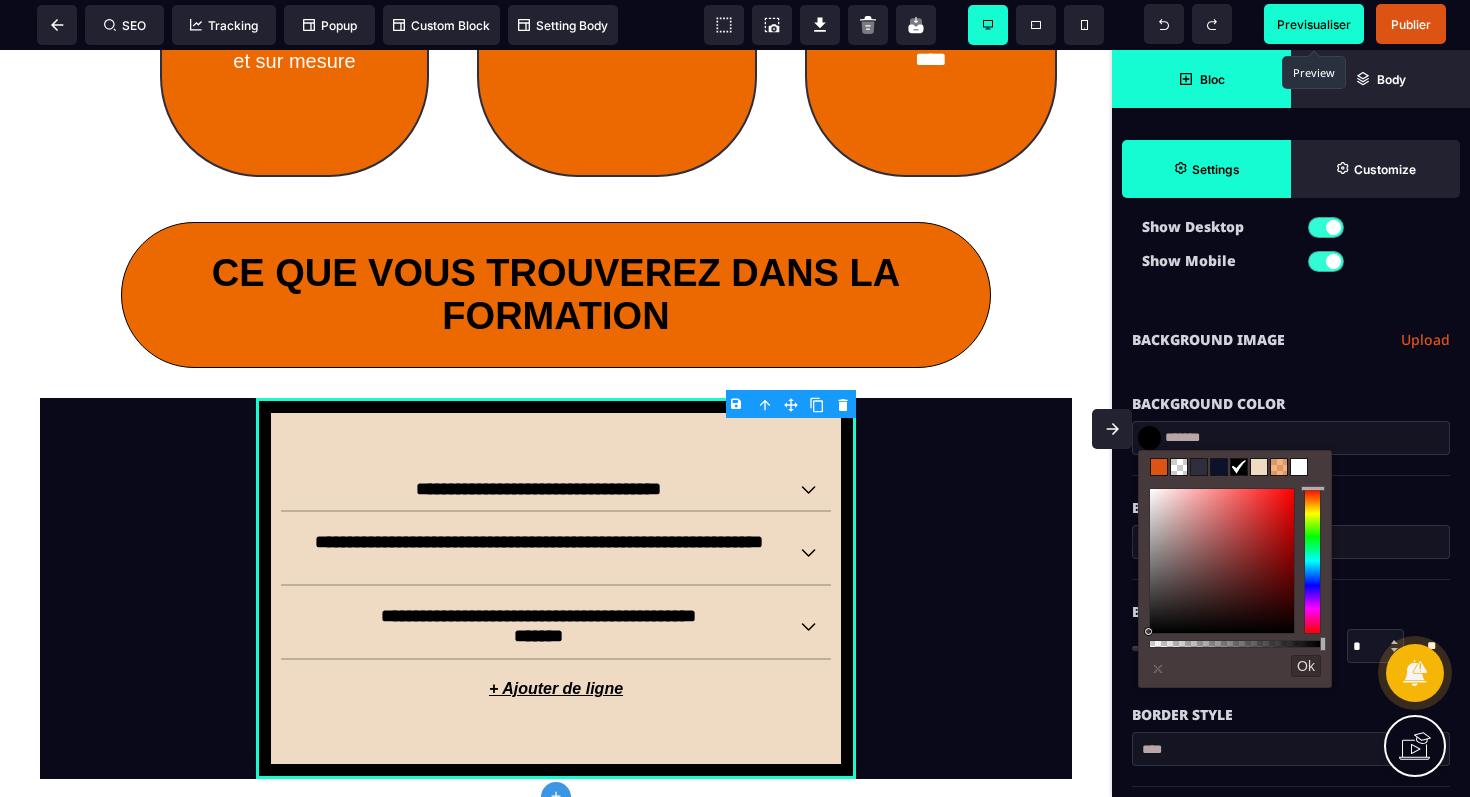 click at bounding box center (1299, 467) 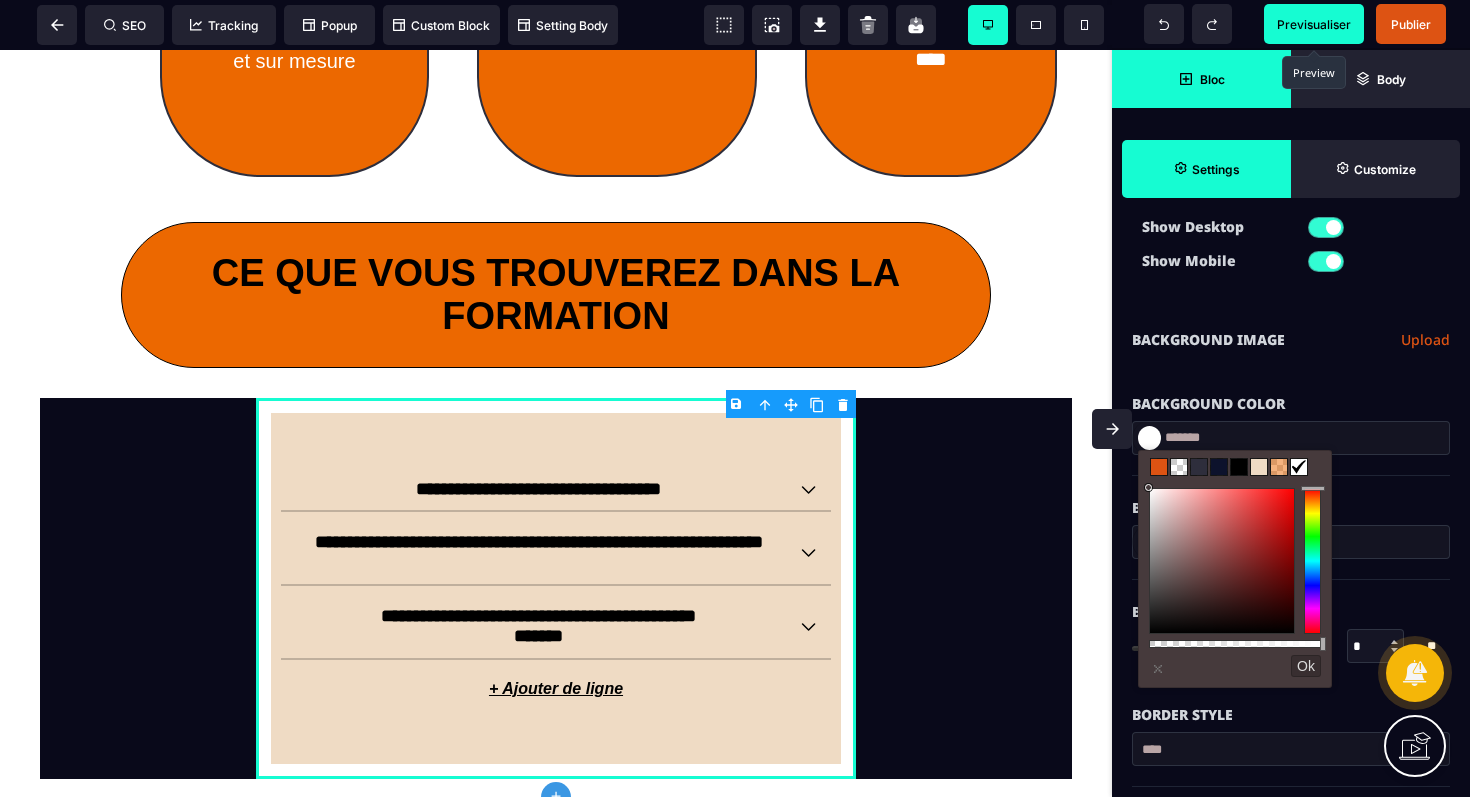 click at bounding box center (1259, 467) 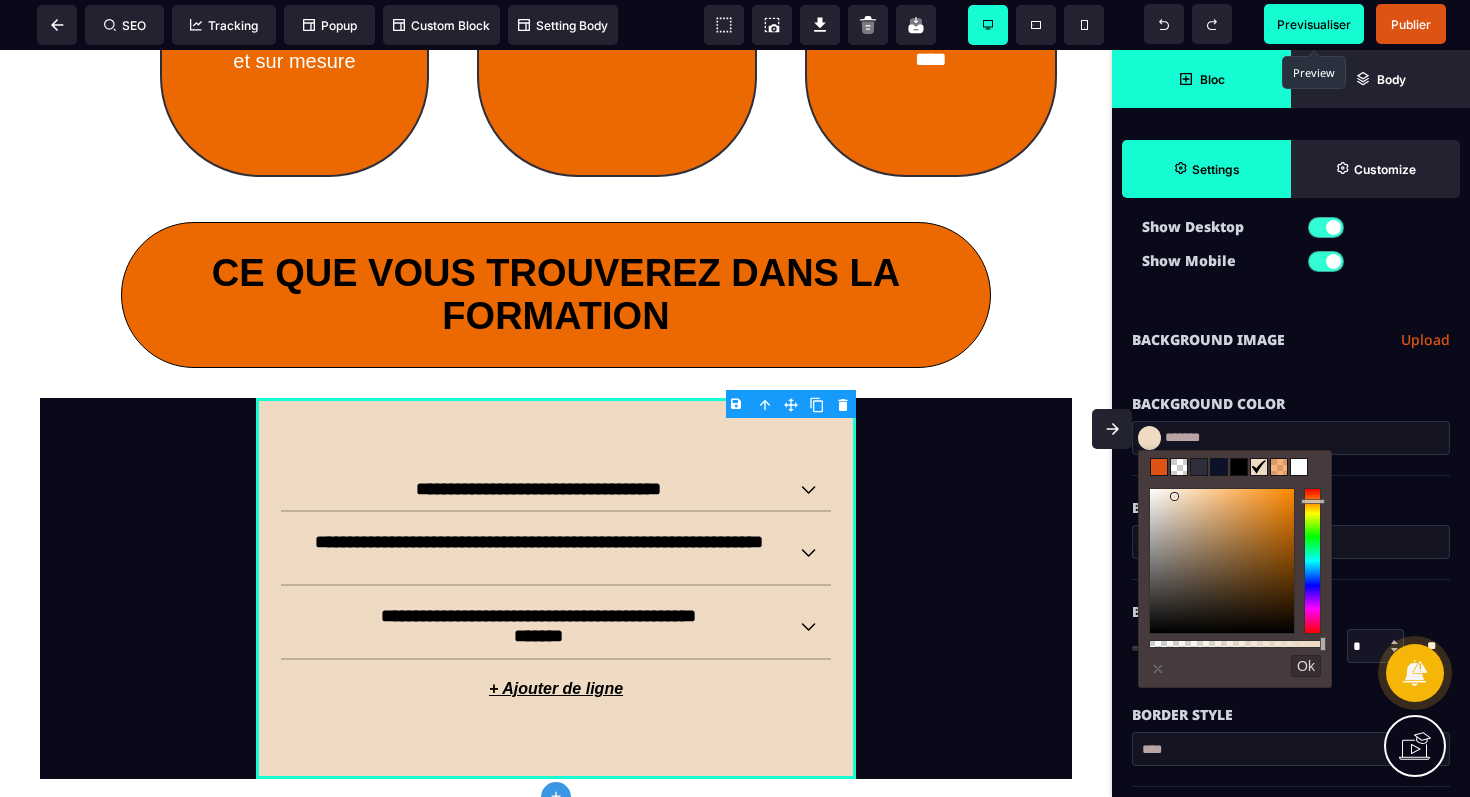 click on "Border Color" at bounding box center [1291, 528] 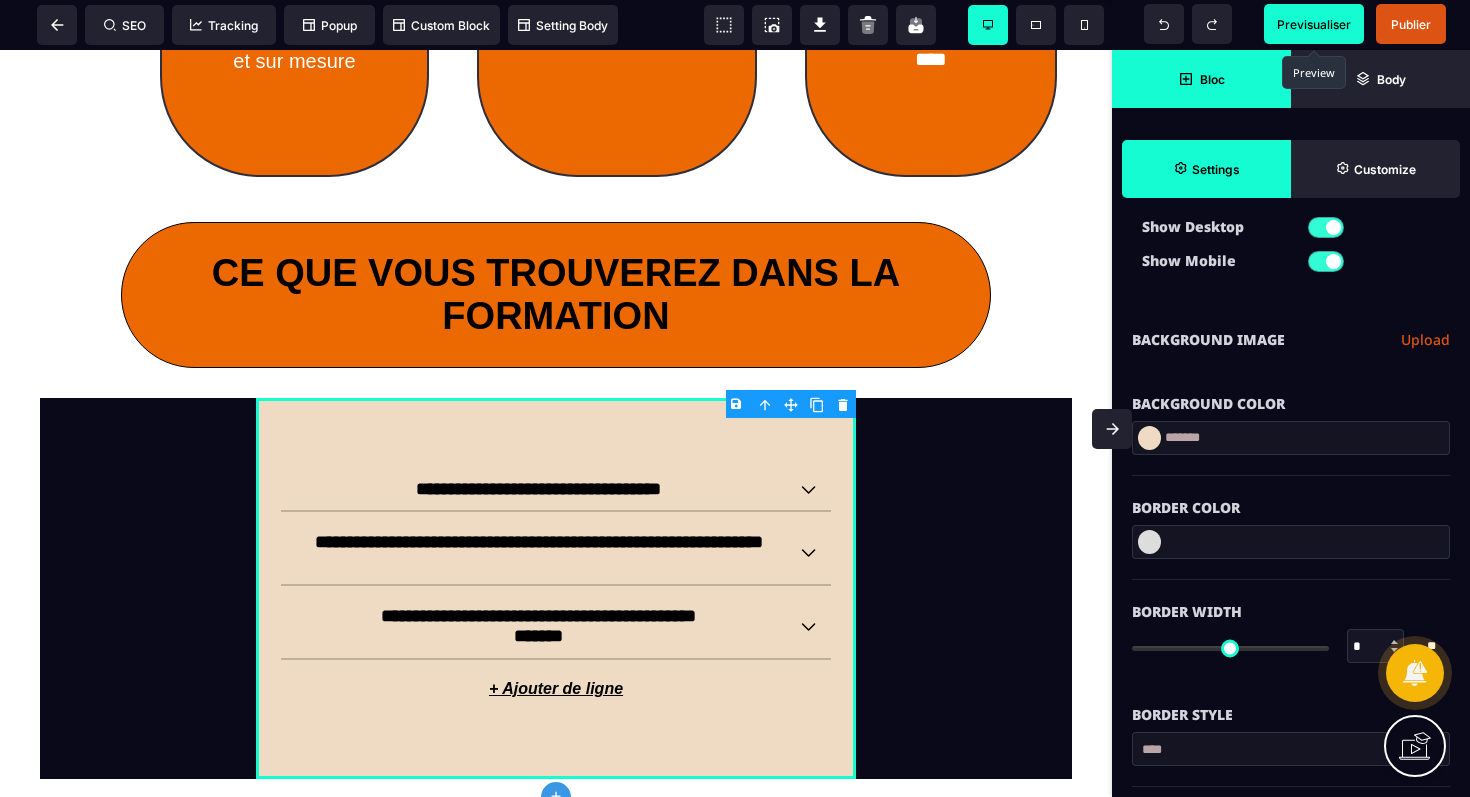click at bounding box center [1149, 542] 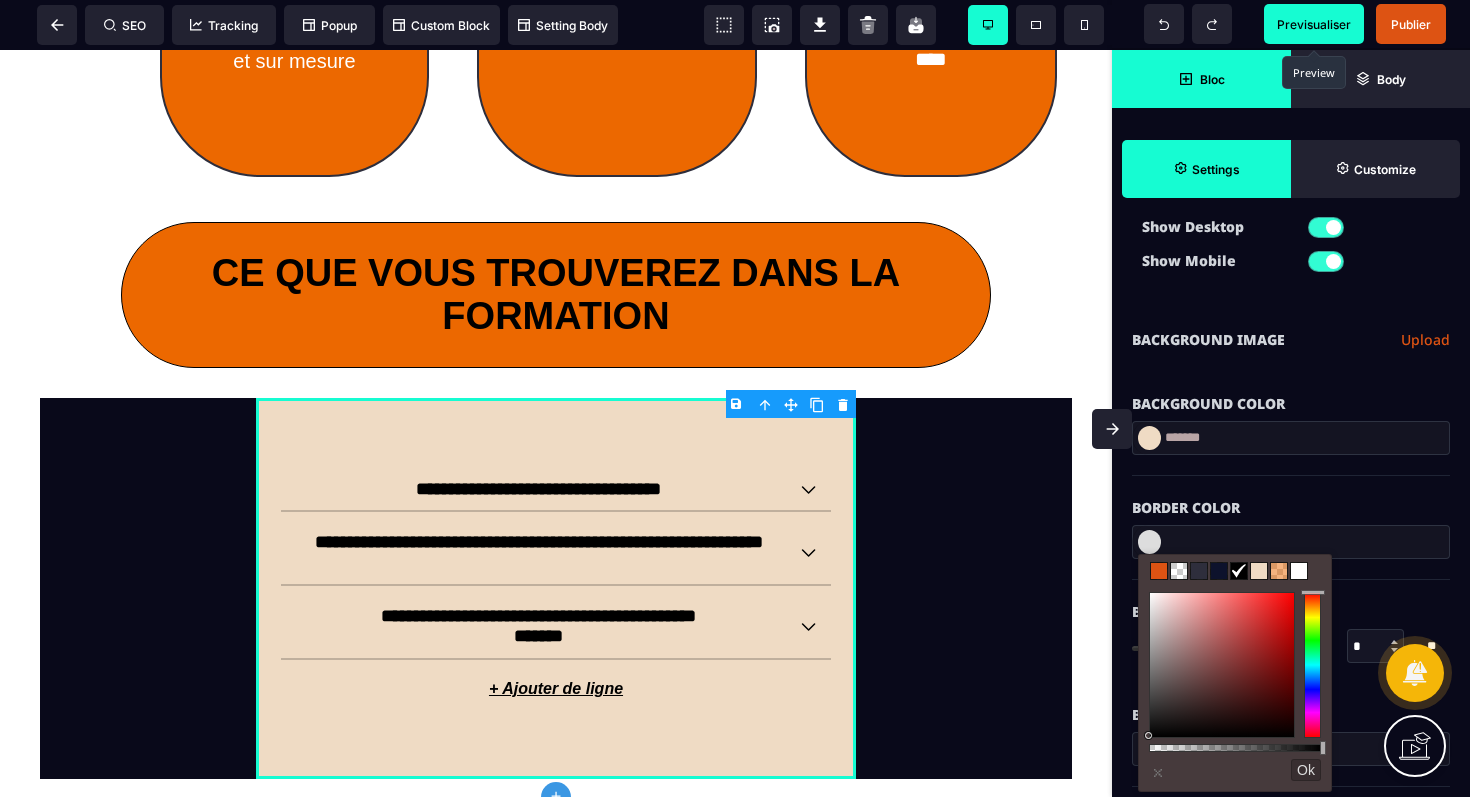 click at bounding box center (1299, 571) 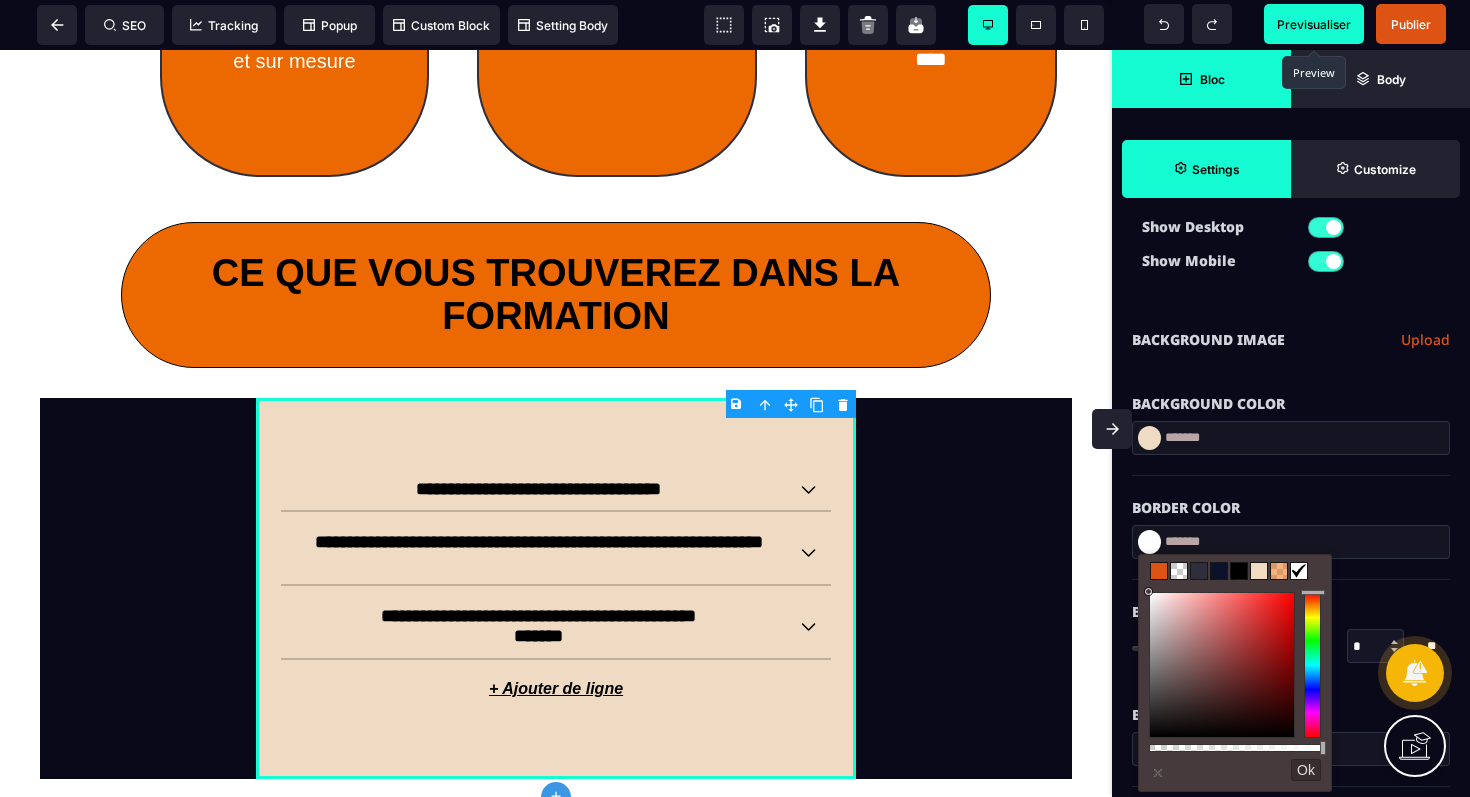 click at bounding box center [1239, 571] 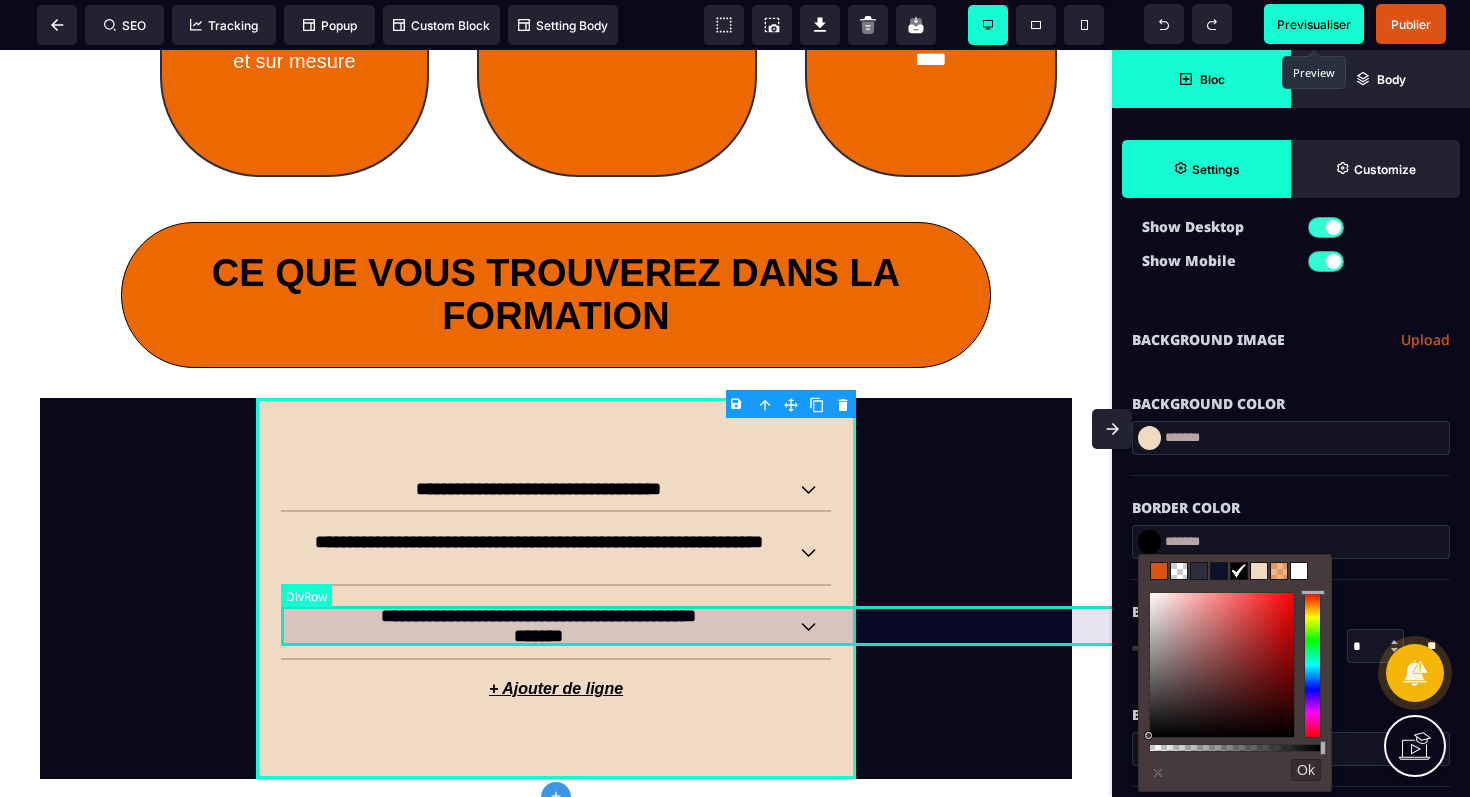 click on "**********" at bounding box center [837, 606] 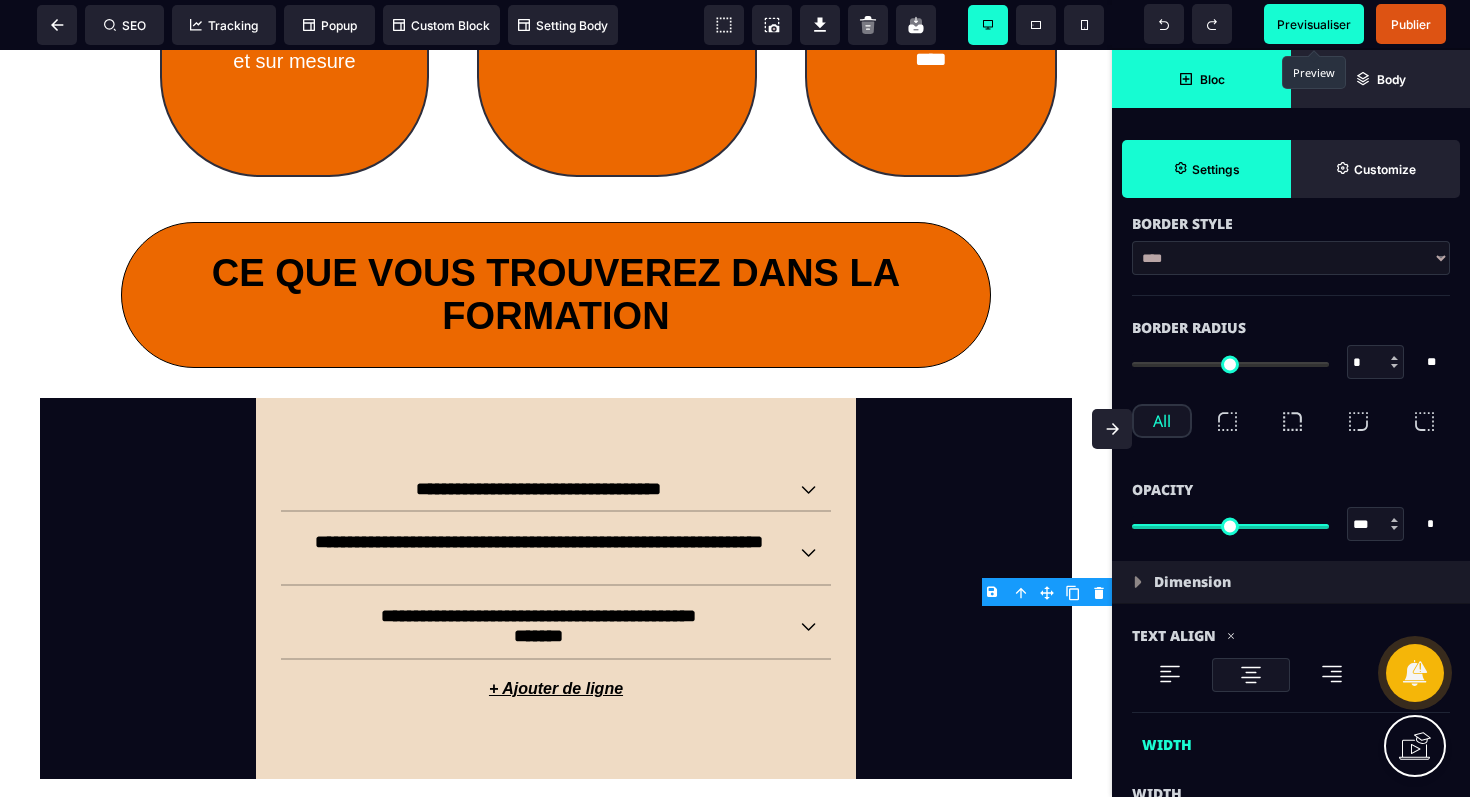 scroll, scrollTop: 728, scrollLeft: 0, axis: vertical 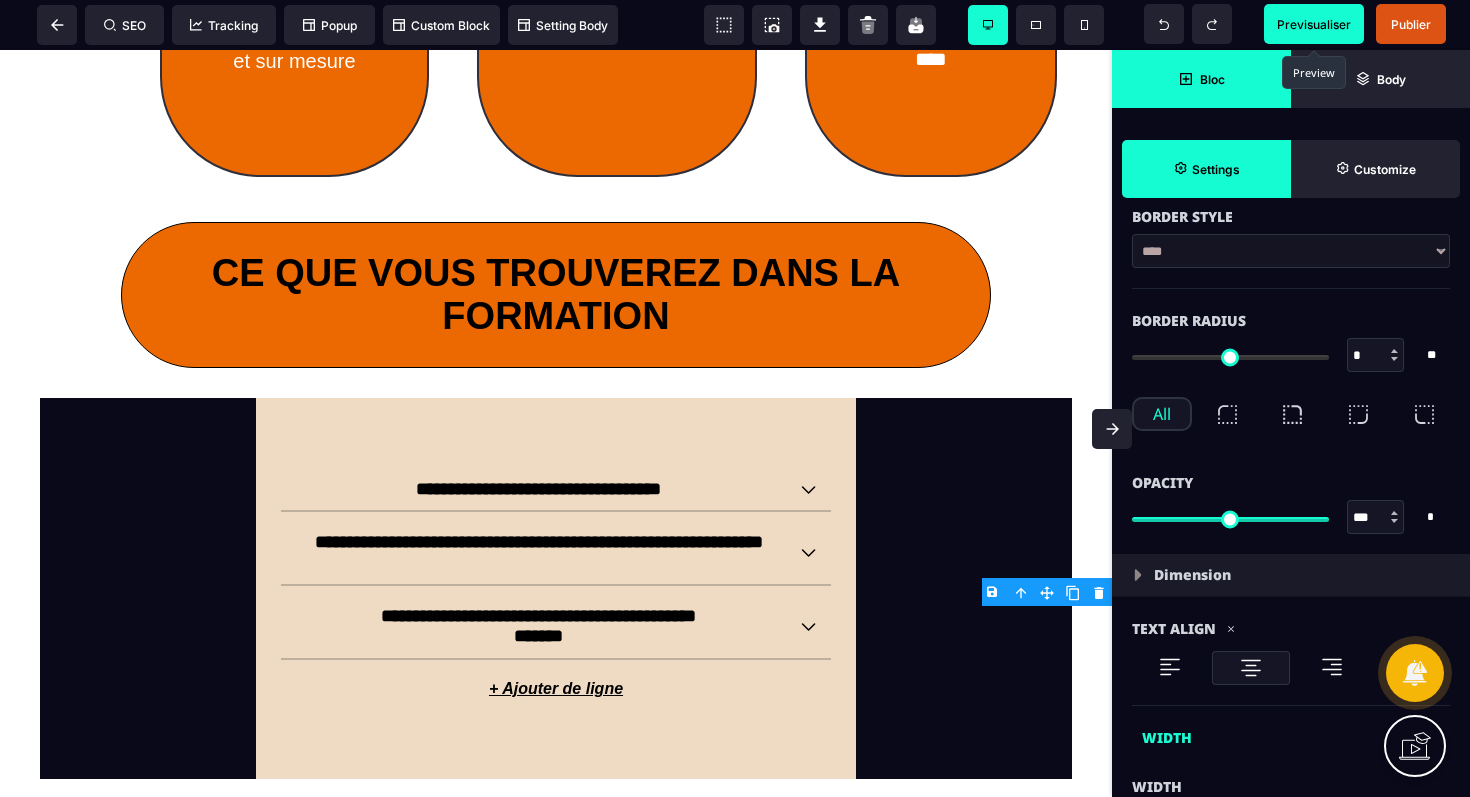 click on "Dimension" at bounding box center (1291, 575) 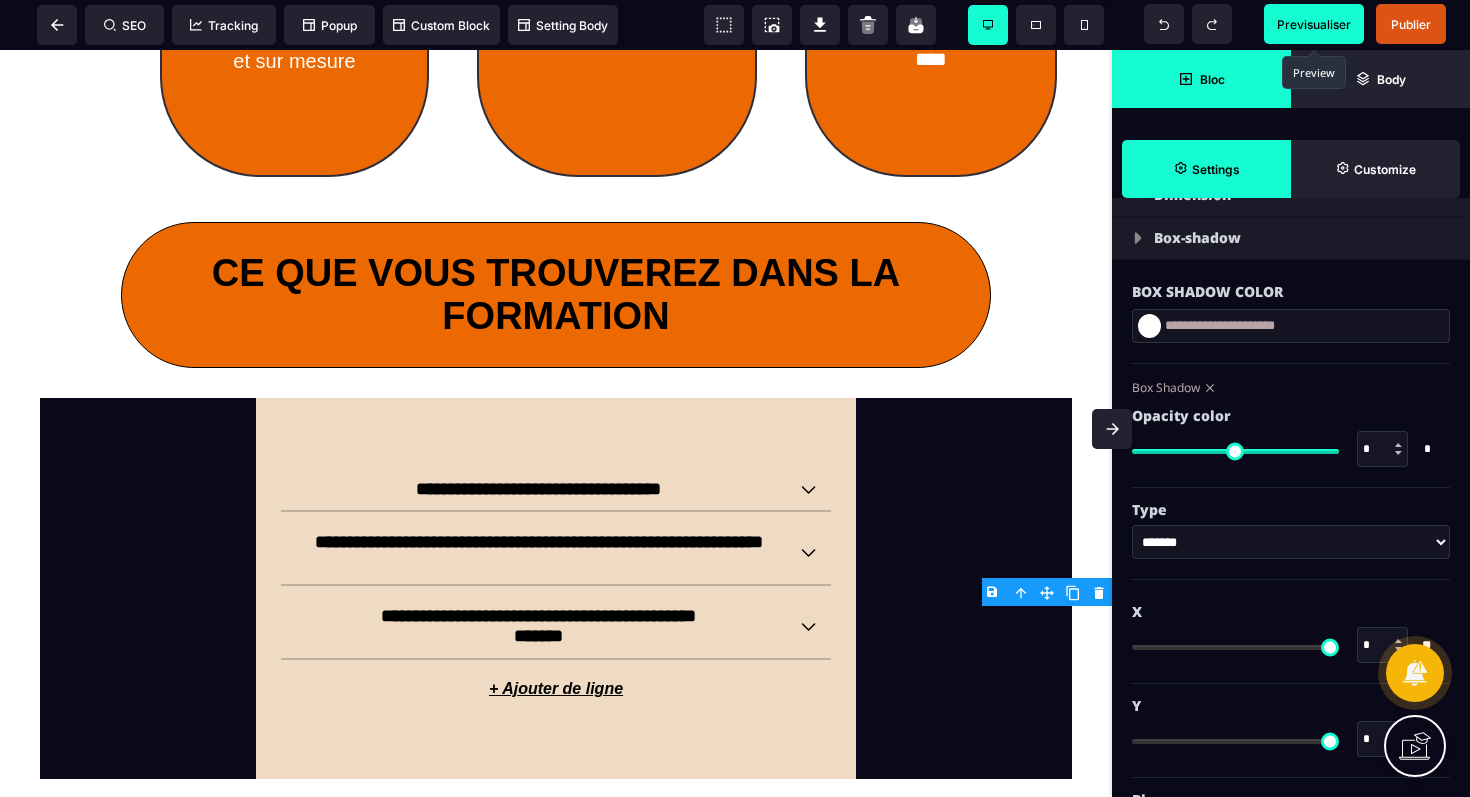 scroll, scrollTop: 1113, scrollLeft: 0, axis: vertical 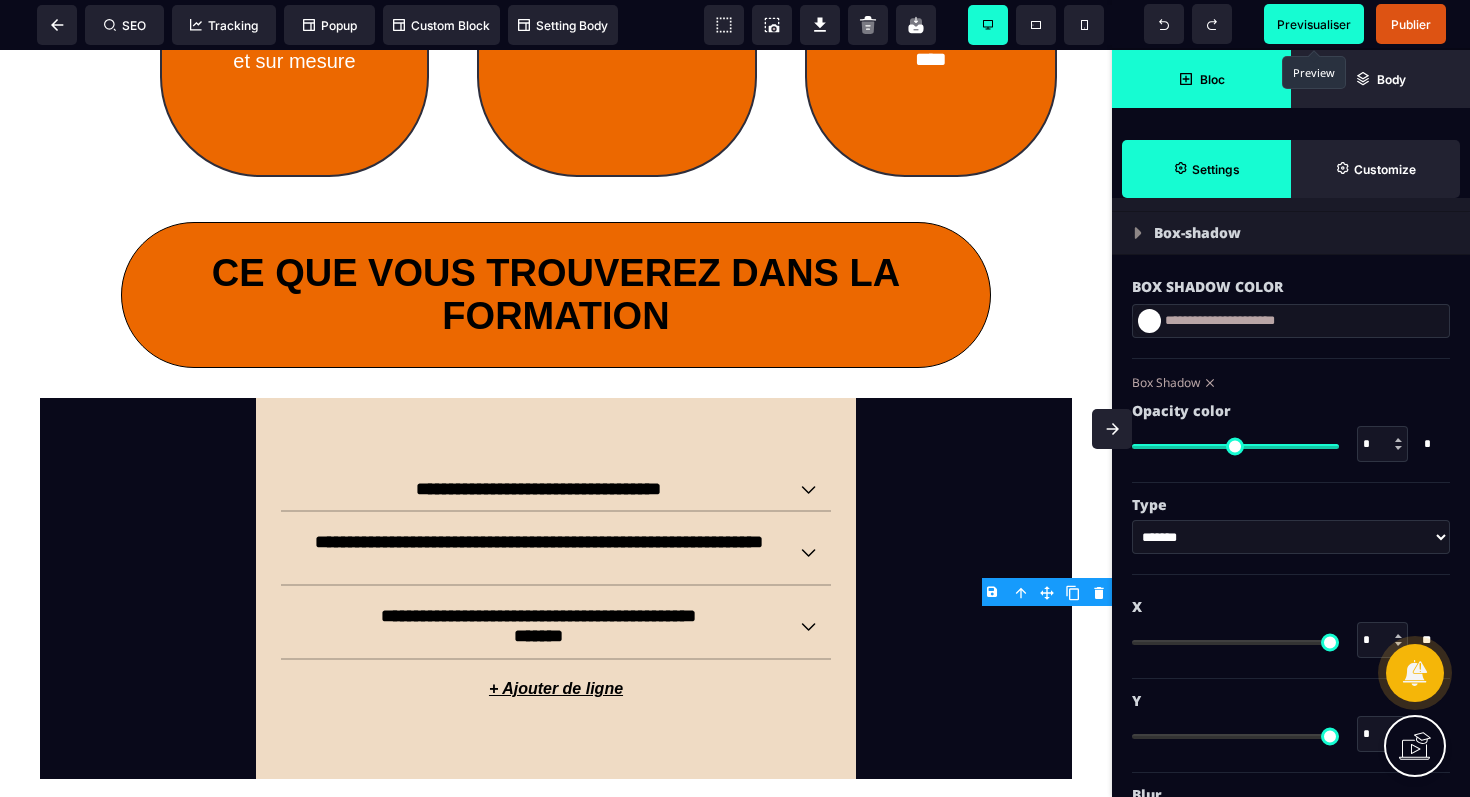 click on "**********" at bounding box center (556, 1328) 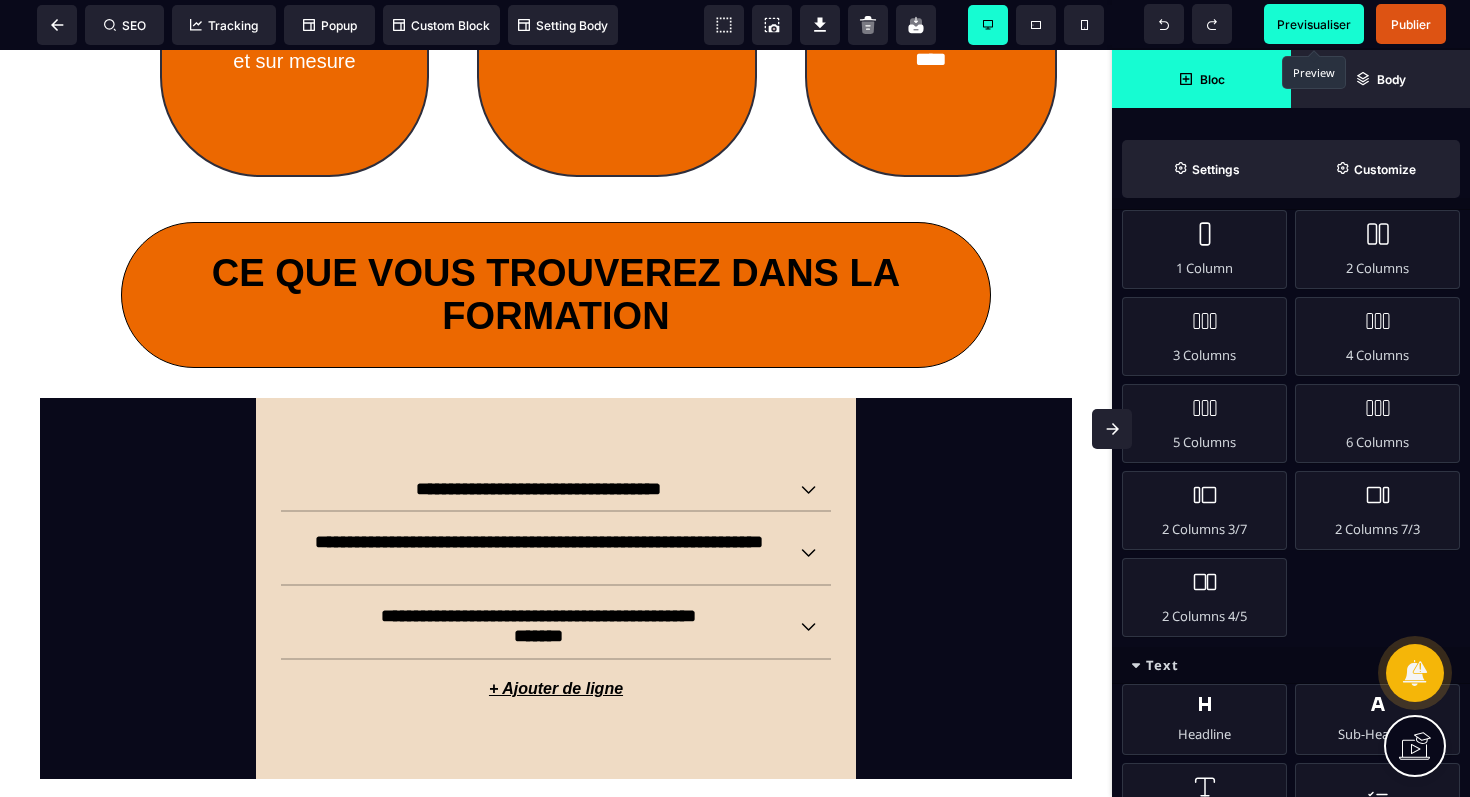 scroll, scrollTop: 0, scrollLeft: 0, axis: both 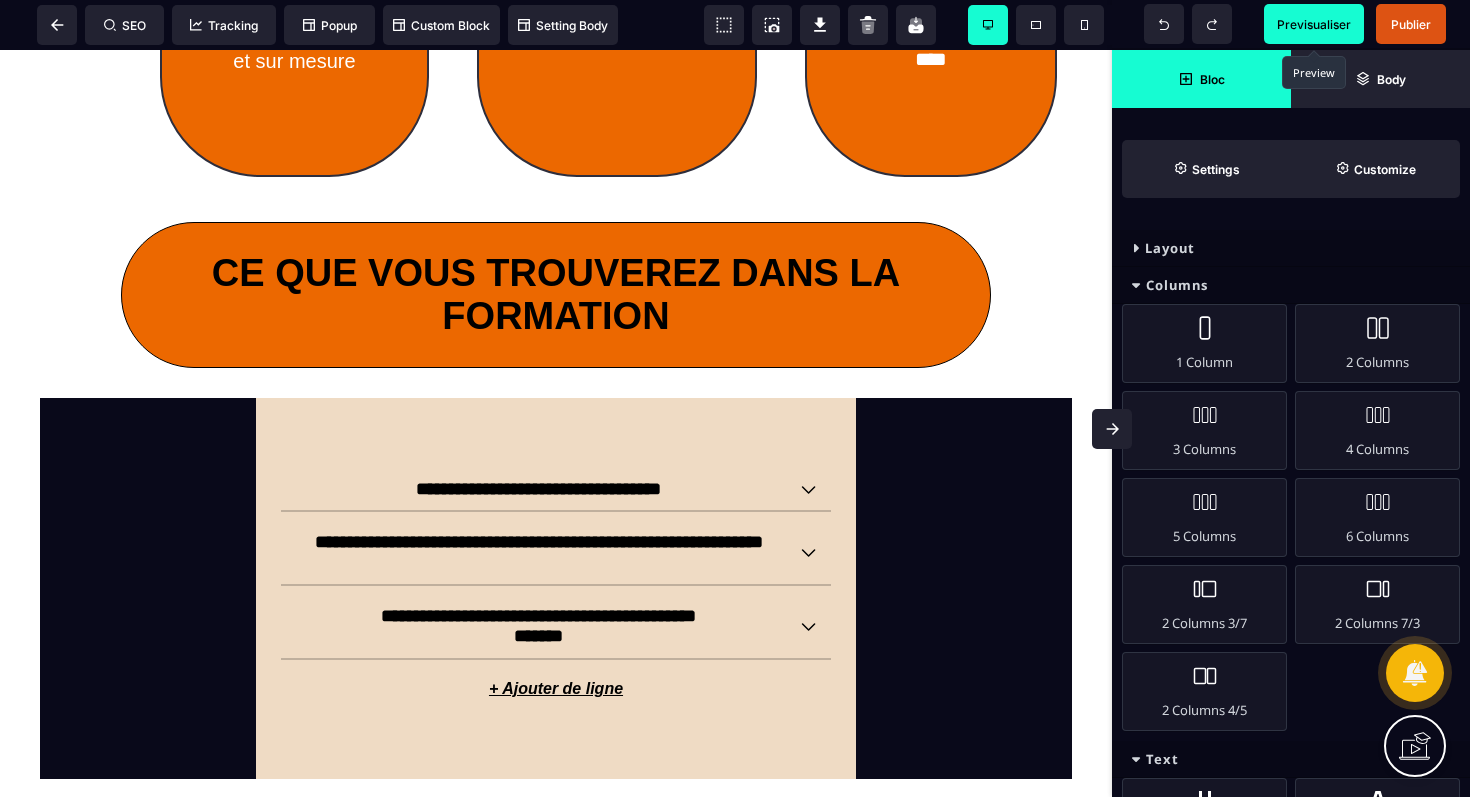click at bounding box center (1136, 248) 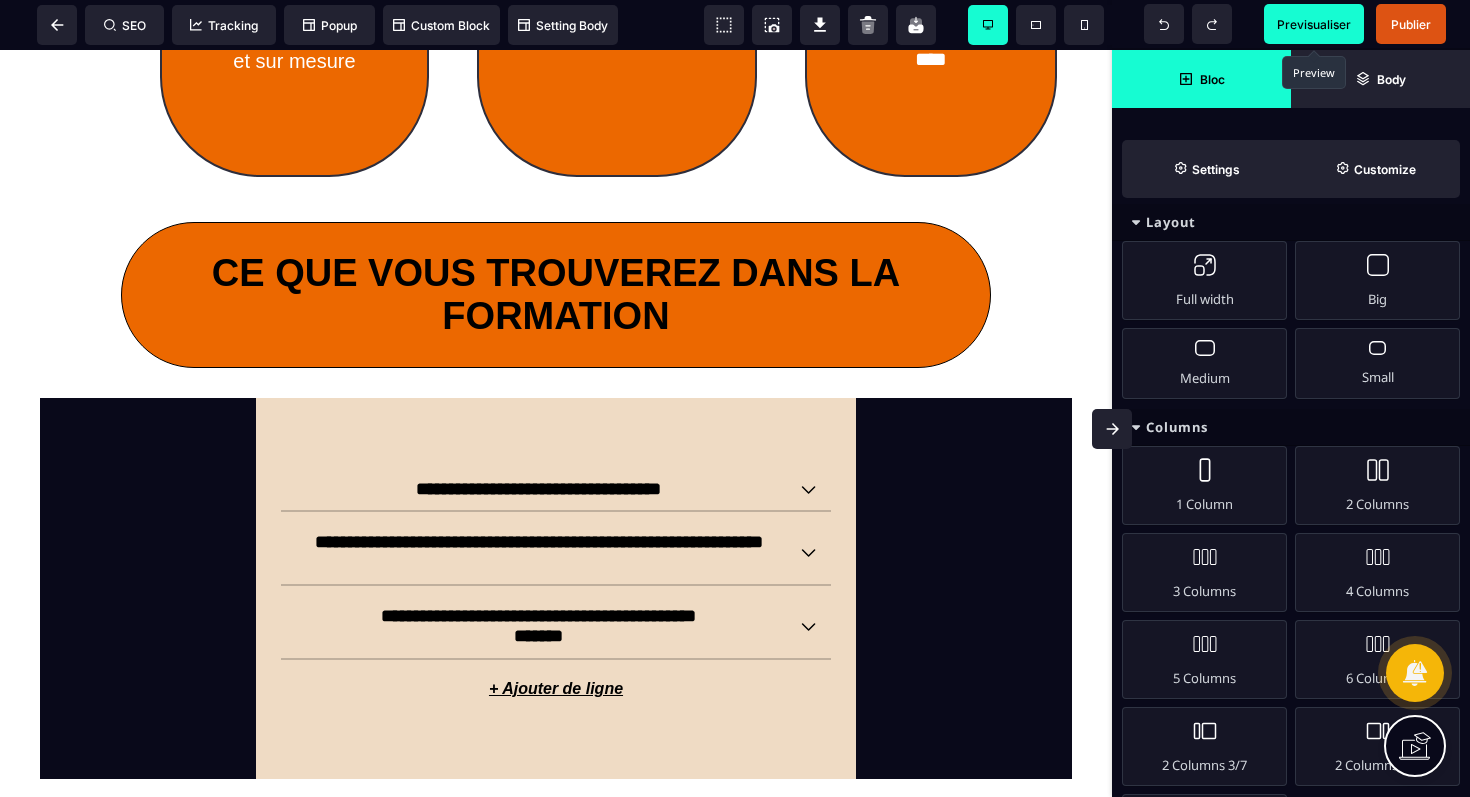 scroll, scrollTop: 0, scrollLeft: 0, axis: both 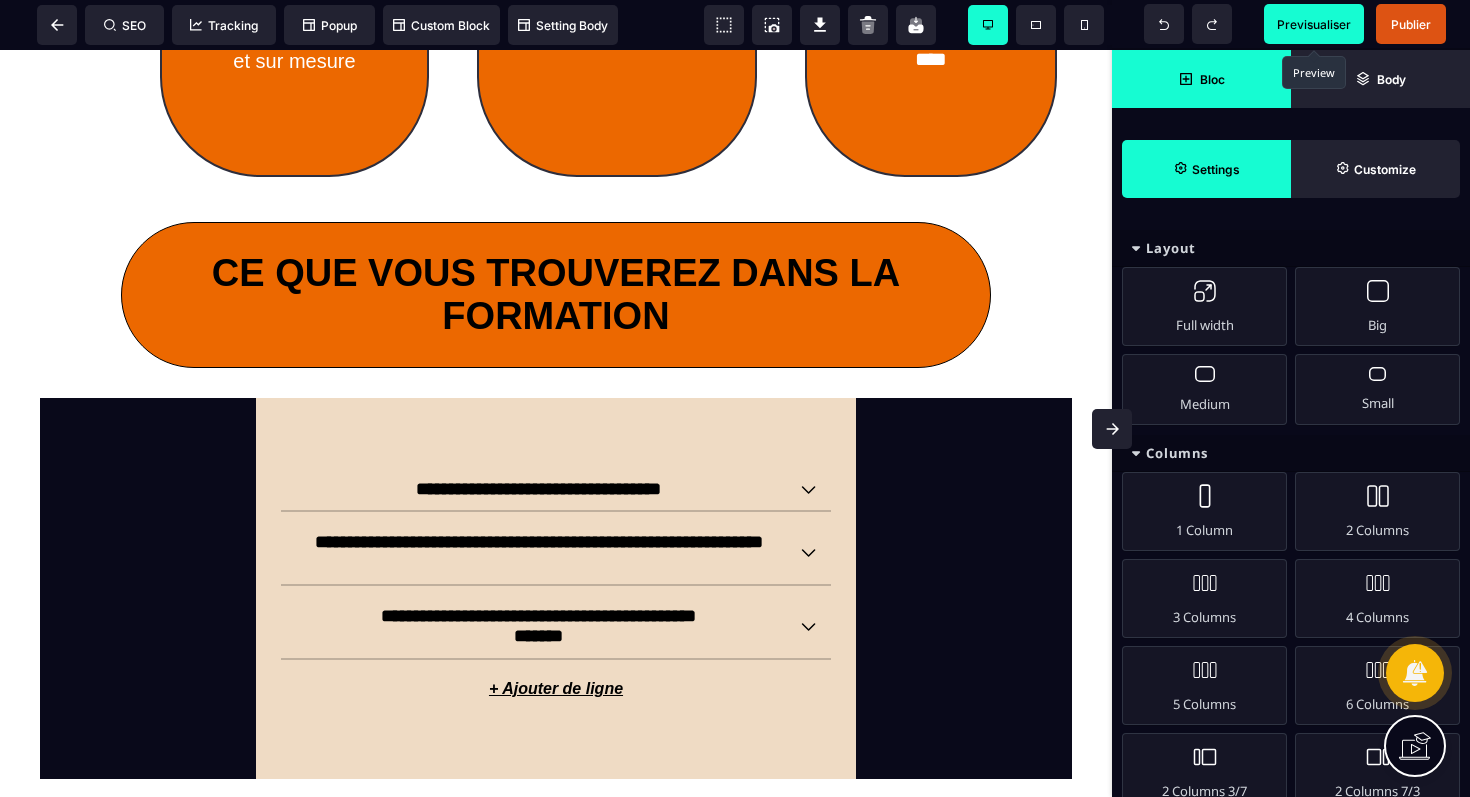 click on "Settings" at bounding box center [1206, 169] 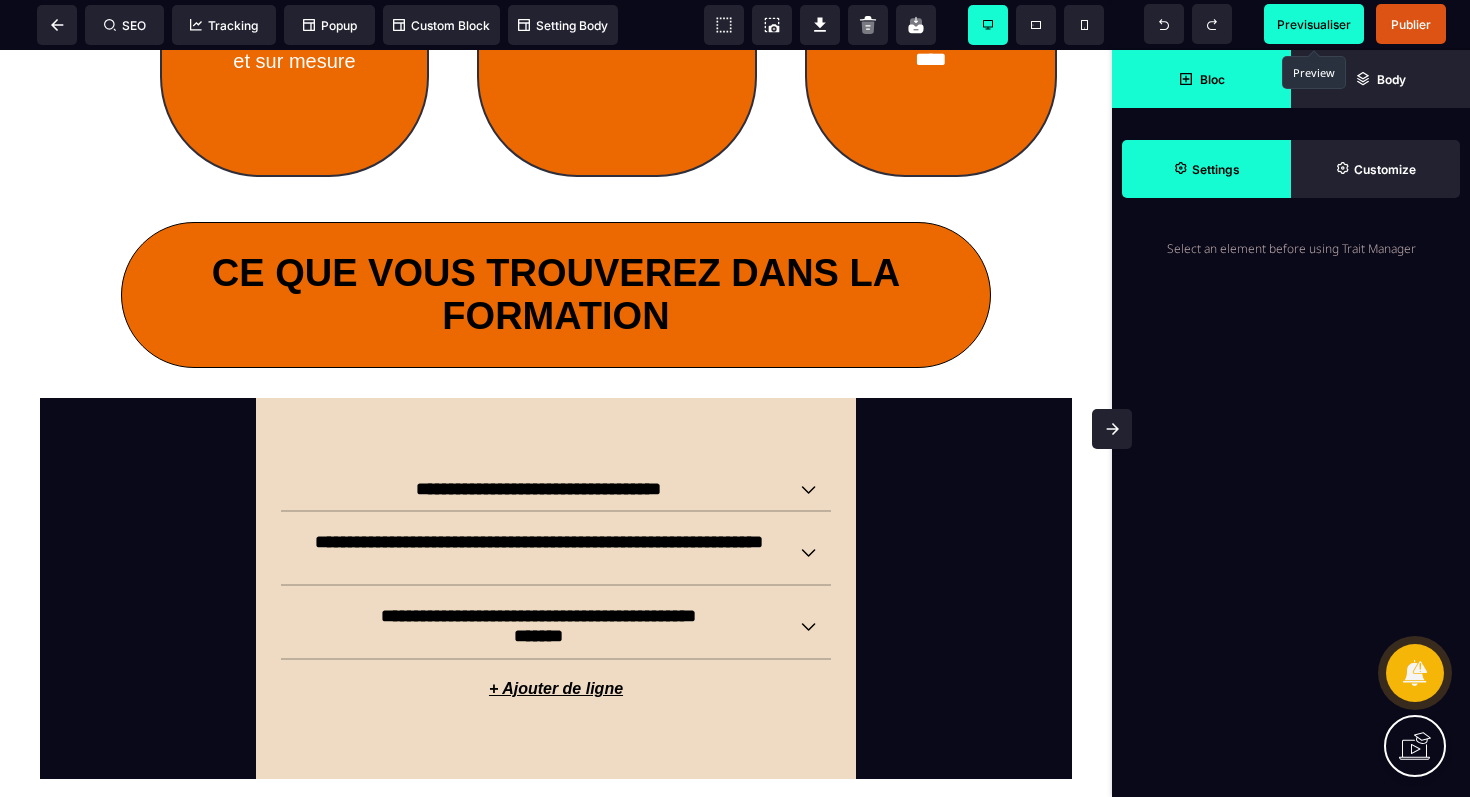 click on "Bloc" at bounding box center [1212, 79] 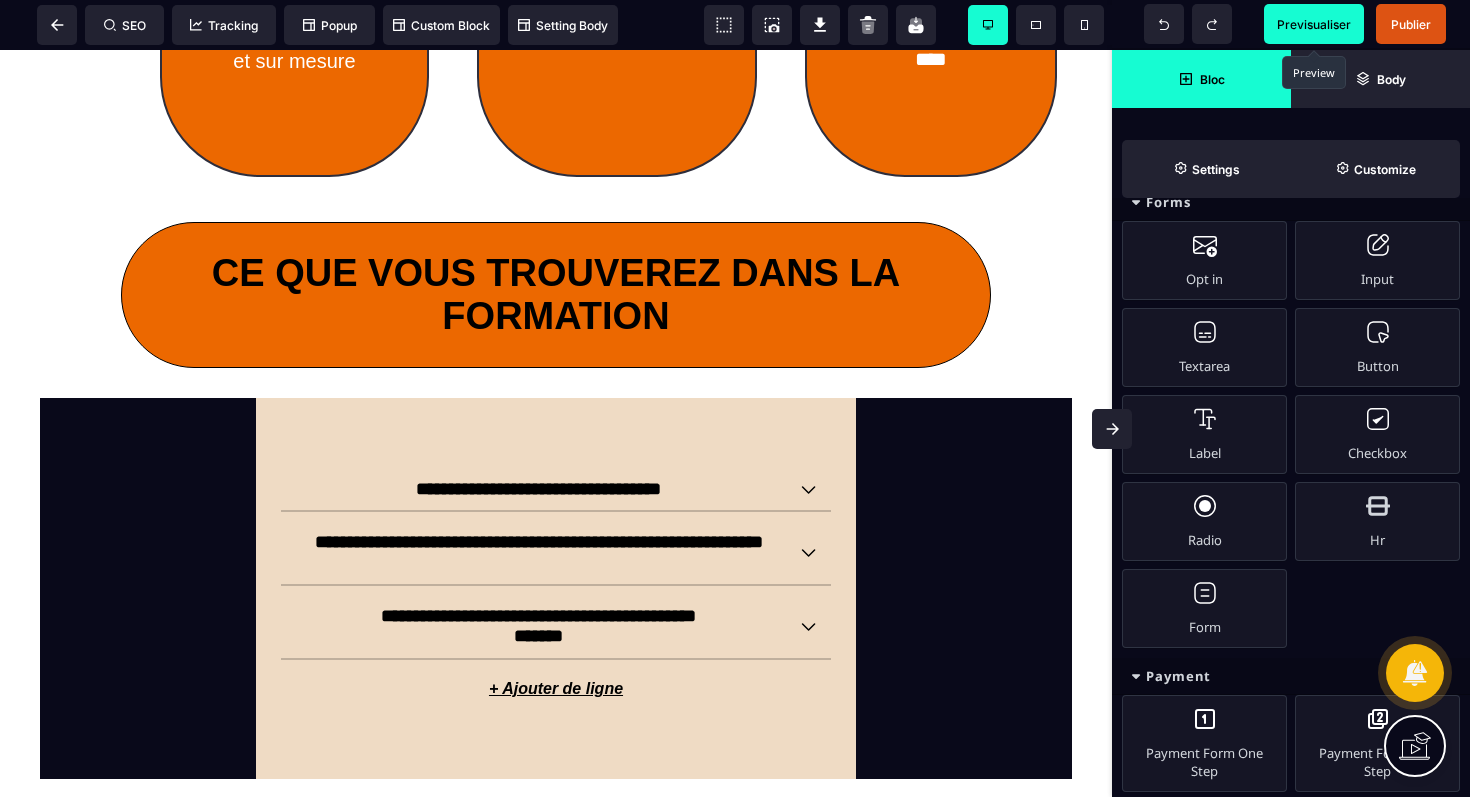 scroll, scrollTop: 1608, scrollLeft: 0, axis: vertical 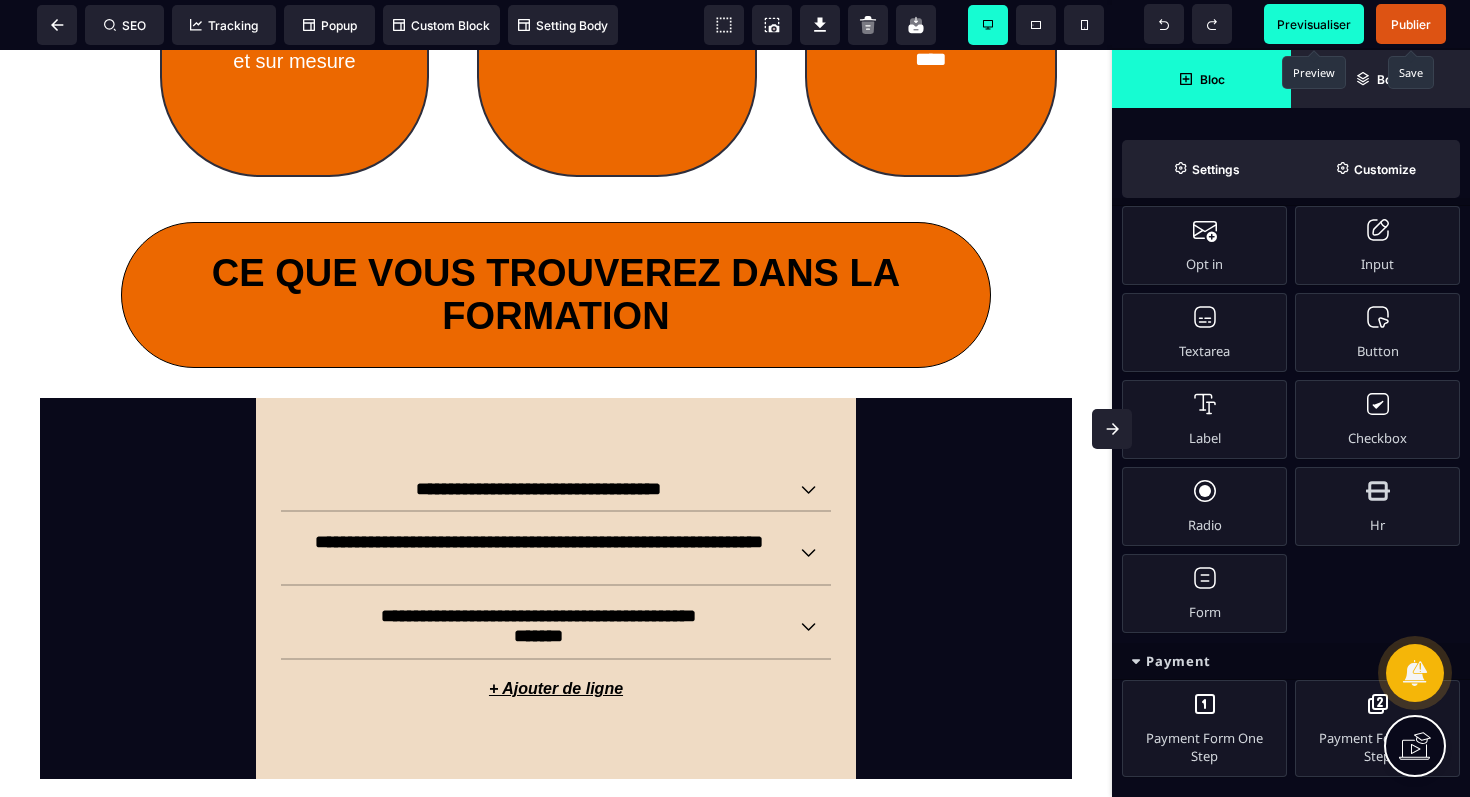 click on "Publier" at bounding box center (1411, 24) 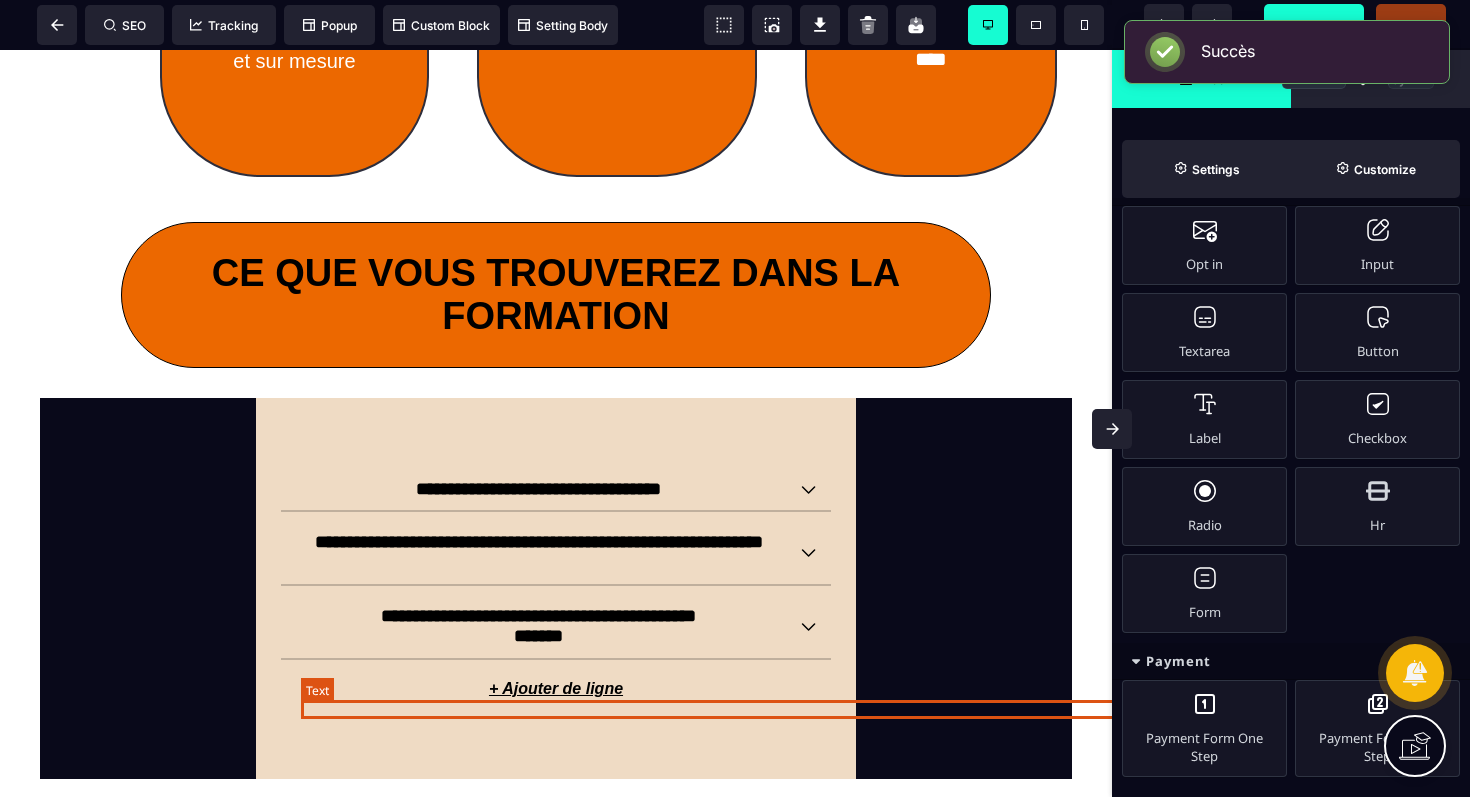 click on "*******" at bounding box center (837, 689) 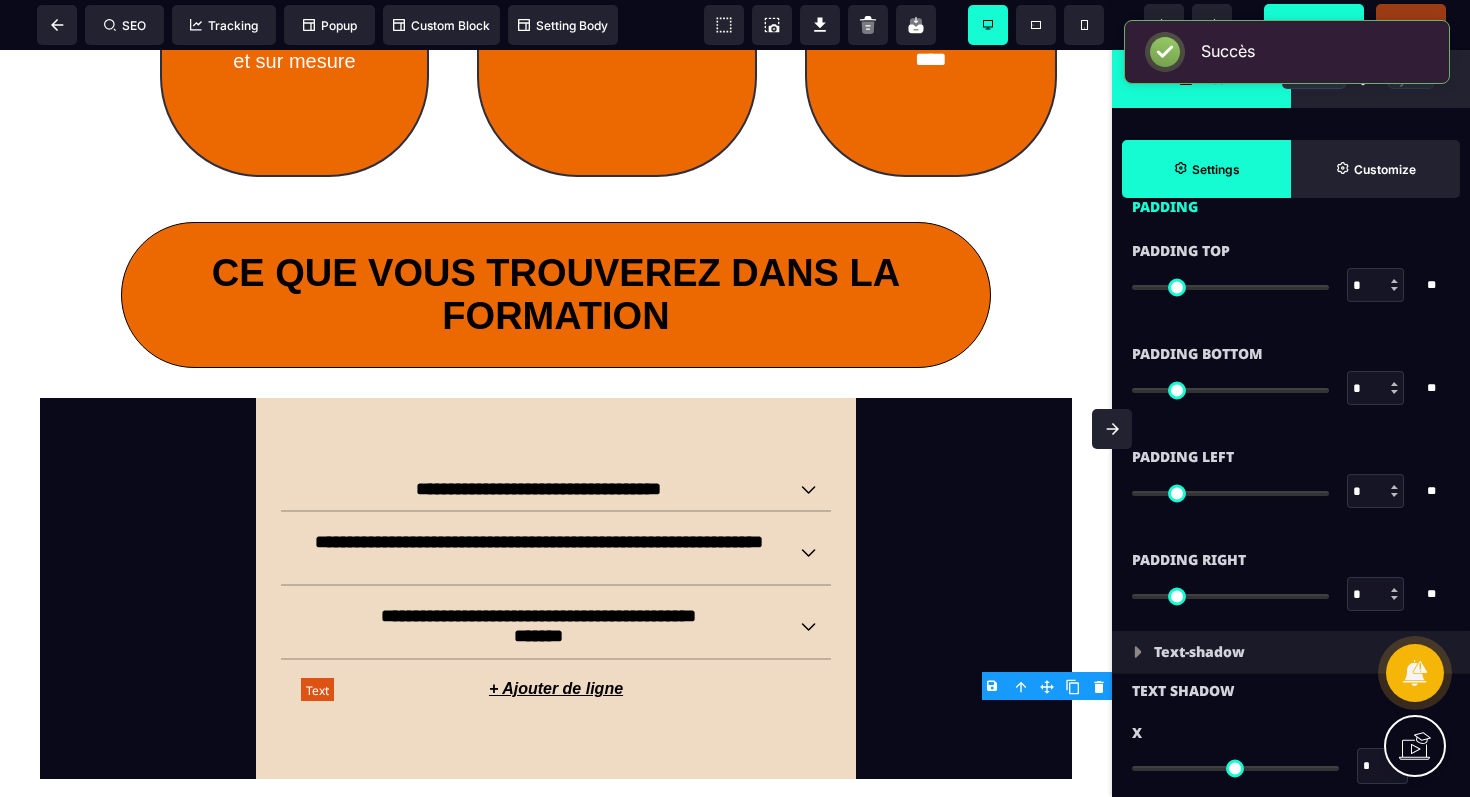 scroll, scrollTop: 0, scrollLeft: 0, axis: both 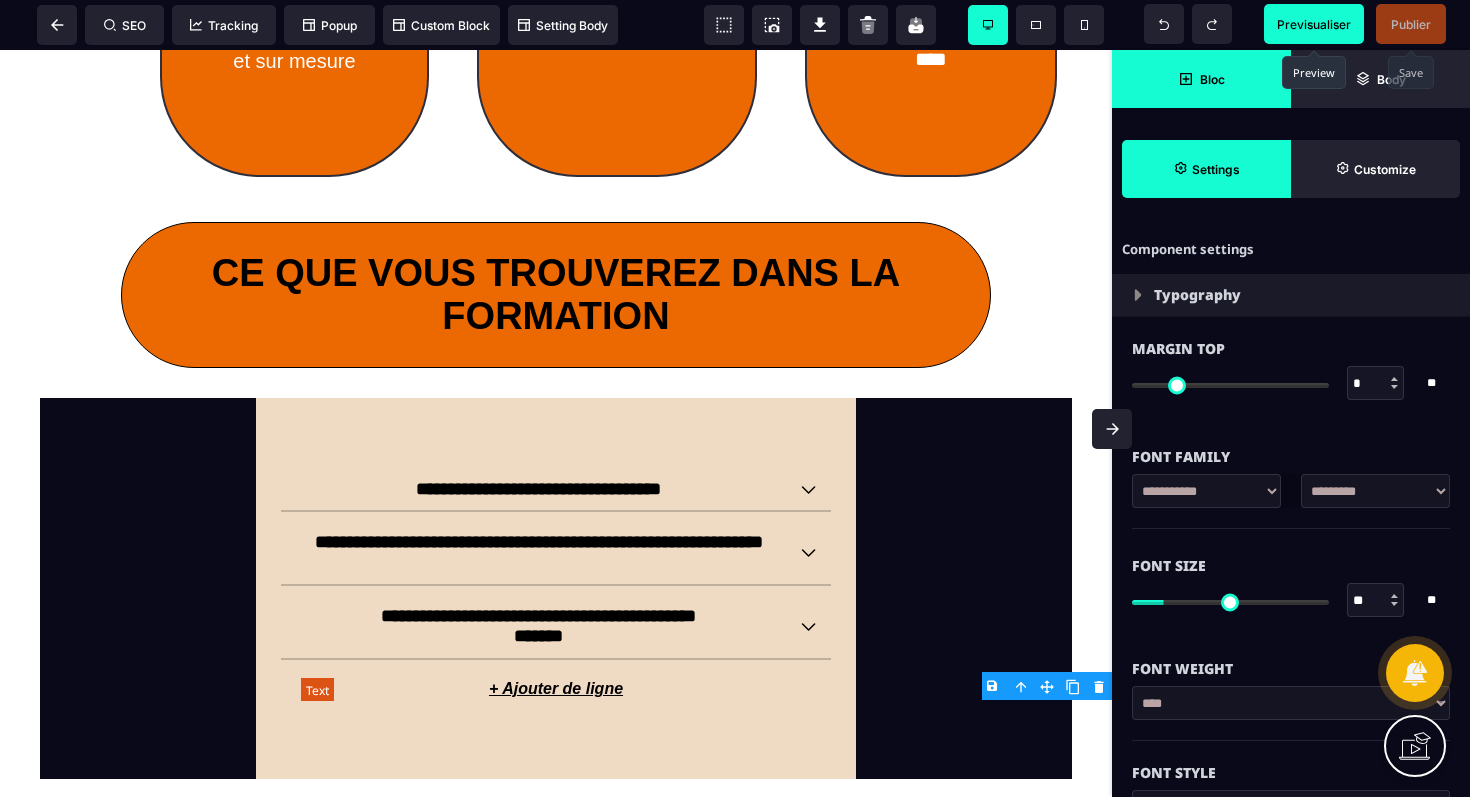 click on "*******" at bounding box center (837, 689) 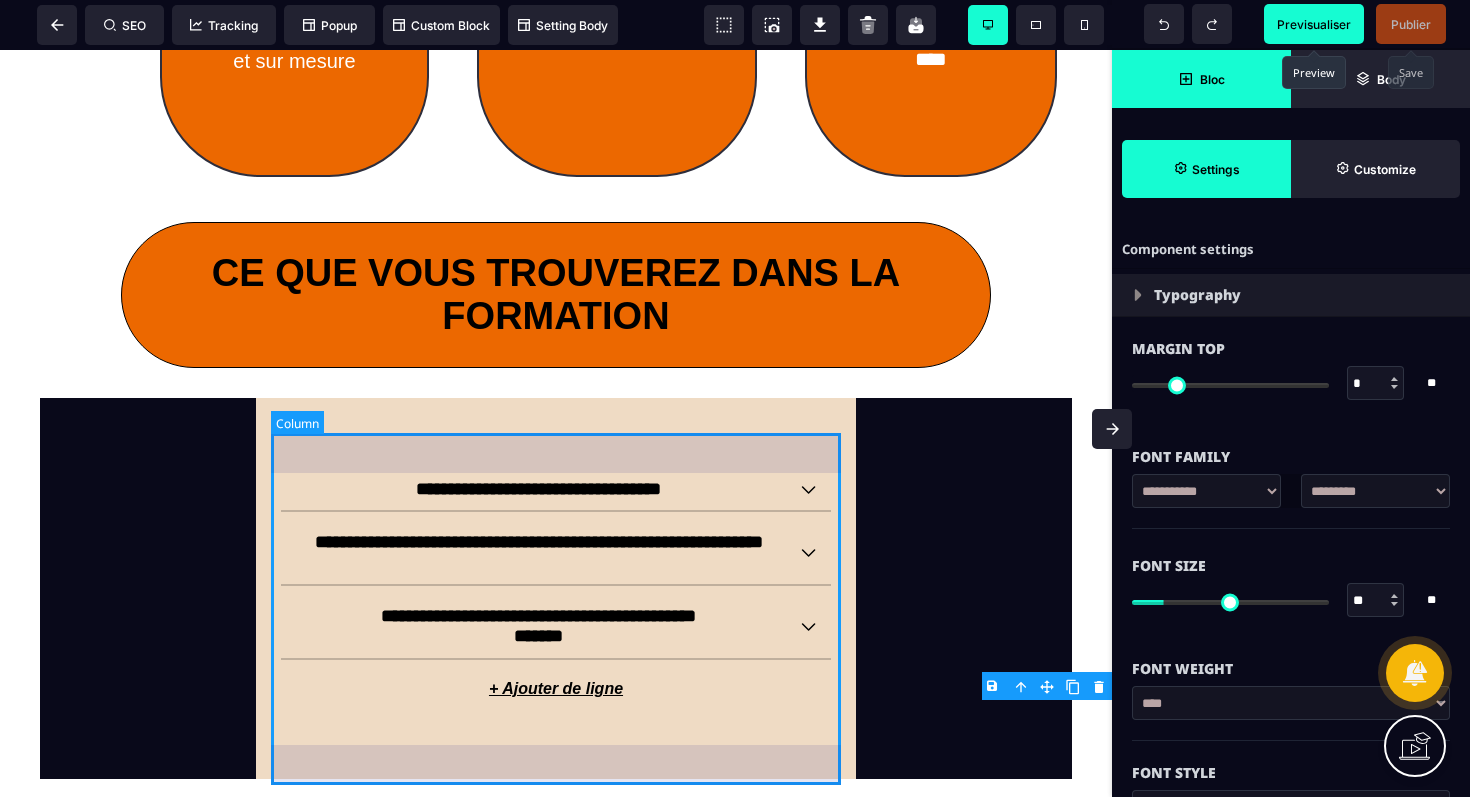 click on "**********" at bounding box center [556, 588] 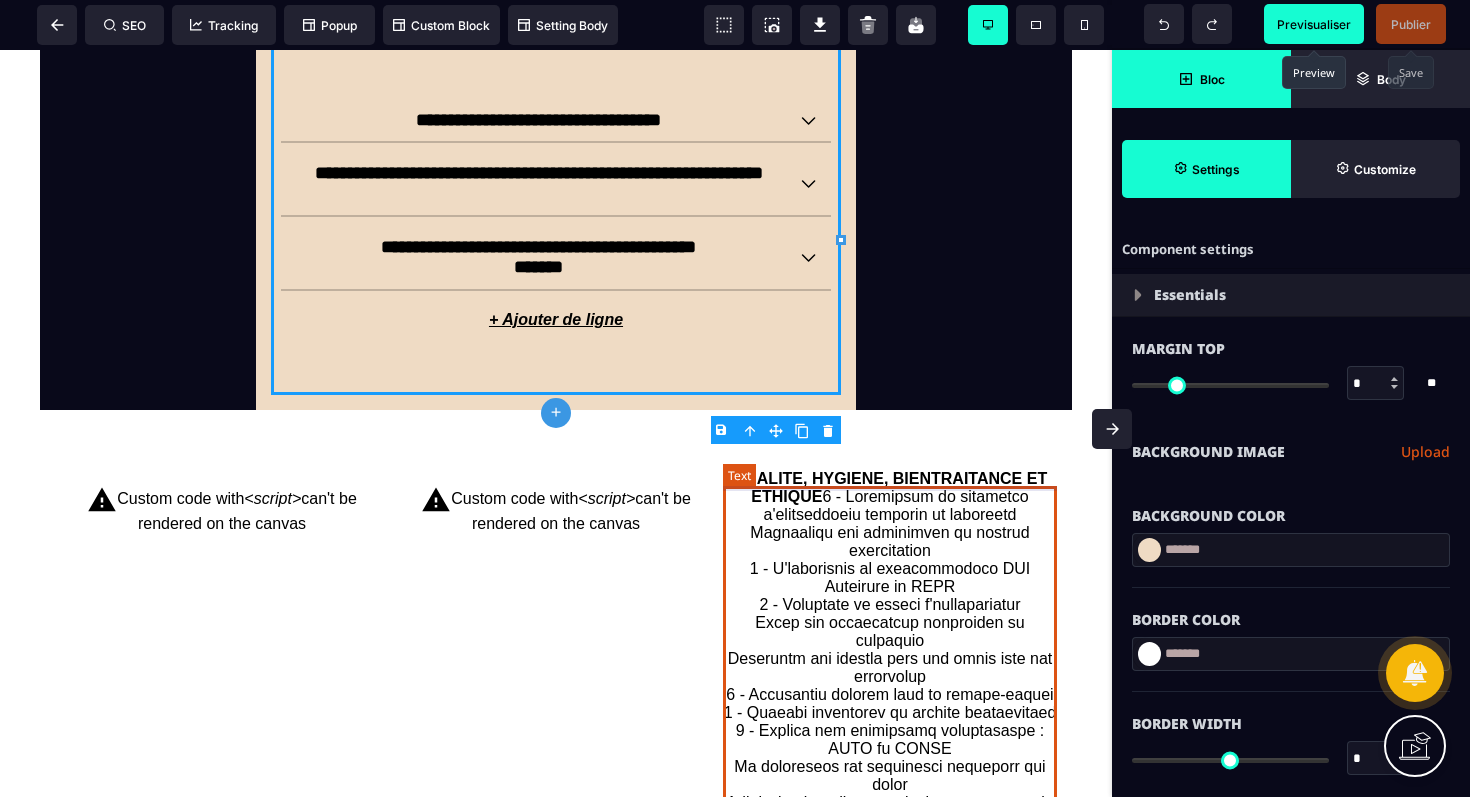 scroll, scrollTop: 2130, scrollLeft: 0, axis: vertical 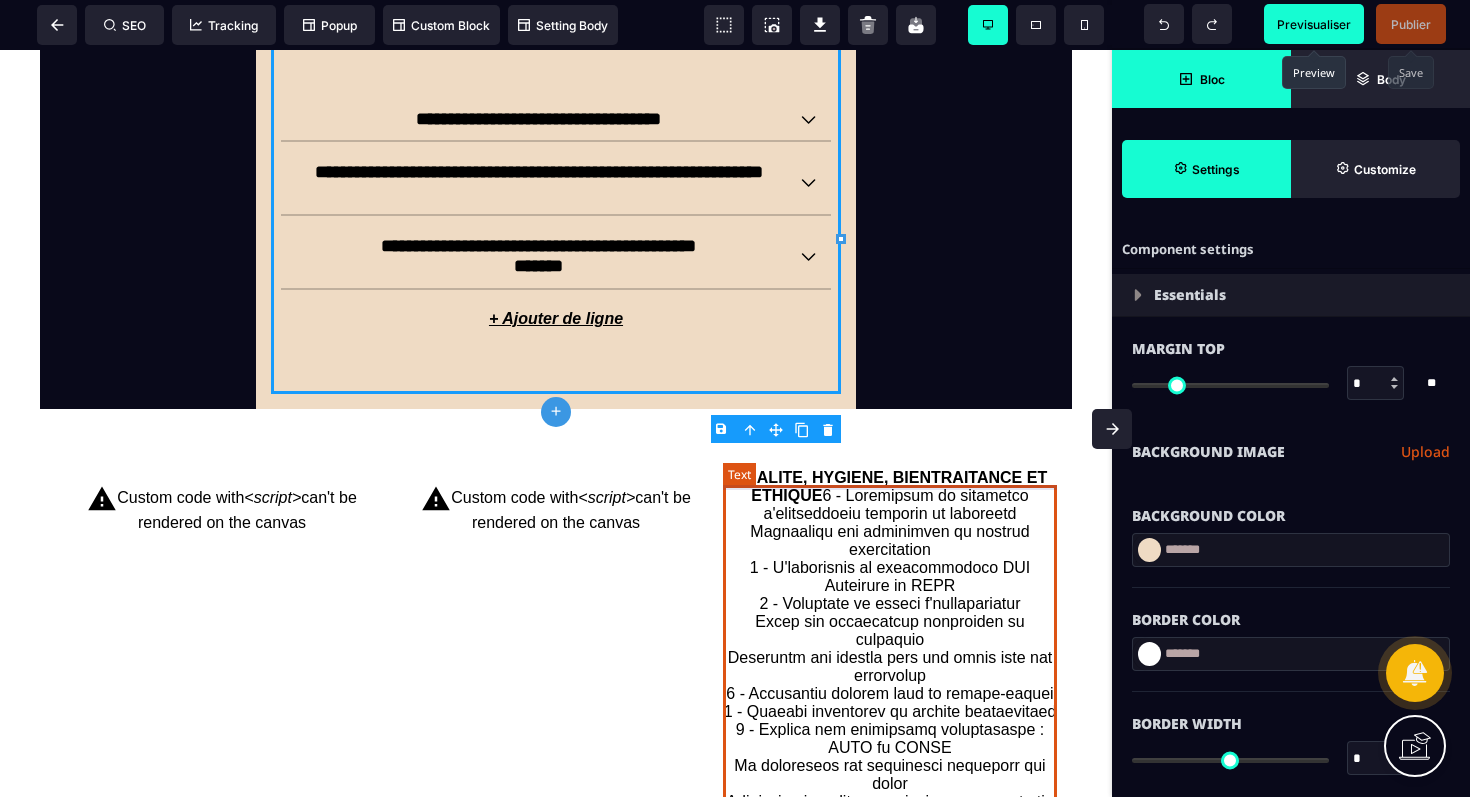 click on "QUALITE, HYGIENE, BIENTRAITANCE ET ETHIQUE" at bounding box center (890, 820) 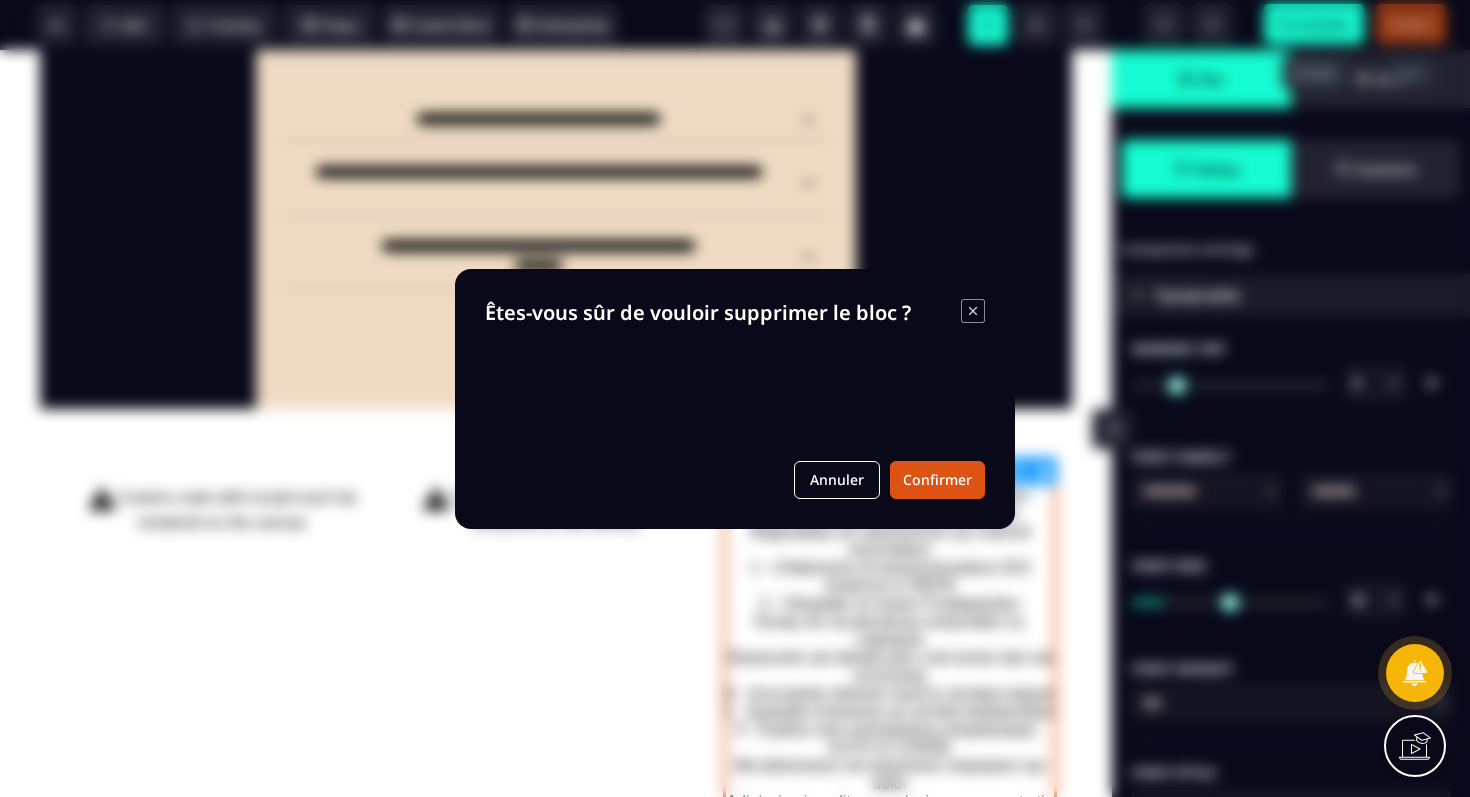 click on "B I U S
A *******
Column
SEO
Tracking" at bounding box center (735, 398) 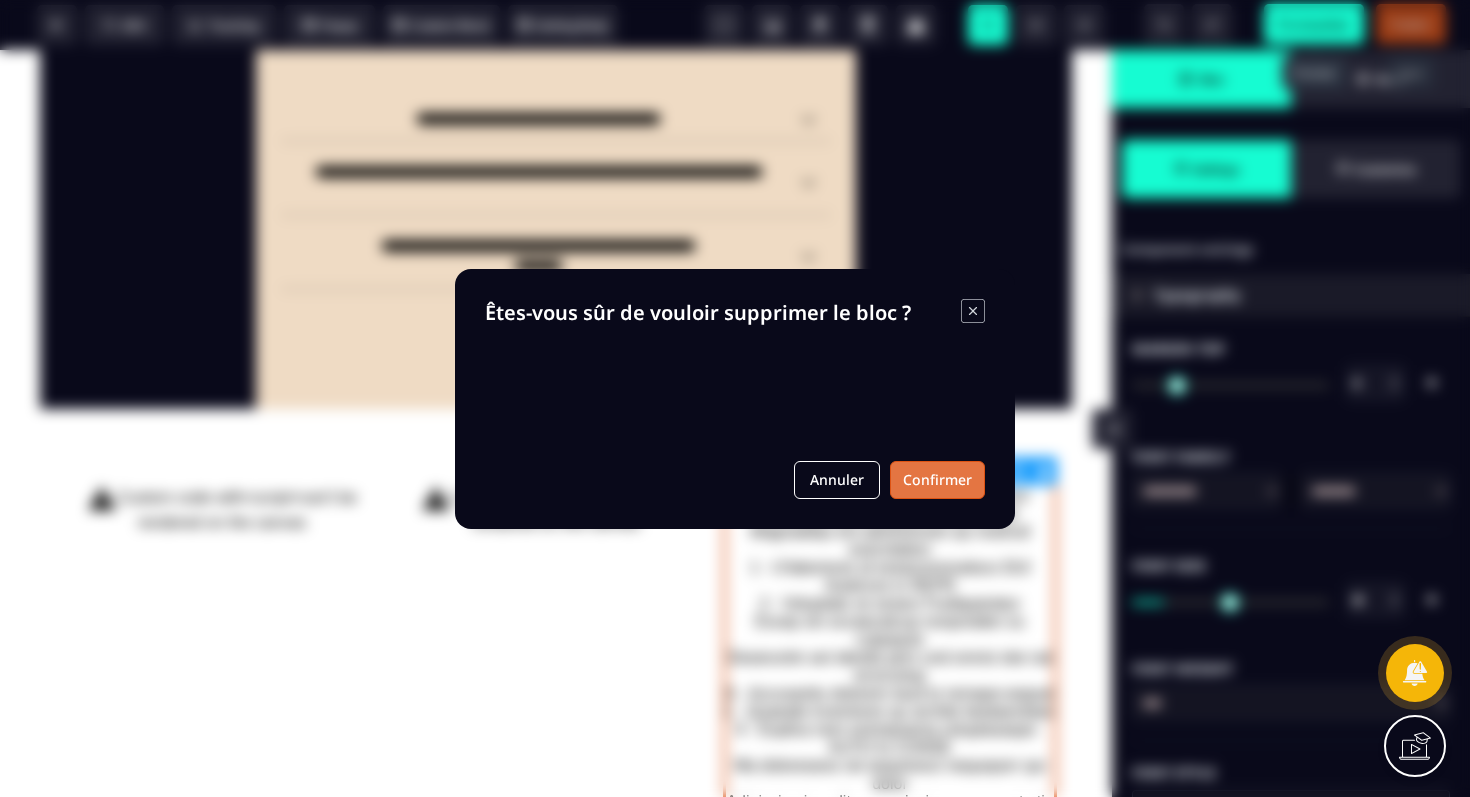 click on "Confirmer" at bounding box center [937, 480] 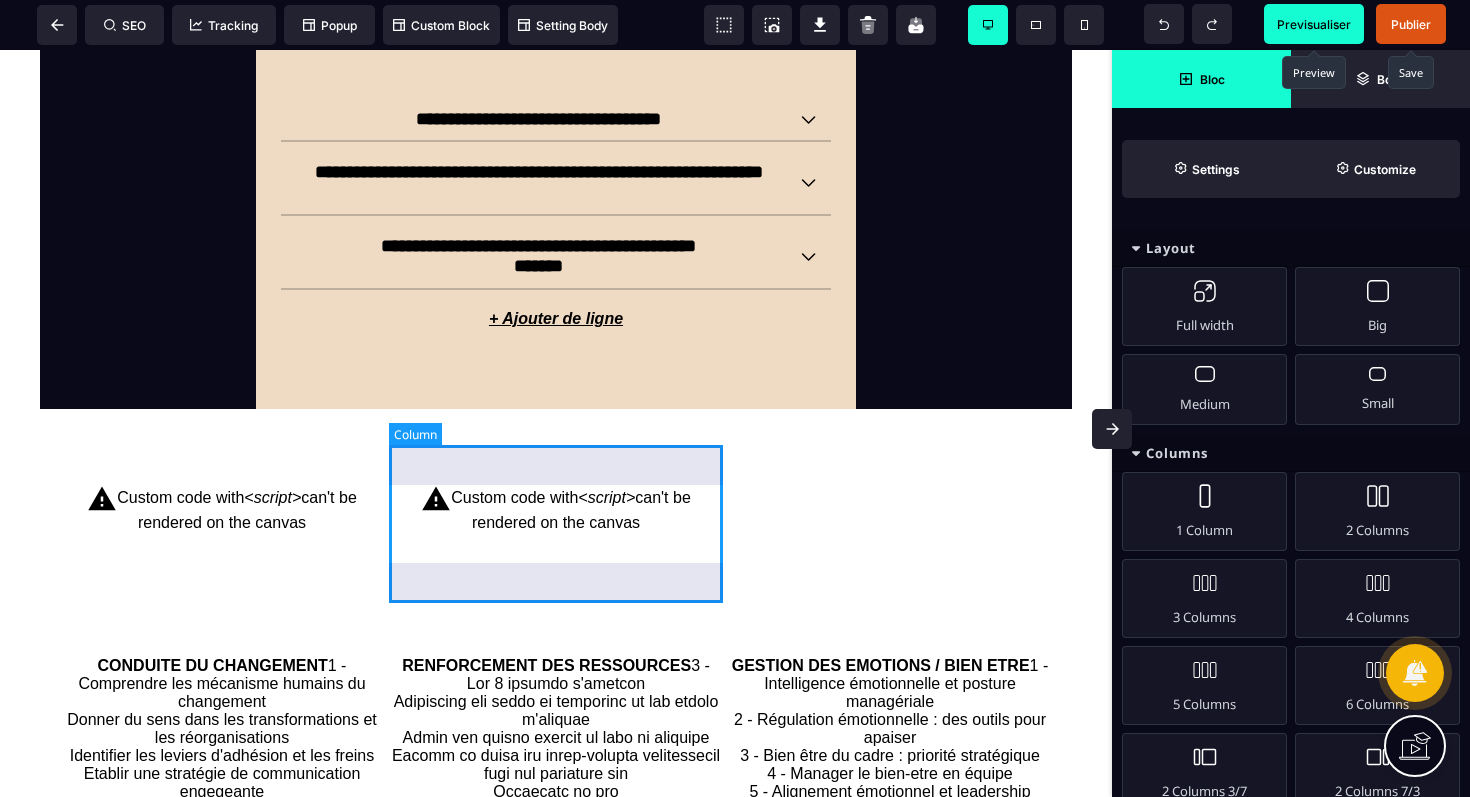 click on "Custom code with  <script>  can't be rendered on the canvas" at bounding box center [556, 508] 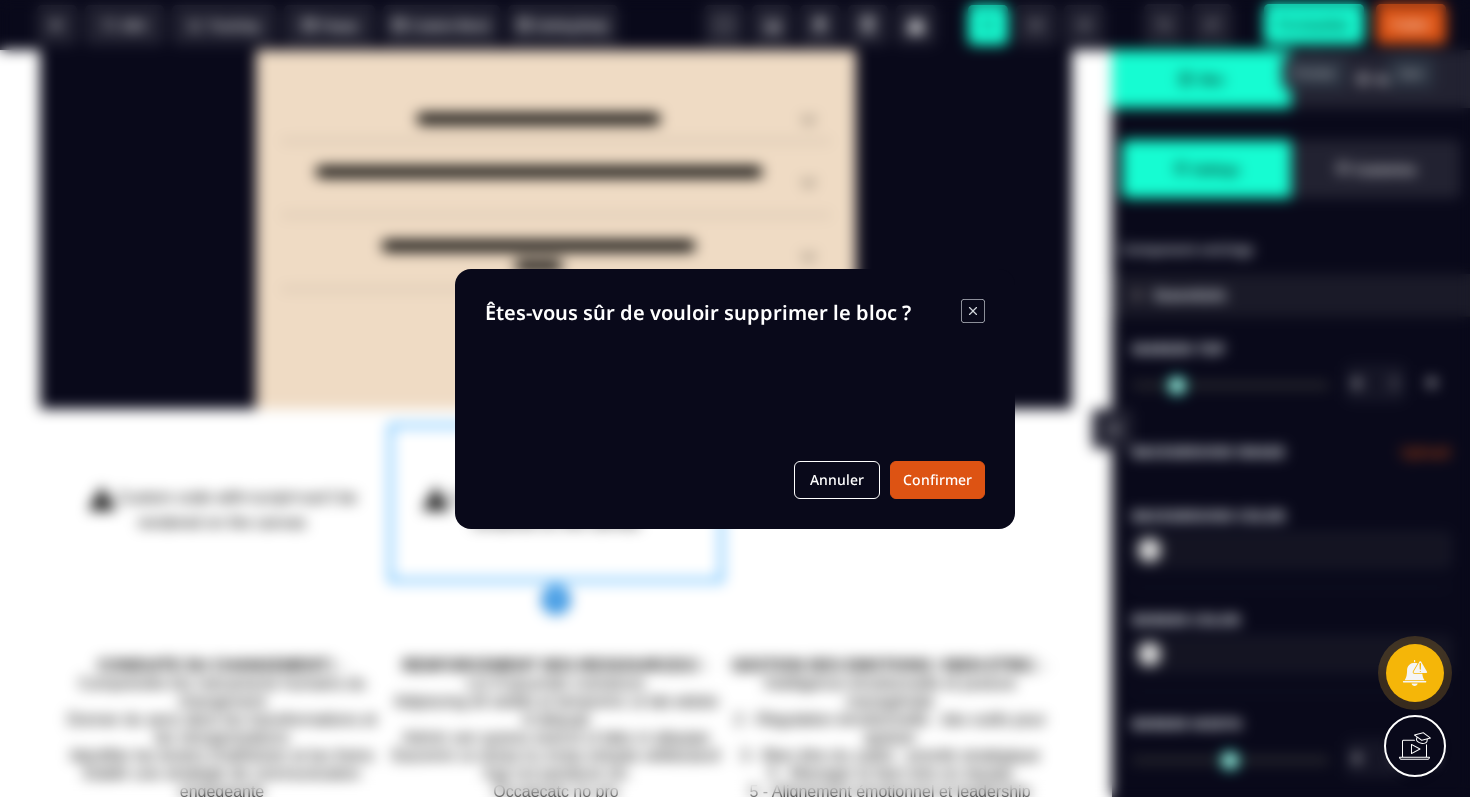 click on "B I U S
A *******
plus
Column
SEO" at bounding box center [735, 398] 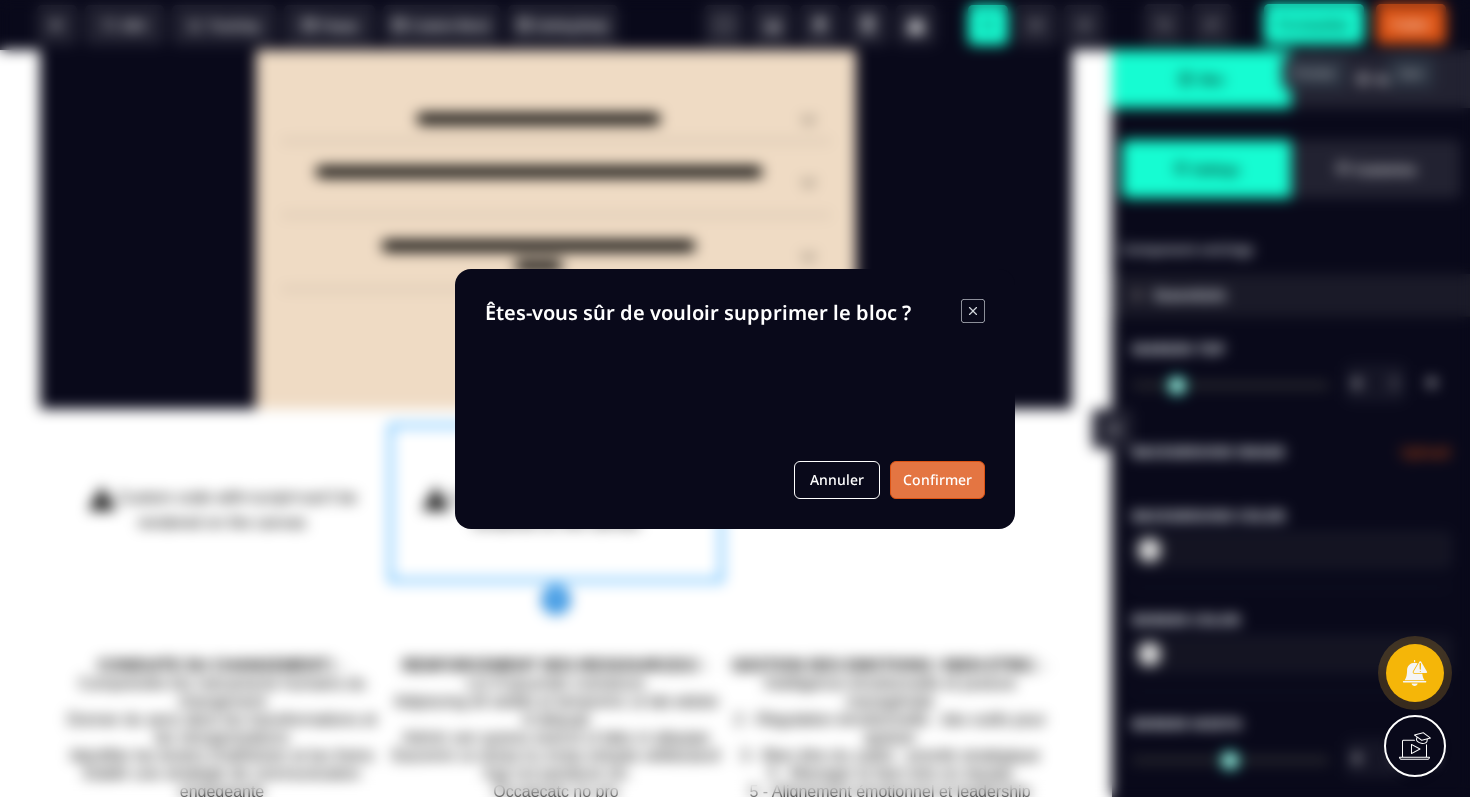 click on "Confirmer" at bounding box center (937, 480) 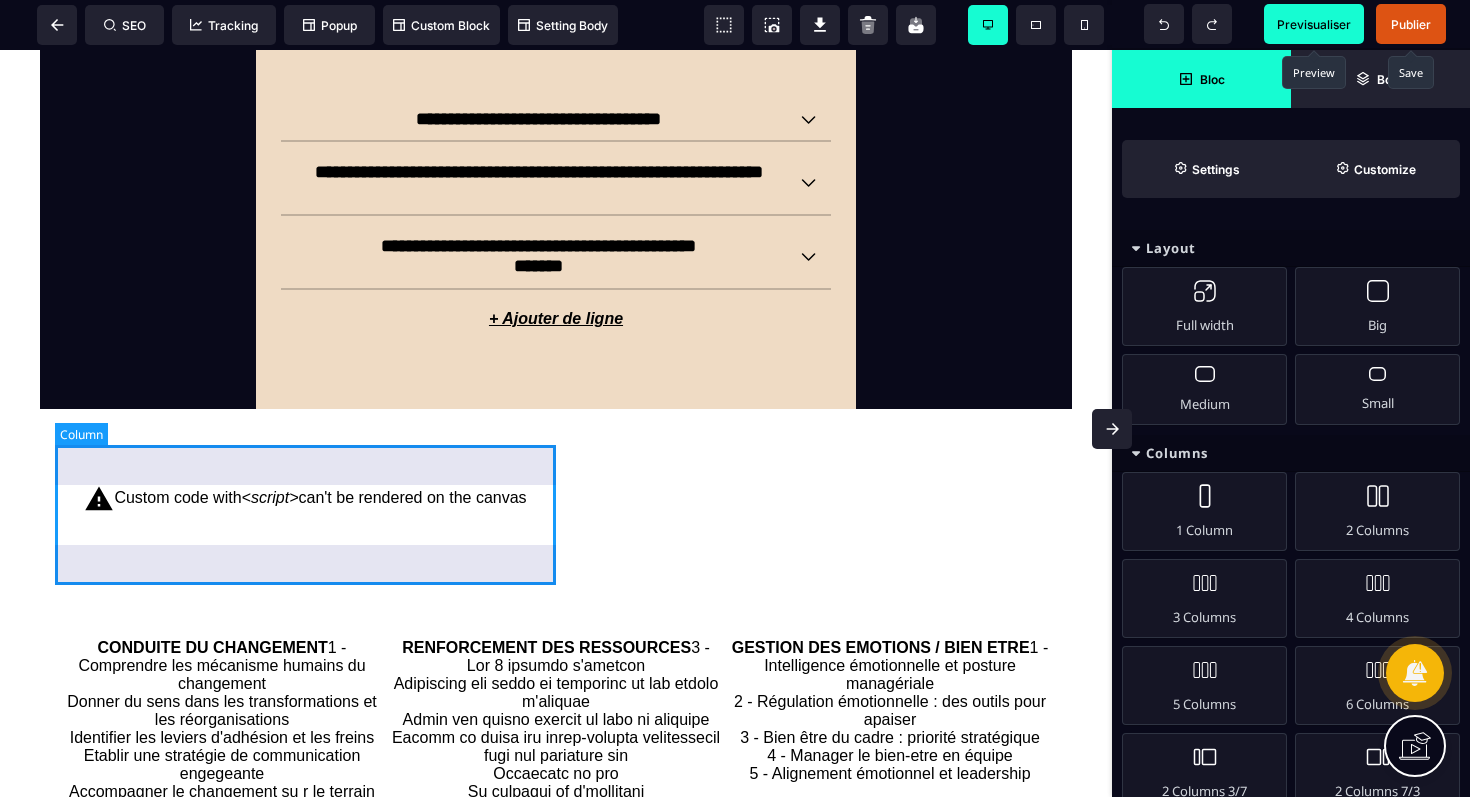 click on "Custom code with  <script>  can't be rendered on the canvas" at bounding box center (305, 499) 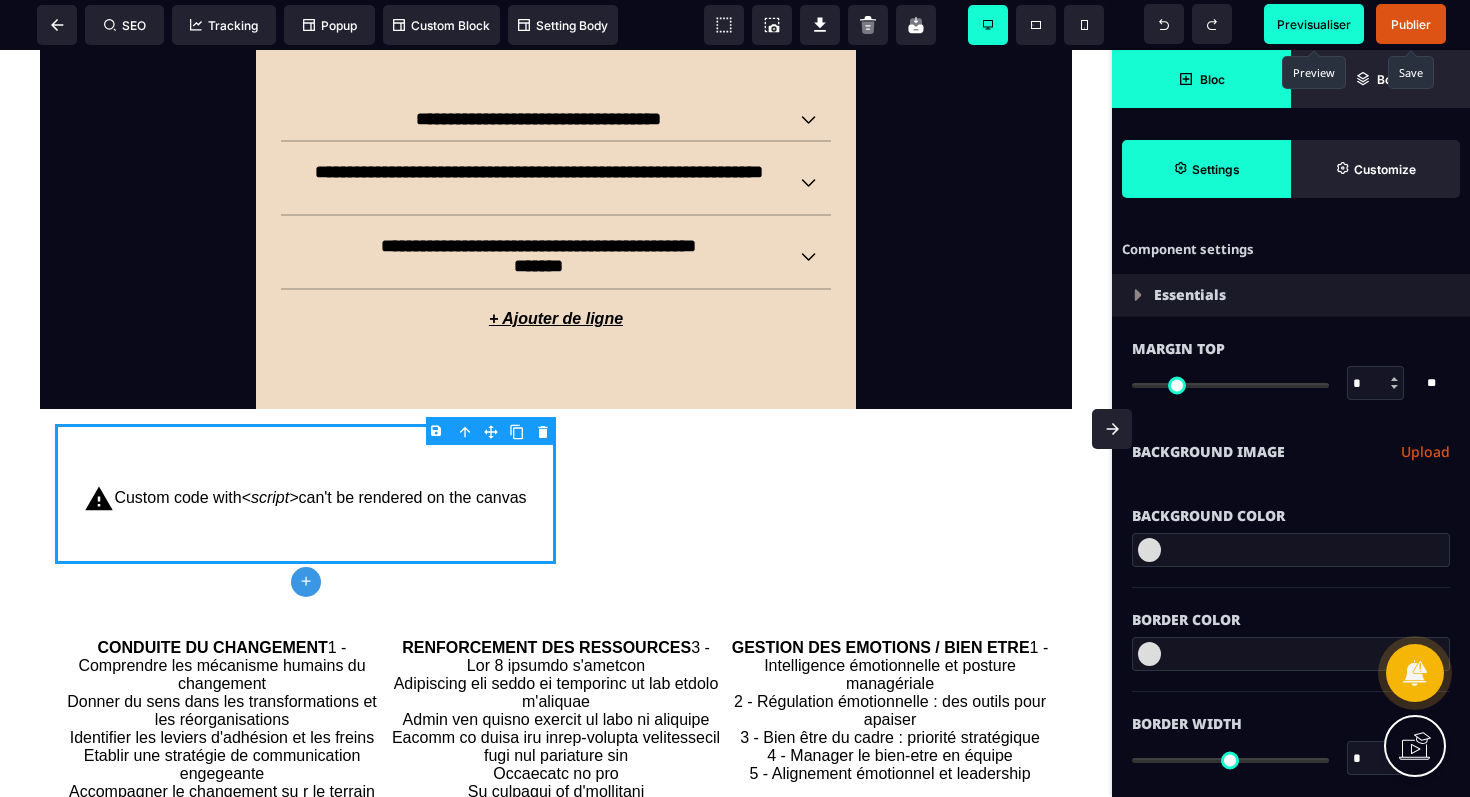 click on "B I U S
A *******
plus
Column
SEO" at bounding box center (735, 398) 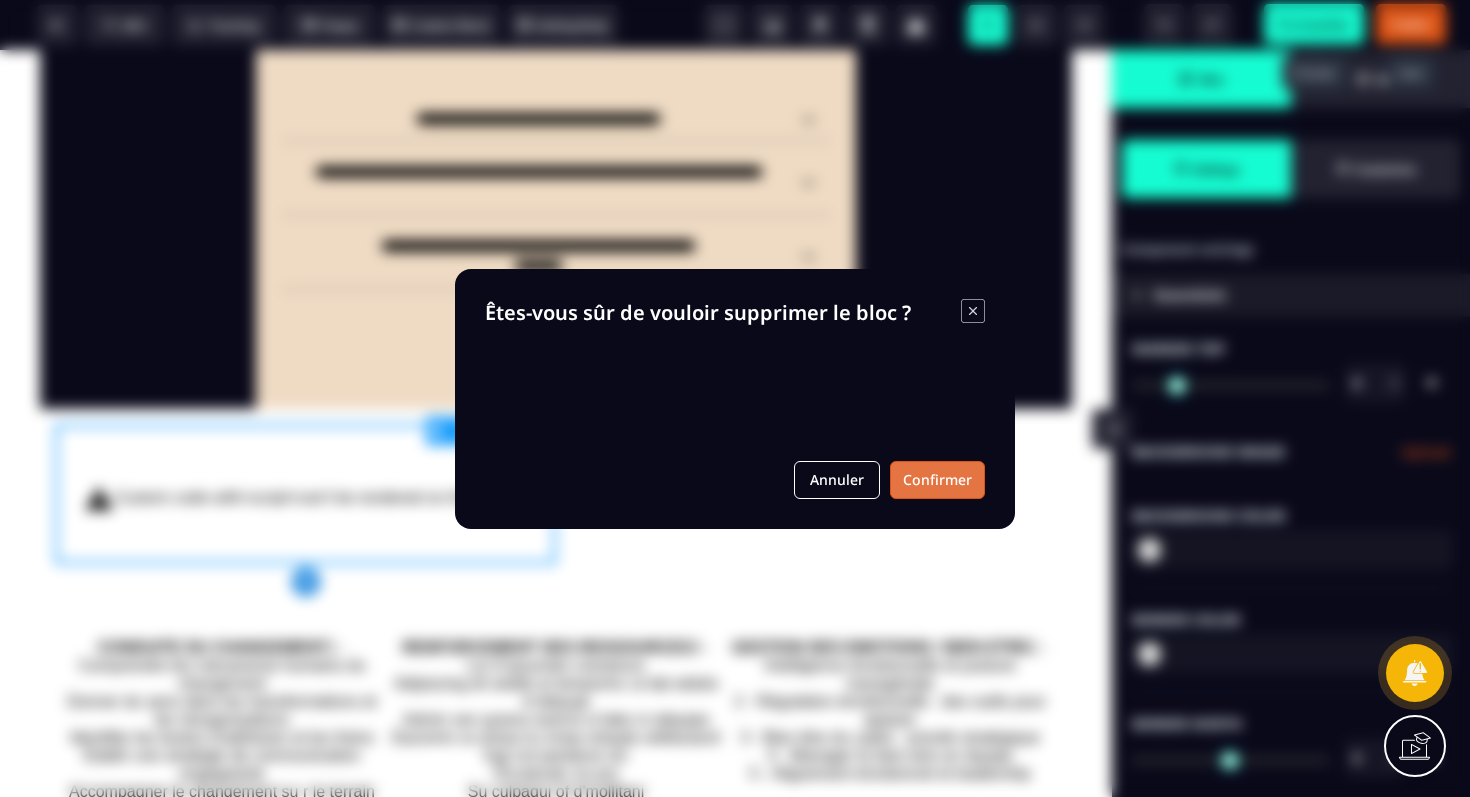 click on "Confirmer" at bounding box center (937, 480) 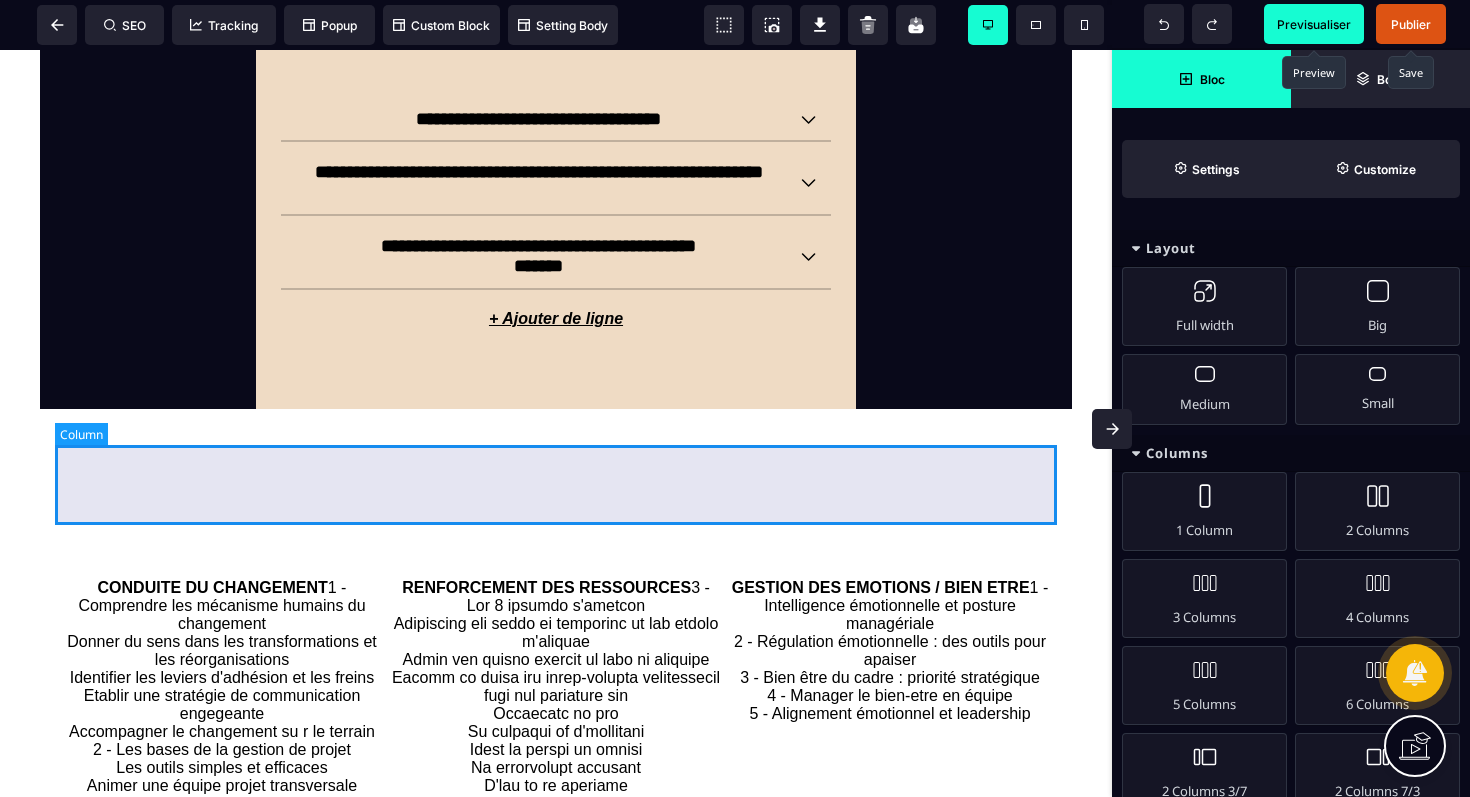 click at bounding box center (556, 464) 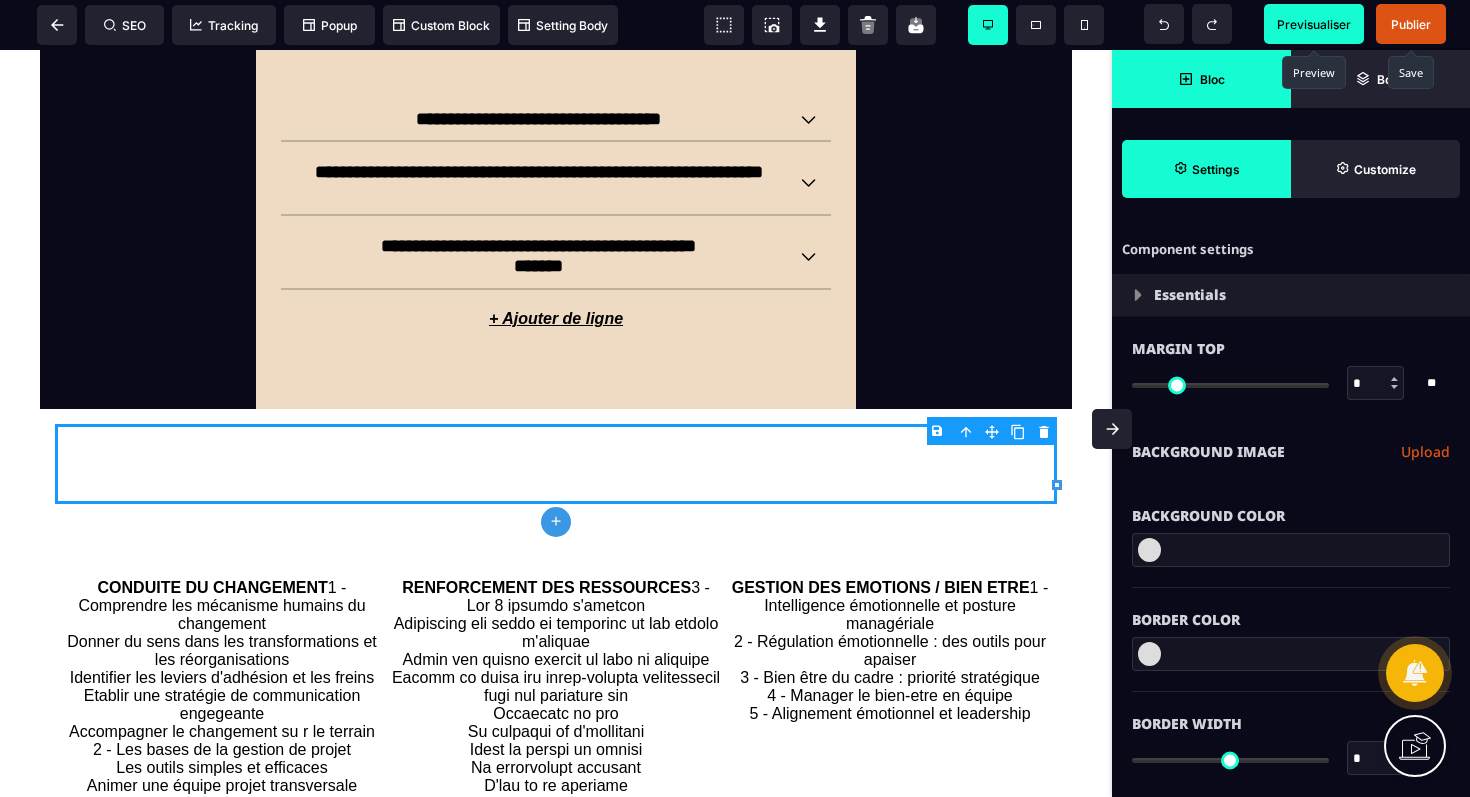 click on "B I U S
A *******
plus
Column
SEO" at bounding box center [735, 398] 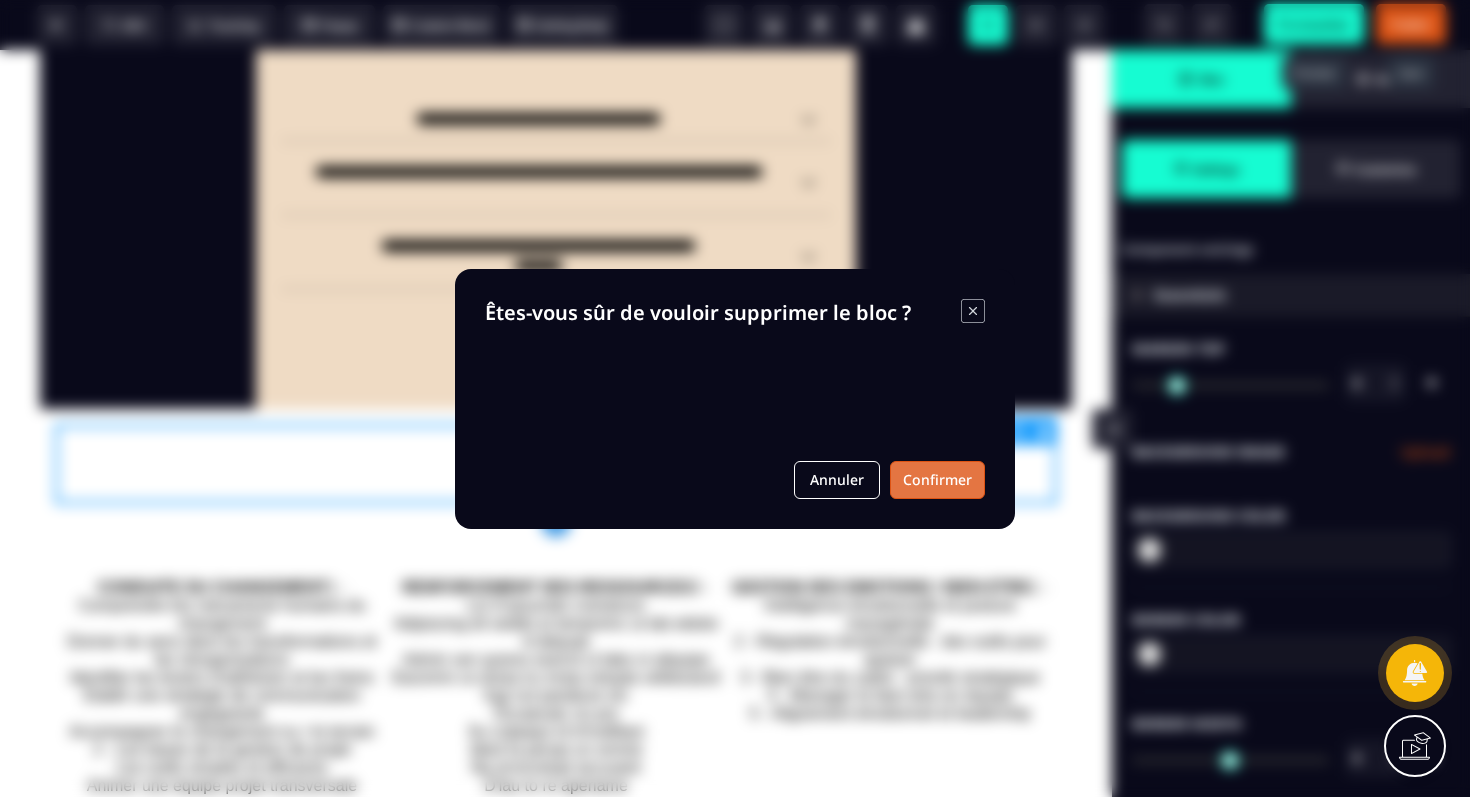 click on "Confirmer" at bounding box center (937, 480) 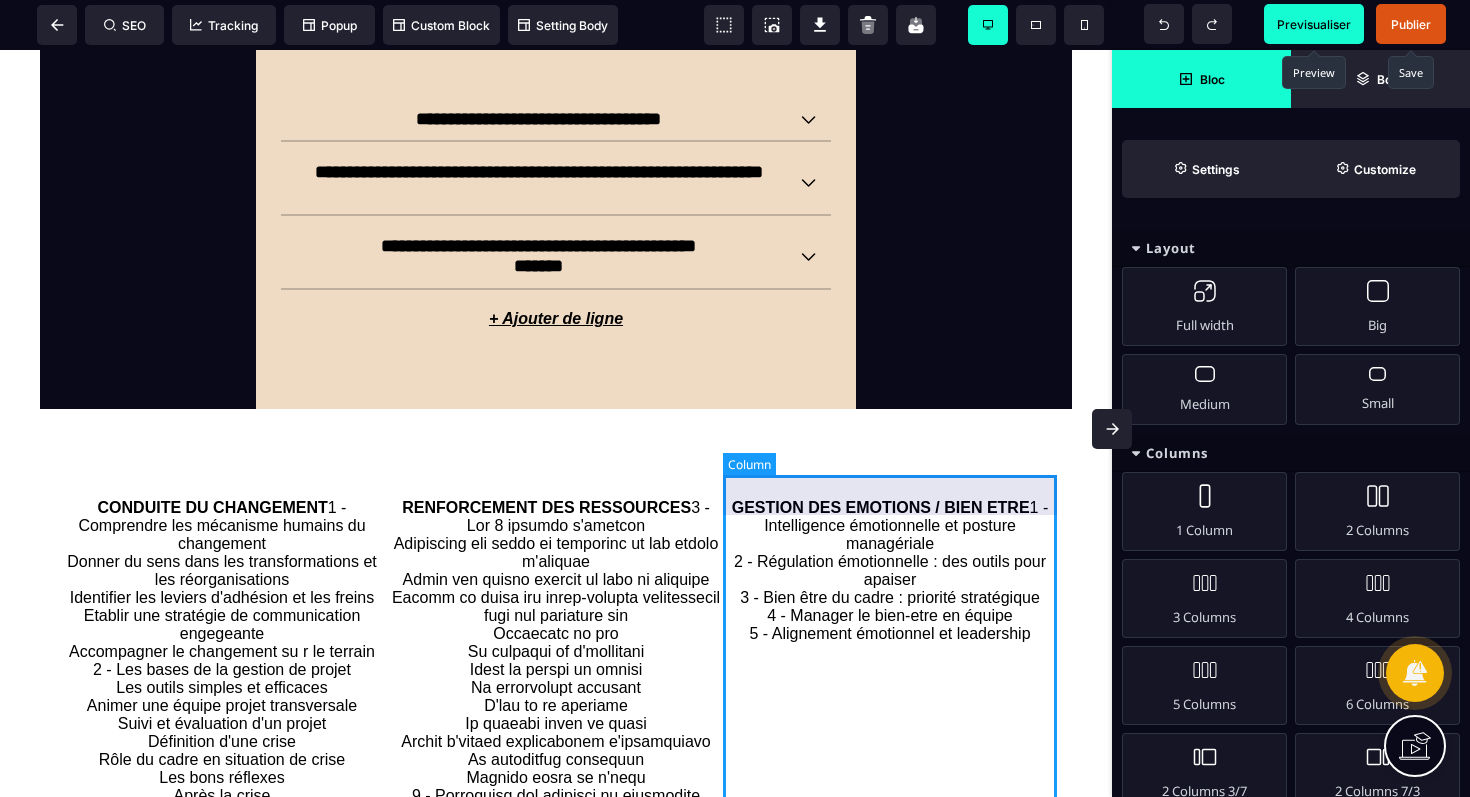 click on "GESTION DES EMOTIONS / BIEN ETRE
1 - Intelligence émotionnelle et posture managériale
2 - Régulation émotionnelle : des outils pour apaiser
3 - Bien être du cadre : priorité stratégique
4 - Manager le bien-etre en équipe
5 - Alignement émotionnel et leadership" at bounding box center (890, 877) 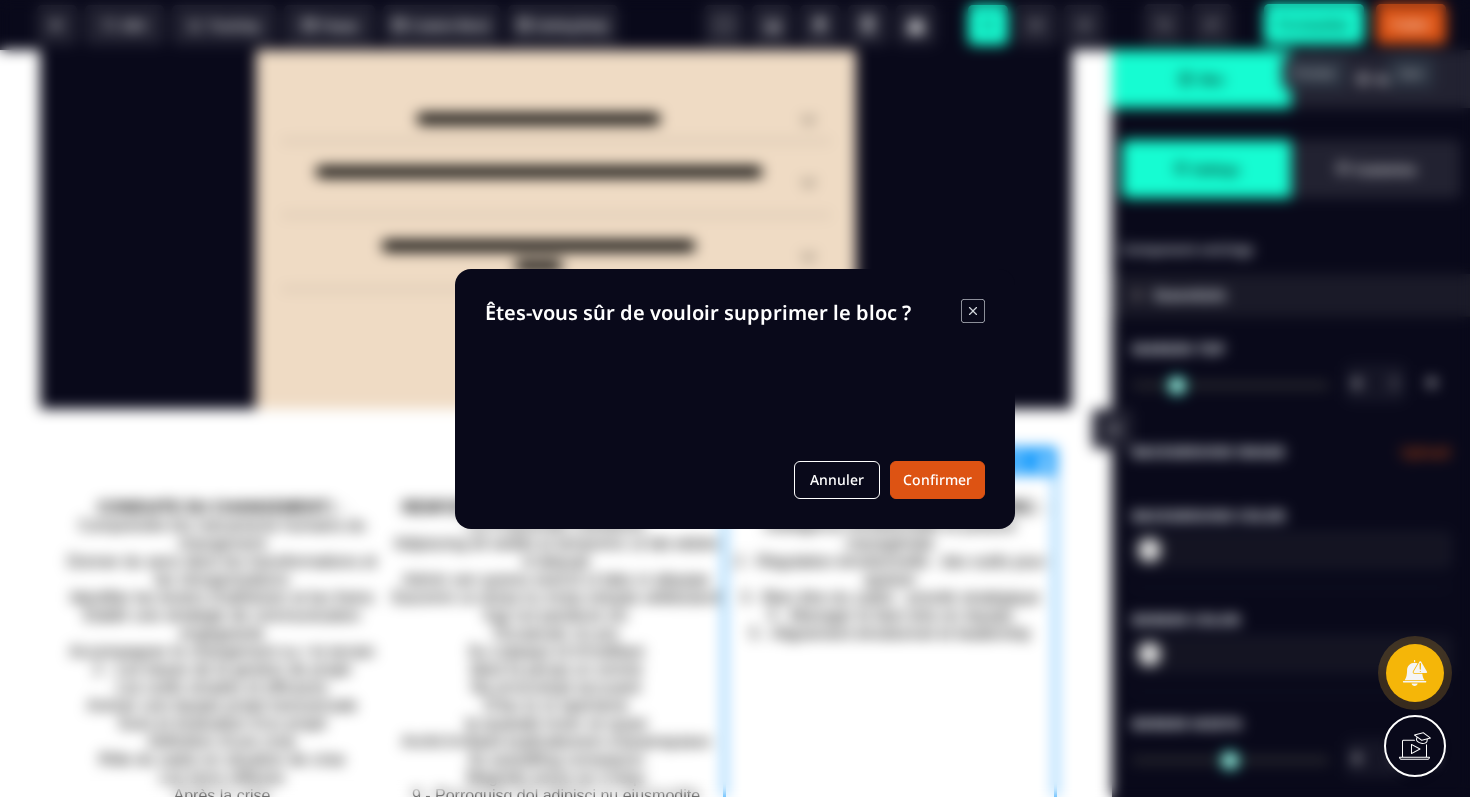click on "B I U S
A *******
plus
Column
SEO" at bounding box center [735, 398] 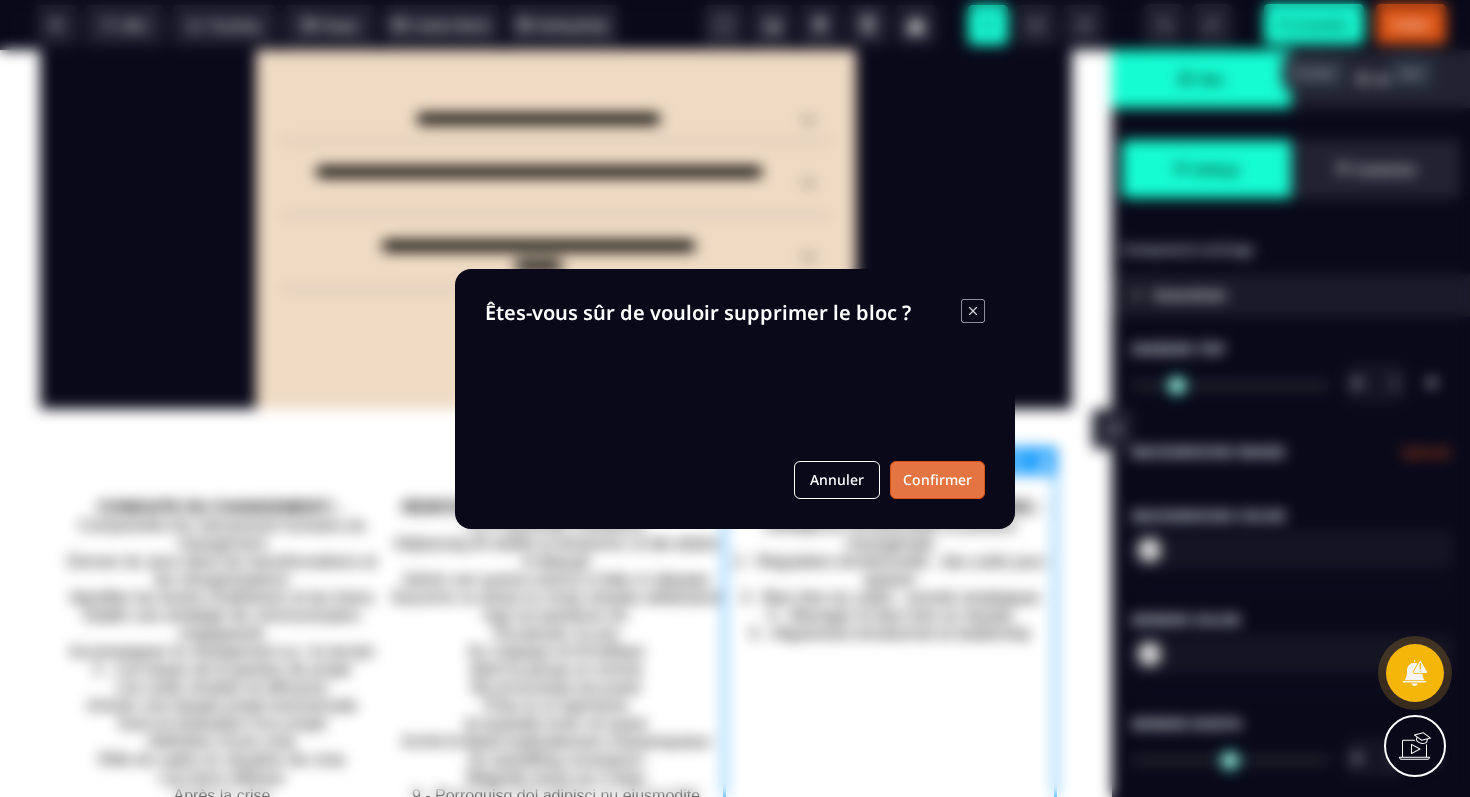 click on "Confirmer" at bounding box center [937, 480] 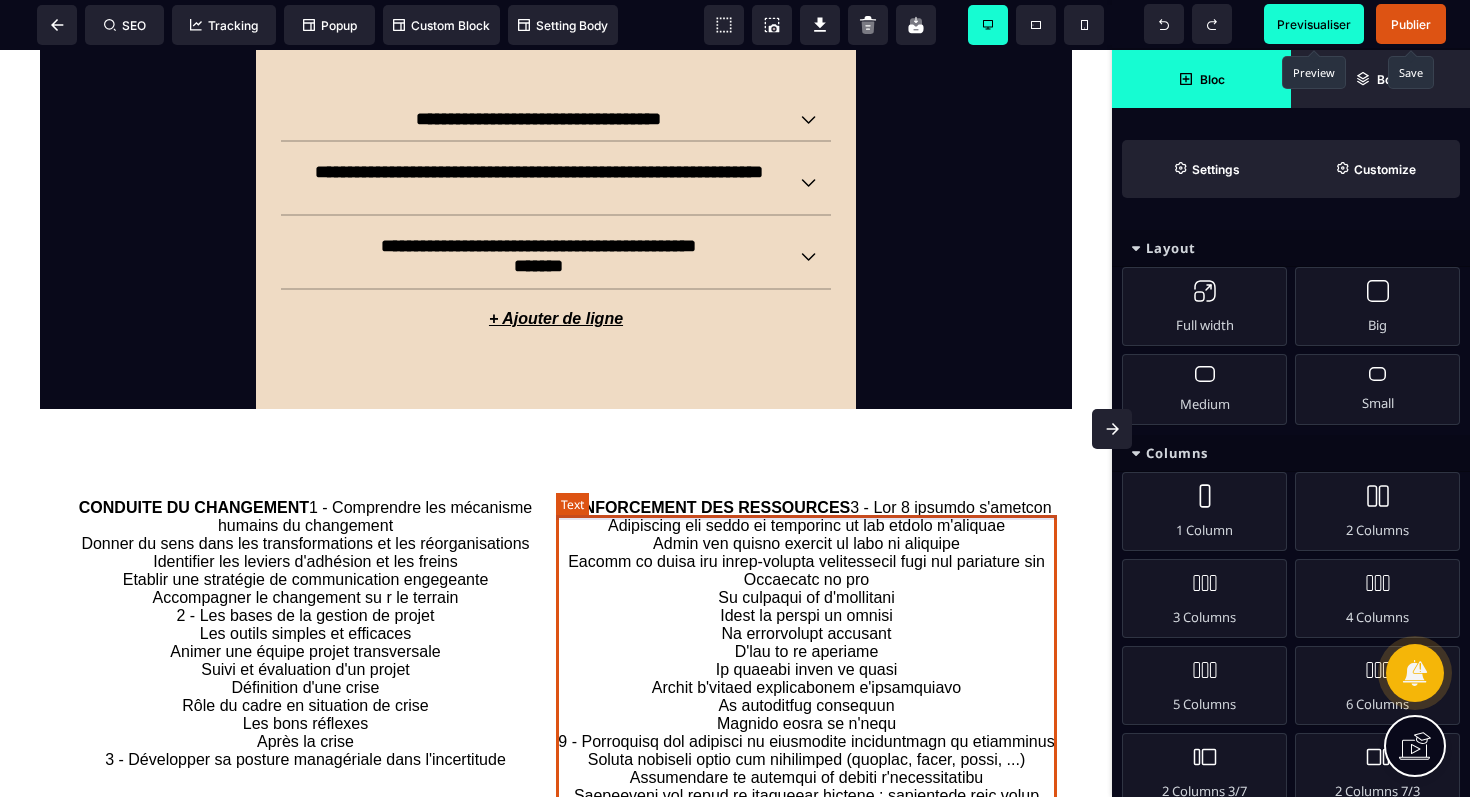 click on "RENFORCEMENT DES RESSOURCES" at bounding box center (806, 787) 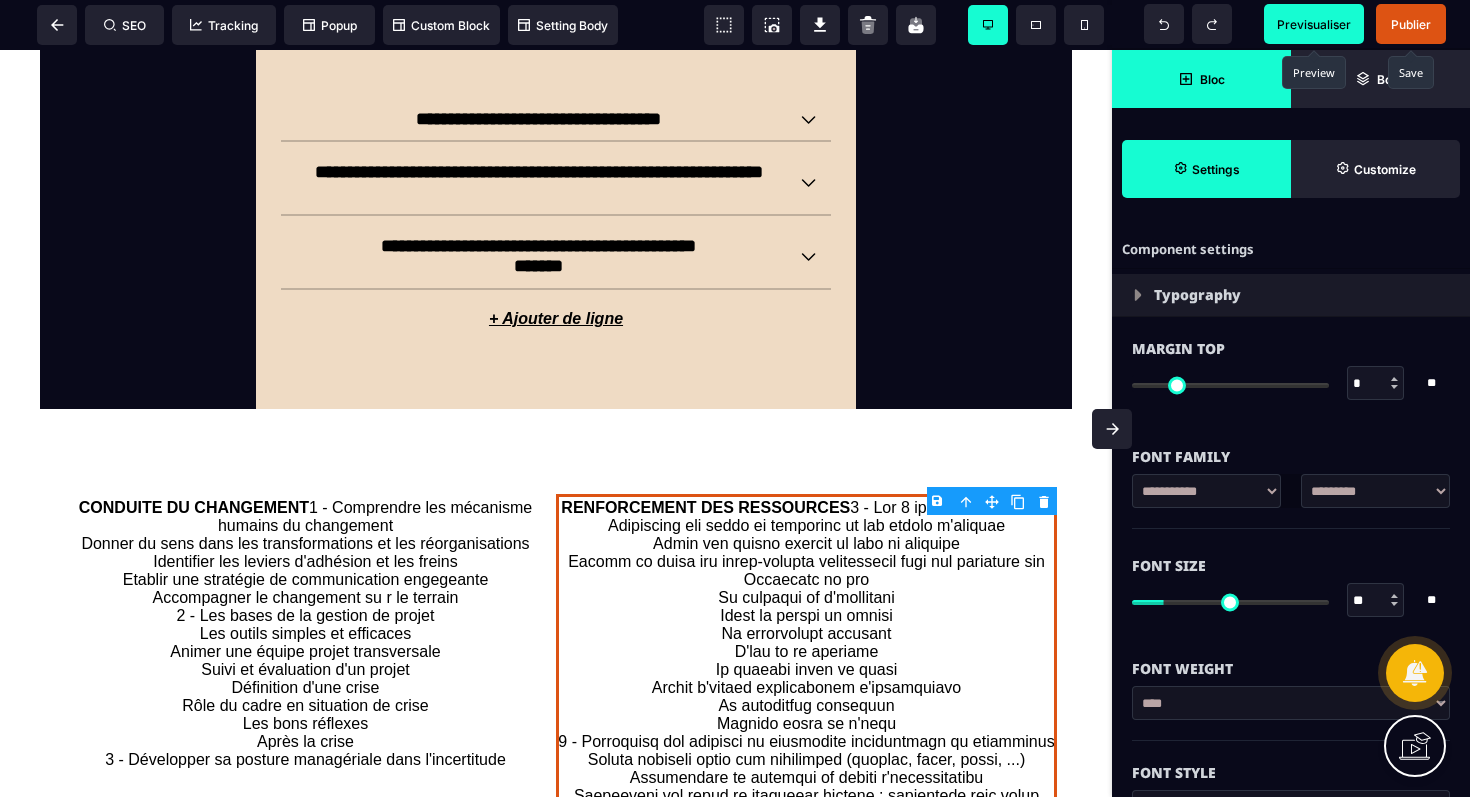 click on "B I U S
A *******
Text
SEO
Tracking
Popup" at bounding box center (735, 398) 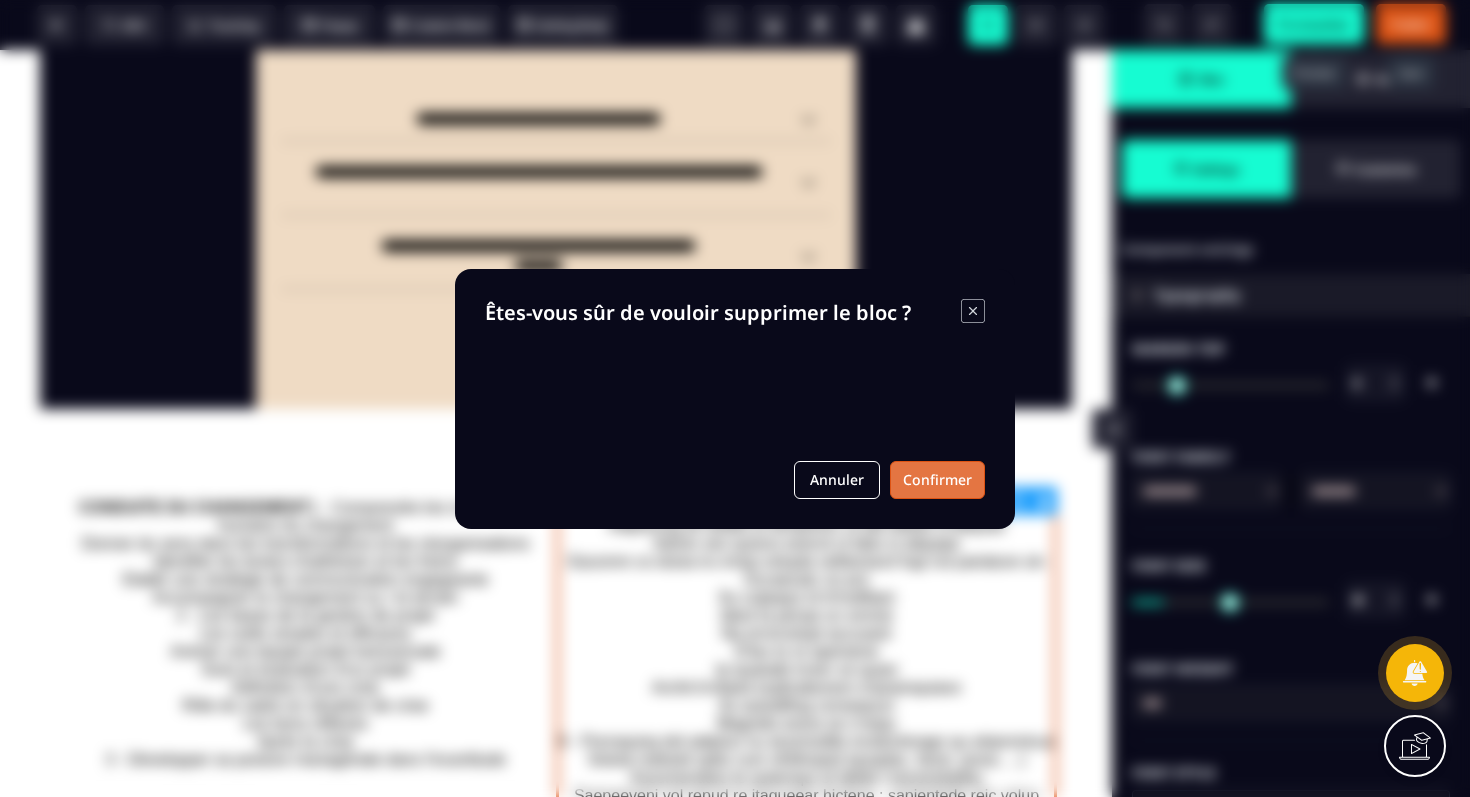 click on "Confirmer" at bounding box center (937, 480) 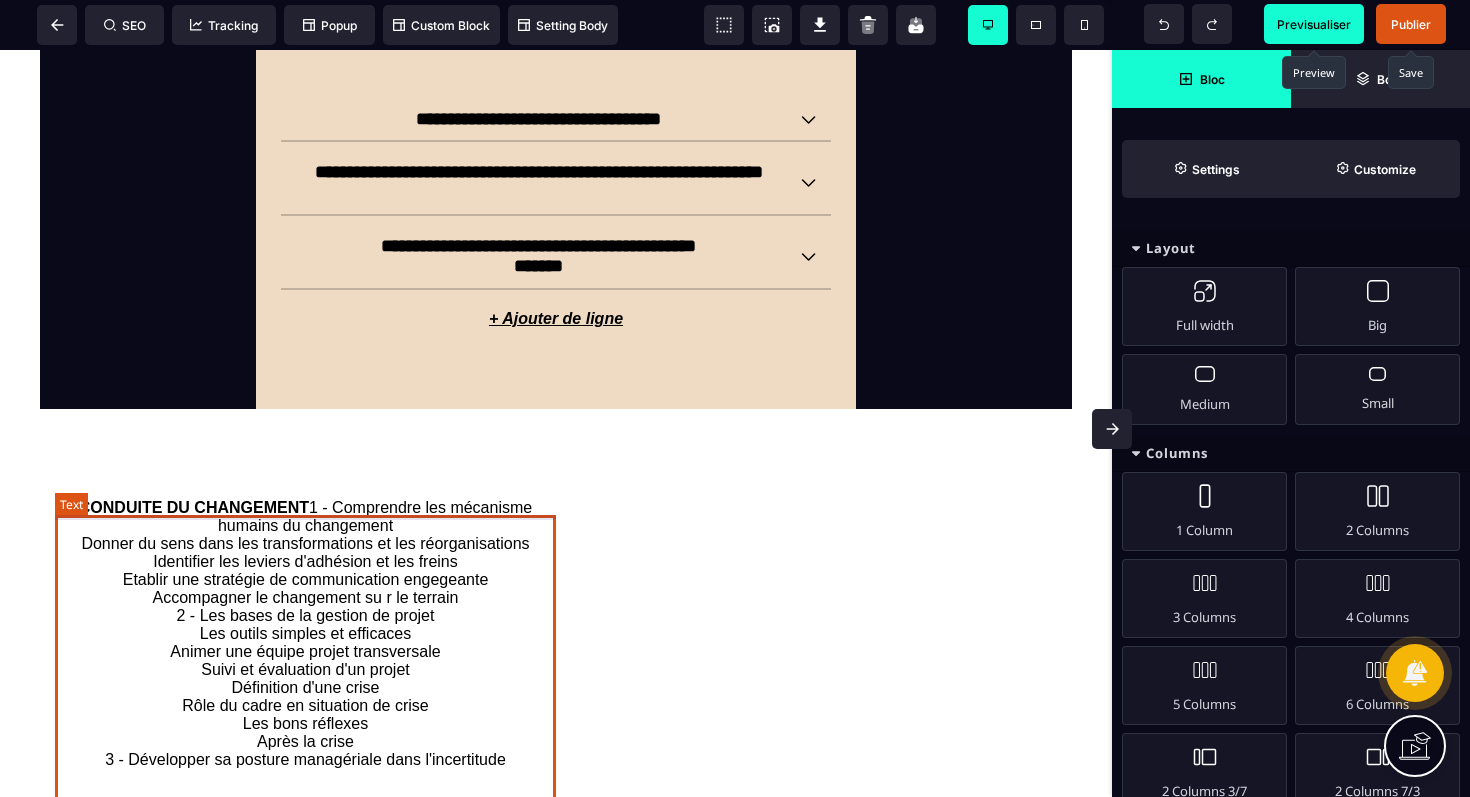 click on "CONDUITE DU CHANGEMENT
1 - Comprendre les mécanisme humains du changement
Donner du sens dans les transformations et les réorganisations
Identifier les leviers d'adhésion et les freins
Etablir une stratégie de communication engegeante
Accompagner le changement su r le terrain
2 - Les bases de la gestion de projet
Les outils simples et efficaces
Animer une équipe projet transversale
Suivi et évaluation d'un projet
Définition d'une crise
Rôle du cadre en situation de crise
Les bons réflexes
Après la crise
3 - Développer sa posture managériale dans l'incertitude" at bounding box center (305, 634) 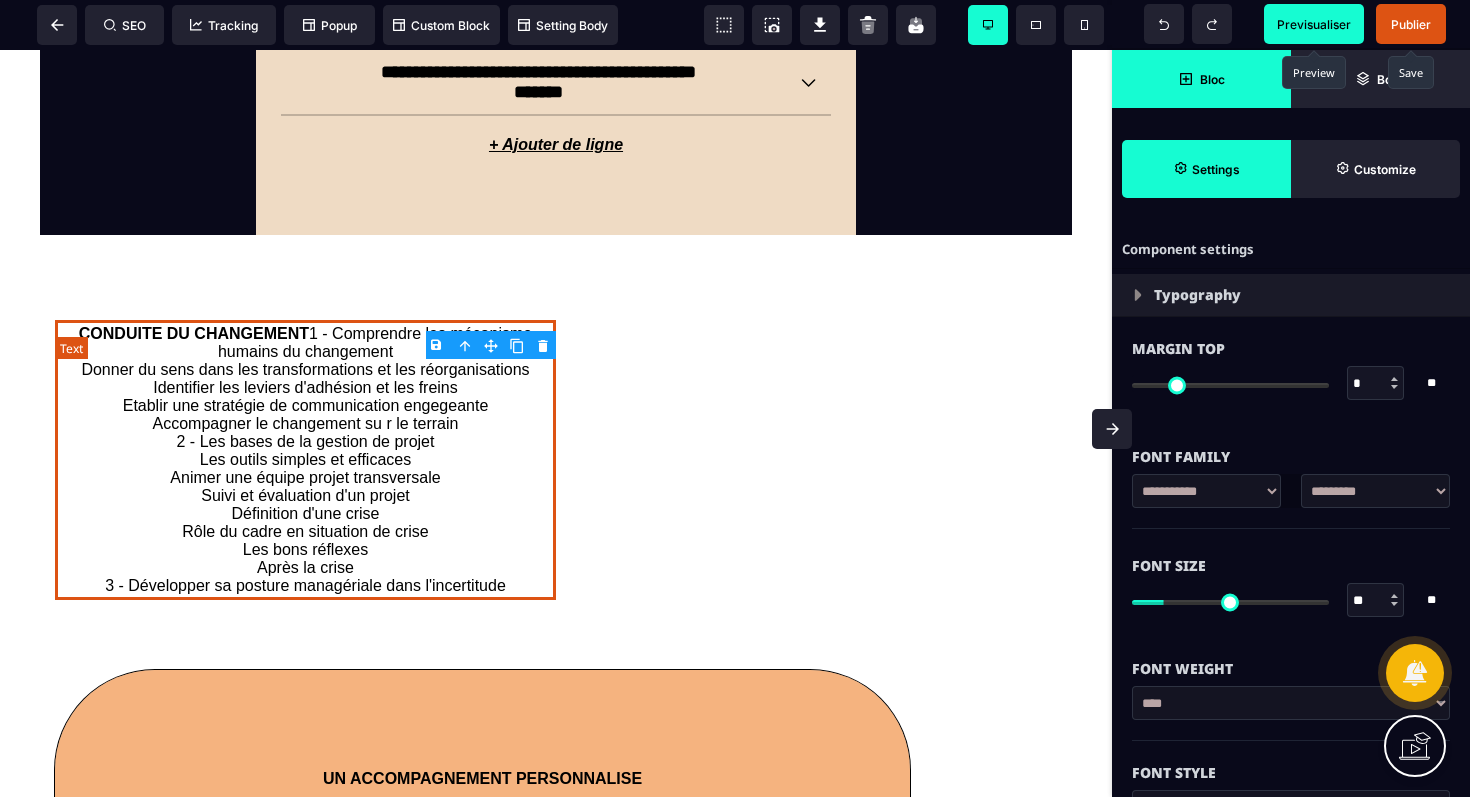 scroll, scrollTop: 2306, scrollLeft: 0, axis: vertical 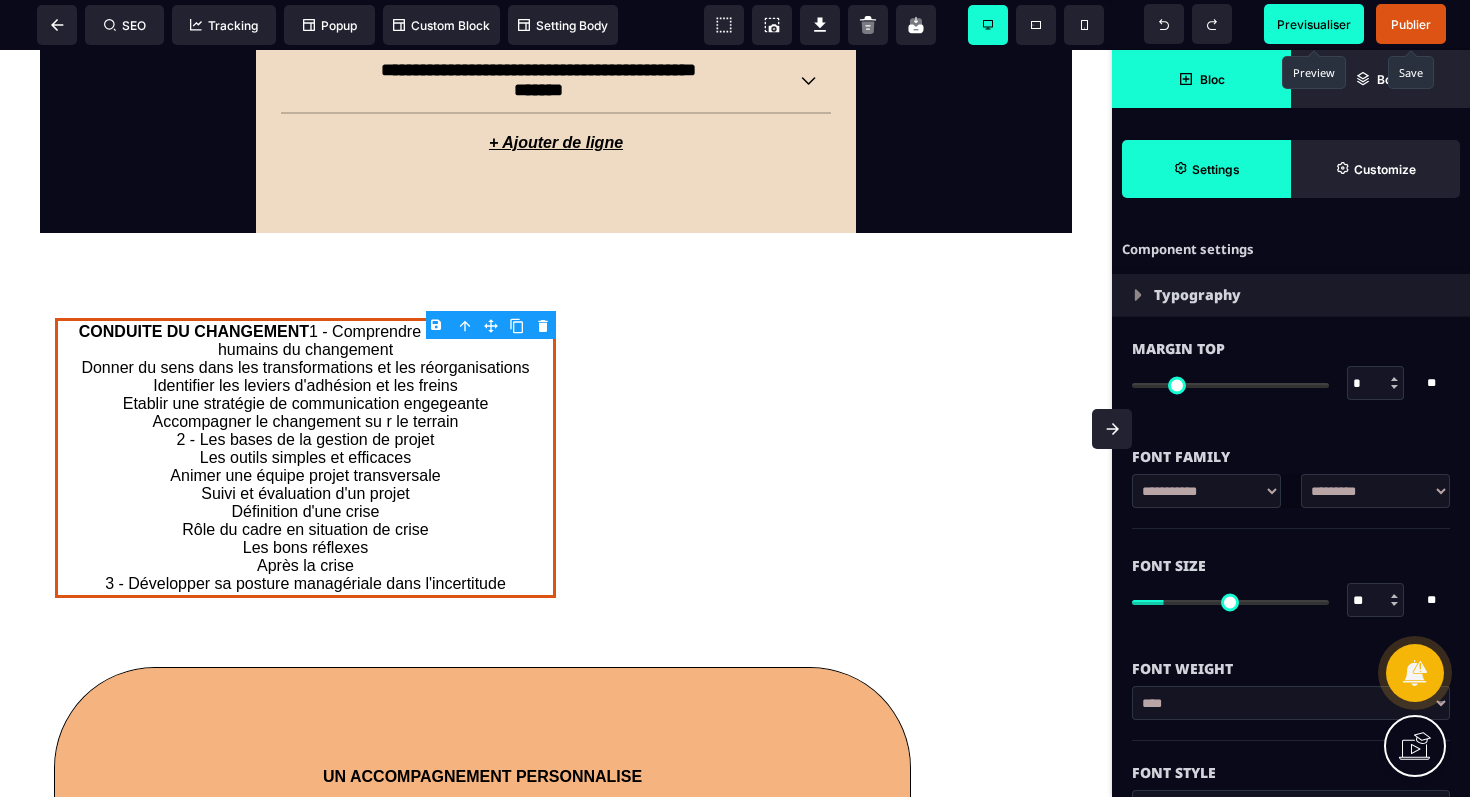 click on "B I U S
A *******
Column
SEO
Tracking" at bounding box center (735, 398) 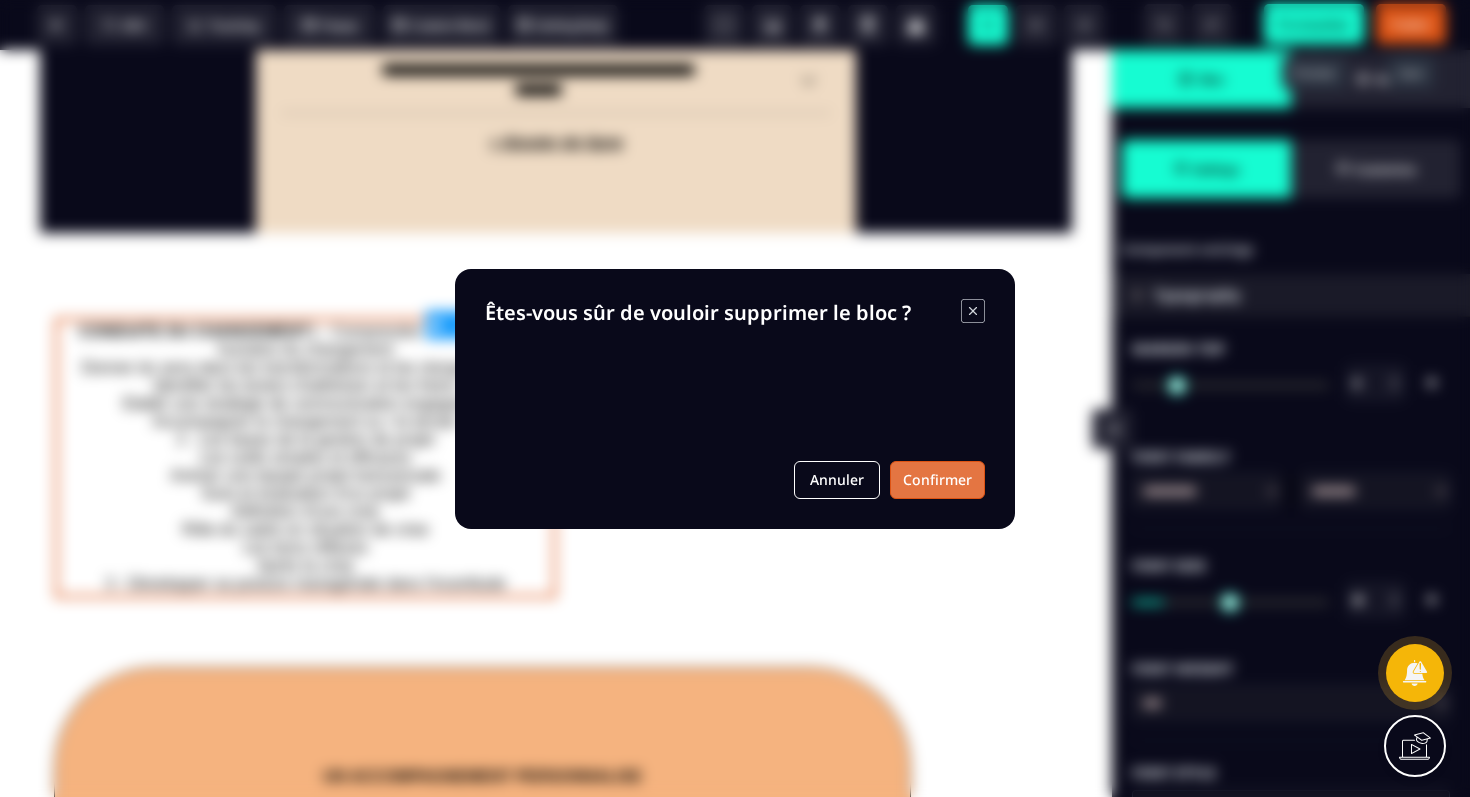 click on "Confirmer" at bounding box center [937, 480] 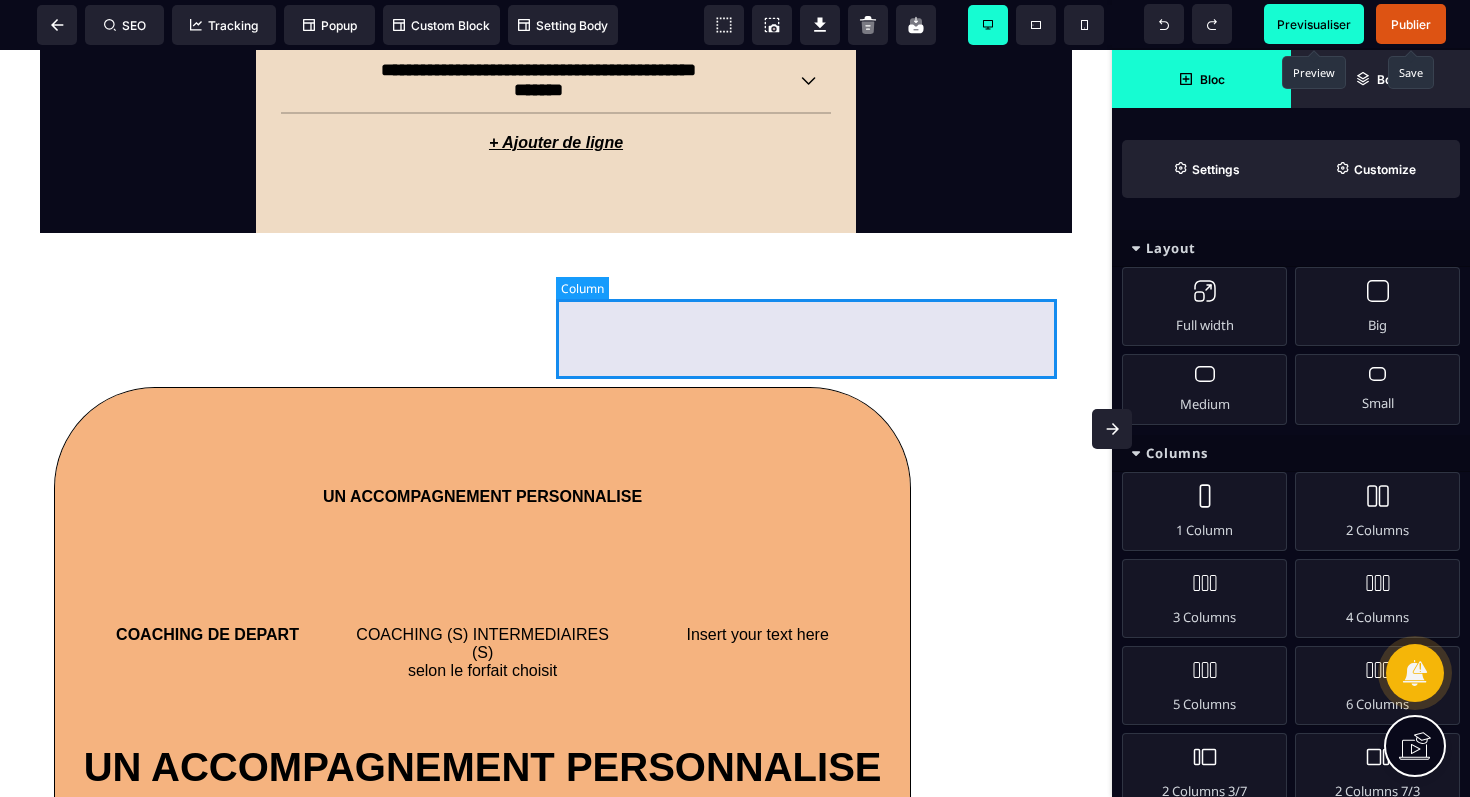 click at bounding box center [806, 318] 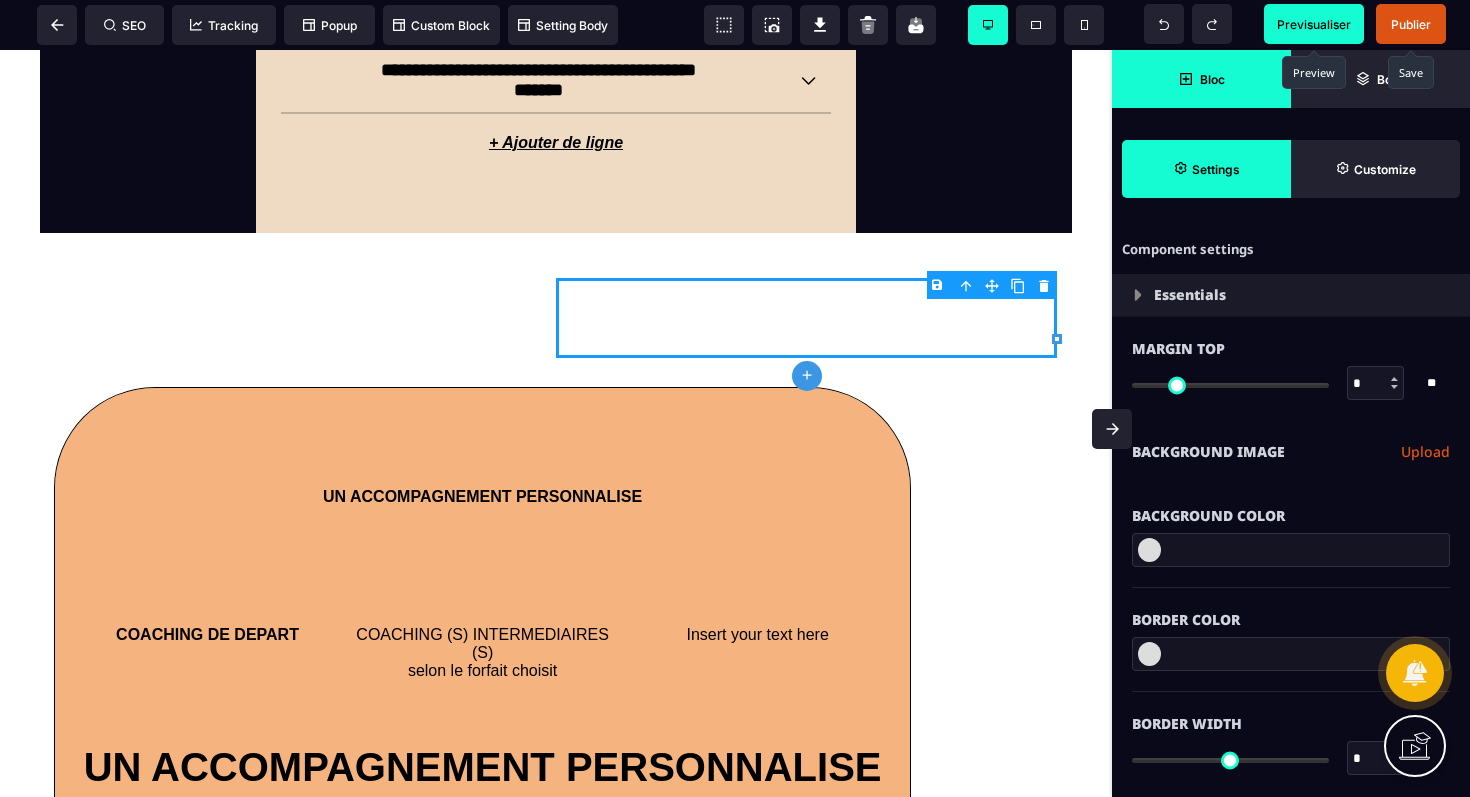 click on "B I U S
A *******
plus
Column
SEO" at bounding box center [735, 398] 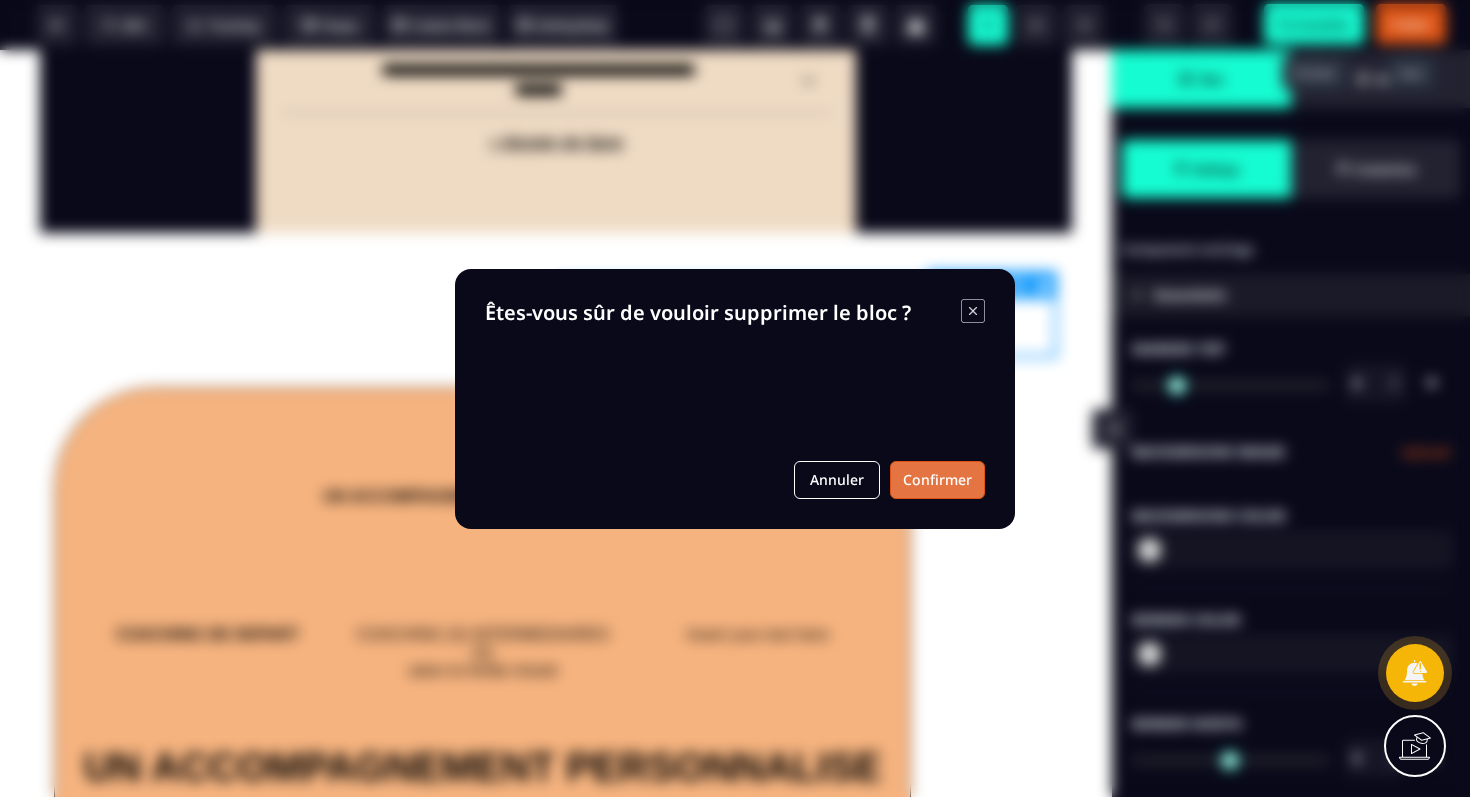 click on "Confirmer" at bounding box center [937, 480] 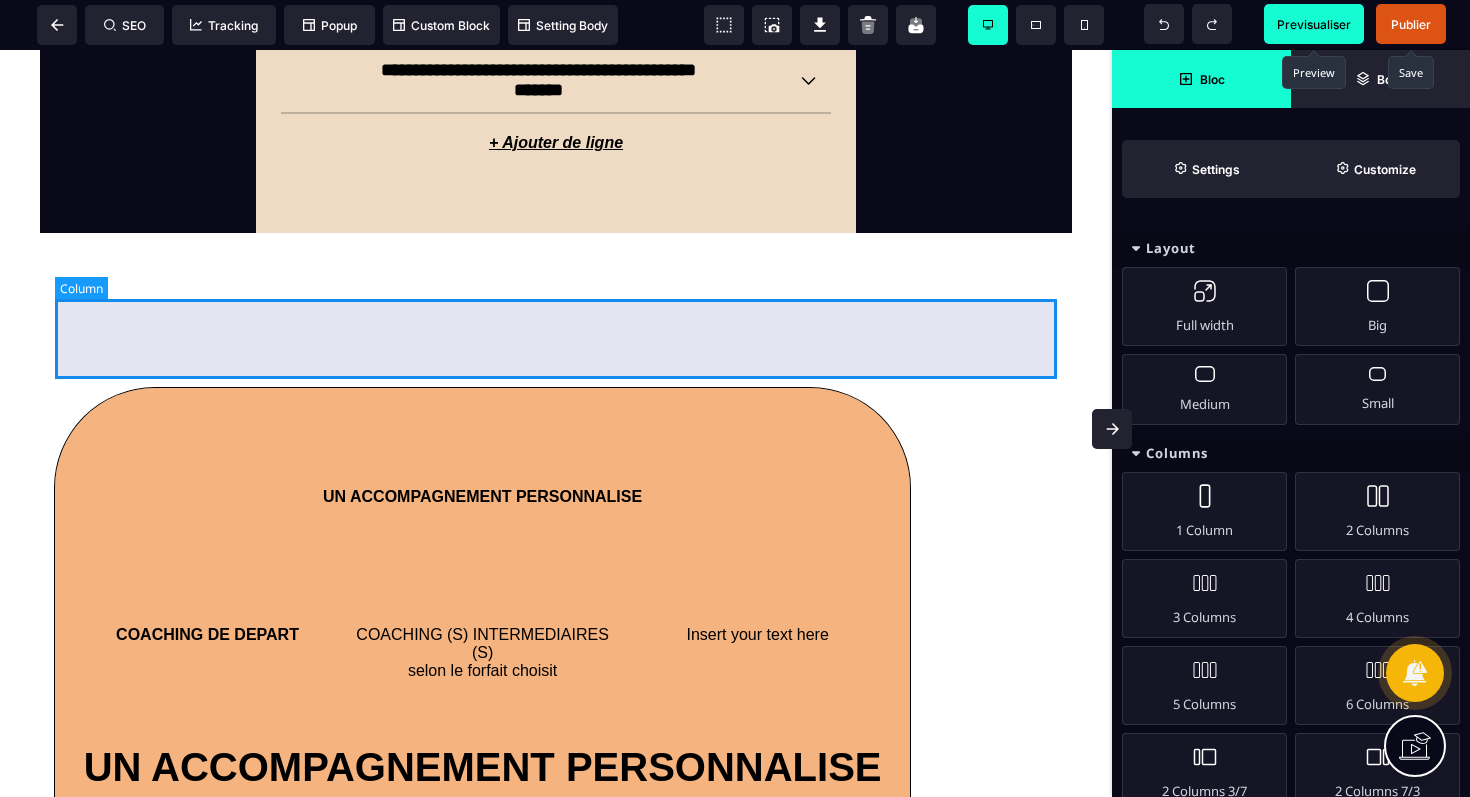 click at bounding box center [556, 318] 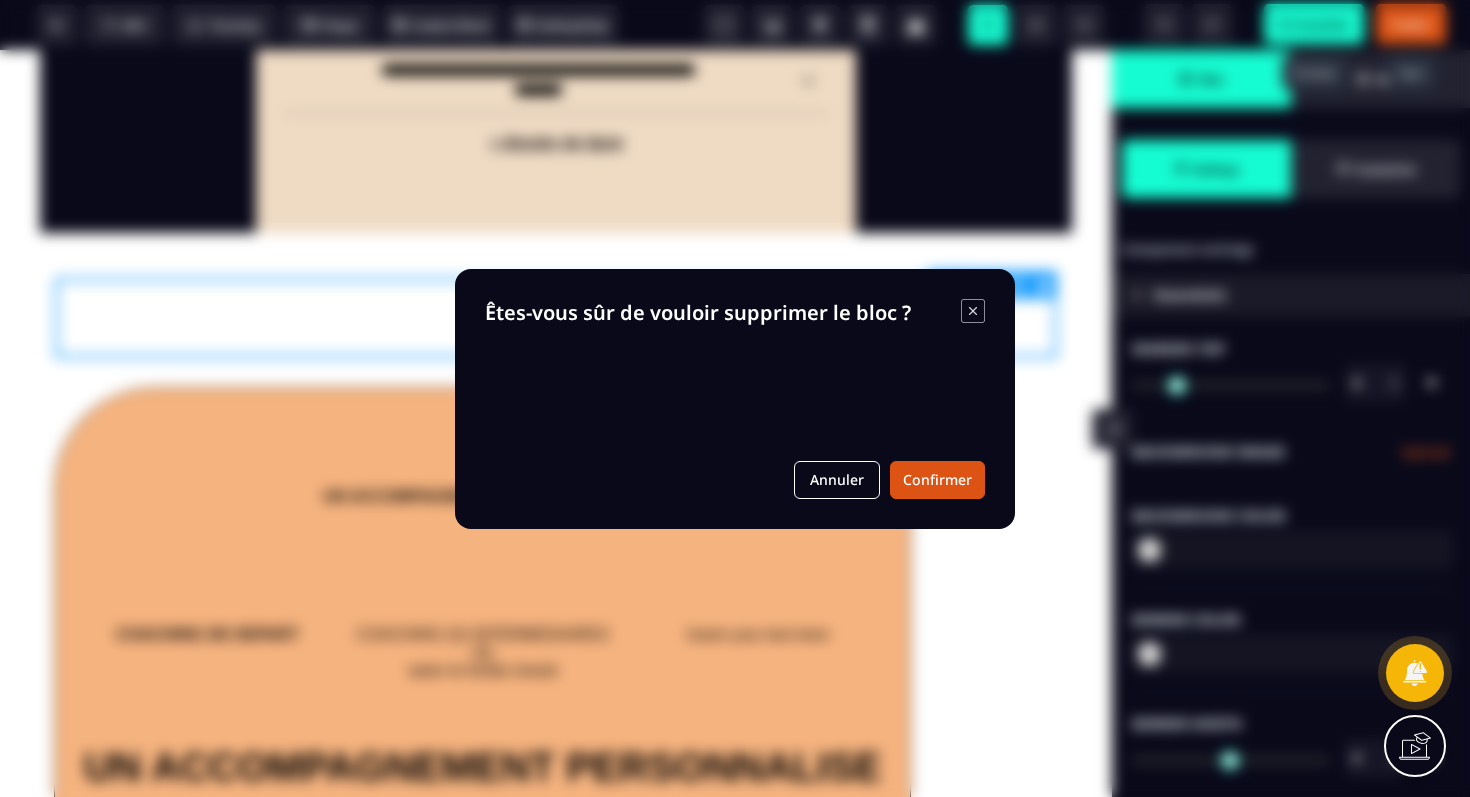click on "B I U S
A *******
plus
Row
SEO
Big" at bounding box center [735, 398] 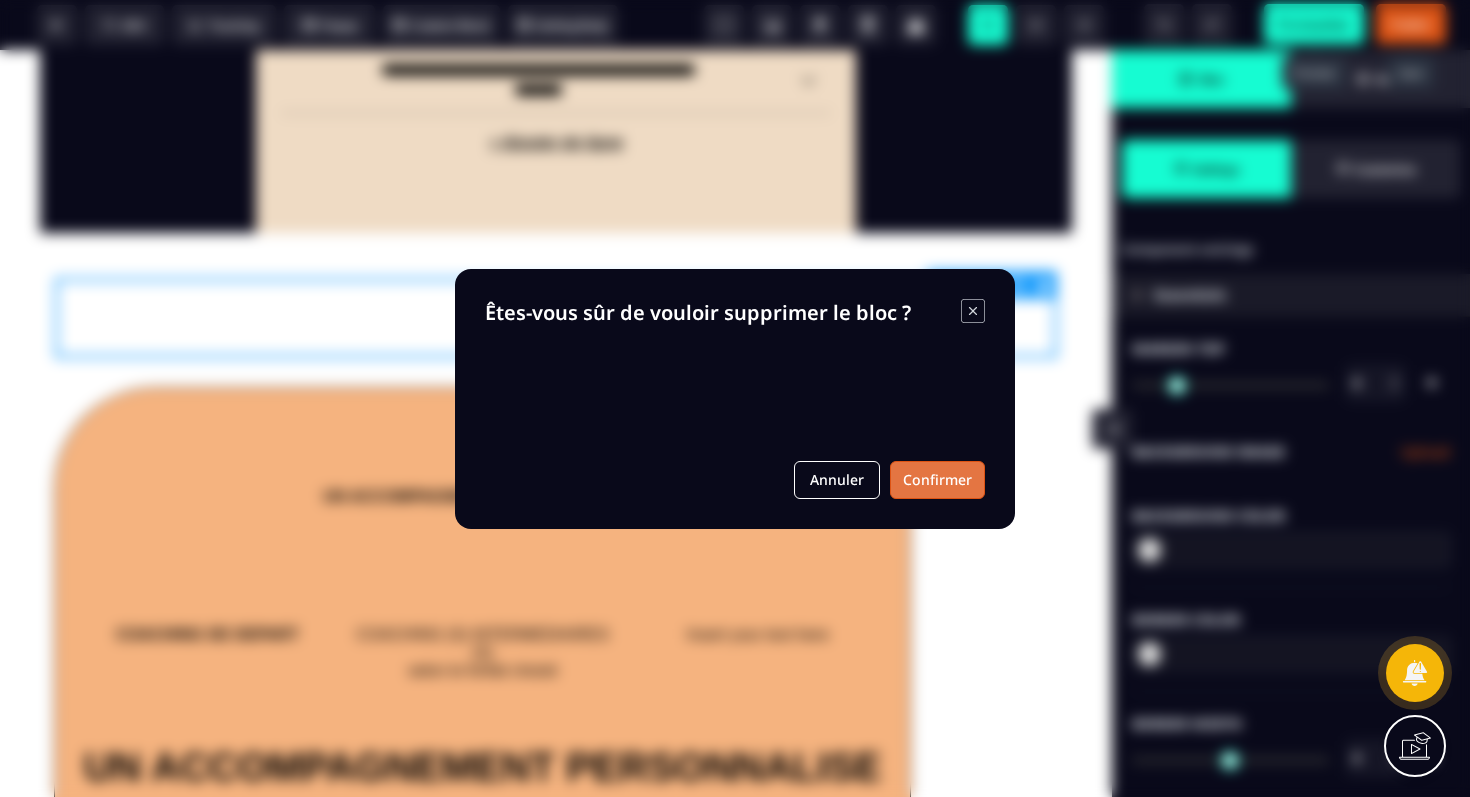 click on "Confirmer" at bounding box center (937, 480) 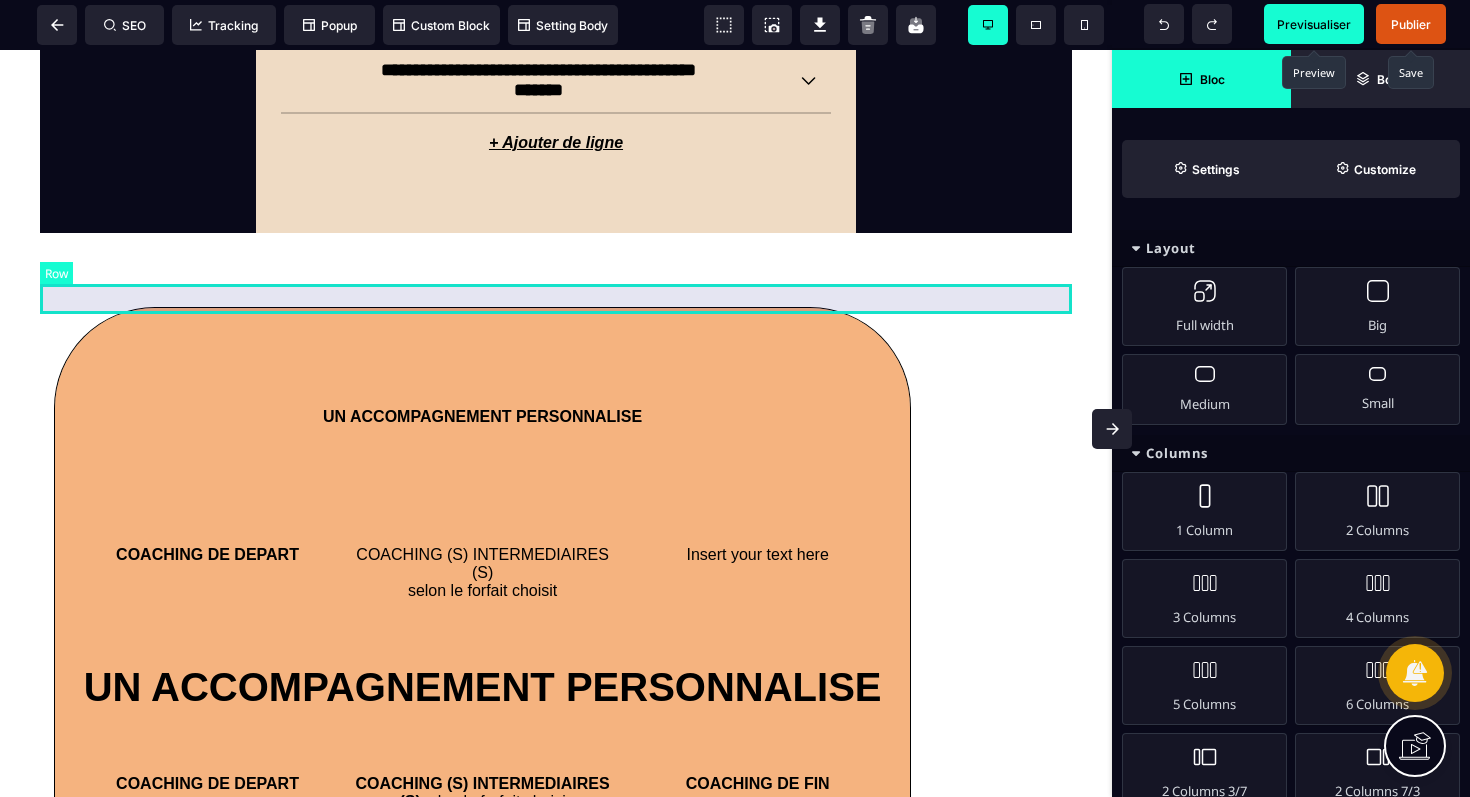 click at bounding box center [556, 278] 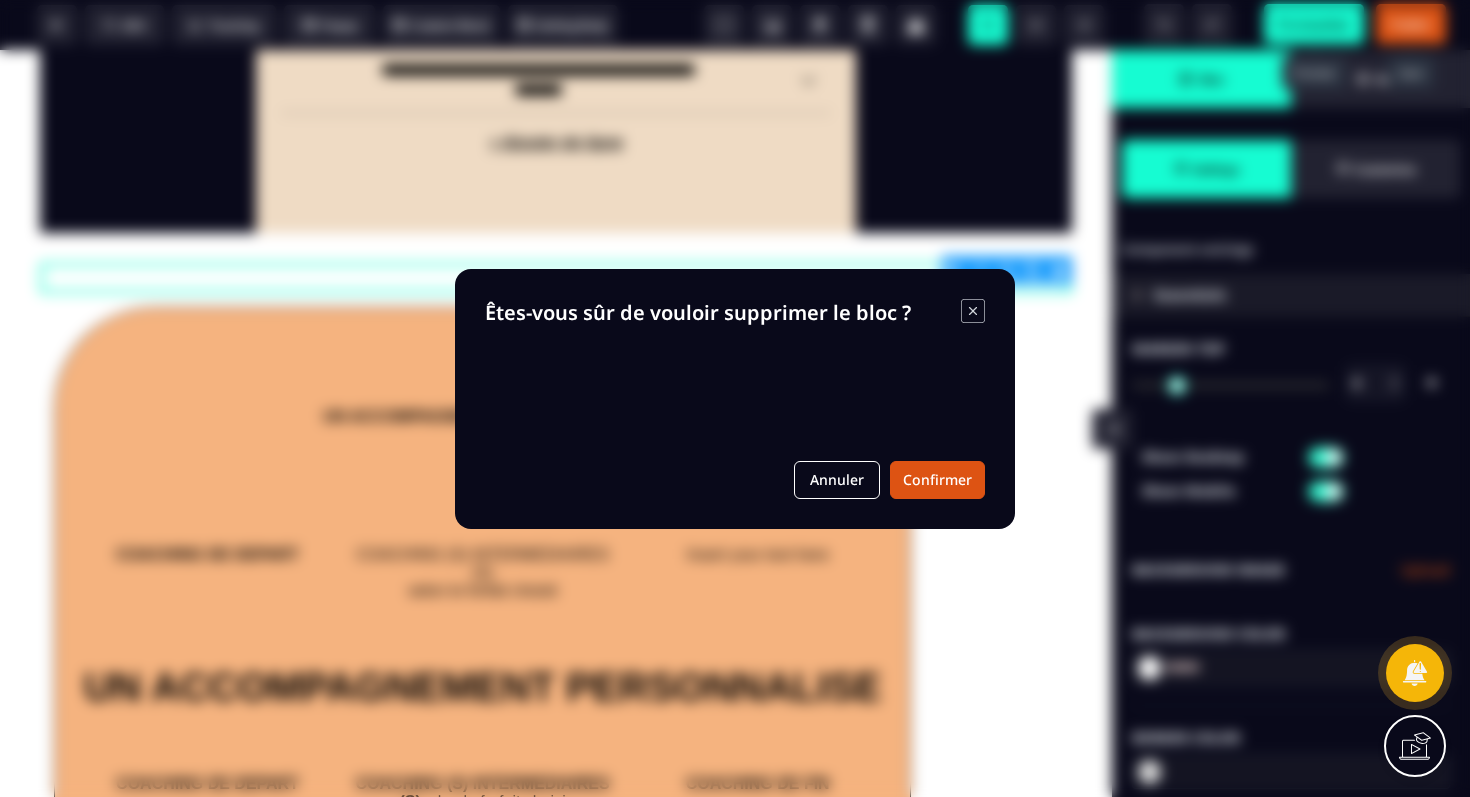 click on "B I U S
A *******
plus
Row
SEO
Big" at bounding box center (735, 398) 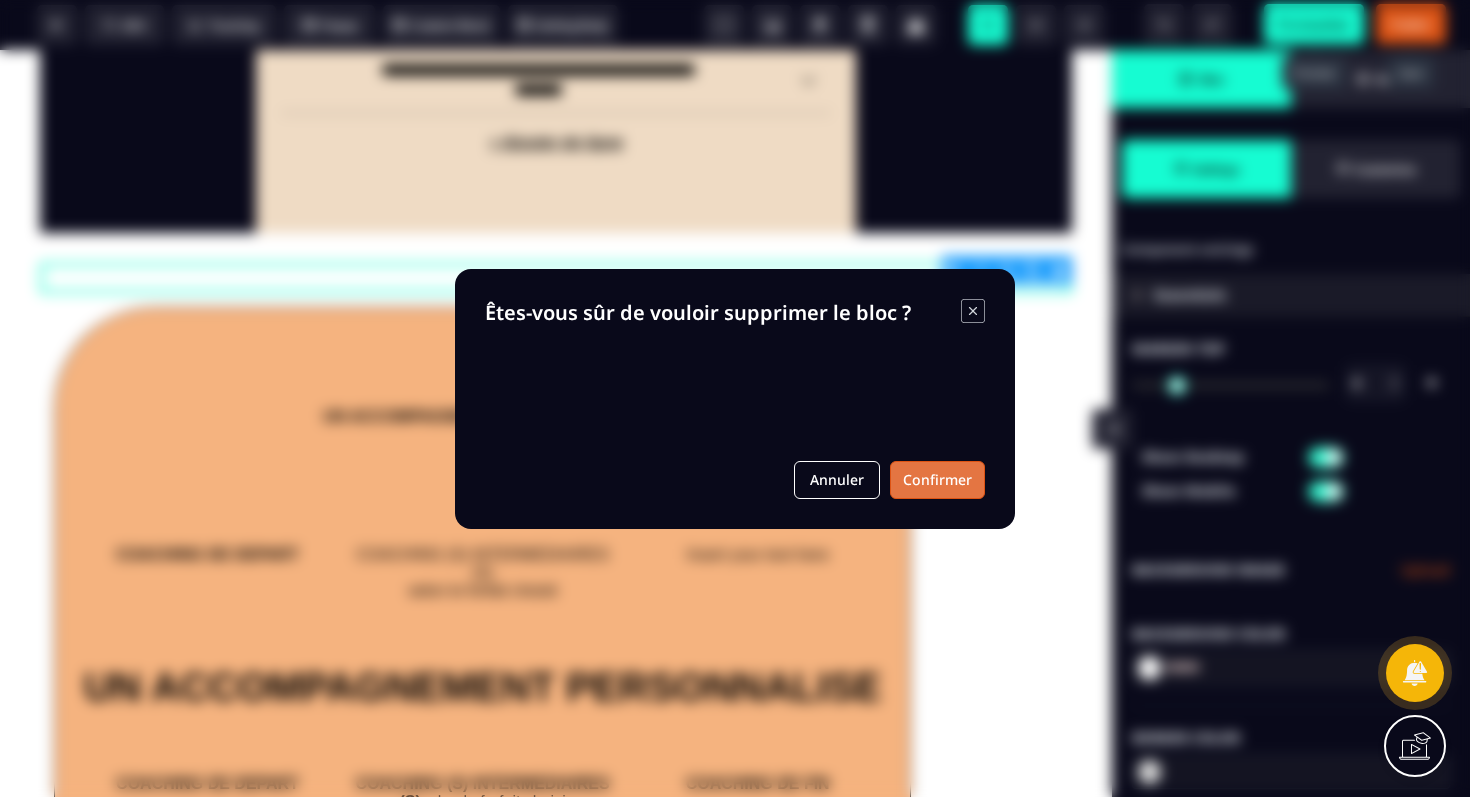 click on "Confirmer" at bounding box center (937, 480) 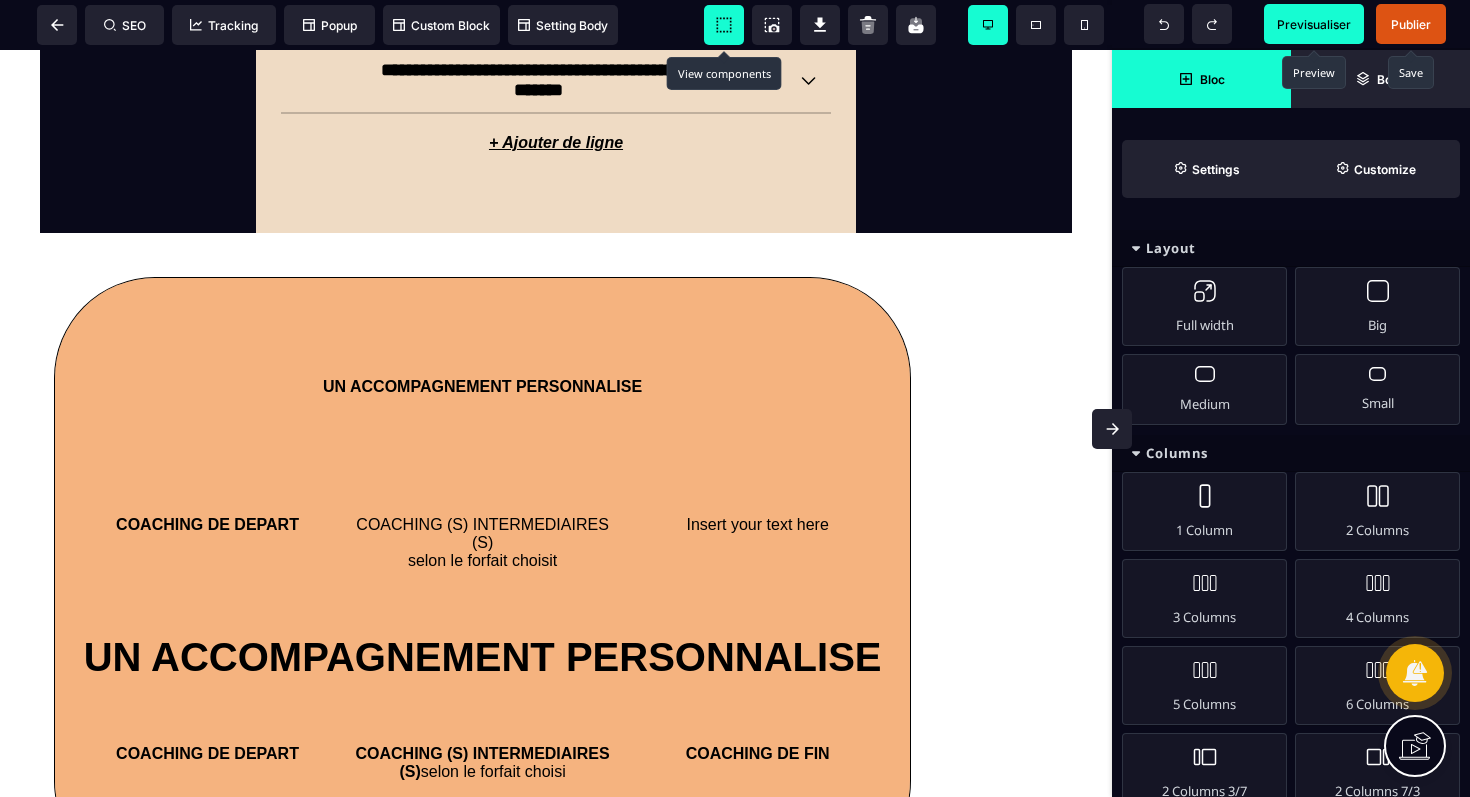 click 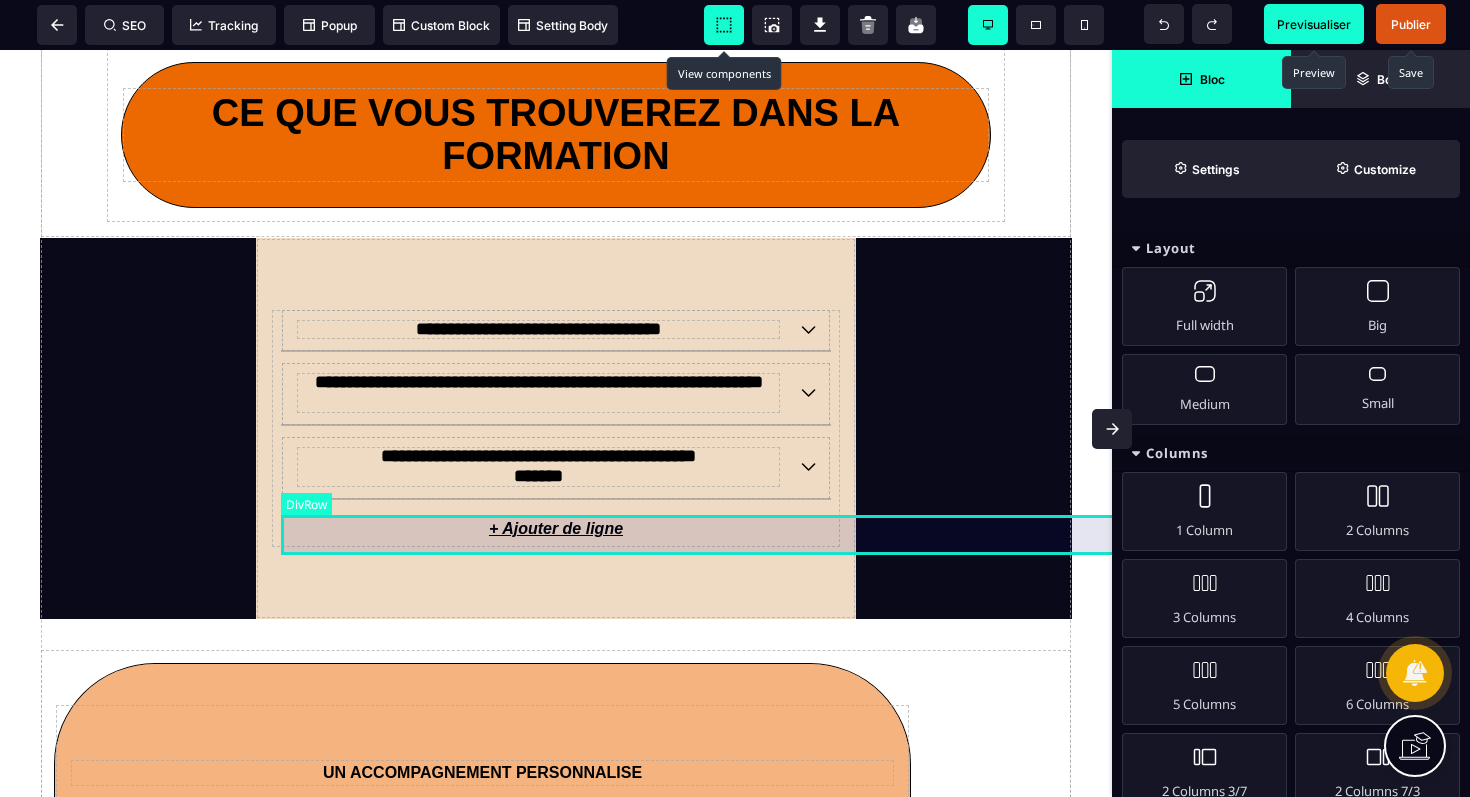 scroll, scrollTop: 1926, scrollLeft: 0, axis: vertical 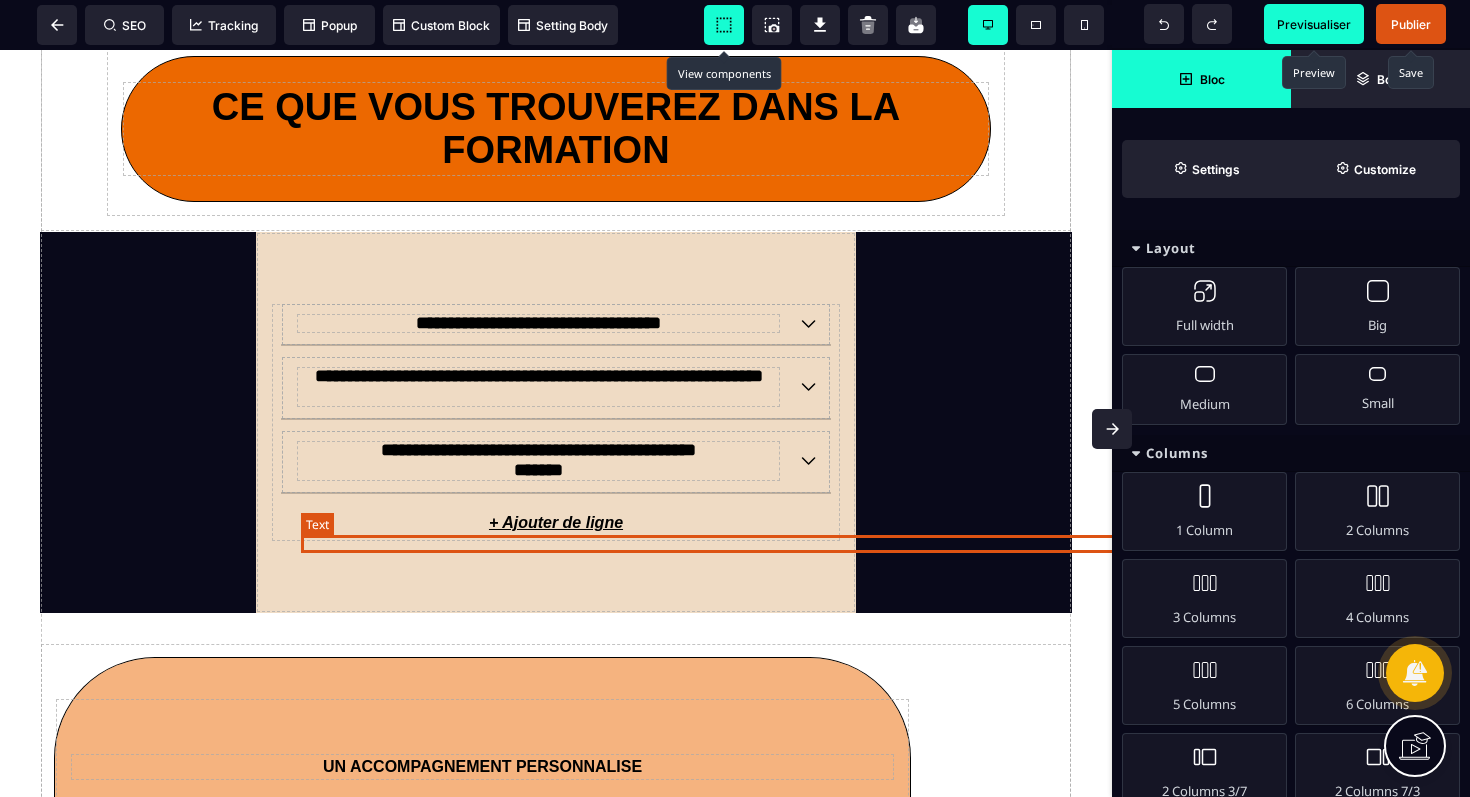 click on "*******" at bounding box center (837, 523) 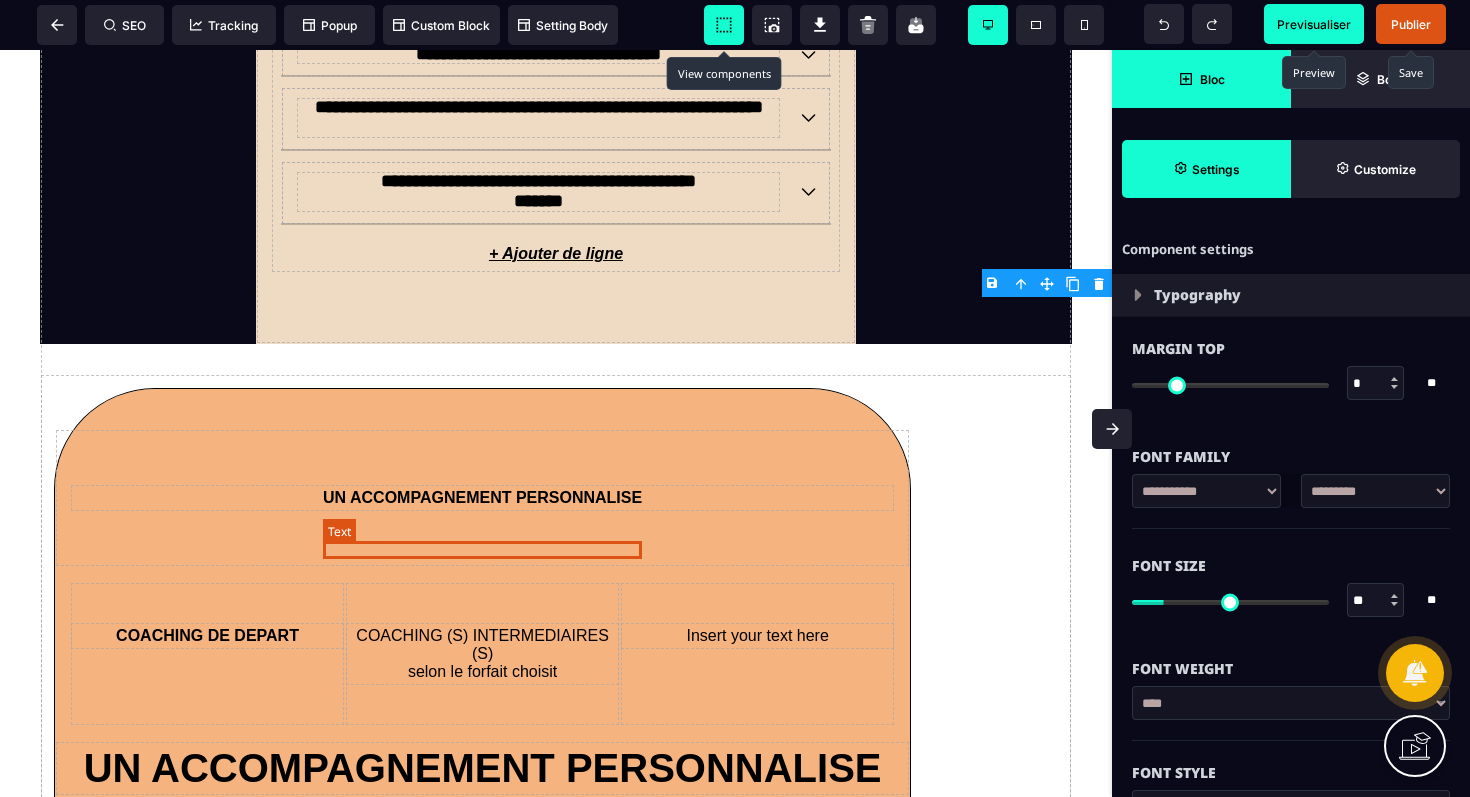 scroll, scrollTop: 2199, scrollLeft: 0, axis: vertical 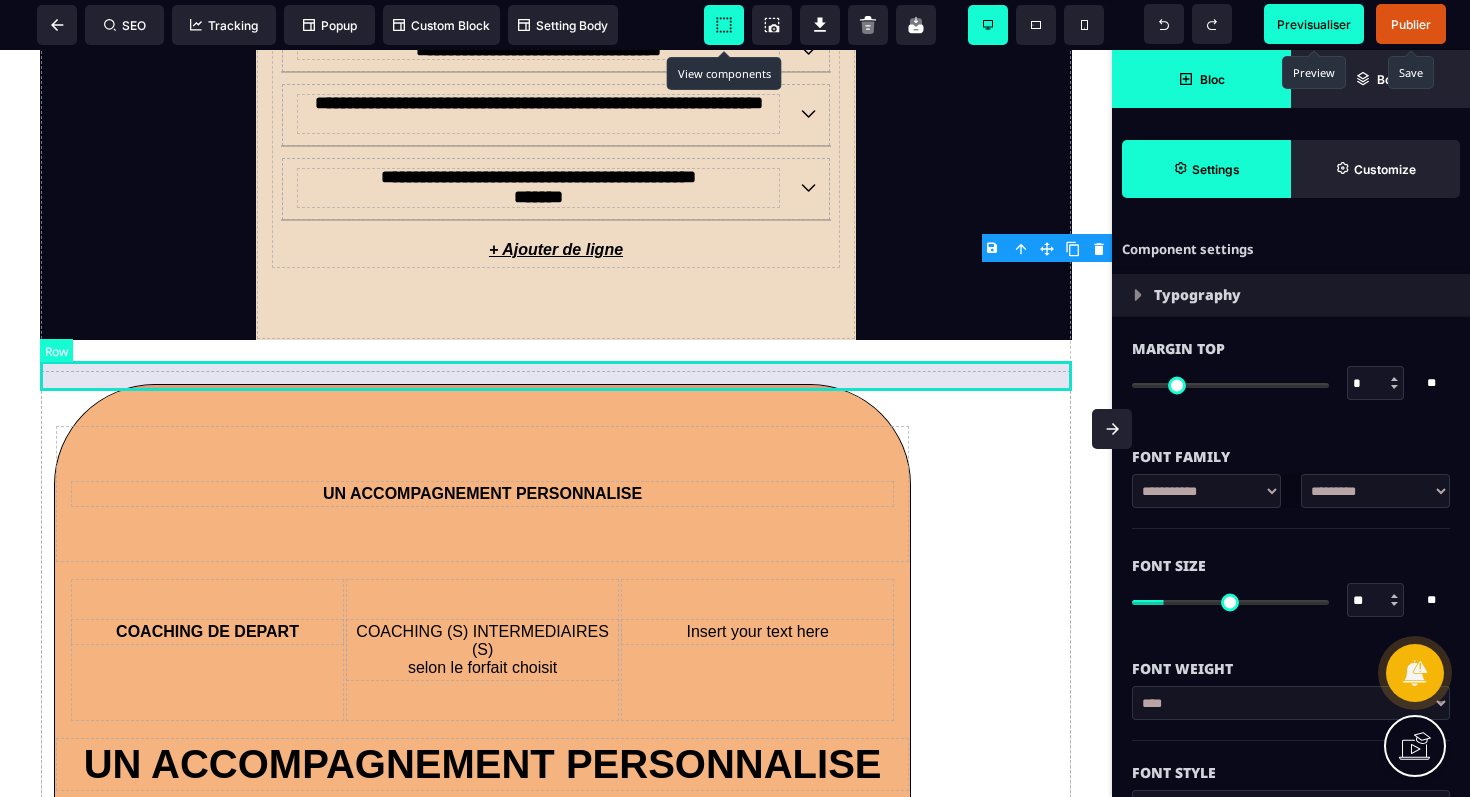 click at bounding box center (556, 355) 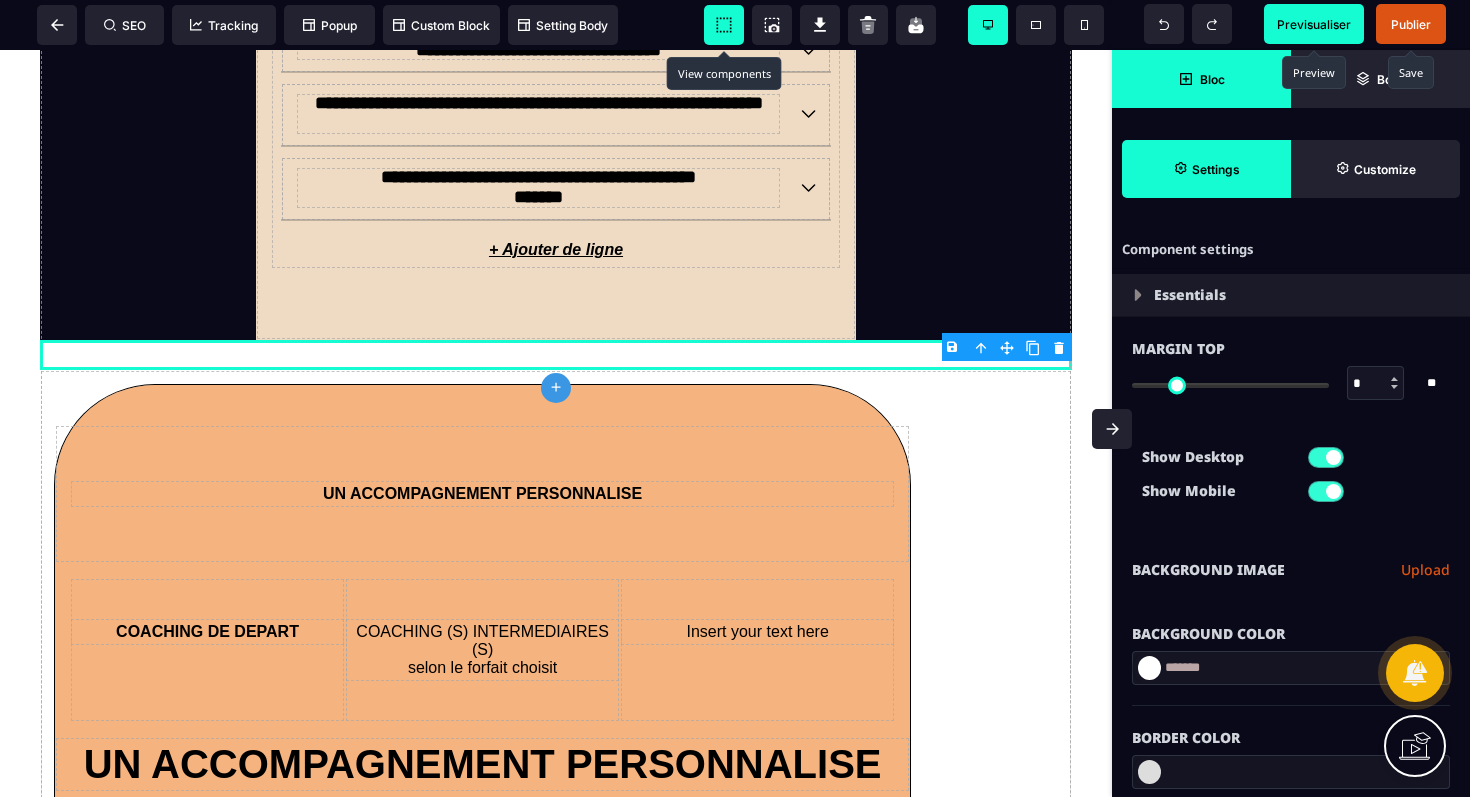 click on "B I U S
A *******
plus
Row
SEO
Big" at bounding box center [735, 398] 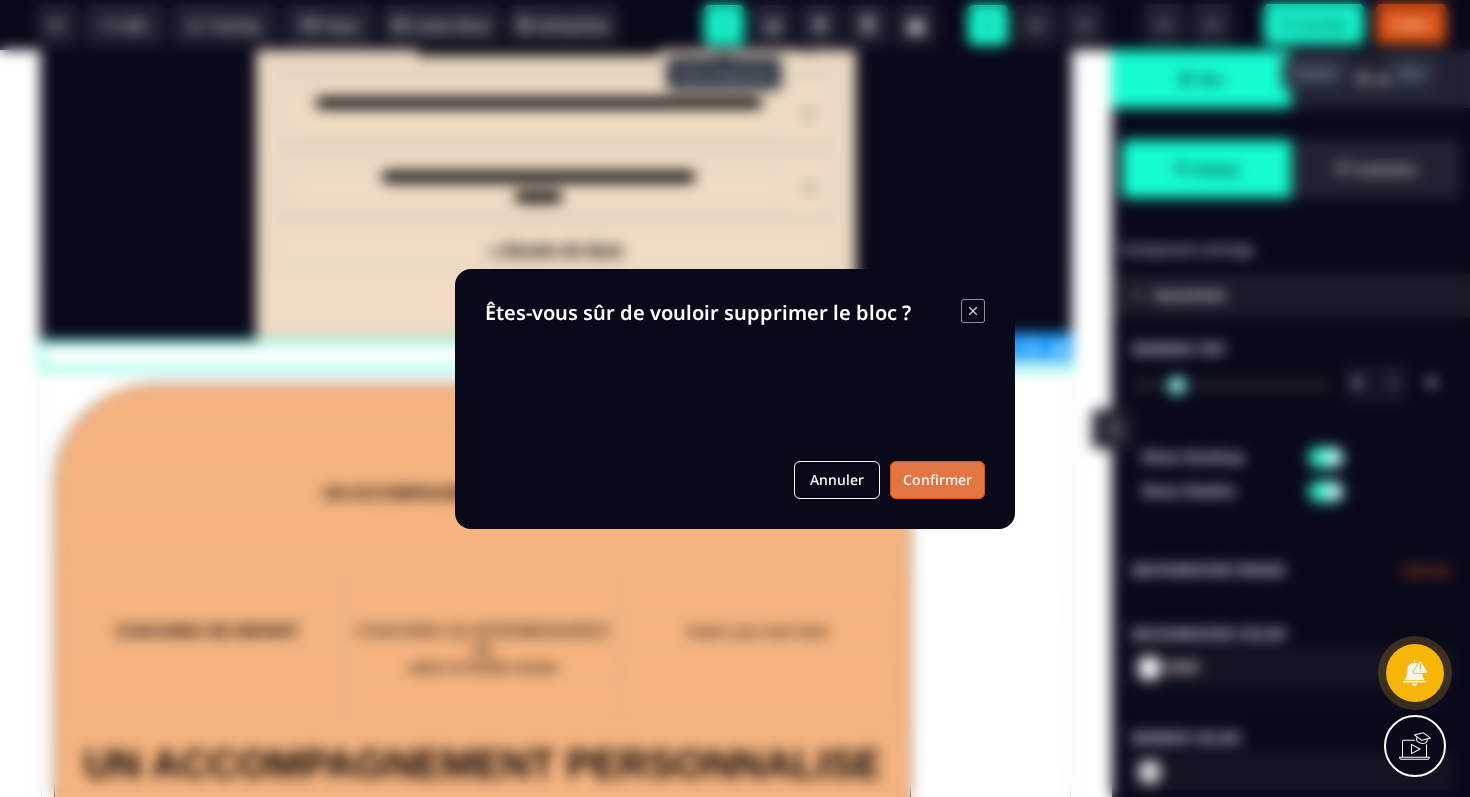 click on "Confirmer" at bounding box center (937, 480) 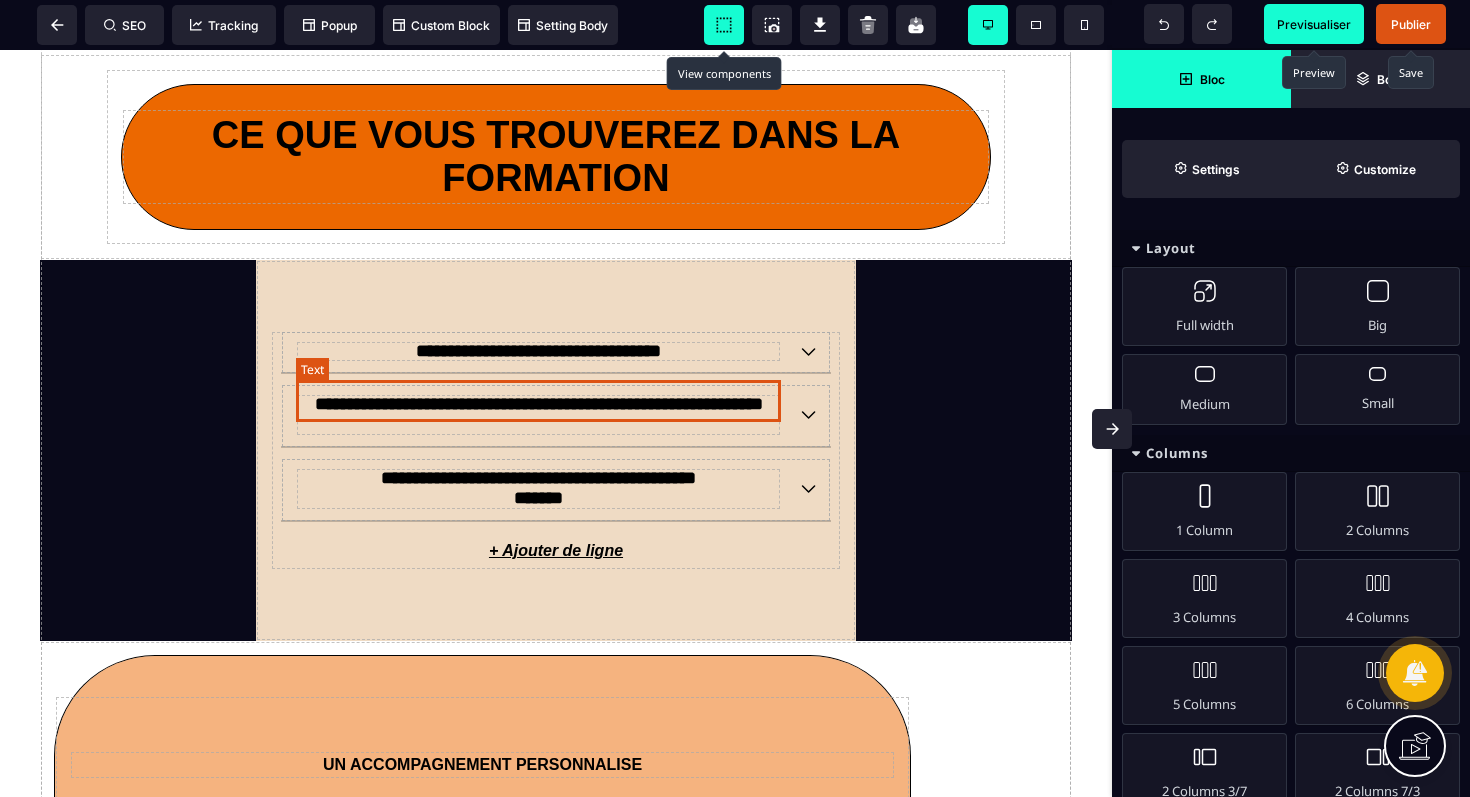 scroll, scrollTop: 1952, scrollLeft: 0, axis: vertical 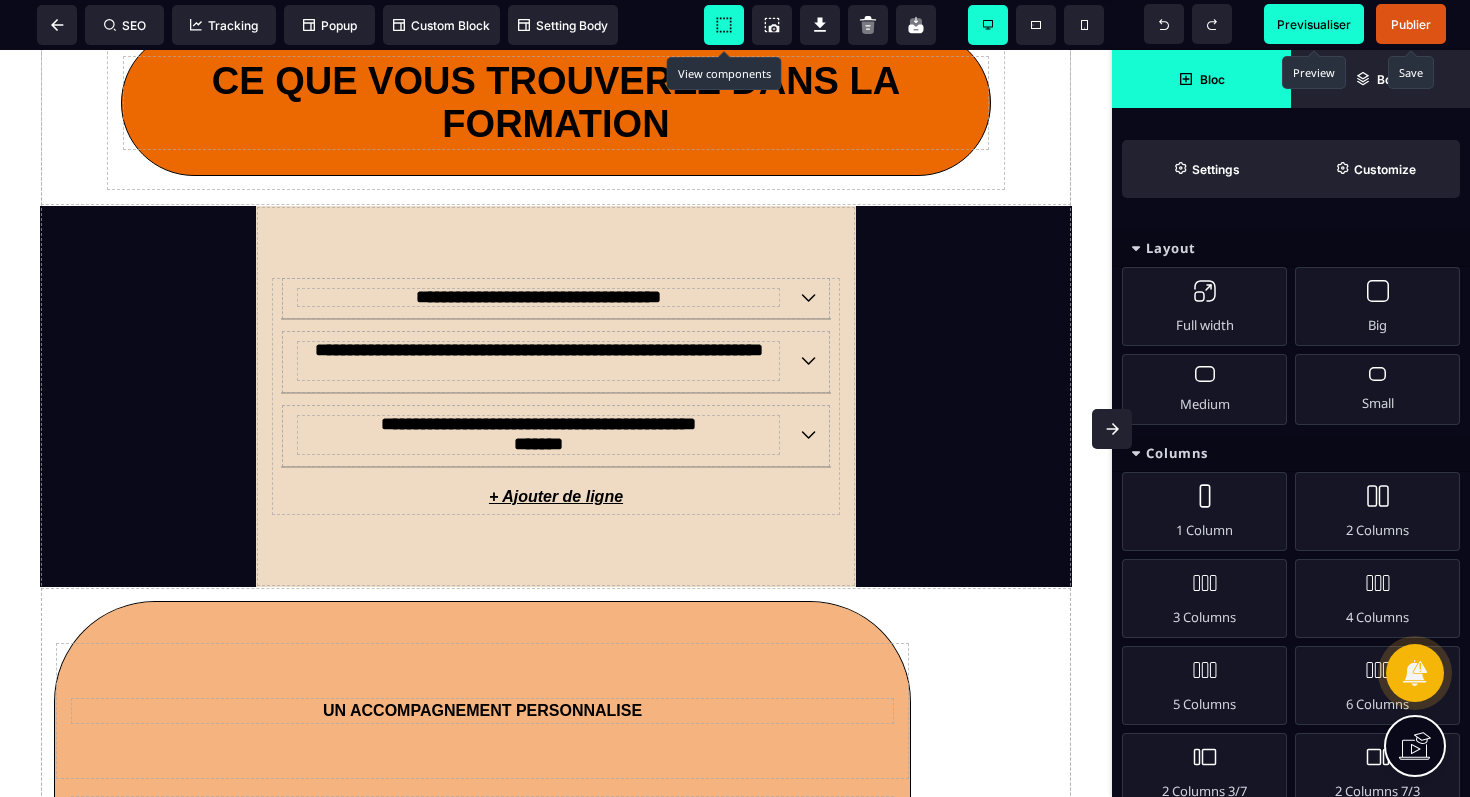 click on "**********" at bounding box center (556, 287) 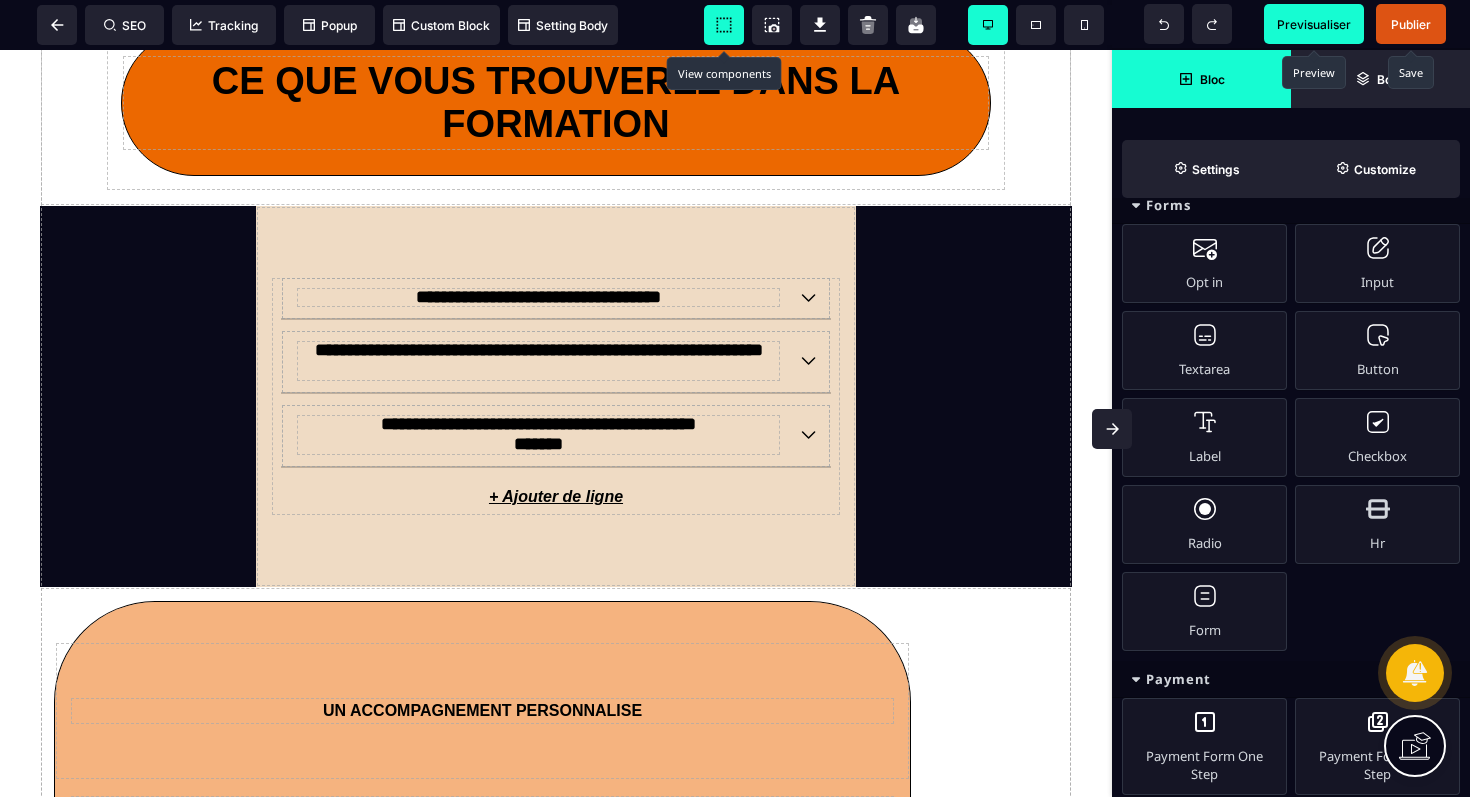 scroll, scrollTop: 1608, scrollLeft: 0, axis: vertical 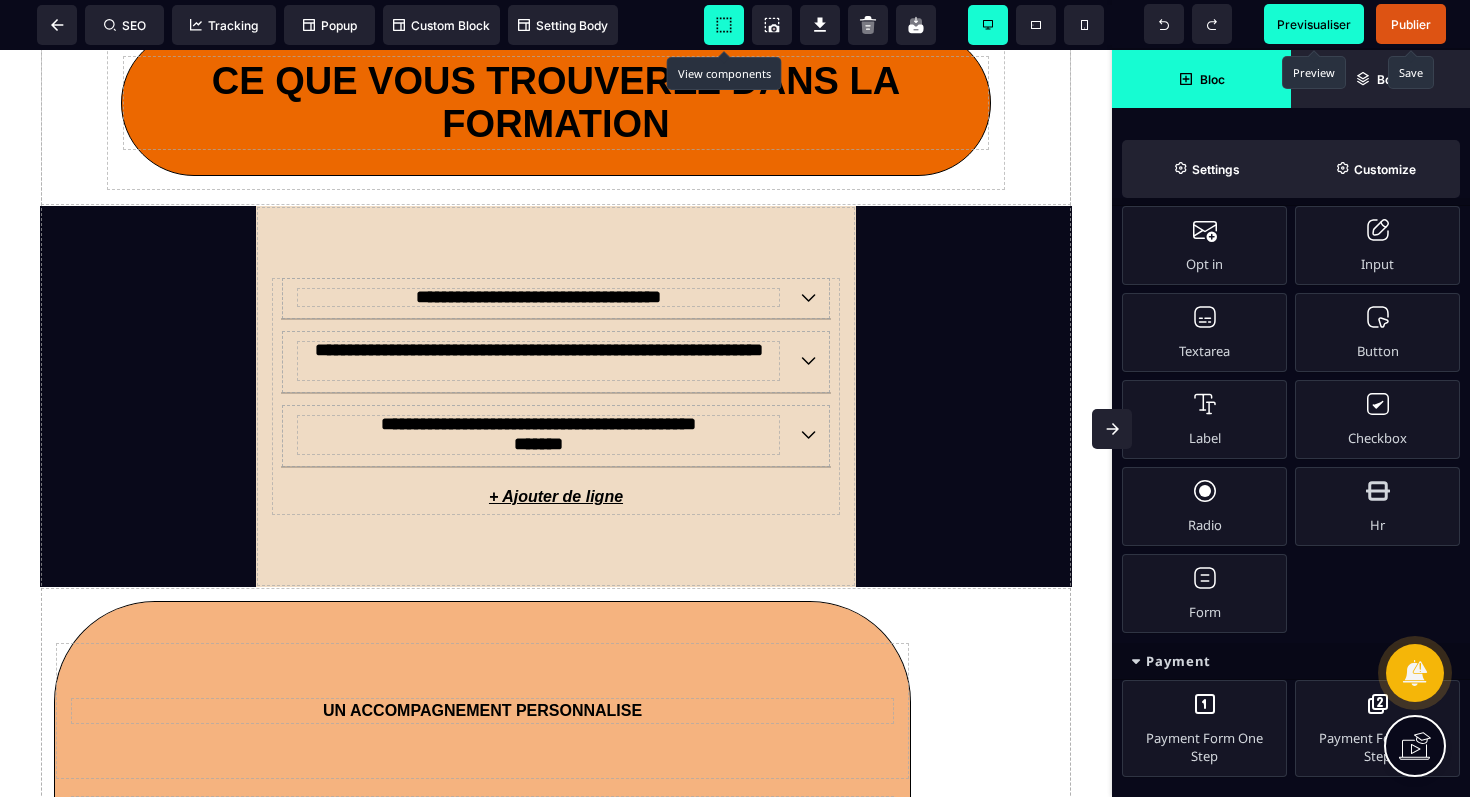 click on "**********" at bounding box center [556, 287] 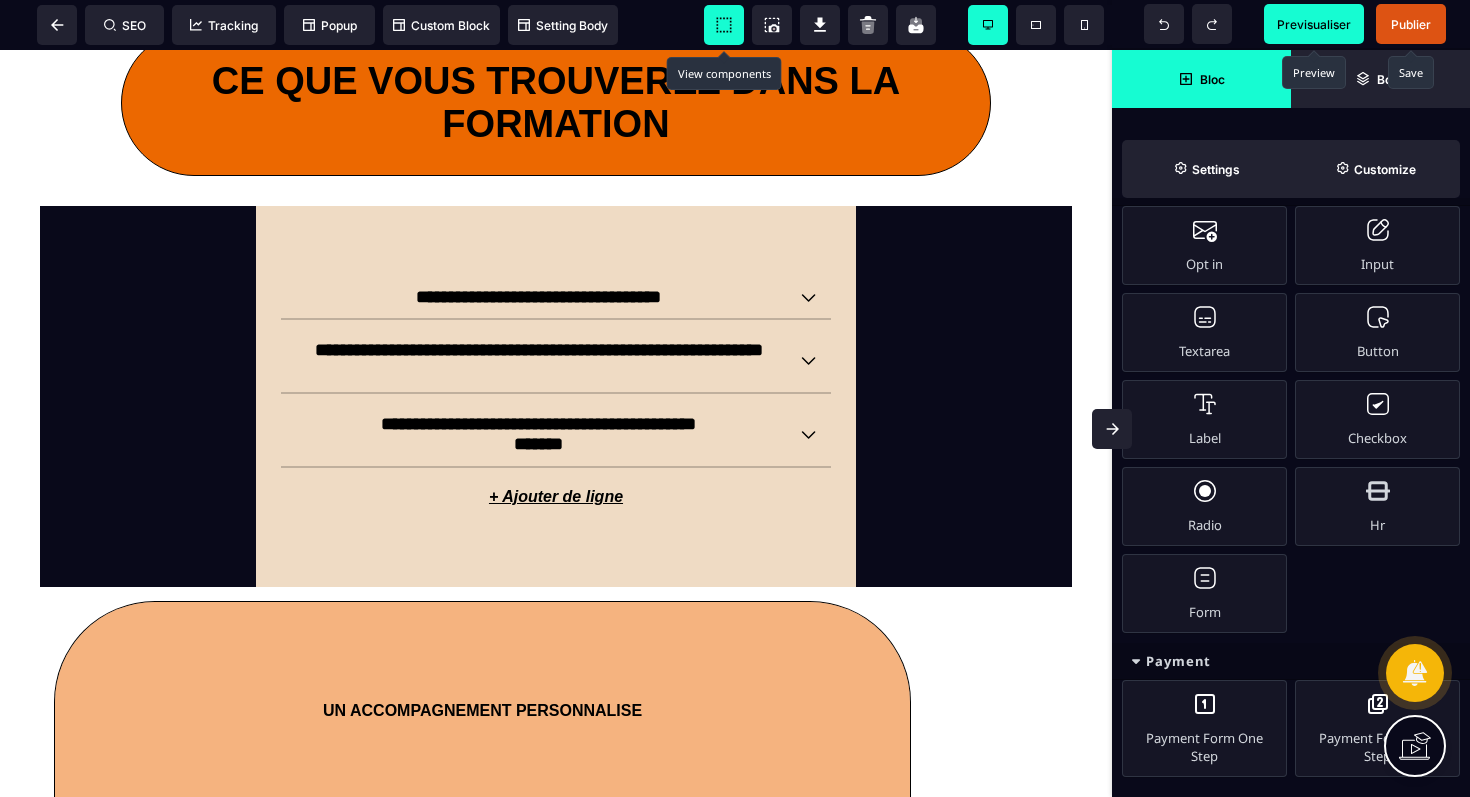 click at bounding box center [724, 25] 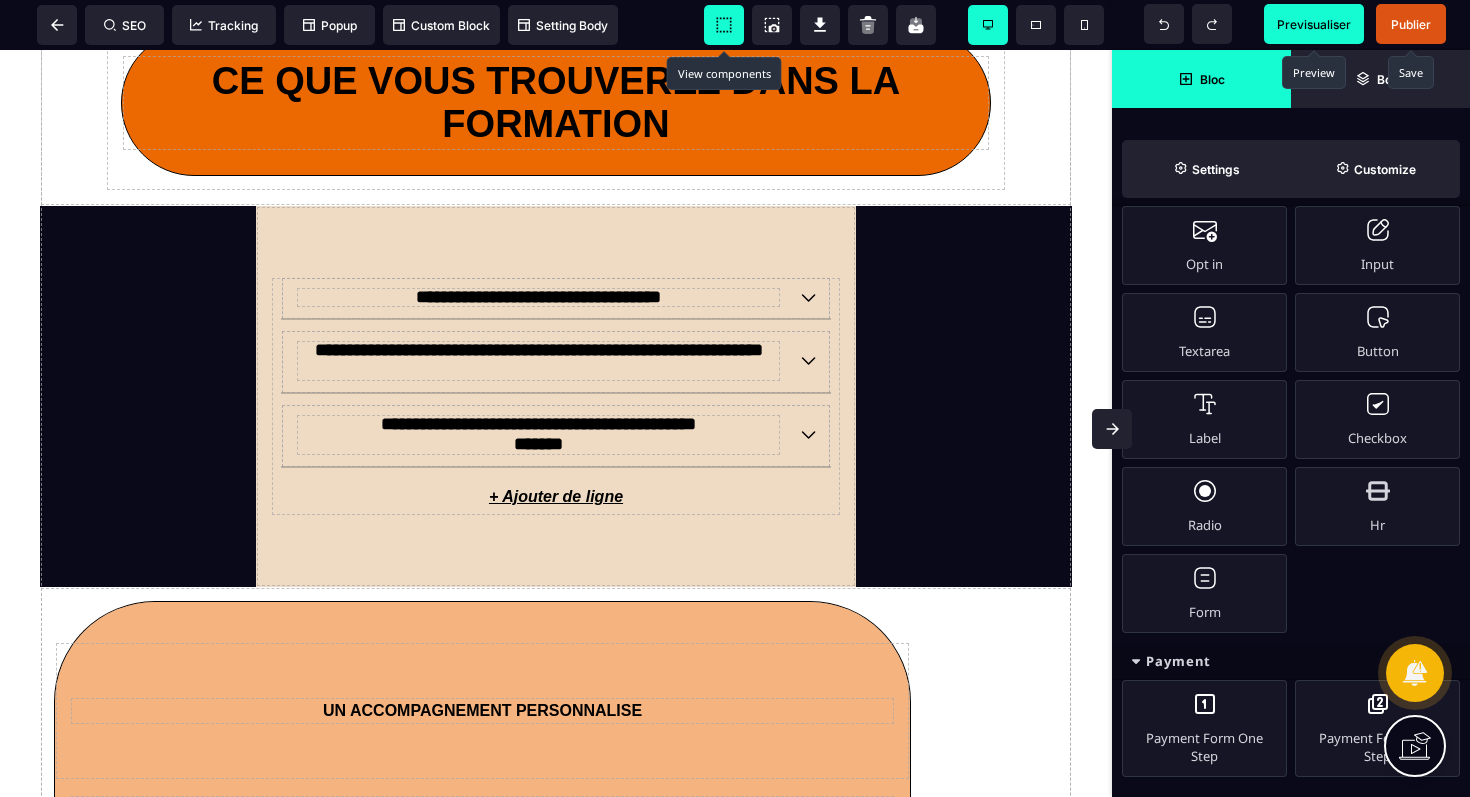 click at bounding box center [724, 25] 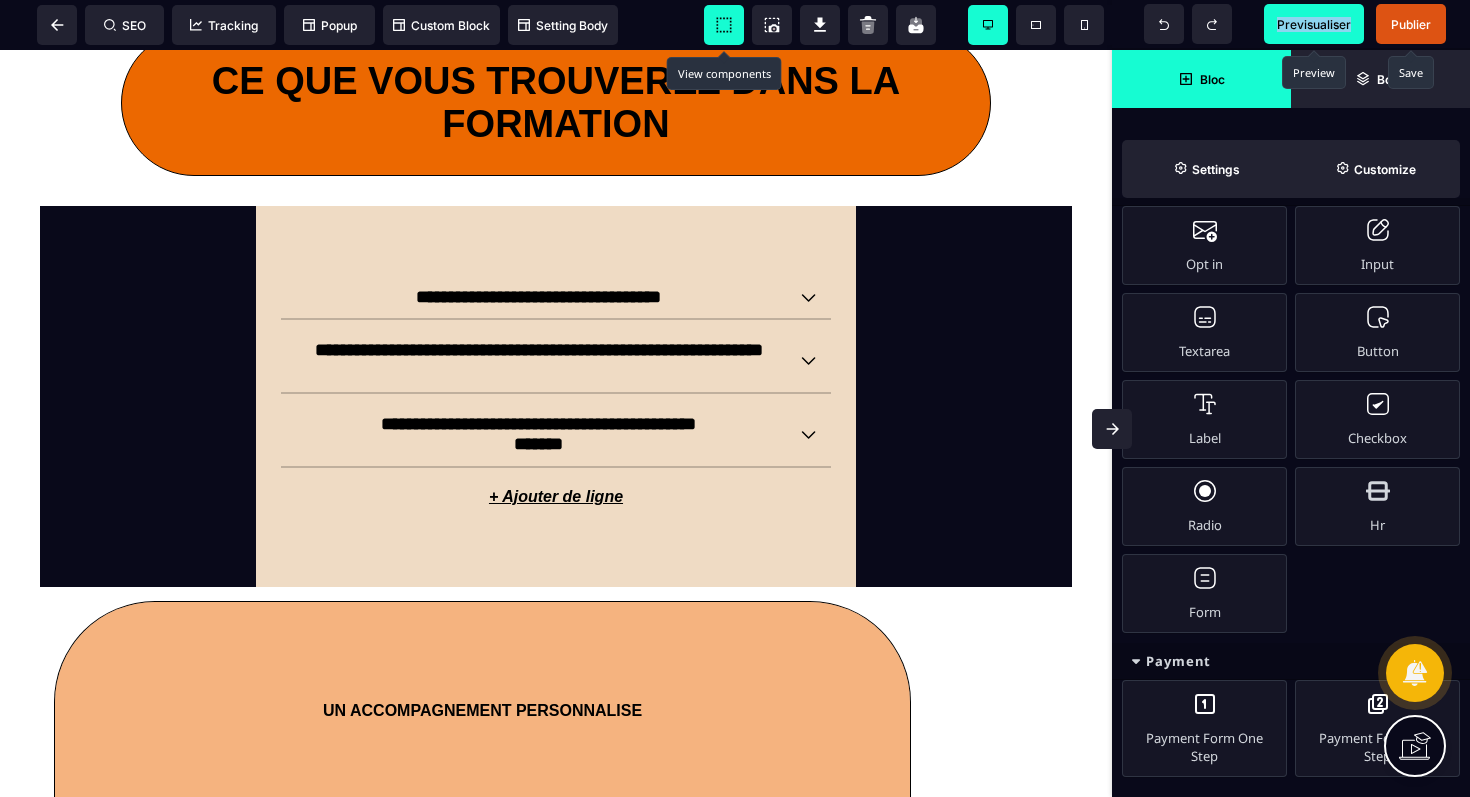 click at bounding box center (724, 25) 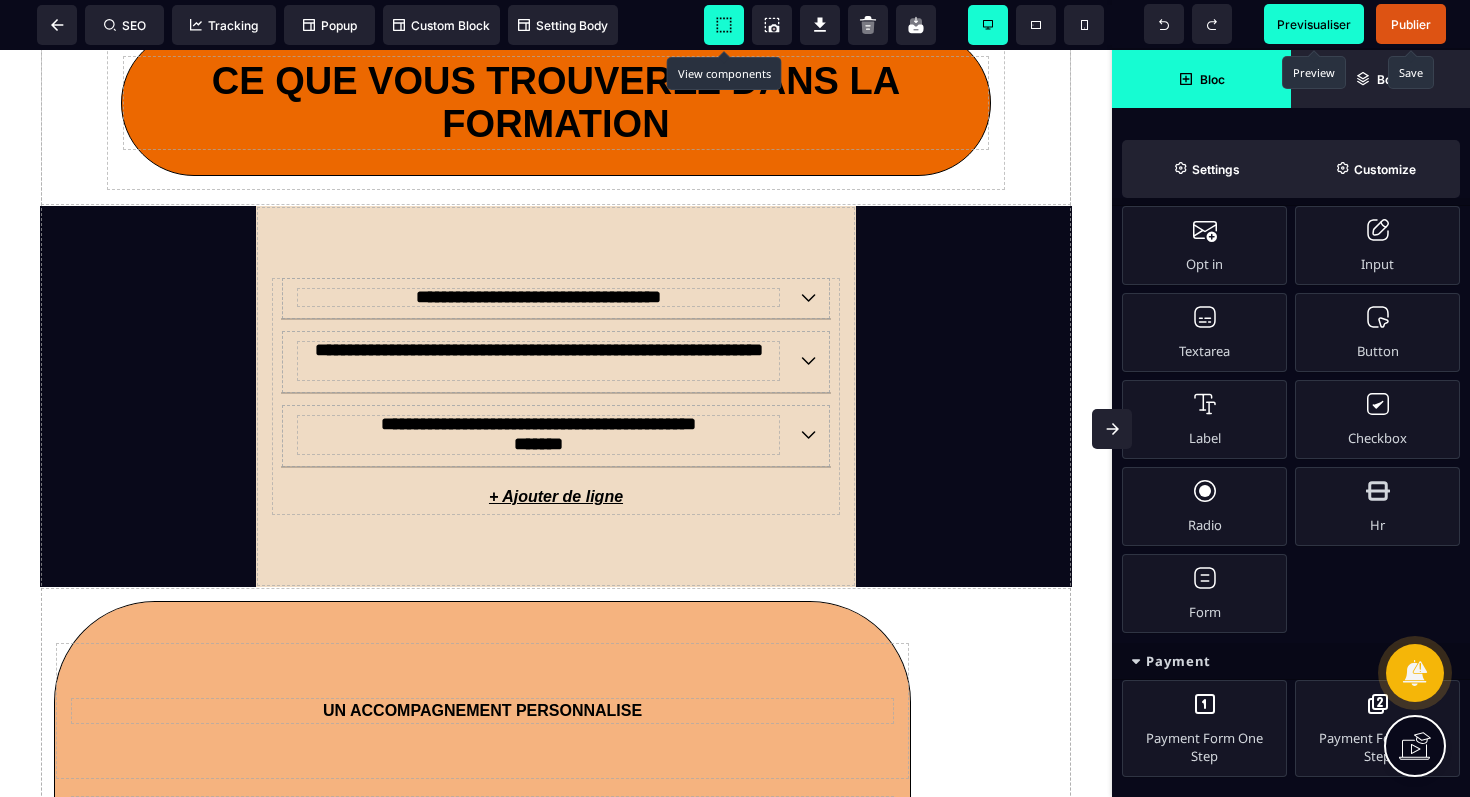 click 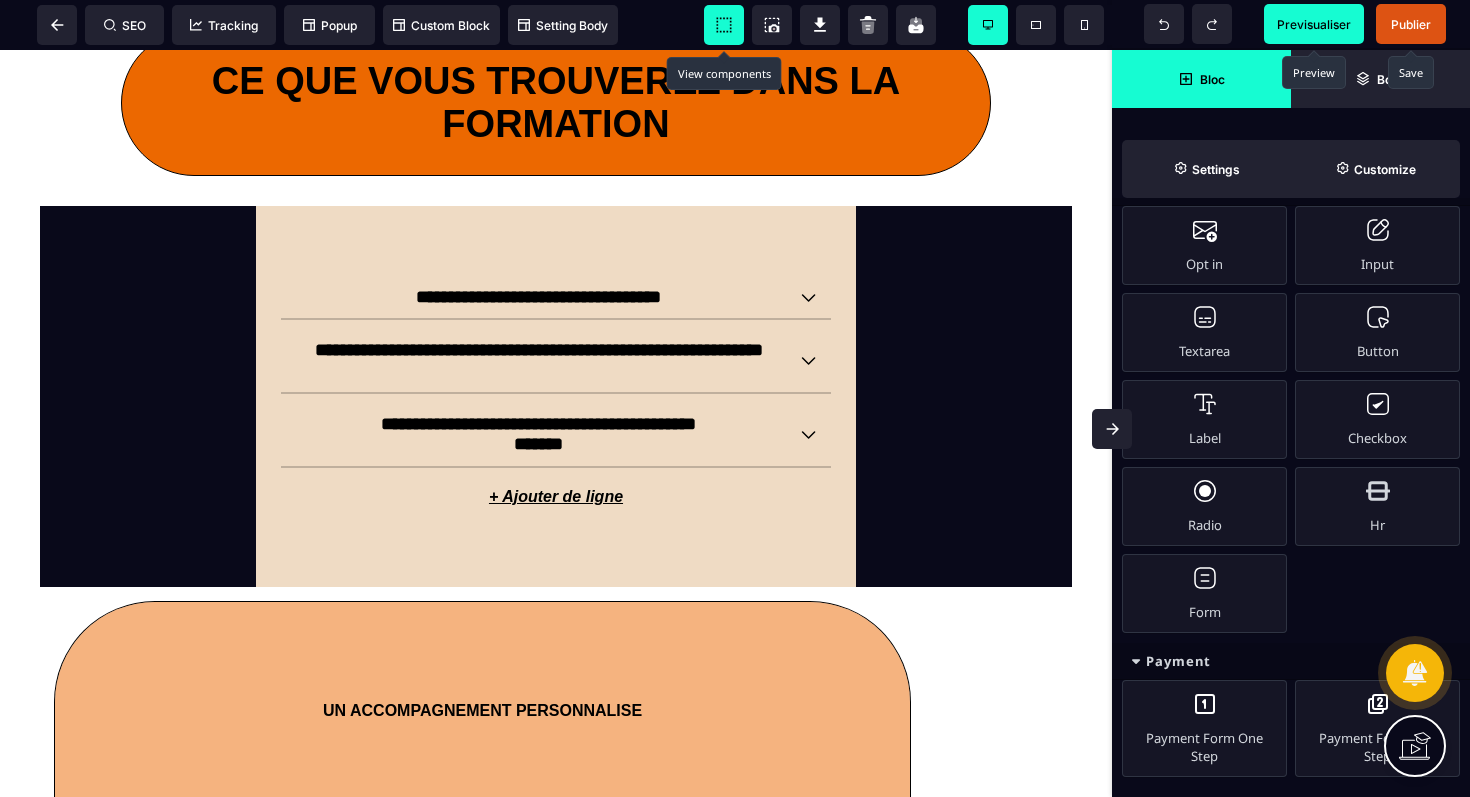 click 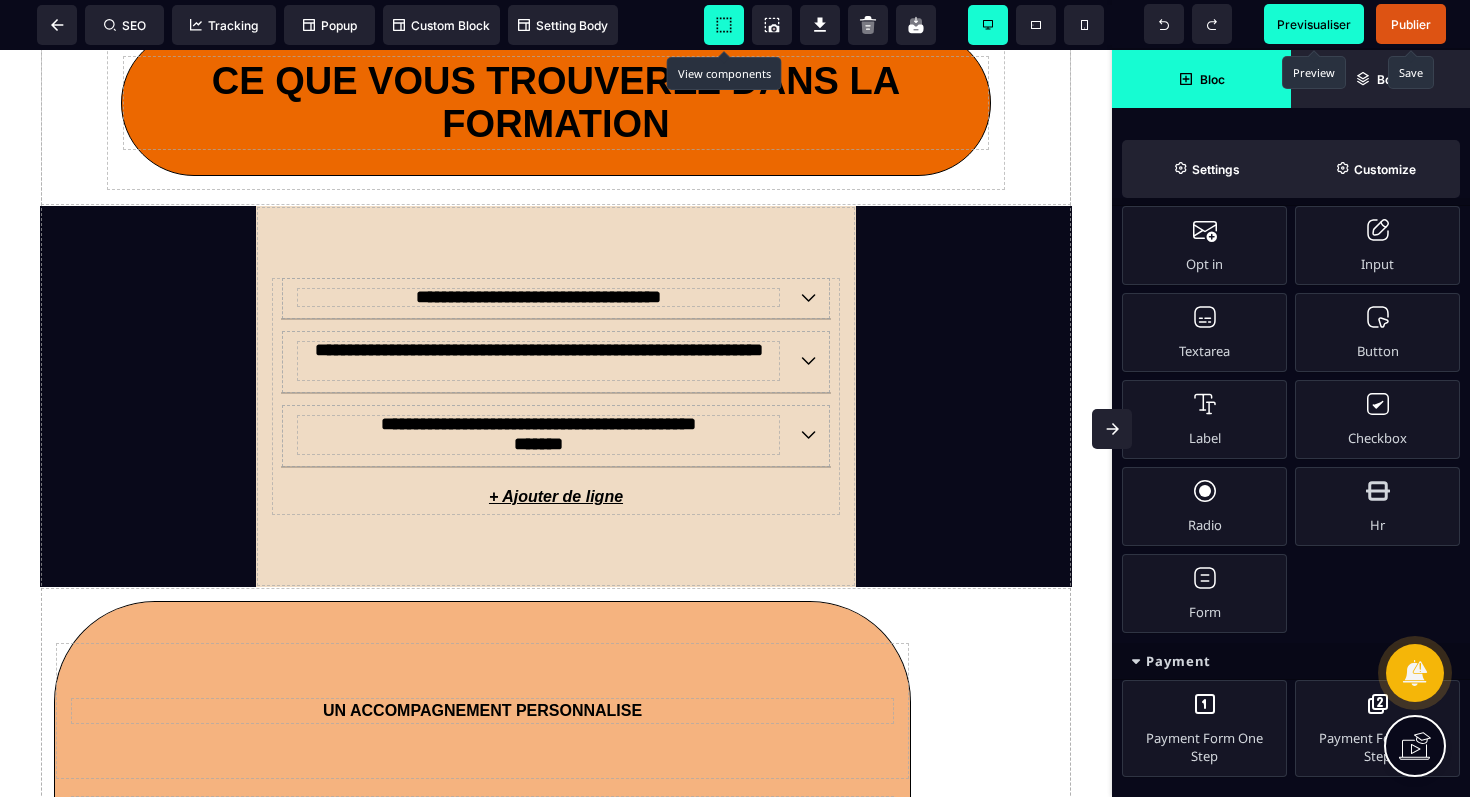 click 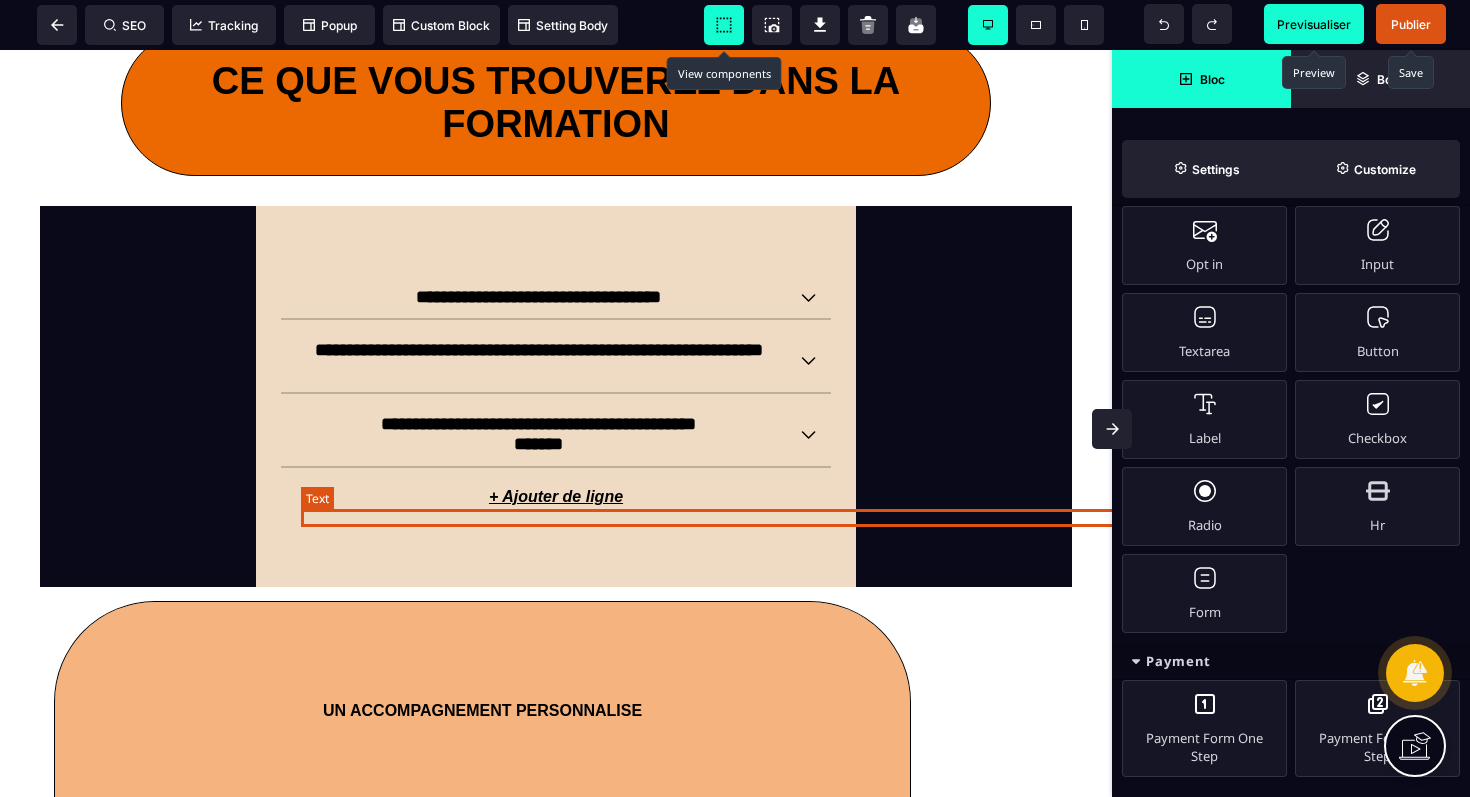 click on "*******" at bounding box center [837, 497] 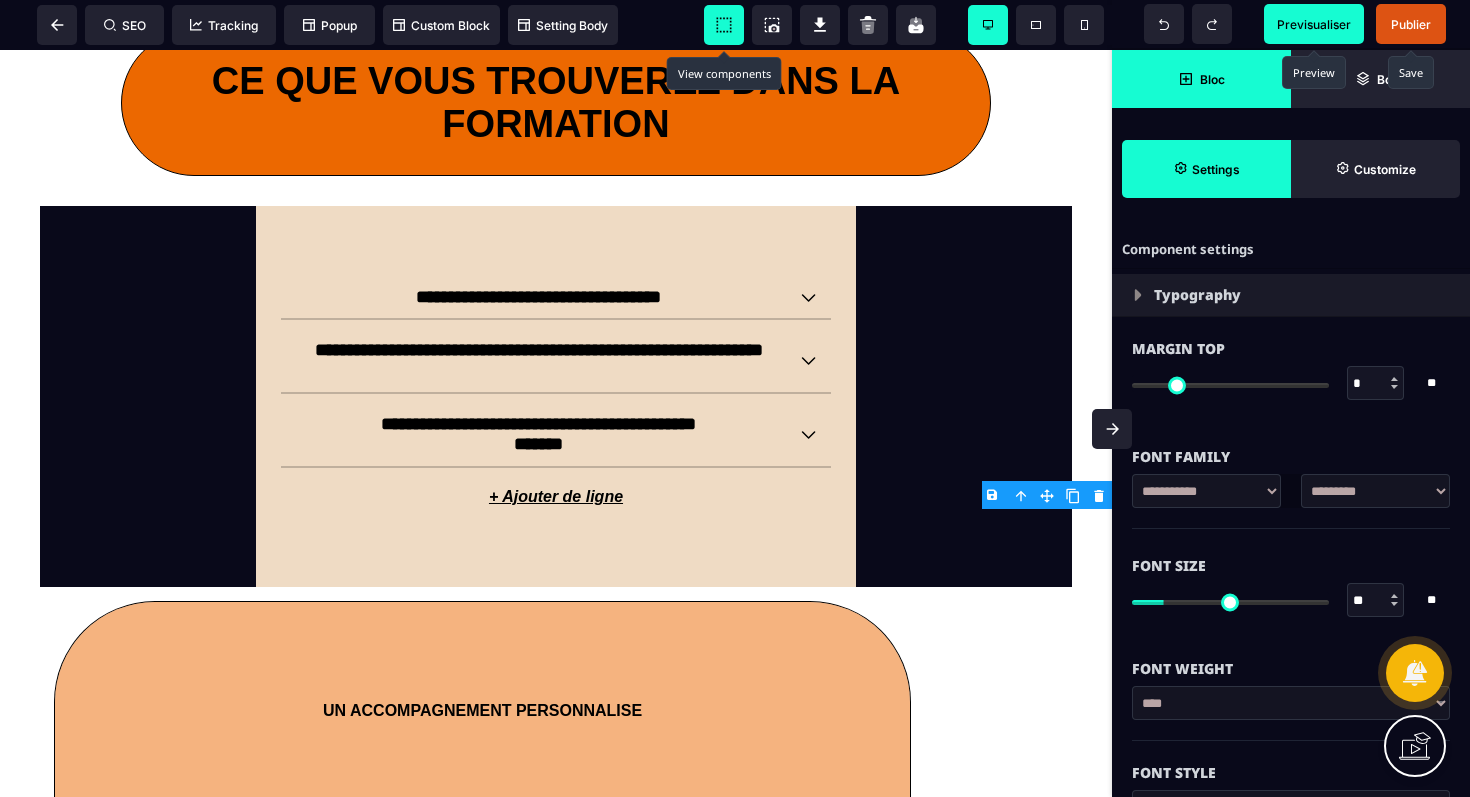 click on "**********" at bounding box center (556, 287) 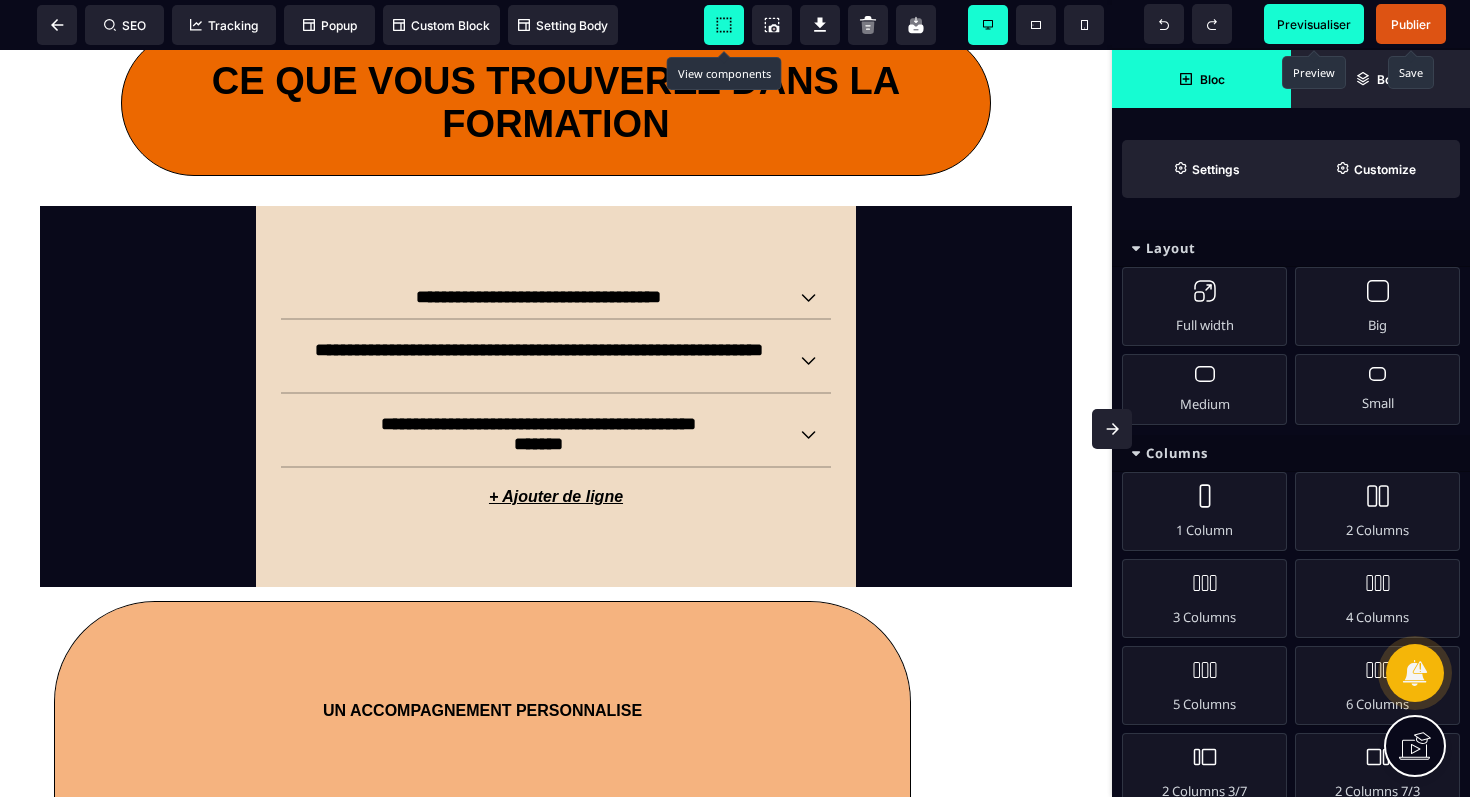 click on "**********" at bounding box center [556, 287] 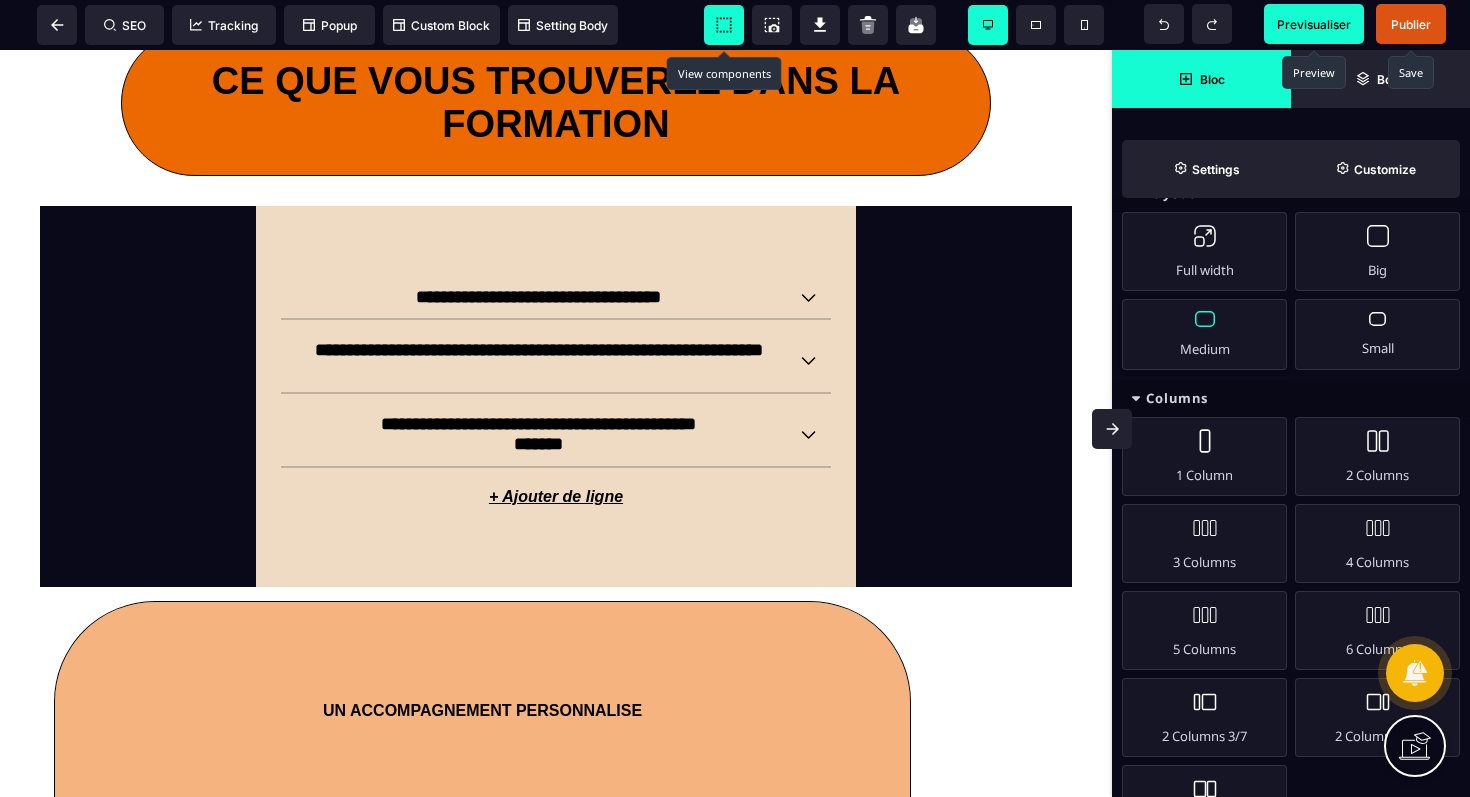 scroll, scrollTop: 0, scrollLeft: 0, axis: both 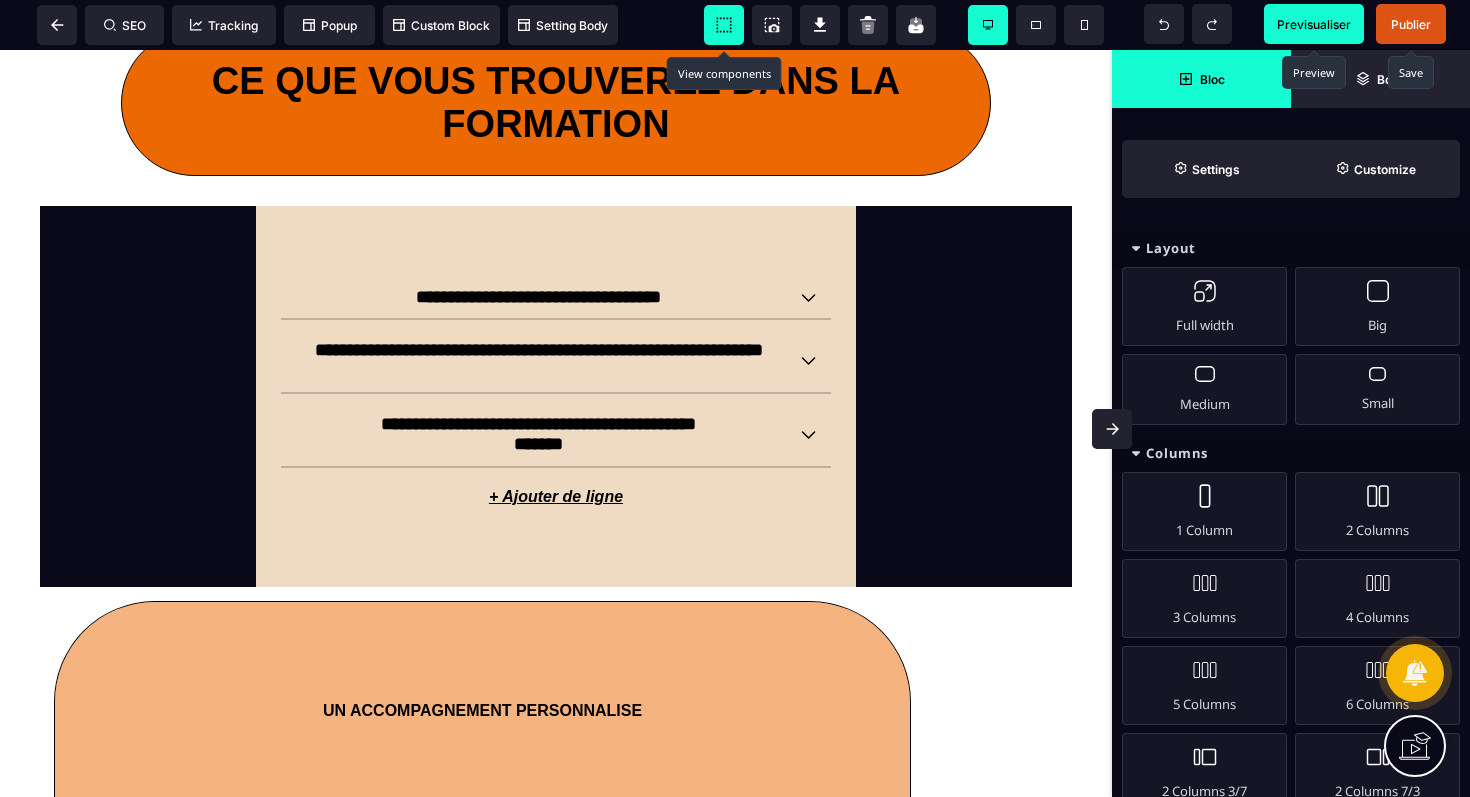 click 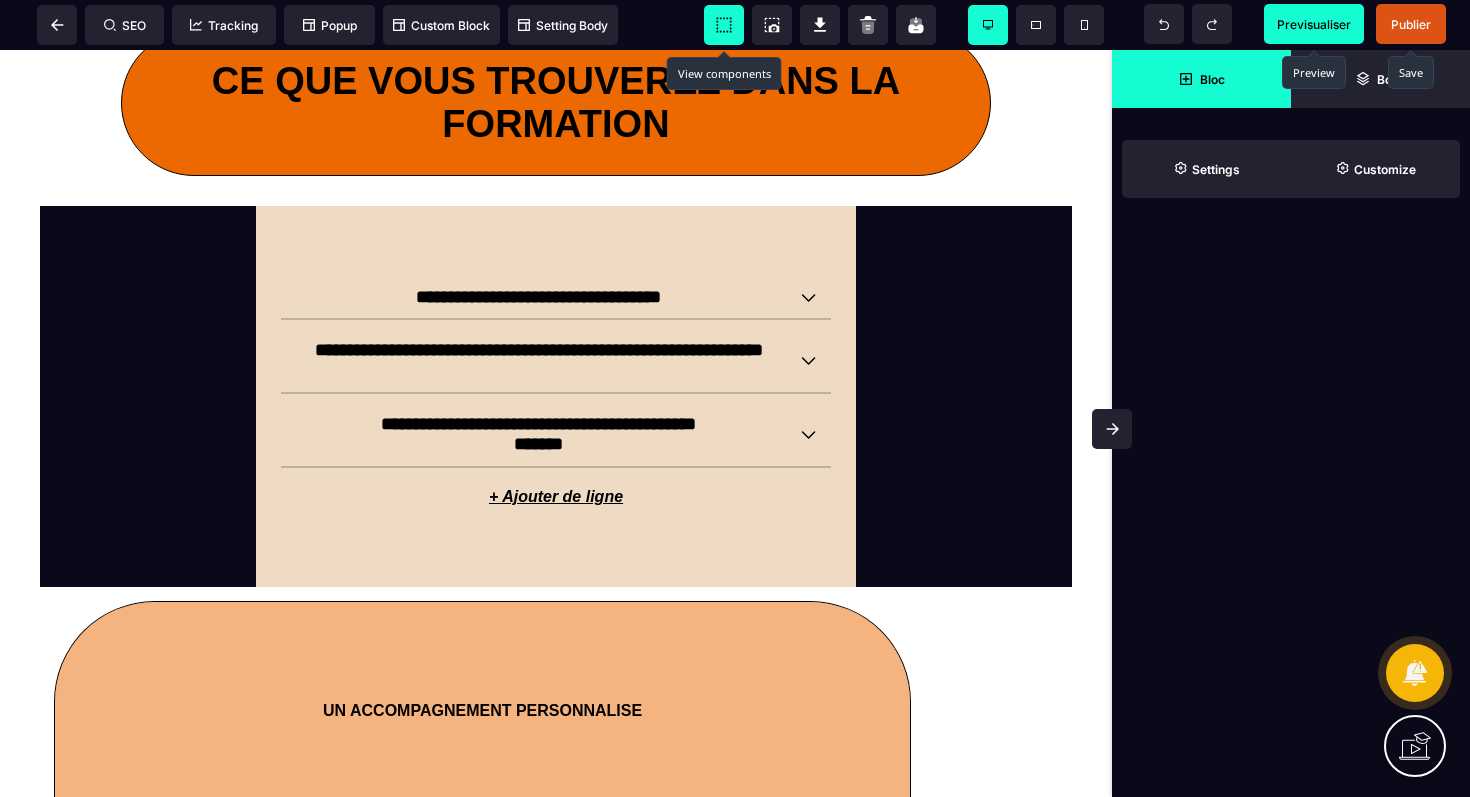 click 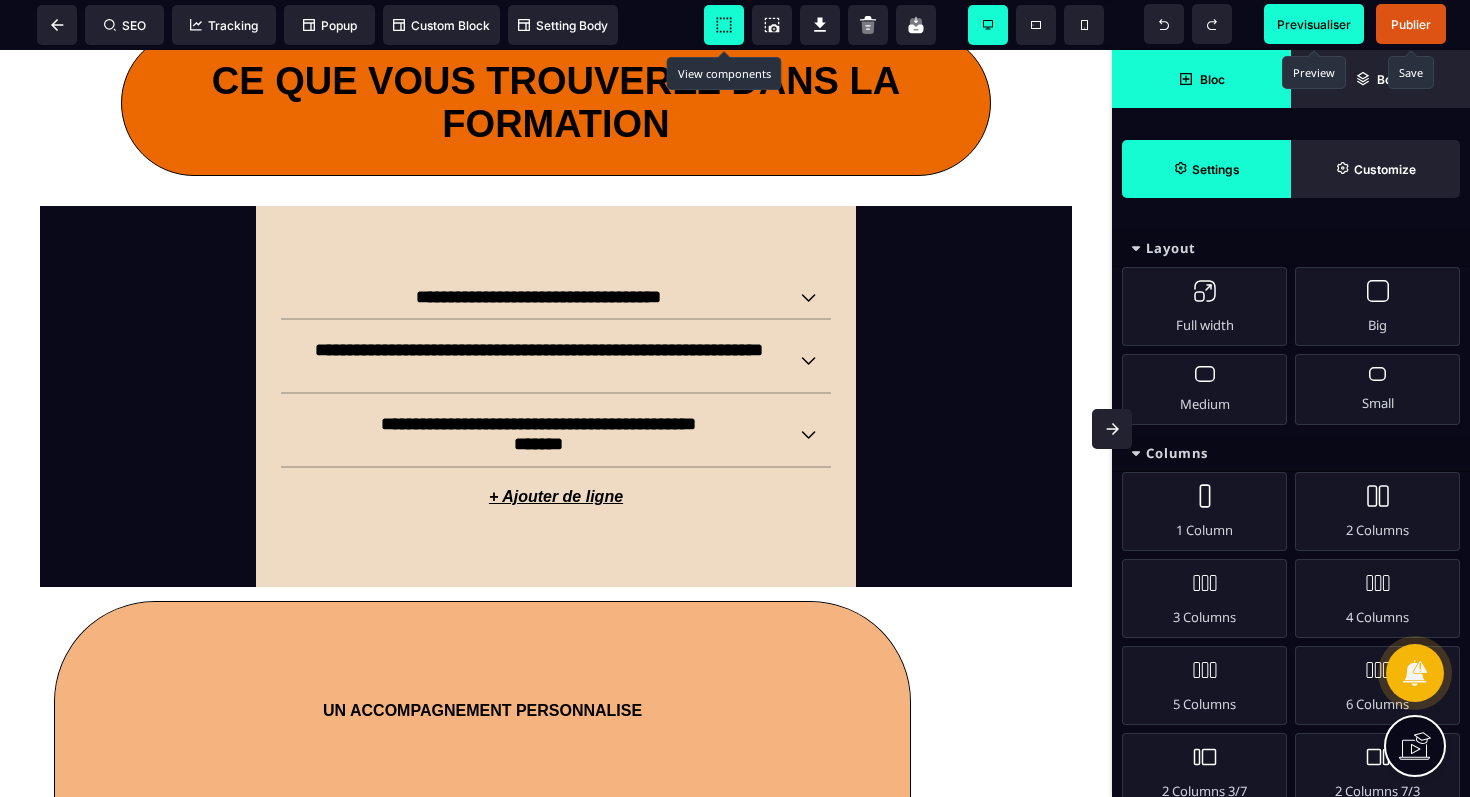 click on "Settings" at bounding box center [1216, 169] 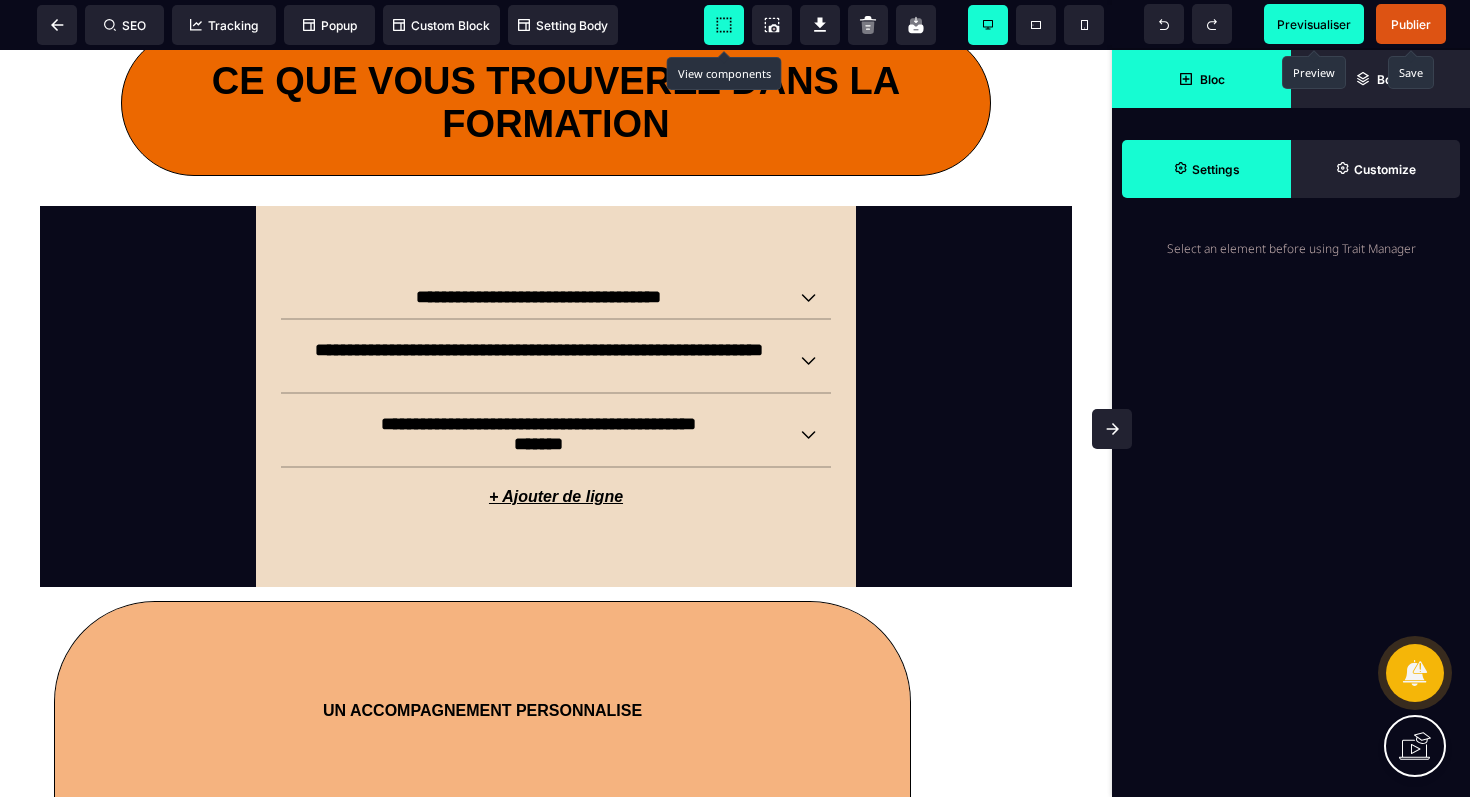 click on "Settings" at bounding box center [1216, 169] 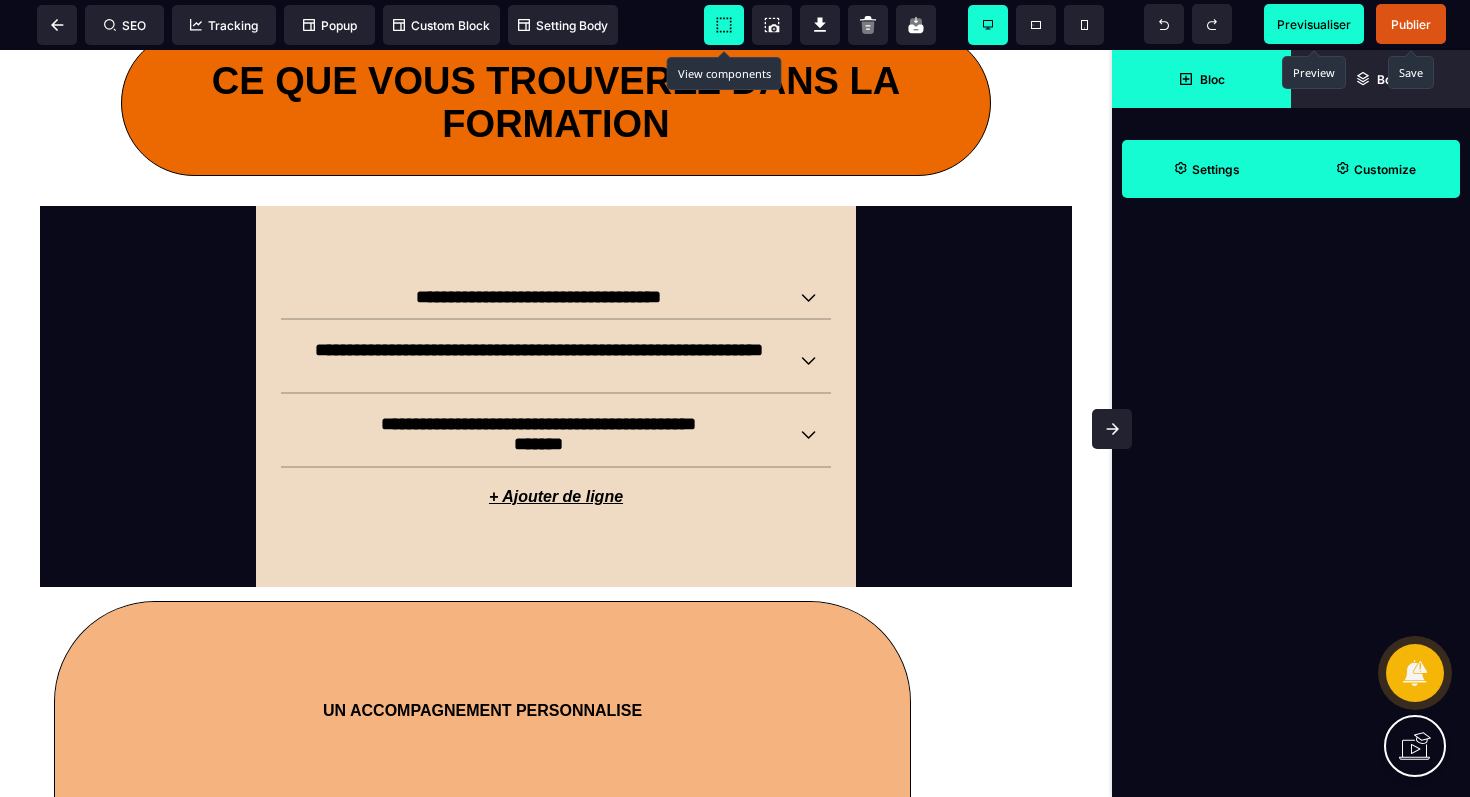 click on "Customize" at bounding box center [1375, 169] 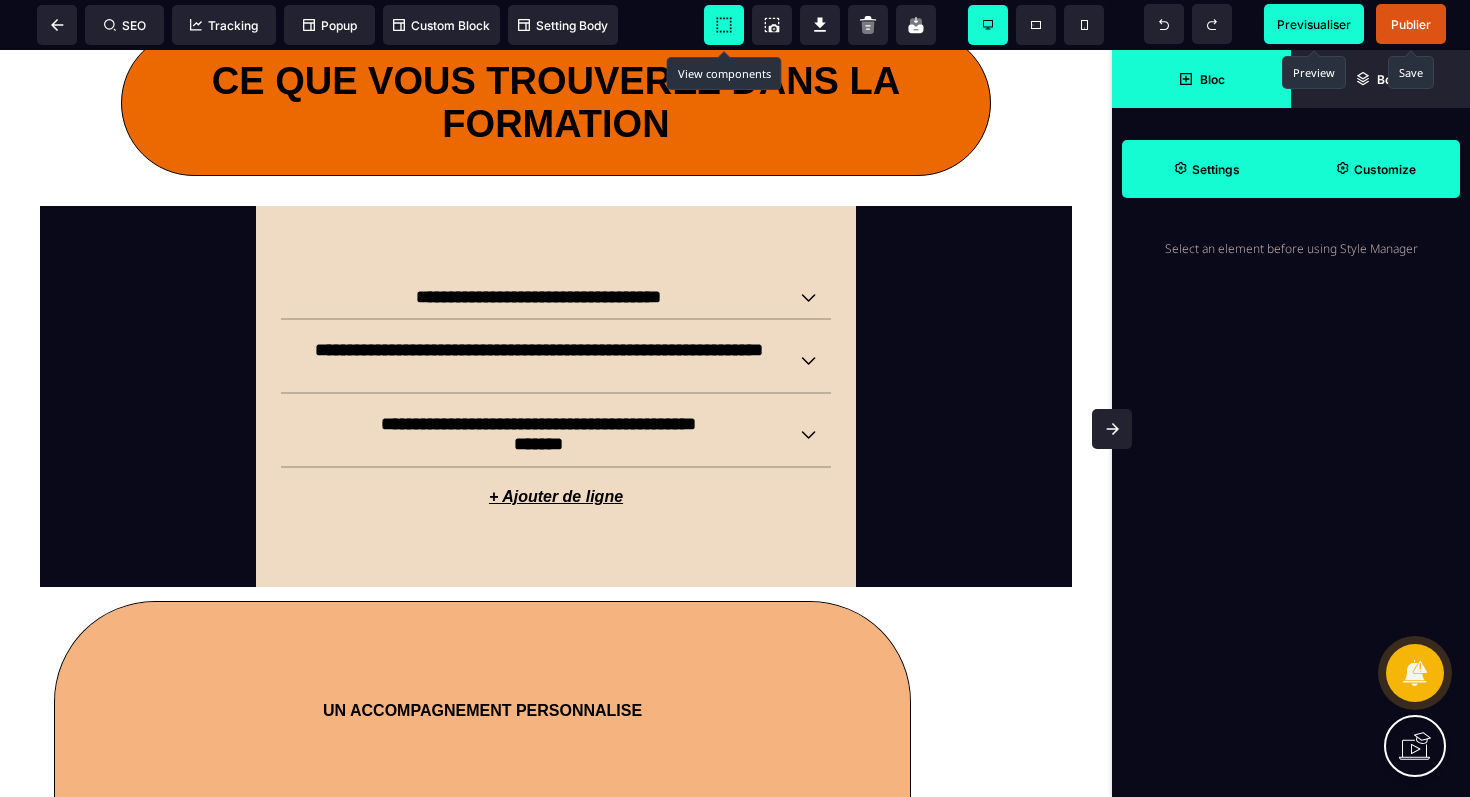 click on "Bloc" at bounding box center [1201, 79] 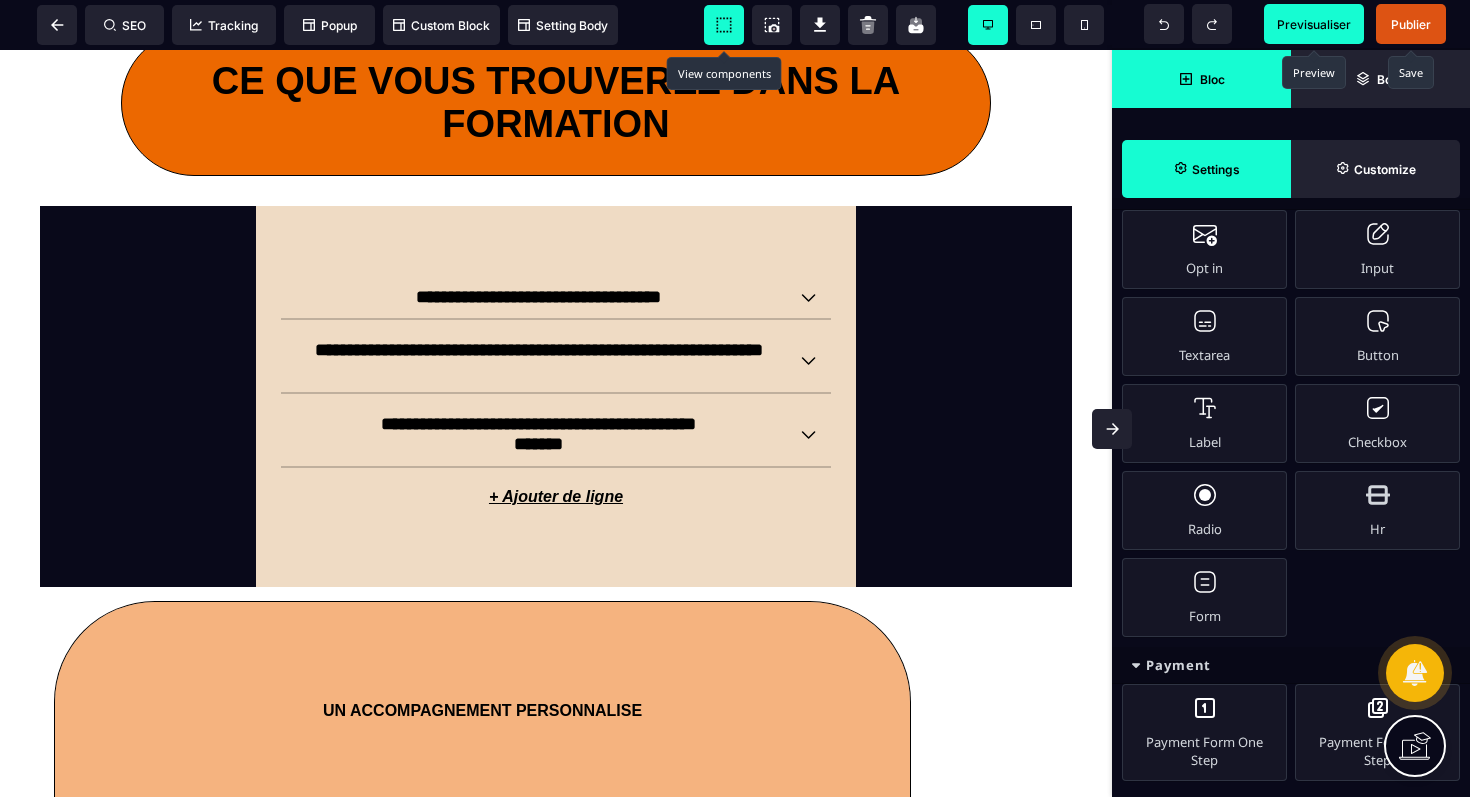 scroll, scrollTop: 1608, scrollLeft: 0, axis: vertical 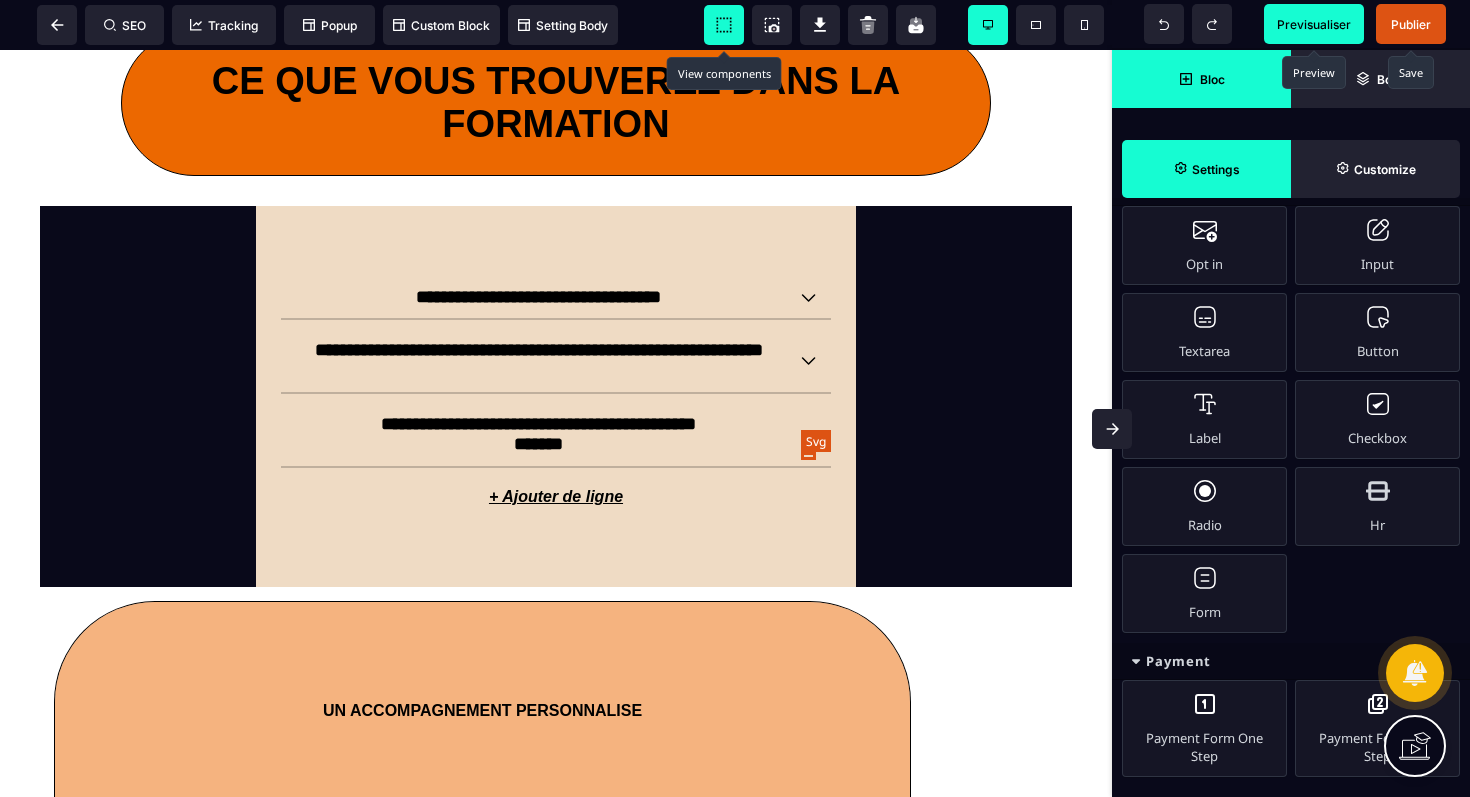click 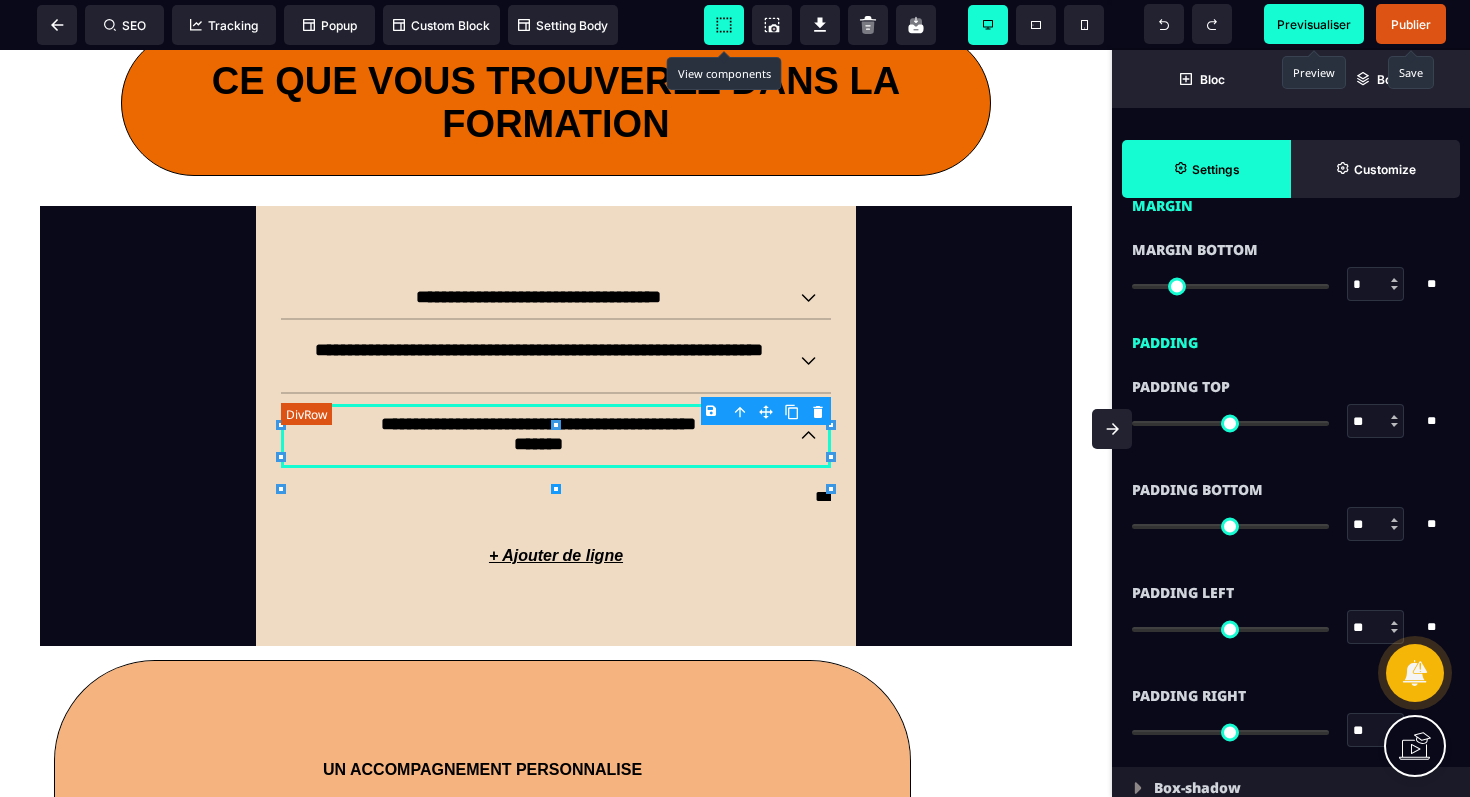 scroll, scrollTop: 0, scrollLeft: 0, axis: both 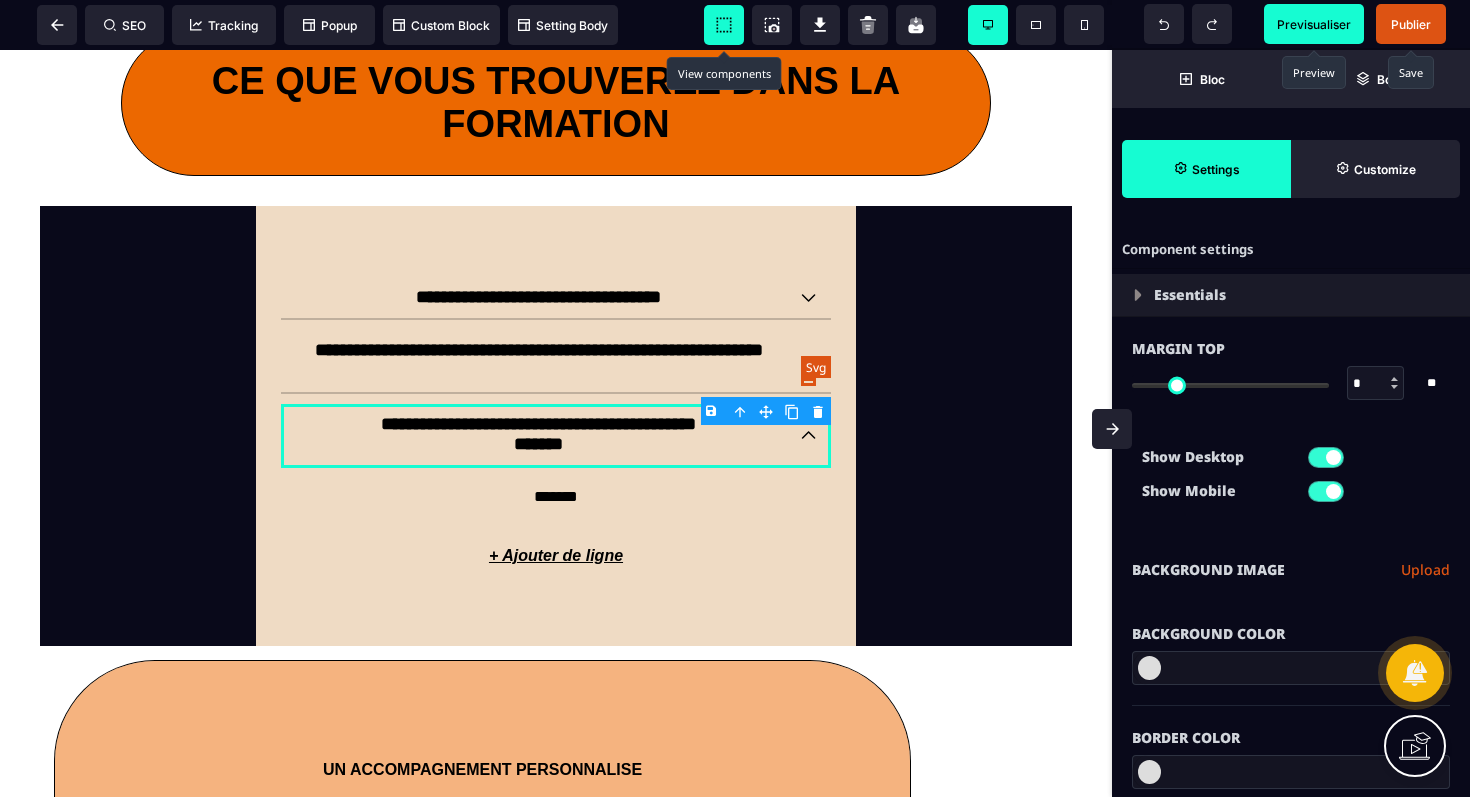 click 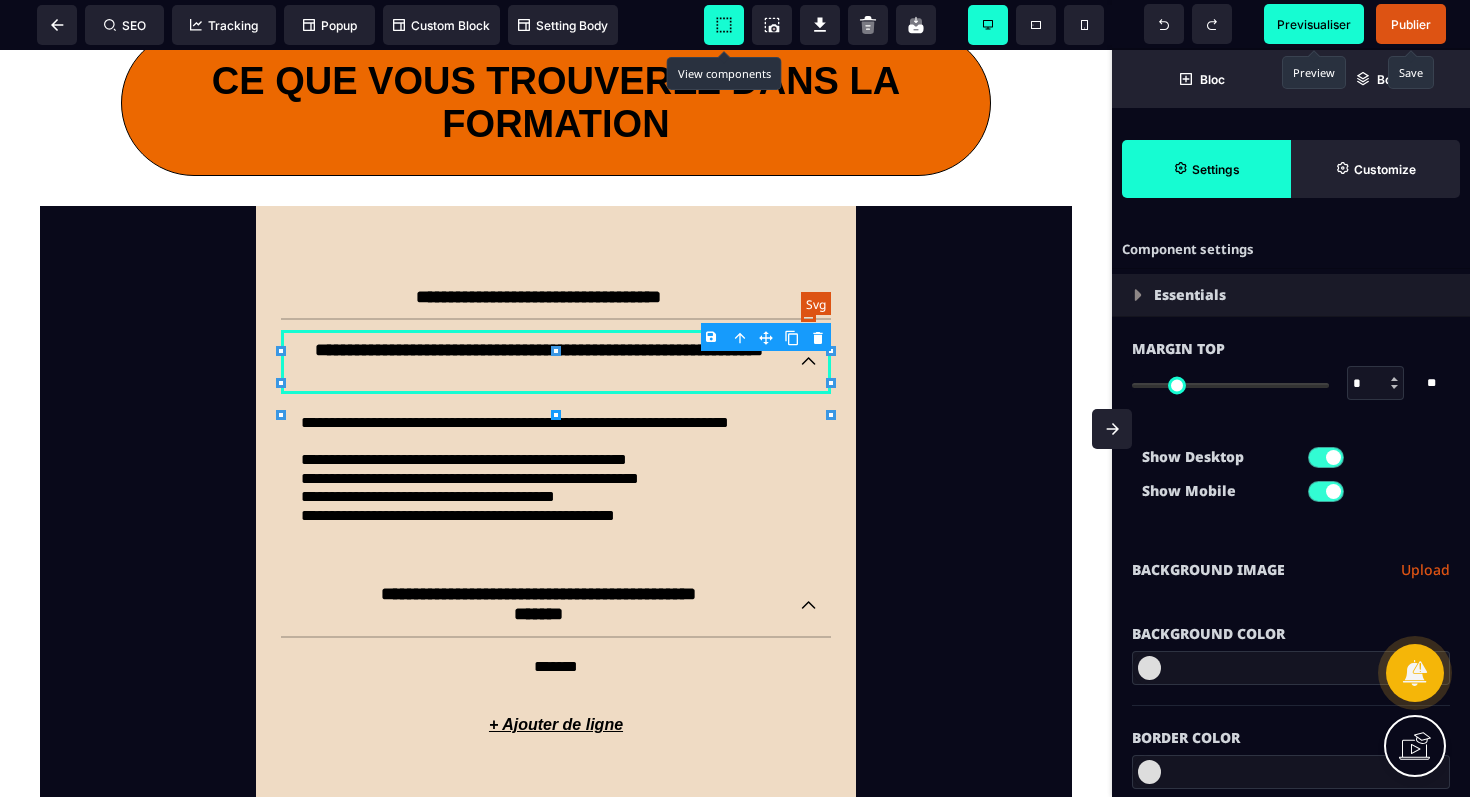 click 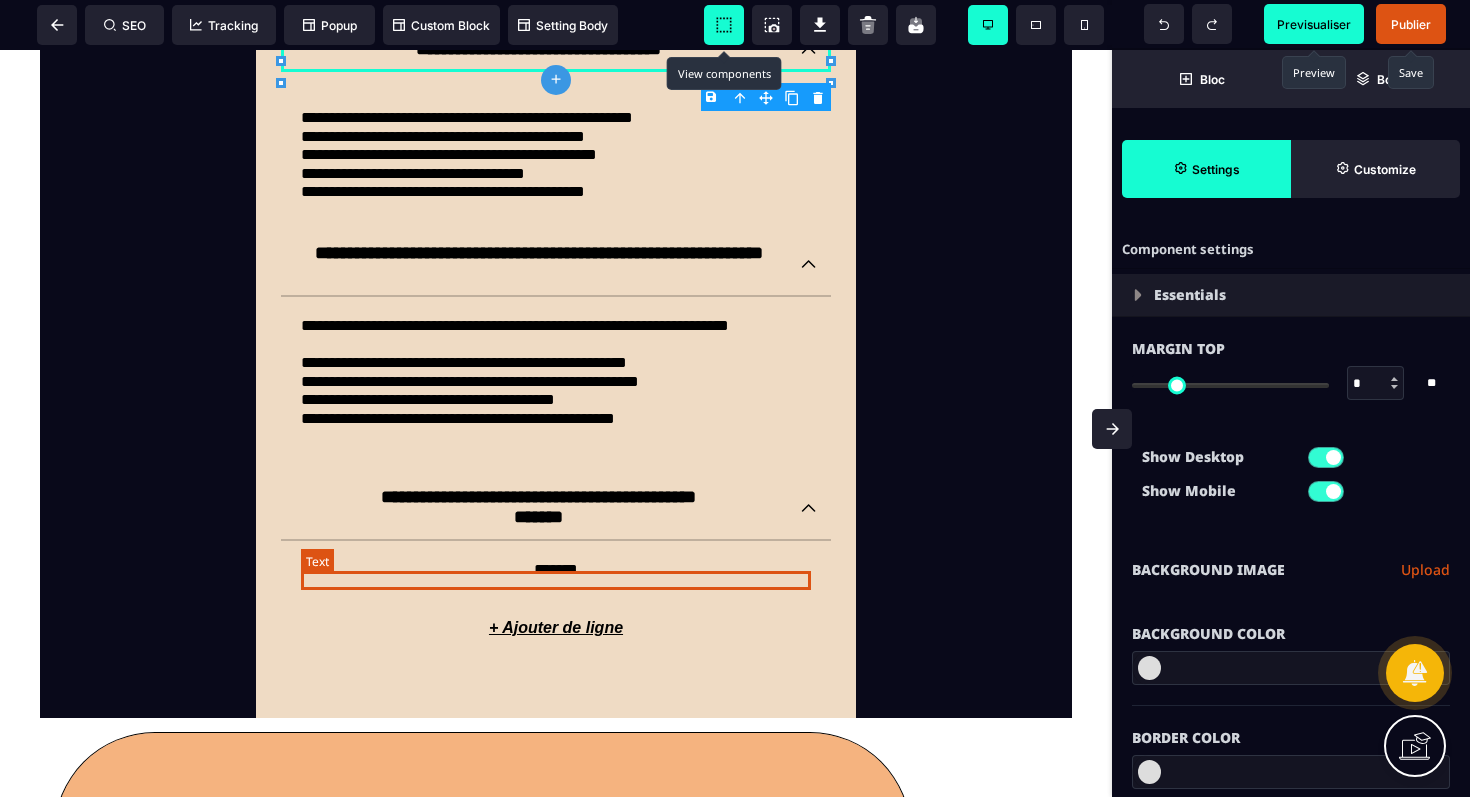 scroll, scrollTop: 2212, scrollLeft: 0, axis: vertical 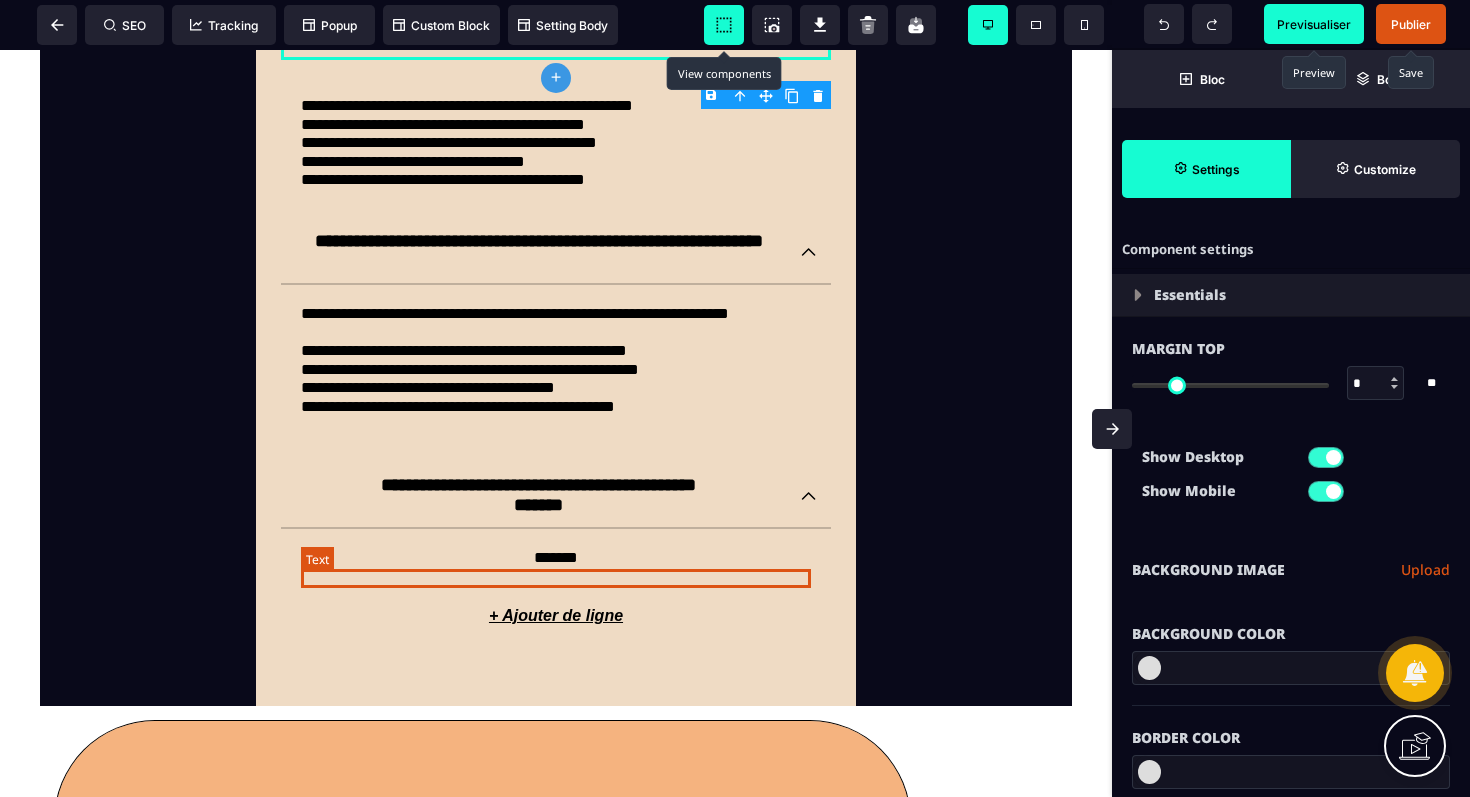 click on "*******" at bounding box center (556, 558) 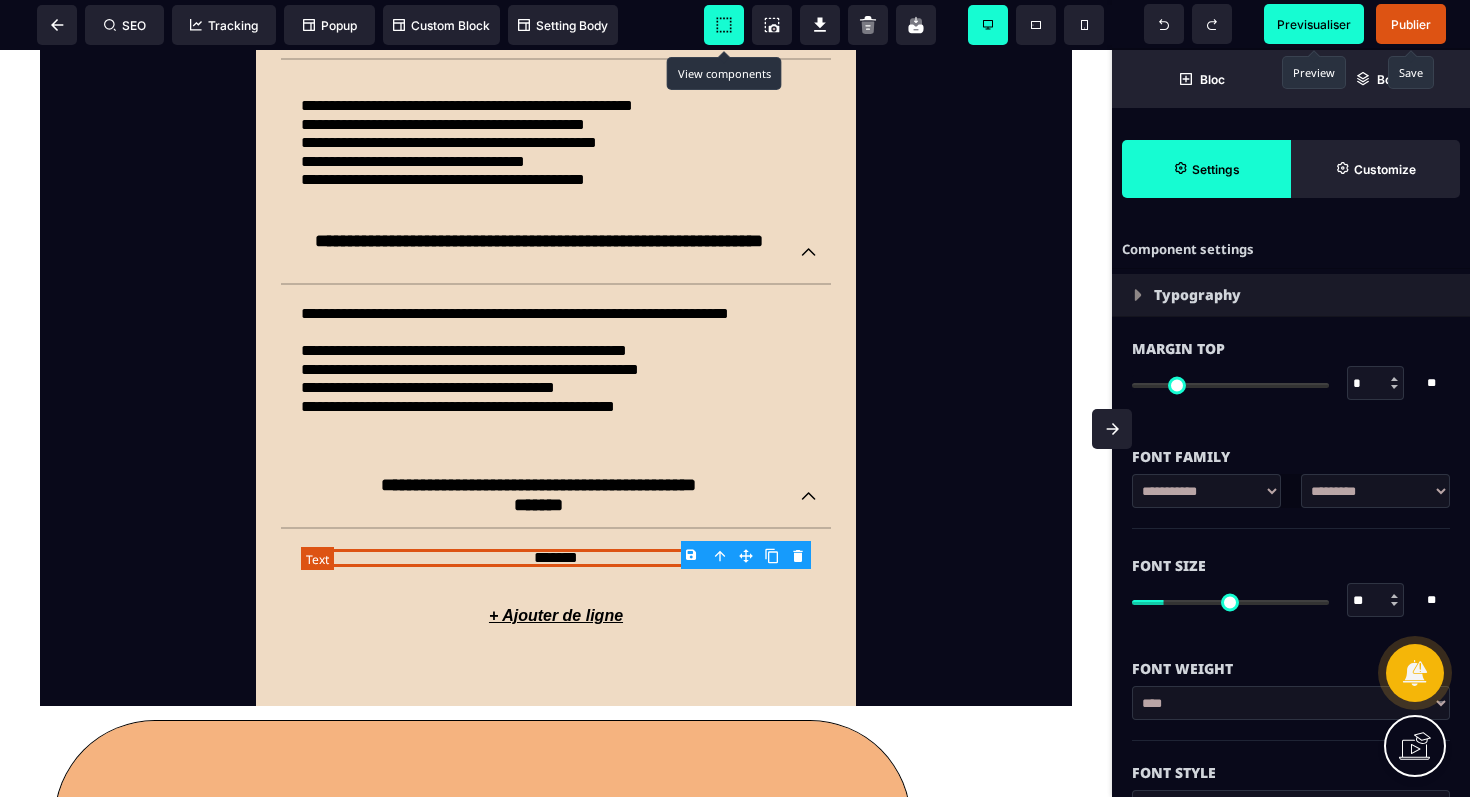 click on "*******" at bounding box center [556, 558] 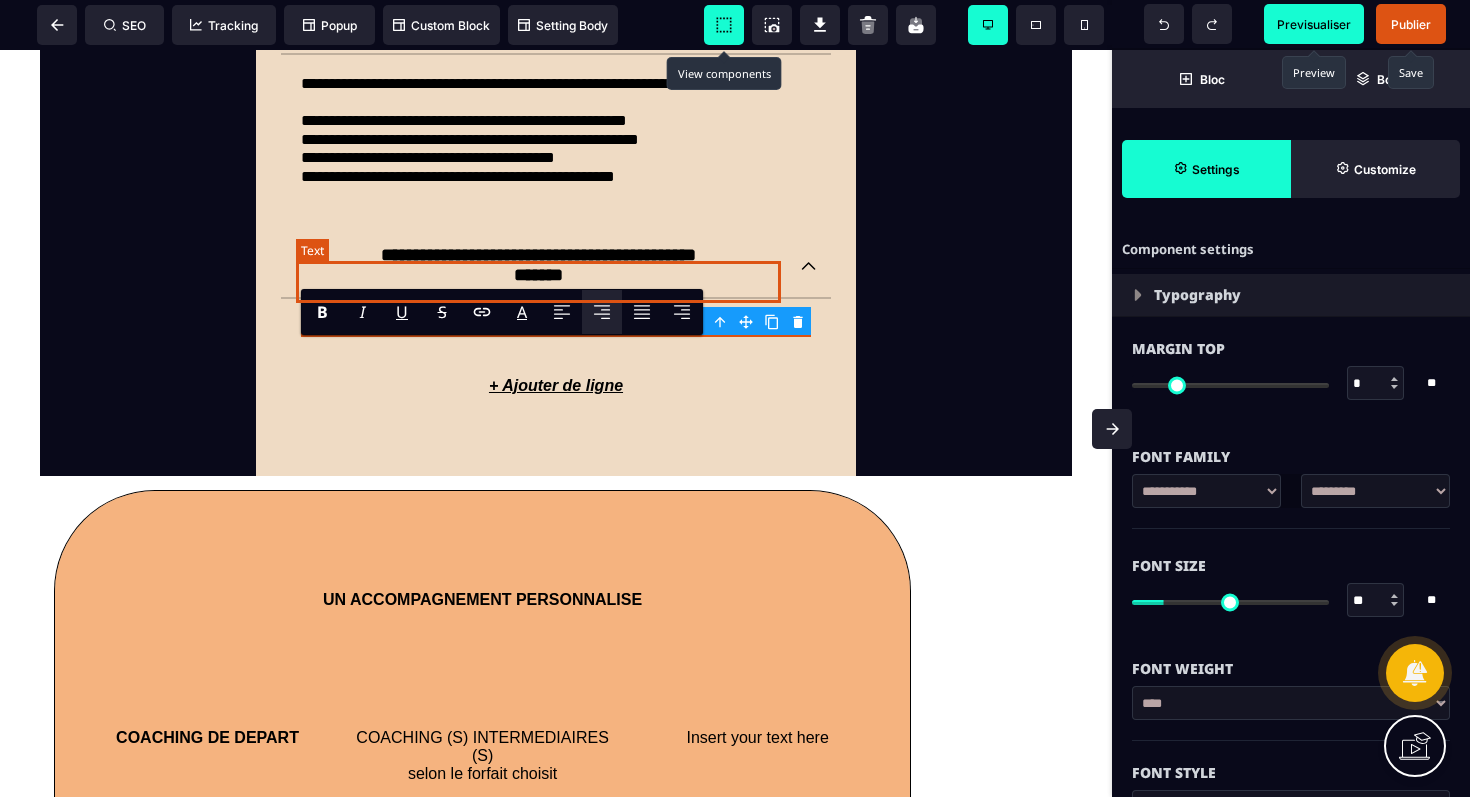 scroll, scrollTop: 2457, scrollLeft: 0, axis: vertical 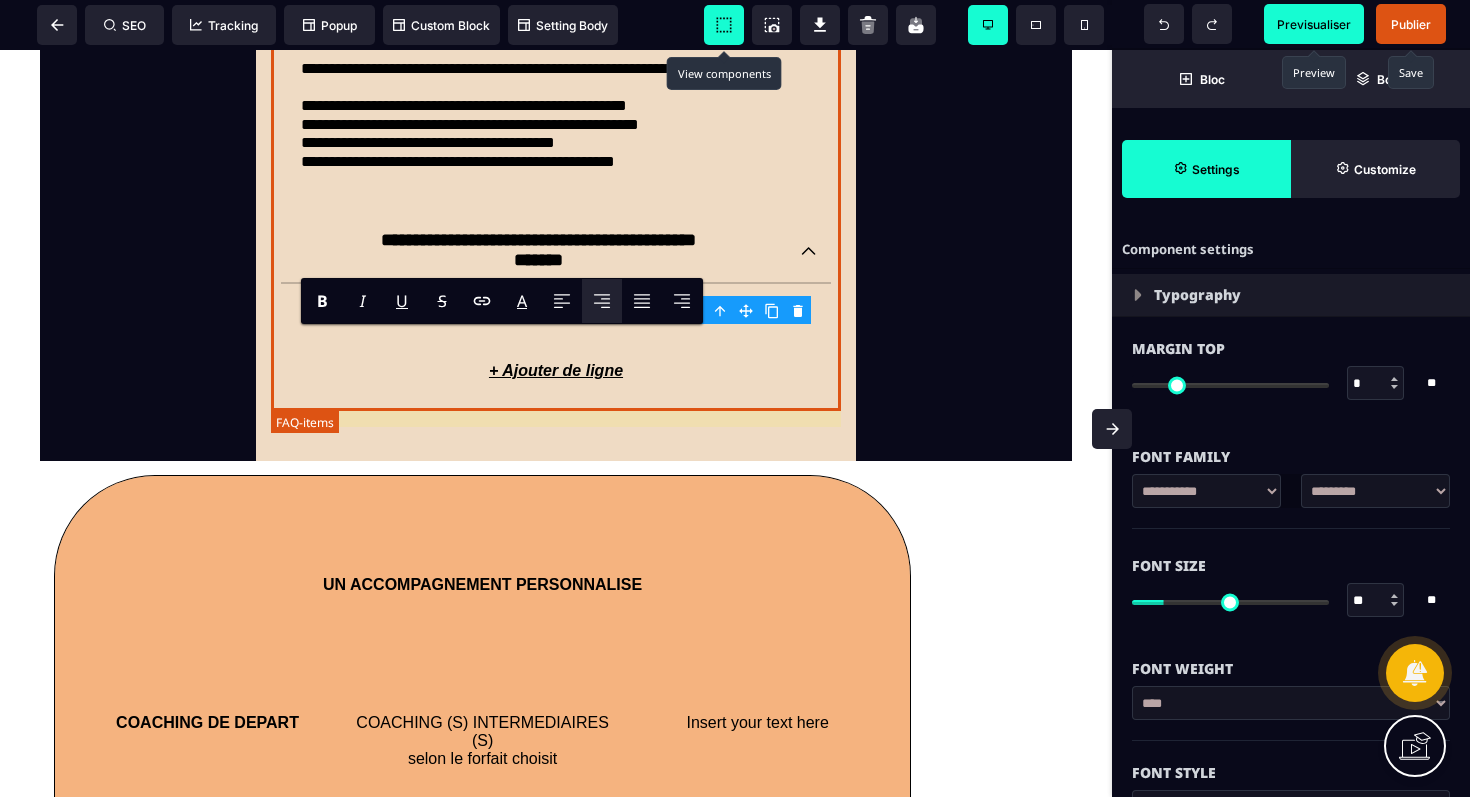 click on "+ Ajouter de ligne" at bounding box center [556, 371] 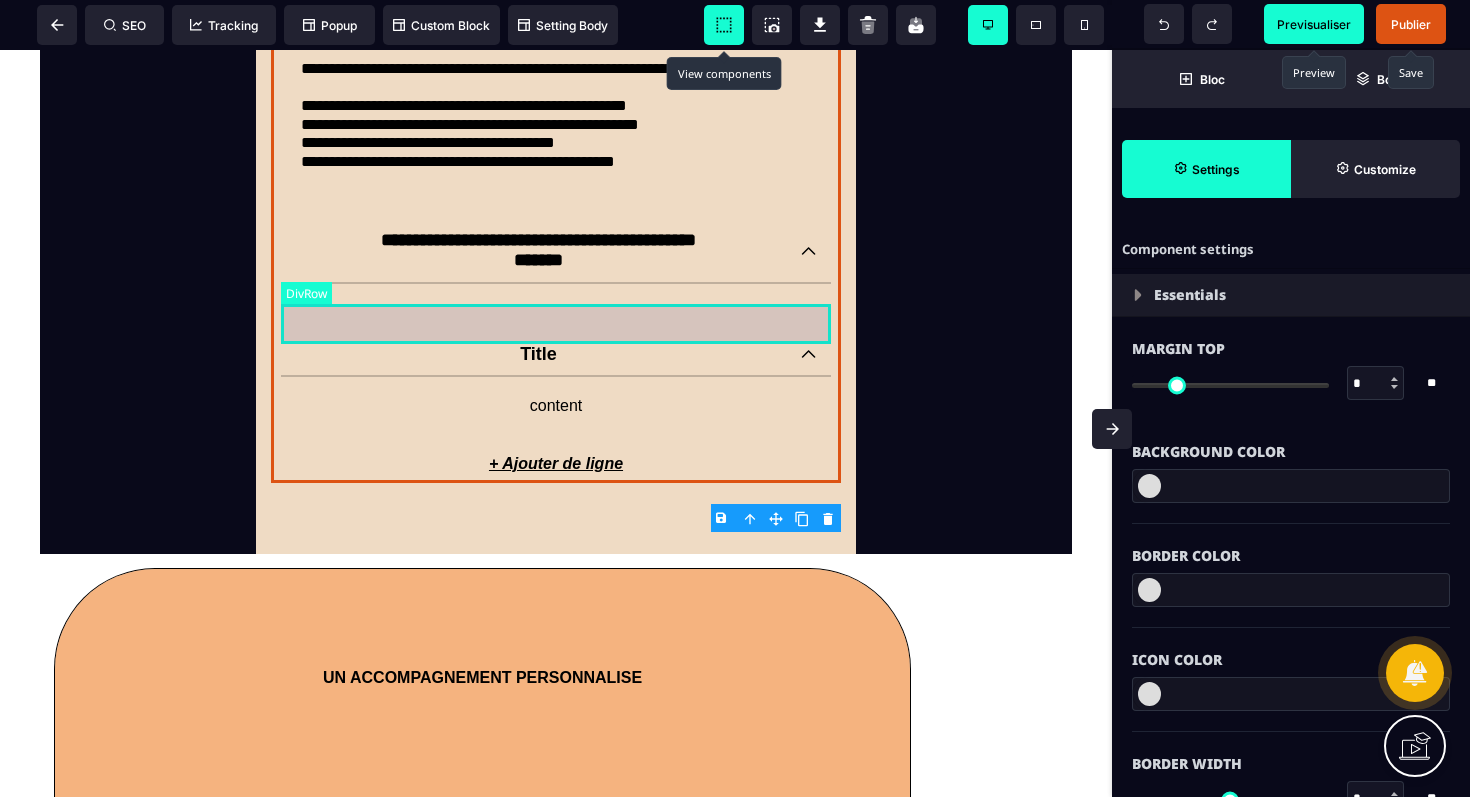 click at bounding box center [556, 304] 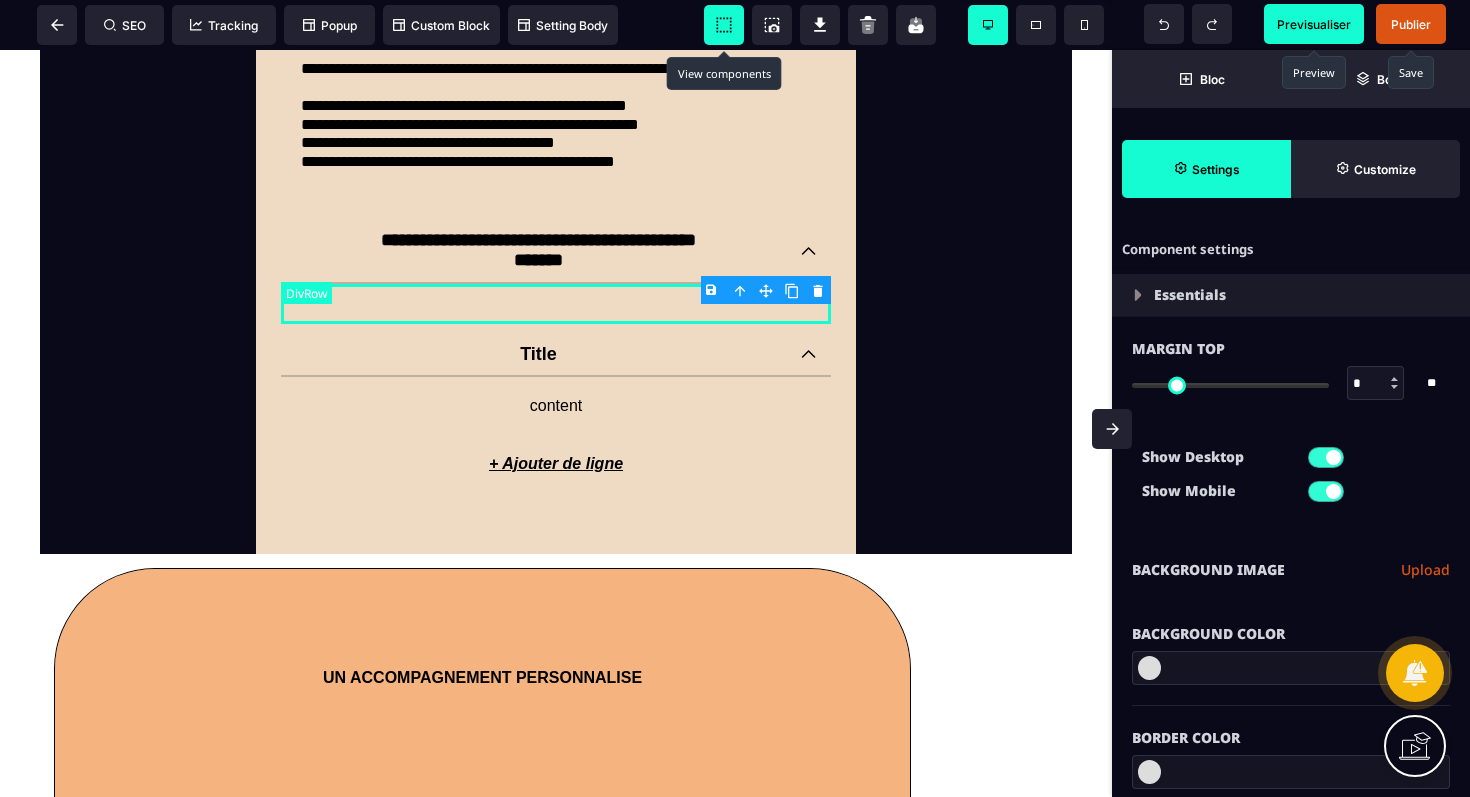 click at bounding box center [556, 304] 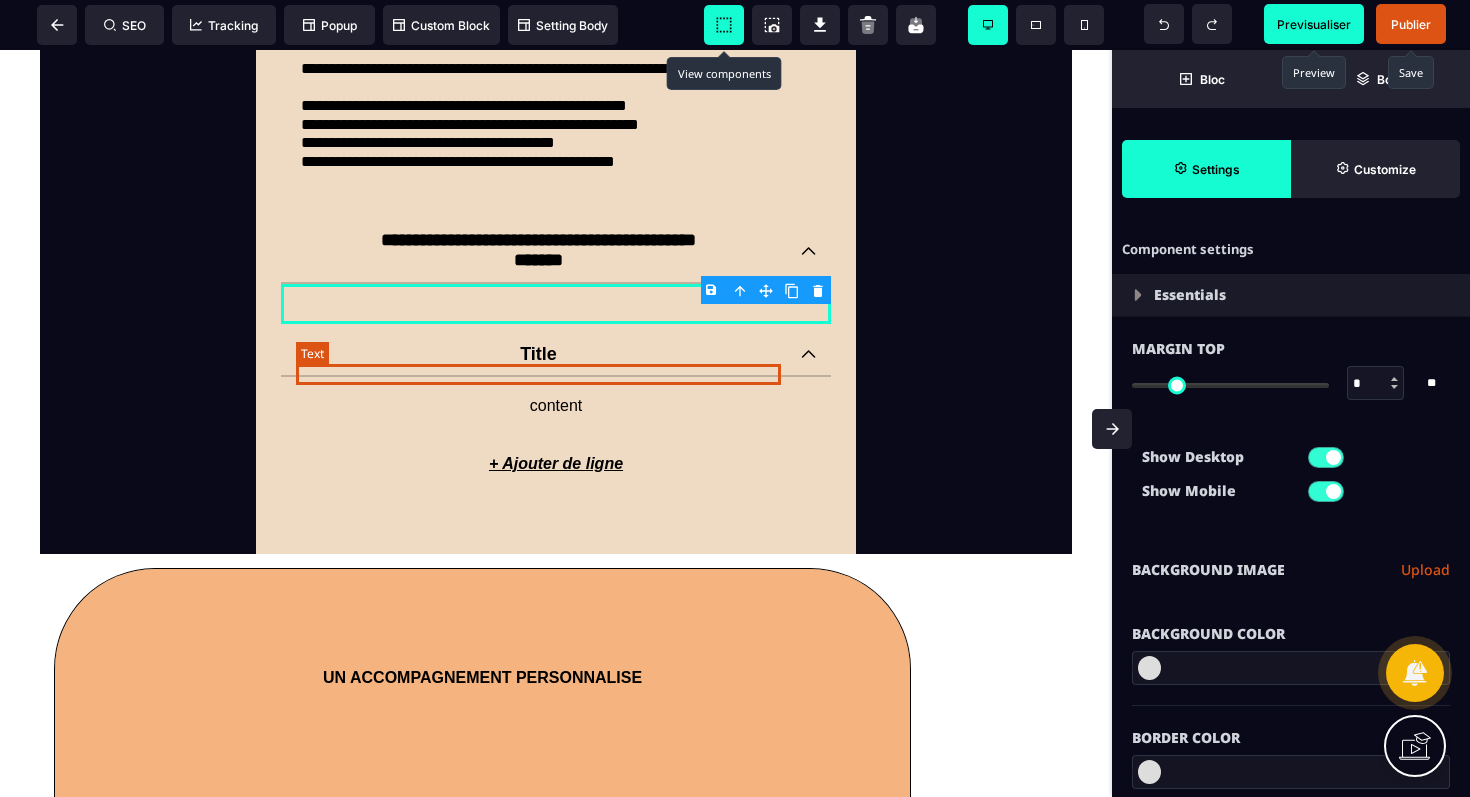 click on "Title" at bounding box center (538, 354) 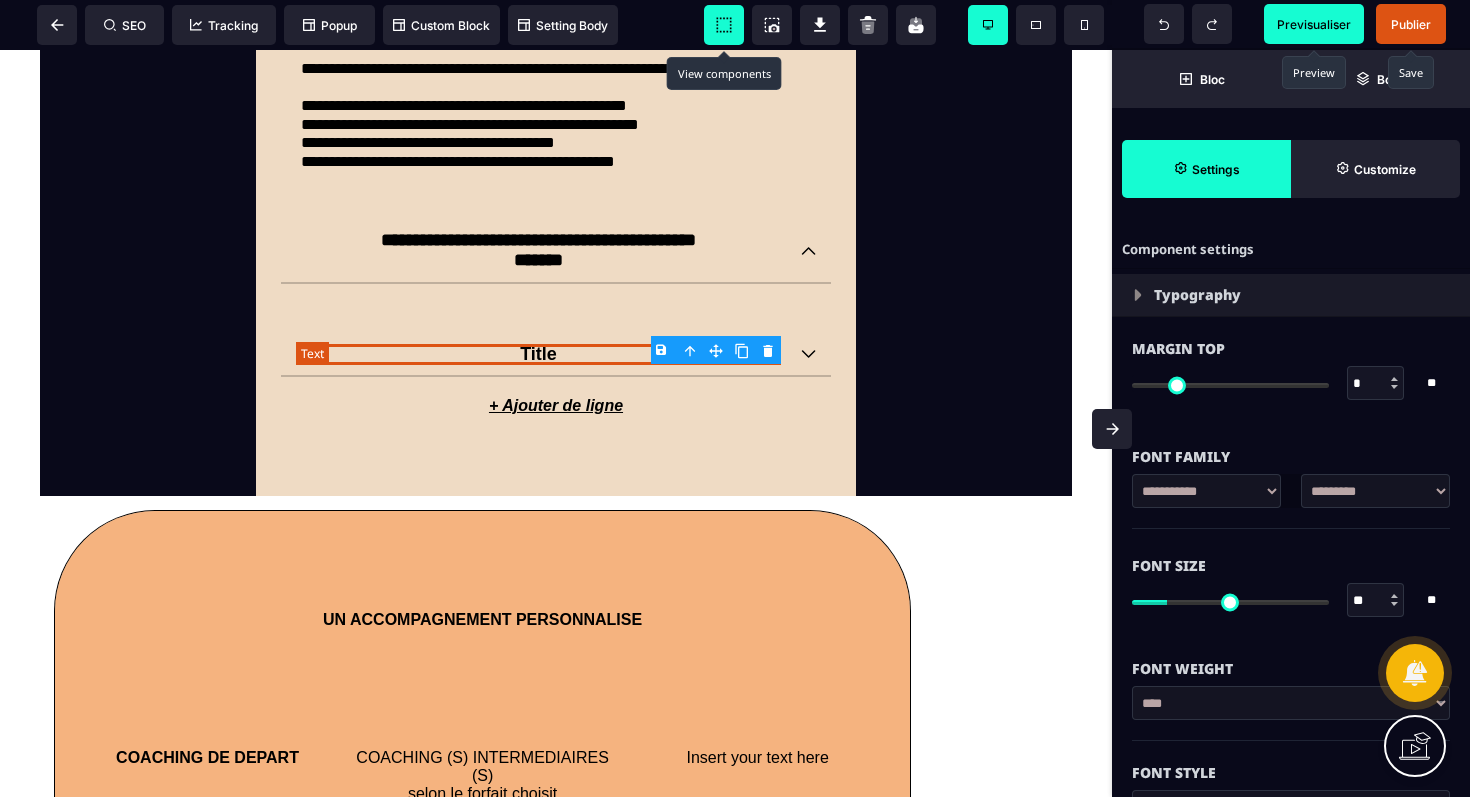 click on "Title" at bounding box center (538, 354) 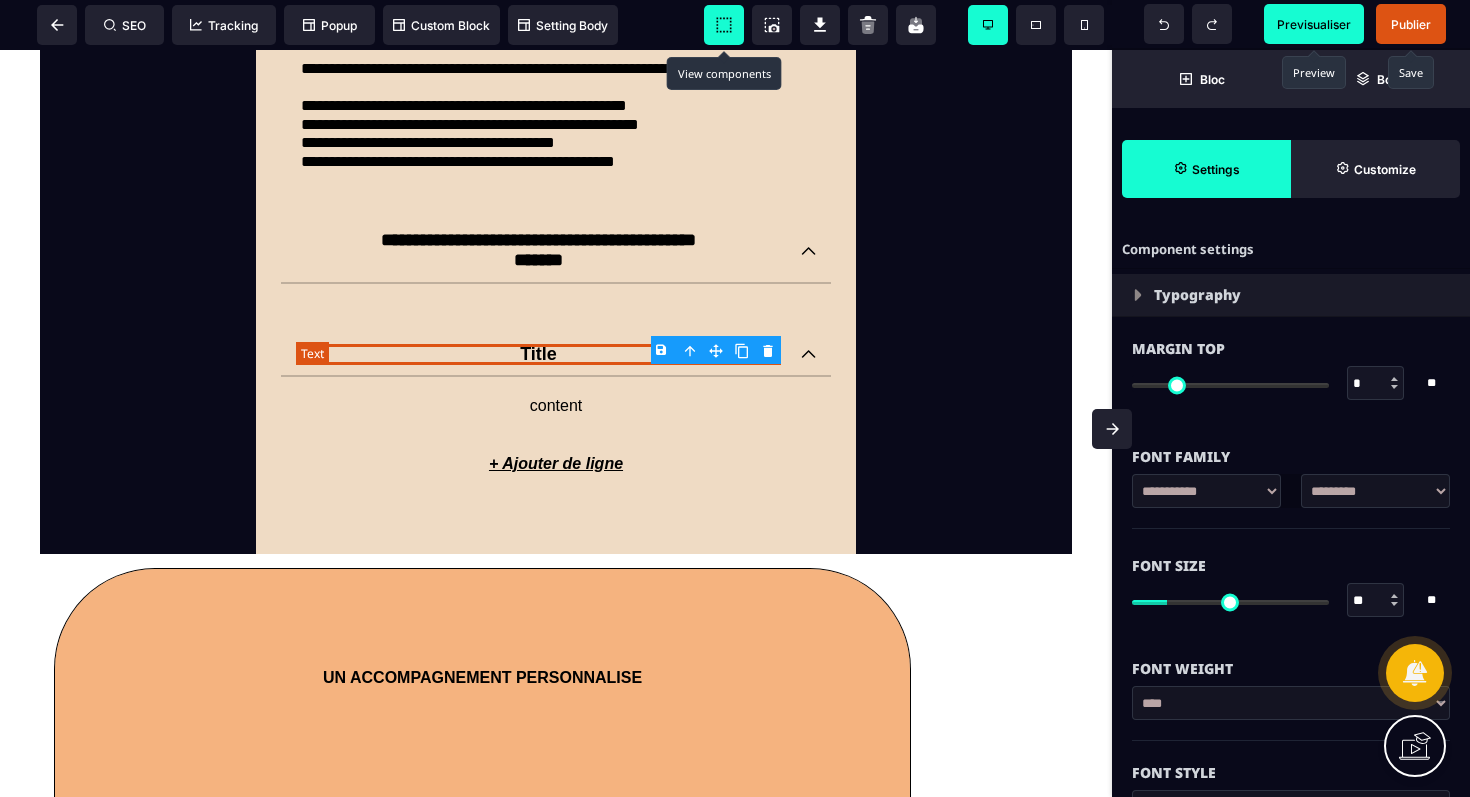 click on "Title" at bounding box center [538, 354] 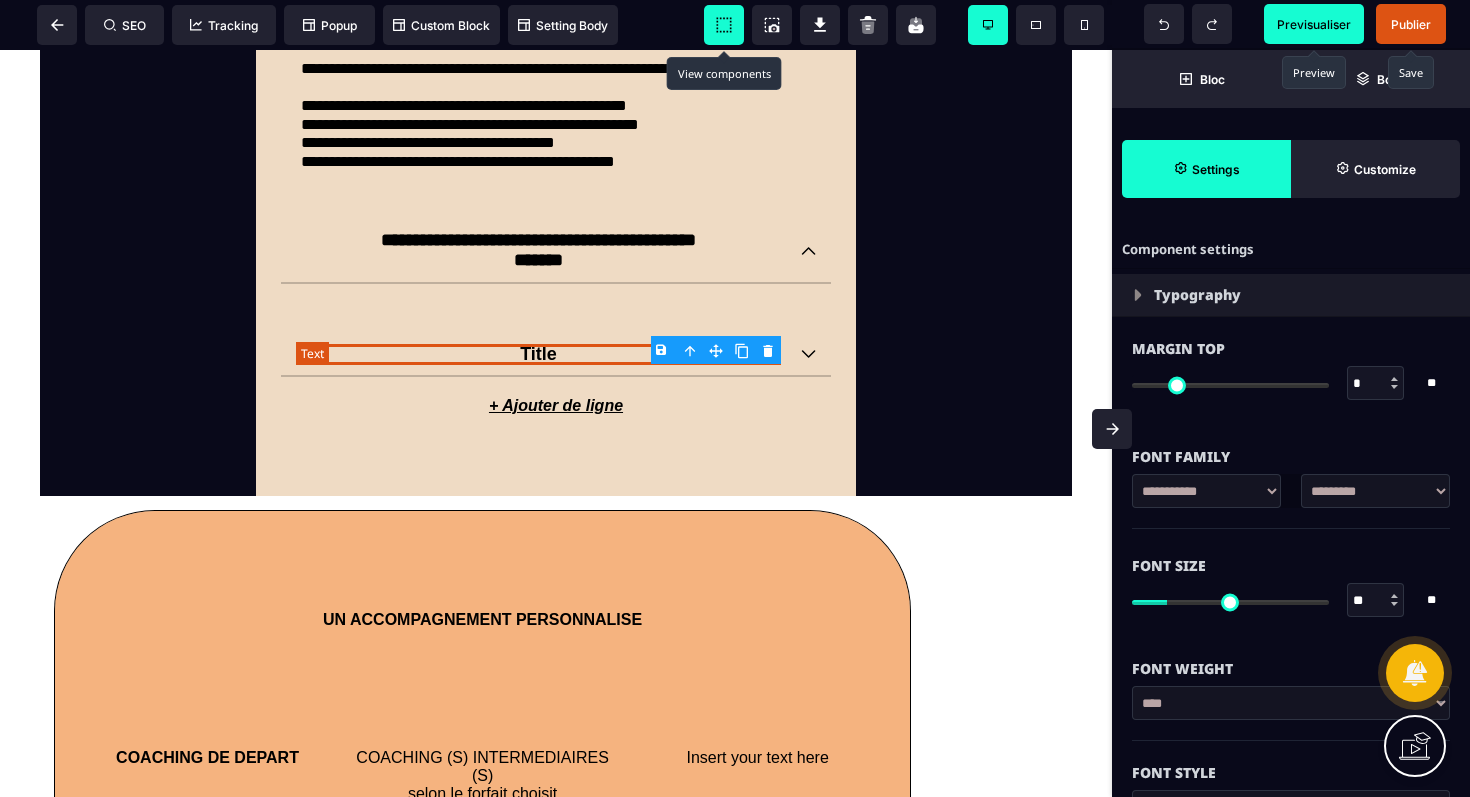 click on "Title" at bounding box center (538, 354) 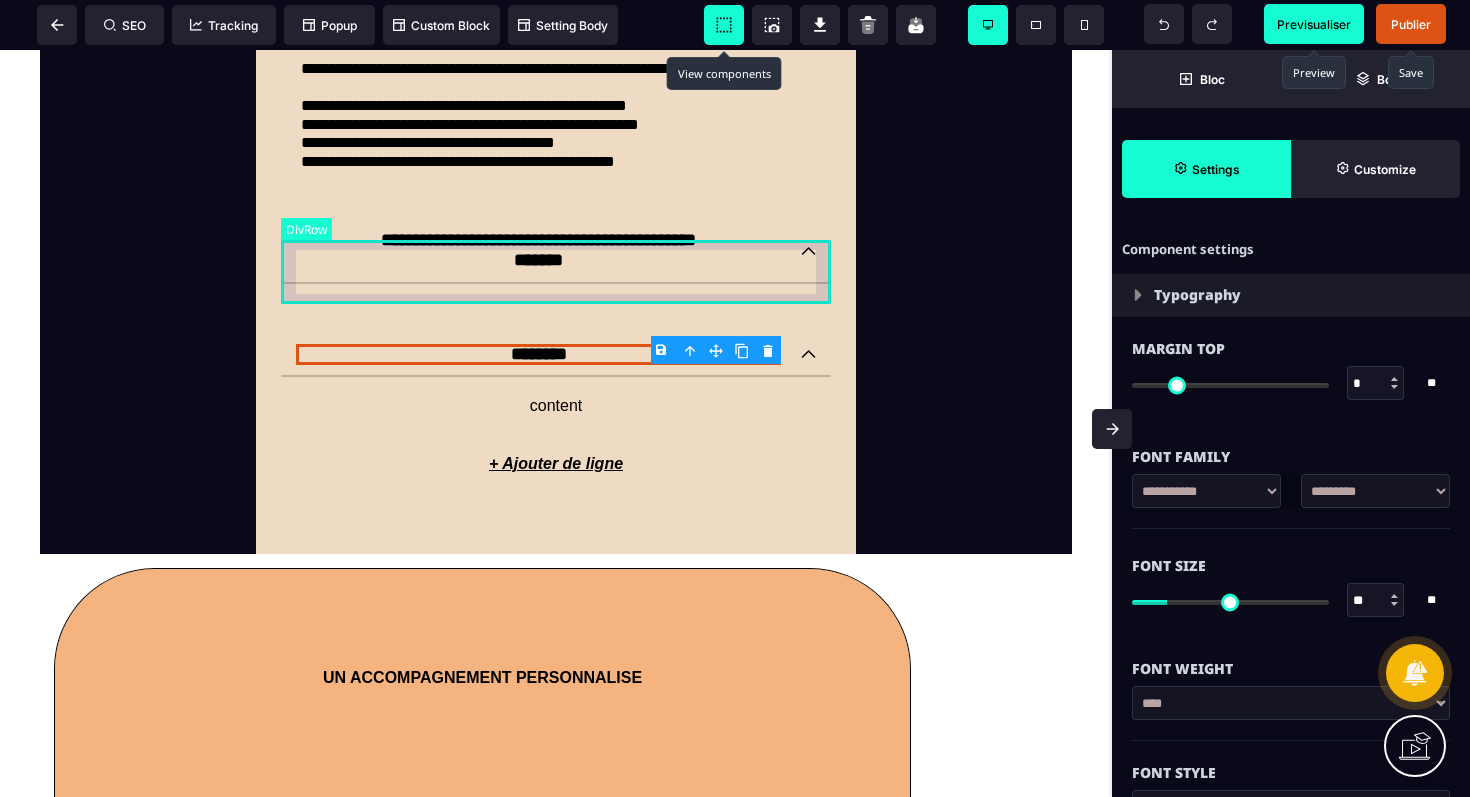click on "**********" at bounding box center [556, 252] 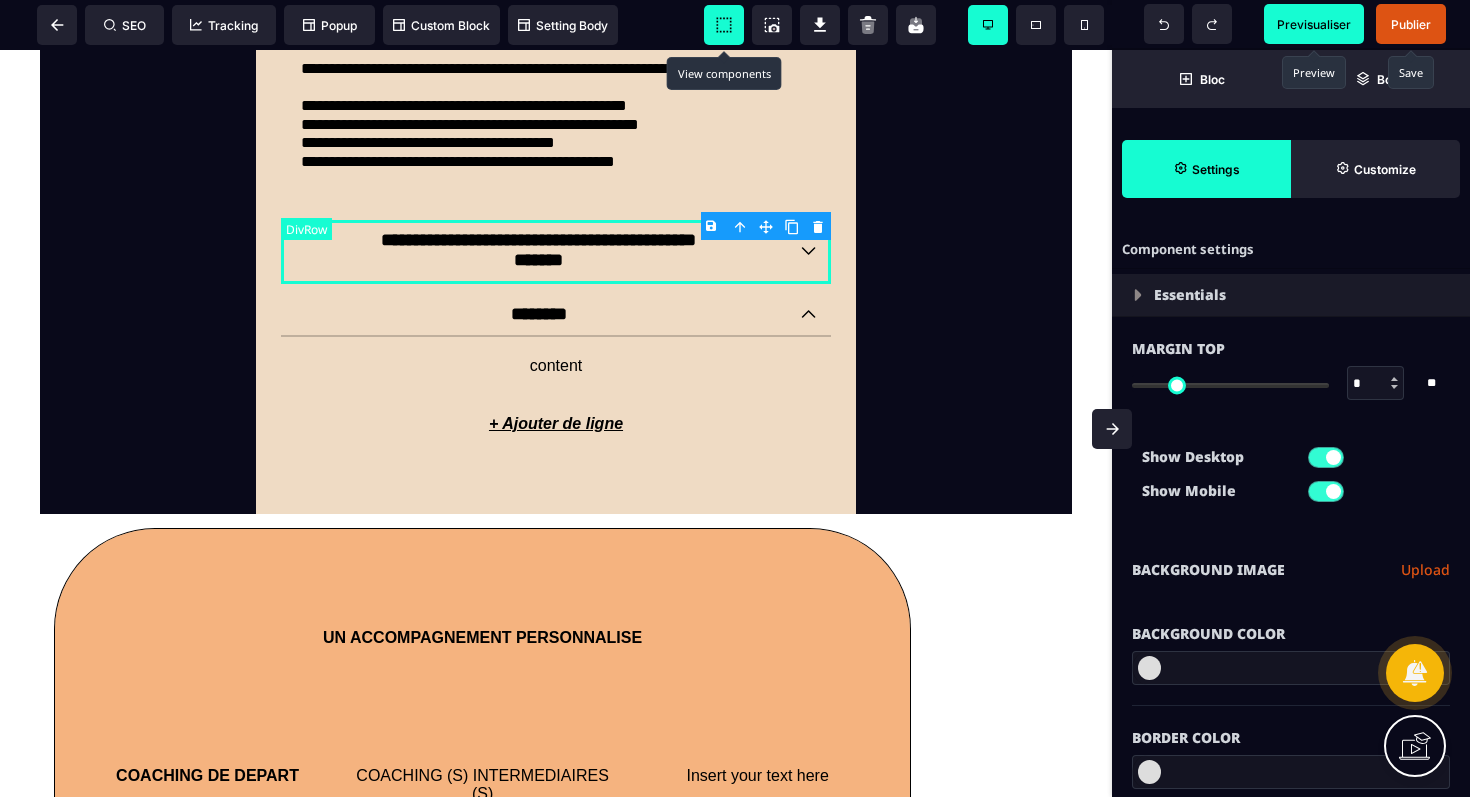 click on "**********" at bounding box center [556, 252] 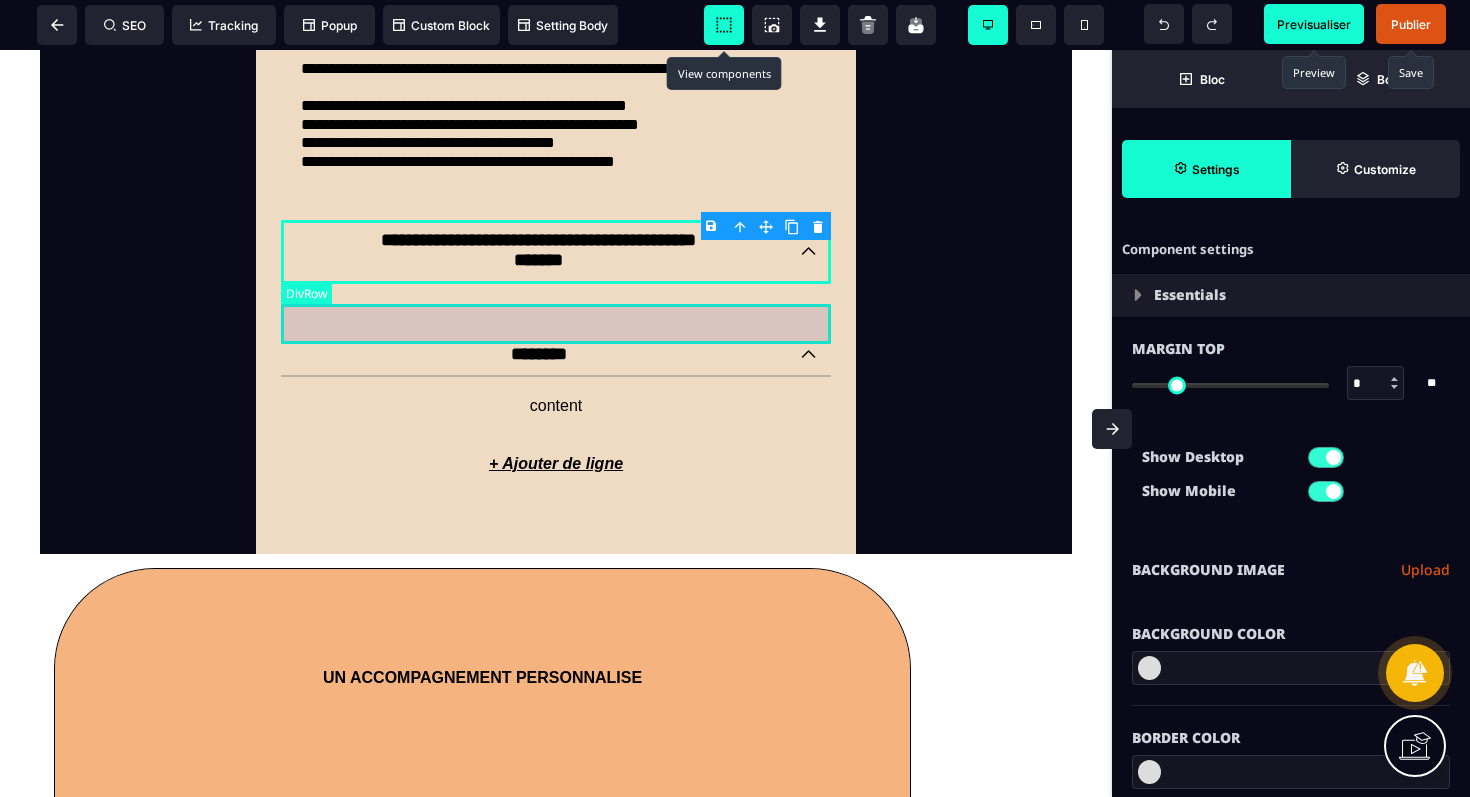click at bounding box center (556, 304) 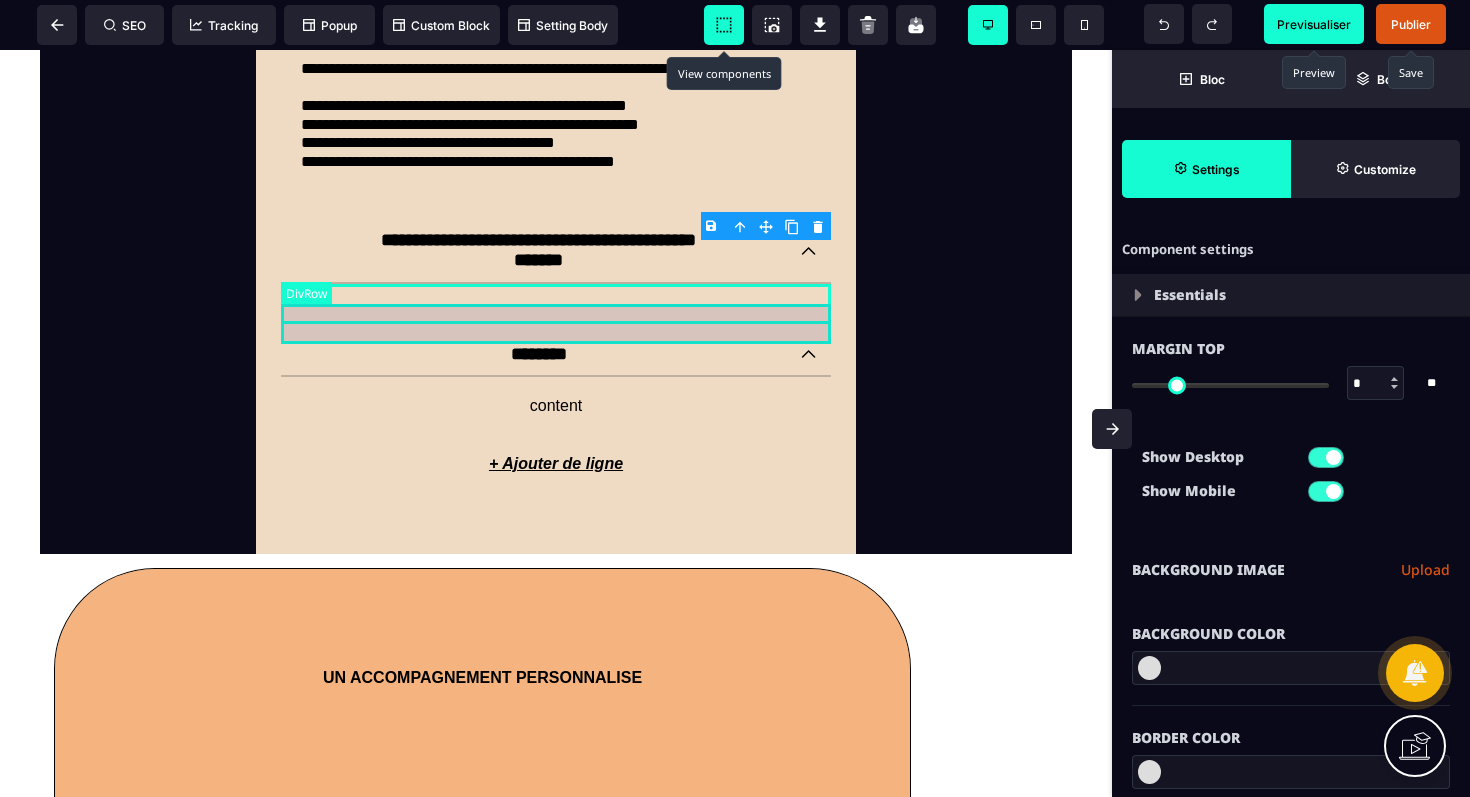 click at bounding box center (556, 304) 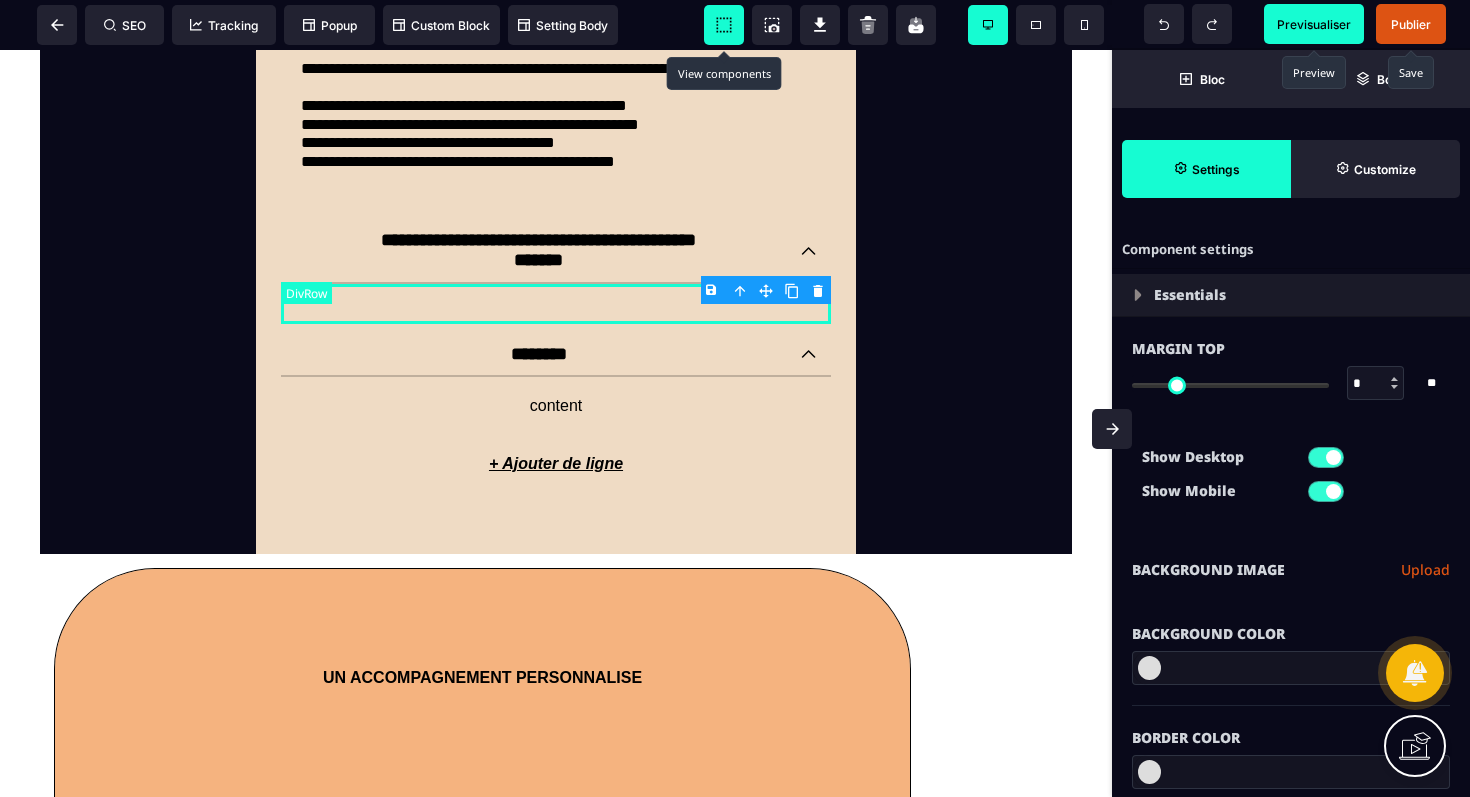 click at bounding box center (556, 304) 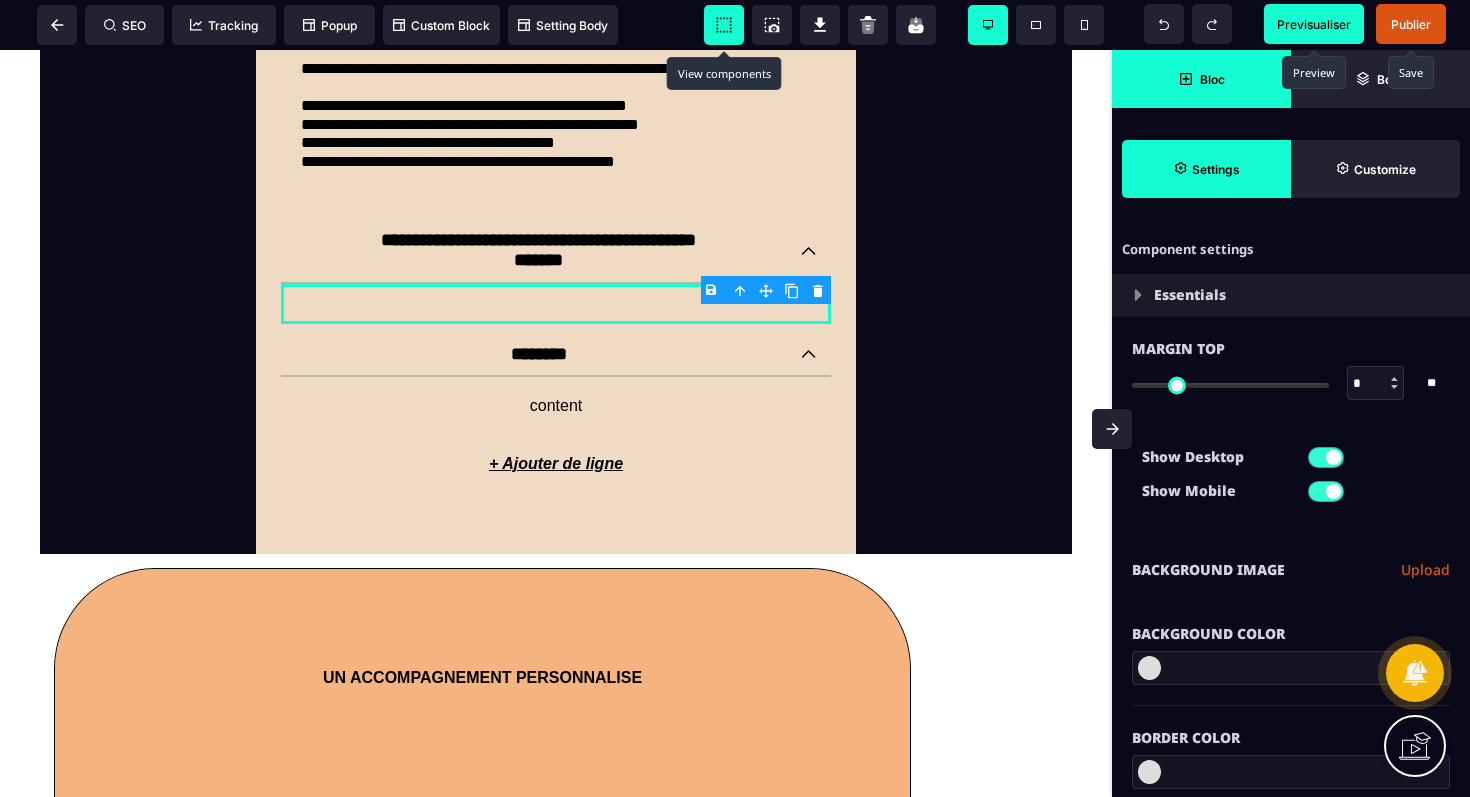 click 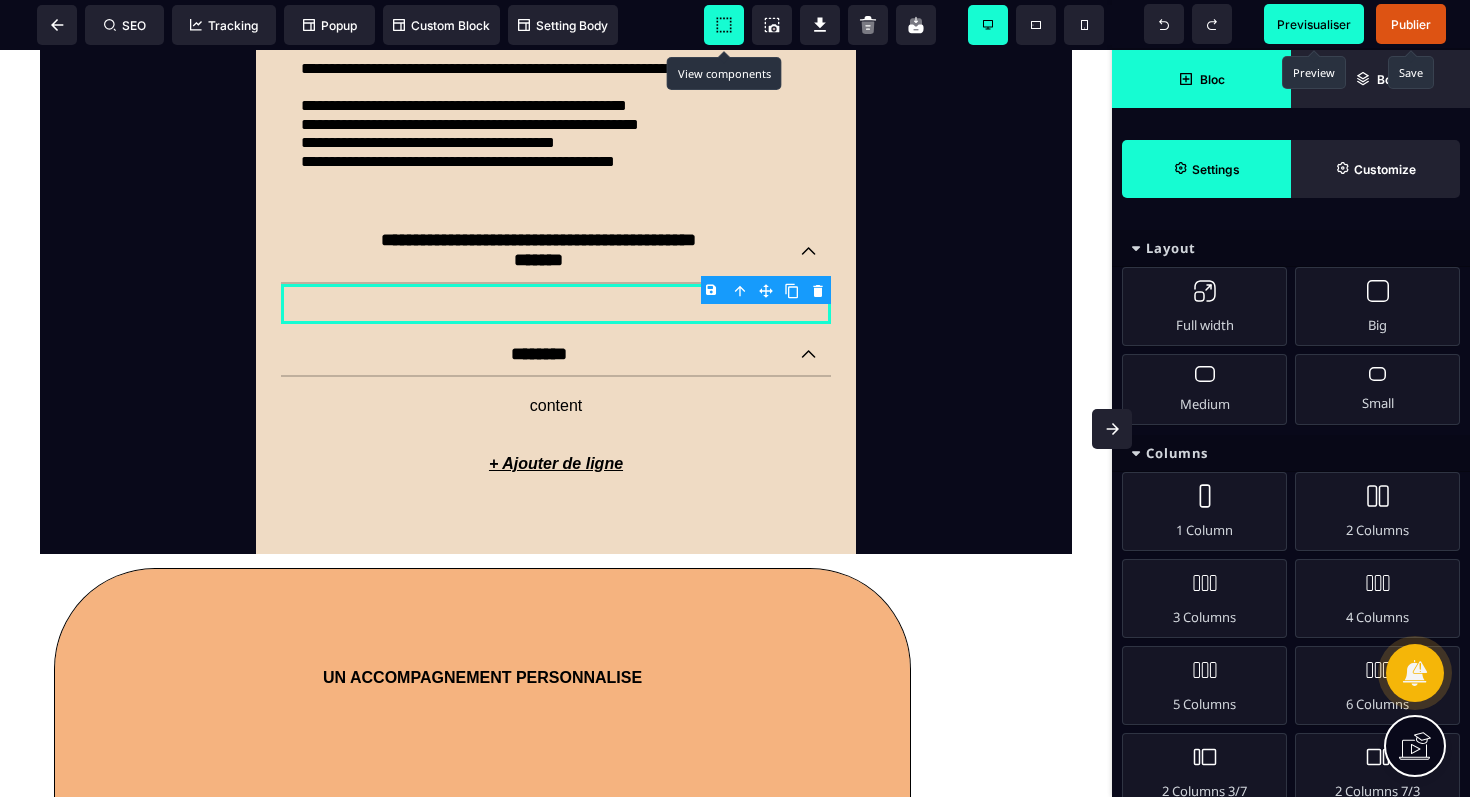 click 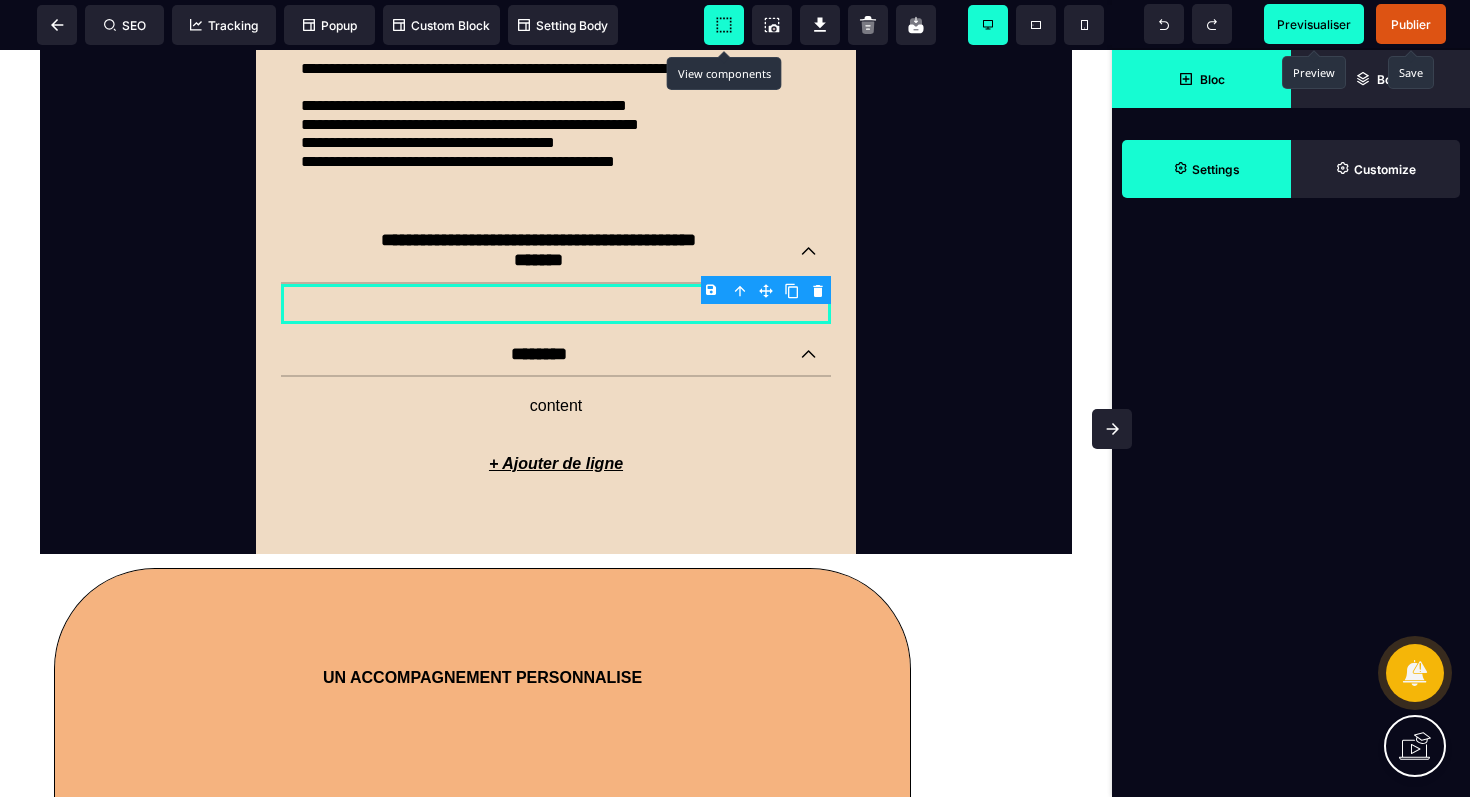 click 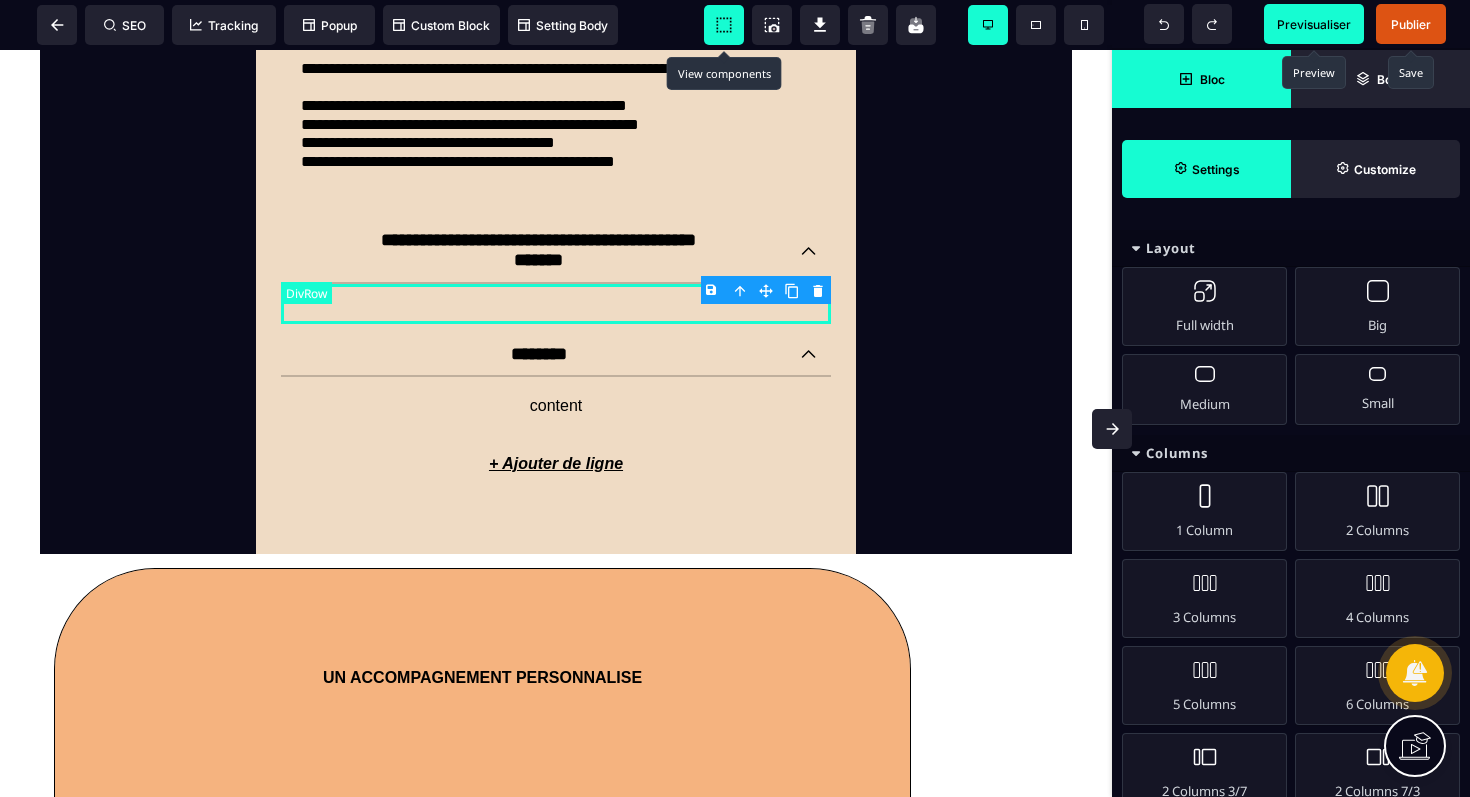click at bounding box center [556, 304] 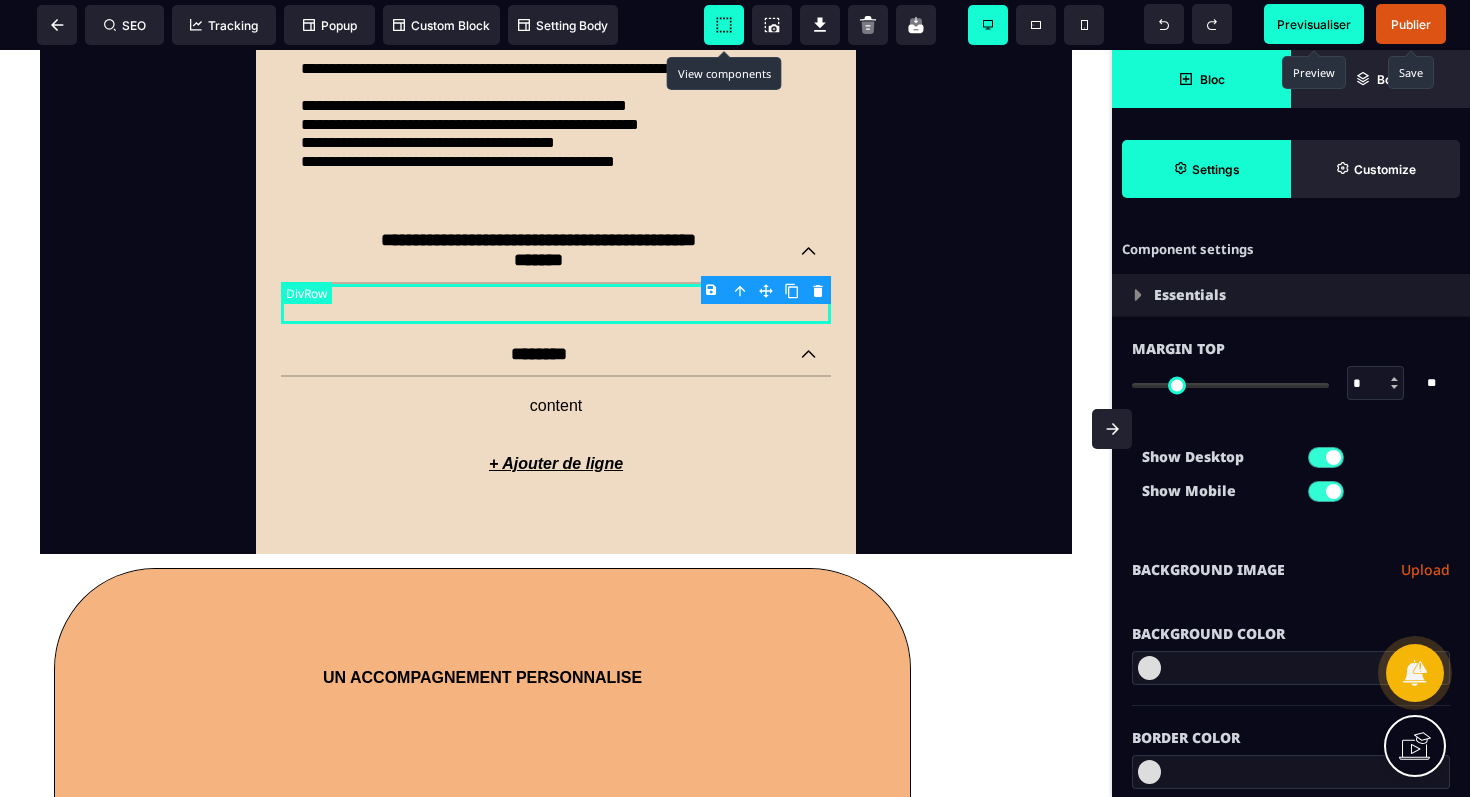 click at bounding box center [556, 304] 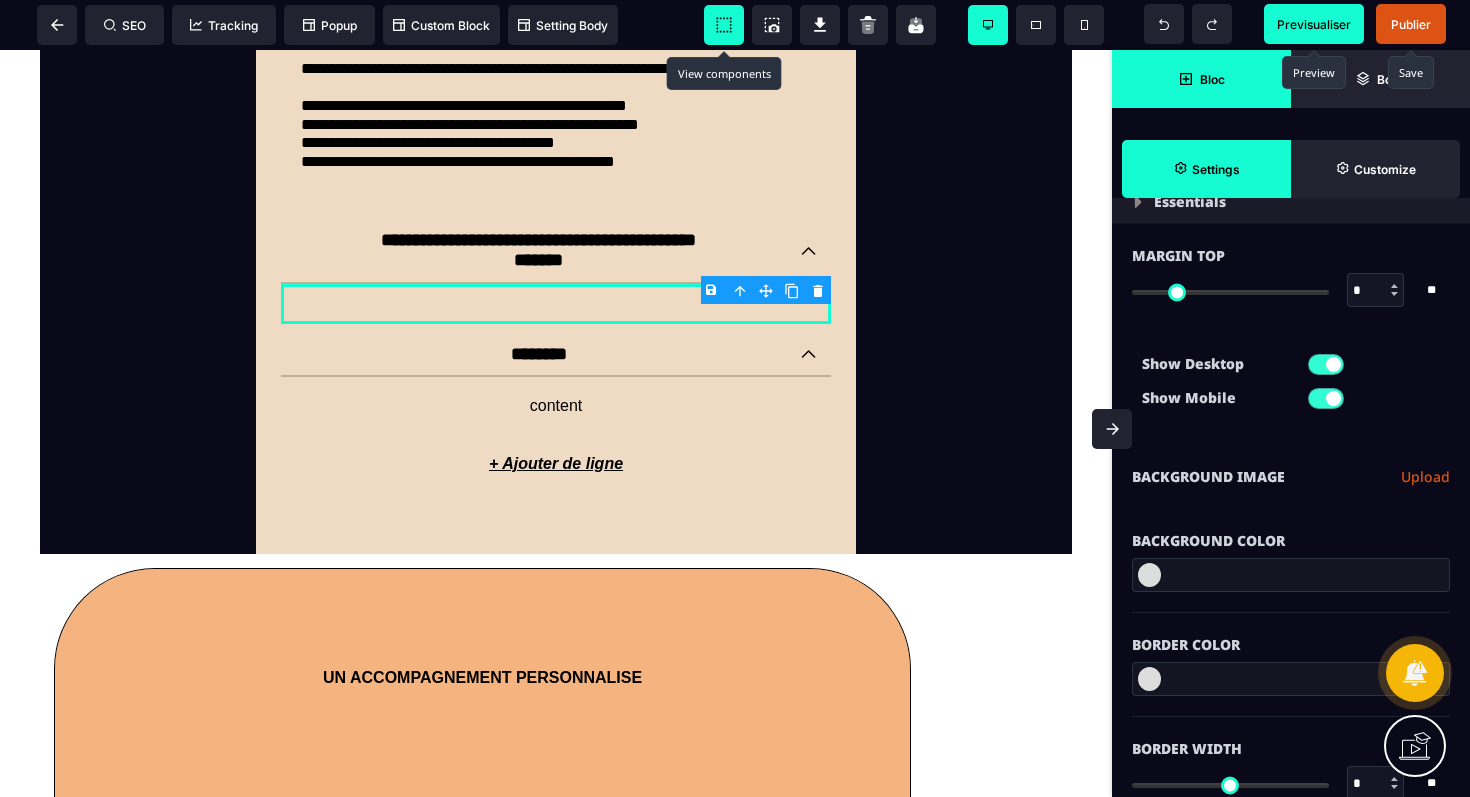 scroll, scrollTop: 0, scrollLeft: 0, axis: both 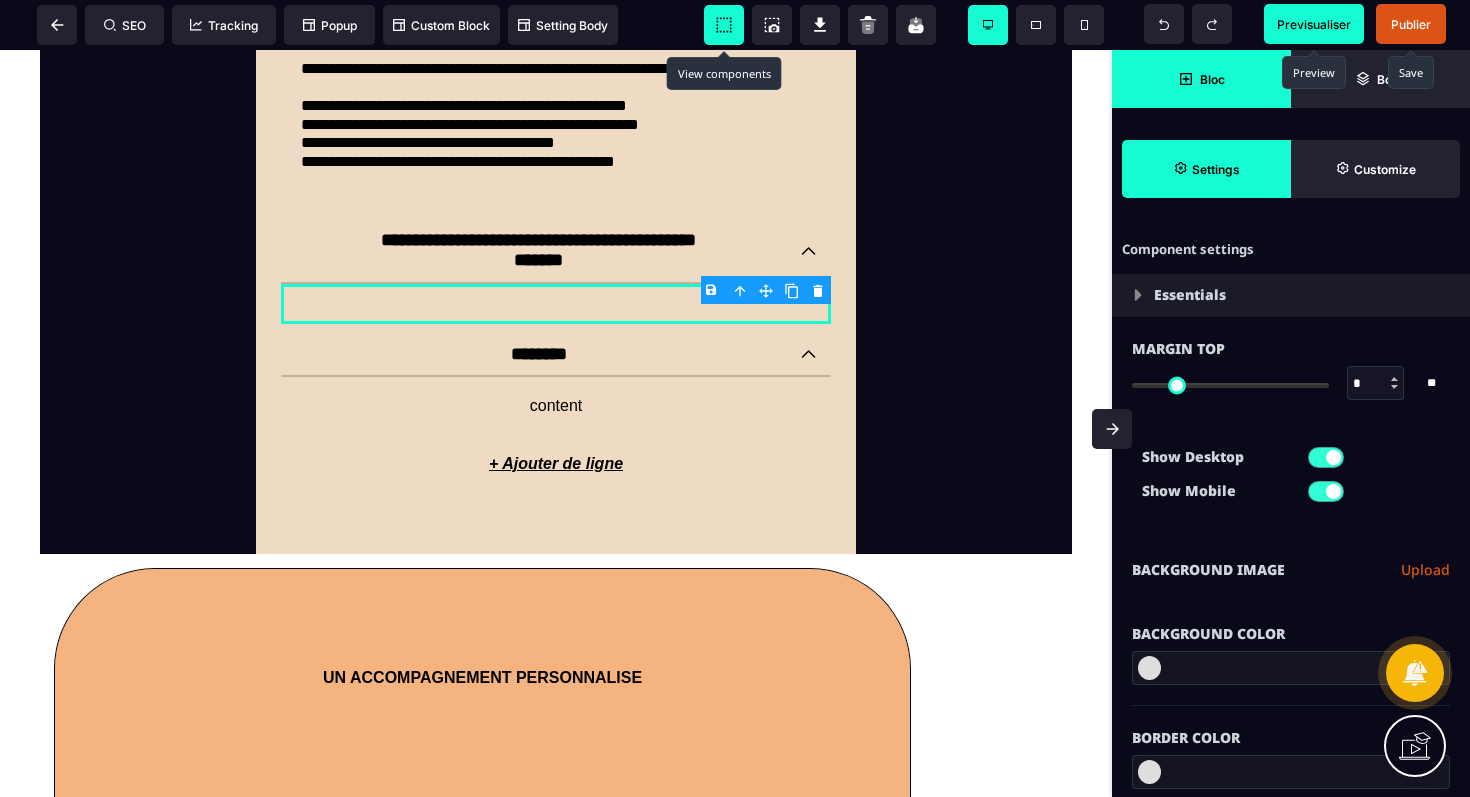 click 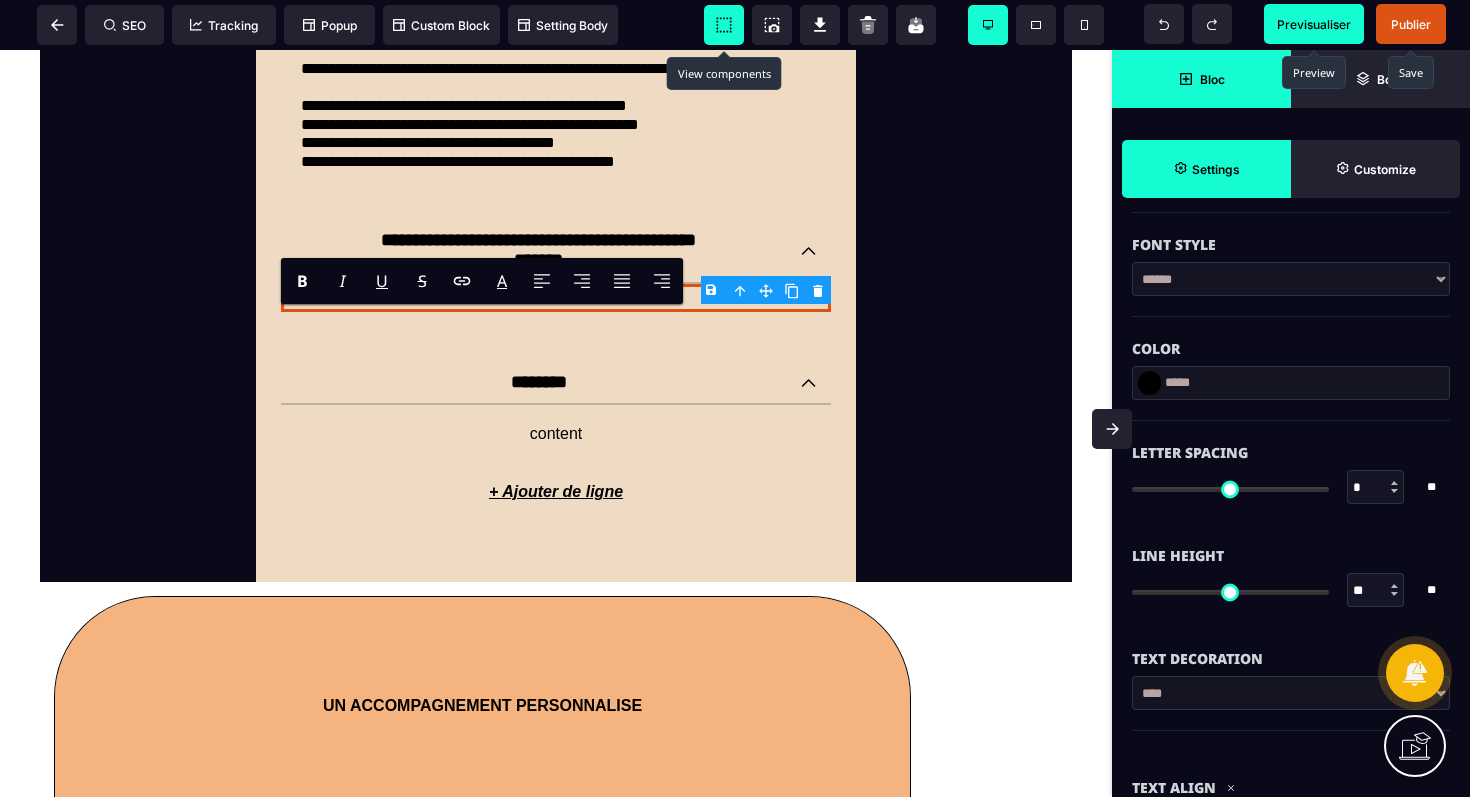 scroll, scrollTop: 0, scrollLeft: 0, axis: both 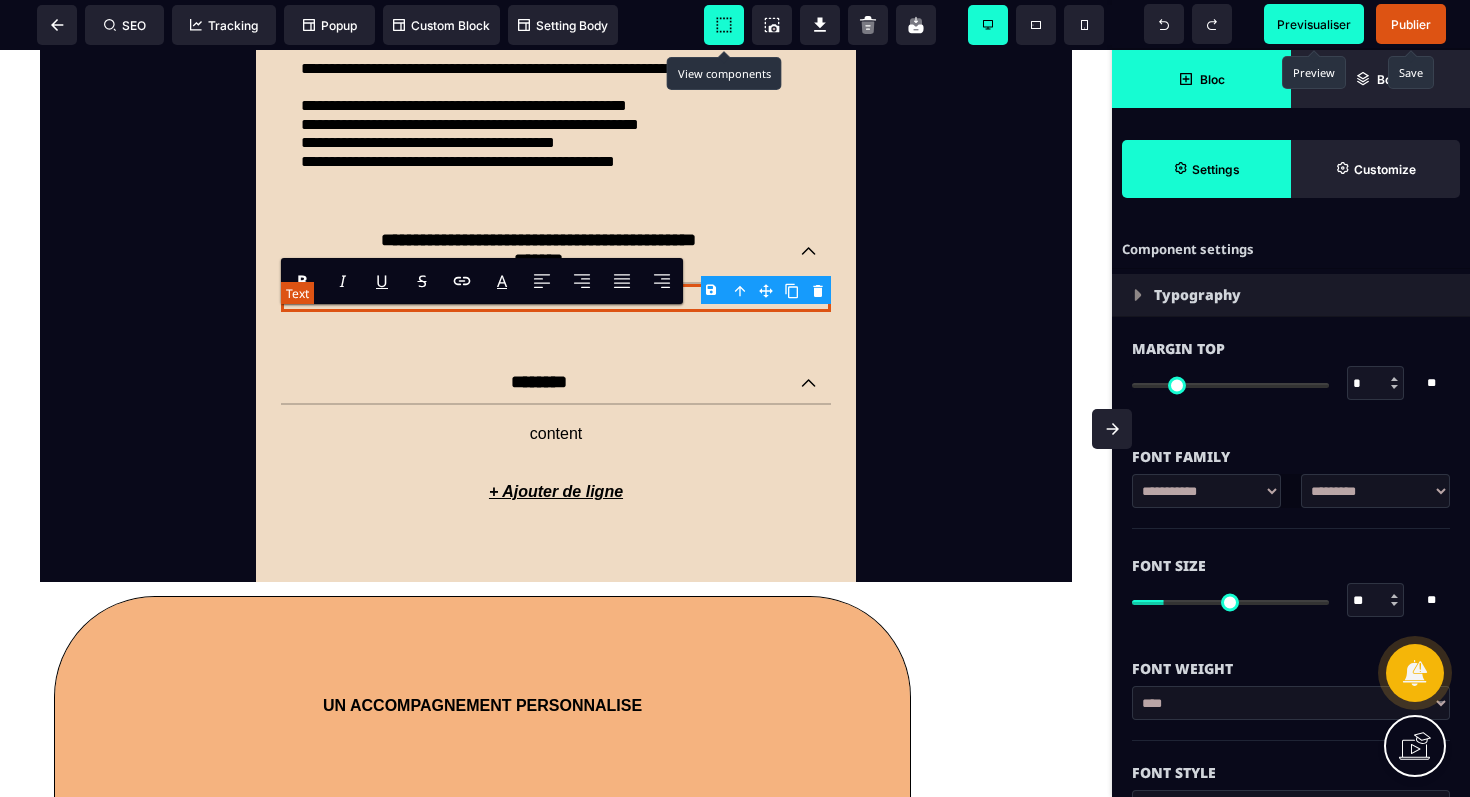 click on "**********" at bounding box center (556, 298) 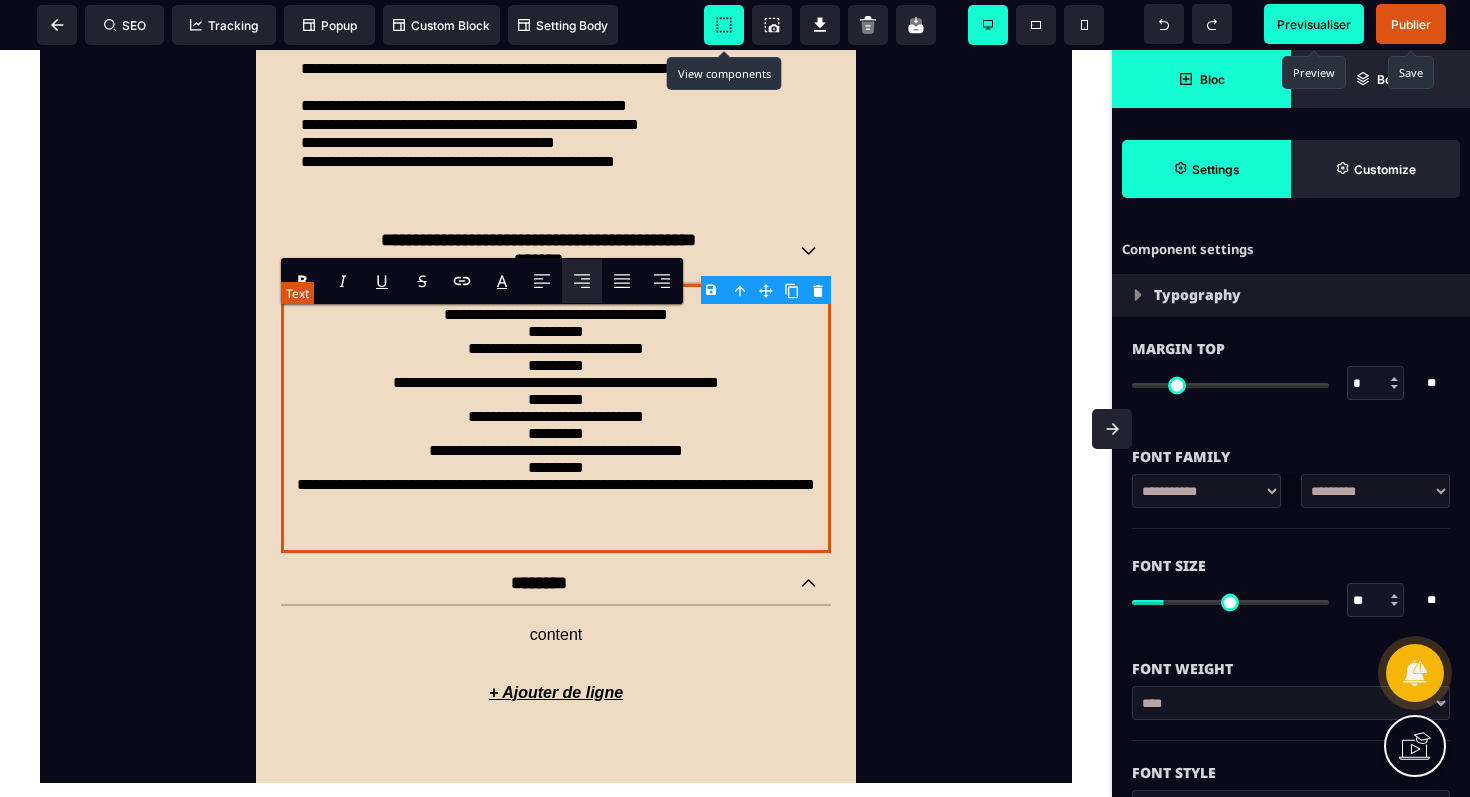 click on "**********" at bounding box center (556, 418) 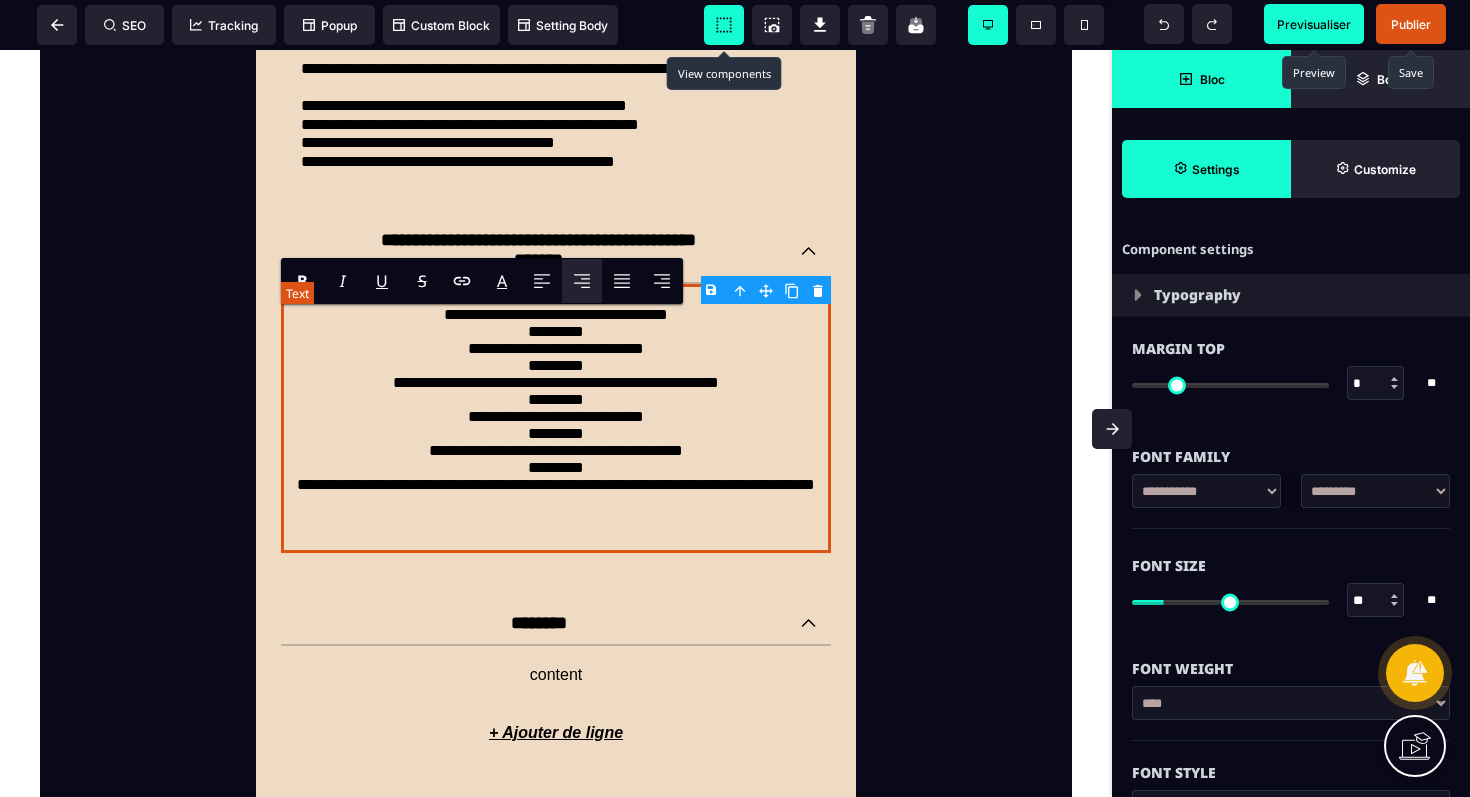 click on "**********" at bounding box center [556, 418] 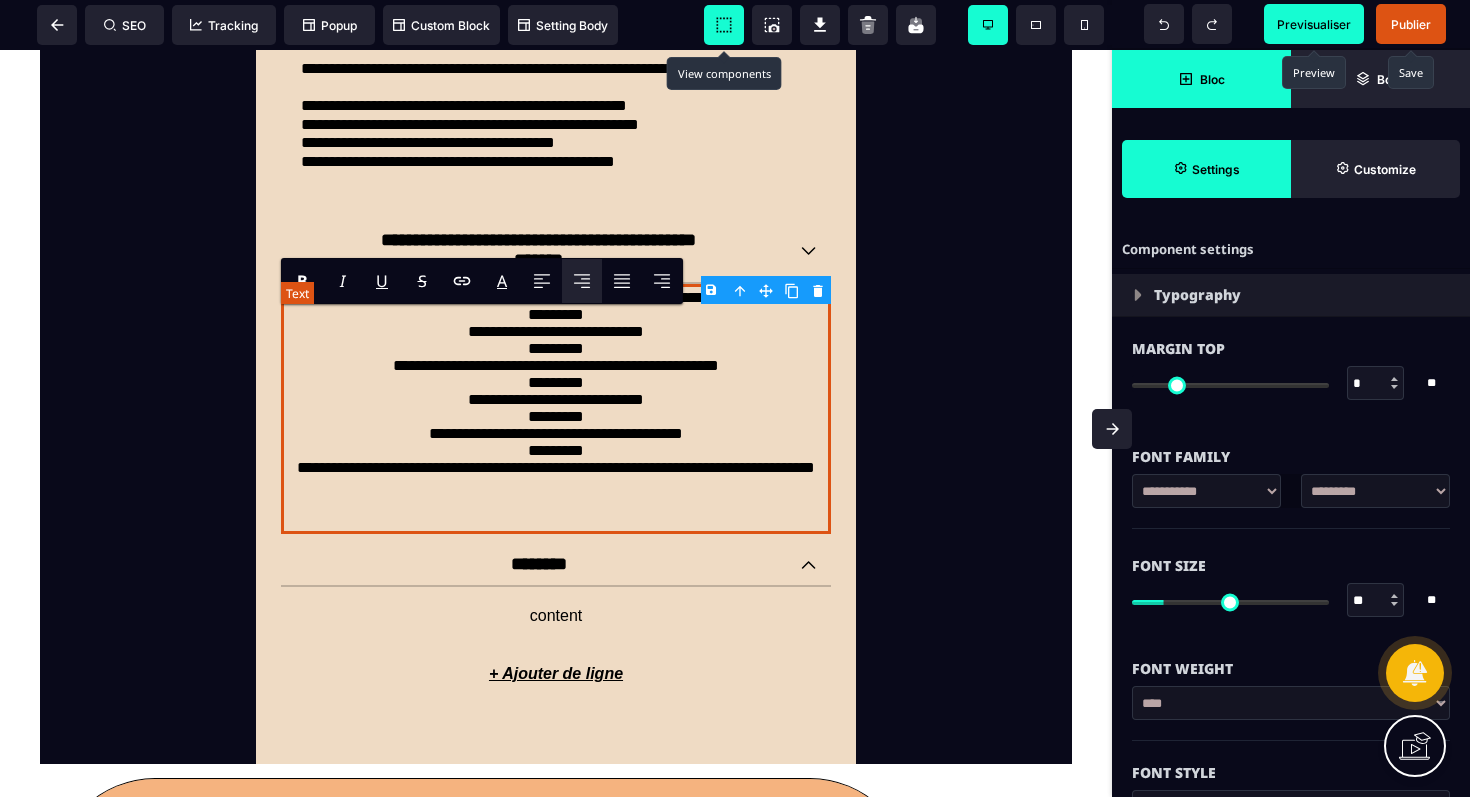 click on "**********" at bounding box center (556, 409) 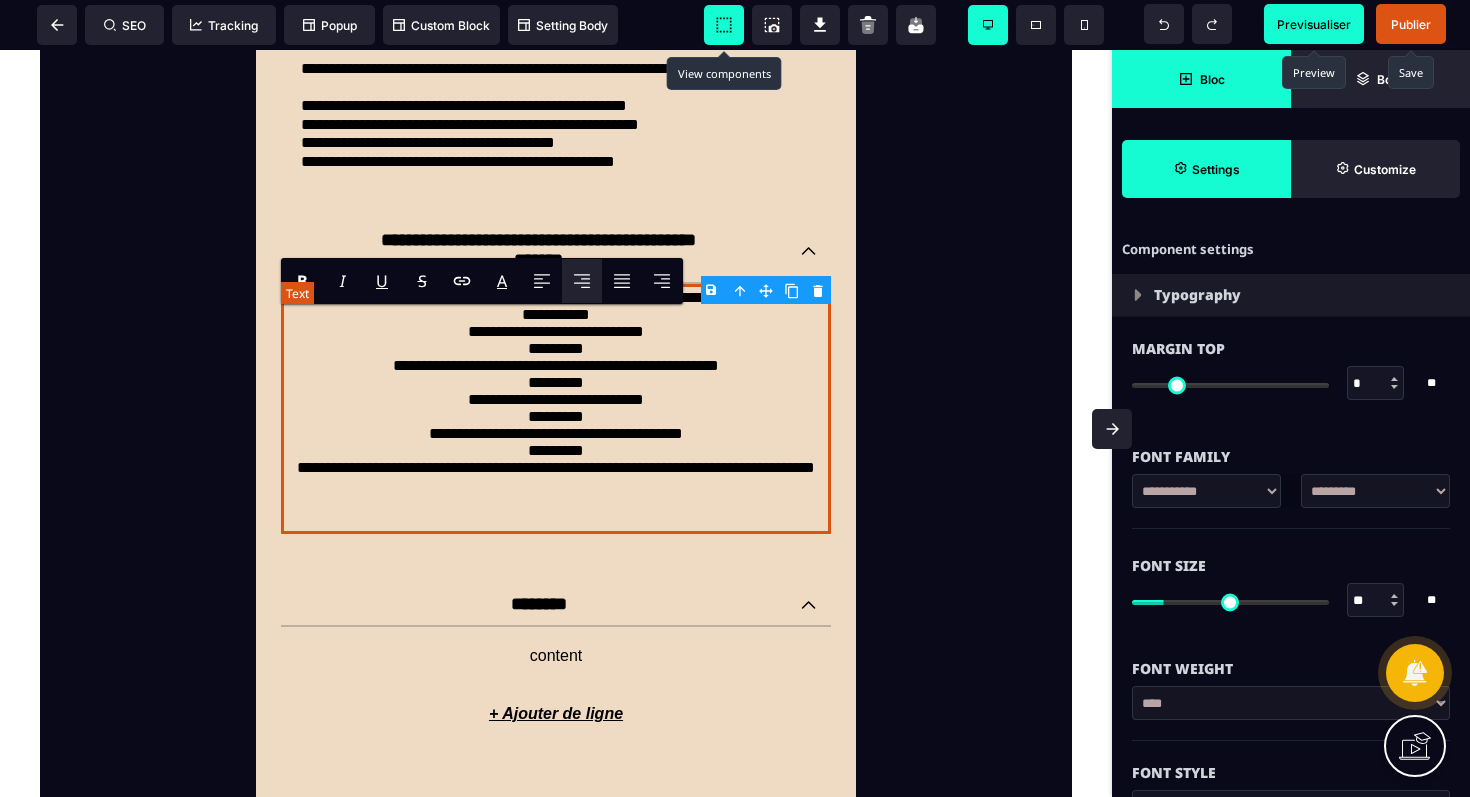 click on "**********" at bounding box center [556, 409] 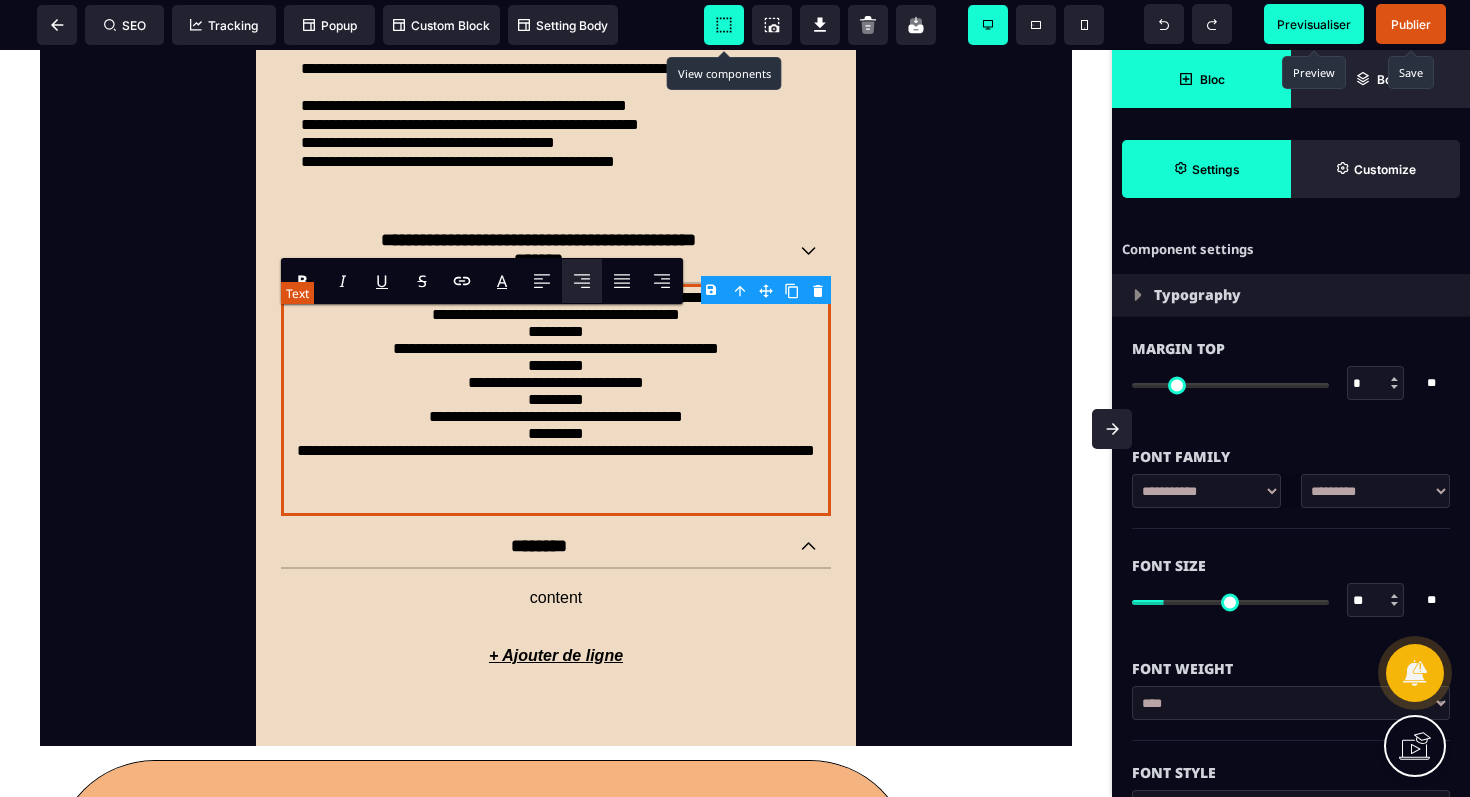 click on "**********" at bounding box center [556, 400] 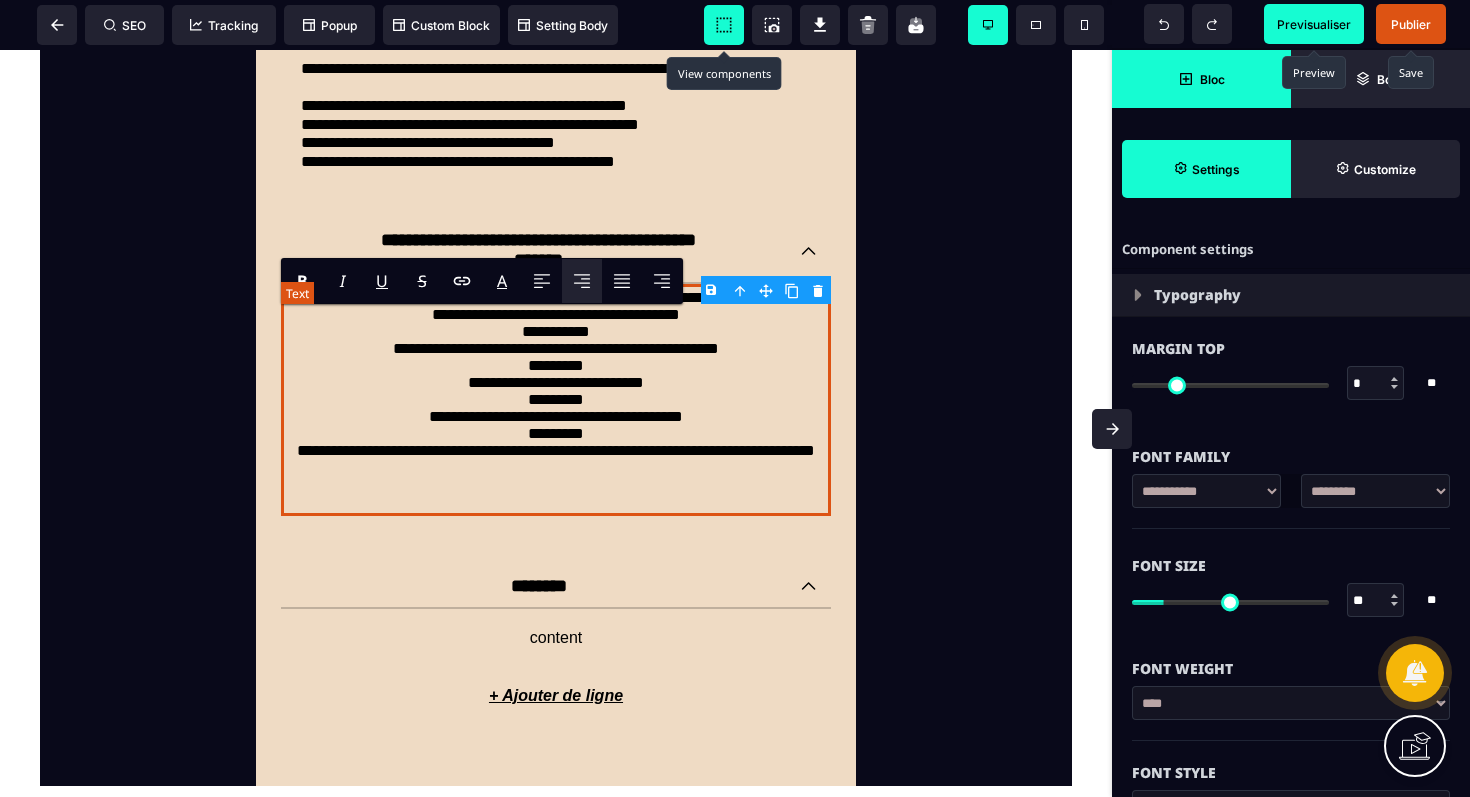 click on "**********" at bounding box center [556, 400] 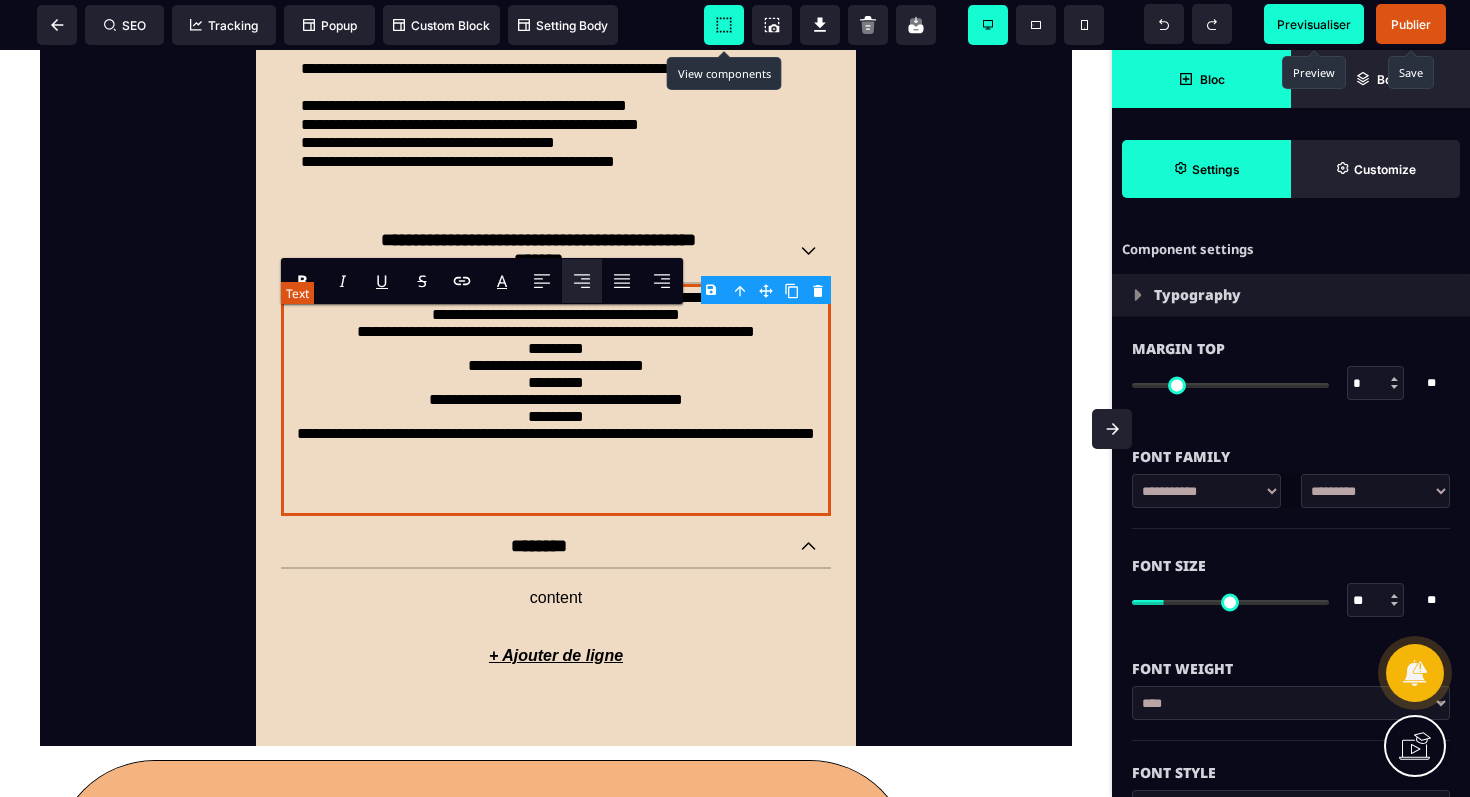 click on "**********" at bounding box center (556, 400) 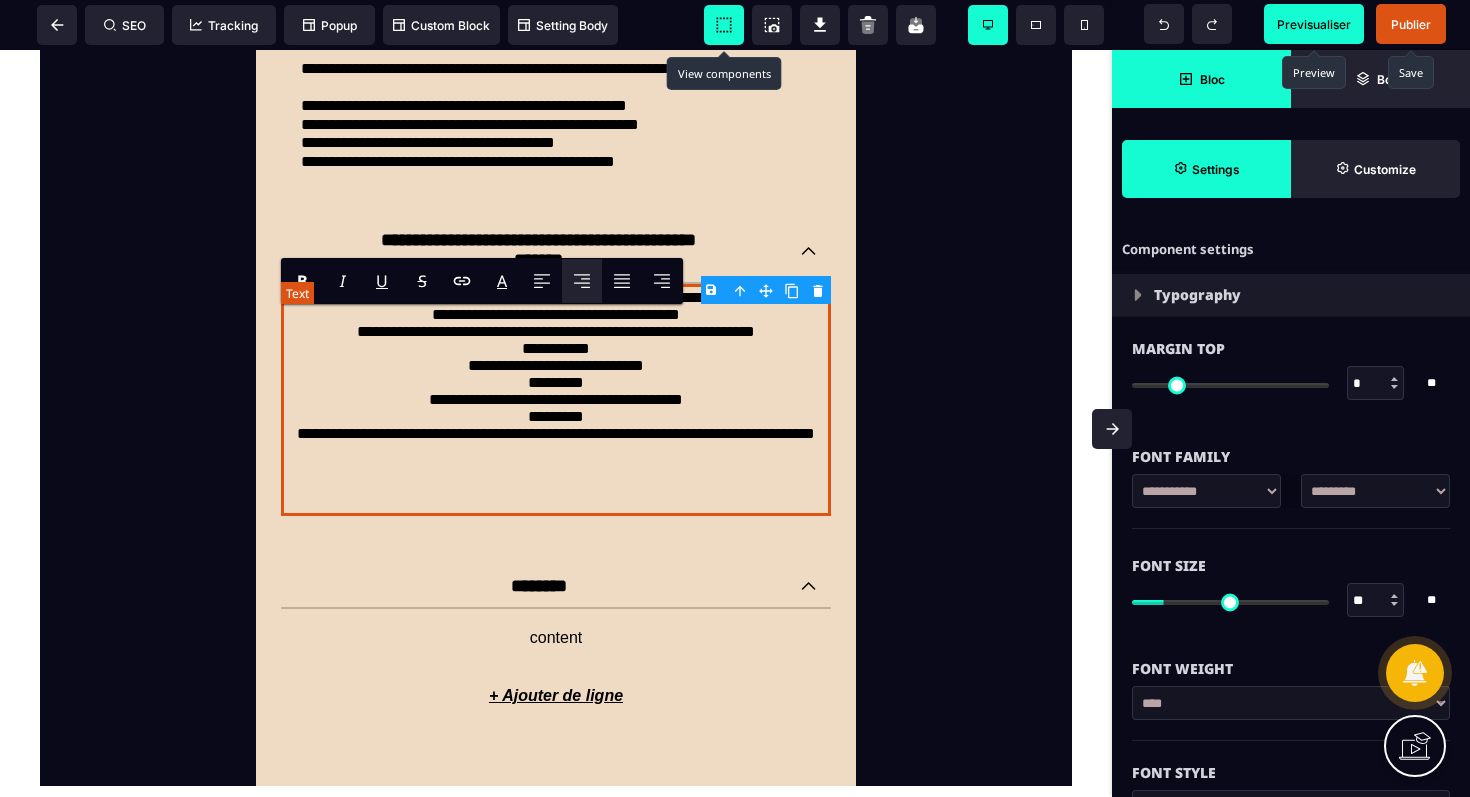 click on "**********" at bounding box center (556, 400) 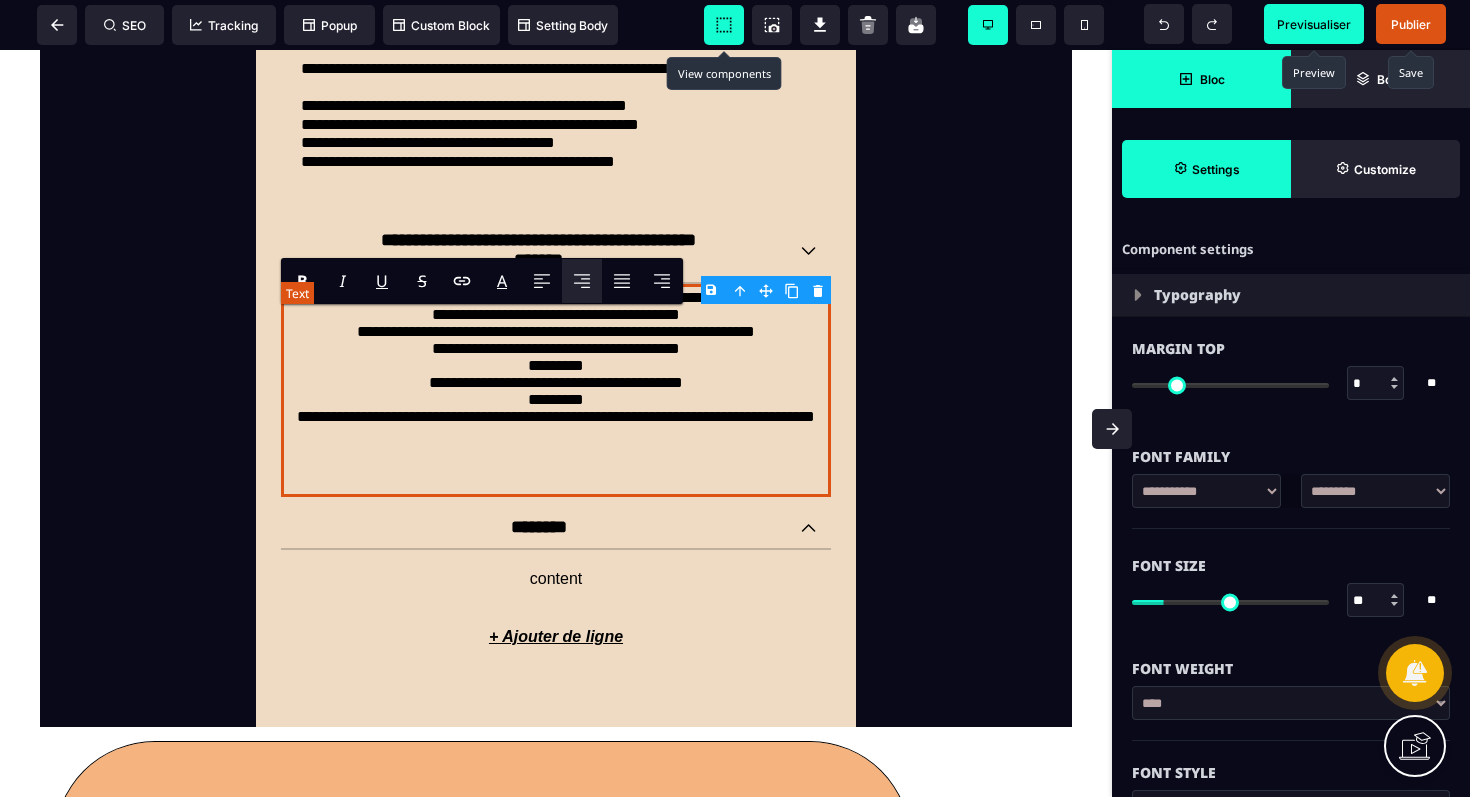 click on "**********" at bounding box center (556, 391) 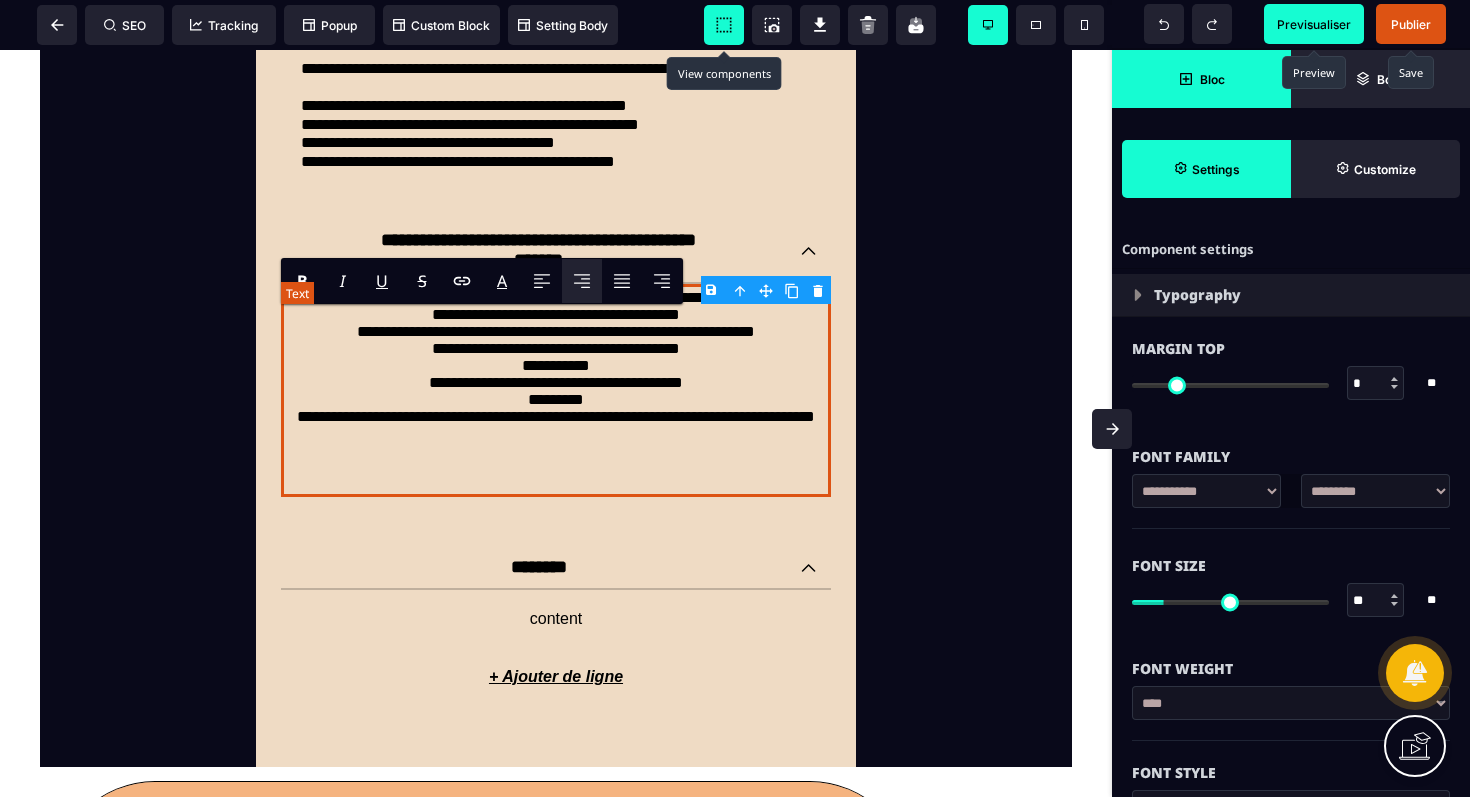 click on "**********" at bounding box center (556, 391) 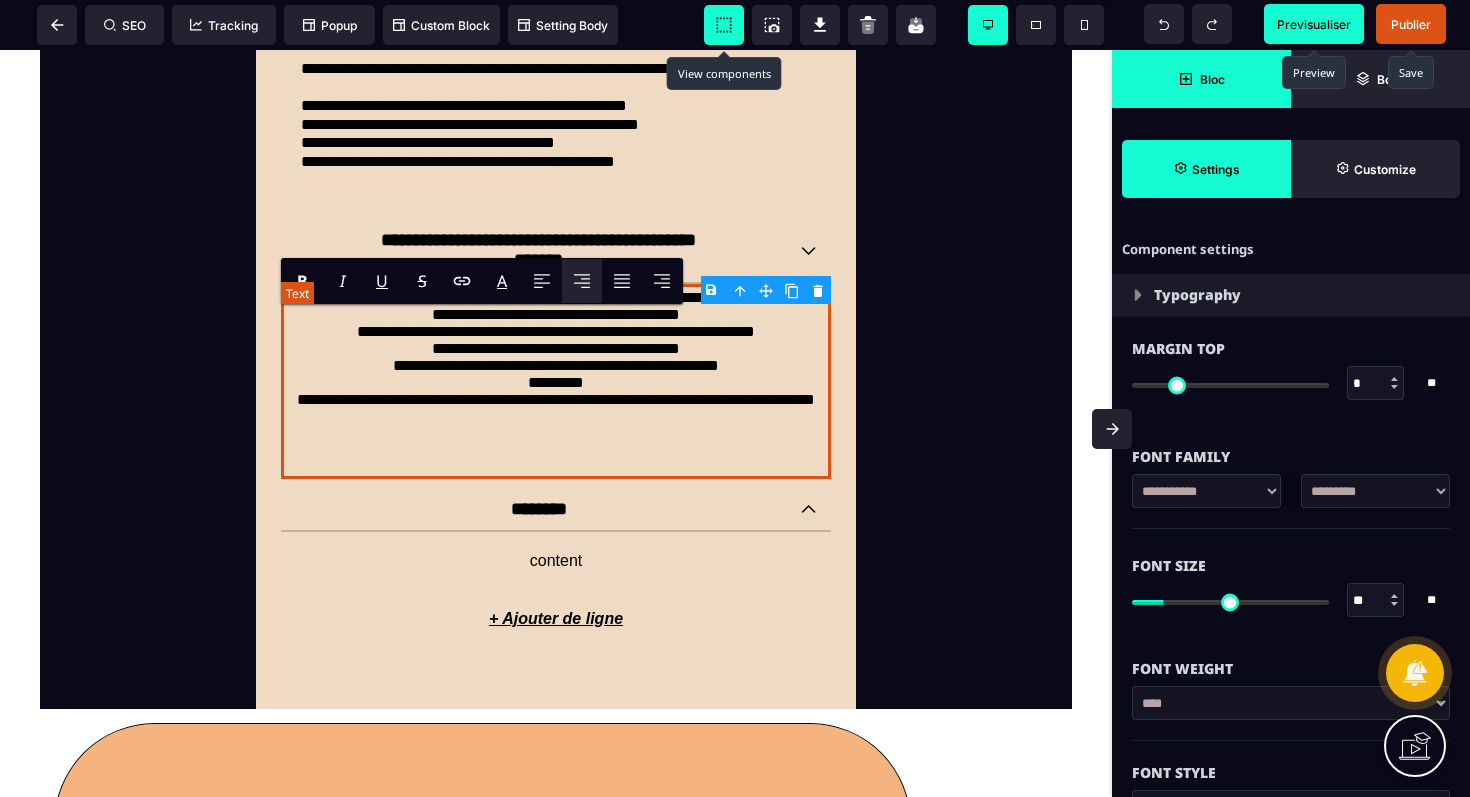click on "**********" at bounding box center (556, 381) 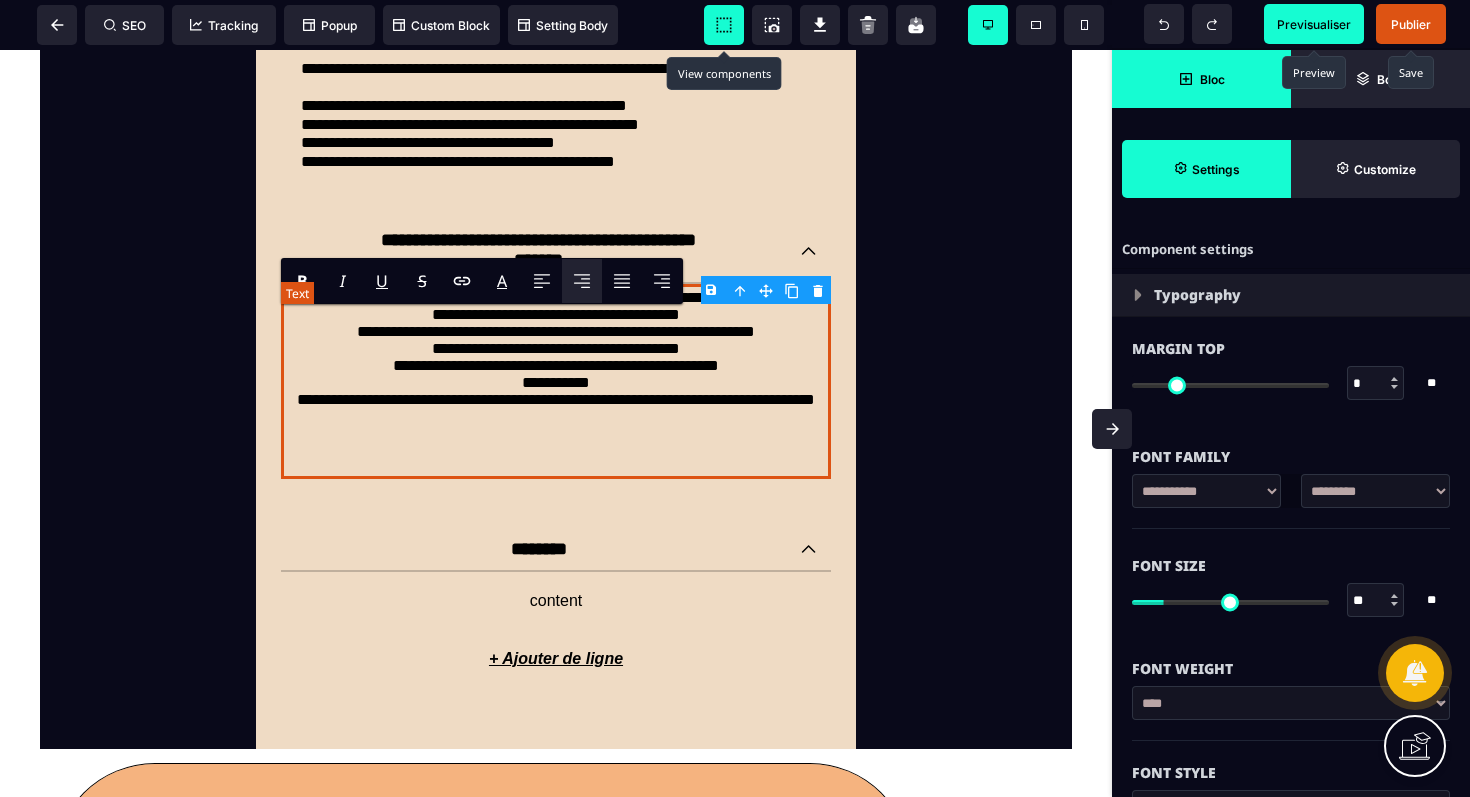 click on "**********" at bounding box center (556, 381) 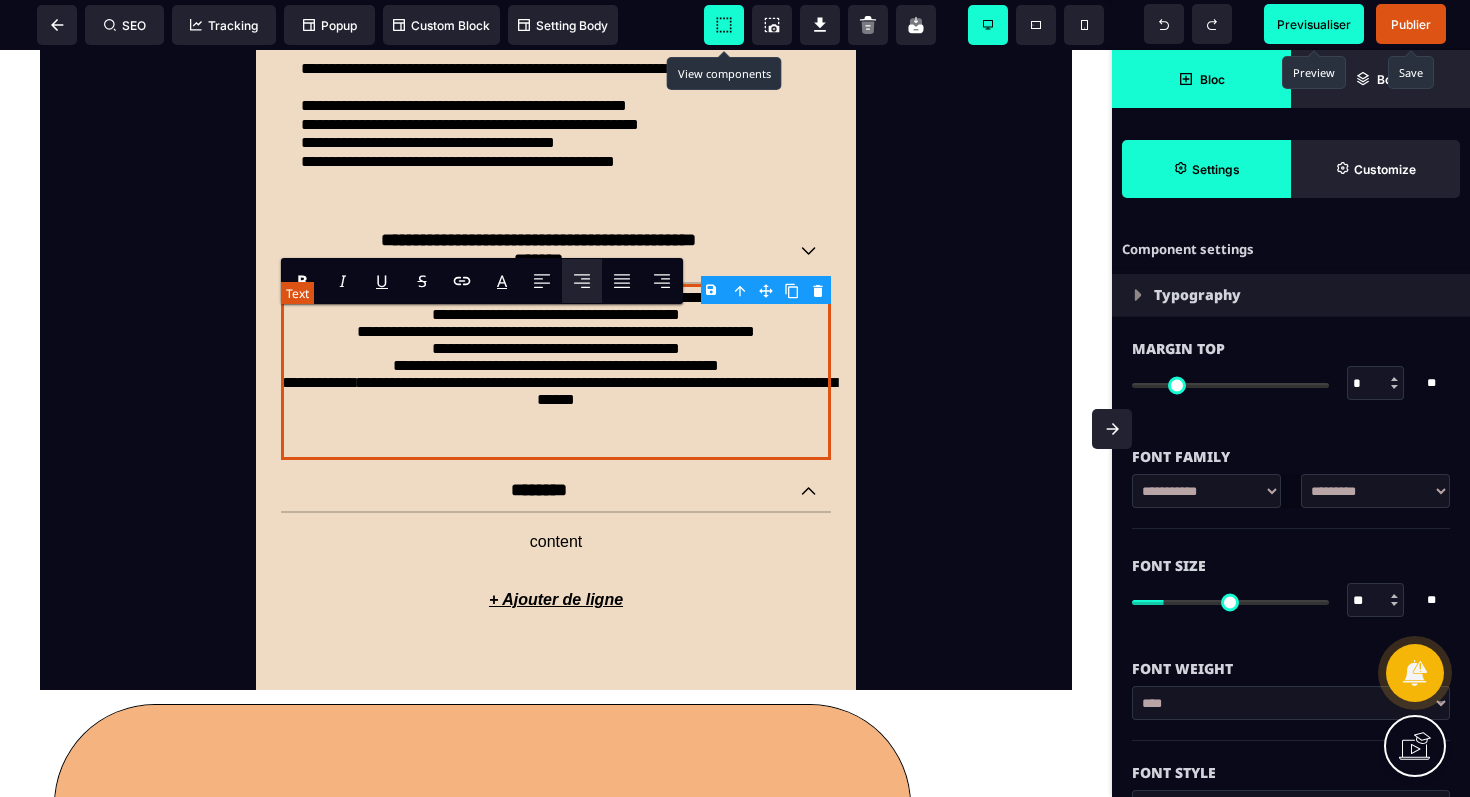 click on "**********" at bounding box center [556, 372] 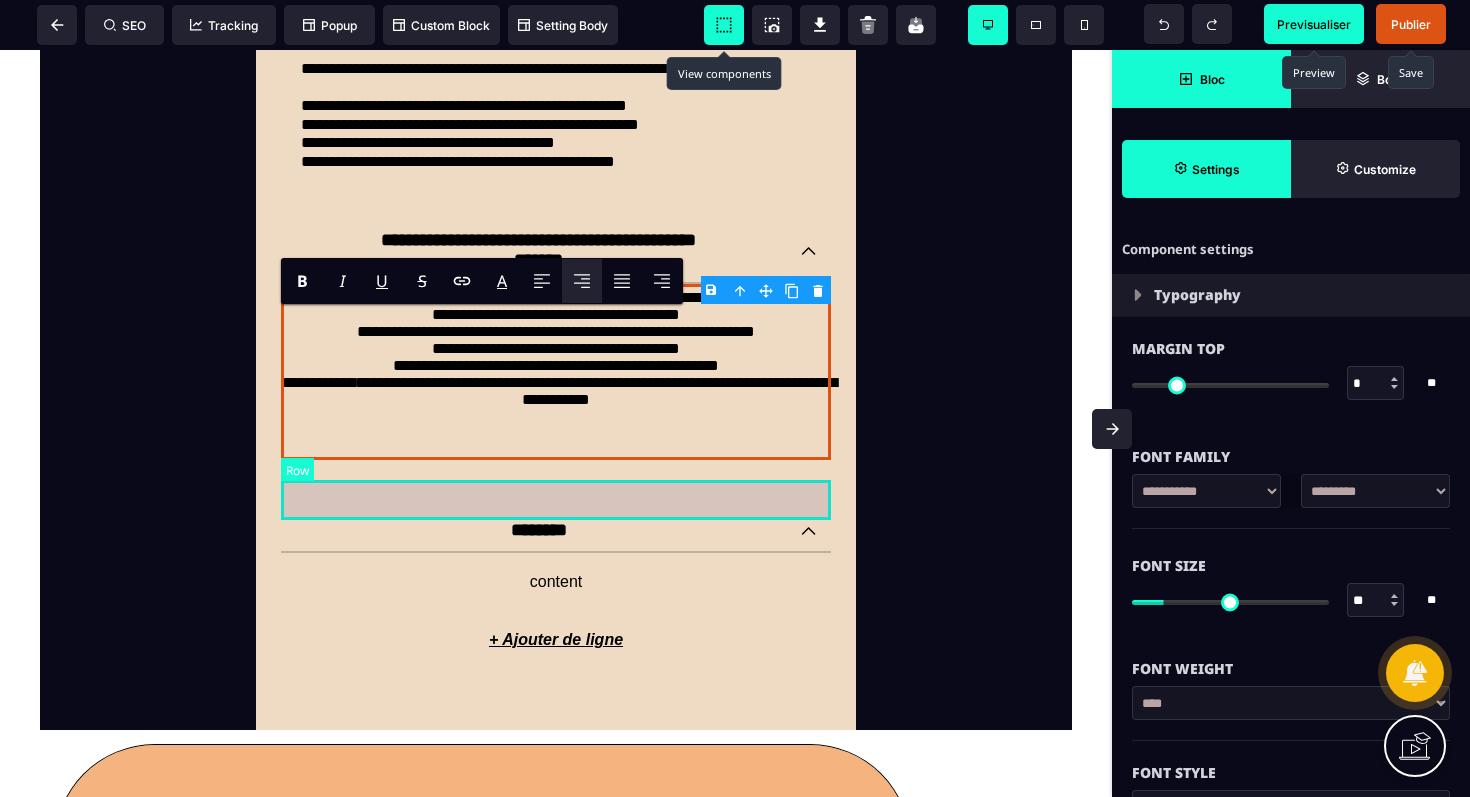 click at bounding box center [556, 480] 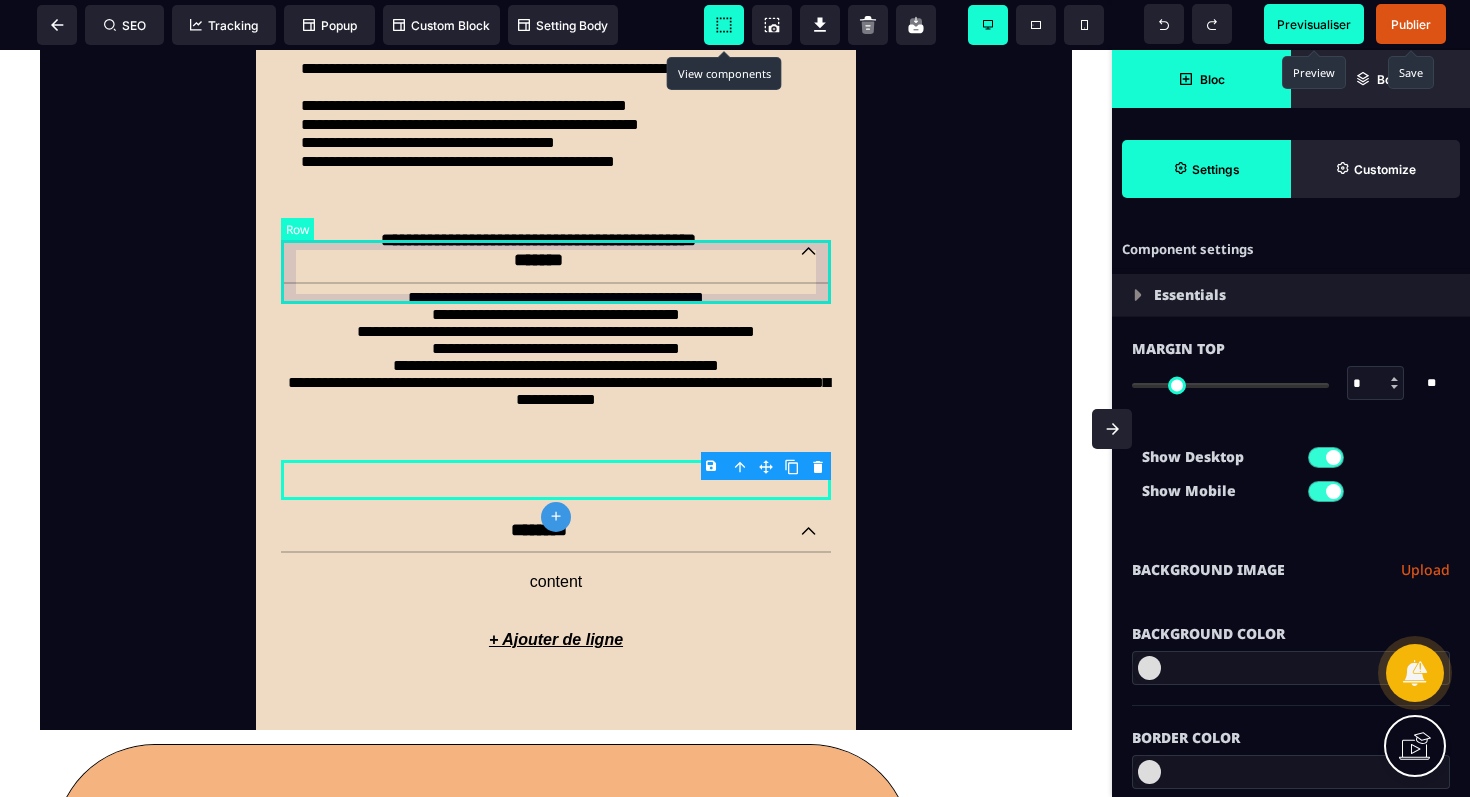 click on "**********" at bounding box center (556, 252) 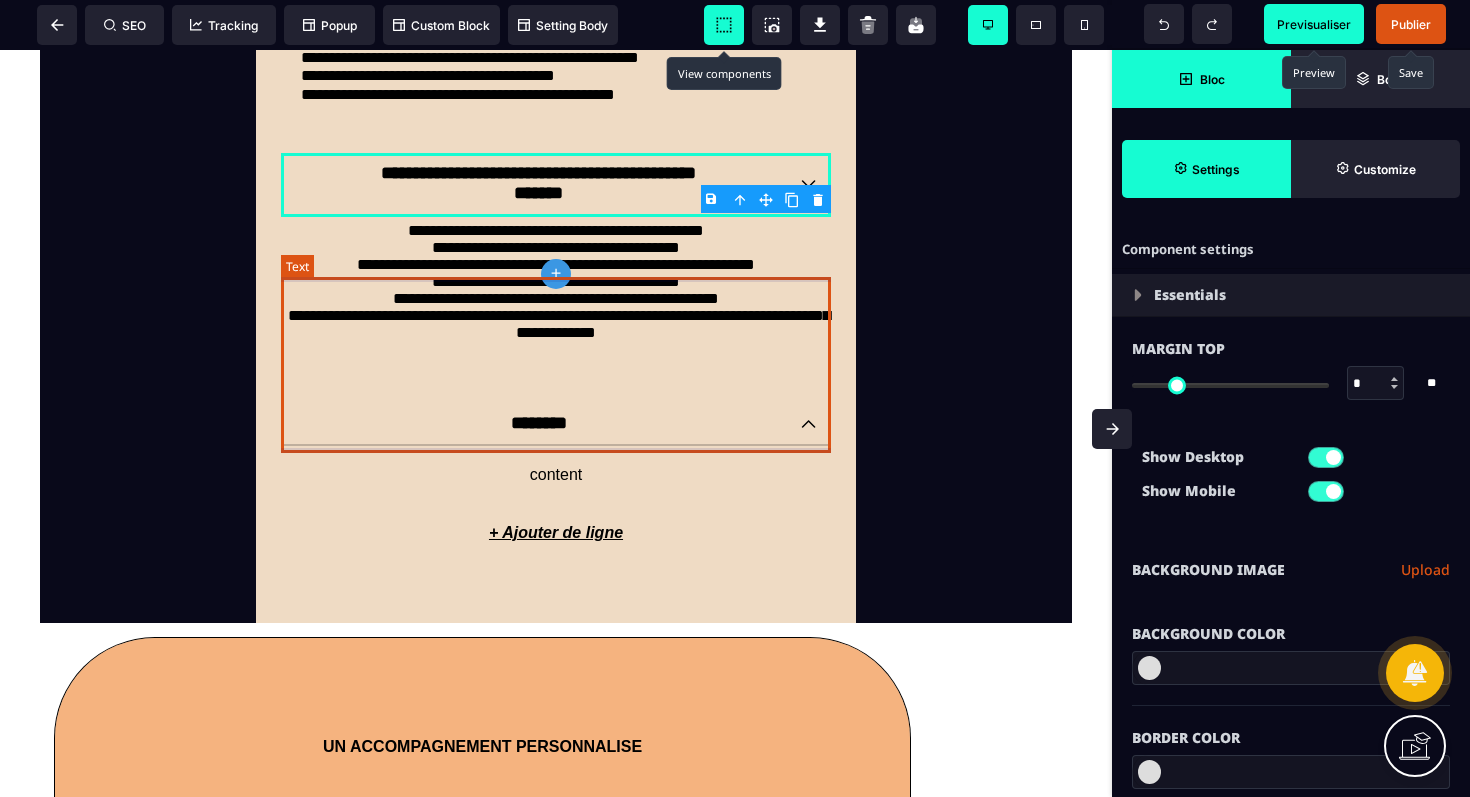 scroll, scrollTop: 2534, scrollLeft: 0, axis: vertical 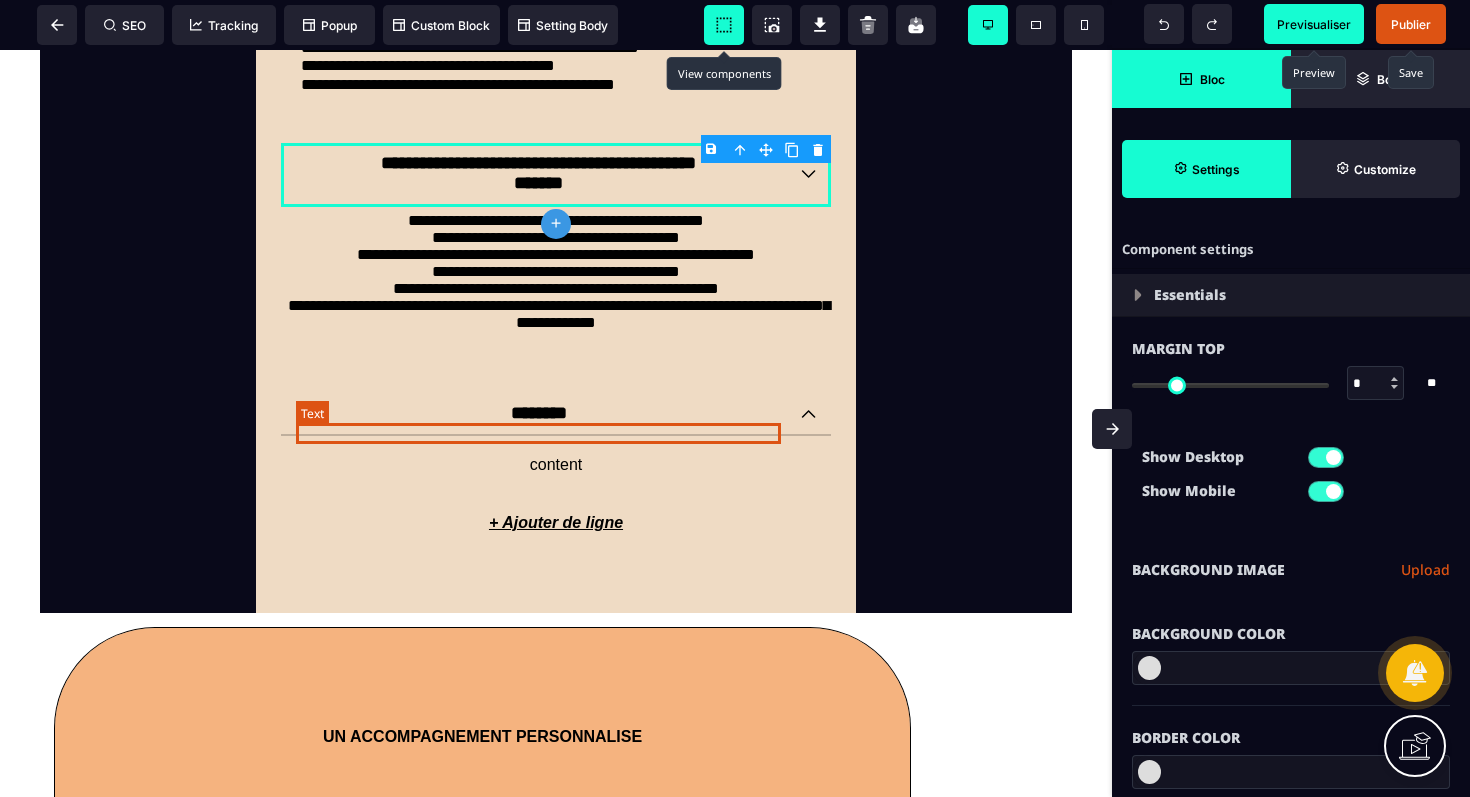 click on "********" at bounding box center (538, 413) 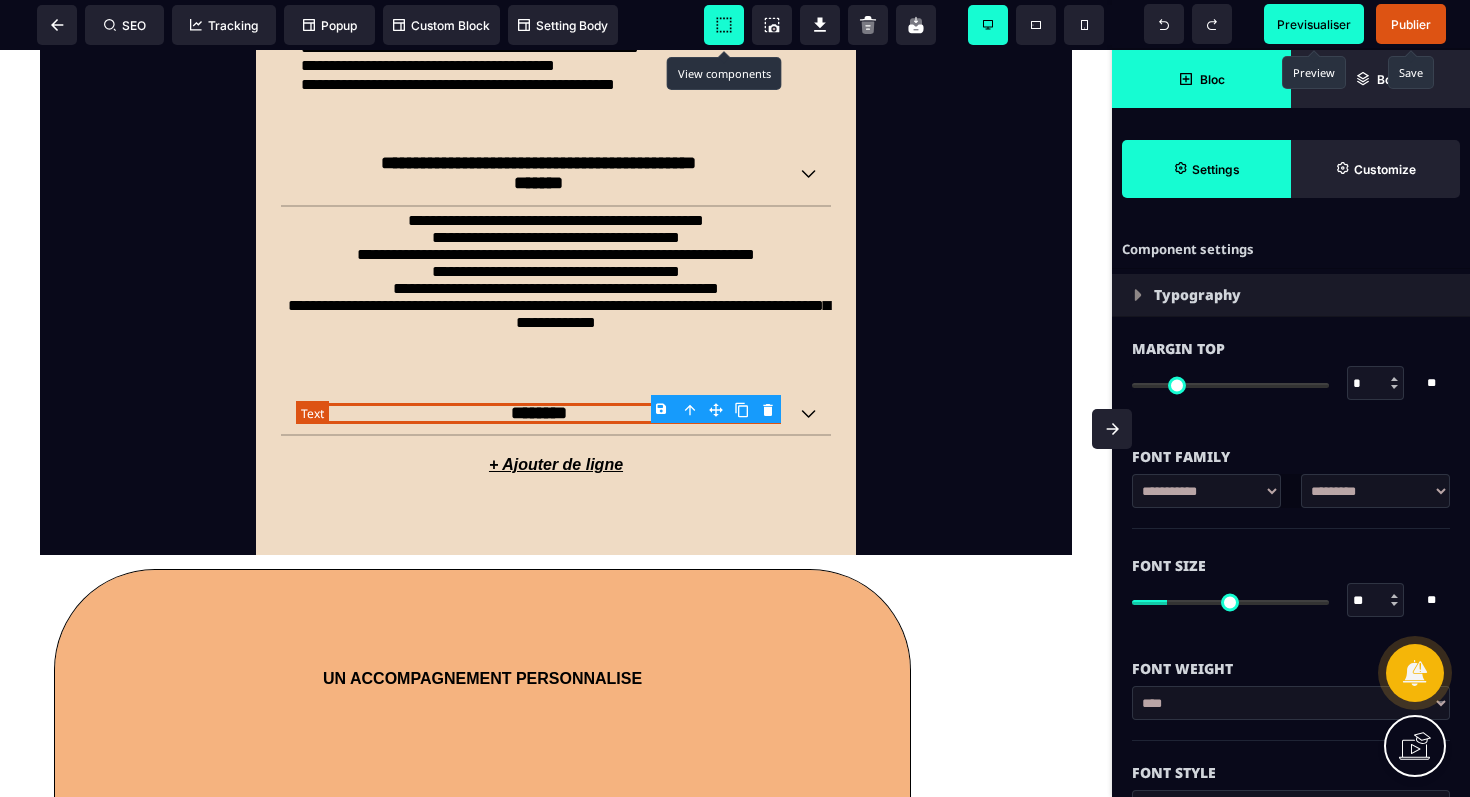 click on "********" at bounding box center [538, 413] 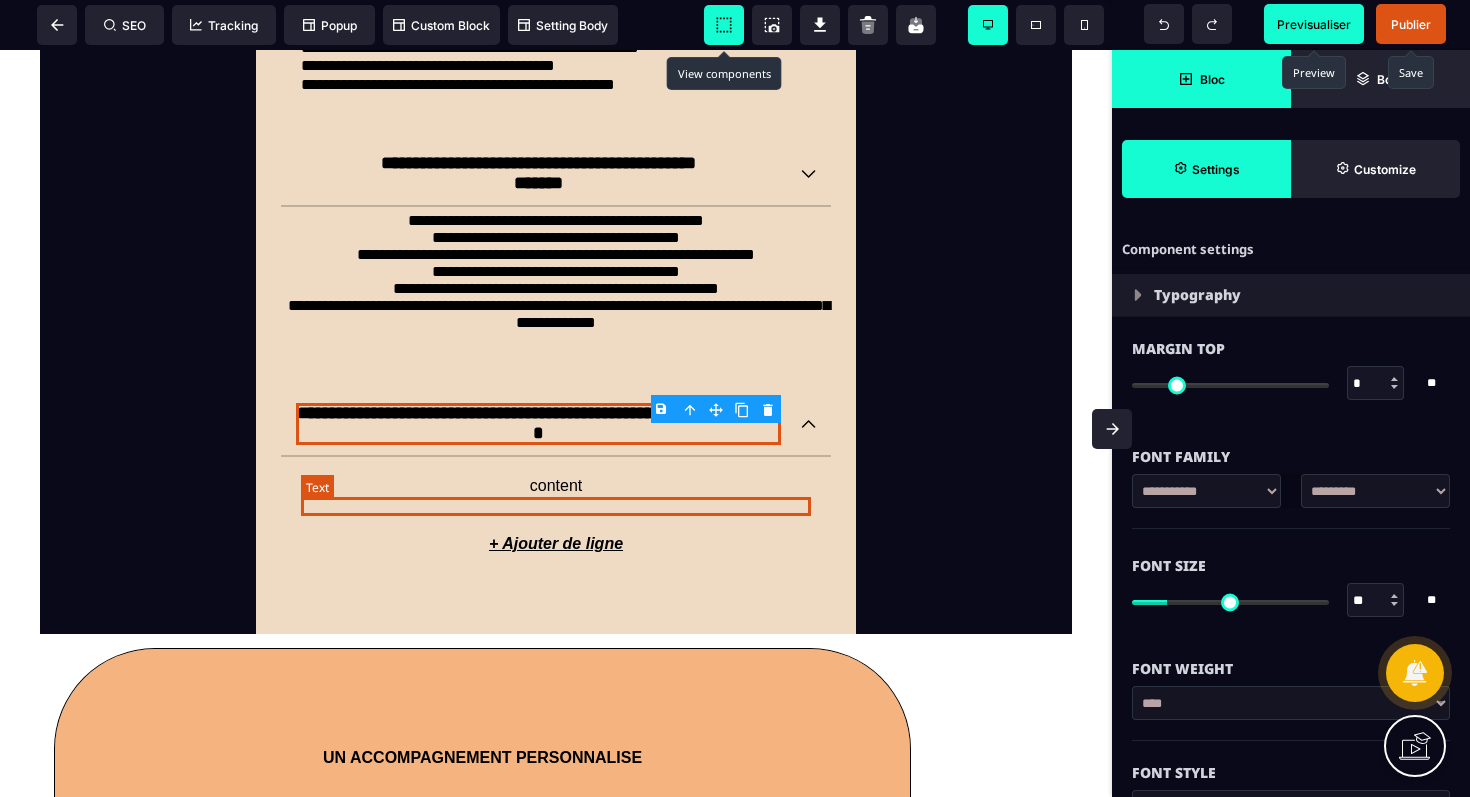 click on "content" at bounding box center [556, 486] 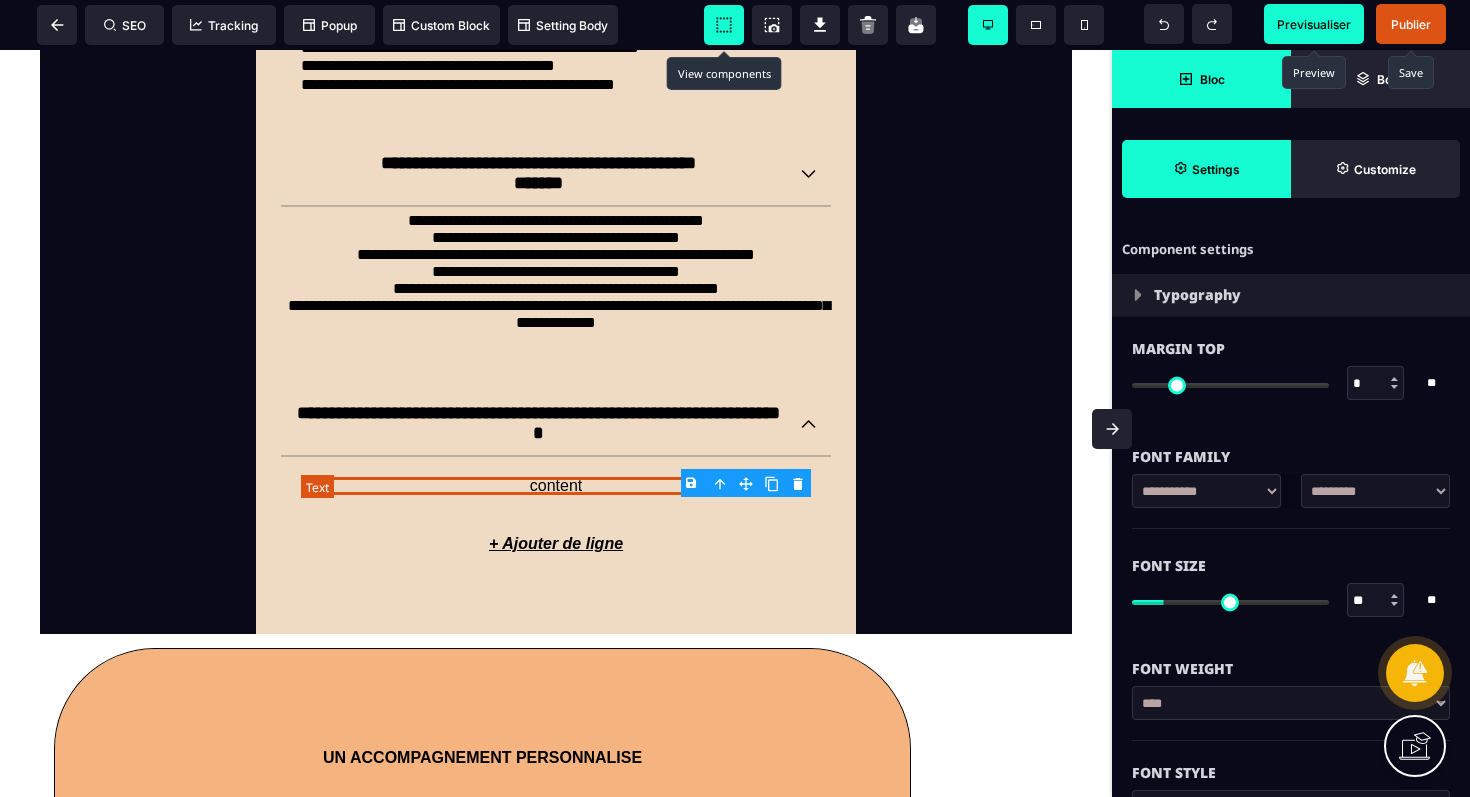 click on "content" at bounding box center [556, 486] 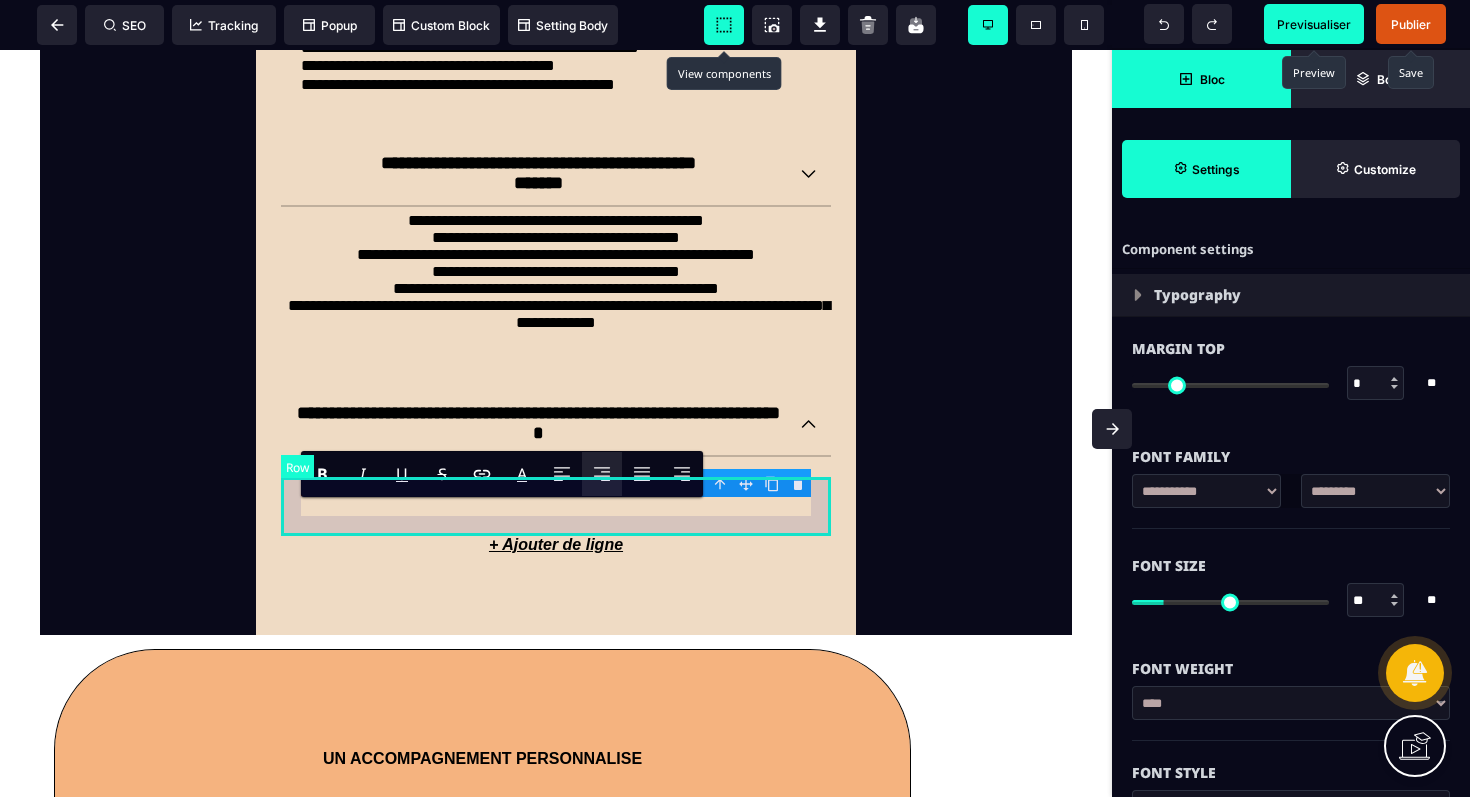 click on "**********" at bounding box center (556, 129) 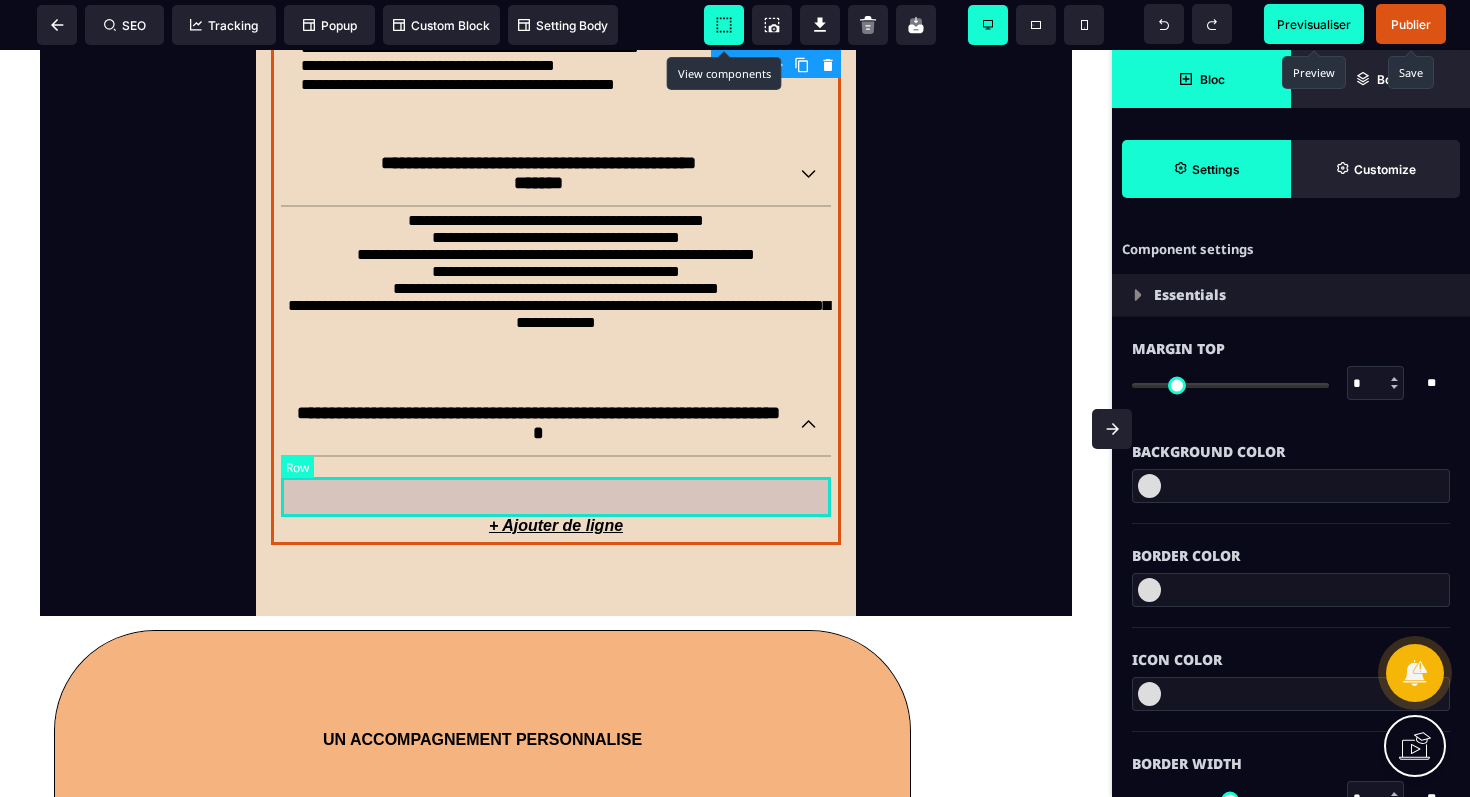 click at bounding box center (556, 477) 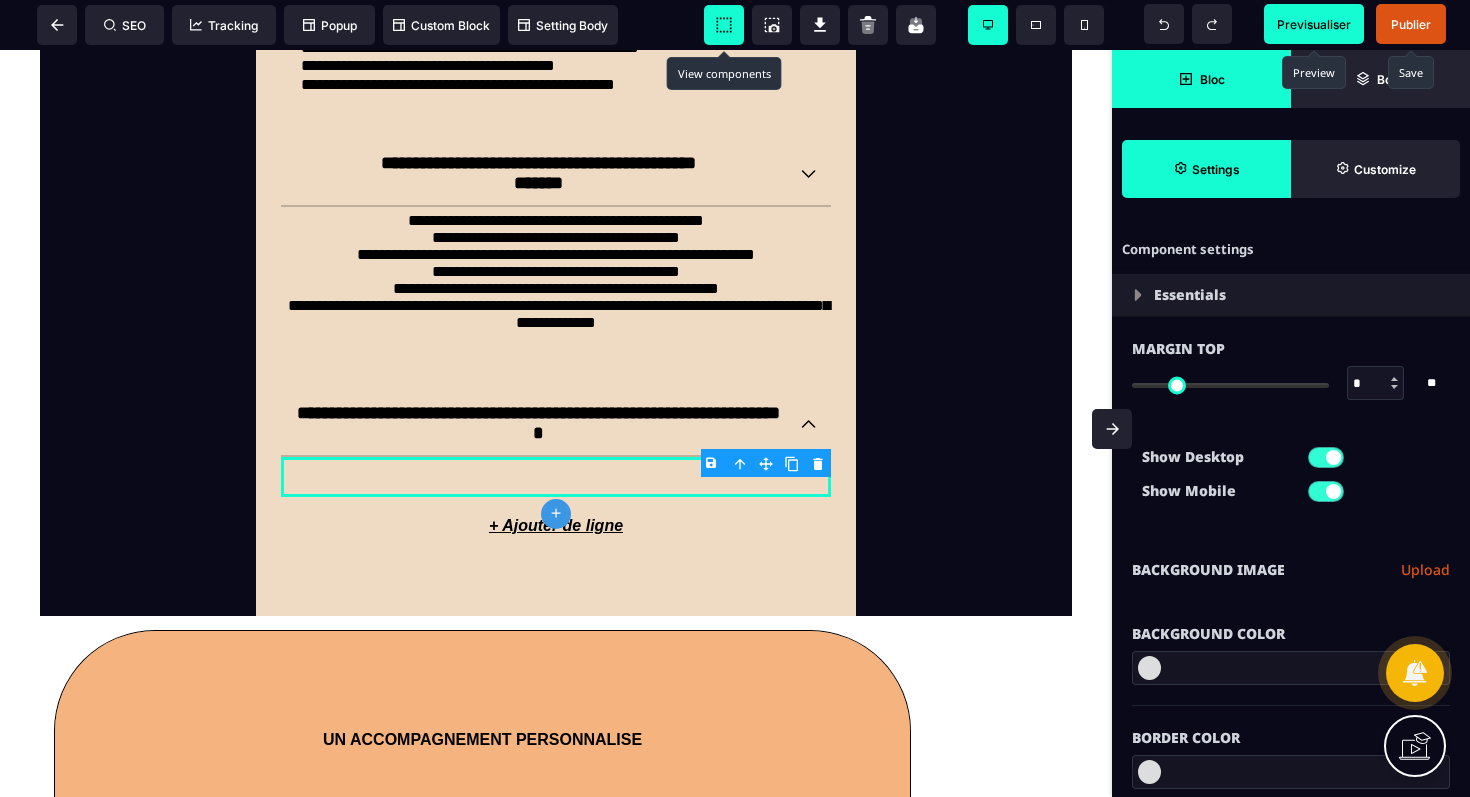 click 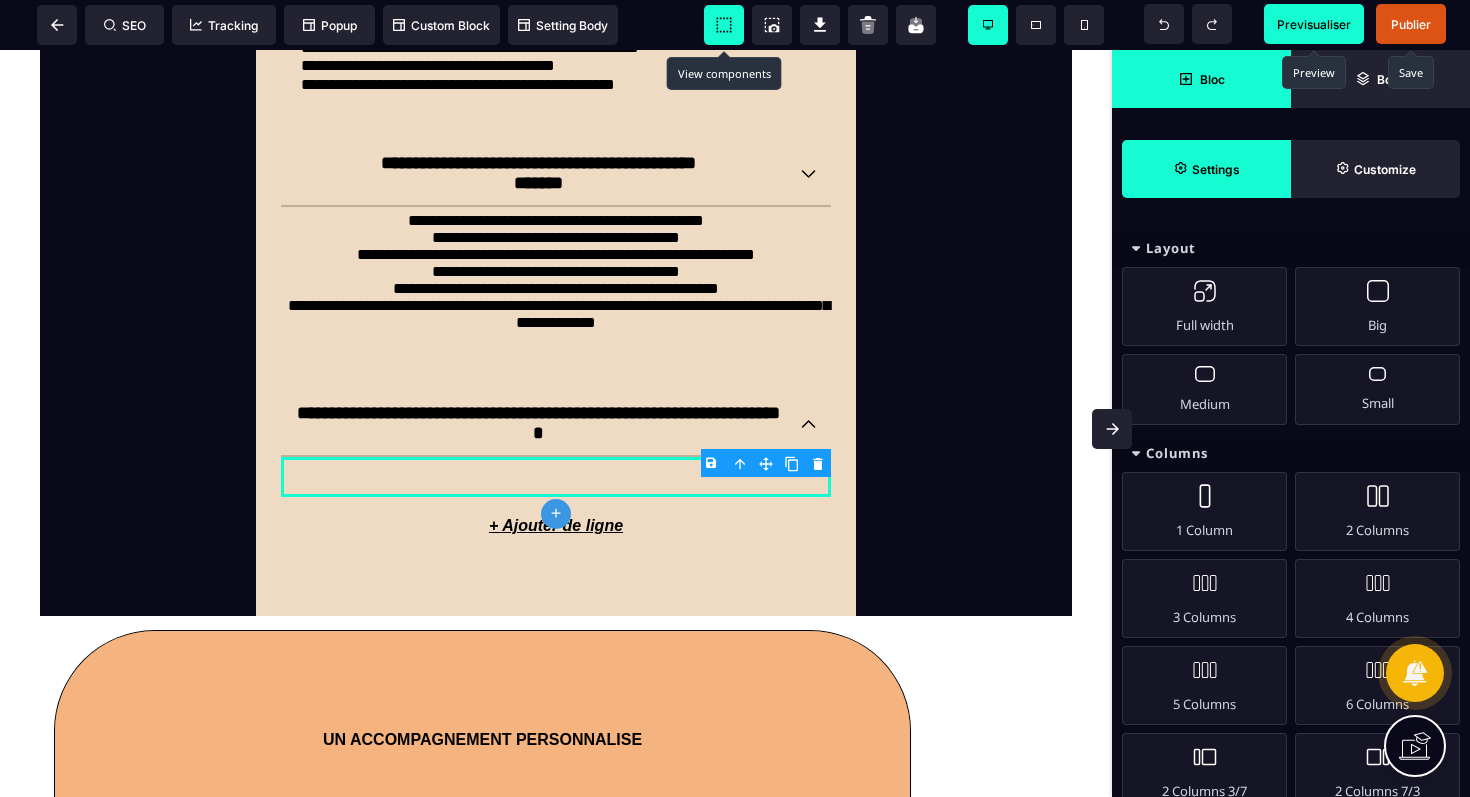click 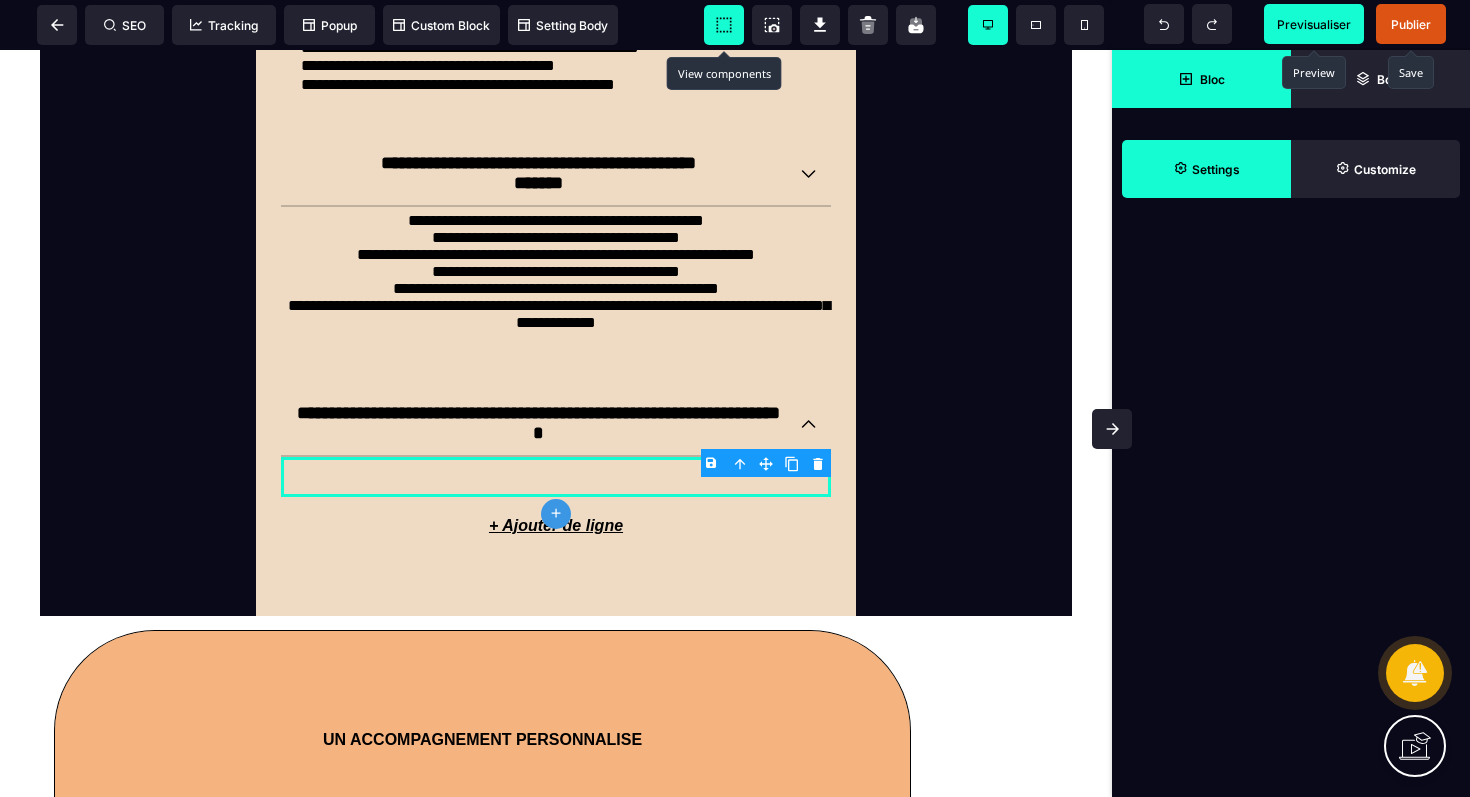 click on "Bloc" at bounding box center (1201, 79) 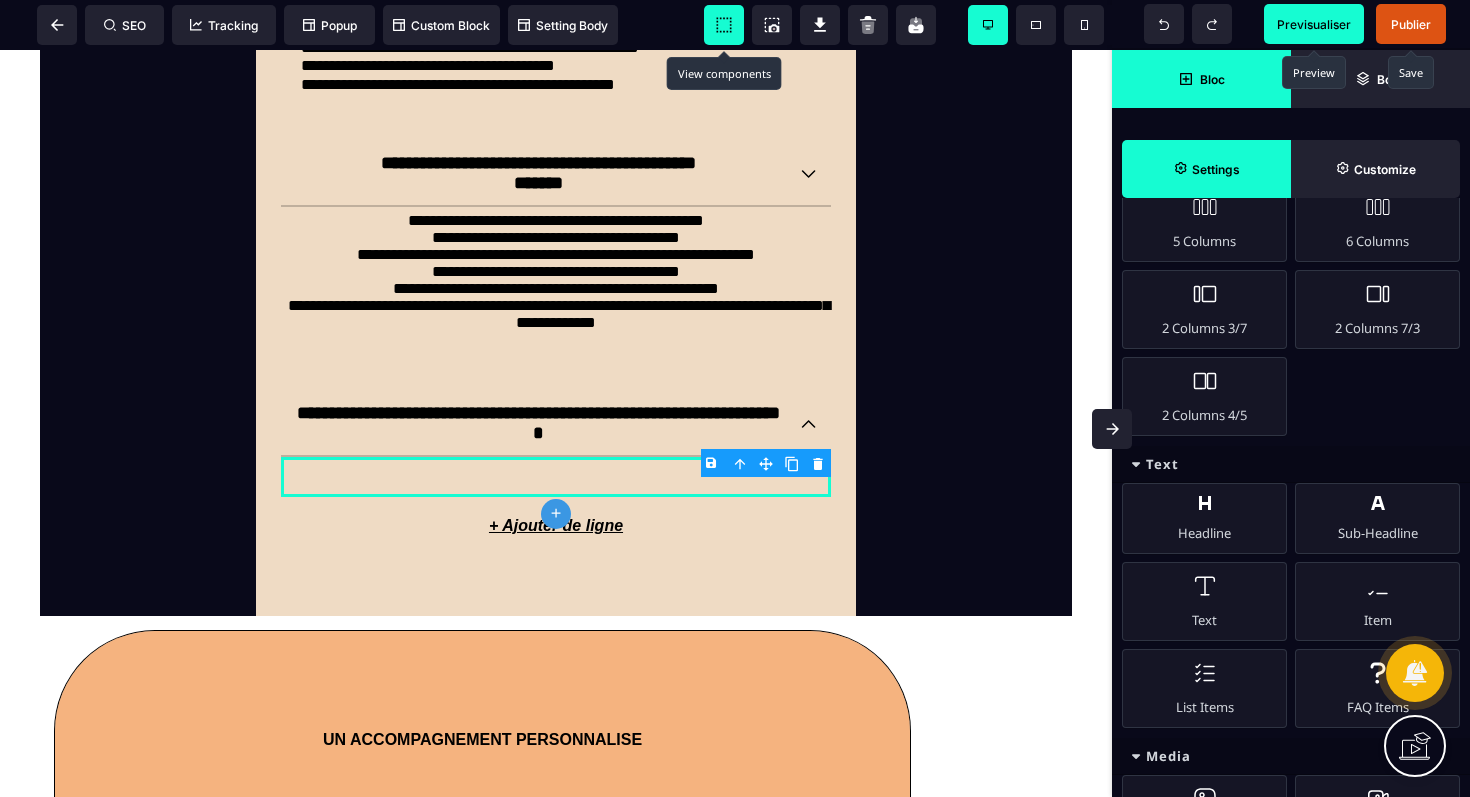 scroll, scrollTop: 475, scrollLeft: 0, axis: vertical 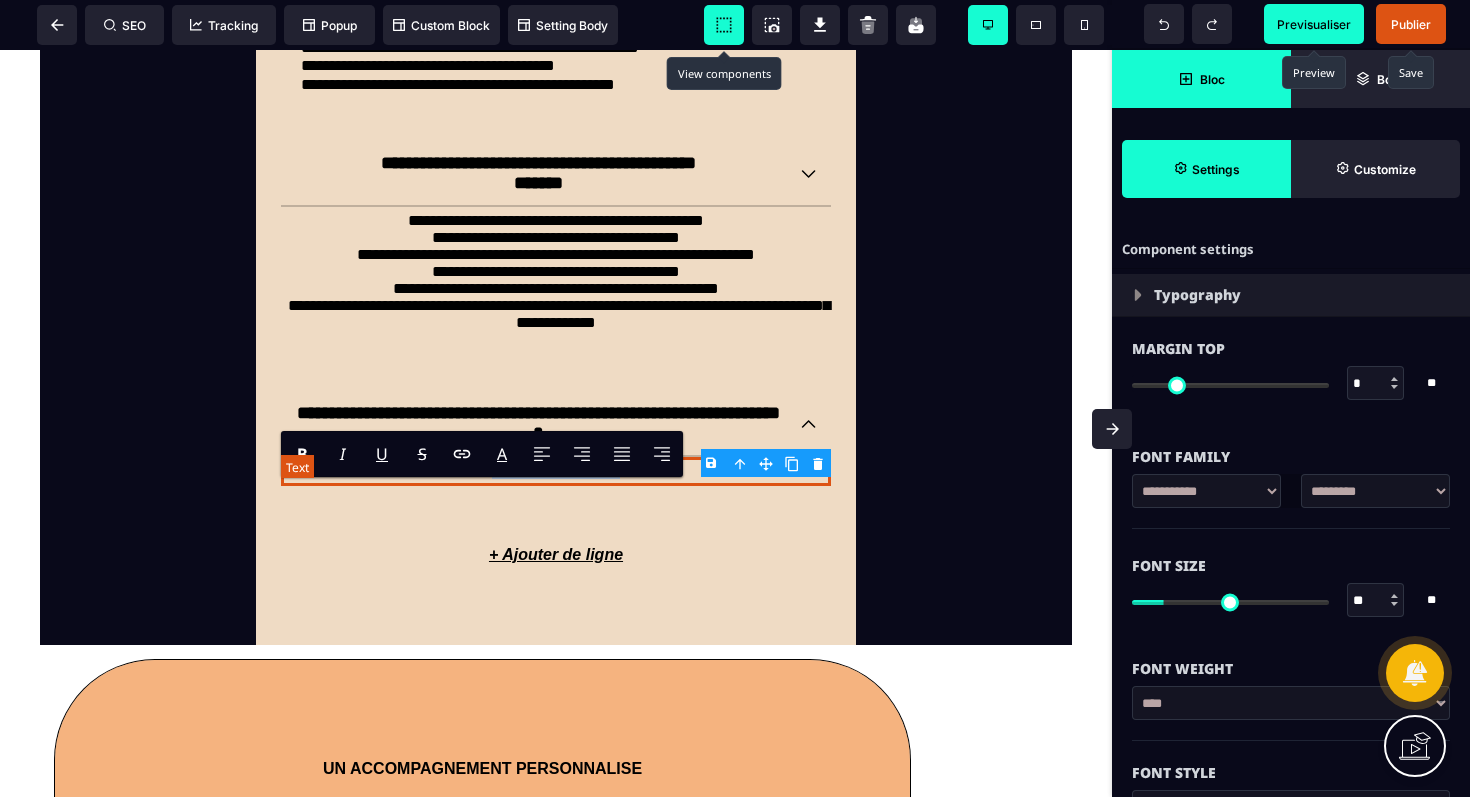 drag, startPoint x: 637, startPoint y: 489, endPoint x: 439, endPoint y: 481, distance: 198.16154 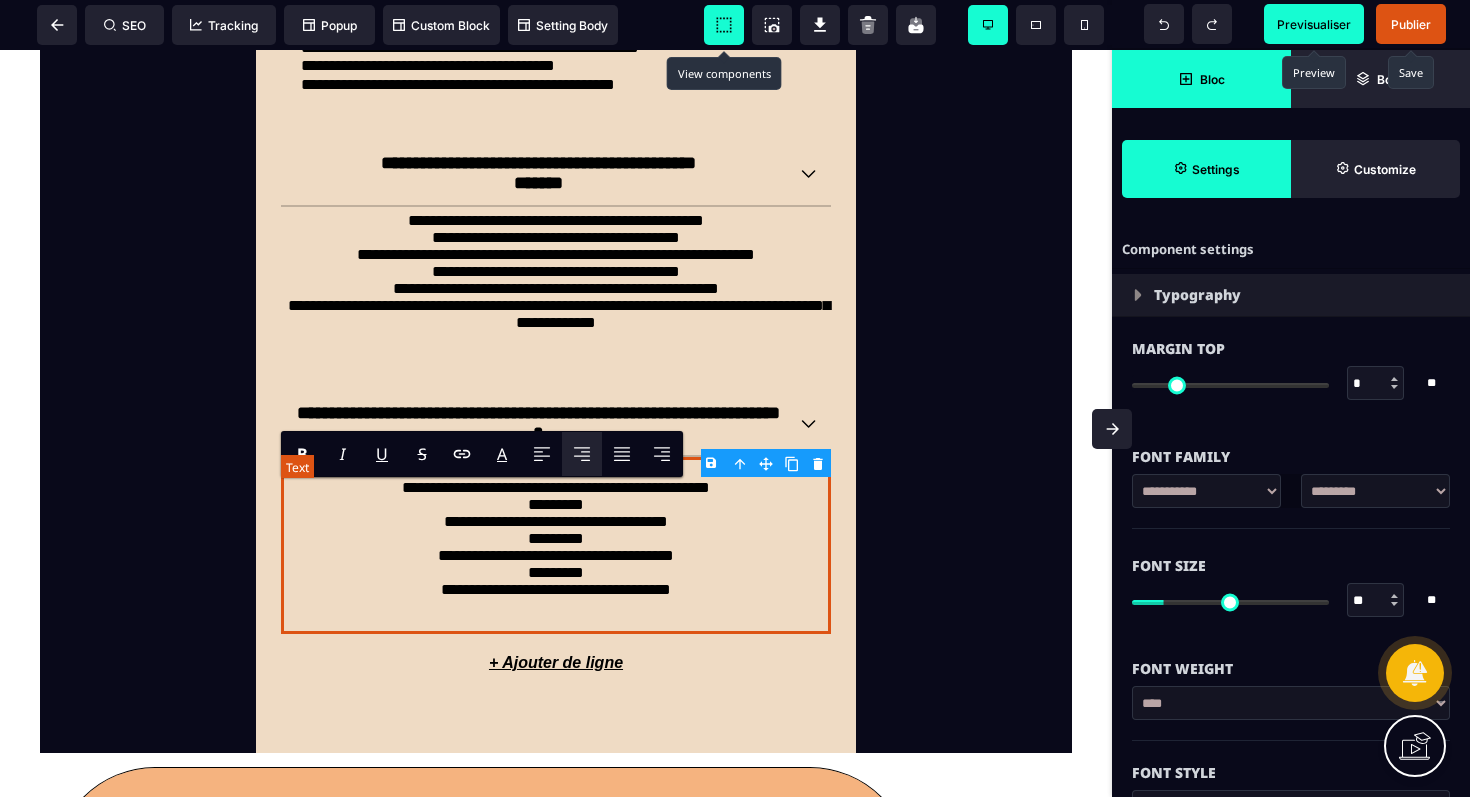 click on "**********" at bounding box center [556, 545] 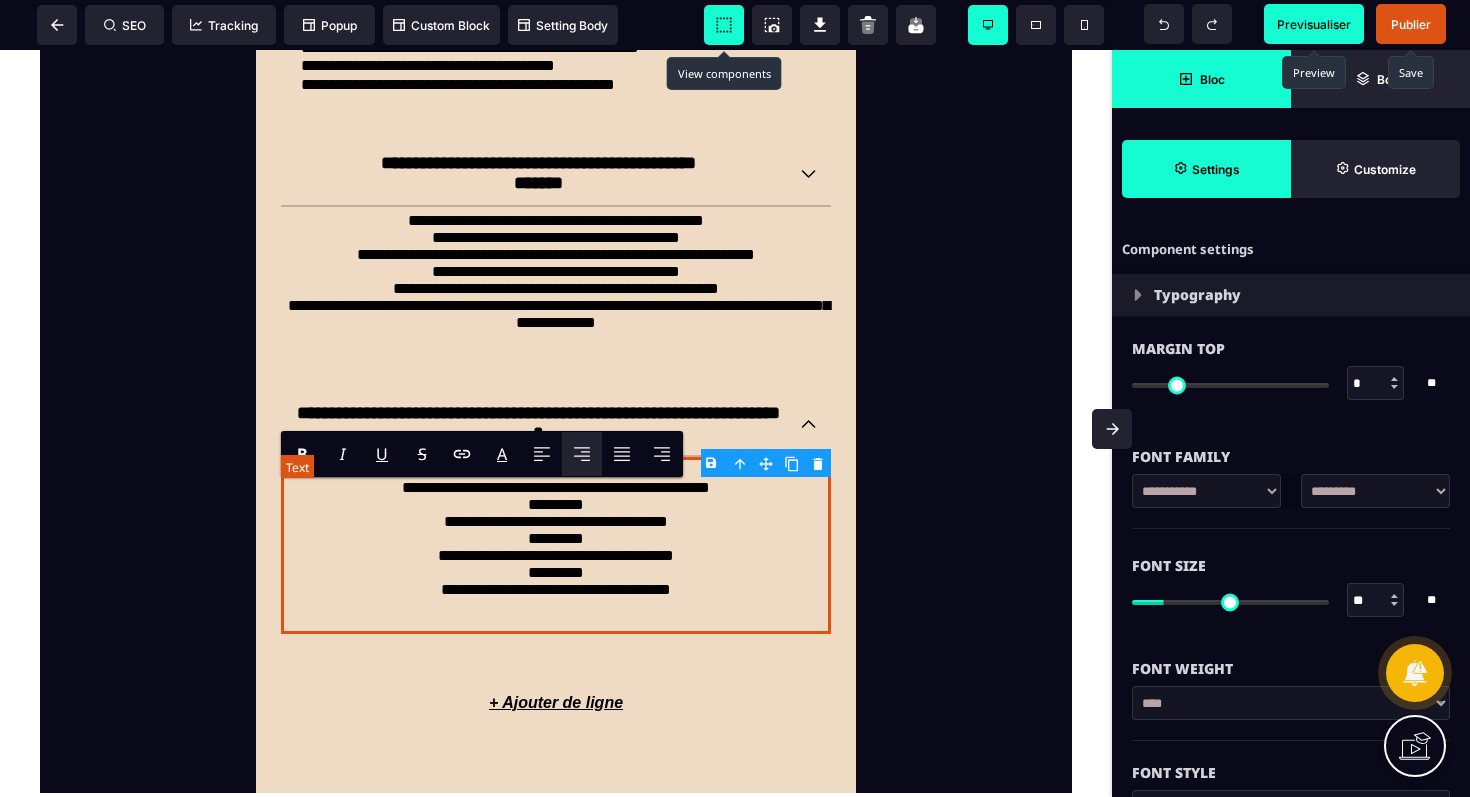 click on "**********" at bounding box center (556, 545) 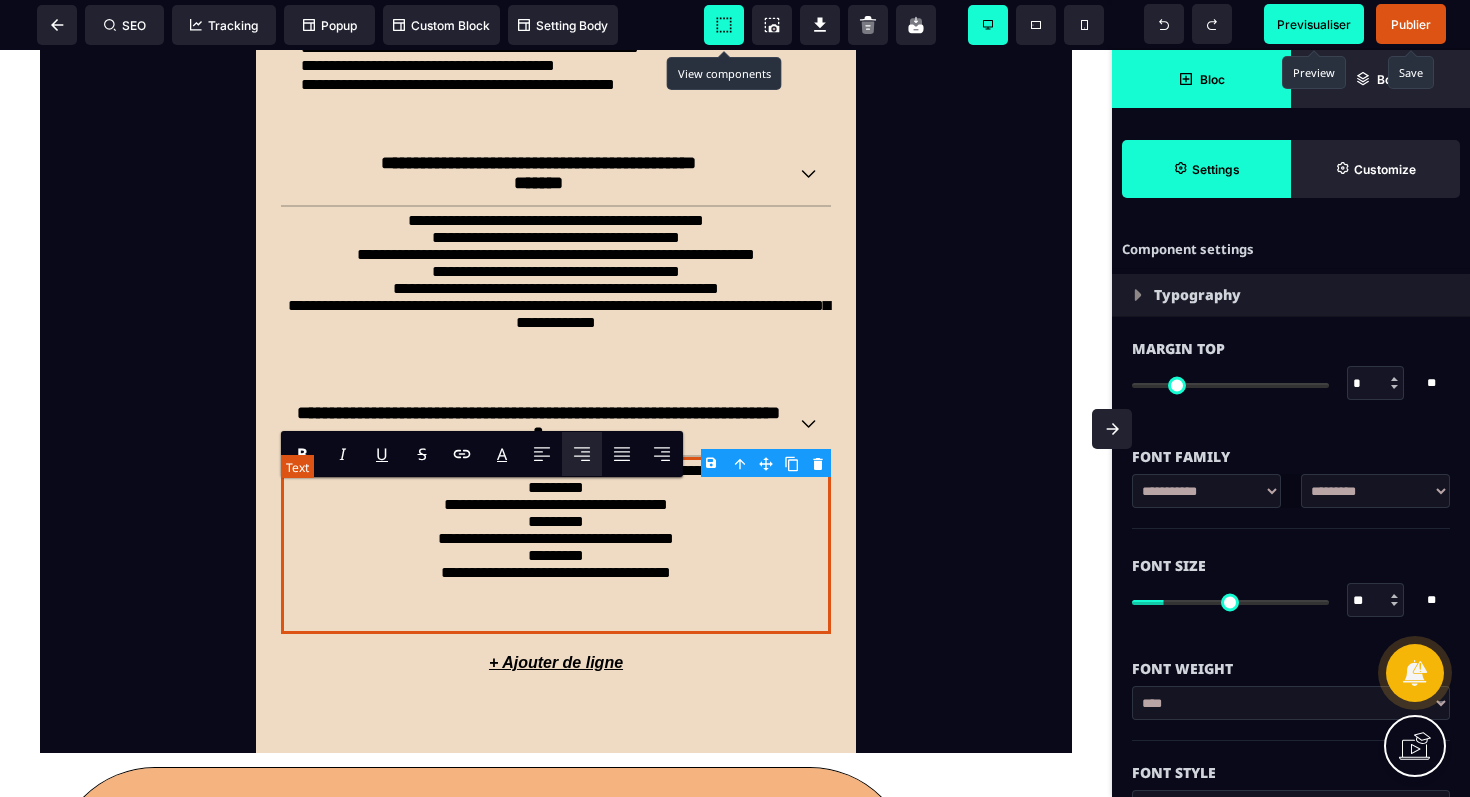 click on "**********" at bounding box center [556, 545] 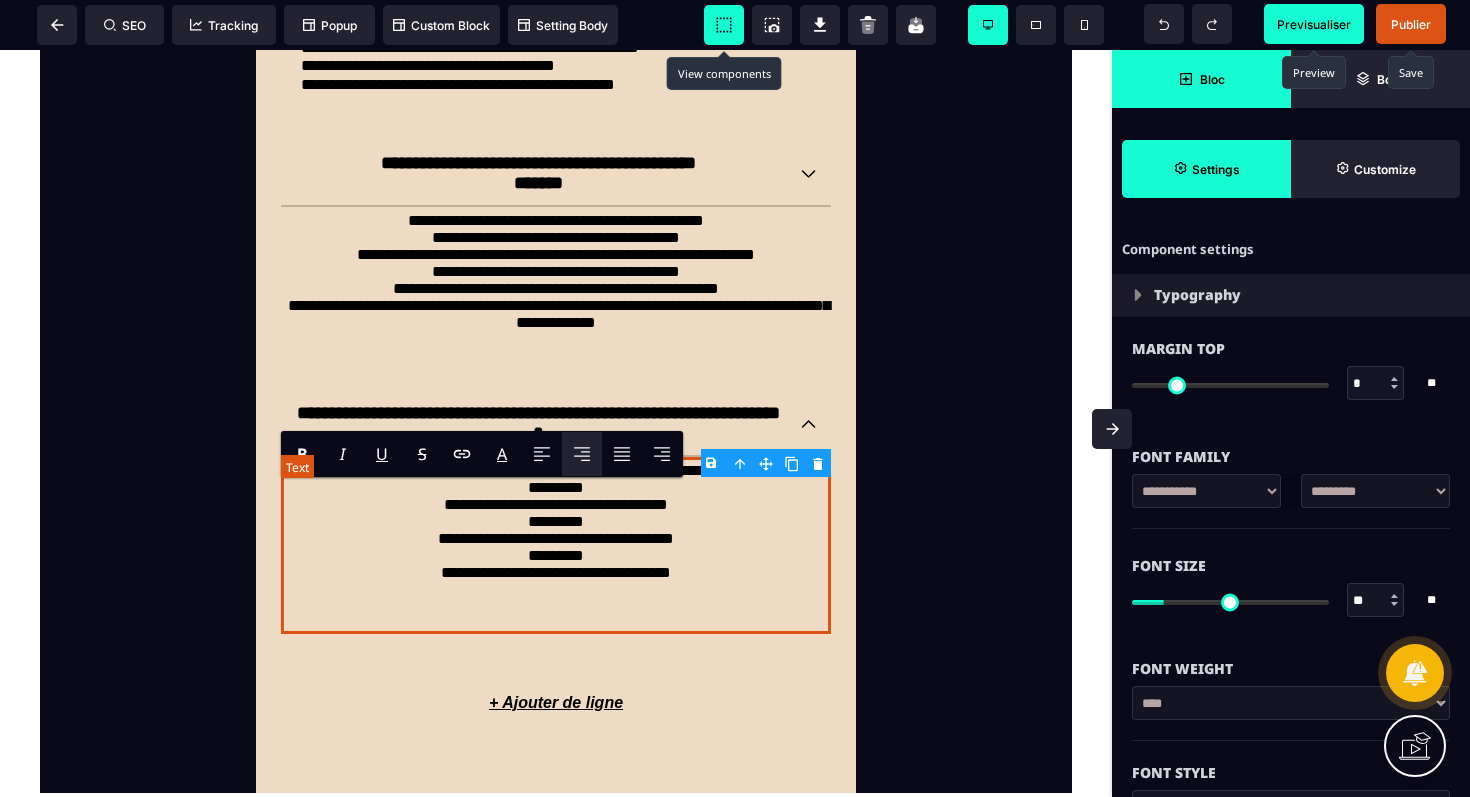 click on "**********" at bounding box center (556, 545) 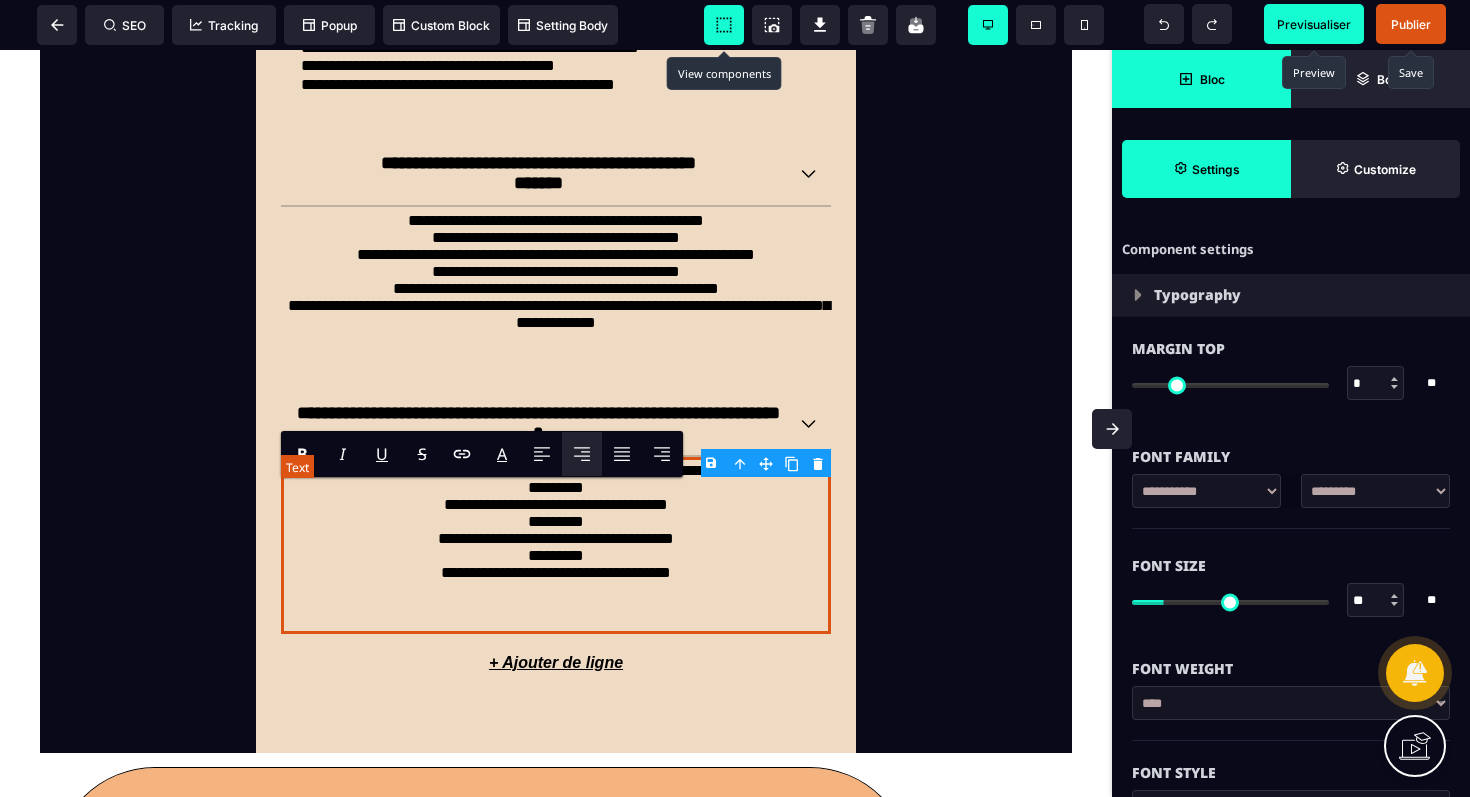 click on "**********" at bounding box center (556, 545) 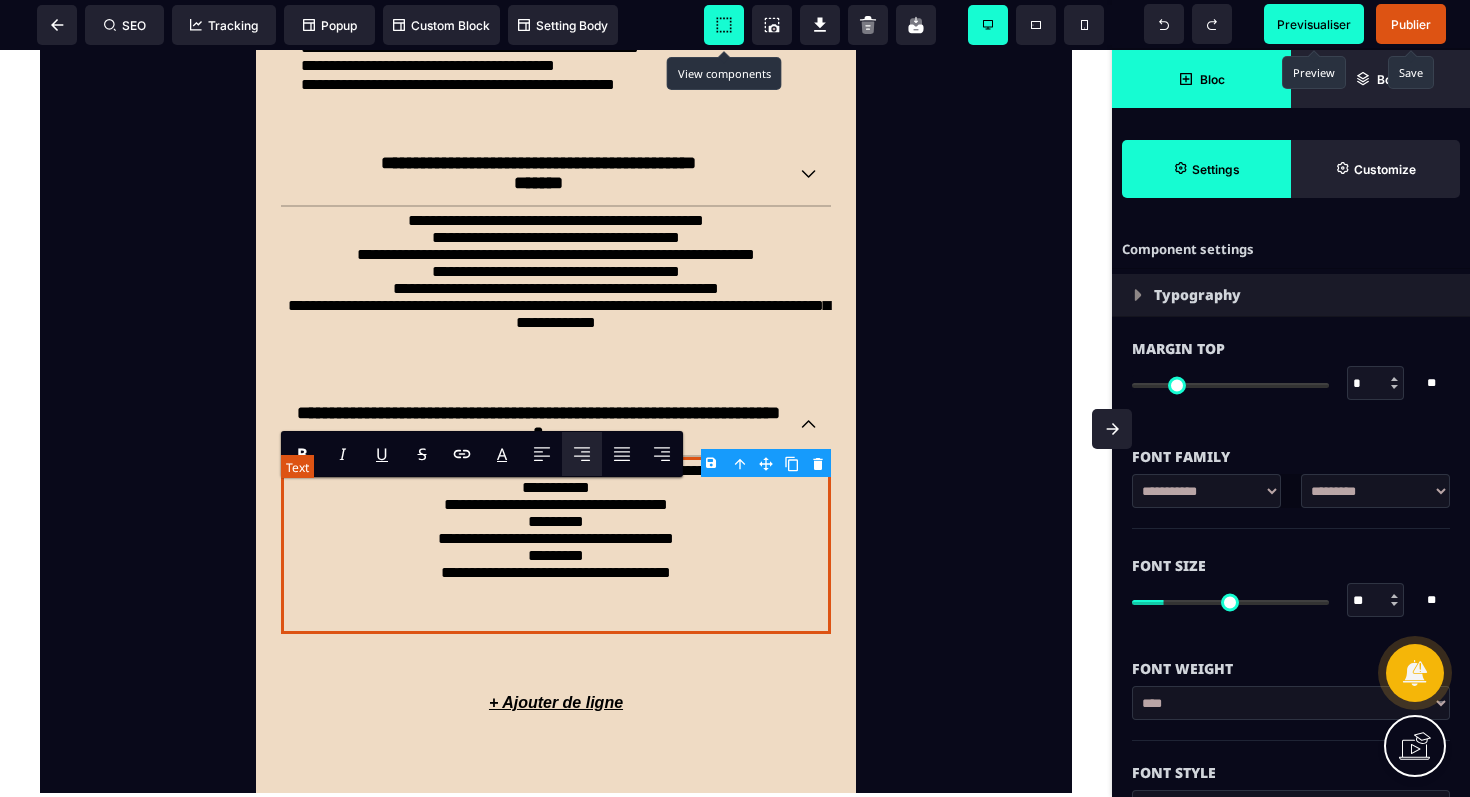 click on "**********" at bounding box center (556, 545) 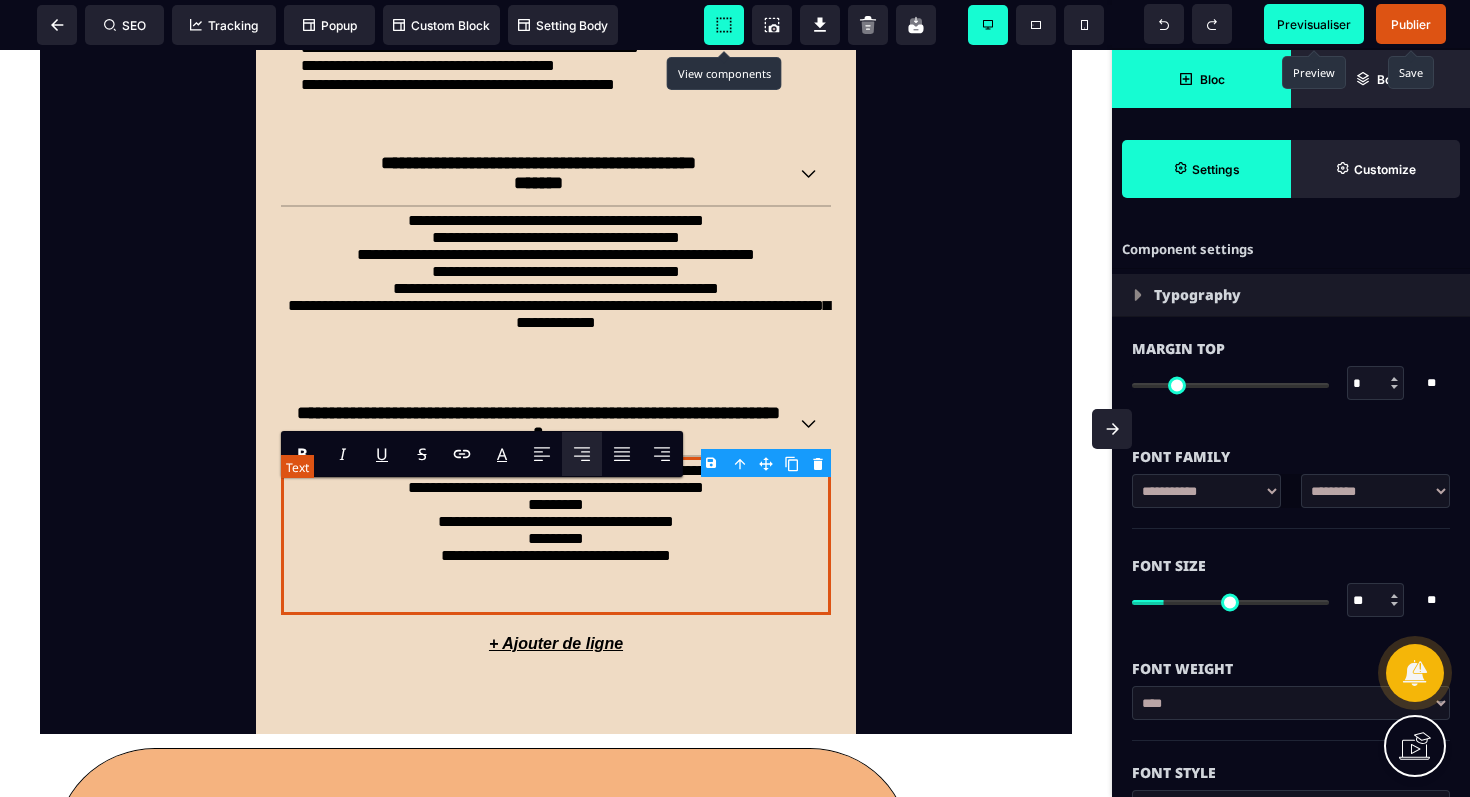 click on "**********" at bounding box center [556, 536] 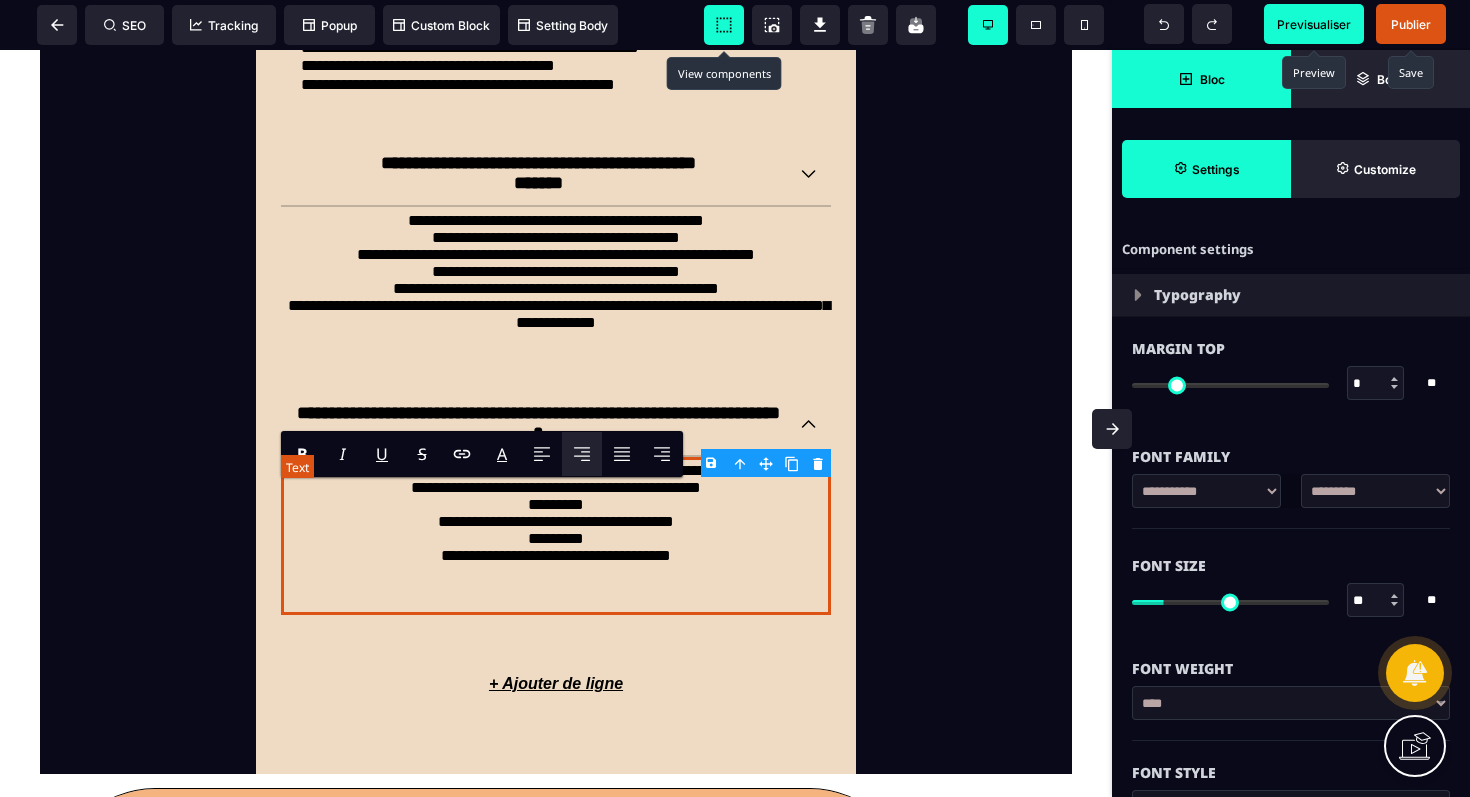 click on "**********" at bounding box center [556, 536] 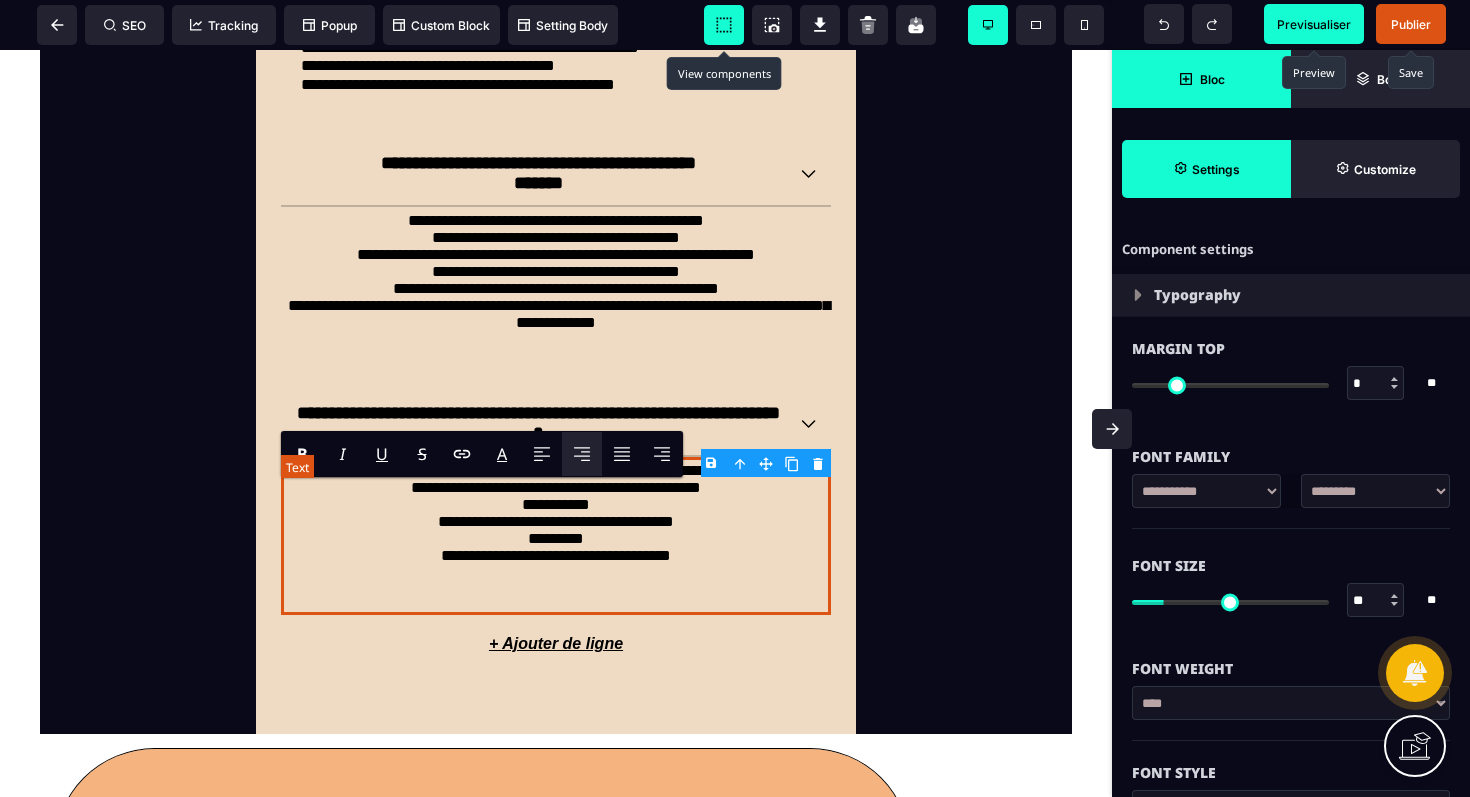 click on "**********" at bounding box center (556, 536) 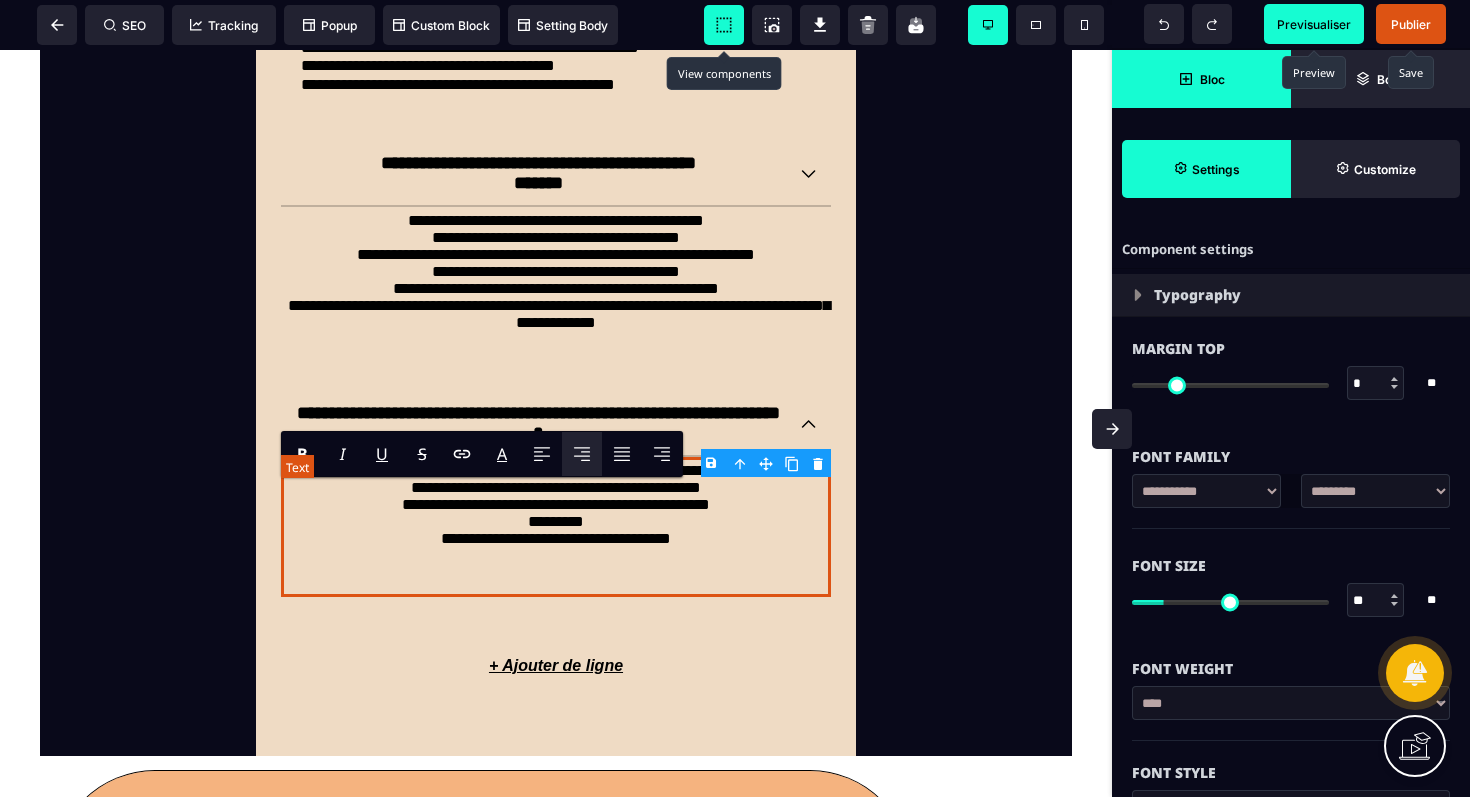 click on "**********" at bounding box center [556, 527] 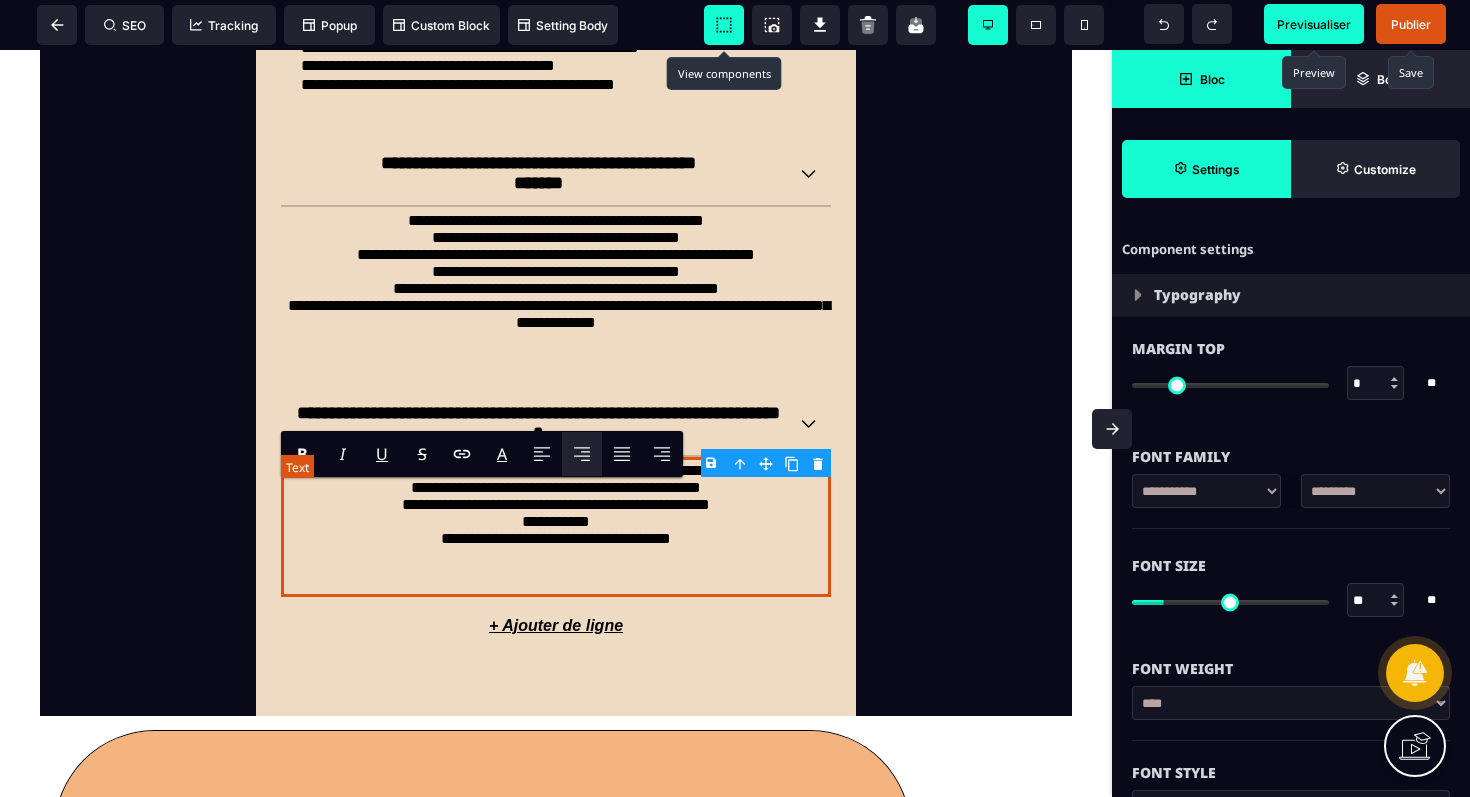 click on "**********" at bounding box center (556, 527) 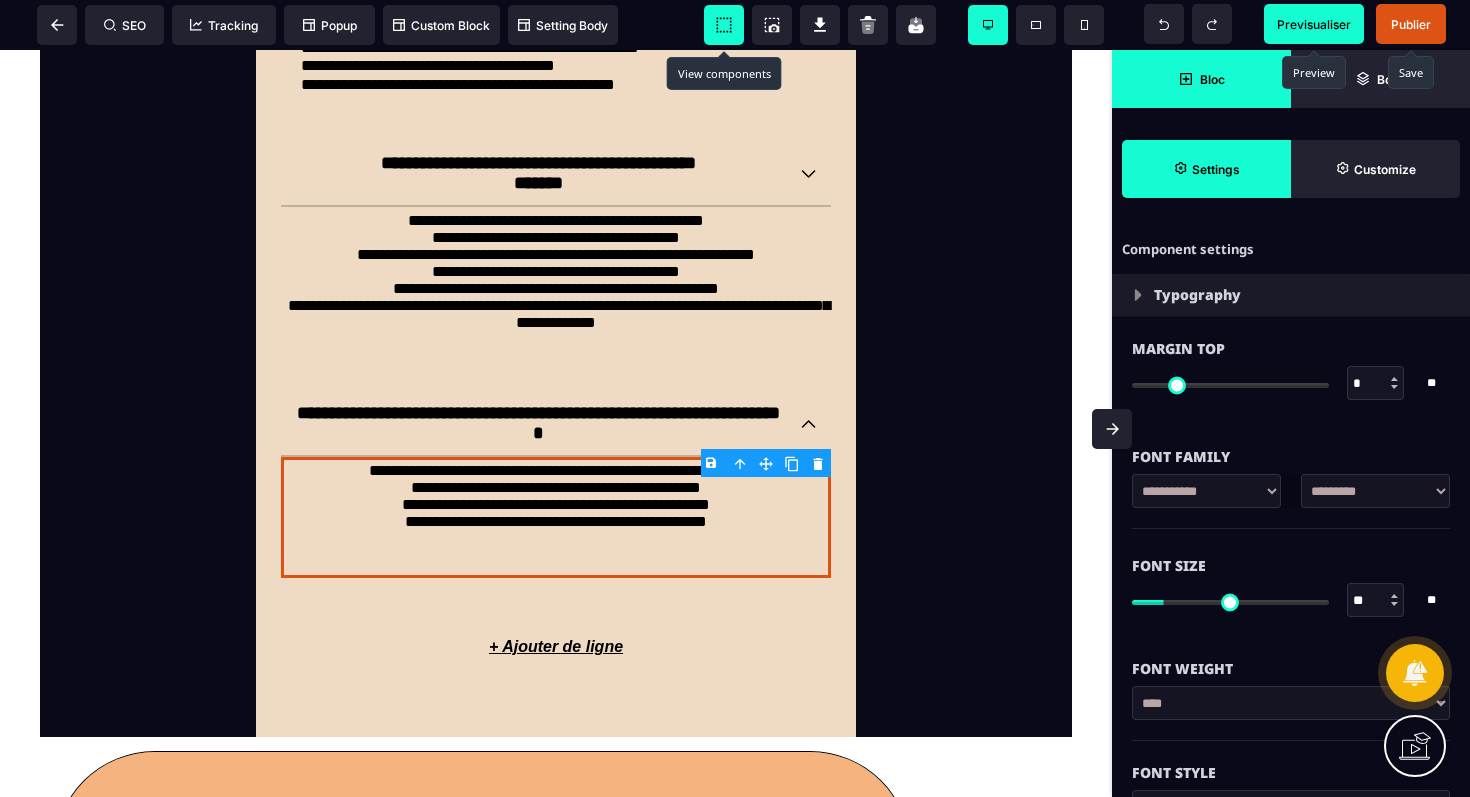 click on "OFFRE 360° EN TANT QUE CADRE EN SANTE, DES 120 JOURS, RETROUVEZ DU SENS ET DE L'ALIGNEMENT SANS S'OUBLIER DANS L'EXIGENCE DU POSTE Cliquez ici pour réserver votre place dès maintenant Attention nouvelles offres limitées à 150 nouveaux membres Levier #1 Pourquoi l'offre 360° est un accompagnement global, humaniste et sur mesure Levier #3 Conférence en direct ce [DAY] à 10h00 (heure [COUNTRY_CODE]) Pour les entrepreneurs du digital générant +2000€ / mois minimum REMPLISSEZ VOS INFORMATIONS CI-DESSOUS POUR OBTENIR VOTRE PLACE POUR LE WEBINAR En cochant cette case je reconnais que mes données sont utilisées pour recevoir des mails de la part de Metaforma, vous pouvez vous désabonner à tout moment conformément à notre Politique de confidentialité. Acheter" at bounding box center [556, 71] 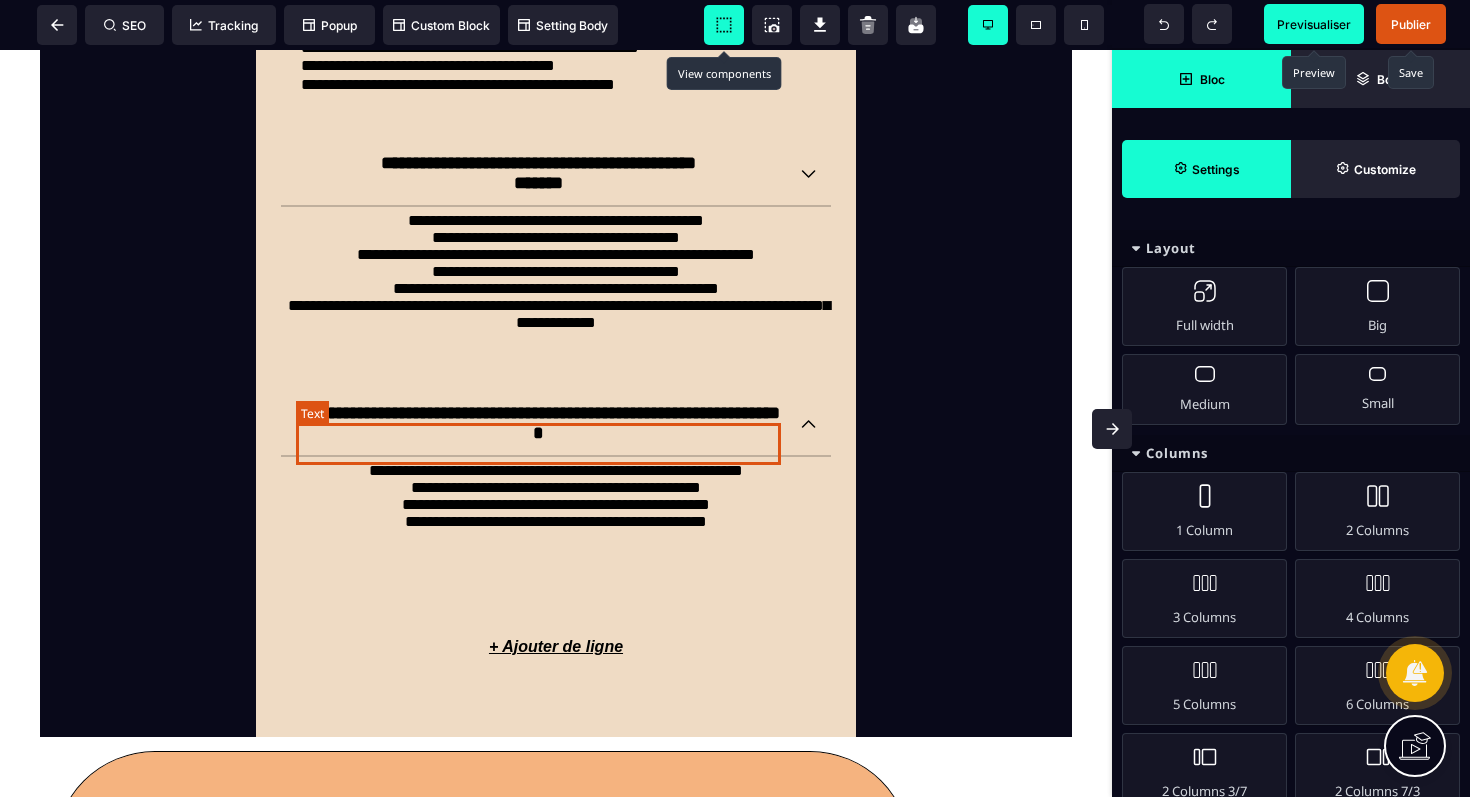 click on "**********" at bounding box center [538, 424] 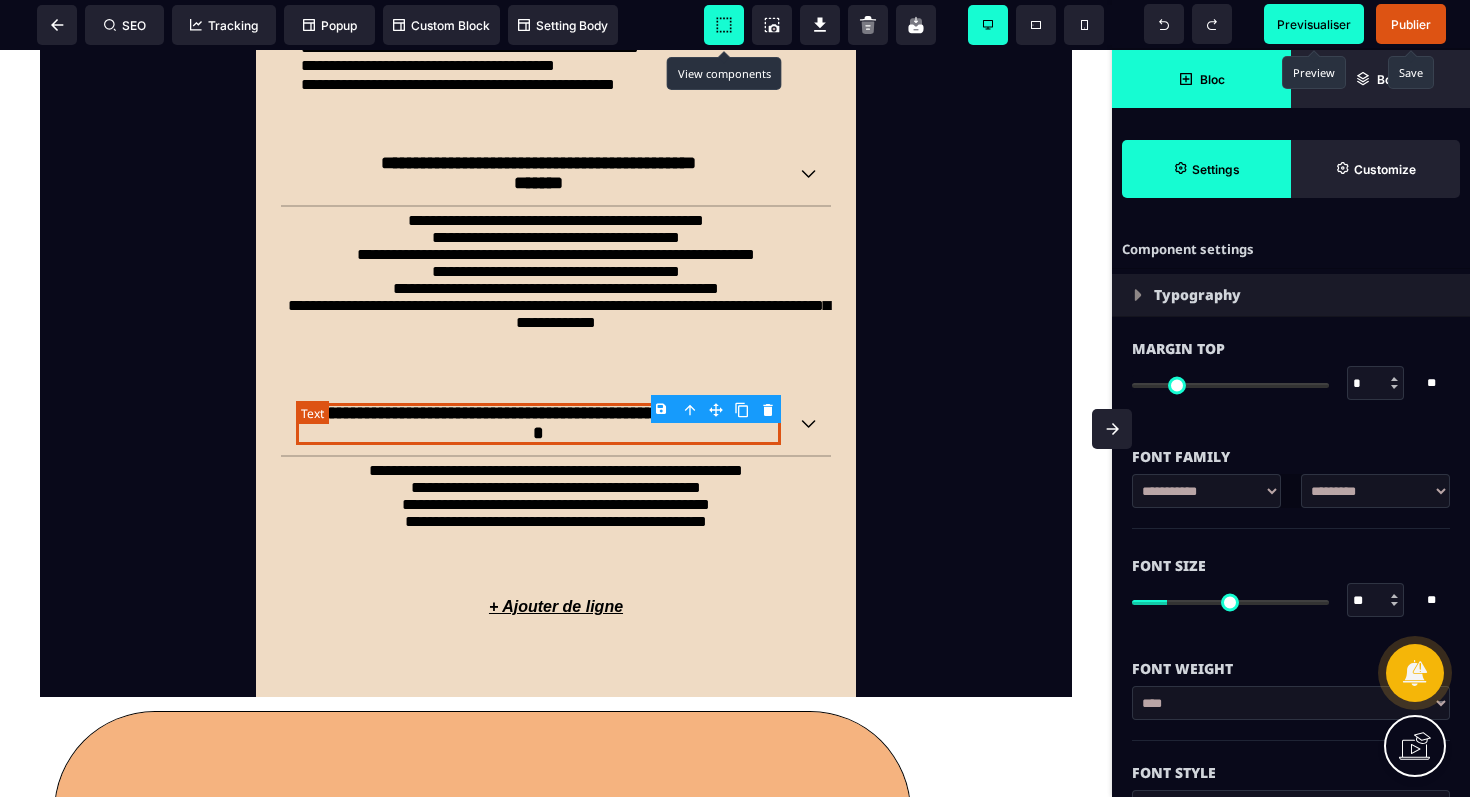 click on "**********" at bounding box center [538, 424] 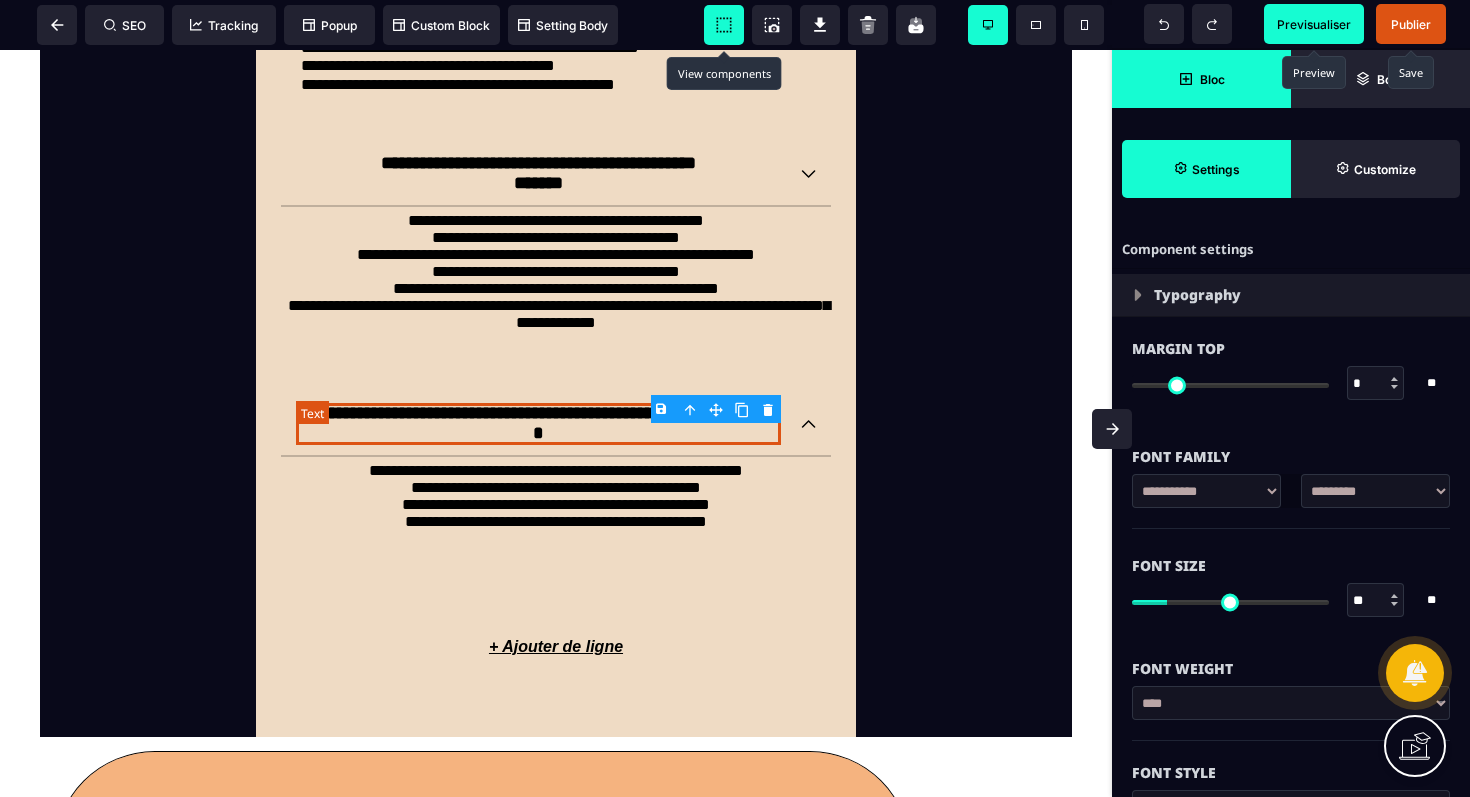 click on "**********" at bounding box center [538, 424] 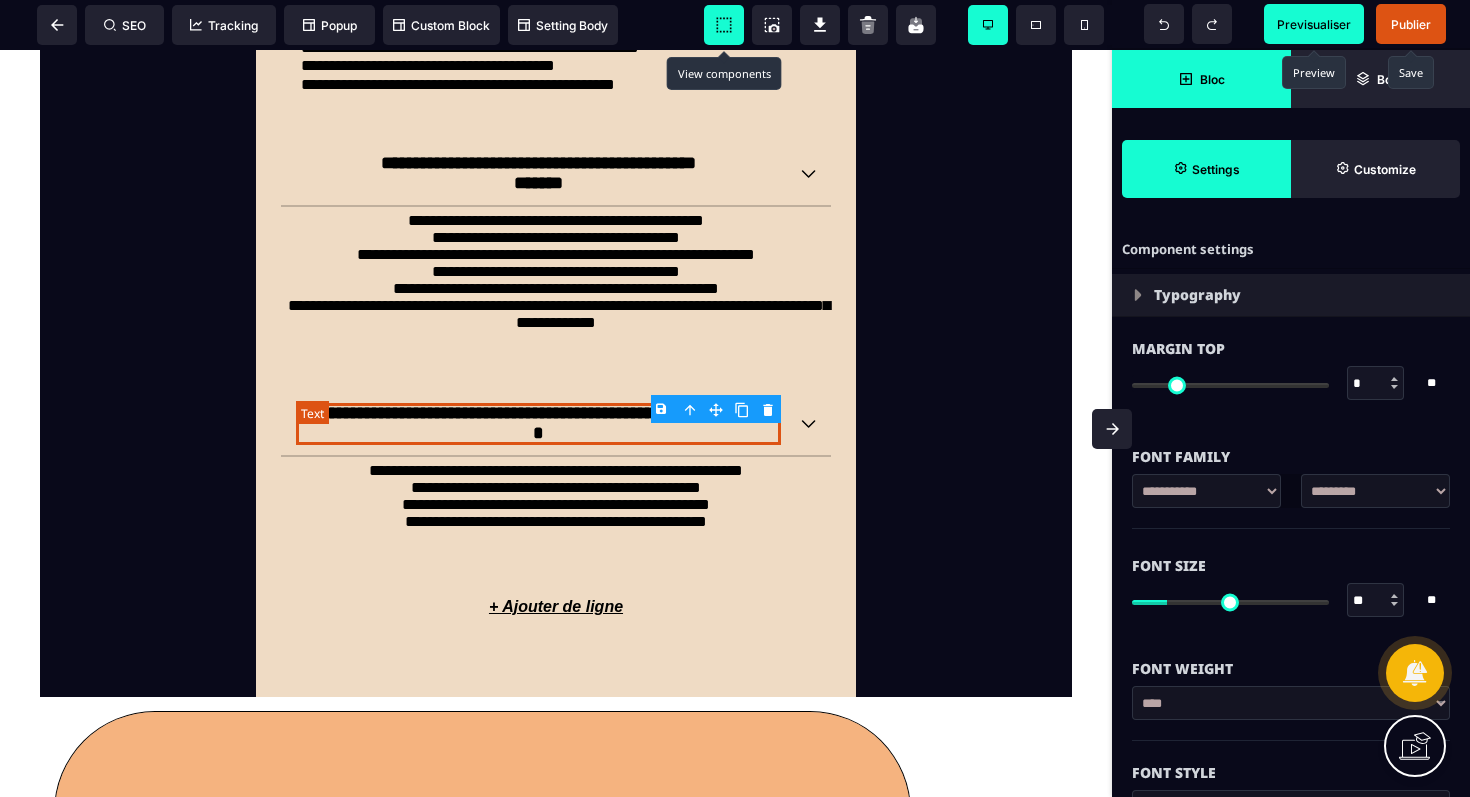 click on "**********" at bounding box center [538, 424] 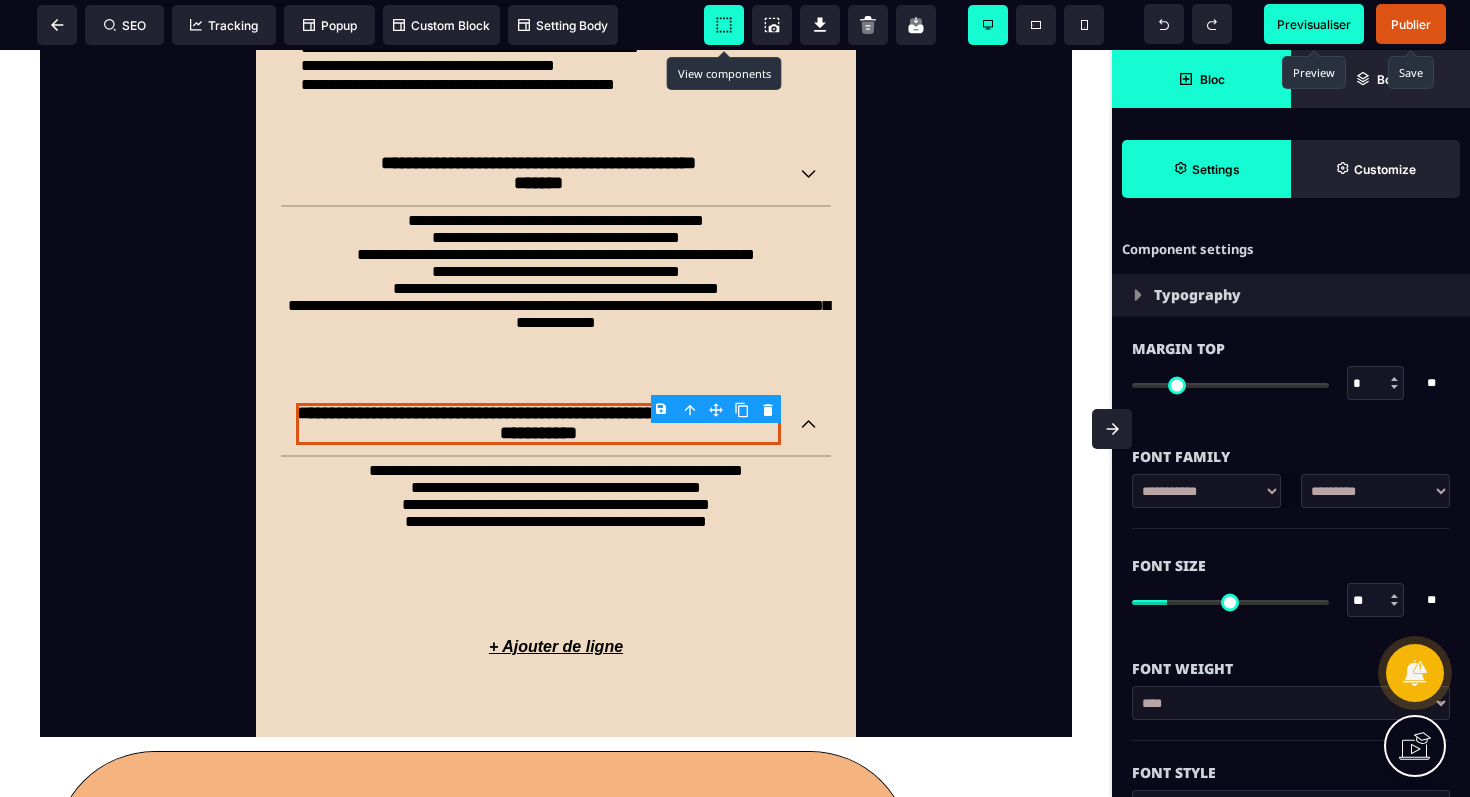 click on "OFFRE 360° EN TANT QUE CADRE EN SANTE, DES 120 JOURS, RETROUVEZ DU SENS ET DE L'ALIGNEMENT SANS S'OUBLIER DANS L'EXIGENCE DU POSTE Cliquez ici pour réserver votre place dès maintenant Attention nouvelles offres limitées à 150 nouveaux membres Levier #1 Pourquoi l'offre 360° est un accompagnement global, humaniste et sur mesure Levier #3 Conférence en direct ce [DAY] à 10h00 (heure [COUNTRY_CODE]) Pour les entrepreneurs du digital générant +2000€ / mois minimum REMPLISSEZ VOS INFORMATIONS CI-DESSOUS POUR OBTENIR VOTRE PLACE POUR LE WEBINAR En cochant cette case je reconnais que mes données sont utilisées pour recevoir des mails de la part de Metaforma, vous pouvez vous désabonner à tout moment conformément à notre Politique de confidentialité. Acheter" at bounding box center (556, 71) 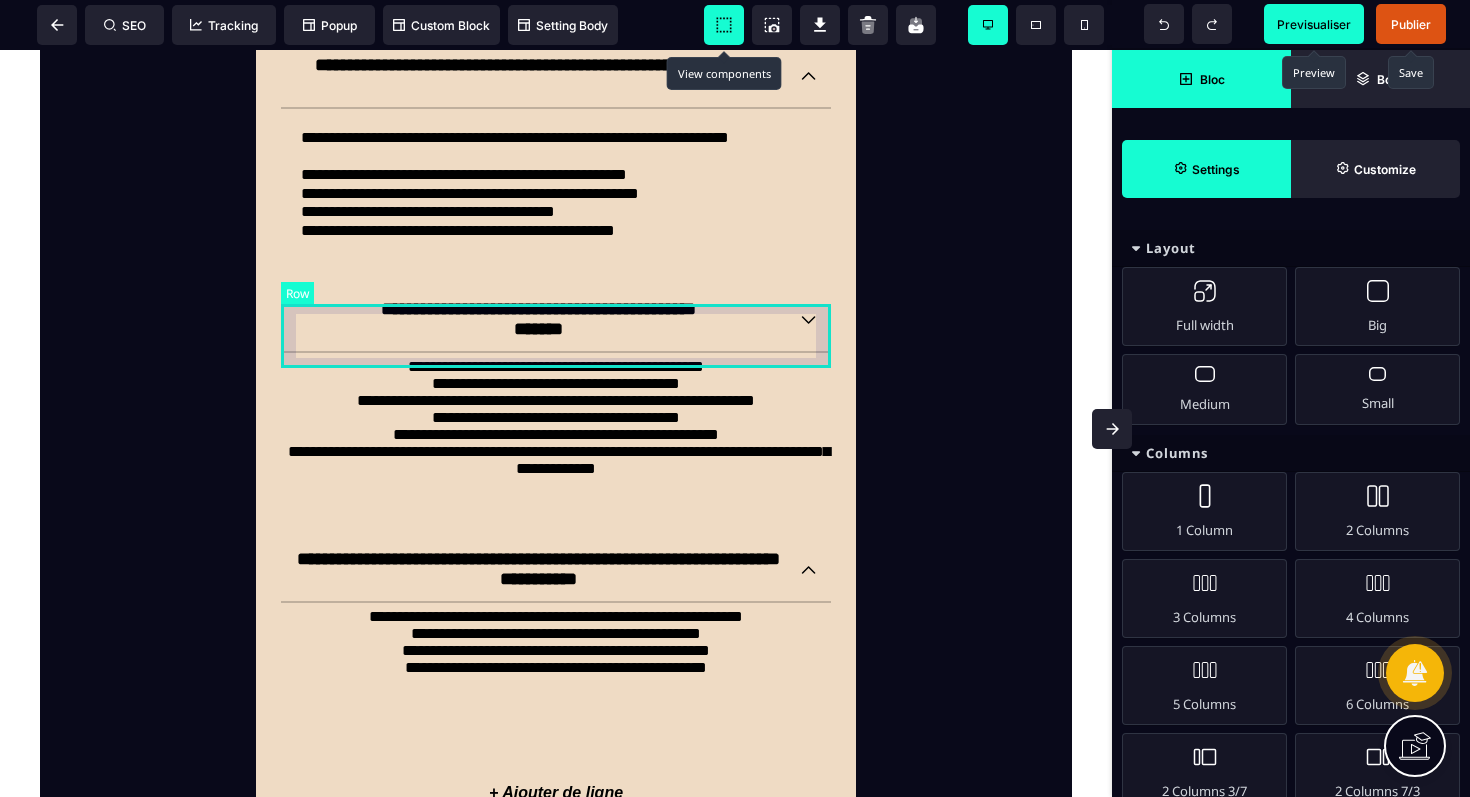 scroll, scrollTop: 2416, scrollLeft: 0, axis: vertical 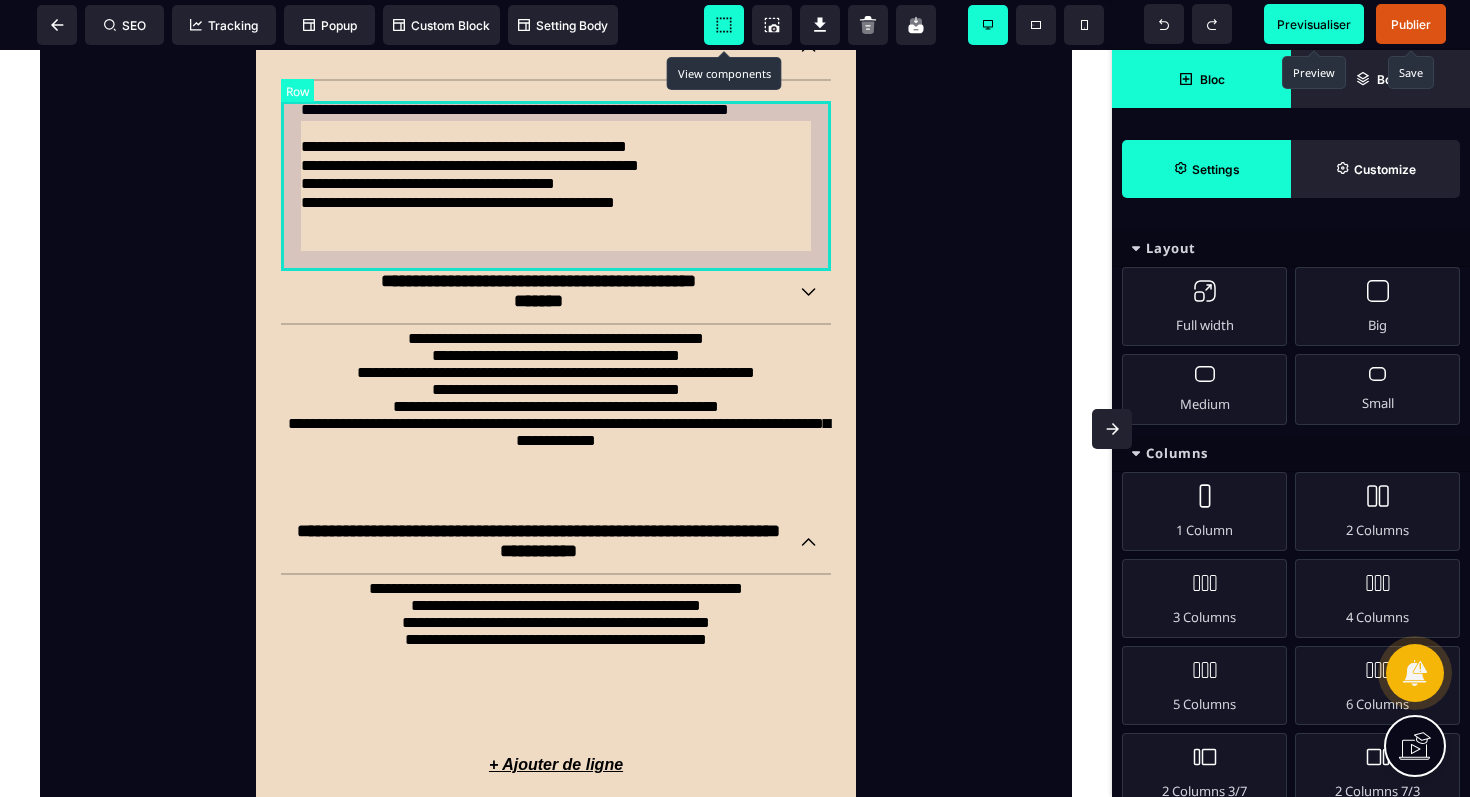 click on "**********" at bounding box center [556, 166] 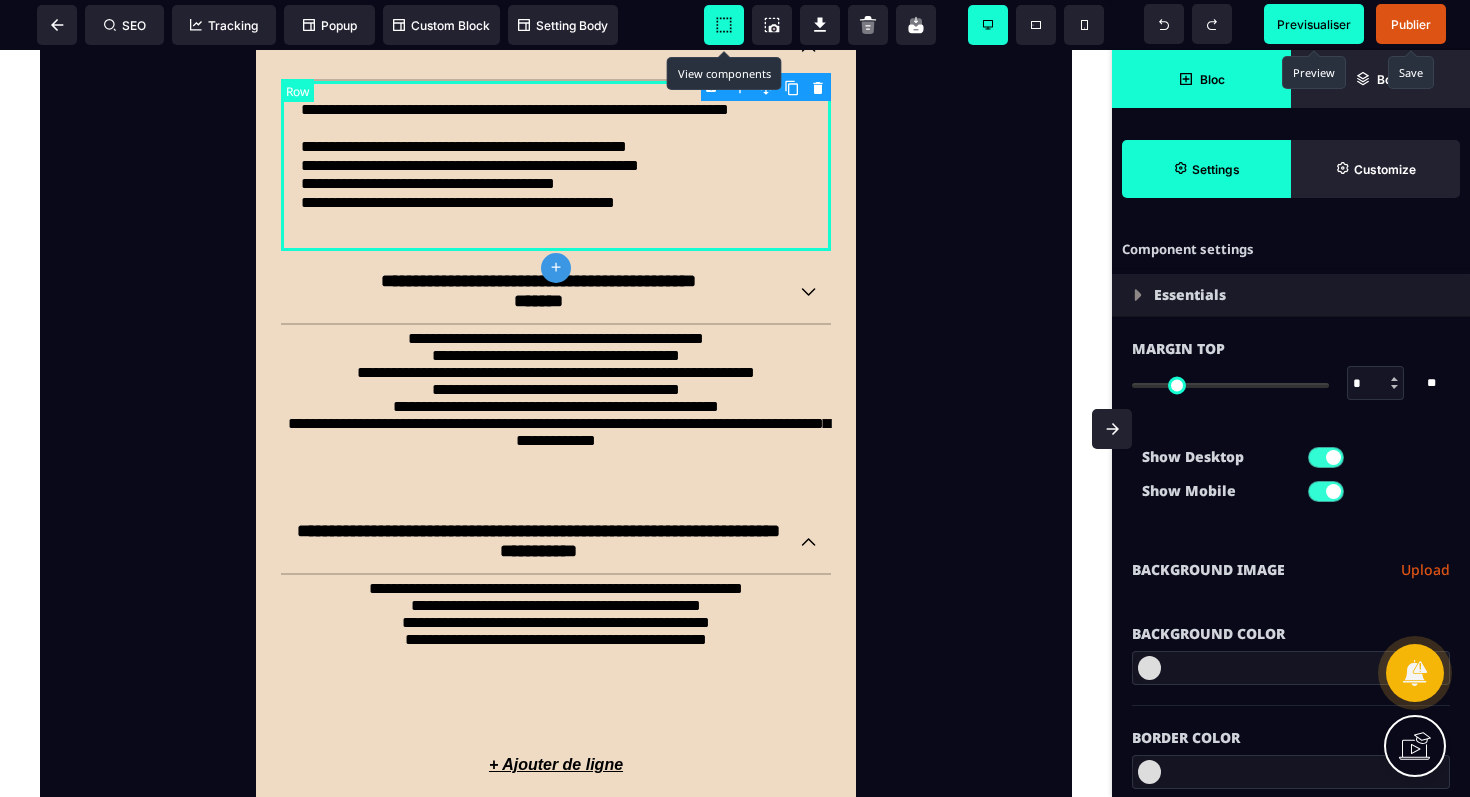 click on "**********" at bounding box center [556, 166] 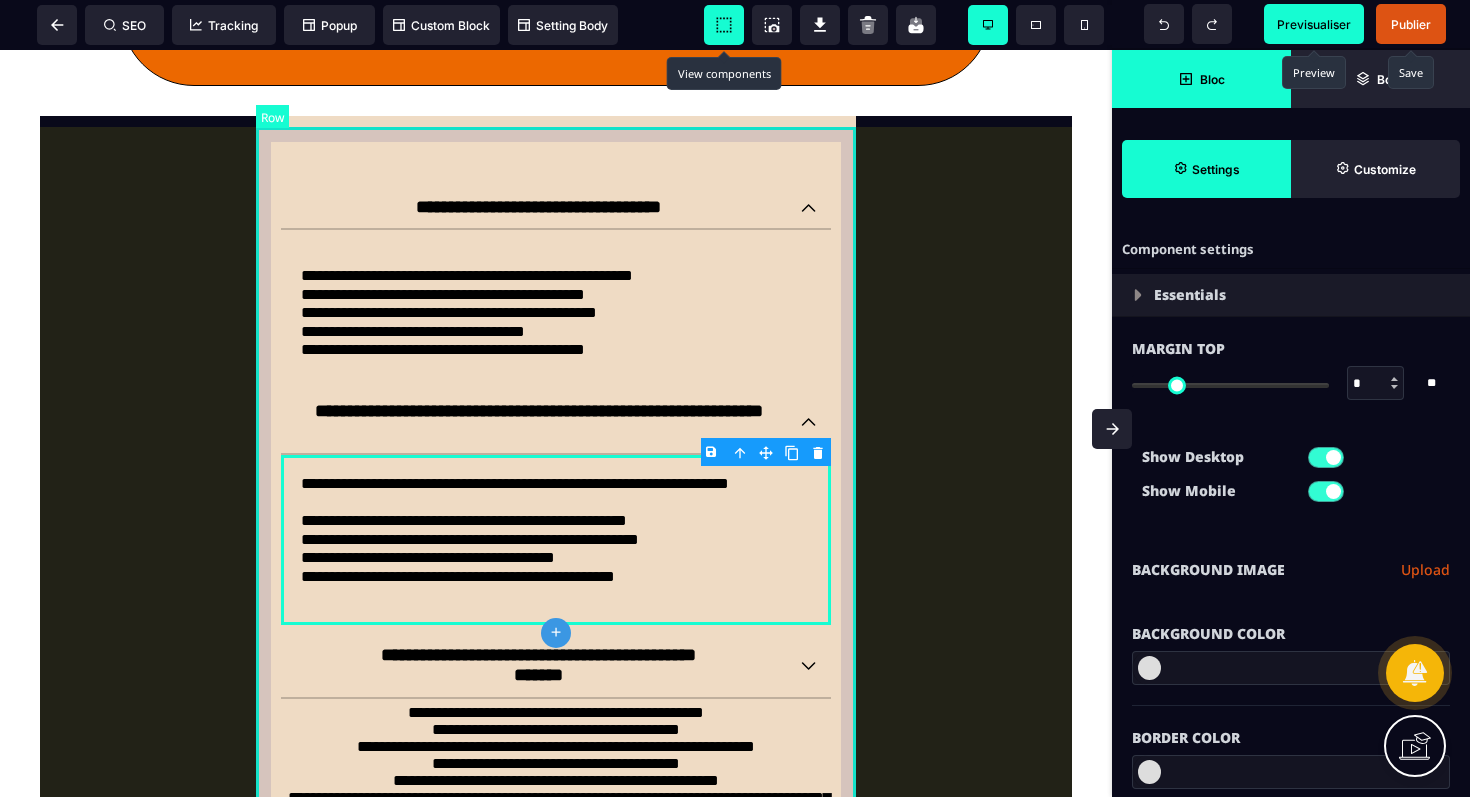 scroll, scrollTop: 2038, scrollLeft: 0, axis: vertical 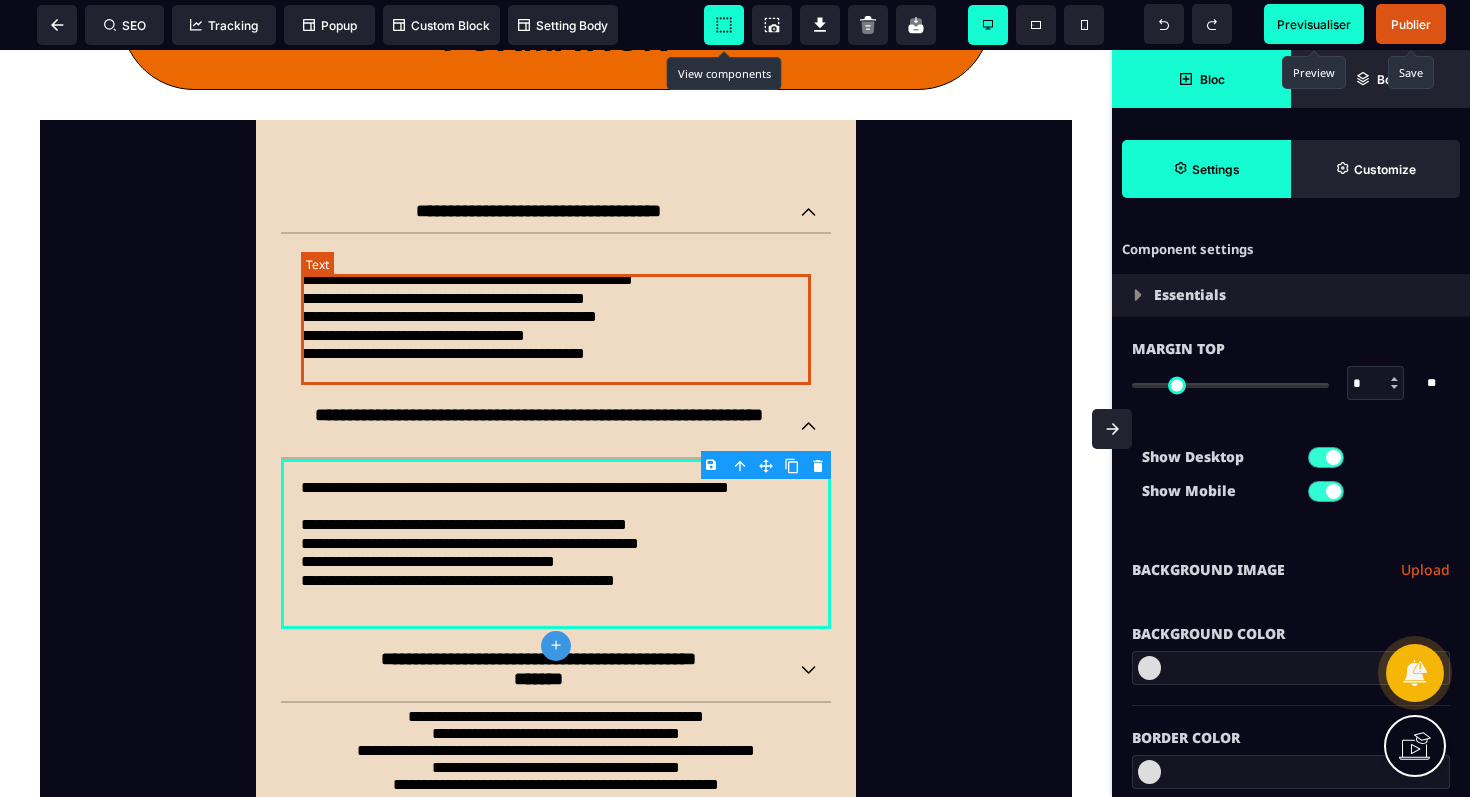 click on "**********" at bounding box center (556, 309) 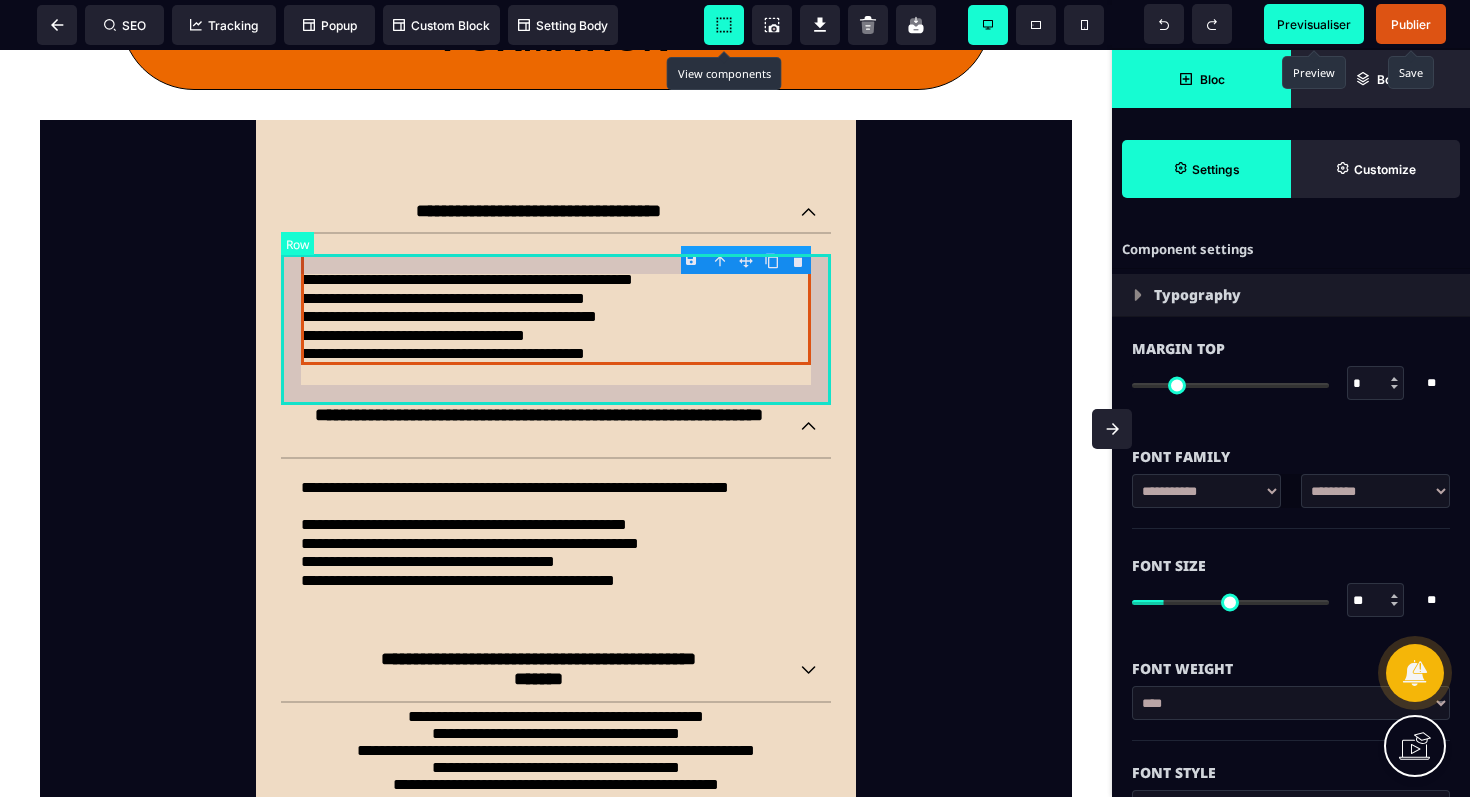 click on "**********" at bounding box center (556, 309) 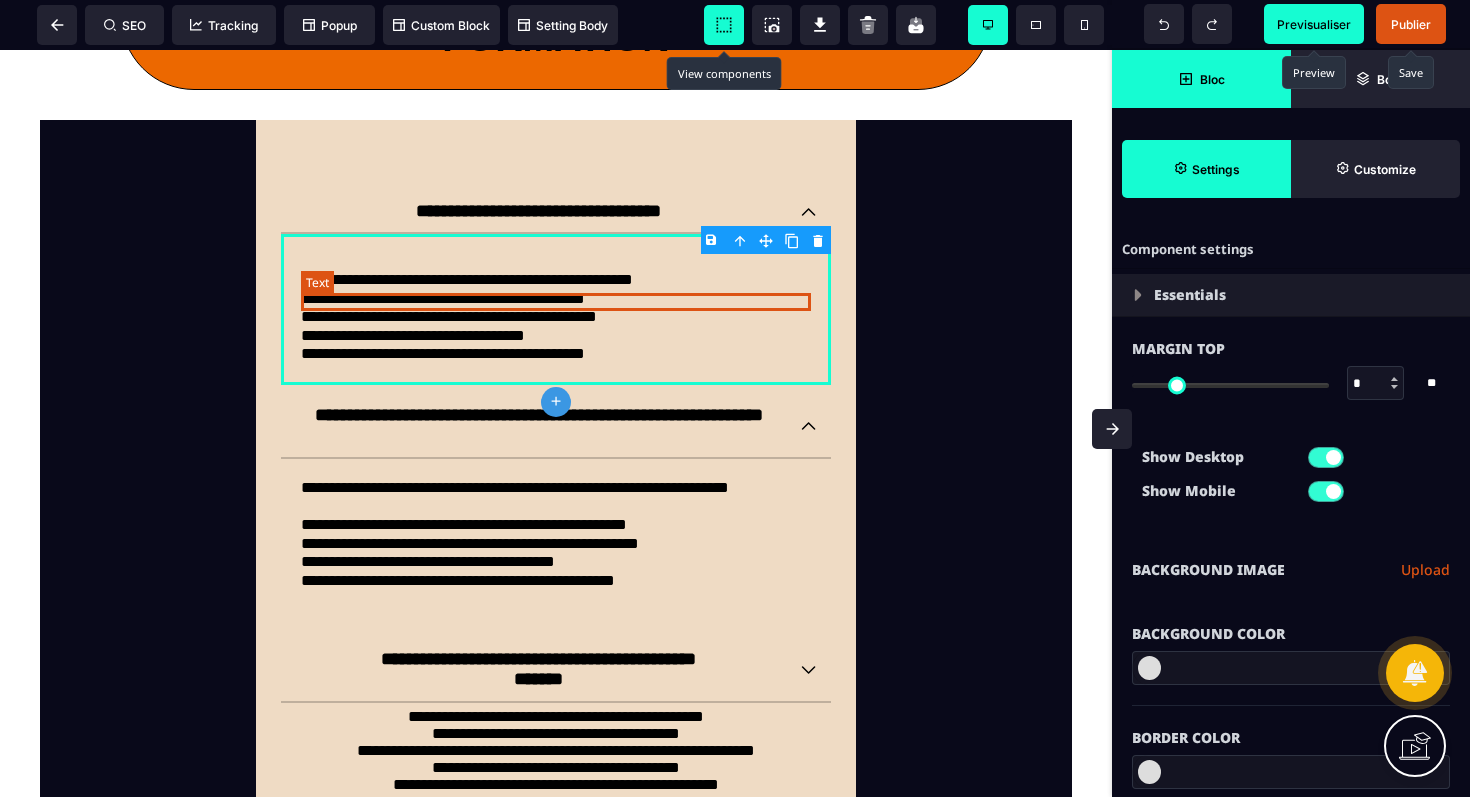 click on "**********" at bounding box center [556, 280] 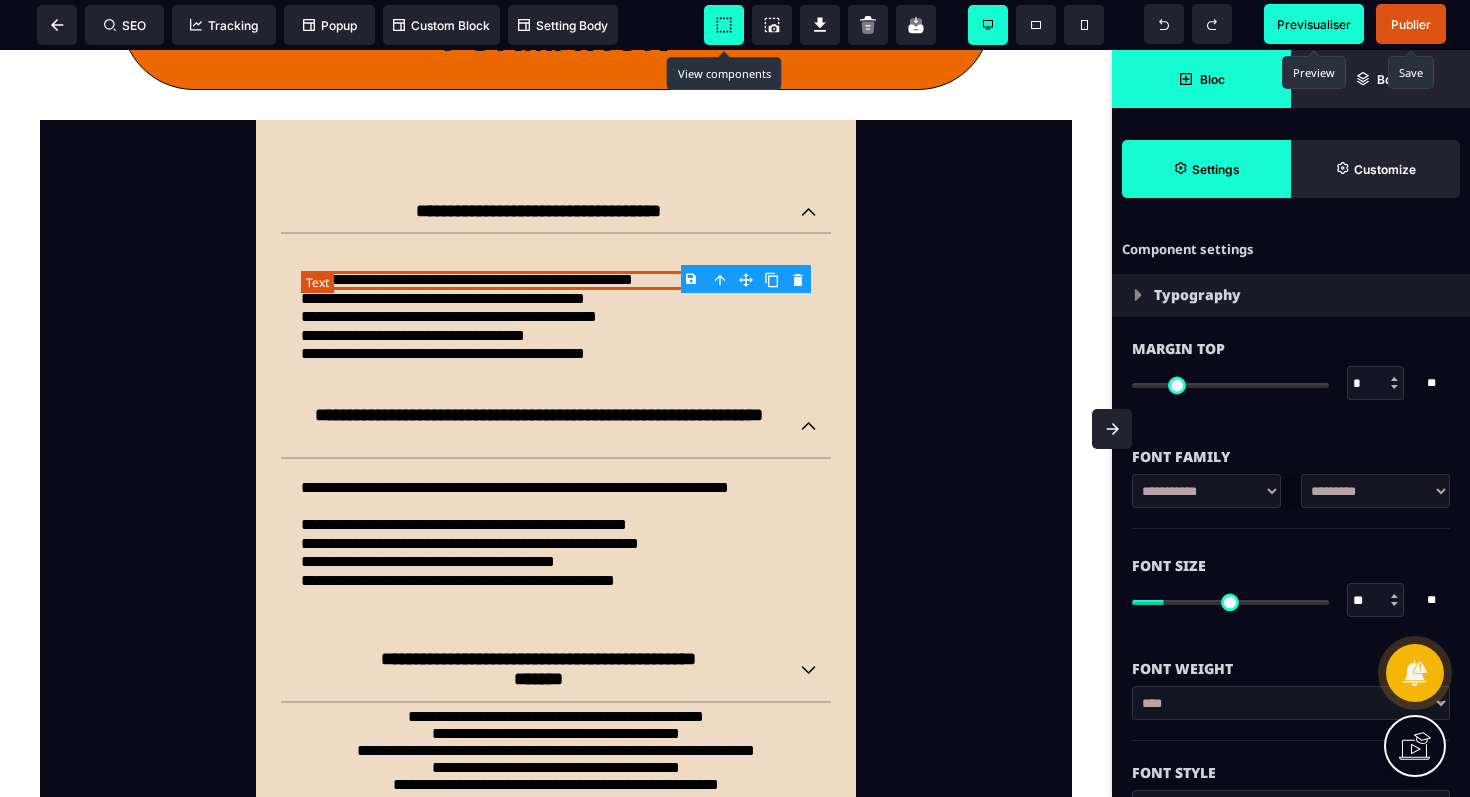 click on "**********" at bounding box center [556, 280] 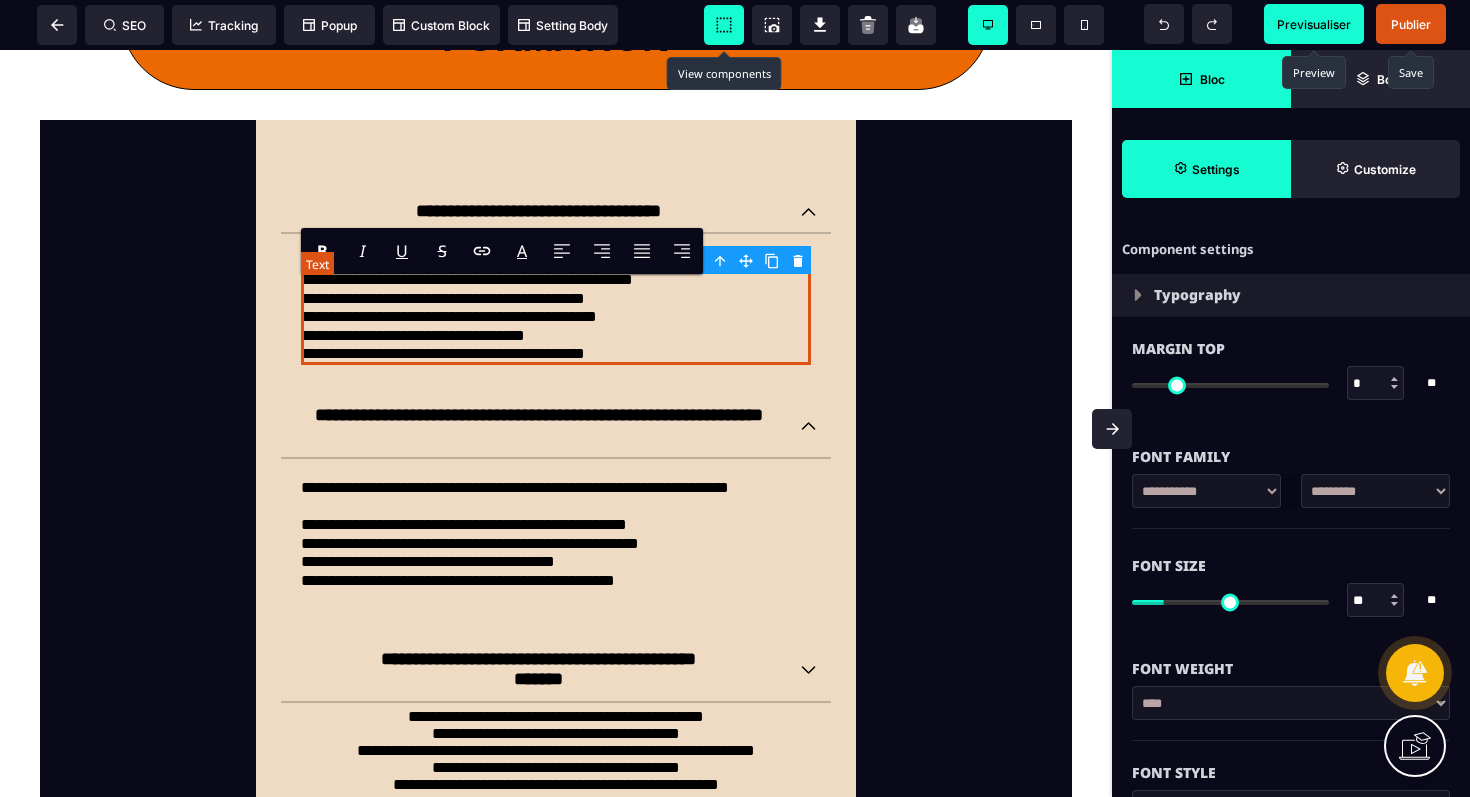 click on "**********" at bounding box center (556, 280) 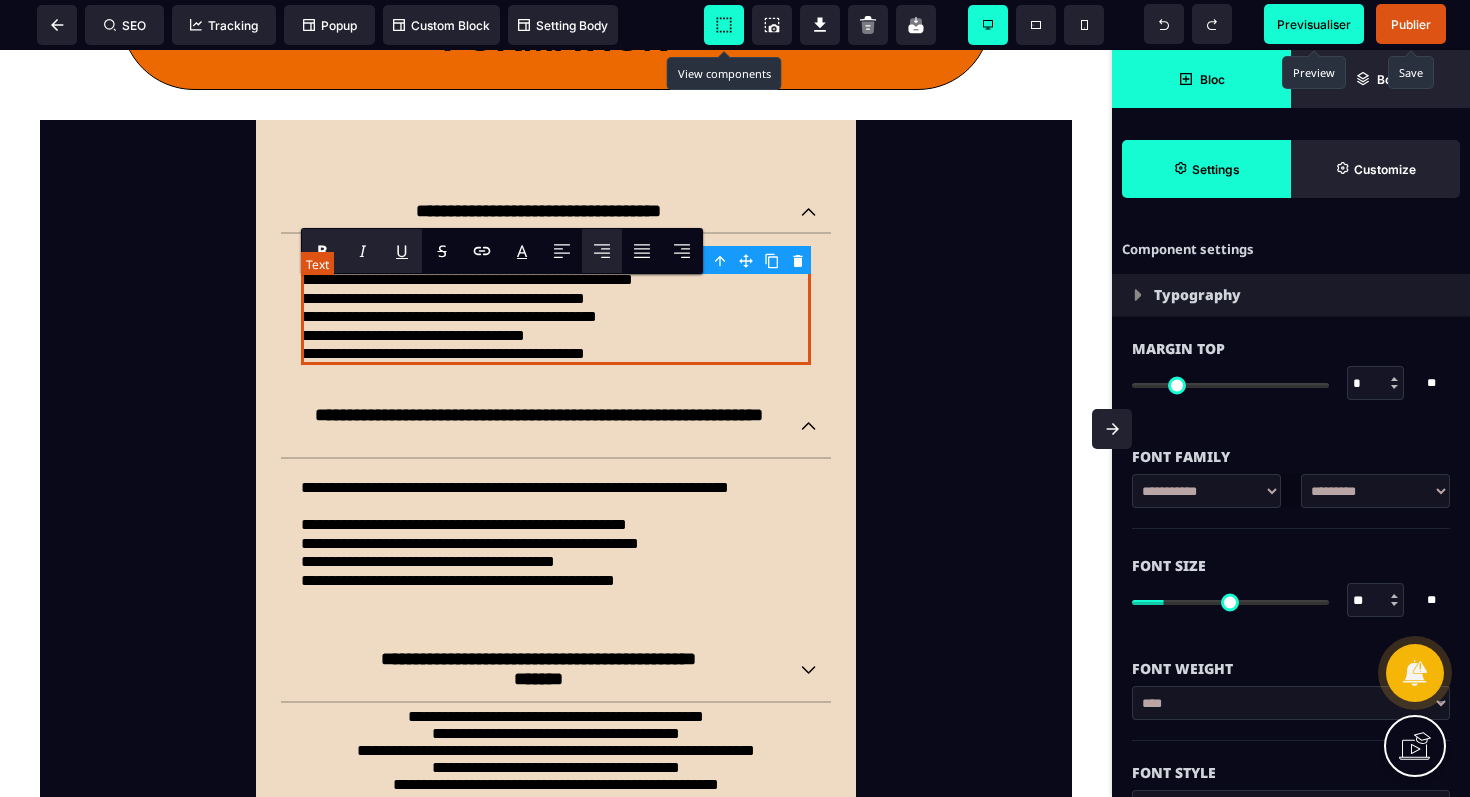 click on "**********" at bounding box center (556, 280) 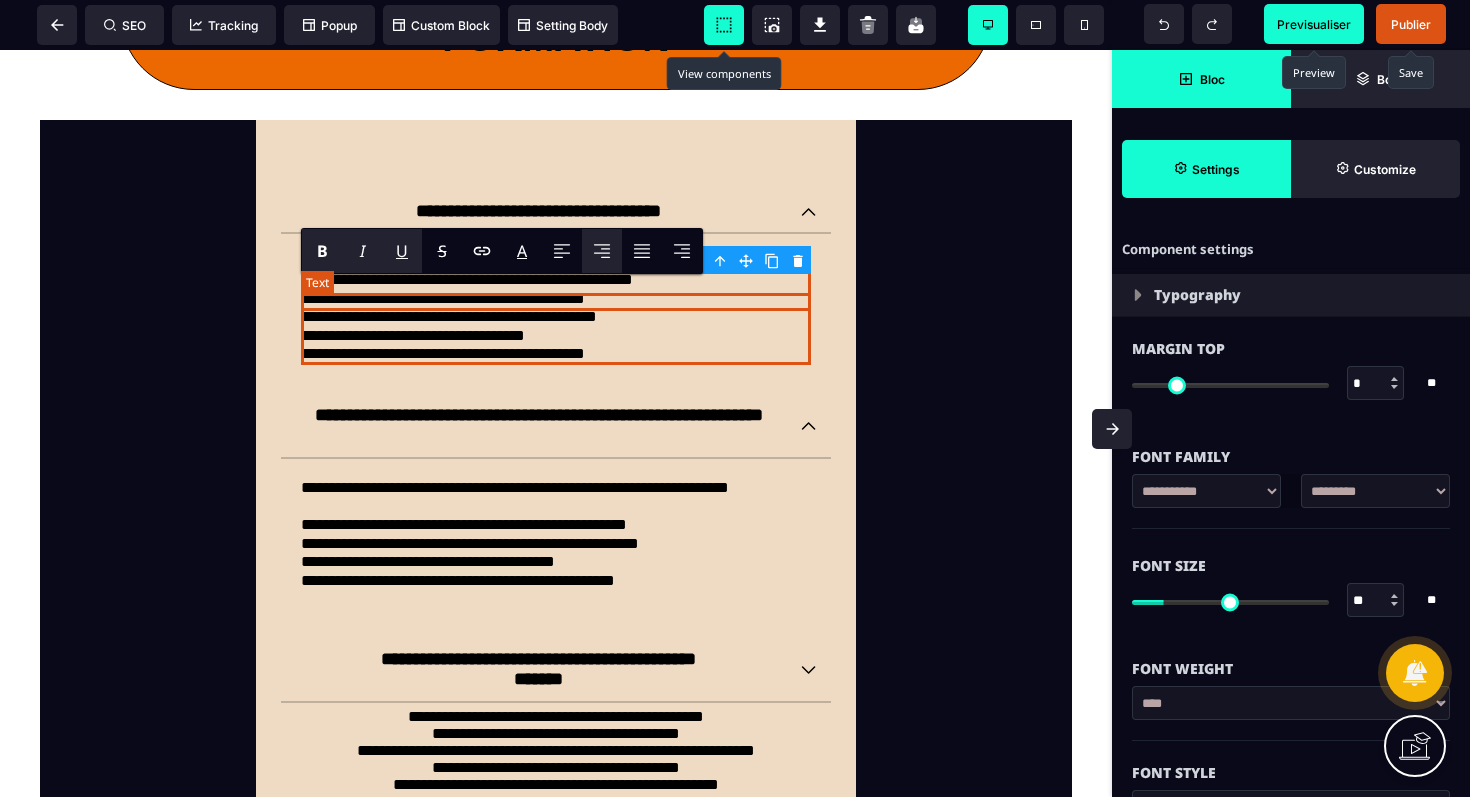 click on "**********" at bounding box center [556, 280] 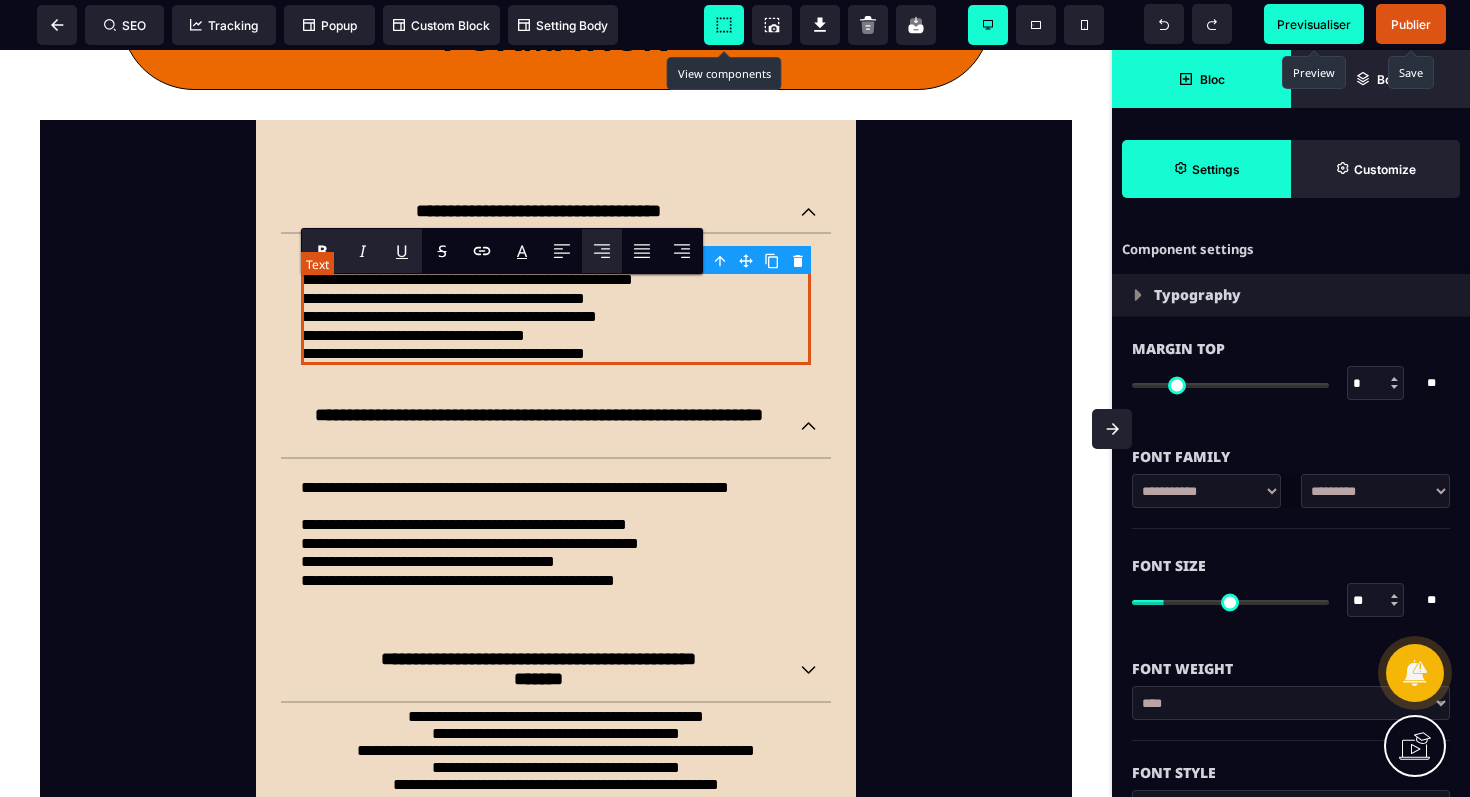 click on "**********" at bounding box center [556, 309] 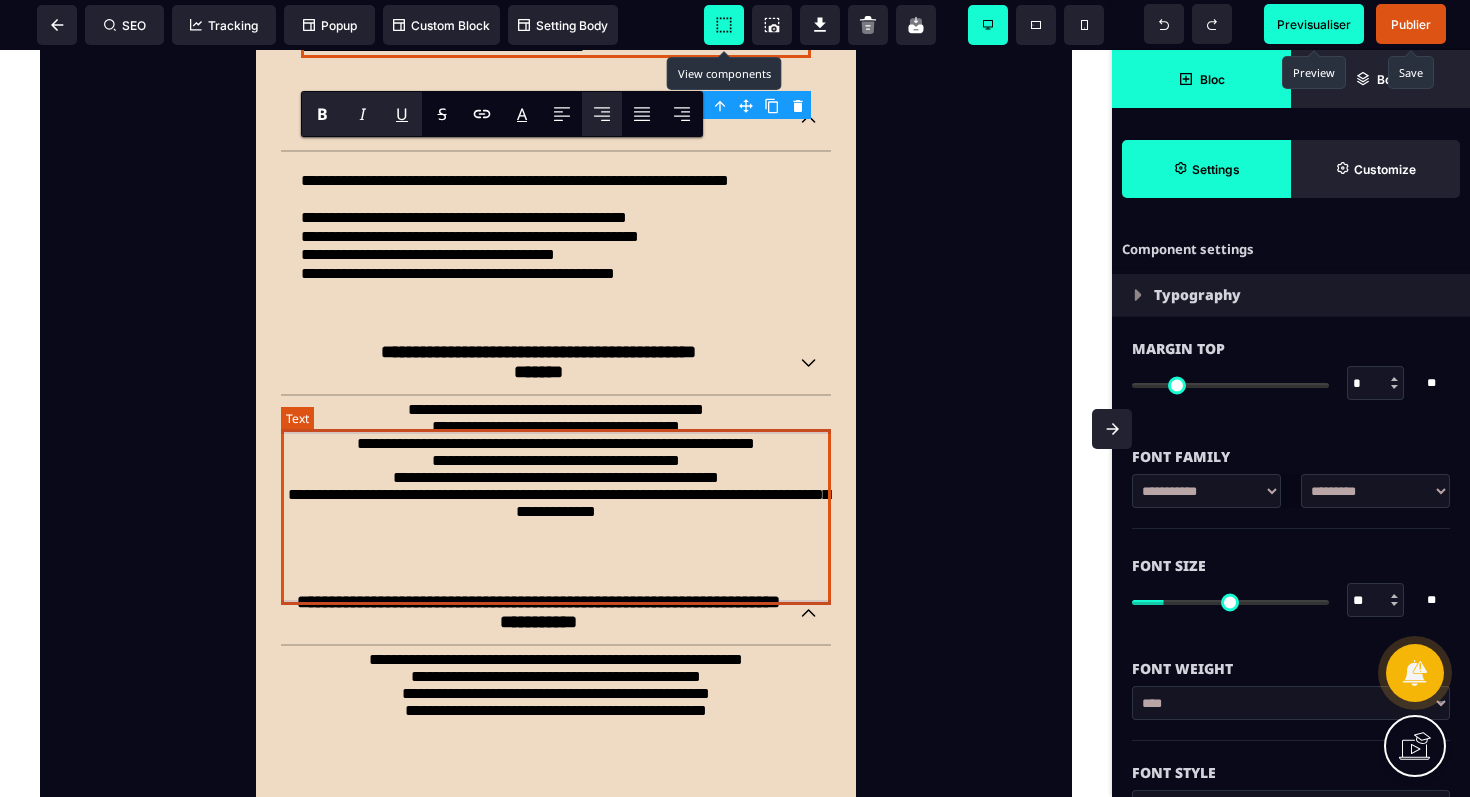 scroll, scrollTop: 2347, scrollLeft: 0, axis: vertical 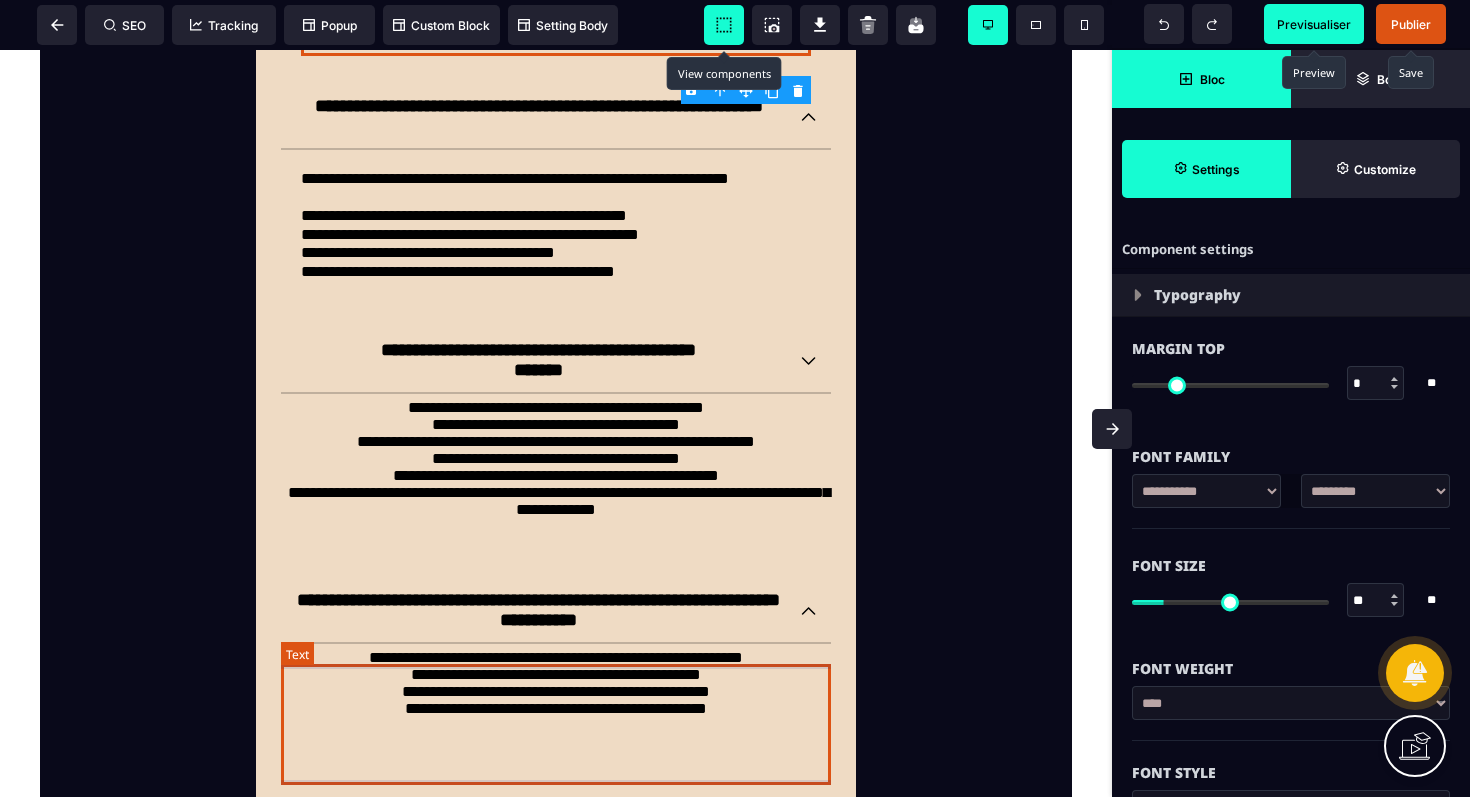 click on "**********" at bounding box center [556, 704] 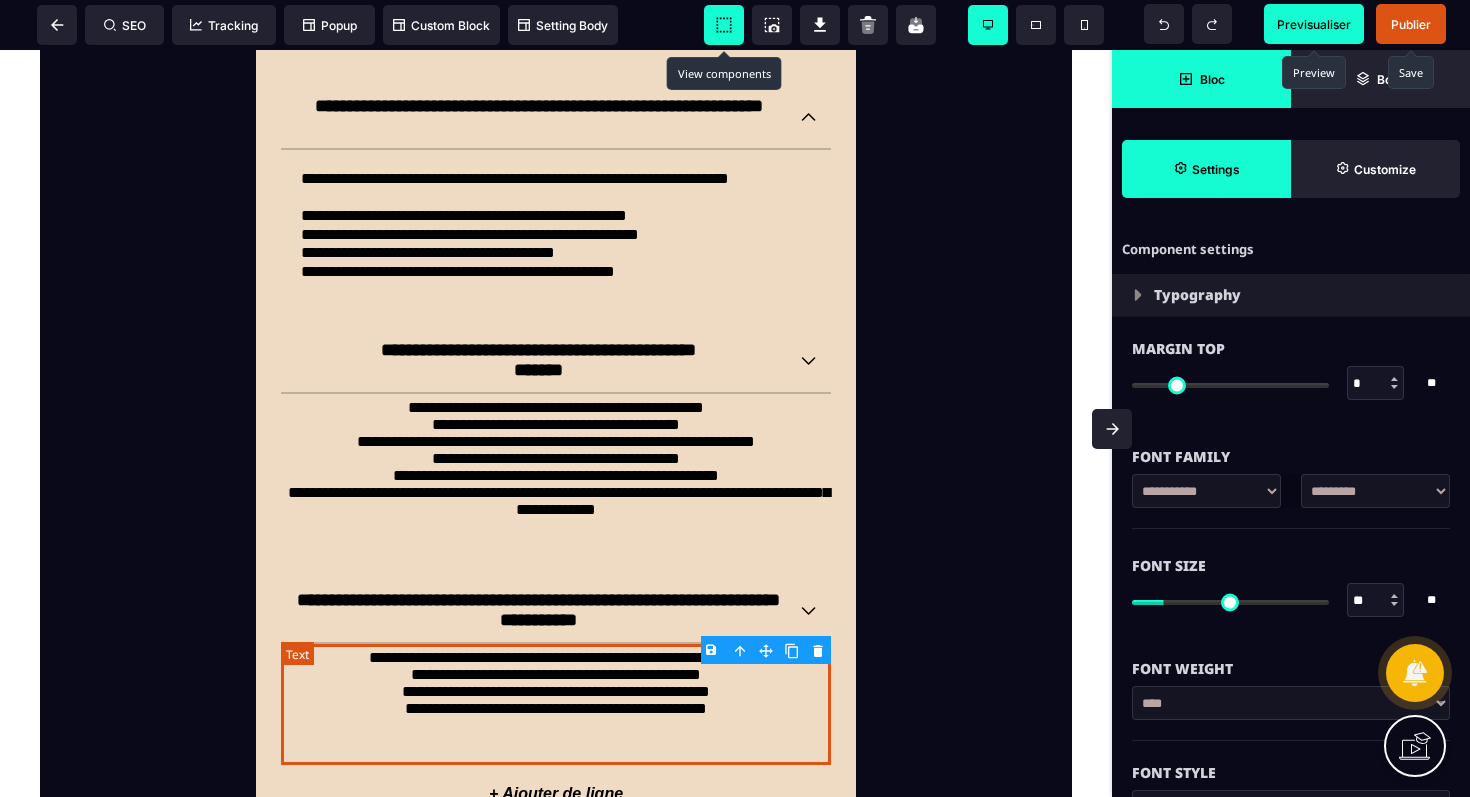 click on "**********" at bounding box center [556, 704] 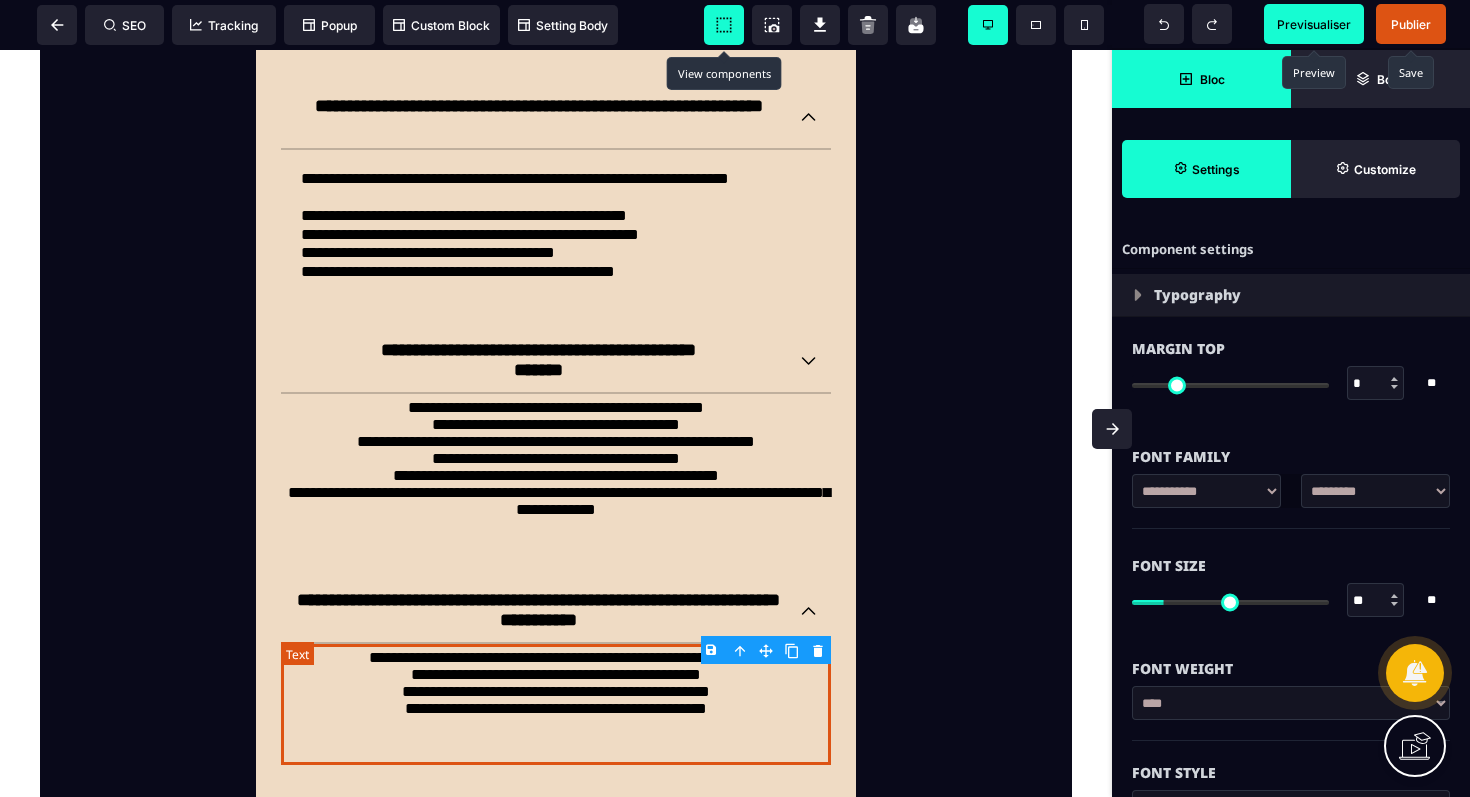 click on "**********" at bounding box center (556, 704) 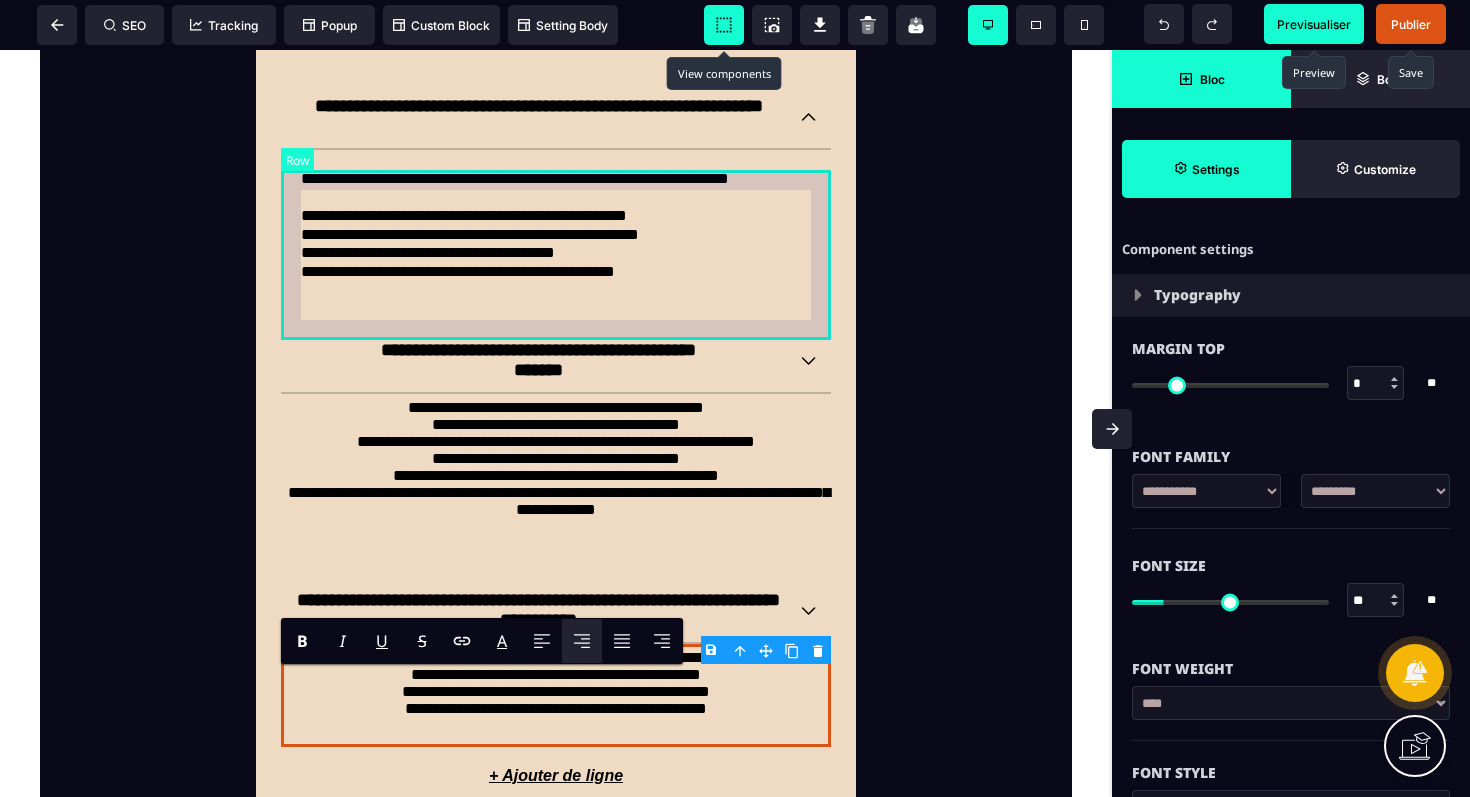 click on "**********" at bounding box center (556, 235) 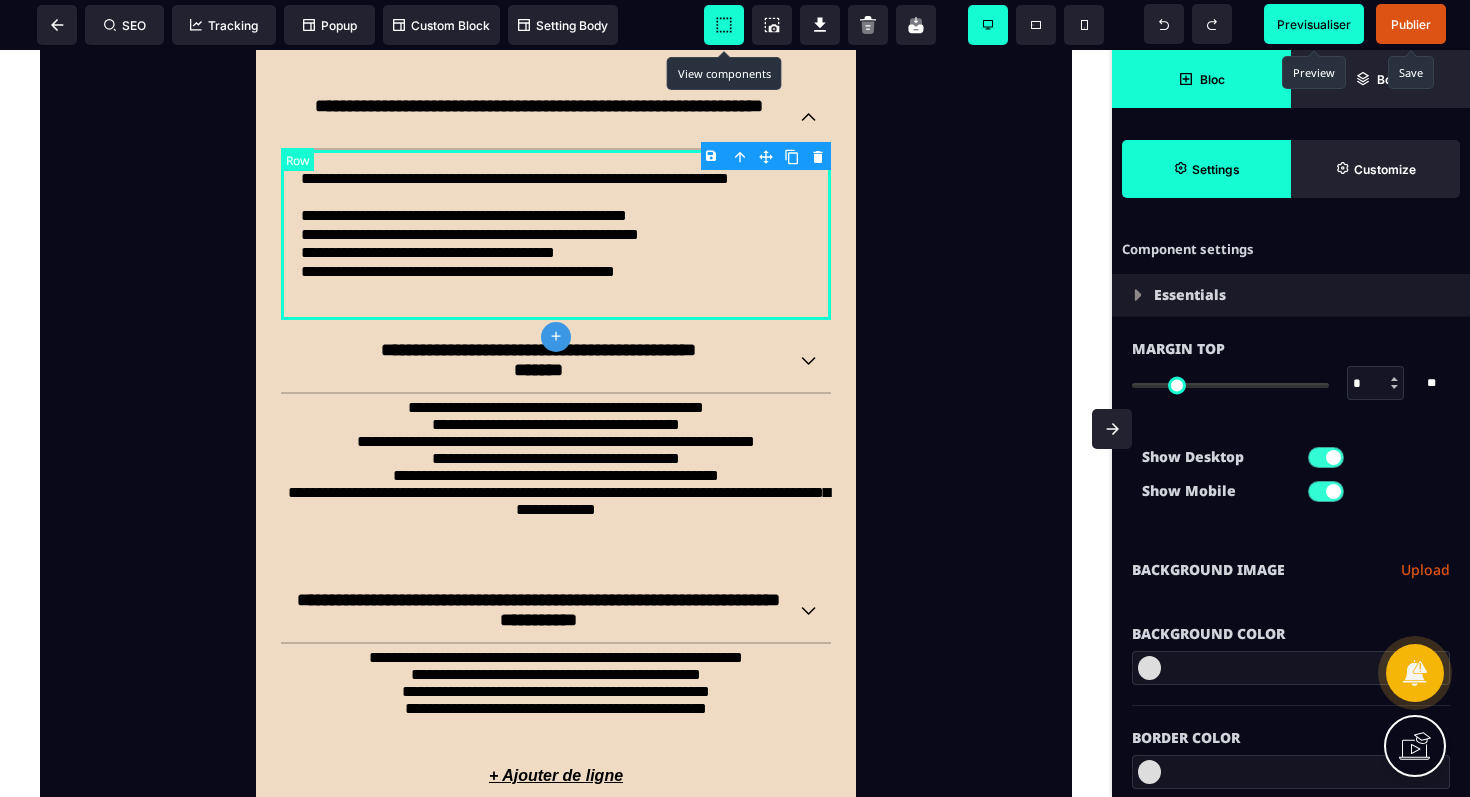 click on "**********" at bounding box center (556, 235) 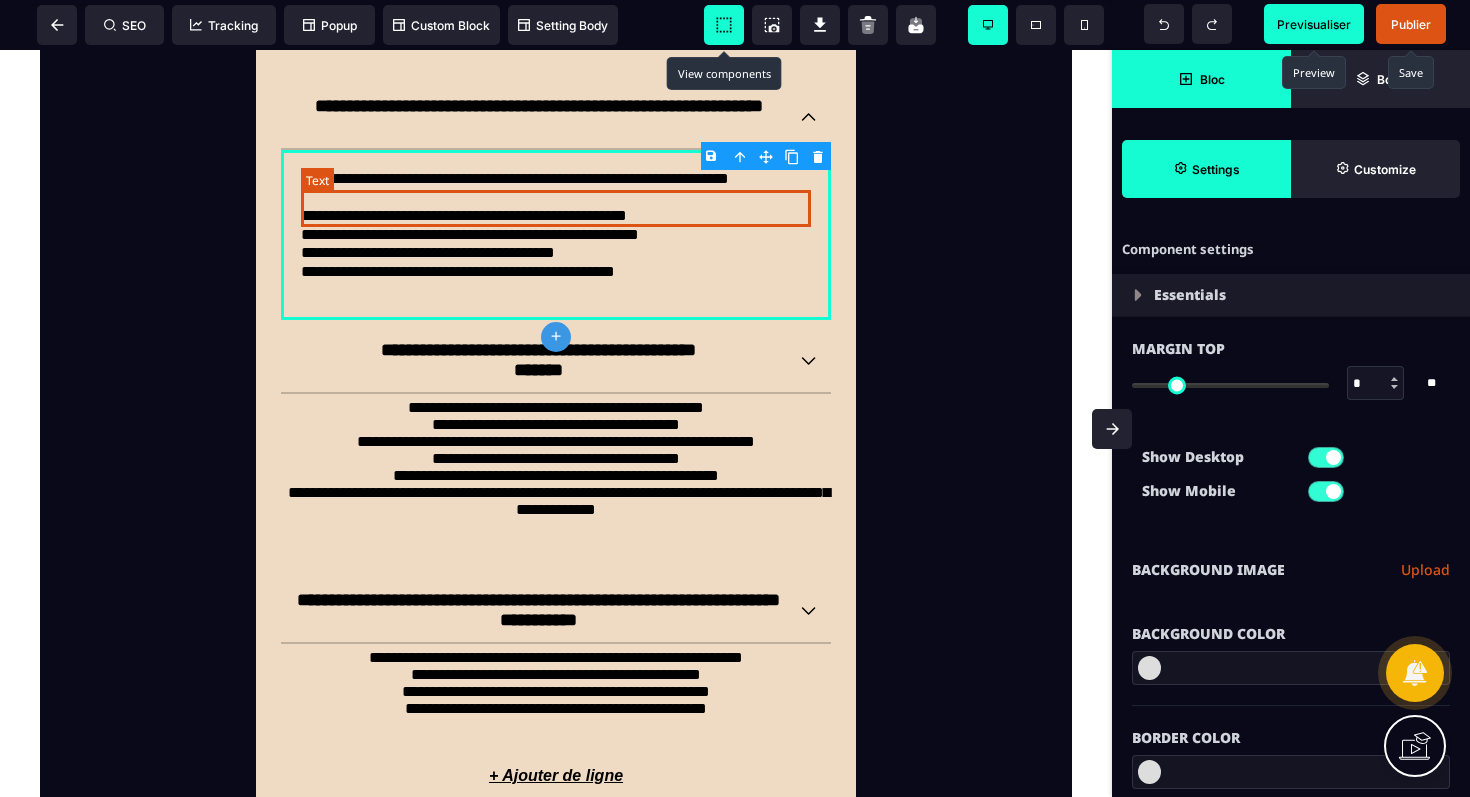 click on "**********" at bounding box center [556, 188] 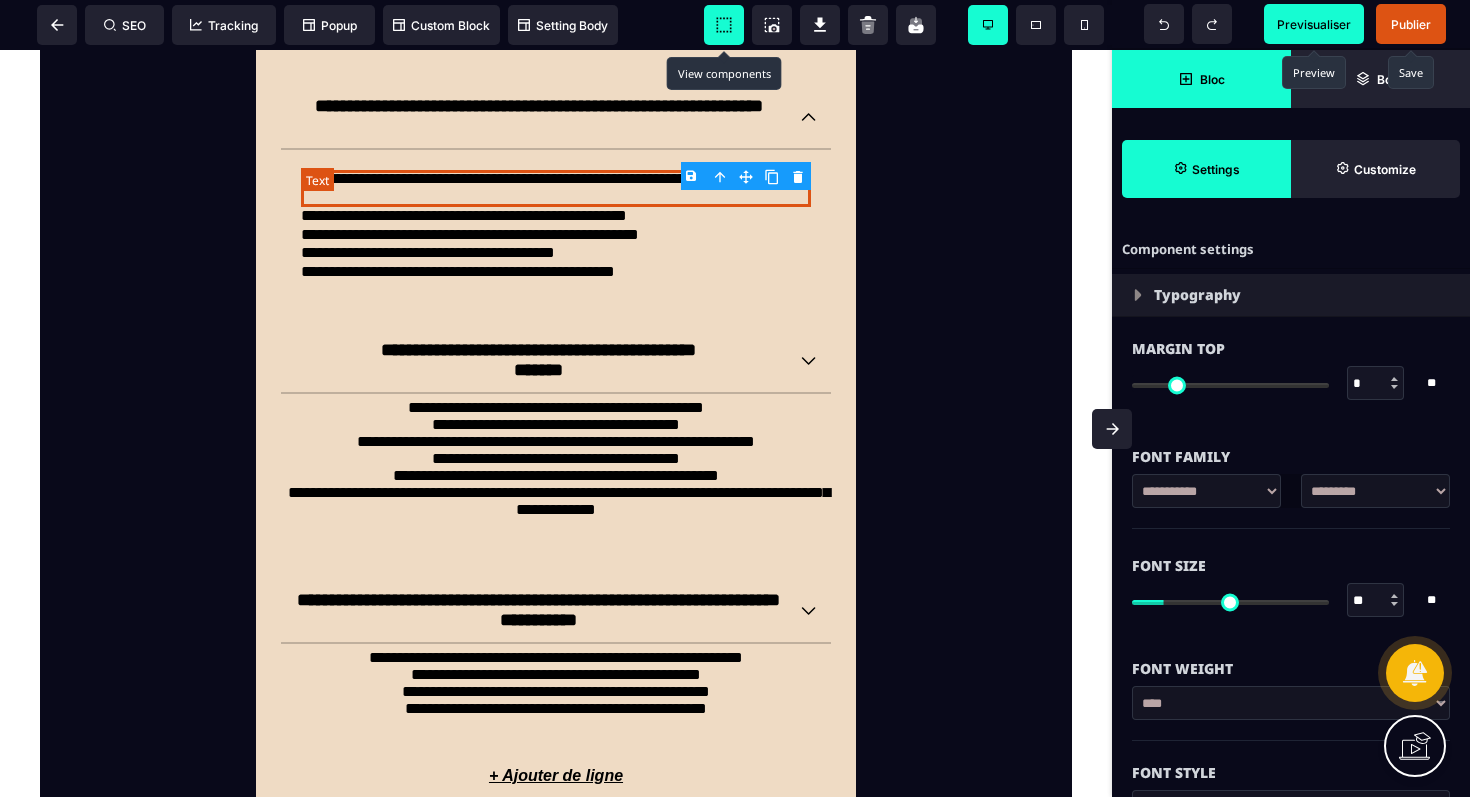 click on "**********" at bounding box center [556, 188] 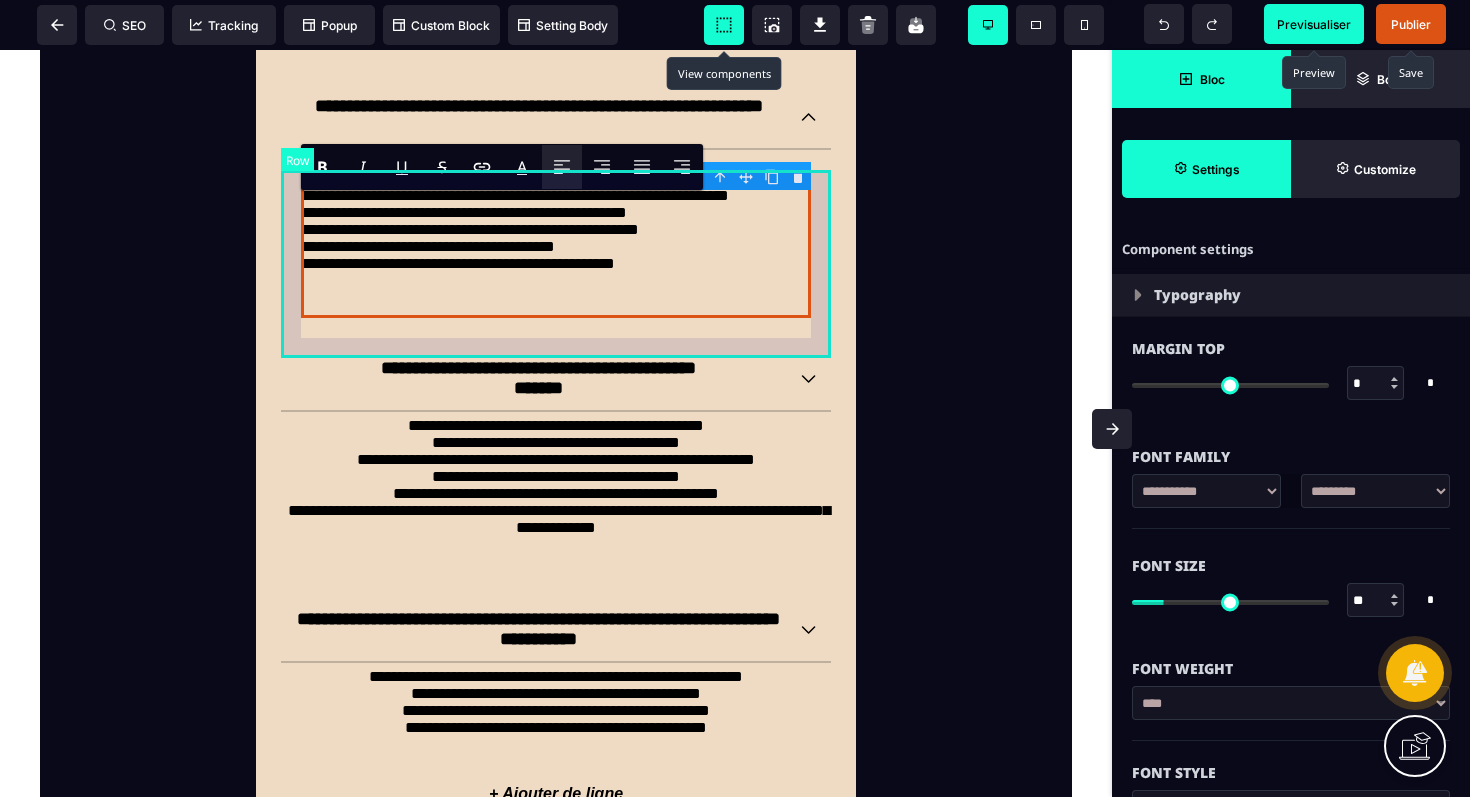 click on "**********" at bounding box center [556, 244] 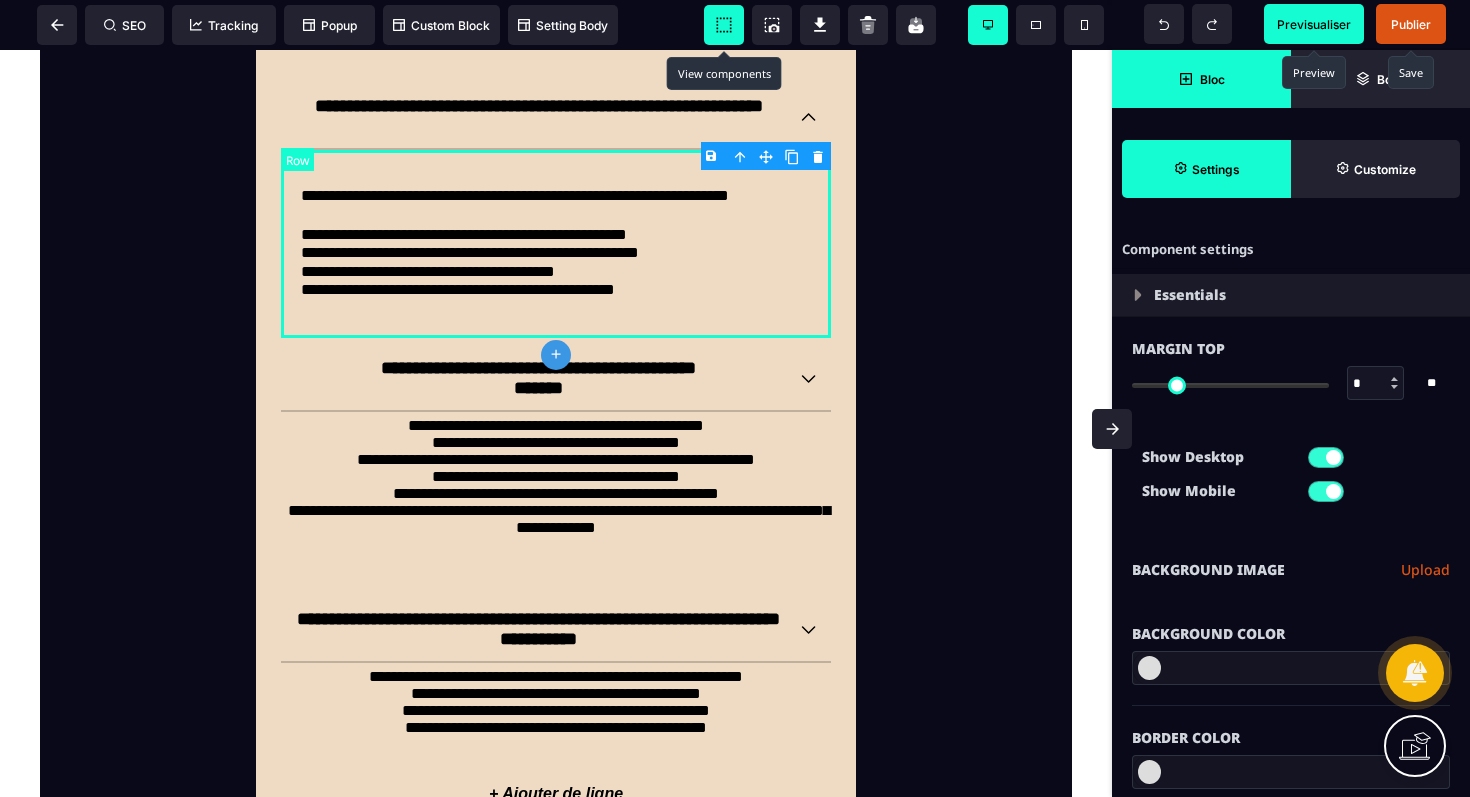 click on "**********" at bounding box center (556, 244) 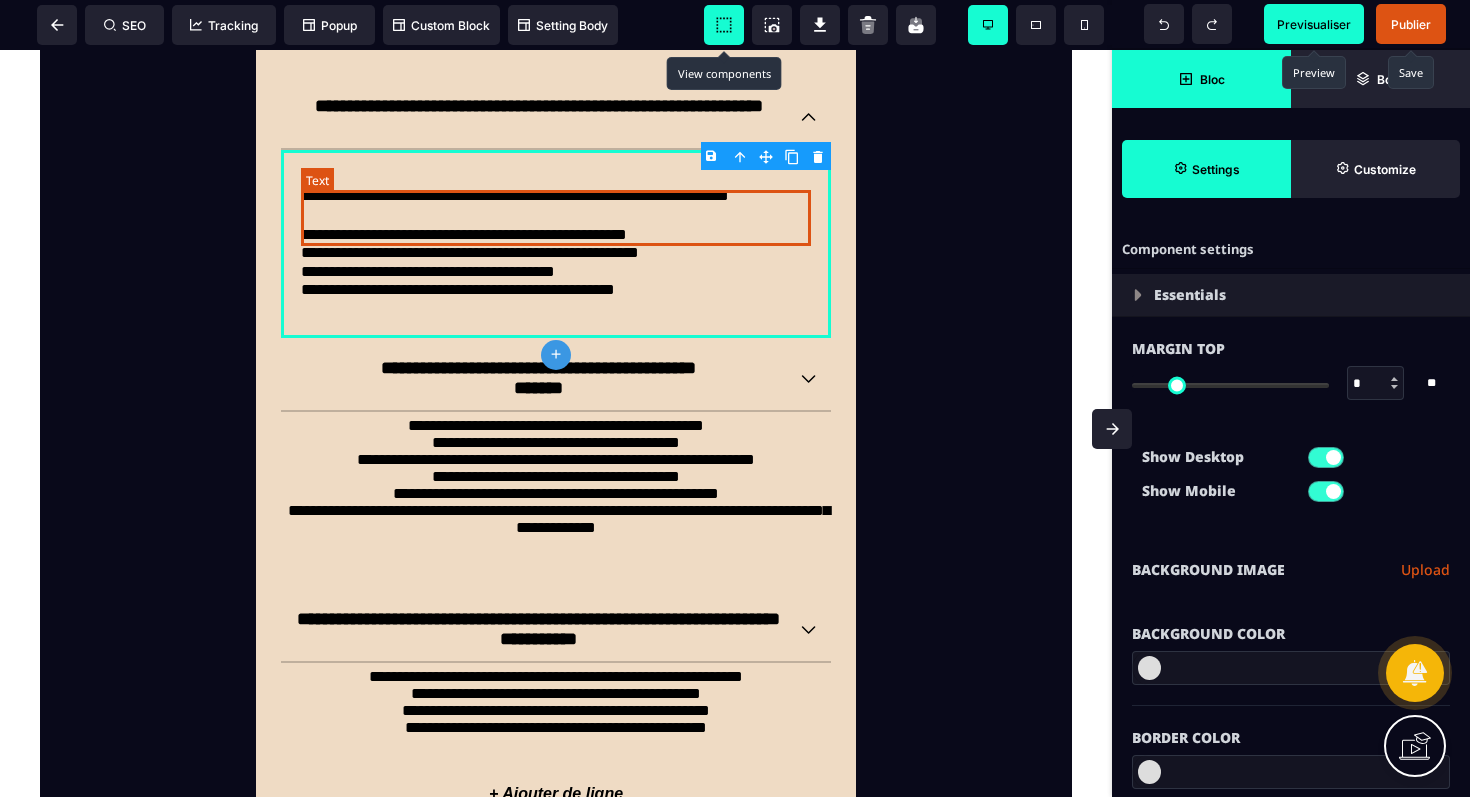 click on "**********" at bounding box center [556, 198] 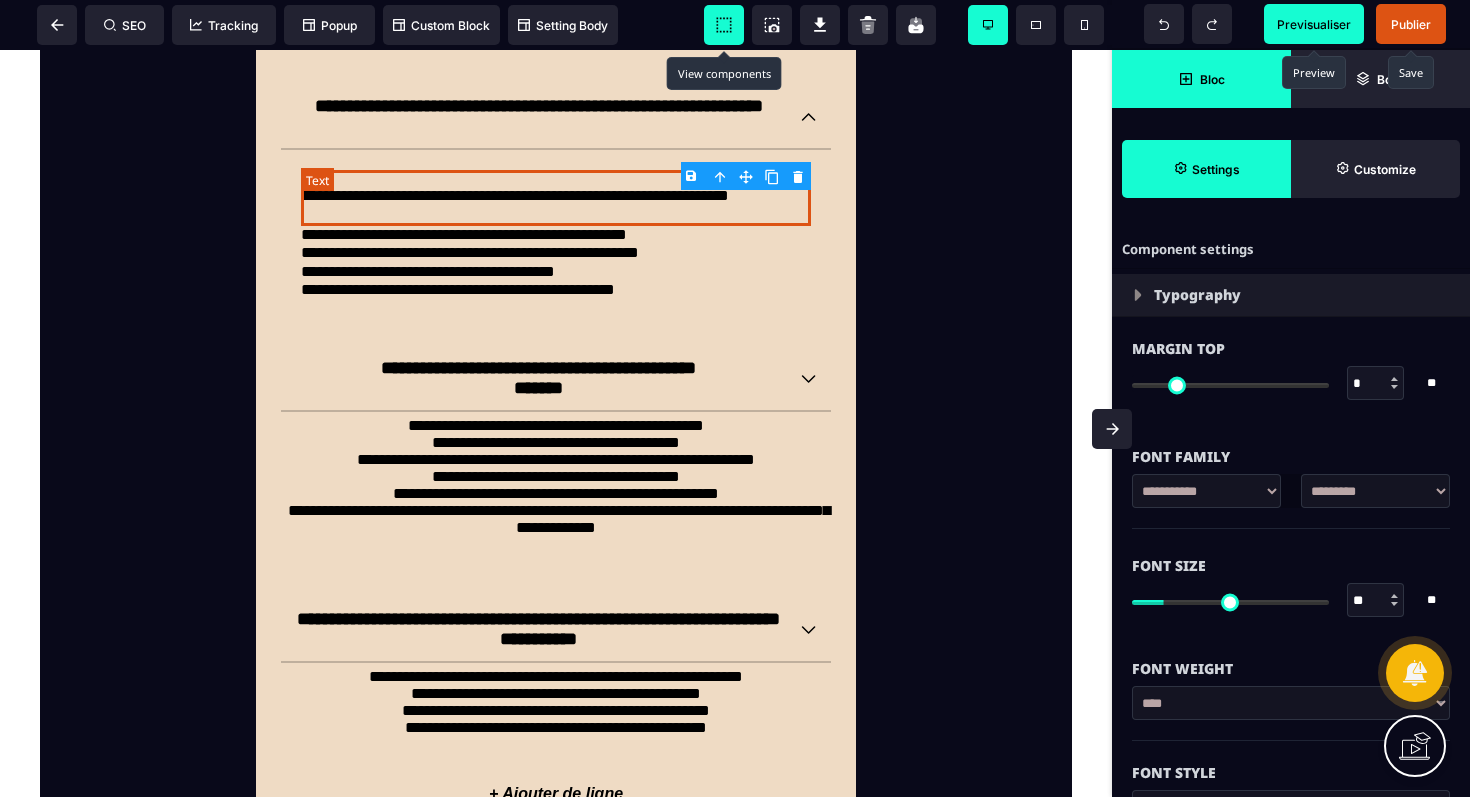 click on "**********" at bounding box center (556, 198) 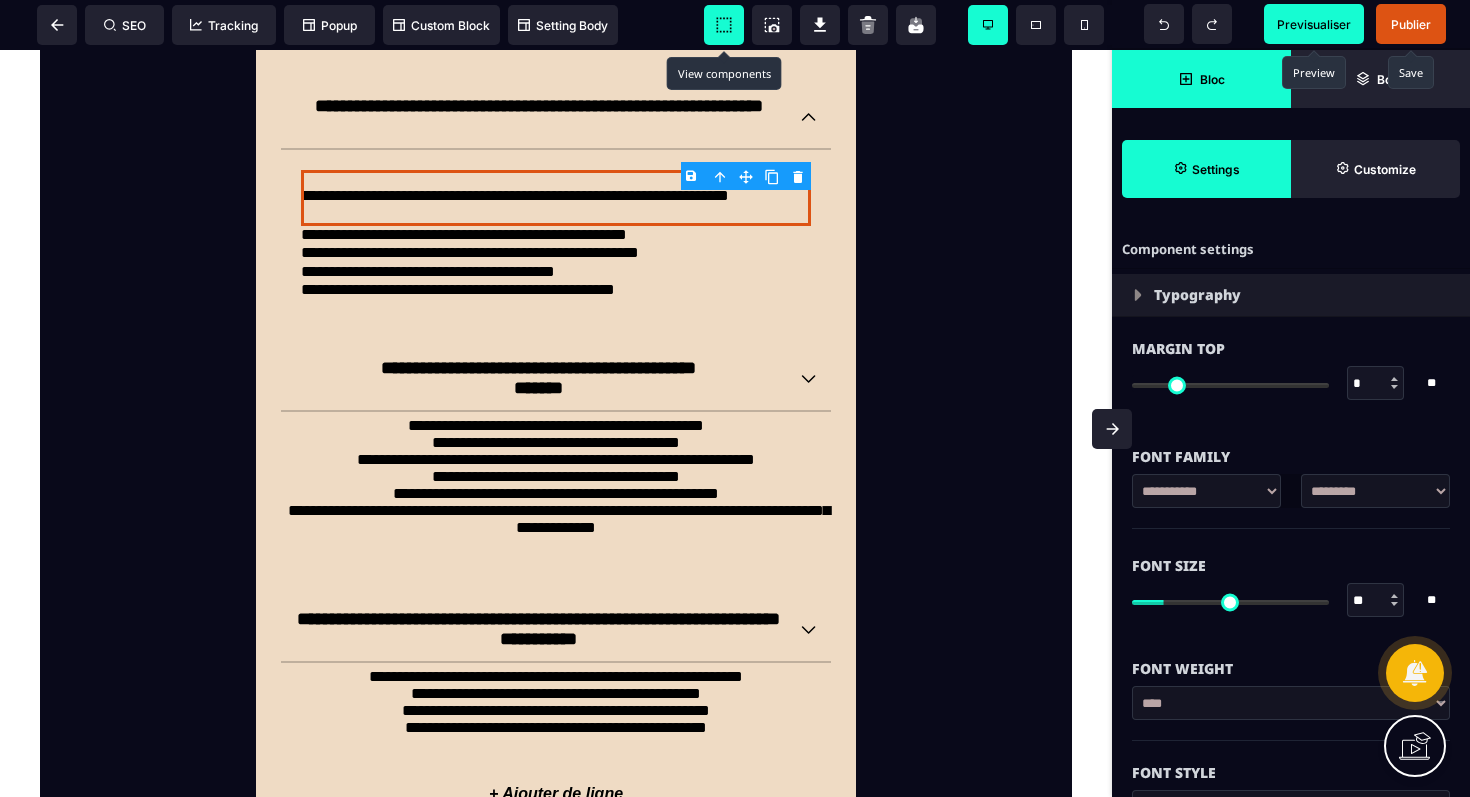 click on "Previsualiser" at bounding box center [1314, 24] 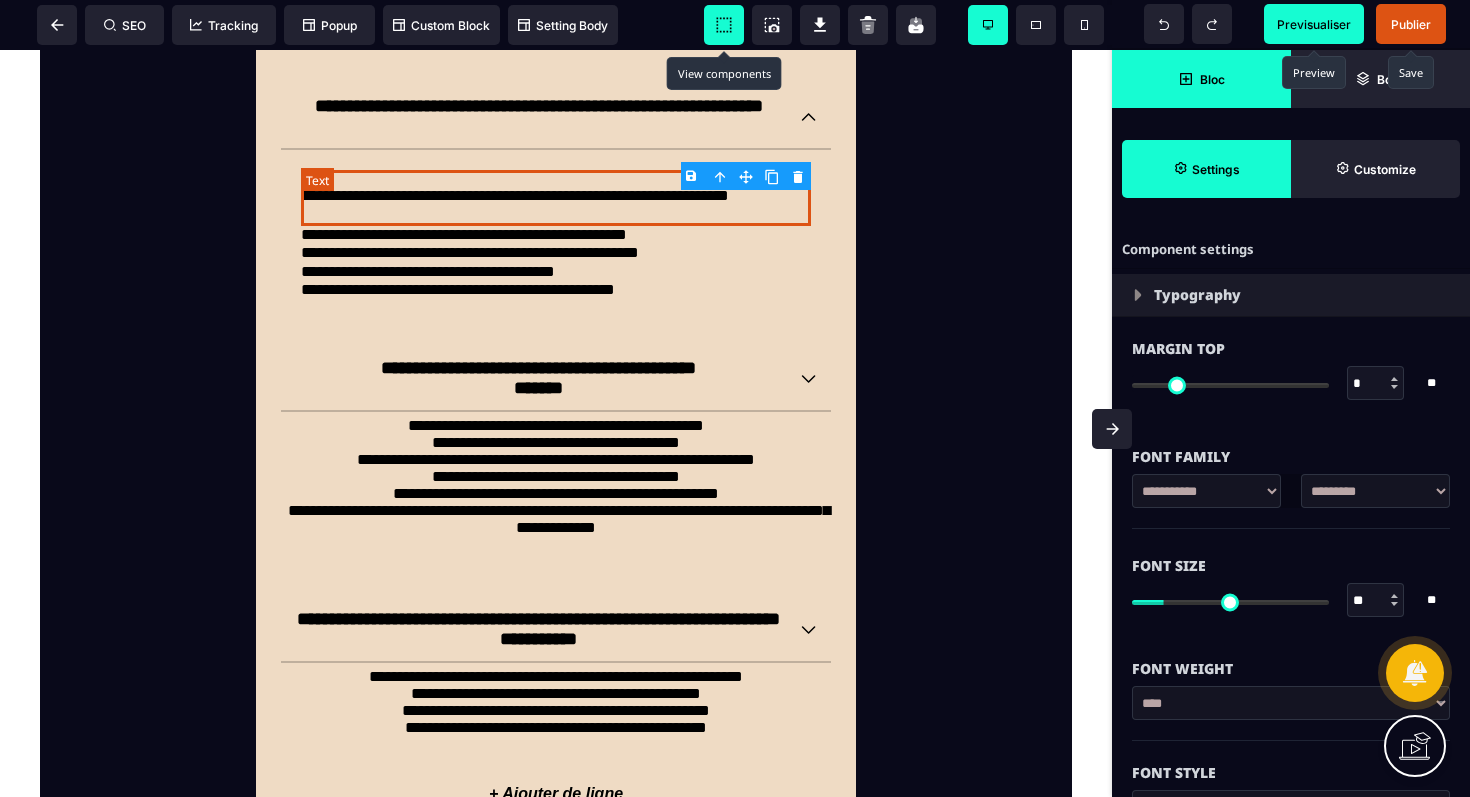 click on "**********" at bounding box center (556, 198) 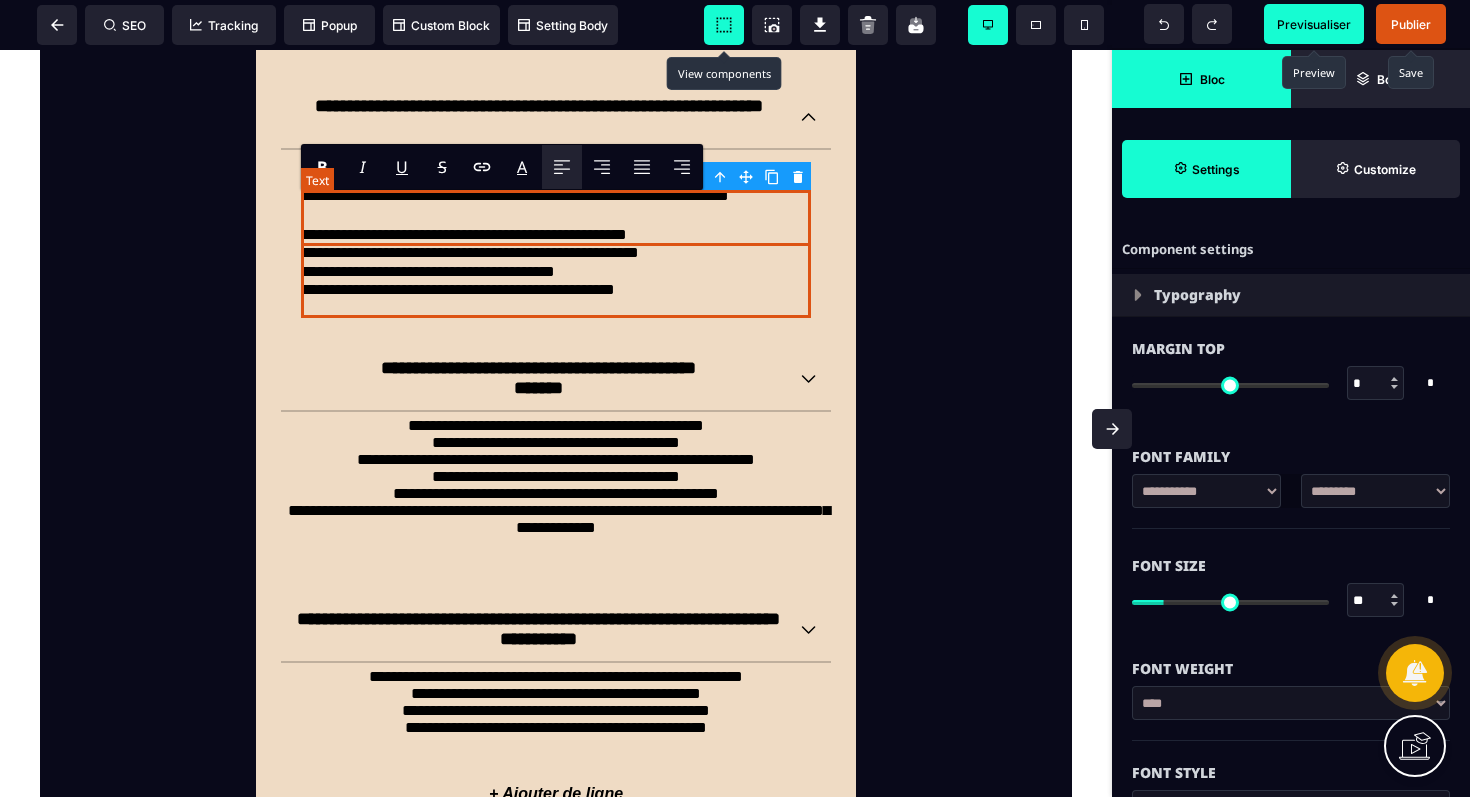 click on "**********" at bounding box center (556, 198) 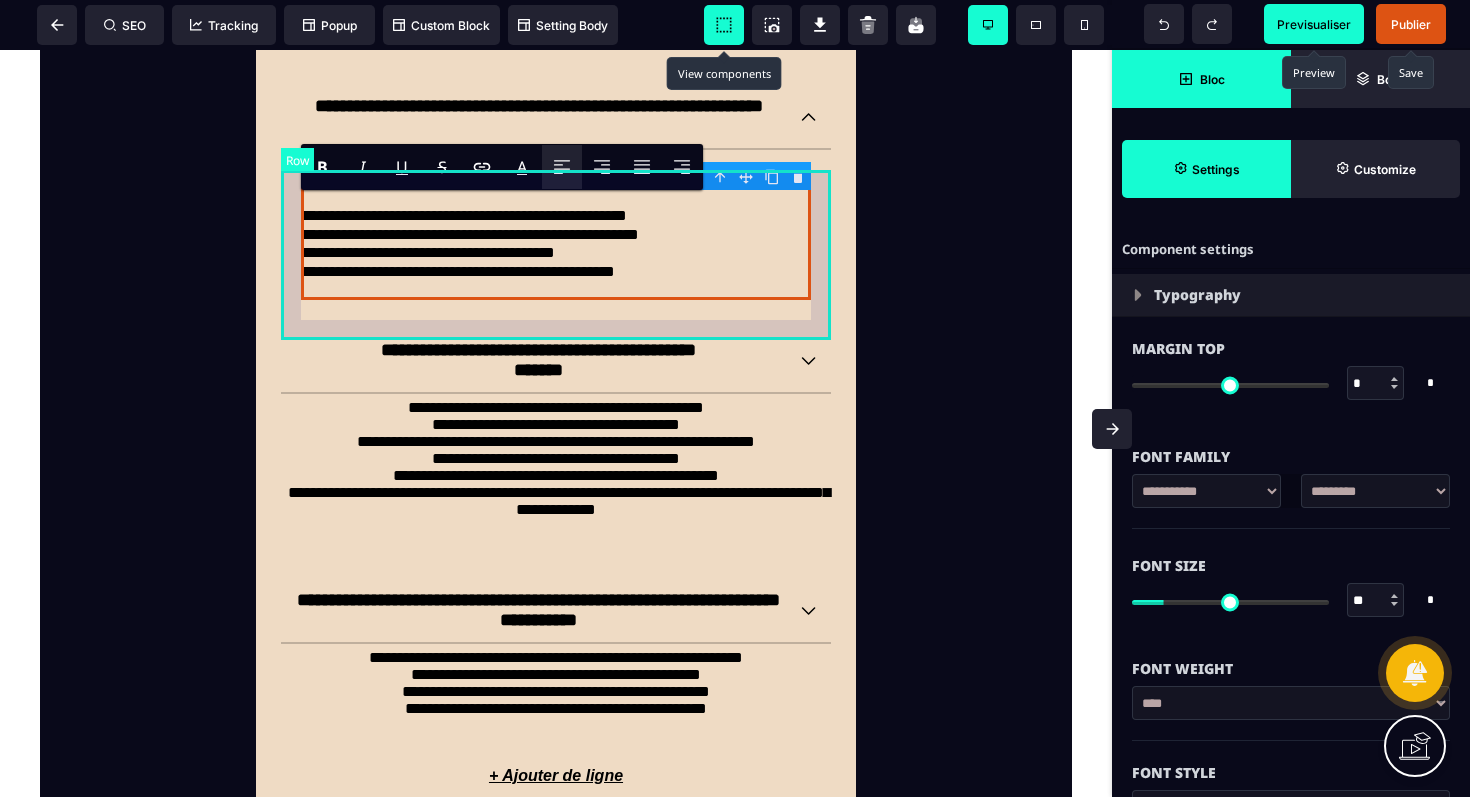click on "**********" at bounding box center [556, 235] 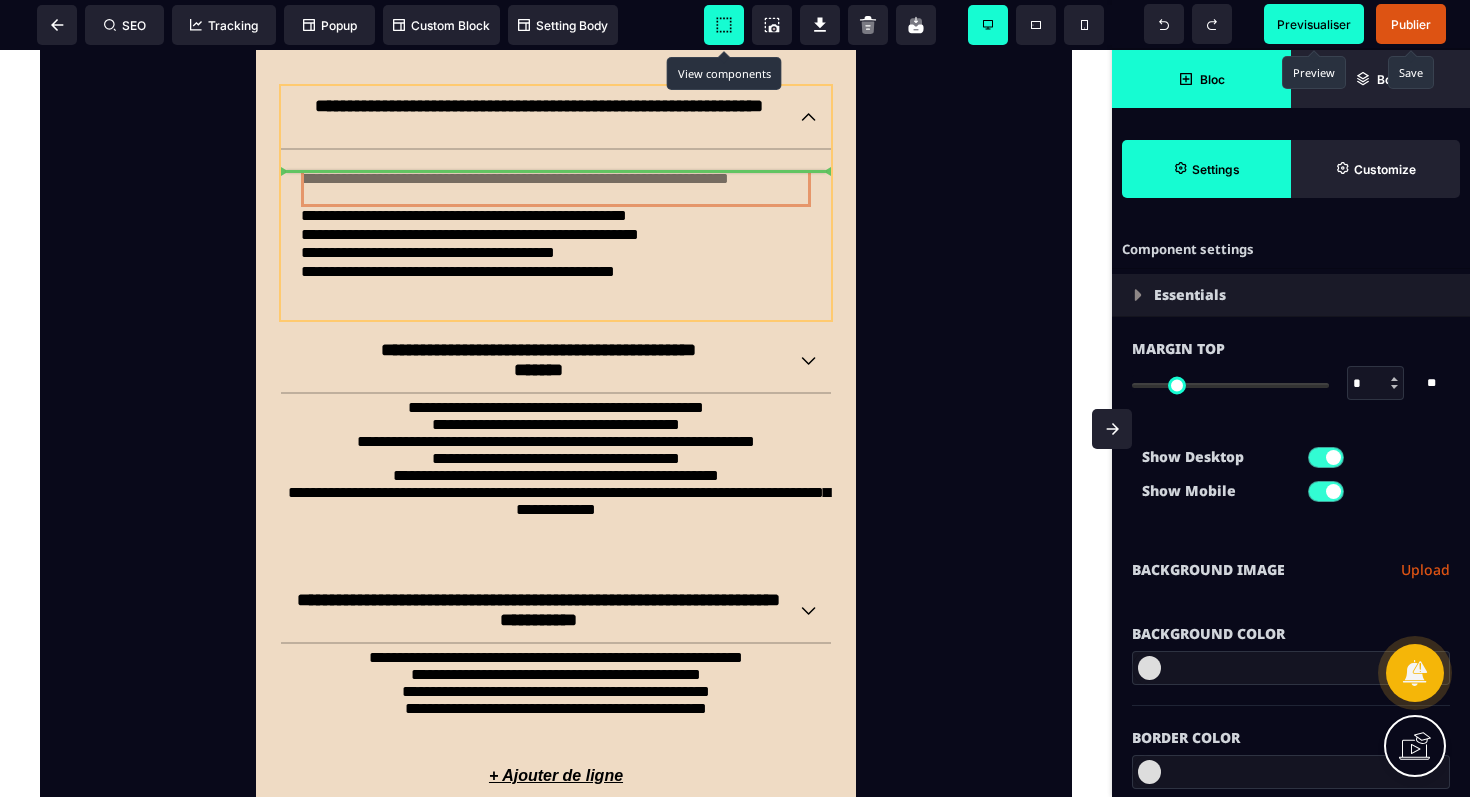 drag, startPoint x: 567, startPoint y: 215, endPoint x: 573, endPoint y: 172, distance: 43.416588 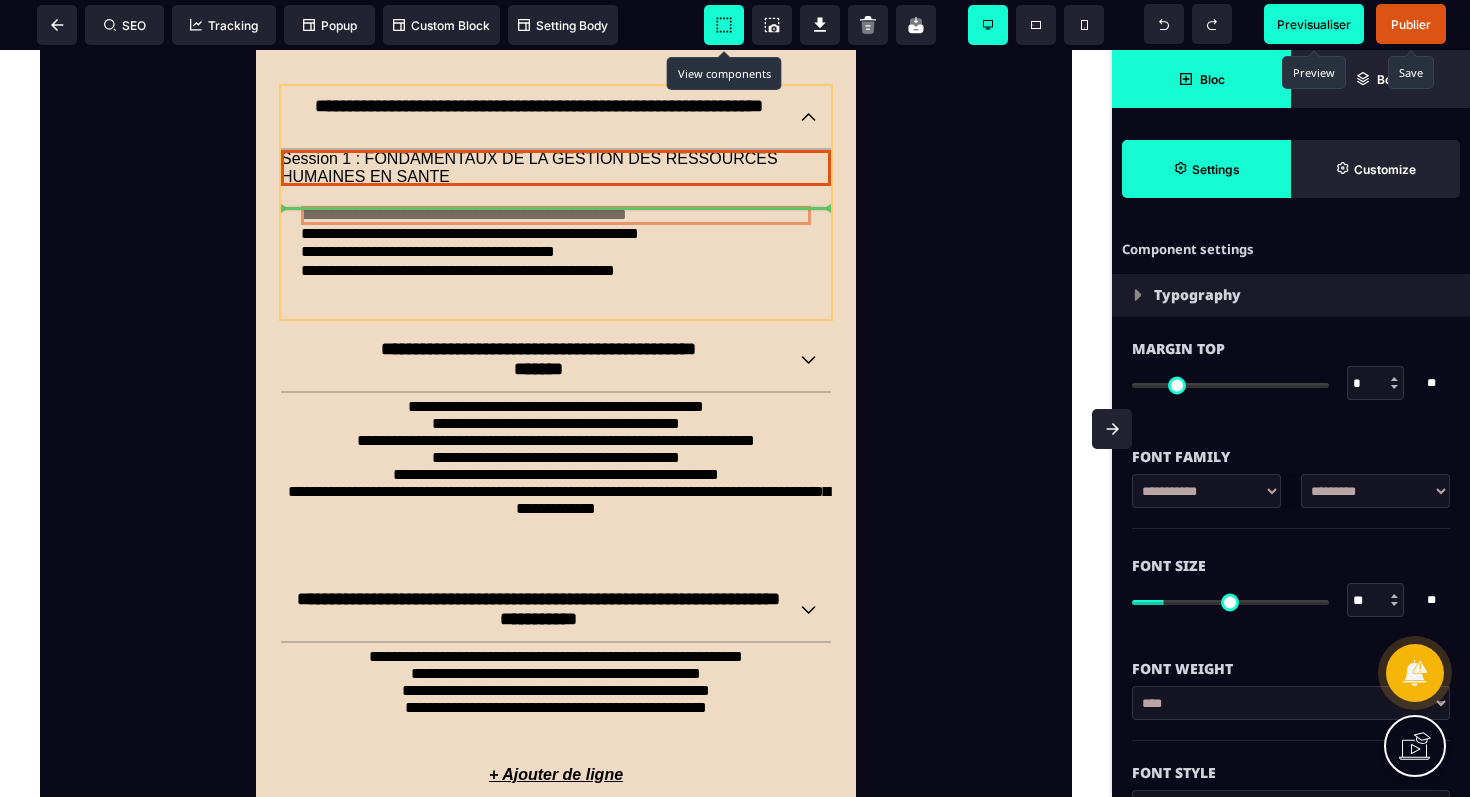 drag, startPoint x: 531, startPoint y: 233, endPoint x: 530, endPoint y: 214, distance: 19.026299 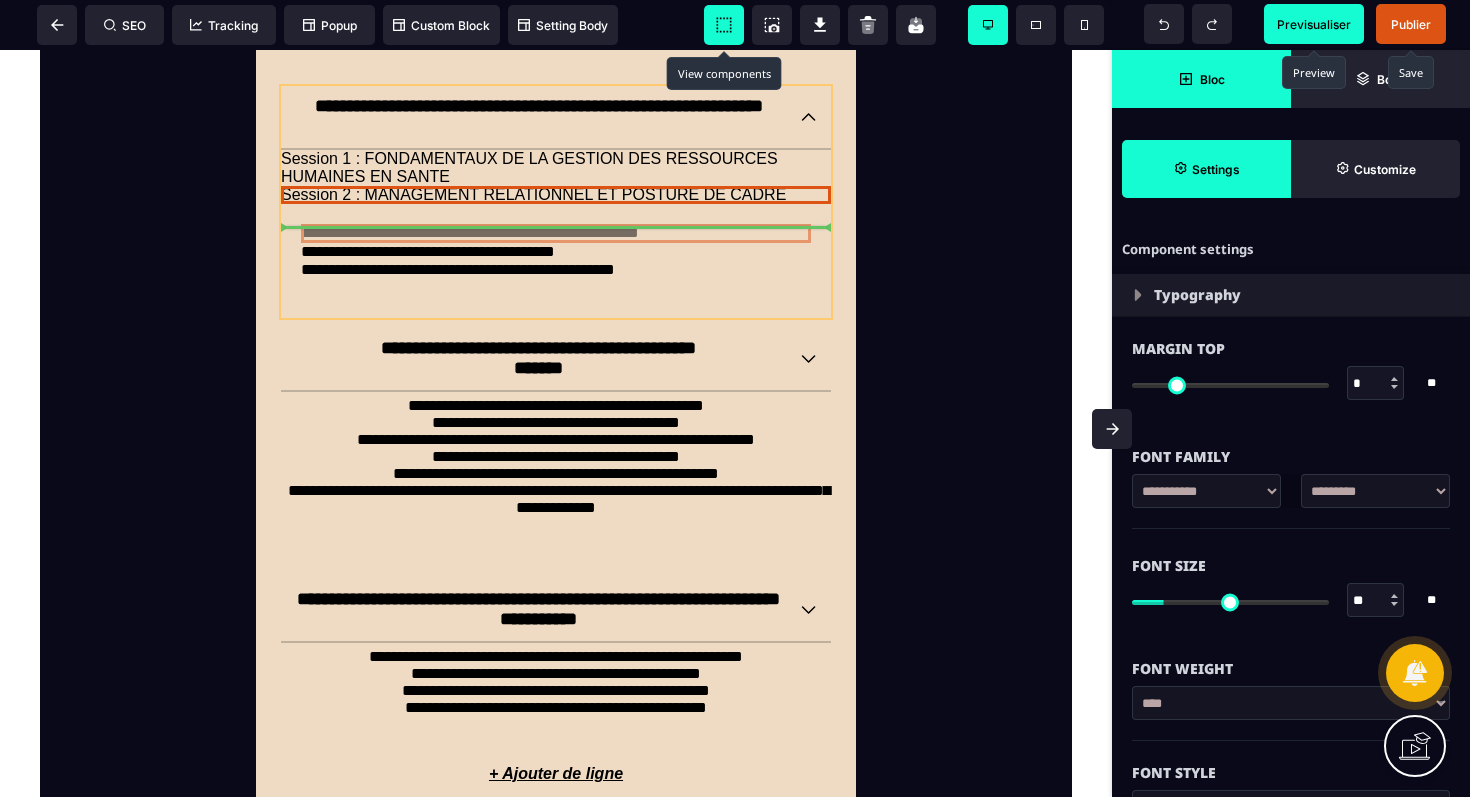 drag, startPoint x: 514, startPoint y: 254, endPoint x: 514, endPoint y: 230, distance: 24 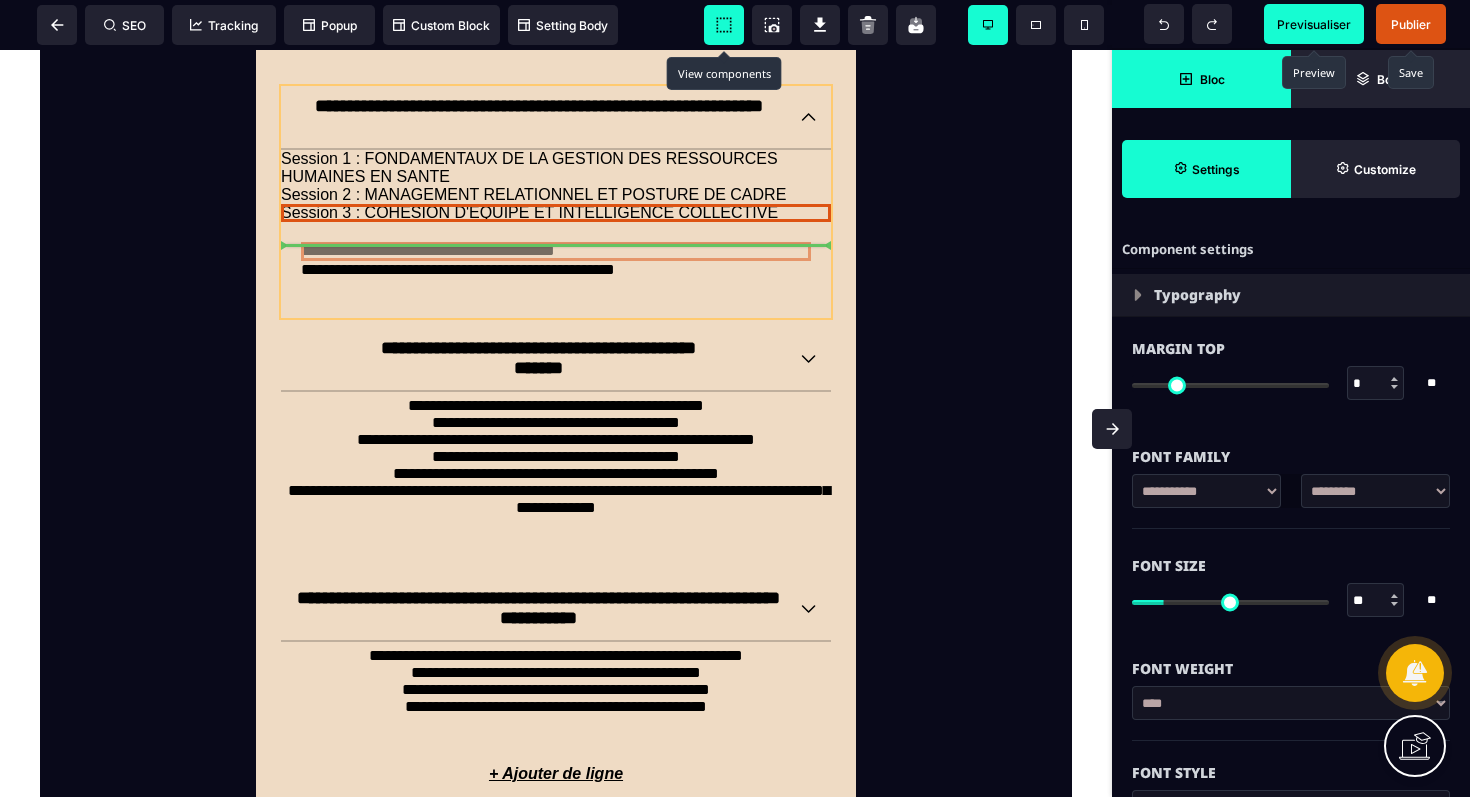 drag, startPoint x: 505, startPoint y: 269, endPoint x: 505, endPoint y: 244, distance: 25 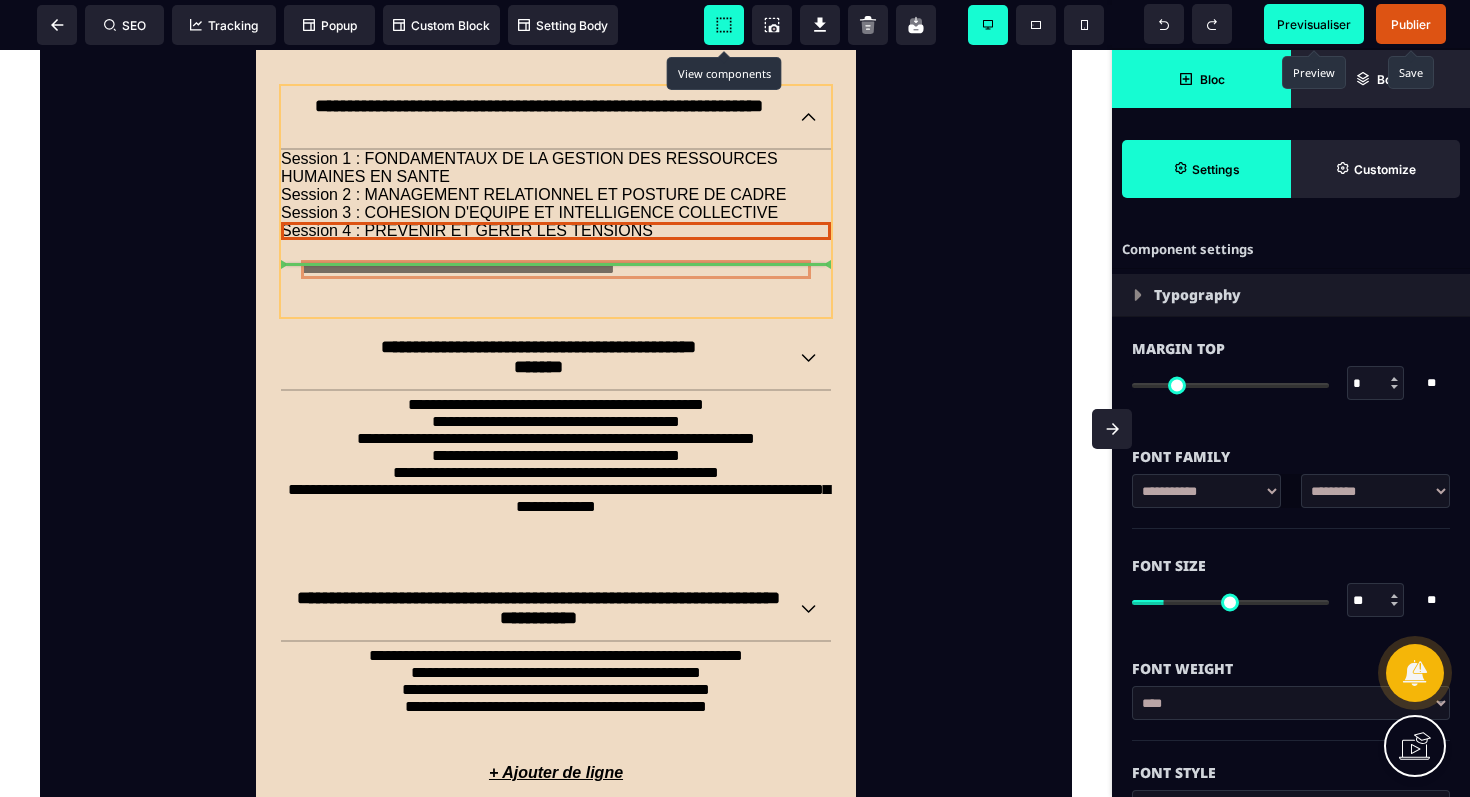 drag, startPoint x: 500, startPoint y: 283, endPoint x: 500, endPoint y: 258, distance: 25 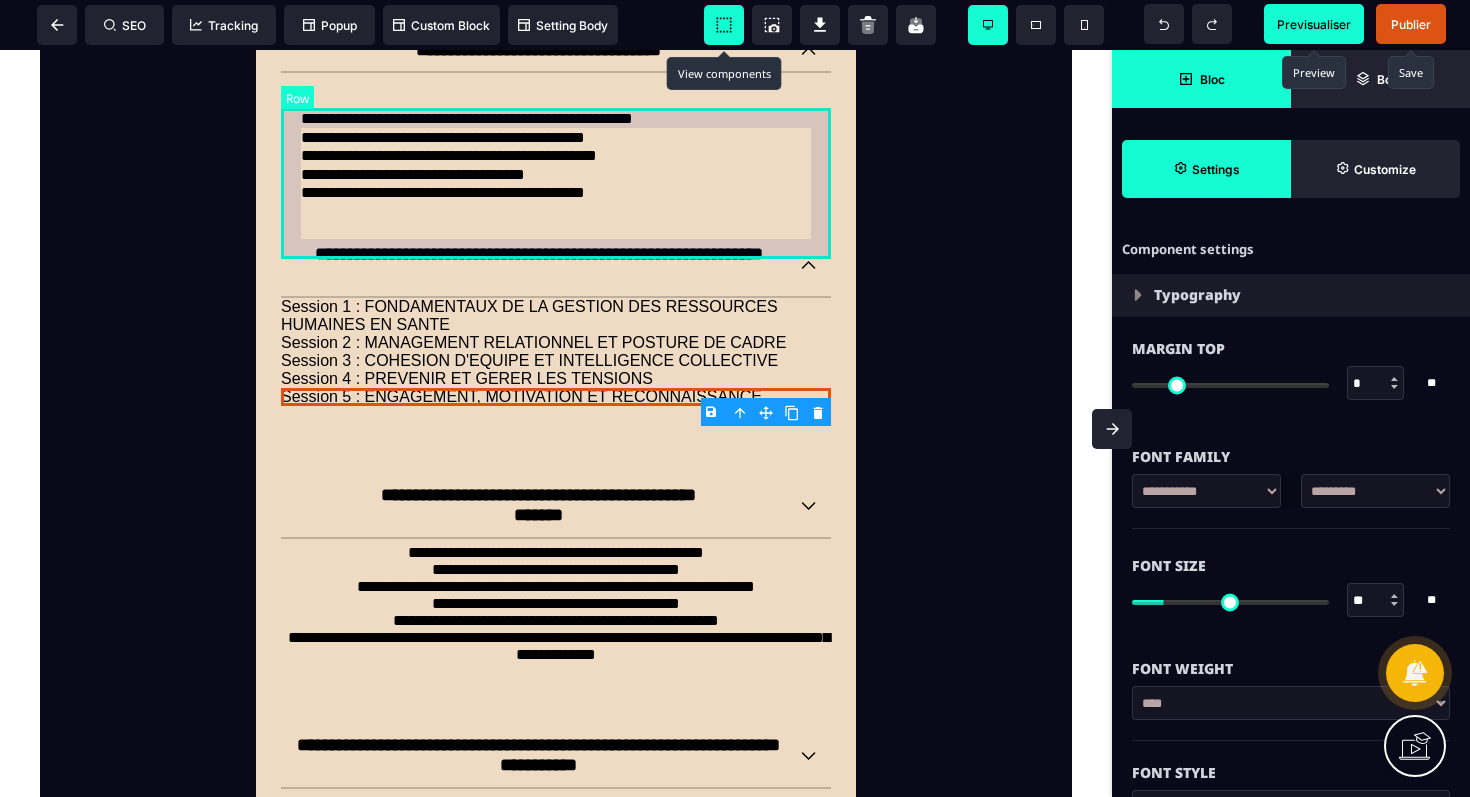 scroll, scrollTop: 2159, scrollLeft: 0, axis: vertical 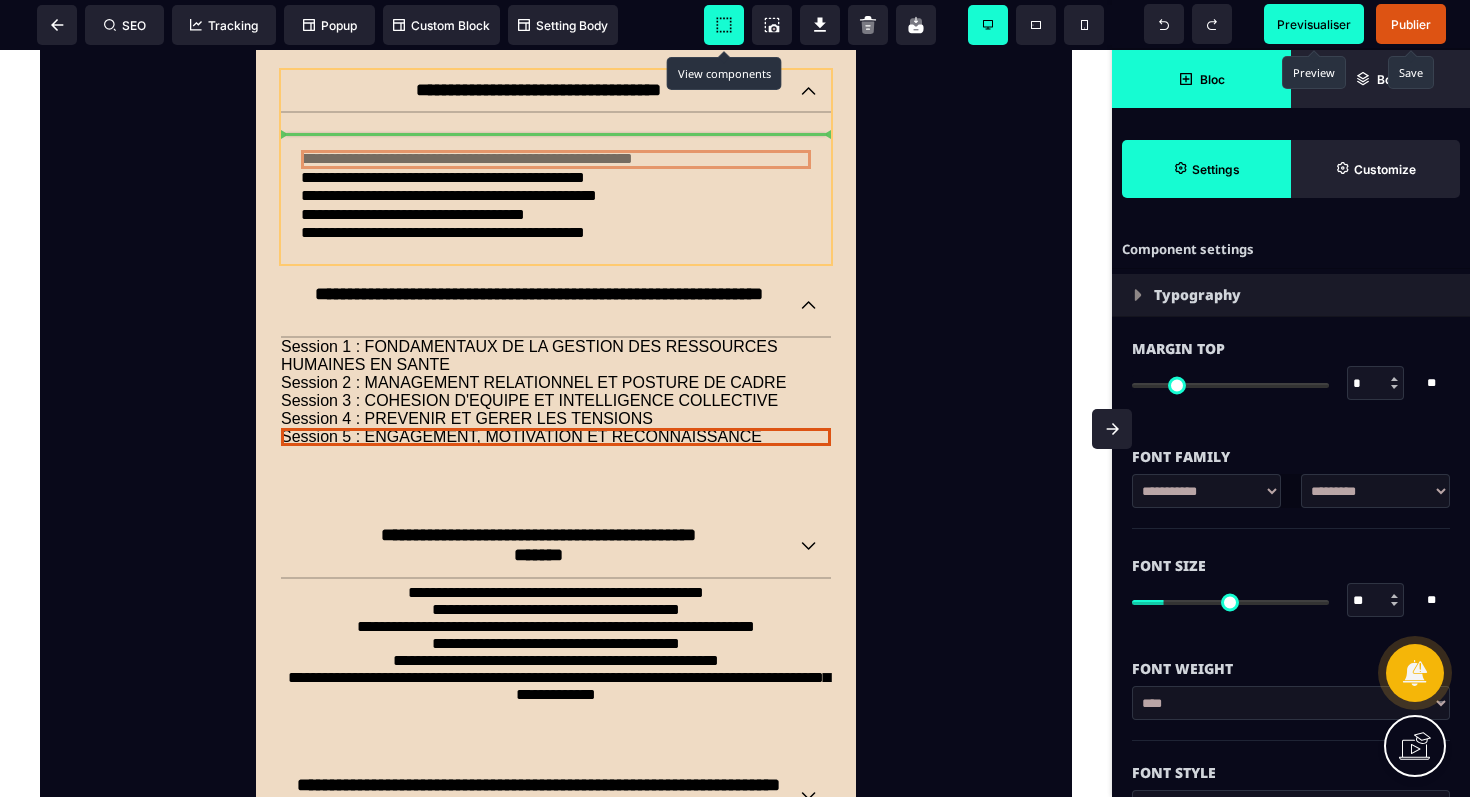 drag, startPoint x: 449, startPoint y: 178, endPoint x: 455, endPoint y: 133, distance: 45.39824 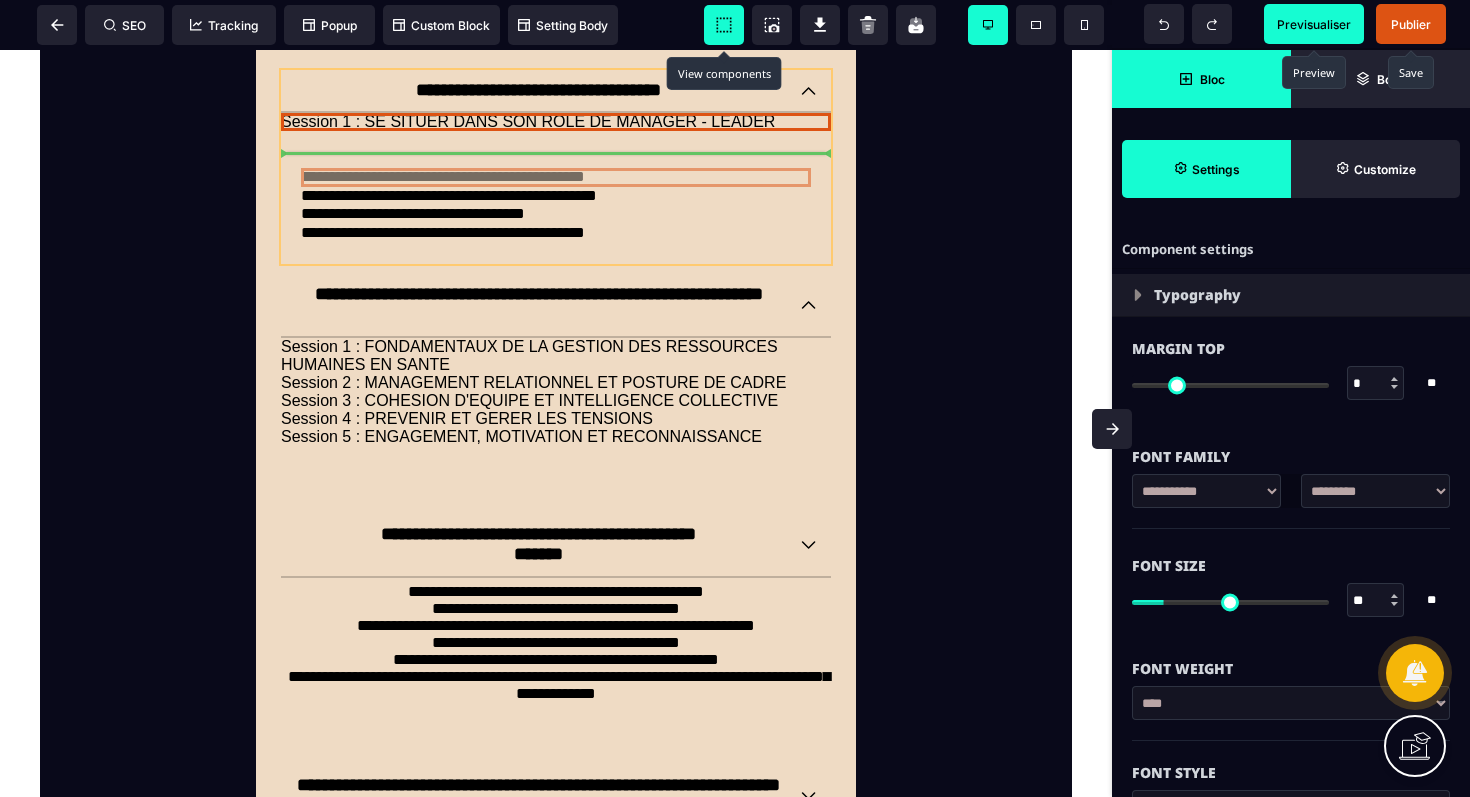 drag, startPoint x: 447, startPoint y: 197, endPoint x: 447, endPoint y: 150, distance: 47 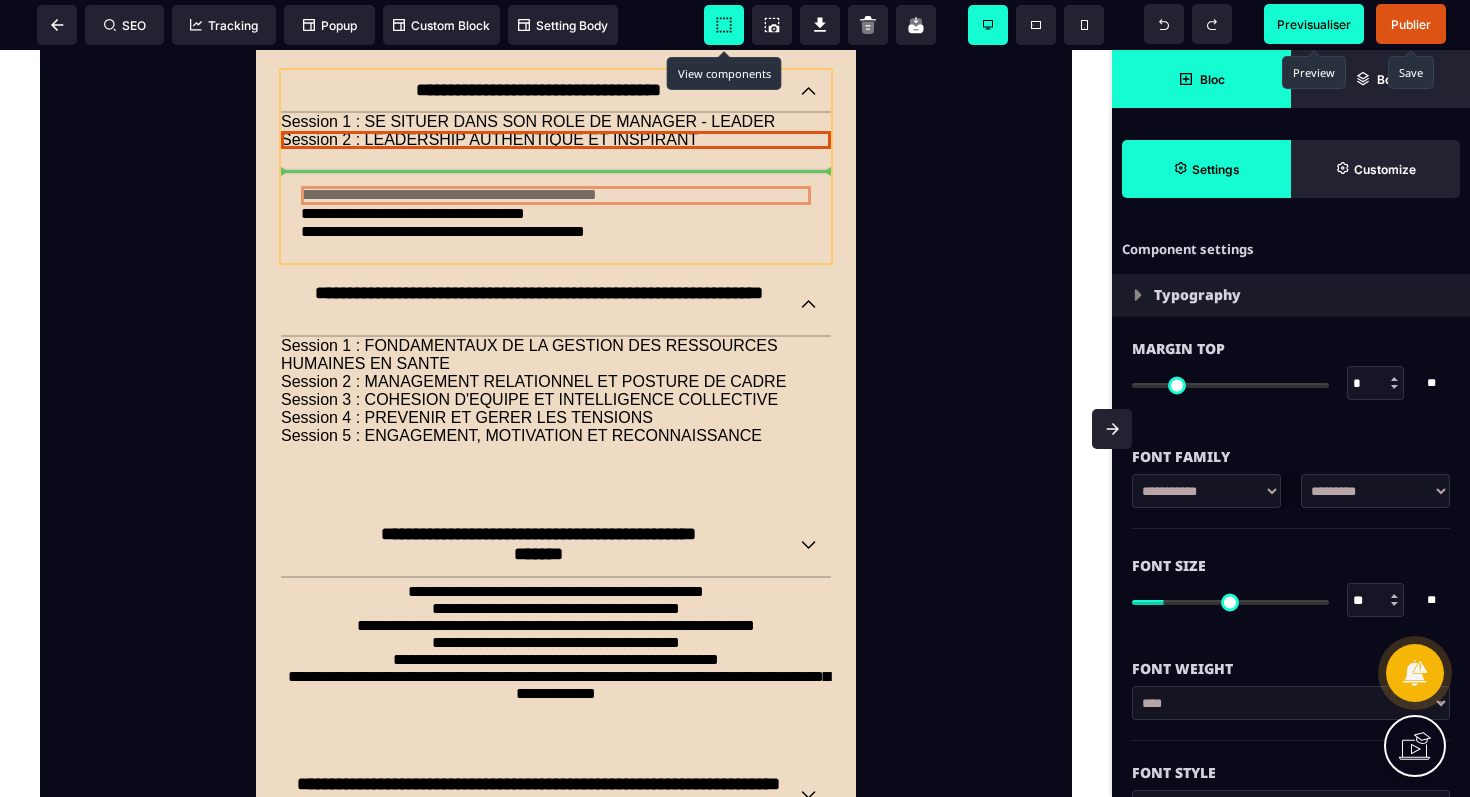 drag, startPoint x: 440, startPoint y: 219, endPoint x: 440, endPoint y: 175, distance: 44 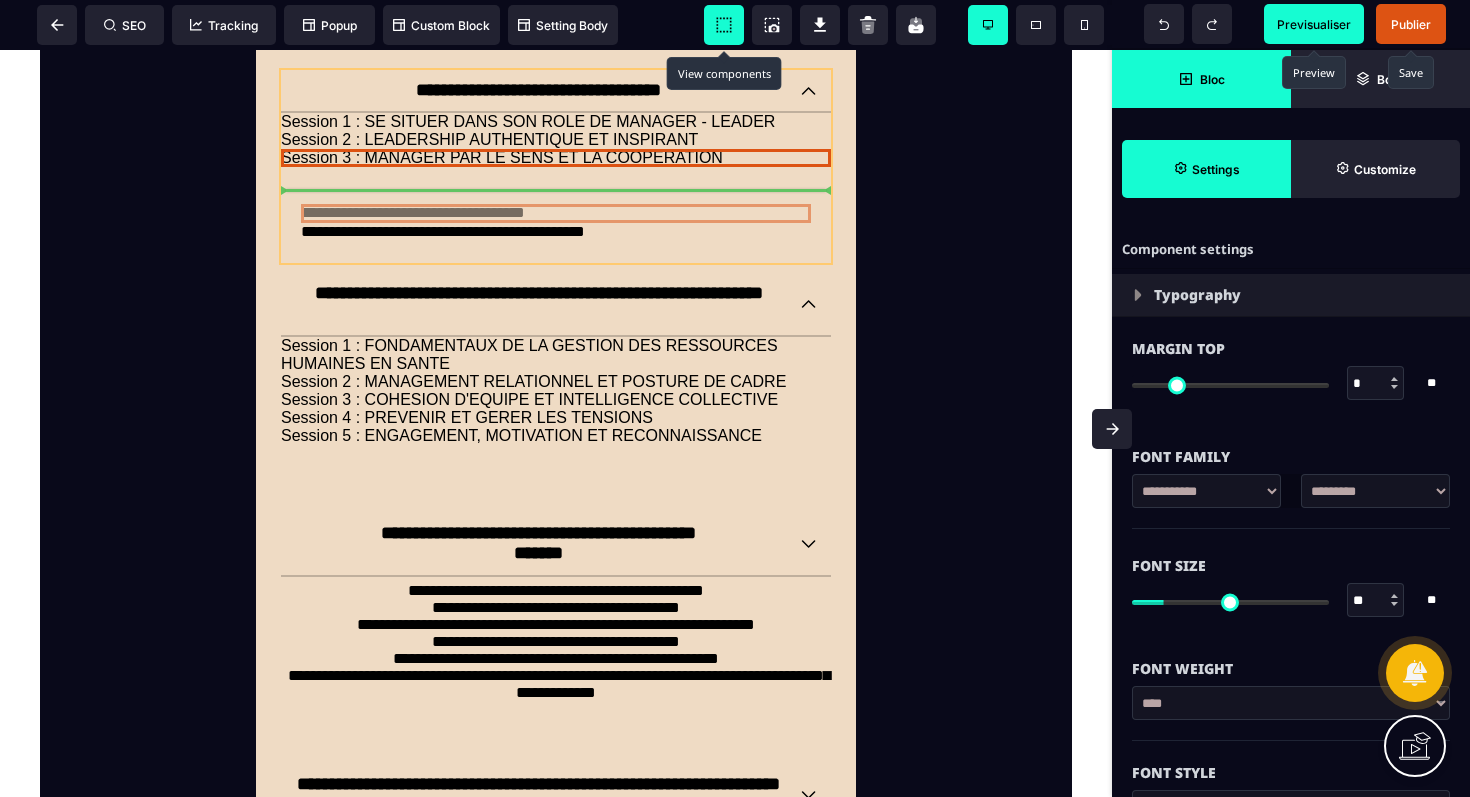 drag, startPoint x: 435, startPoint y: 233, endPoint x: 433, endPoint y: 192, distance: 41.04875 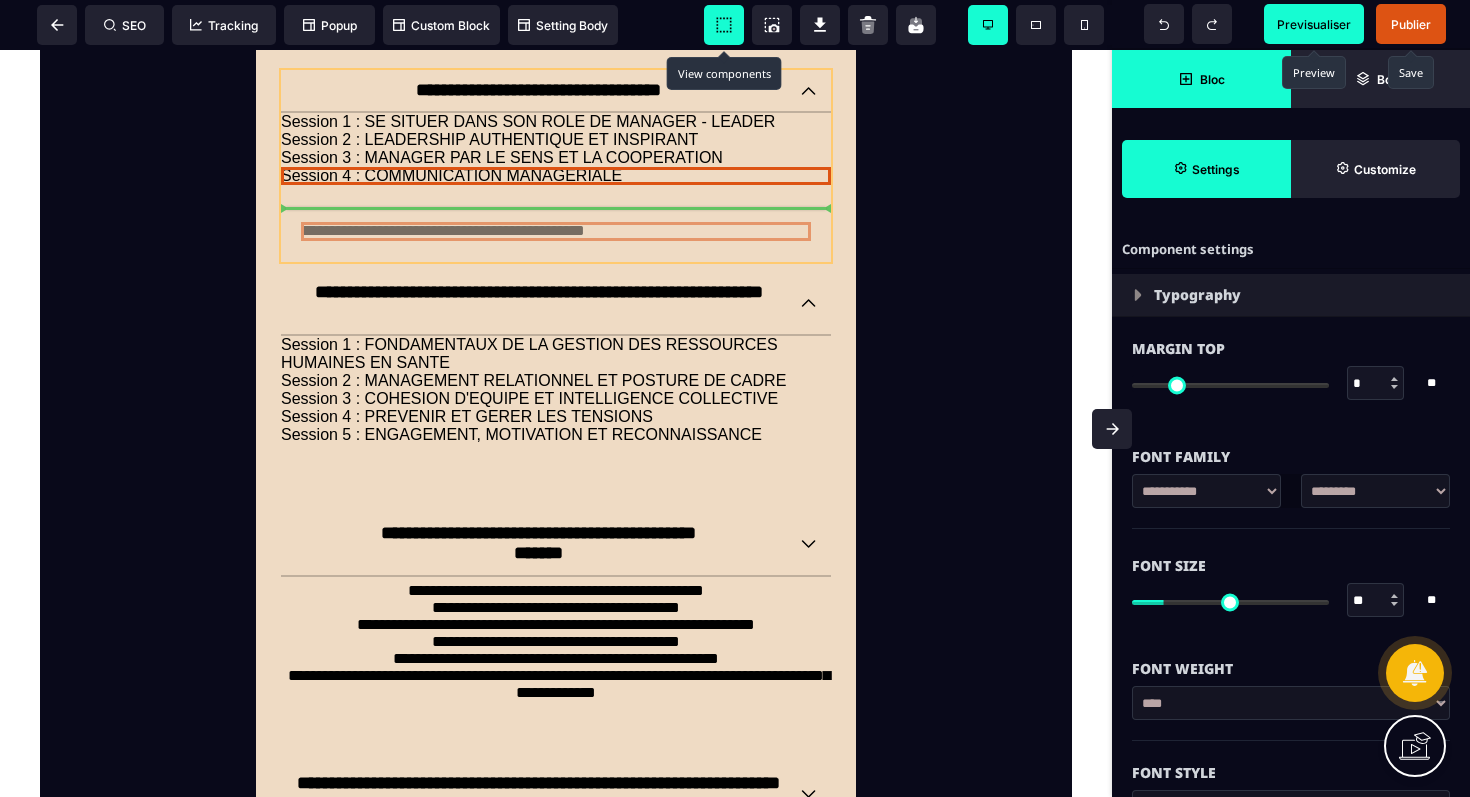 drag, startPoint x: 426, startPoint y: 248, endPoint x: 403, endPoint y: 200, distance: 53.225933 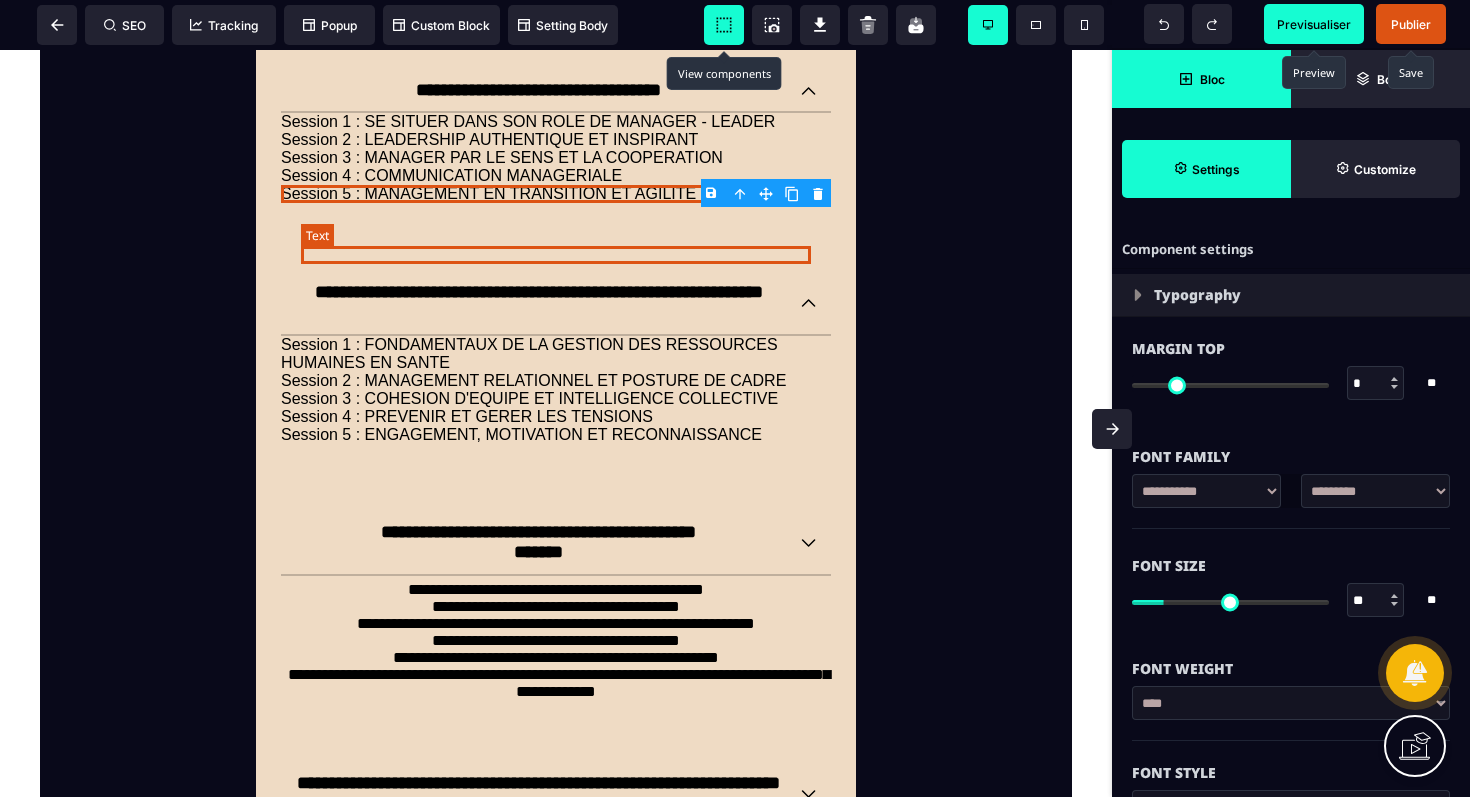 click at bounding box center (556, 232) 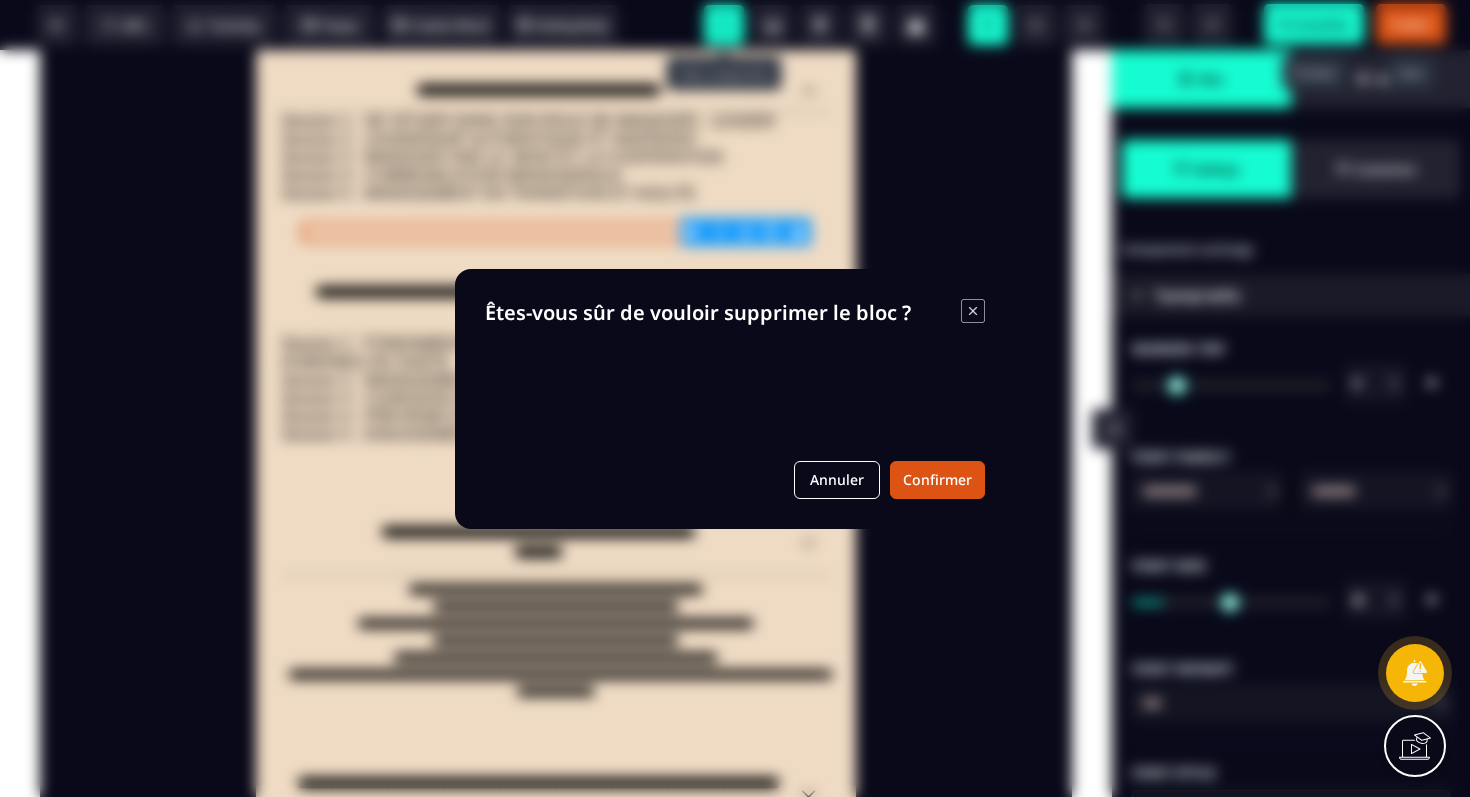 click on "B I U S
A *******
Text
SEO
Tracking
Popup" at bounding box center [735, 398] 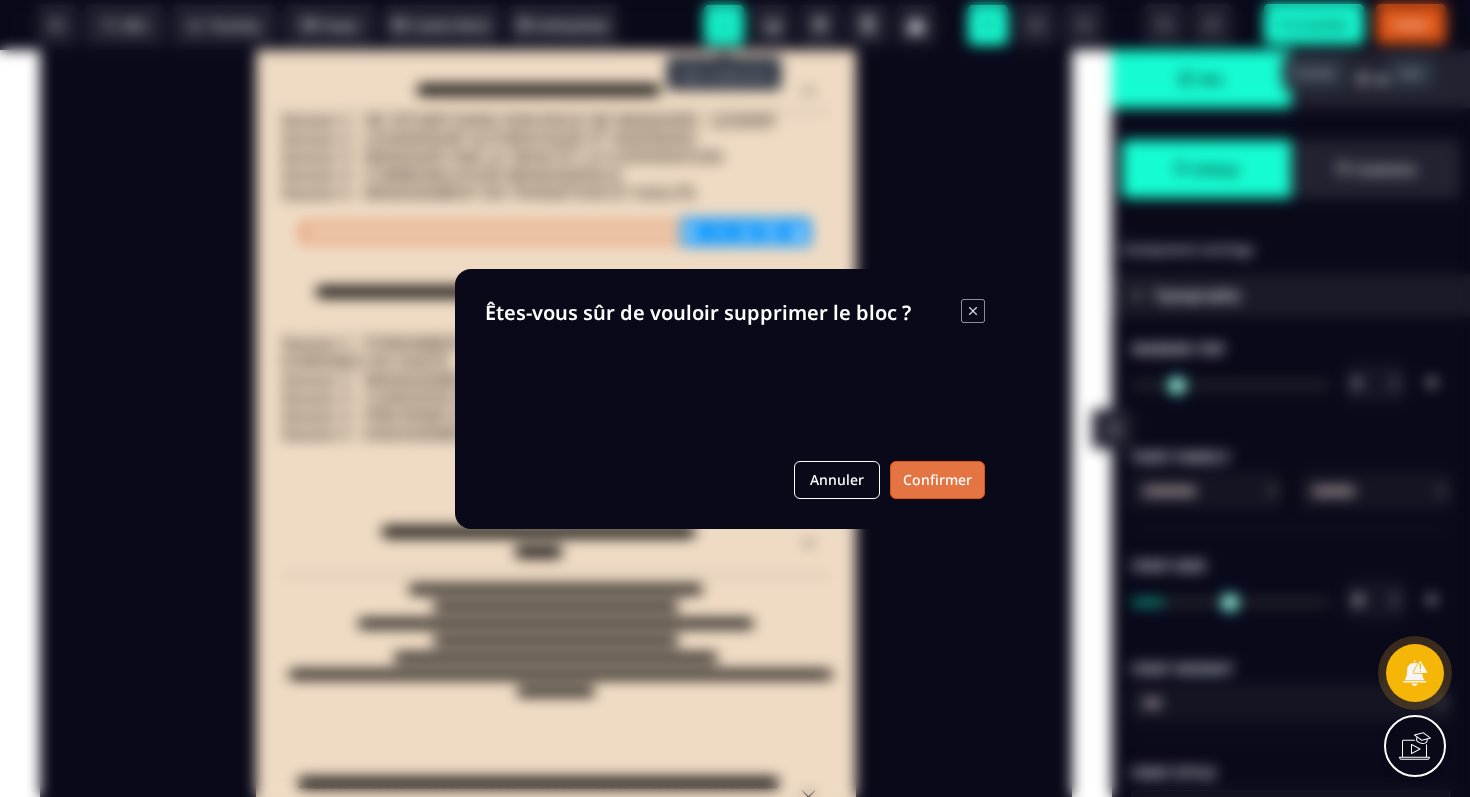 click on "Confirmer" at bounding box center (937, 480) 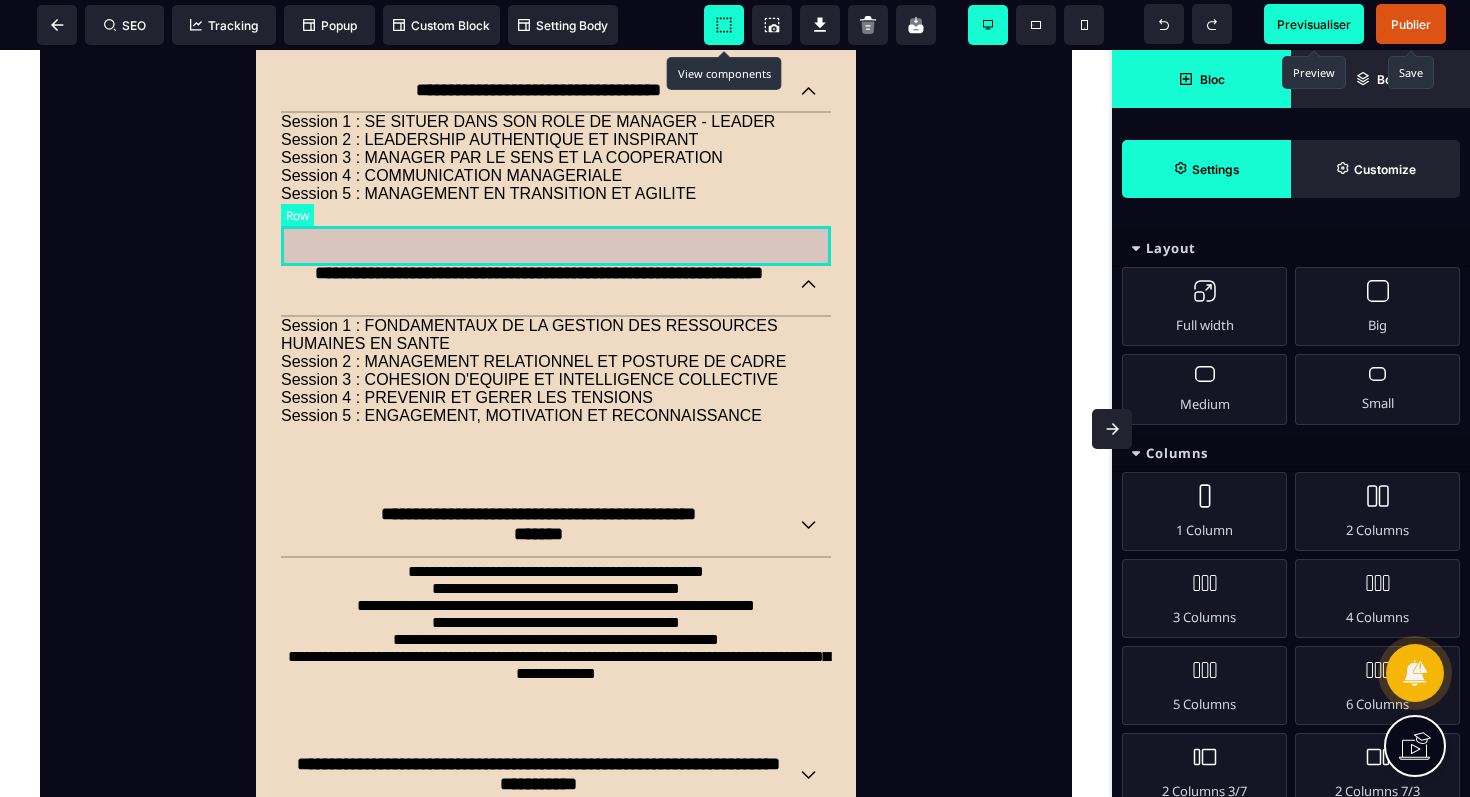 click at bounding box center [556, 223] 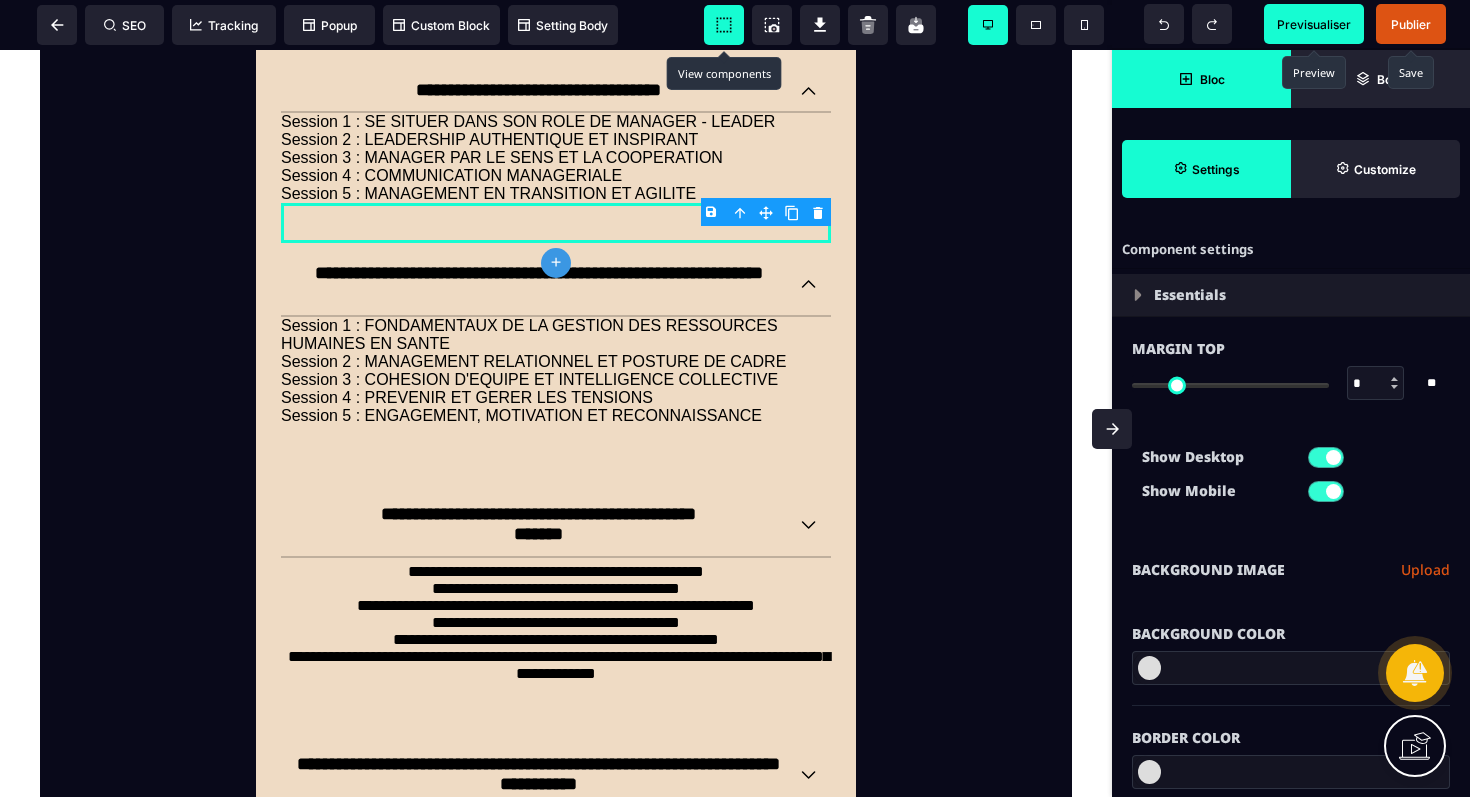 click on "B I U S
A *******
plus
Row
SEO
Big" at bounding box center [735, 398] 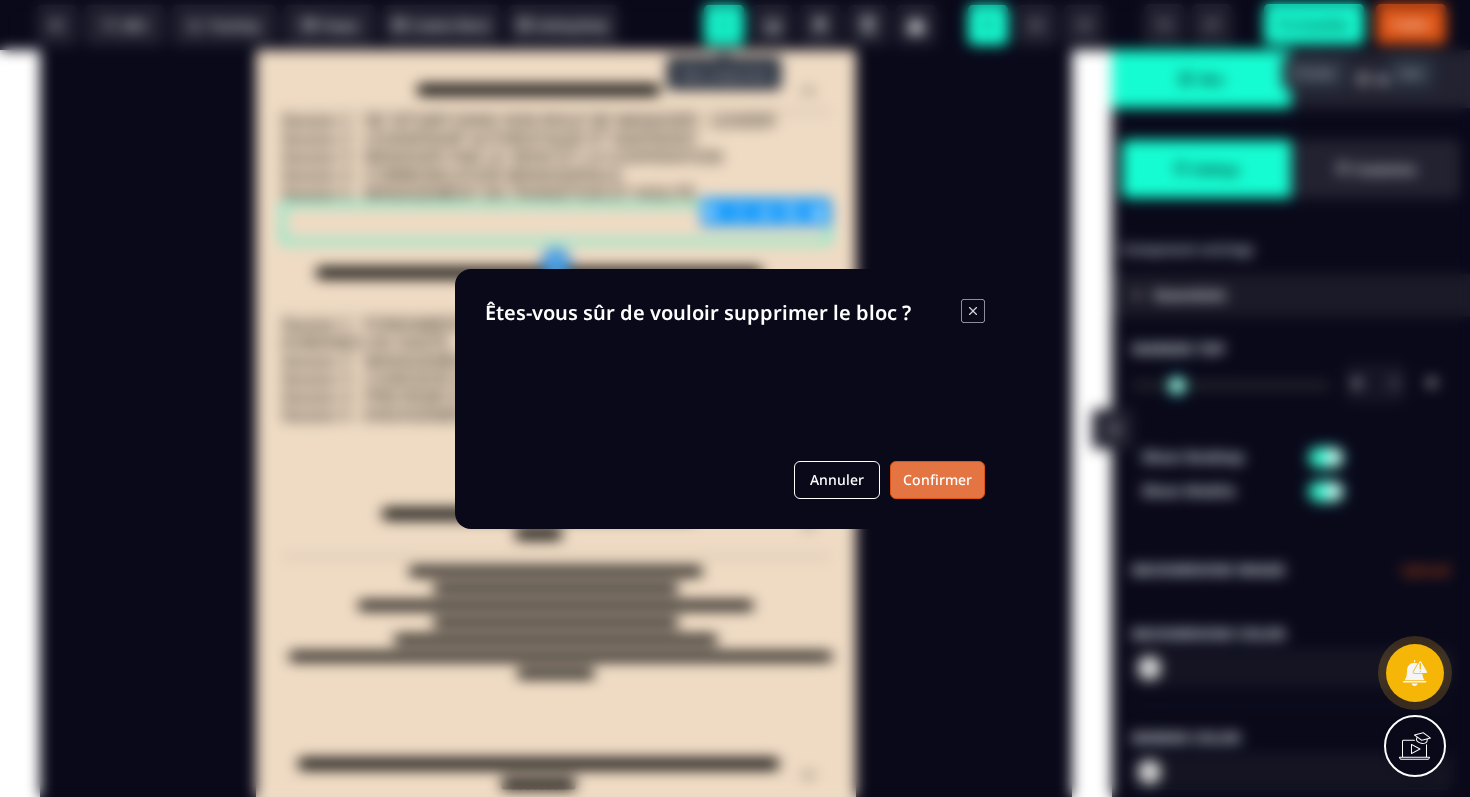 click on "Confirmer" at bounding box center [937, 480] 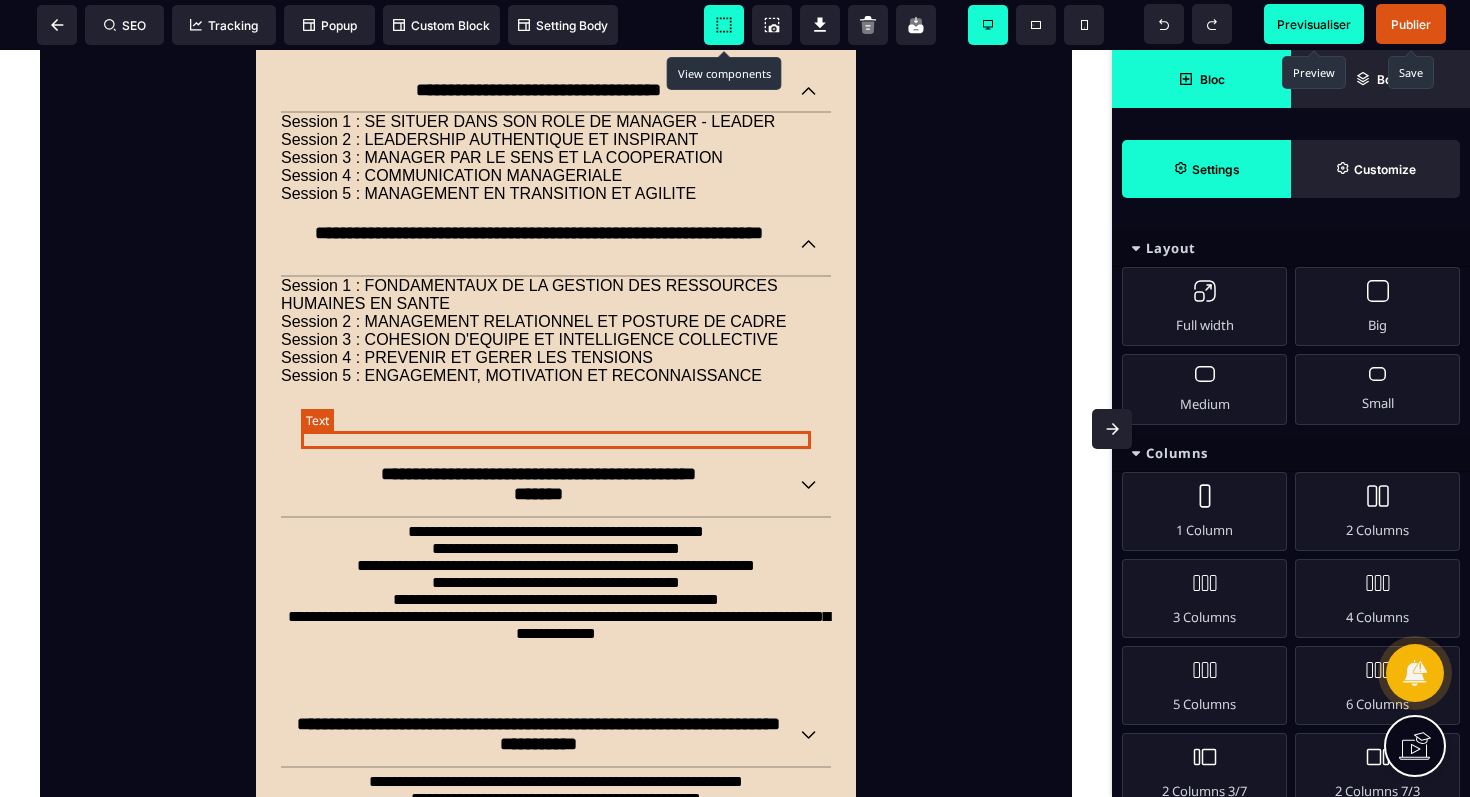 click at bounding box center [556, 414] 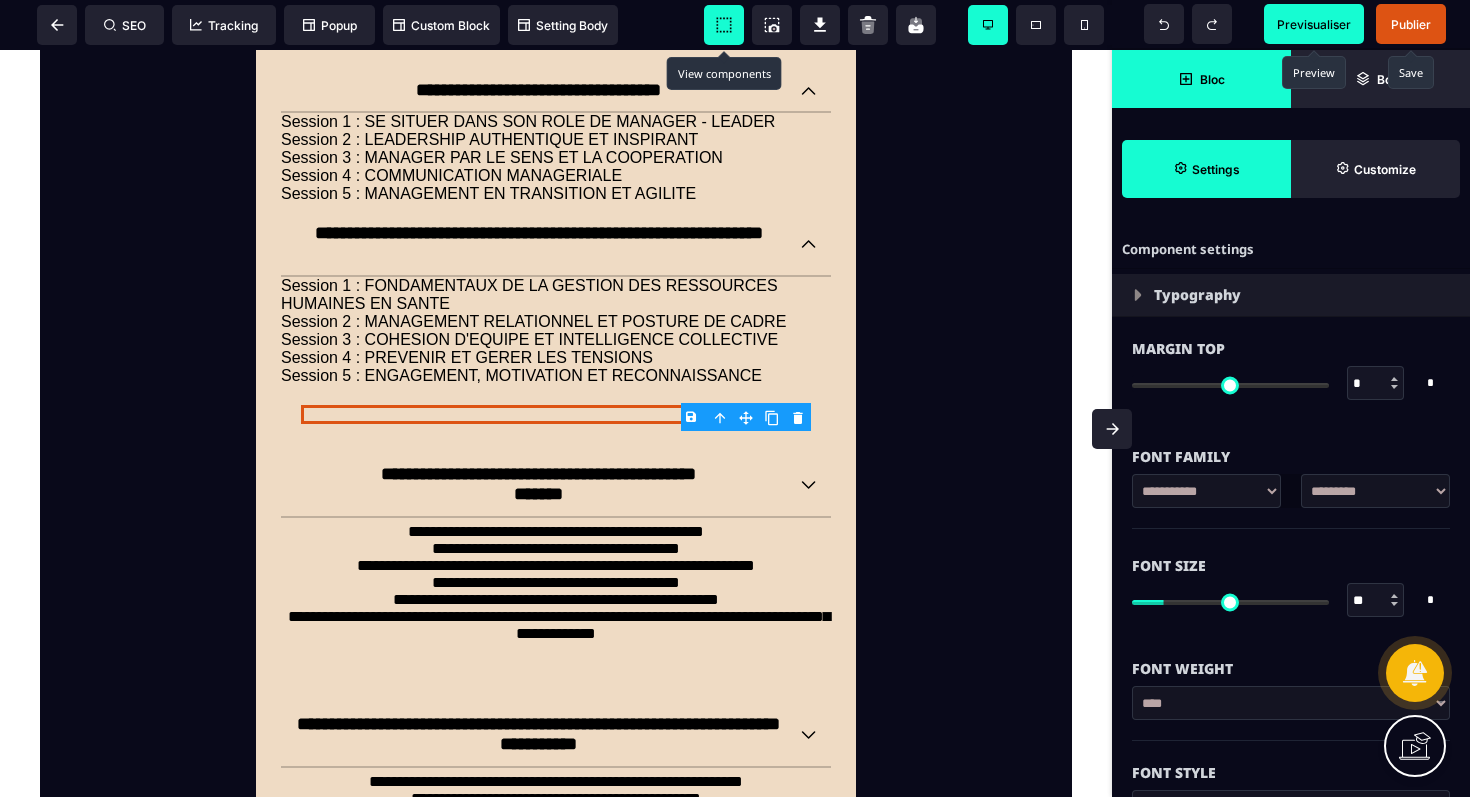 click on "B I U S
A *******
Row
SEO
Tracking
Popup" at bounding box center (735, 398) 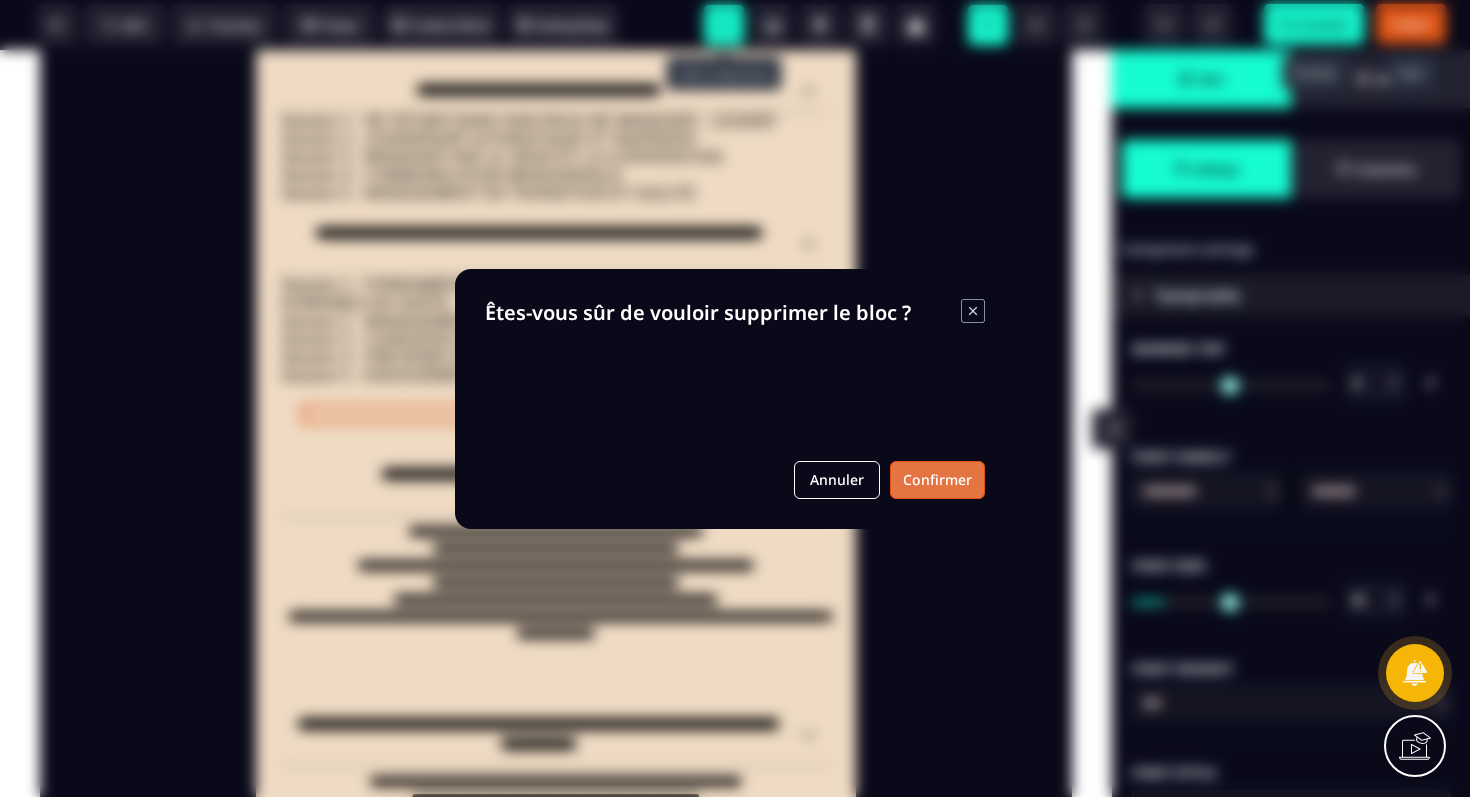click on "Confirmer" at bounding box center [937, 480] 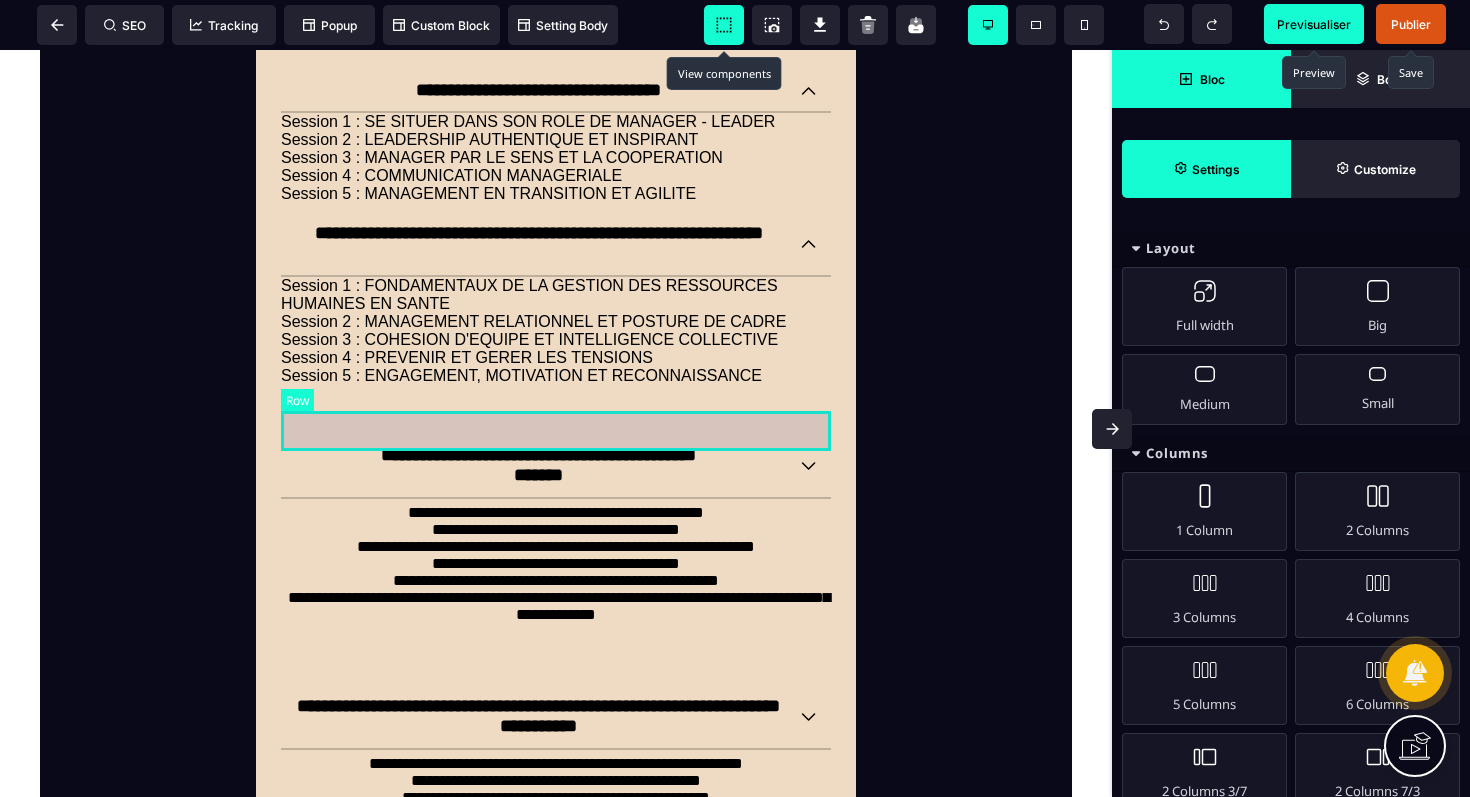 click at bounding box center (556, 405) 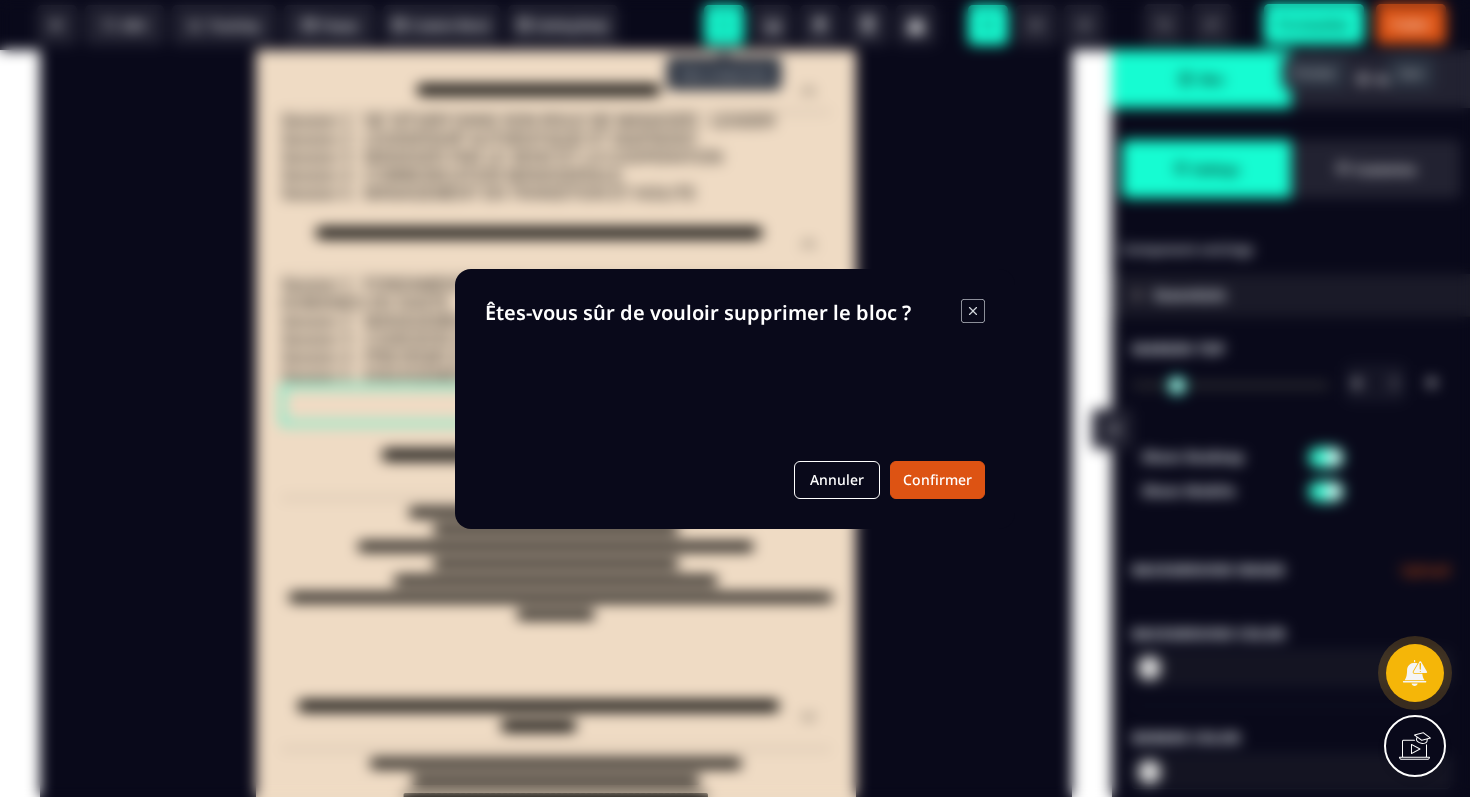 click on "B I U S
A *******
plus
FAQ-items
SEO" at bounding box center (735, 398) 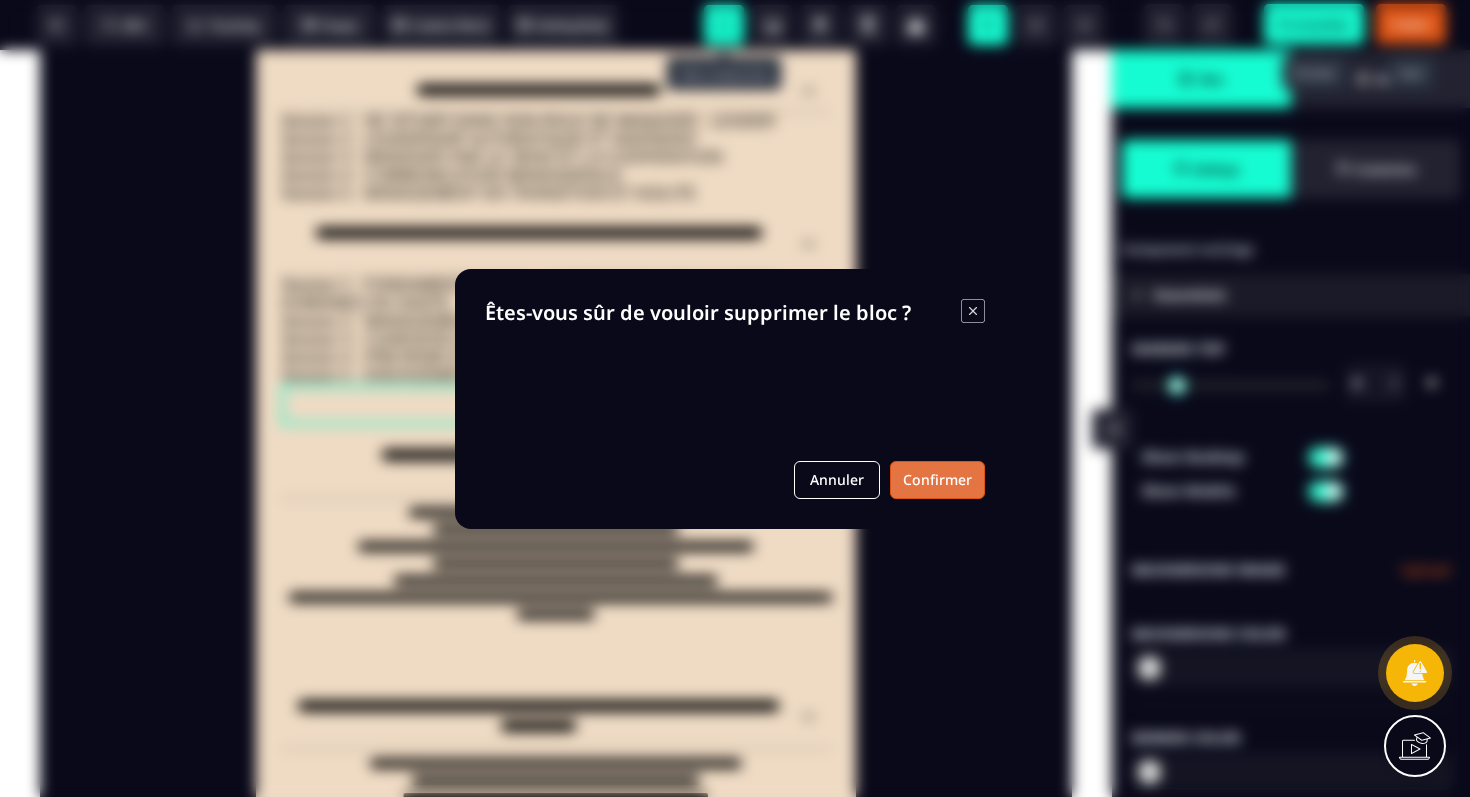 click on "Confirmer" at bounding box center [937, 480] 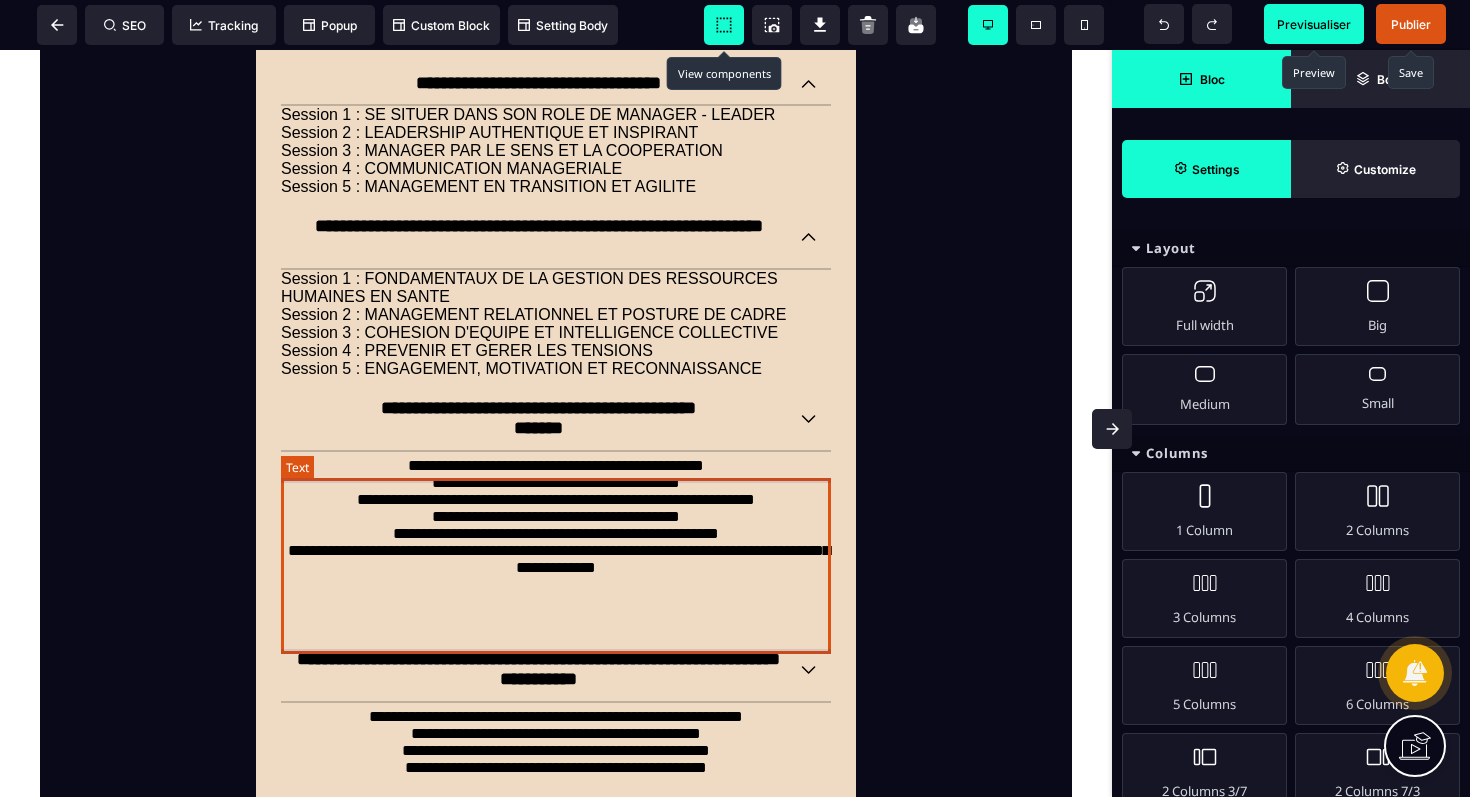 scroll, scrollTop: 2163, scrollLeft: 0, axis: vertical 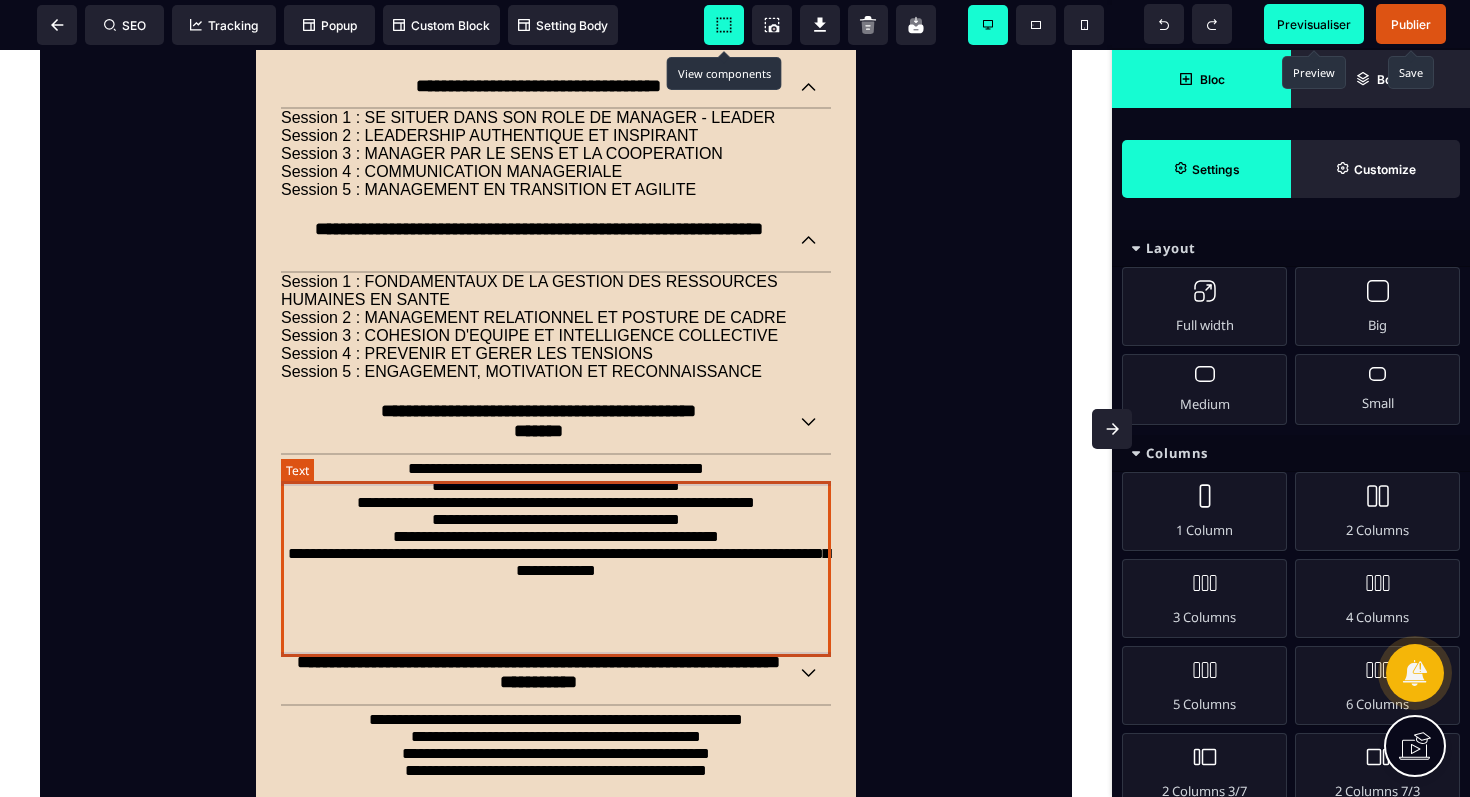 click on "**********" at bounding box center (556, 543) 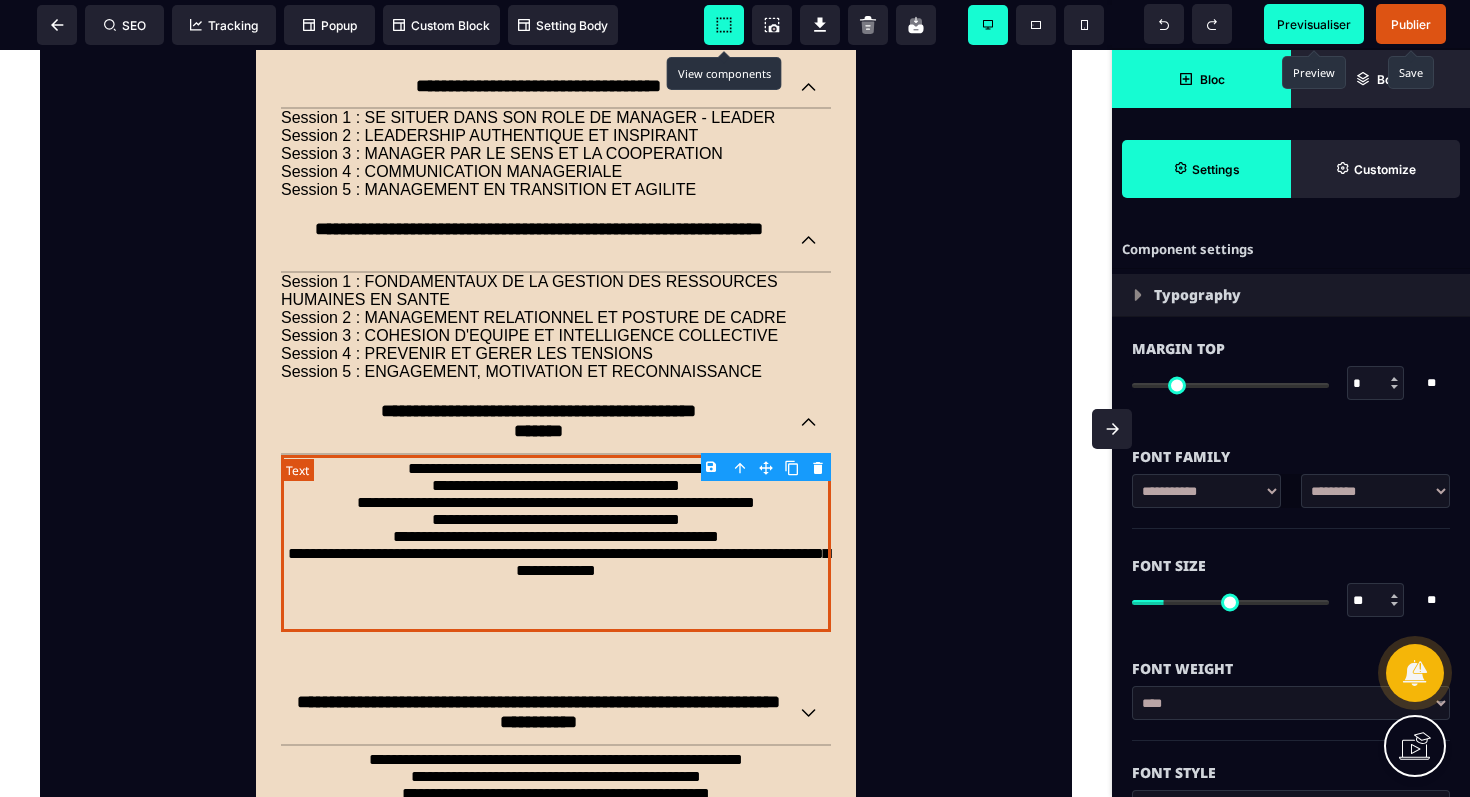 click on "**********" at bounding box center (556, 543) 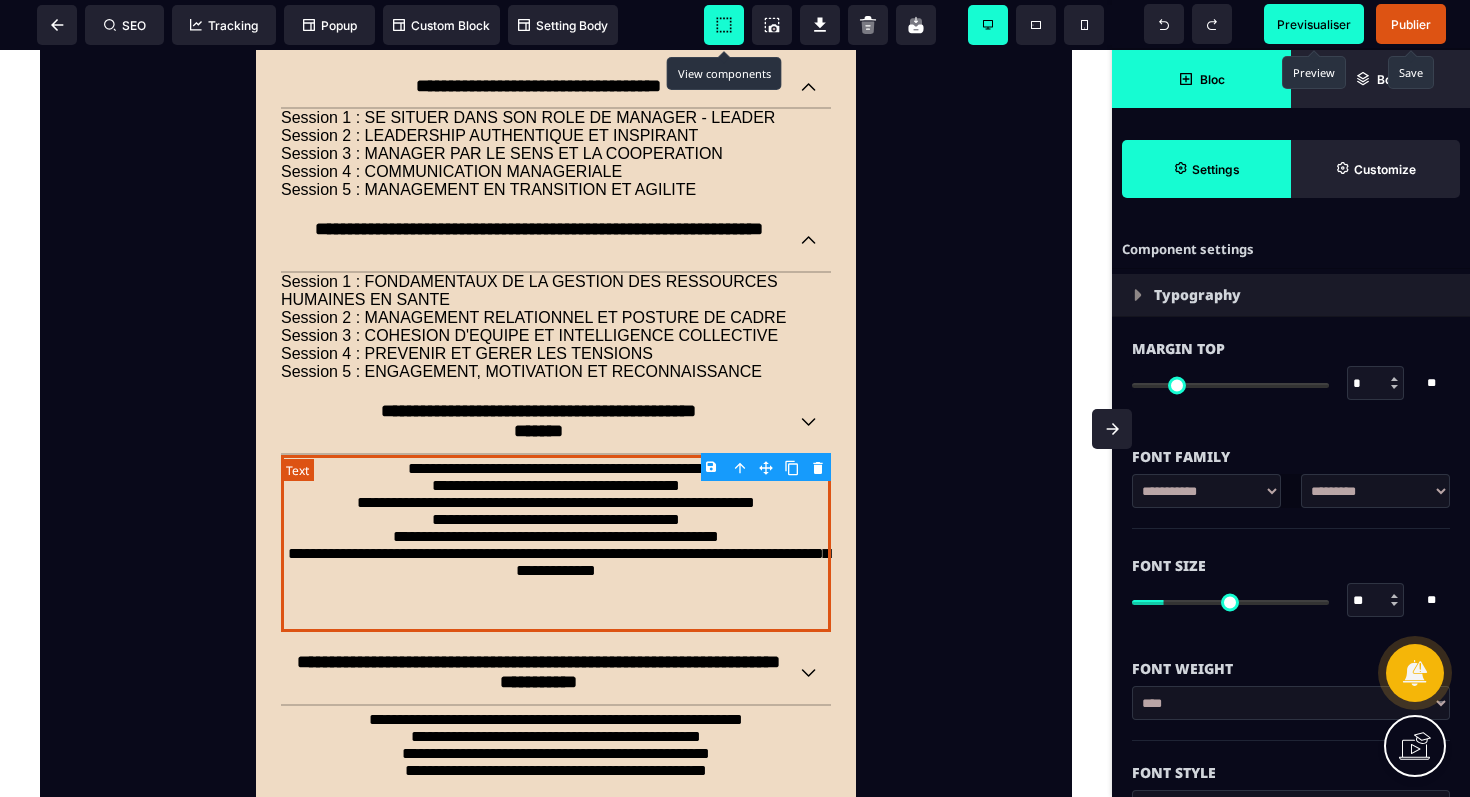 click on "**********" at bounding box center [556, 543] 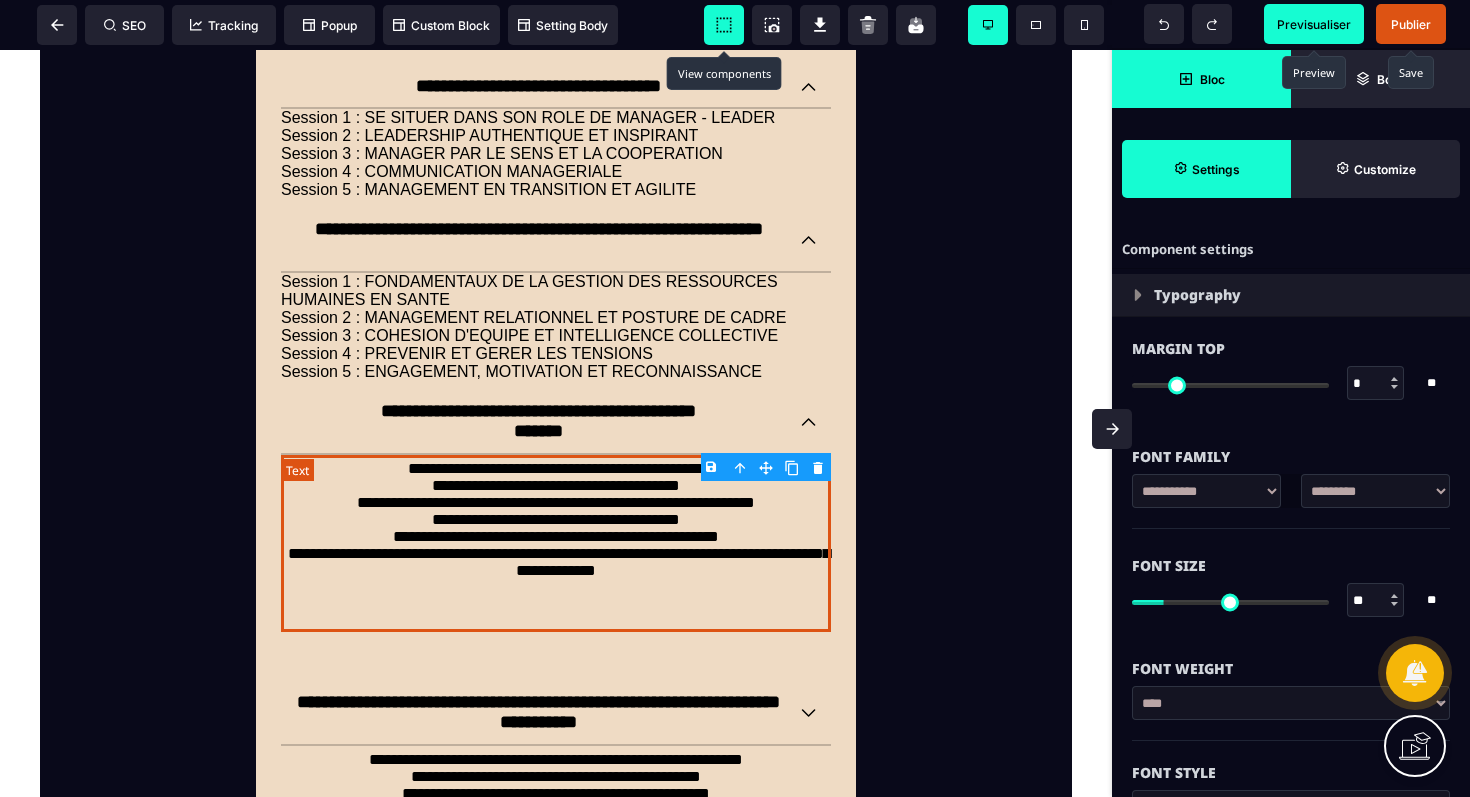 click on "**********" at bounding box center [556, 543] 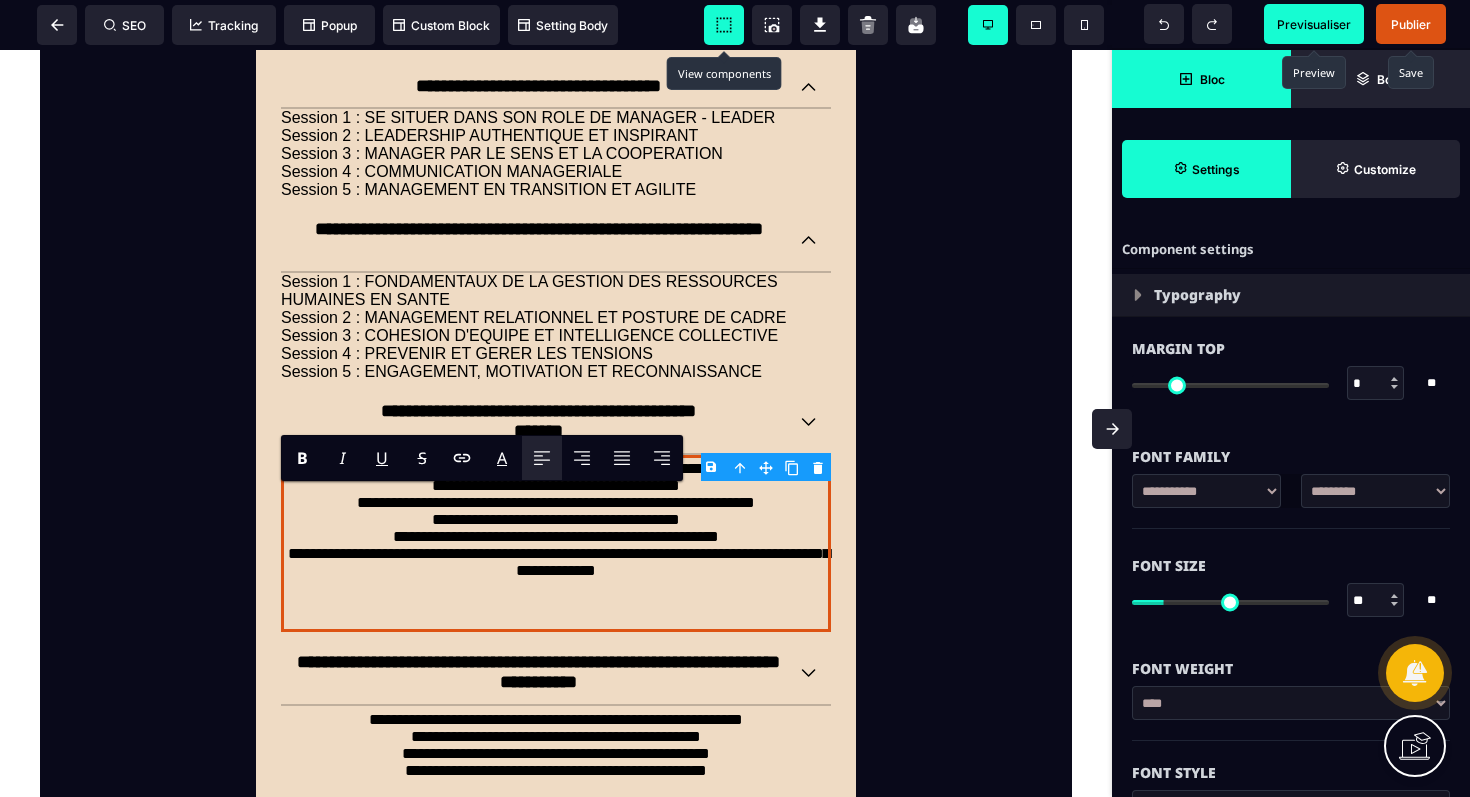click 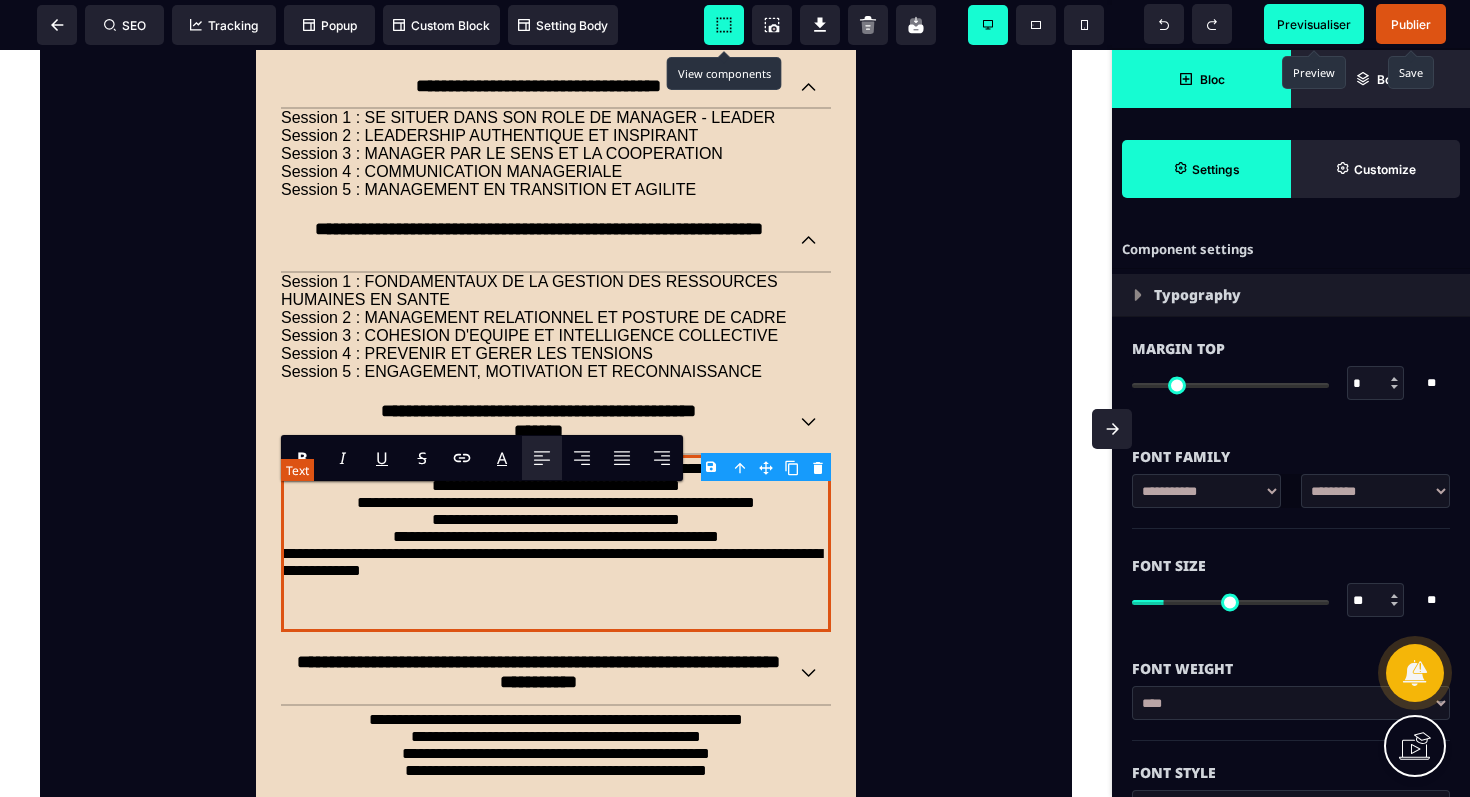click on "**********" at bounding box center [556, 563] 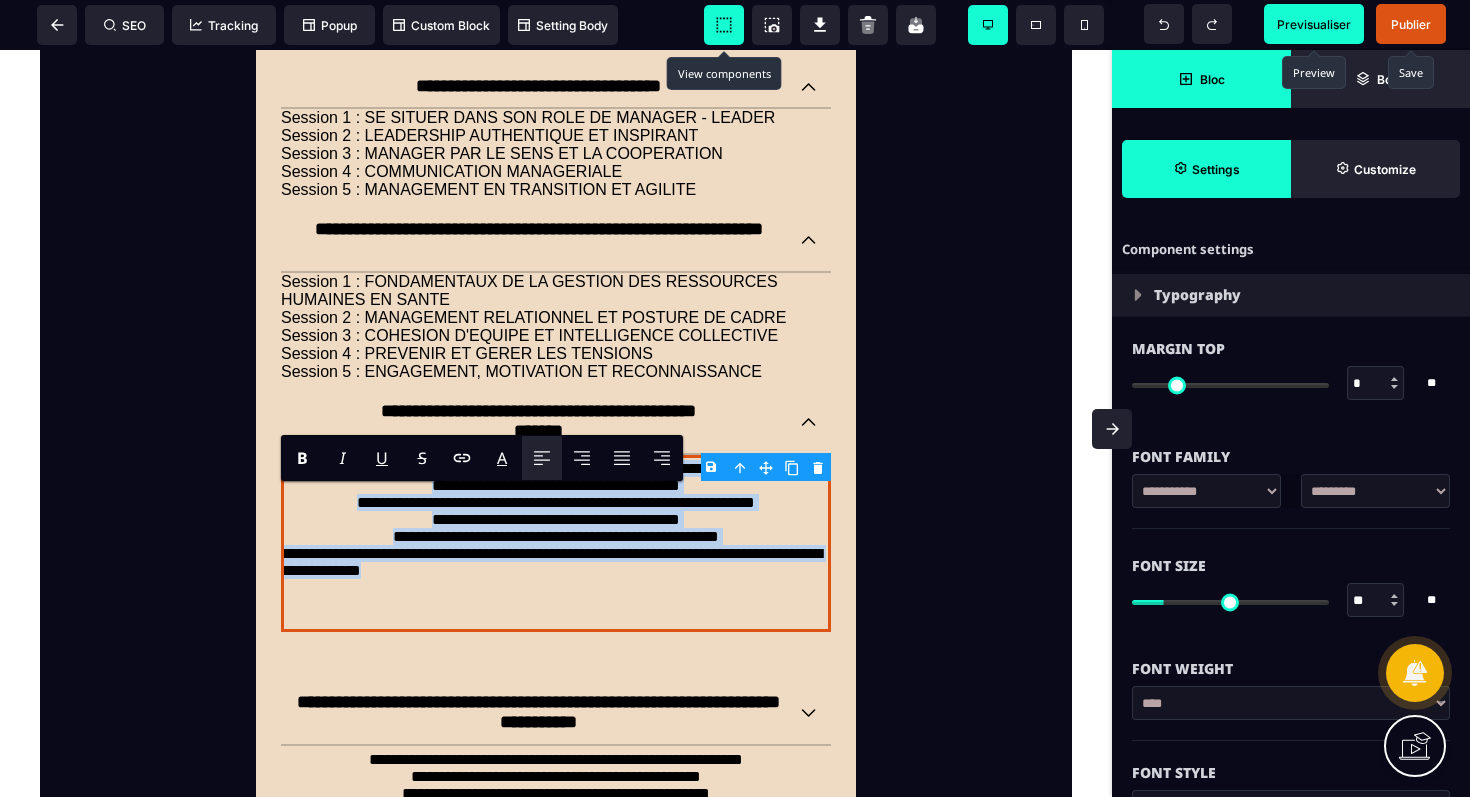 drag, startPoint x: 727, startPoint y: 624, endPoint x: 219, endPoint y: 495, distance: 524.12305 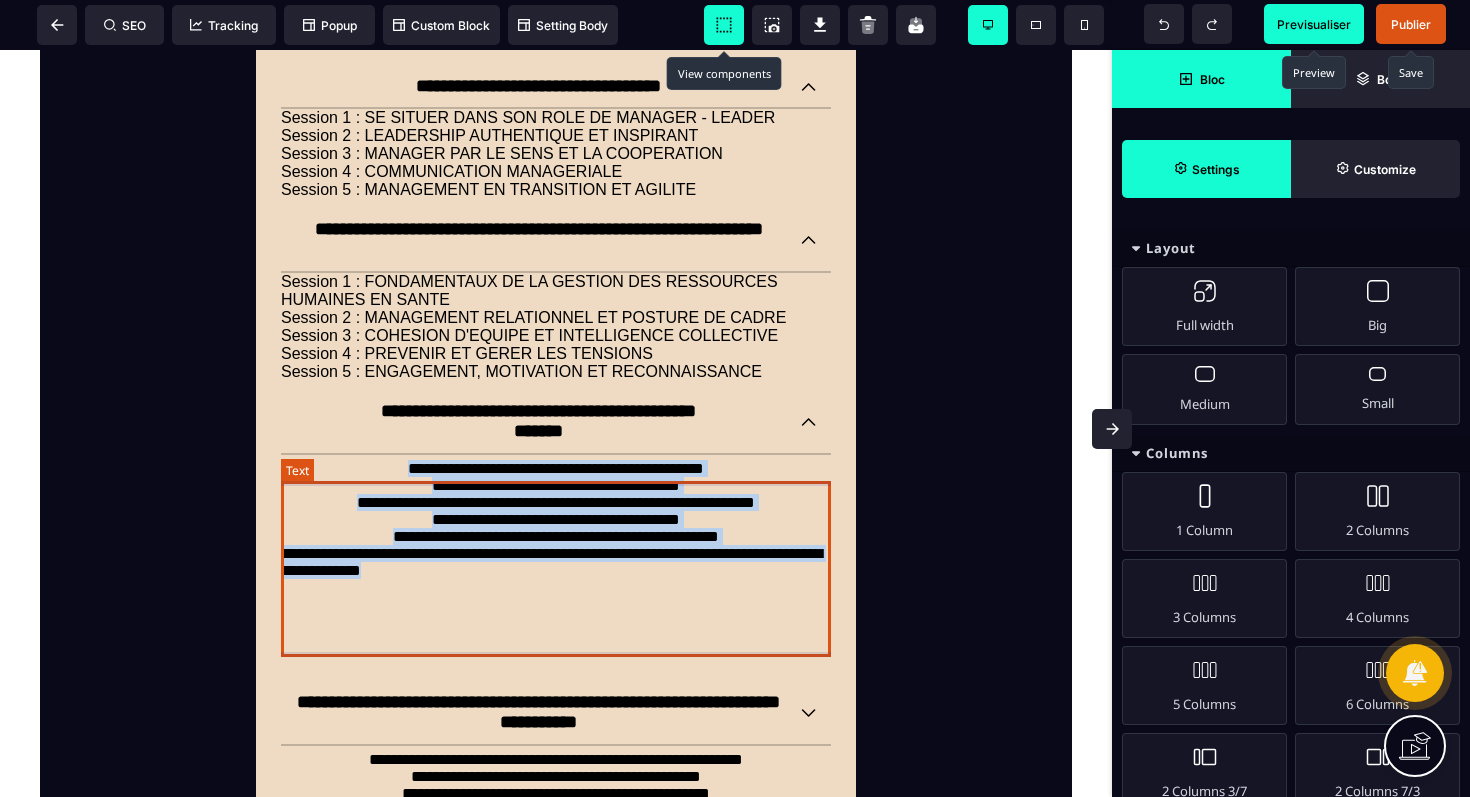 click on "**********" at bounding box center [556, 543] 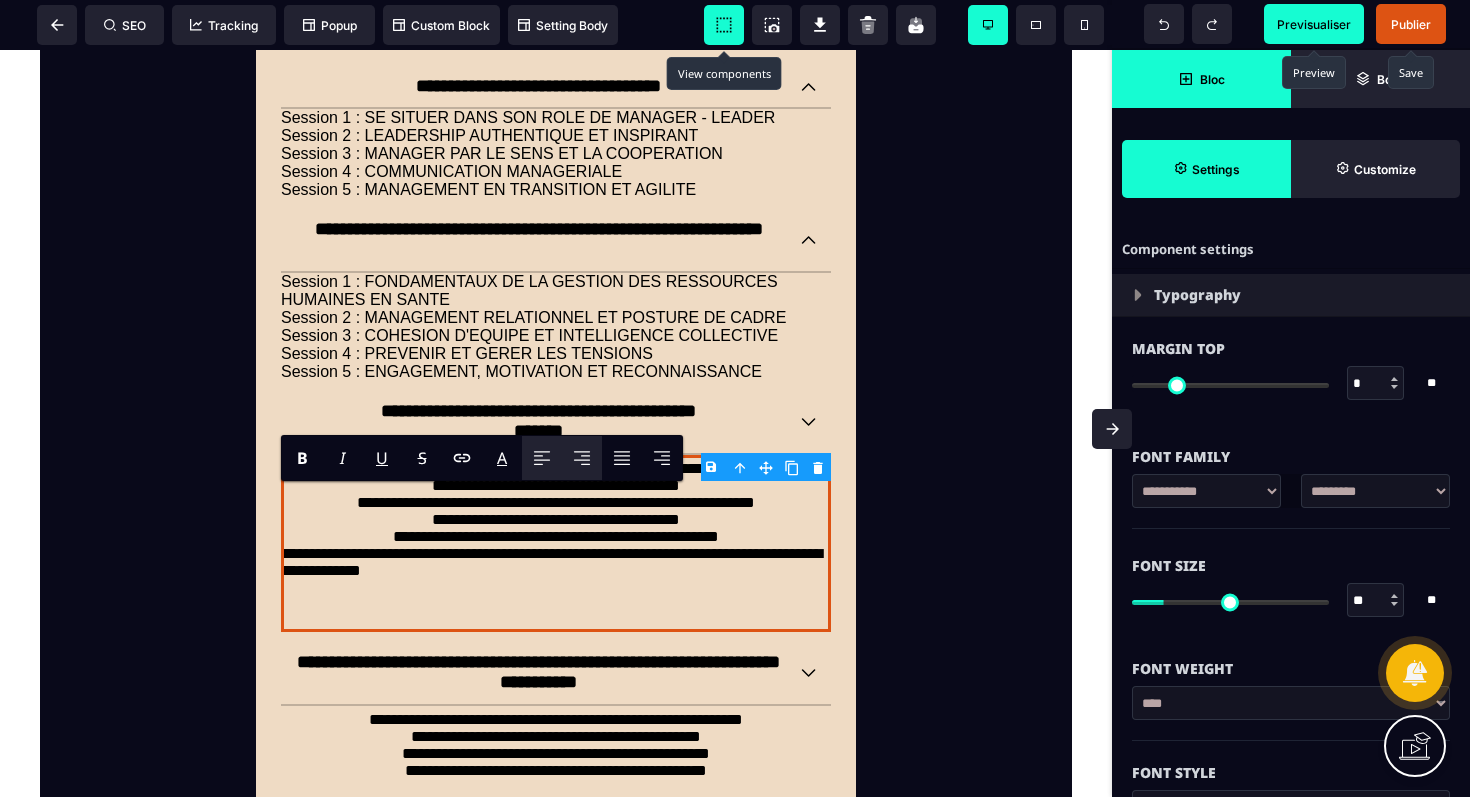 click 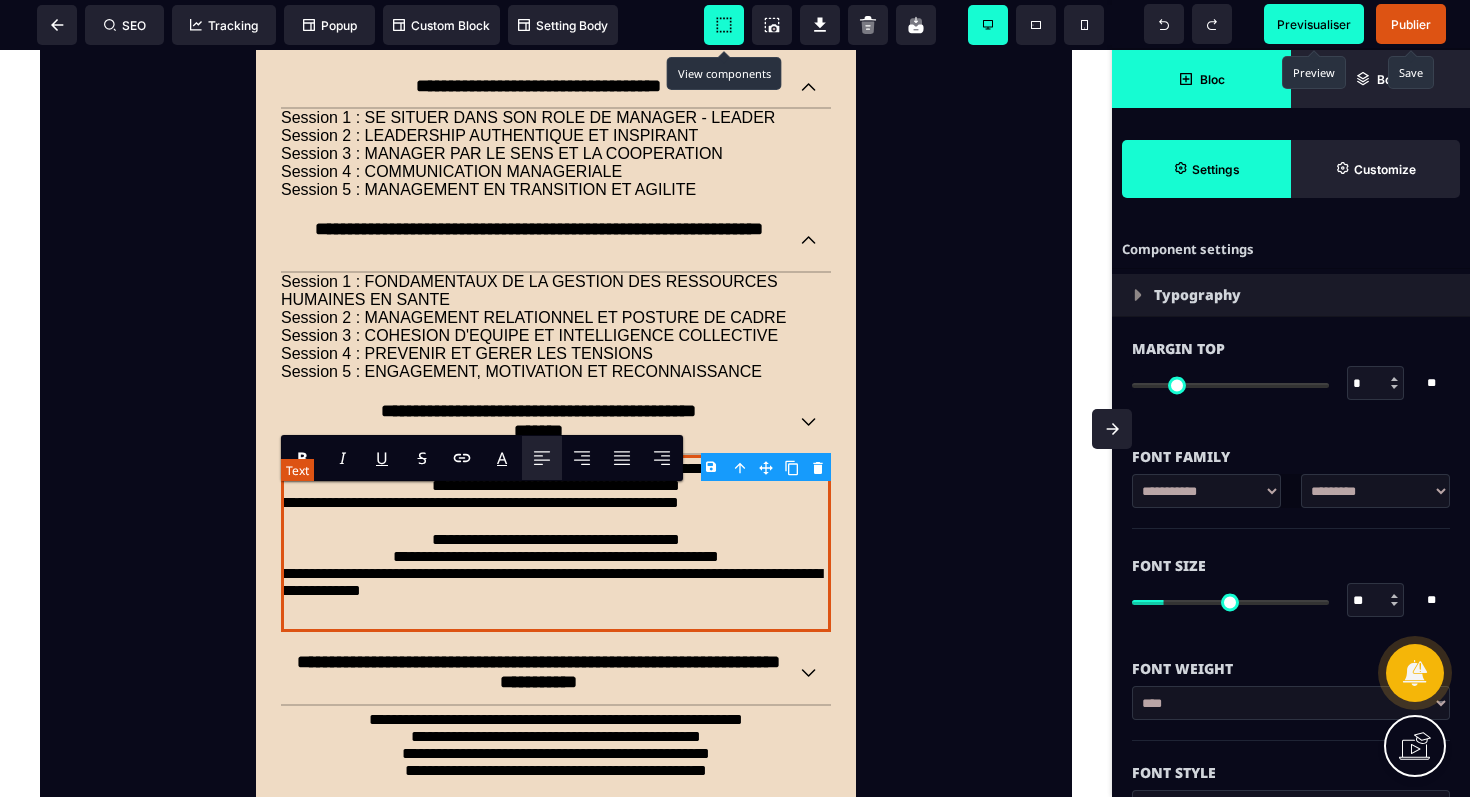 click on "**********" at bounding box center (556, 543) 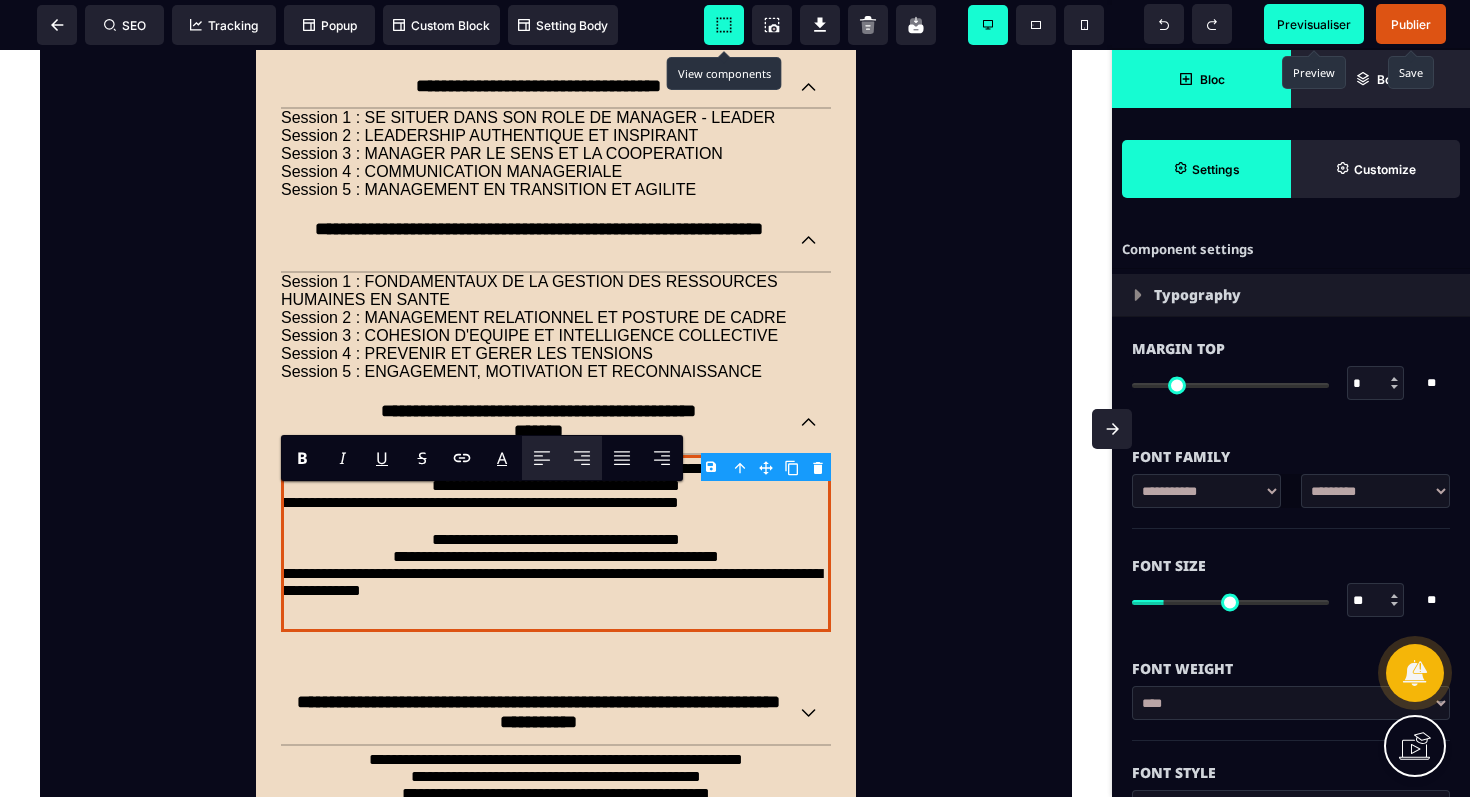 click 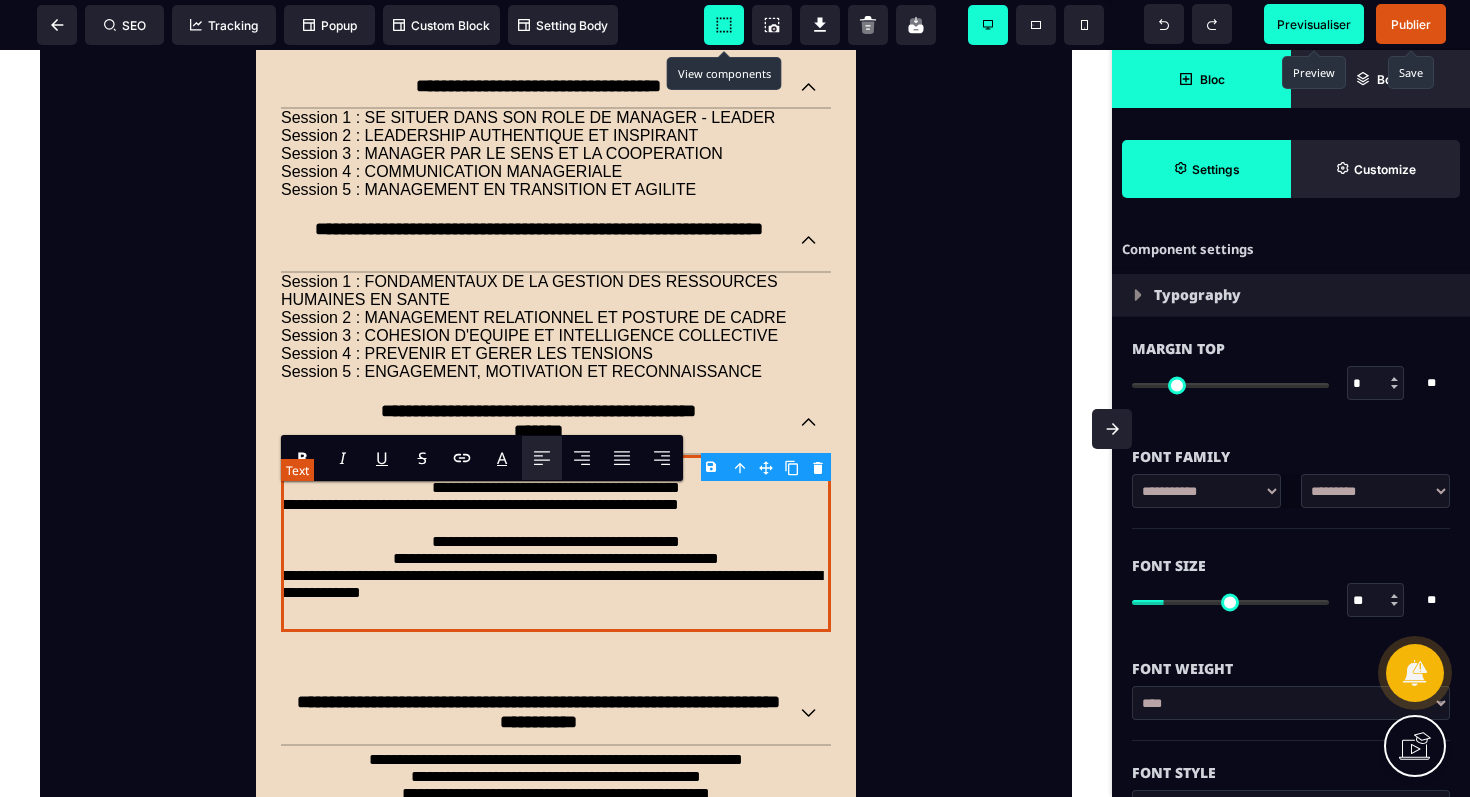 click on "**********" at bounding box center (556, 543) 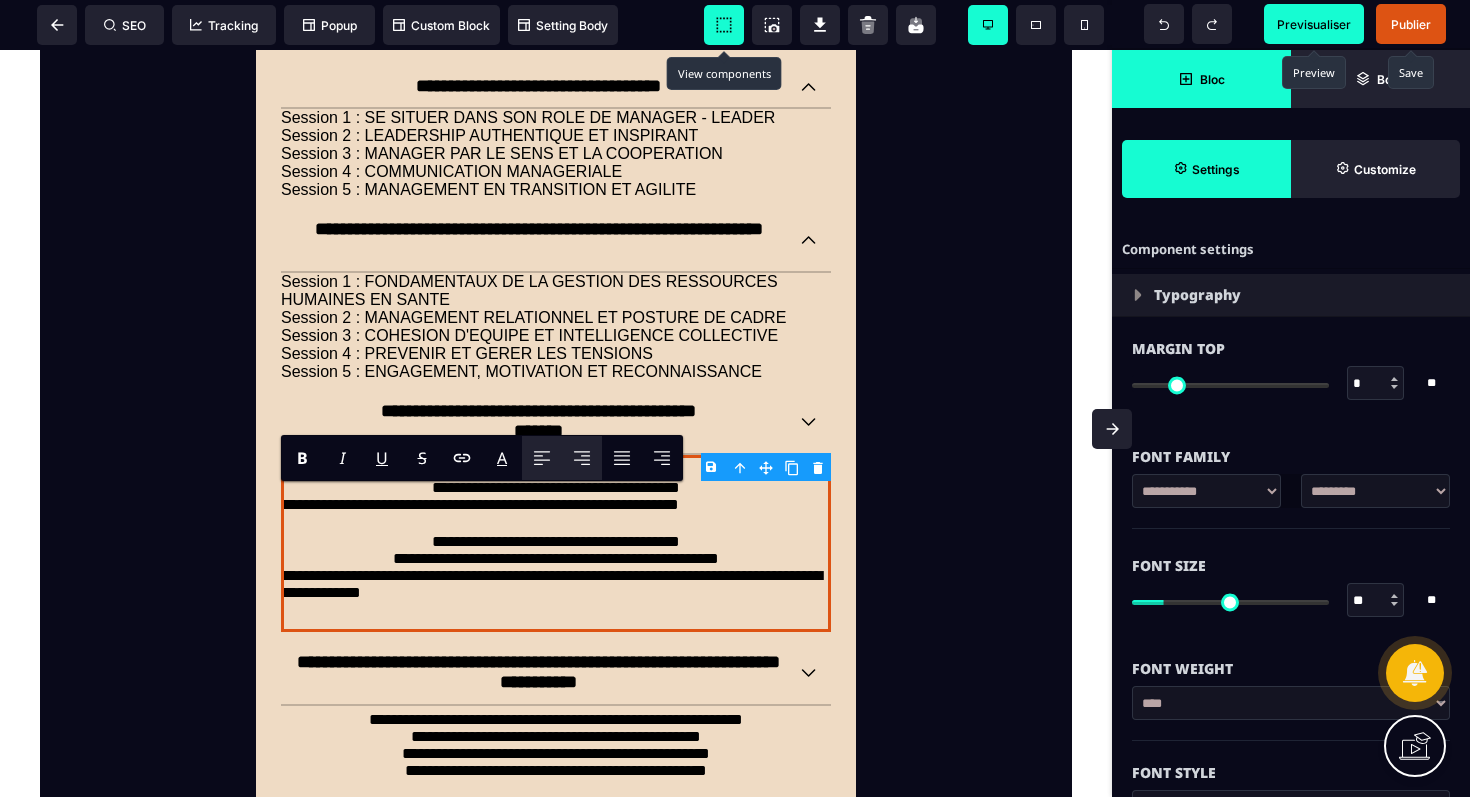 click 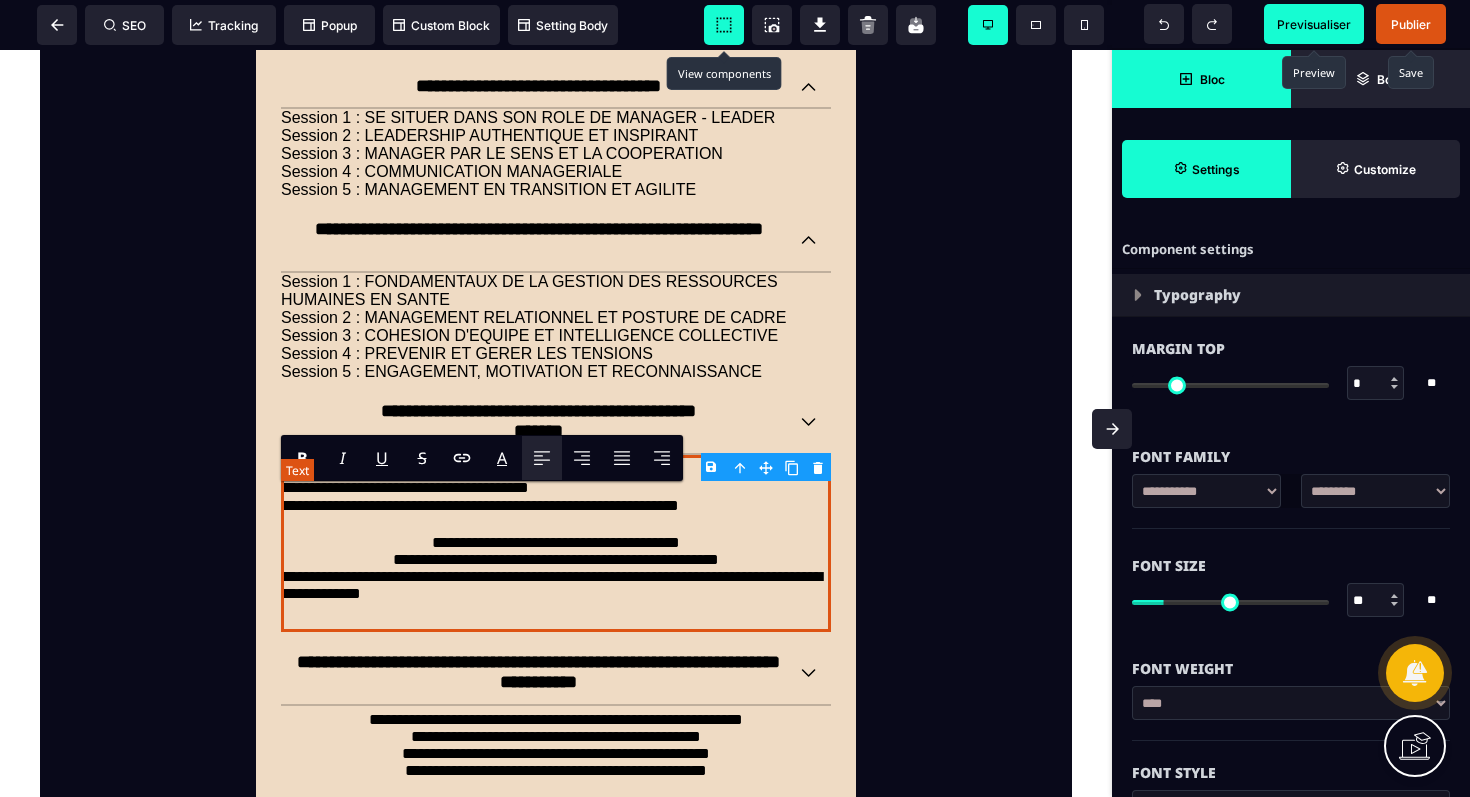 click on "**********" at bounding box center [556, 543] 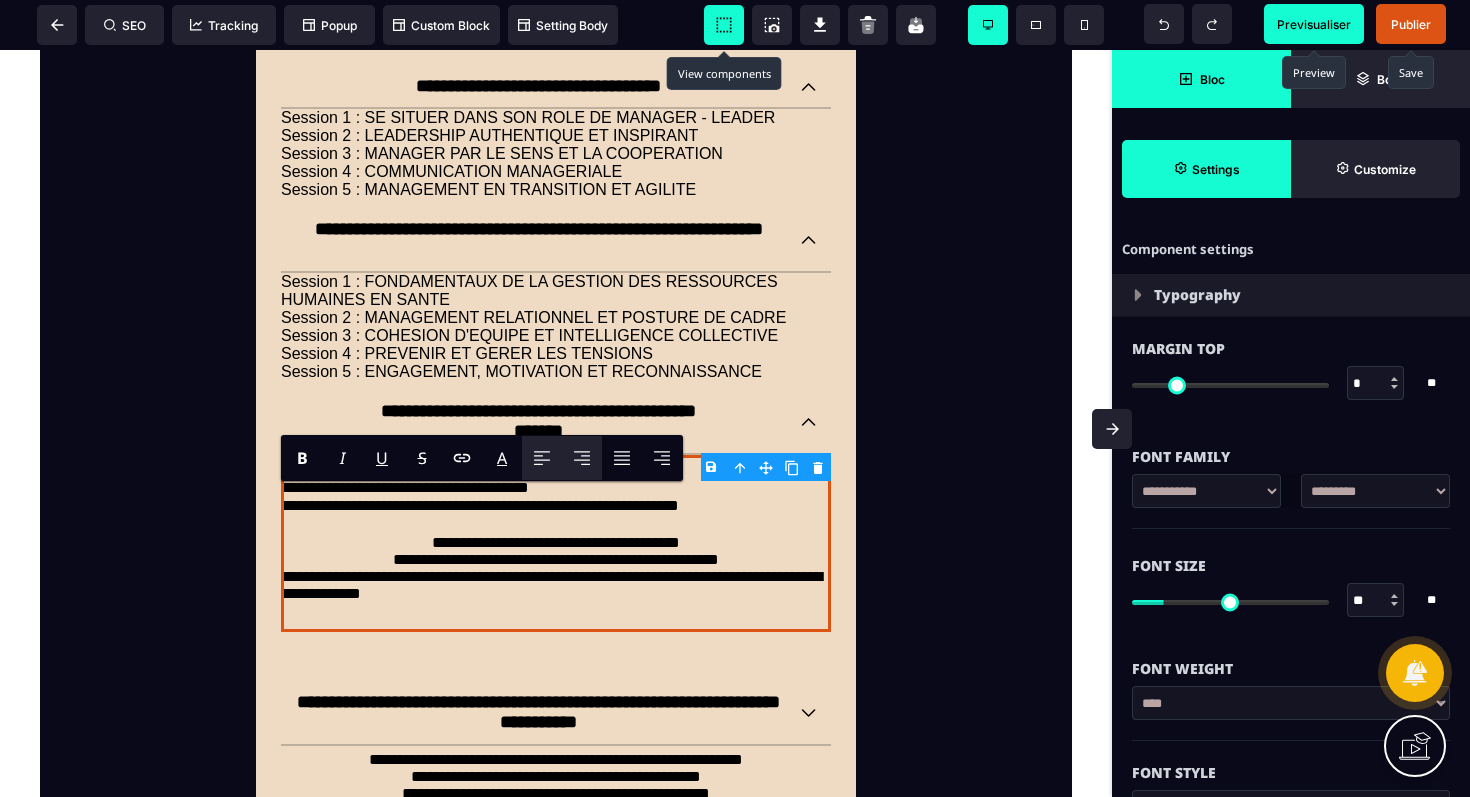 click 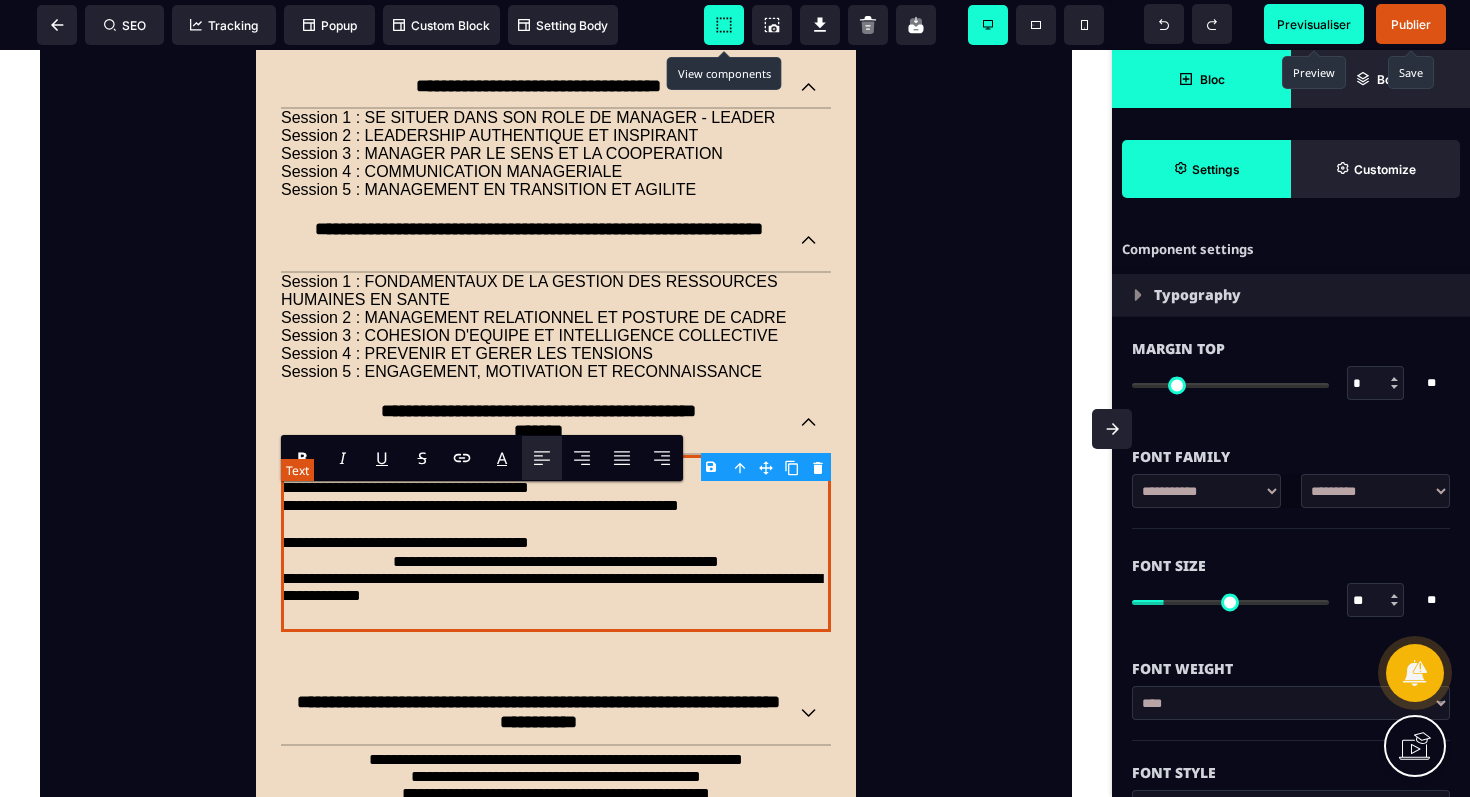 click on "**********" at bounding box center [556, 543] 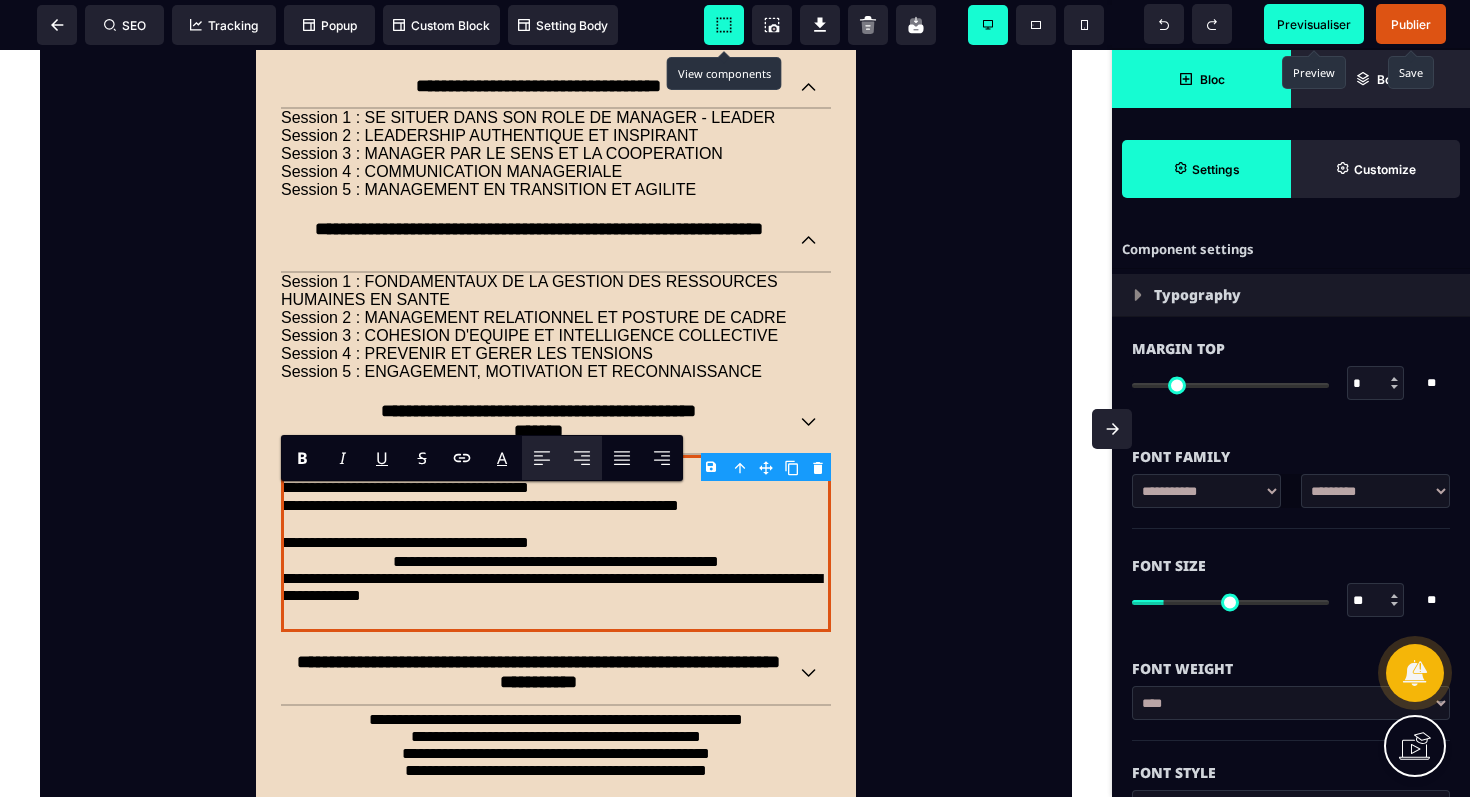 click 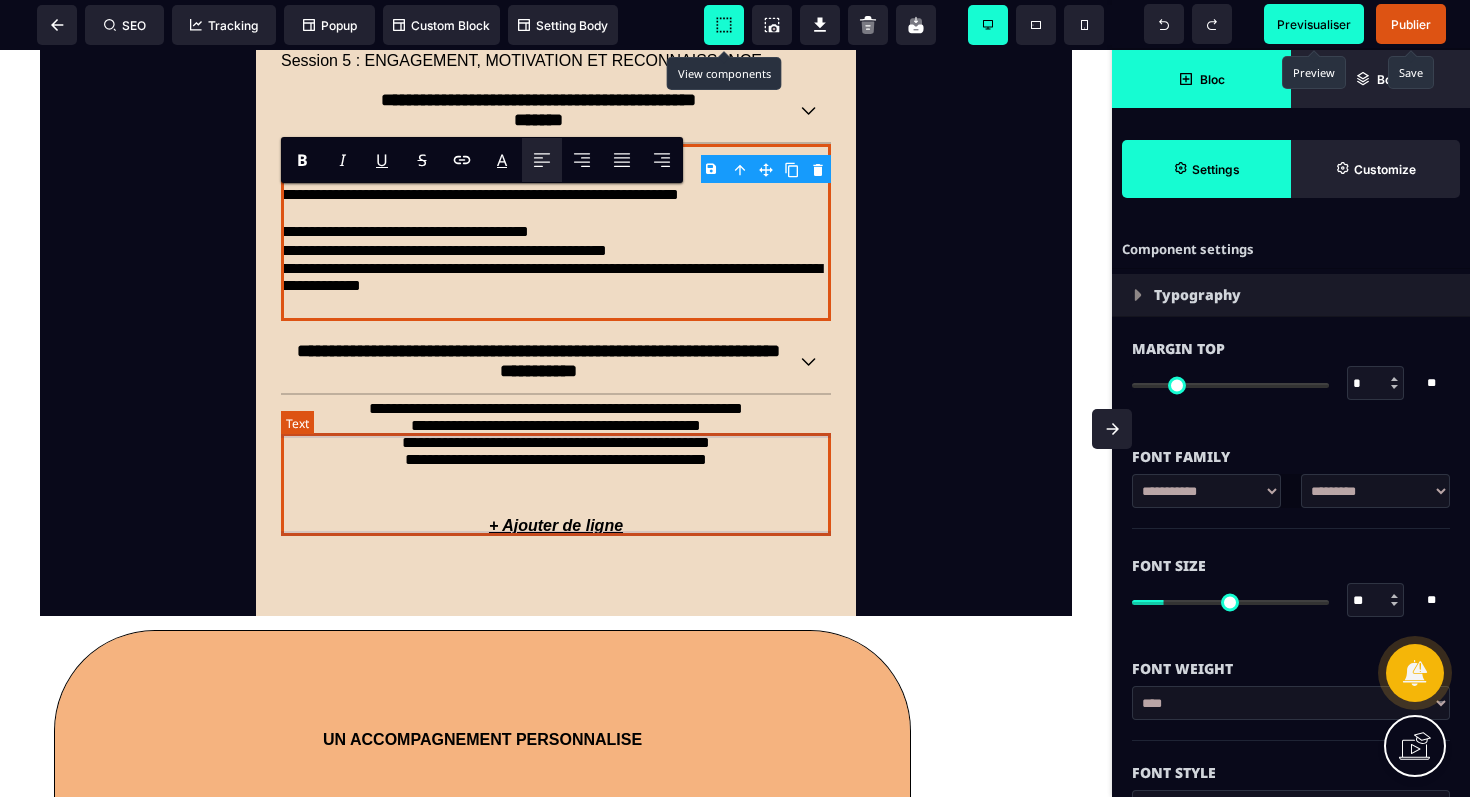 scroll, scrollTop: 2477, scrollLeft: 0, axis: vertical 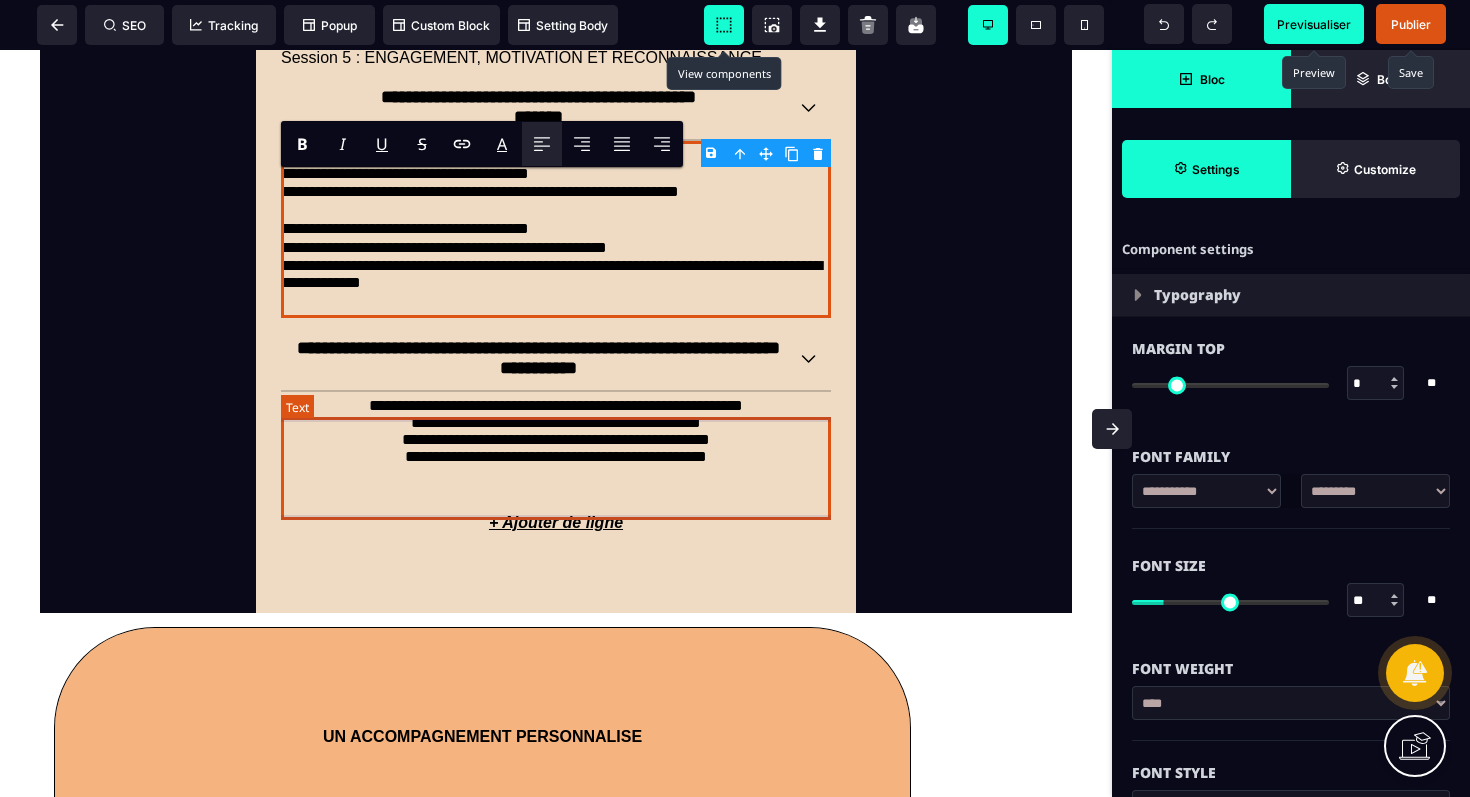 click on "**********" at bounding box center (556, 443) 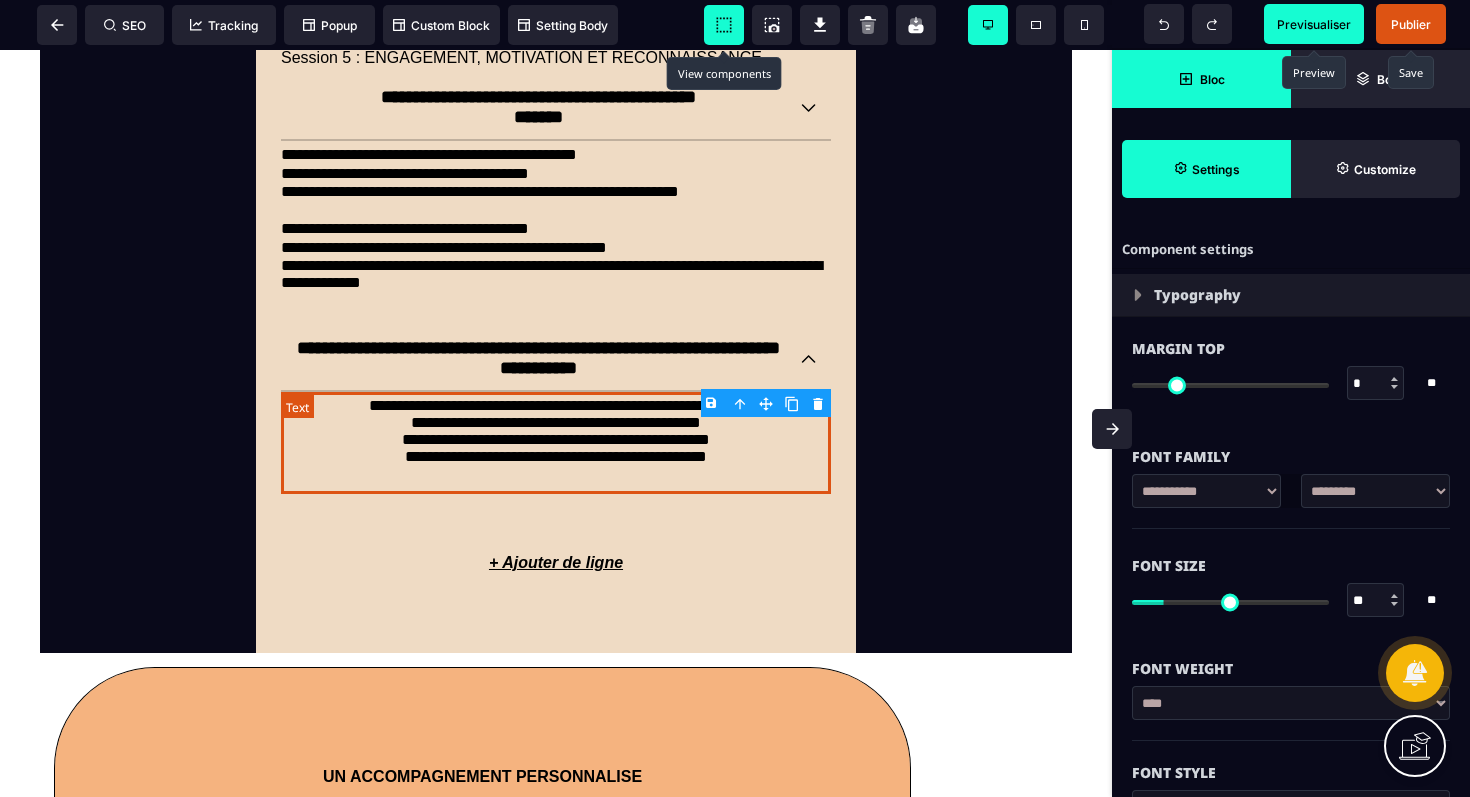 click on "**********" at bounding box center (556, 443) 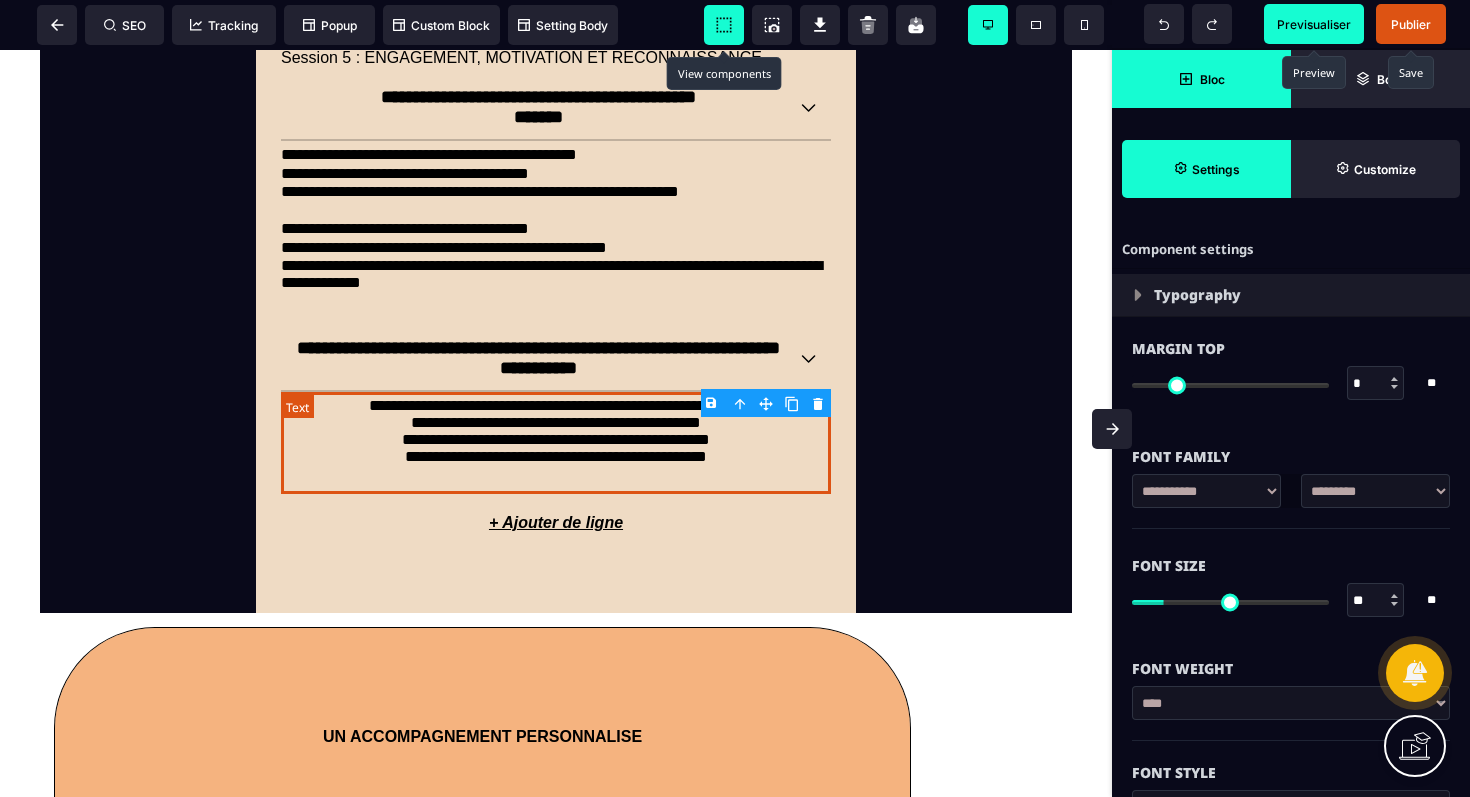 click on "**********" at bounding box center (556, 443) 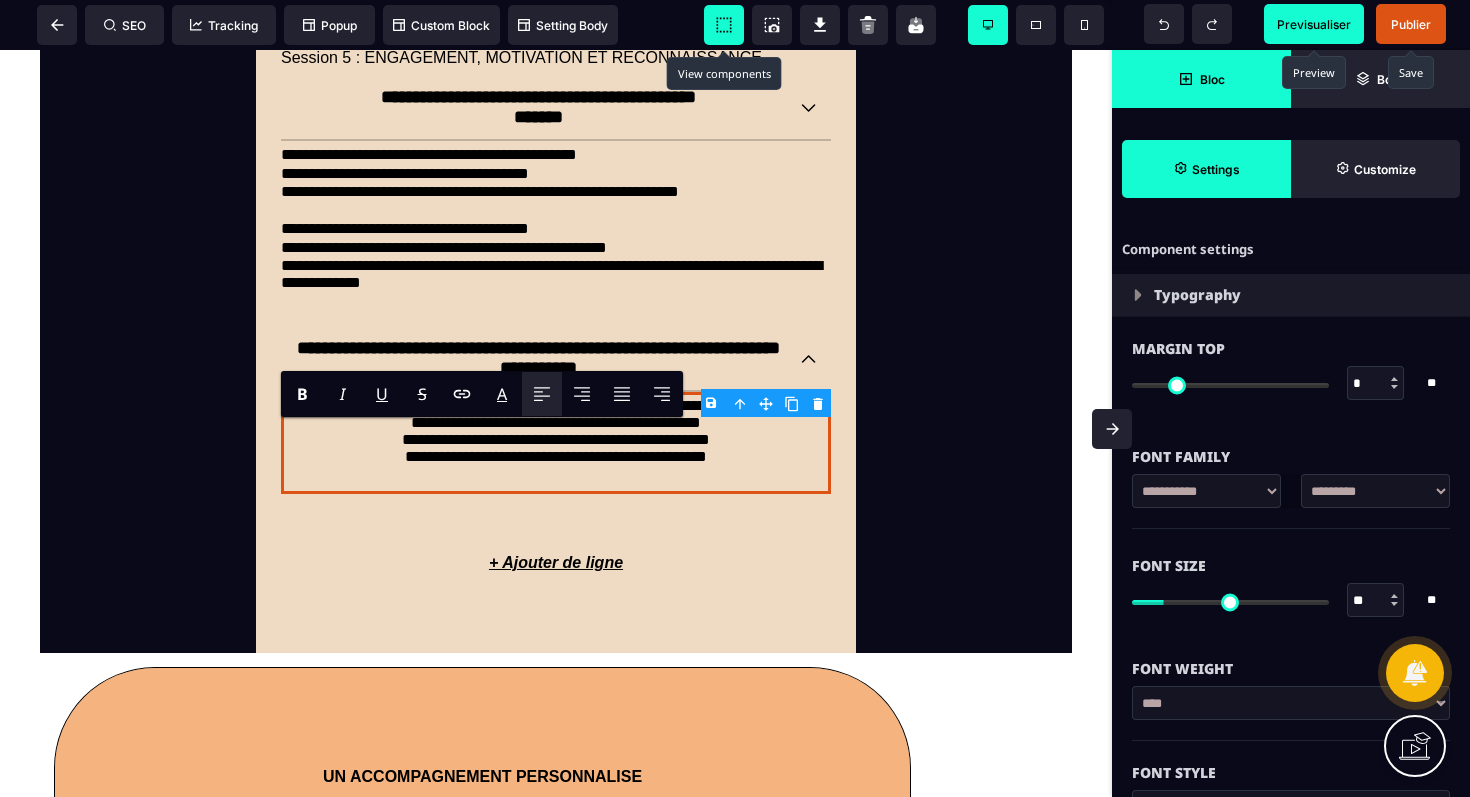 click 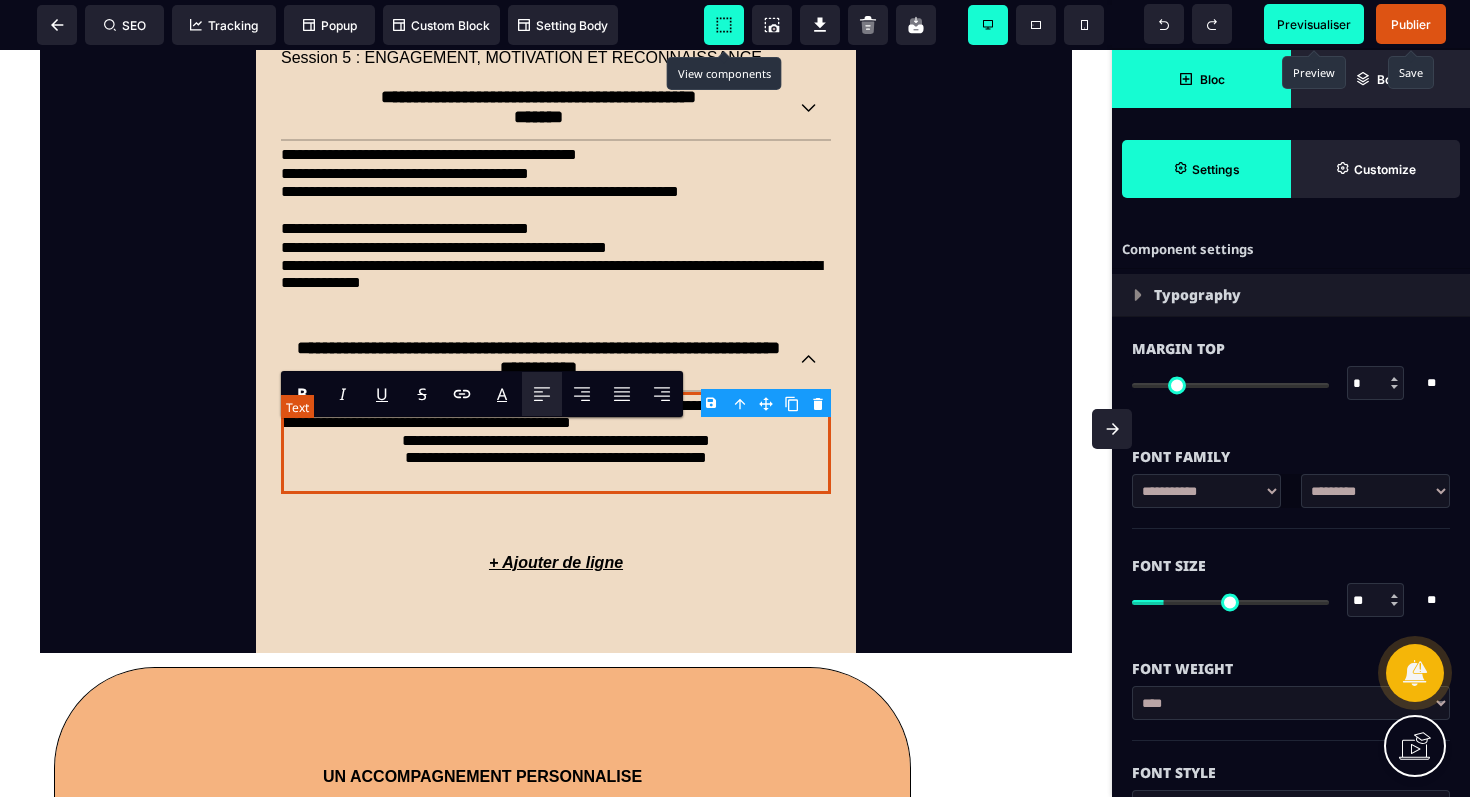 click on "**********" at bounding box center (556, 443) 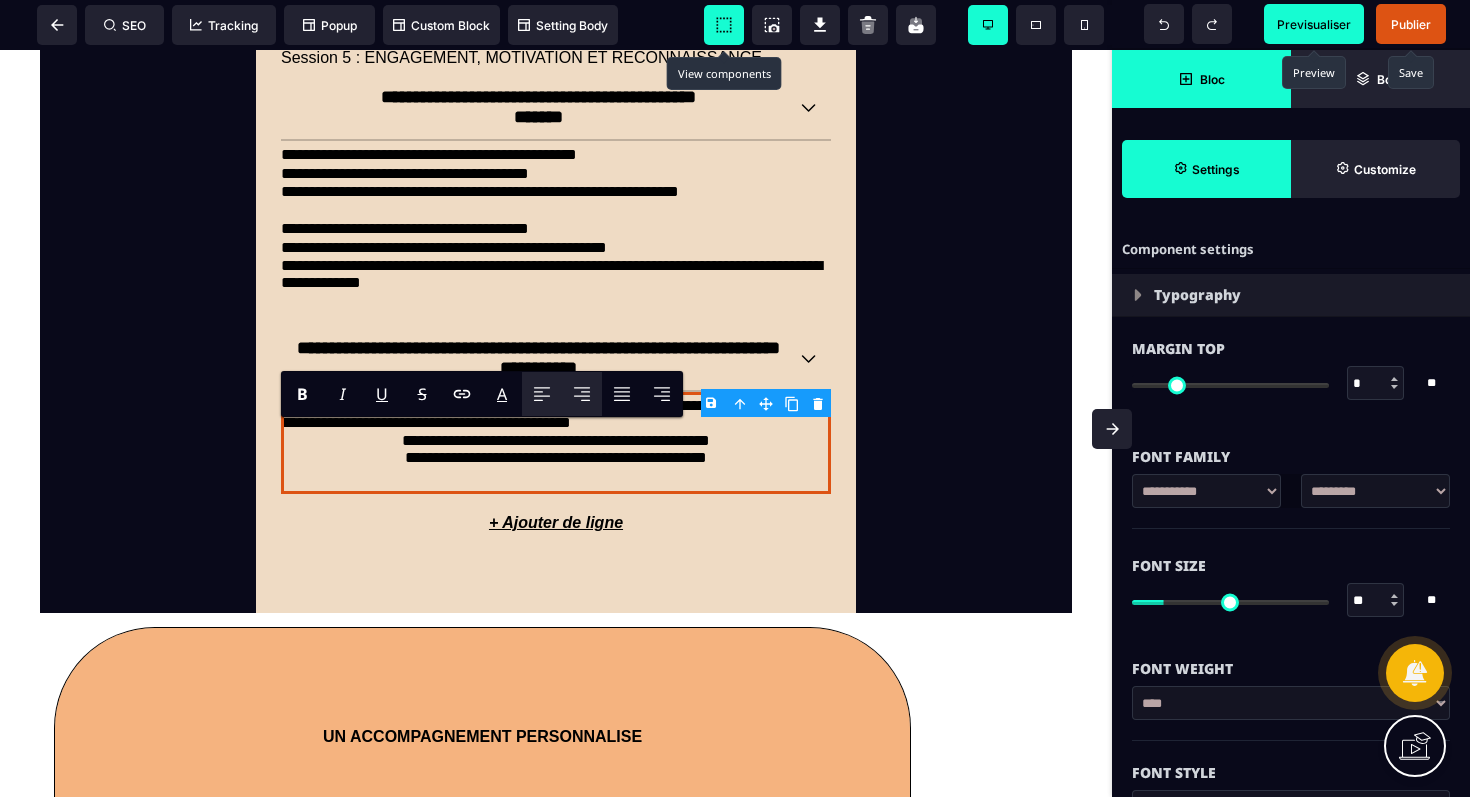click 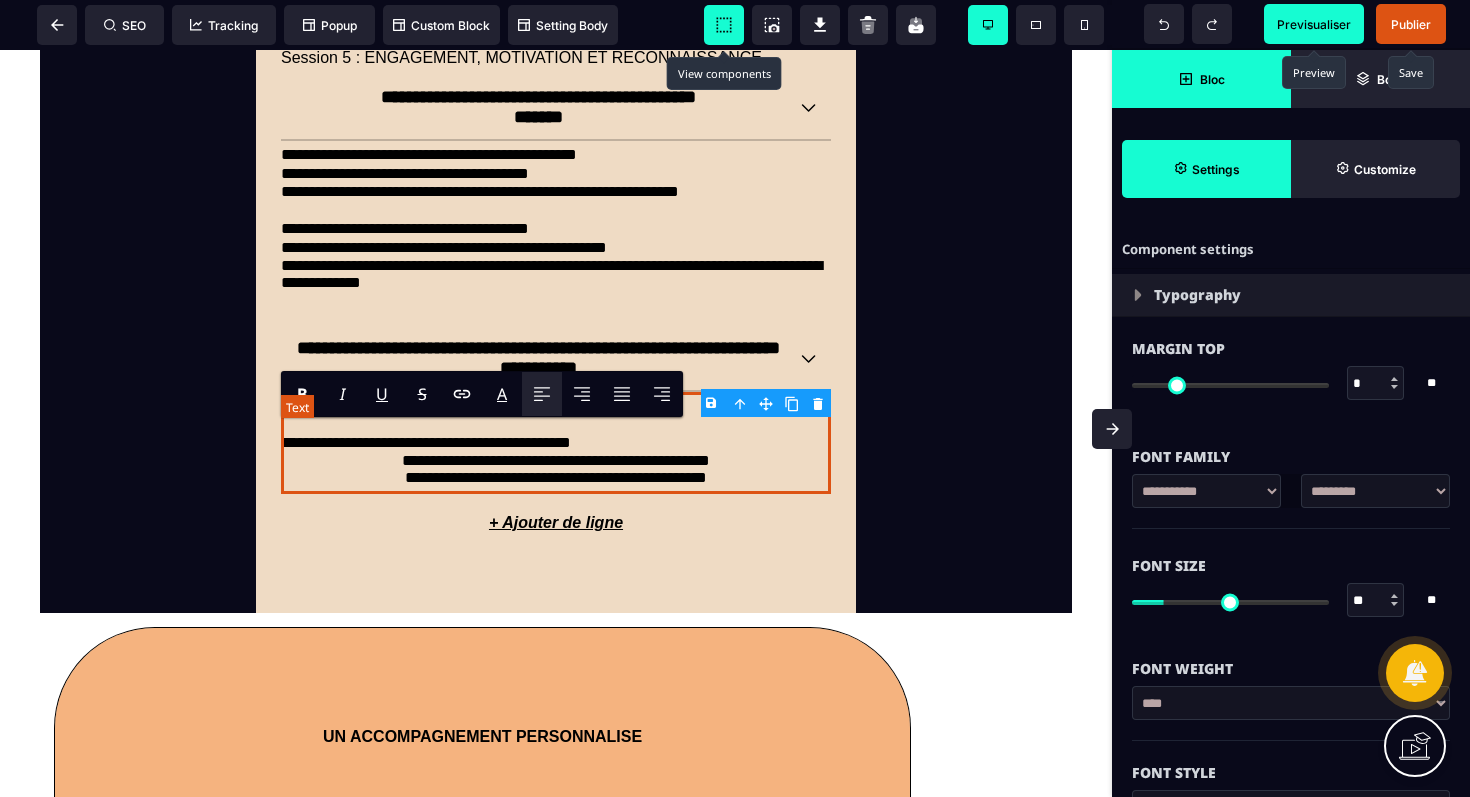 click on "**********" at bounding box center (556, 443) 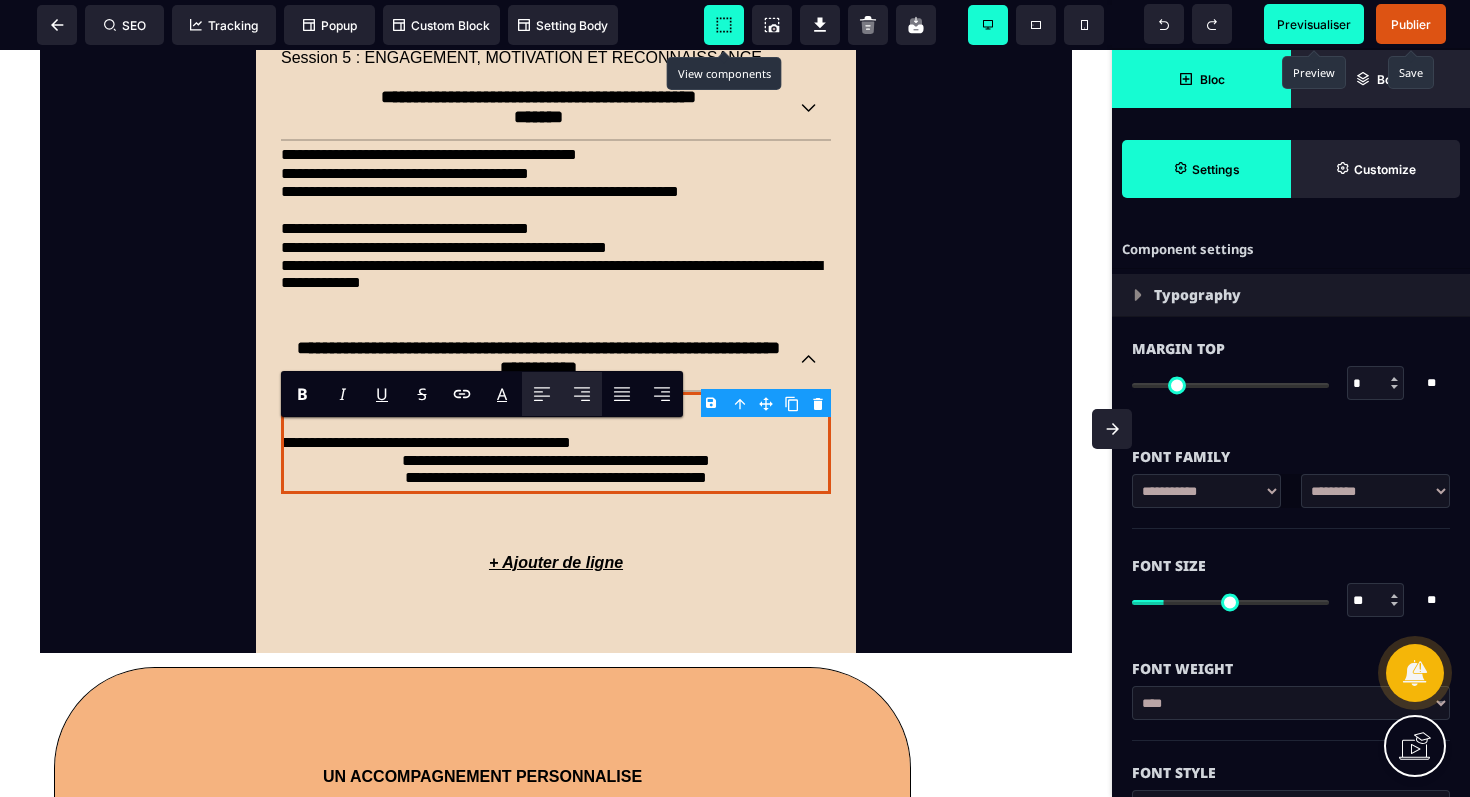 click 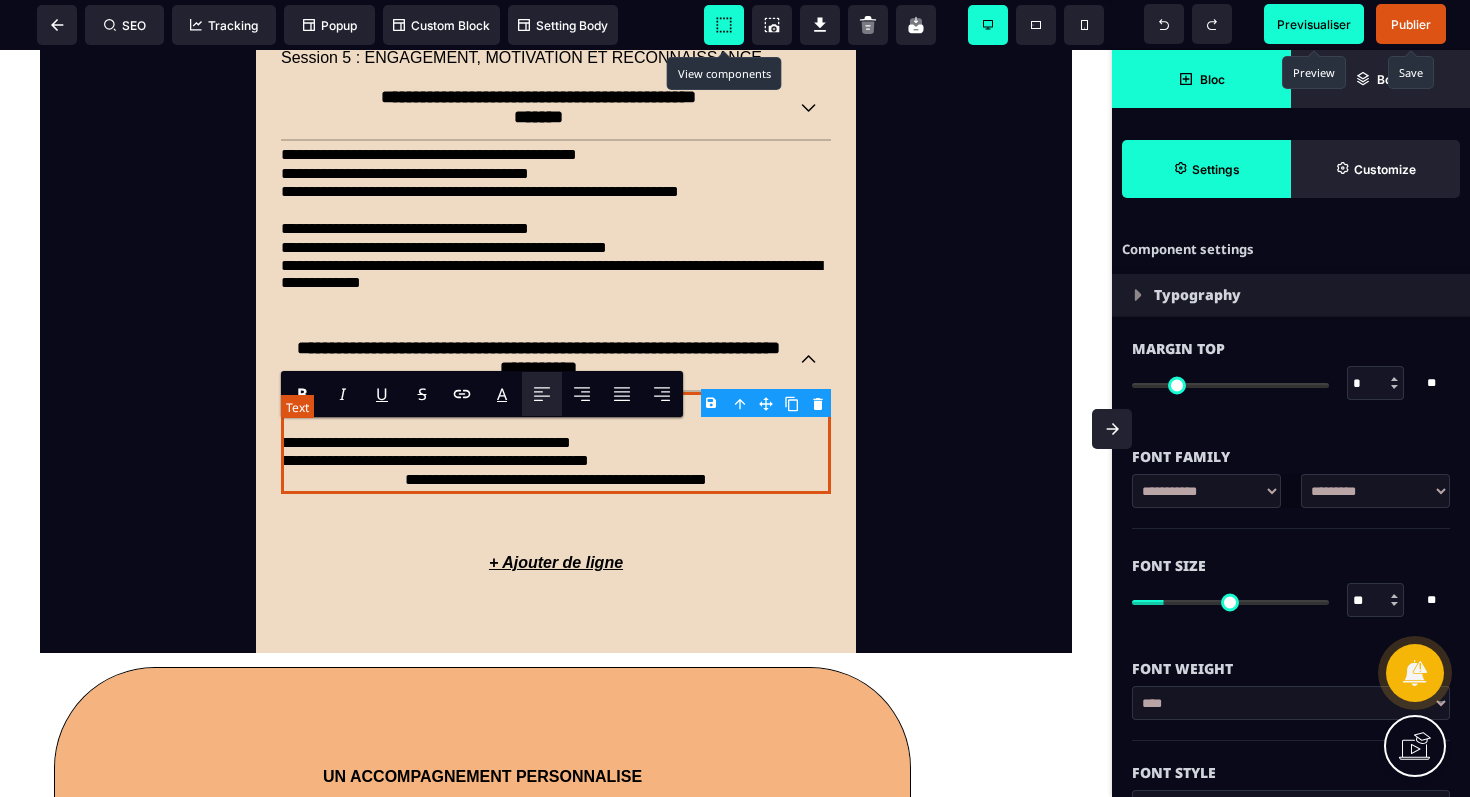 click on "**********" at bounding box center [556, 443] 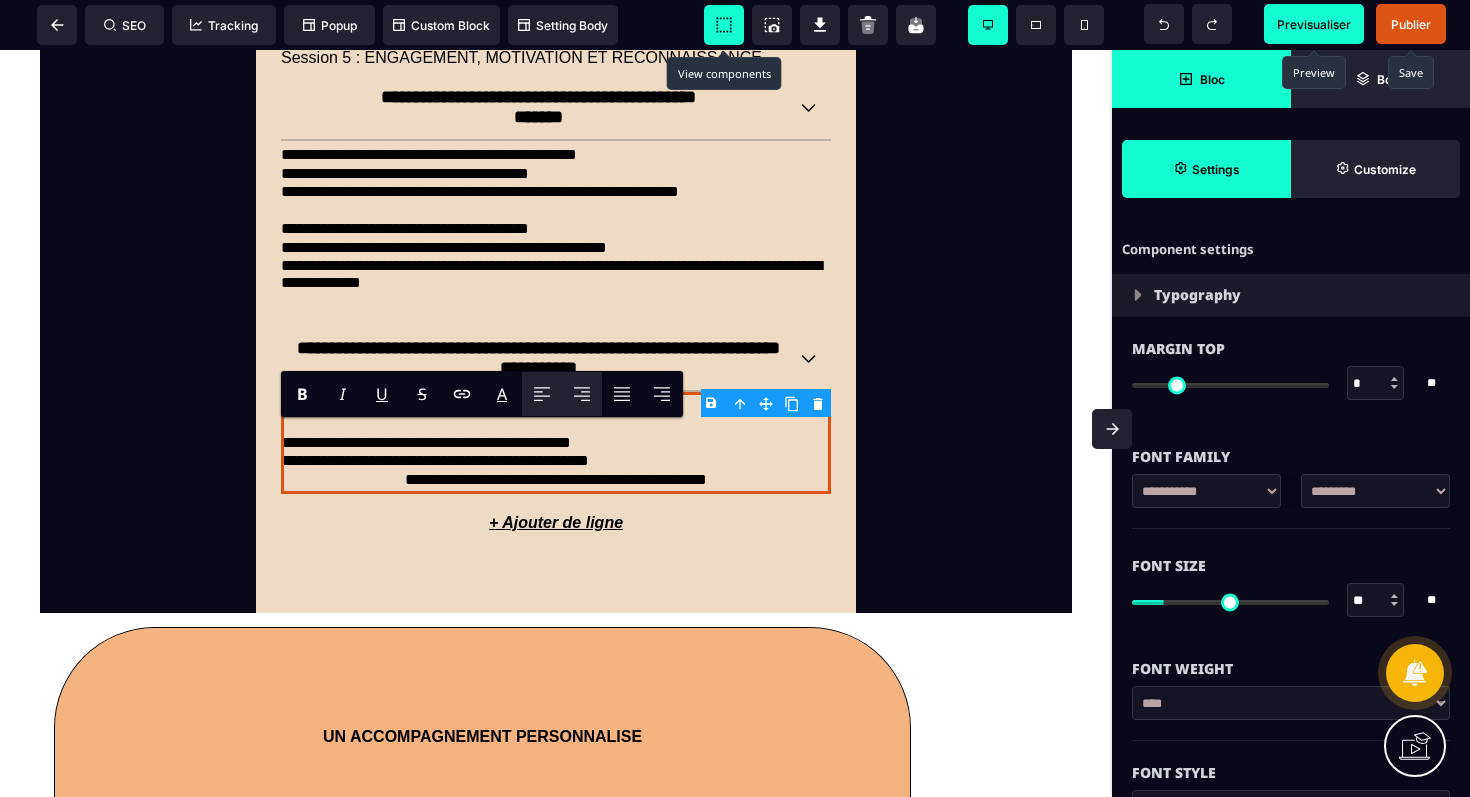 click 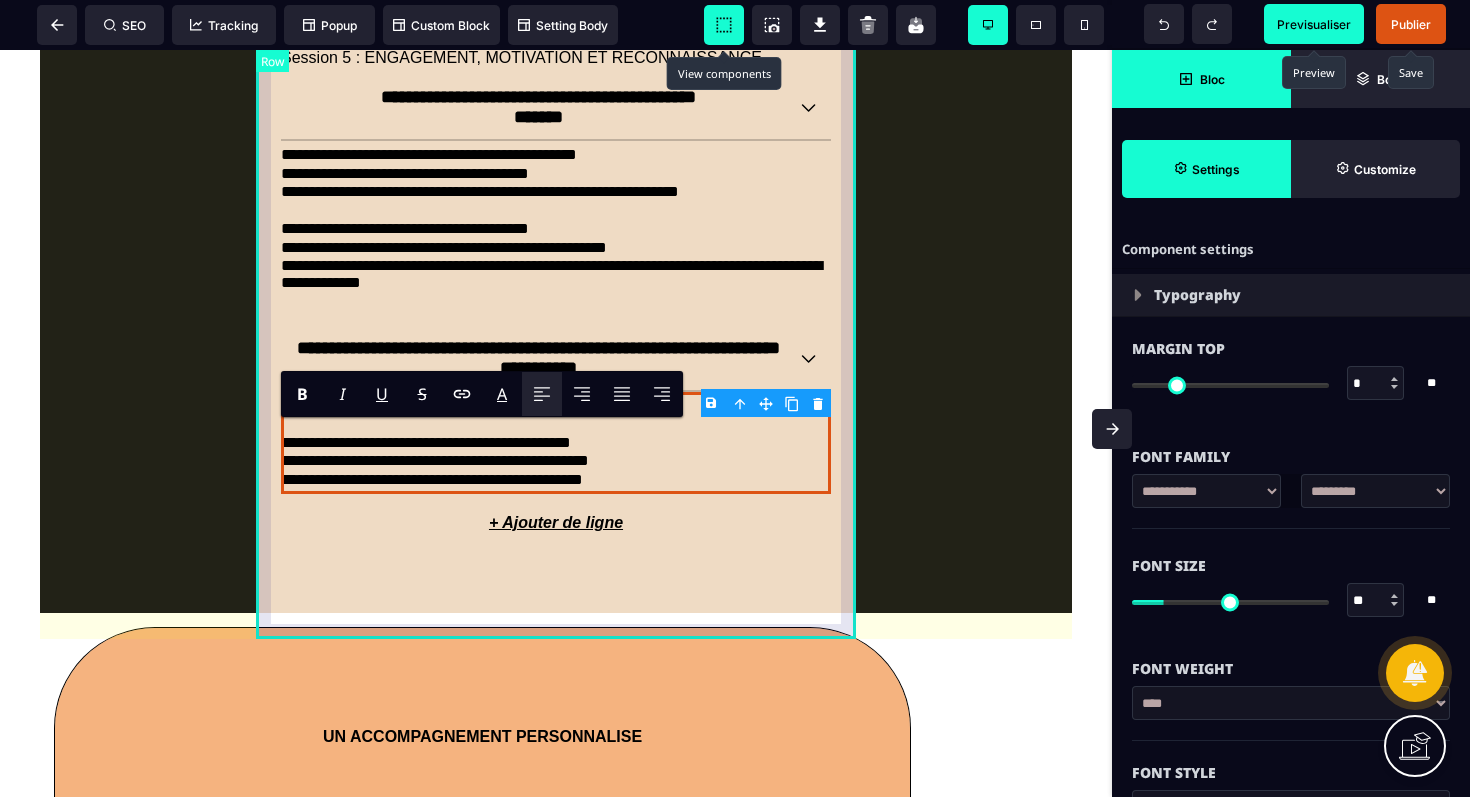 click on "**********" at bounding box center [556, 147] 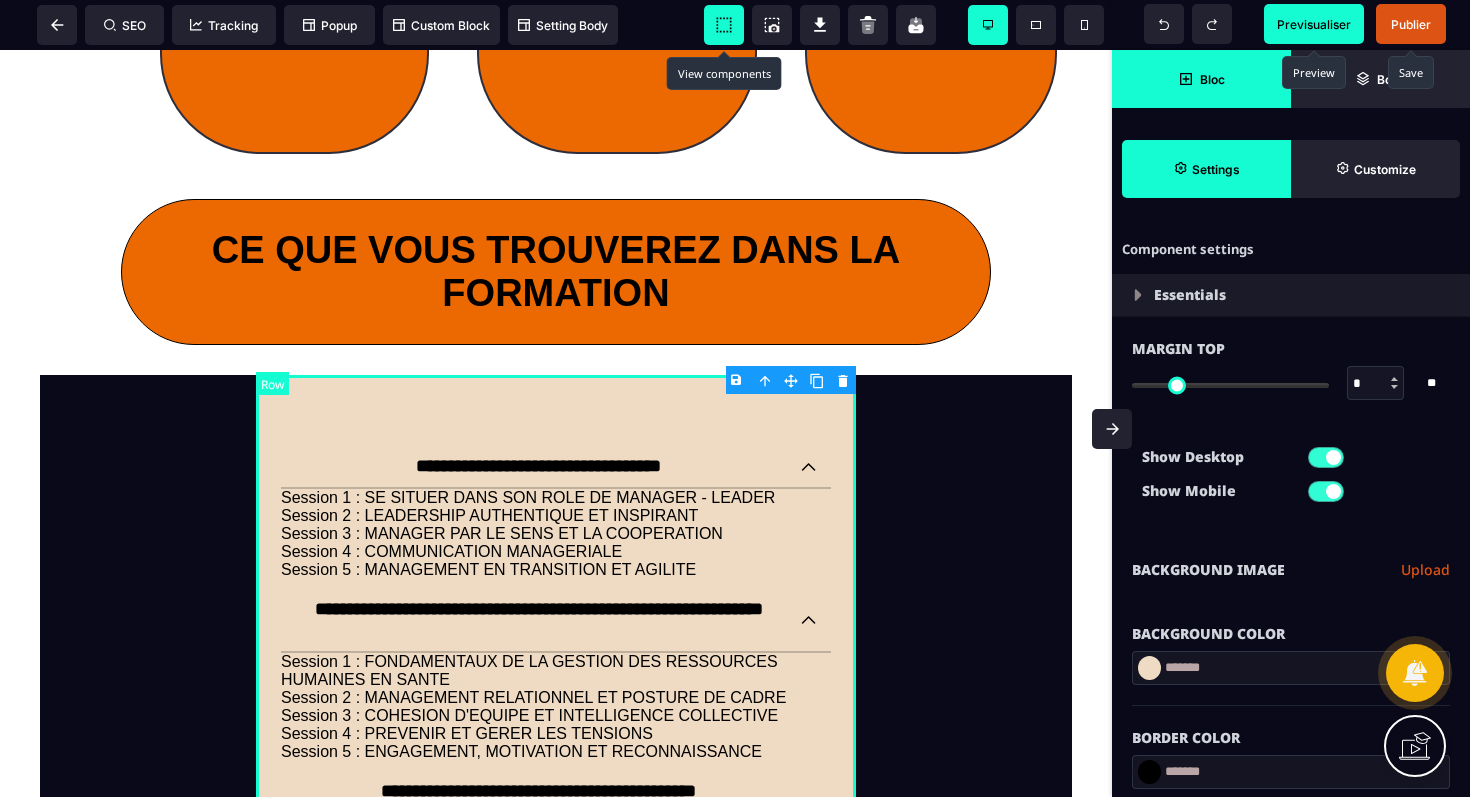 scroll, scrollTop: 1784, scrollLeft: 0, axis: vertical 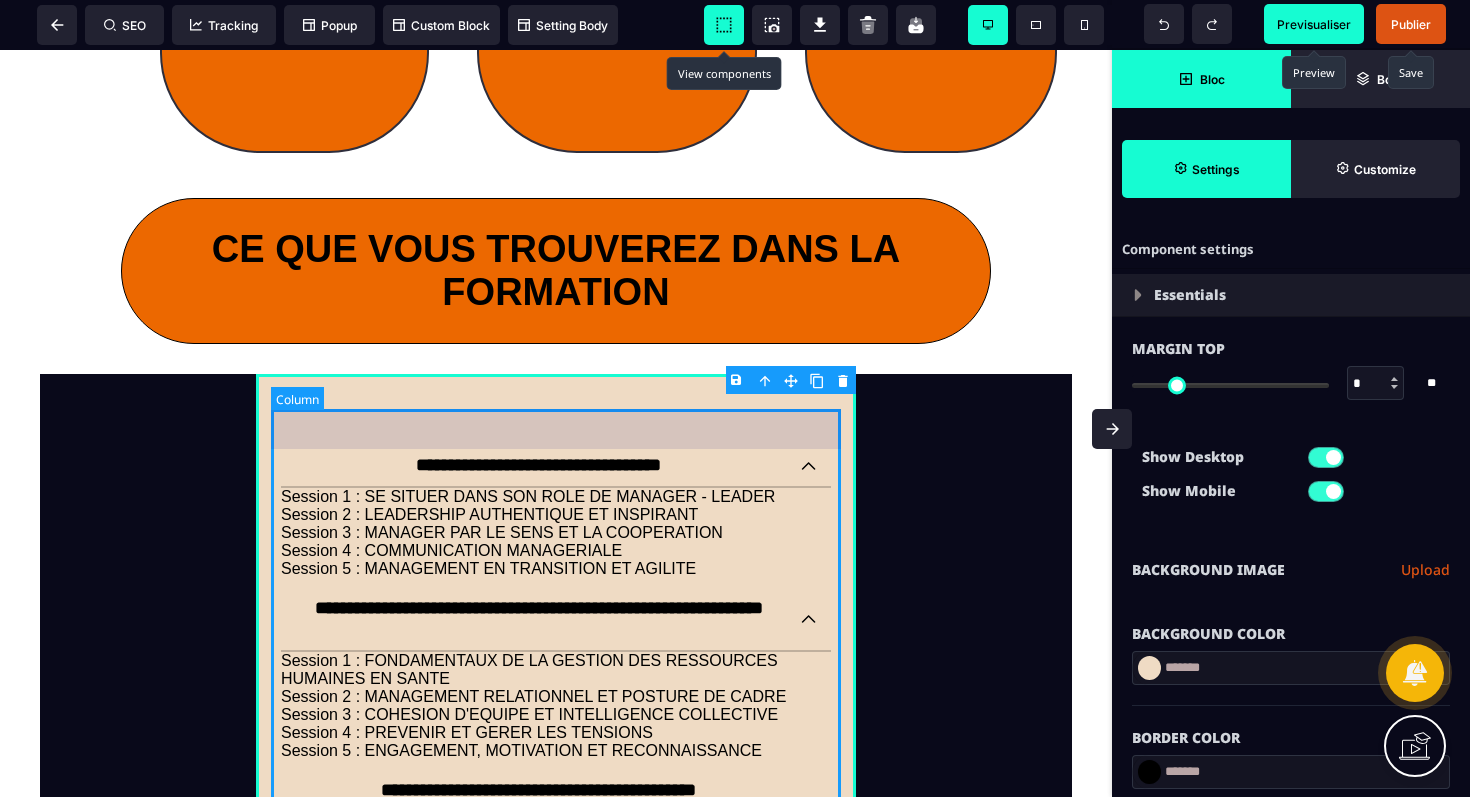 click on "**********" at bounding box center [556, 840] 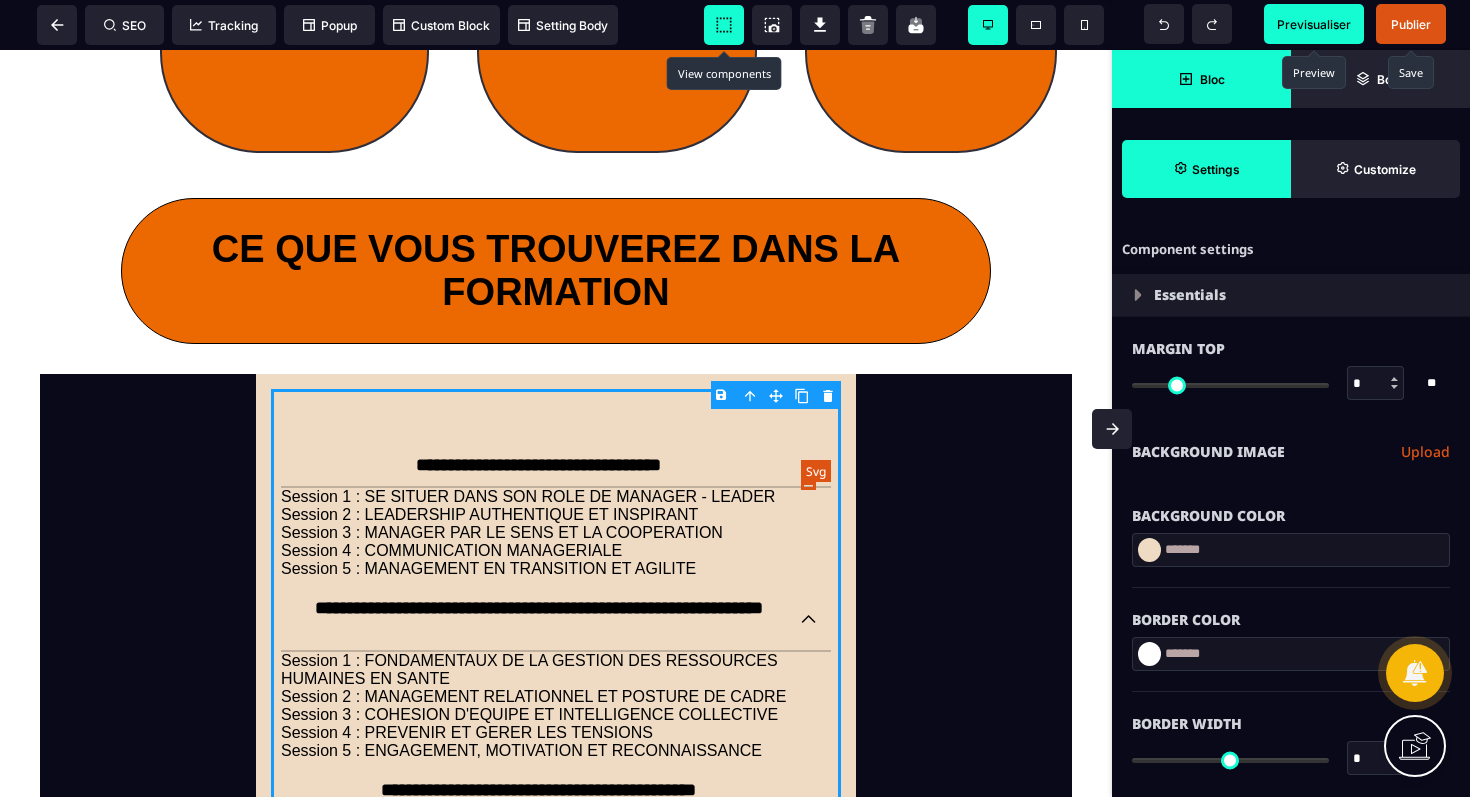 click 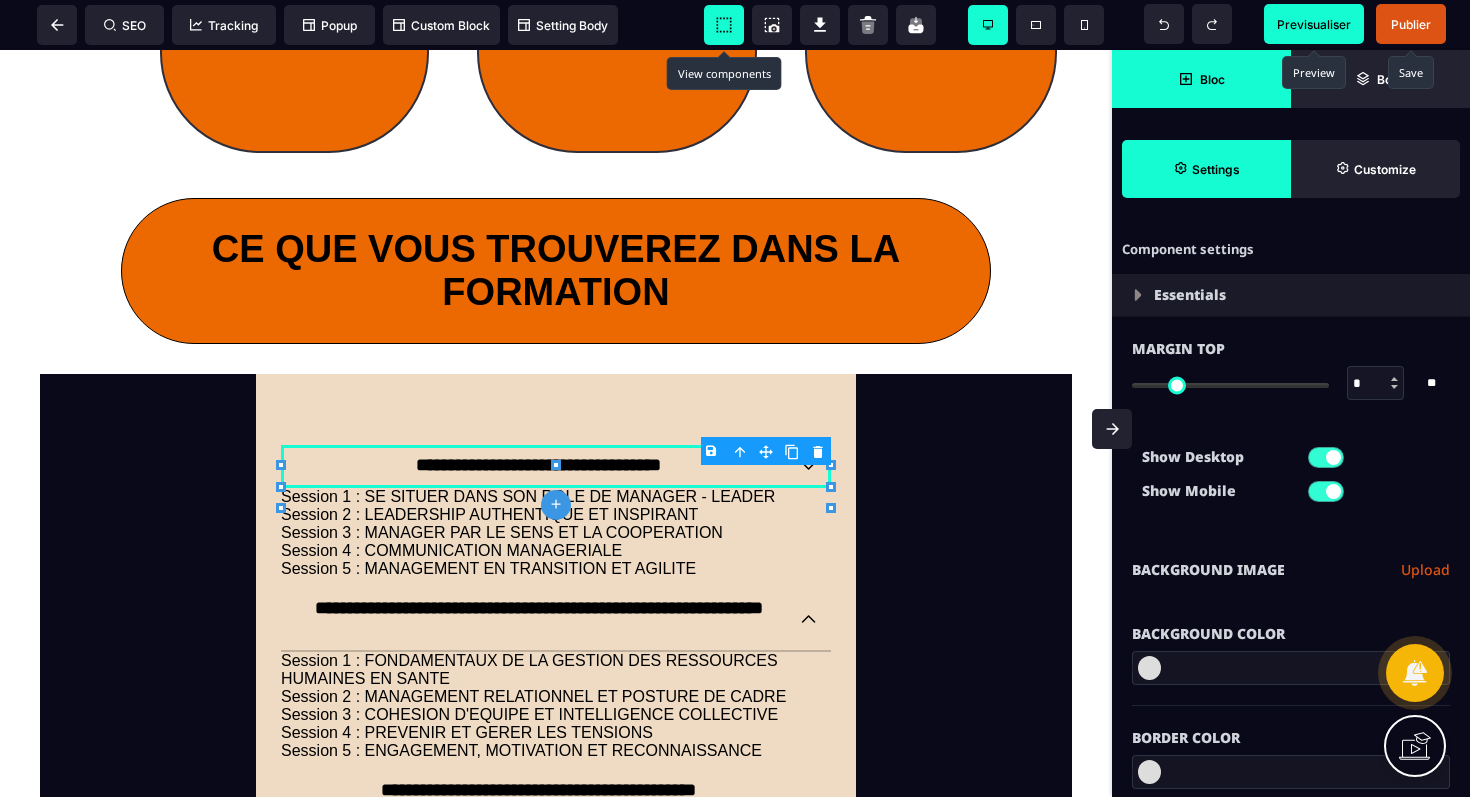 click on "OFFRE 360° EN TANT QUE CADRE EN SANTE, DES 120 JOURS, RETROUVEZ DU SENS ET DE L'ALIGNEMENT SANS S'OUBLIER DANS L'EXIGENCE DU POSTE Cliquez ici pour réserver votre place dès maintenant Attention nouvelles offres limitées à 150 nouveaux membres Levier #1 Pourquoi l'offre 360° est un accompagnement global, humaniste et sur mesure Levier #3 Conférence en direct ce [DAY] à 10h00 (heure [COUNTRY_CODE]) Pour les entrepreneurs du digital générant +2000€ / mois minimum REMPLISSEZ VOS INFORMATIONS CI-DESSOUS POUR OBTENIR VOTRE PLACE POUR LE WEBINAR En cochant cette case je reconnais que mes données sont utilisées pour recevoir des mails de la part de Metaforma, vous pouvez vous désabonner à tout moment conformément à notre Politique de confidentialité. Acheter" at bounding box center [556, 730] 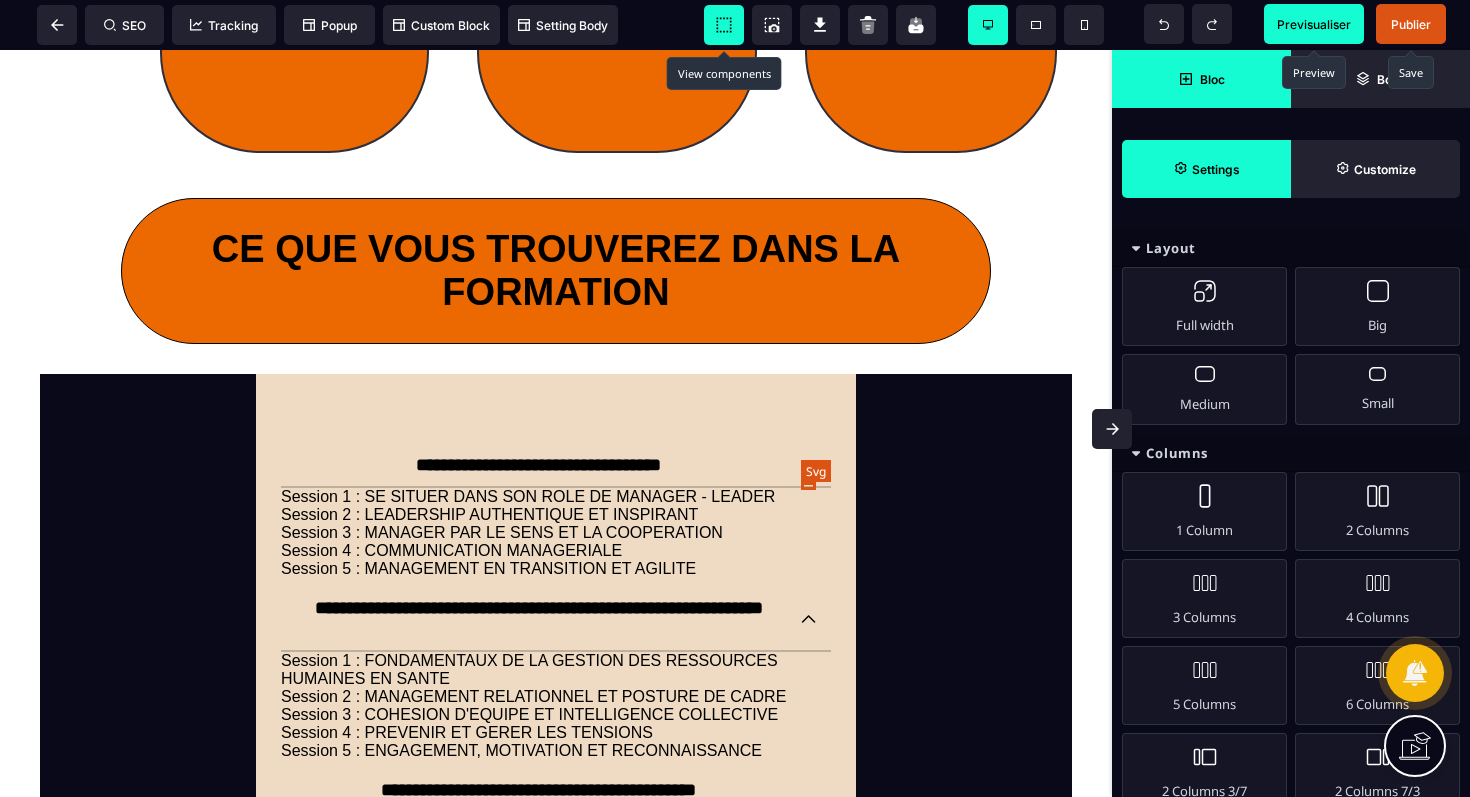 click 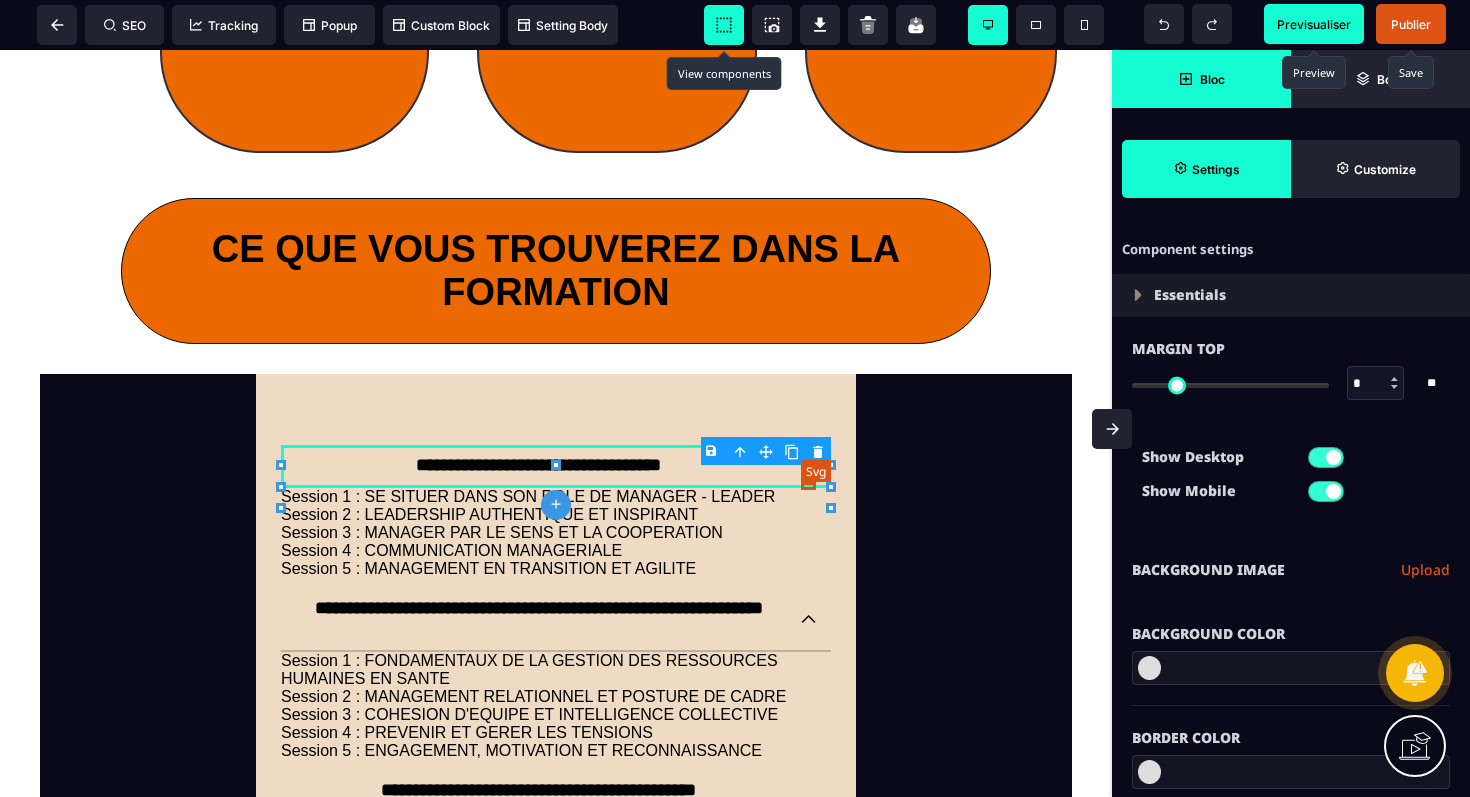 click 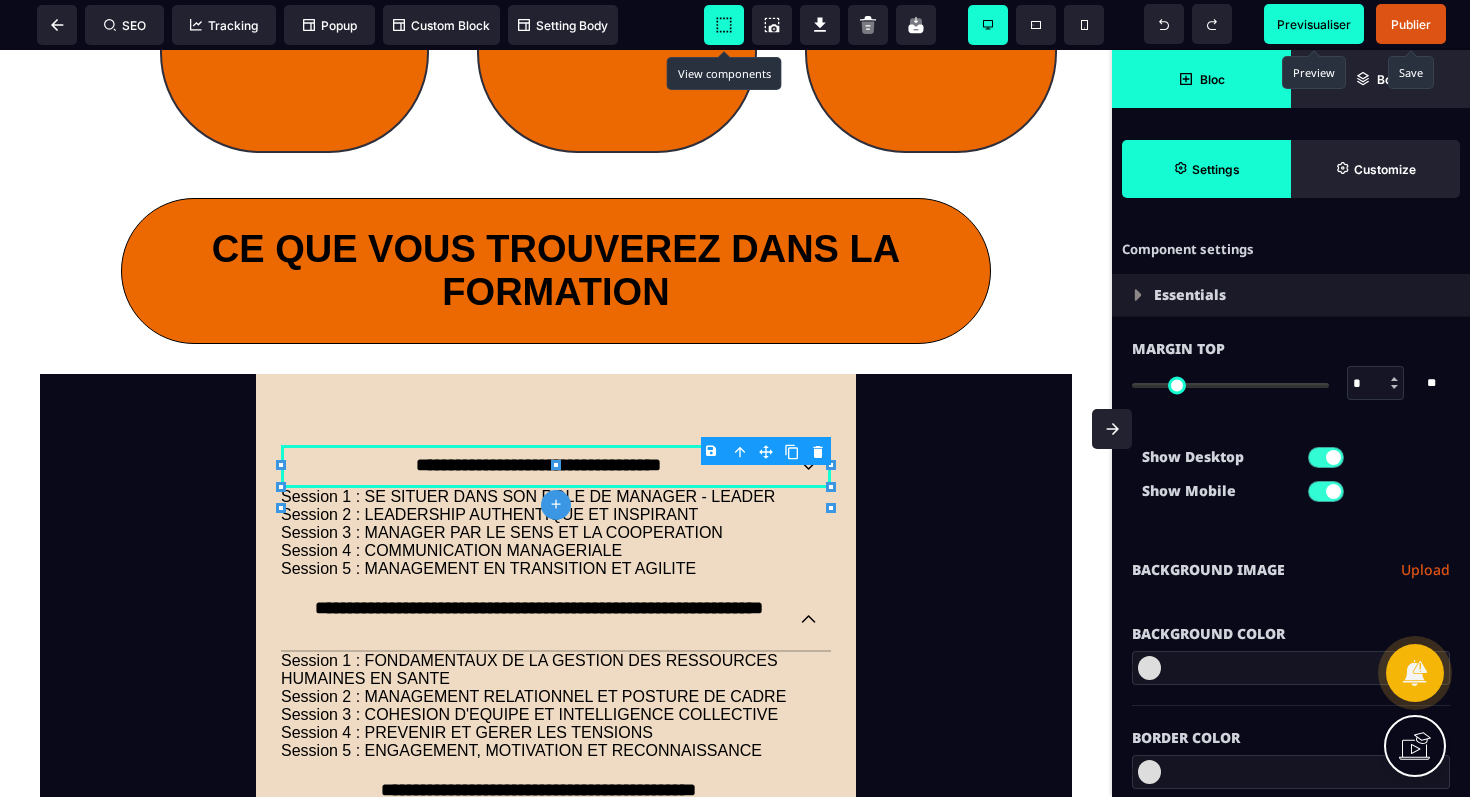 click on "OFFRE 360° EN TANT QUE CADRE EN SANTE, DES 120 JOURS, RETROUVEZ DU SENS ET DE L'ALIGNEMENT SANS S'OUBLIER DANS L'EXIGENCE DU POSTE Cliquez ici pour réserver votre place dès maintenant Attention nouvelles offres limitées à 150 nouveaux membres Levier #1 Pourquoi l'offre 360° est un accompagnement global, humaniste et sur mesure Levier #3 Conférence en direct ce [DAY] à 10h00 (heure [COUNTRY_CODE]) Pour les entrepreneurs du digital générant +2000€ / mois minimum REMPLISSEZ VOS INFORMATIONS CI-DESSOUS POUR OBTENIR VOTRE PLACE POUR LE WEBINAR En cochant cette case je reconnais que mes données sont utilisées pour recevoir des mails de la part de Metaforma, vous pouvez vous désabonner à tout moment conformément à notre Politique de confidentialité. Acheter" at bounding box center (556, 730) 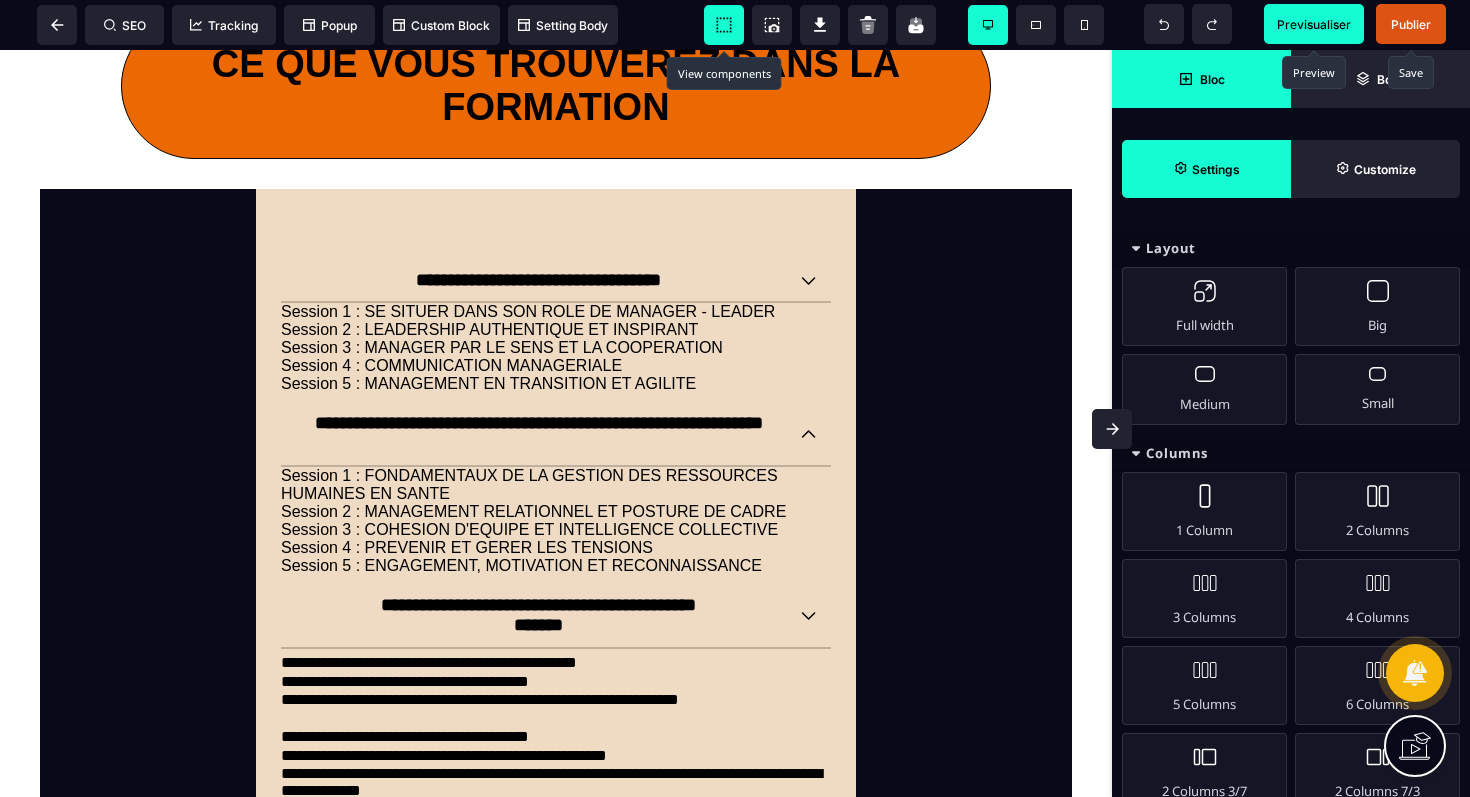 scroll, scrollTop: 2018, scrollLeft: 0, axis: vertical 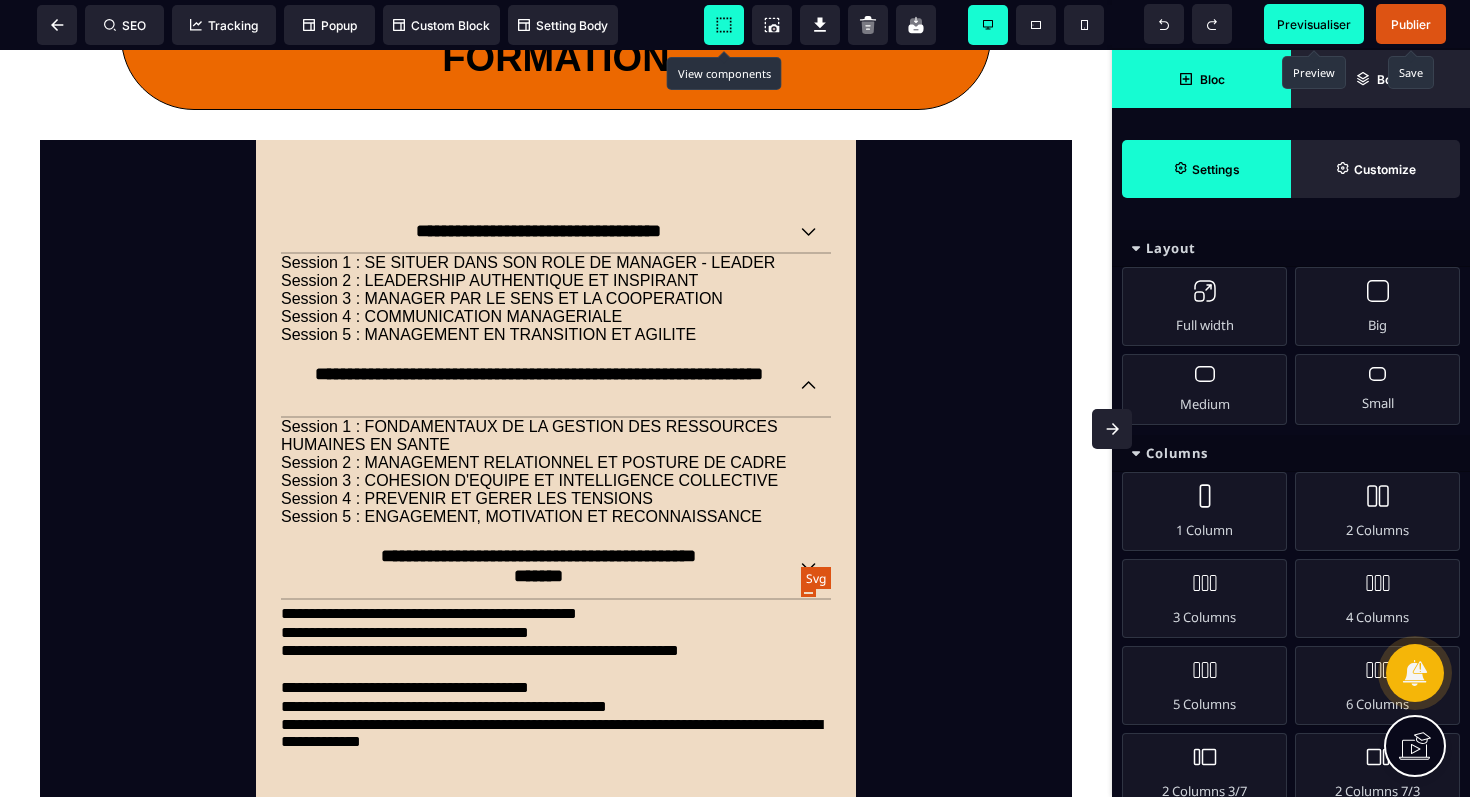 click 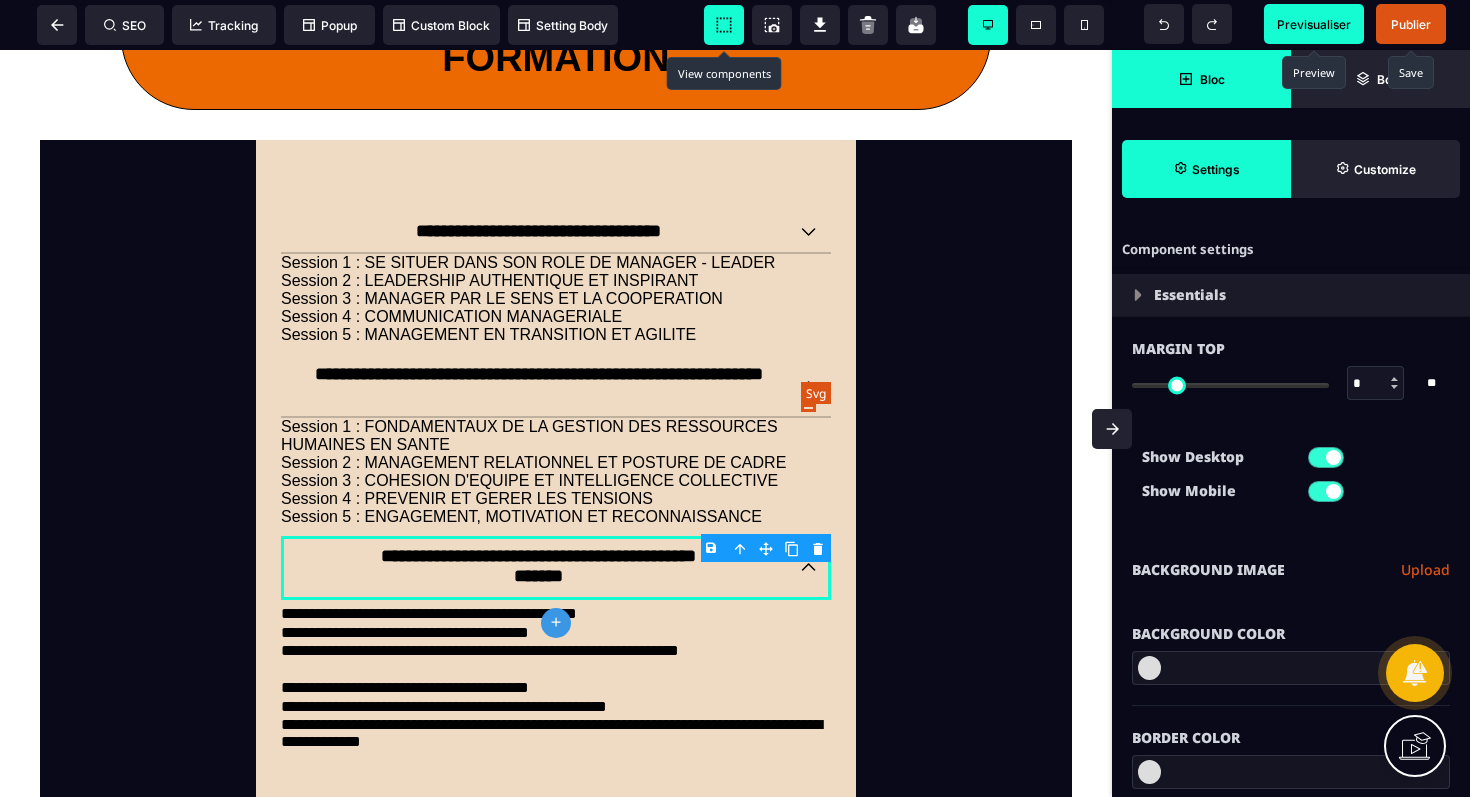 click 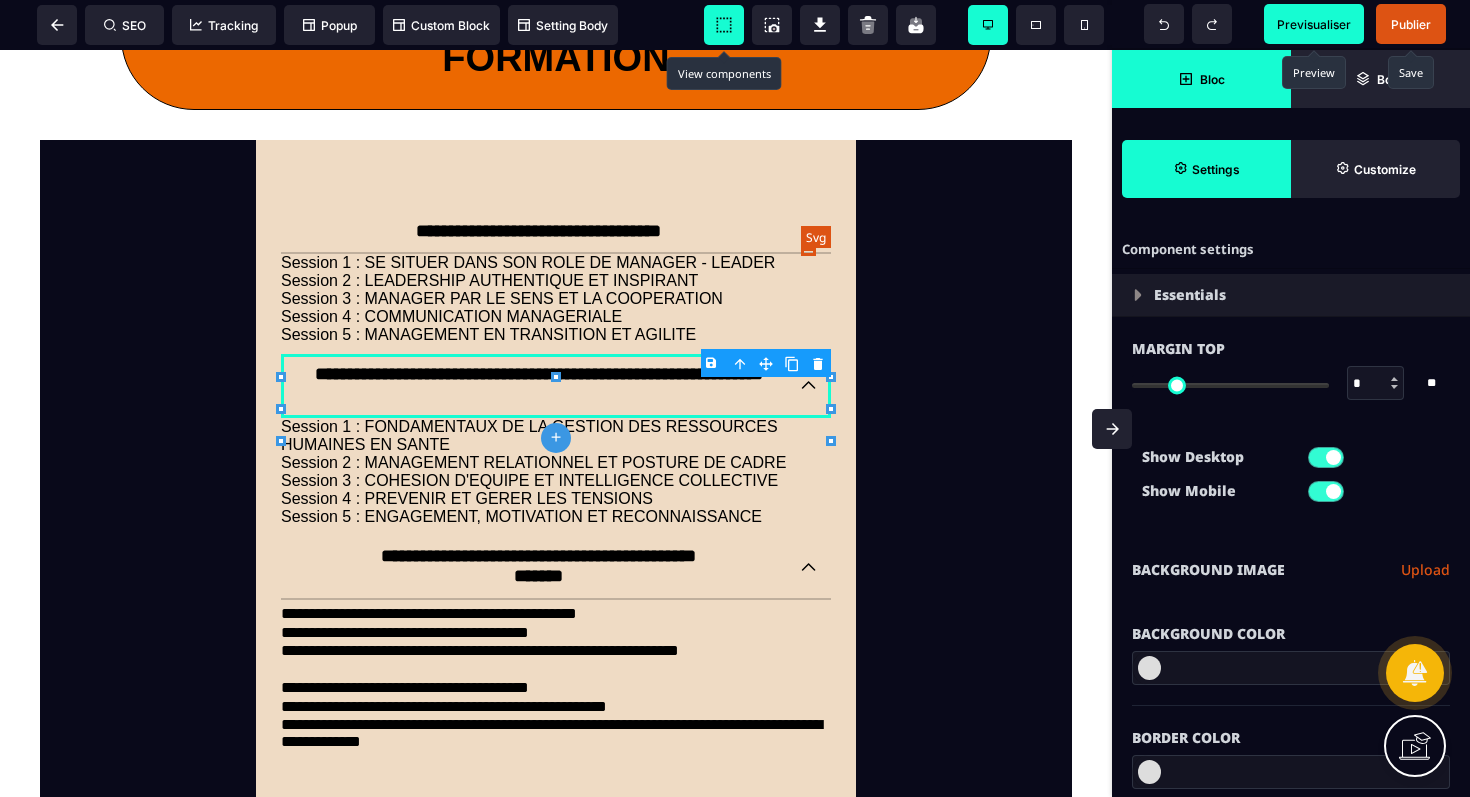 click 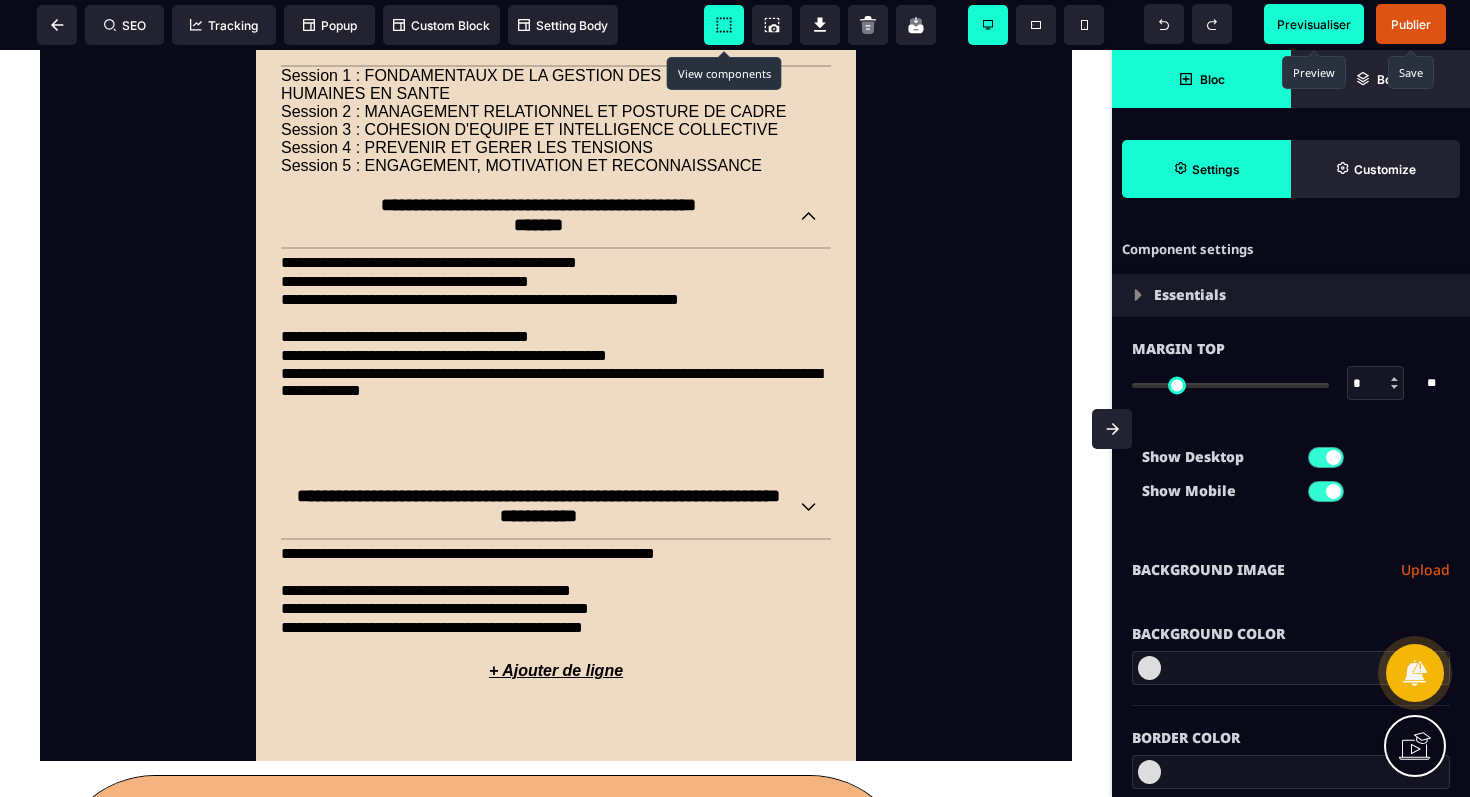 scroll, scrollTop: 2381, scrollLeft: 0, axis: vertical 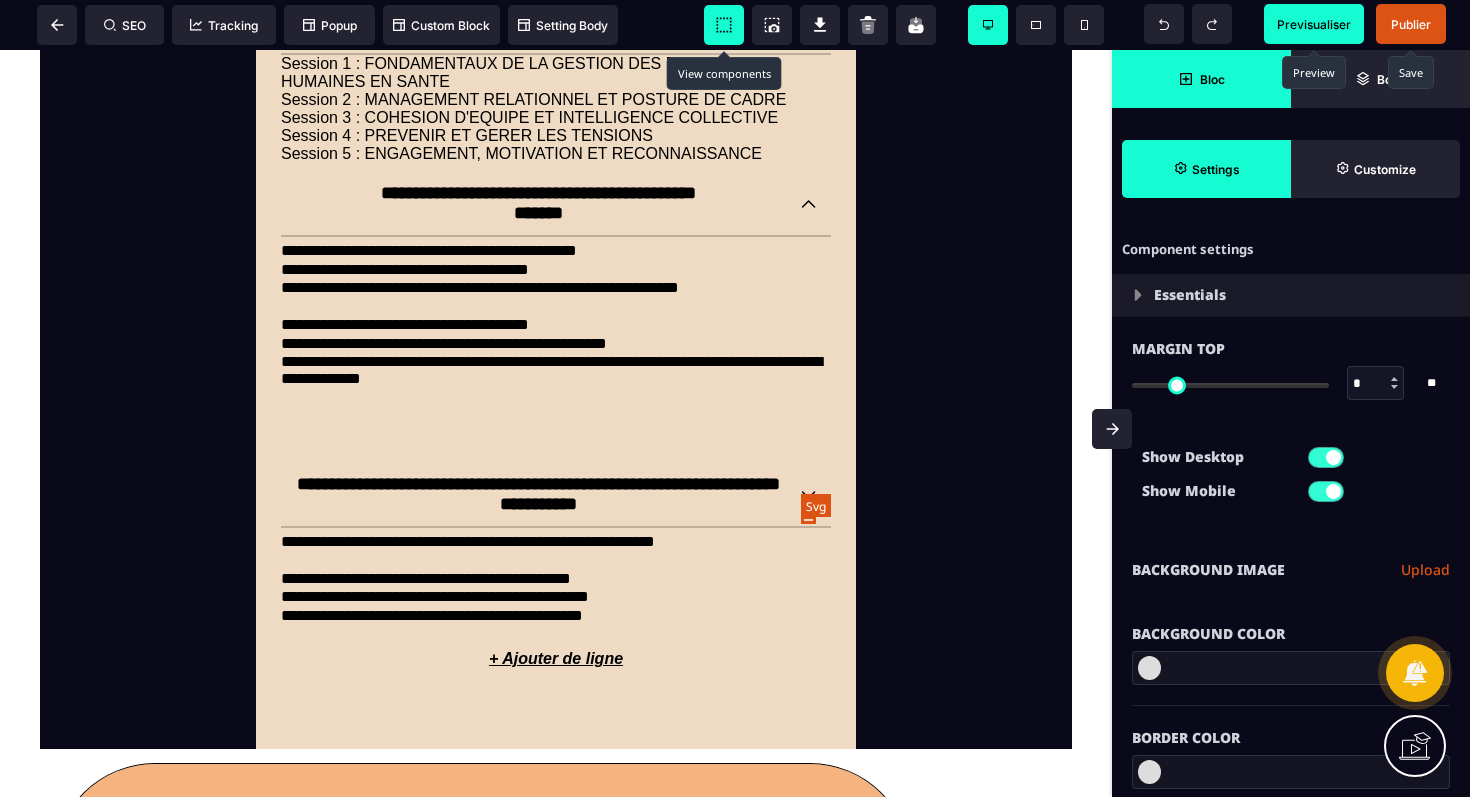click 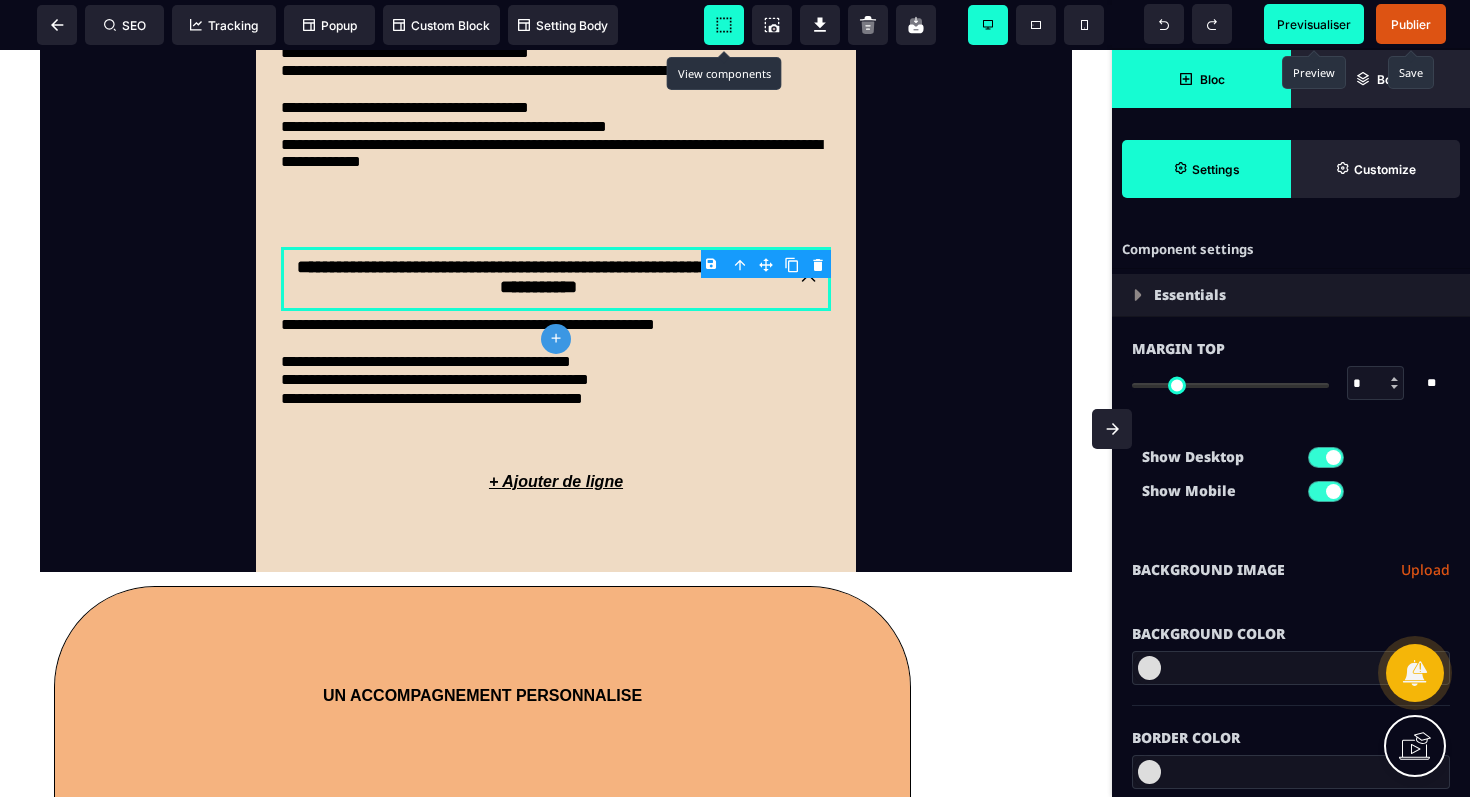 scroll, scrollTop: 2592, scrollLeft: 0, axis: vertical 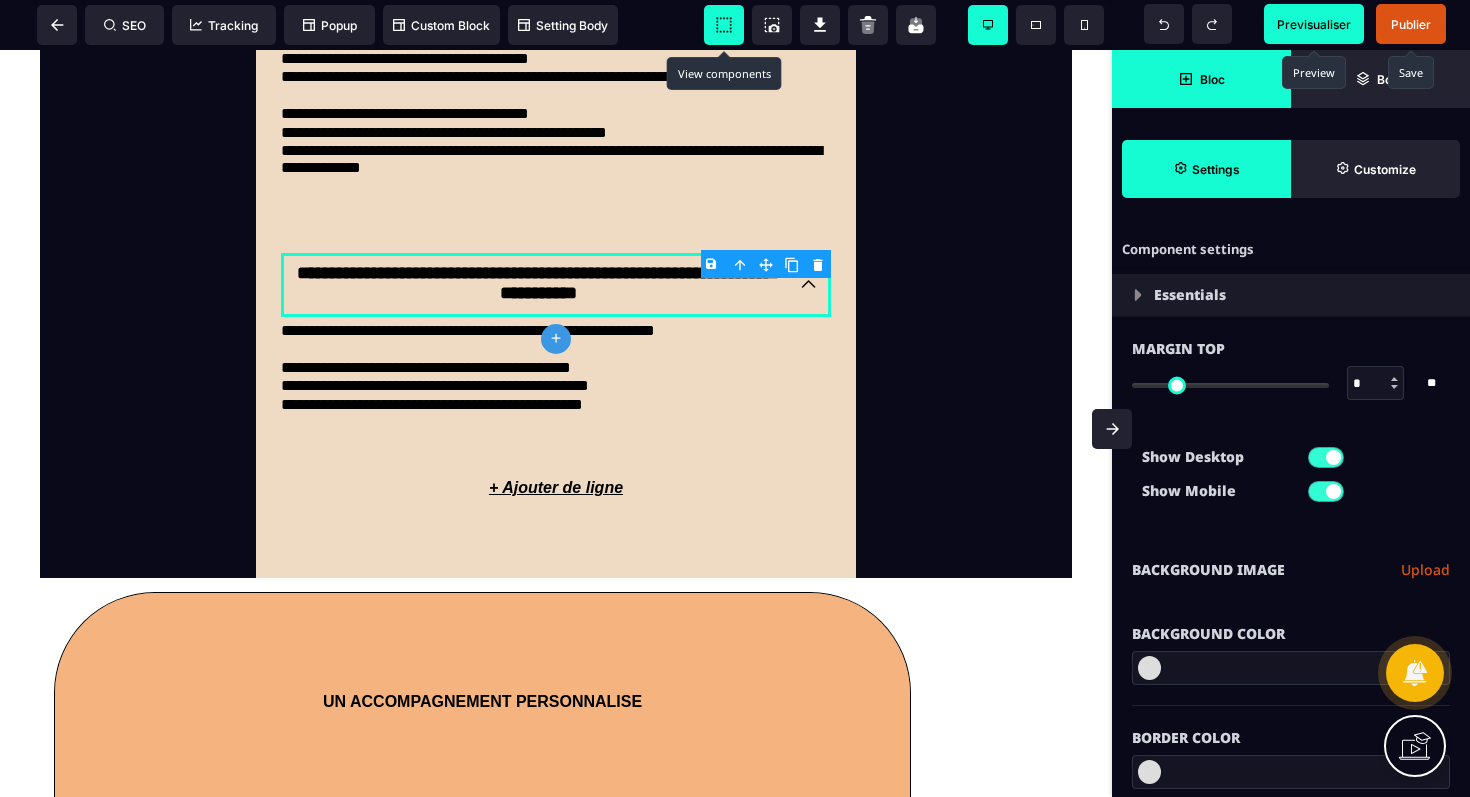 click on "Previsualiser" at bounding box center (1314, 24) 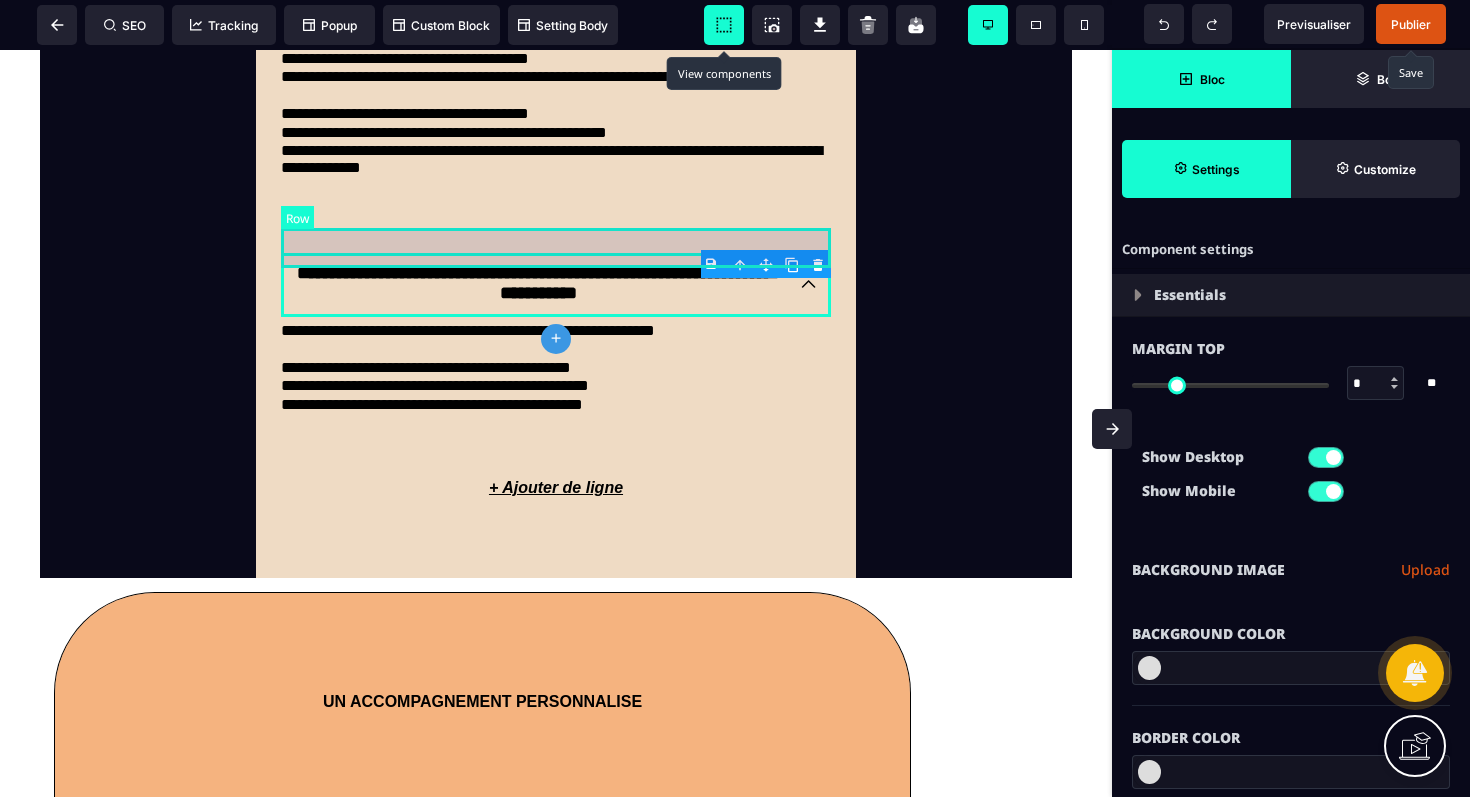 click at bounding box center [556, 223] 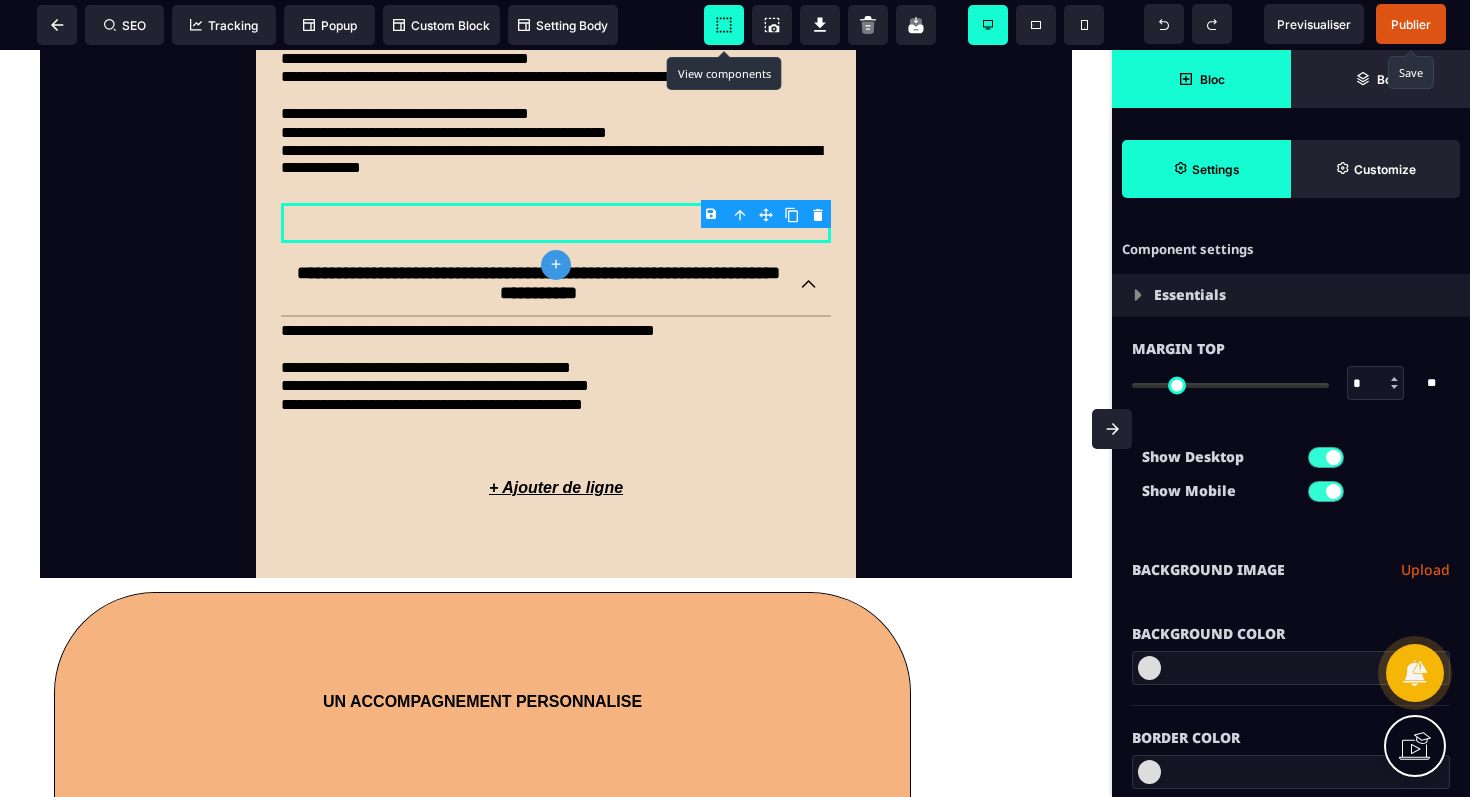 click on "B I U S
A *******
plus
FAQ-items
SEO" at bounding box center [735, 398] 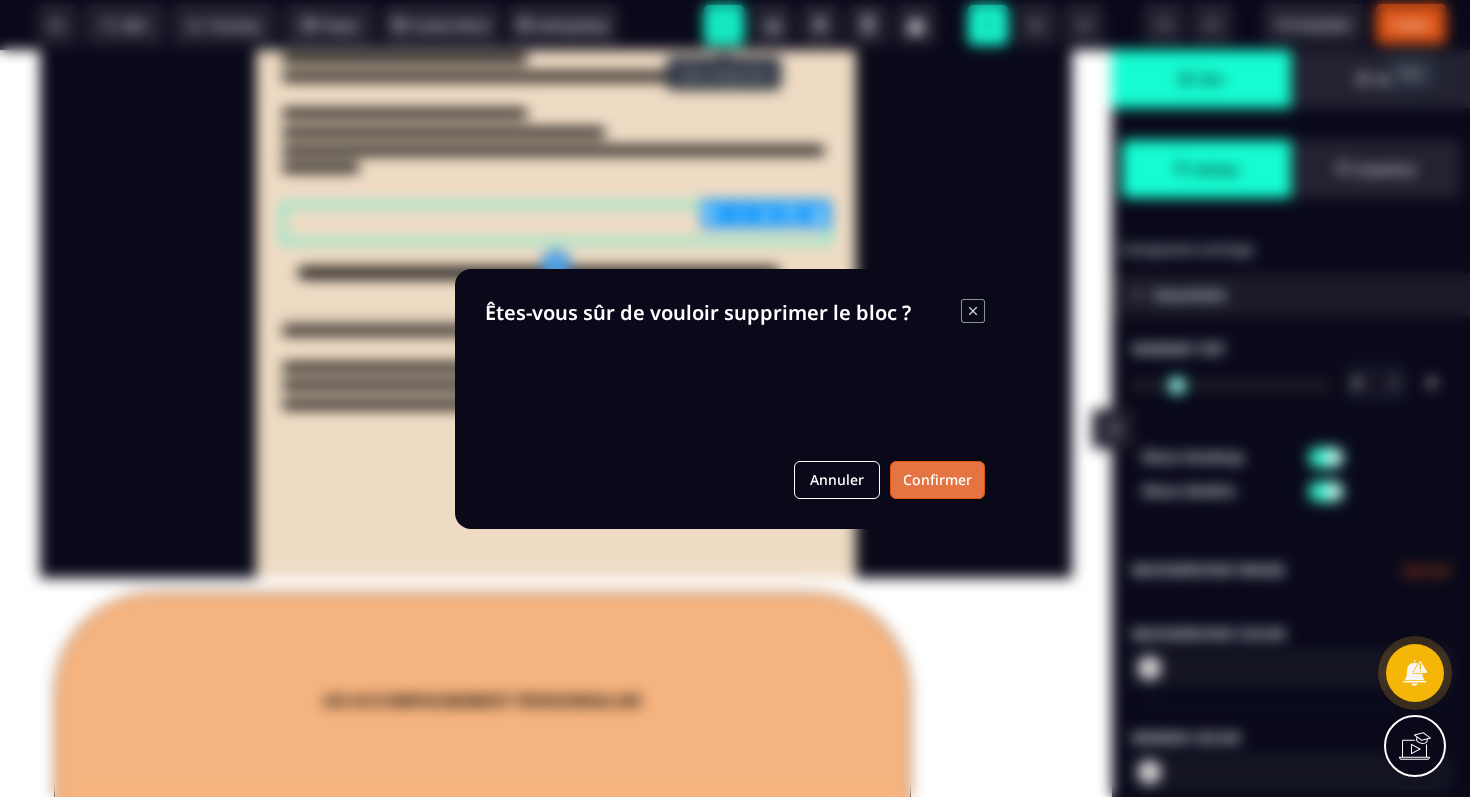 click on "Confirmer" at bounding box center (937, 480) 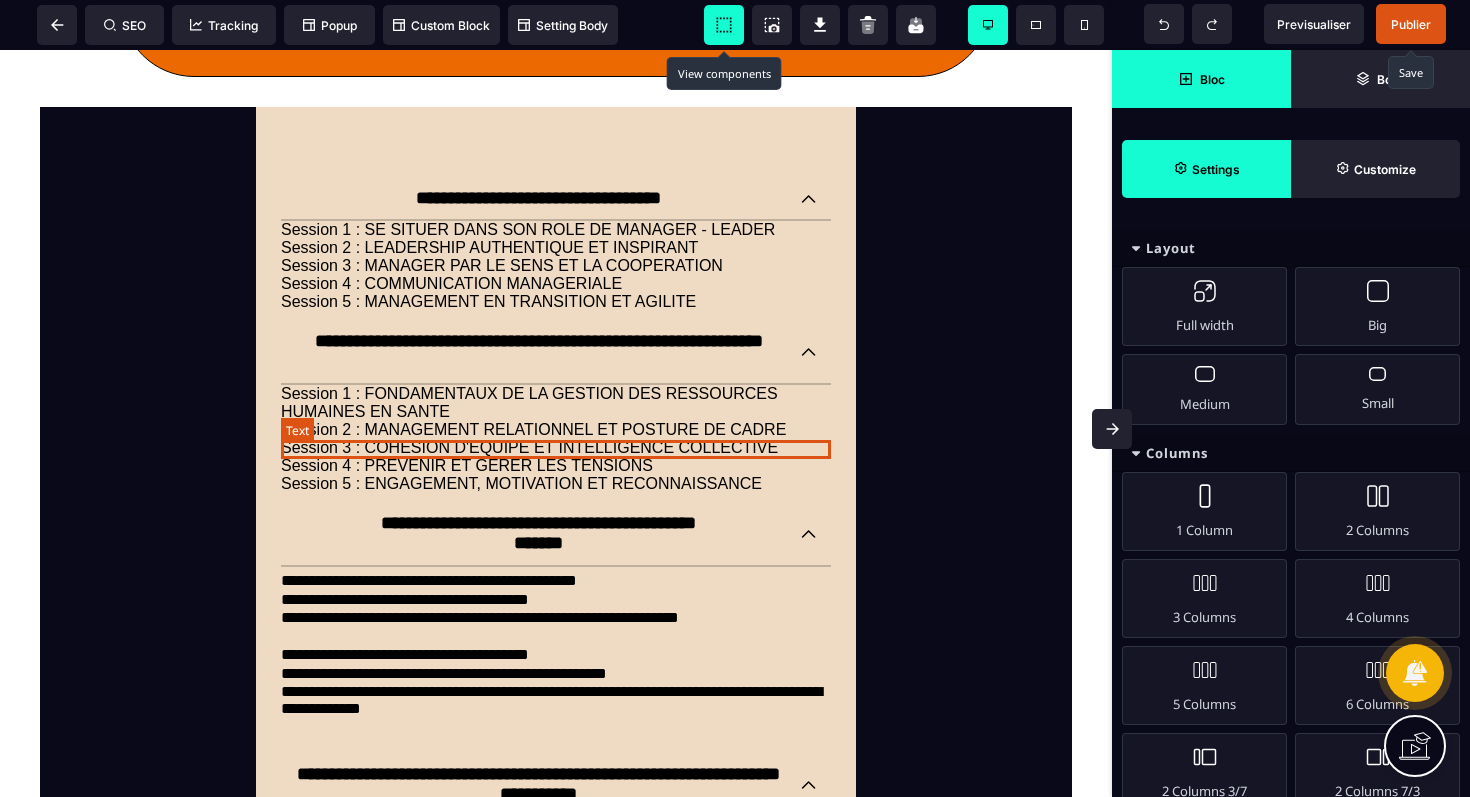 scroll, scrollTop: 2047, scrollLeft: 0, axis: vertical 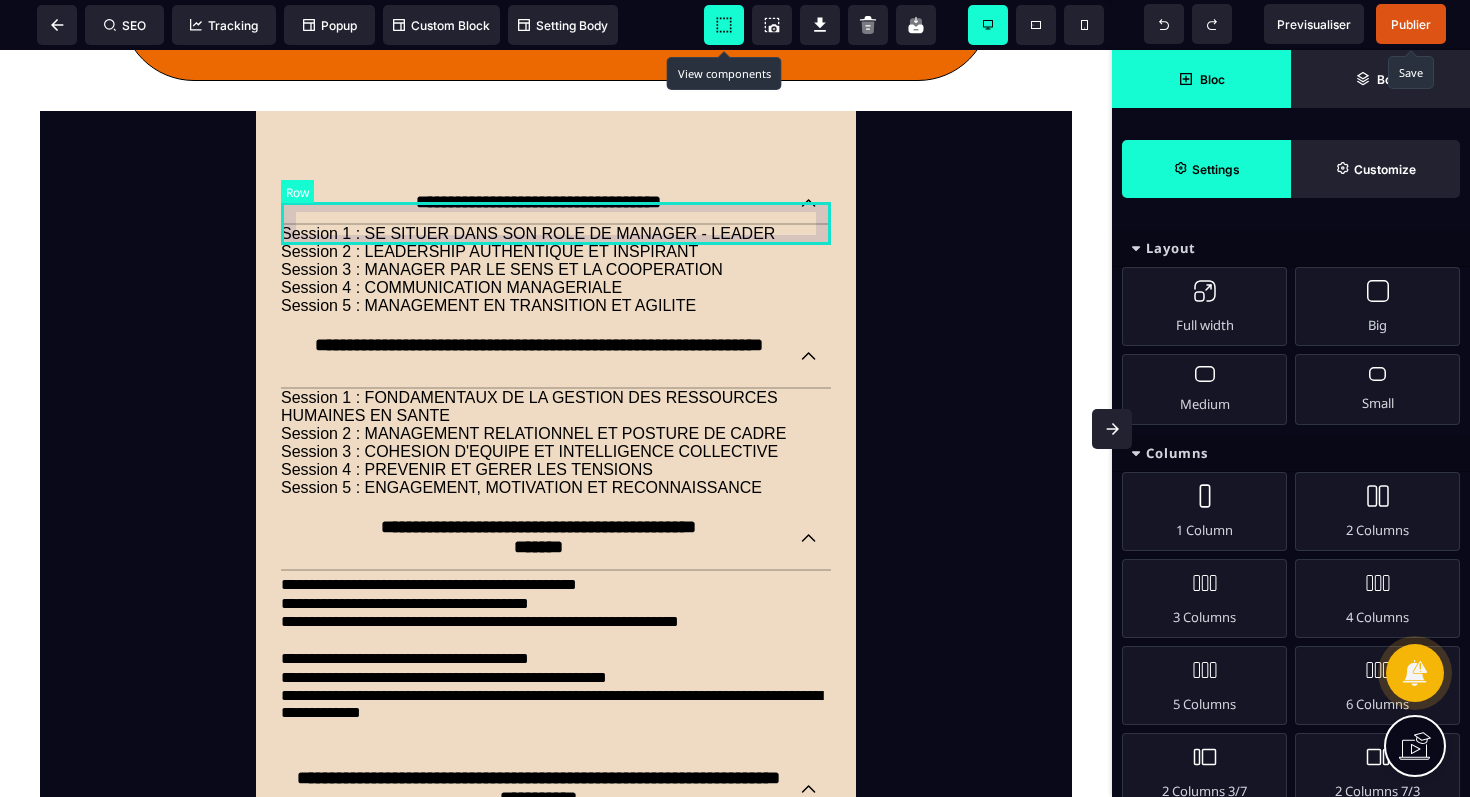 click on "**********" at bounding box center (556, 203) 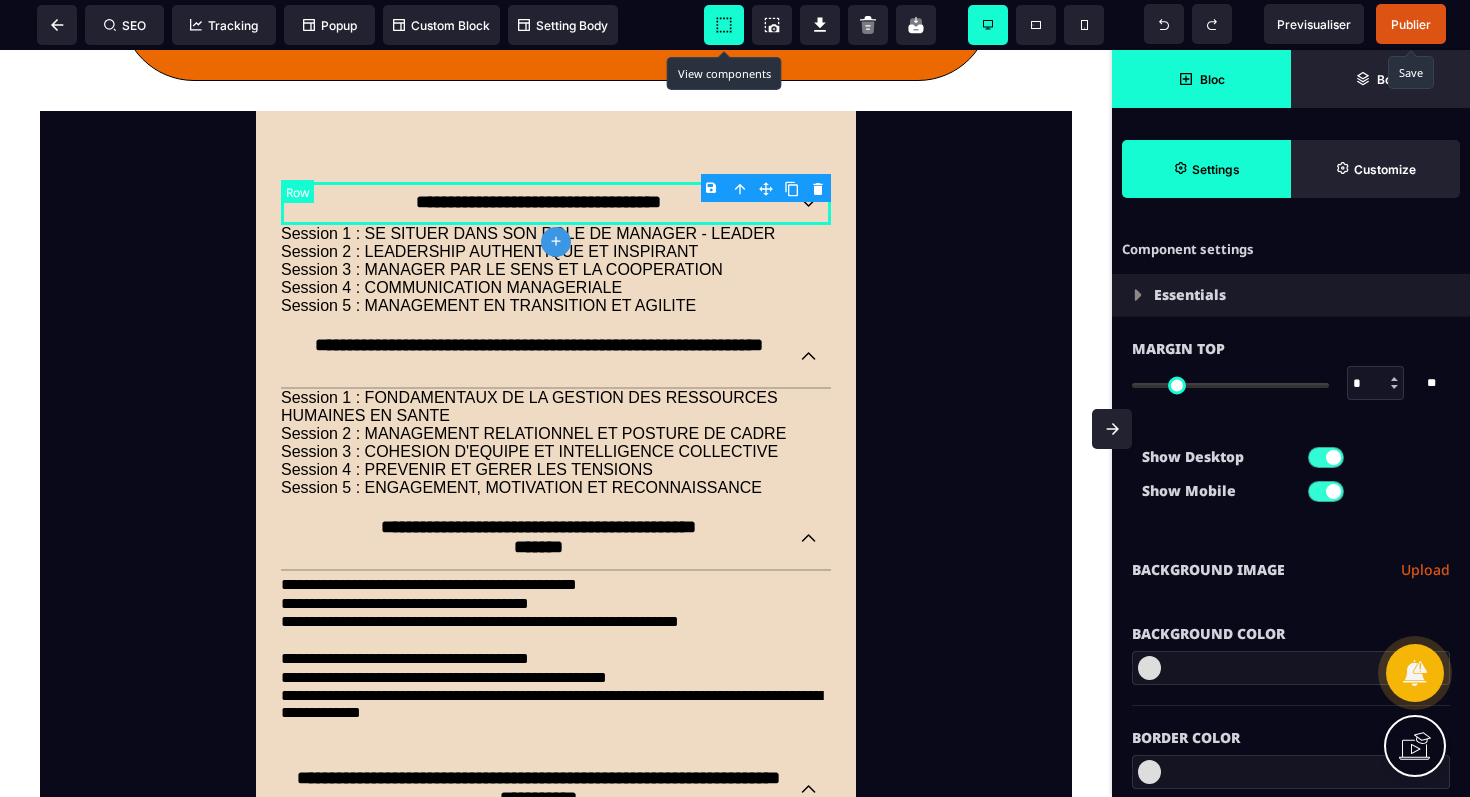 click on "**********" at bounding box center (556, 203) 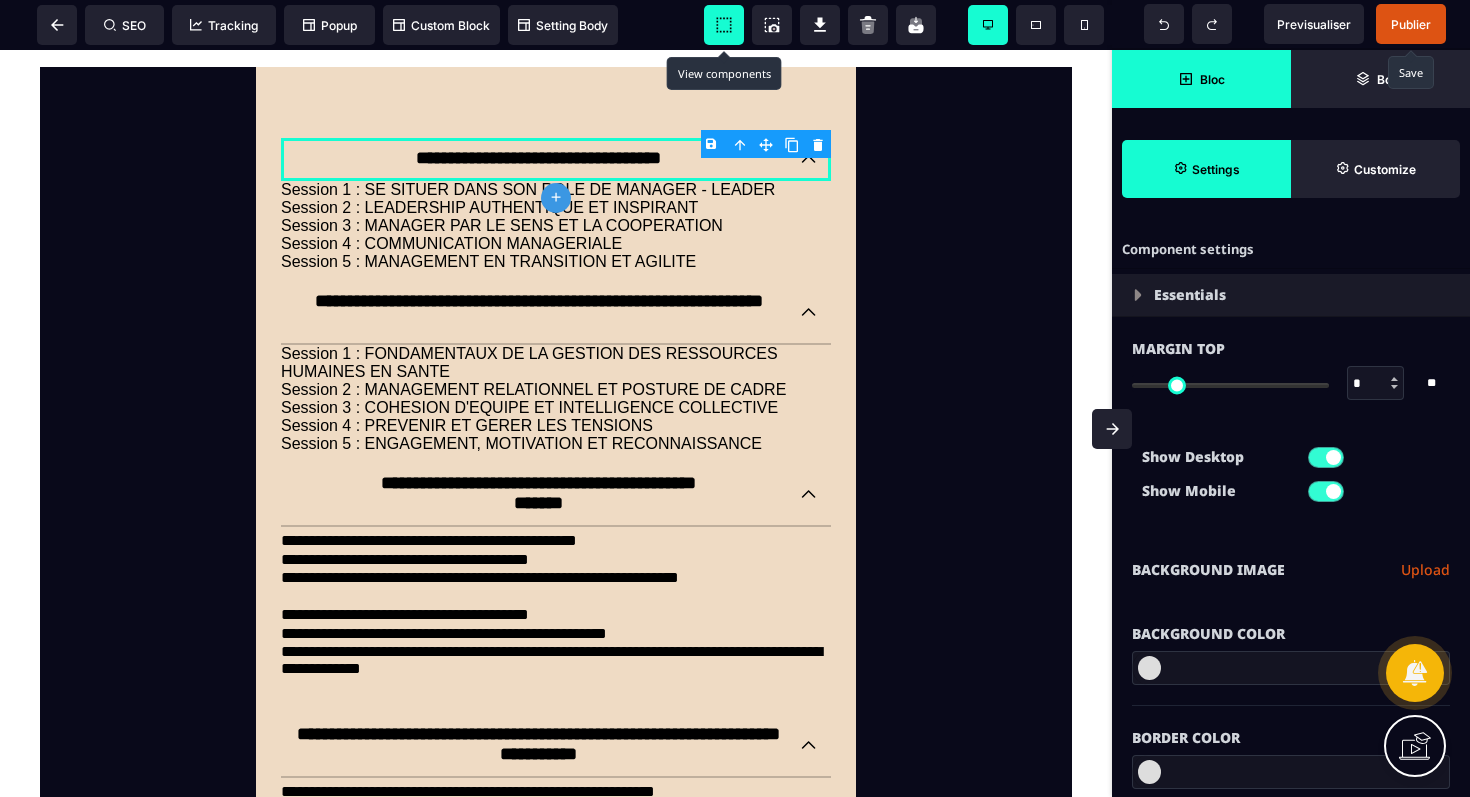 scroll, scrollTop: 2092, scrollLeft: 0, axis: vertical 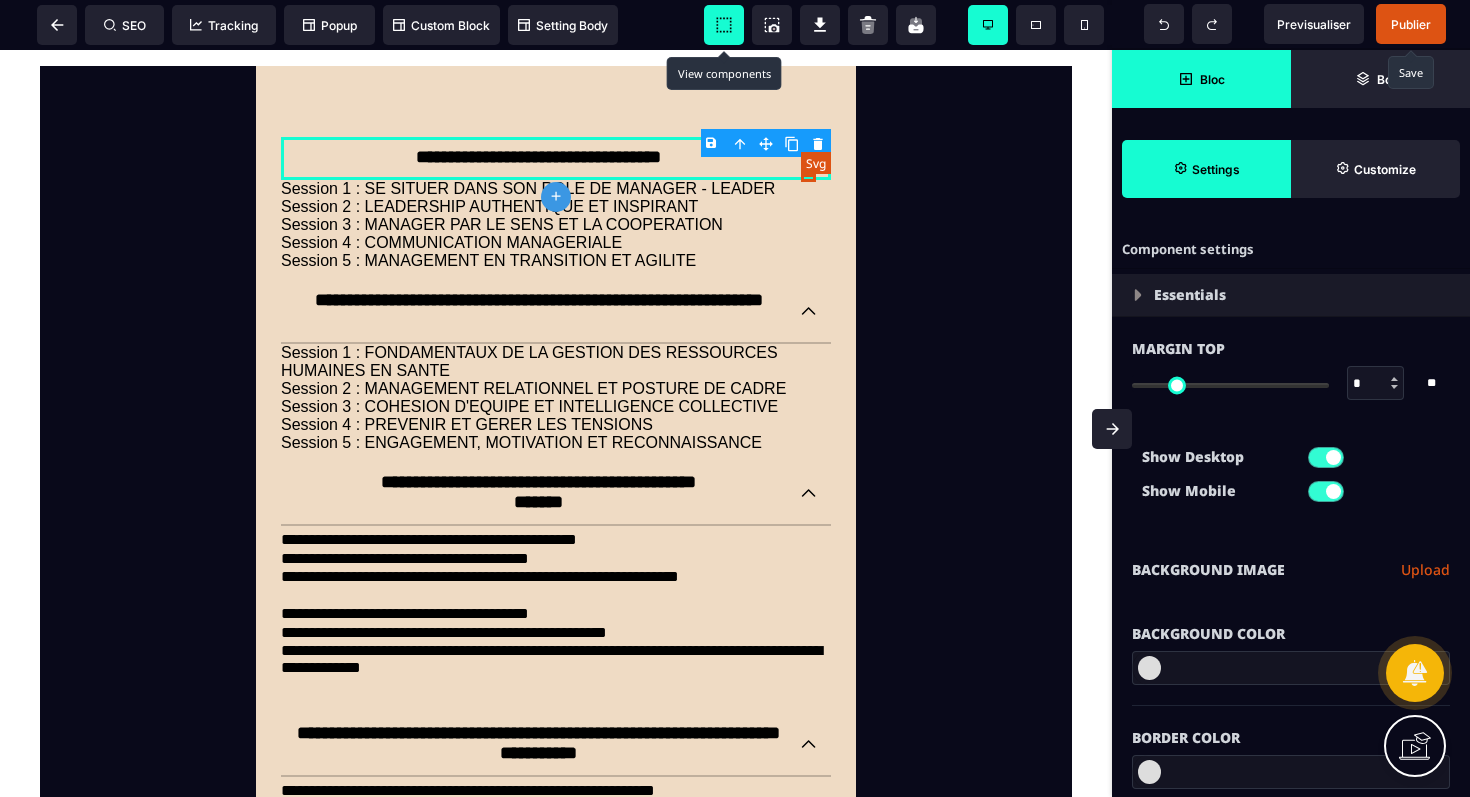 click 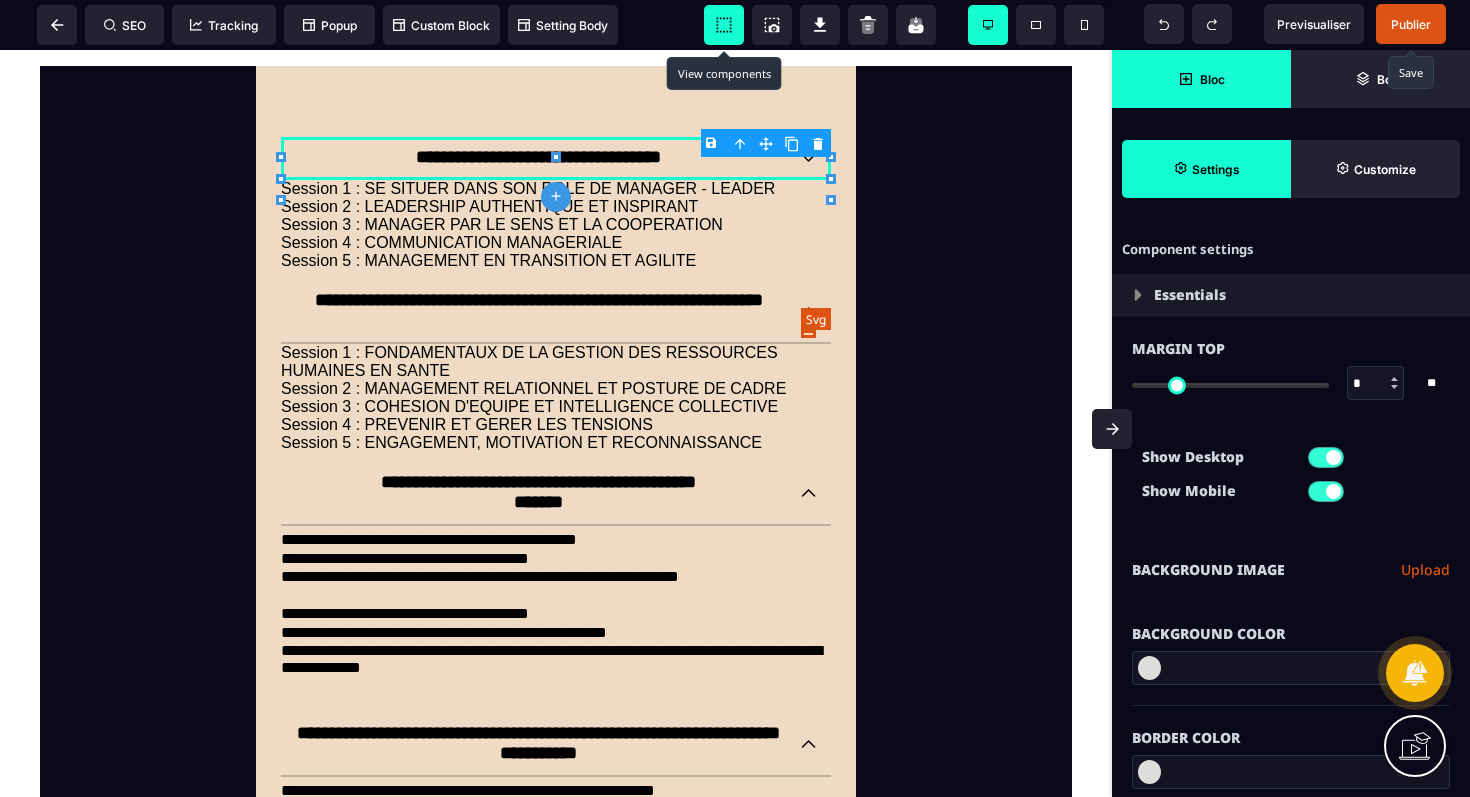 click 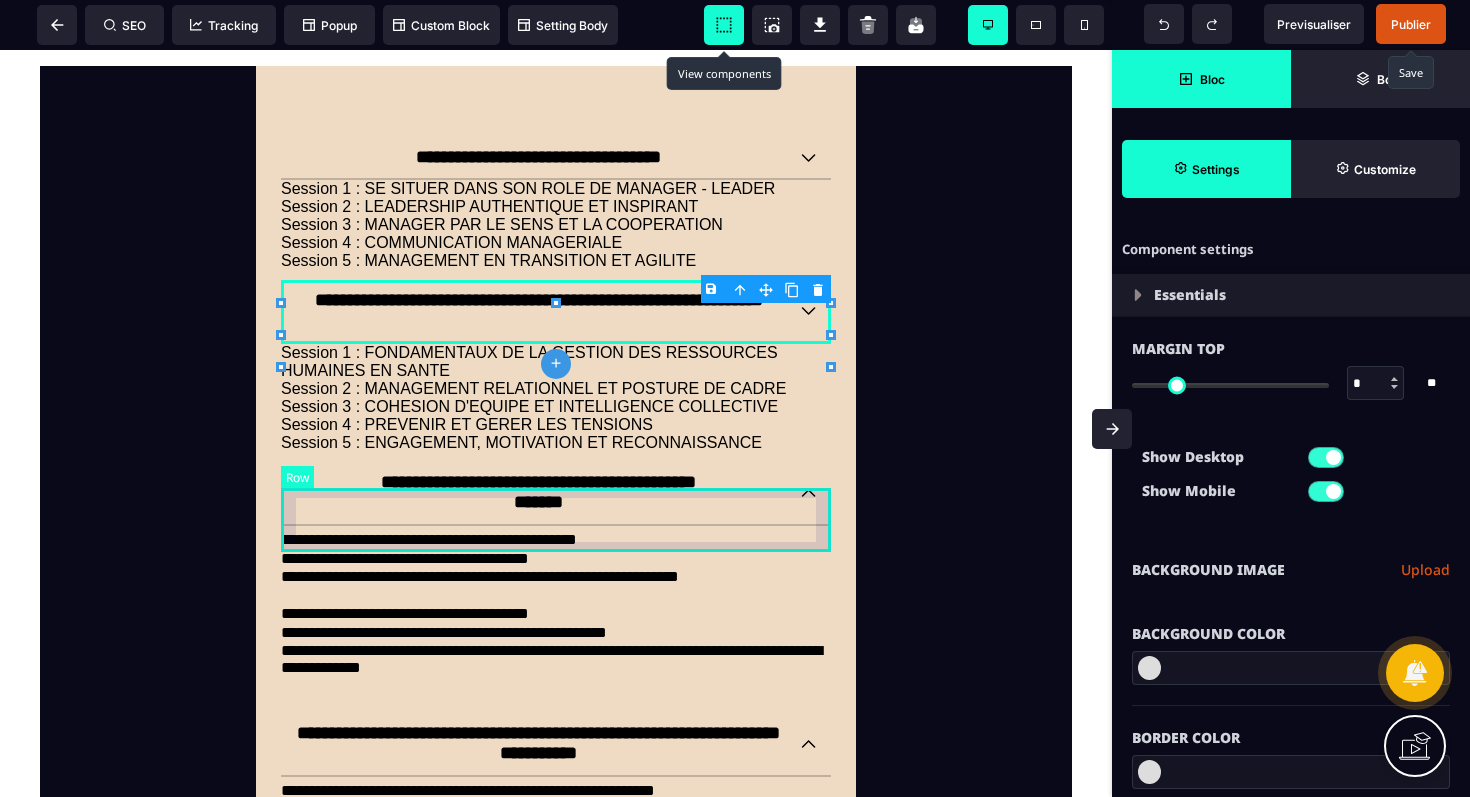 click on "**********" at bounding box center [556, 494] 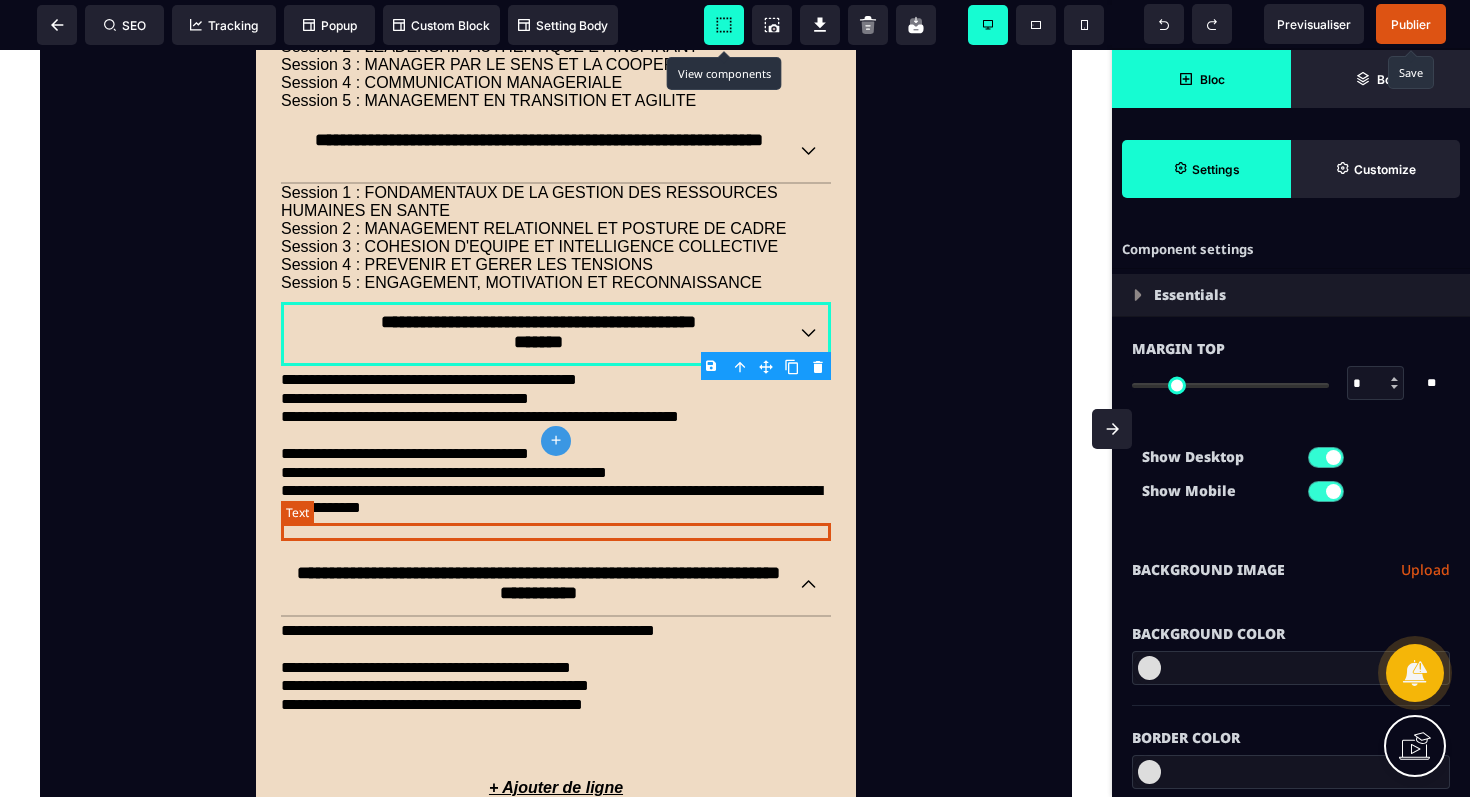 scroll, scrollTop: 2296, scrollLeft: 0, axis: vertical 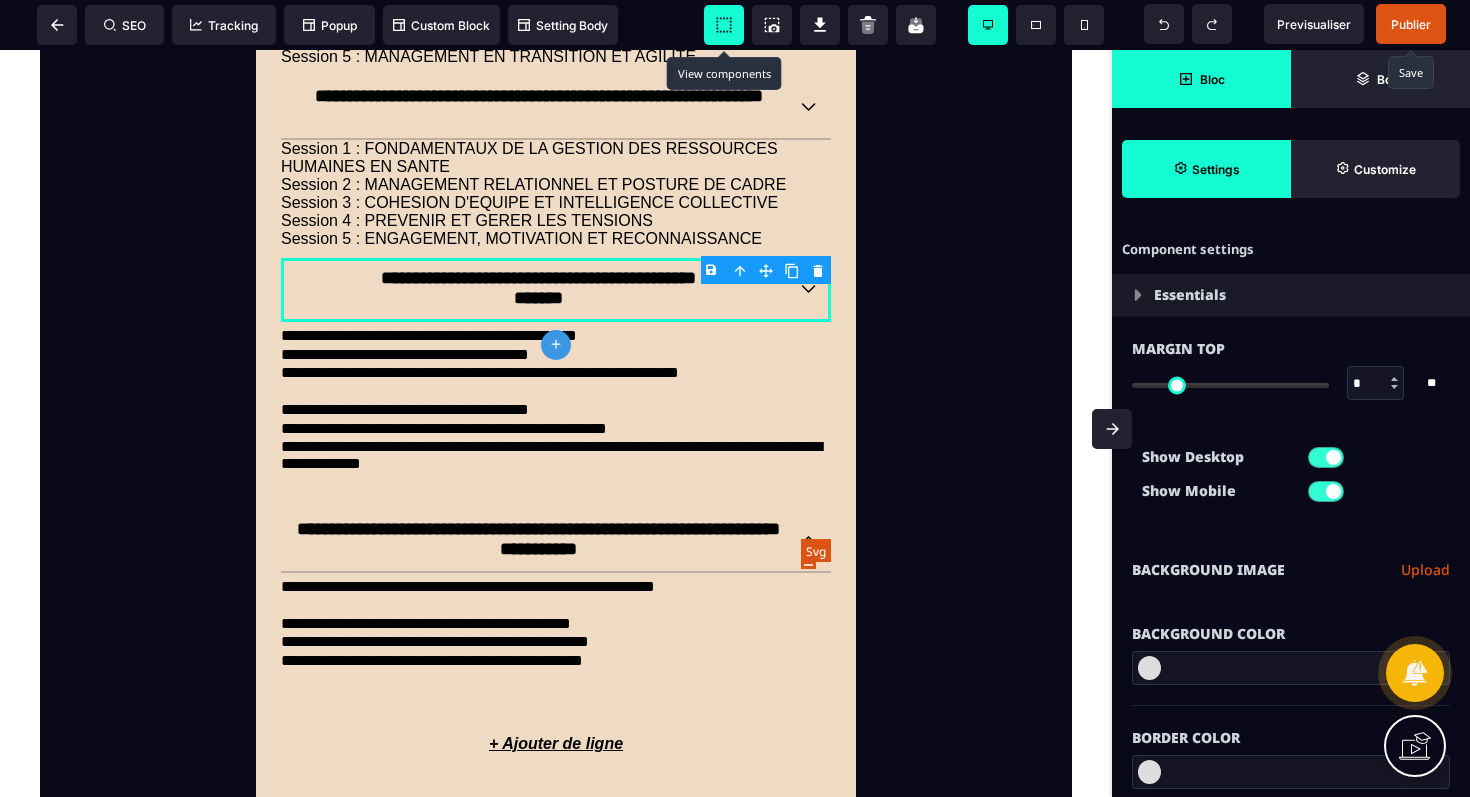 click 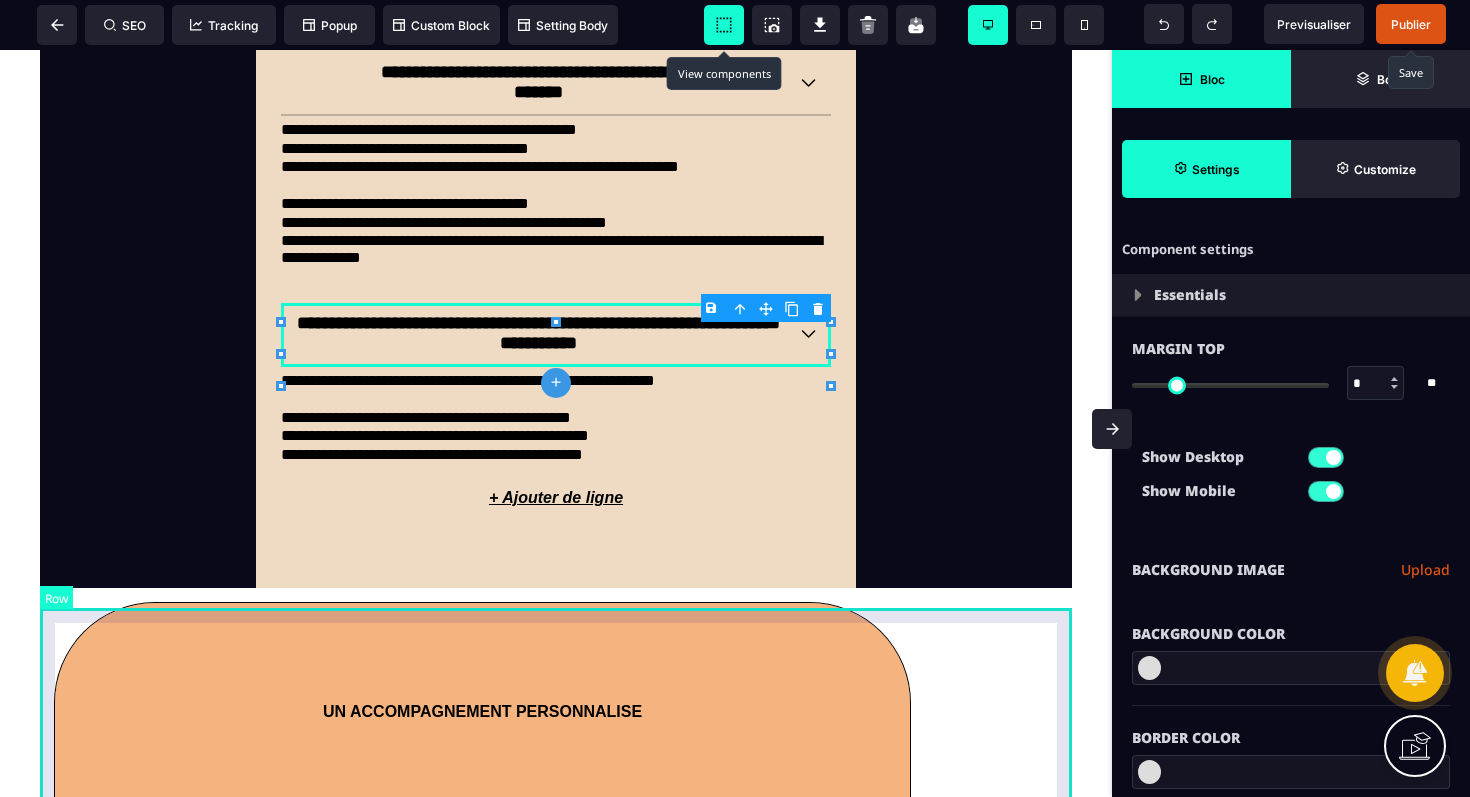 scroll, scrollTop: 2533, scrollLeft: 0, axis: vertical 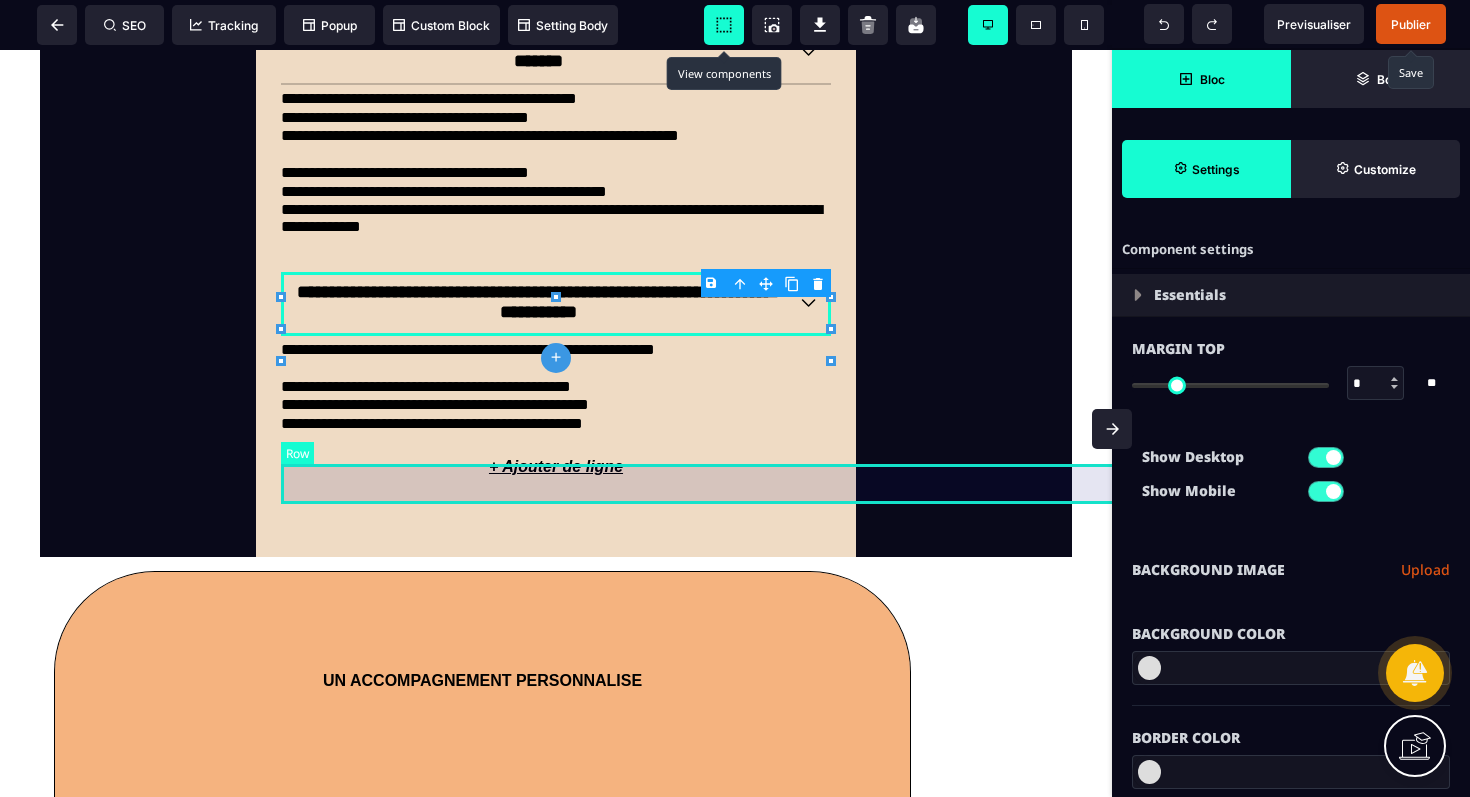 click at bounding box center [837, 458] 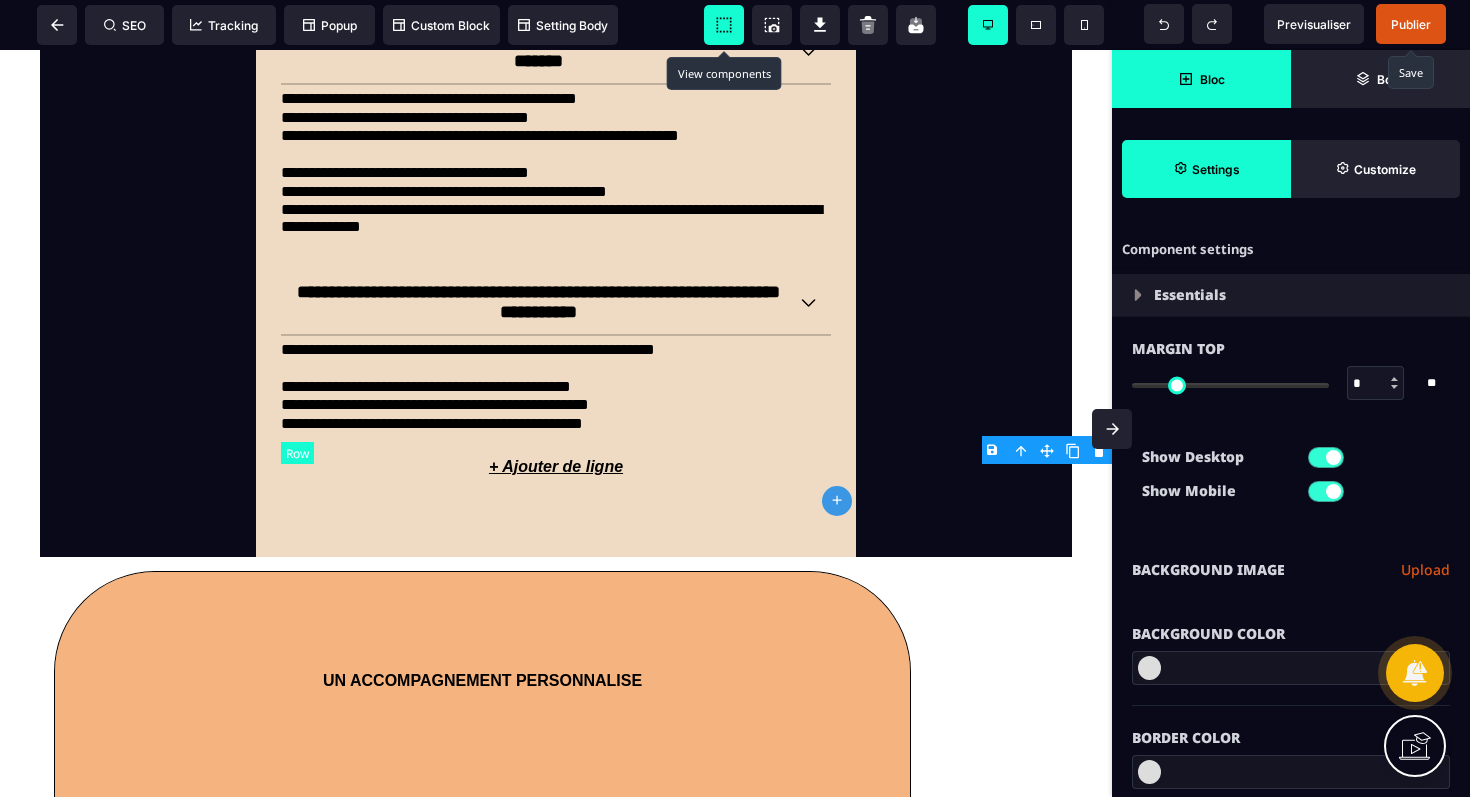 click at bounding box center (837, 458) 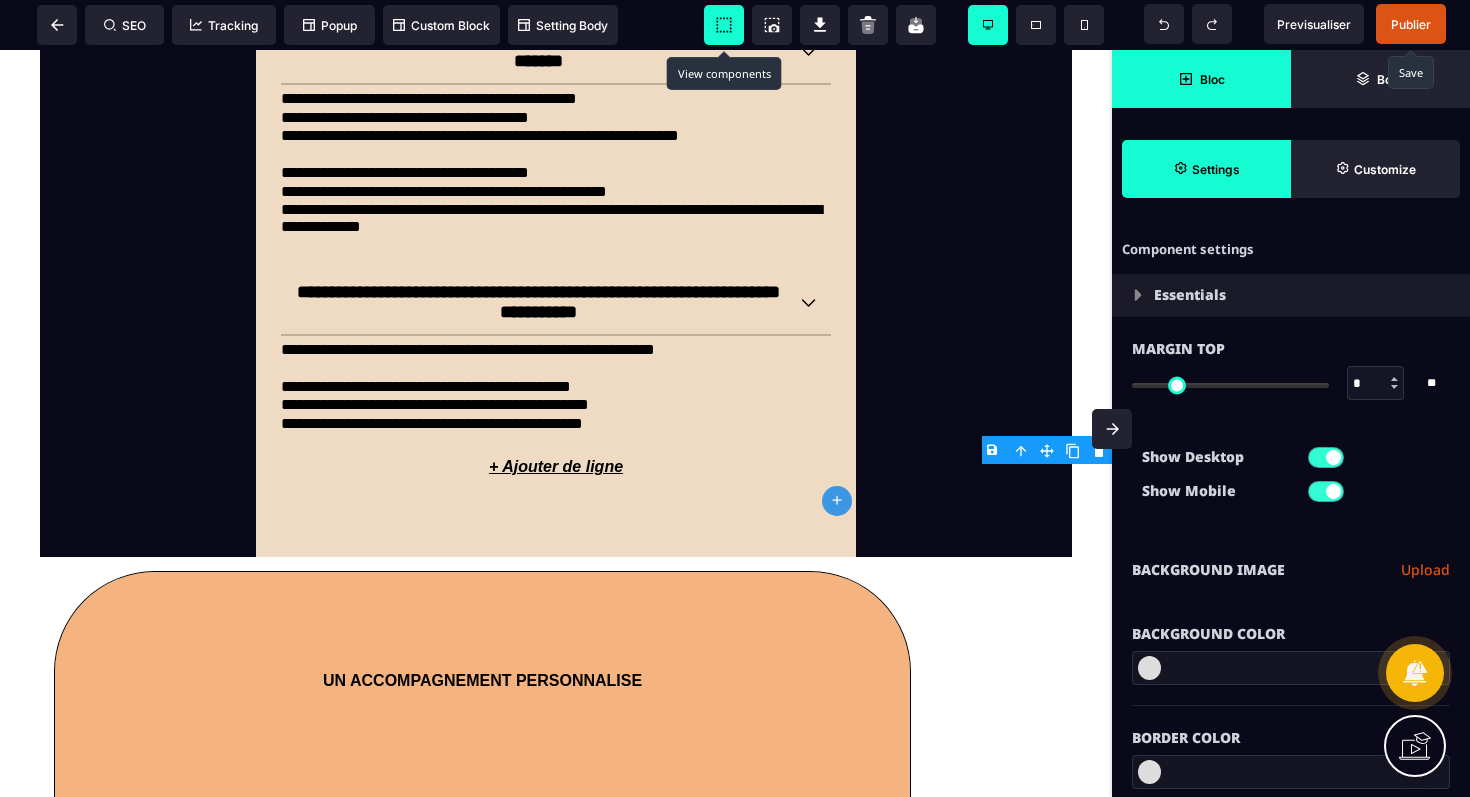 click on "OFFRE 360° EN TANT QUE CADRE EN SANTE, DES 120 JOURS, RETROUVEZ DU SENS ET DE L'ALIGNEMENT SANS S'OUBLIER DANS L'EXIGENCE DU POSTE Cliquez ici pour réserver votre place dès maintenant Attention nouvelles offres limitées à 150 nouveaux membres Levier #1 Pourquoi l'offre 360° est un accompagnement global, humaniste et sur mesure Levier #3 Conférence en direct ce [DAY] à 10h00 (heure [COUNTRY_CODE]) Pour les entrepreneurs du digital générant +2000€ / mois minimum REMPLISSEZ VOS INFORMATIONS CI-DESSOUS POUR OBTENIR VOTRE PLACE POUR LE WEBINAR En cochant cette case je reconnais que mes données sont utilisées pour recevoir des mails de la part de Metaforma, vous pouvez vous désabonner à tout moment conformément à notre Politique de confidentialité. Acheter" at bounding box center (556, -19) 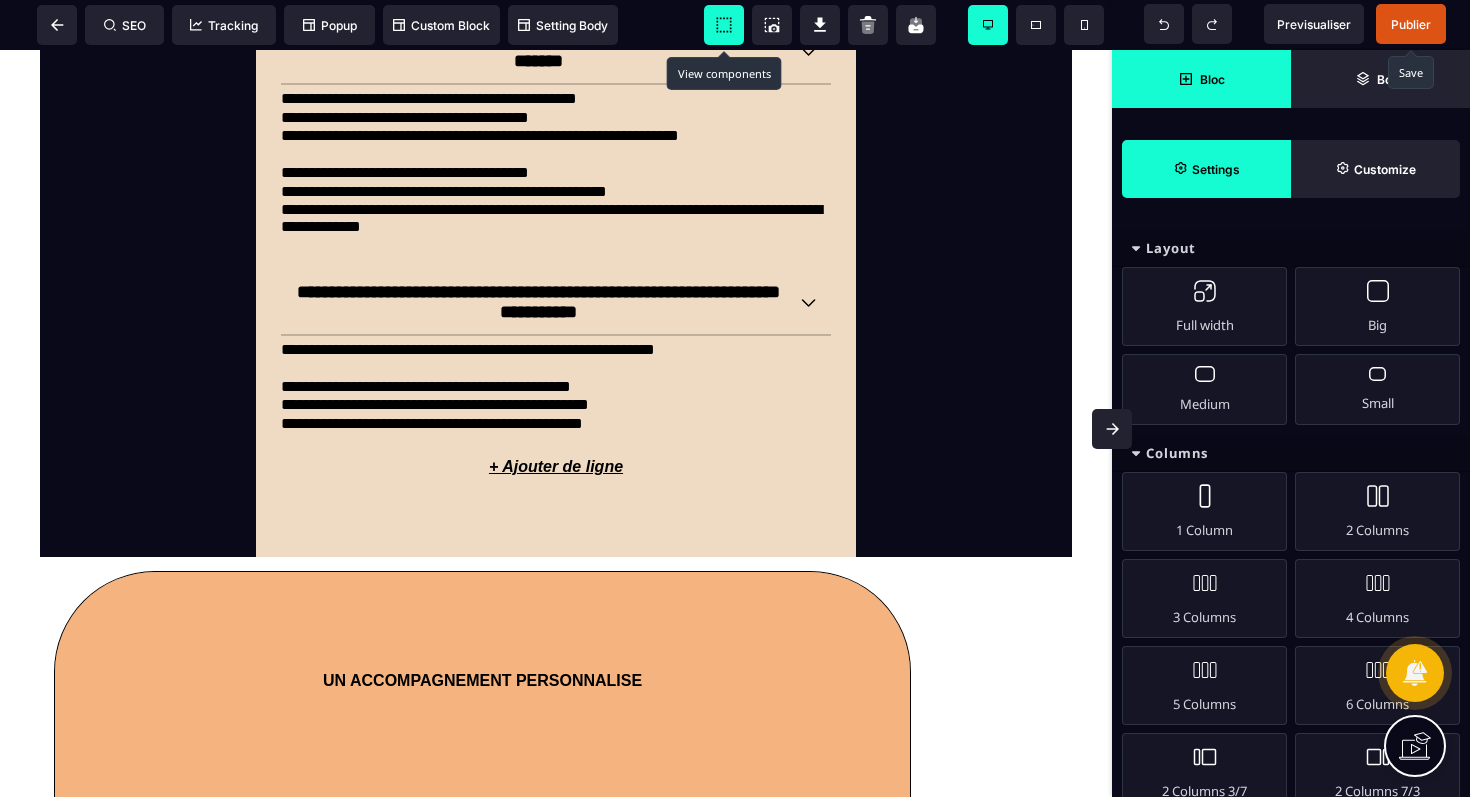 click on "Publier" at bounding box center (1411, 24) 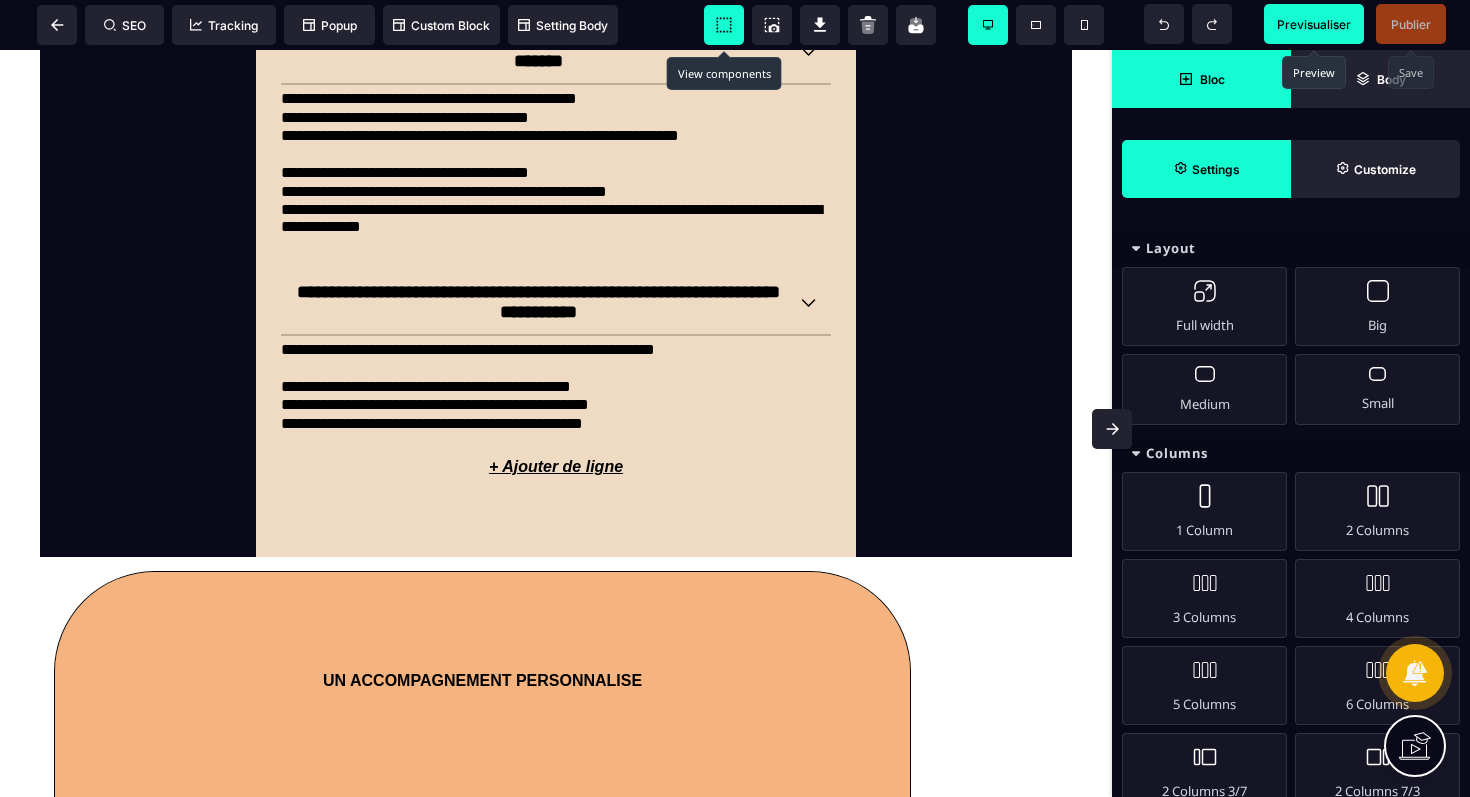 click on "Previsualiser" at bounding box center [1314, 24] 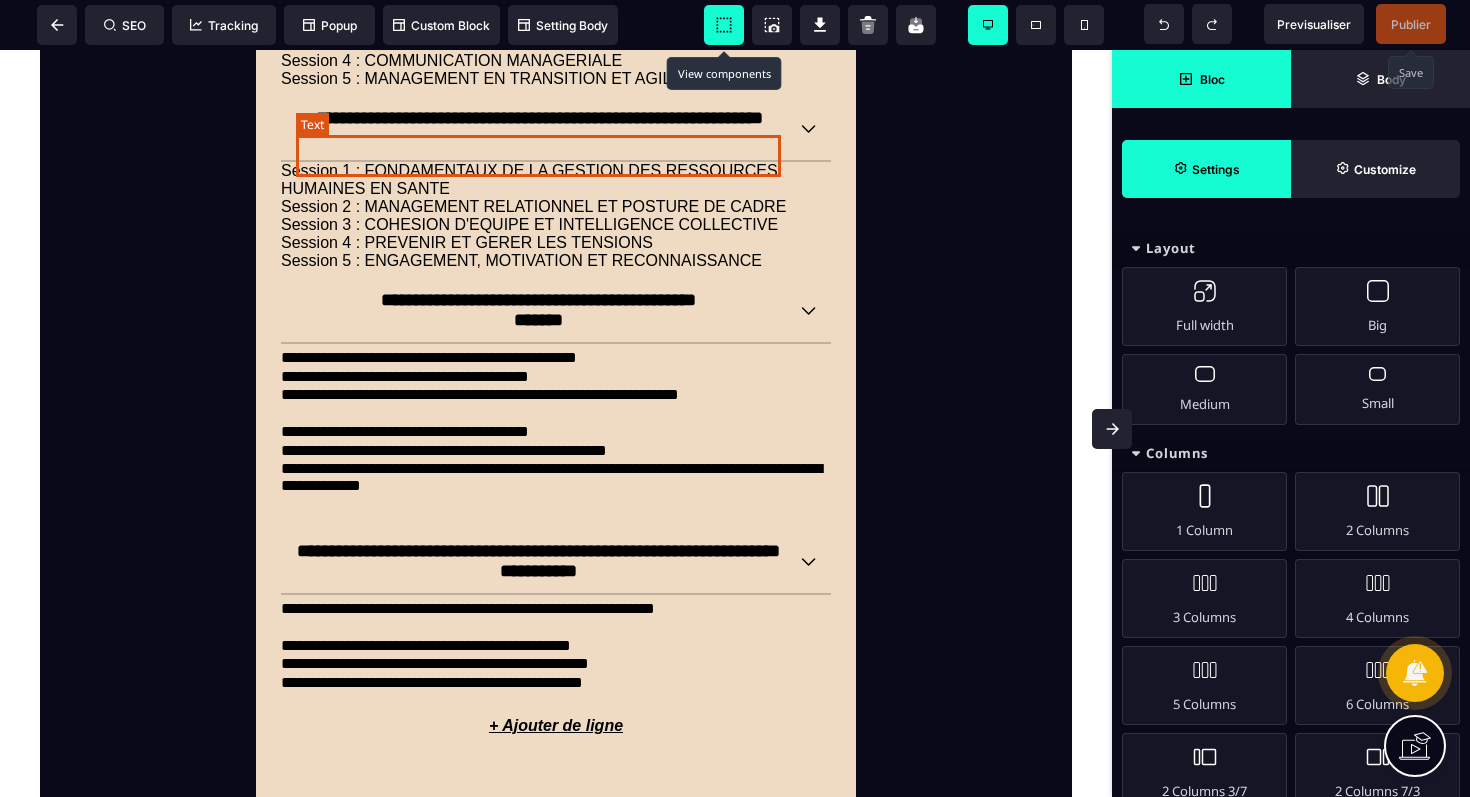 scroll, scrollTop: 2270, scrollLeft: 0, axis: vertical 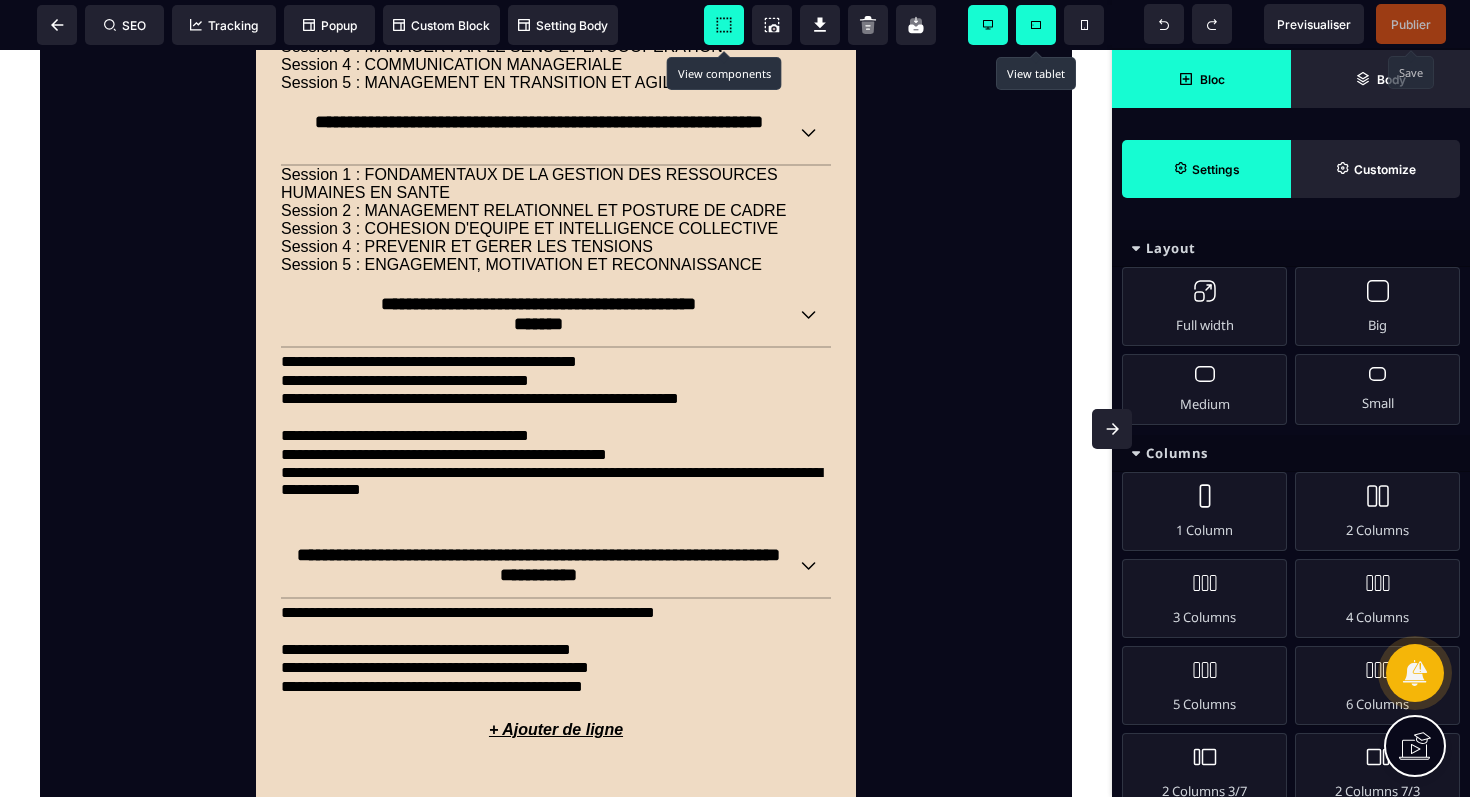 click 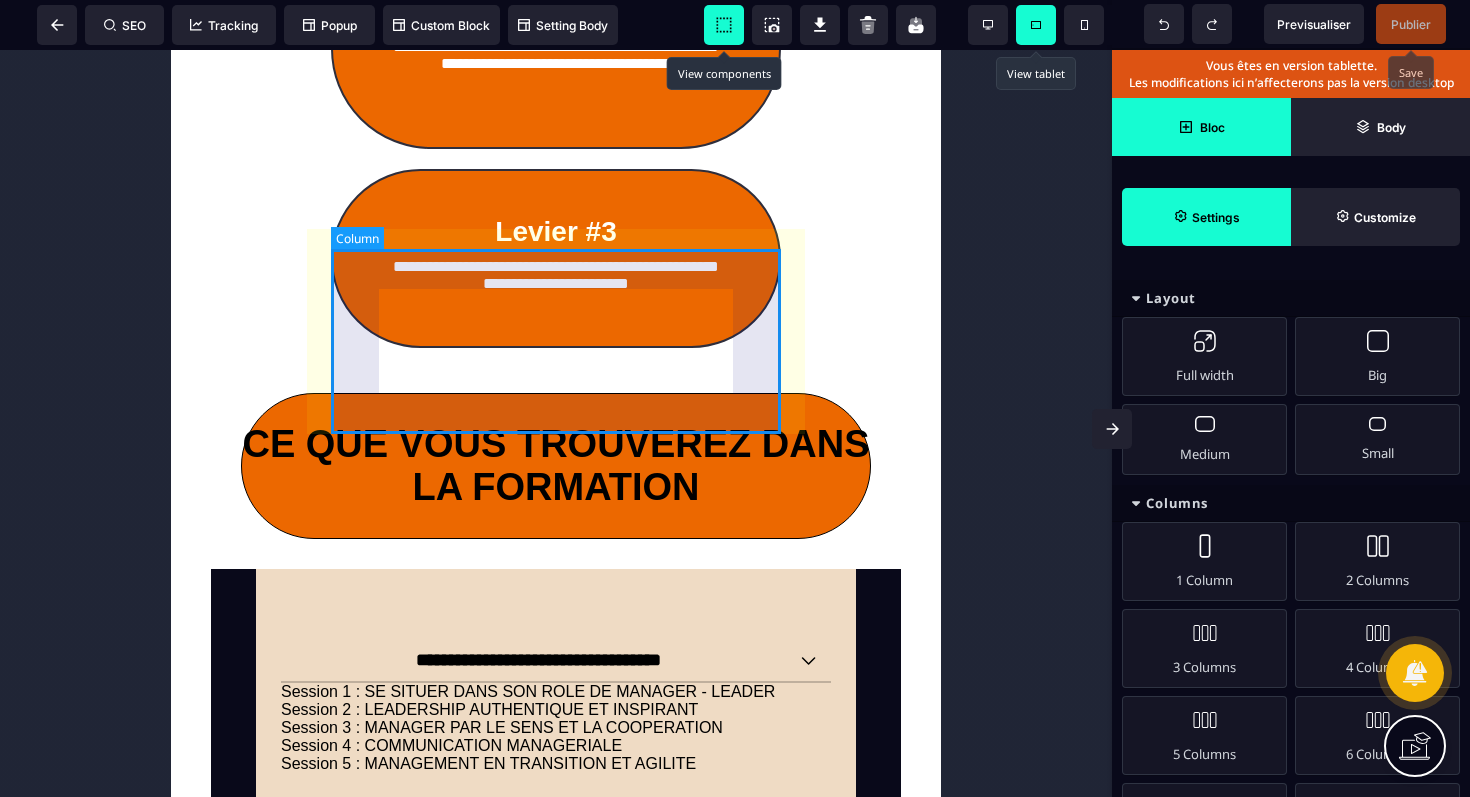 scroll, scrollTop: 1608, scrollLeft: 0, axis: vertical 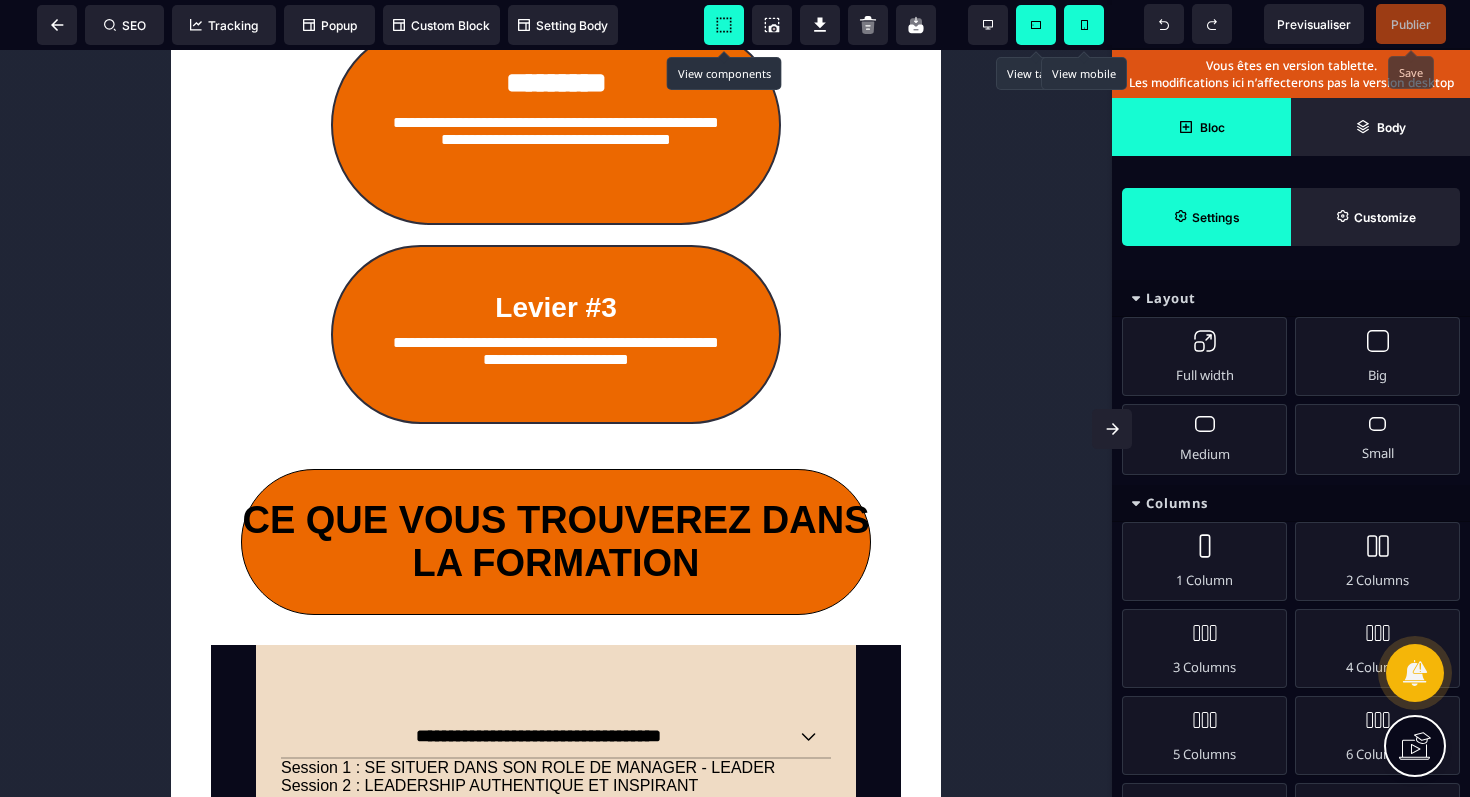 click at bounding box center (1084, 25) 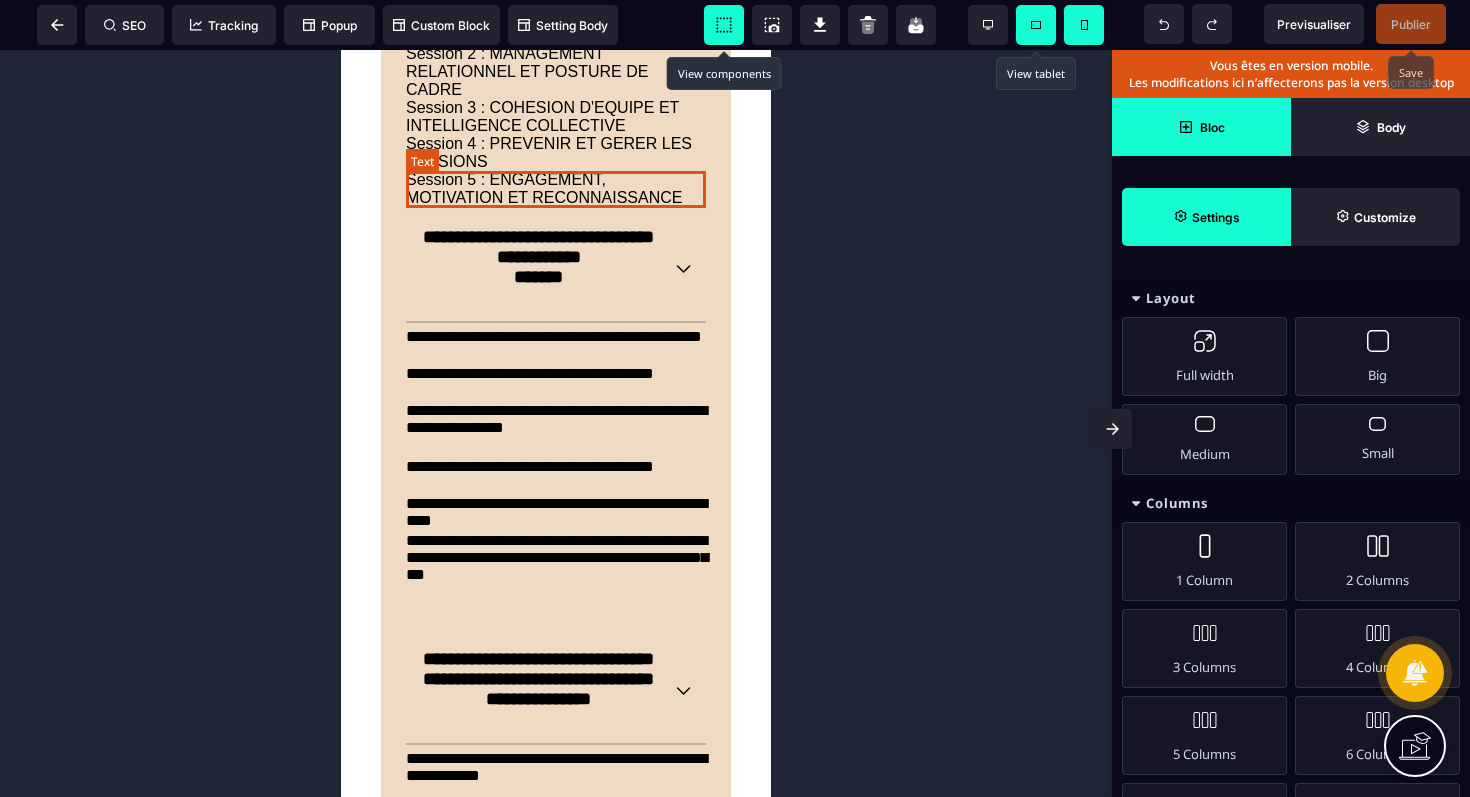 scroll, scrollTop: 3025, scrollLeft: 0, axis: vertical 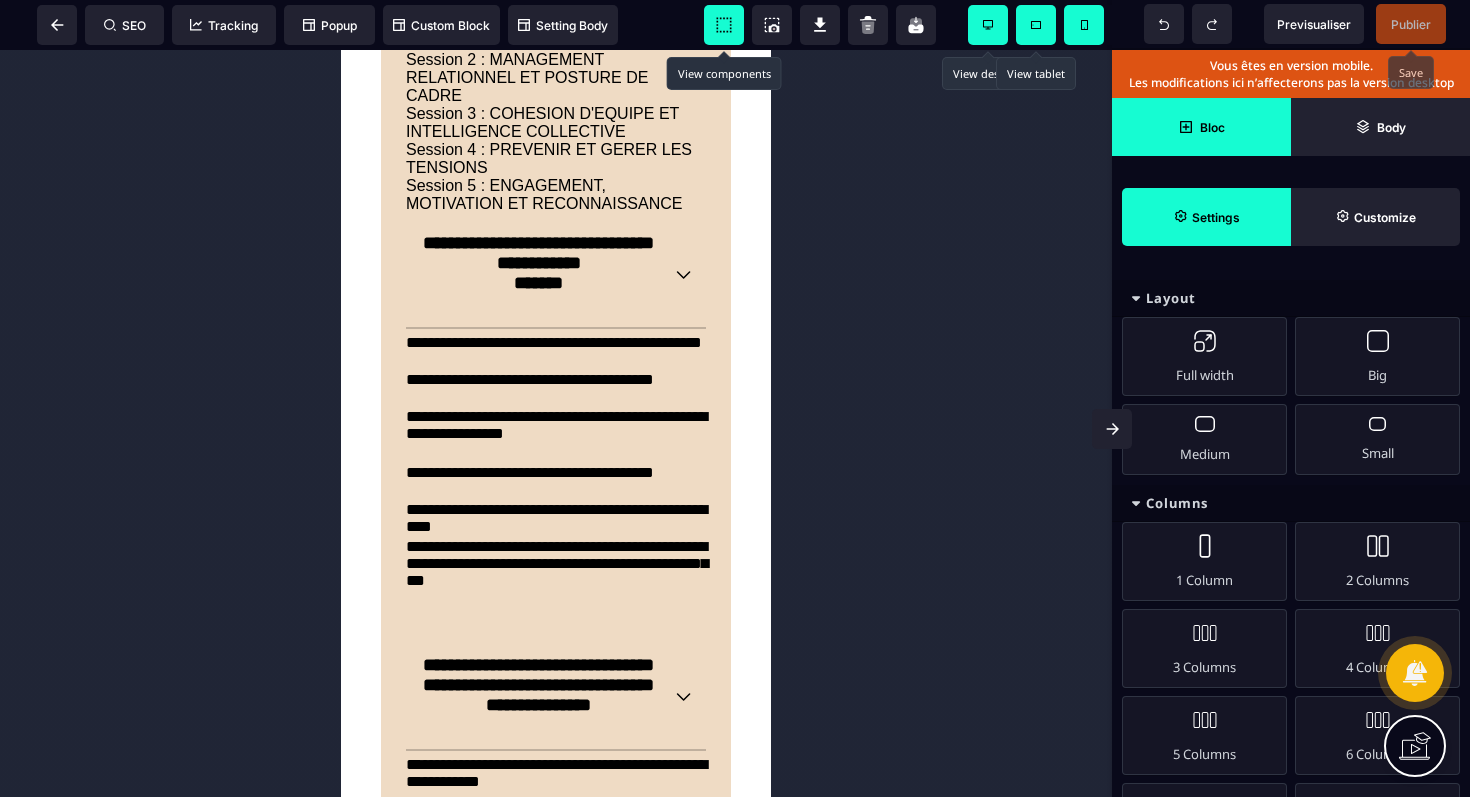 click at bounding box center [988, 25] 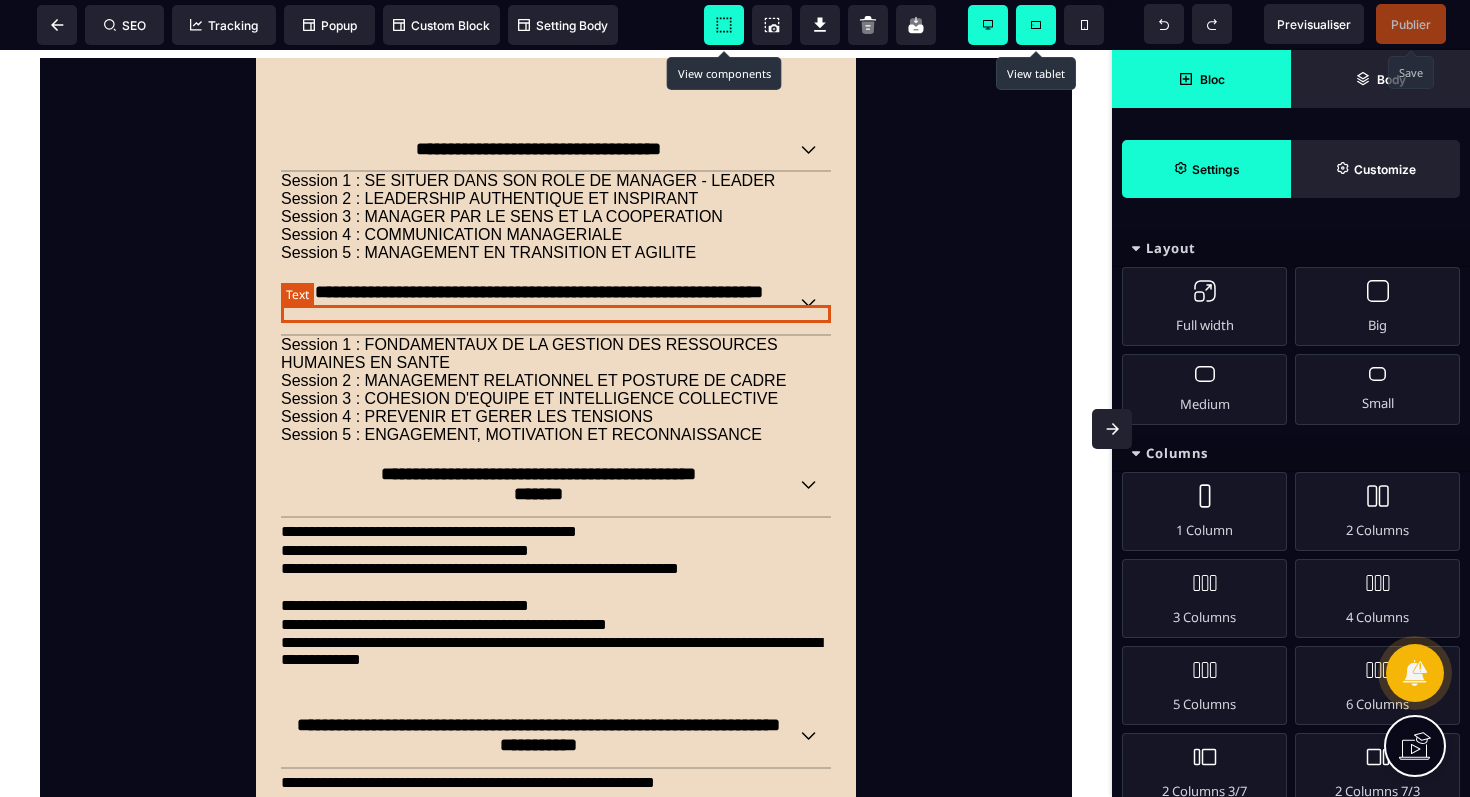 scroll, scrollTop: 2110, scrollLeft: 0, axis: vertical 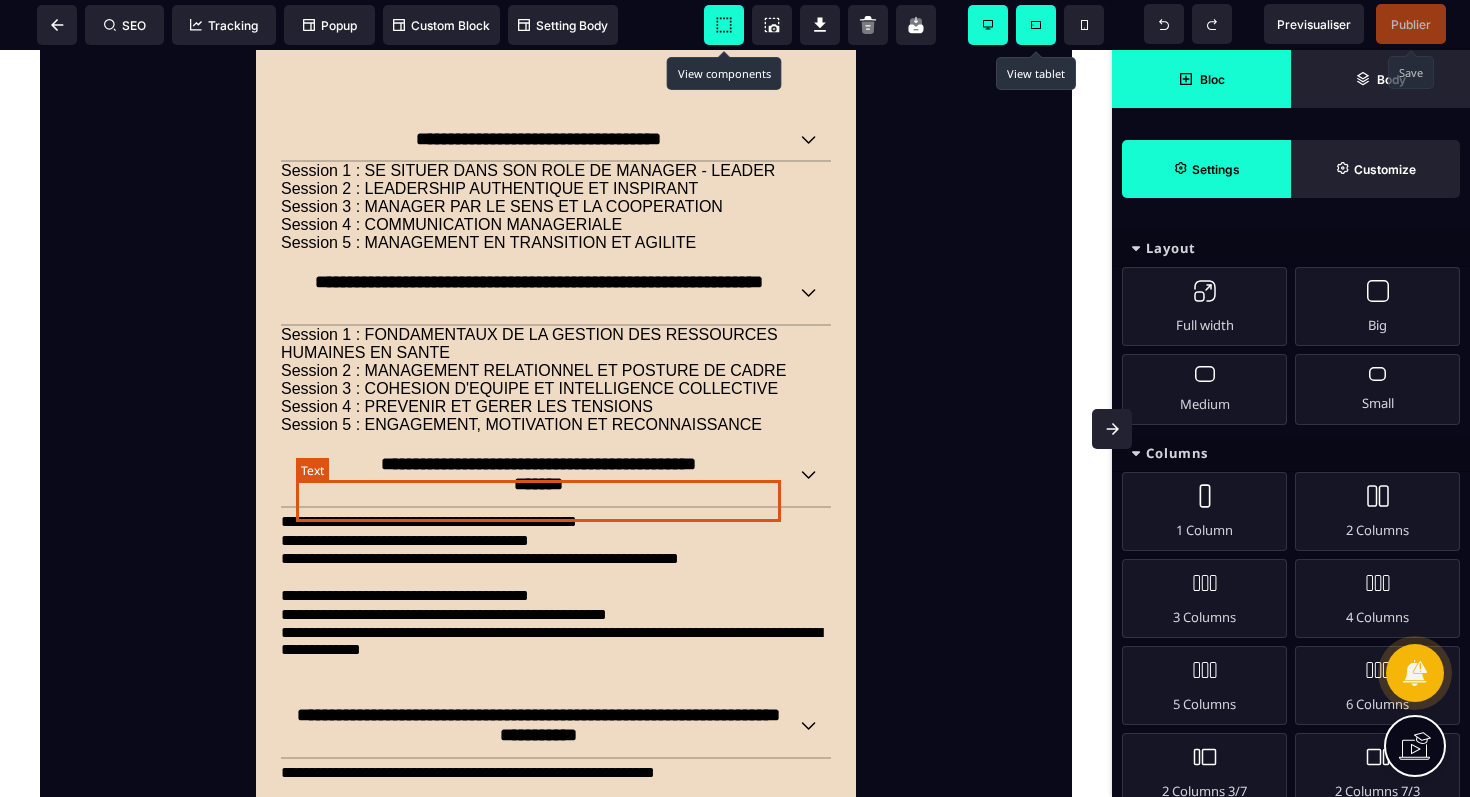 click on "**********" at bounding box center [538, 475] 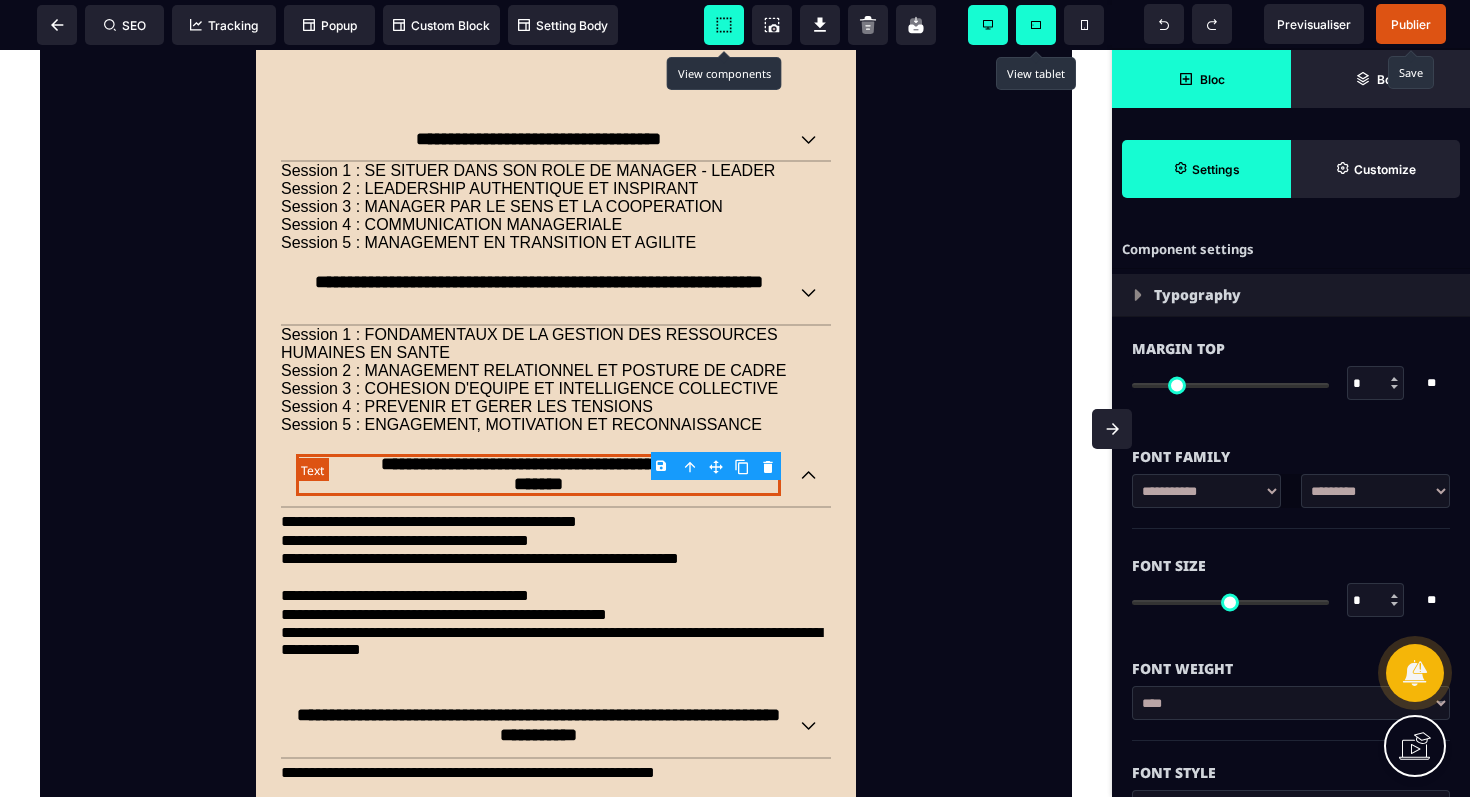 click on "**********" at bounding box center [538, 475] 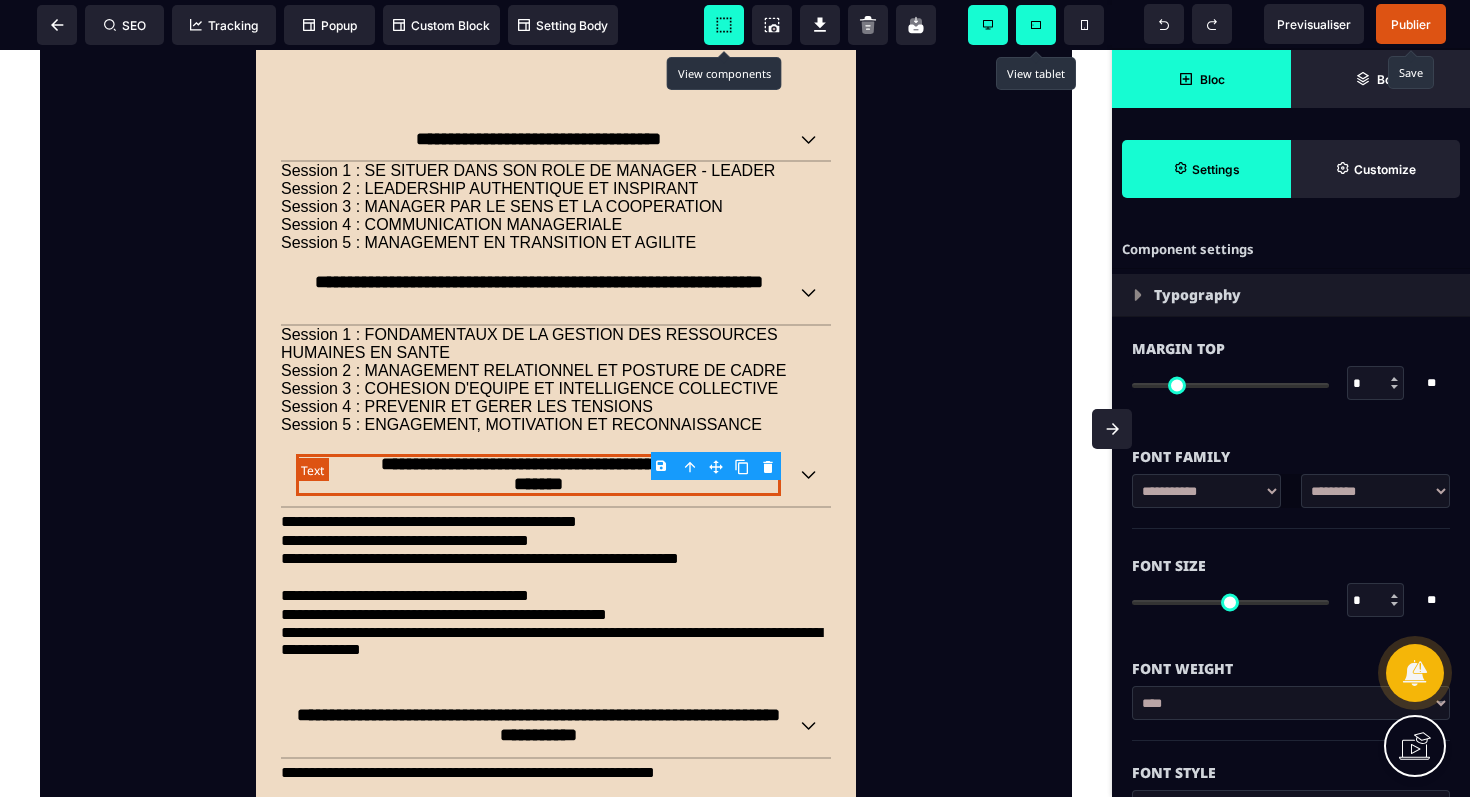 click on "**********" at bounding box center [538, 475] 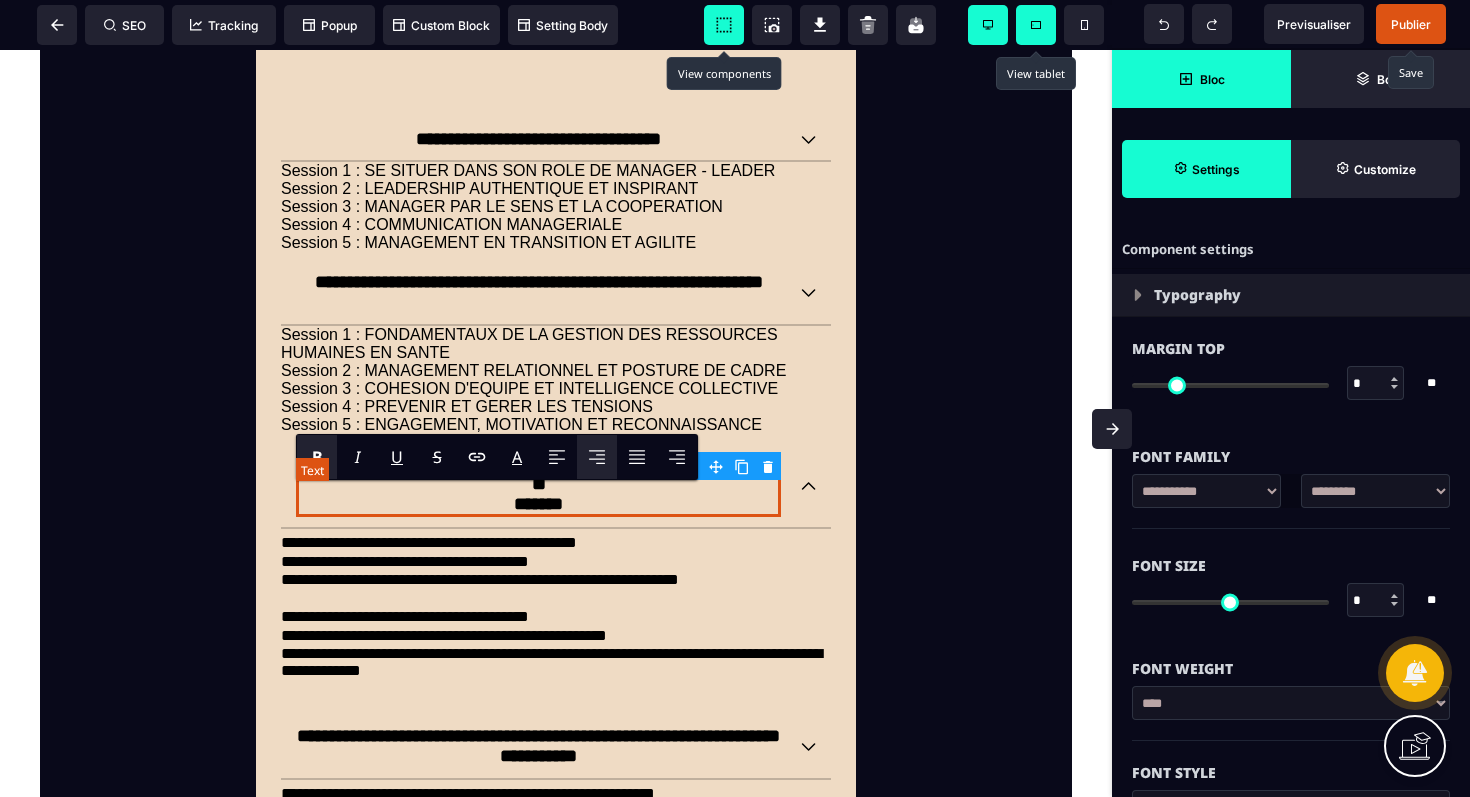 click on "**********" at bounding box center (538, 485) 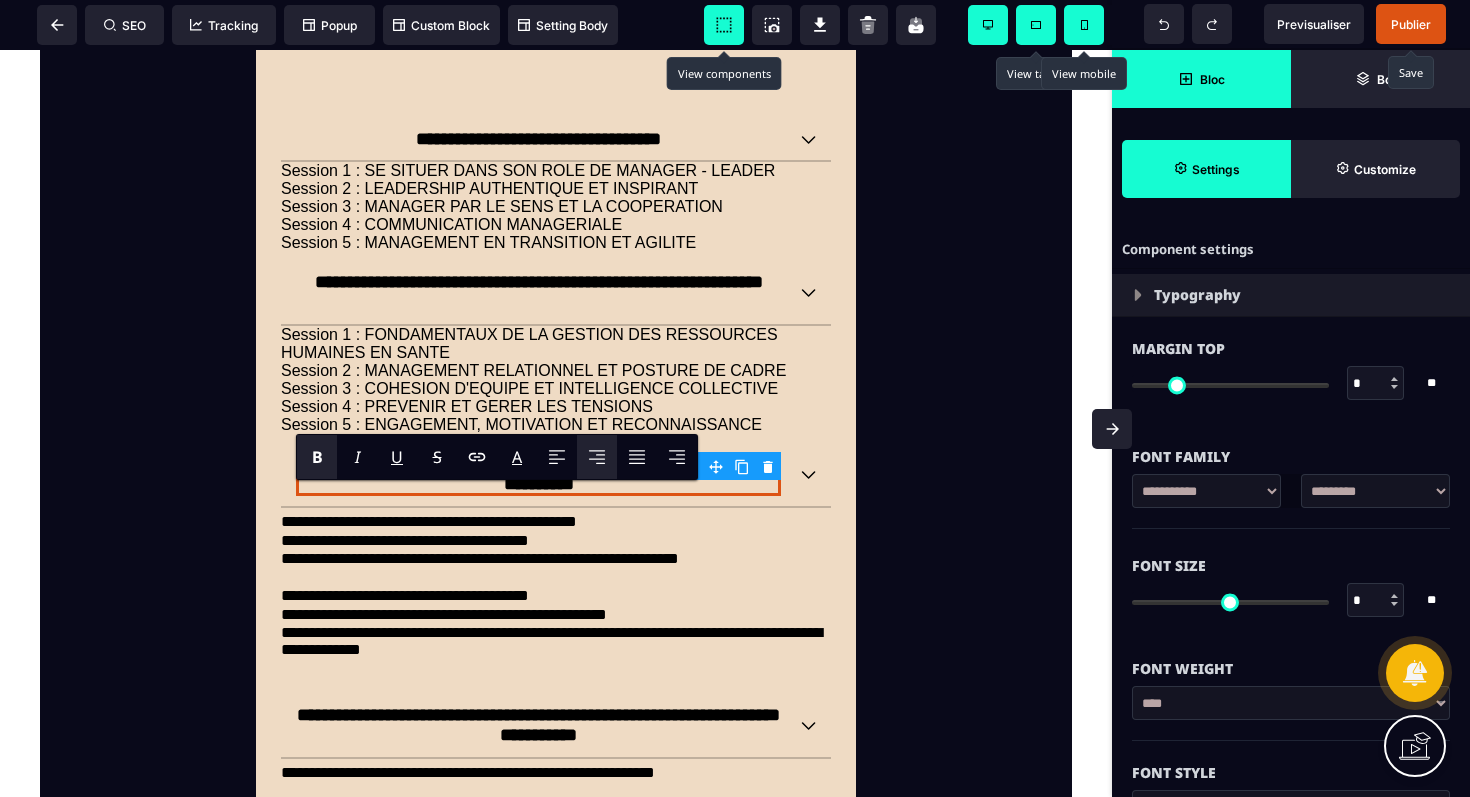 click 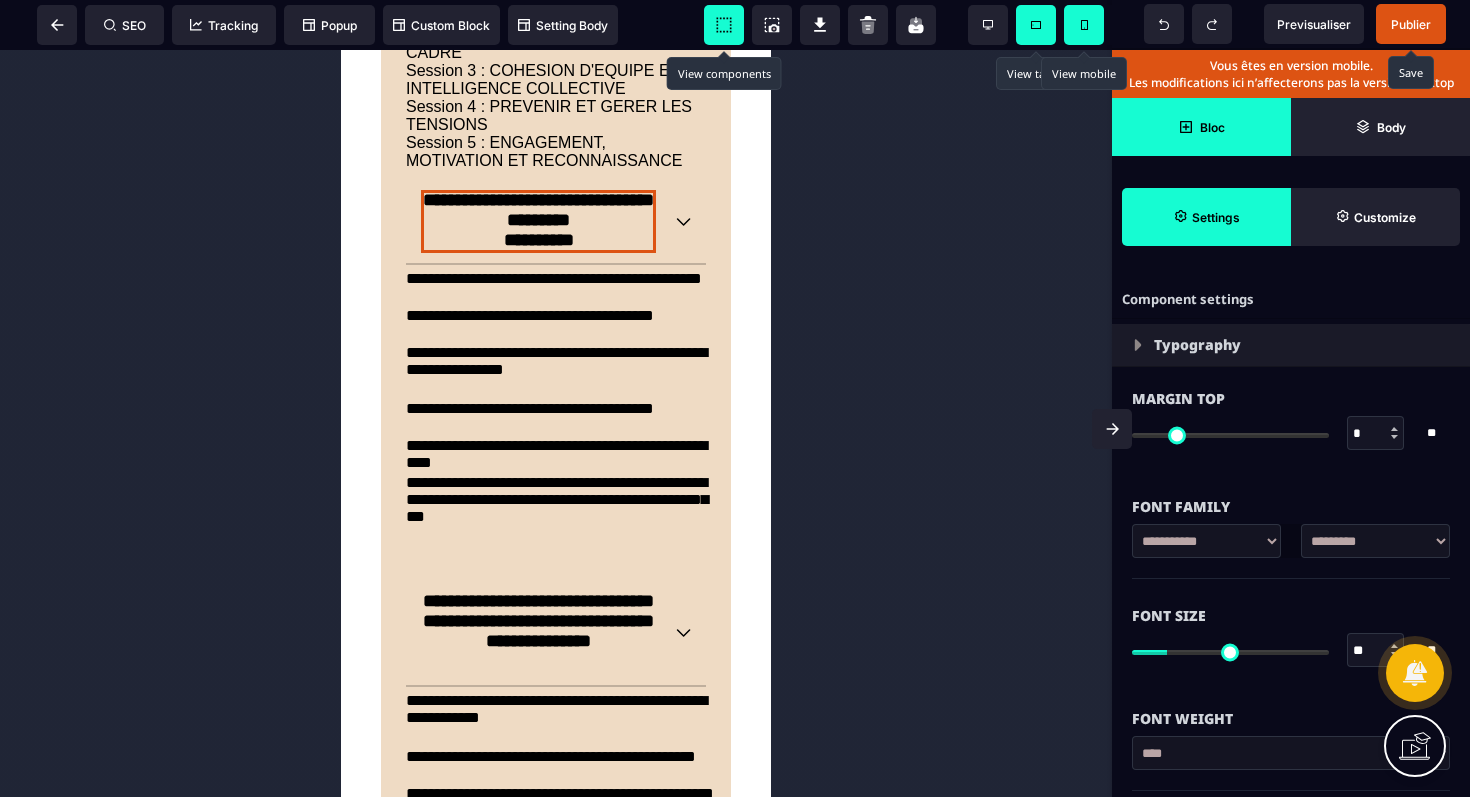 scroll, scrollTop: 2887, scrollLeft: 0, axis: vertical 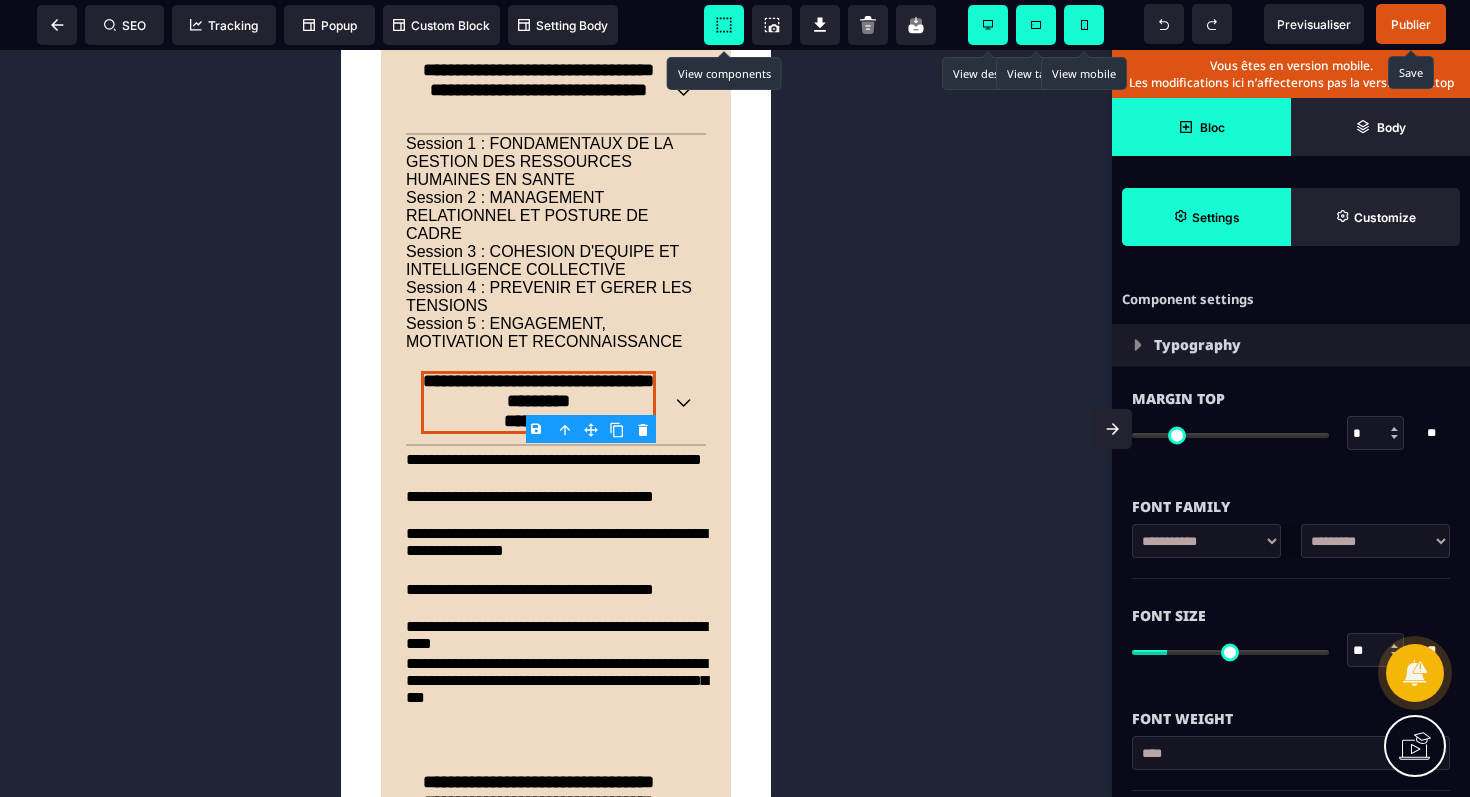 click at bounding box center (988, 25) 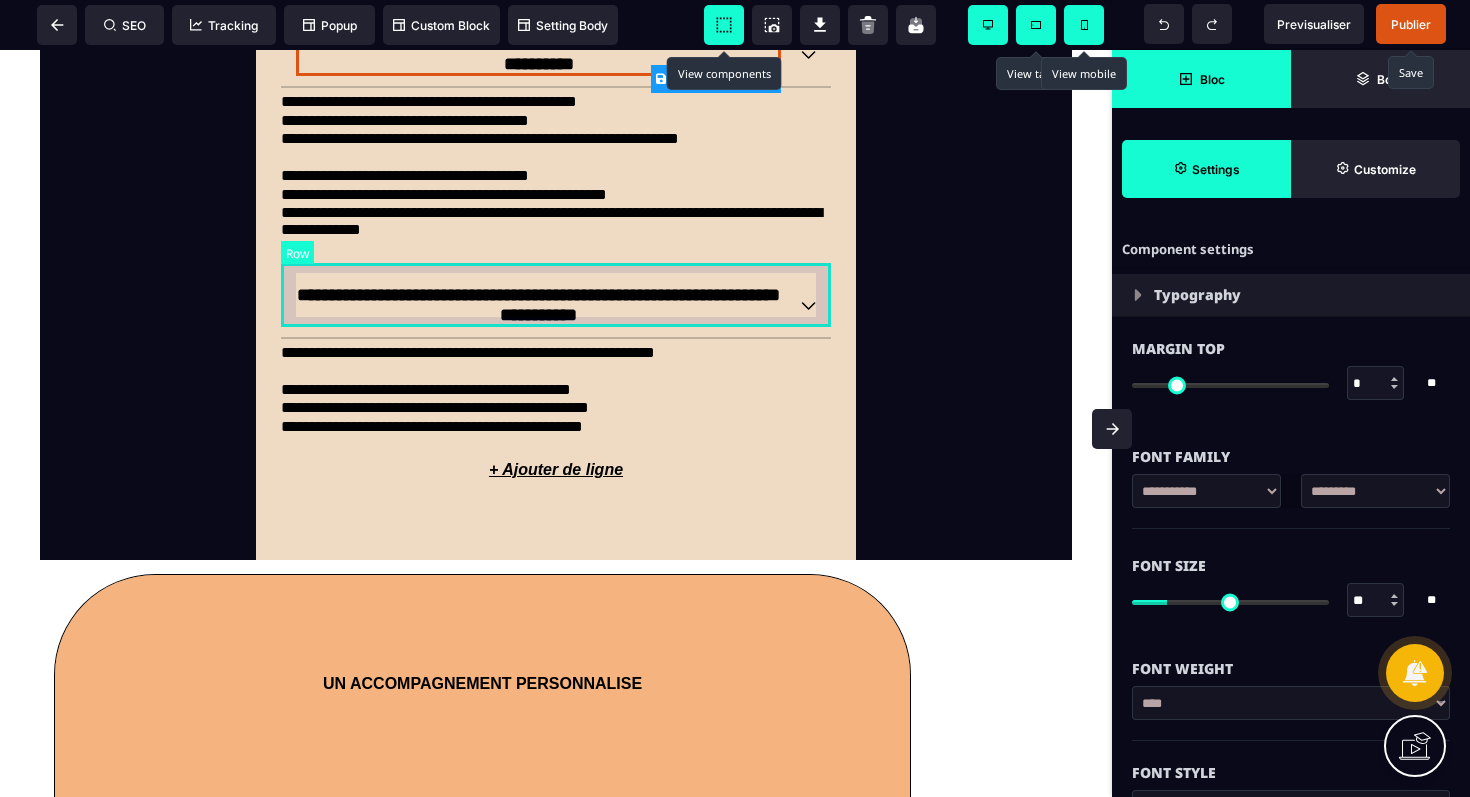 scroll, scrollTop: 2493, scrollLeft: 0, axis: vertical 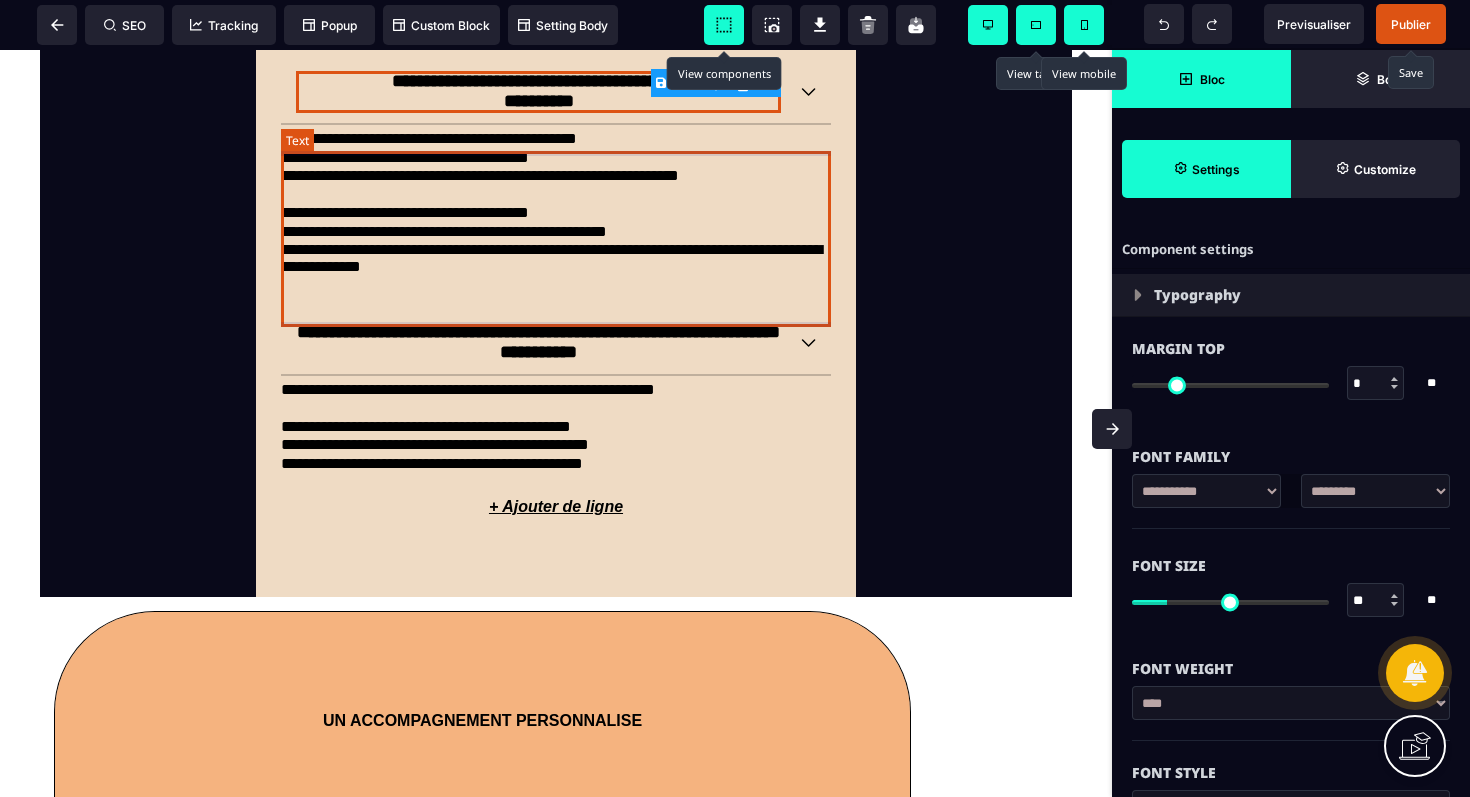 click on "**********" at bounding box center (556, 213) 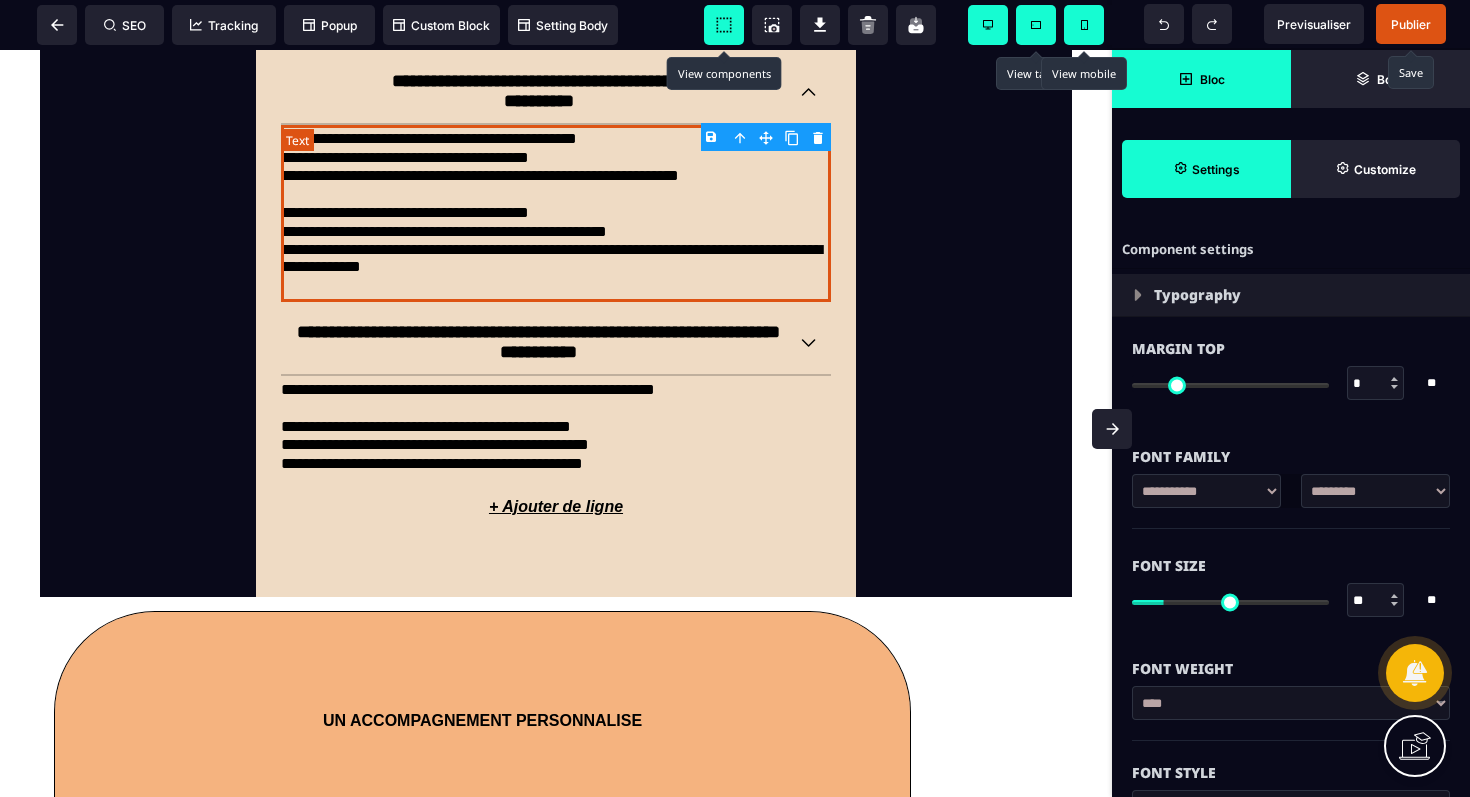 click on "**********" at bounding box center (556, 213) 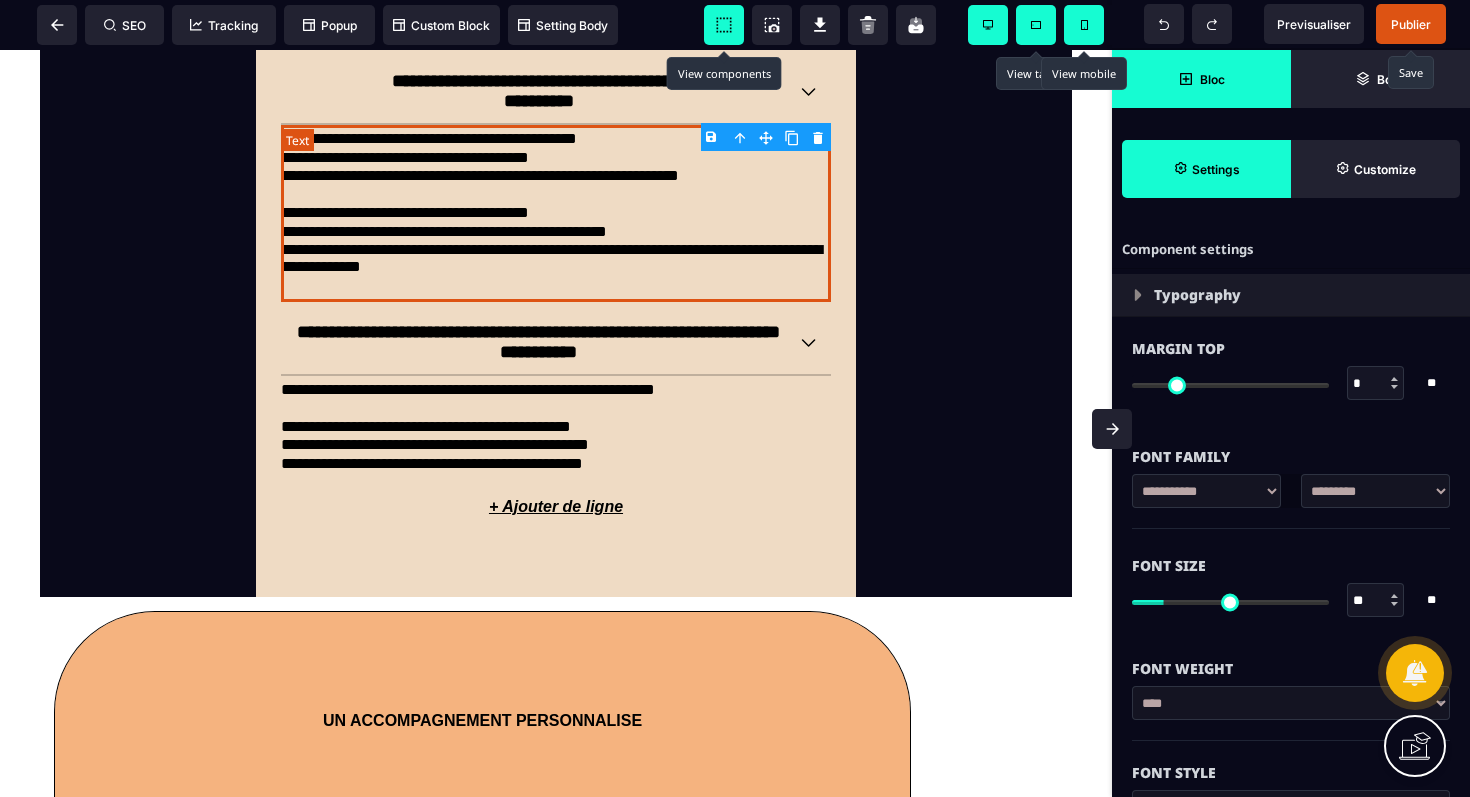 click on "**********" at bounding box center (556, 213) 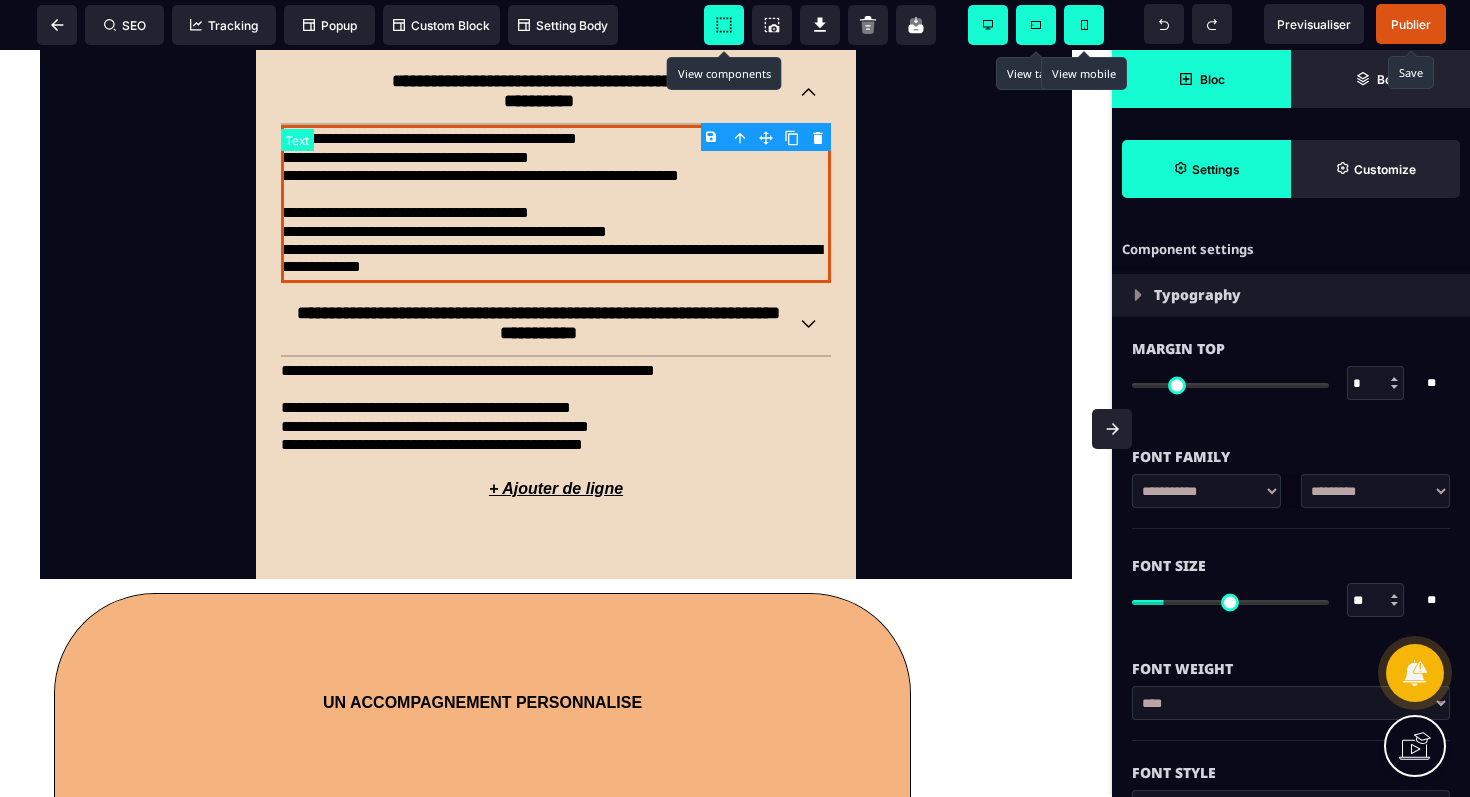 click at bounding box center [837, 480] 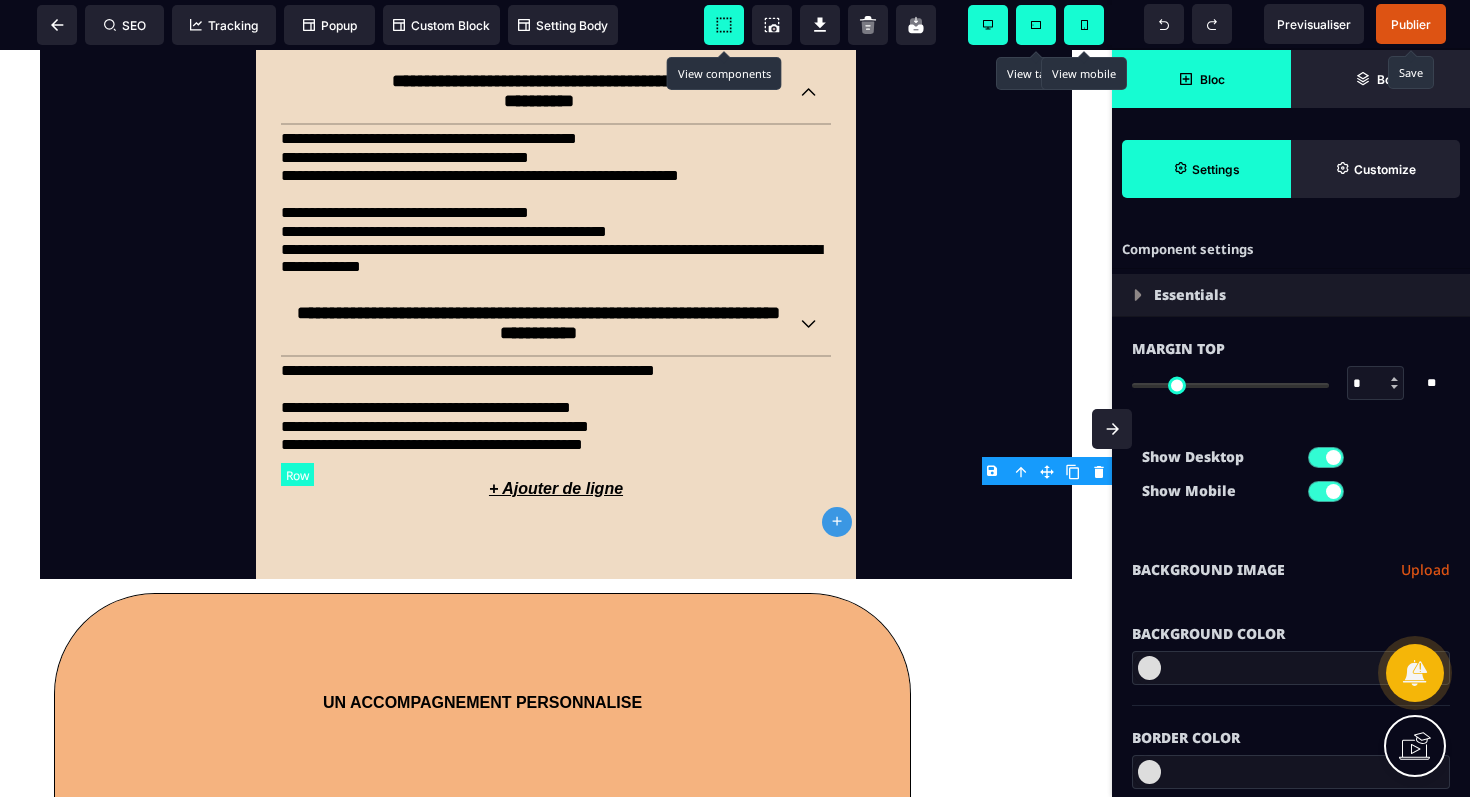 click at bounding box center [837, 480] 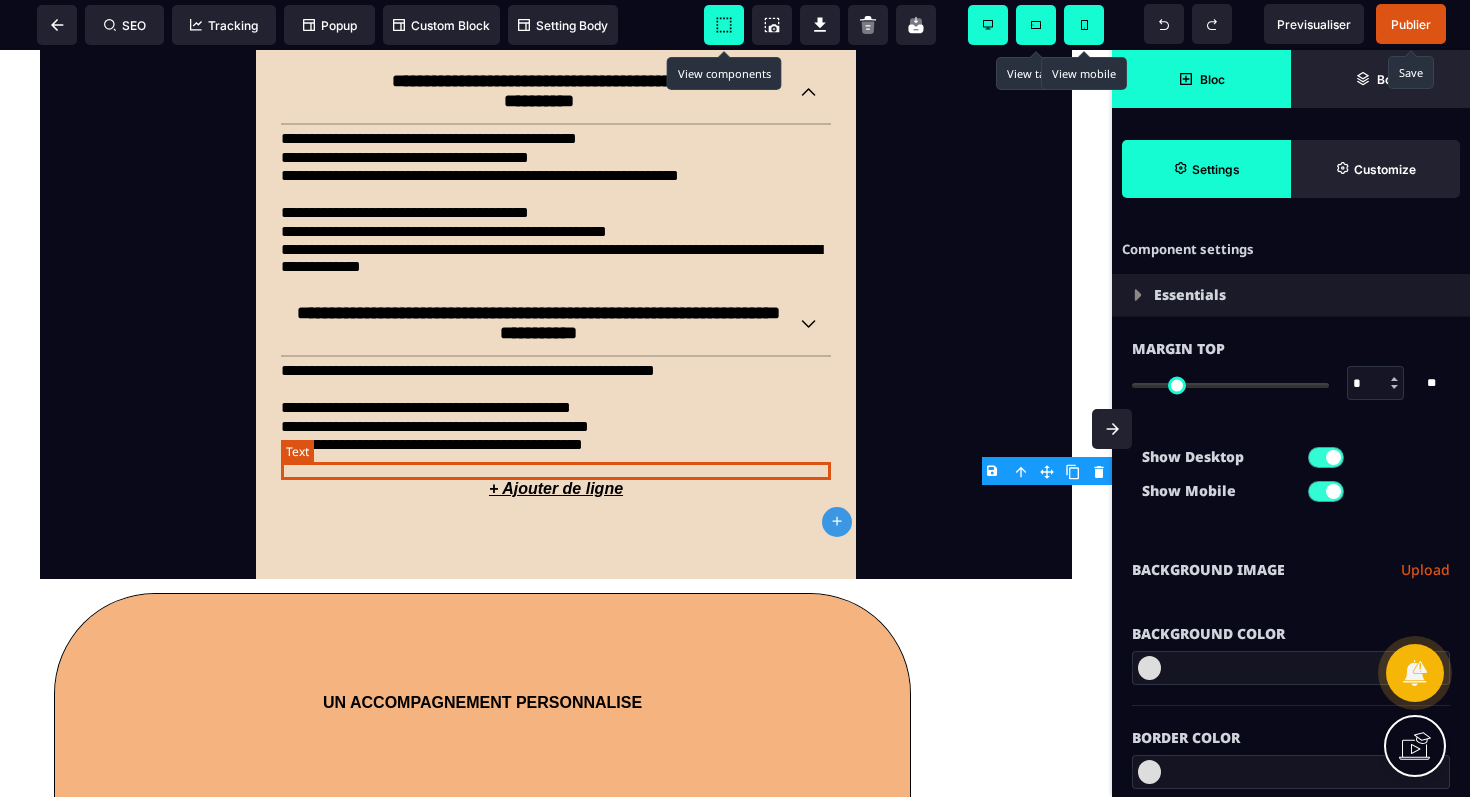 click on "**********" at bounding box center (556, 445) 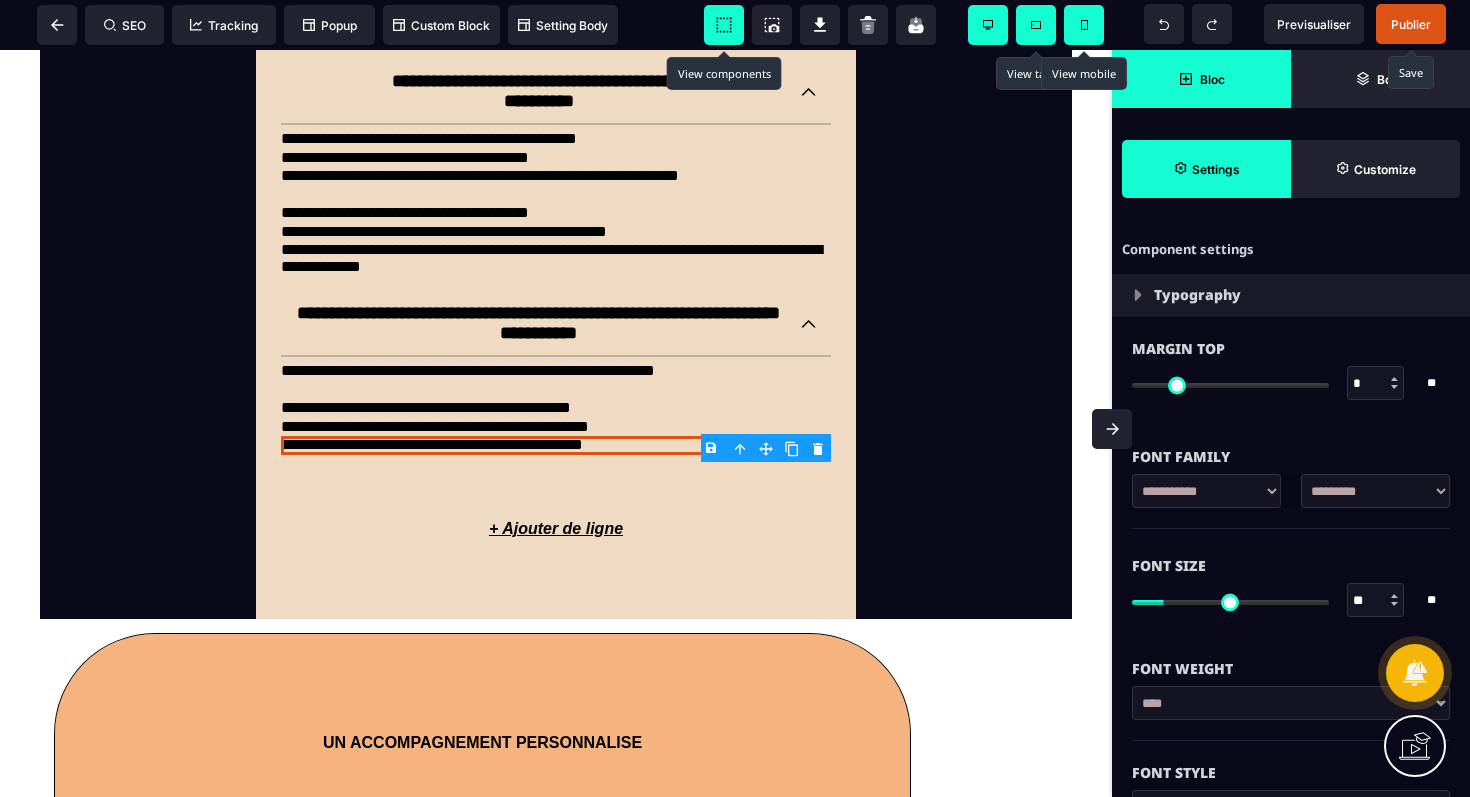 click on "**********" at bounding box center (556, 32) 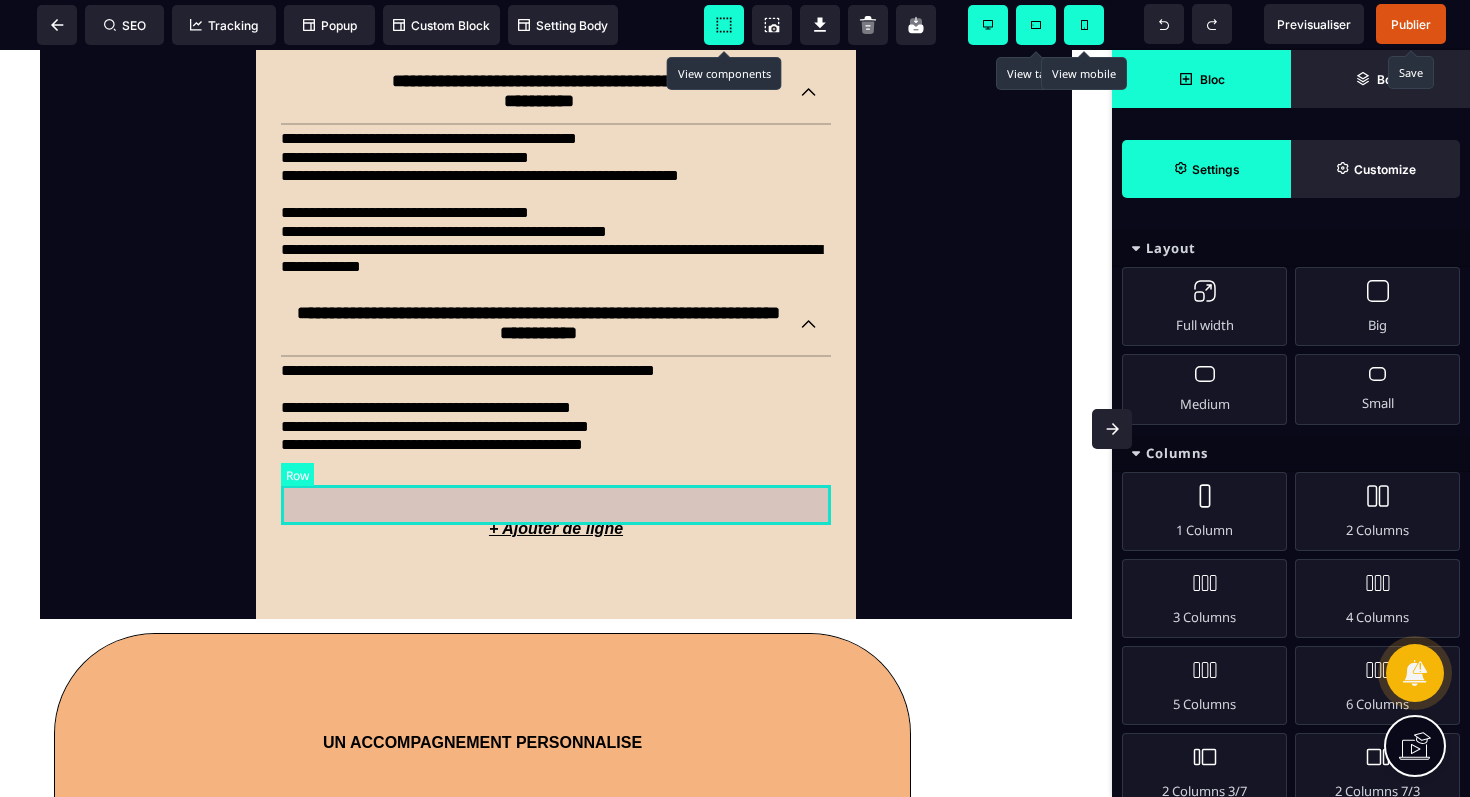 click at bounding box center [556, 480] 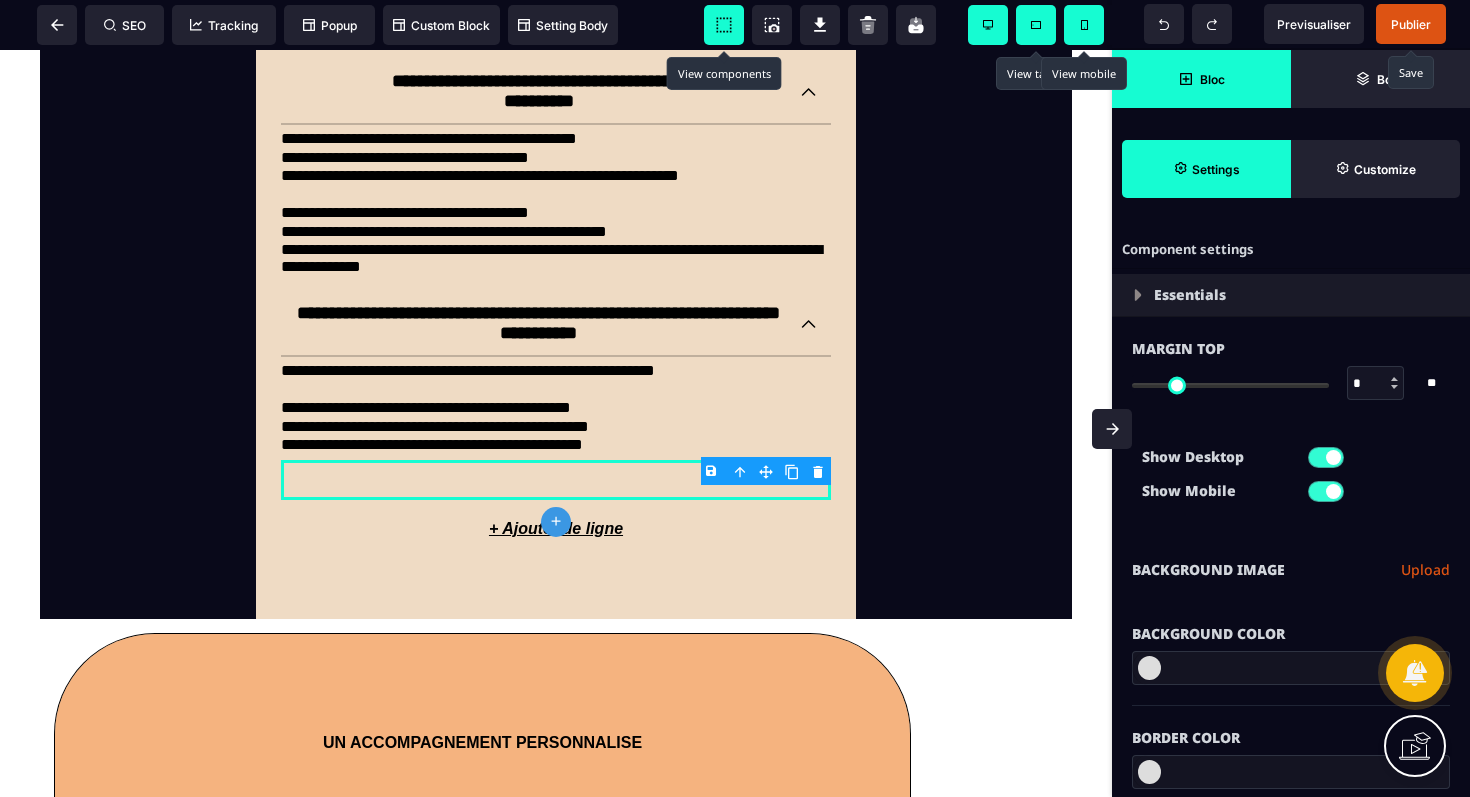click on "B I U S
A *******
plus
FAQ-items
SEO" at bounding box center (735, 398) 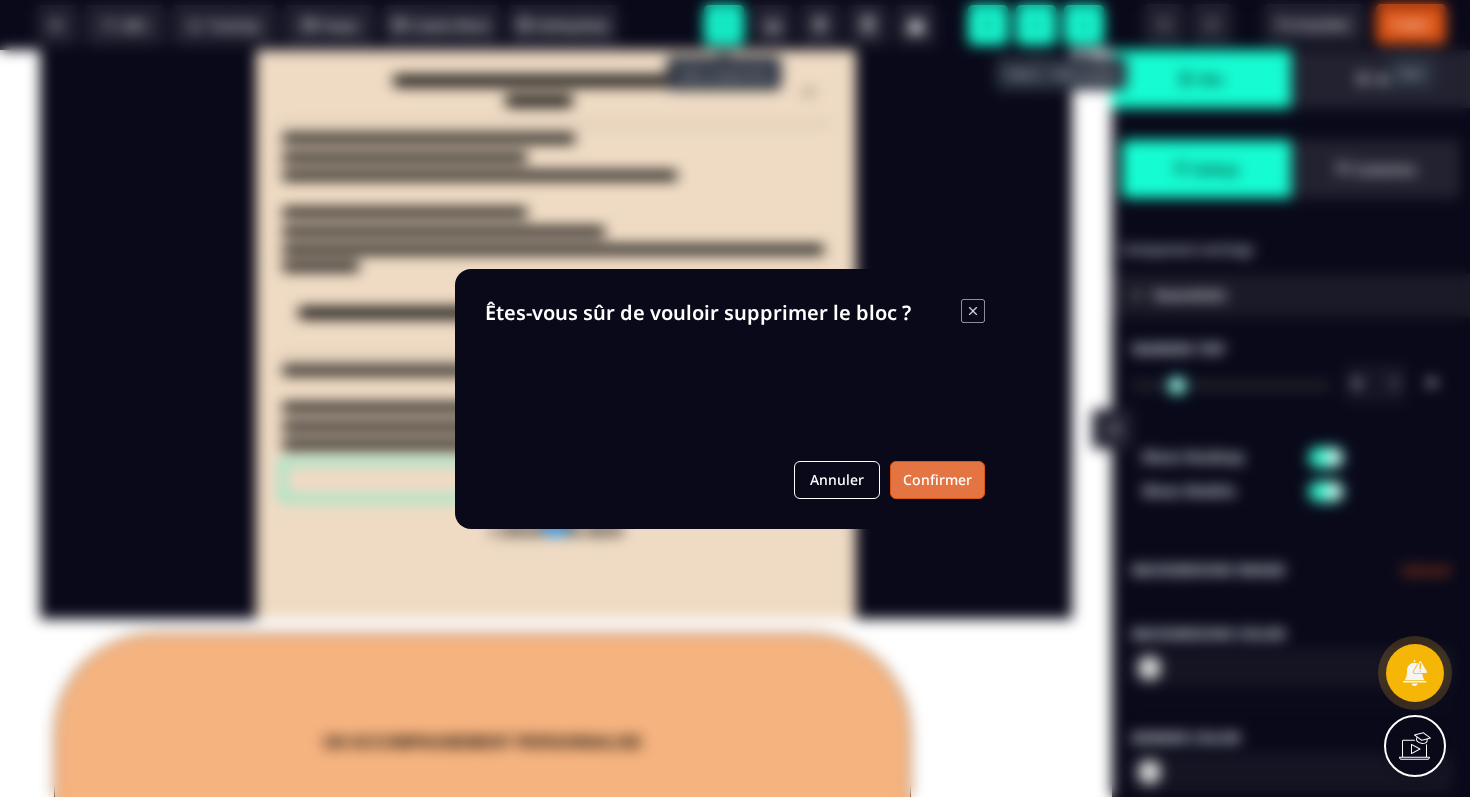 click on "Confirmer" at bounding box center (937, 480) 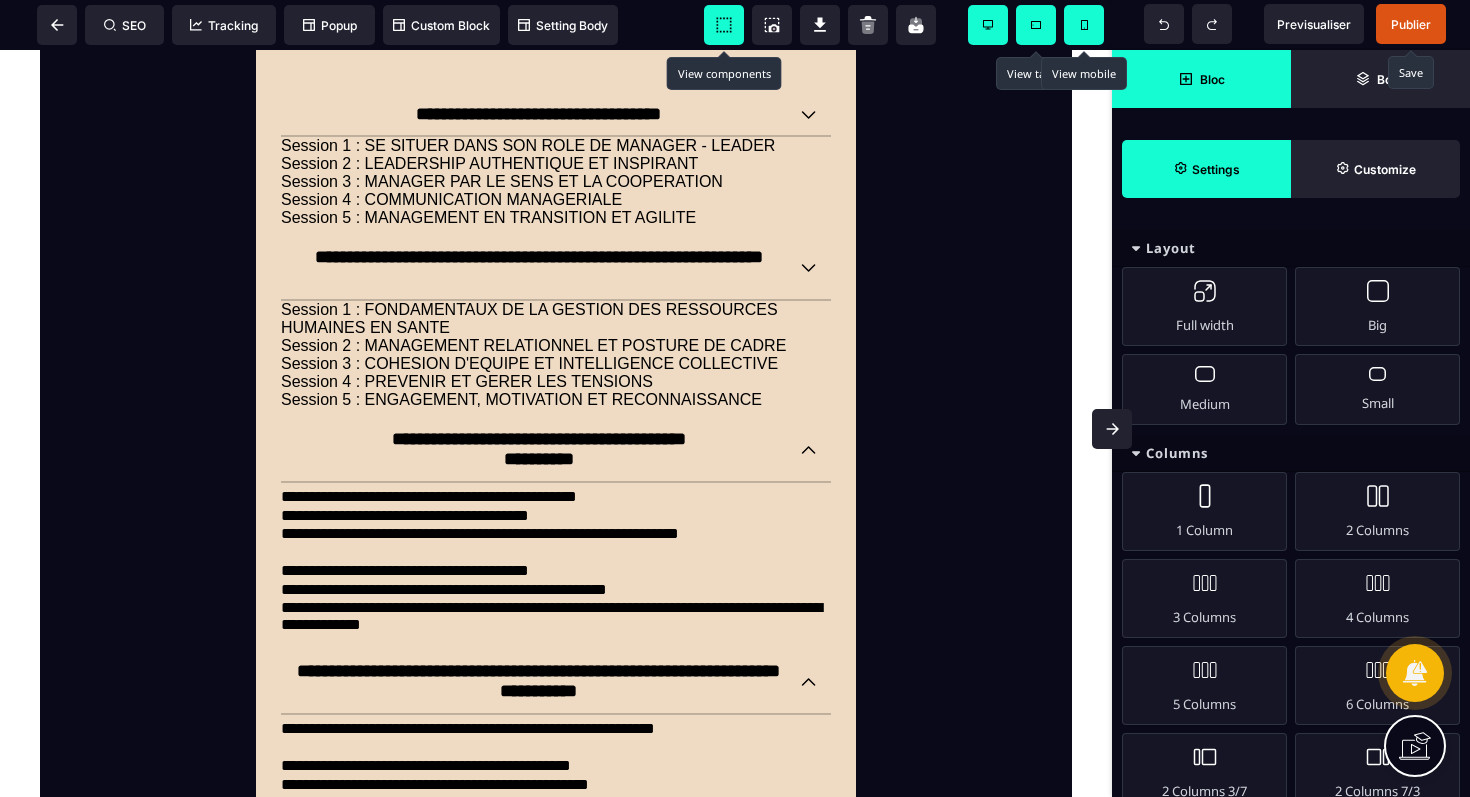 scroll, scrollTop: 2132, scrollLeft: 0, axis: vertical 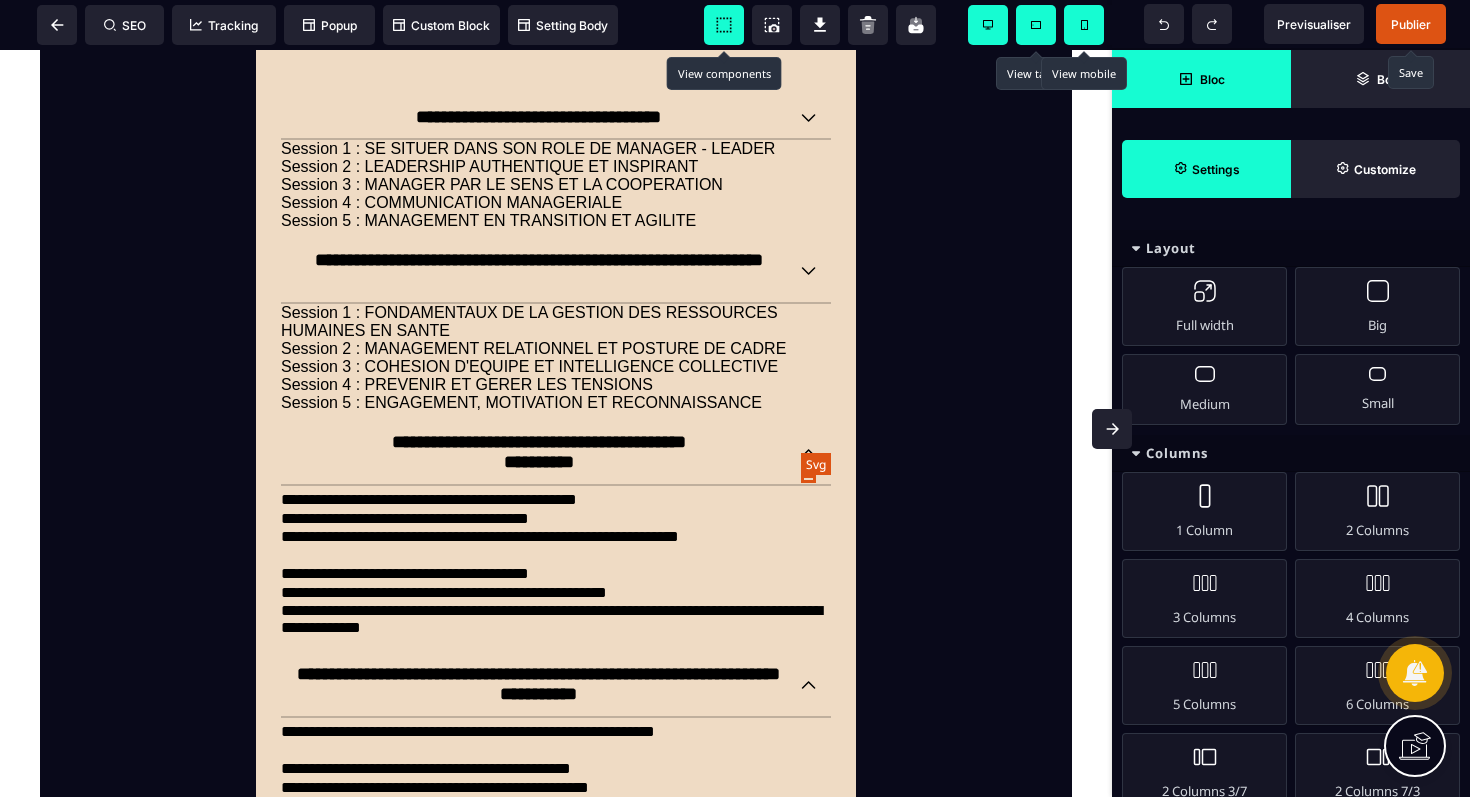 click 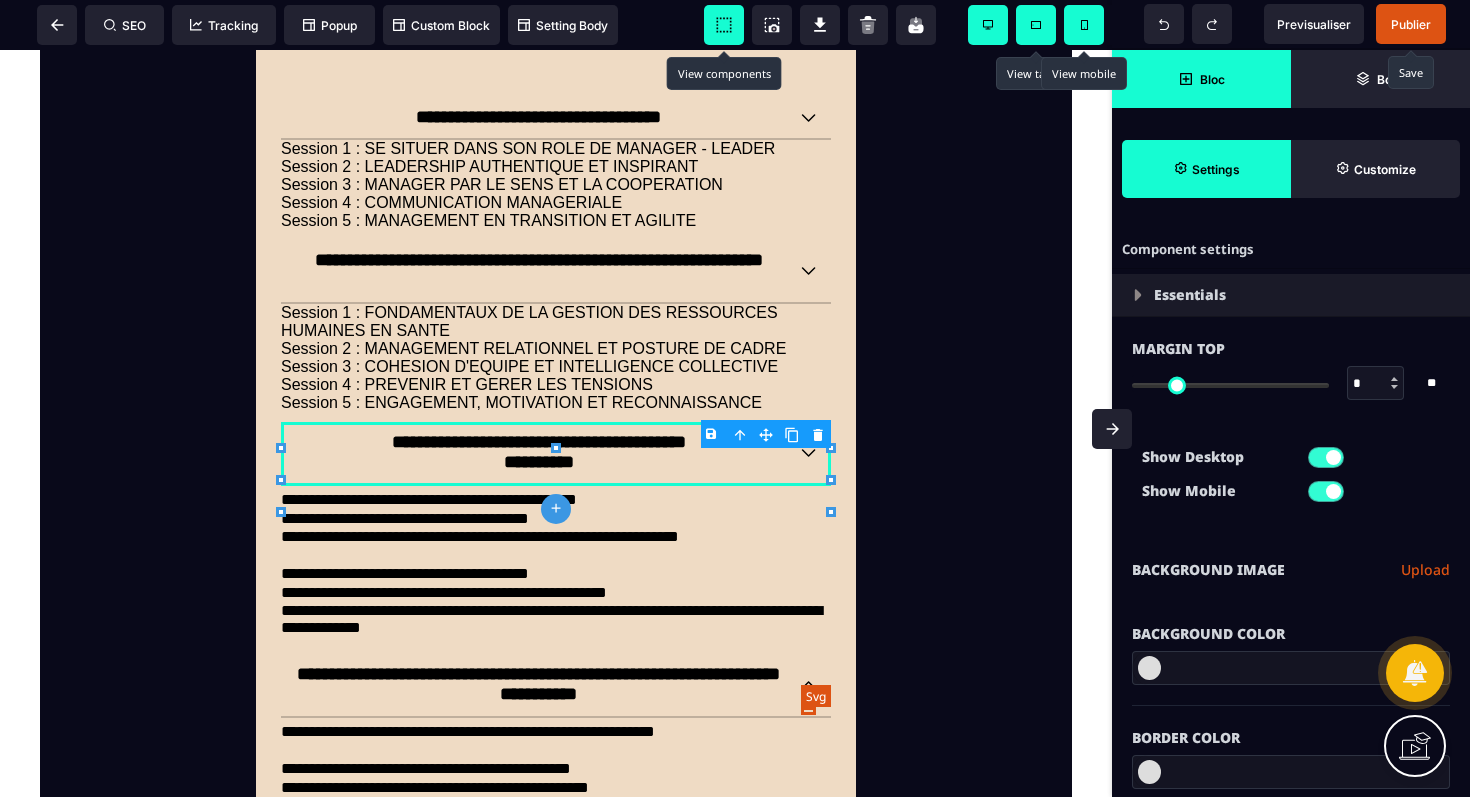click 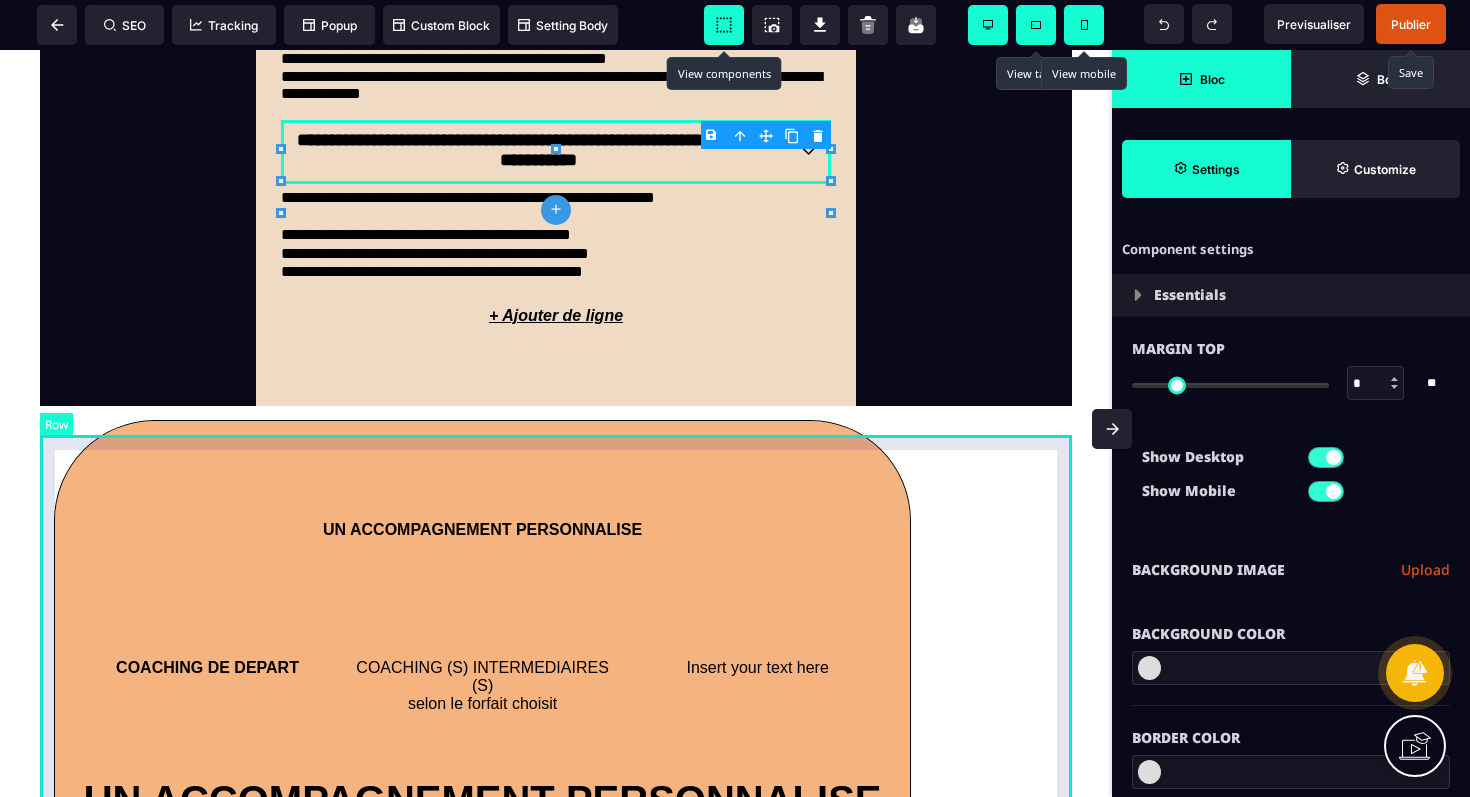 scroll, scrollTop: 2660, scrollLeft: 0, axis: vertical 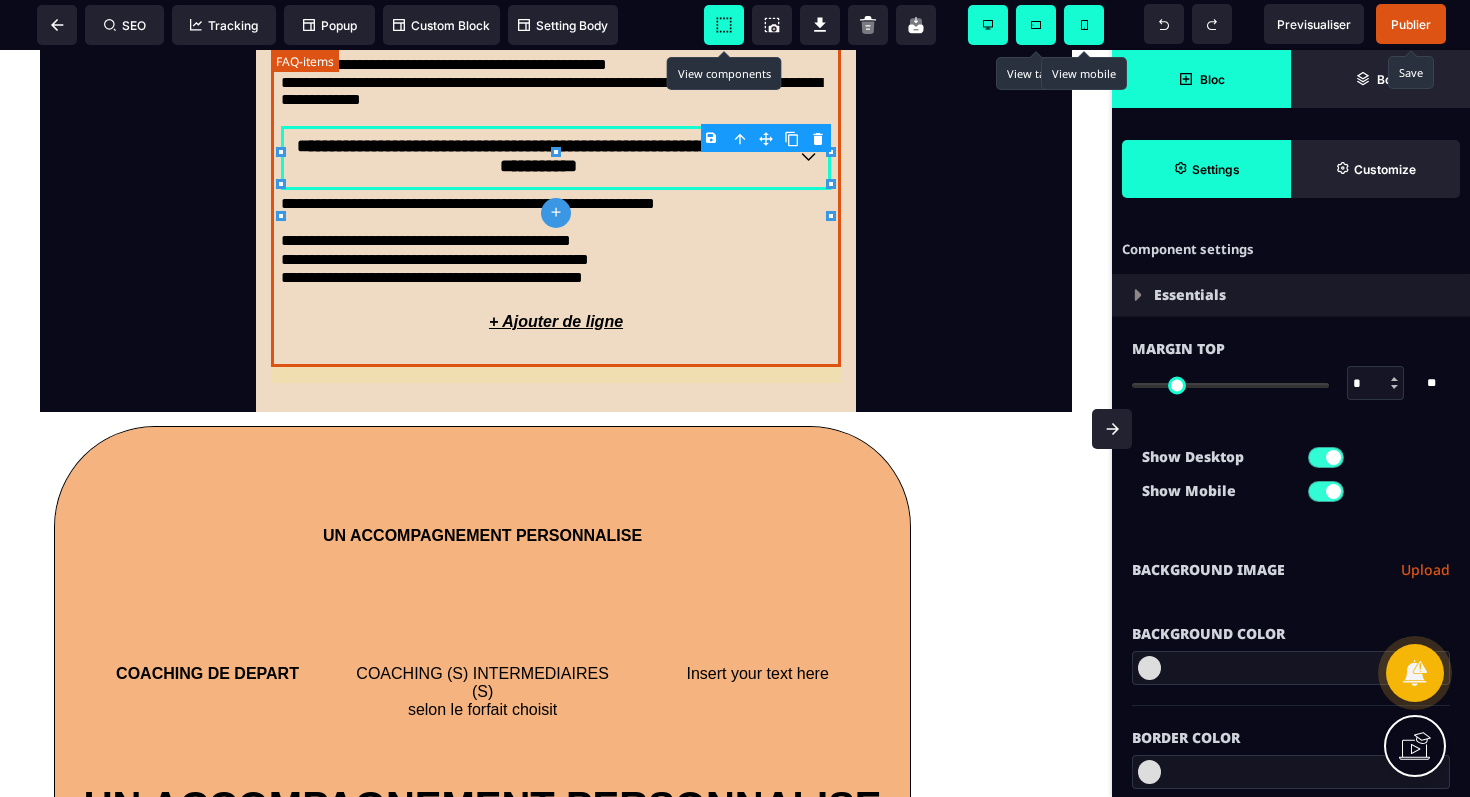 click on "+ Ajouter de ligne" at bounding box center (556, 322) 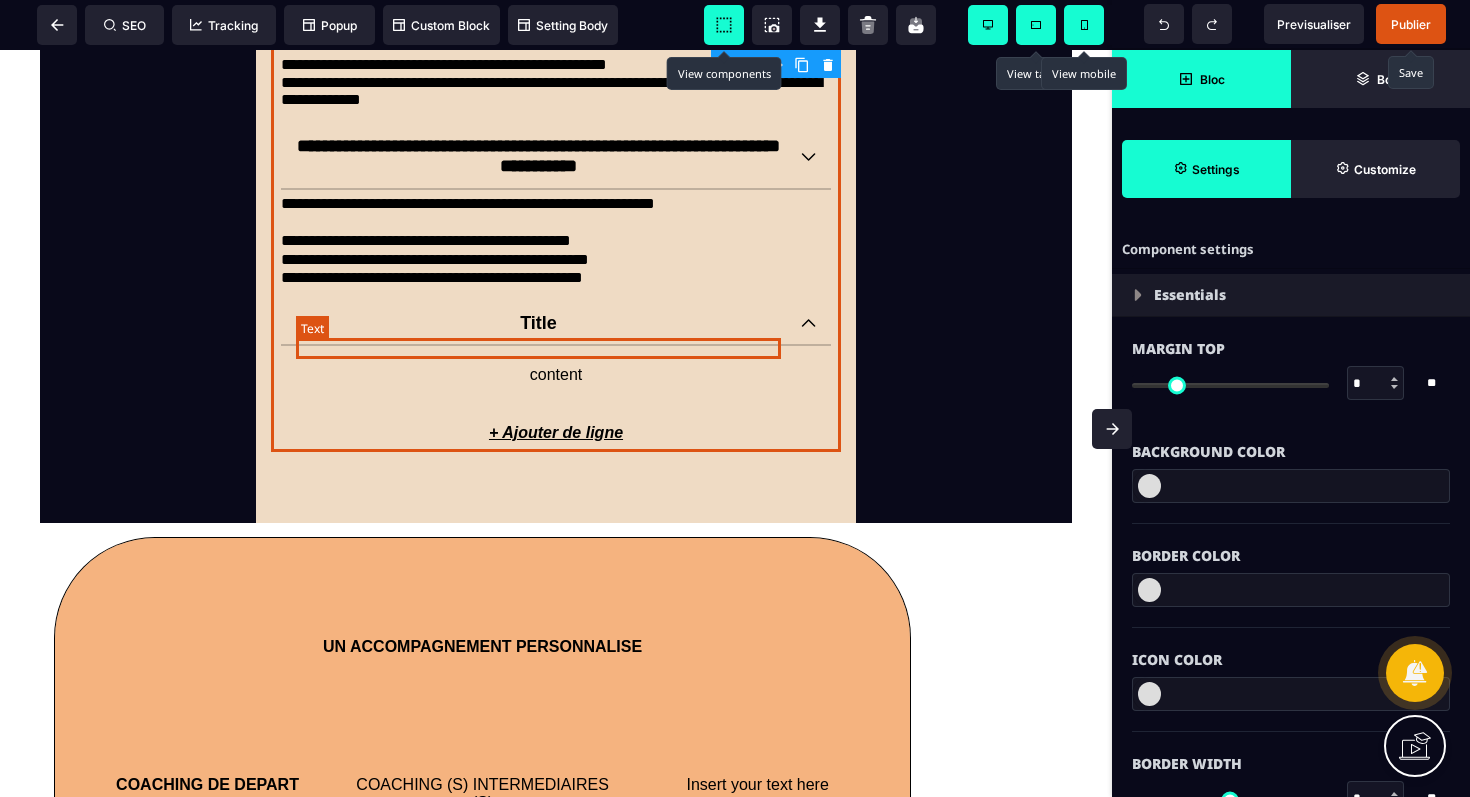 click on "Title" at bounding box center (538, 323) 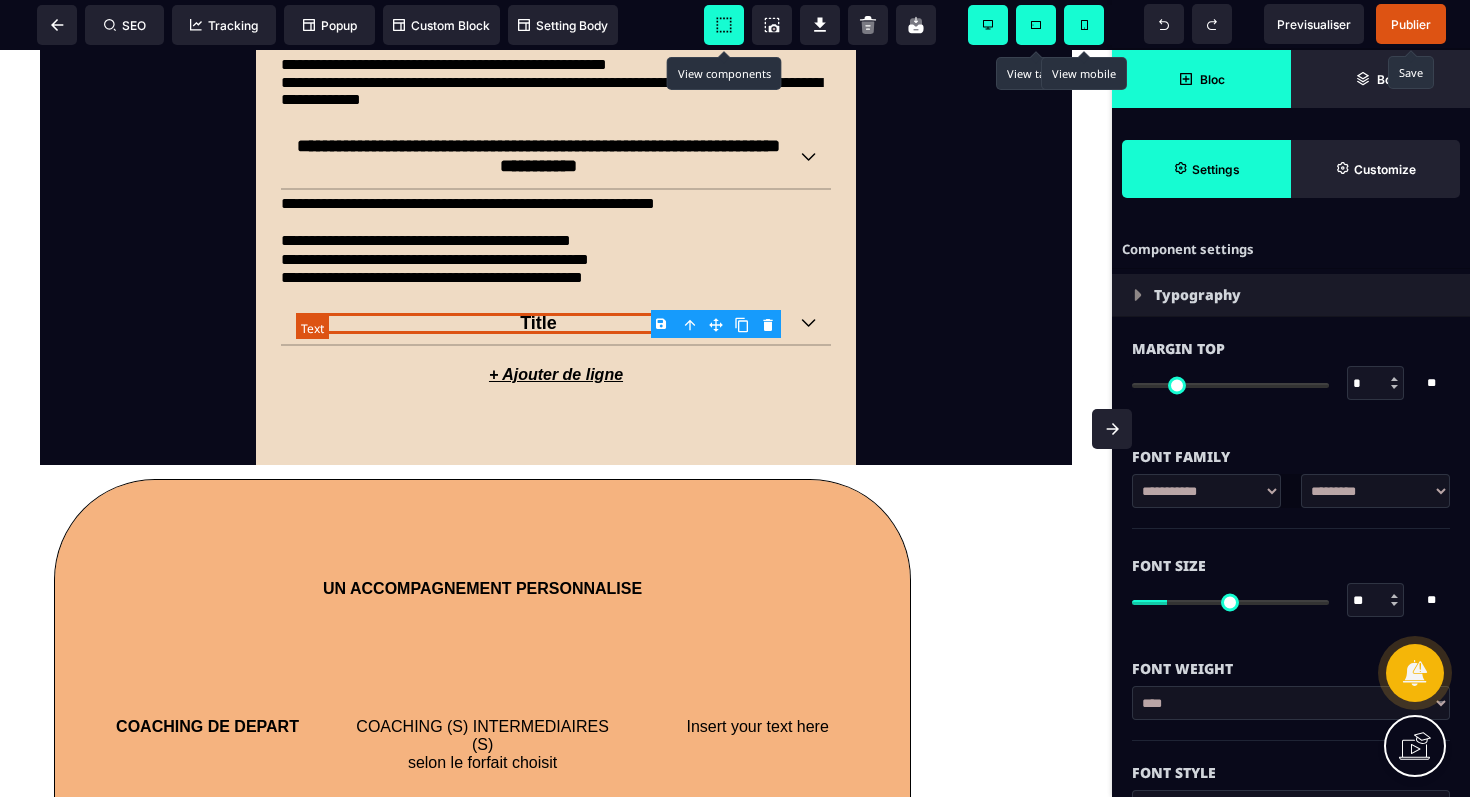 click on "Title" at bounding box center (538, 323) 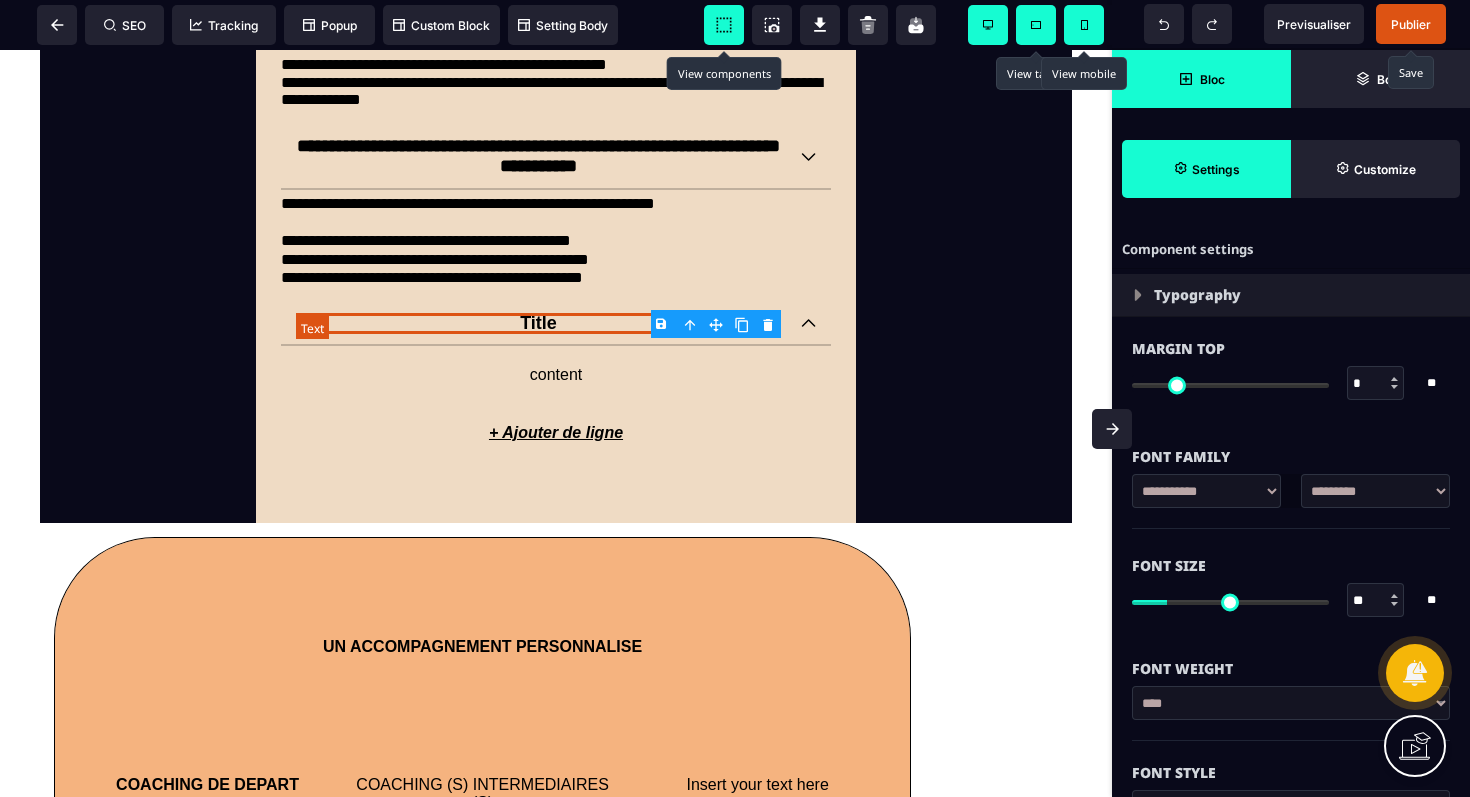 click on "Title" at bounding box center [538, 323] 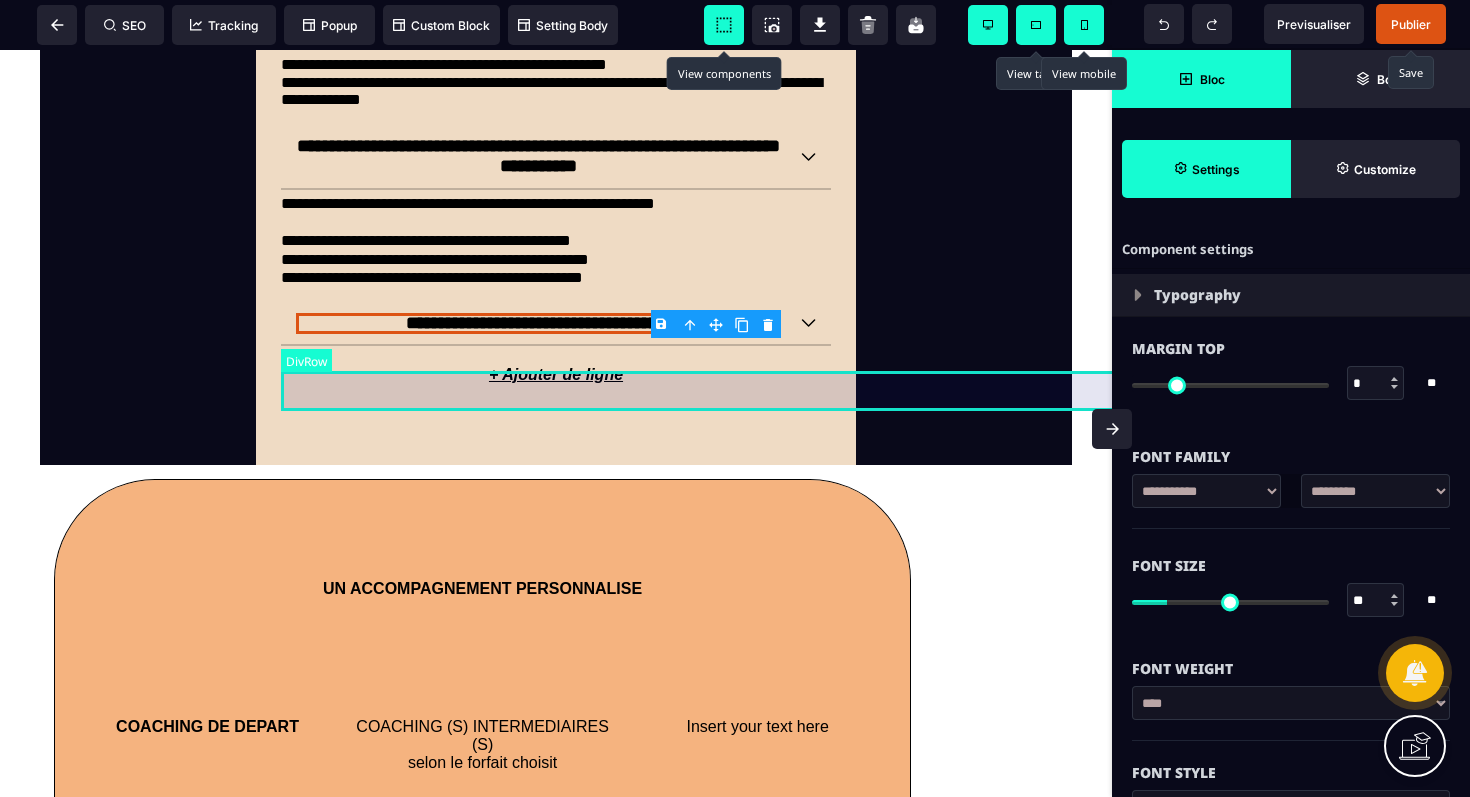 click on "content" at bounding box center (837, 366) 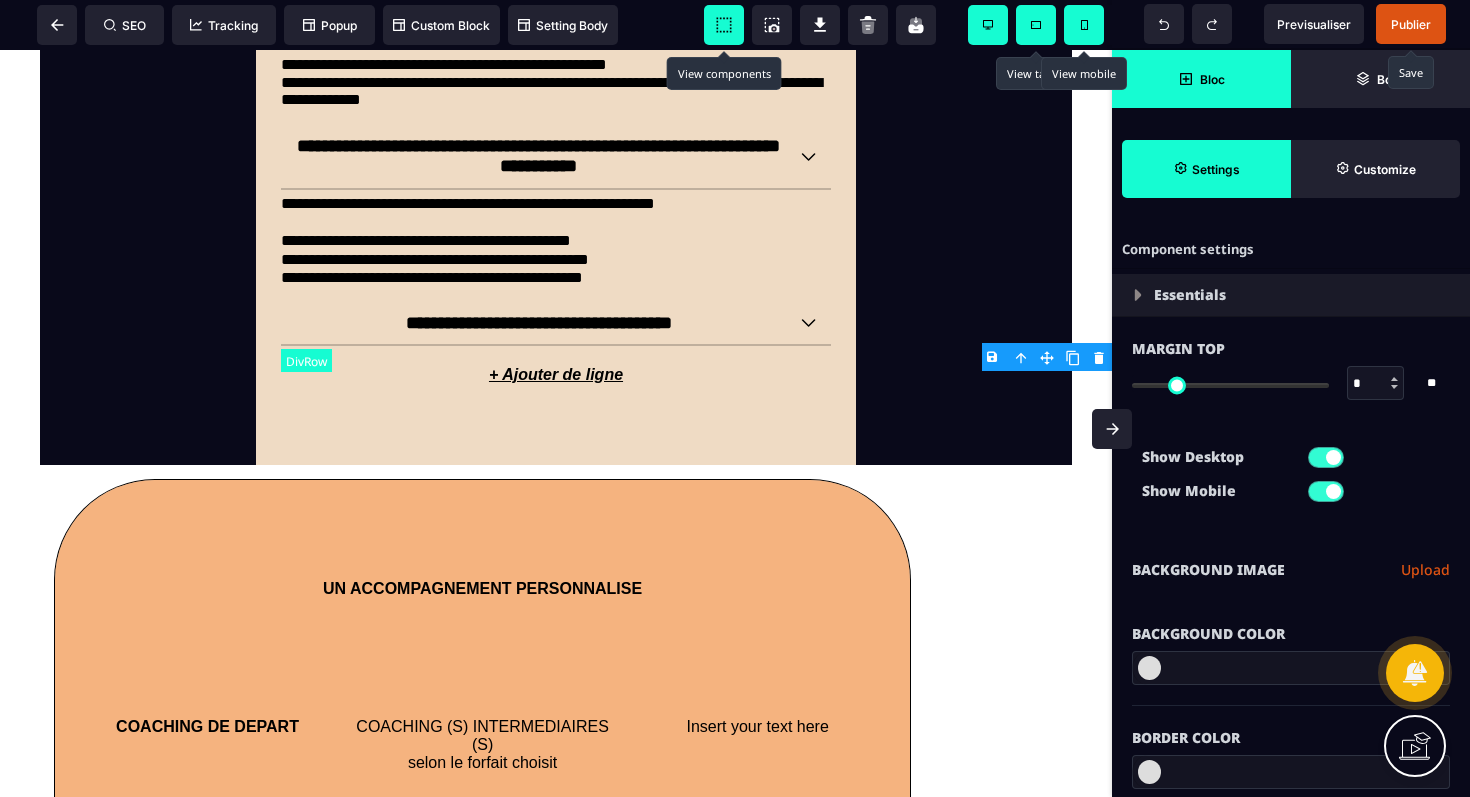 click on "content" at bounding box center [837, 366] 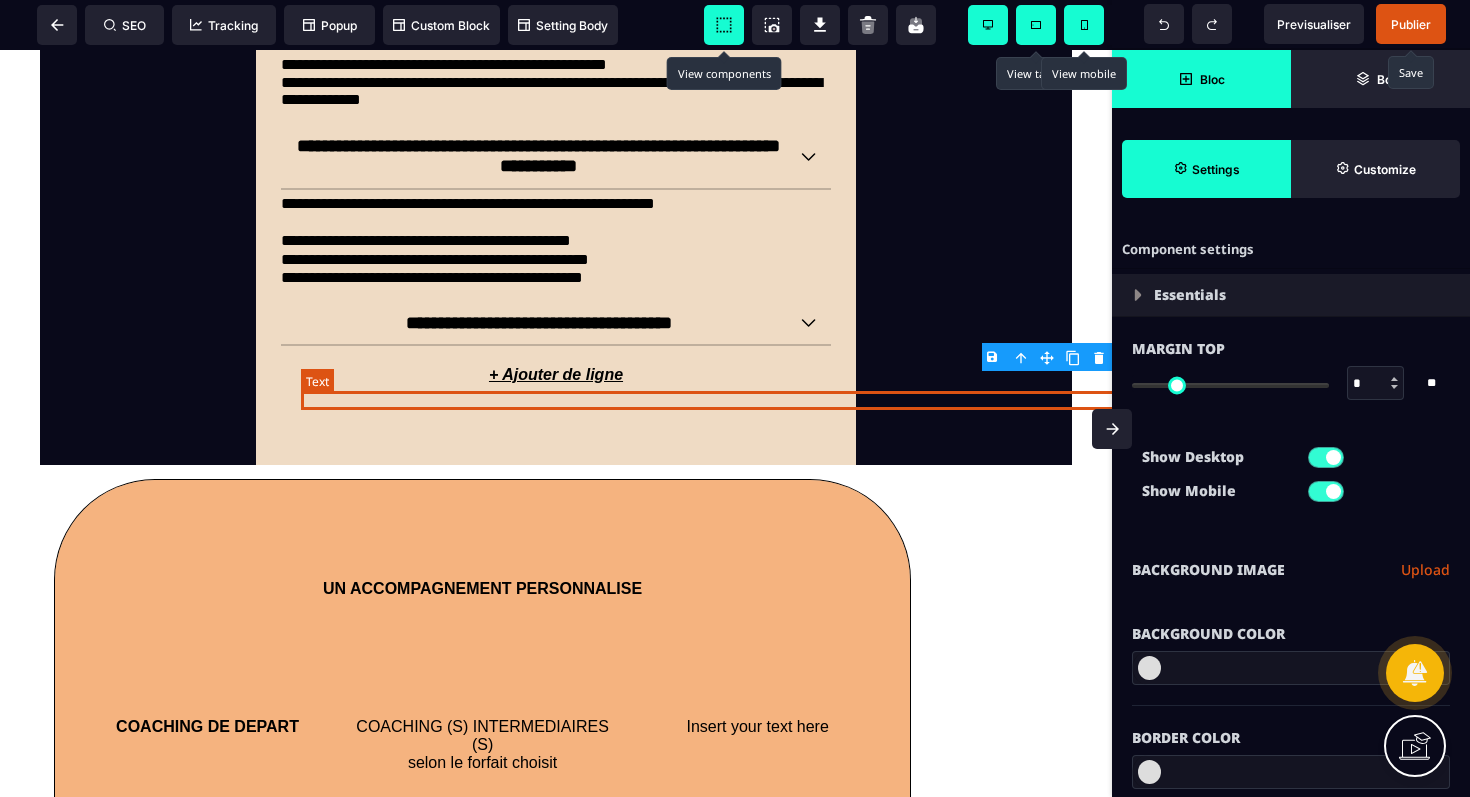 click on "content" at bounding box center (837, 375) 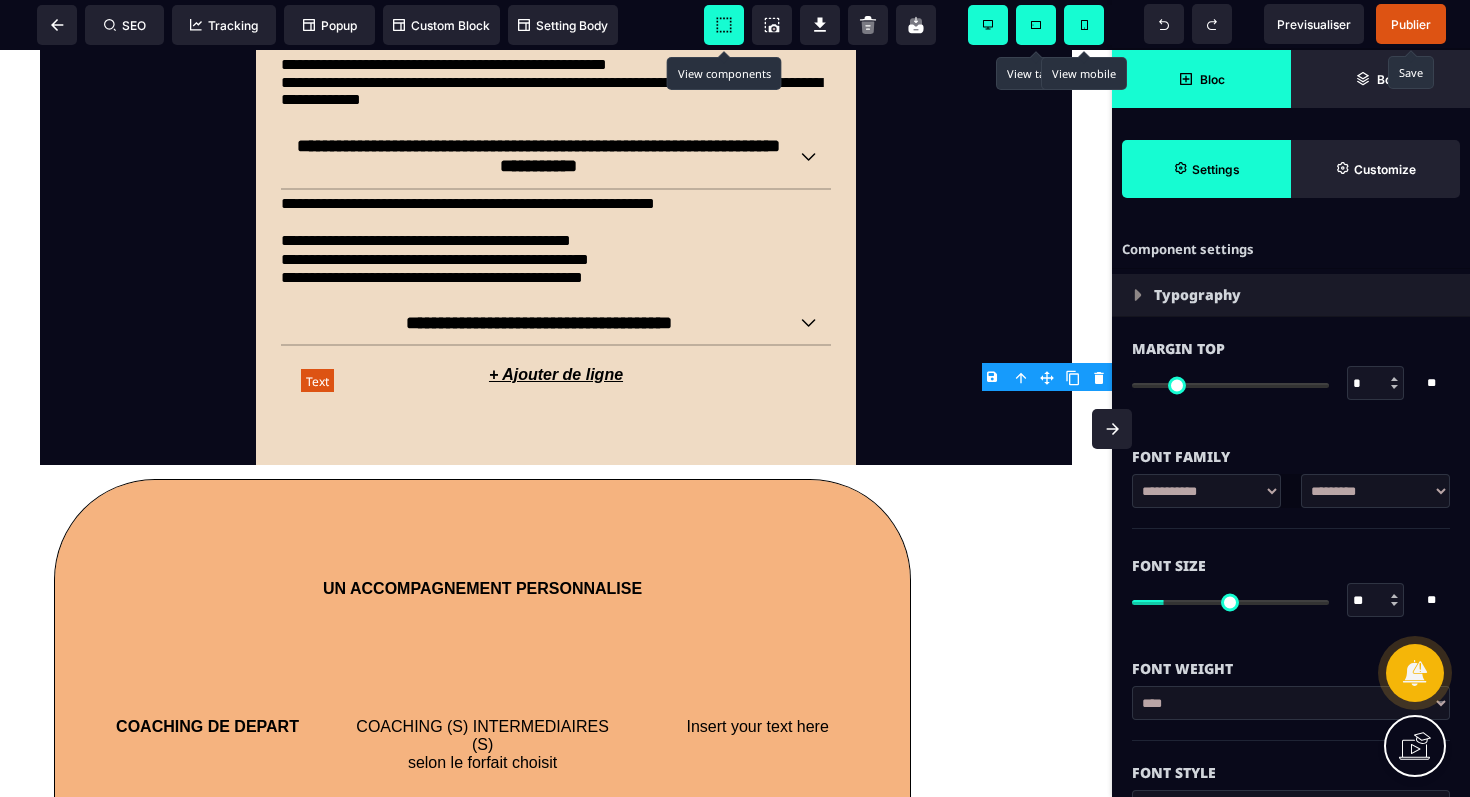 click on "content" at bounding box center [837, 375] 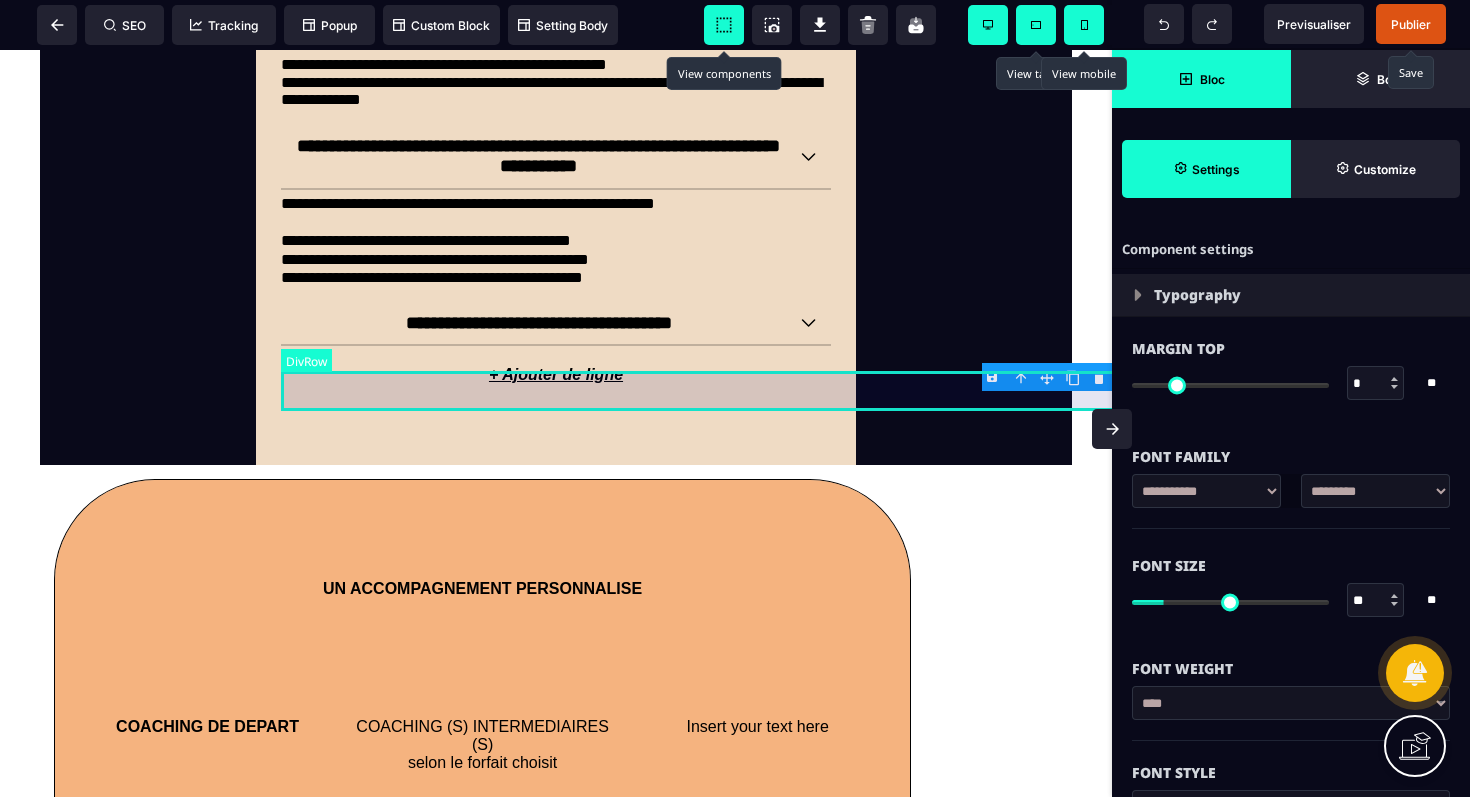 click on "content" at bounding box center (837, 366) 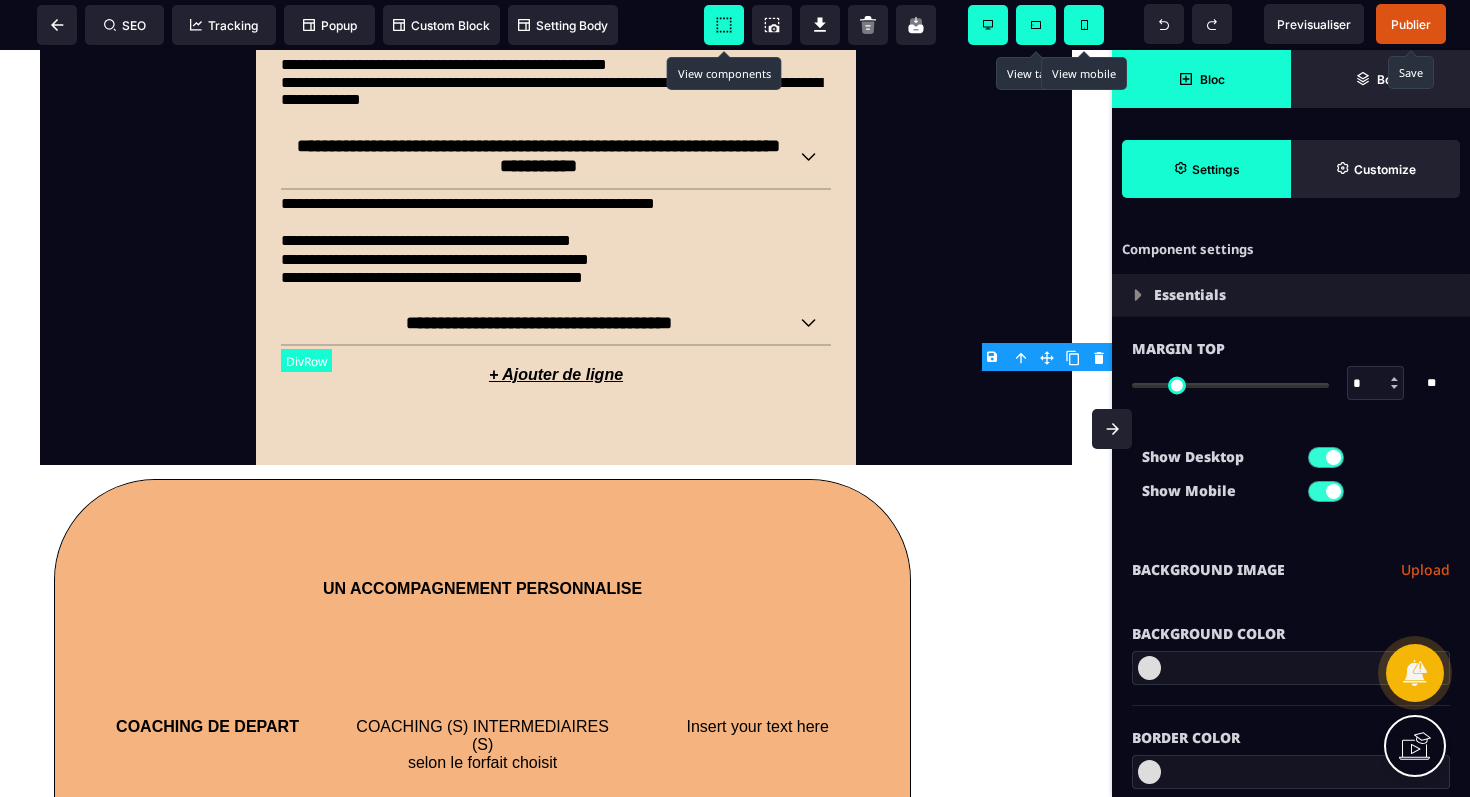 click on "content" at bounding box center (837, 366) 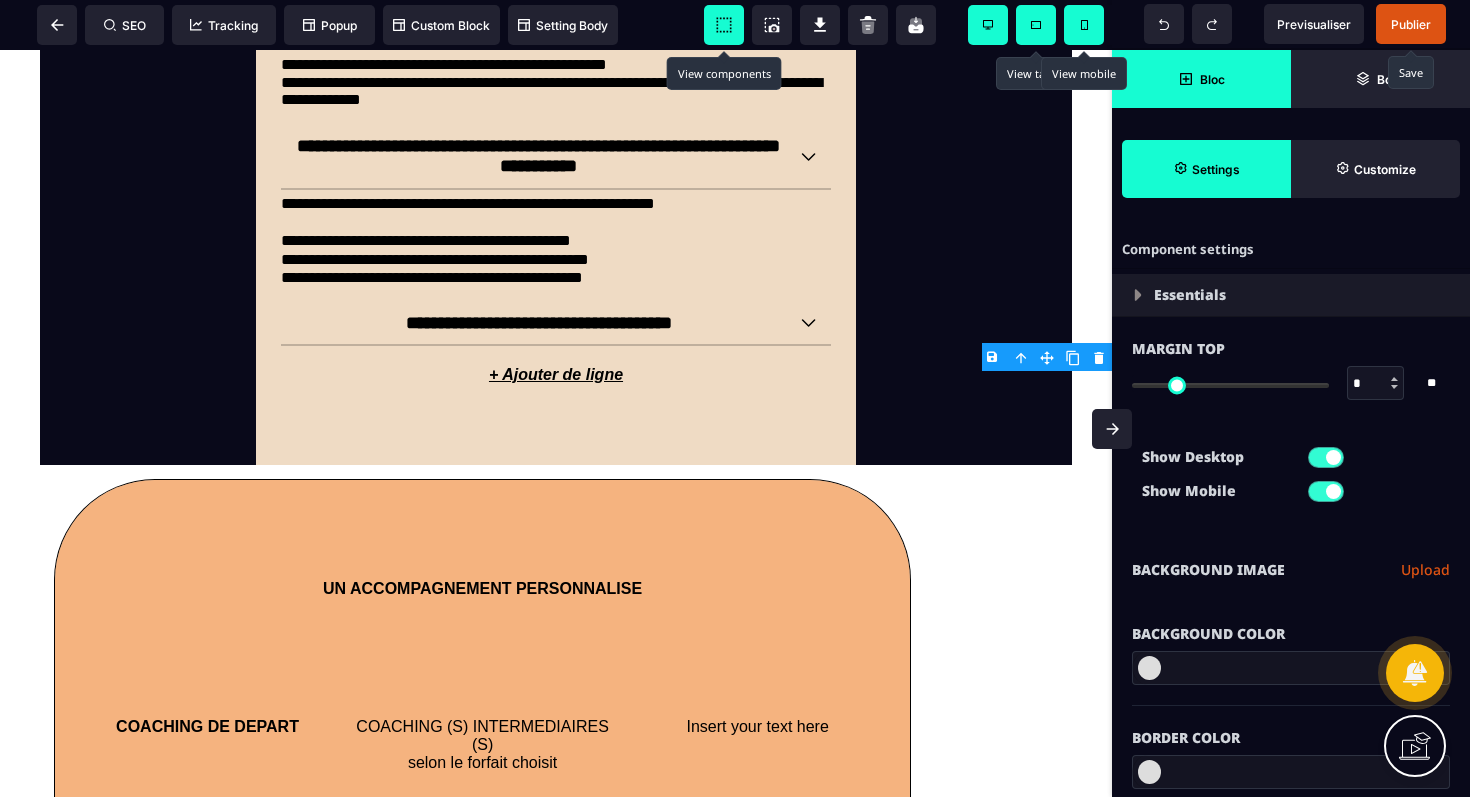 click 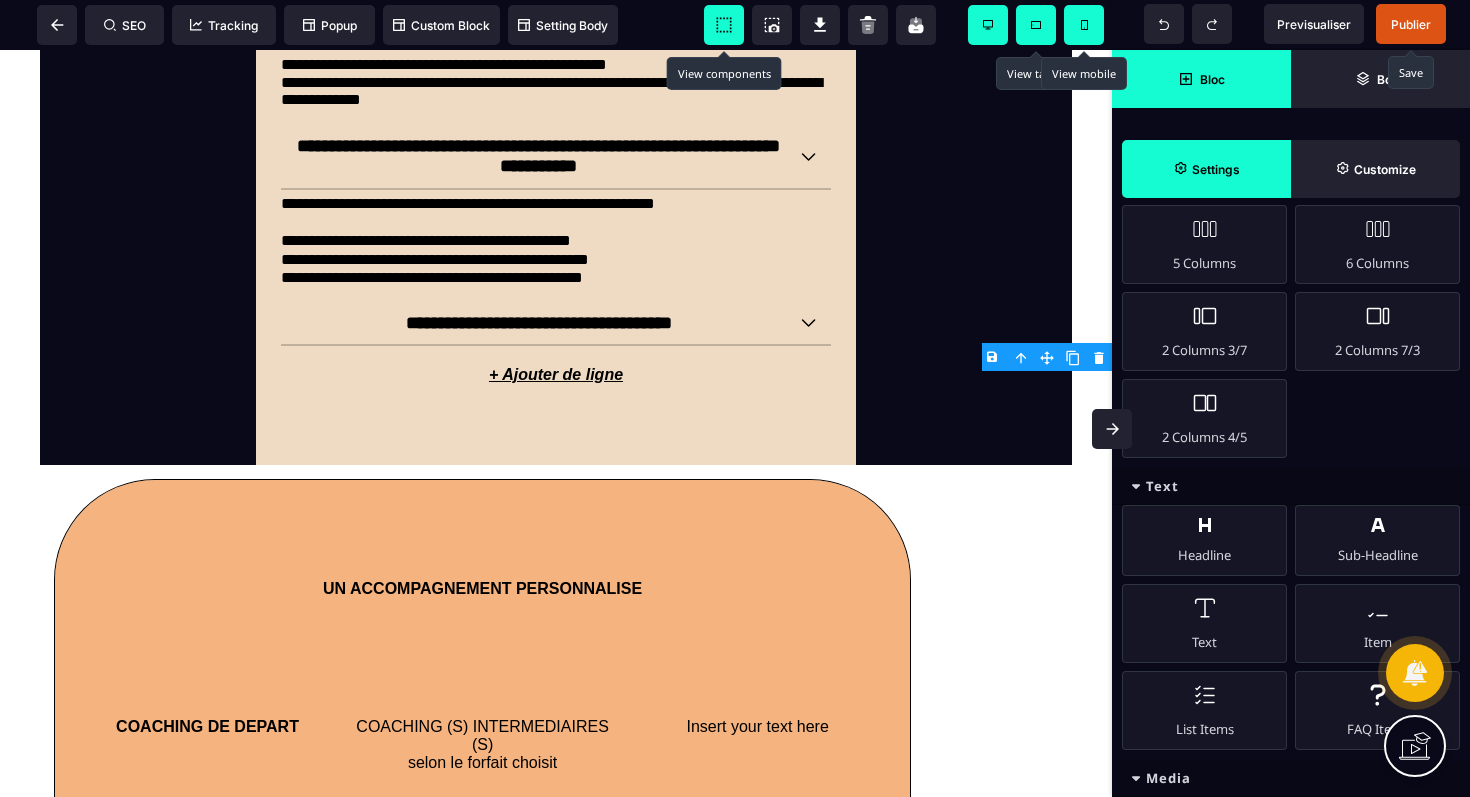 scroll, scrollTop: 456, scrollLeft: 0, axis: vertical 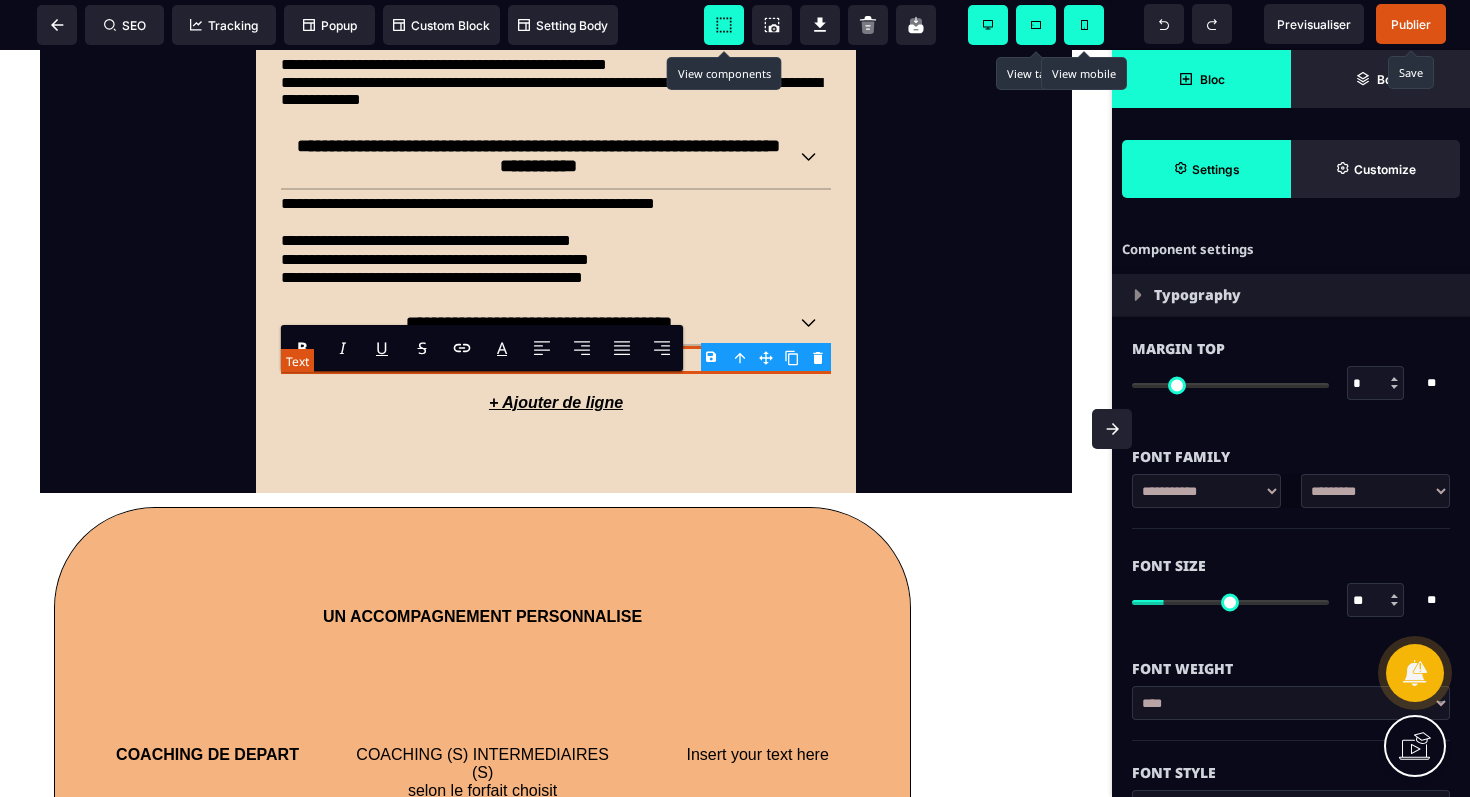 click on "**********" at bounding box center (556, 360) 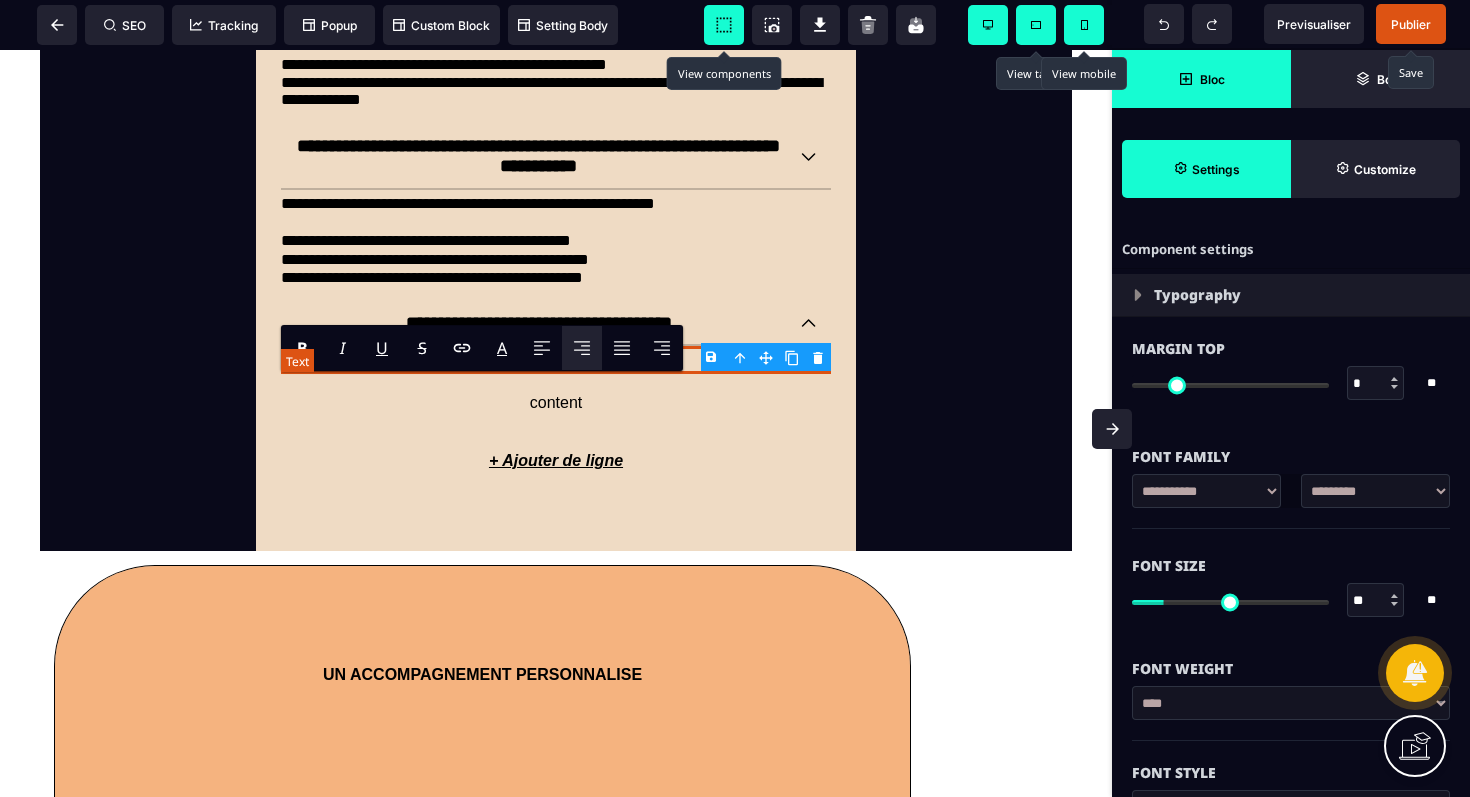 click at bounding box center [556, 360] 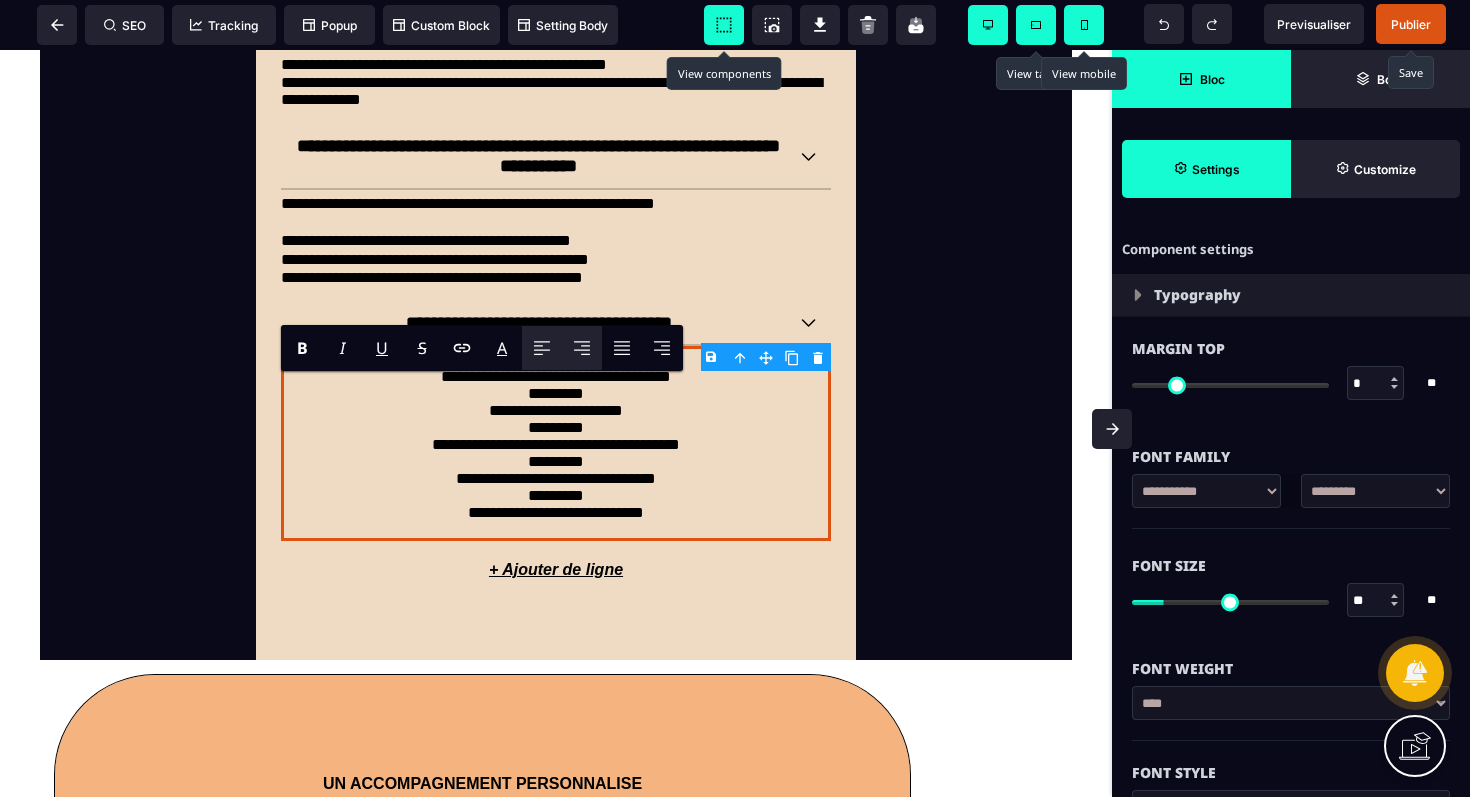 click 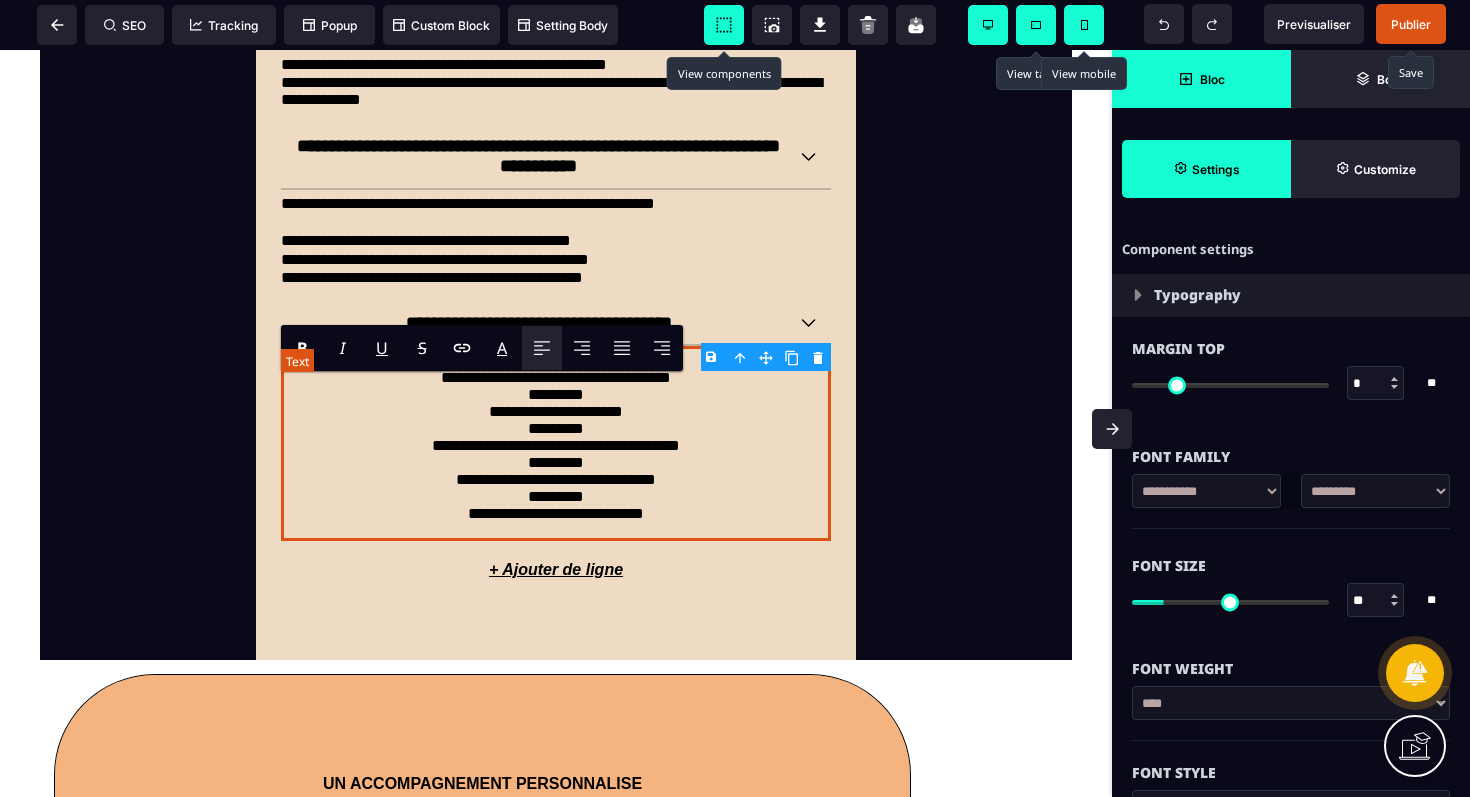click on "**********" at bounding box center [556, 443] 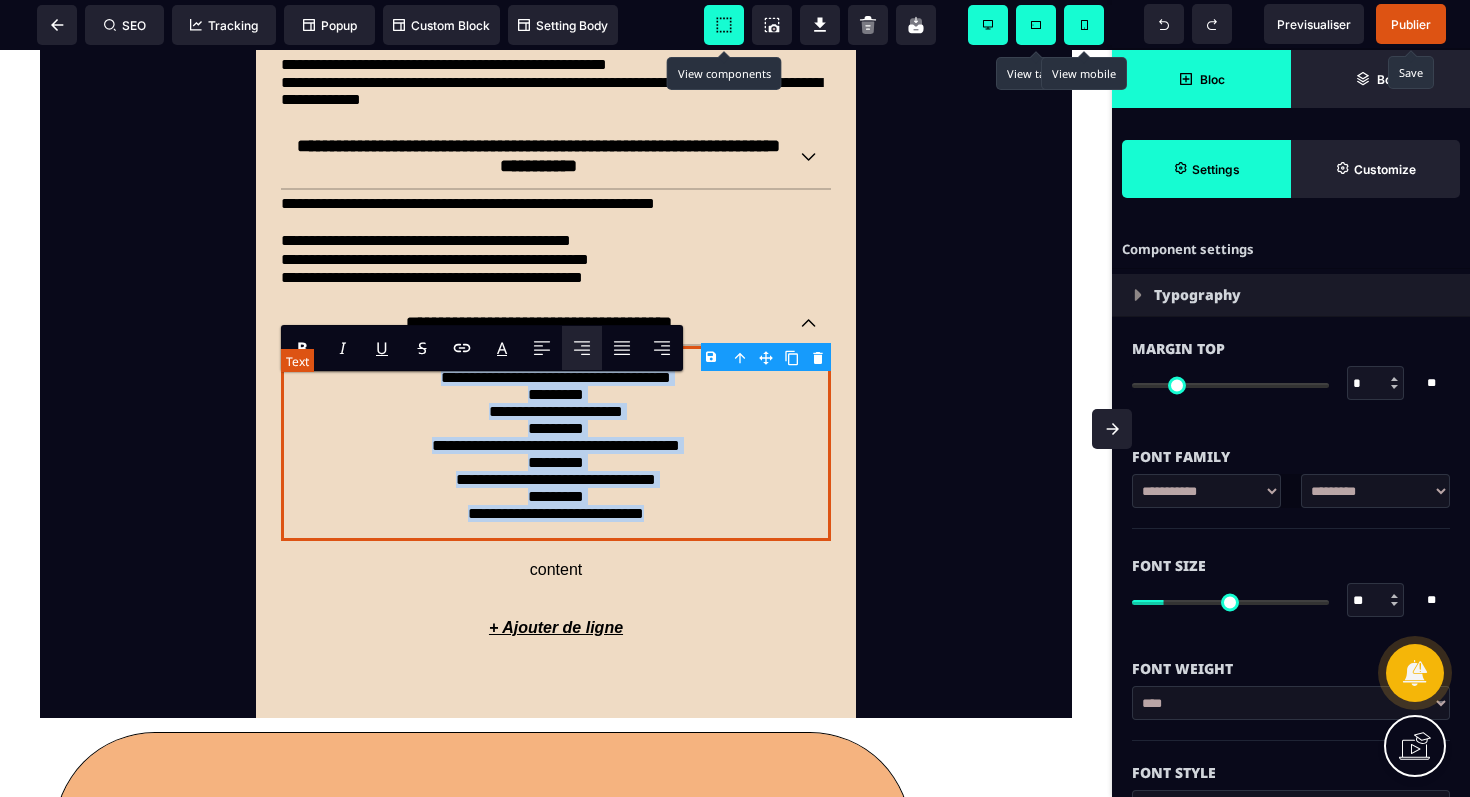 drag, startPoint x: 709, startPoint y: 550, endPoint x: 299, endPoint y: 373, distance: 446.57474 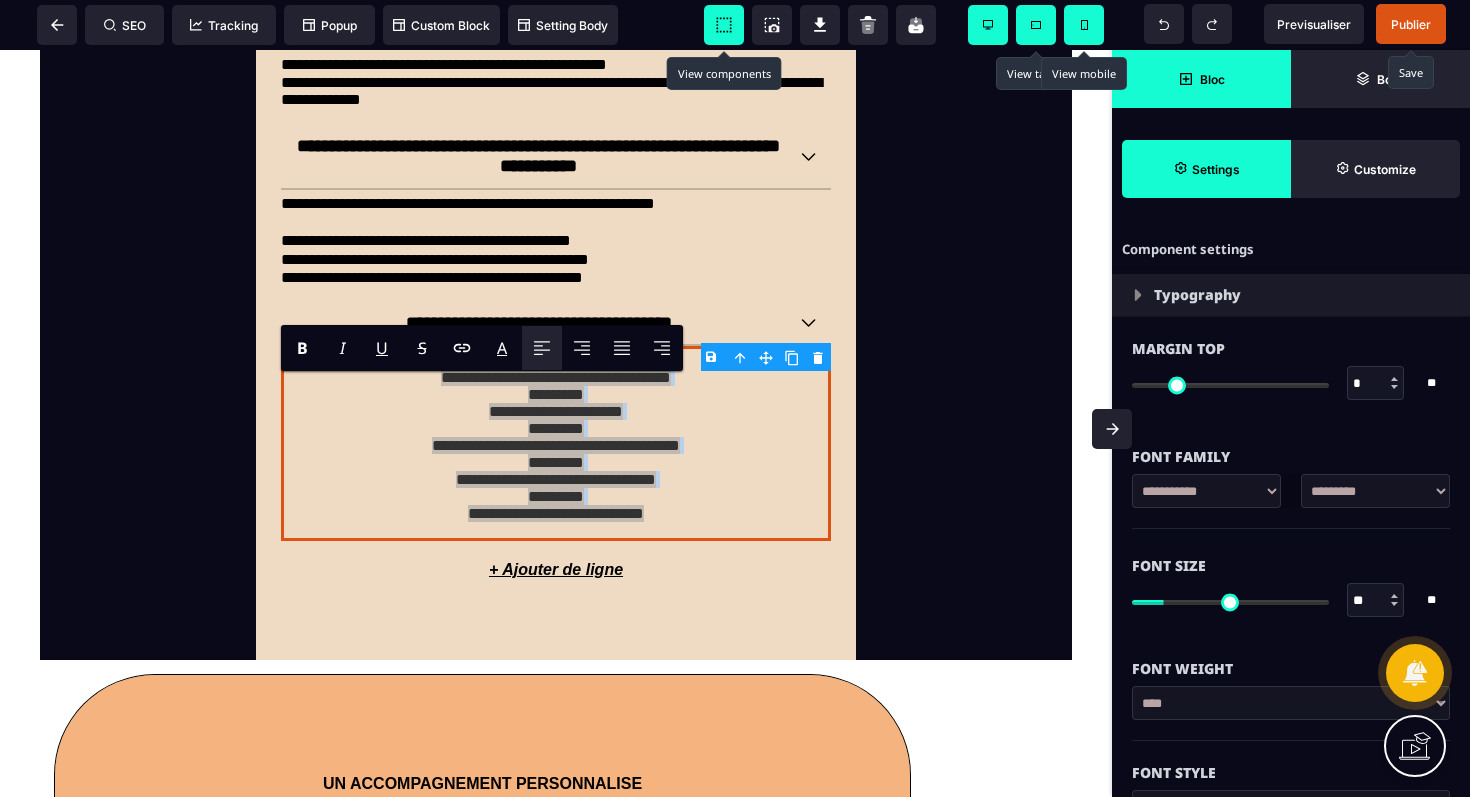 click 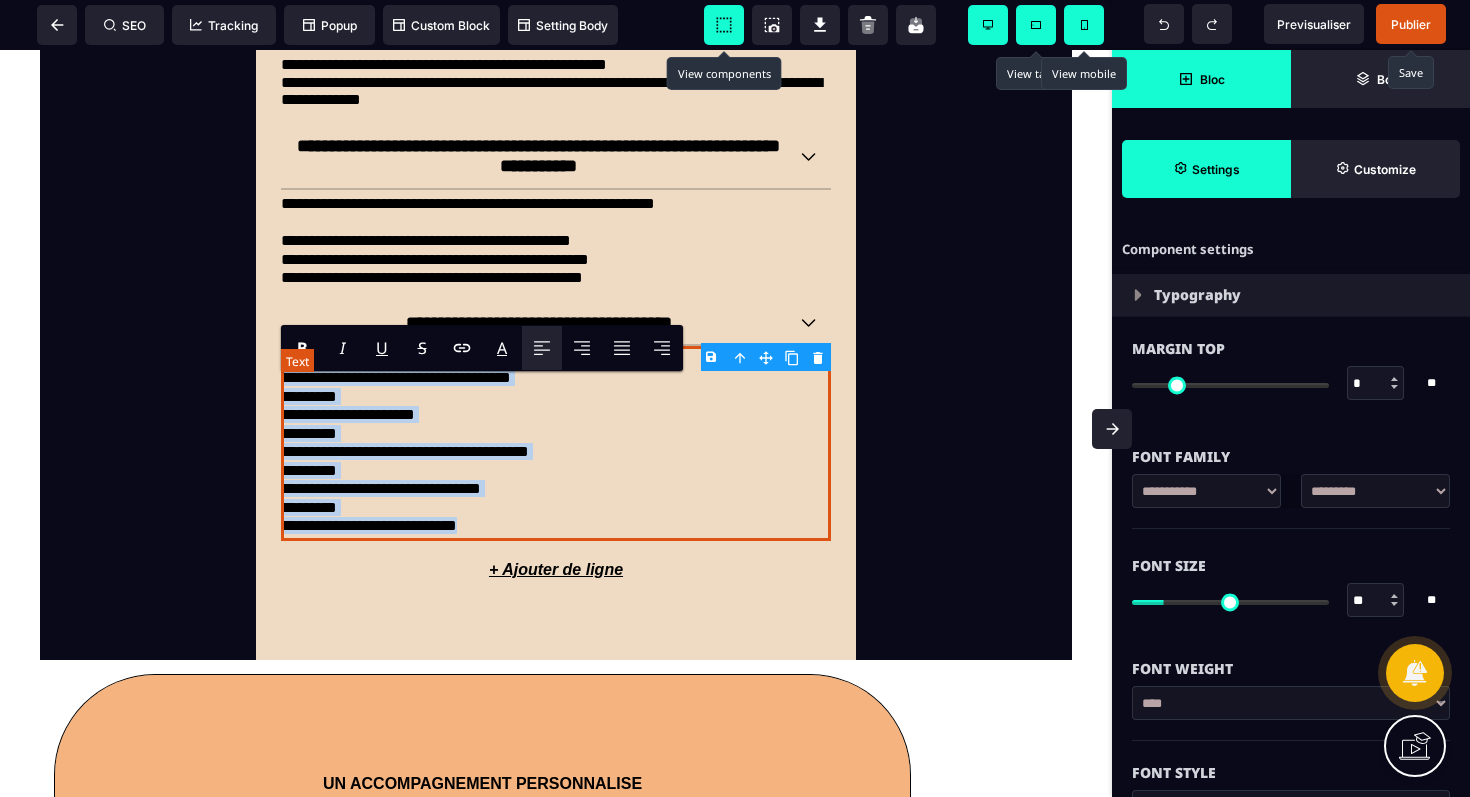 click on "*********" at bounding box center [556, 360] 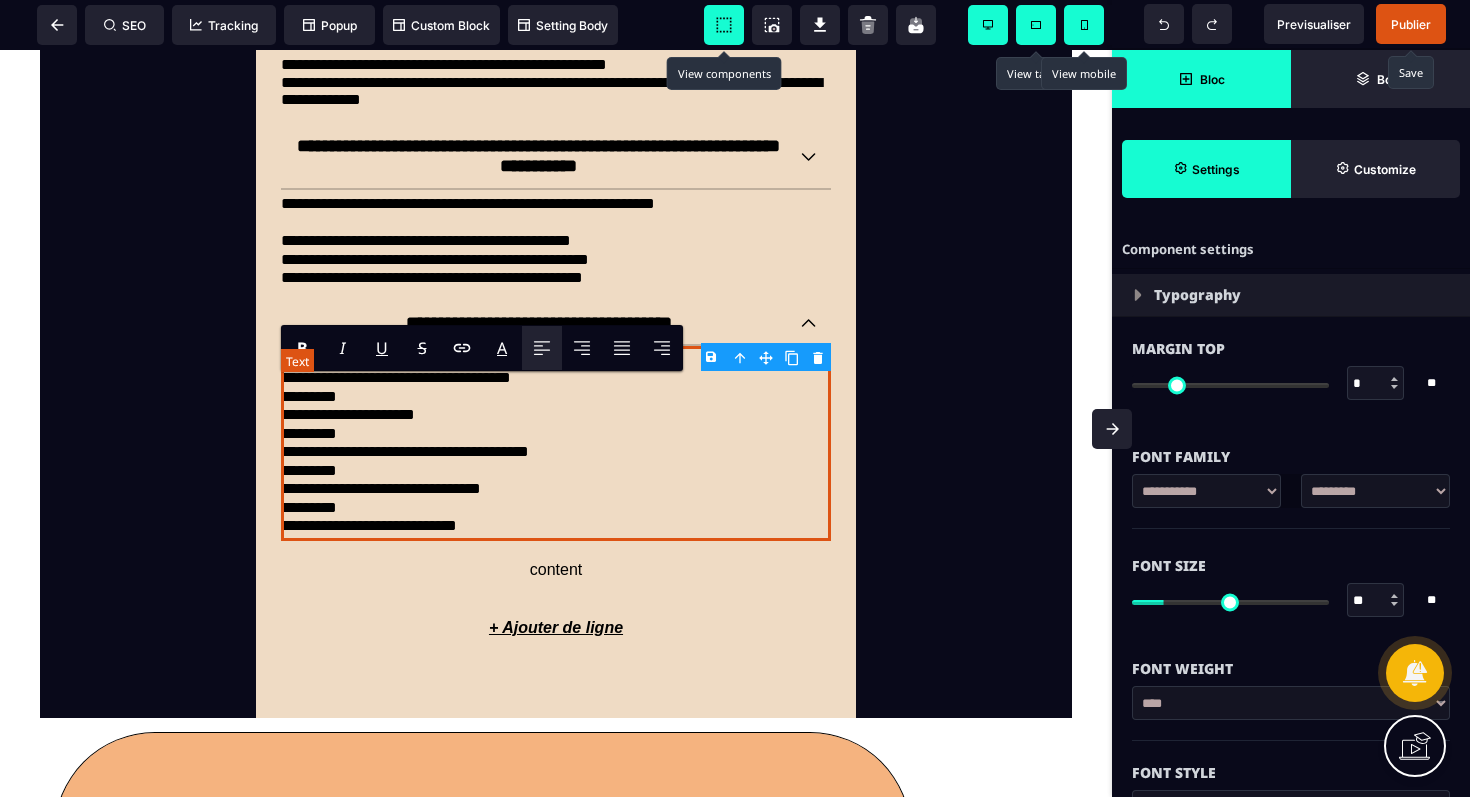 click on "**********" at bounding box center [556, 378] 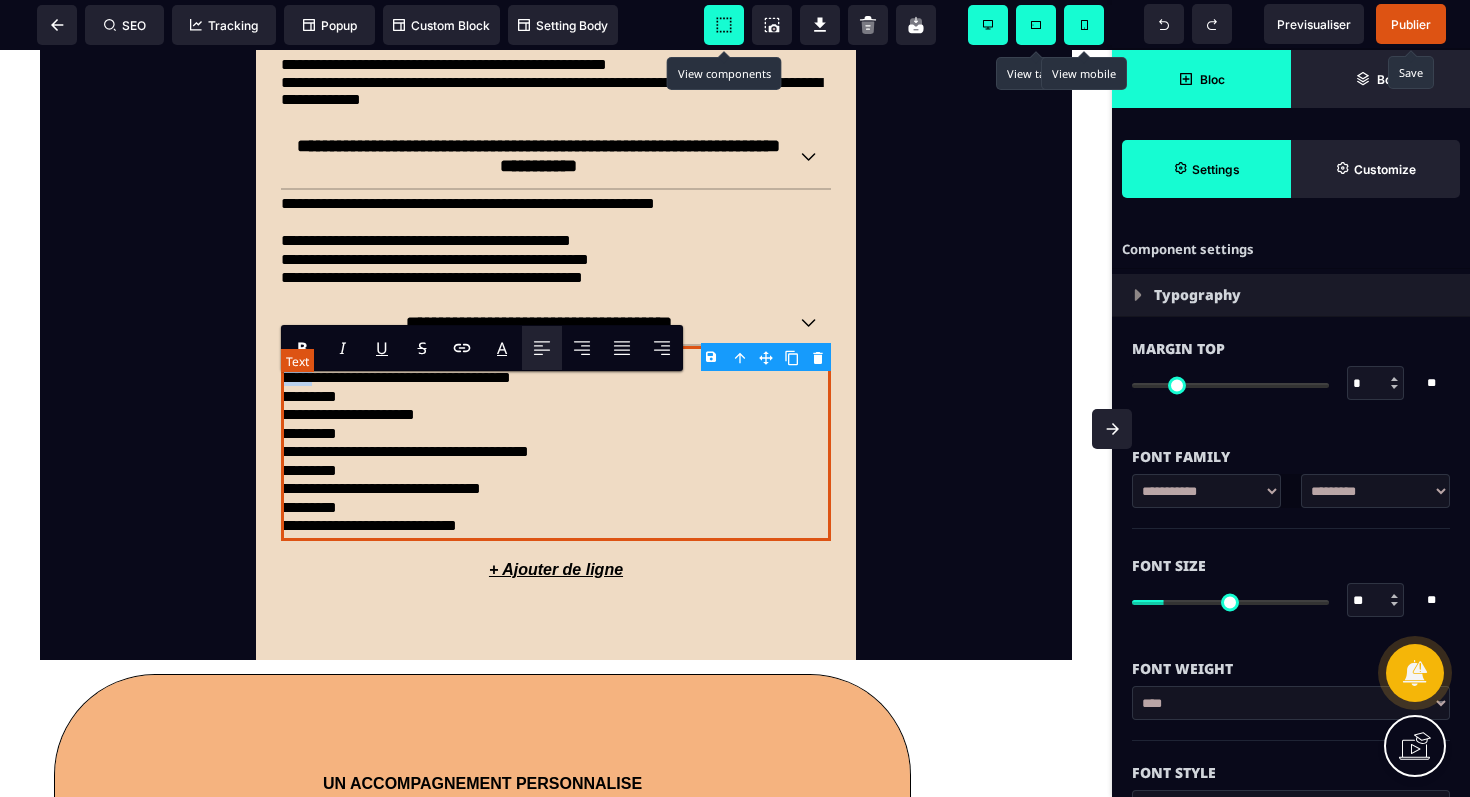 click on "**********" at bounding box center [556, 378] 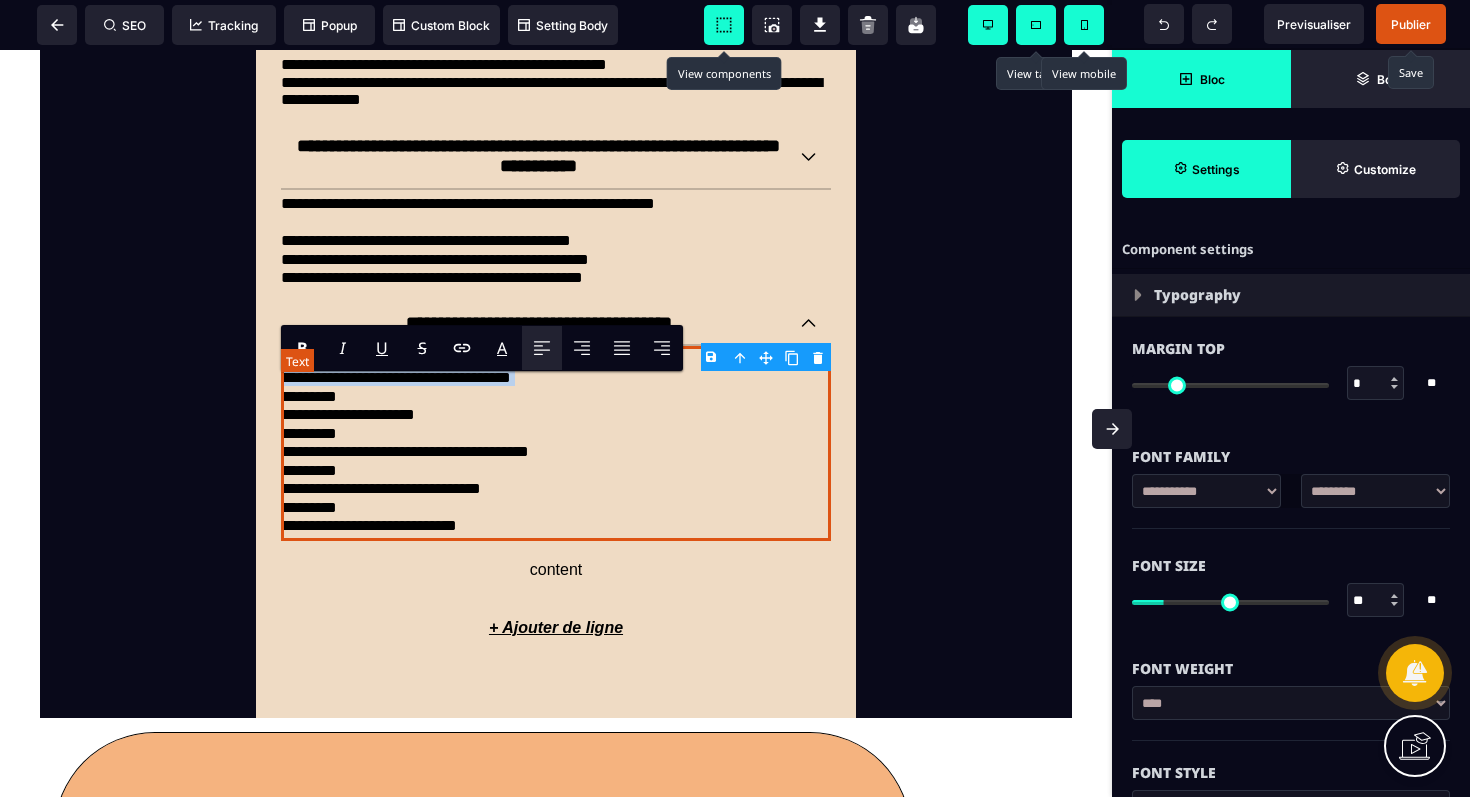 click on "**********" at bounding box center [556, 378] 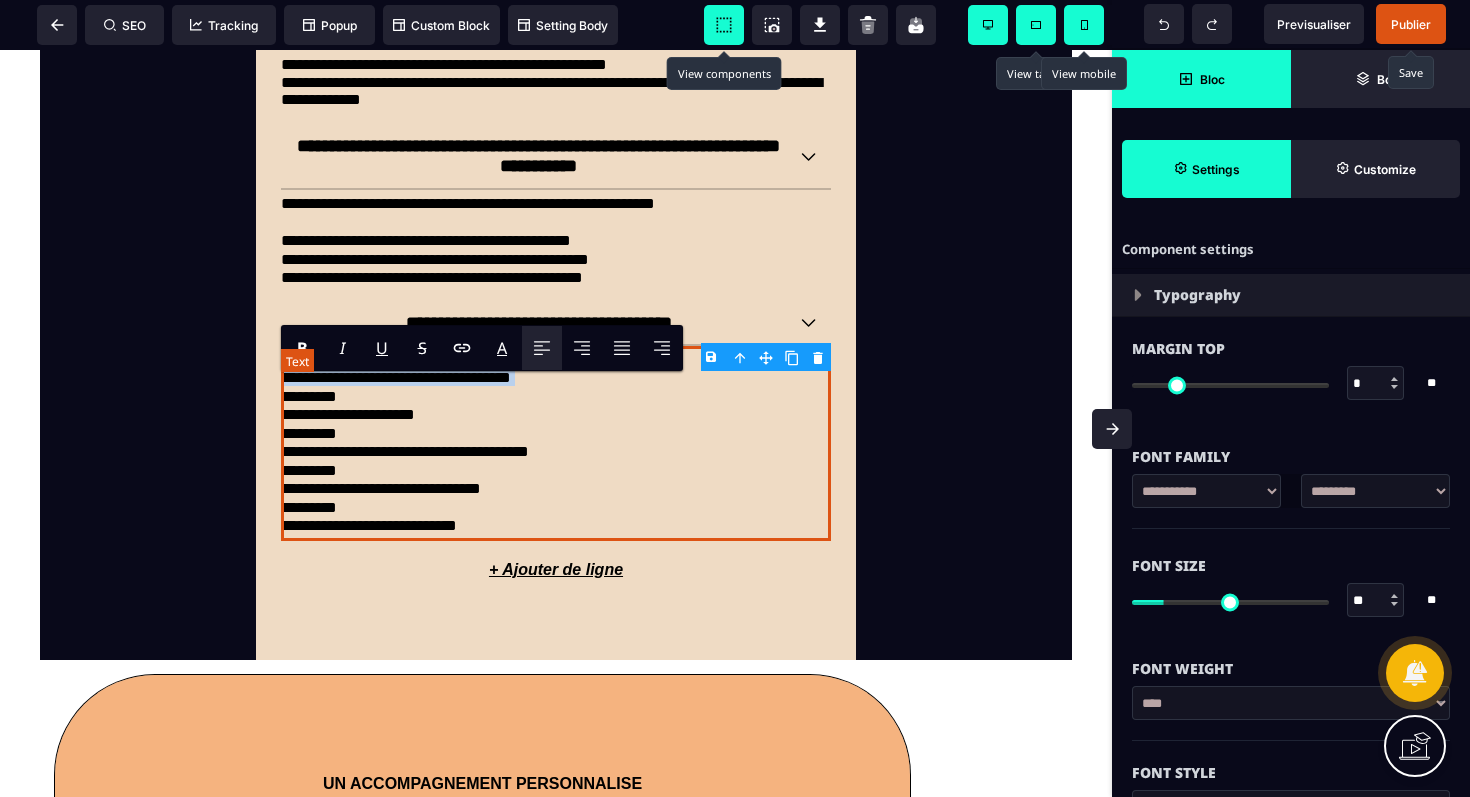 click on "**********" at bounding box center [556, 378] 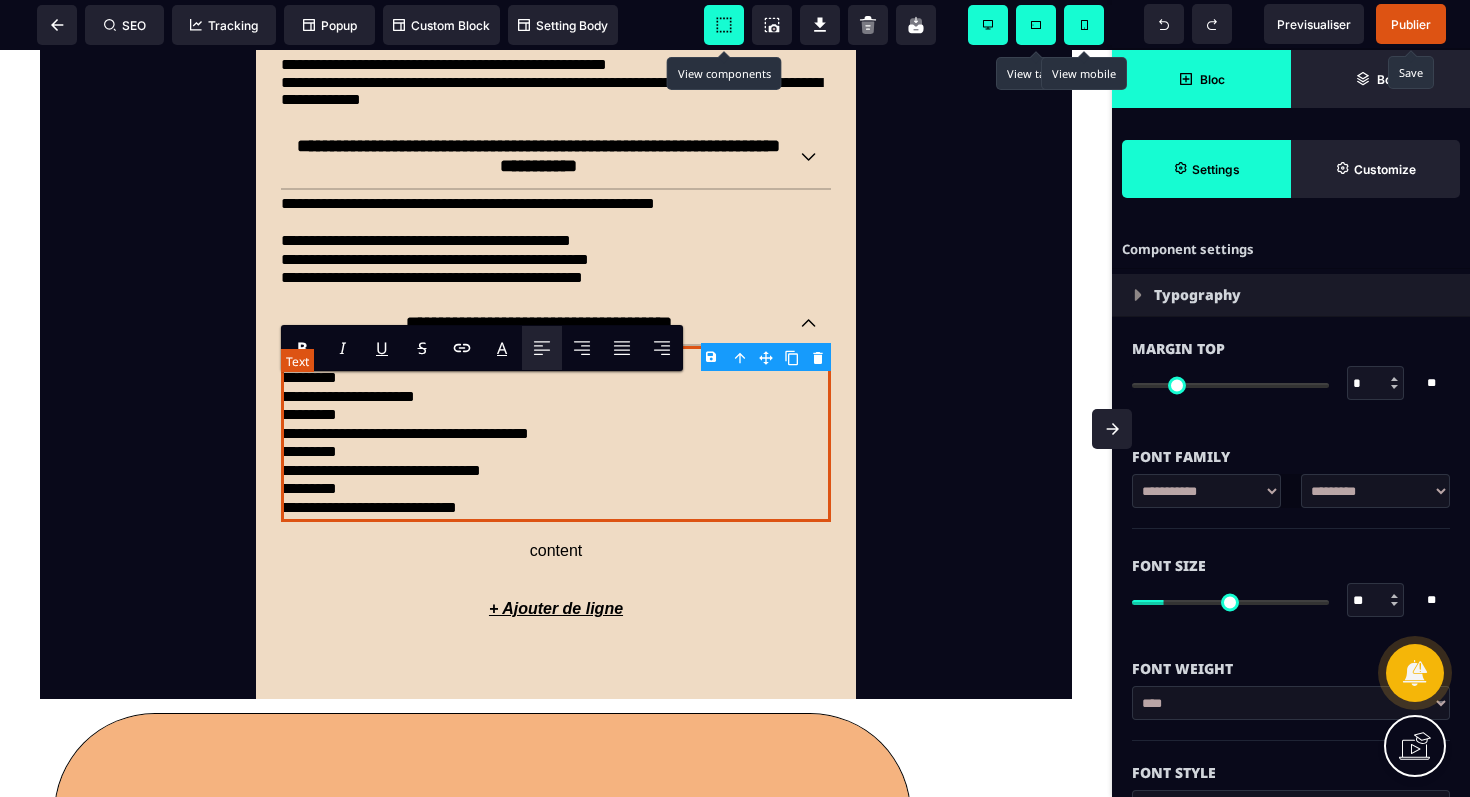 click on "*********" at bounding box center (556, 378) 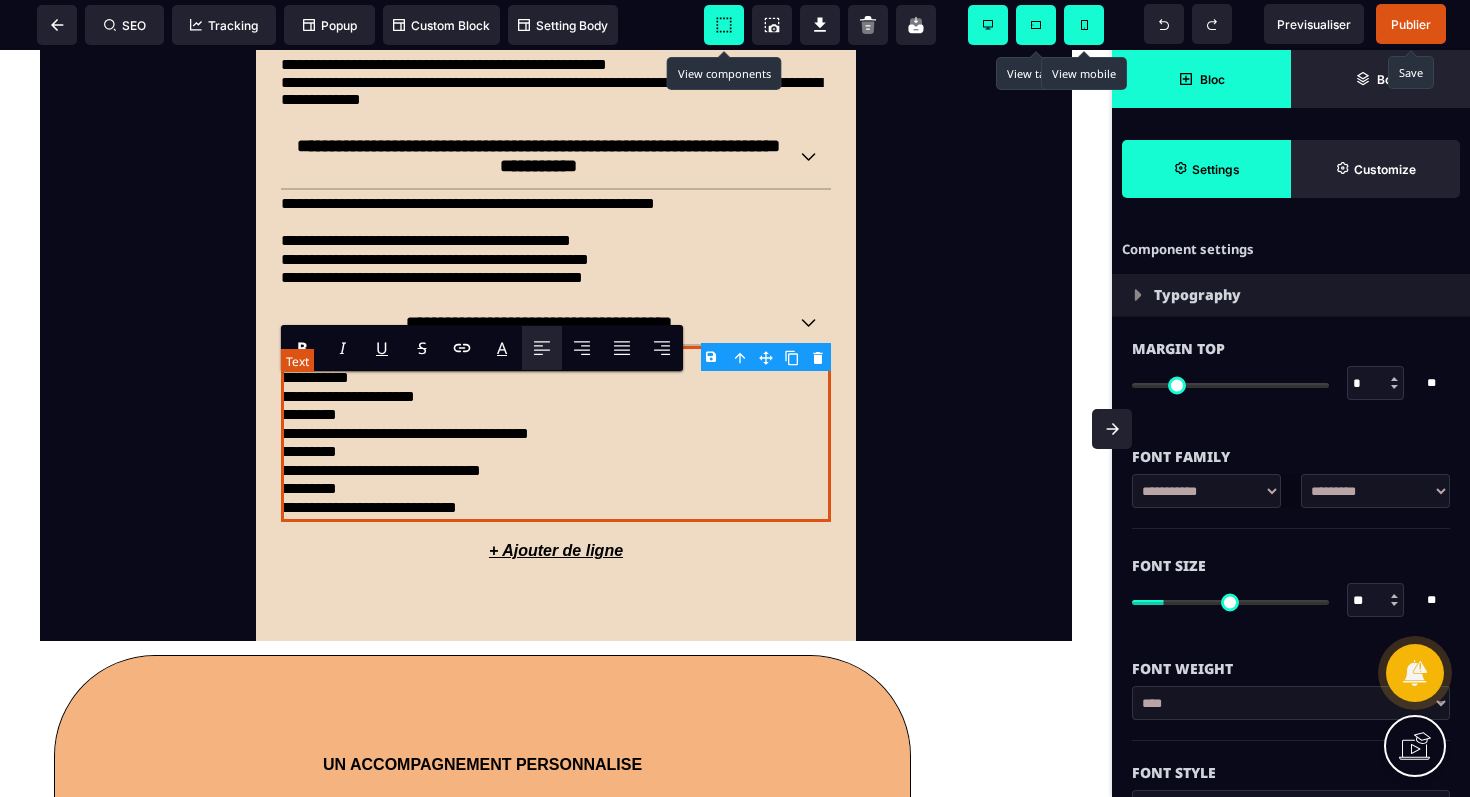 click on "**********" at bounding box center (556, 397) 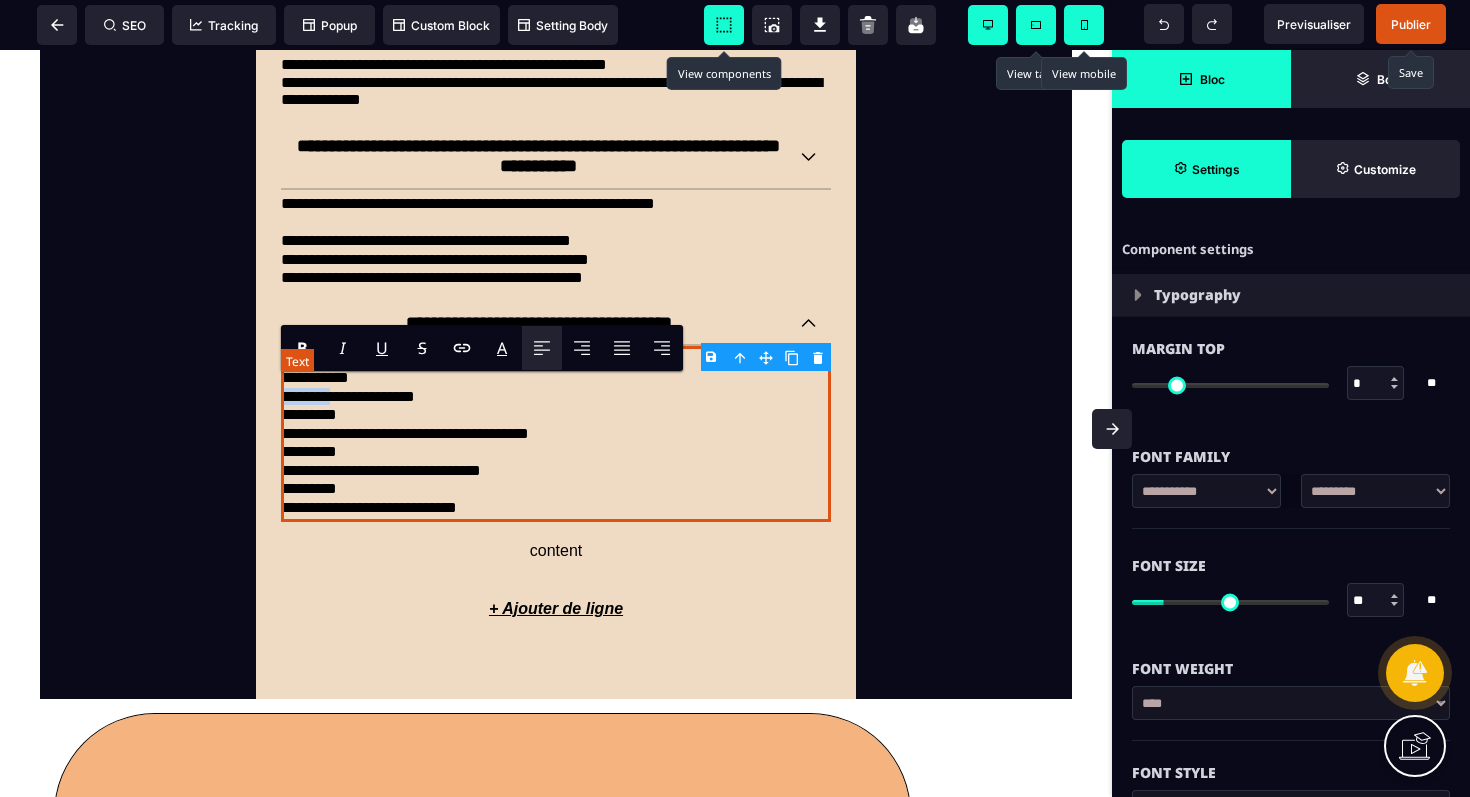 click on "**********" at bounding box center (556, 397) 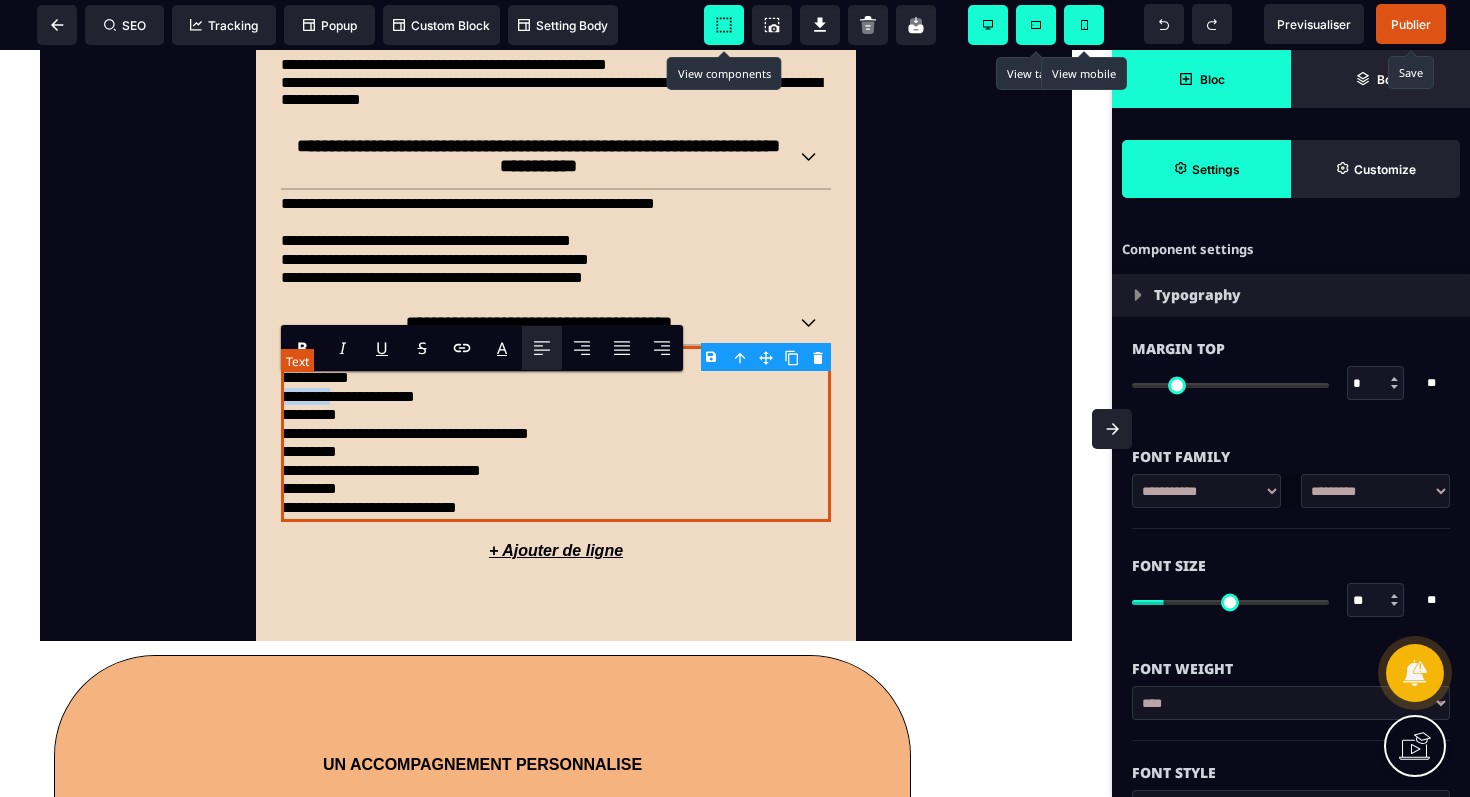 click on "**********" at bounding box center [556, 397] 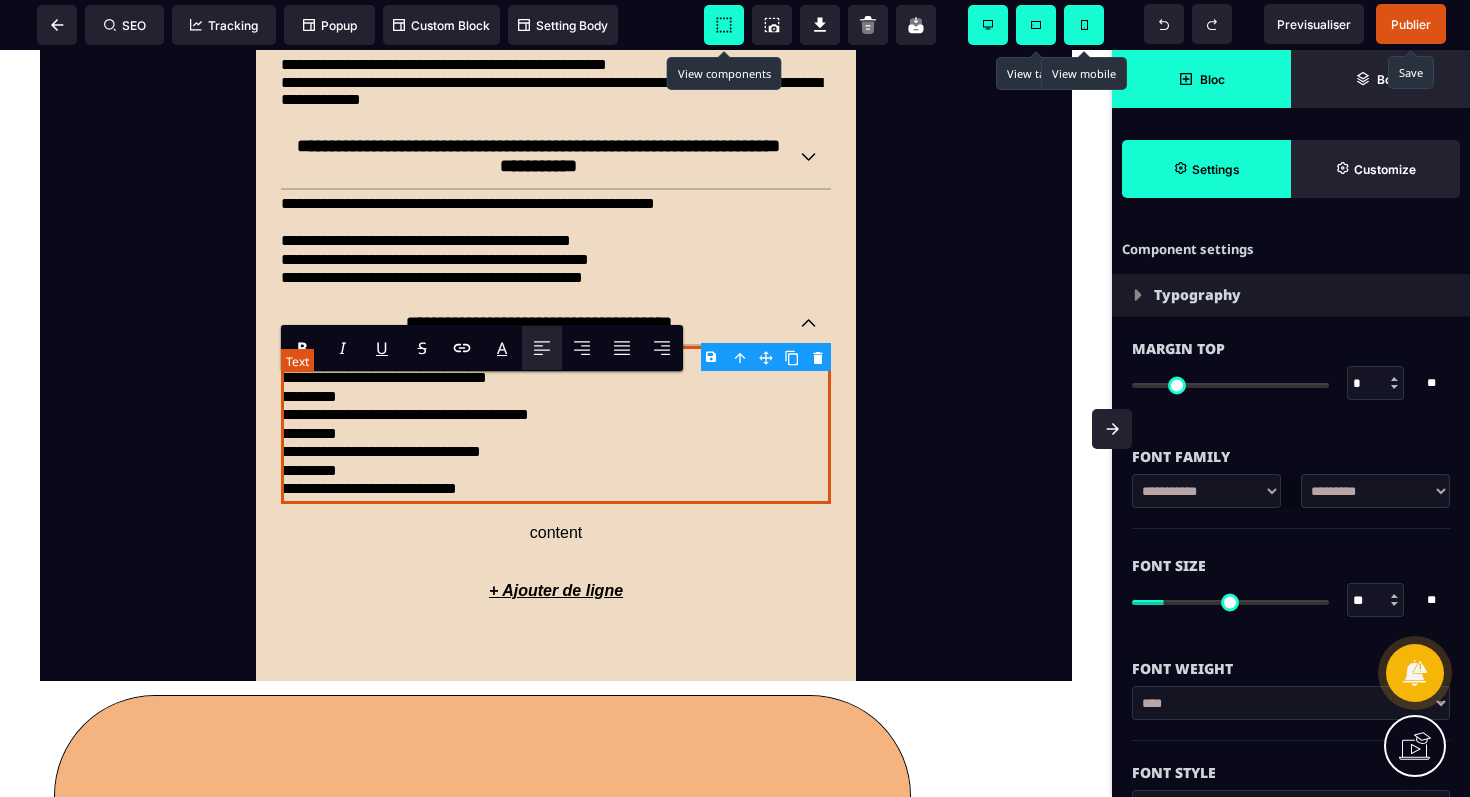 click on "*********" at bounding box center (556, 397) 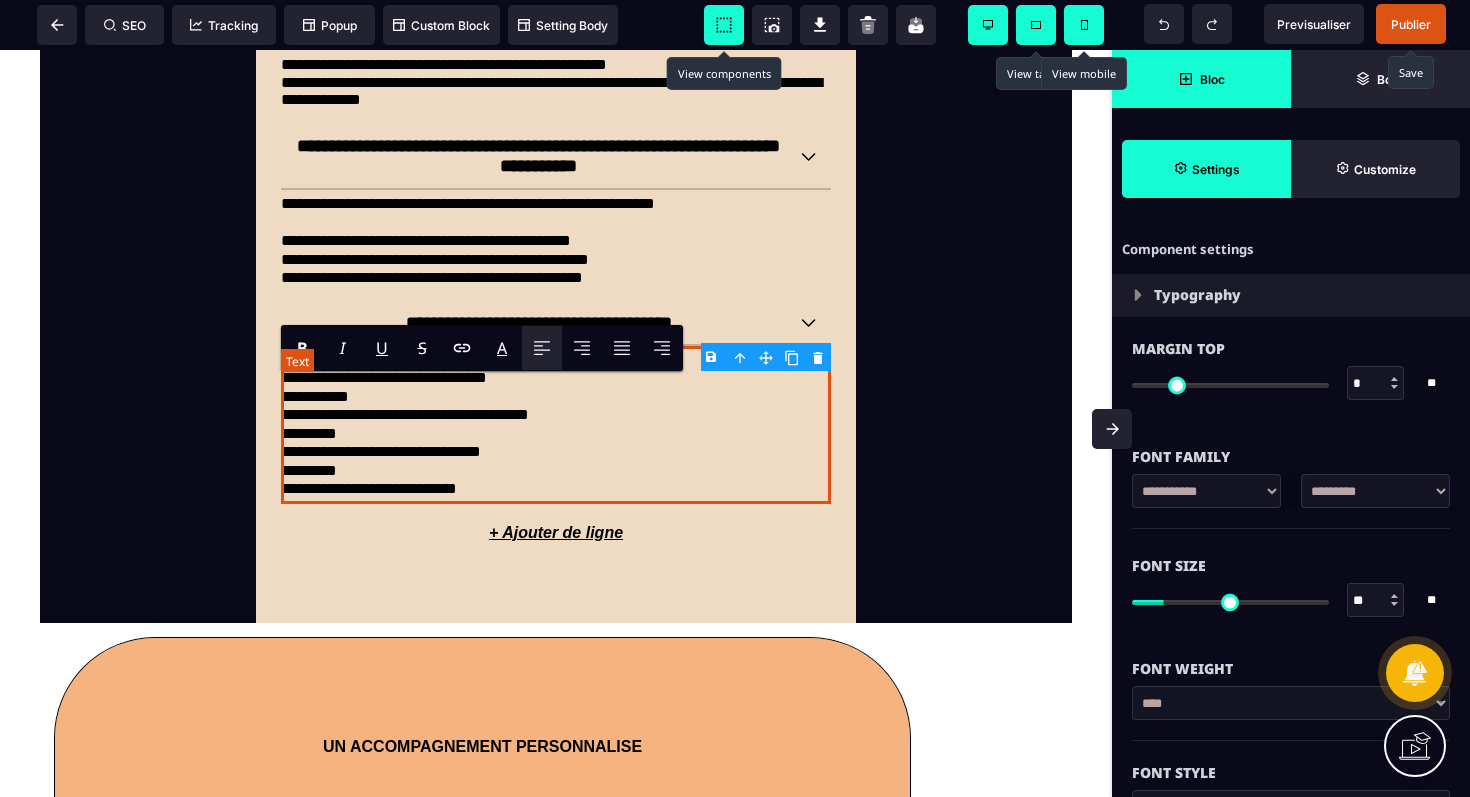 click on "**********" at bounding box center (556, 415) 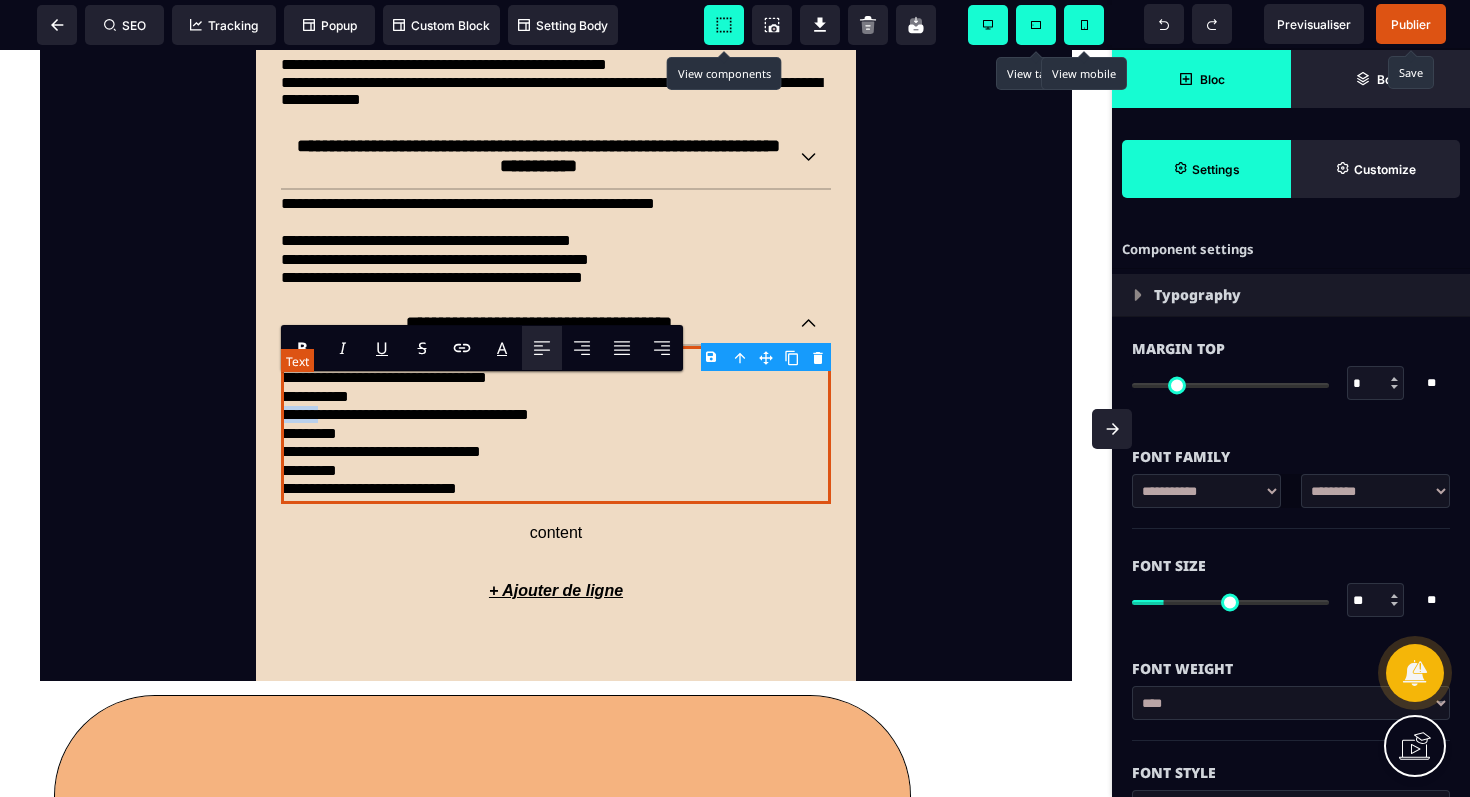 click on "**********" at bounding box center (556, 415) 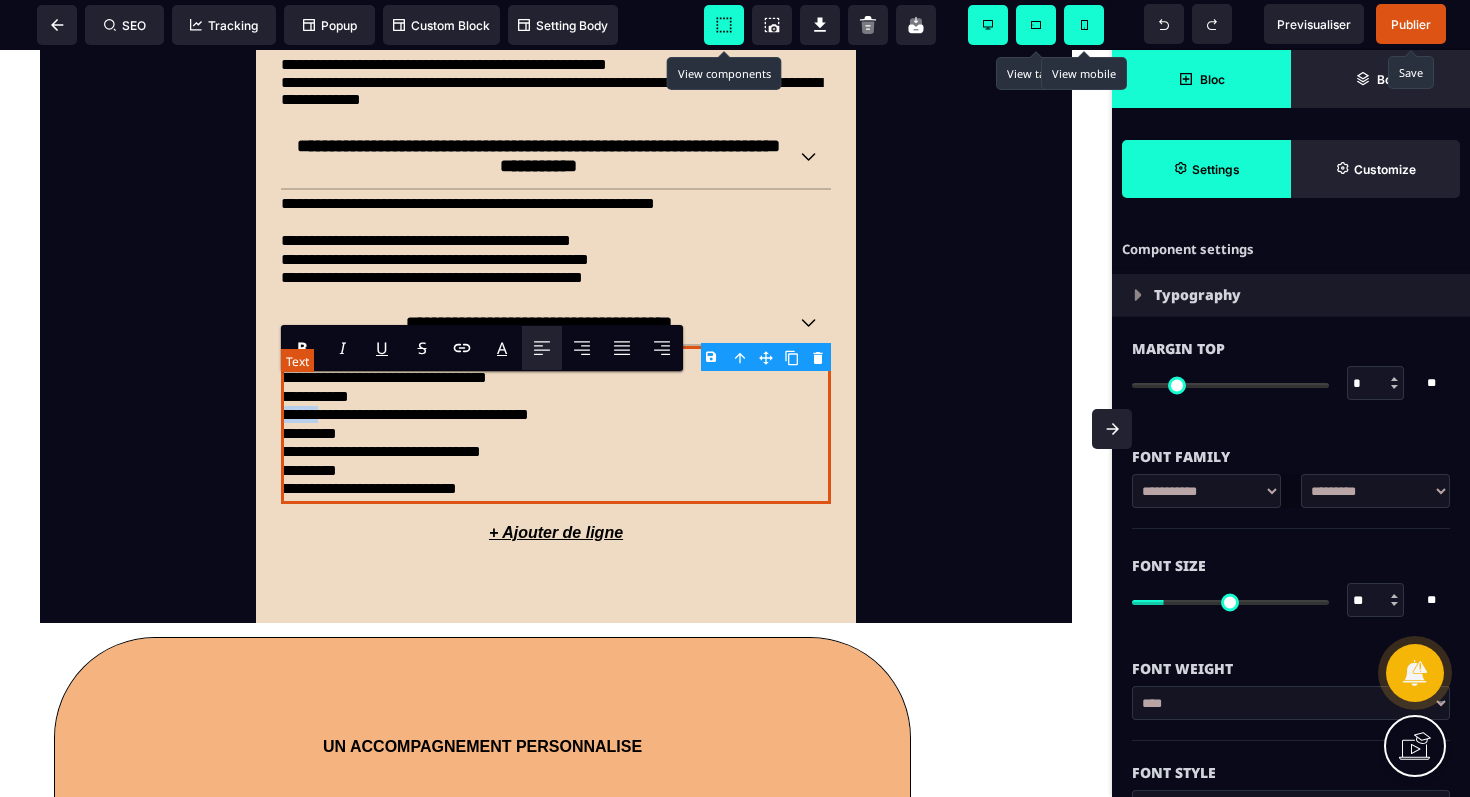 click on "**********" at bounding box center (556, 415) 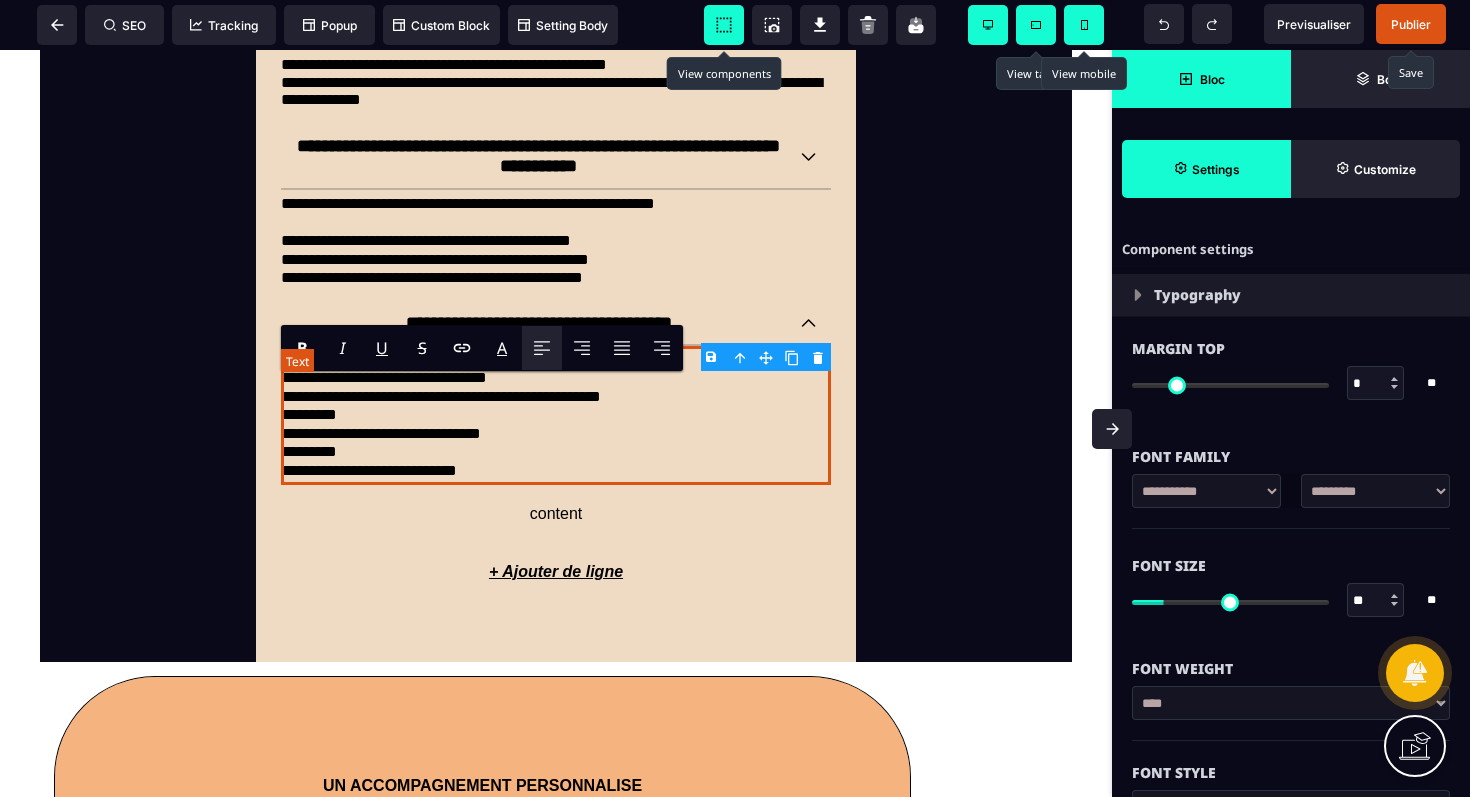 click on "*********" at bounding box center (556, 415) 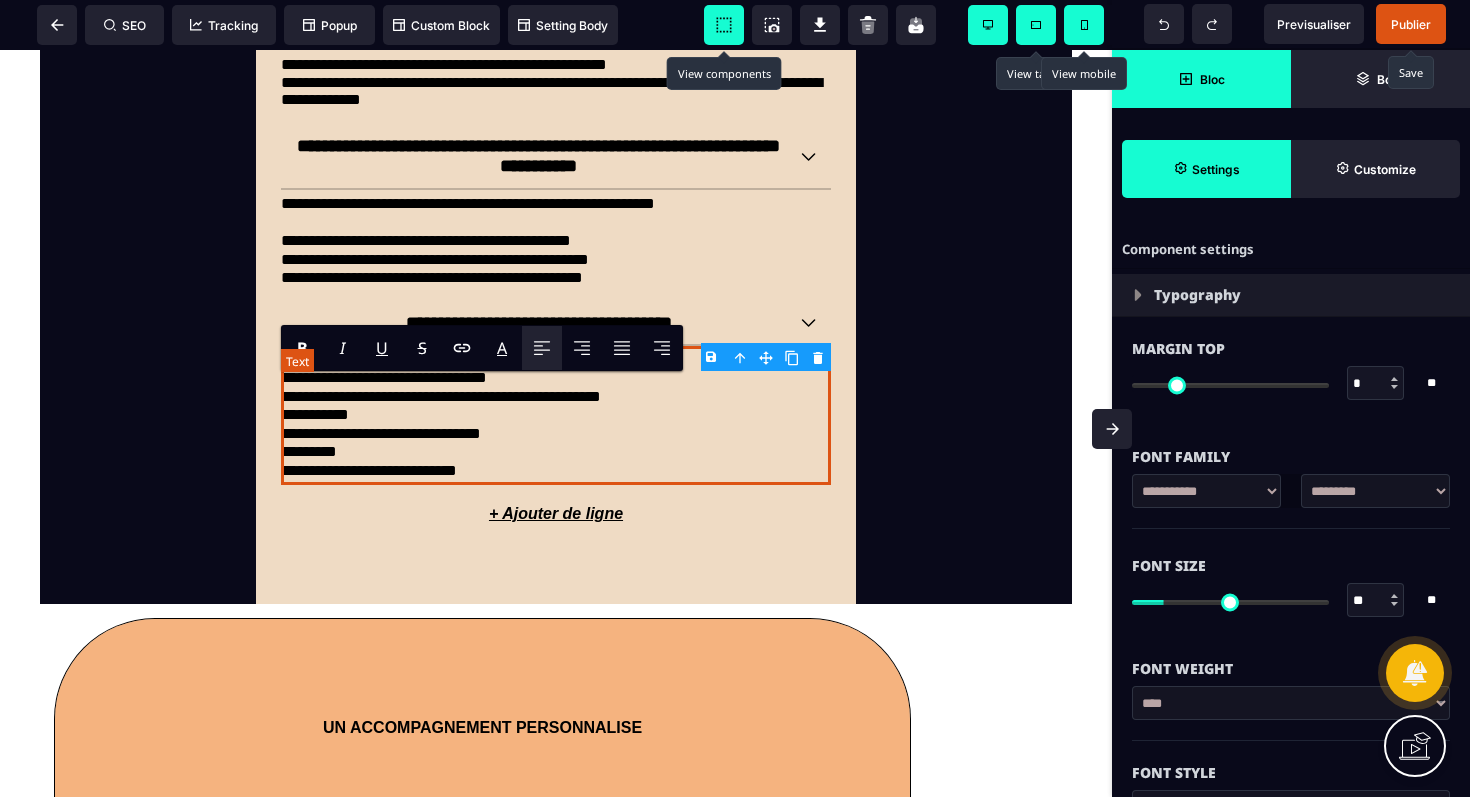 click on "**********" at bounding box center [556, 434] 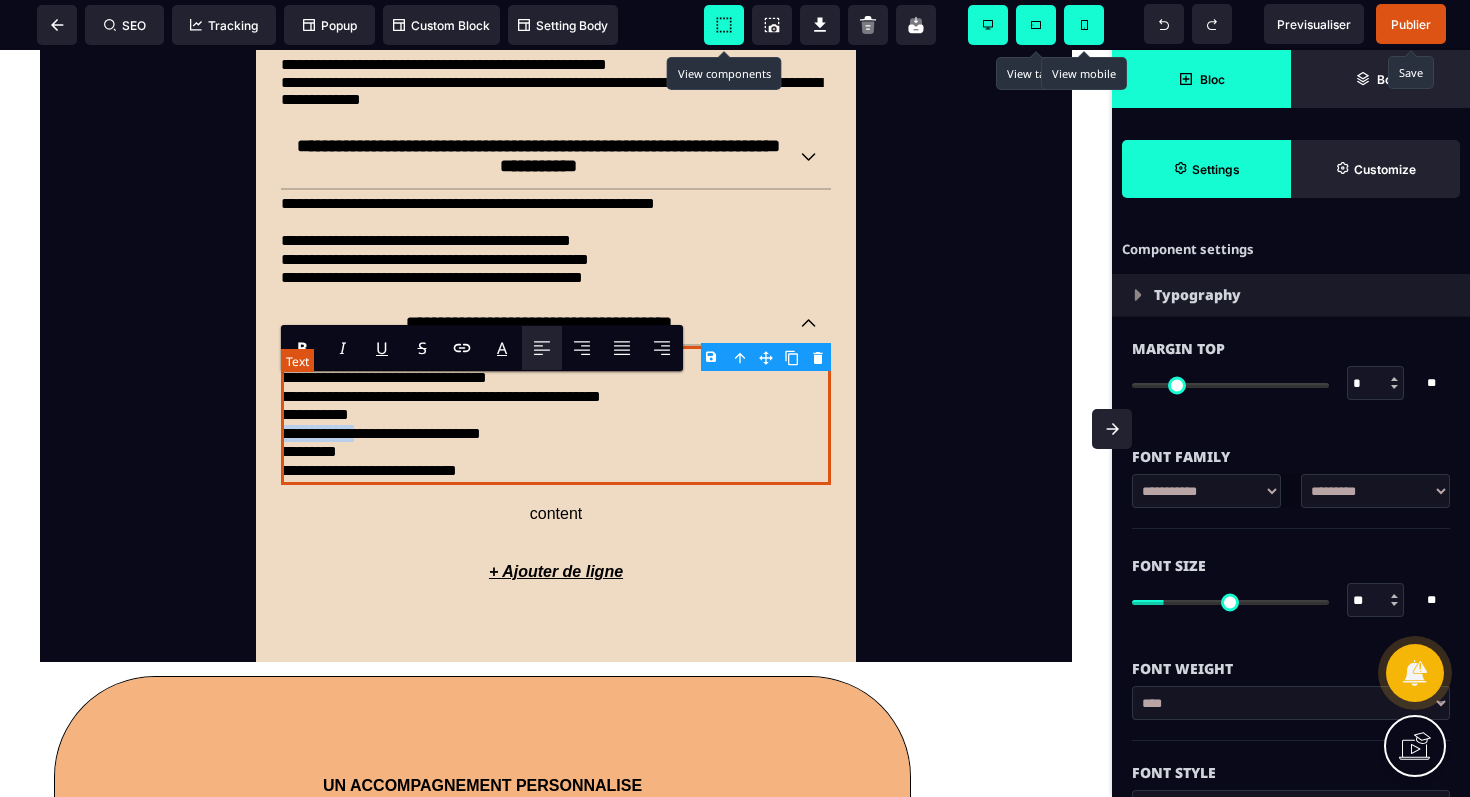 click on "**********" at bounding box center [556, 434] 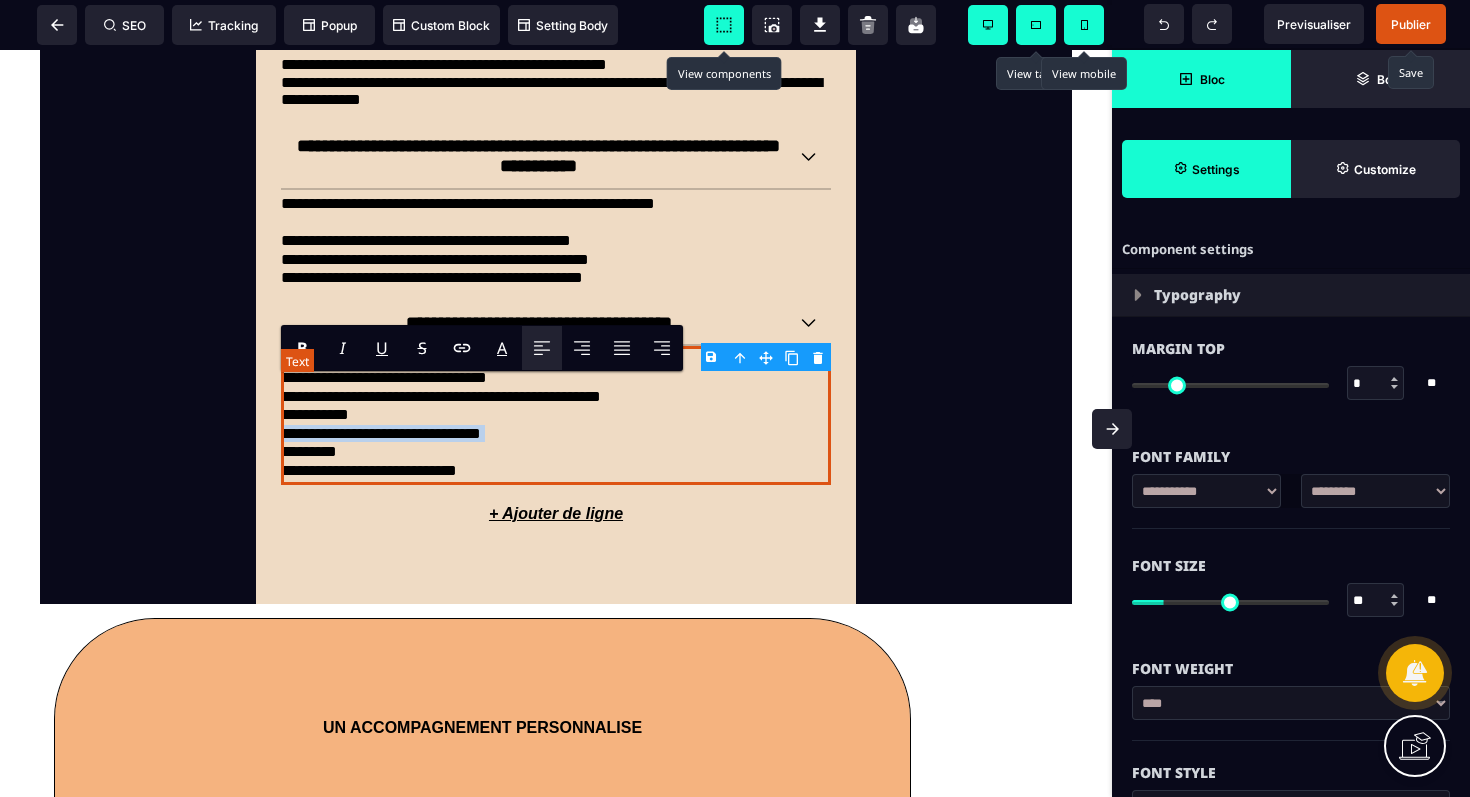 click on "**********" at bounding box center [556, 434] 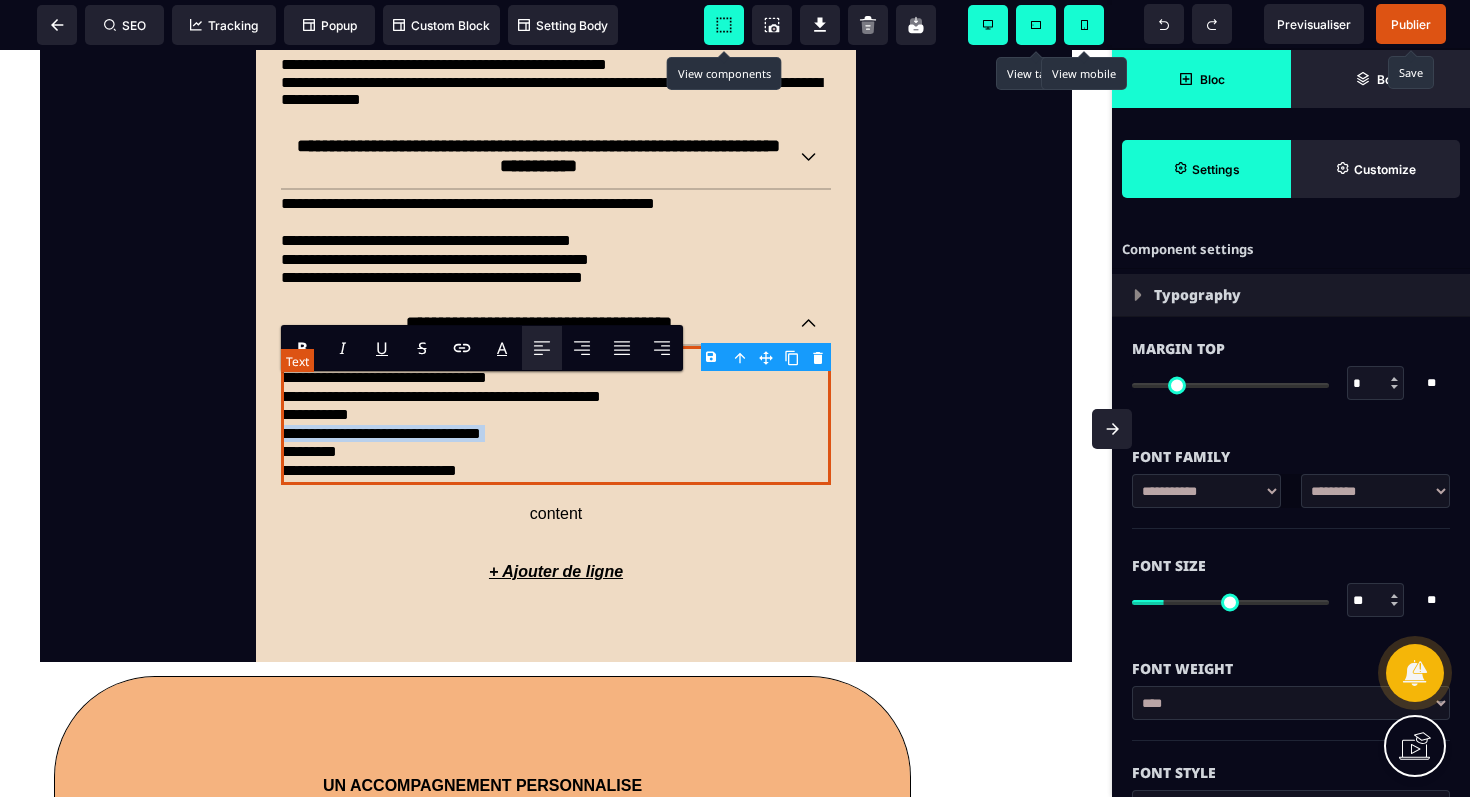 click on "**********" at bounding box center [556, 434] 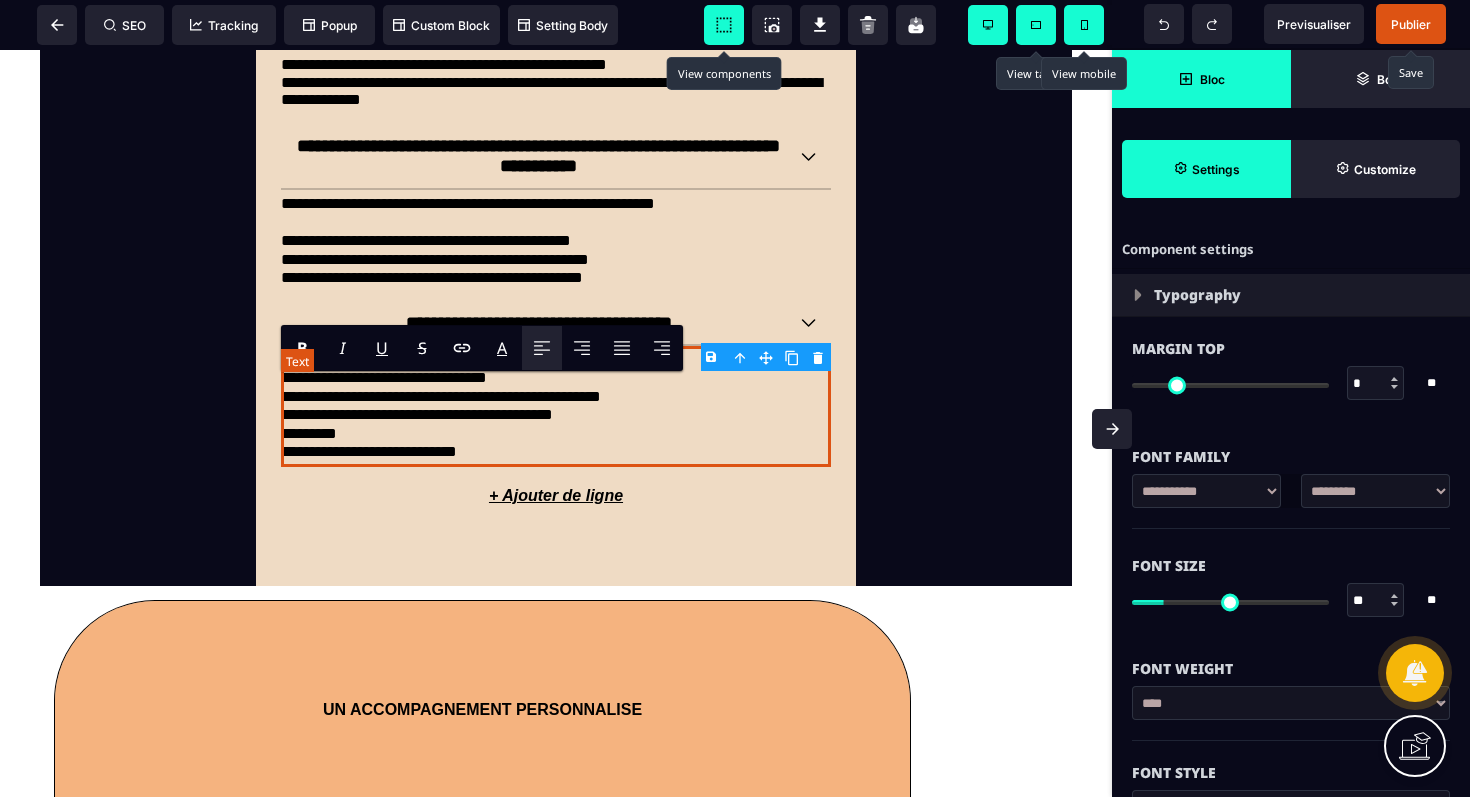 click on "**********" at bounding box center (556, 452) 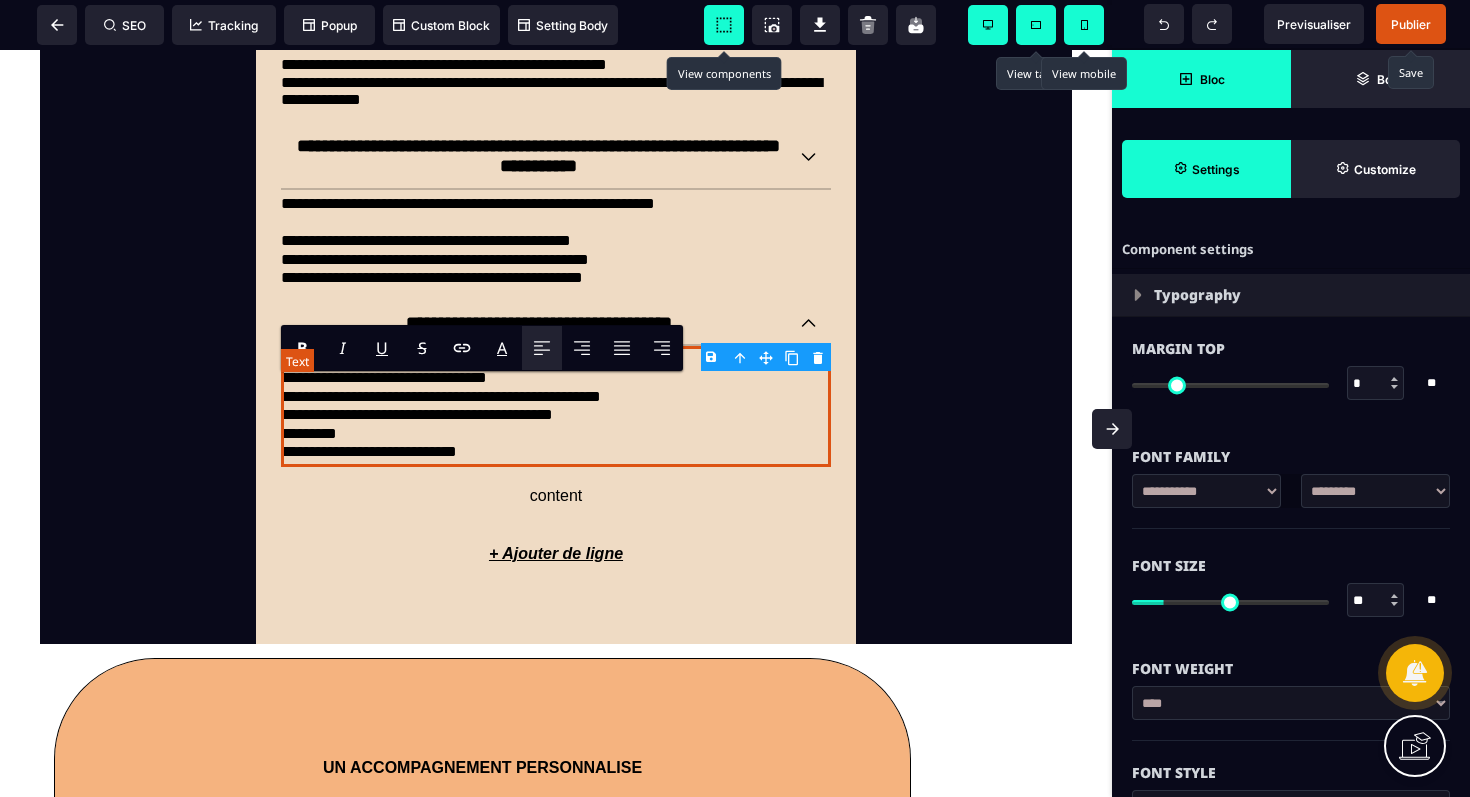 click on "**********" at bounding box center (556, 452) 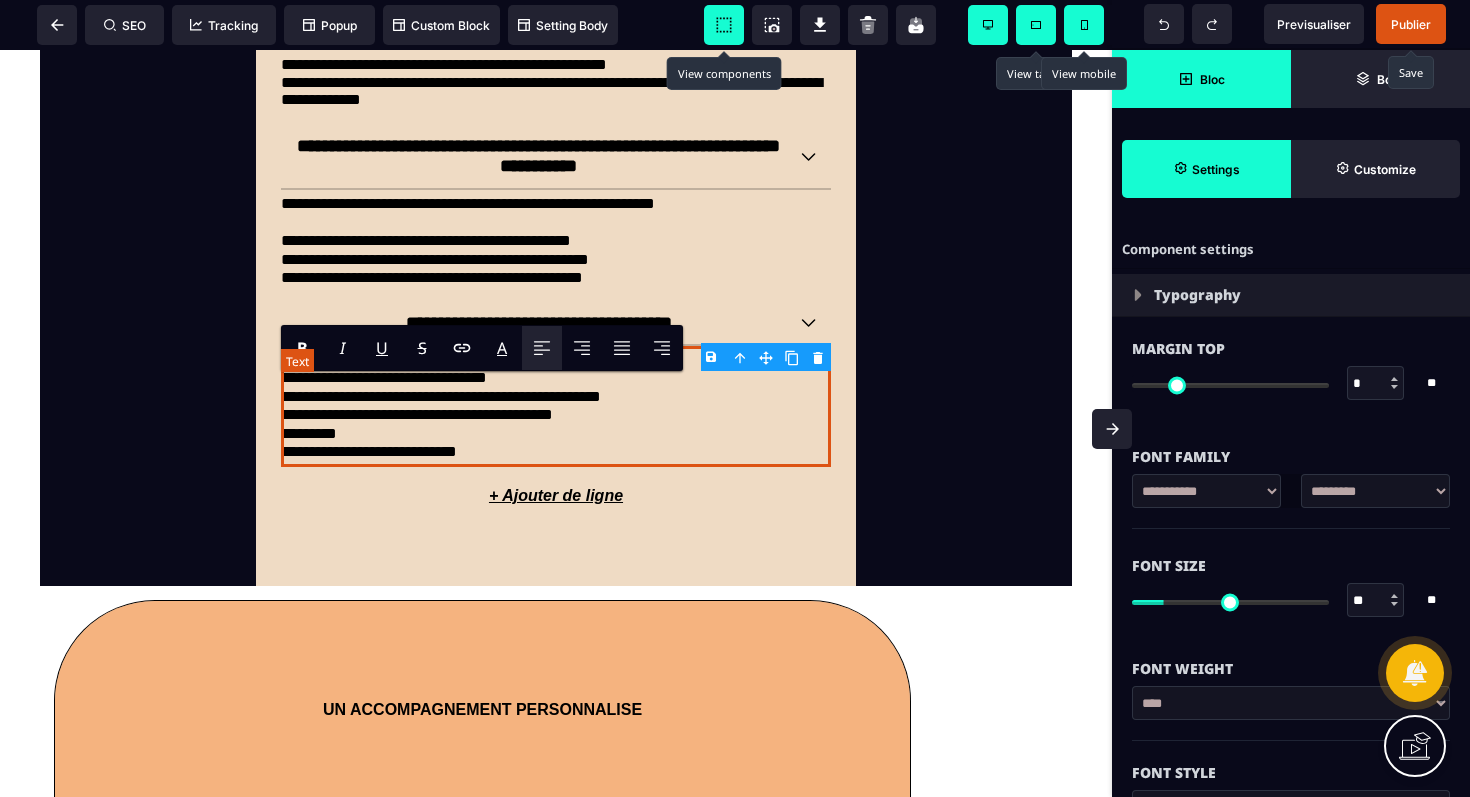 click on "**********" at bounding box center [556, 452] 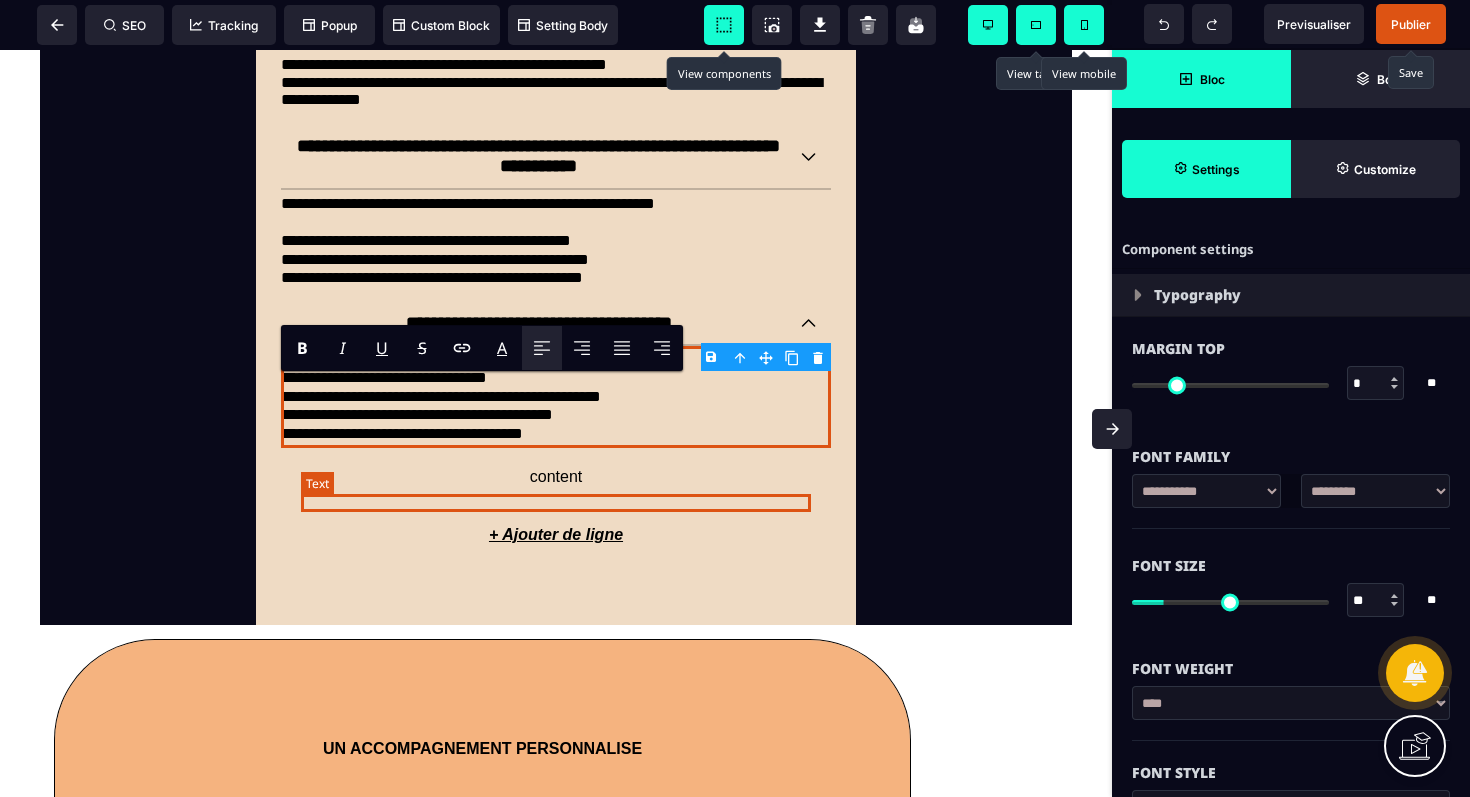 click on "content" at bounding box center [556, 477] 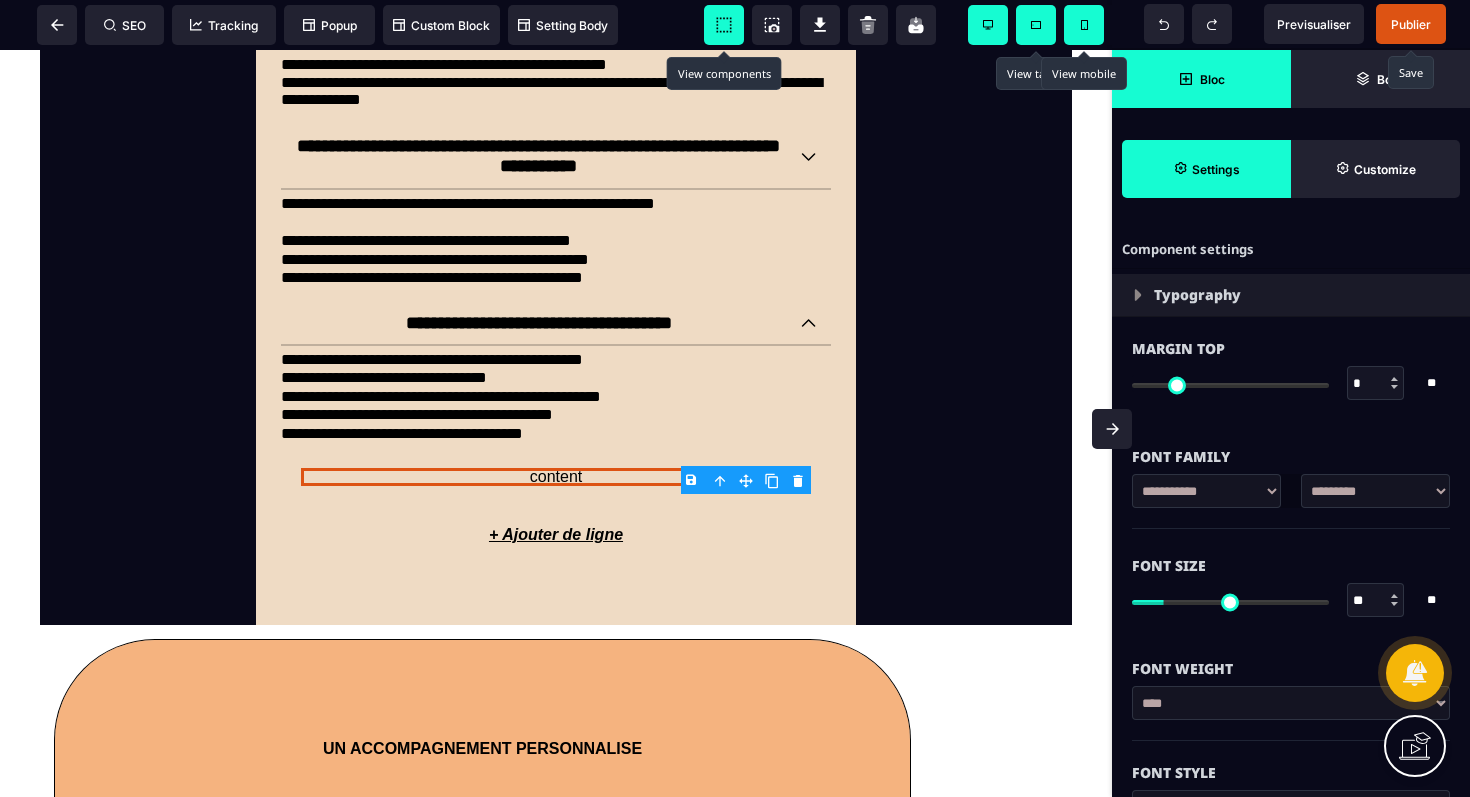 click on "B I U S
A *******
Row
SEO
Tracking
Popup" at bounding box center (735, 398) 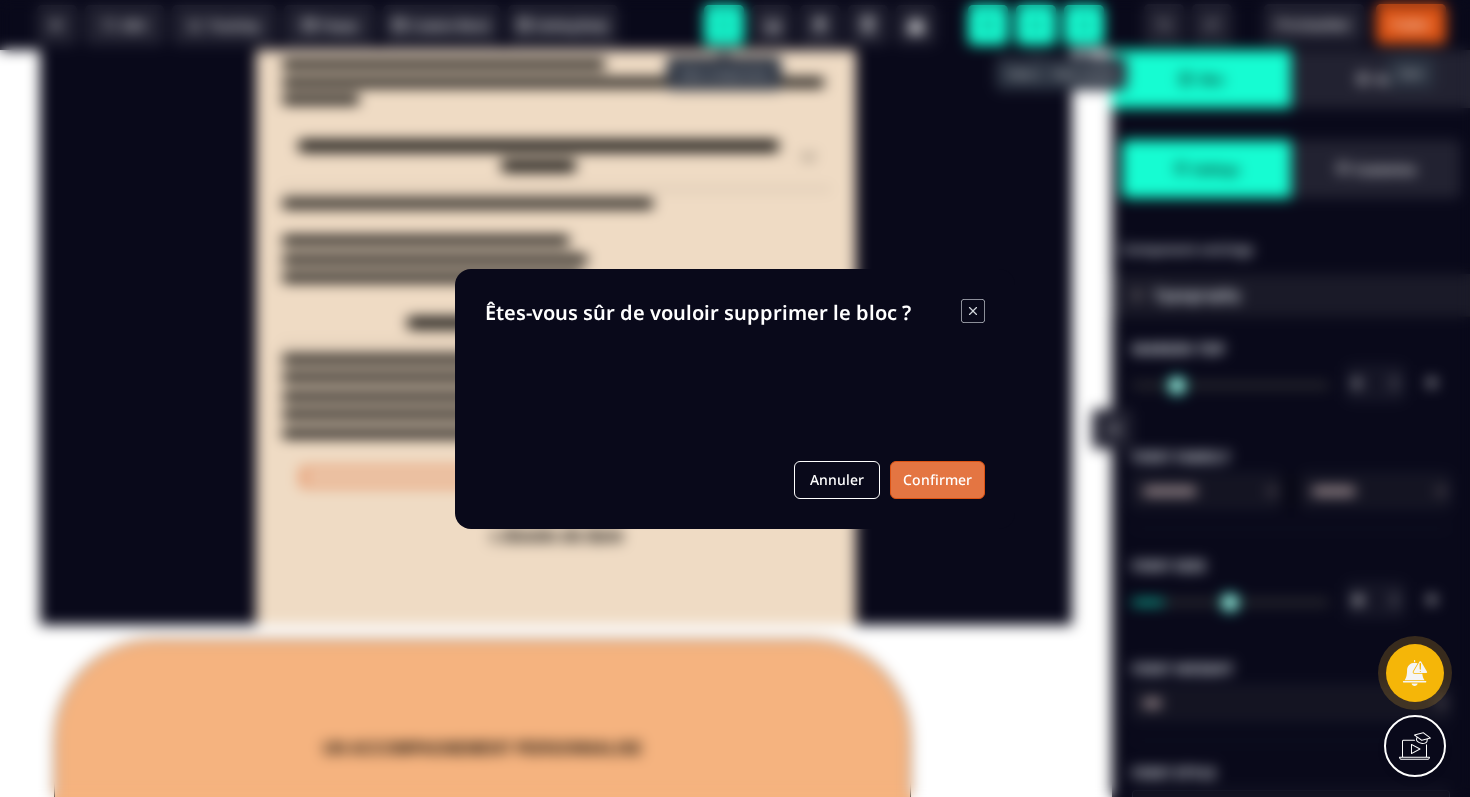 click on "Confirmer" at bounding box center [937, 480] 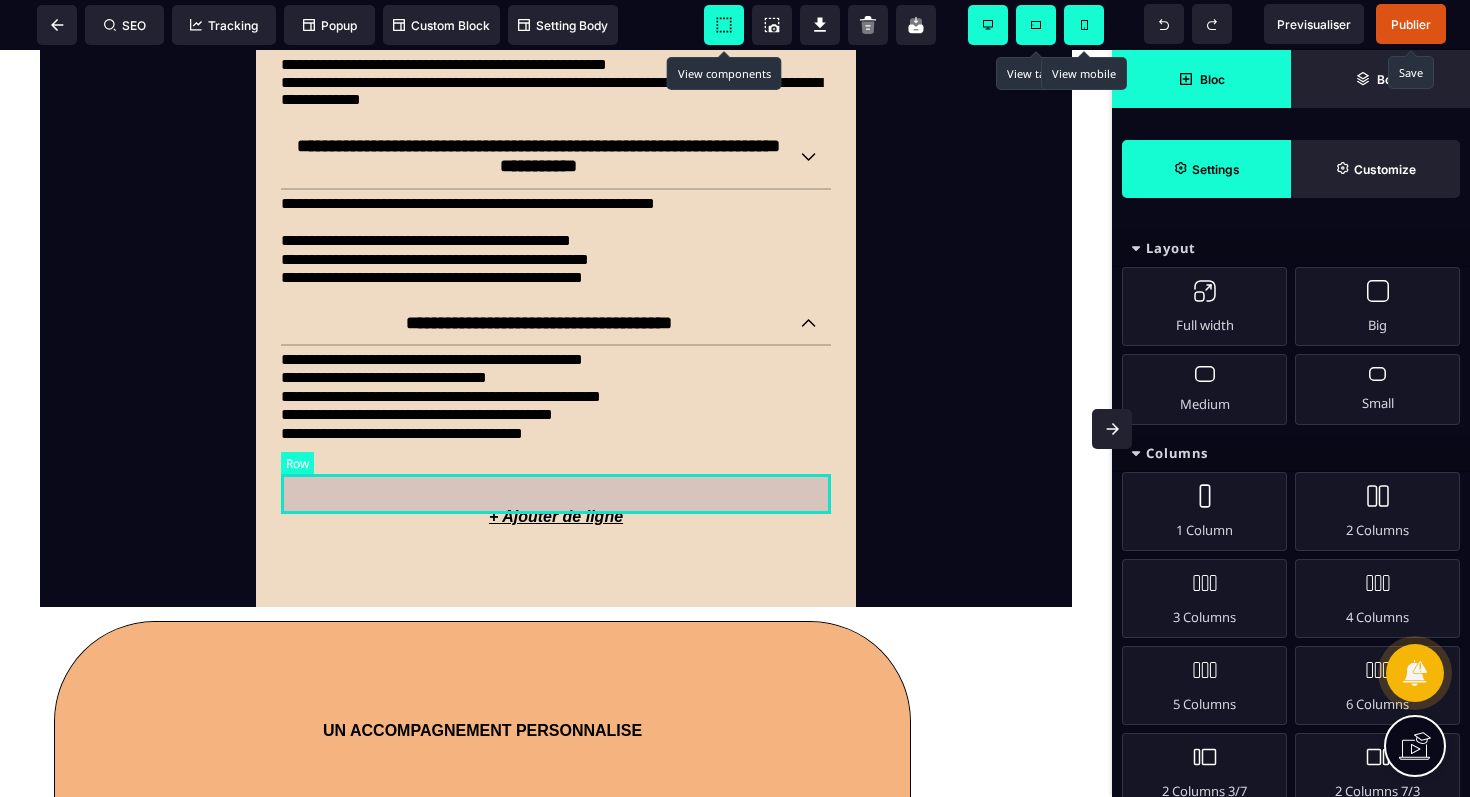 click at bounding box center (556, 468) 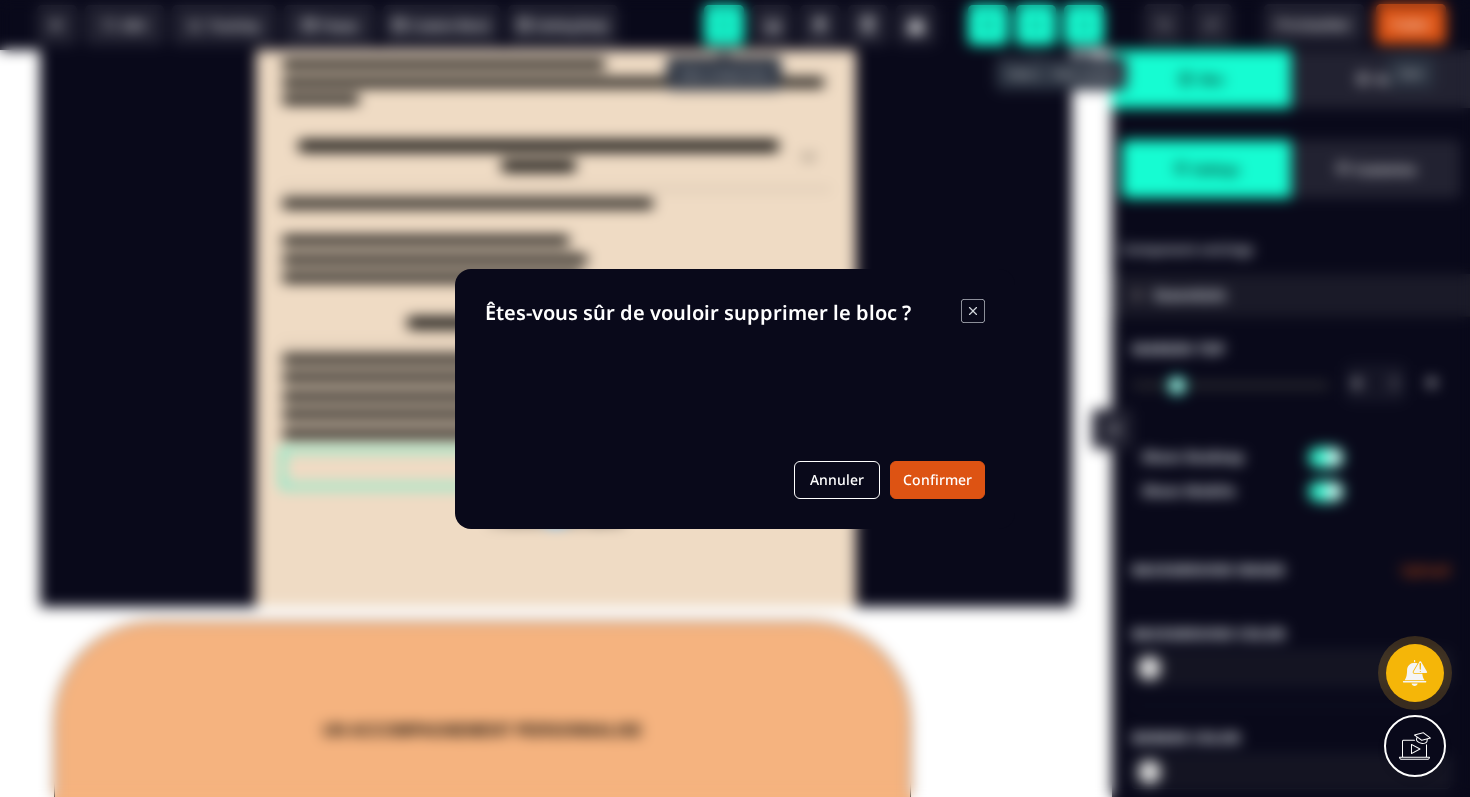 click on "B I U S
A *******
plus
Text
SEO" at bounding box center [735, 398] 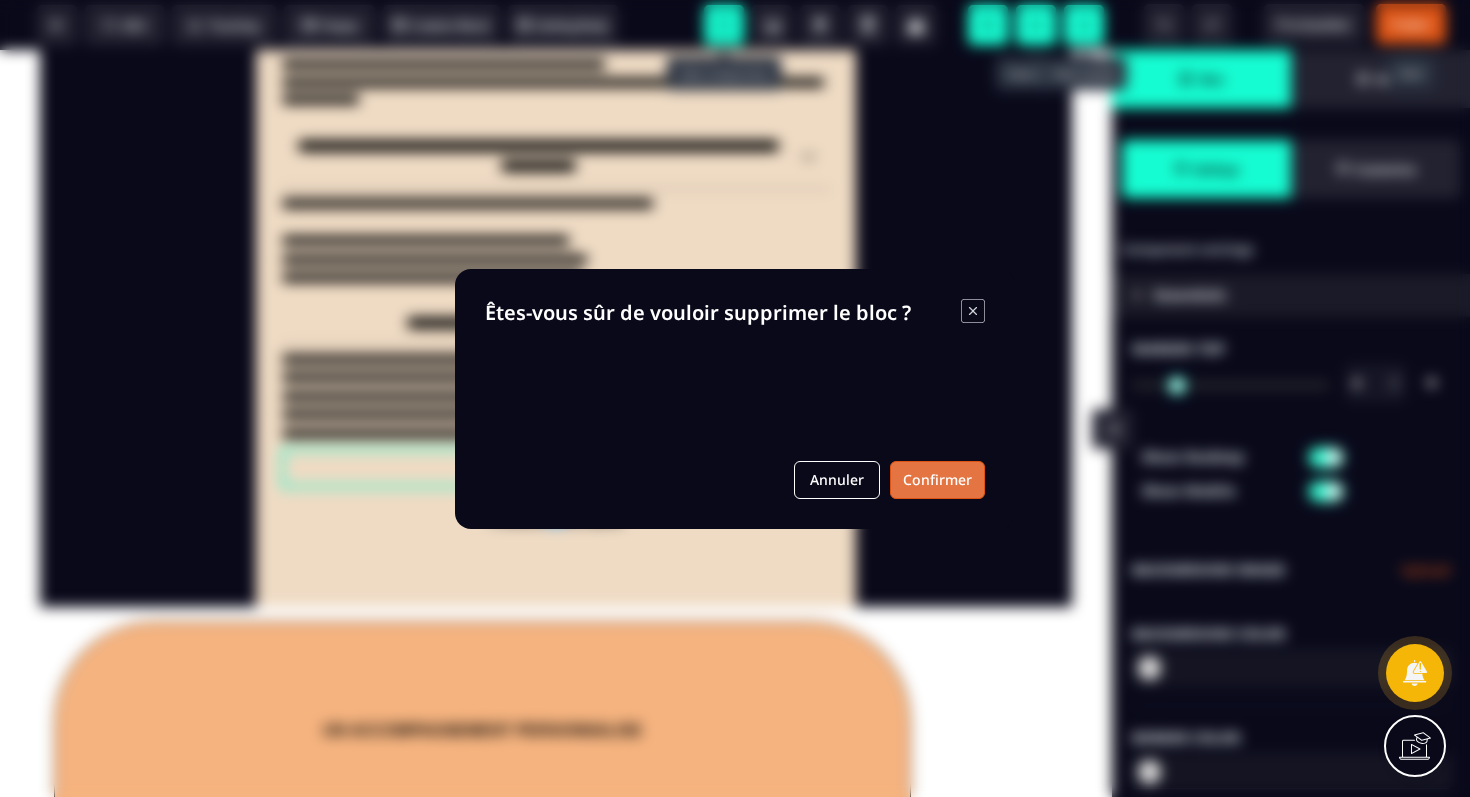 click on "Confirmer" at bounding box center (937, 480) 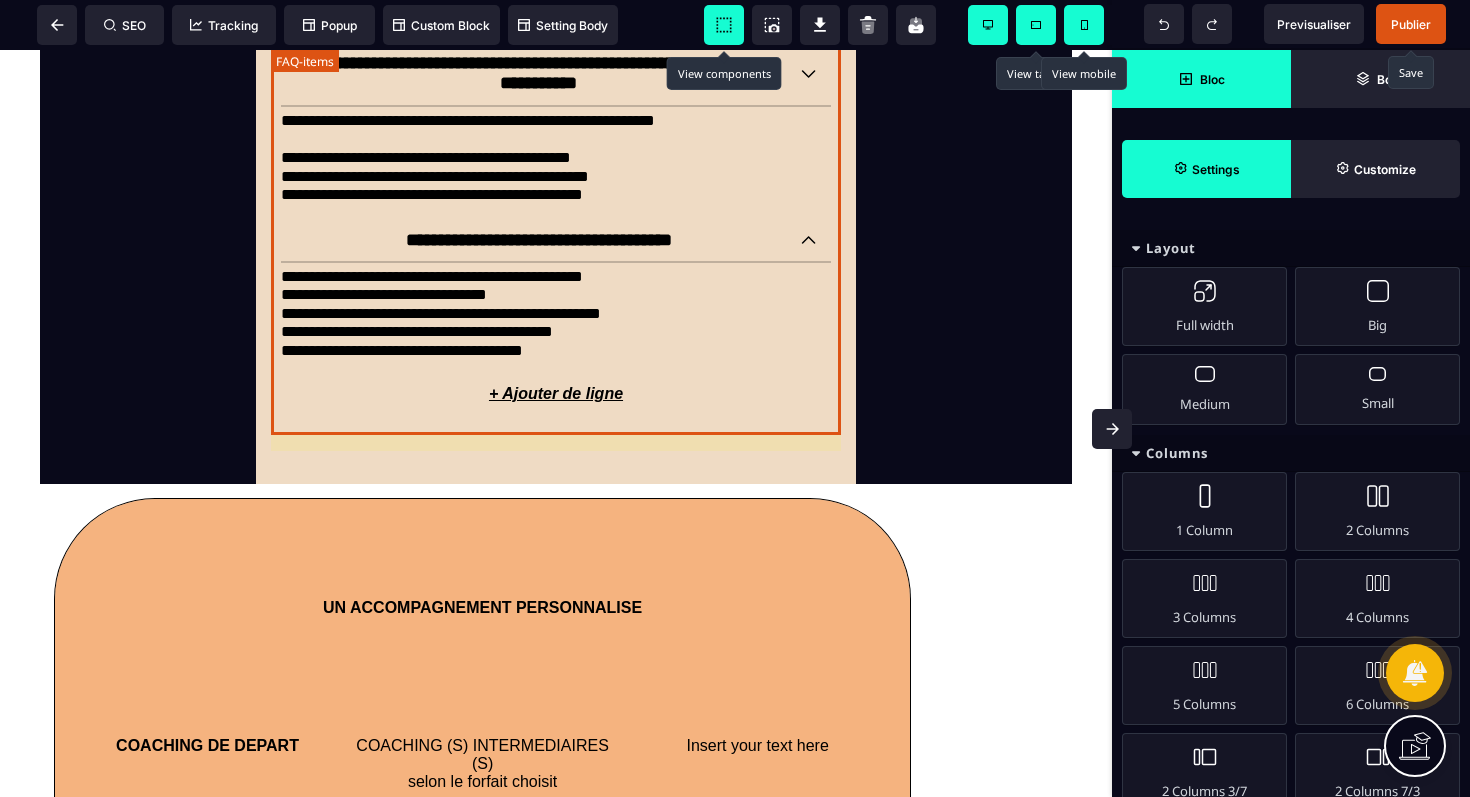 scroll, scrollTop: 2751, scrollLeft: 0, axis: vertical 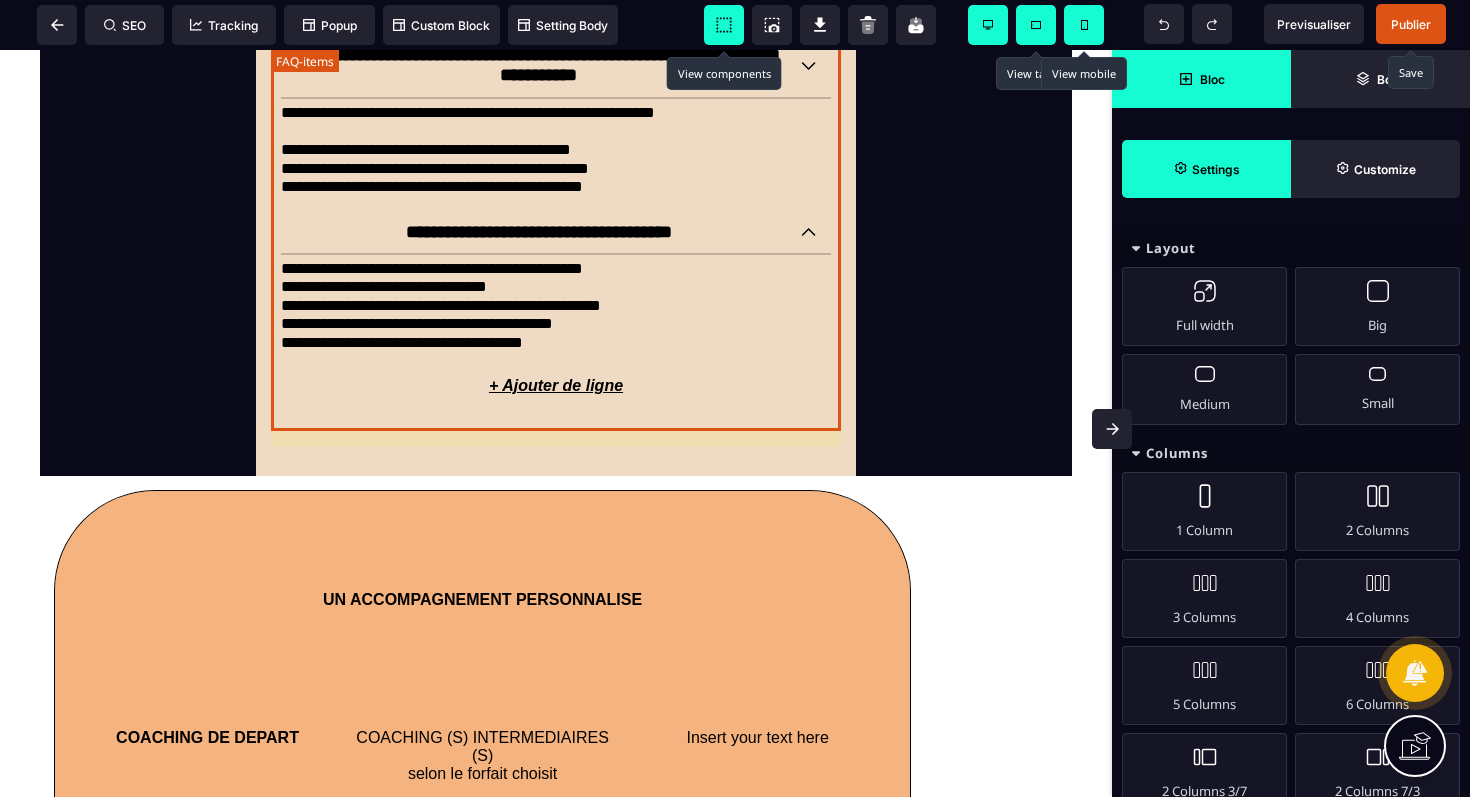 click on "+ Ajouter de ligne" at bounding box center [556, 386] 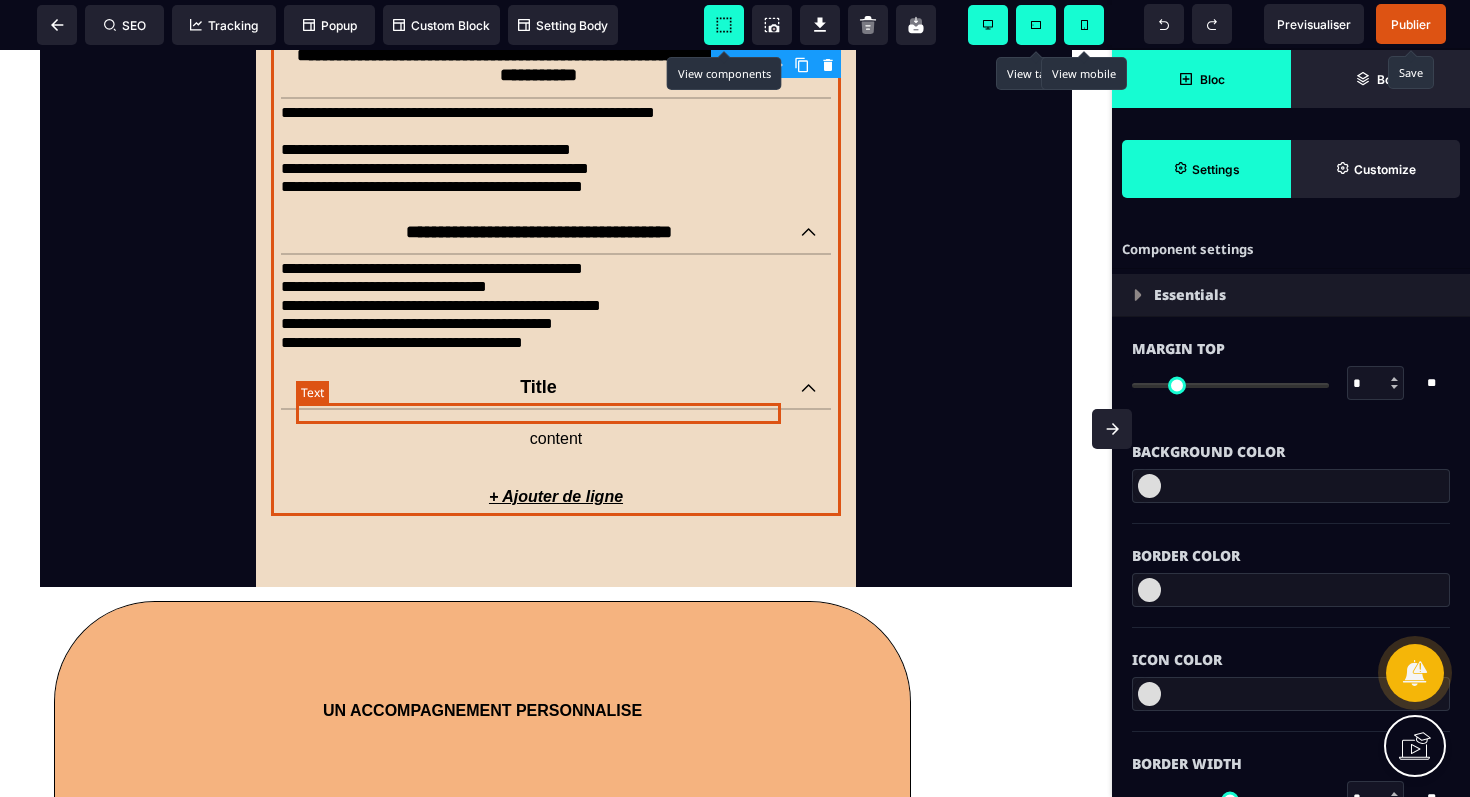 click on "Title" at bounding box center [538, 387] 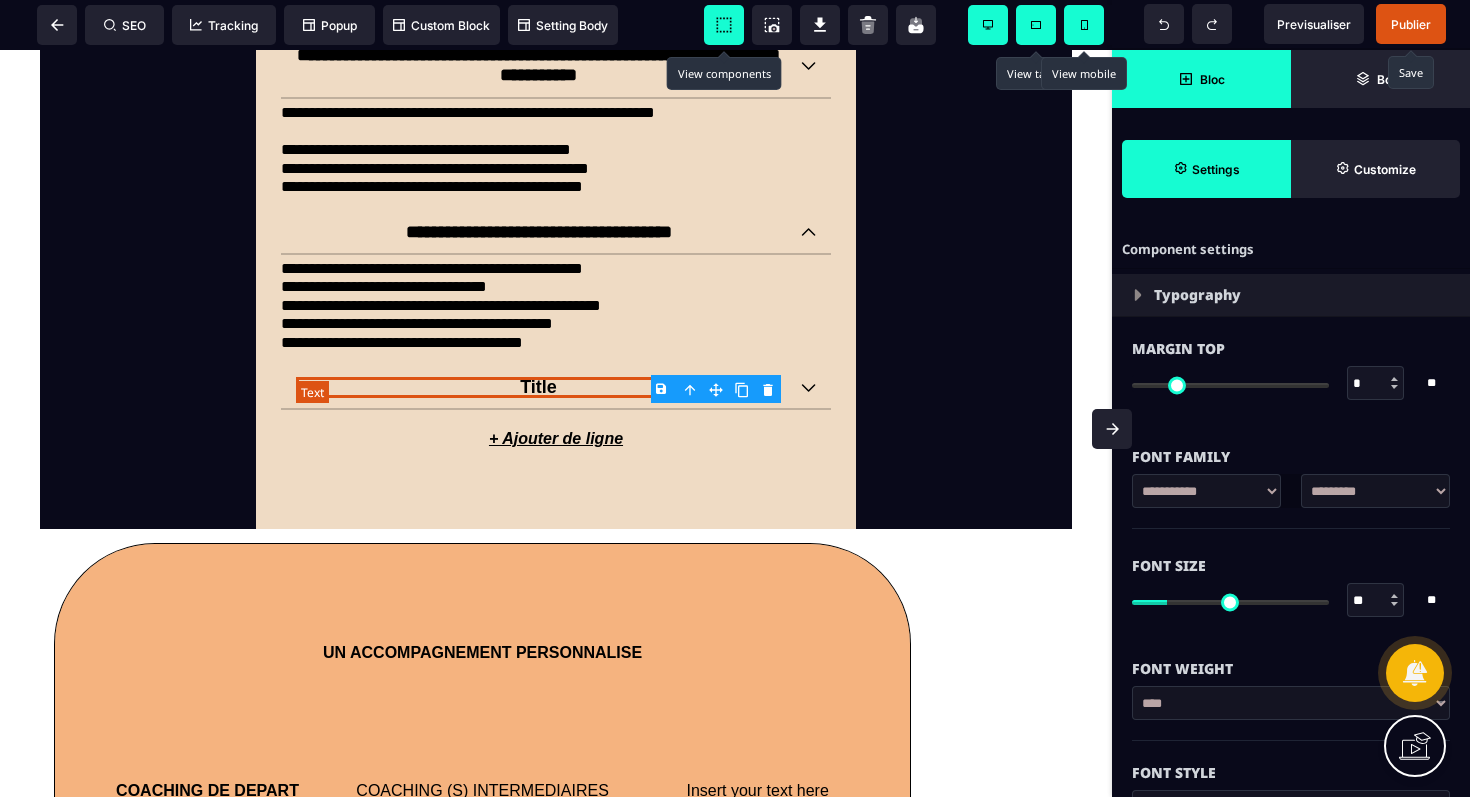 click on "Title" at bounding box center (538, 387) 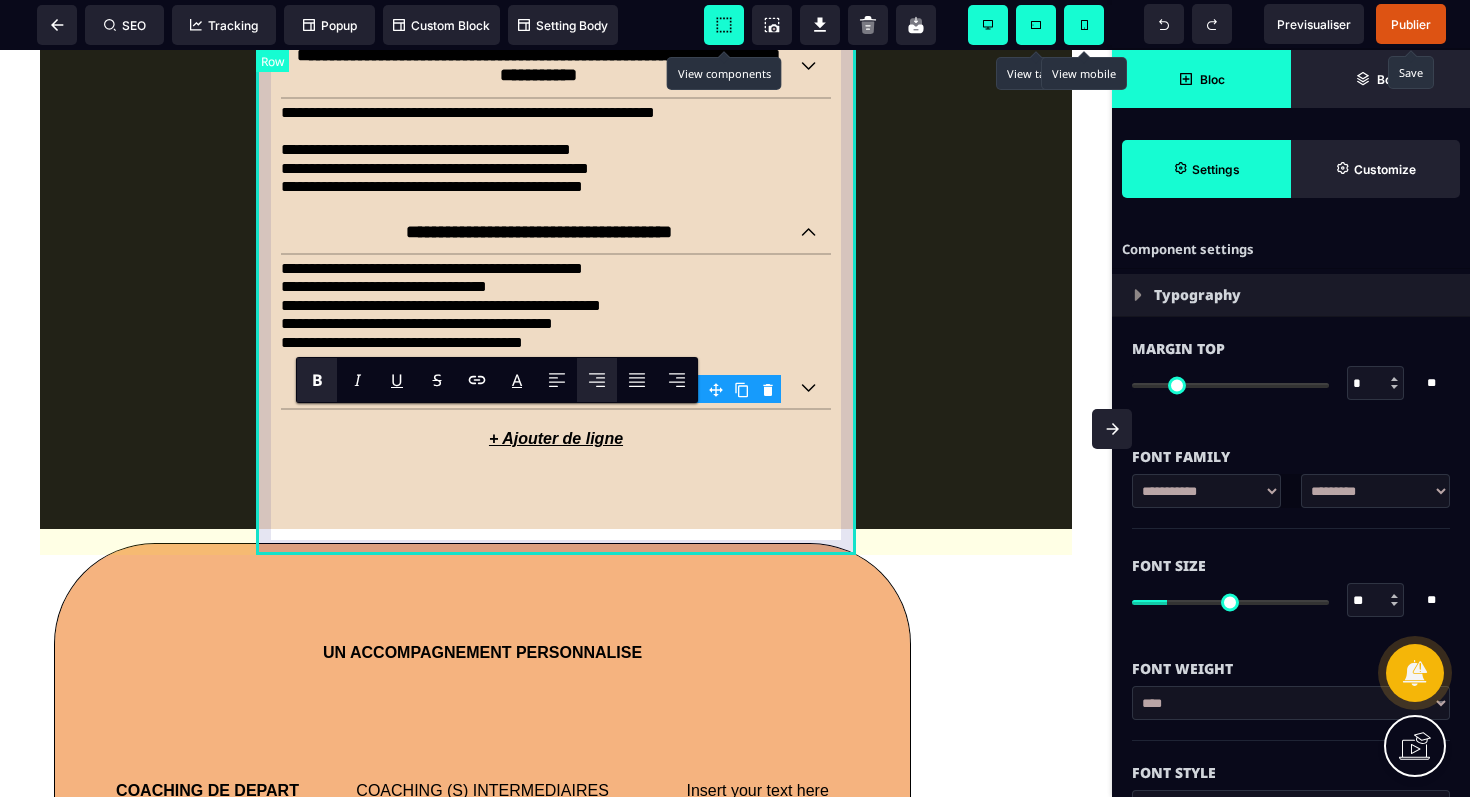 click on "**********" at bounding box center [556, -32] 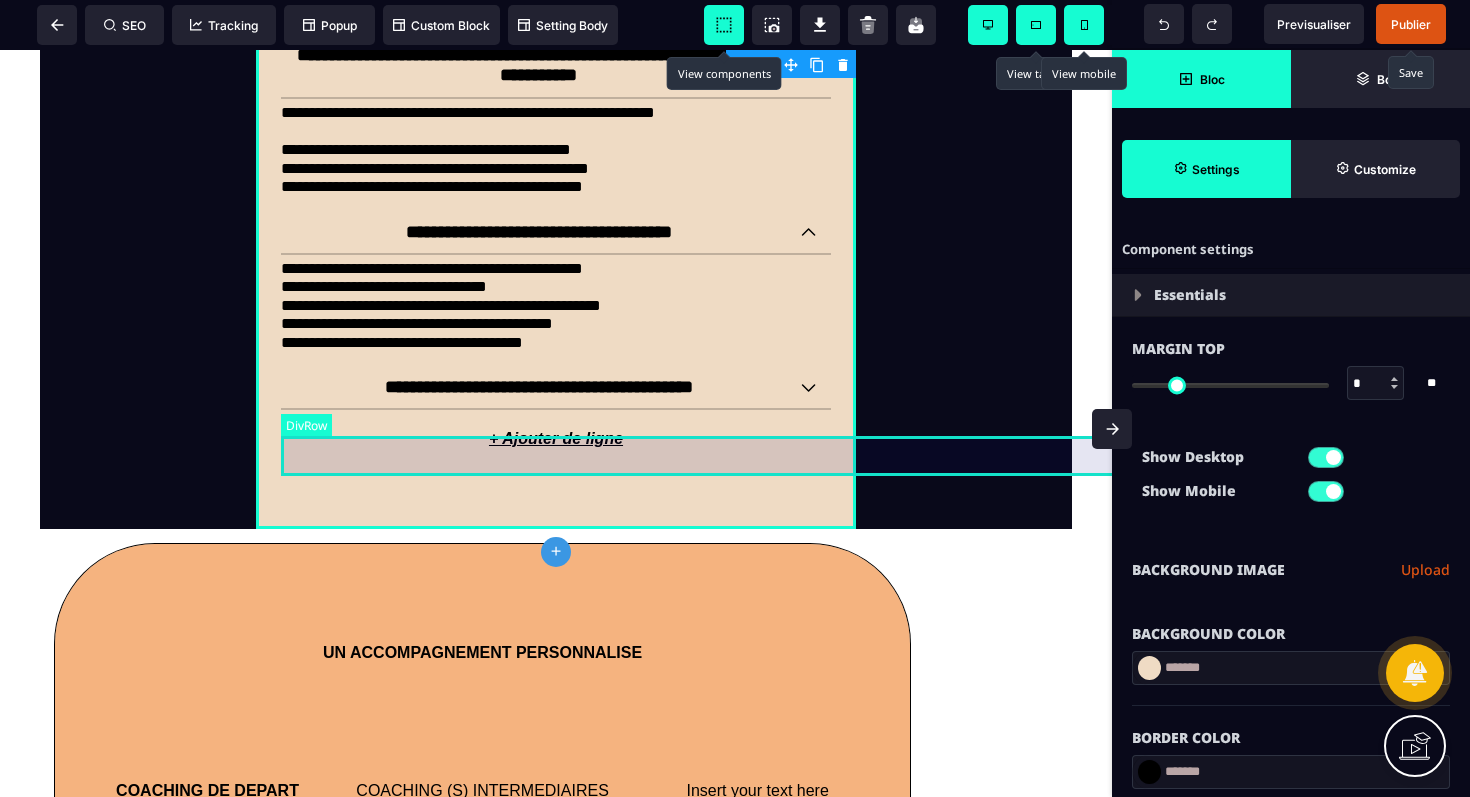 click on "content" at bounding box center (837, 430) 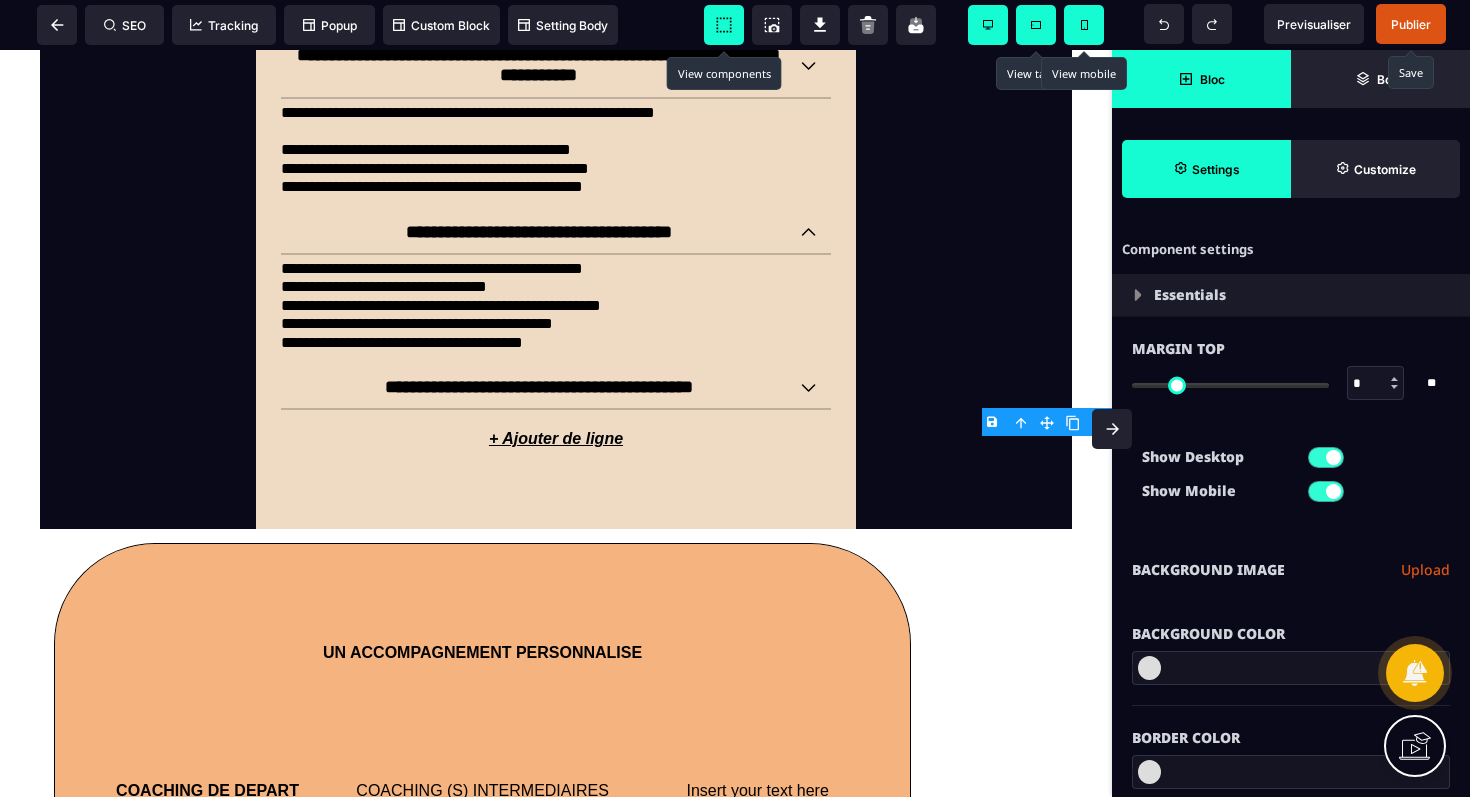 click 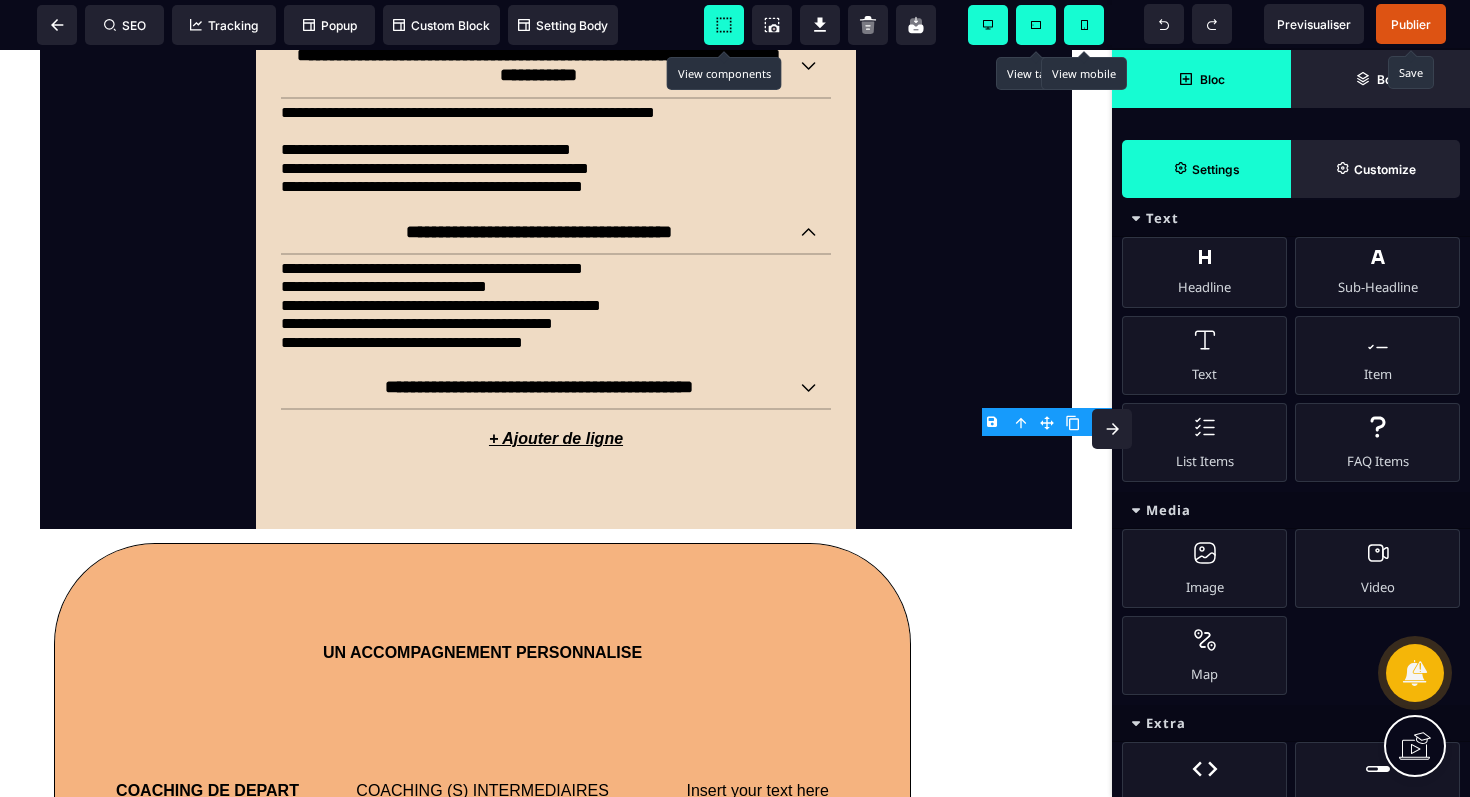 scroll, scrollTop: 720, scrollLeft: 0, axis: vertical 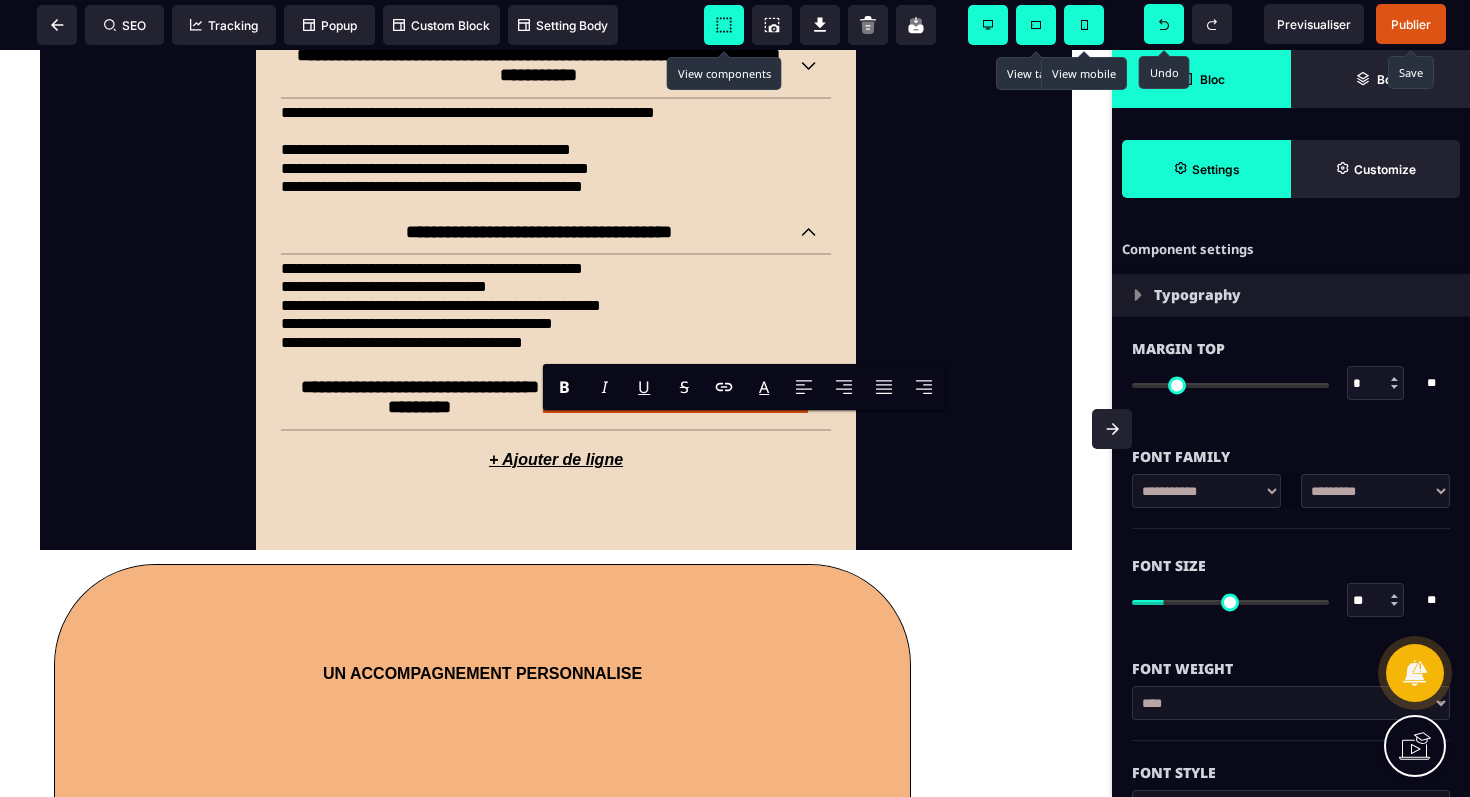 click 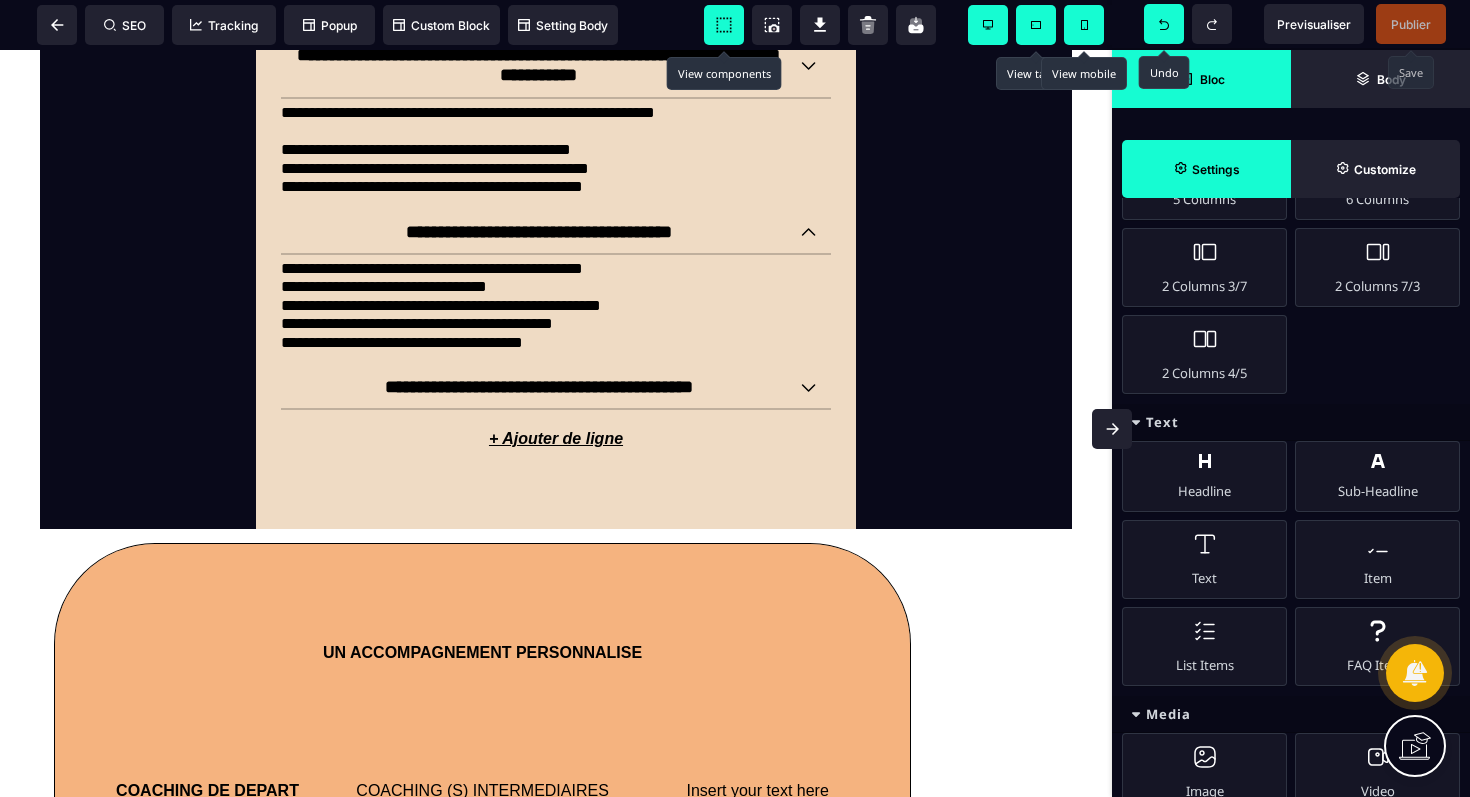 scroll, scrollTop: 511, scrollLeft: 0, axis: vertical 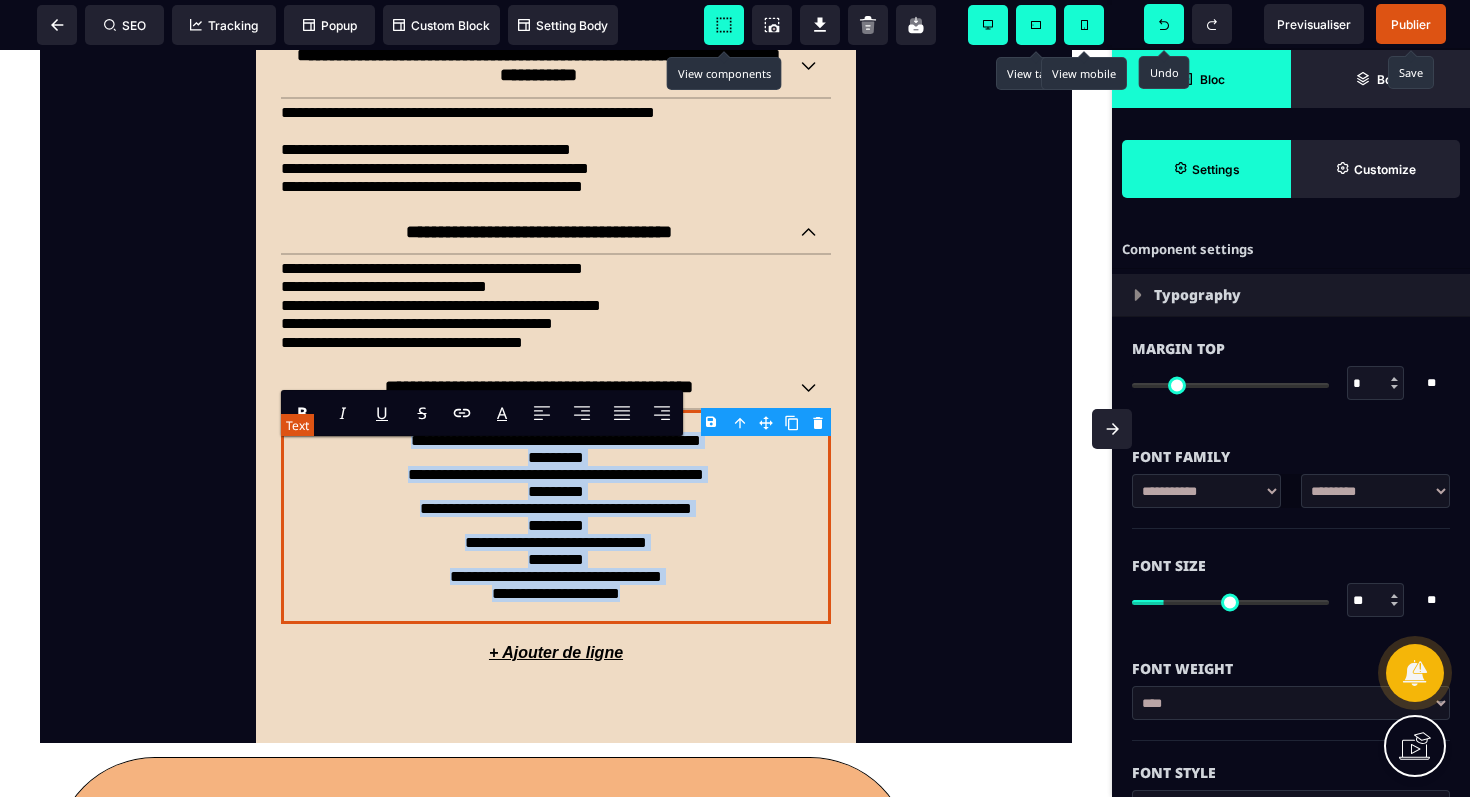 drag, startPoint x: 645, startPoint y: 637, endPoint x: 517, endPoint y: 453, distance: 224.1428 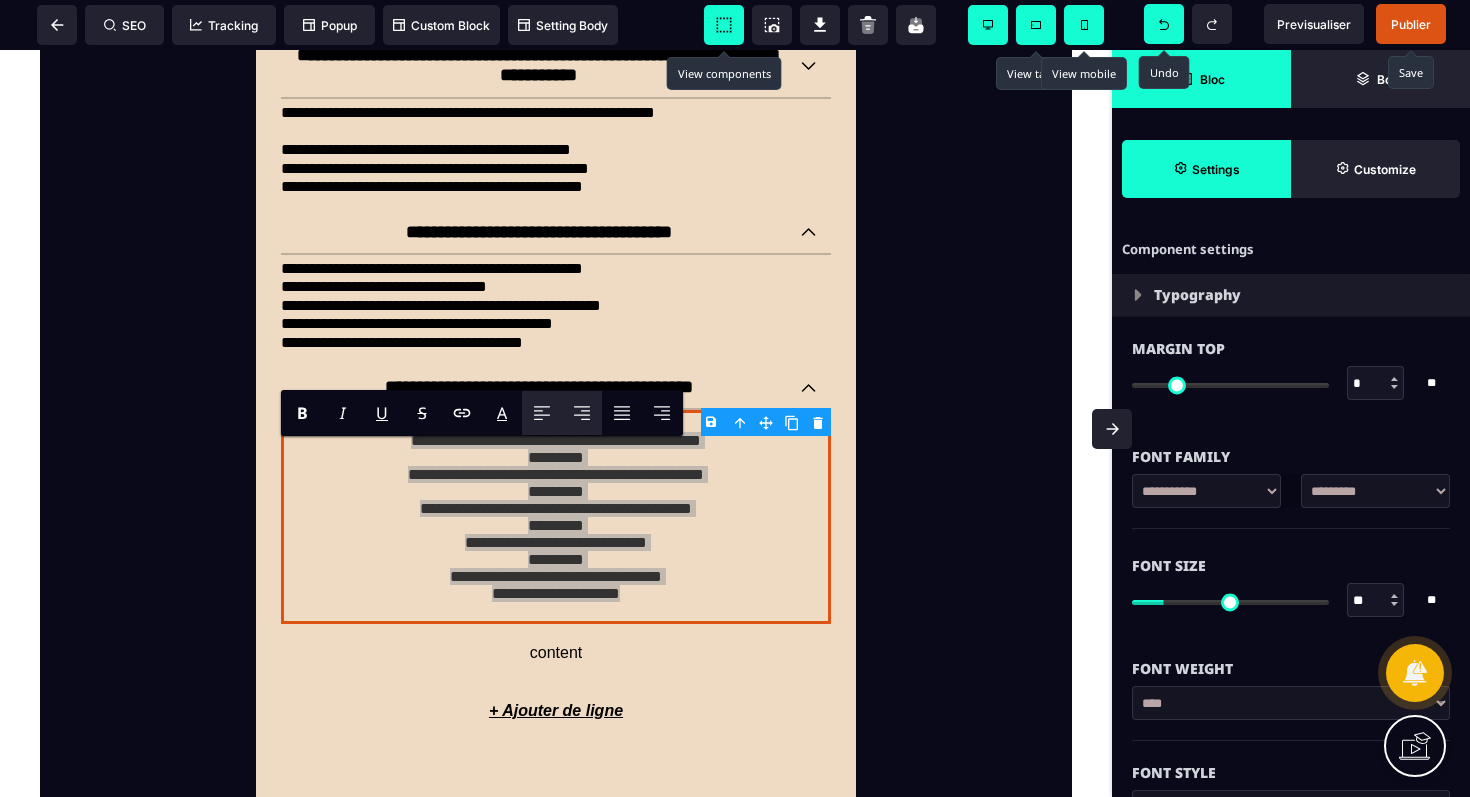 click 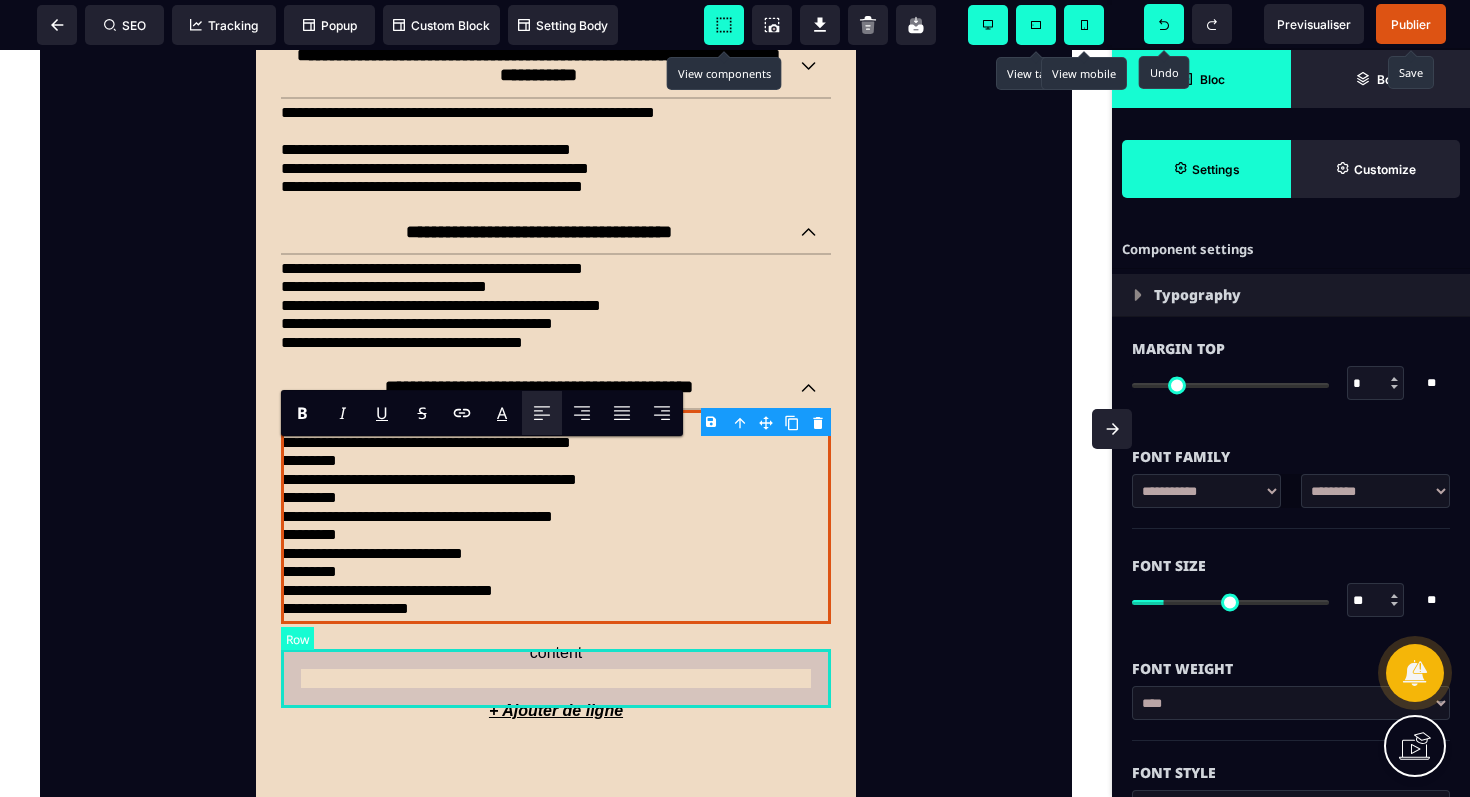 click on "content" at bounding box center (556, 653) 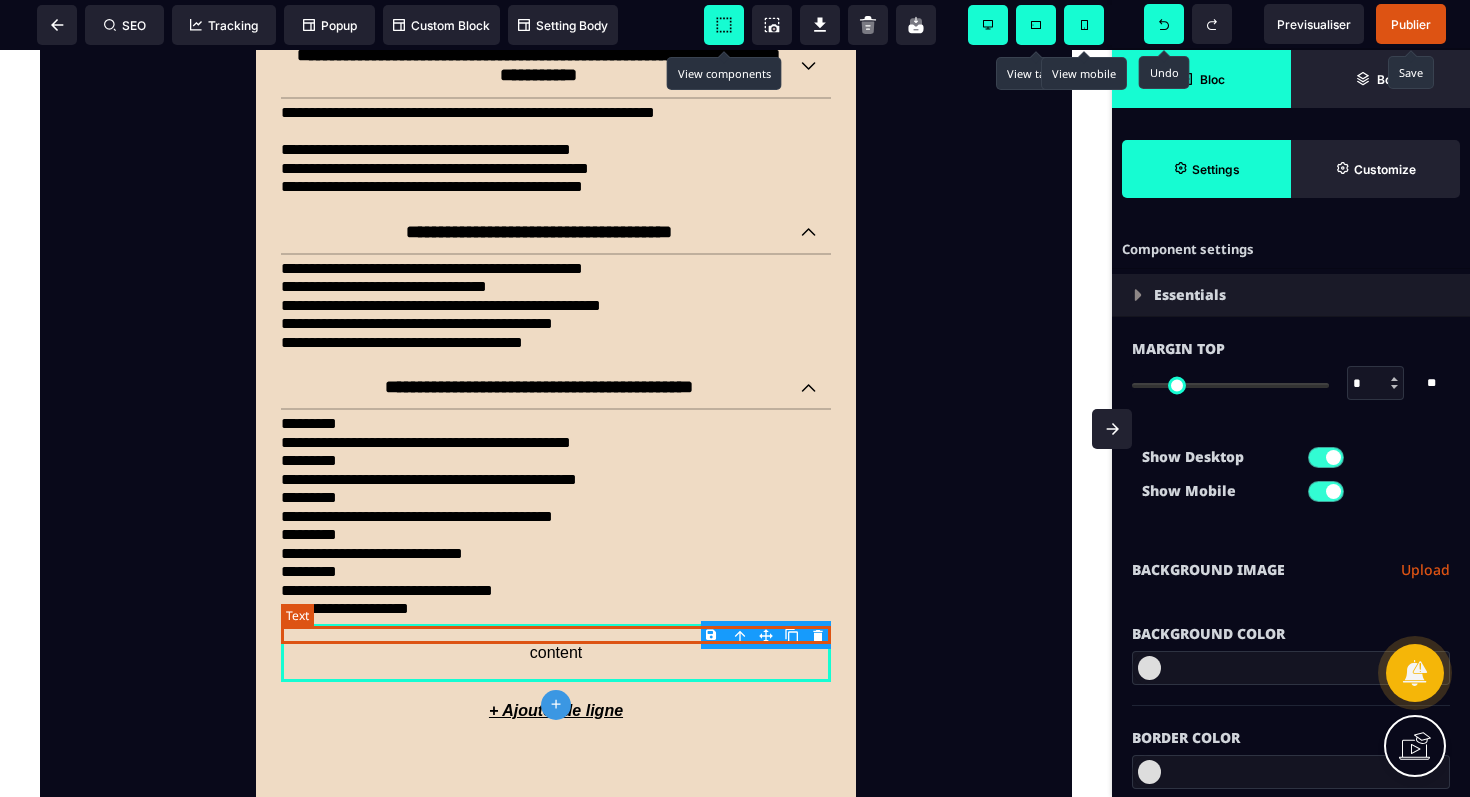 click on "**********" at bounding box center (556, 609) 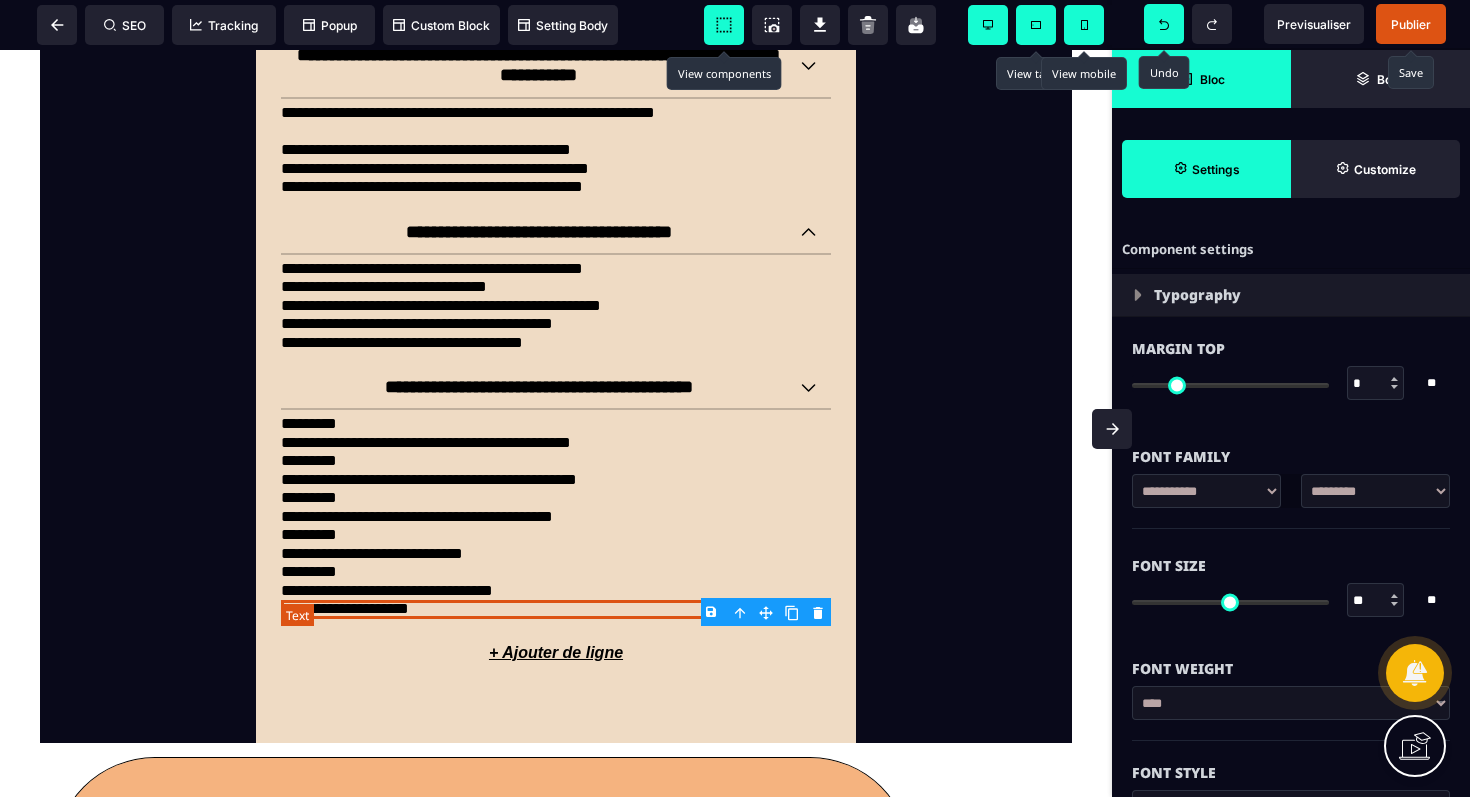click on "**********" at bounding box center [556, 609] 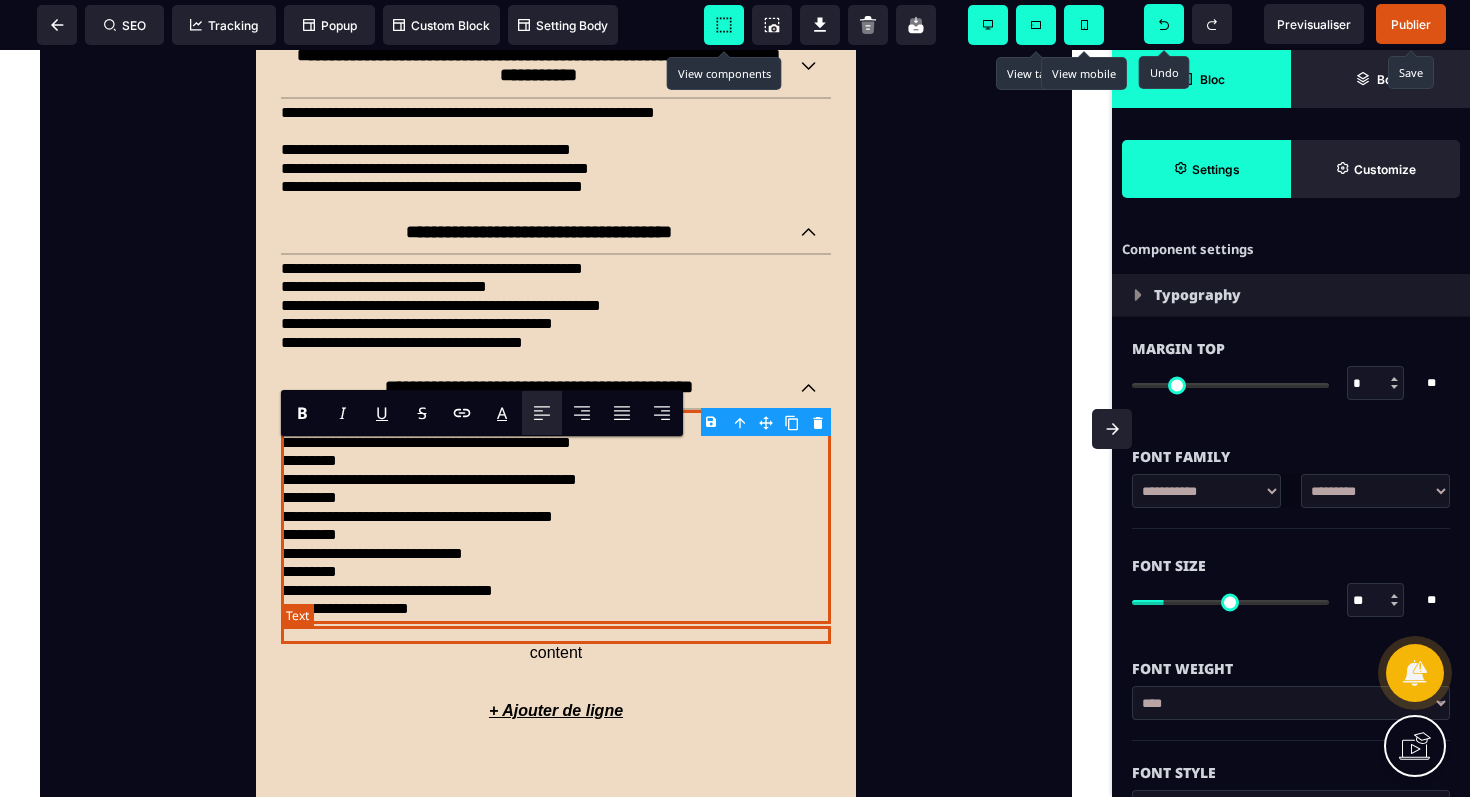 click on "**********" at bounding box center [556, 609] 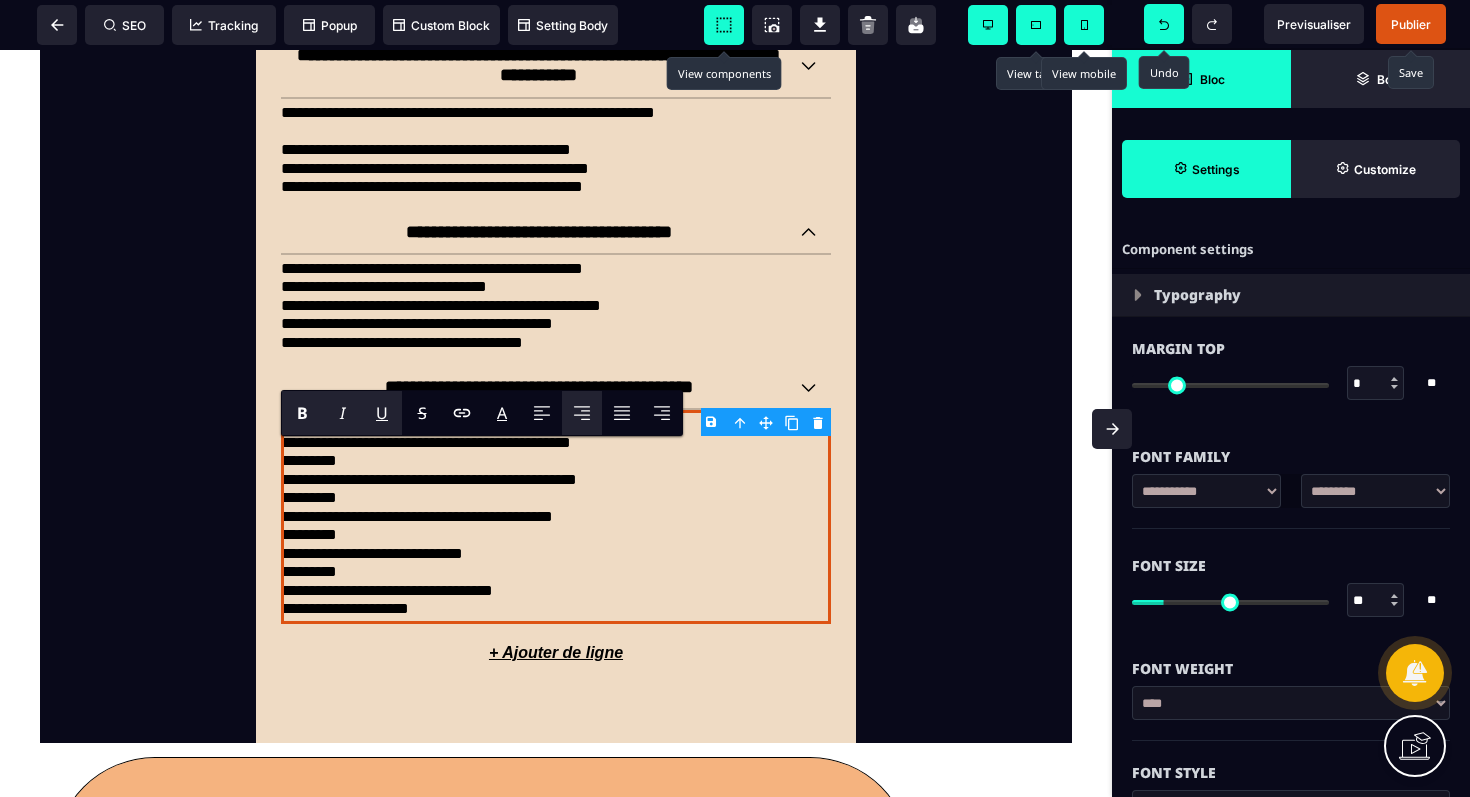 click on "B I U S
A *******
Text
SEO
Tracking
Popup" at bounding box center [735, 398] 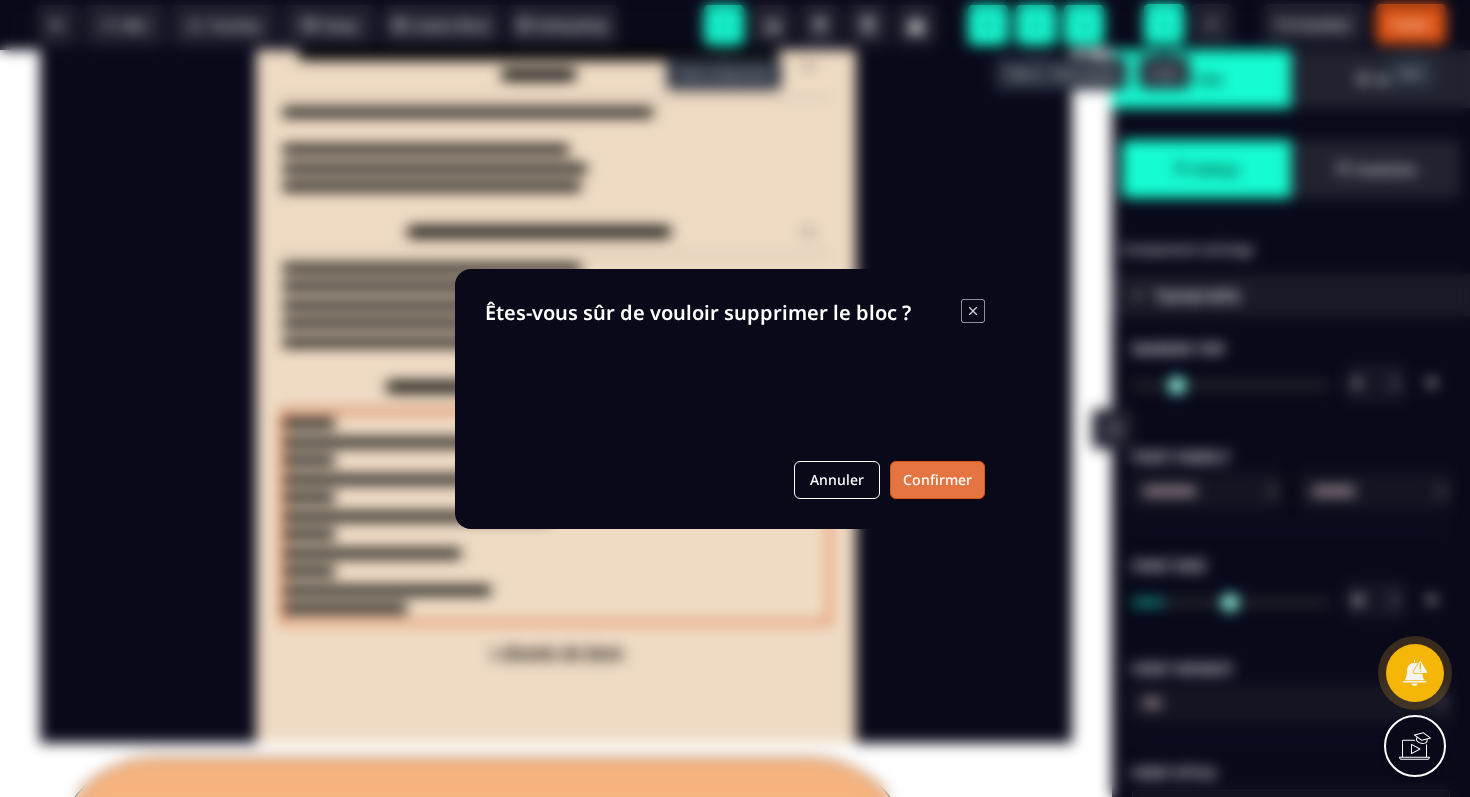click on "Confirmer" at bounding box center [937, 480] 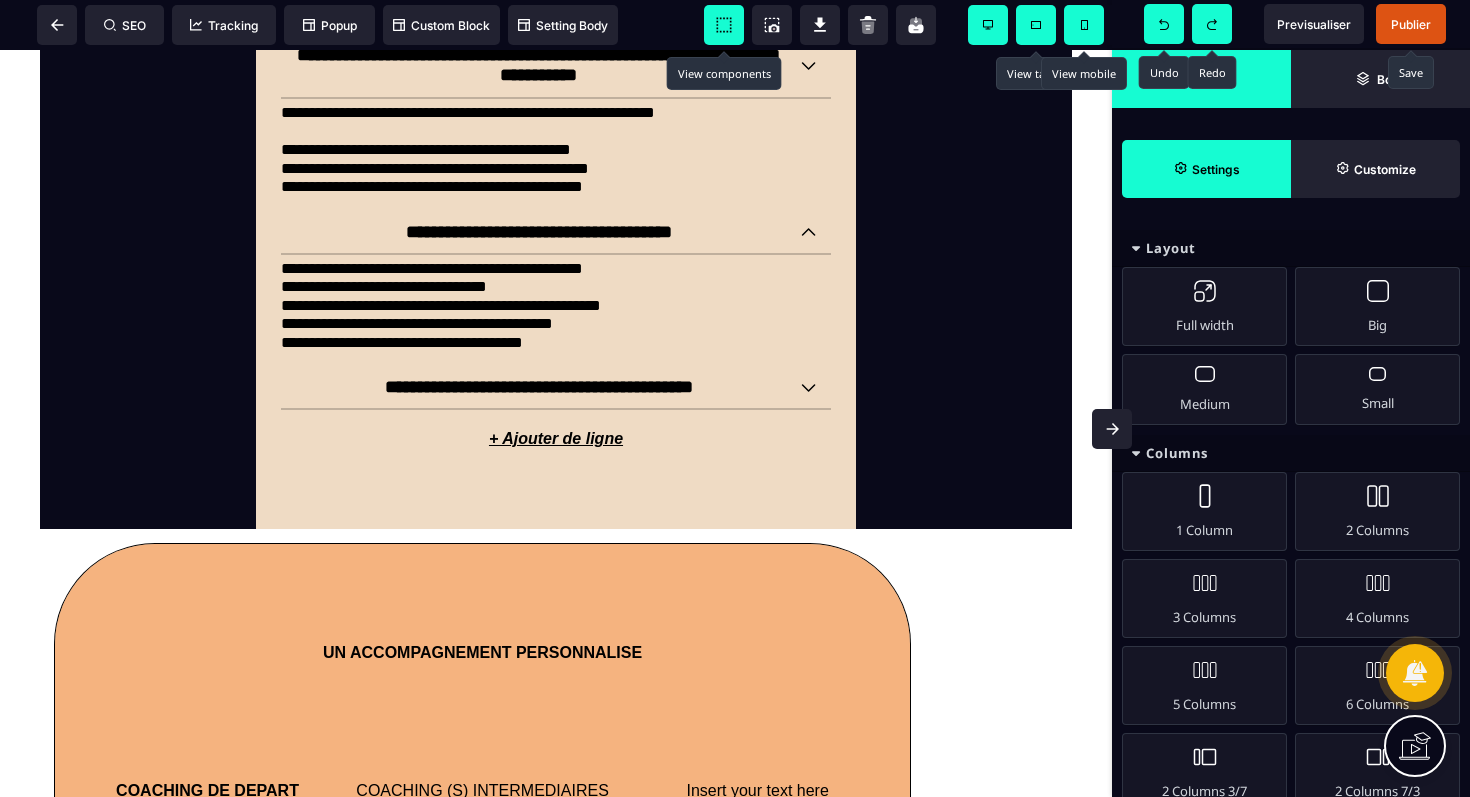 click at bounding box center (1212, 24) 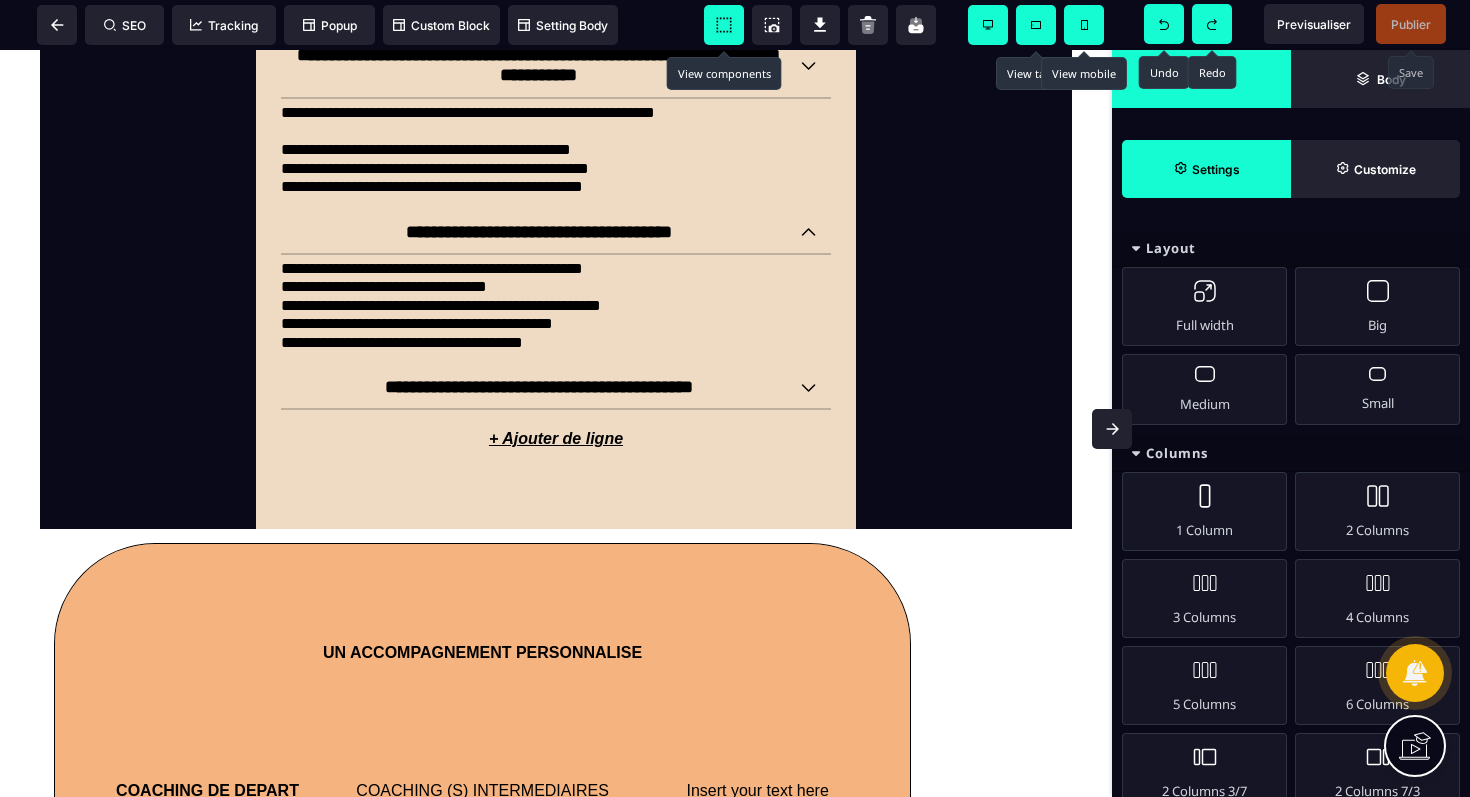 click at bounding box center (1212, 24) 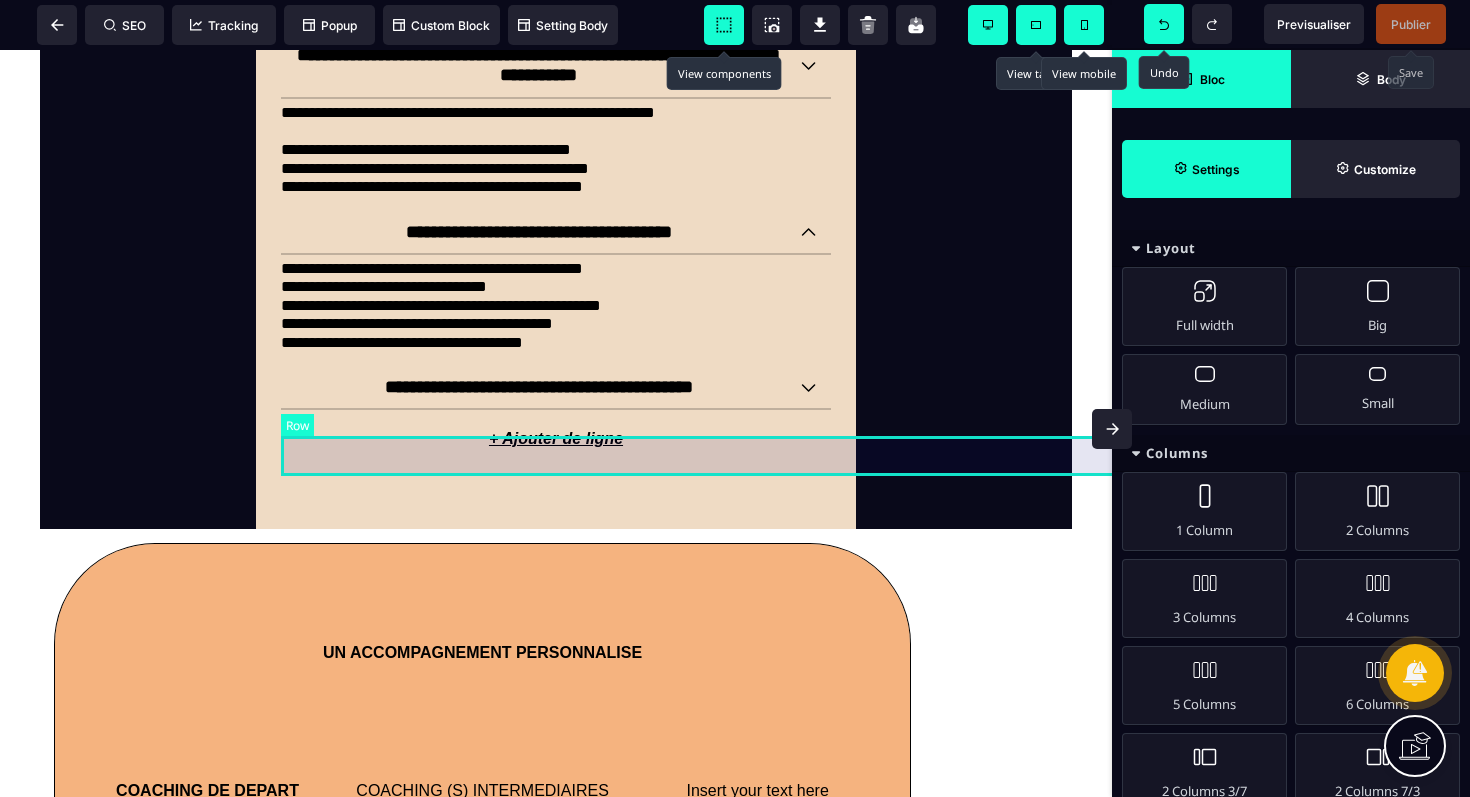 click on "content" at bounding box center [837, 430] 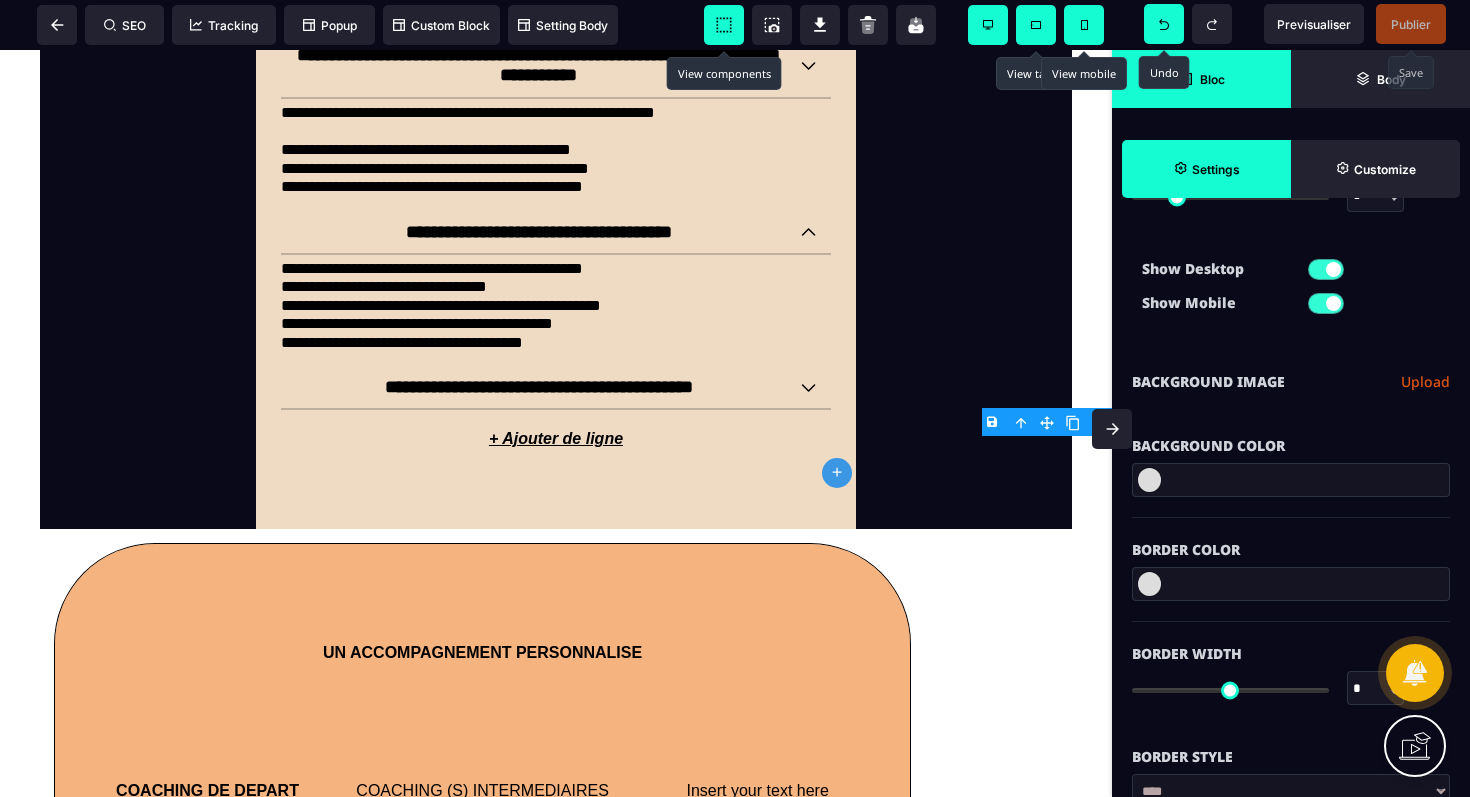 scroll, scrollTop: 0, scrollLeft: 0, axis: both 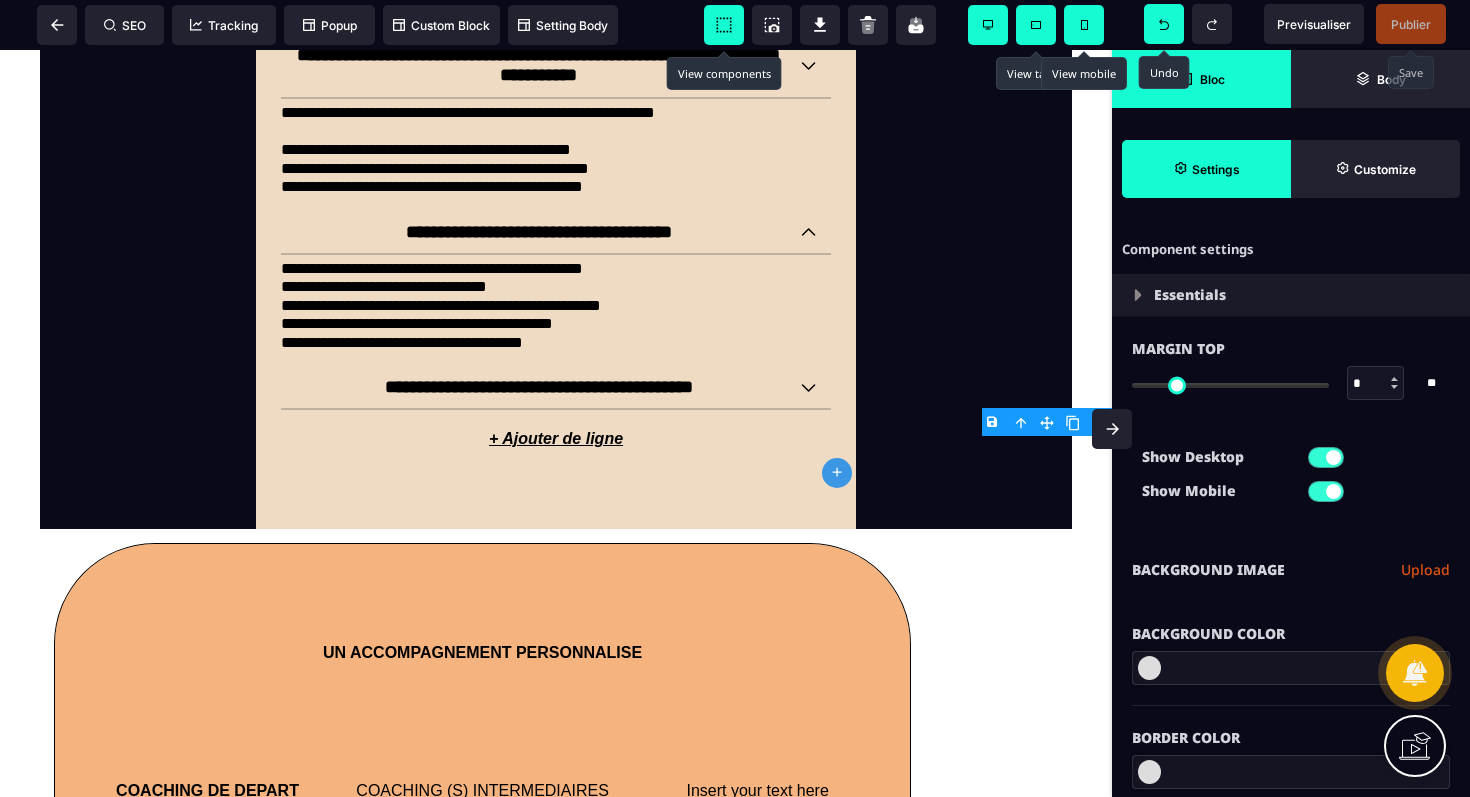 click on "Bloc" at bounding box center [1201, 79] 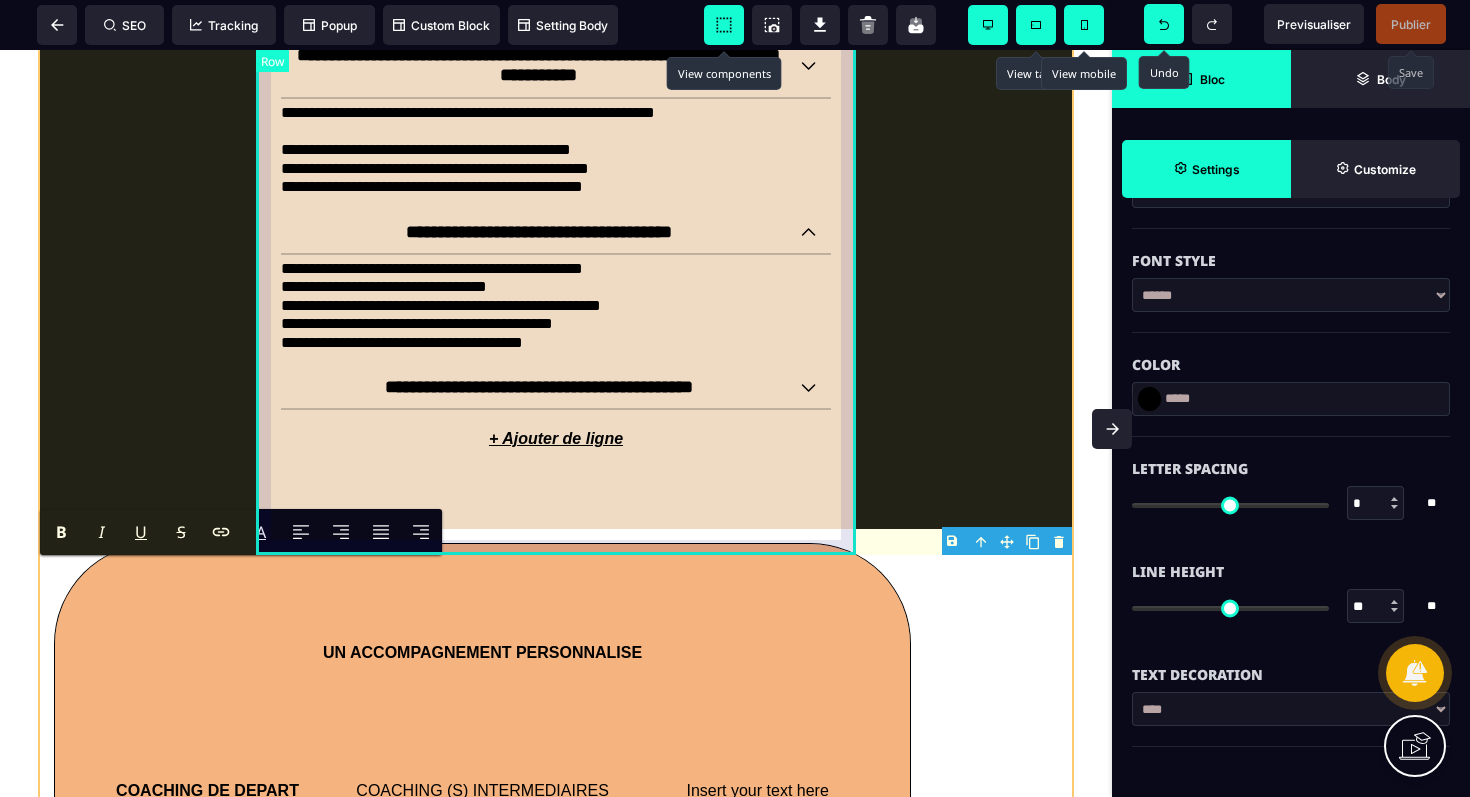 scroll, scrollTop: 0, scrollLeft: 0, axis: both 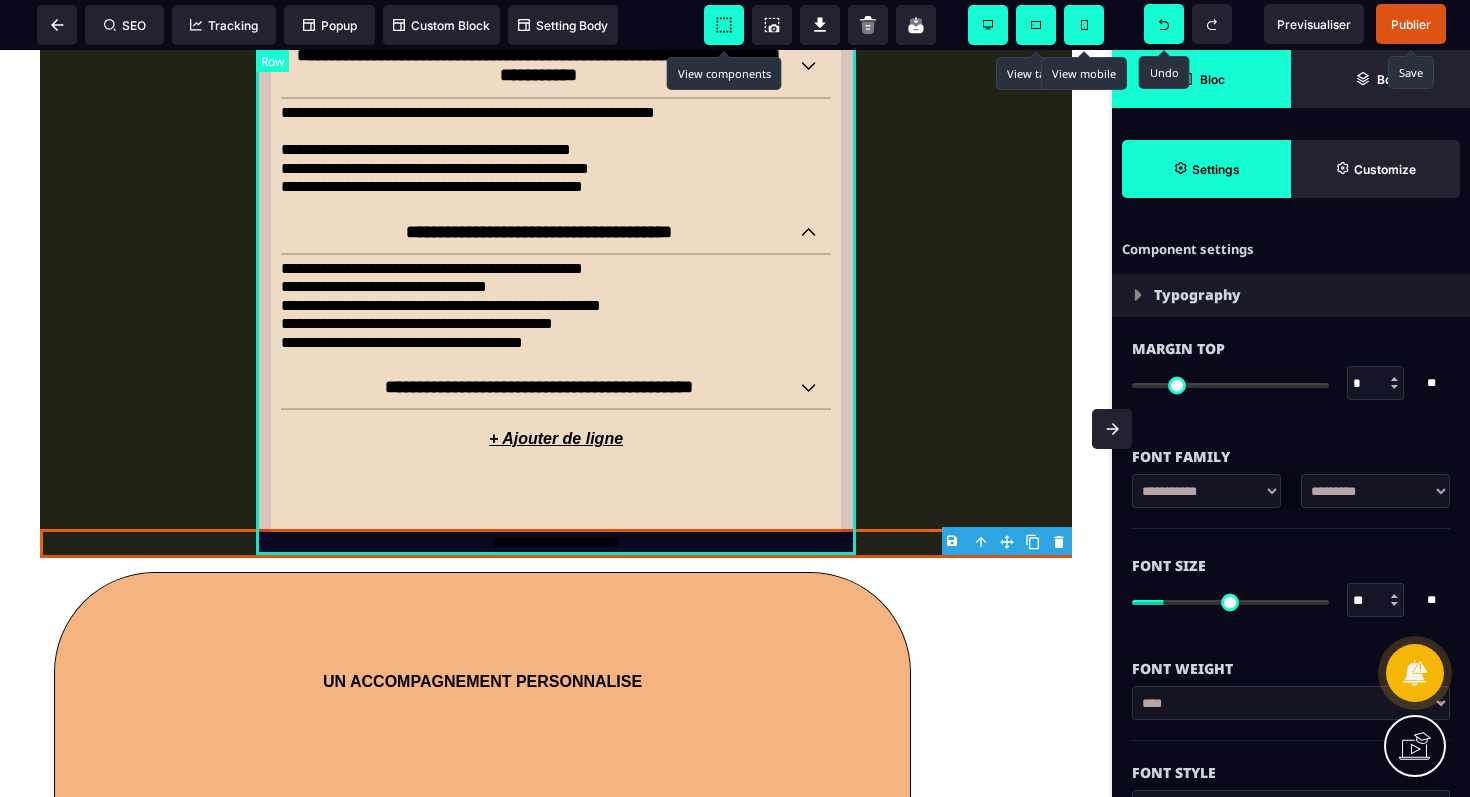 click on "**********" at bounding box center (556, -32) 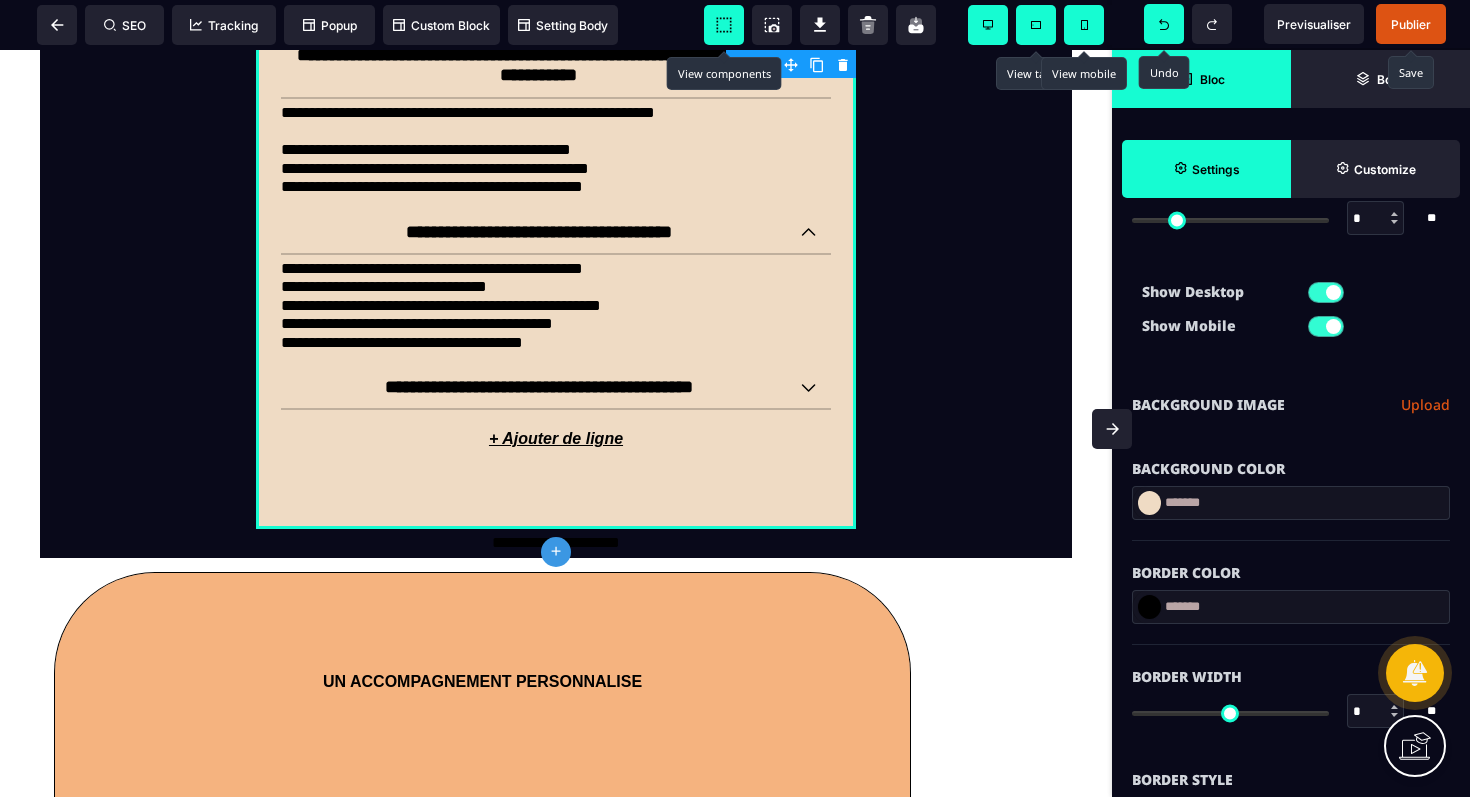 scroll, scrollTop: 0, scrollLeft: 0, axis: both 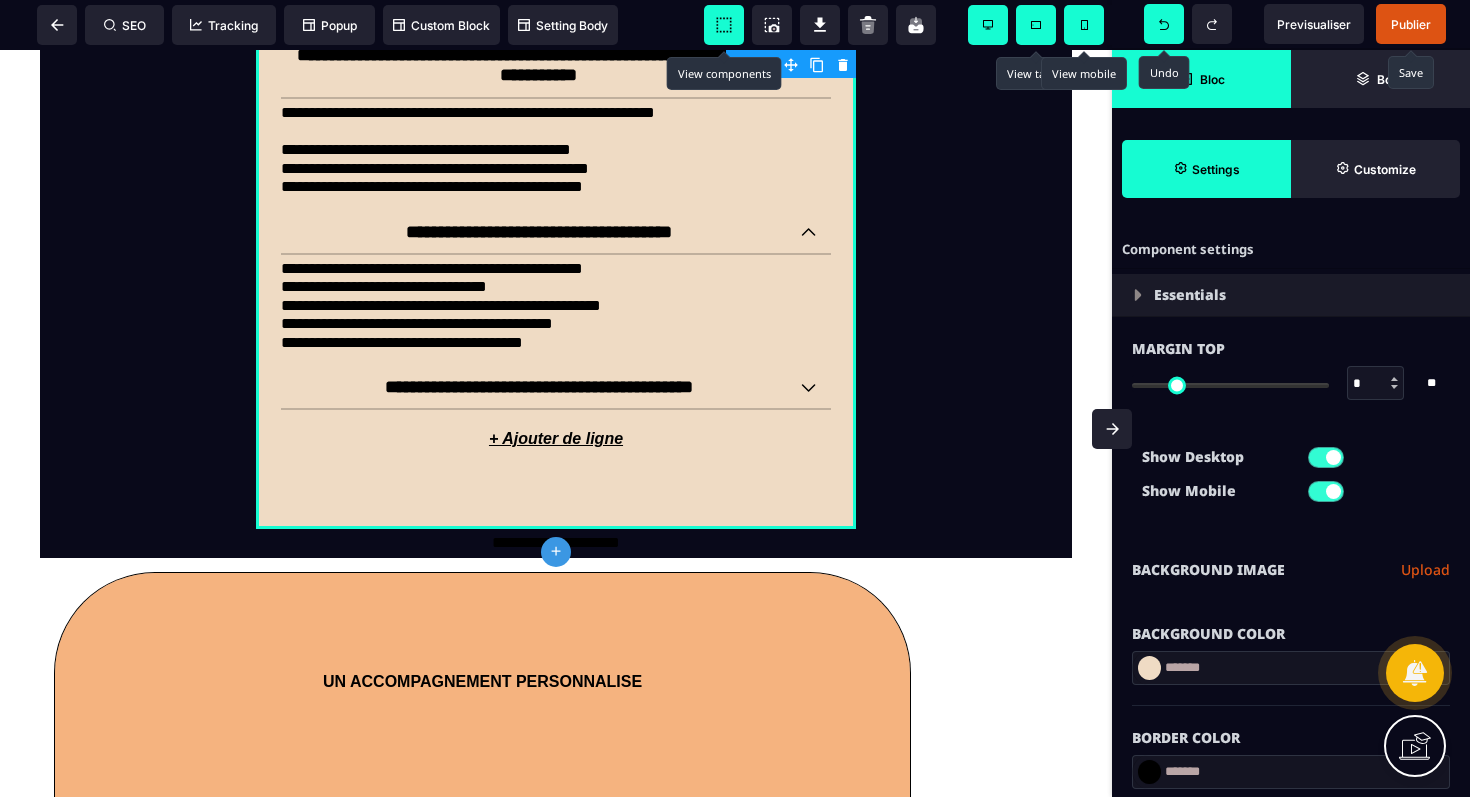 click 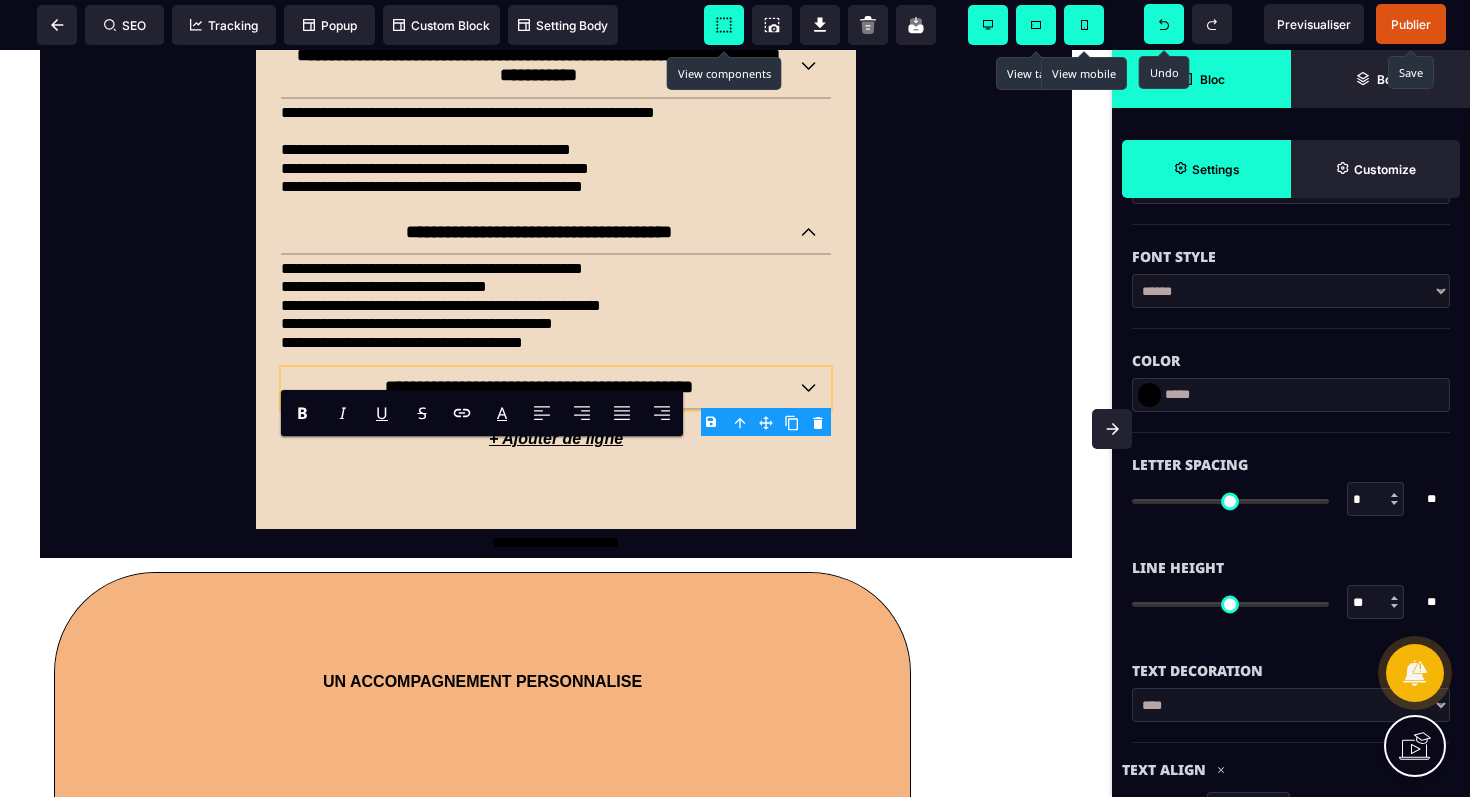 scroll, scrollTop: 0, scrollLeft: 0, axis: both 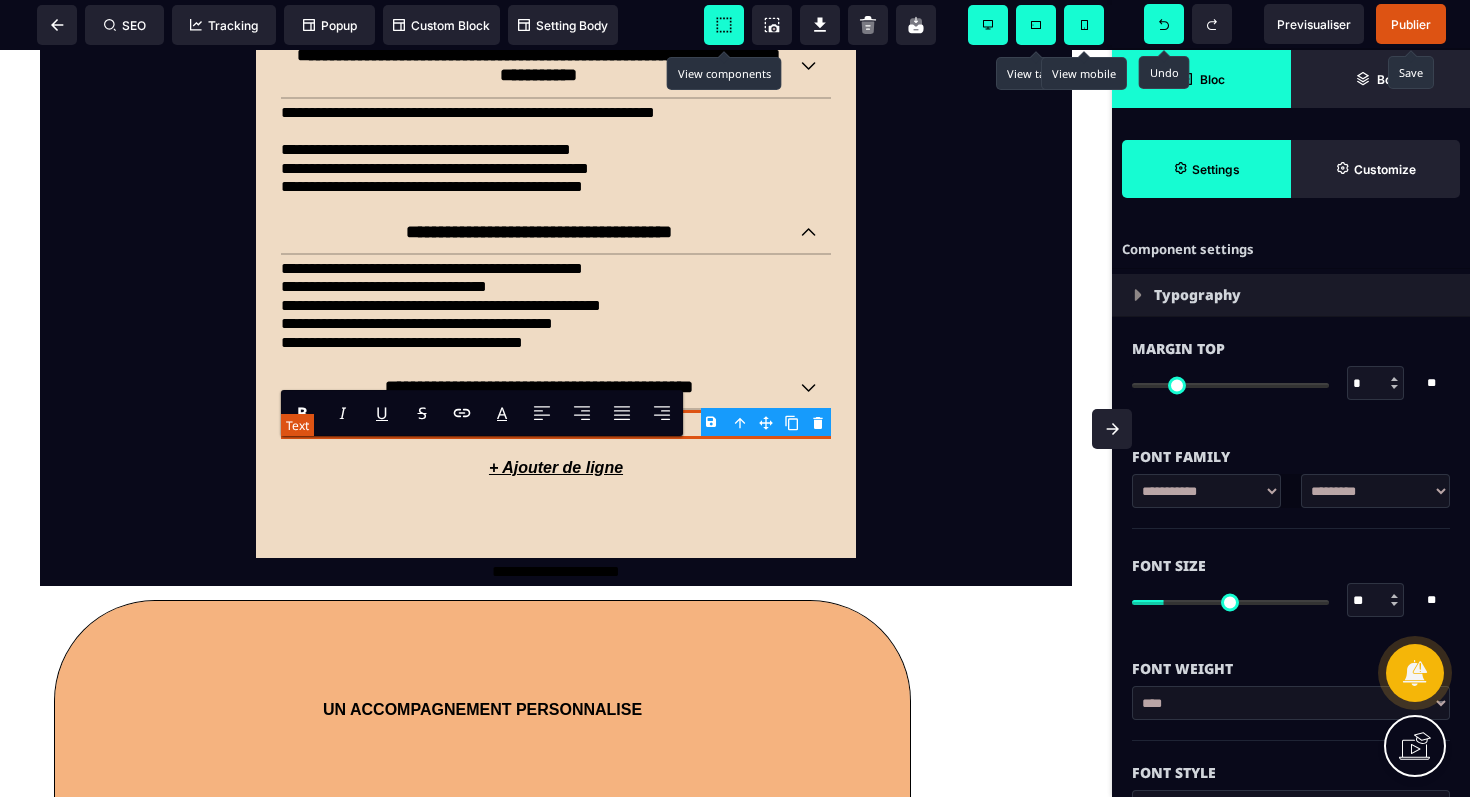 drag, startPoint x: 648, startPoint y: 453, endPoint x: 458, endPoint y: 441, distance: 190.37857 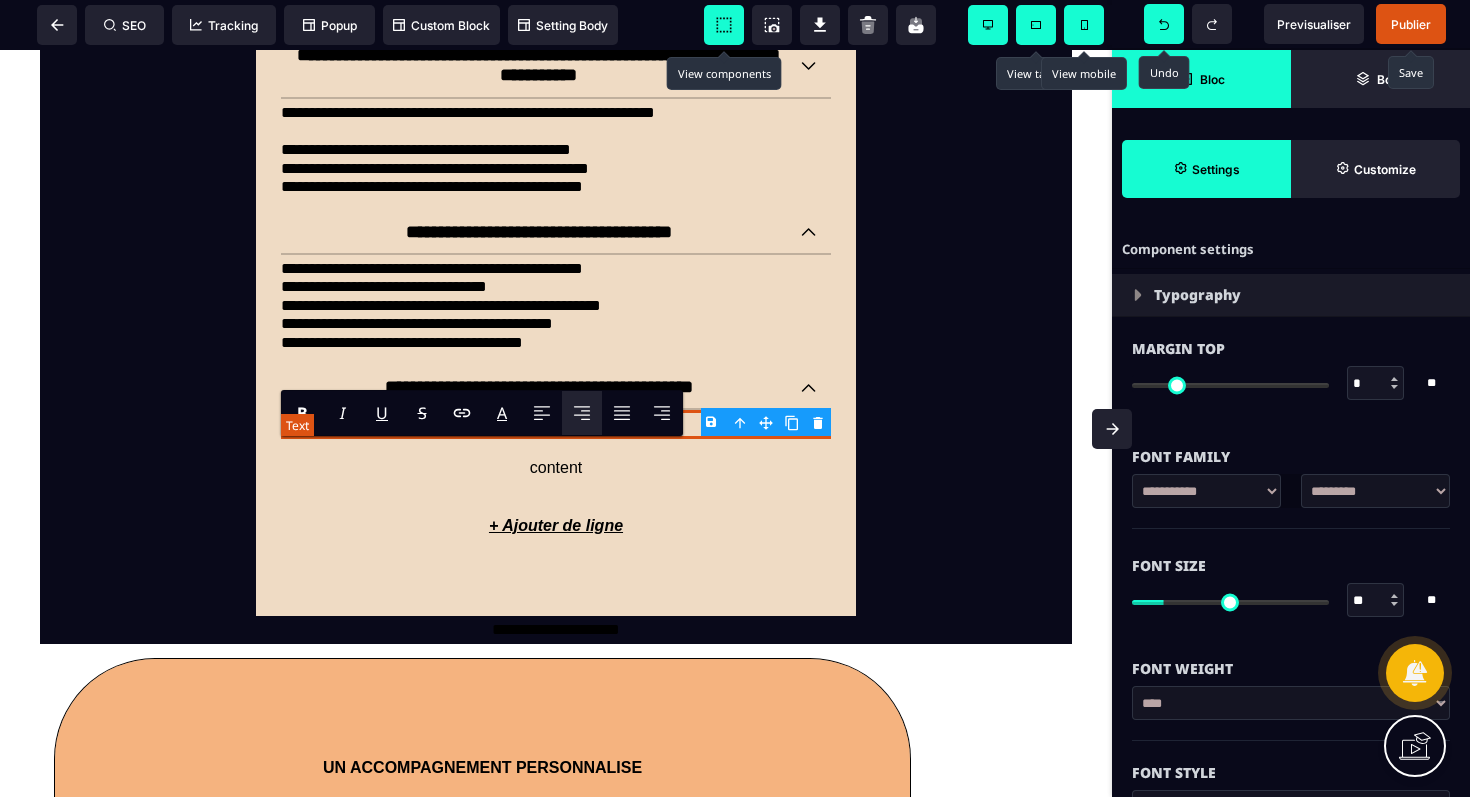 click at bounding box center [556, 424] 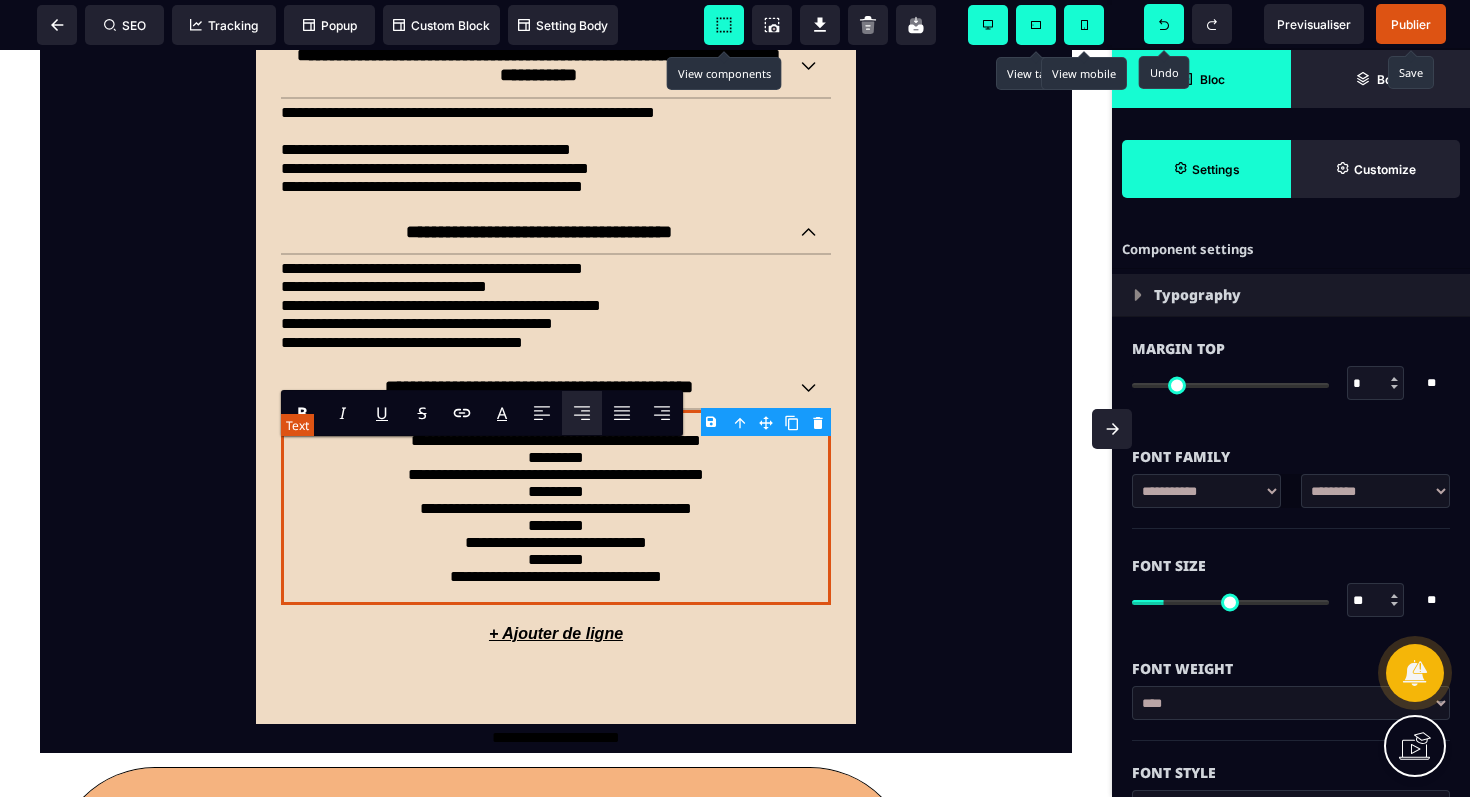 click on "**********" at bounding box center (556, 507) 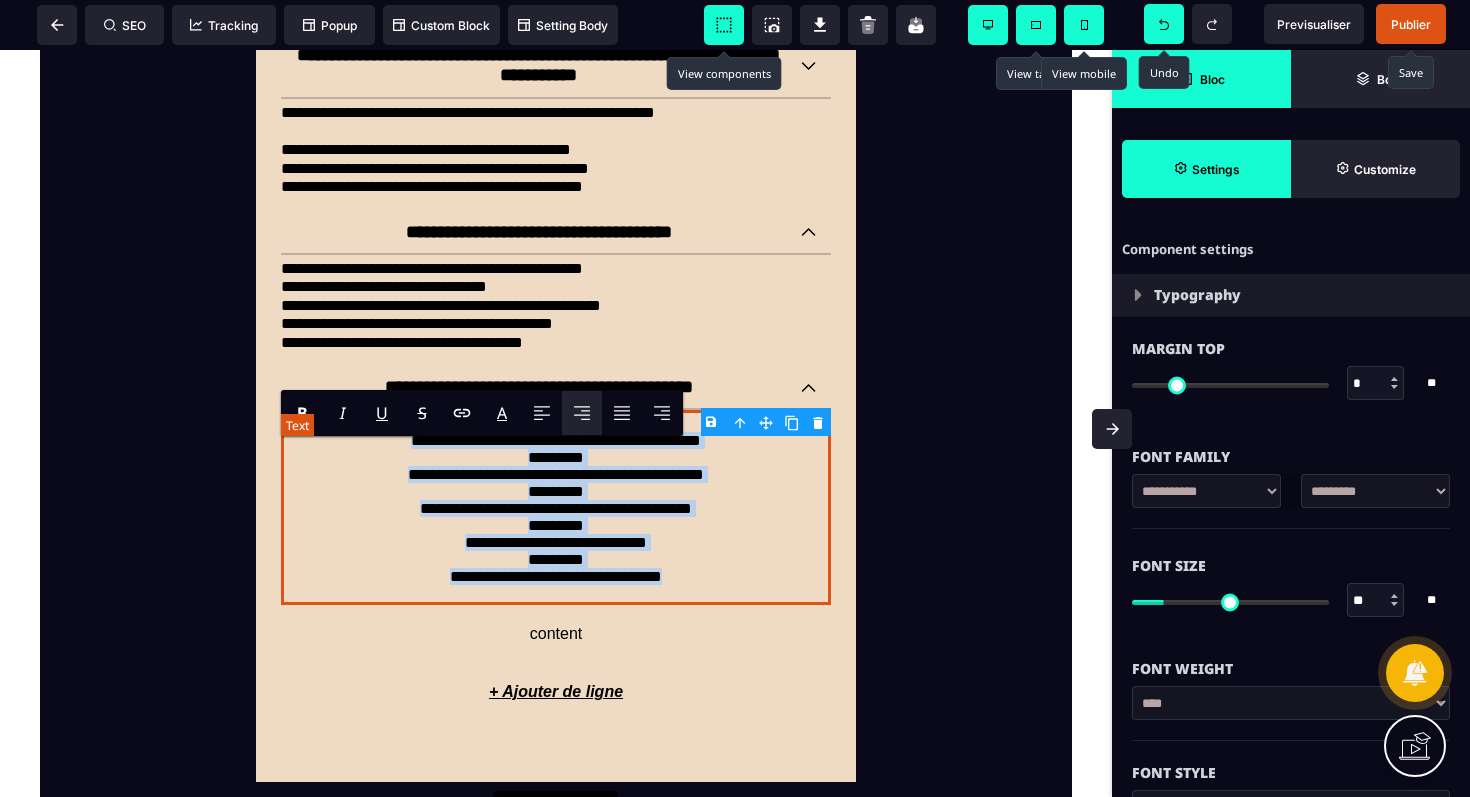 drag, startPoint x: 742, startPoint y: 610, endPoint x: 502, endPoint y: 445, distance: 291.2473 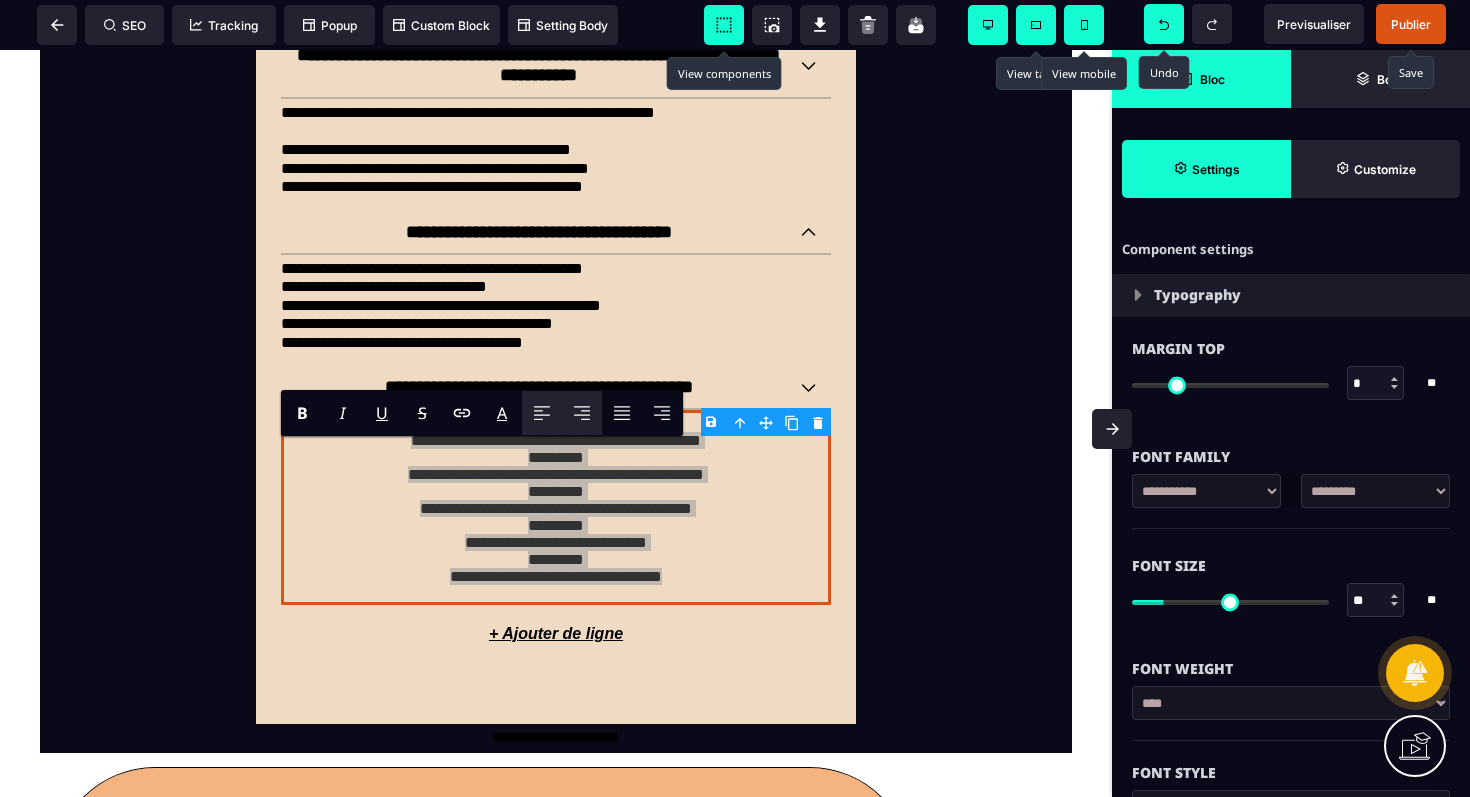 click 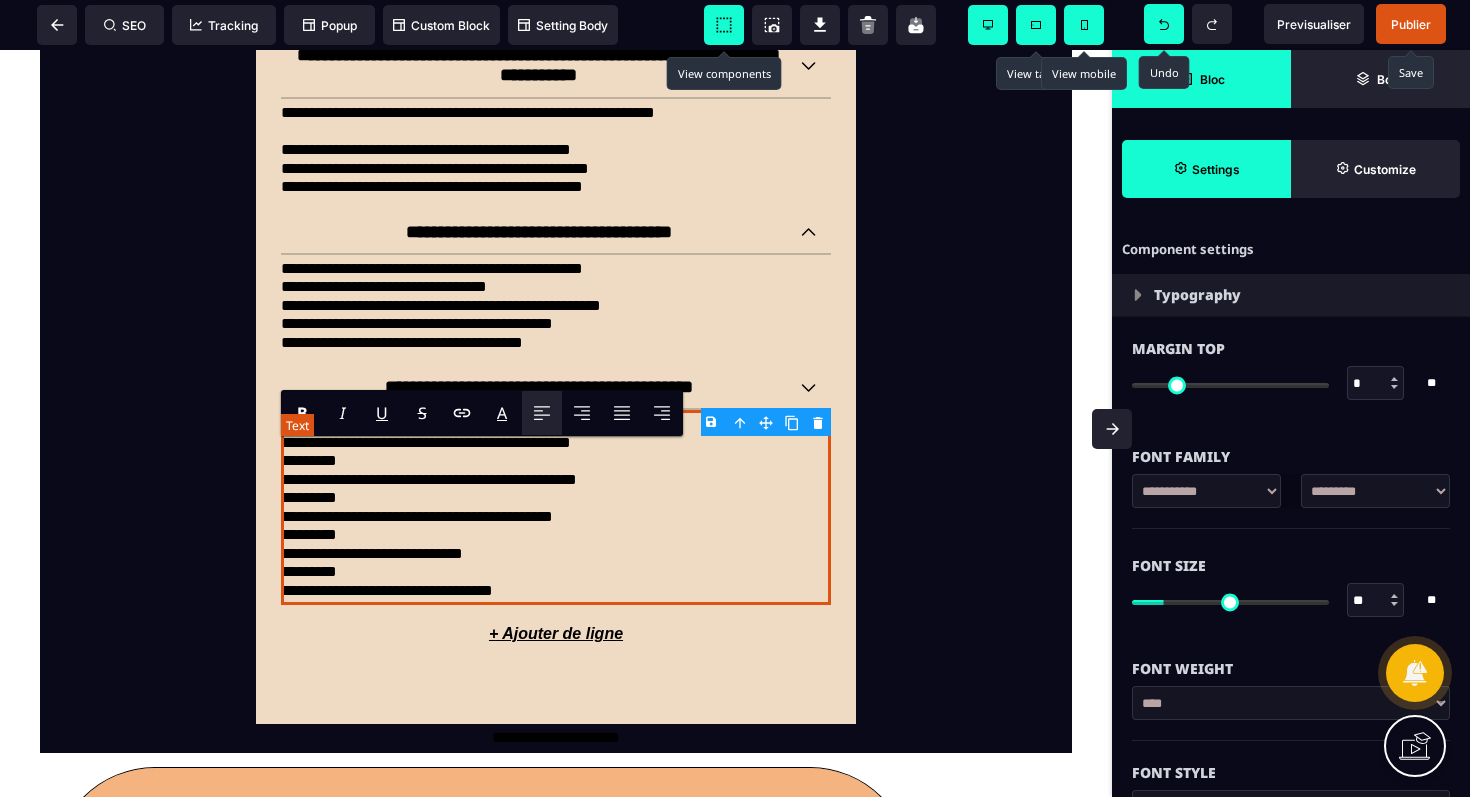 click on "*********" at bounding box center (556, 424) 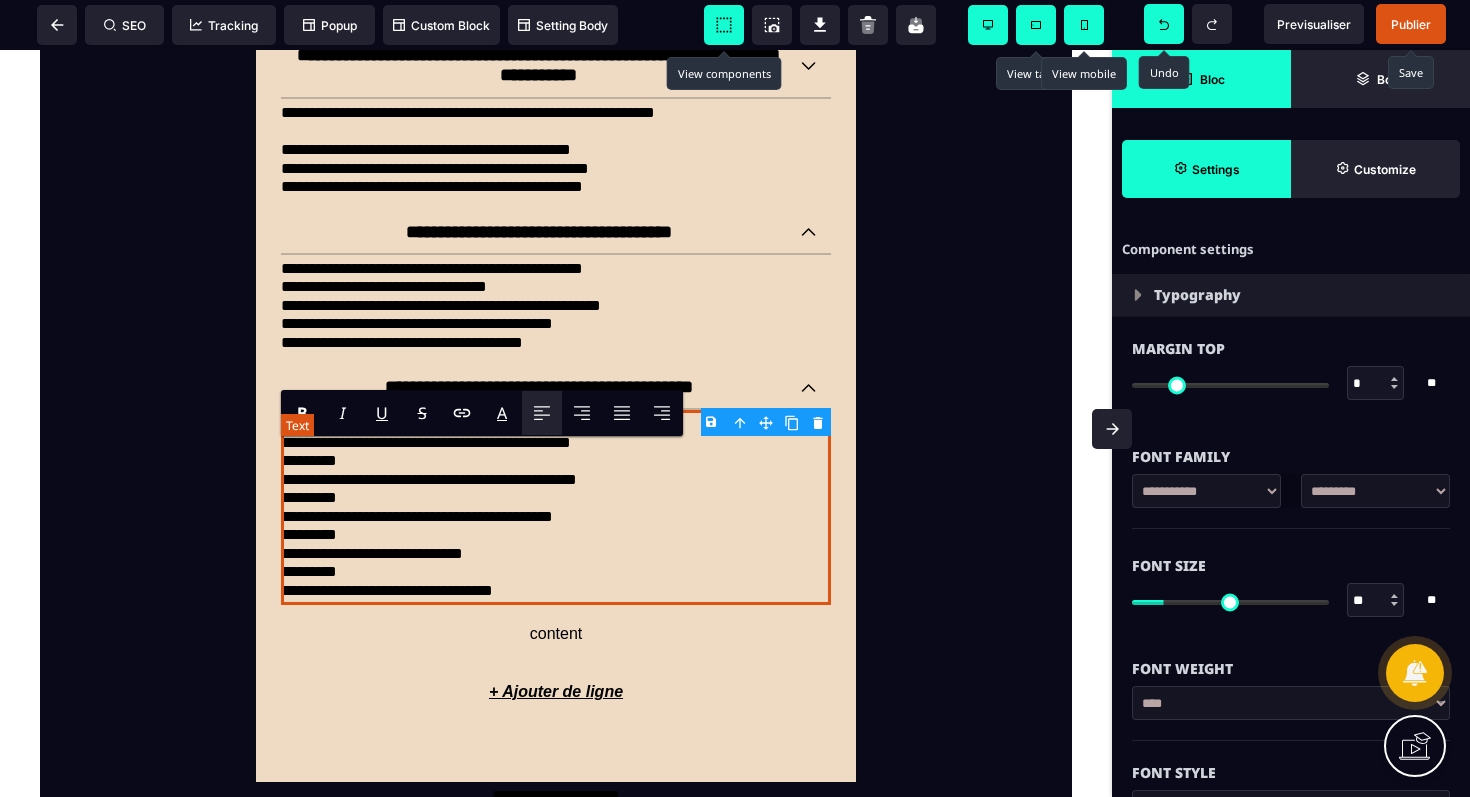 click on "**********" at bounding box center (556, 443) 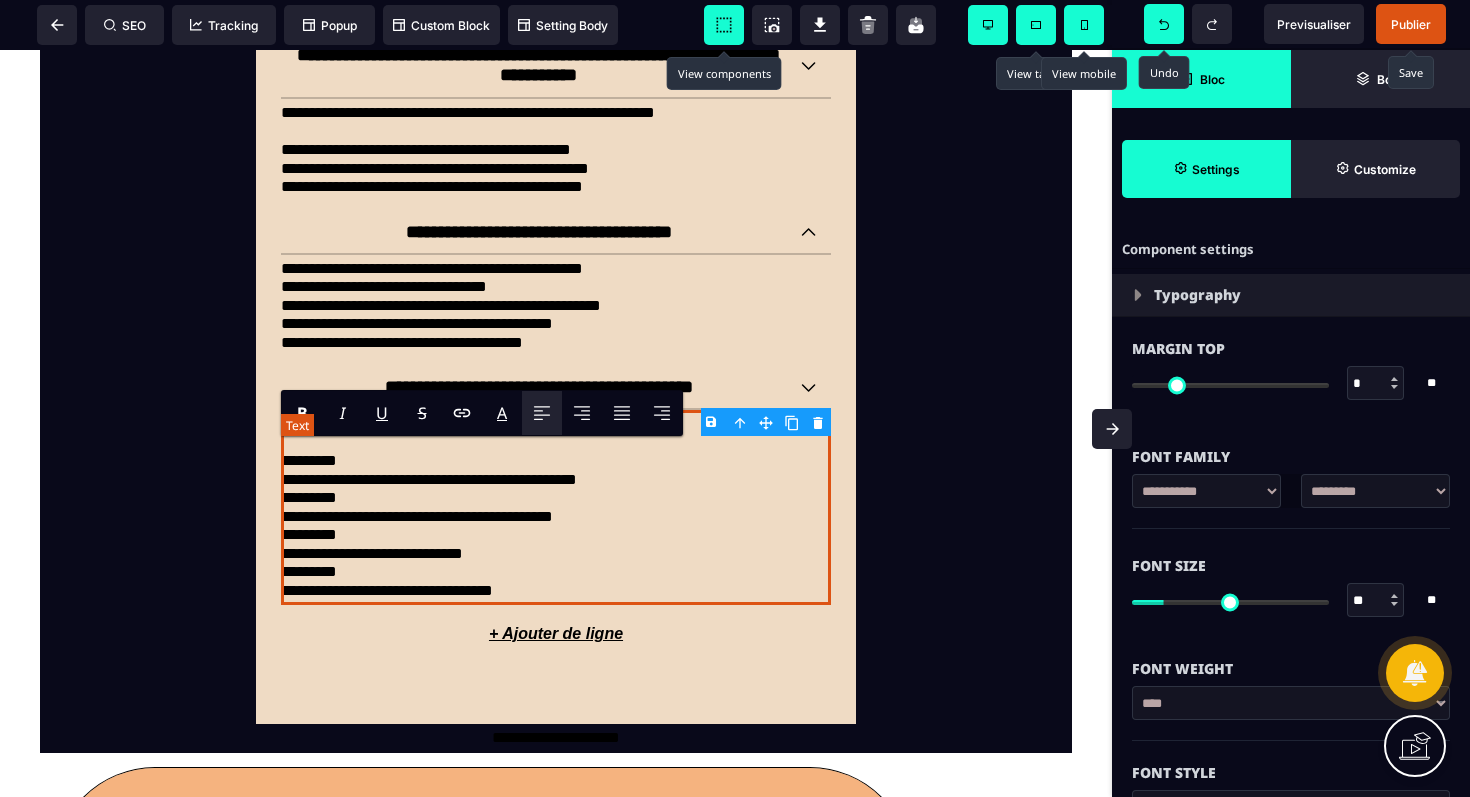click on "**********" at bounding box center (556, 480) 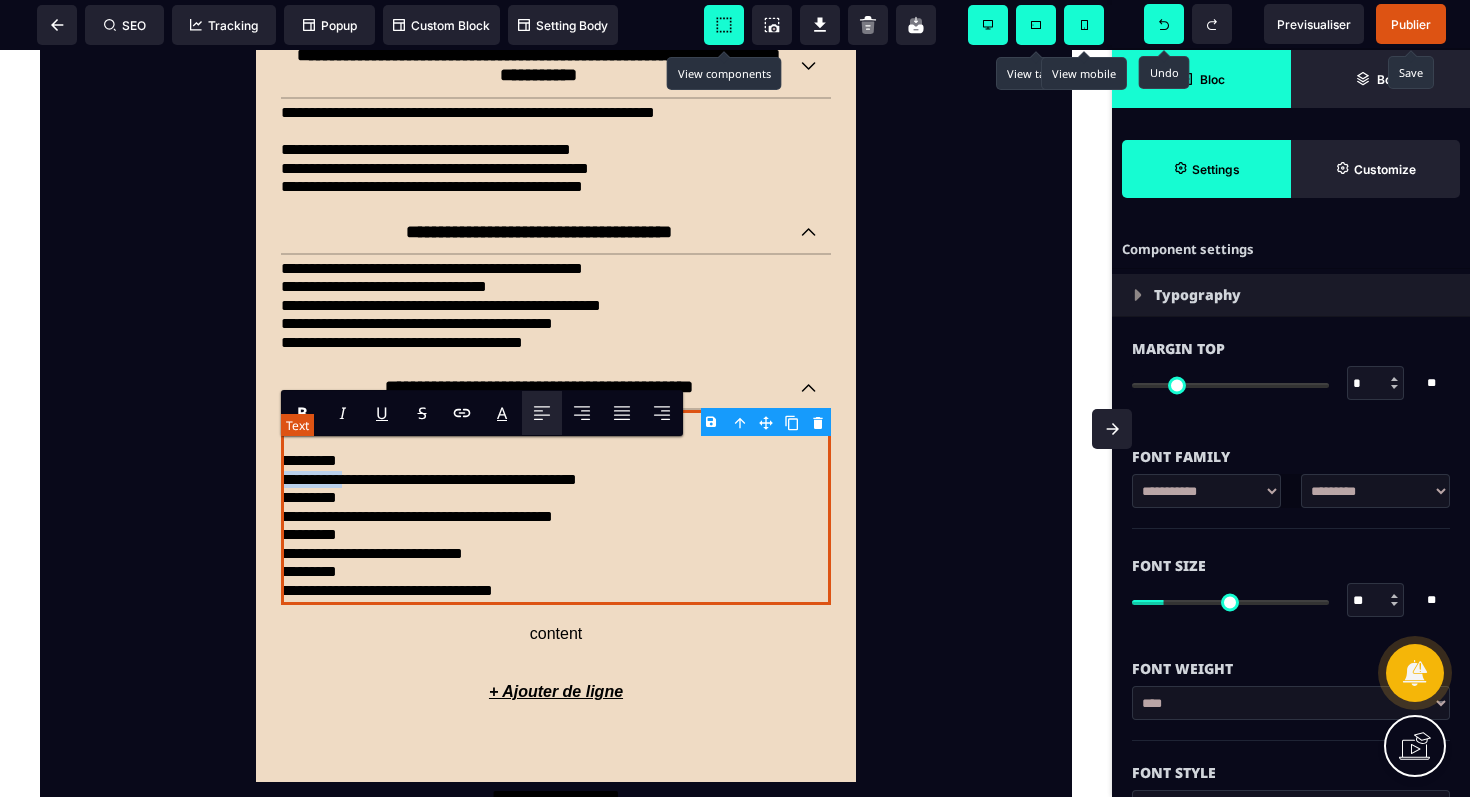 click on "**********" at bounding box center (556, 480) 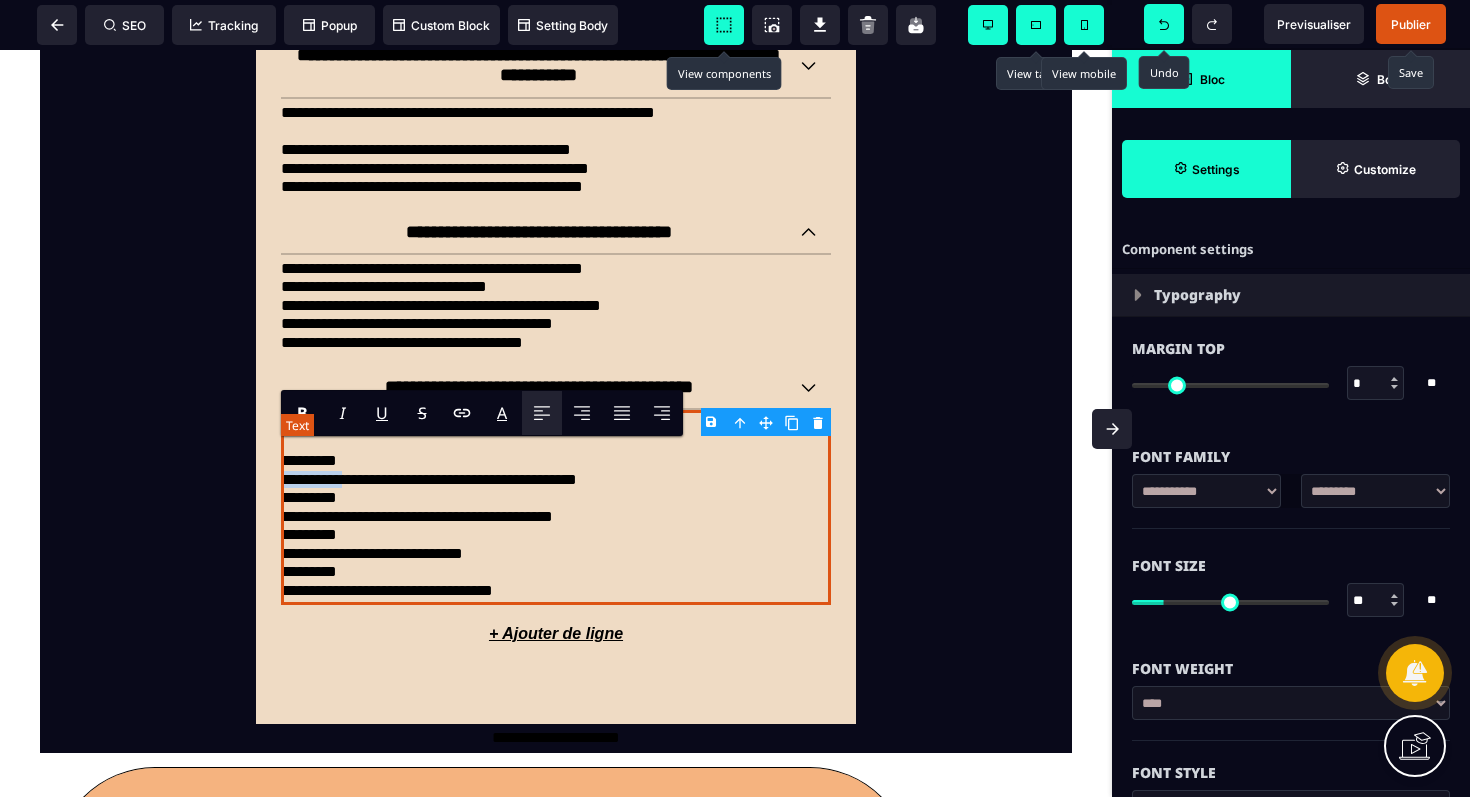 click on "**********" at bounding box center [556, 480] 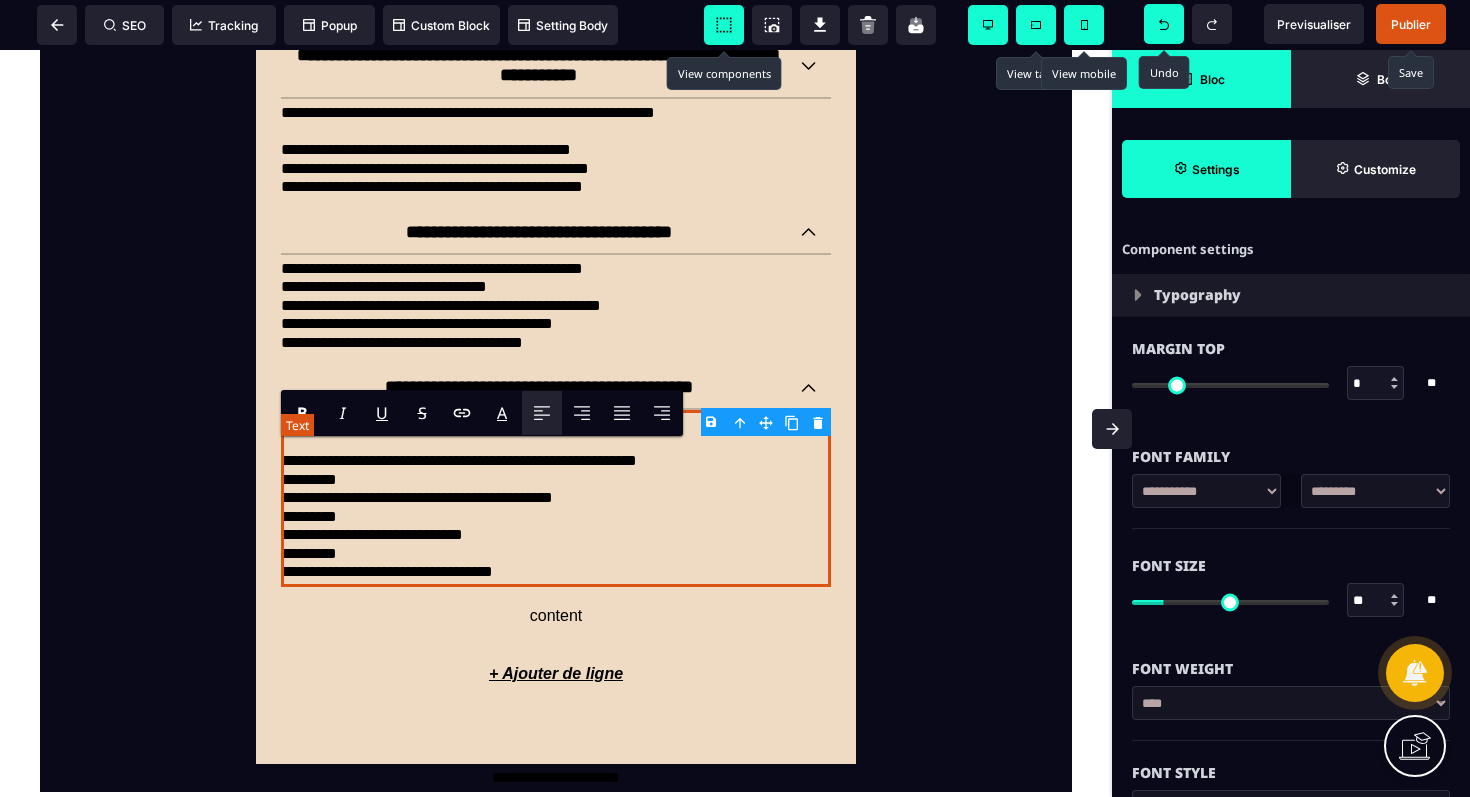 click on "**********" at bounding box center (556, 498) 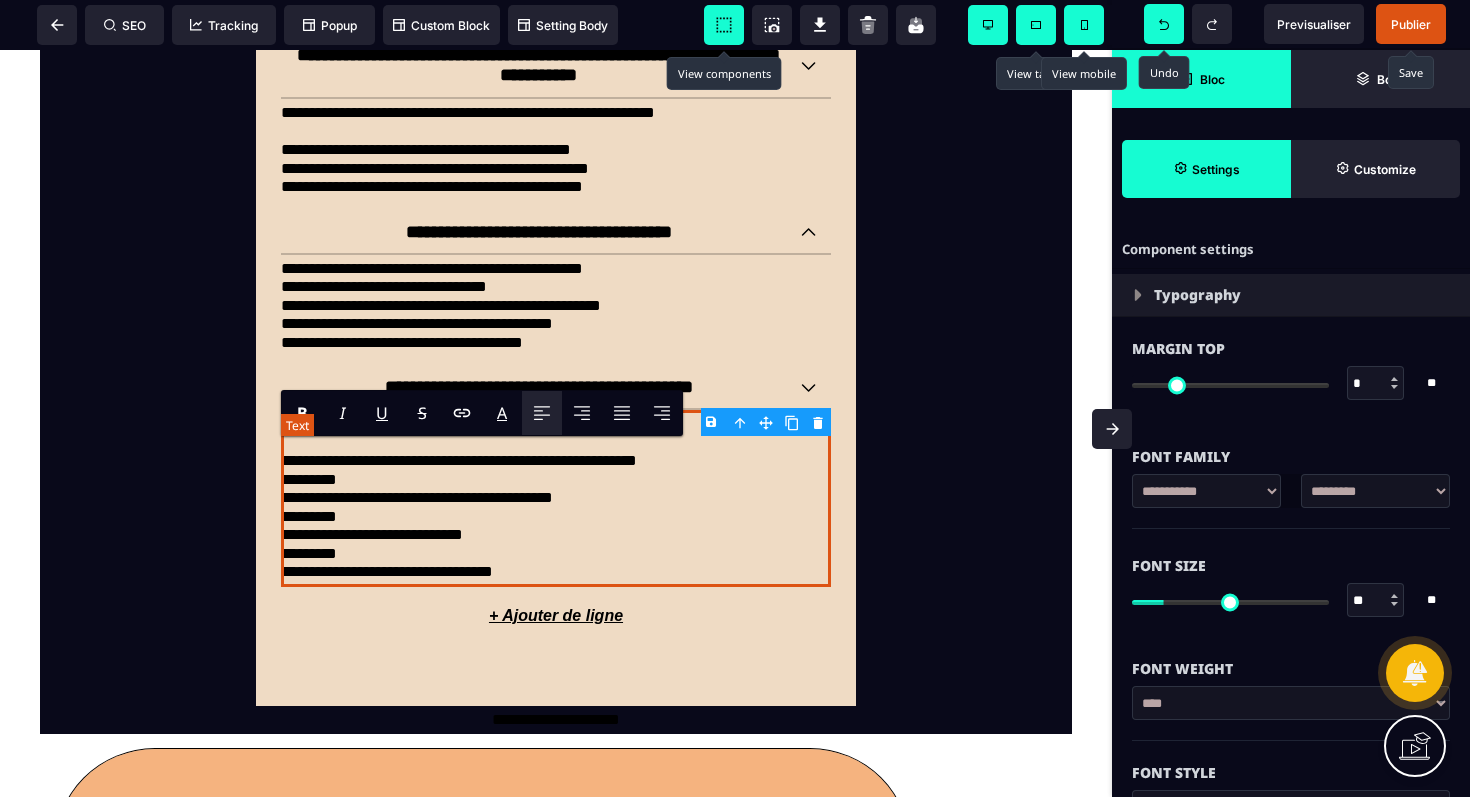 click on "**********" at bounding box center [556, 498] 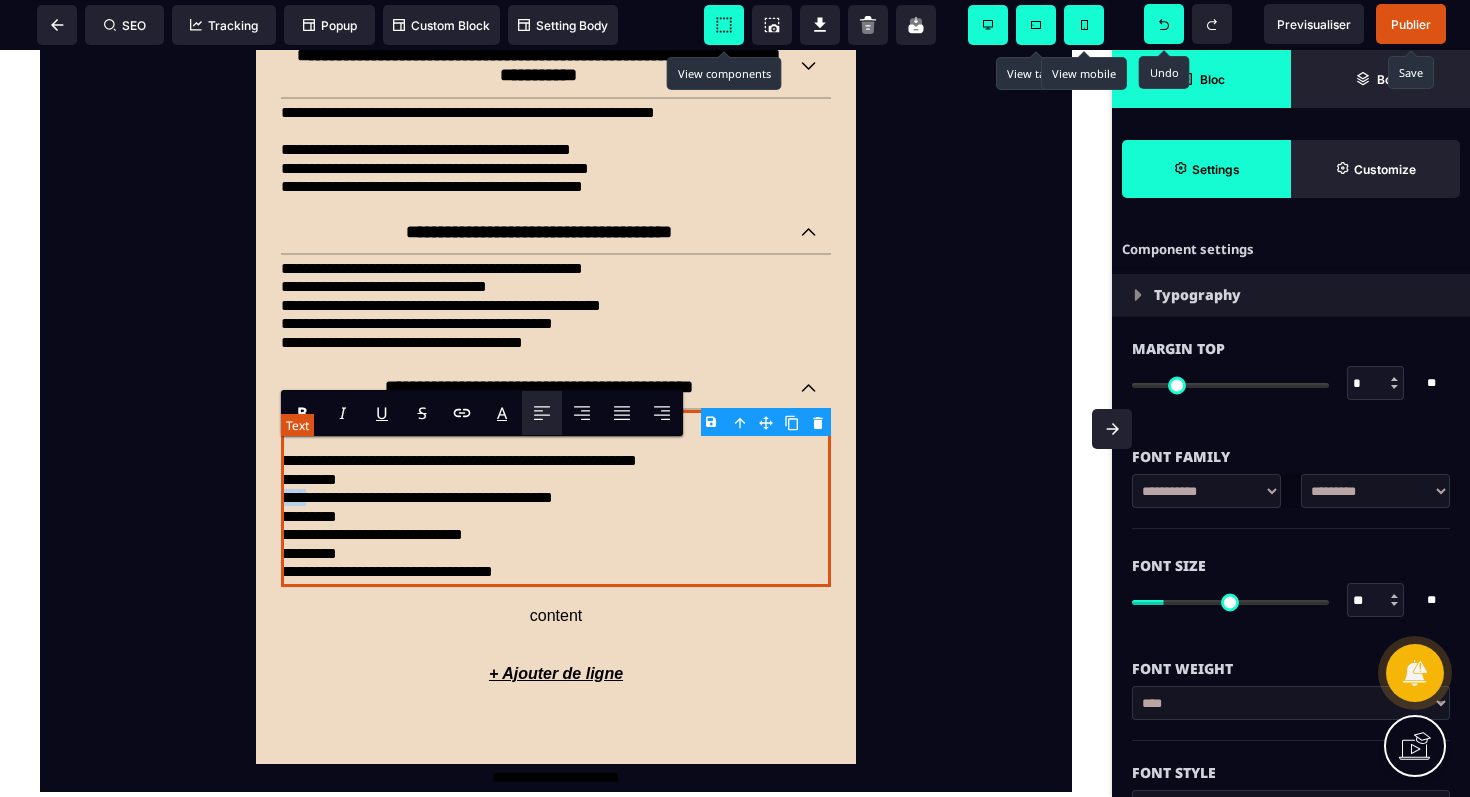 click on "**********" at bounding box center (556, 498) 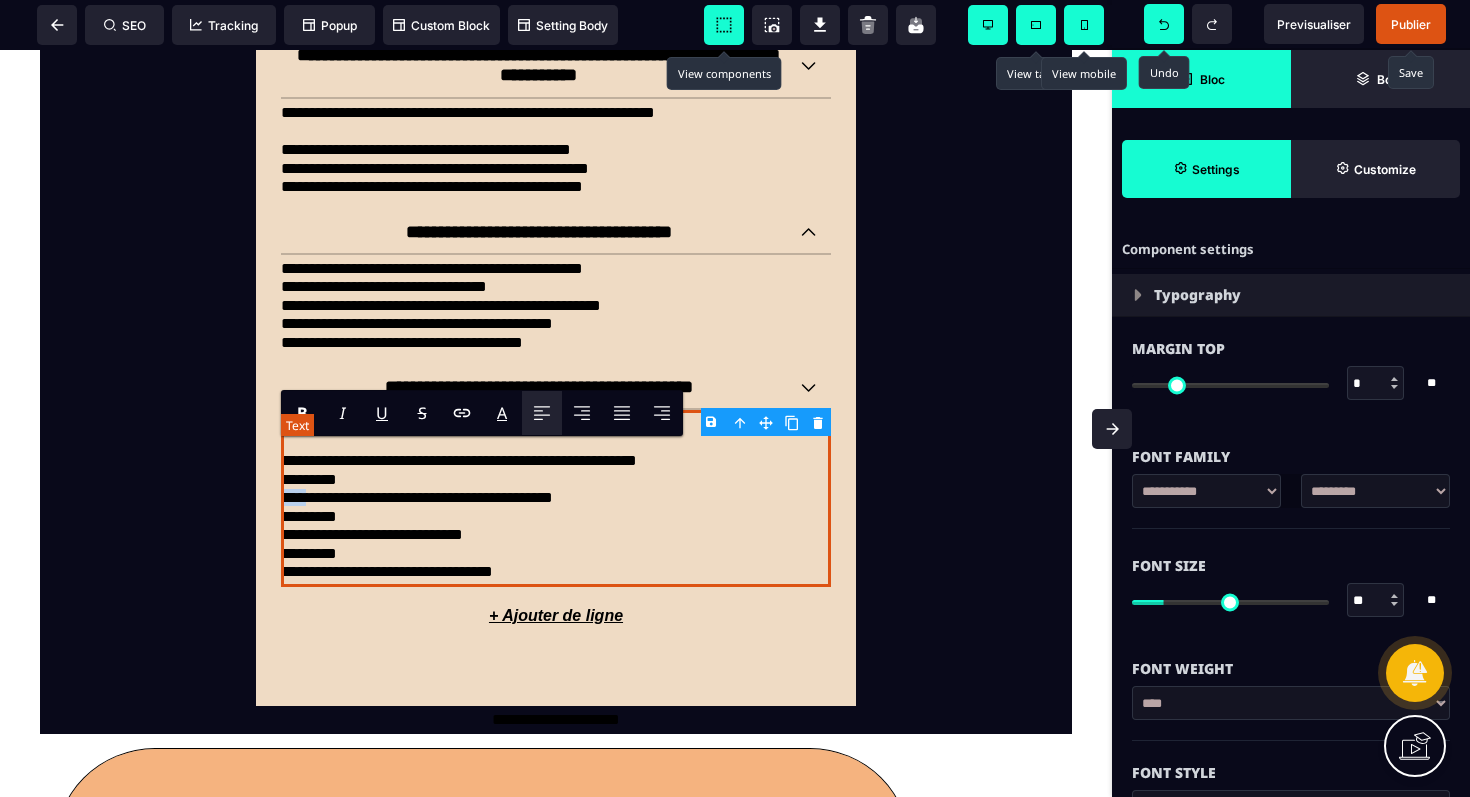click on "**********" at bounding box center (556, 498) 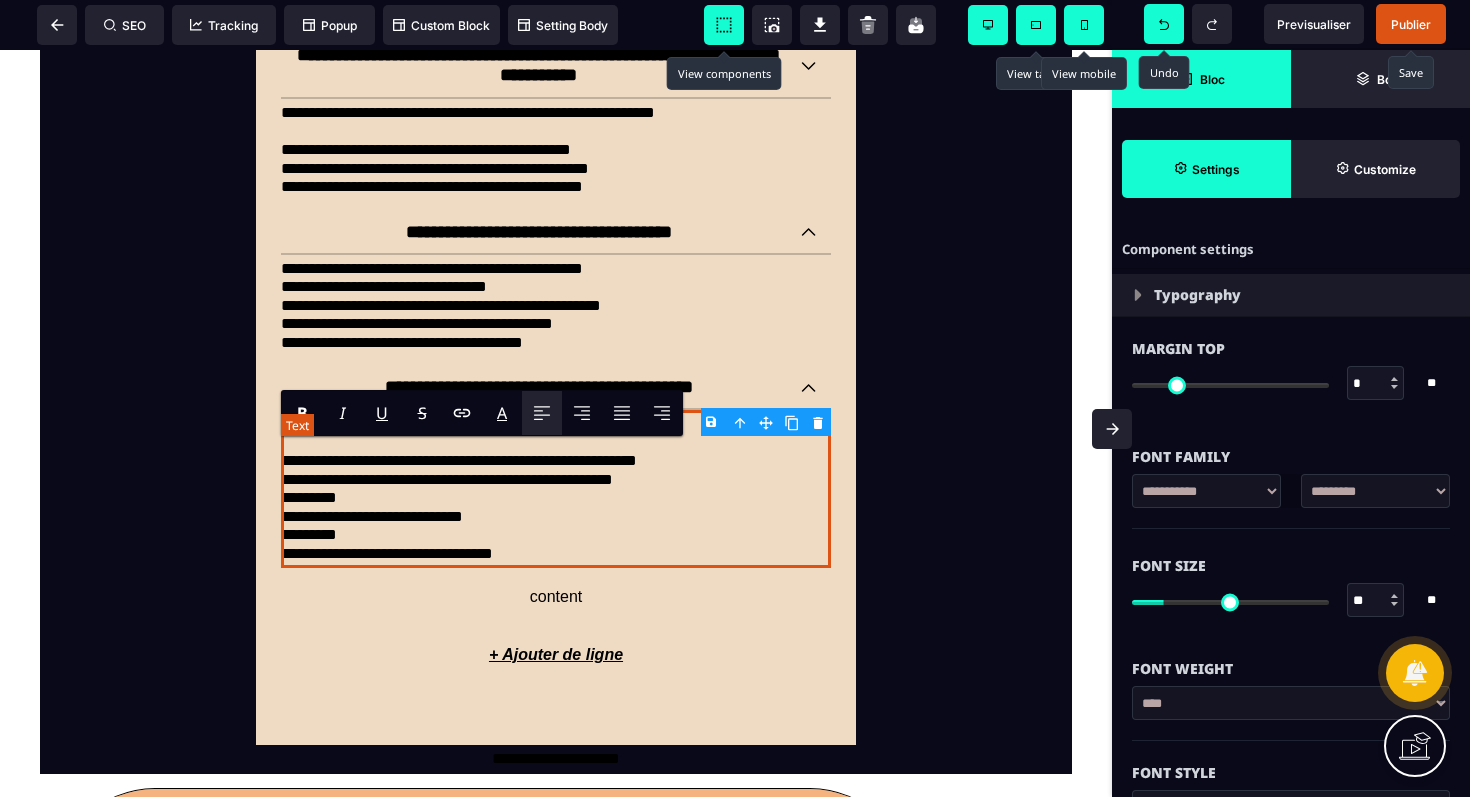 click on "**********" at bounding box center [556, 517] 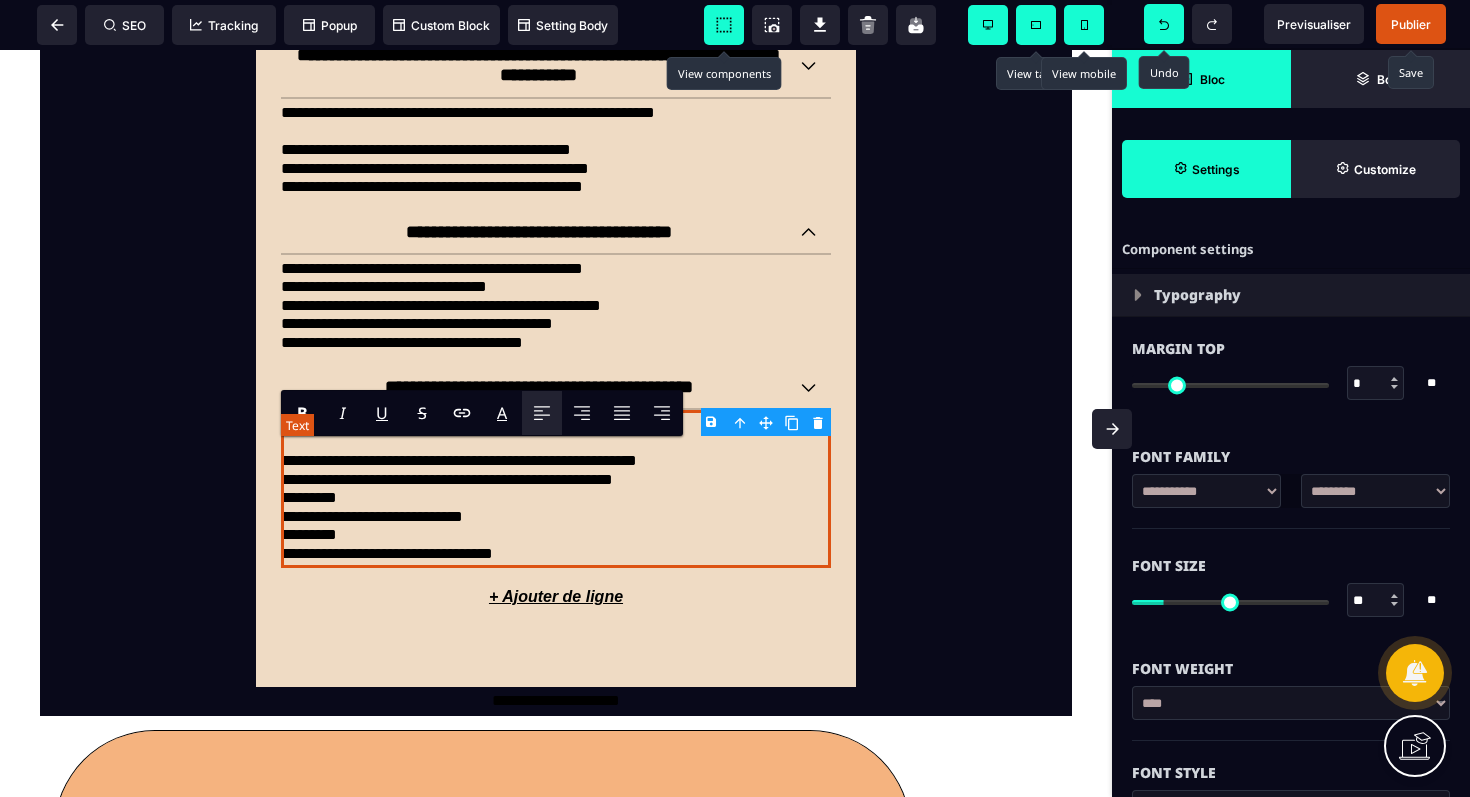 click on "**********" at bounding box center [556, 517] 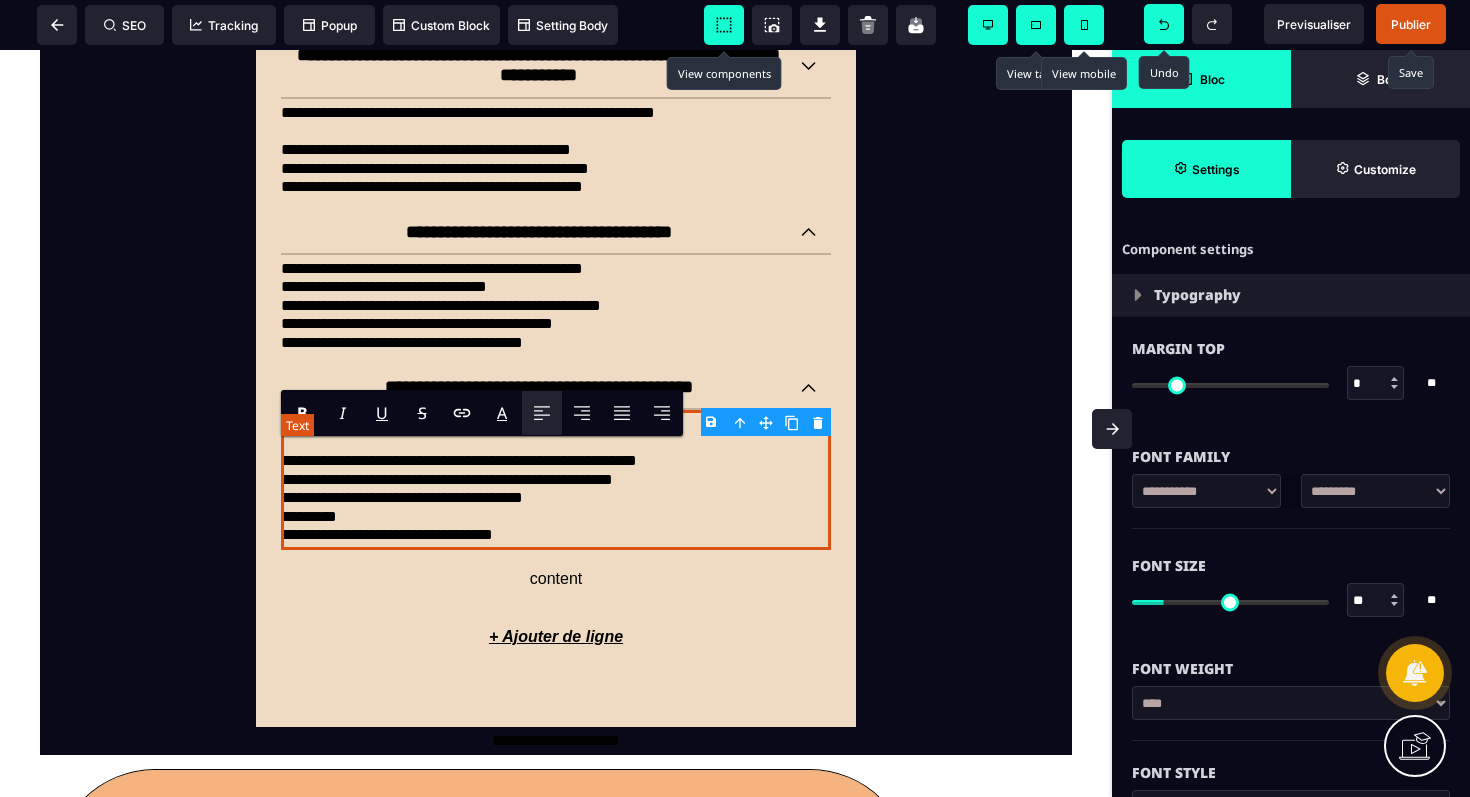 click on "**********" at bounding box center [556, 535] 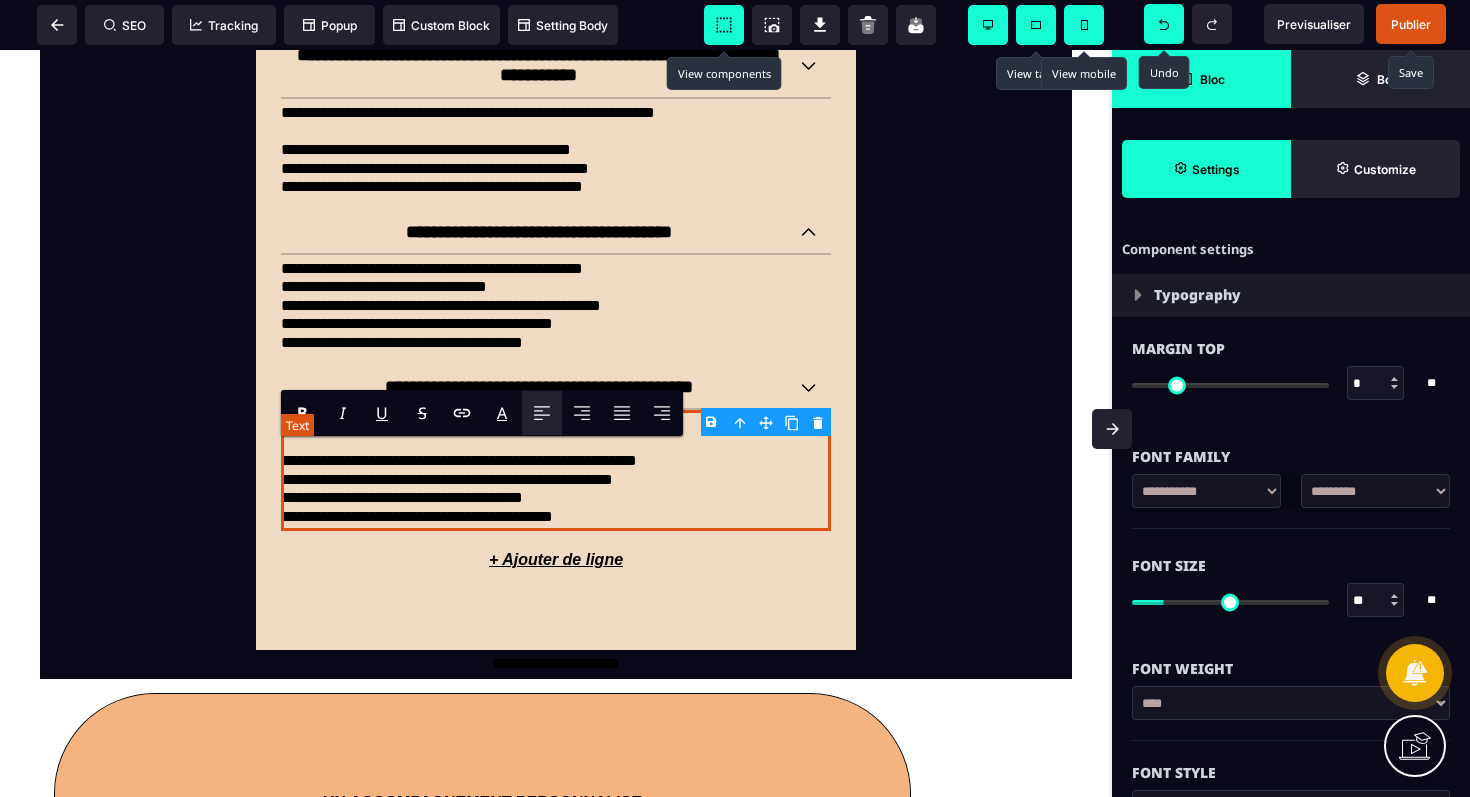 click on "**********" at bounding box center [556, 461] 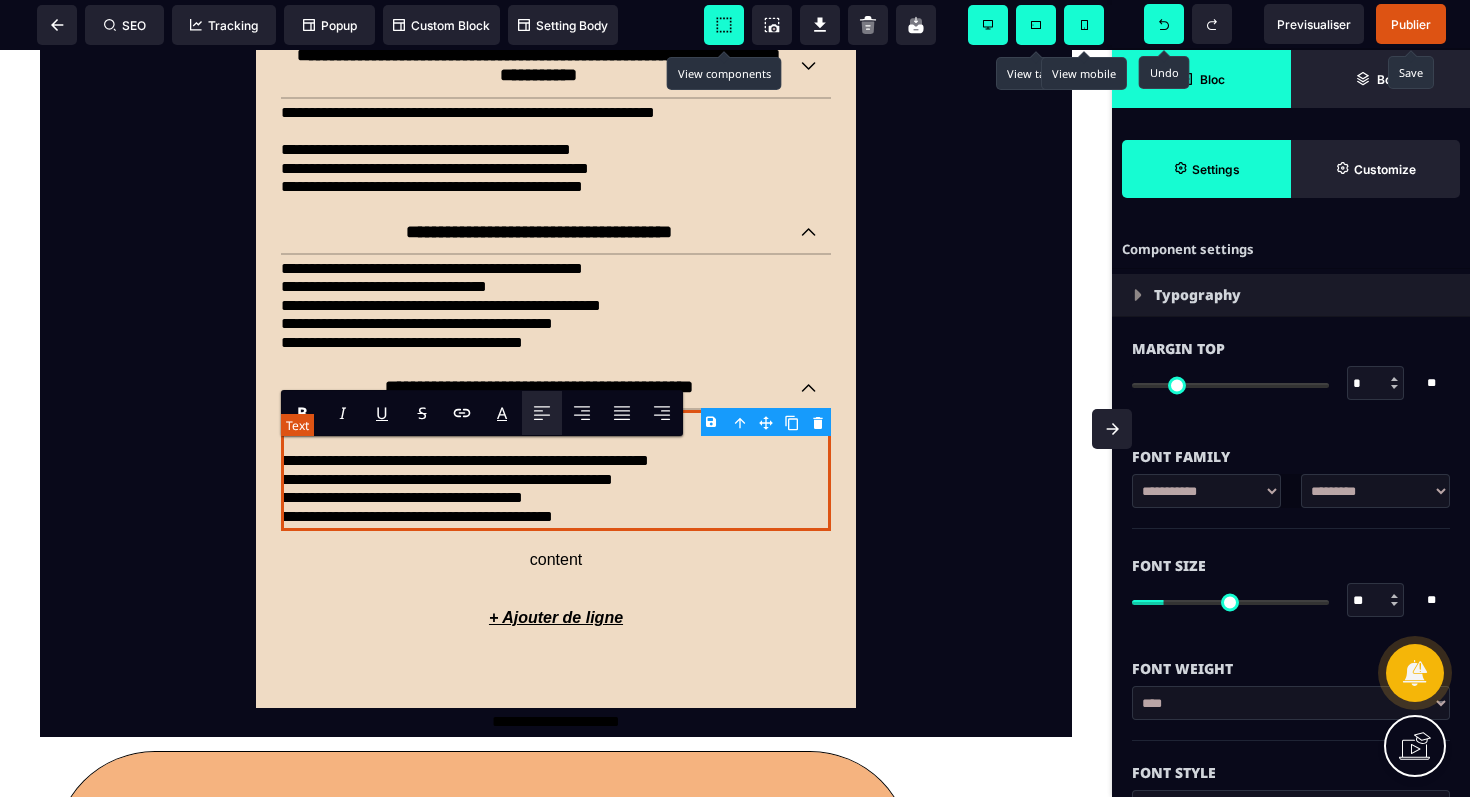 click on "**********" at bounding box center [556, 480] 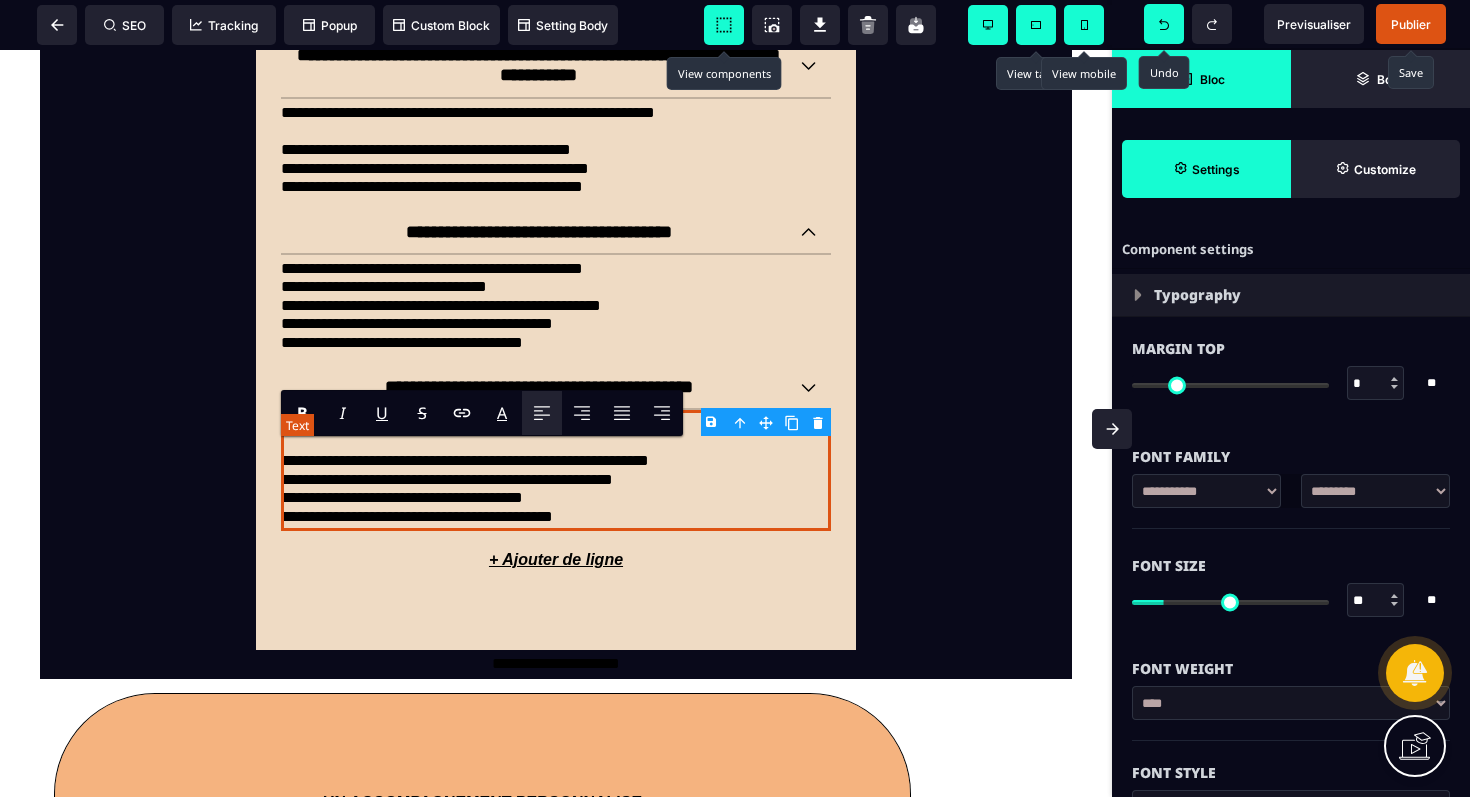 click on "**********" at bounding box center [556, 480] 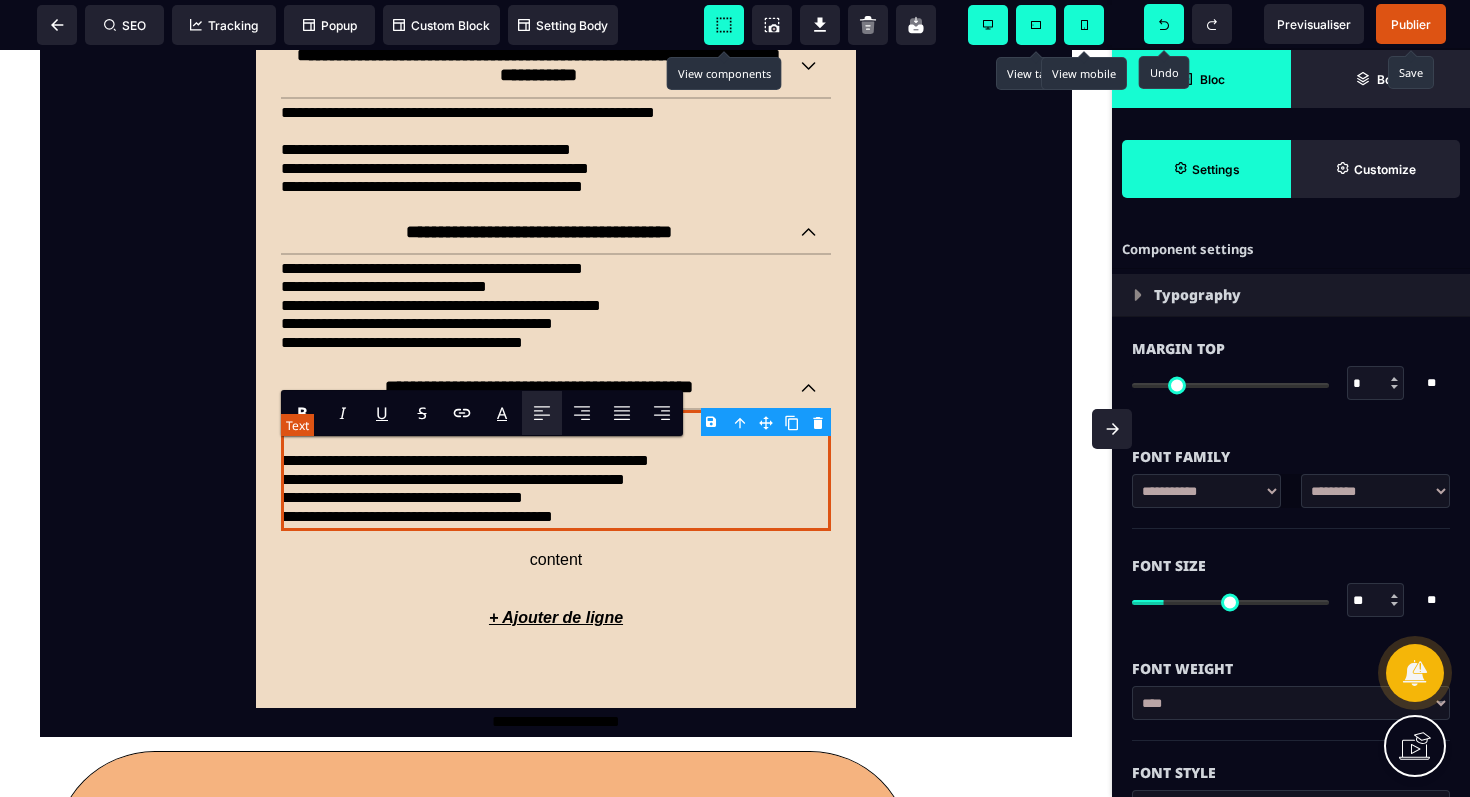 click on "**********" at bounding box center (556, 498) 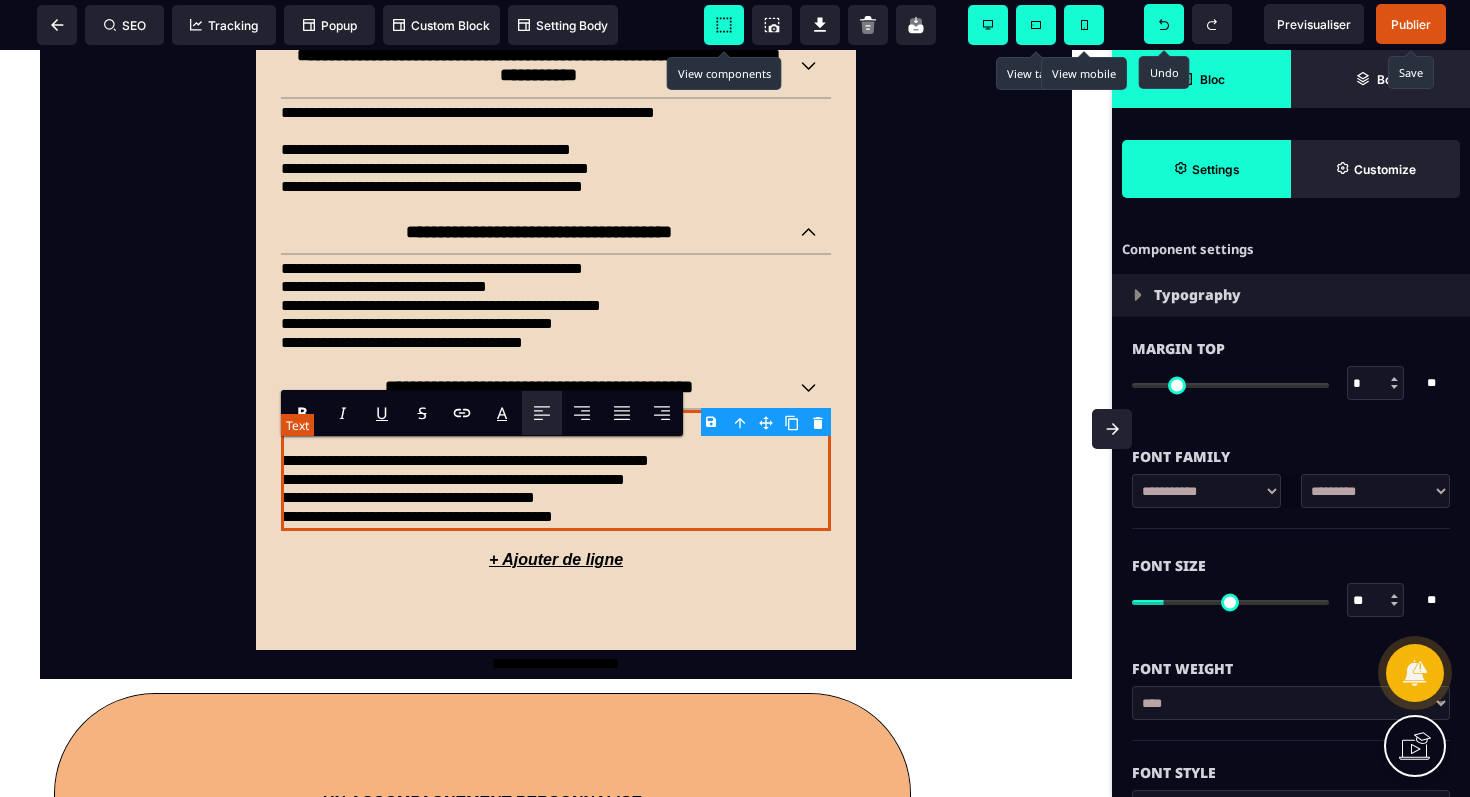 click on "**********" at bounding box center (556, 517) 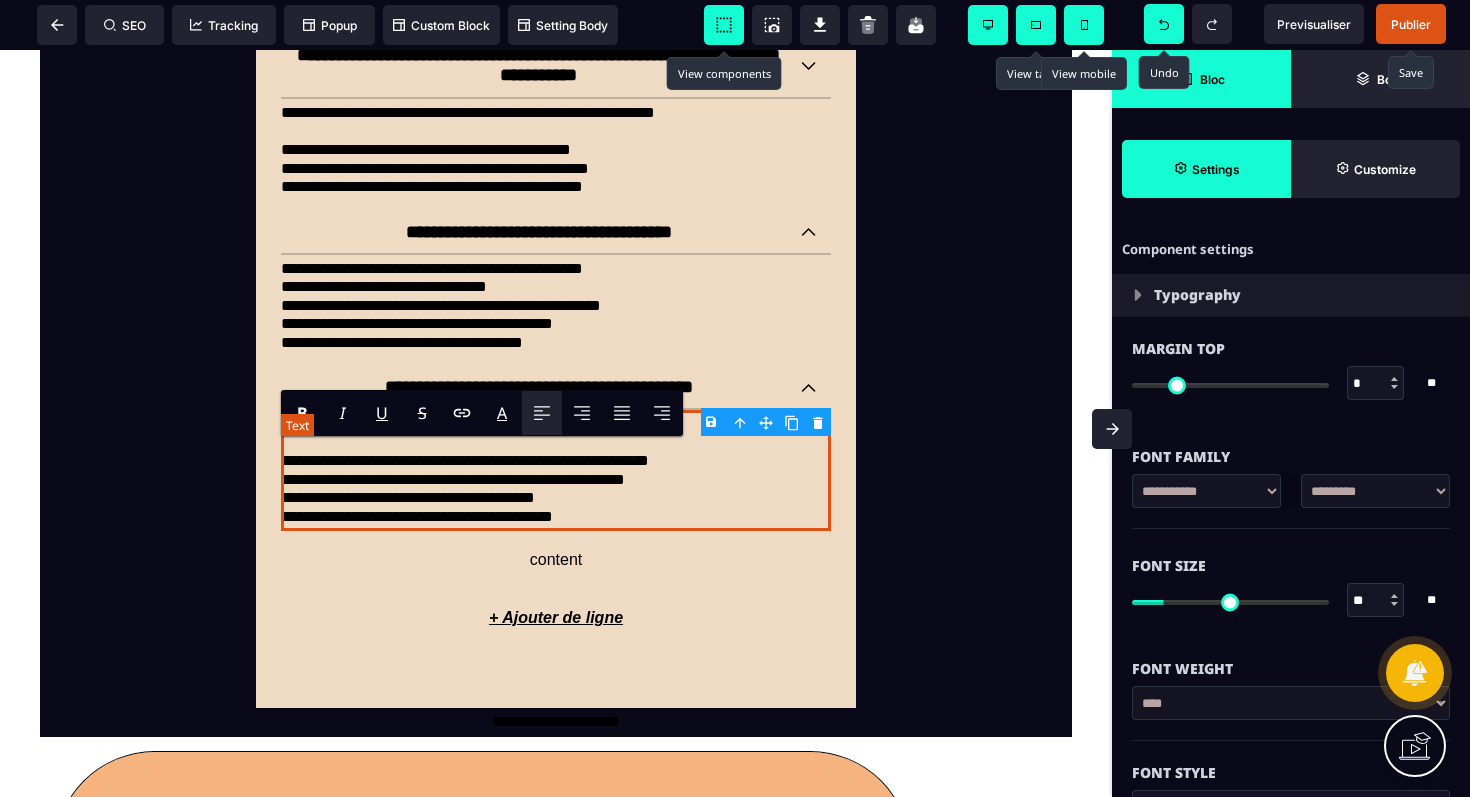 click on "**********" at bounding box center (556, 517) 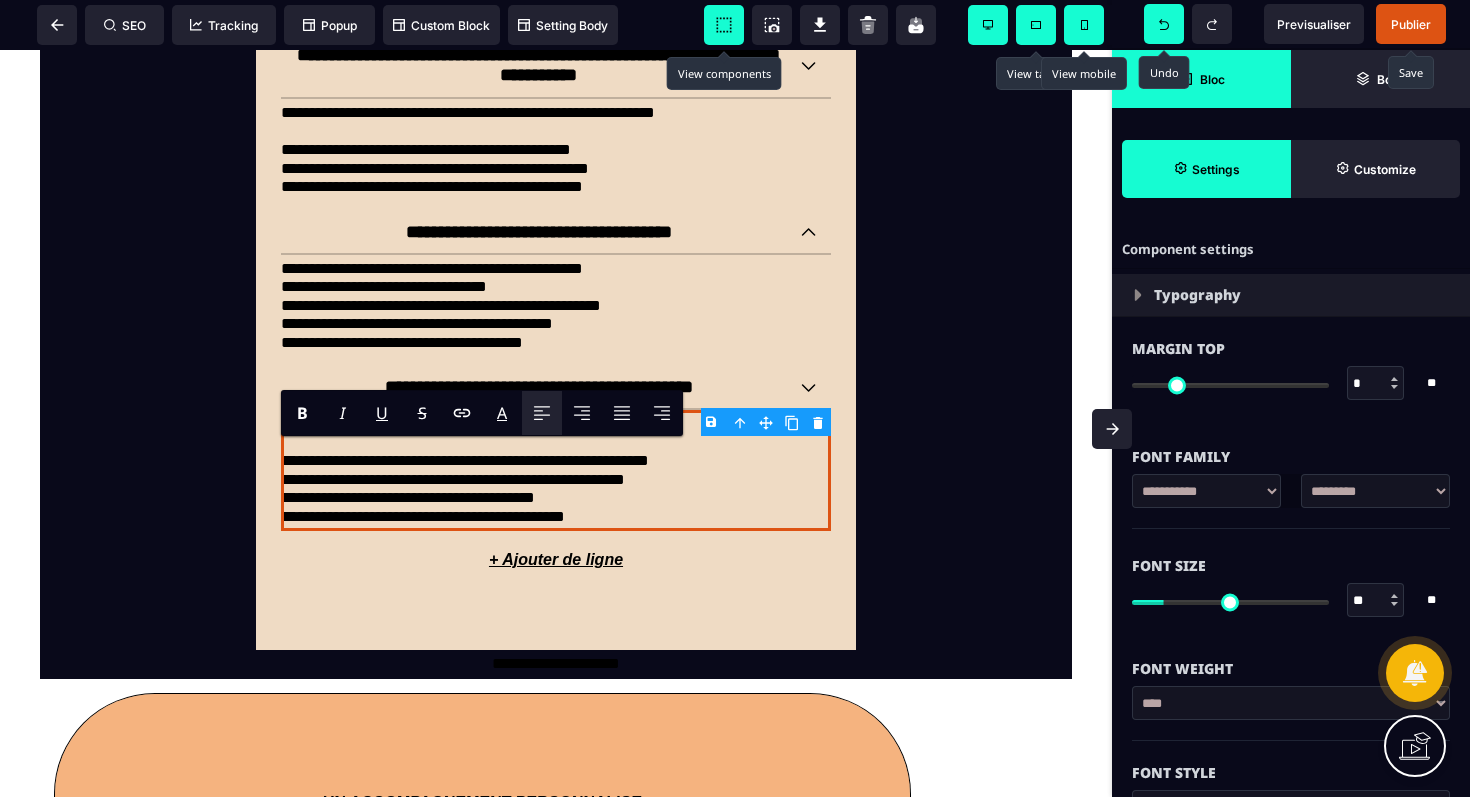 click on "**********" at bounding box center [556, -67] 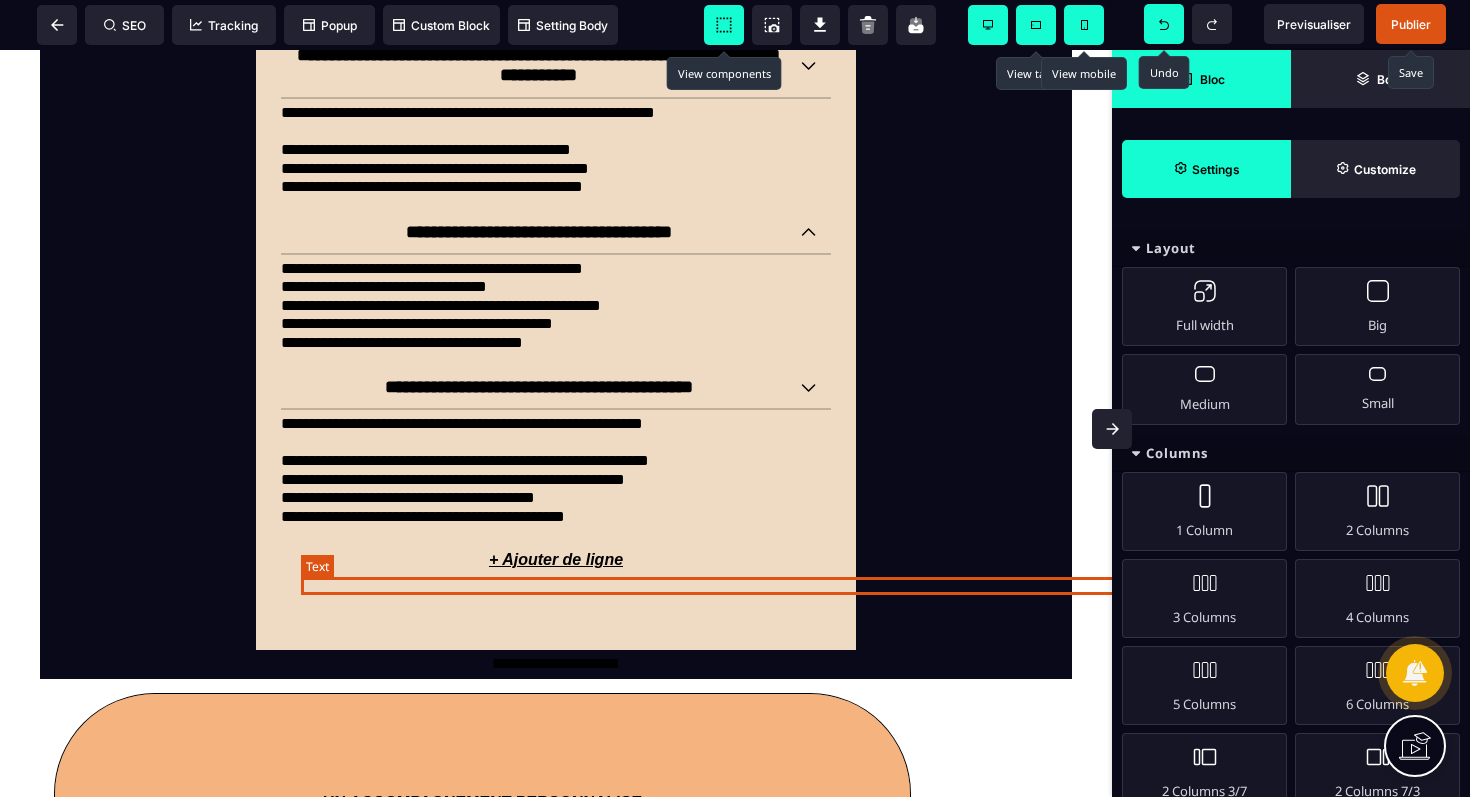 click on "content" at bounding box center (837, 560) 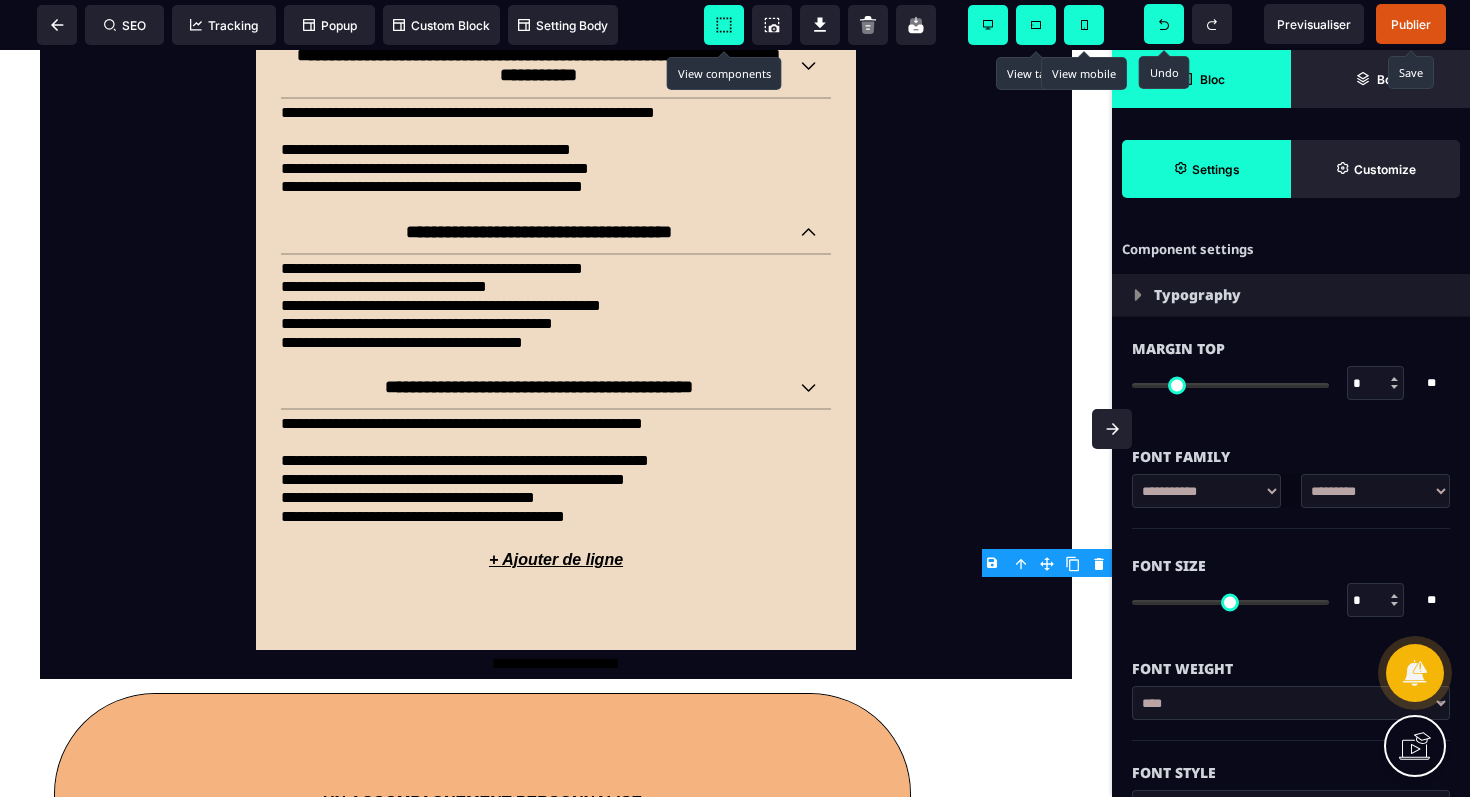 click on "B I U S
A *******
Row
SEO
Tracking
Popup" at bounding box center [735, 398] 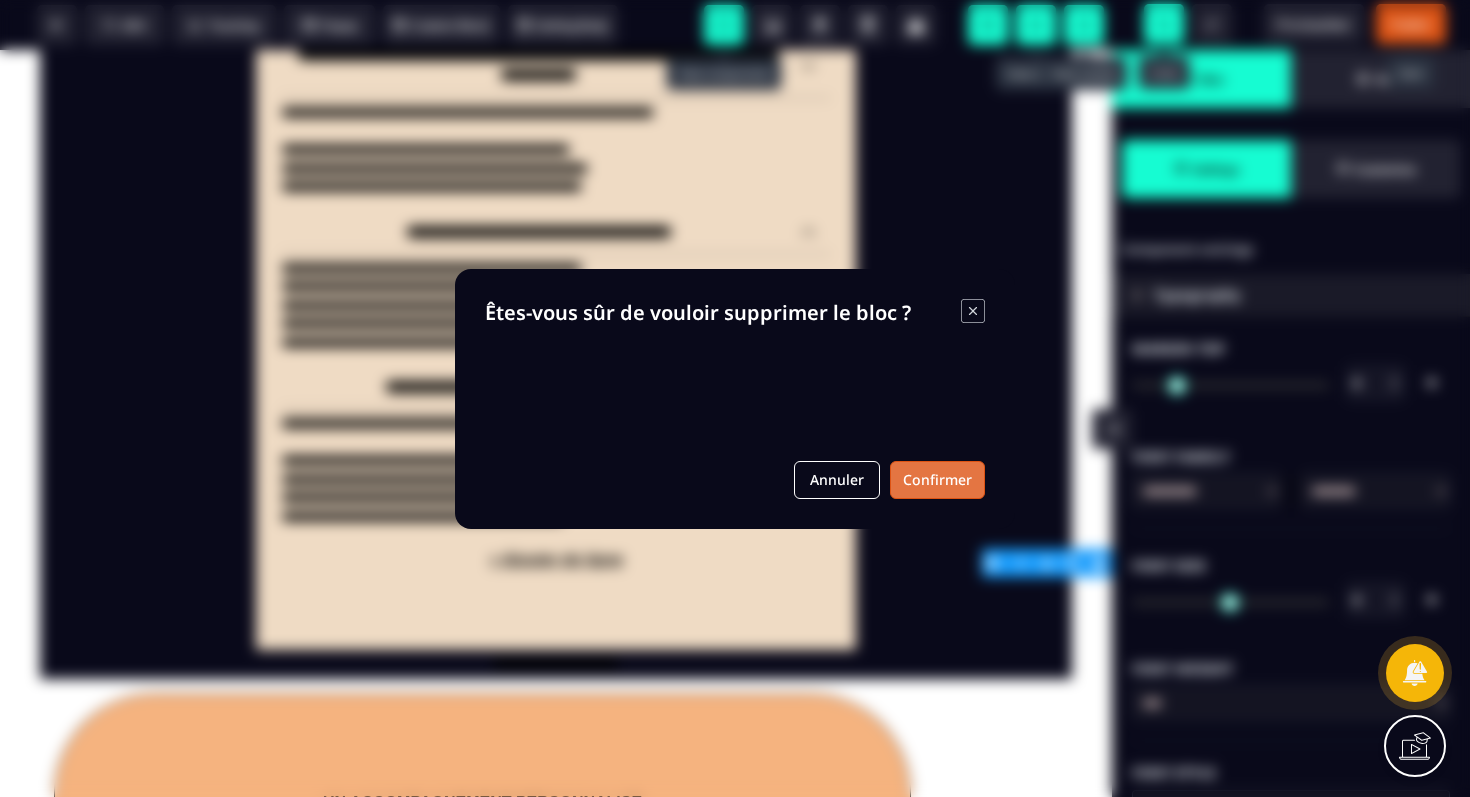 click on "Confirmer" at bounding box center (937, 480) 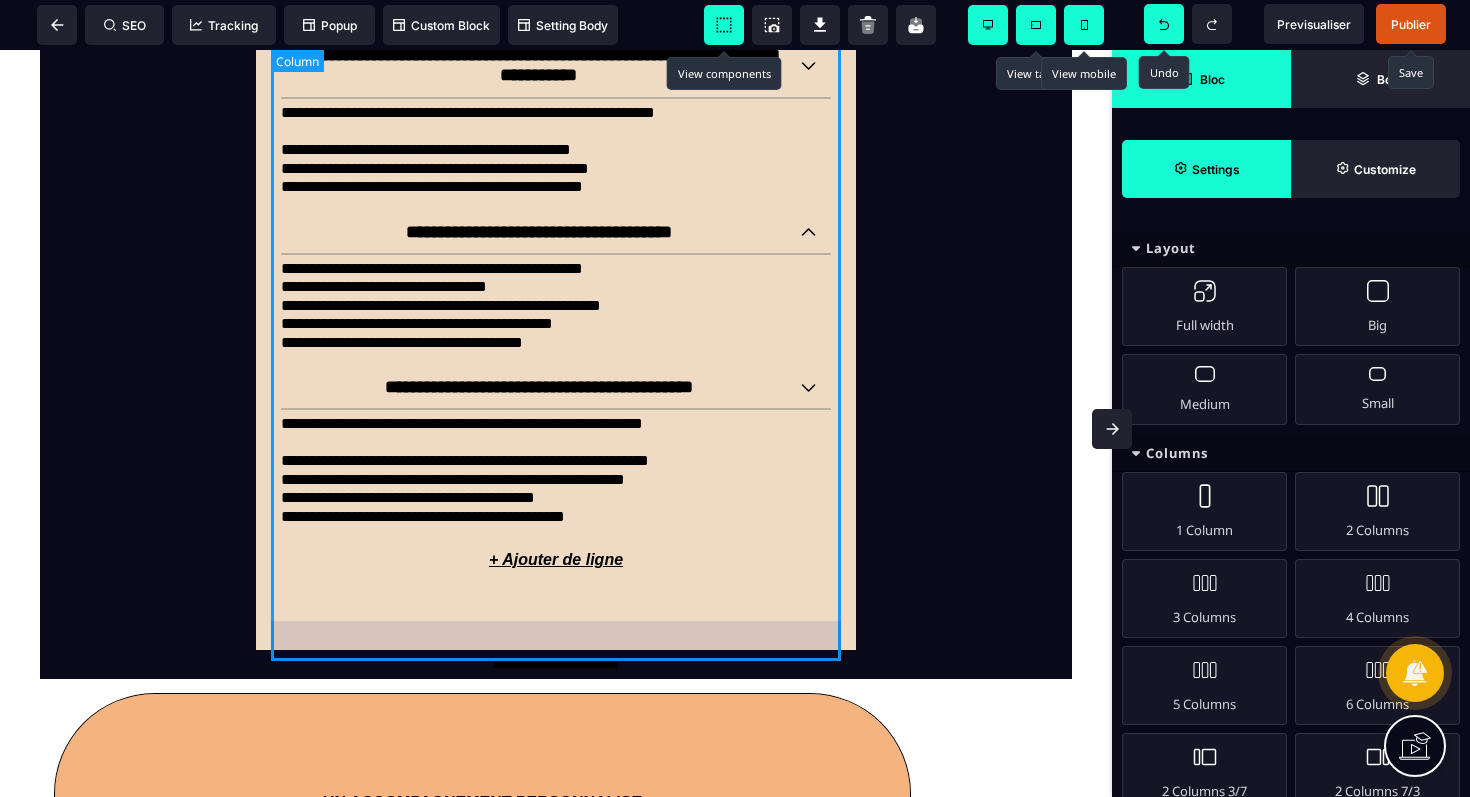 click on "**********" at bounding box center [556, 28] 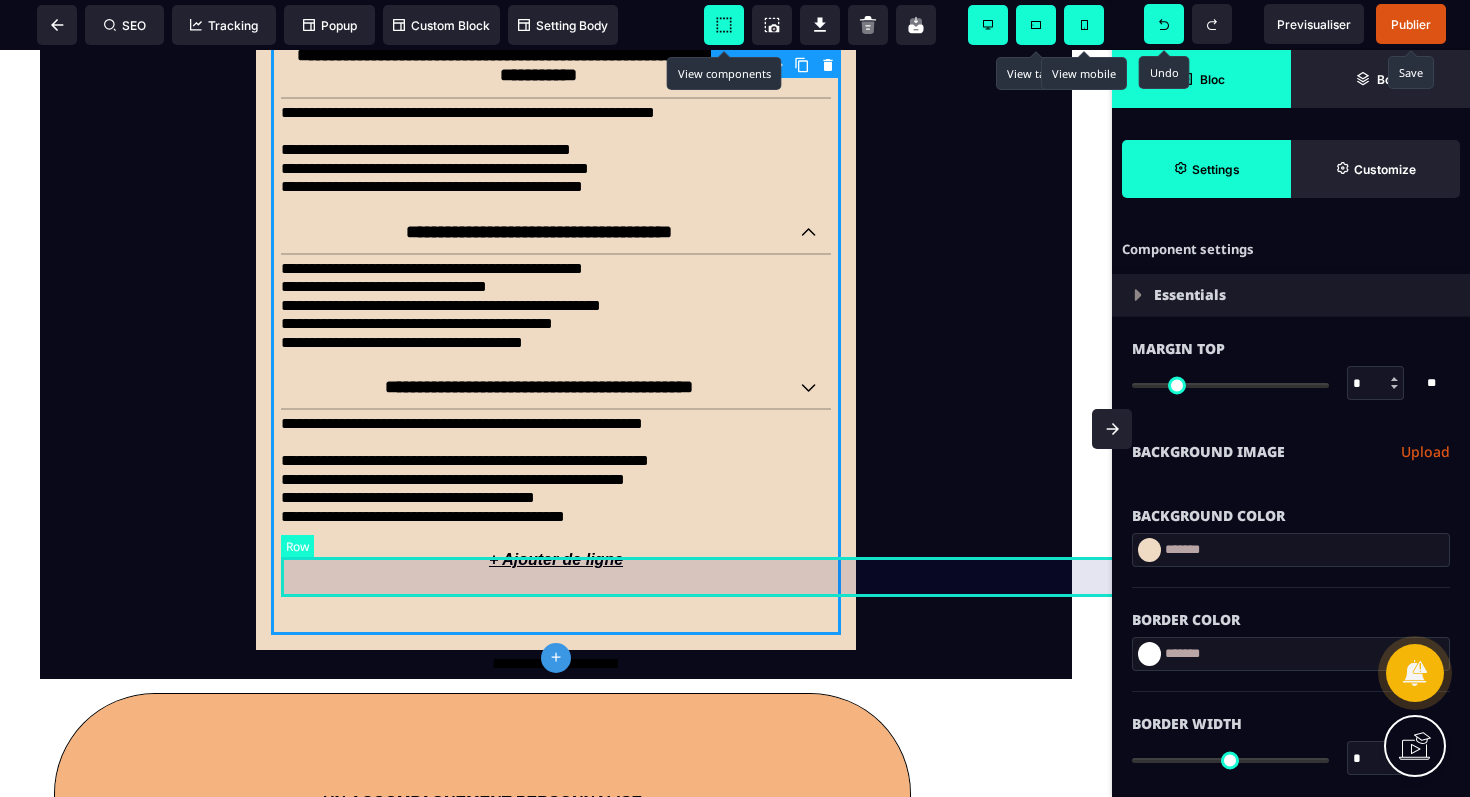 click at bounding box center [837, 551] 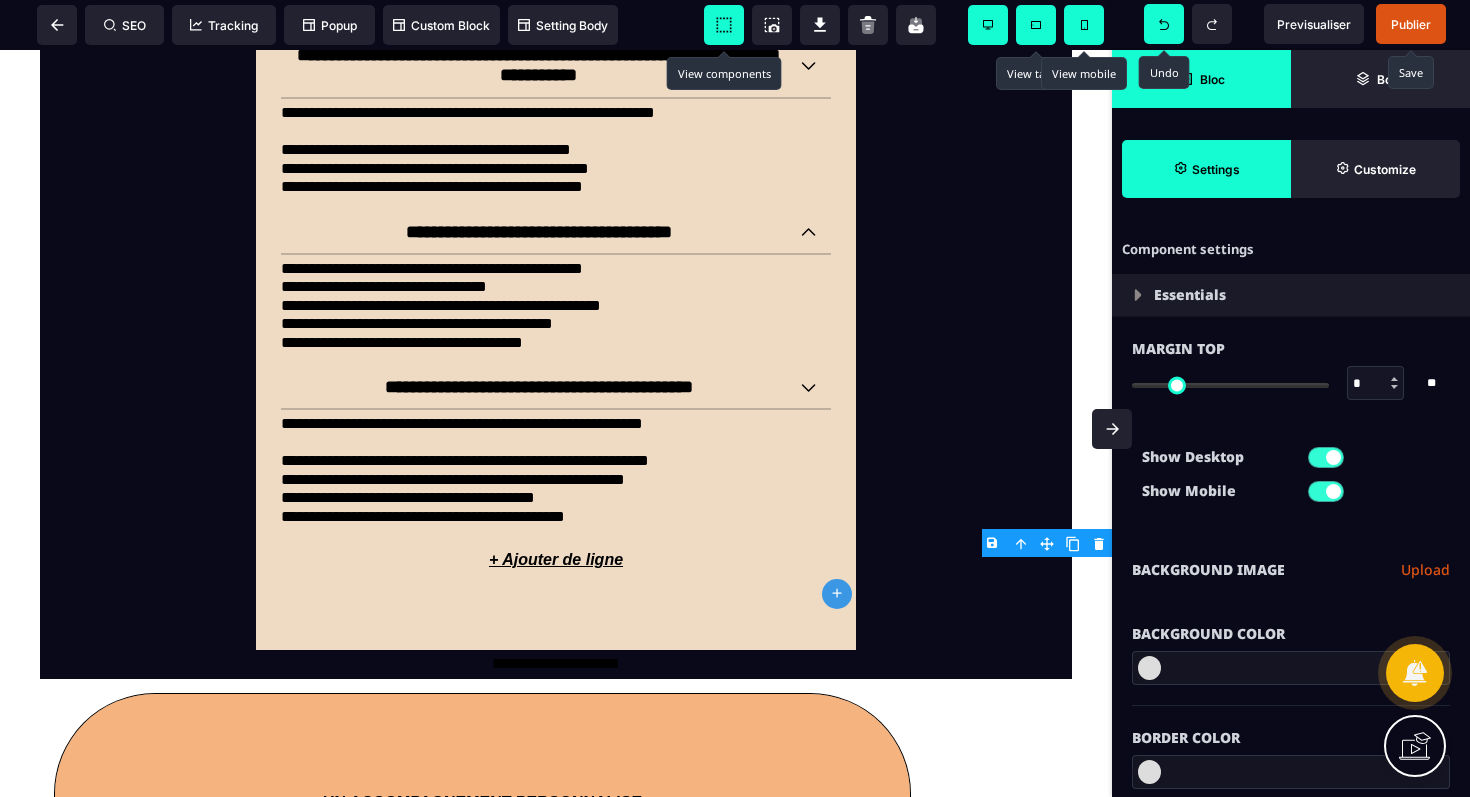 click on "B I U S
A *******
plus
Row
SEO
Big" at bounding box center [735, 398] 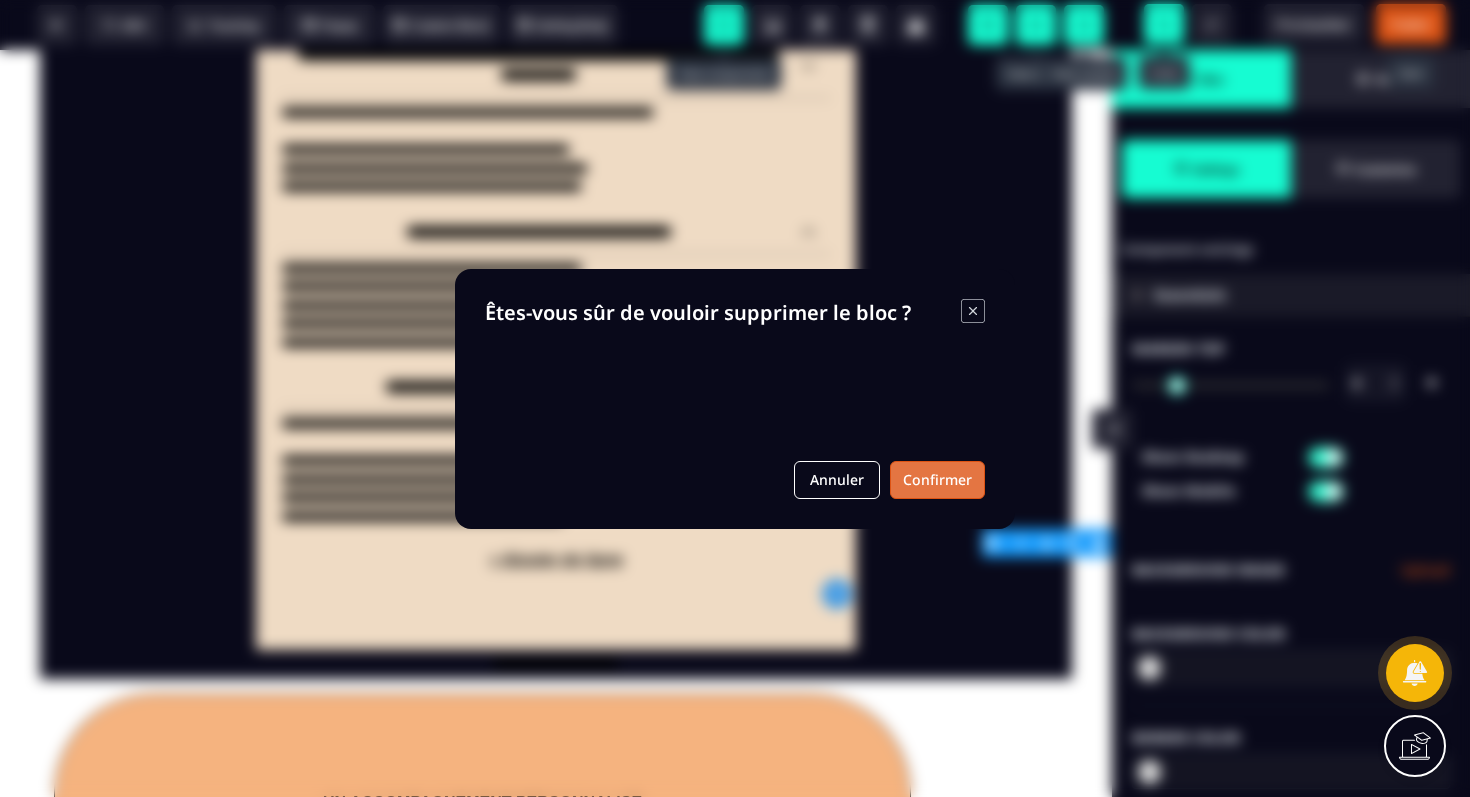 click on "Confirmer" at bounding box center (937, 480) 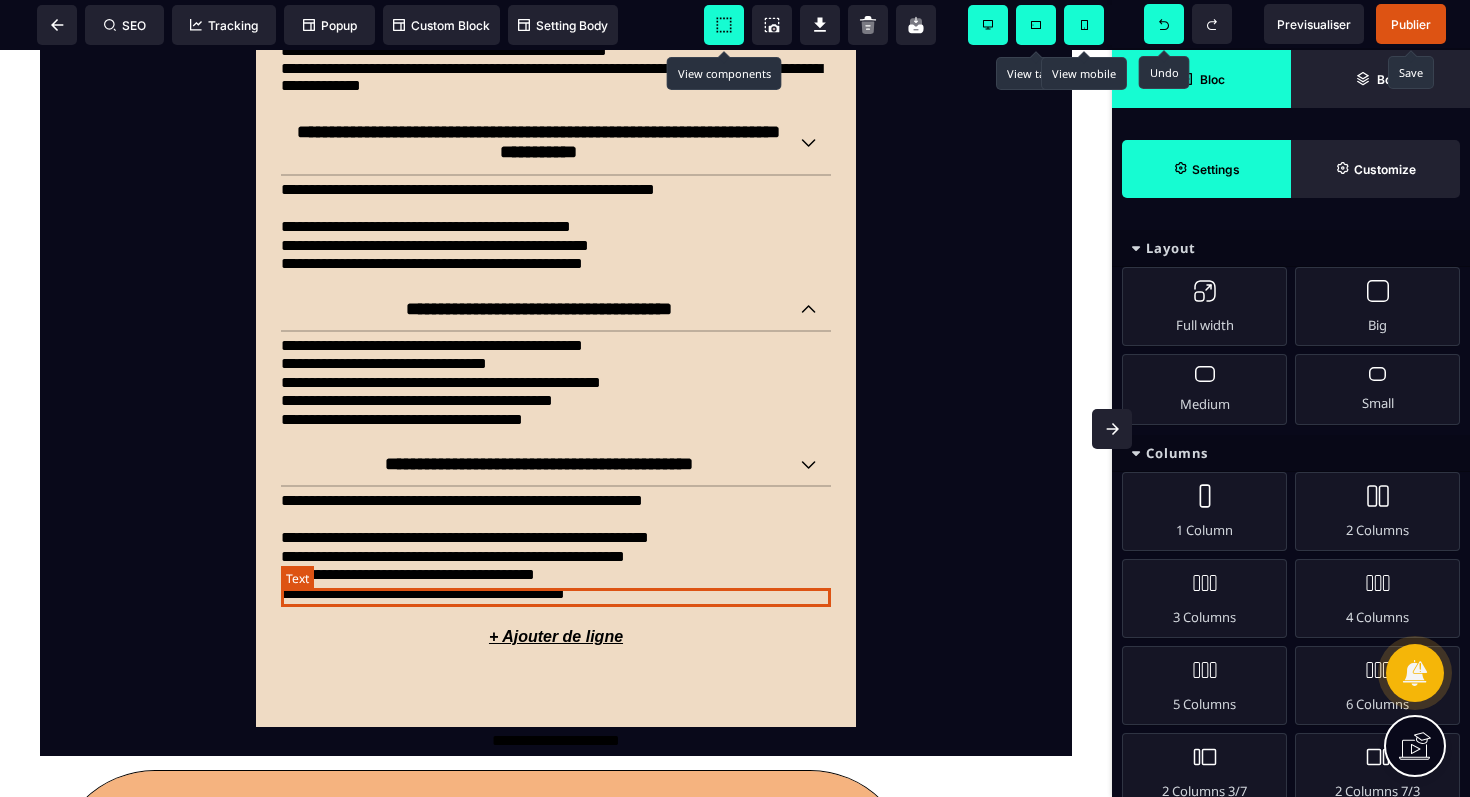 scroll, scrollTop: 2679, scrollLeft: 0, axis: vertical 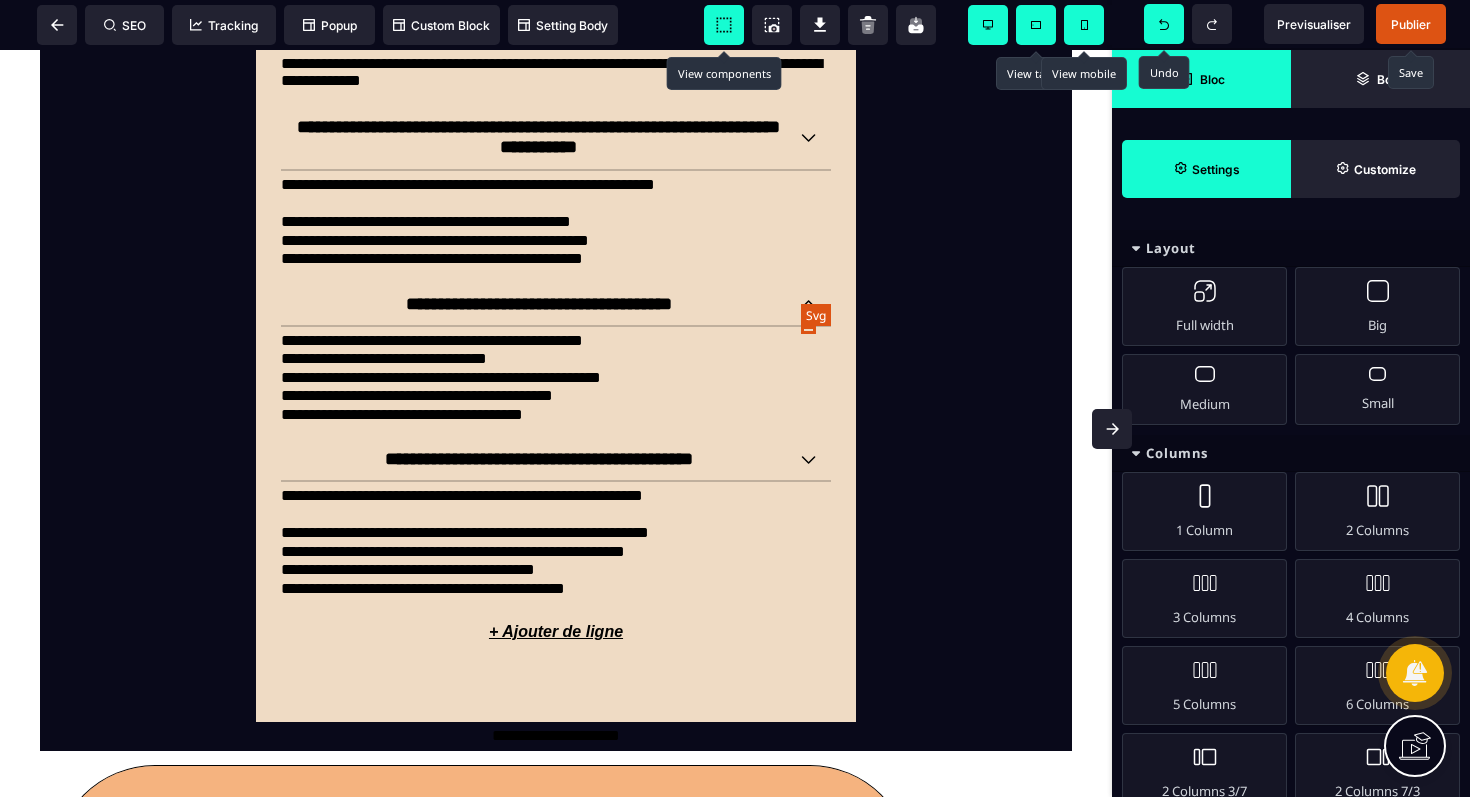 click 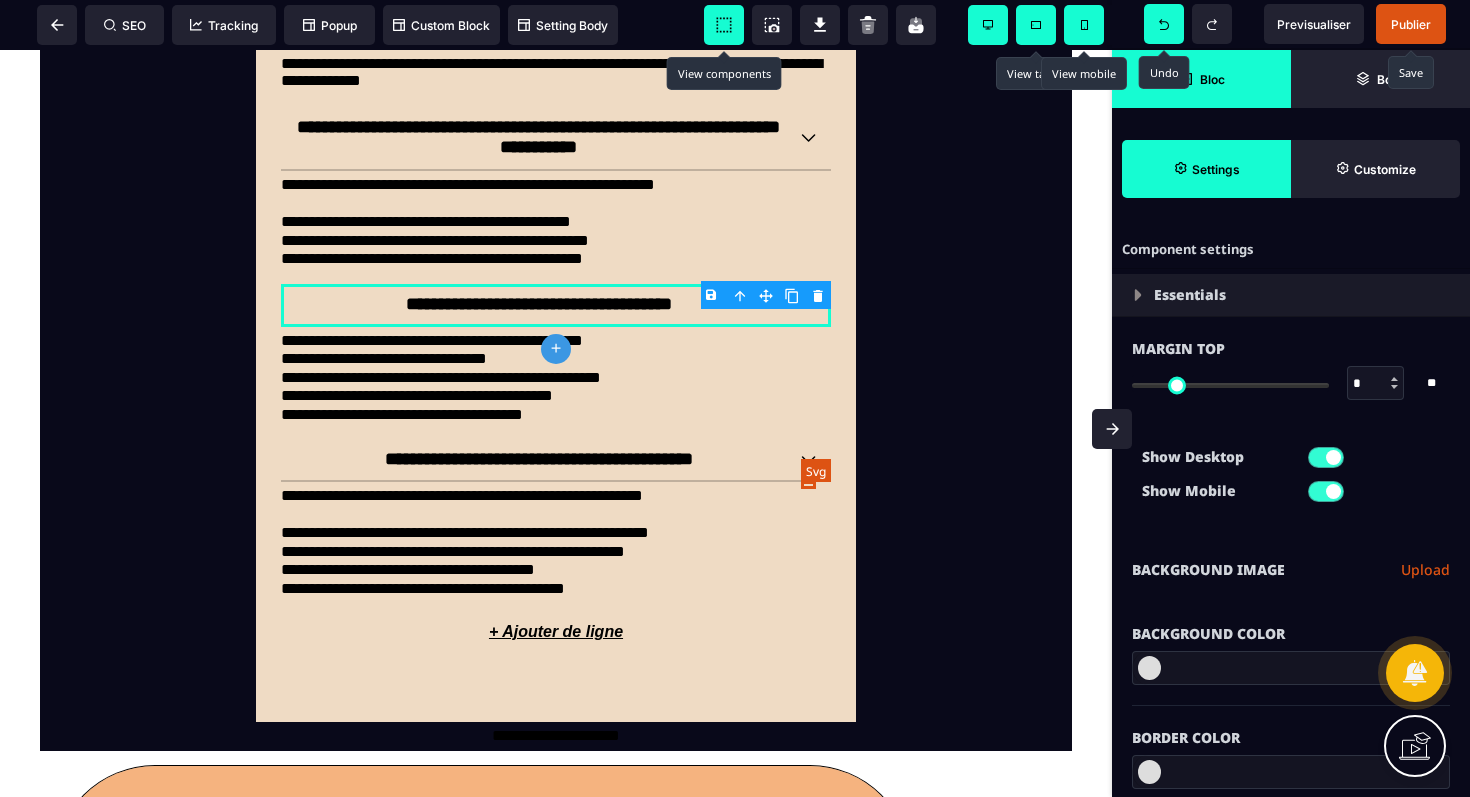 click 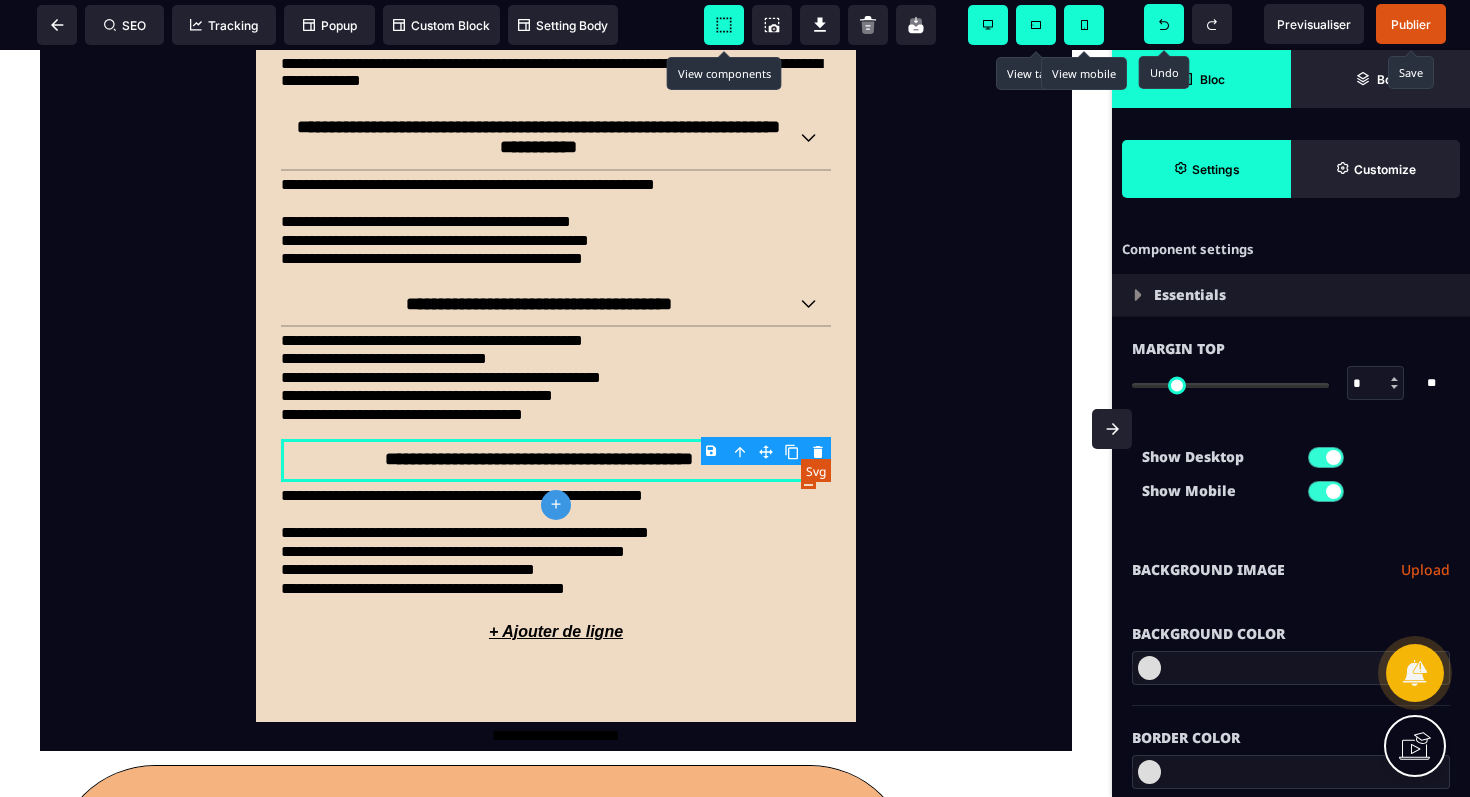 click 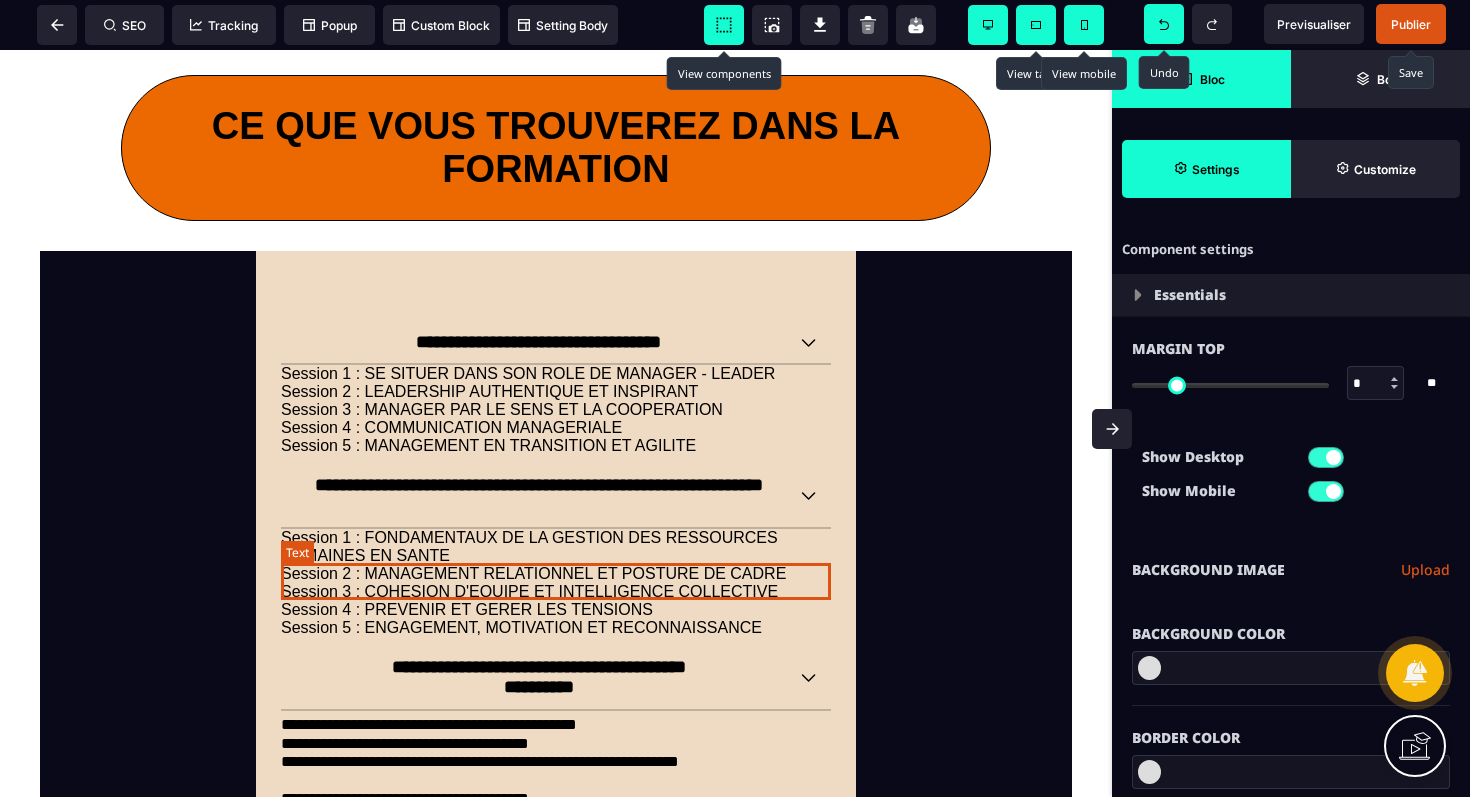 scroll, scrollTop: 1913, scrollLeft: 0, axis: vertical 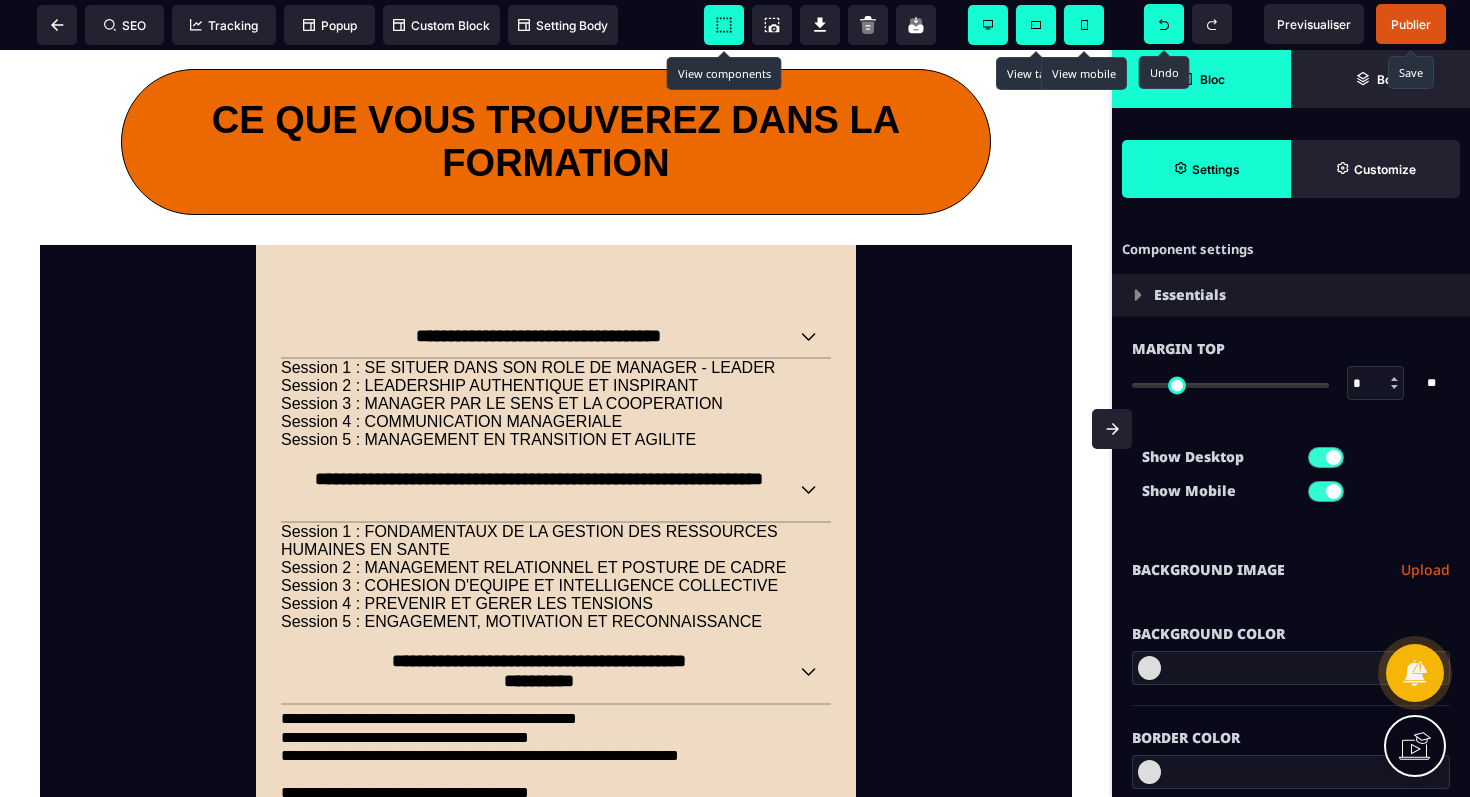 click on "Publier" at bounding box center [1411, 24] 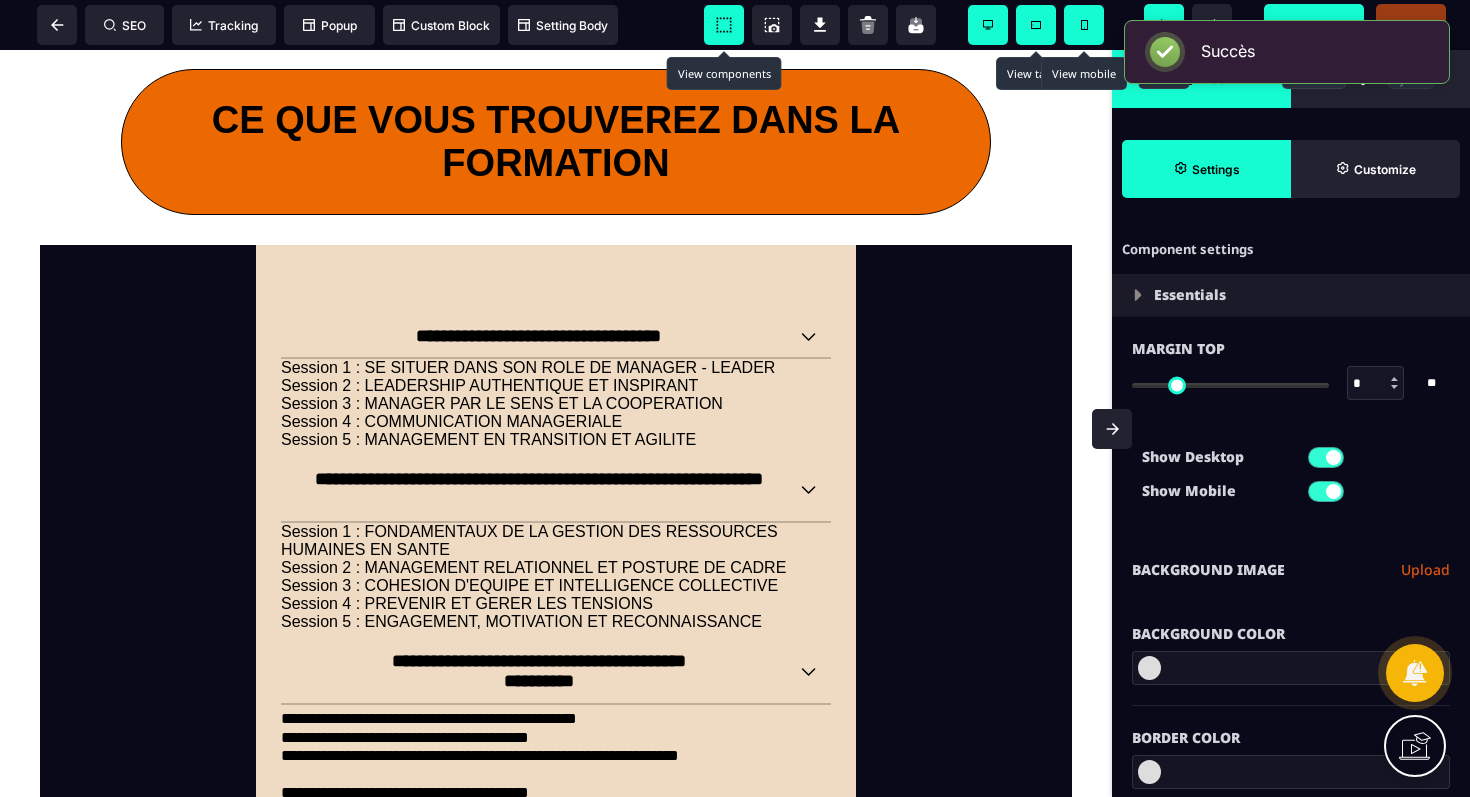 click on "Previsualiser" at bounding box center [1314, 24] 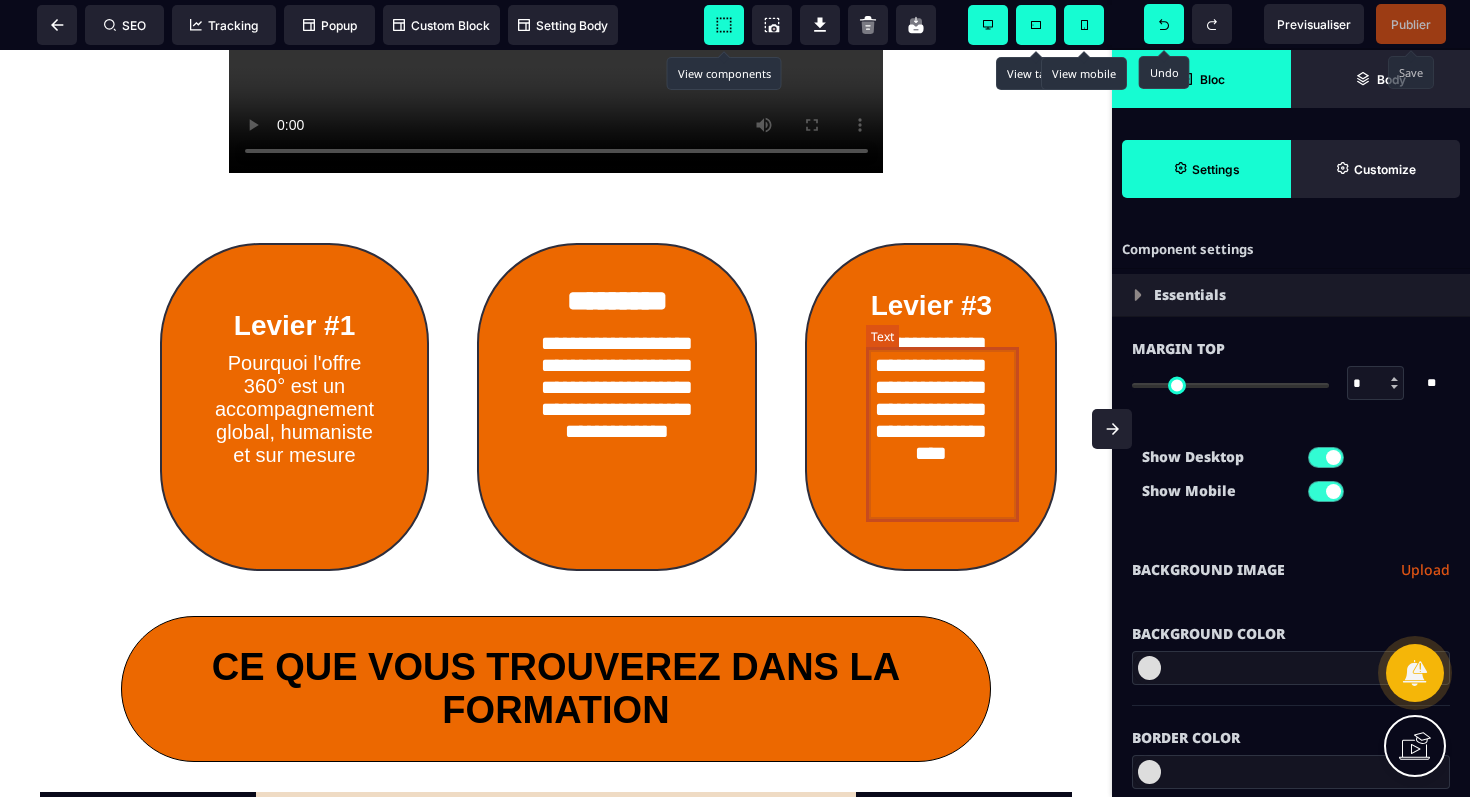 scroll, scrollTop: 1380, scrollLeft: 0, axis: vertical 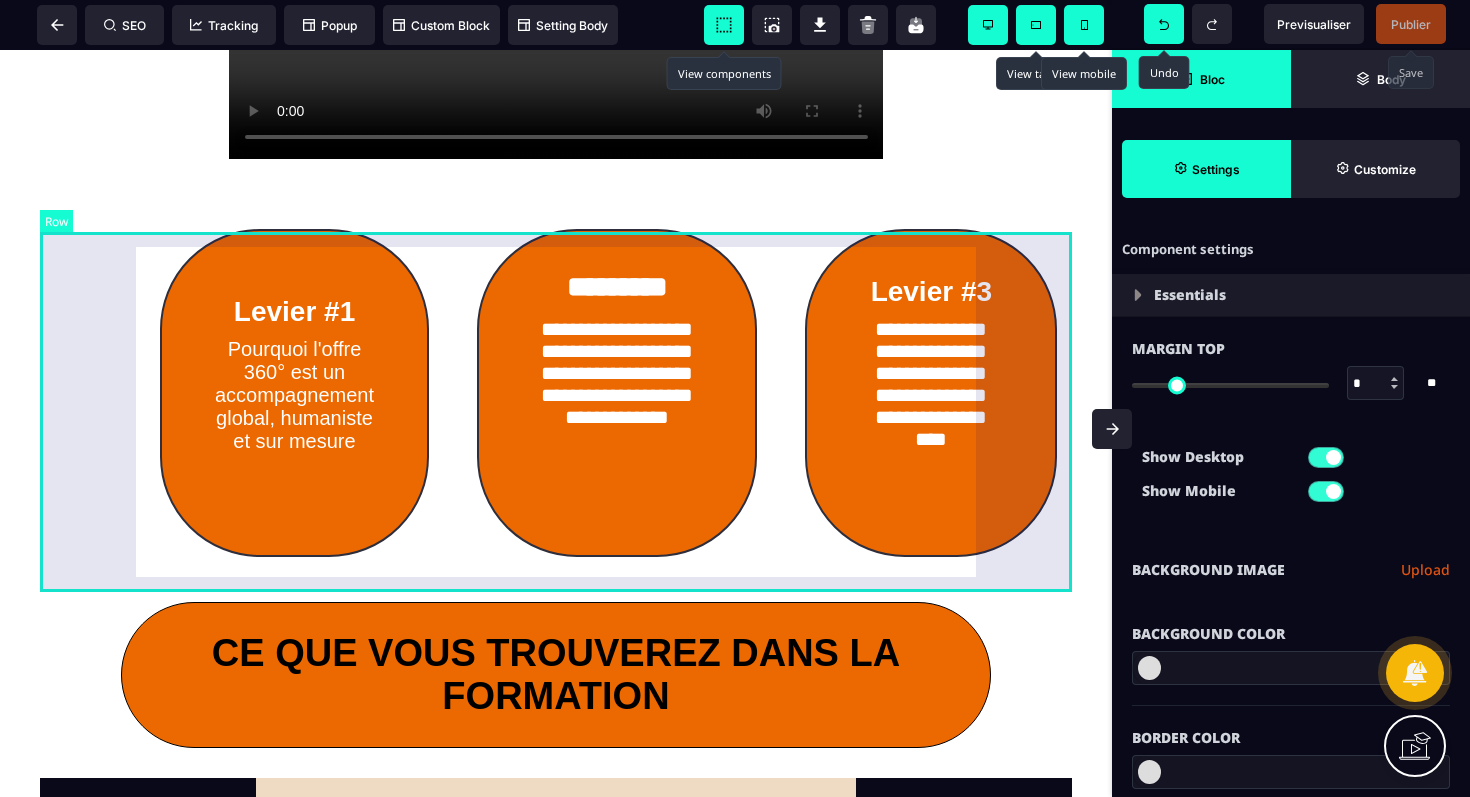 click on "**********" at bounding box center (556, 393) 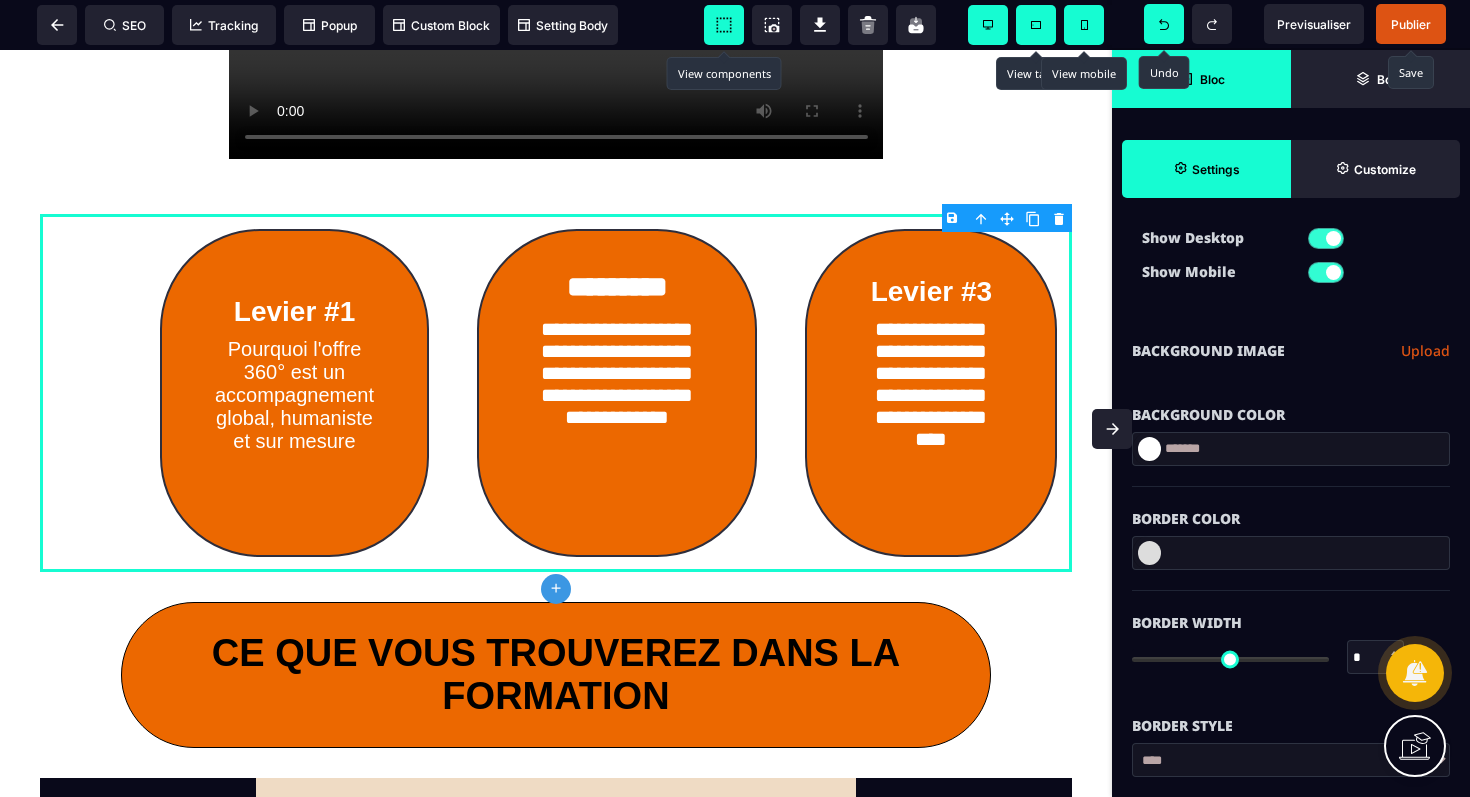 scroll, scrollTop: 227, scrollLeft: 0, axis: vertical 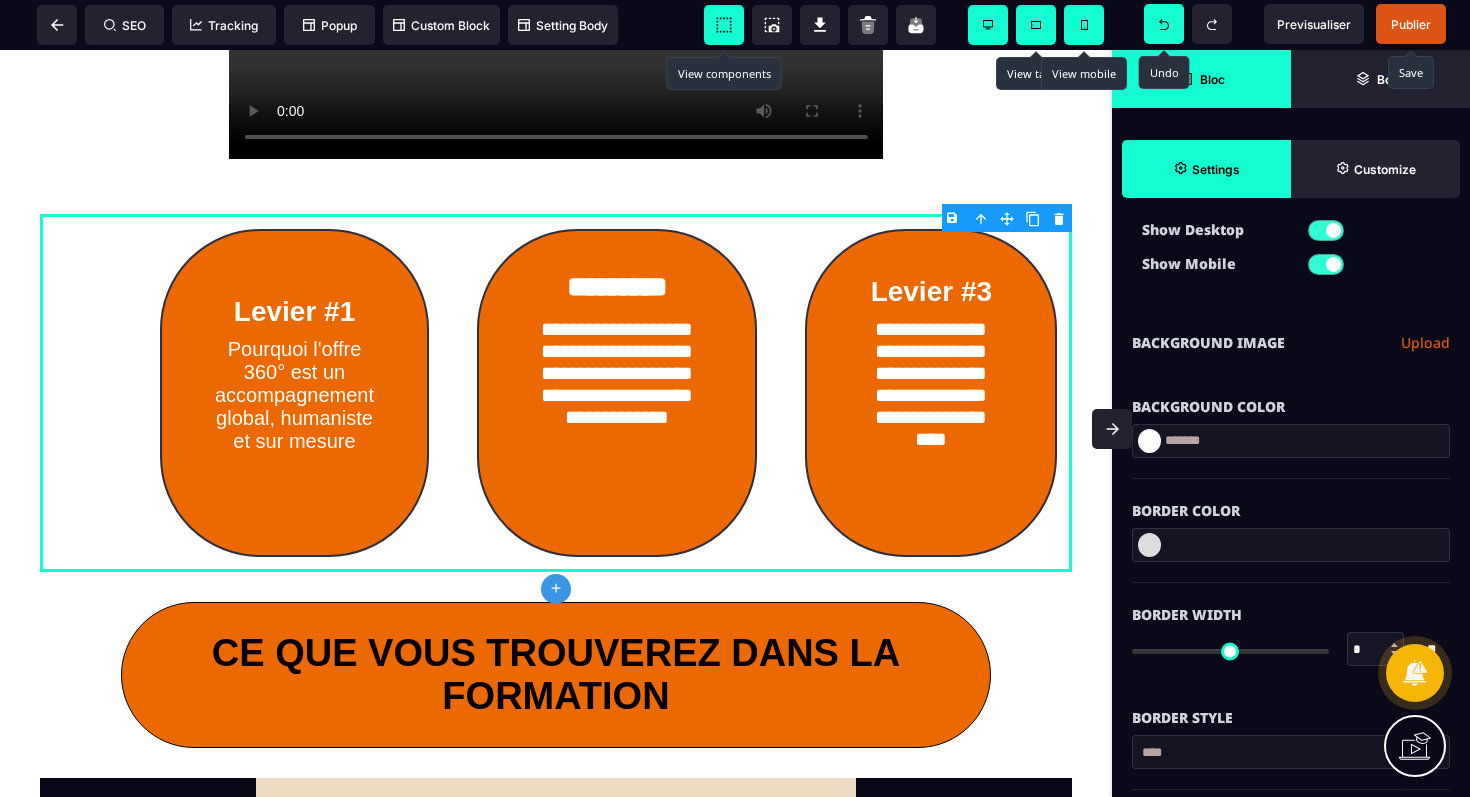 click at bounding box center [1149, 441] 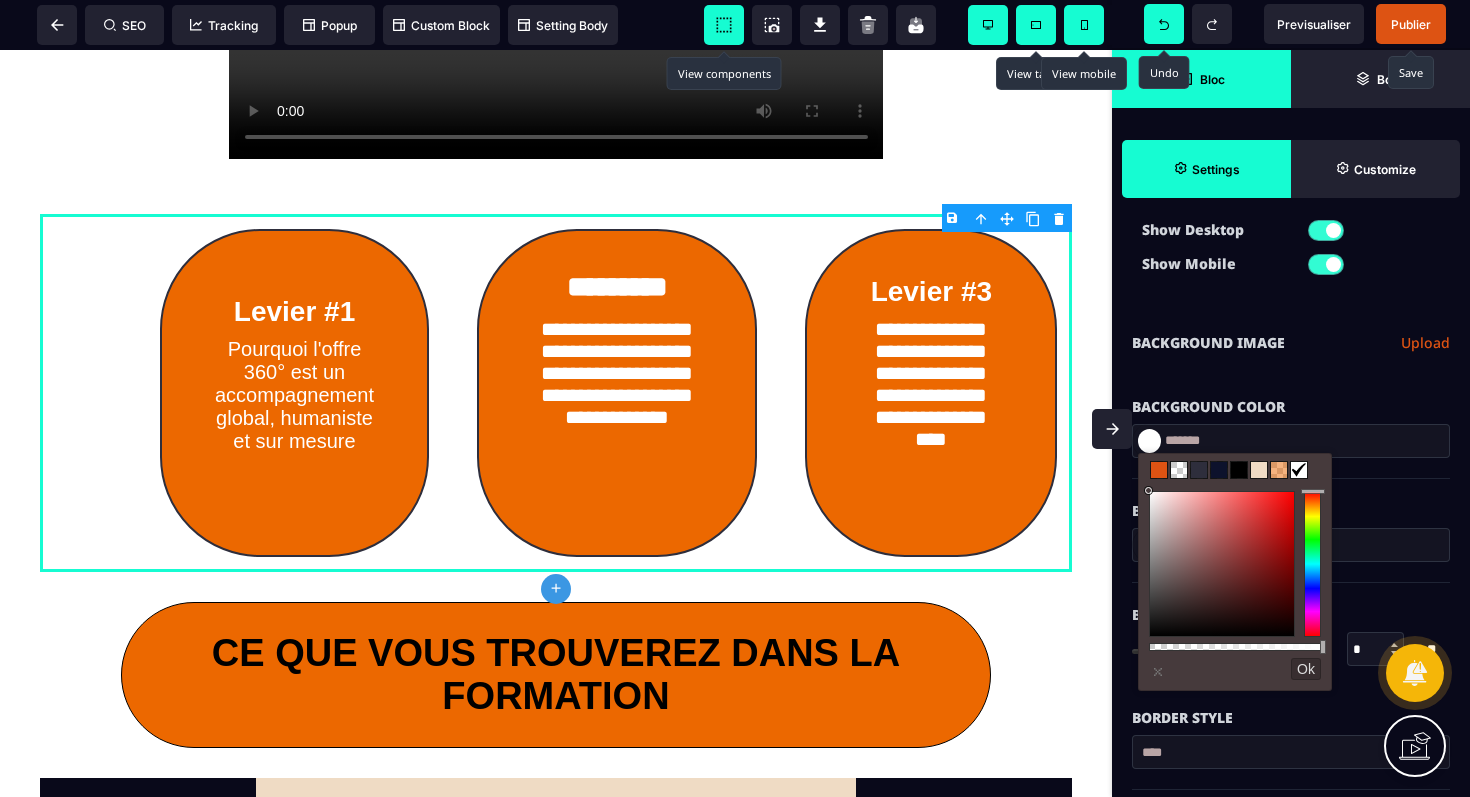 click at bounding box center [1239, 470] 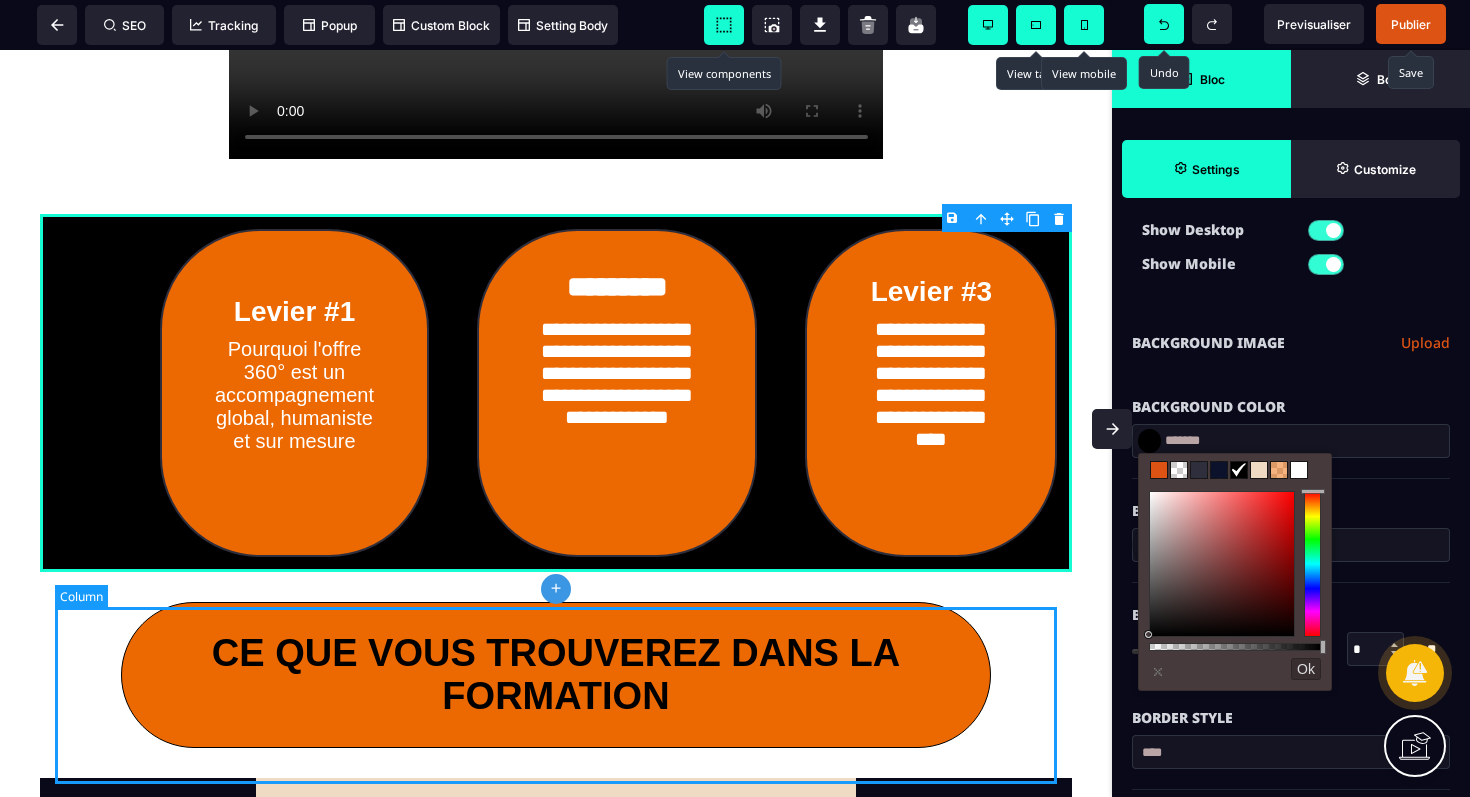 click on "CE QUE VOUS TROUVEREZ DANS LA FORMATION" at bounding box center [556, 675] 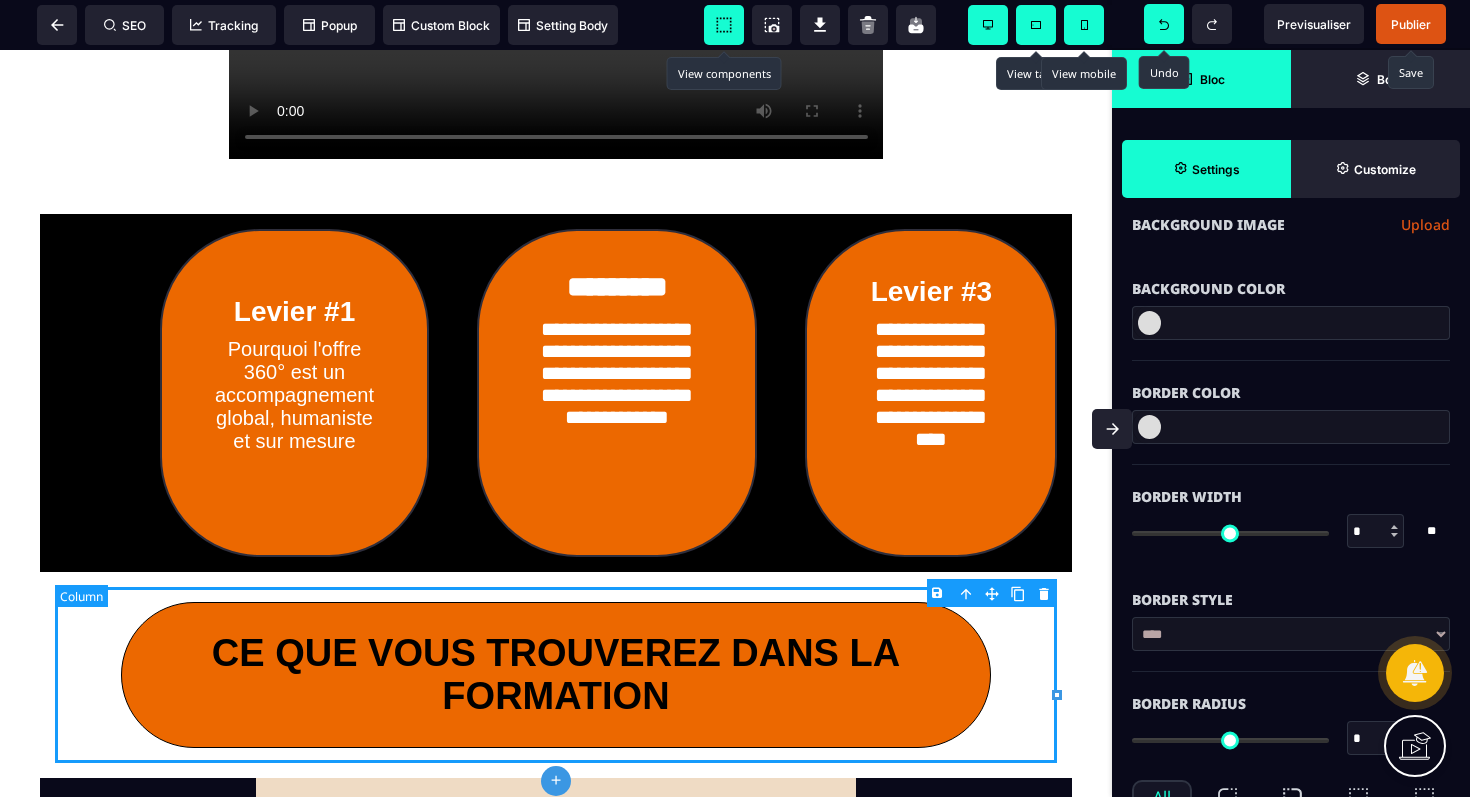 scroll, scrollTop: 0, scrollLeft: 0, axis: both 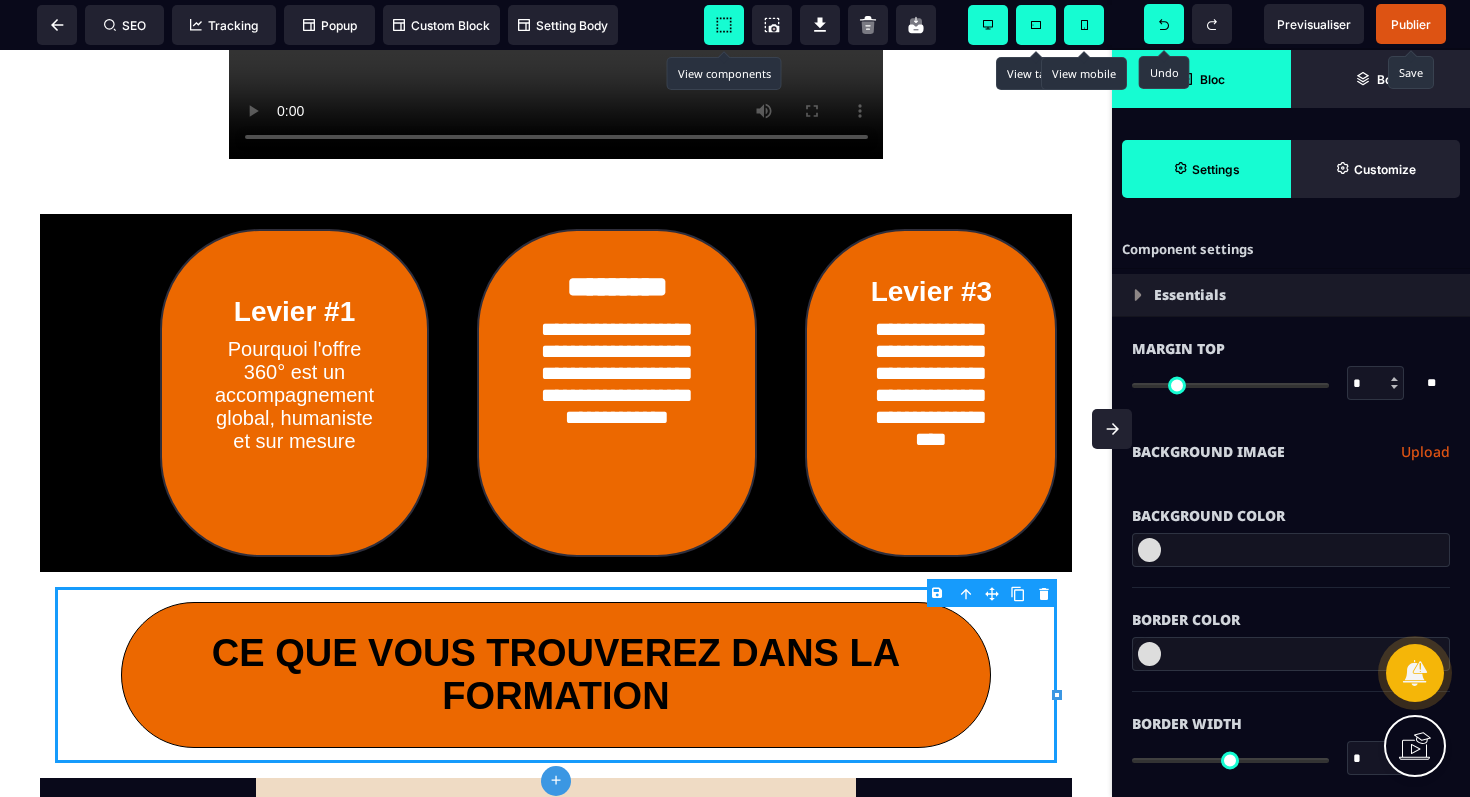 click at bounding box center (1149, 550) 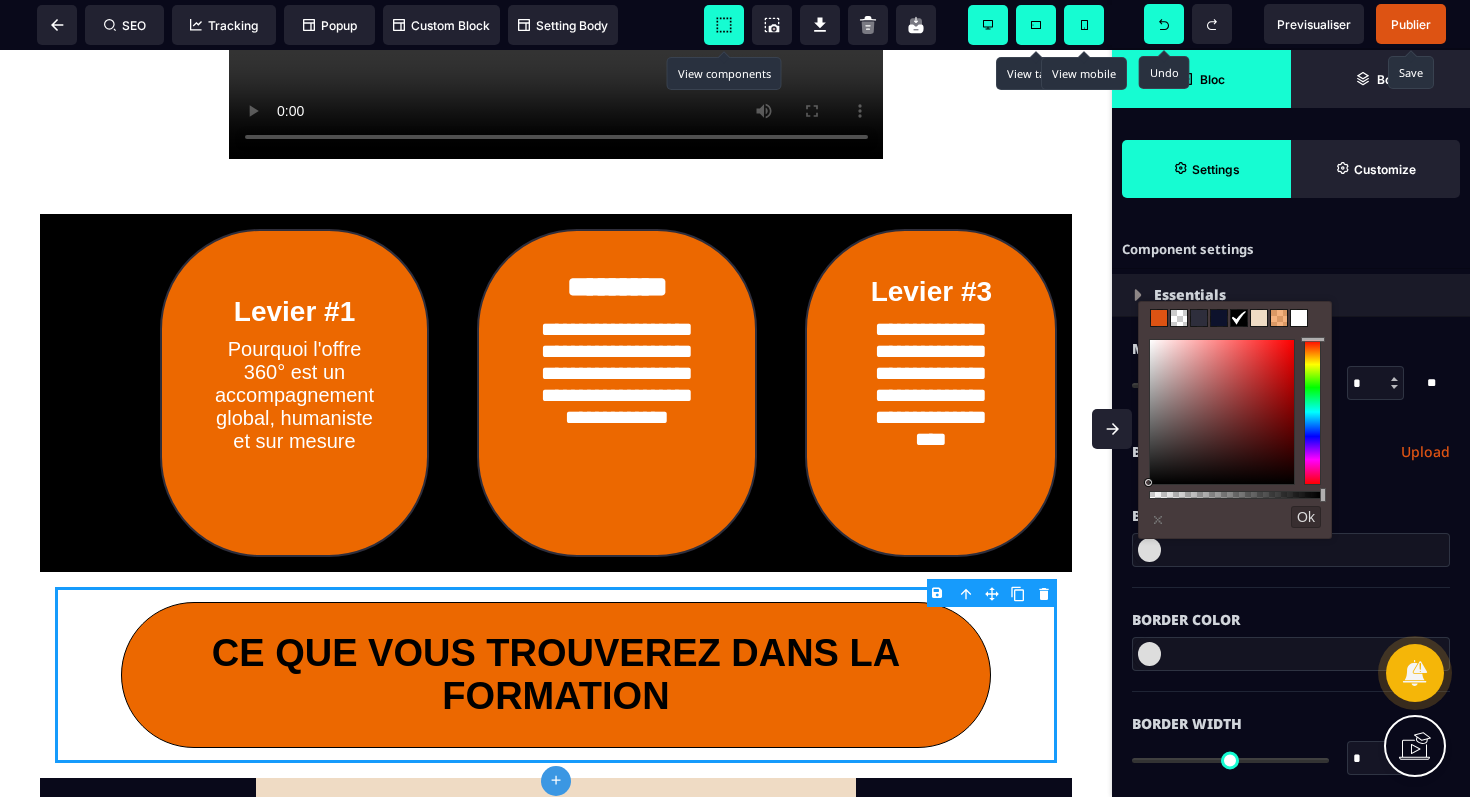 click at bounding box center [1219, 318] 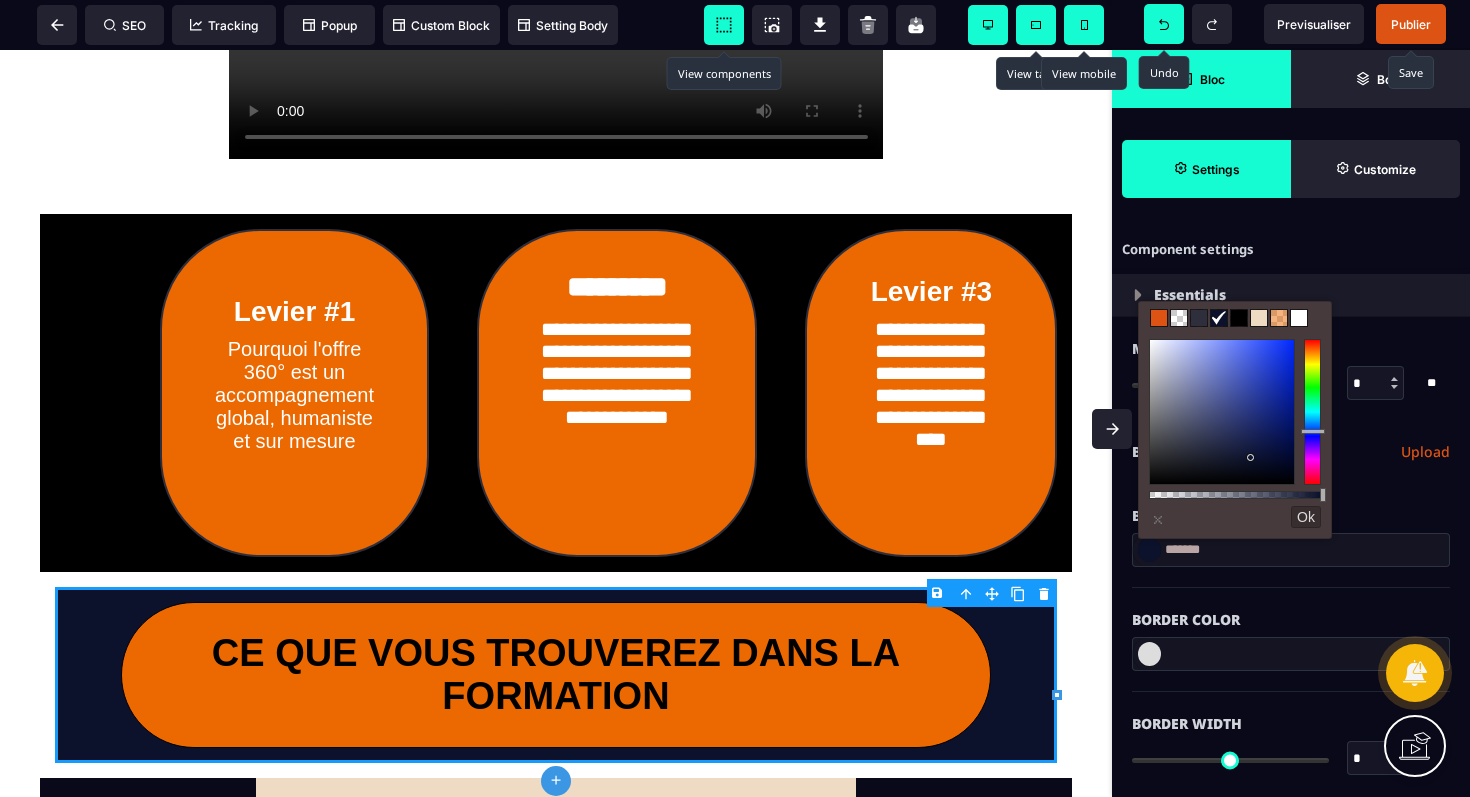 click on "**********" at bounding box center (556, -957) 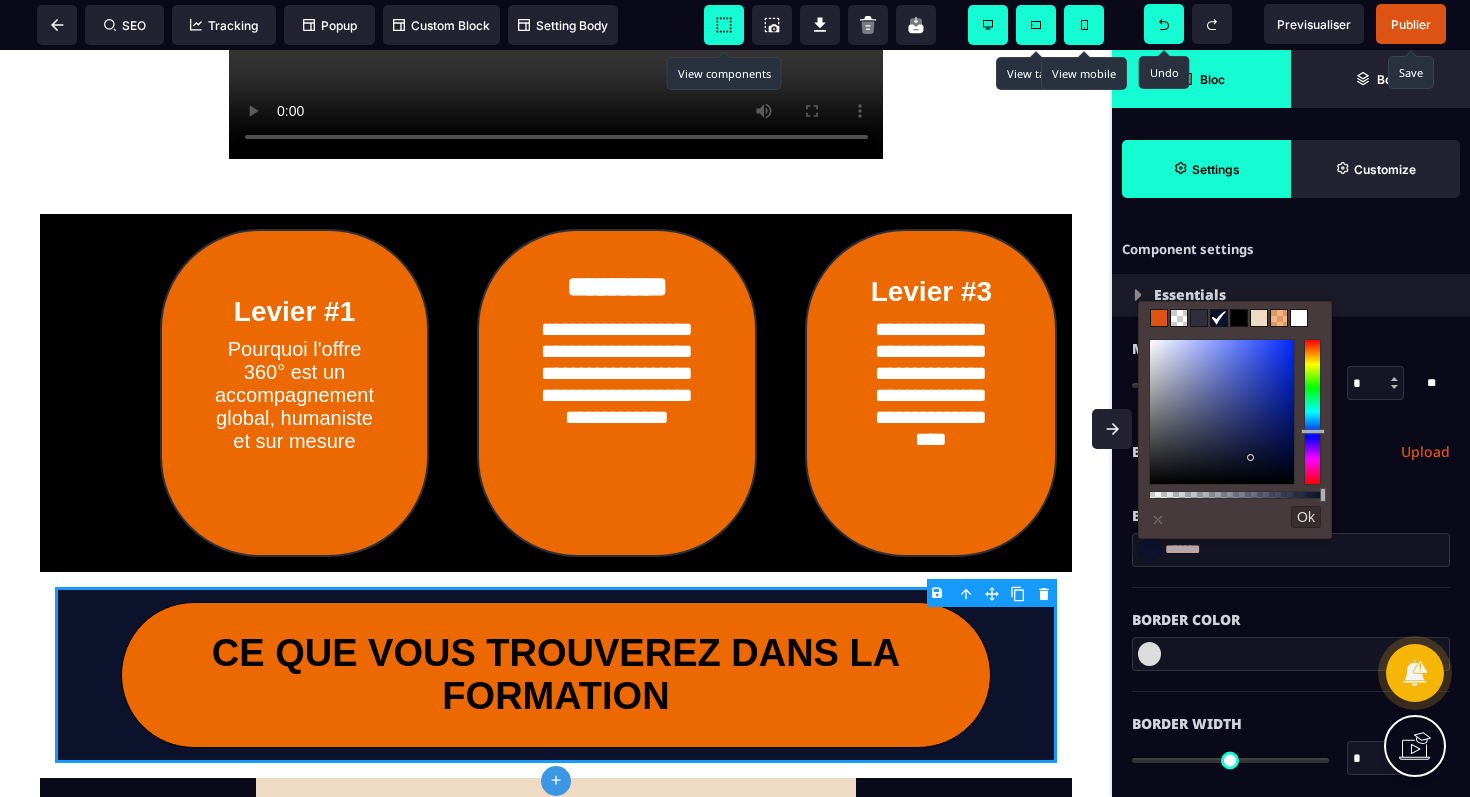 click on "**********" at bounding box center [556, -957] 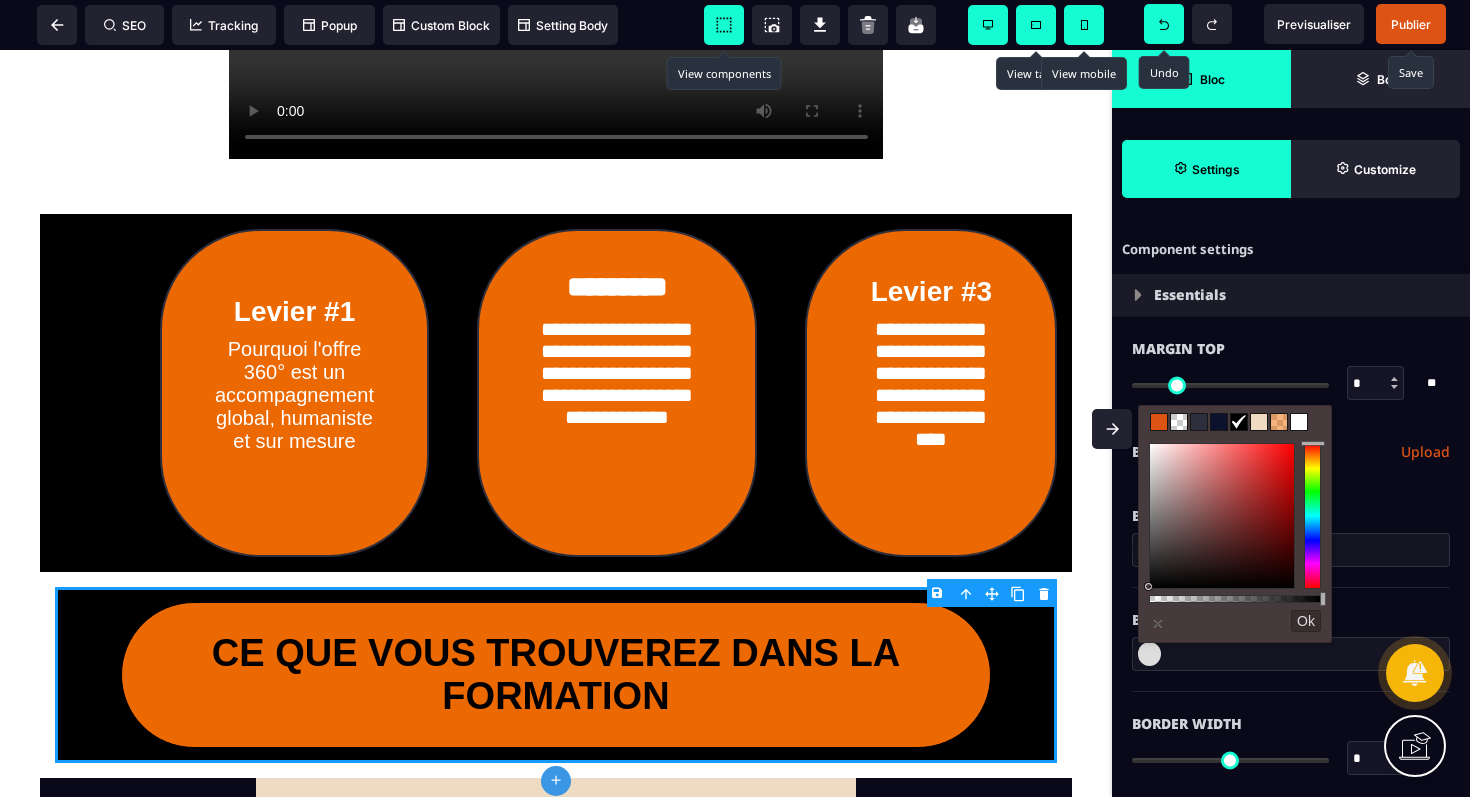 click at bounding box center (1239, 422) 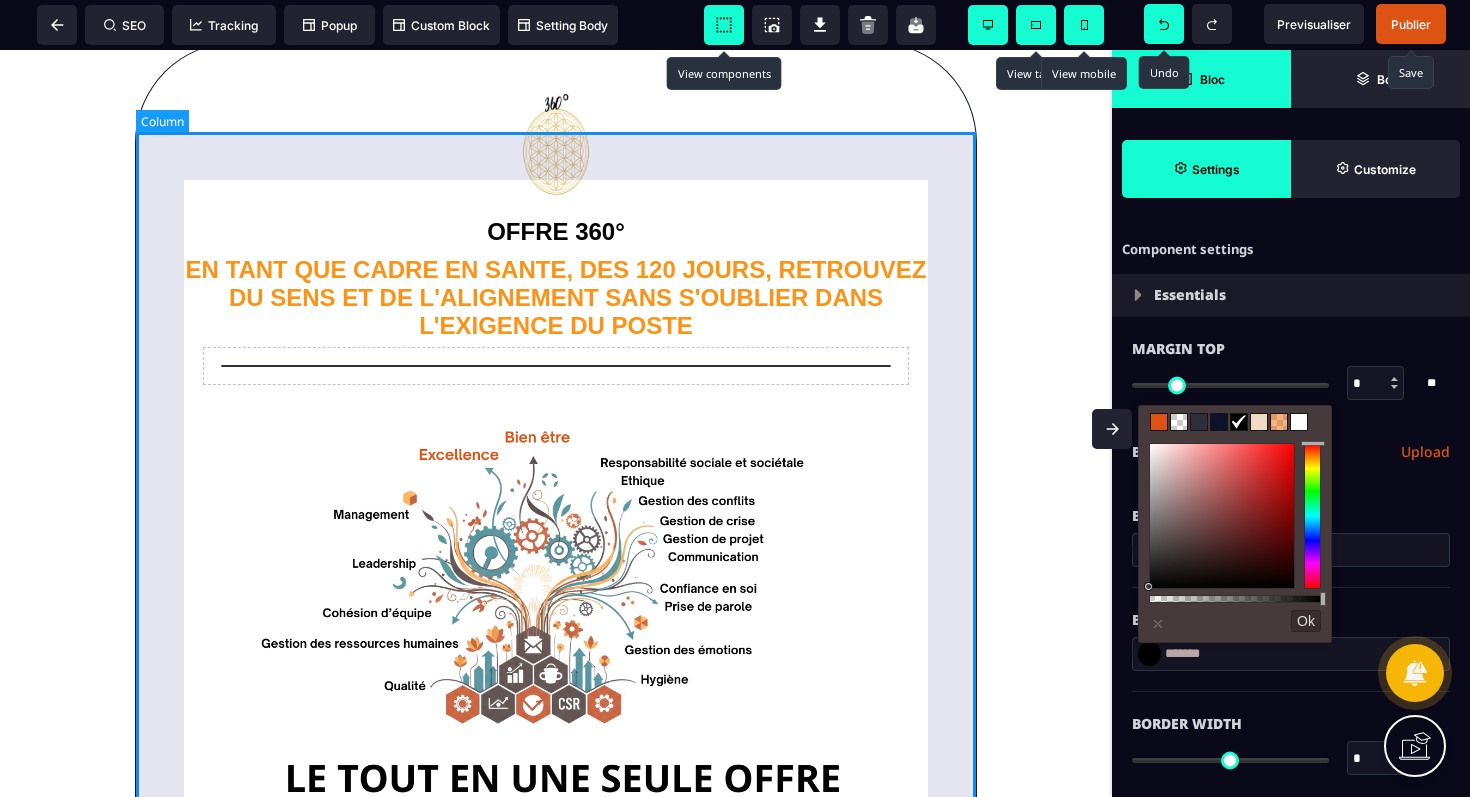 scroll, scrollTop: 0, scrollLeft: 0, axis: both 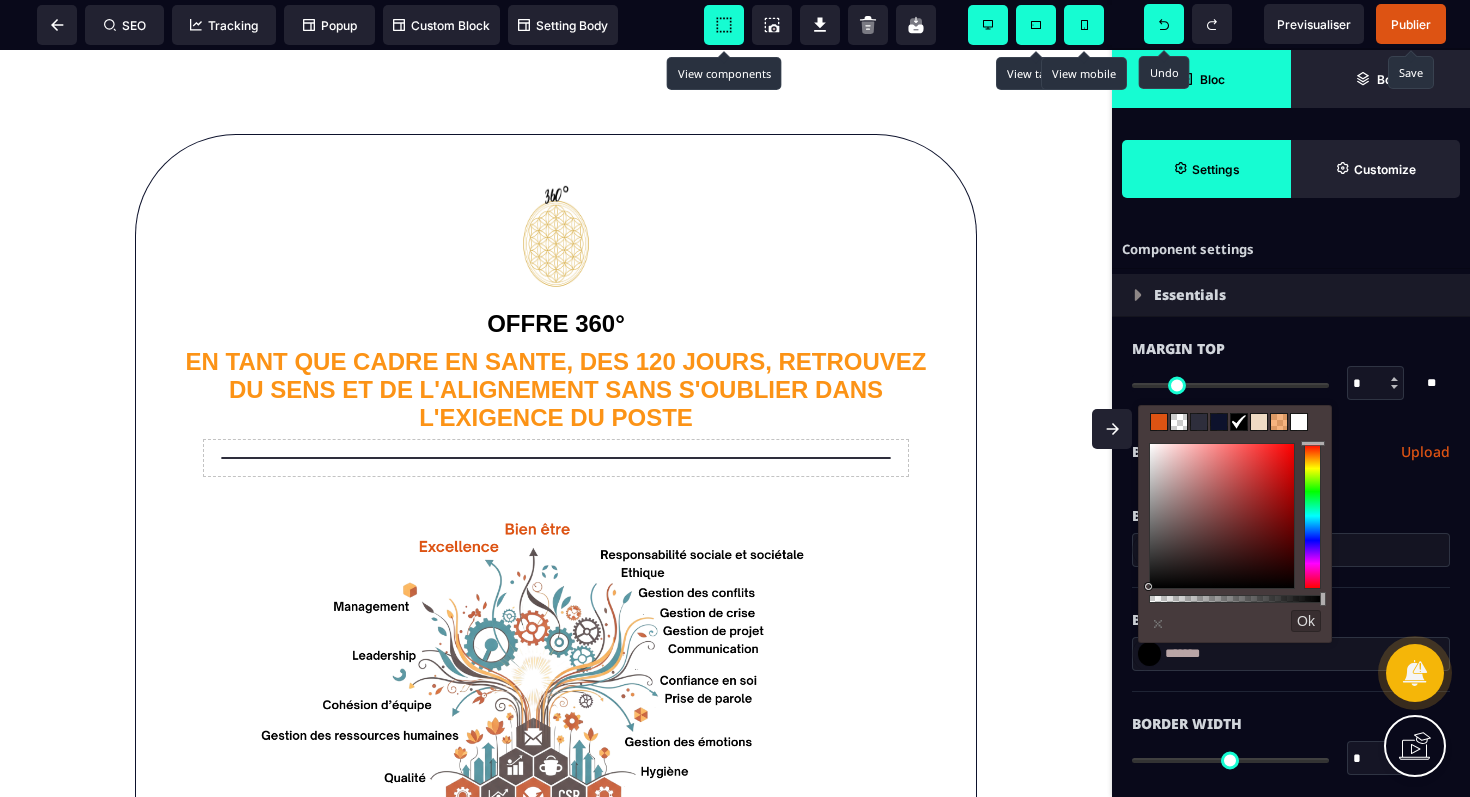 click on "**********" at bounding box center [556, 423] 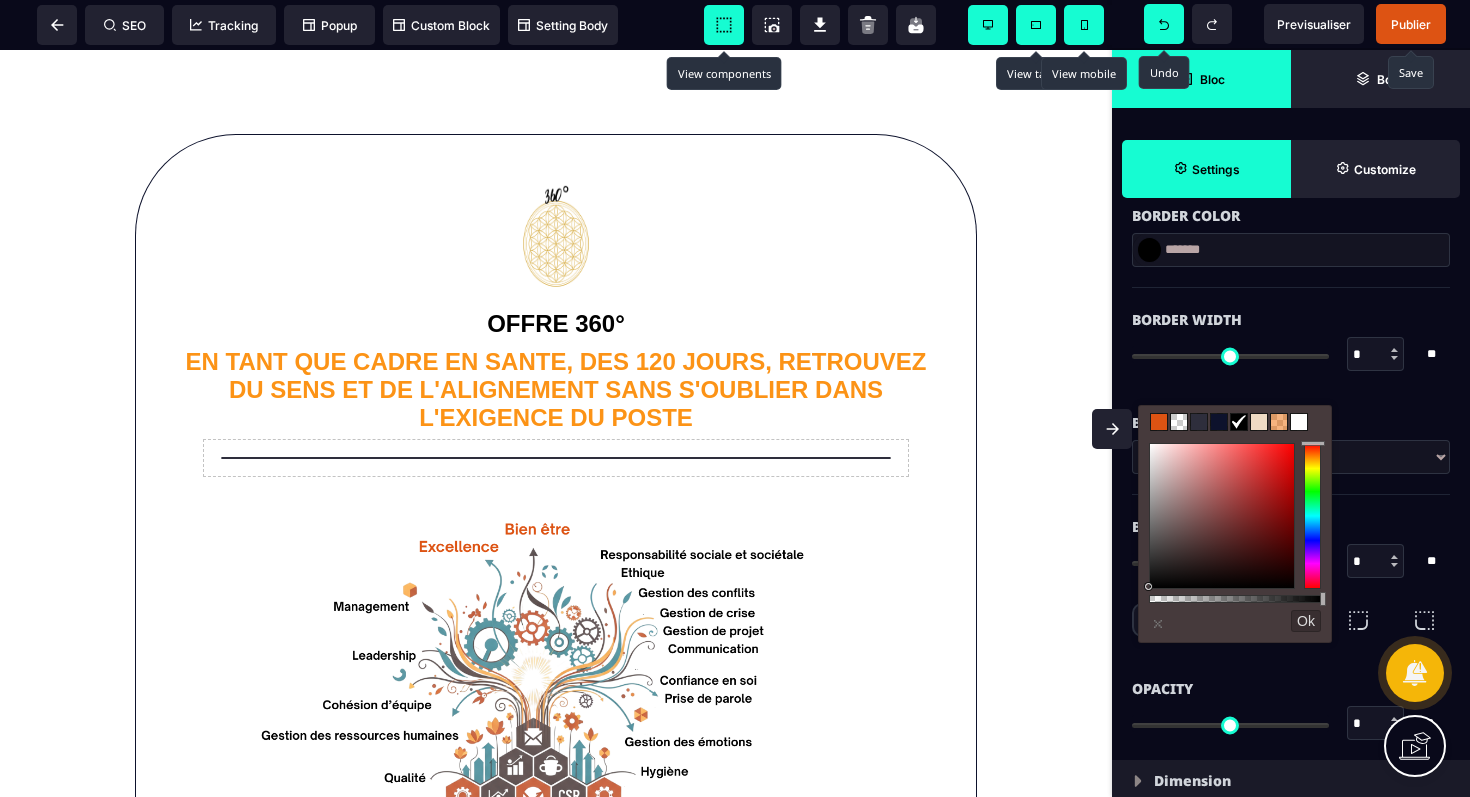 scroll, scrollTop: 425, scrollLeft: 0, axis: vertical 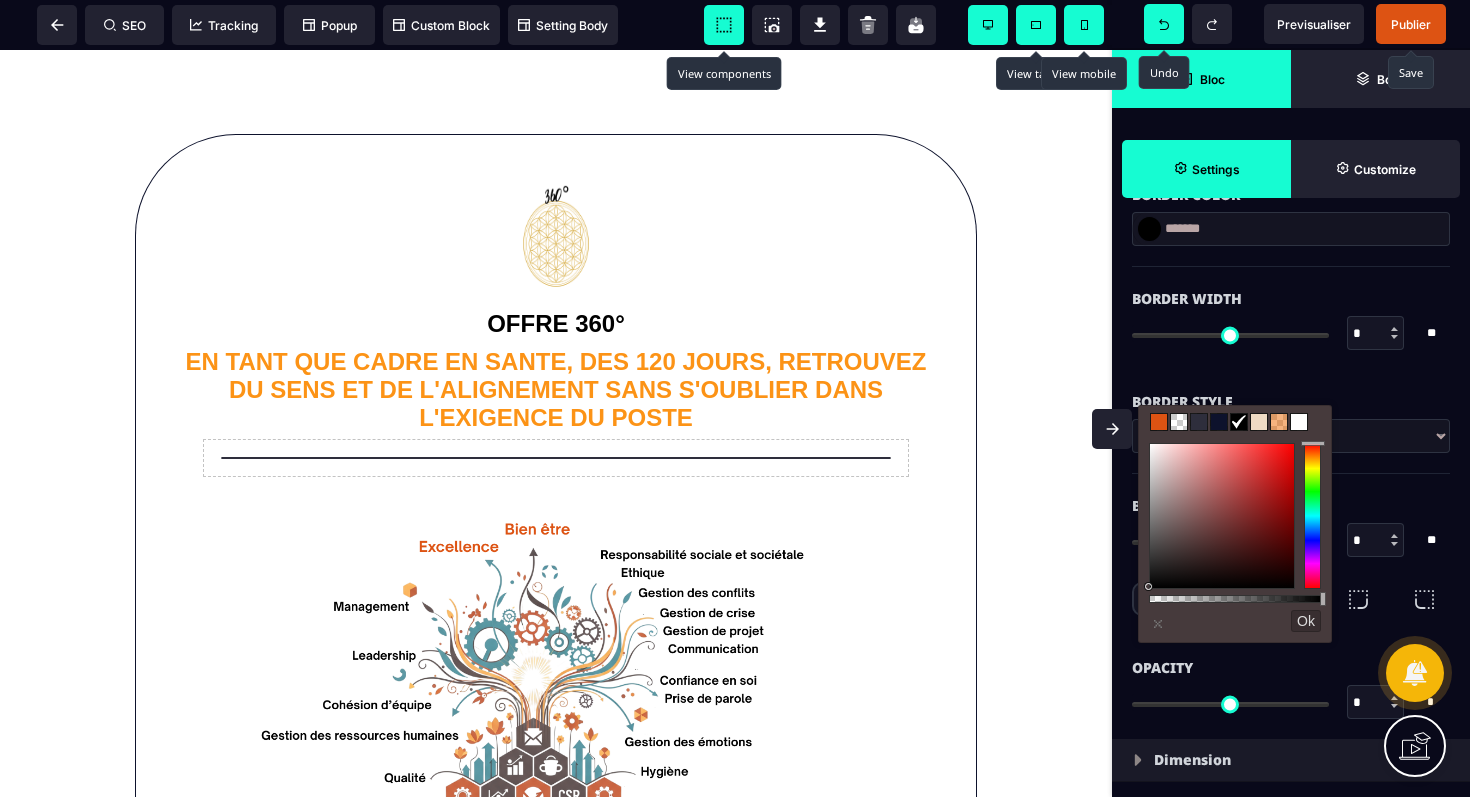 click on "Ok" at bounding box center [1306, 621] 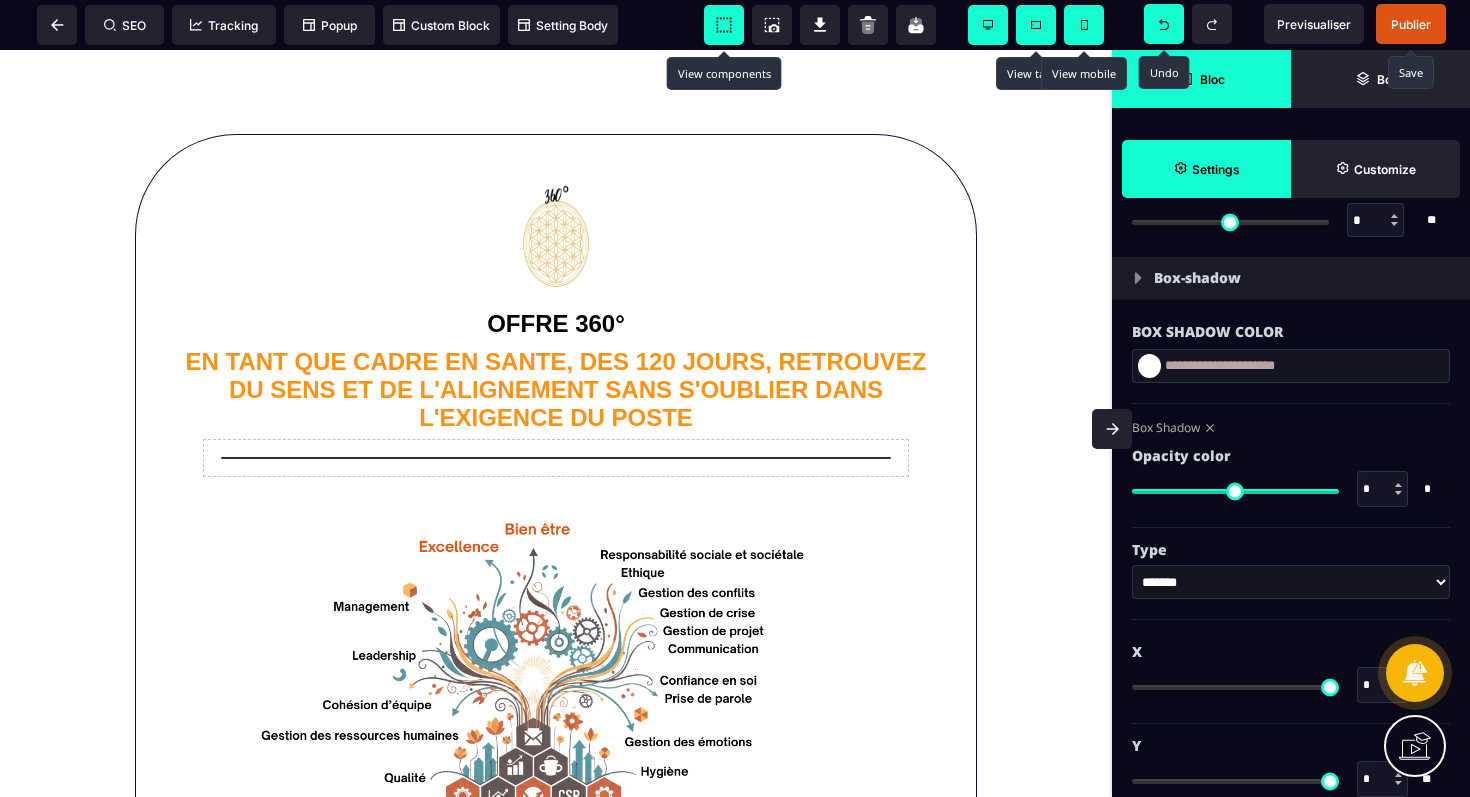 scroll, scrollTop: 1992, scrollLeft: 0, axis: vertical 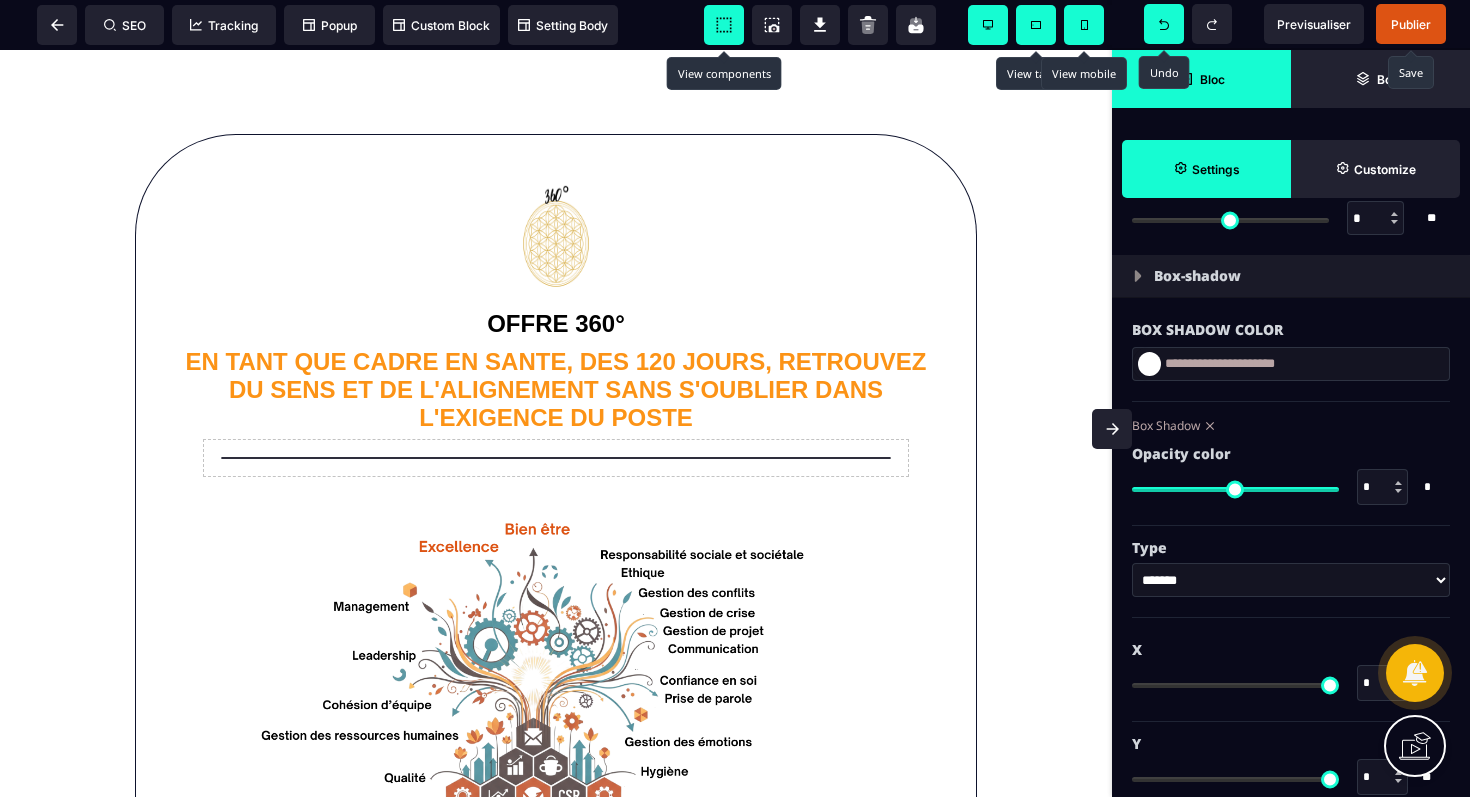 click at bounding box center (1149, 364) 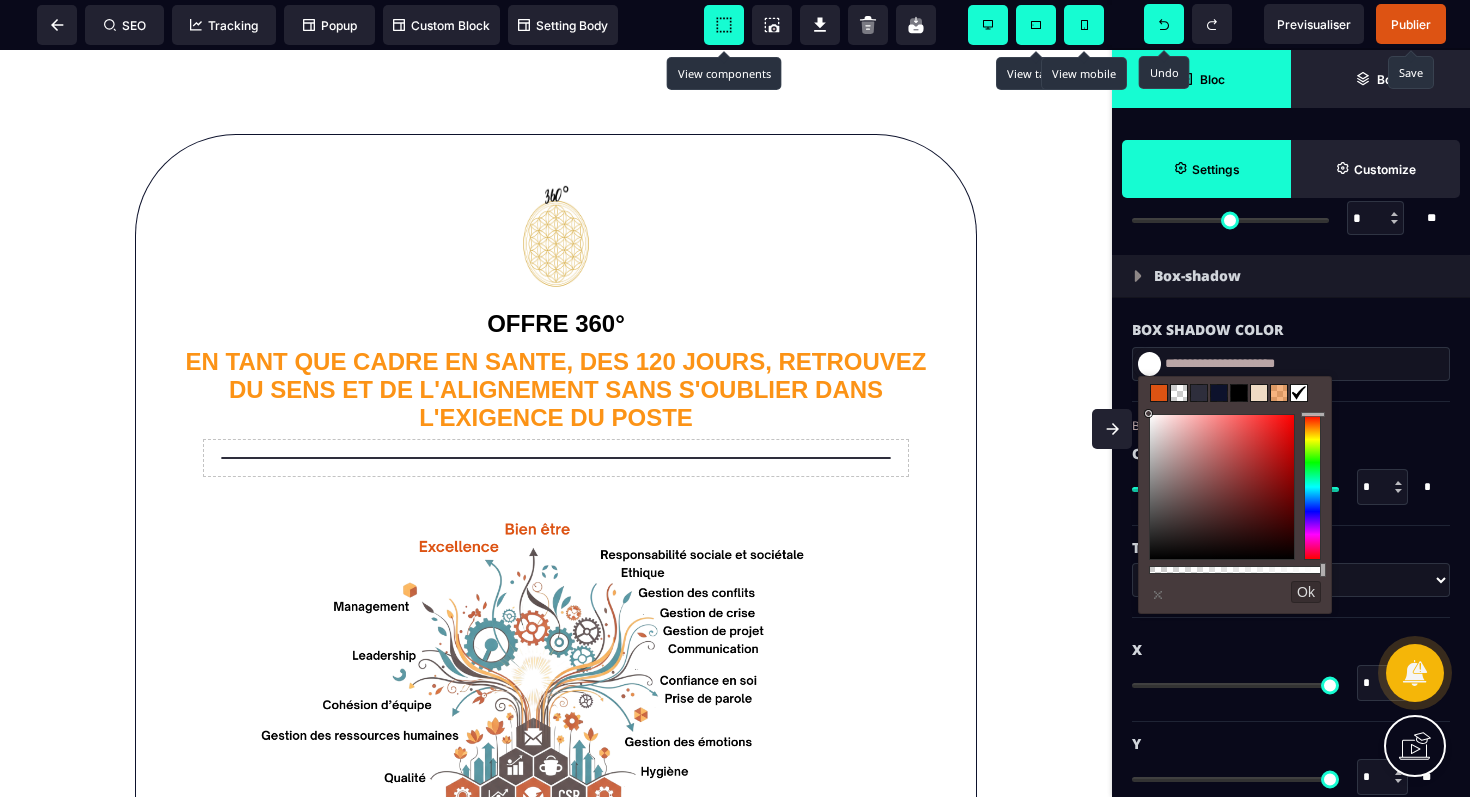 click at bounding box center [1239, 393] 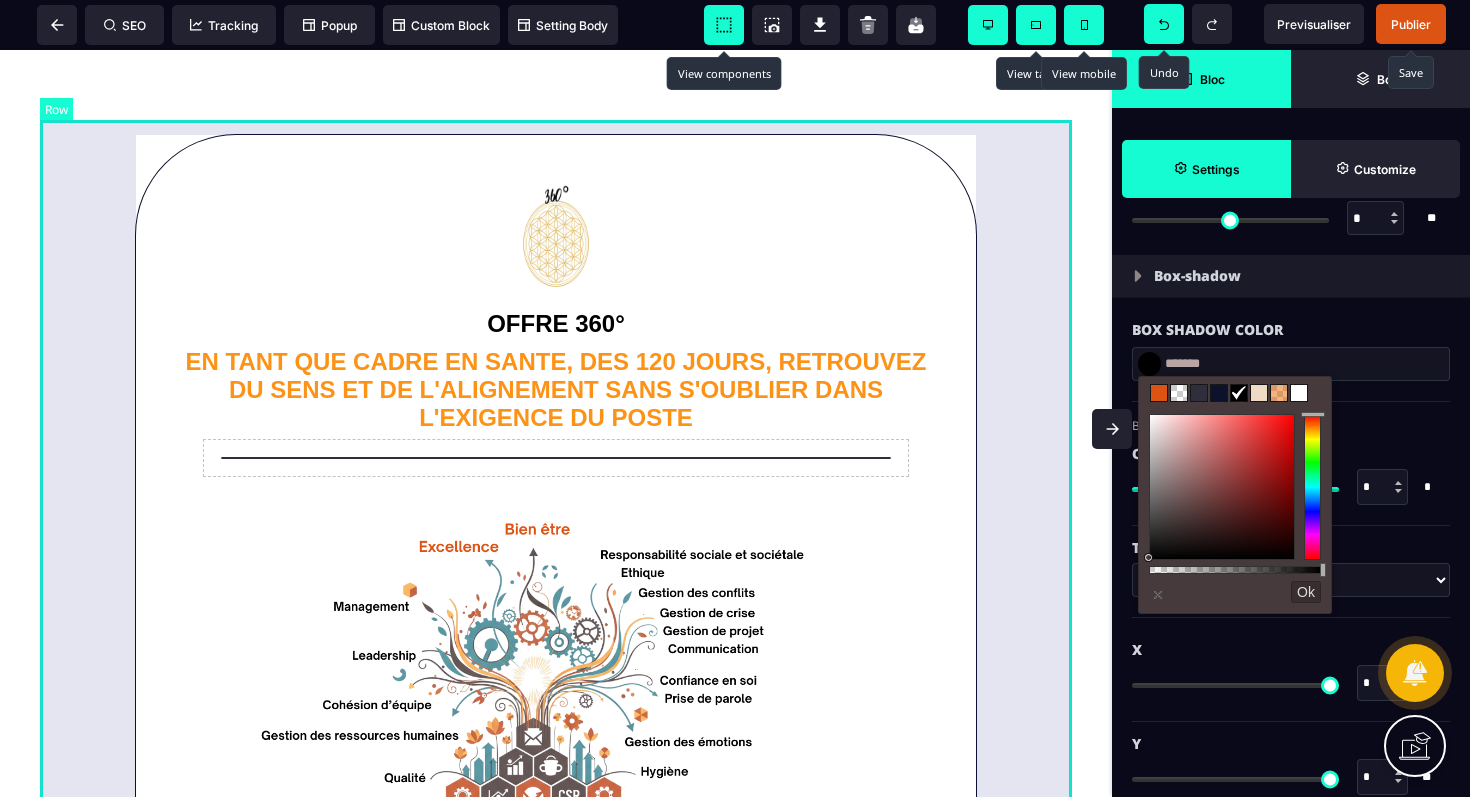 click on "**********" at bounding box center (556, 577) 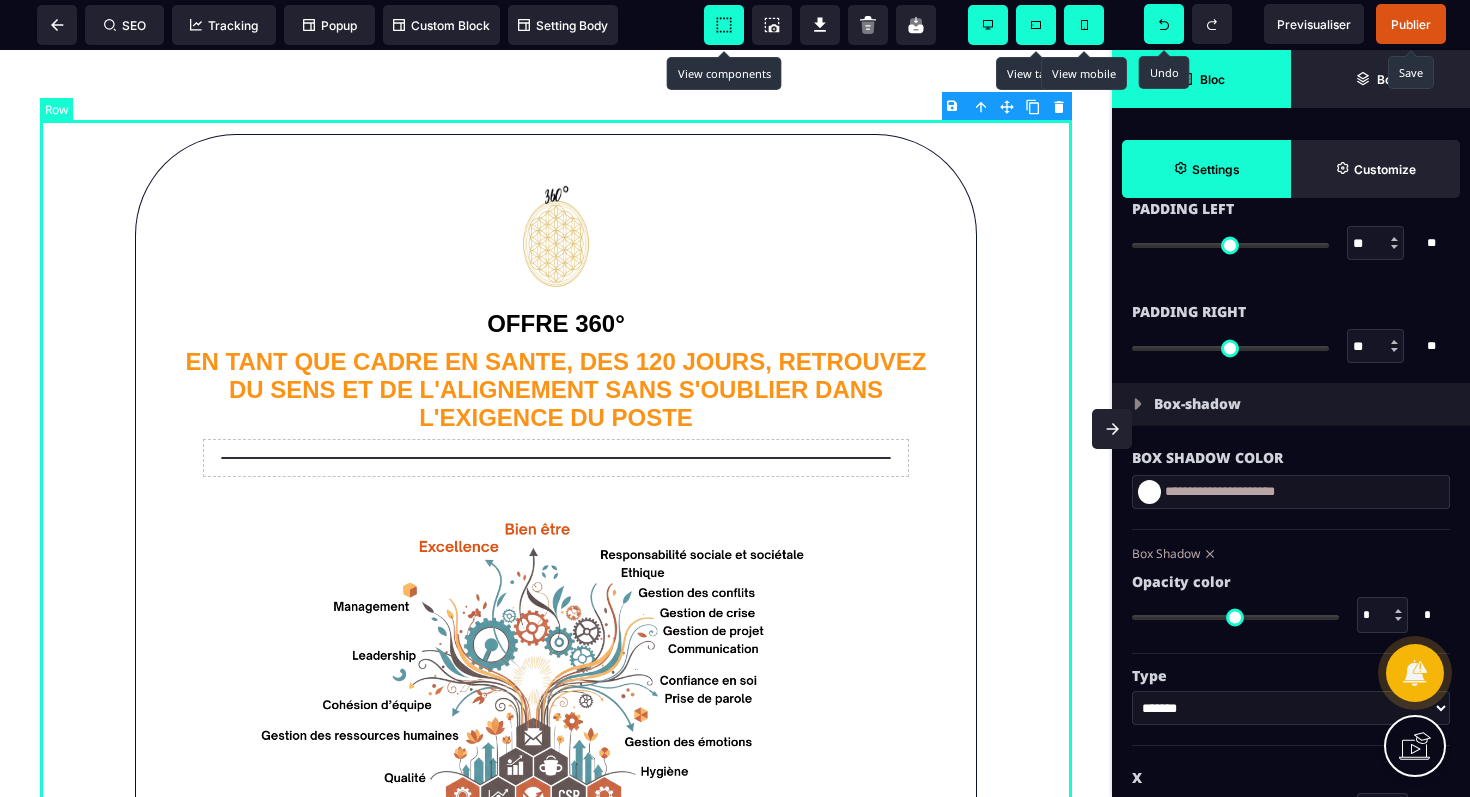 scroll, scrollTop: 0, scrollLeft: 0, axis: both 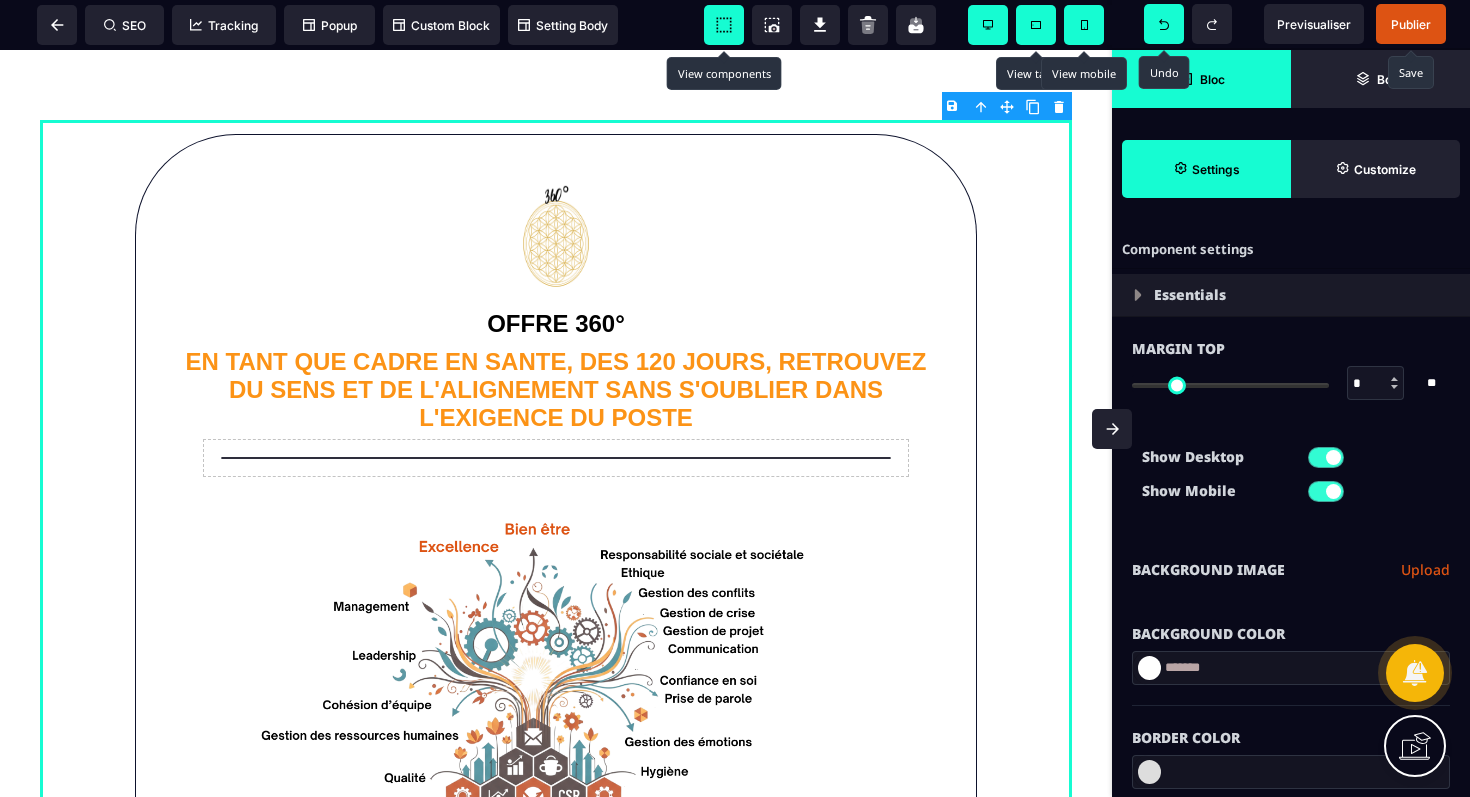 click on "**********" at bounding box center [556, 423] 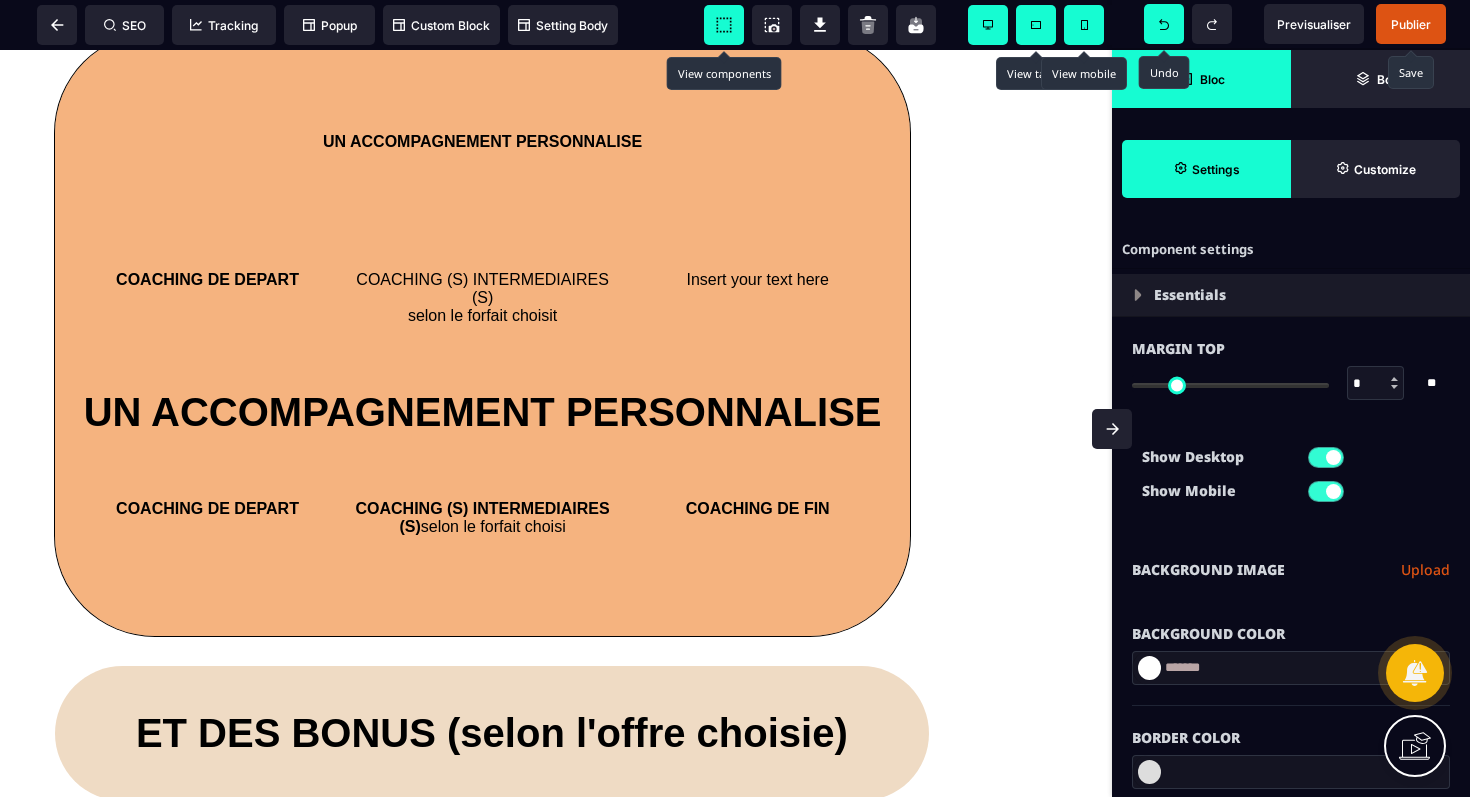 scroll, scrollTop: 3420, scrollLeft: 0, axis: vertical 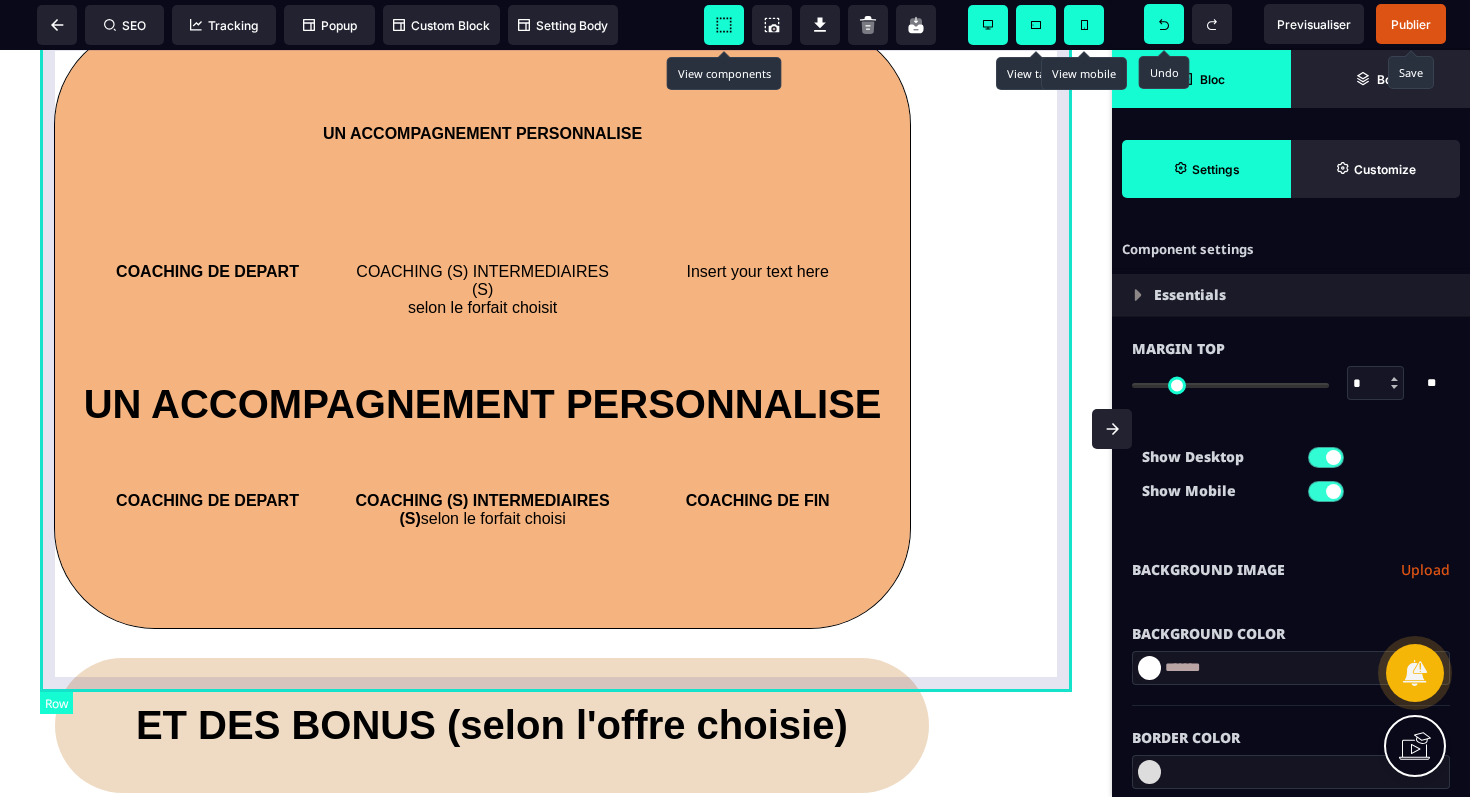 click on "UN ACCOMPAGNEMENT PERSONNALISE COACHING DE DEPART COACHING (S) INTERMEDIAIRES (S)
selon le forfait choisit Insert your text here UN ACCOMPAGNEMENT PERSONNALISE COACHING DE DEPART COACHING (S) INTERMEDIAIRES (S)
selon le forfait choisi COACHING DE FIN" at bounding box center (556, 326) 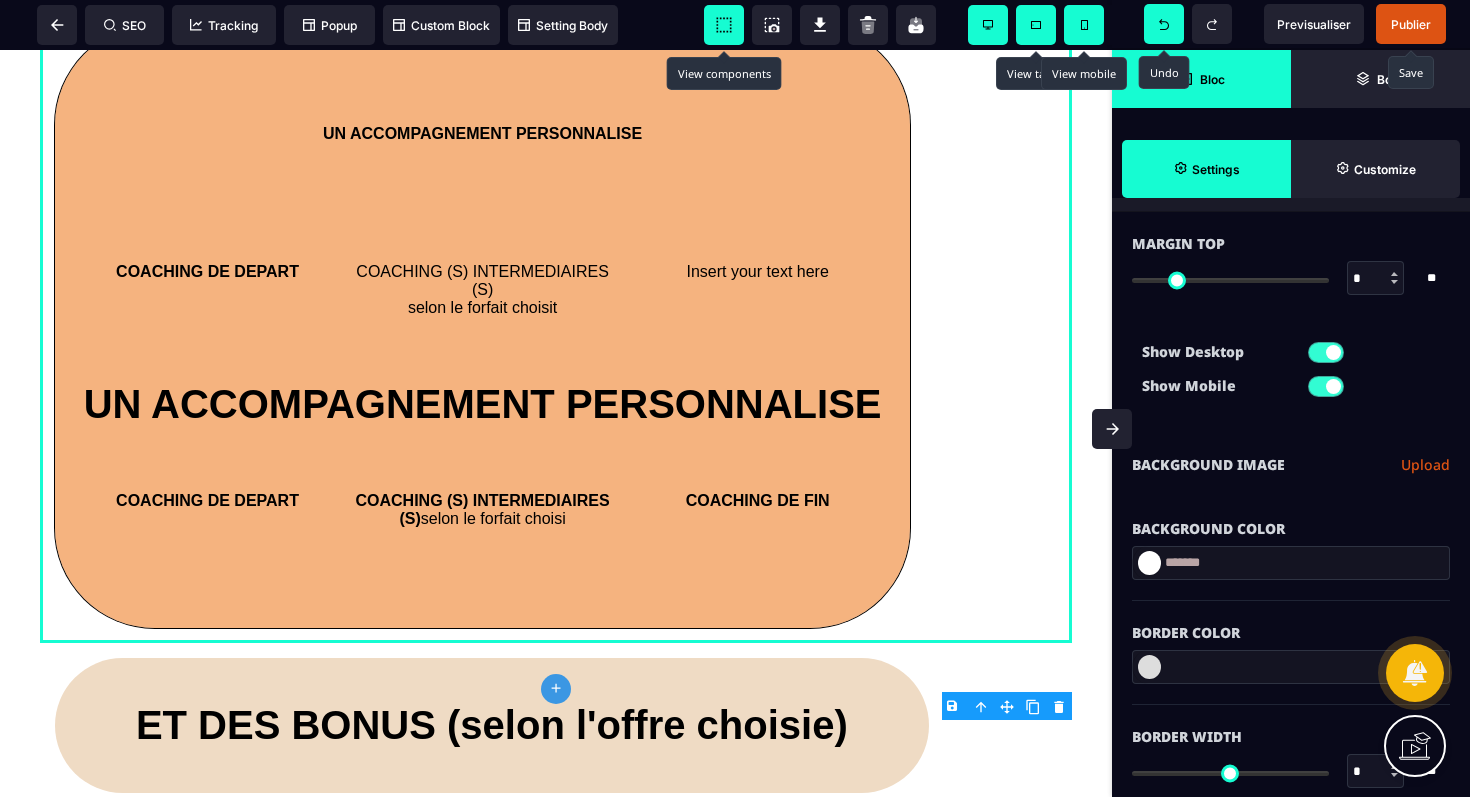 scroll, scrollTop: 155, scrollLeft: 0, axis: vertical 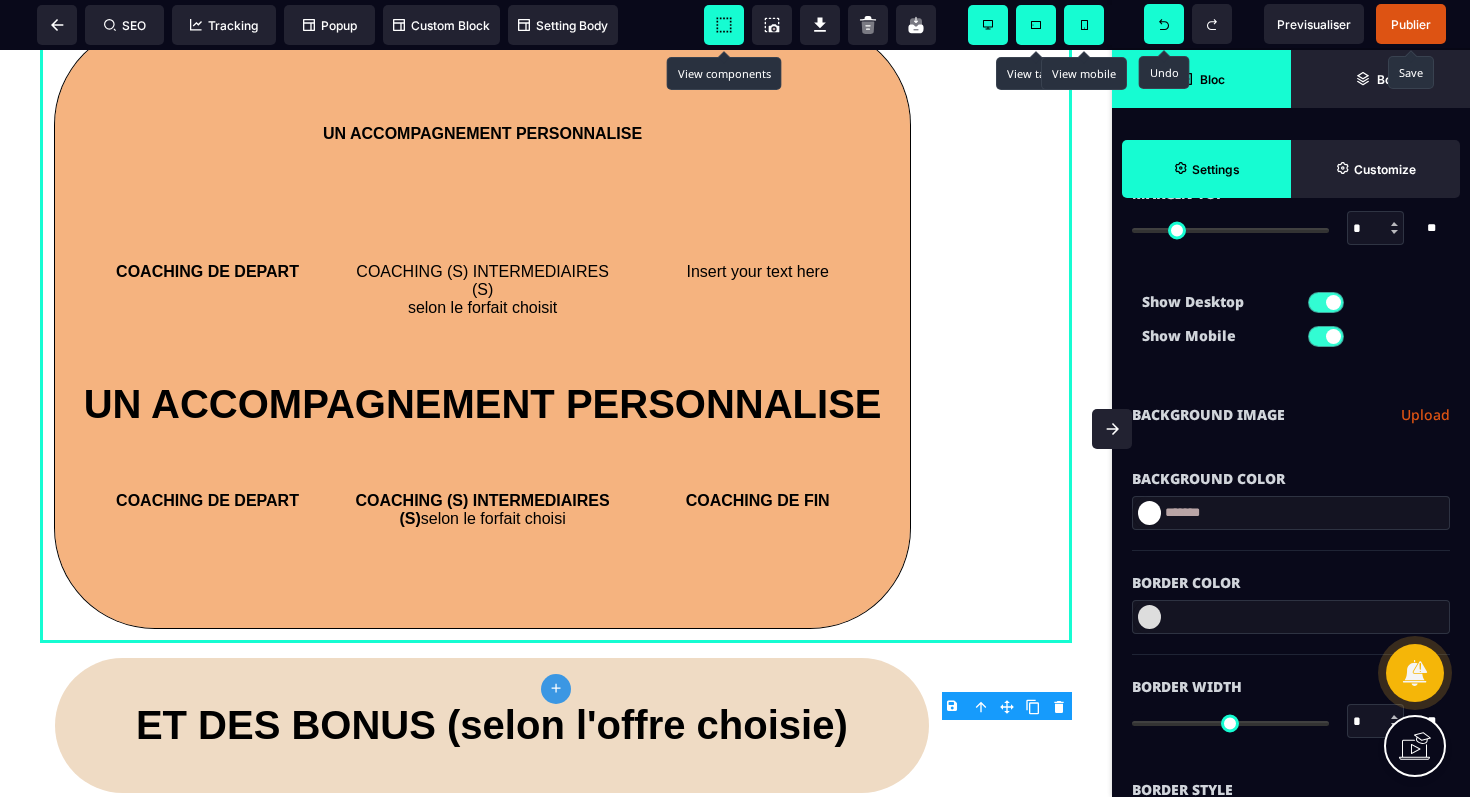 click at bounding box center (1149, 513) 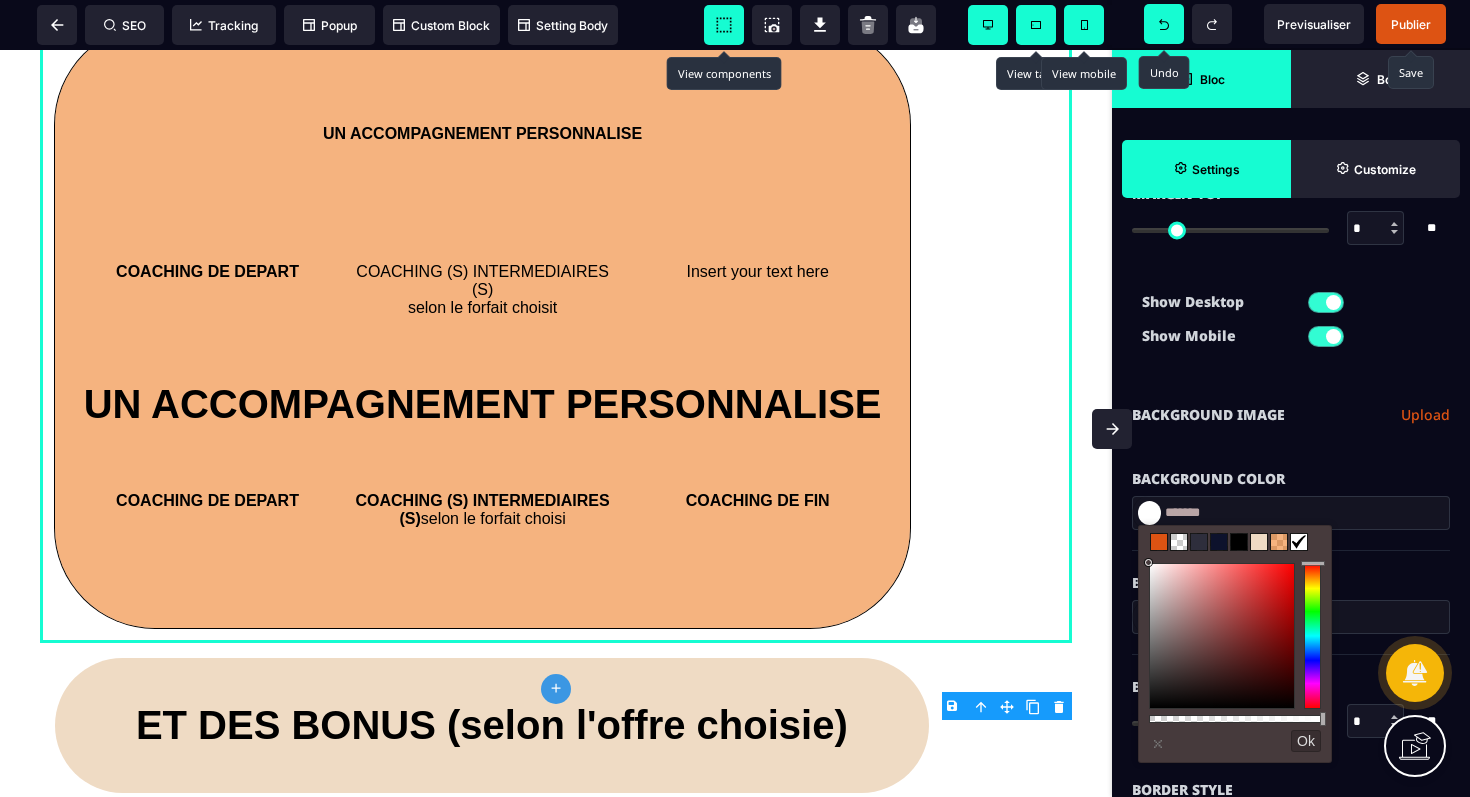 click at bounding box center [1239, 542] 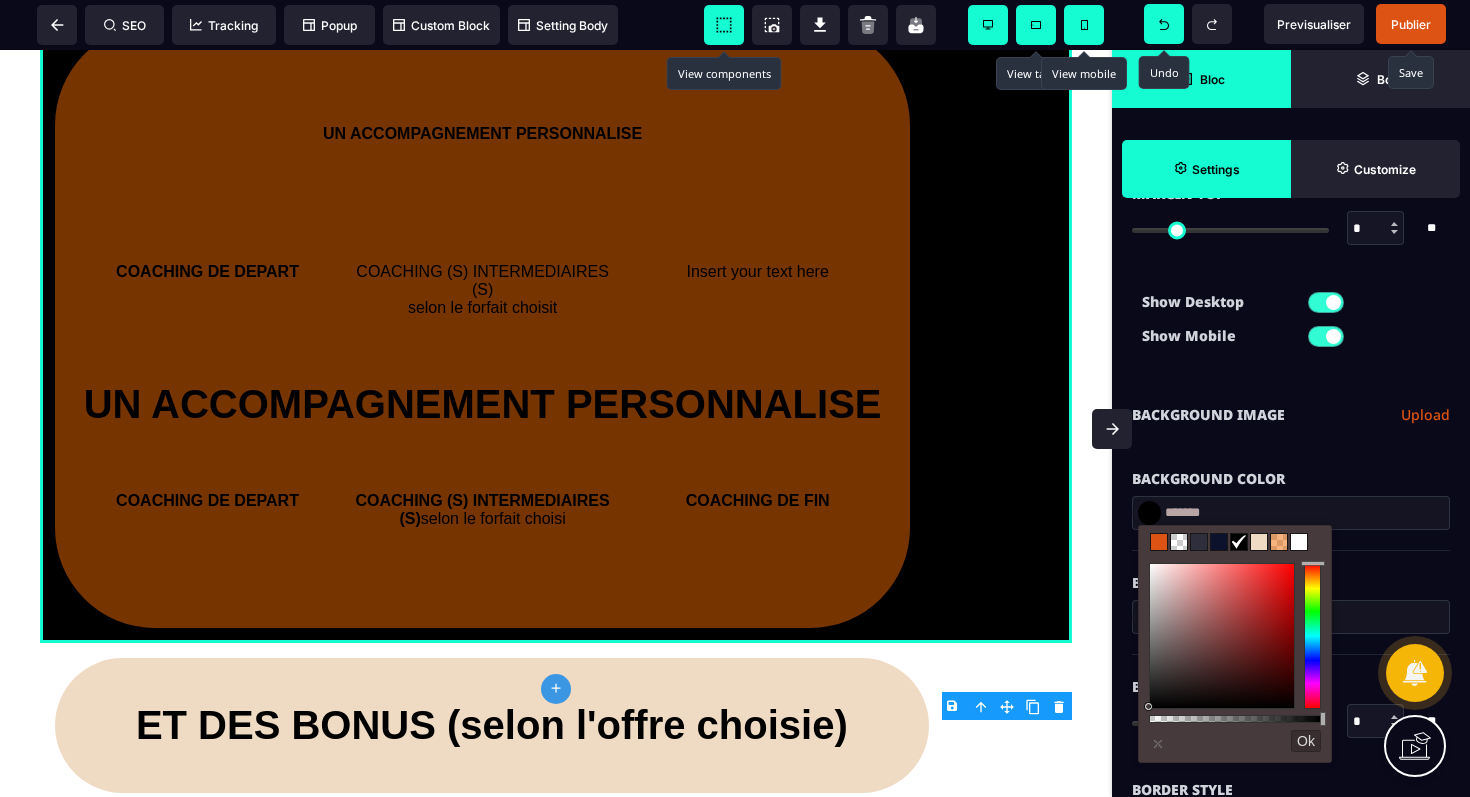 click on "**********" at bounding box center [556, -2997] 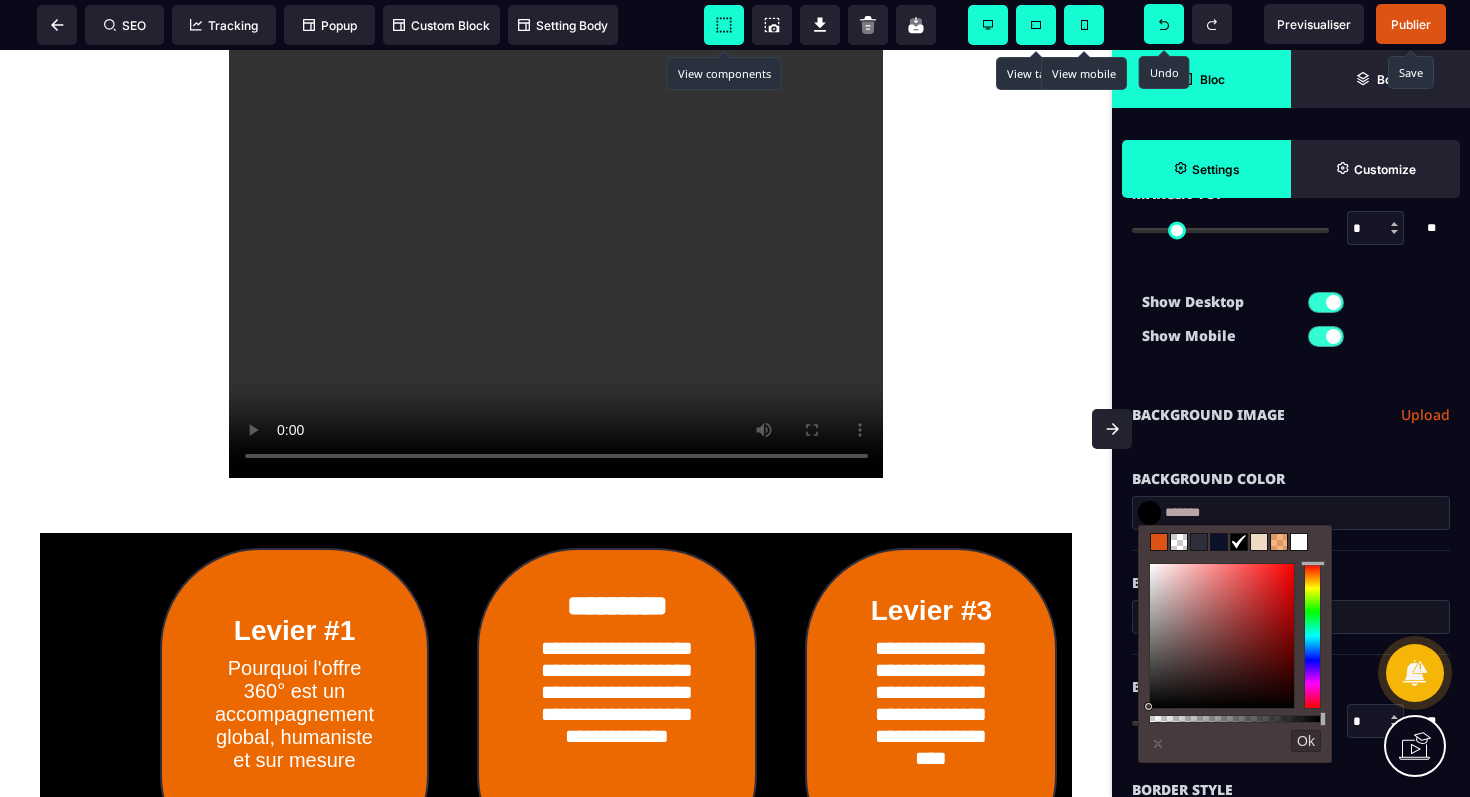 scroll, scrollTop: 1059, scrollLeft: 0, axis: vertical 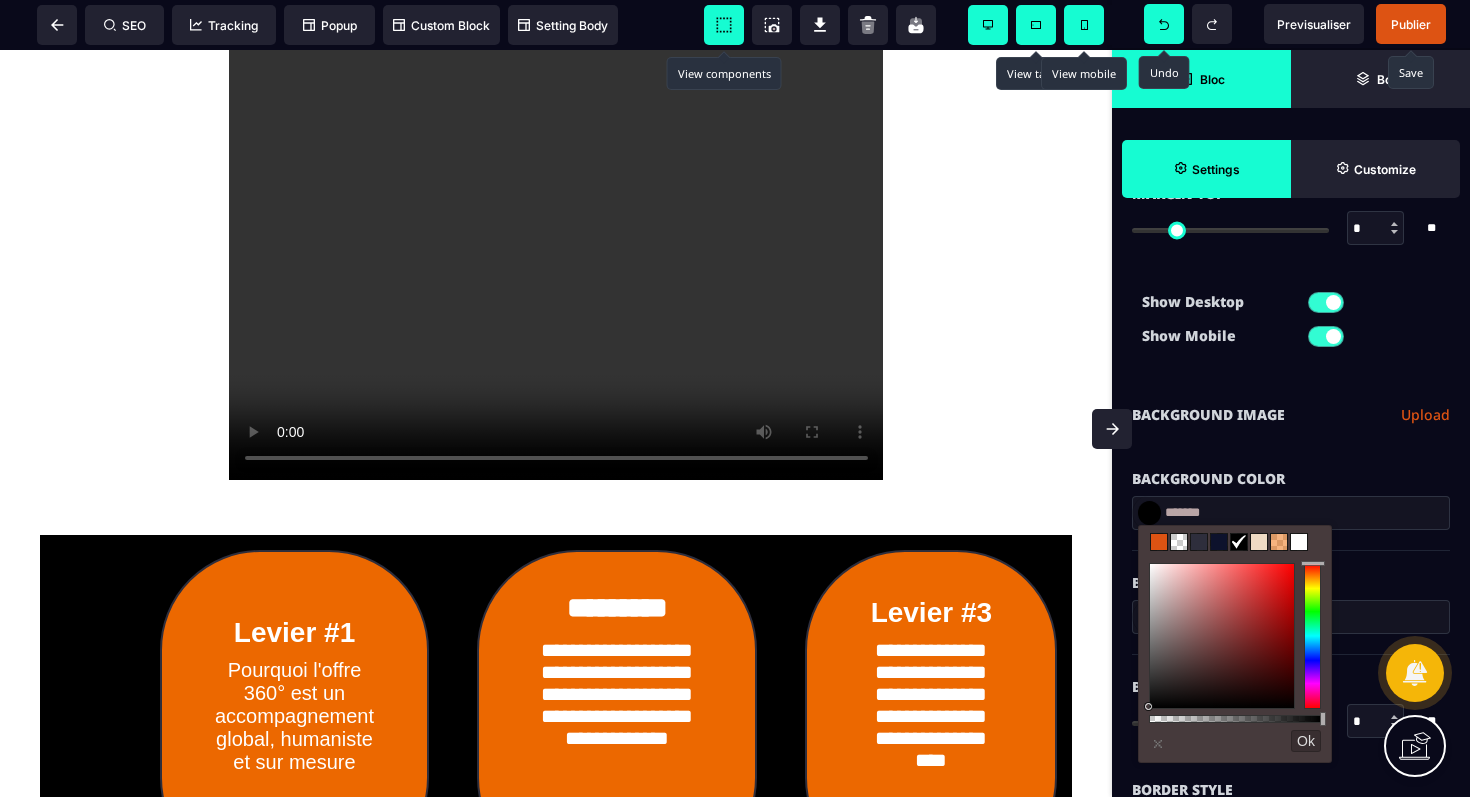 click on "**********" at bounding box center (556, -636) 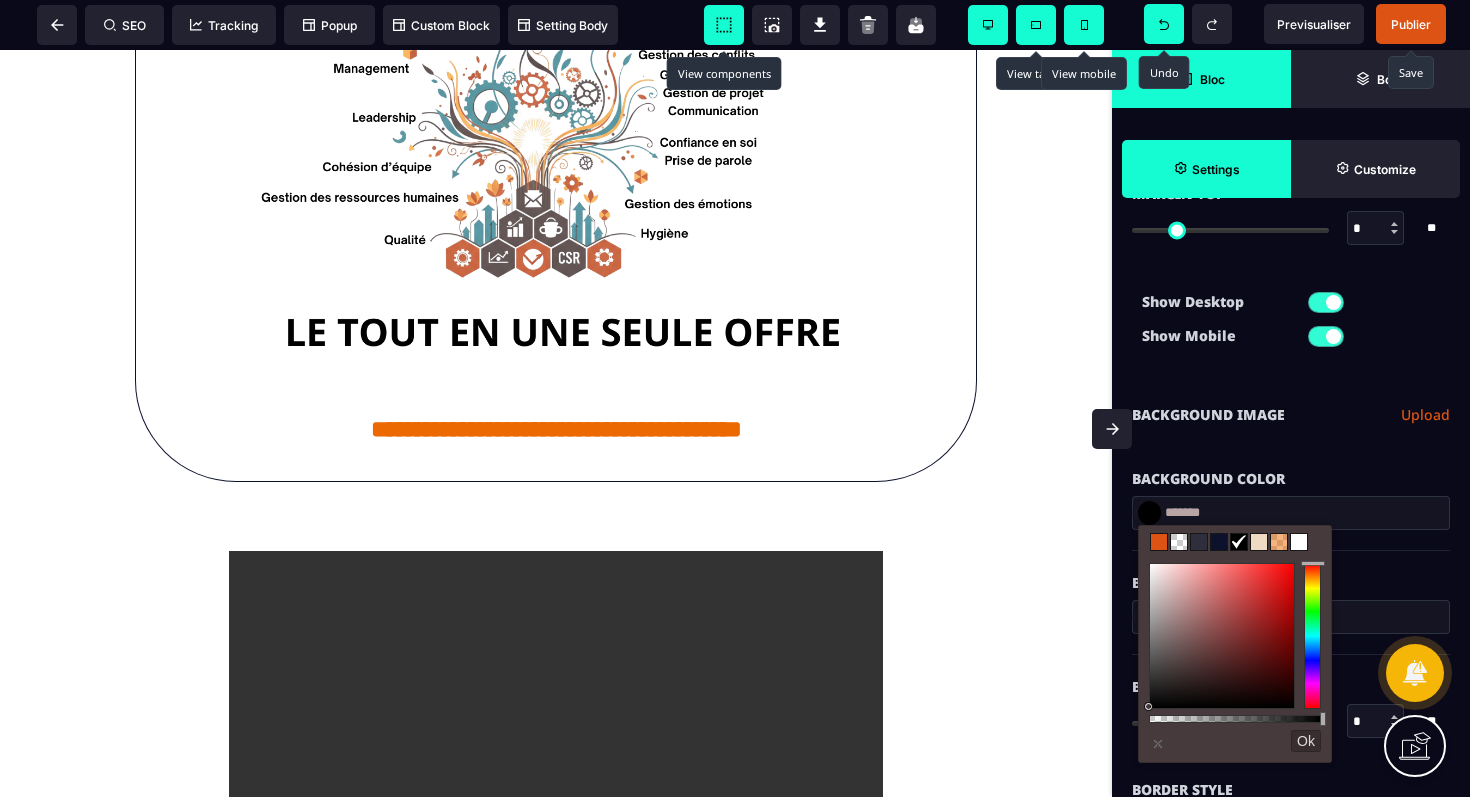 scroll, scrollTop: 0, scrollLeft: 0, axis: both 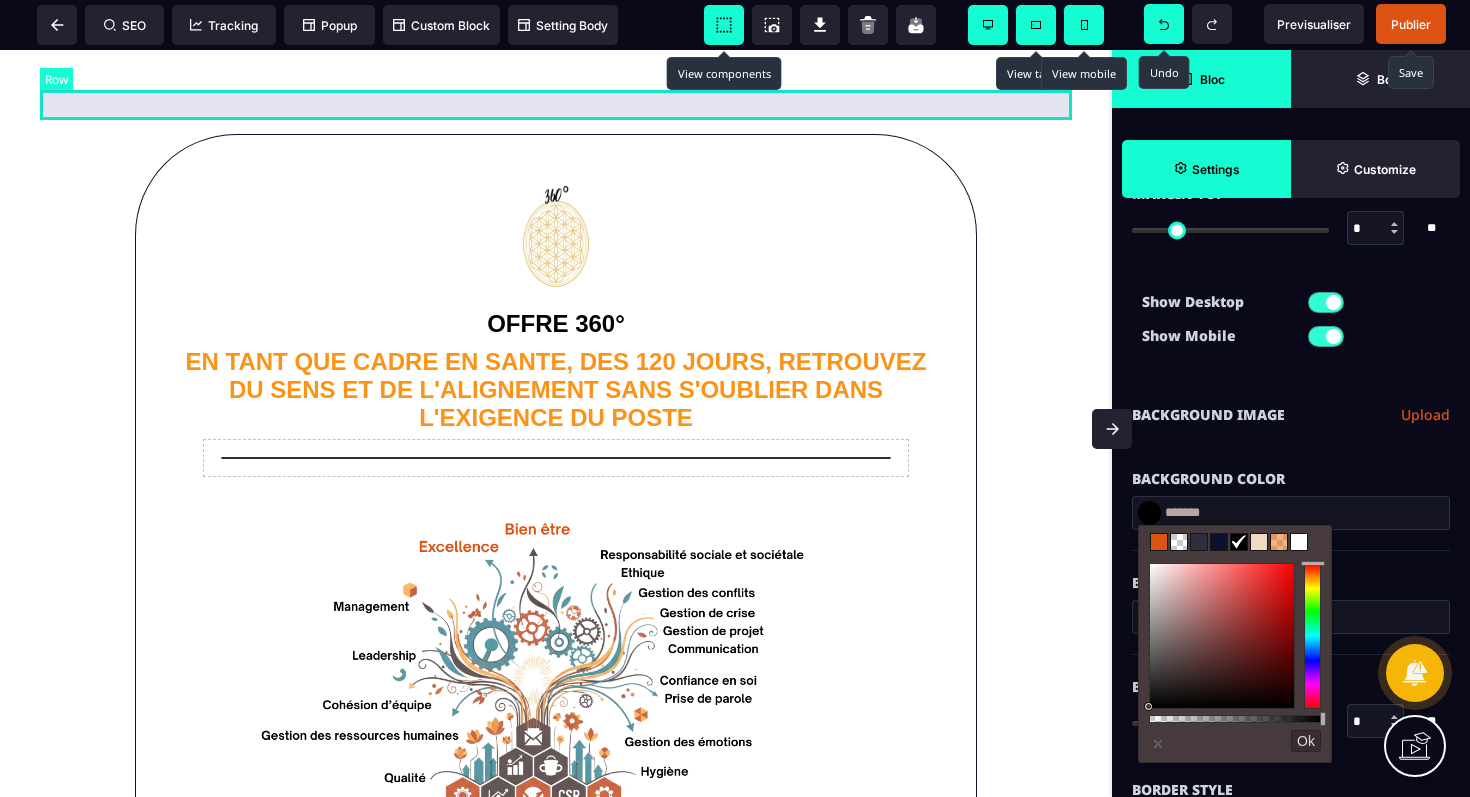 click at bounding box center [556, 105] 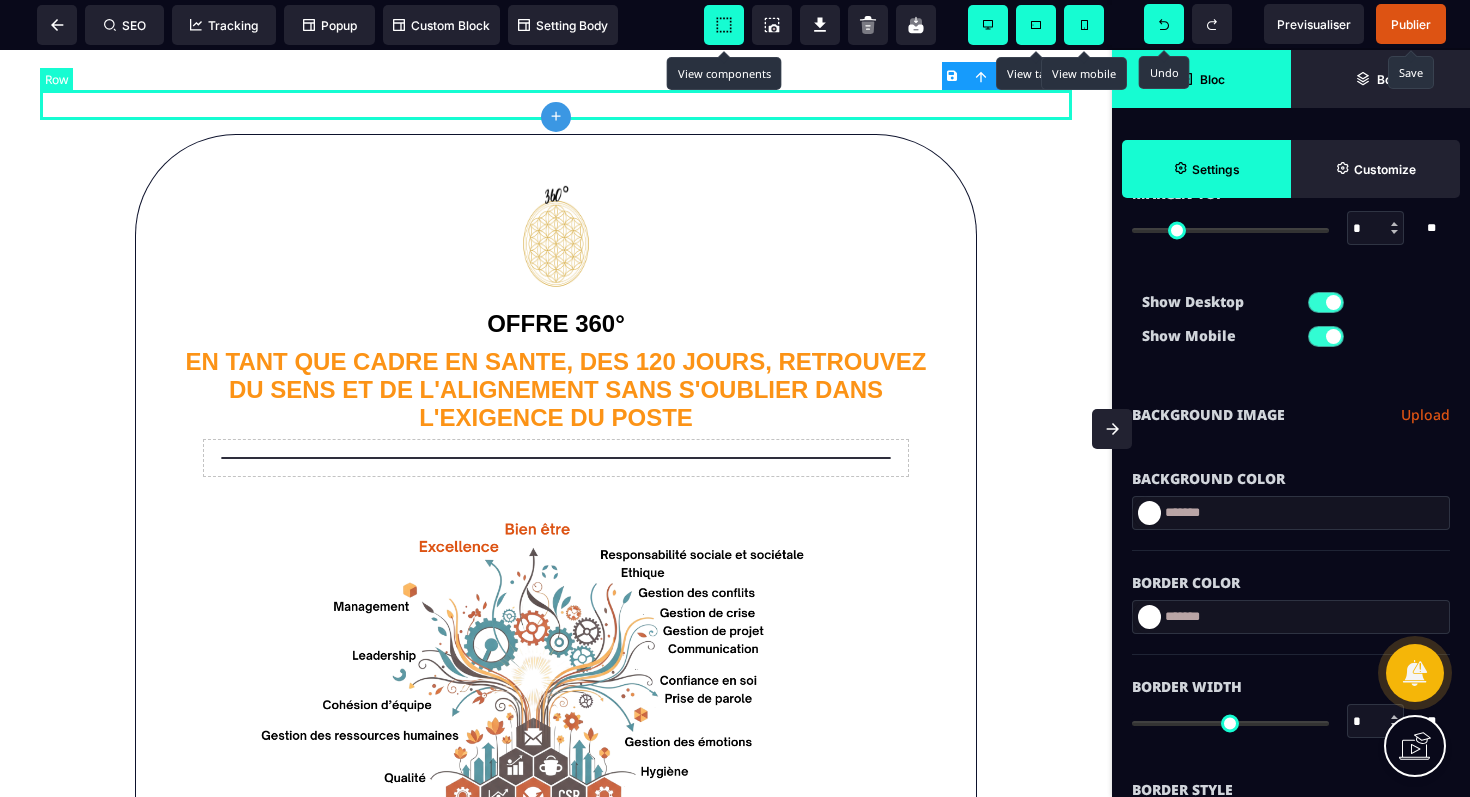 scroll, scrollTop: 0, scrollLeft: 0, axis: both 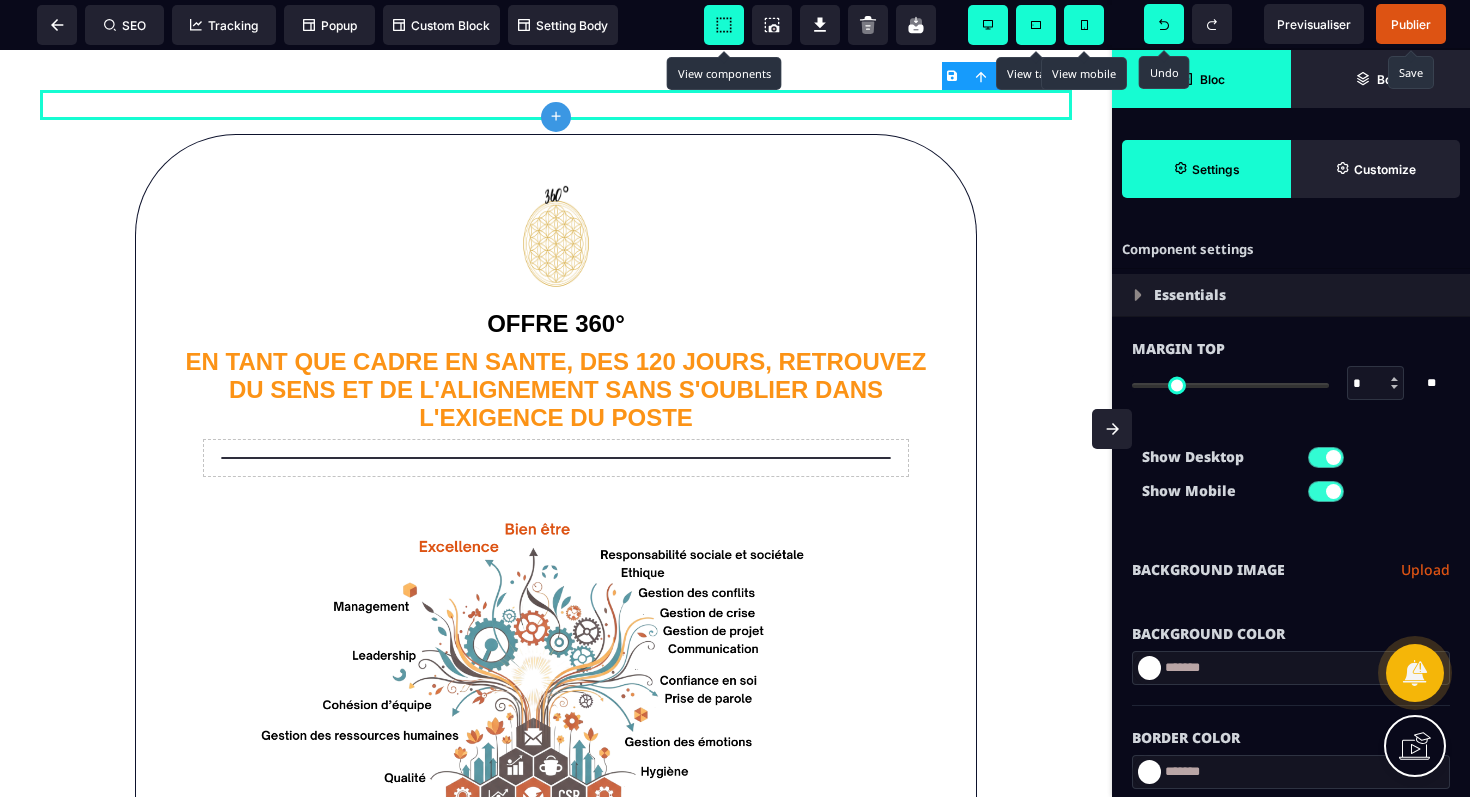 click on "B I U S
A *******
plus
Row
SEO
Big" at bounding box center [735, 398] 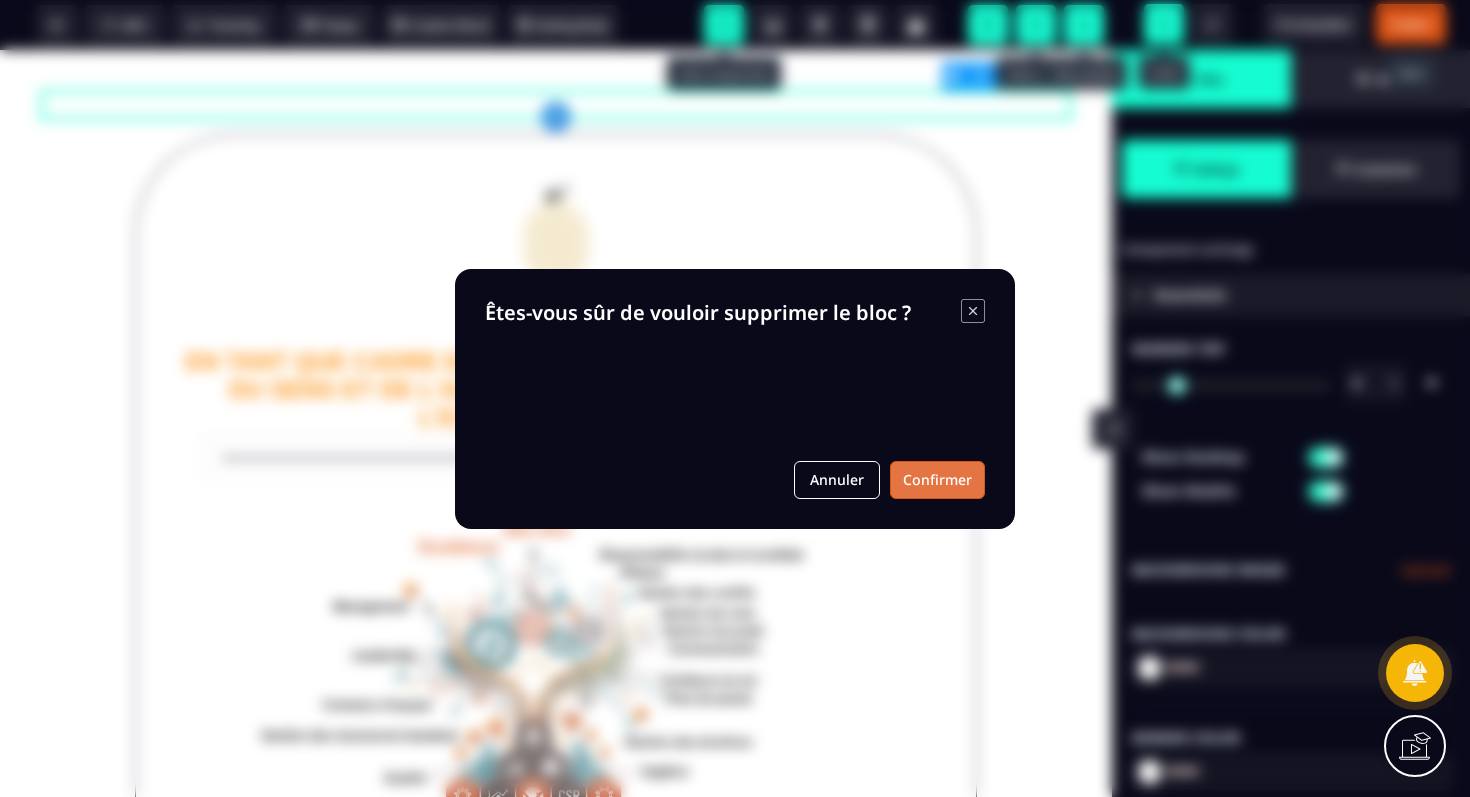 click on "Confirmer" at bounding box center (937, 480) 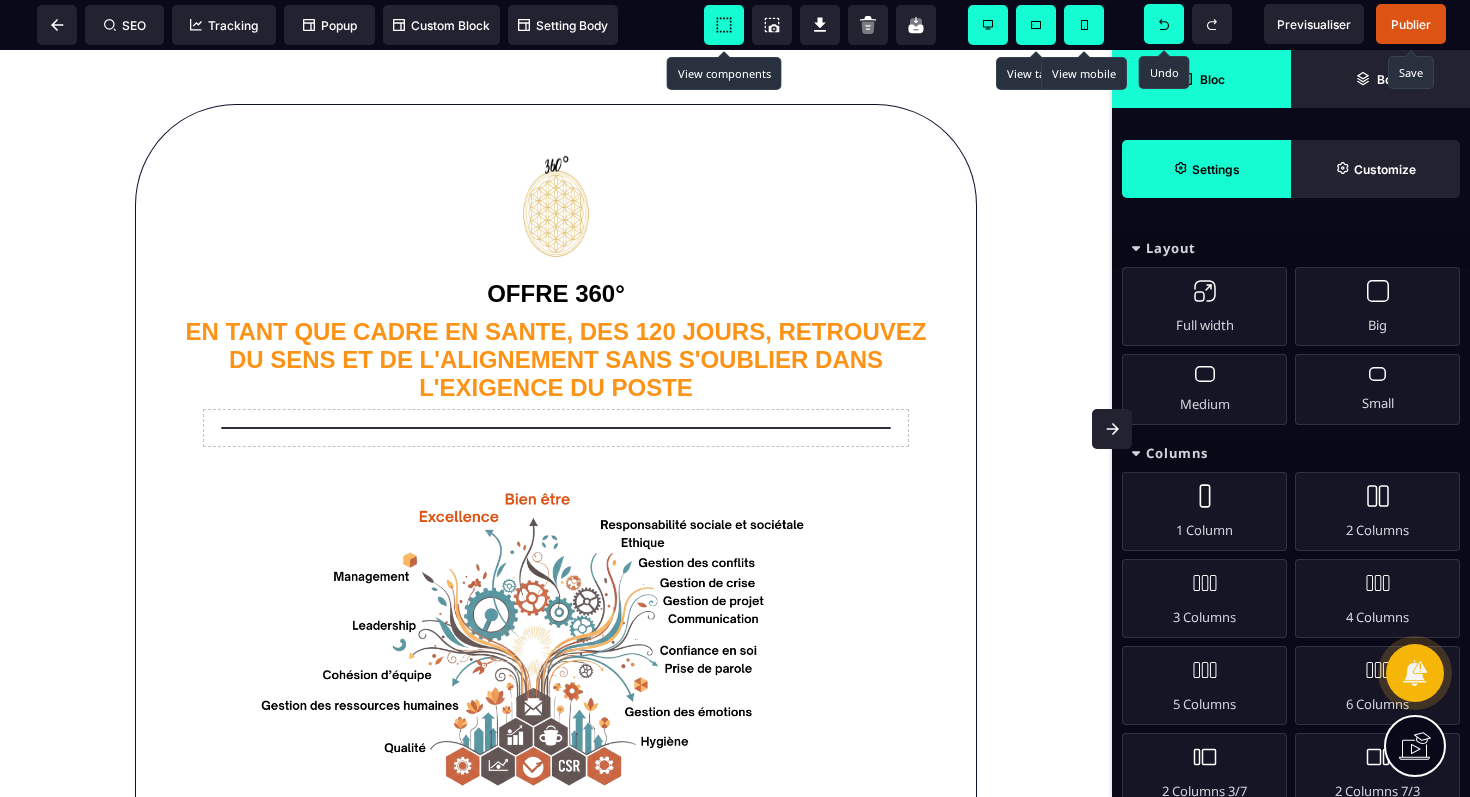 click on "**********" at bounding box center [556, 423] 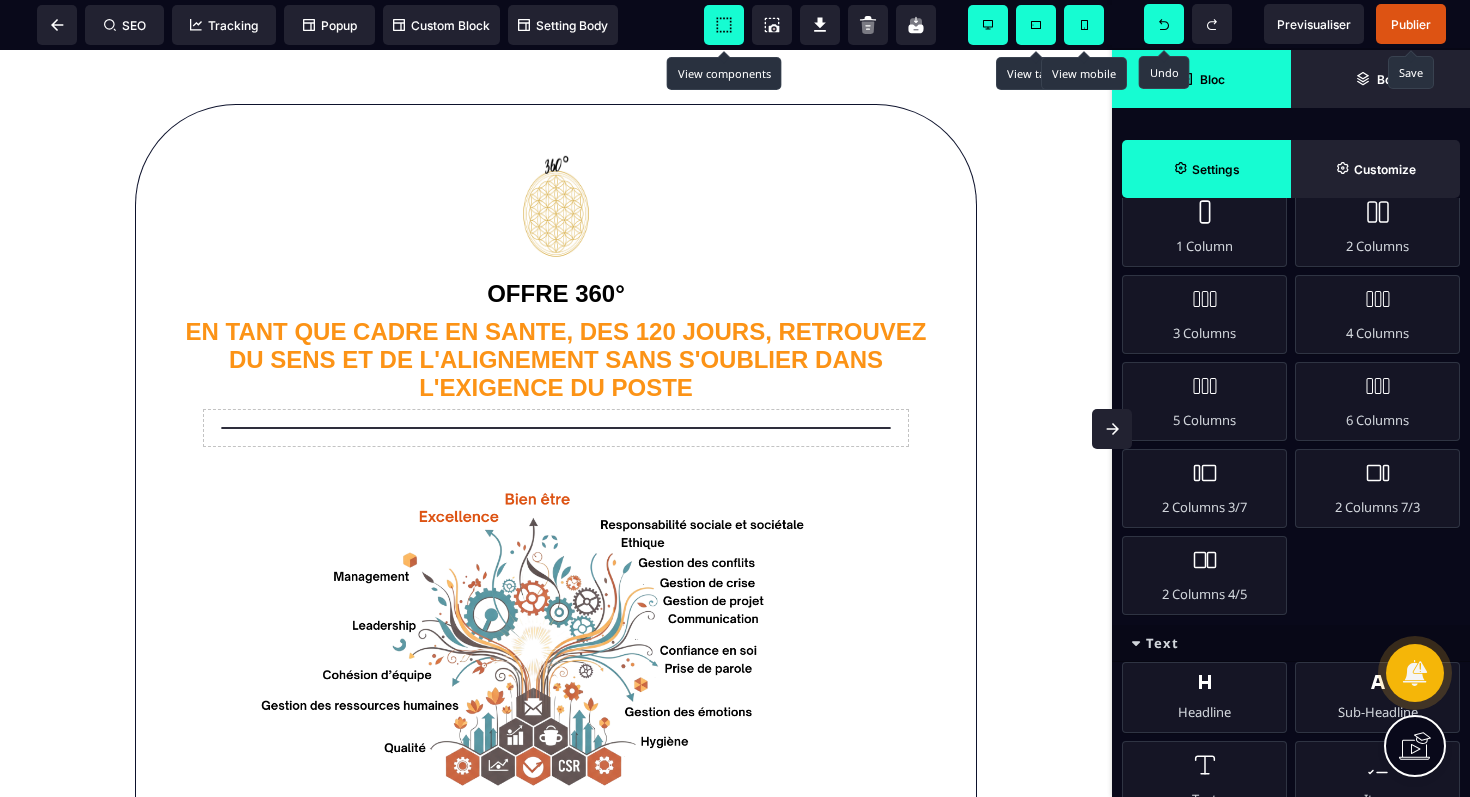 scroll, scrollTop: 281, scrollLeft: 0, axis: vertical 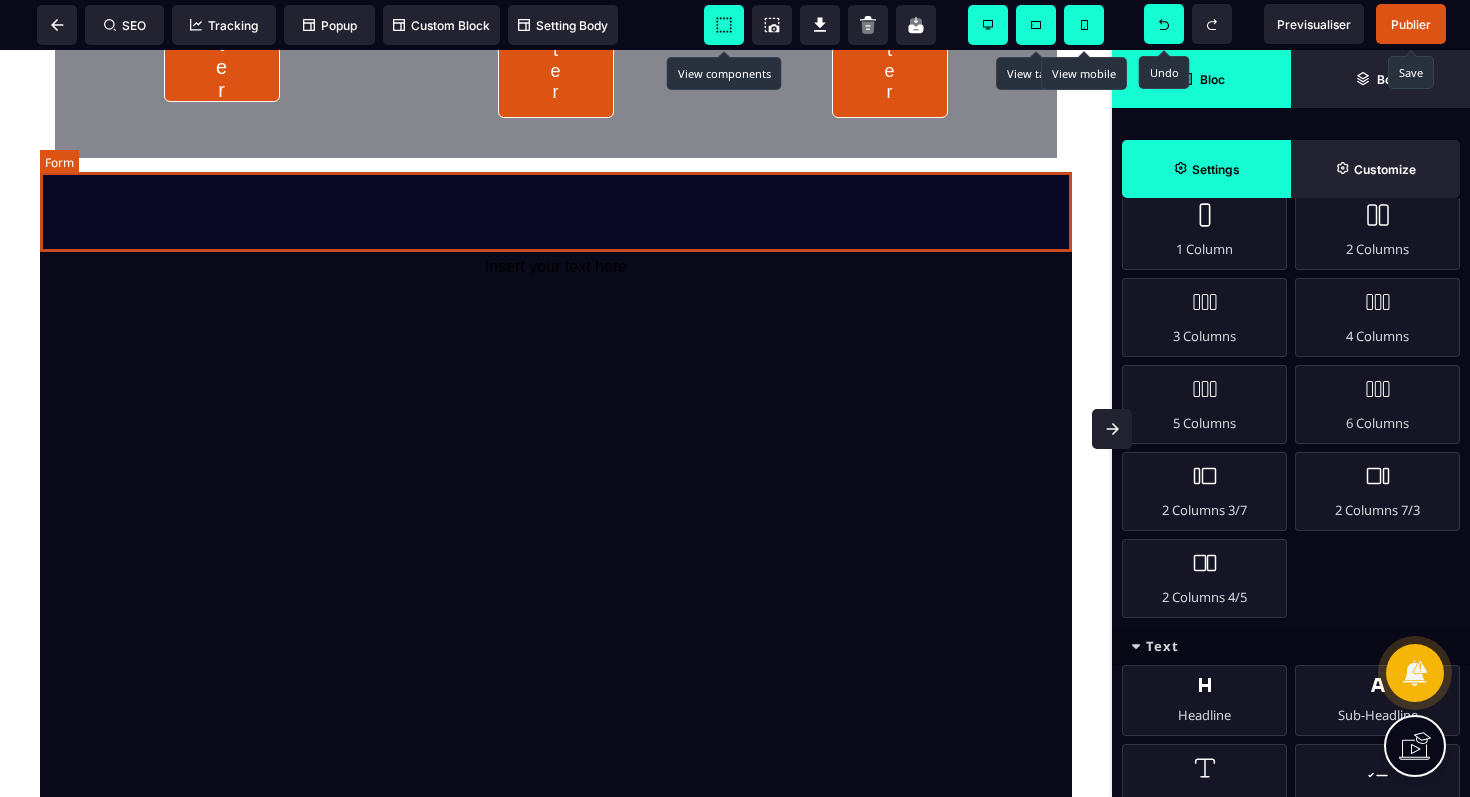 click at bounding box center (556, 213) 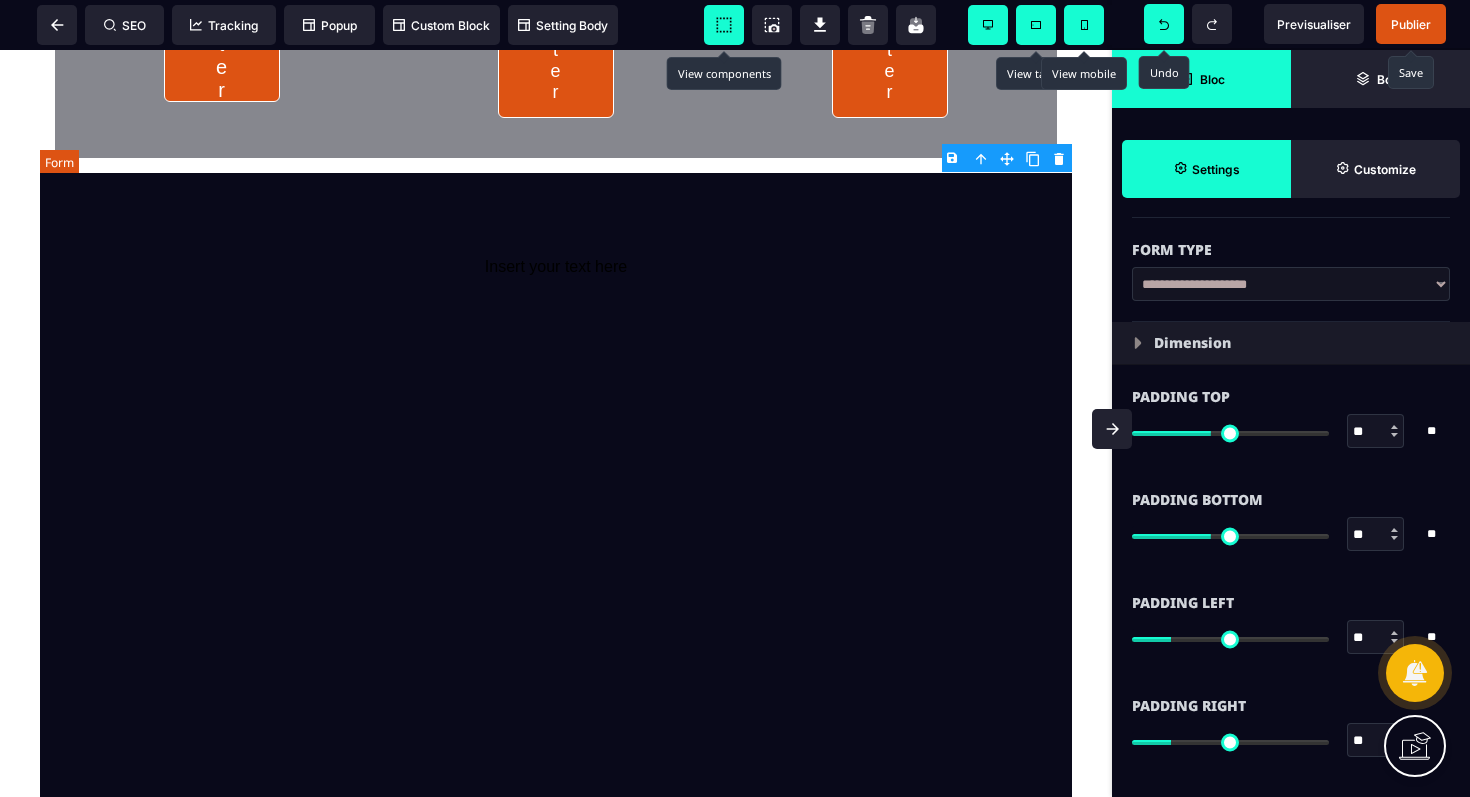 scroll, scrollTop: 0, scrollLeft: 0, axis: both 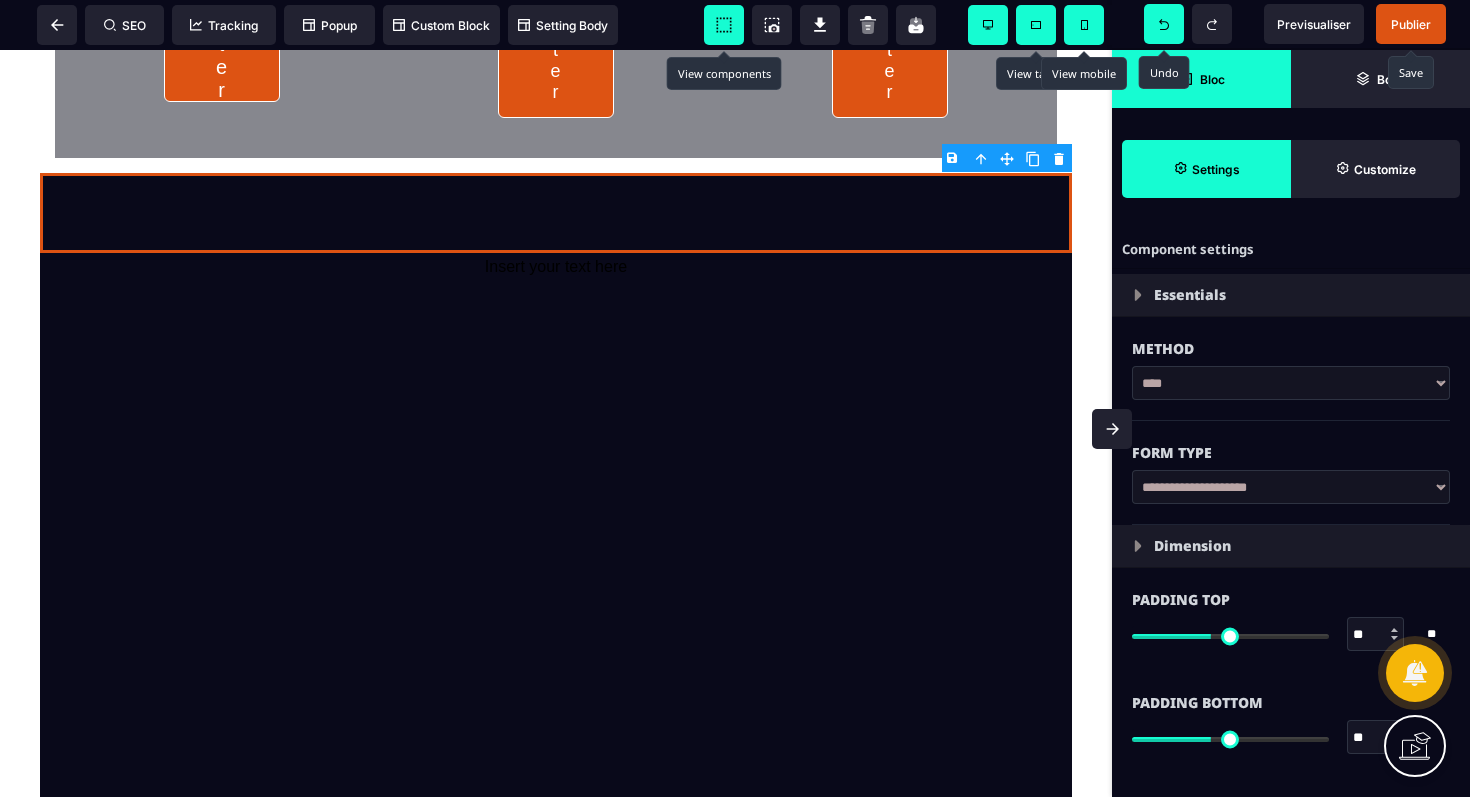 click on "B I U S
A *******
Form
SEO
Tracking
Popup" at bounding box center [735, 398] 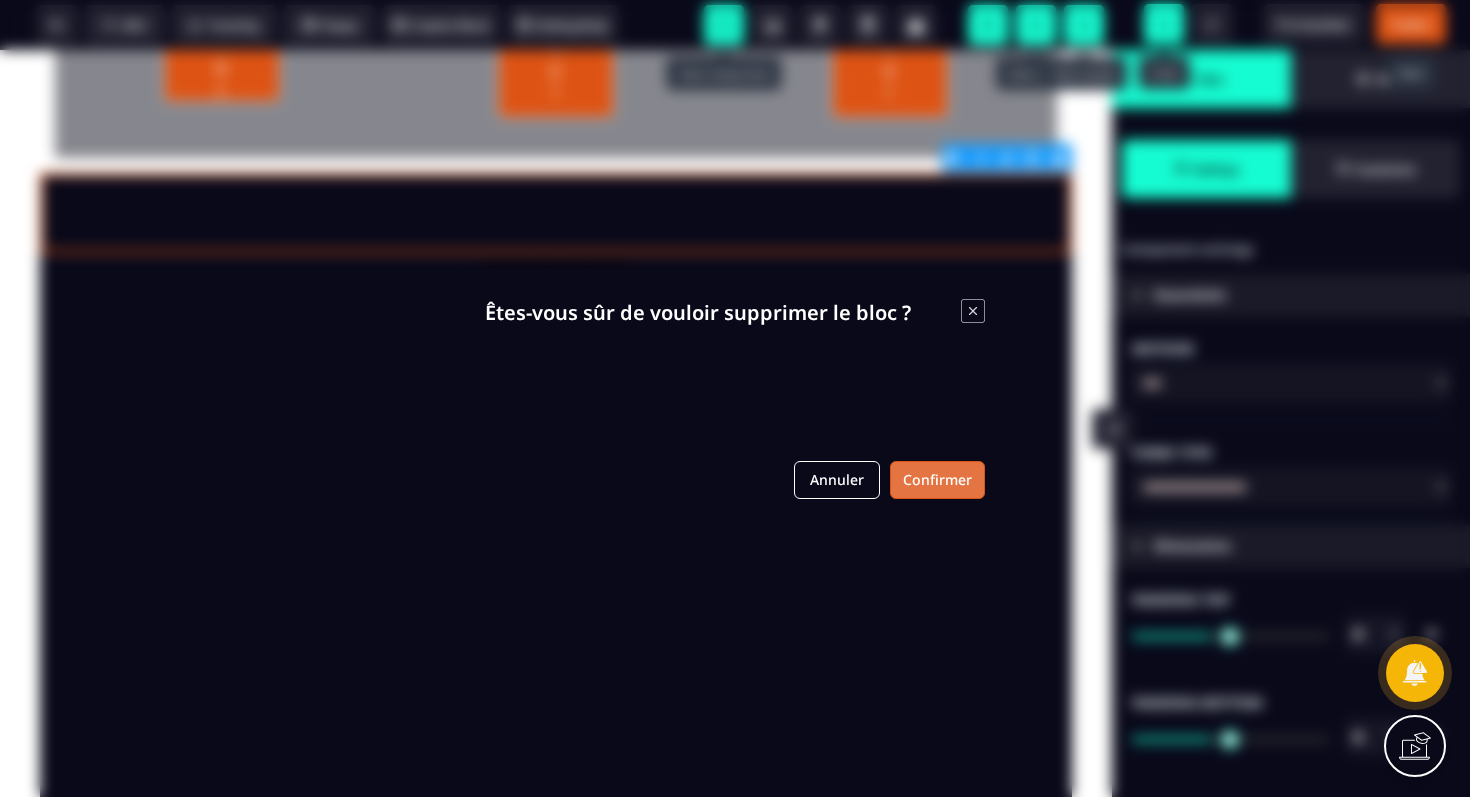 click on "Confirmer" at bounding box center (937, 480) 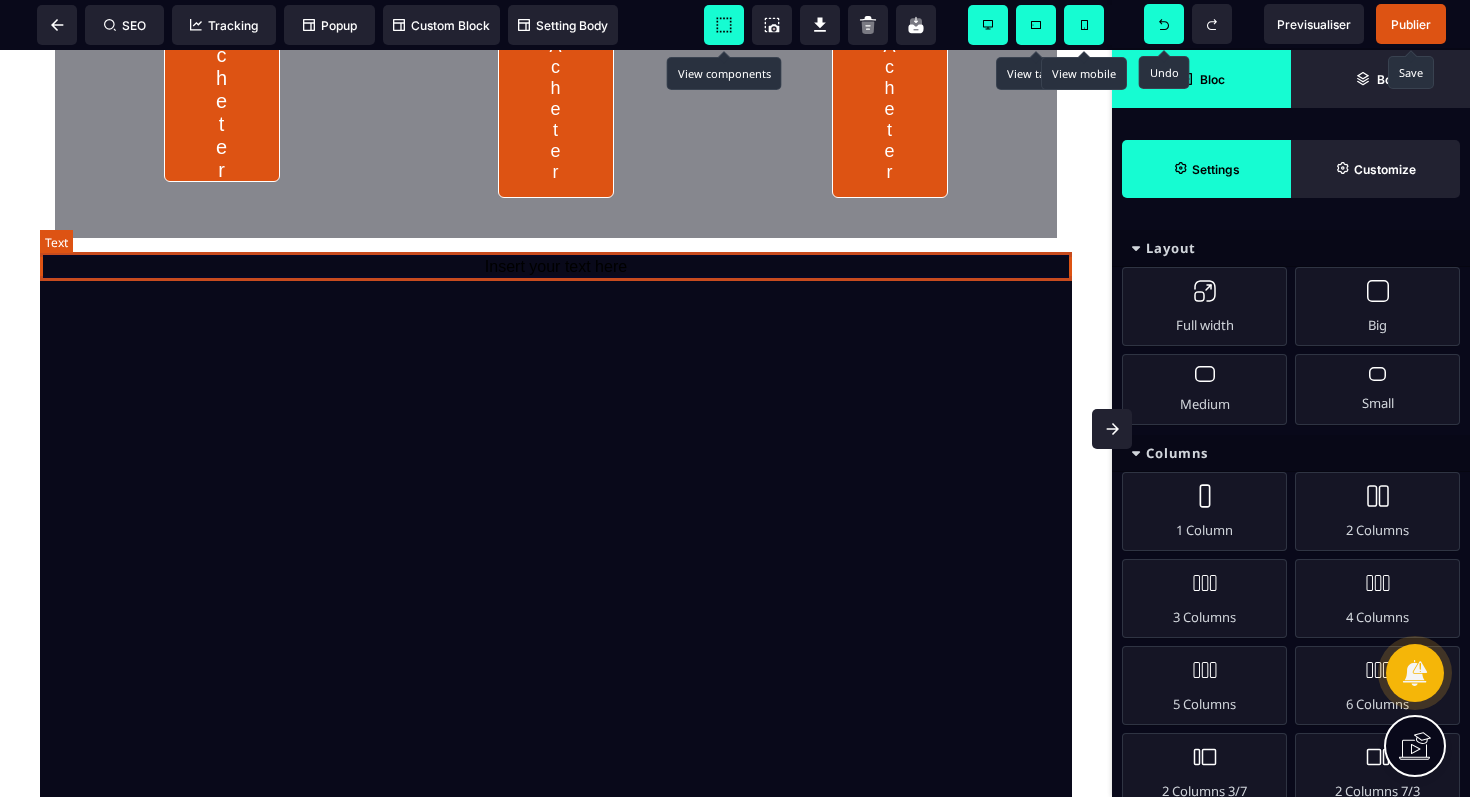 click on "Insert your text here" at bounding box center [556, 267] 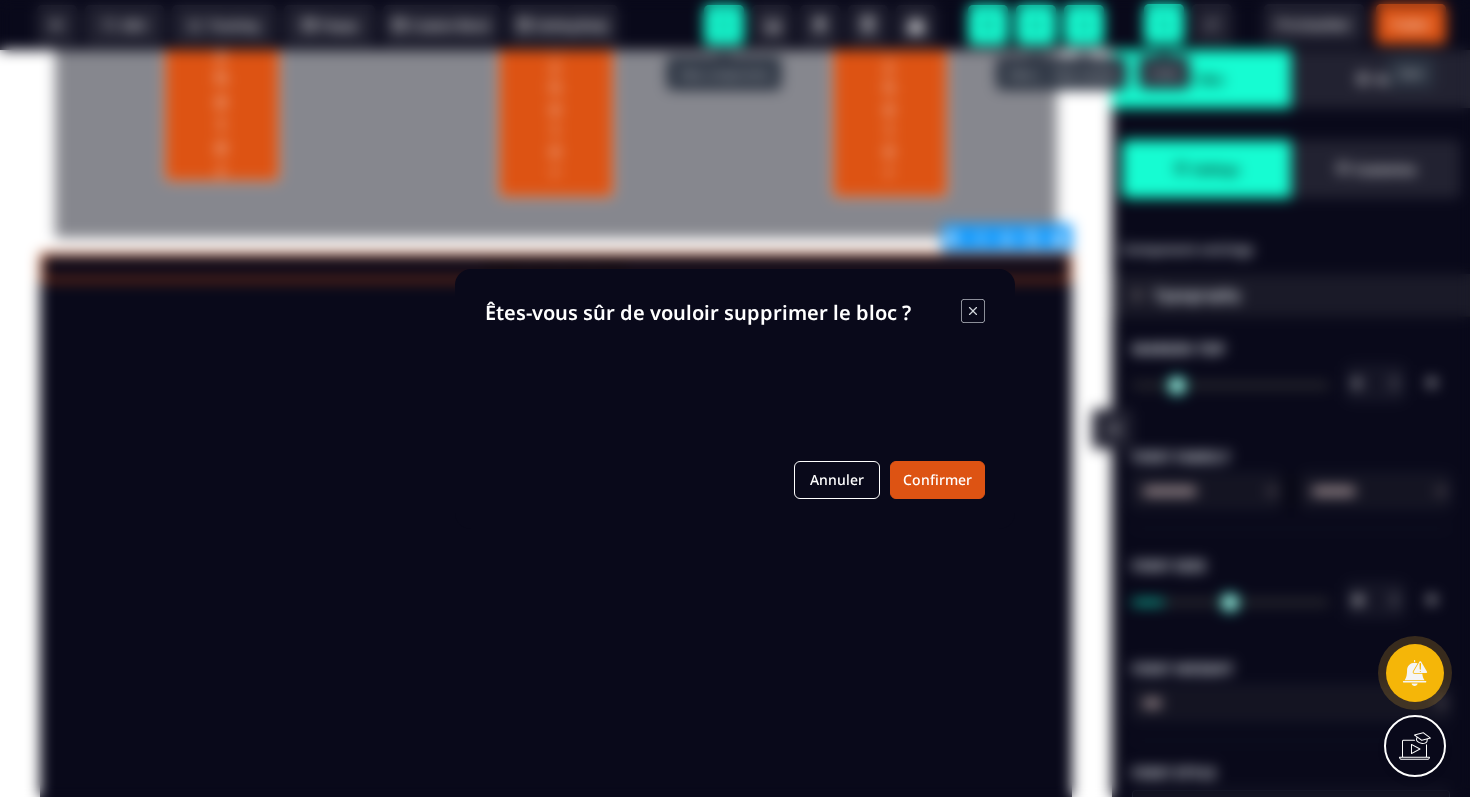 click on "B I U S
A *******
Text
SEO
Tracking
Popup" at bounding box center (735, 398) 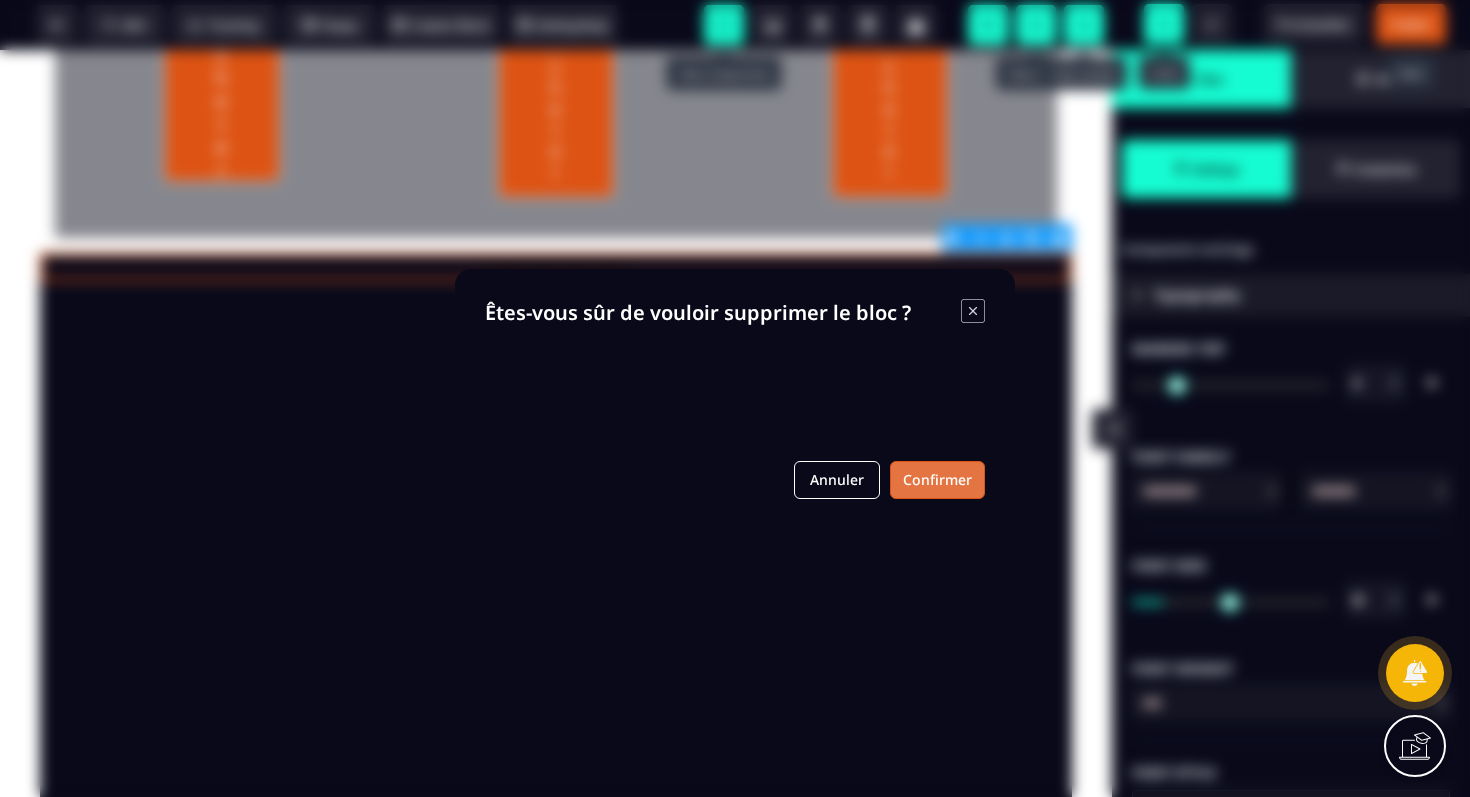 click on "Confirmer" at bounding box center [937, 480] 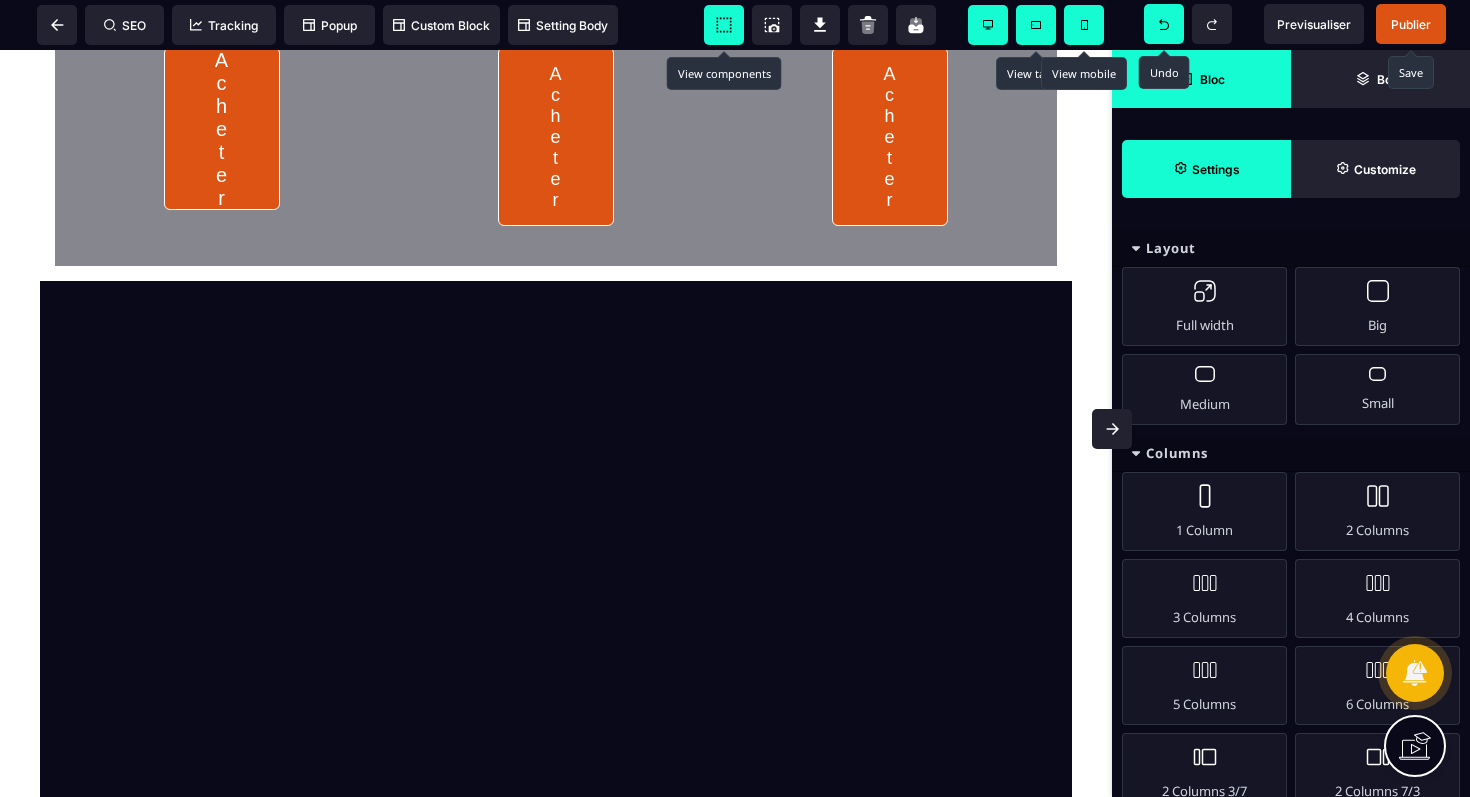 scroll, scrollTop: 4394, scrollLeft: 0, axis: vertical 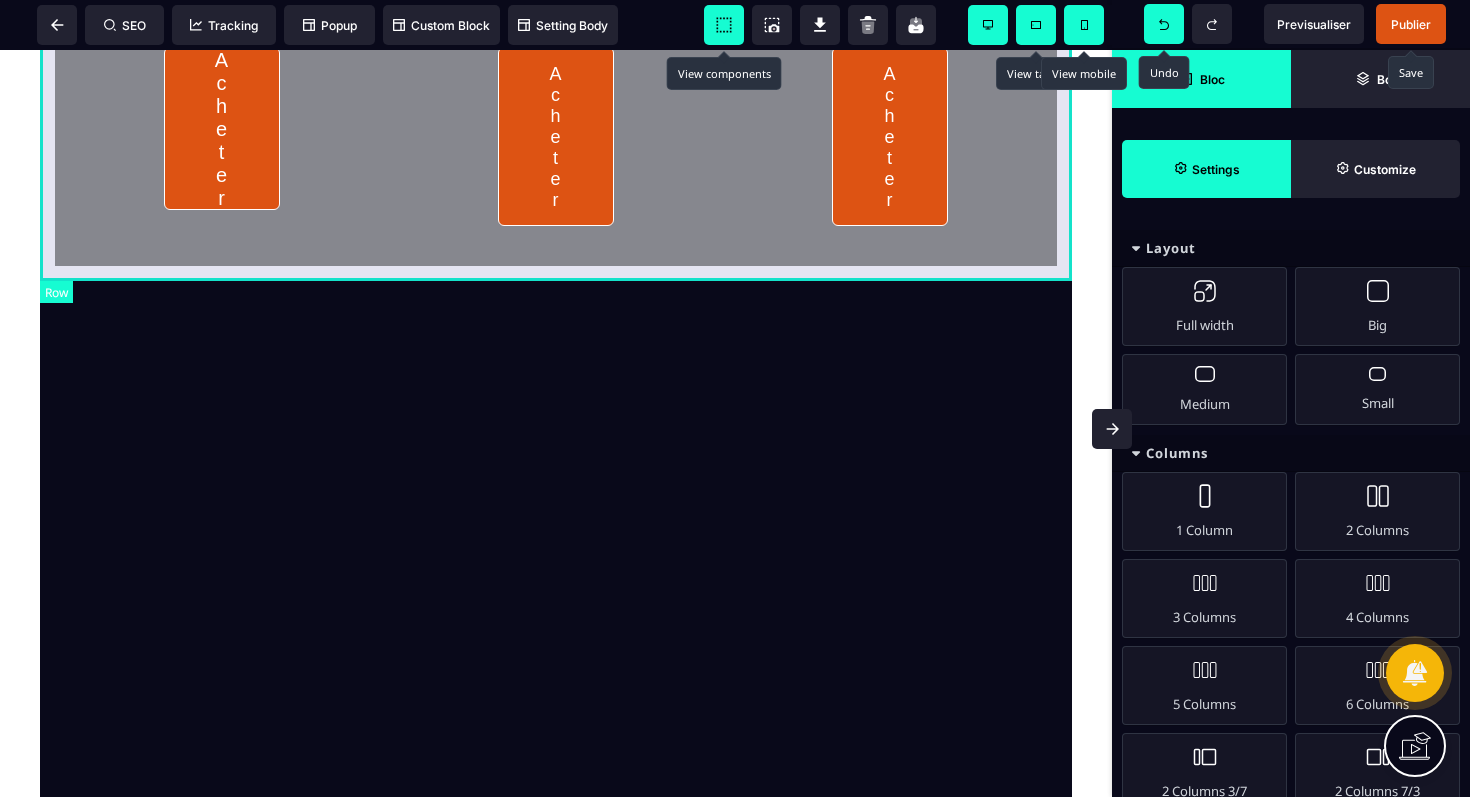 click on "Acheter Acheter Acheter" at bounding box center [556, 136] 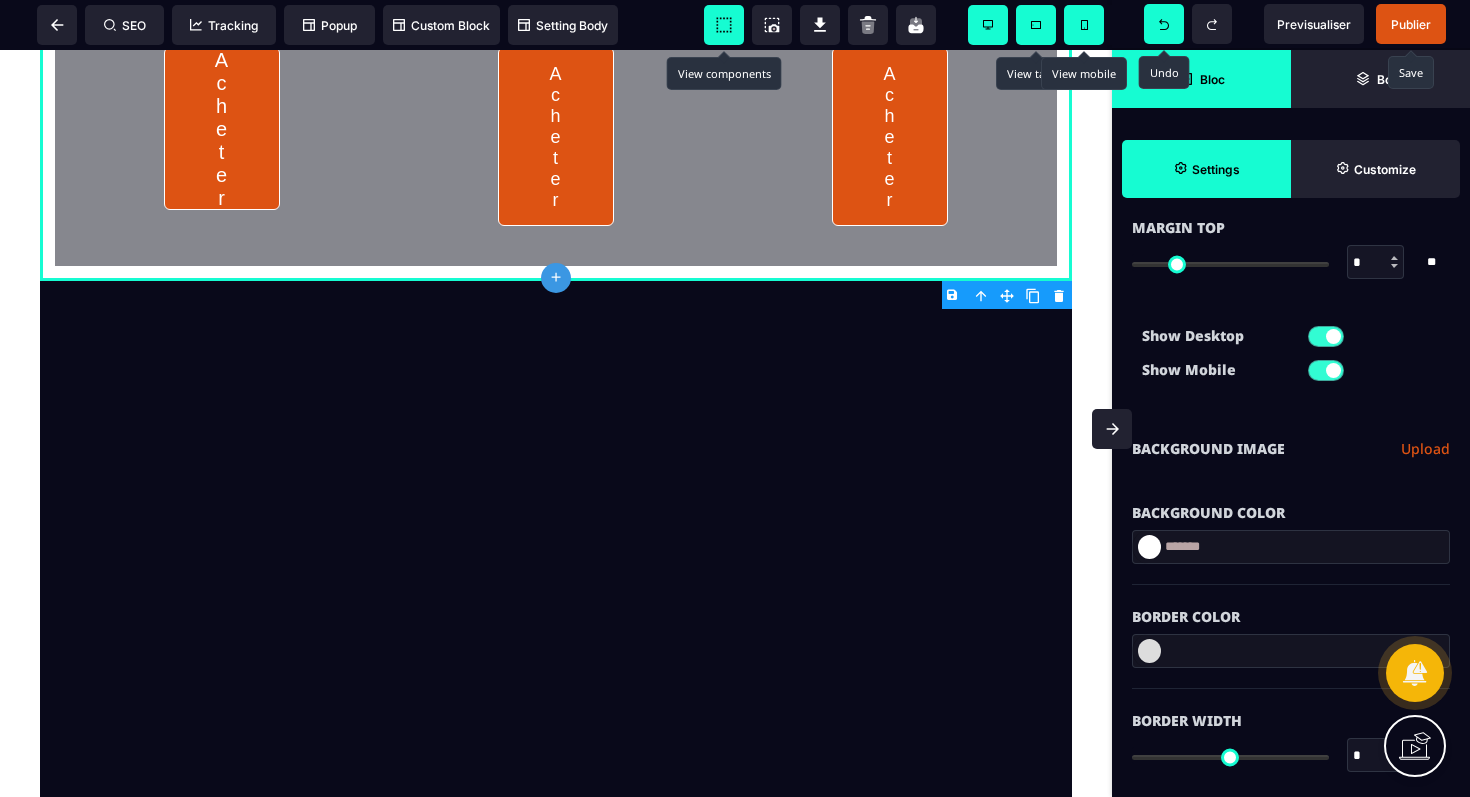 scroll, scrollTop: 140, scrollLeft: 0, axis: vertical 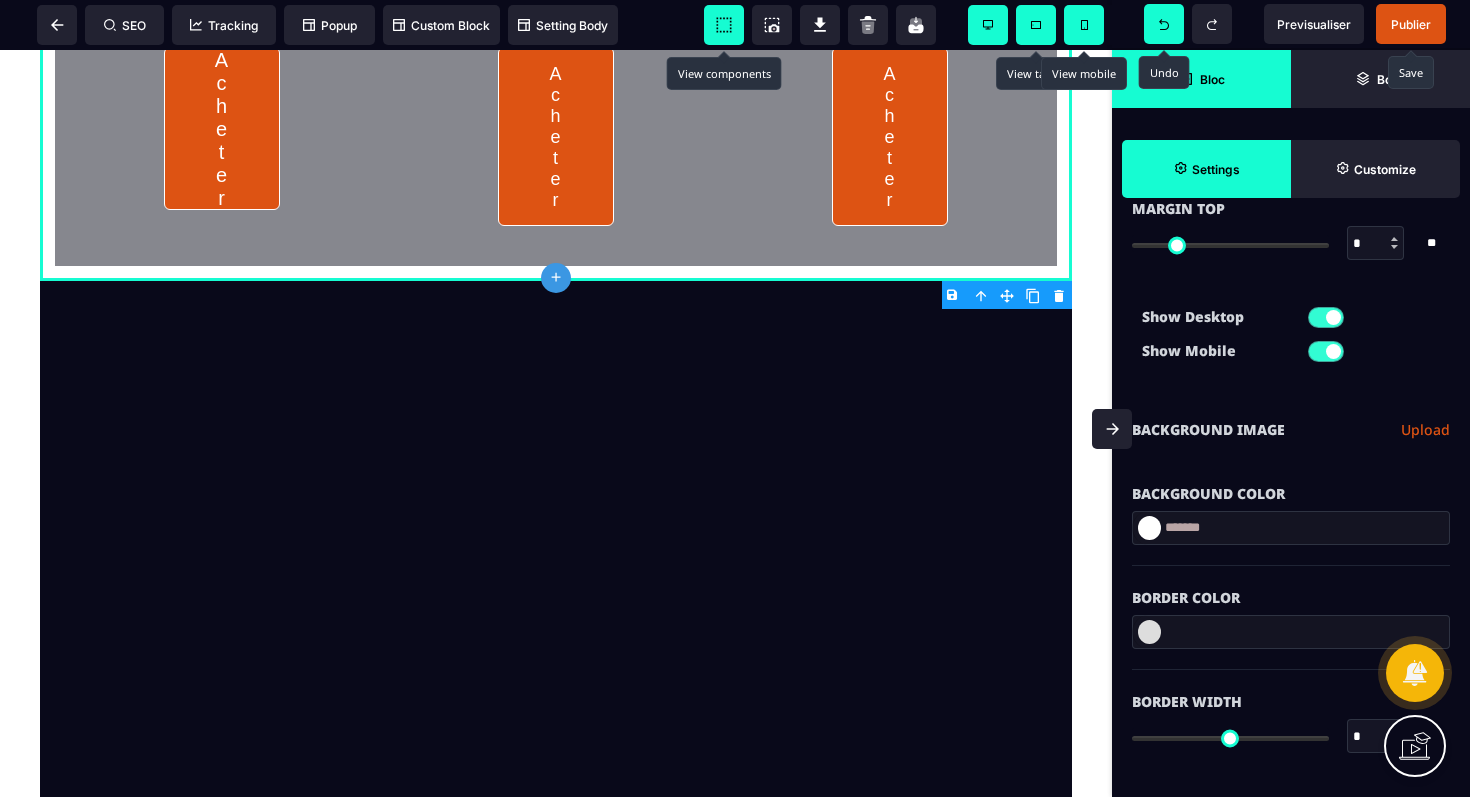 click at bounding box center [1149, 528] 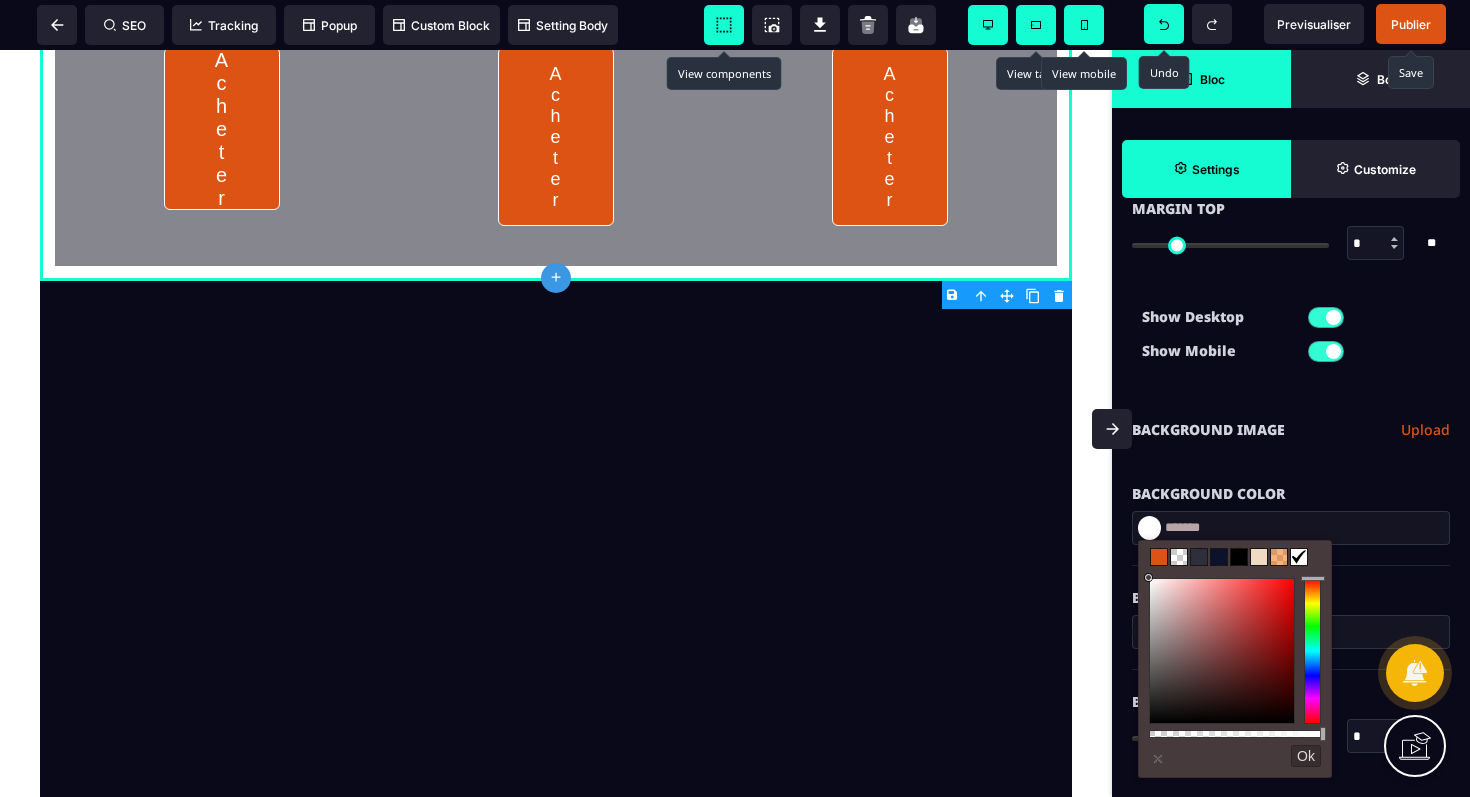 click at bounding box center (1239, 557) 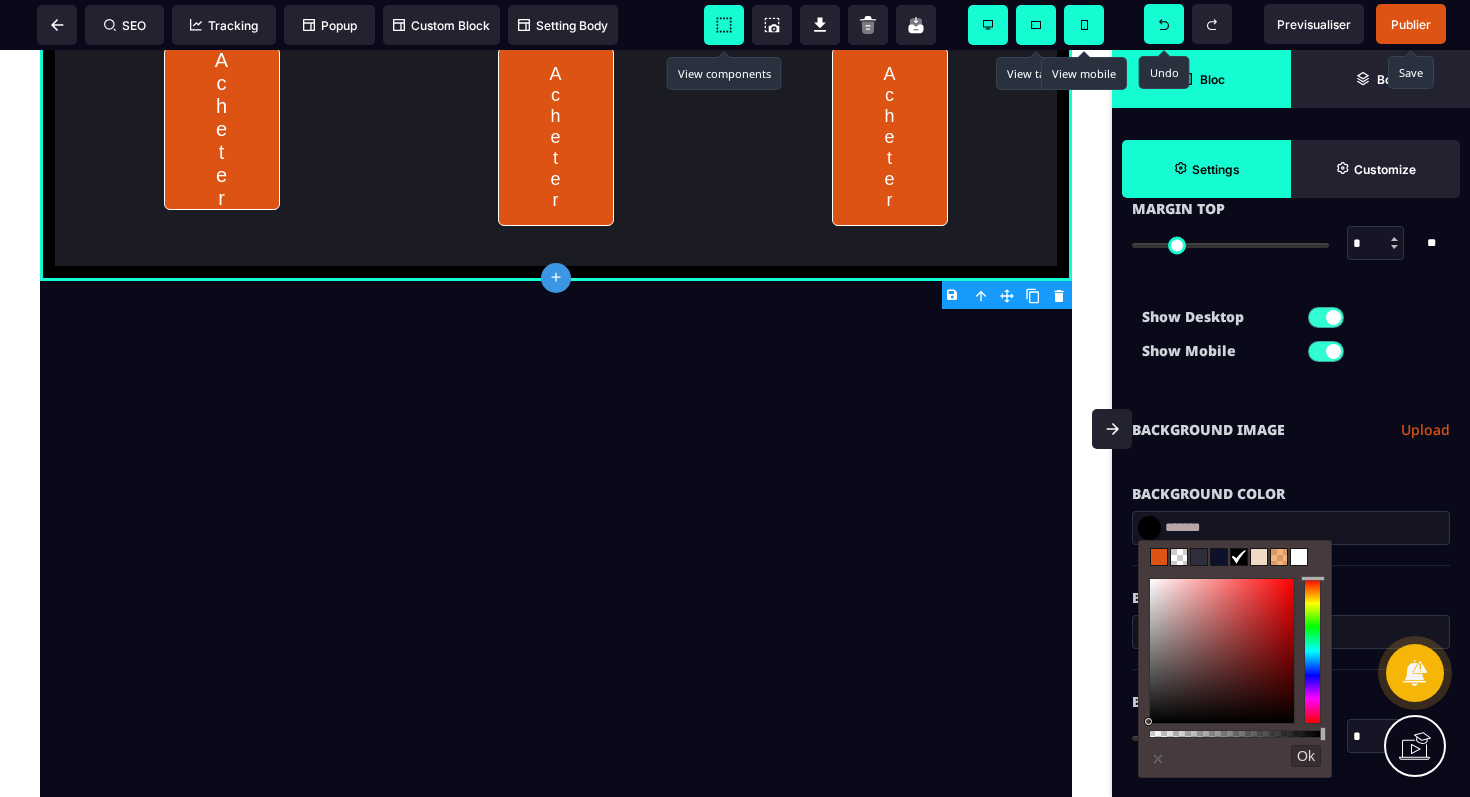 click on "**********" at bounding box center (556, -1729) 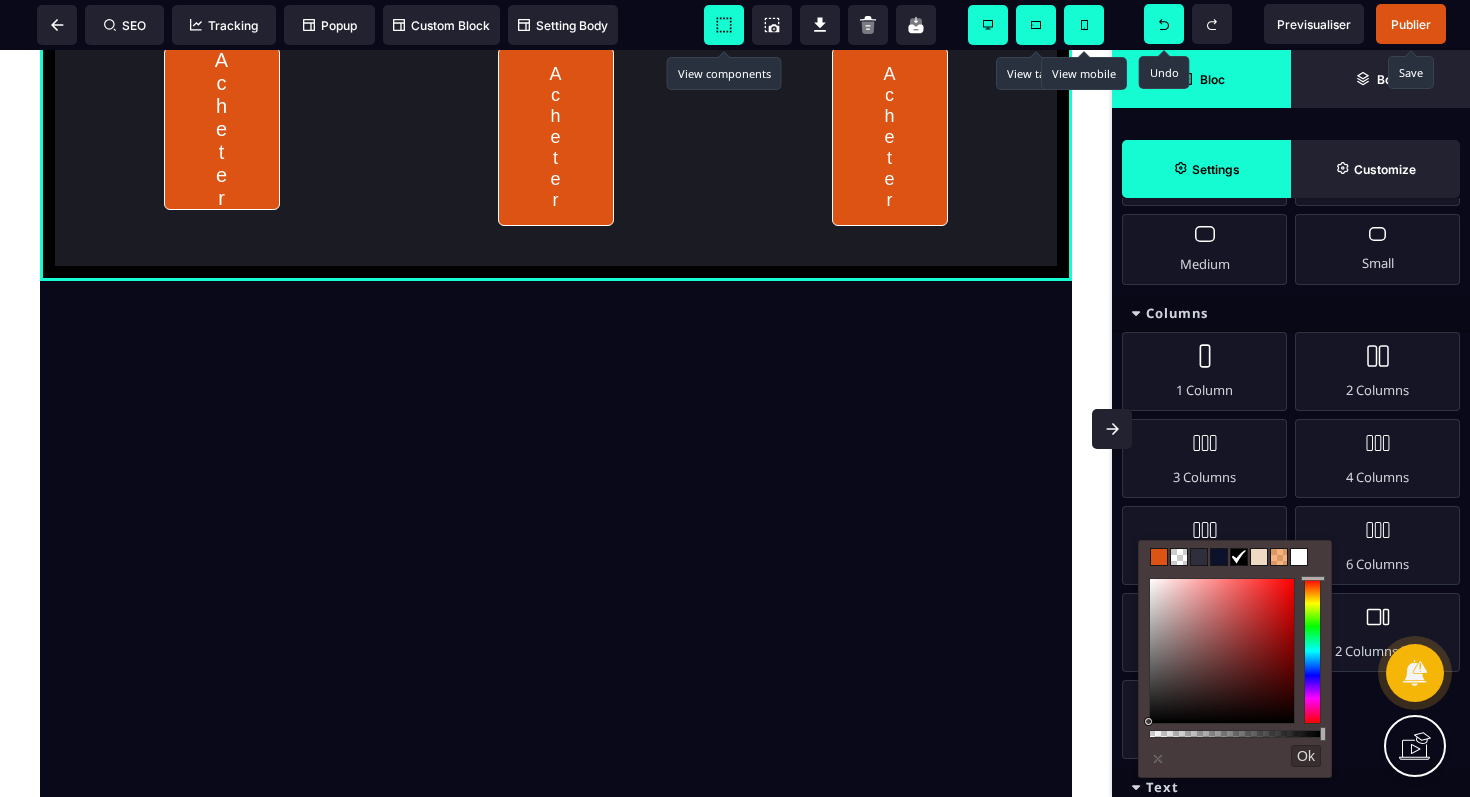 scroll, scrollTop: 1608, scrollLeft: 0, axis: vertical 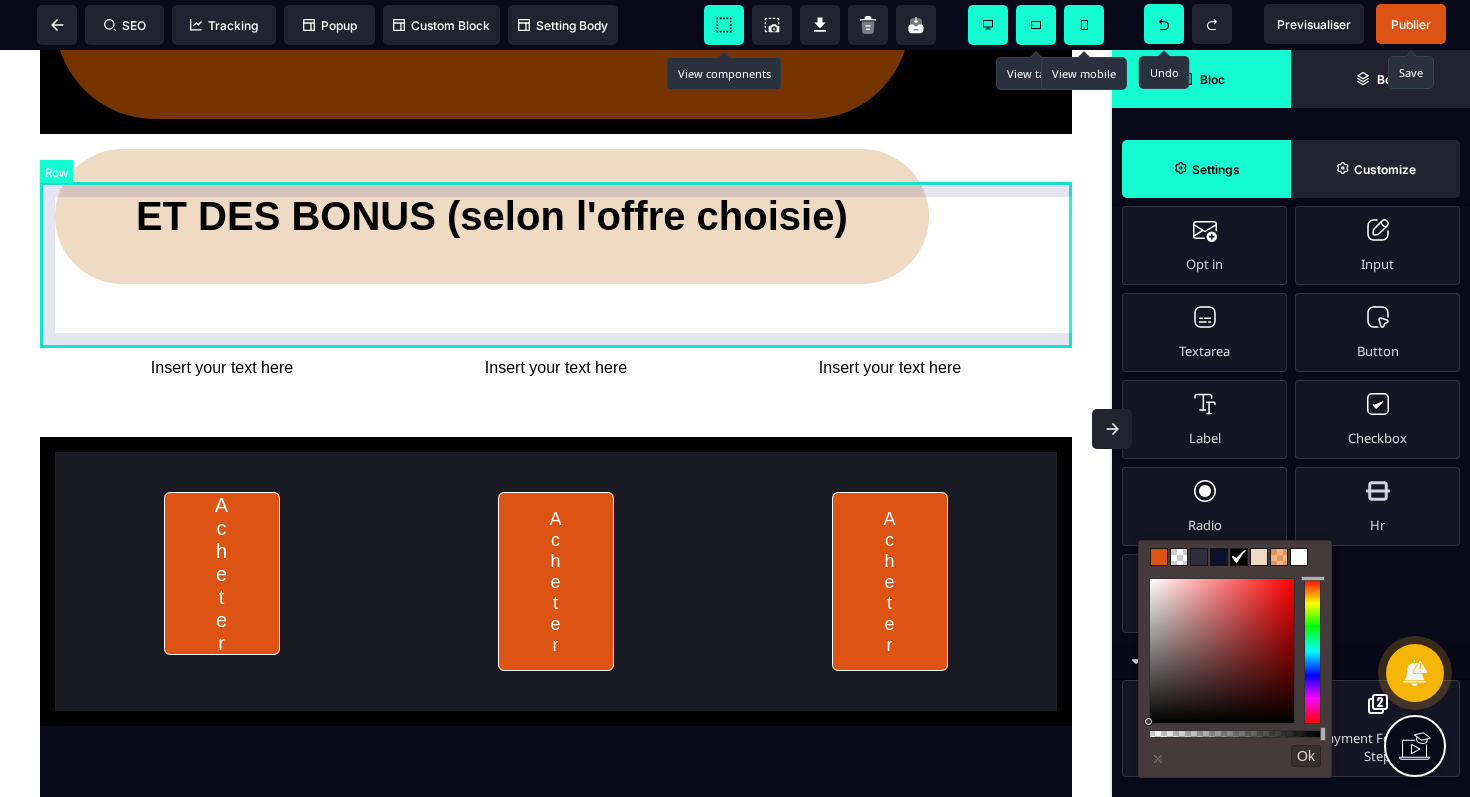 click on "ET DES BONUS (selon l'offre choisie)" at bounding box center [556, 216] 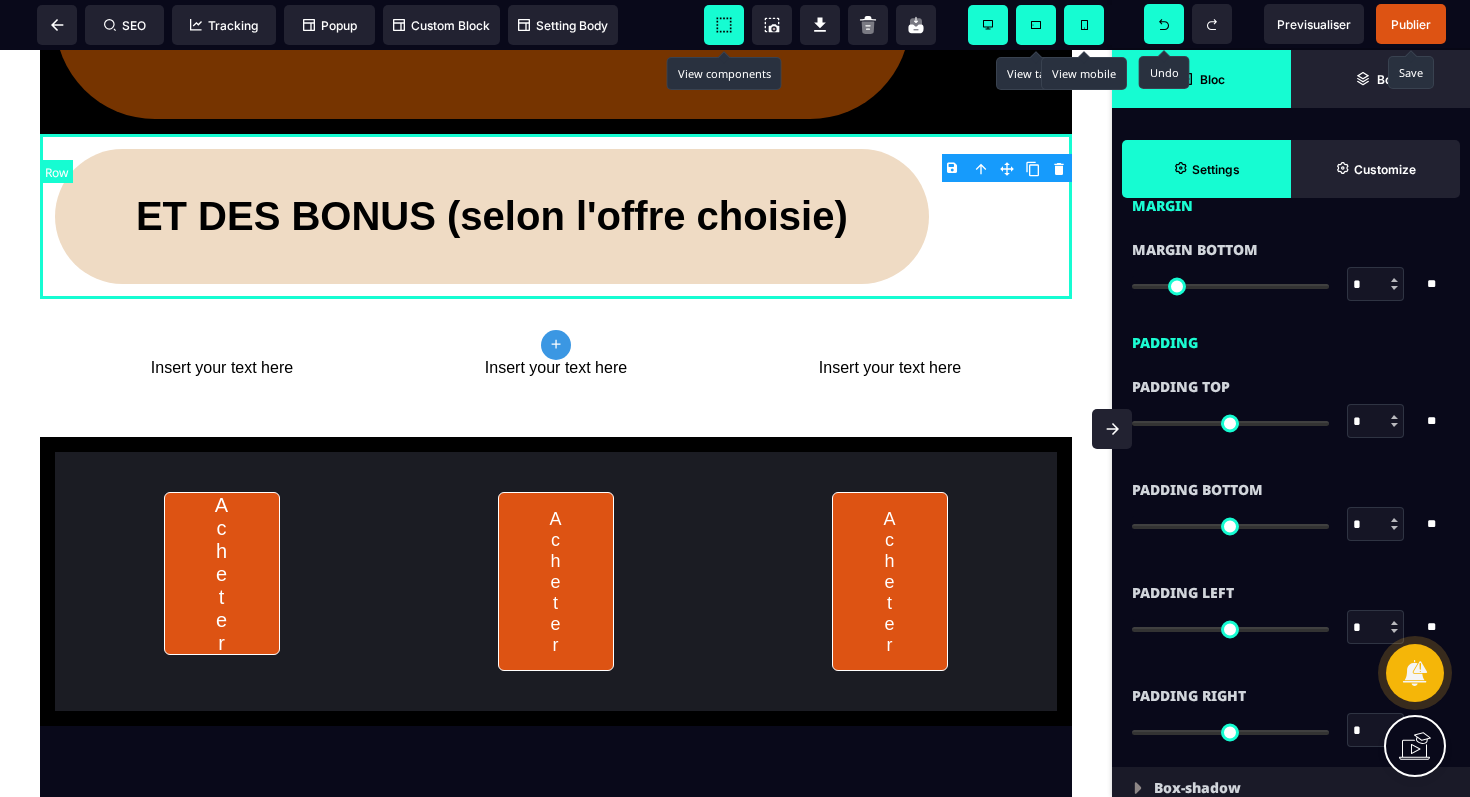 scroll, scrollTop: 0, scrollLeft: 0, axis: both 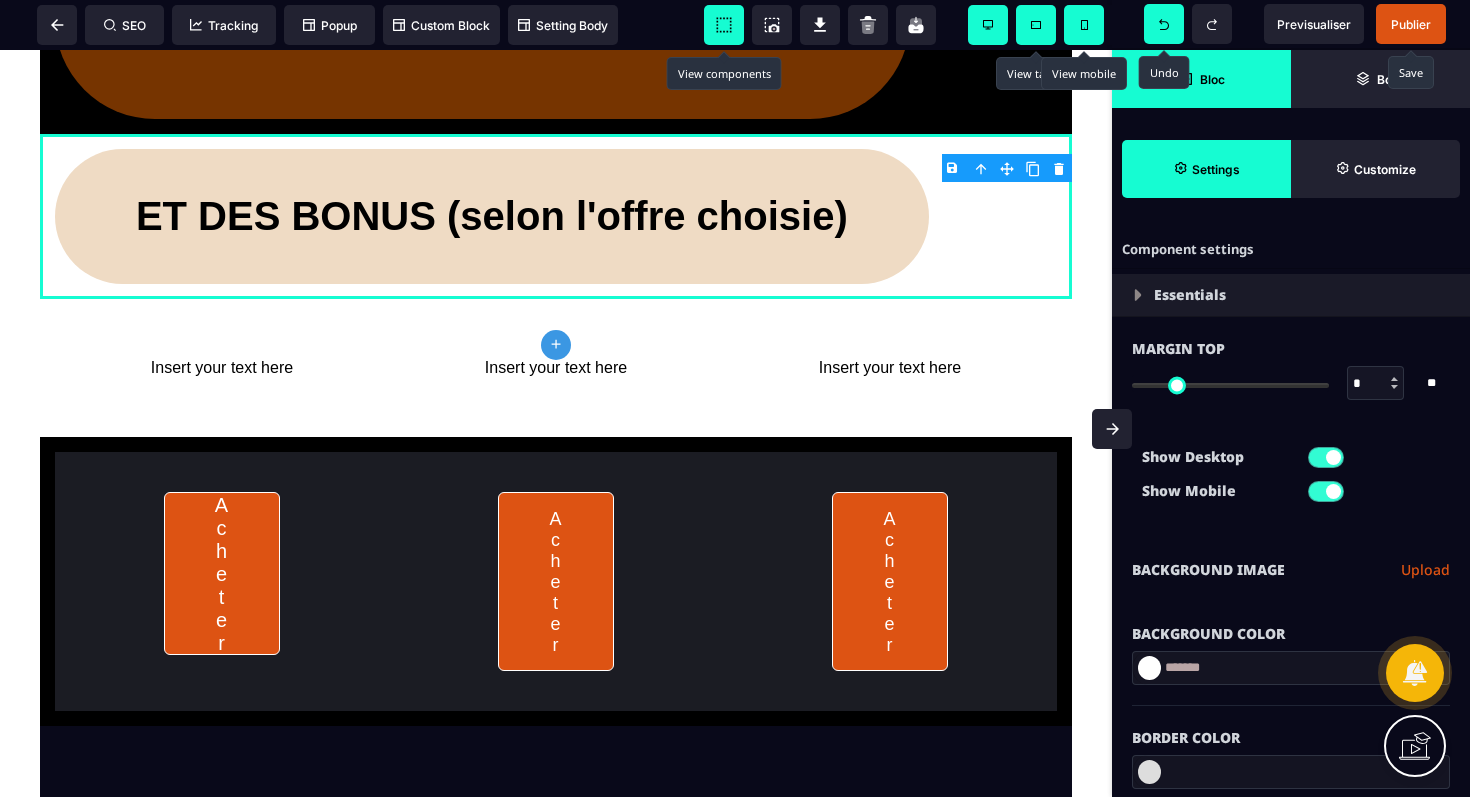 click at bounding box center (1149, 668) 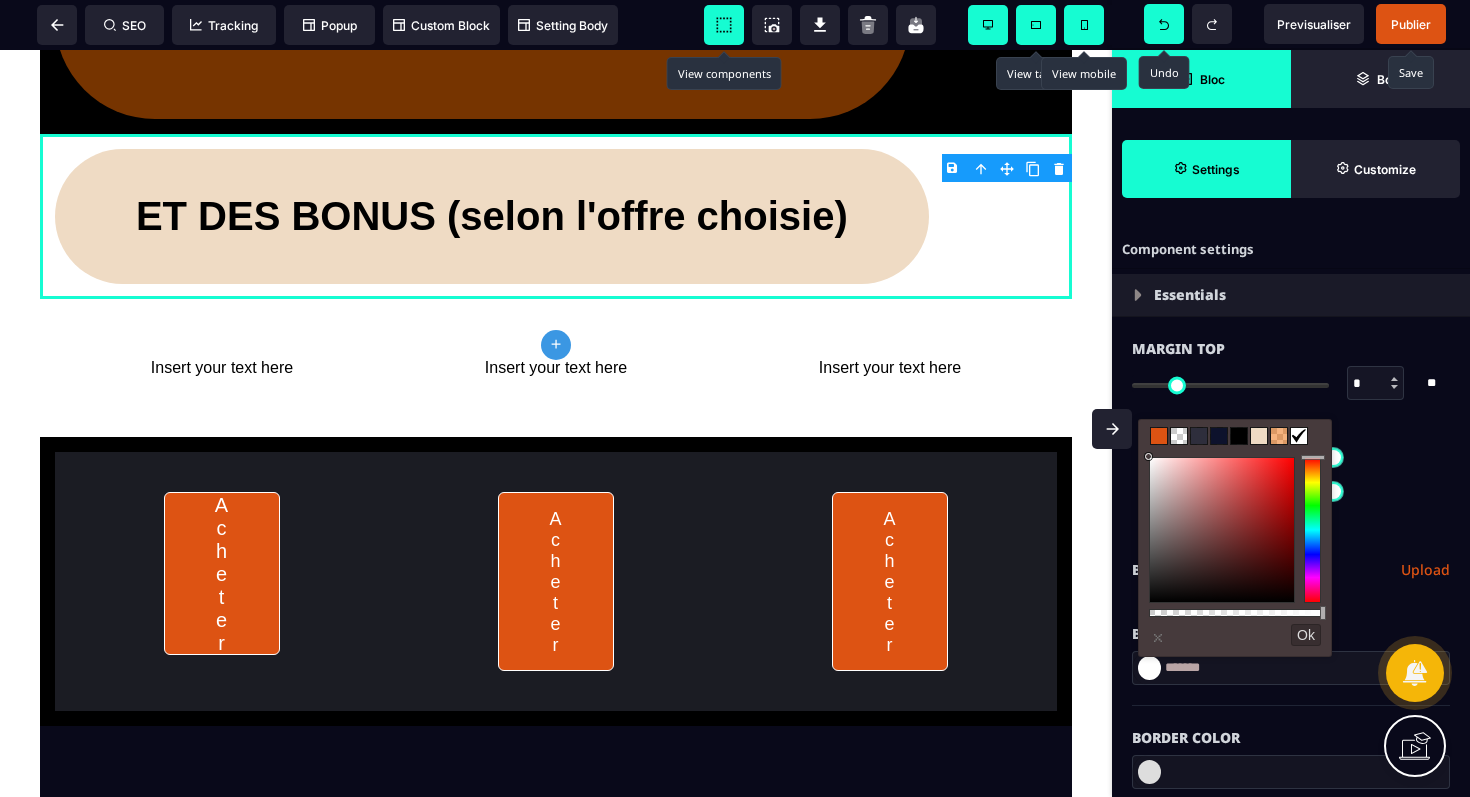 click at bounding box center (1239, 436) 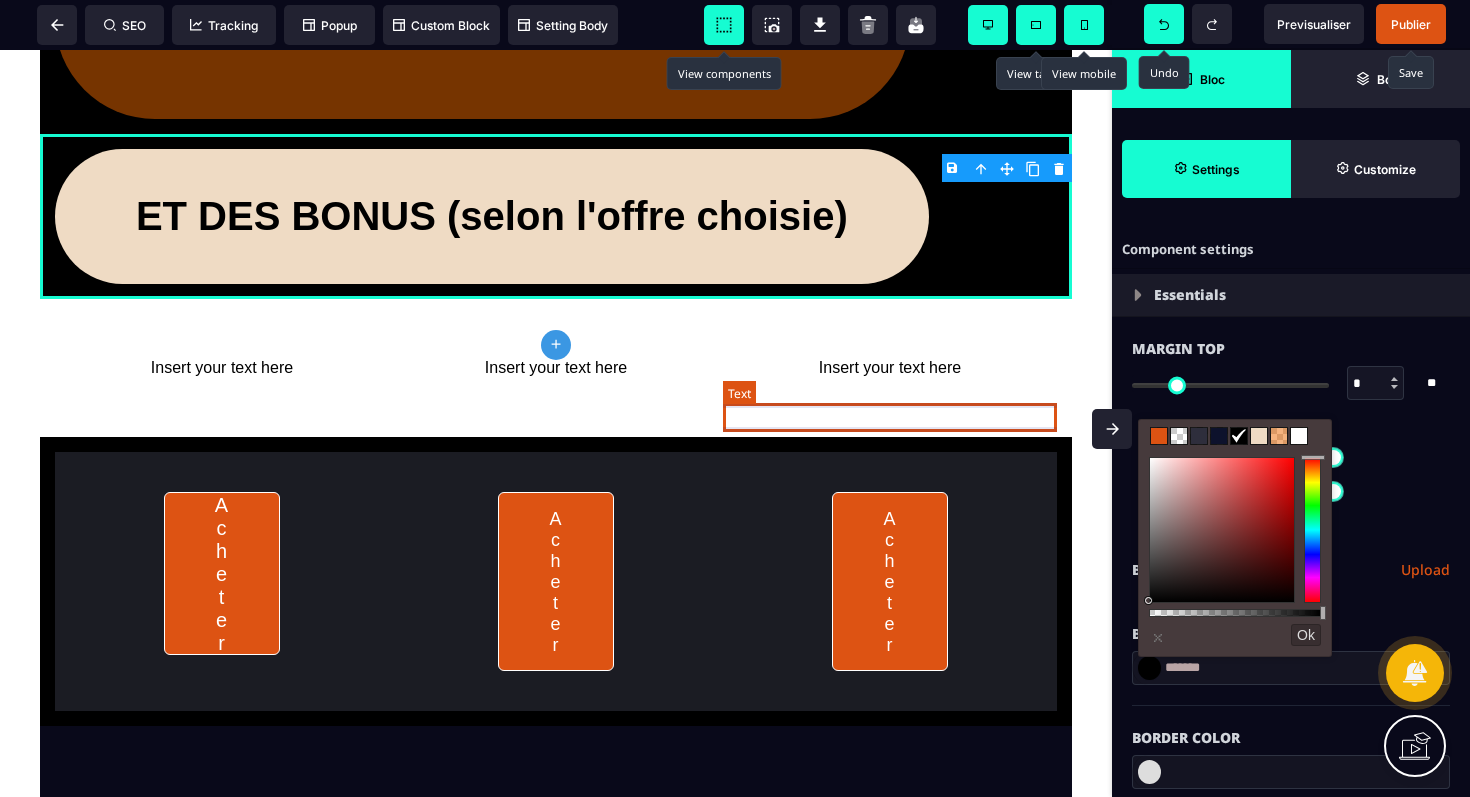 click on "Insert your text here" at bounding box center [890, 368] 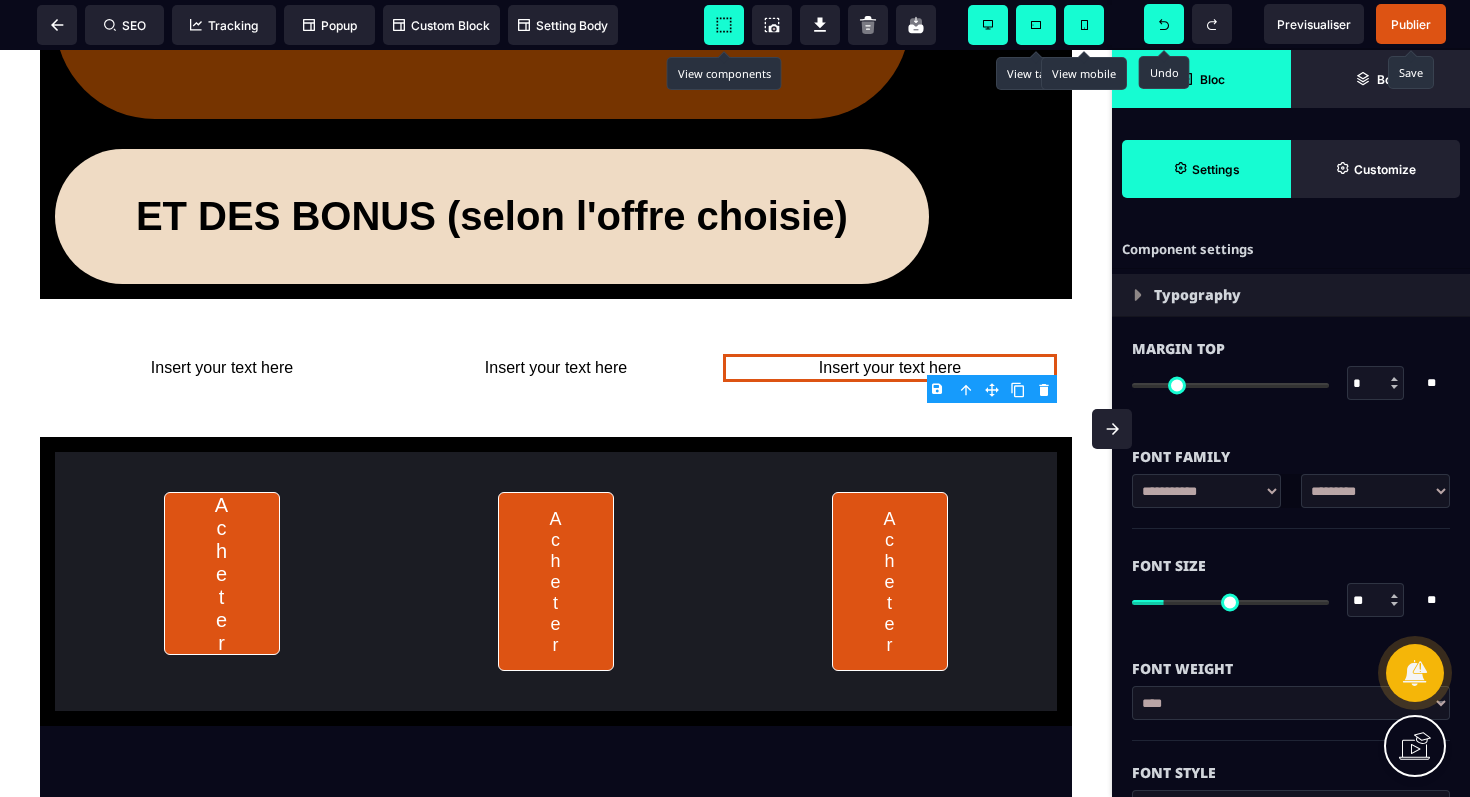 click on "**********" at bounding box center (556, -3476) 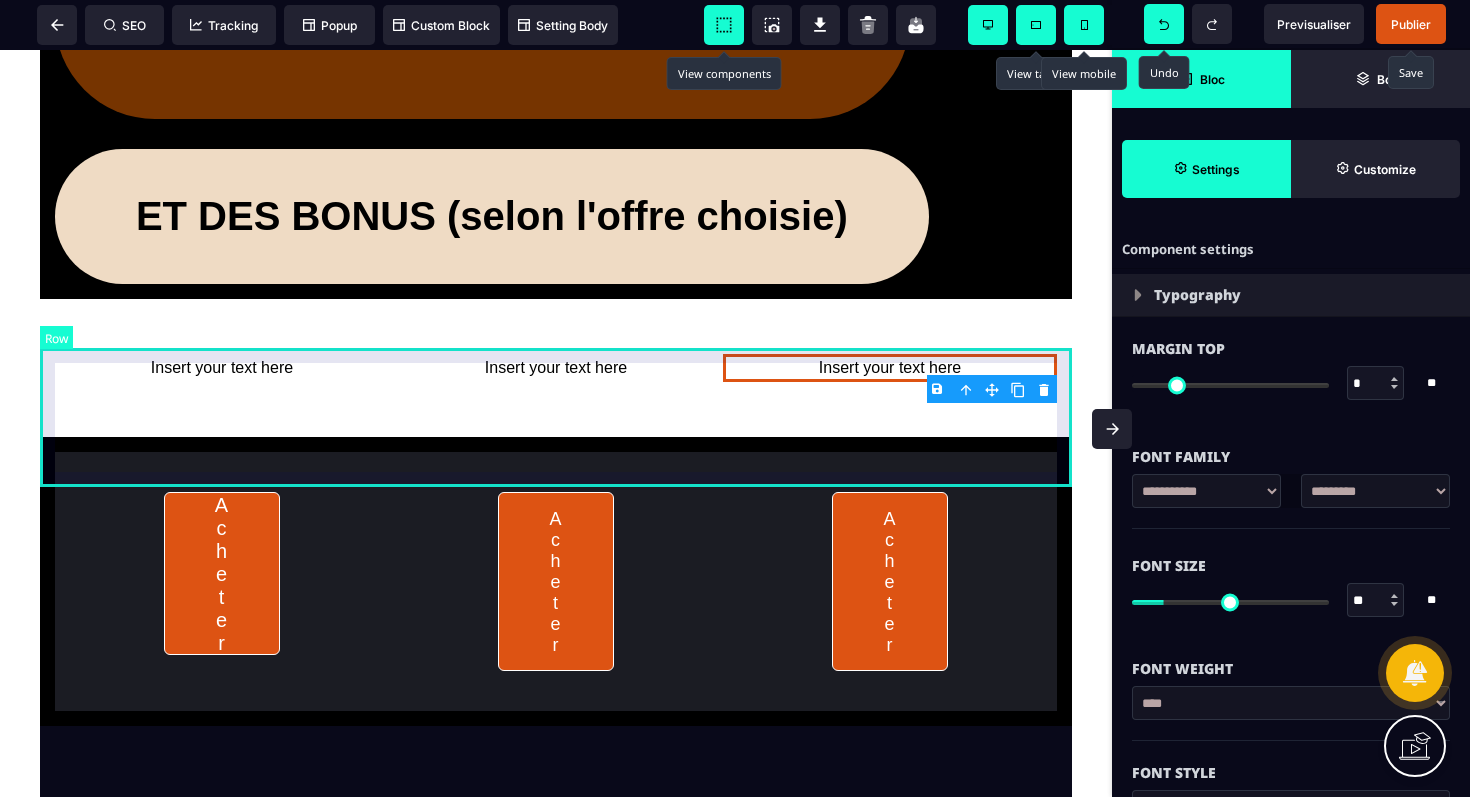 click on "Insert your text here Insert your text here Insert your text here" at bounding box center [556, 368] 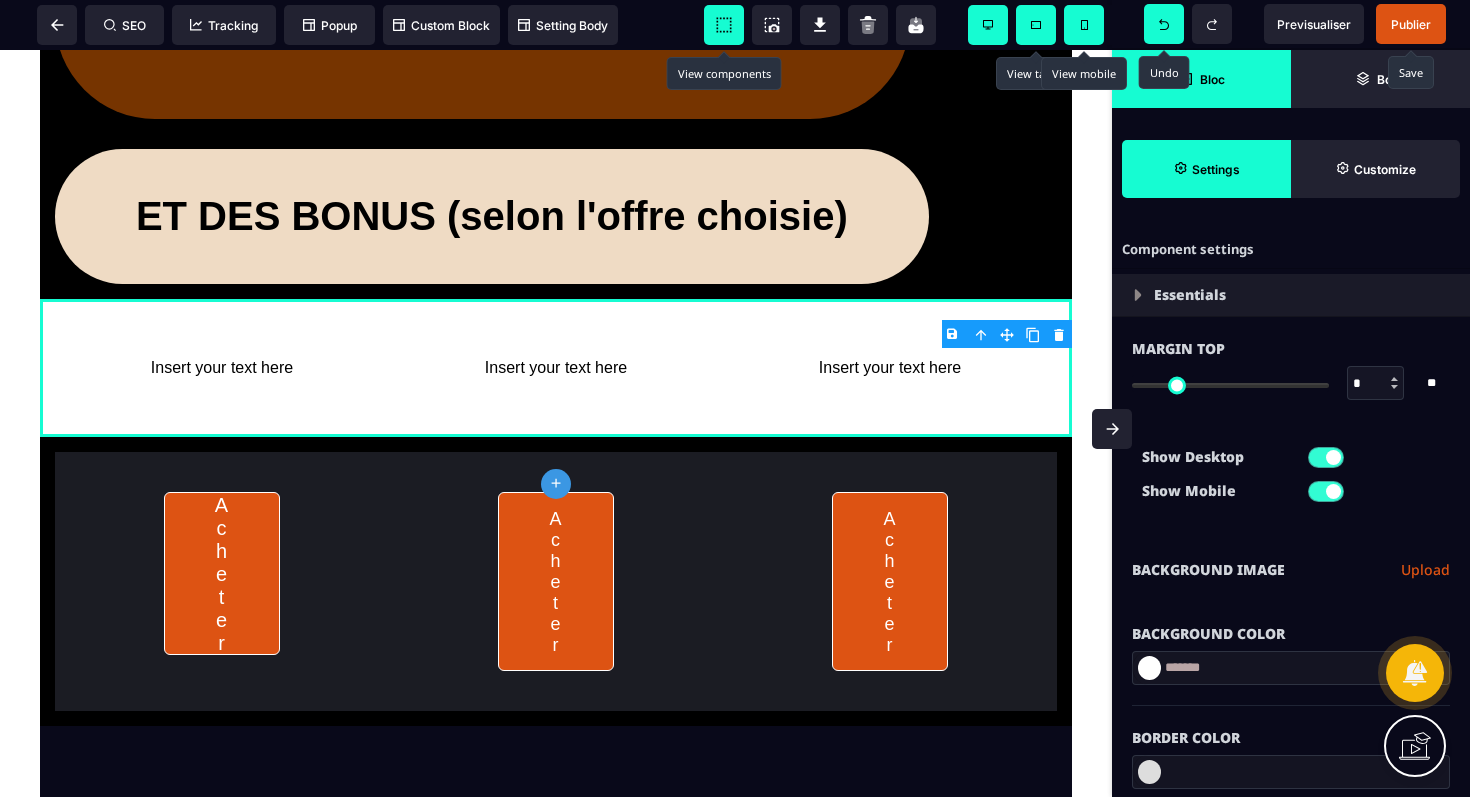 click at bounding box center (1149, 668) 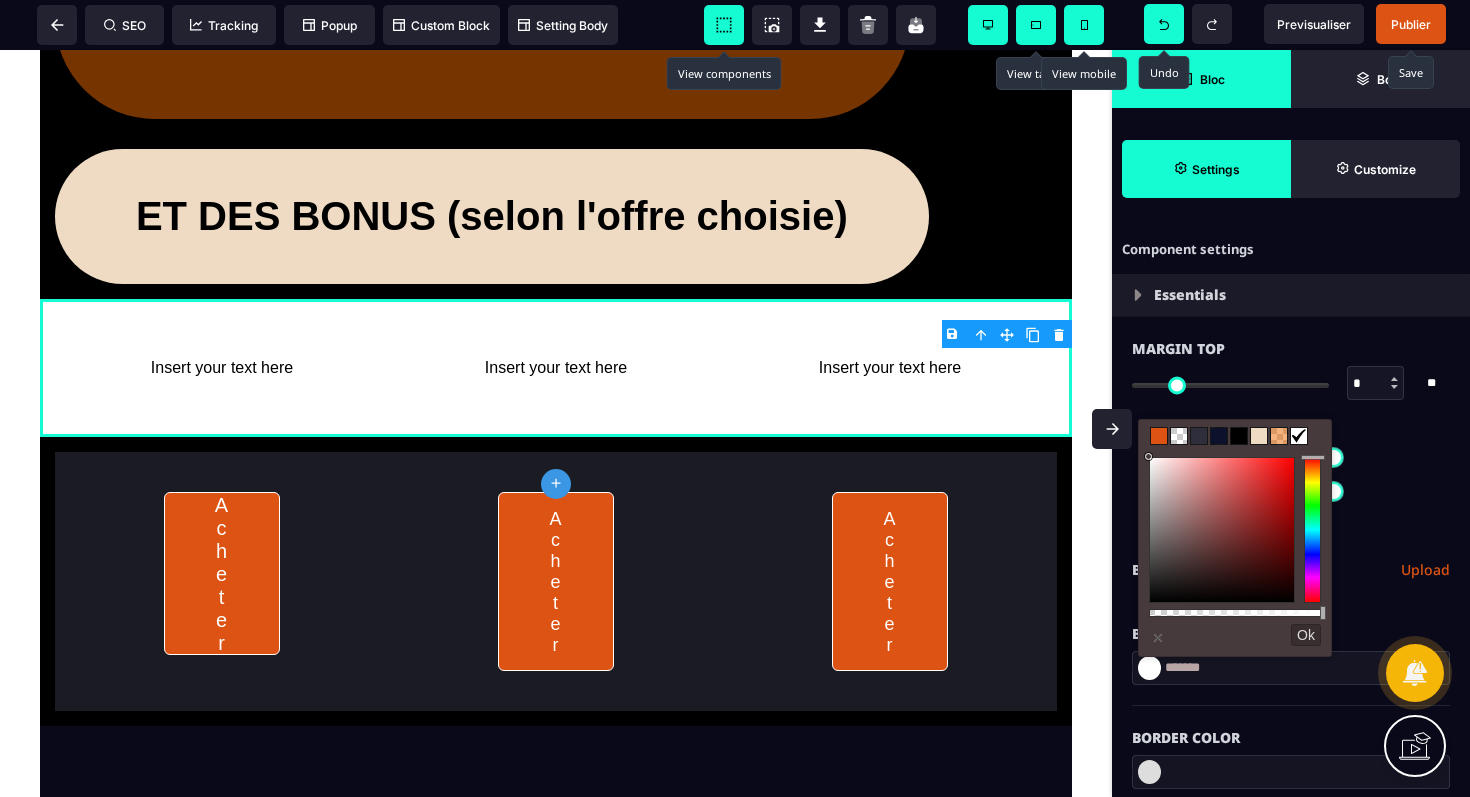 click at bounding box center (1239, 436) 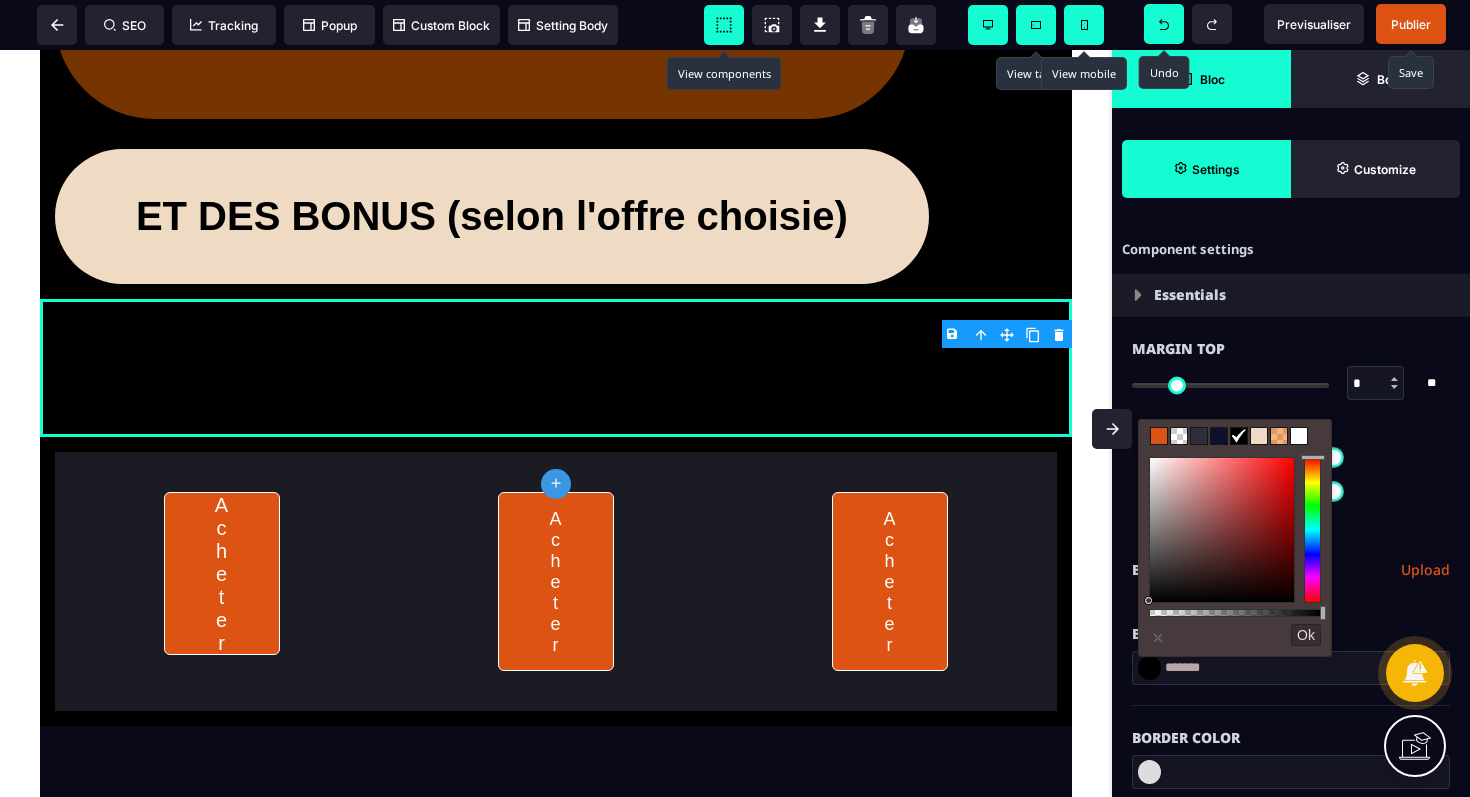 click on "**********" at bounding box center [556, -3476] 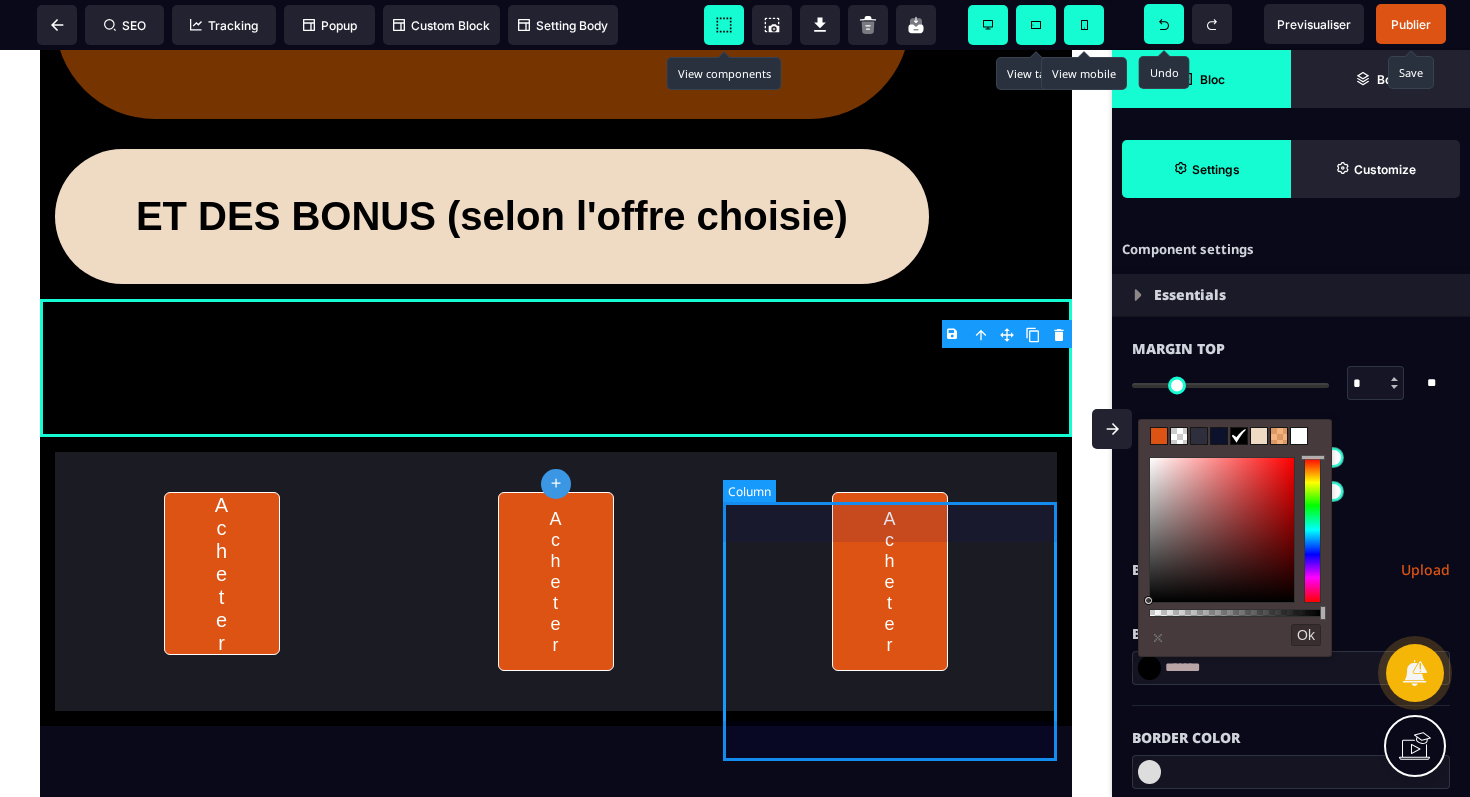 click on "Acheter" at bounding box center (890, 581) 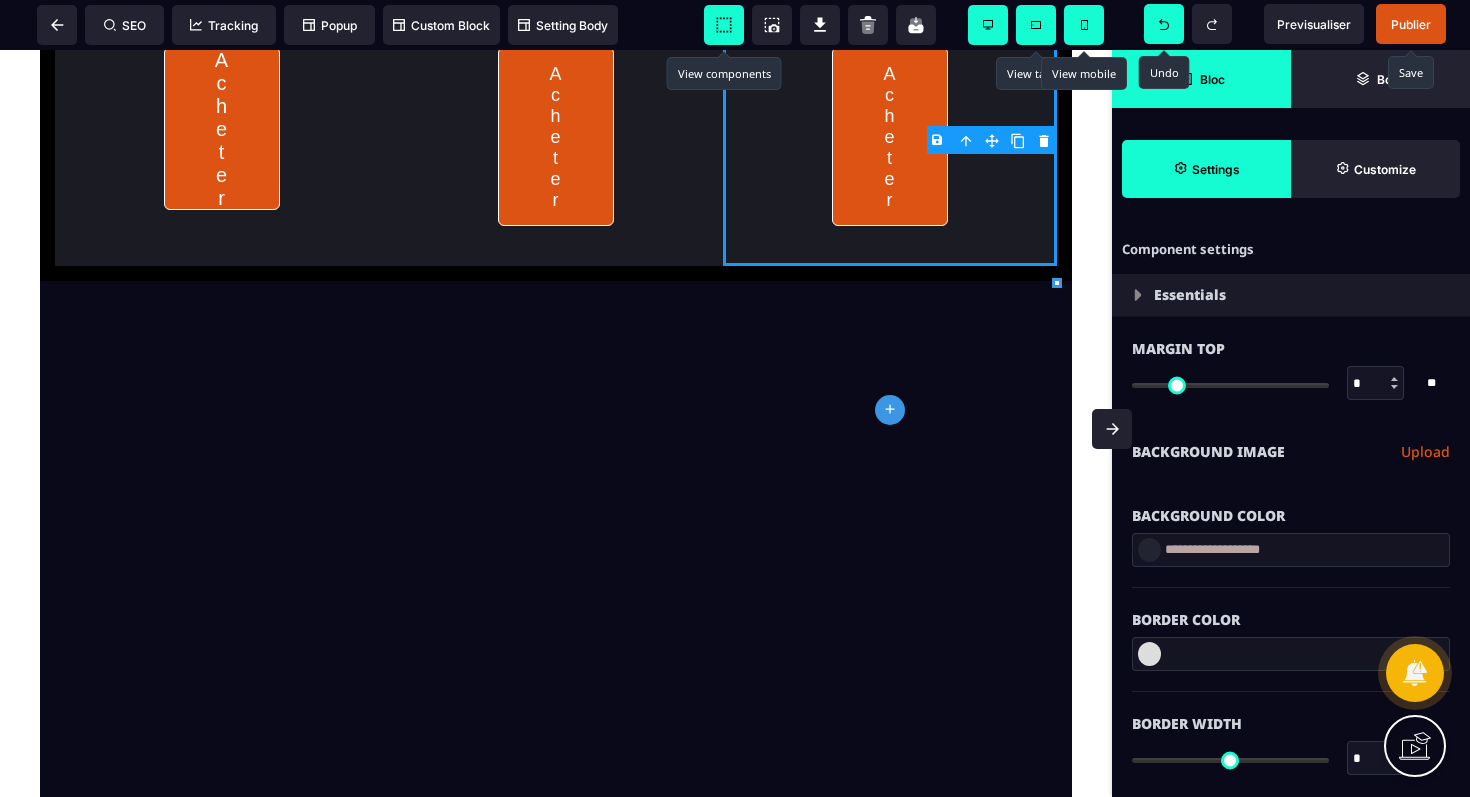 scroll, scrollTop: 4394, scrollLeft: 0, axis: vertical 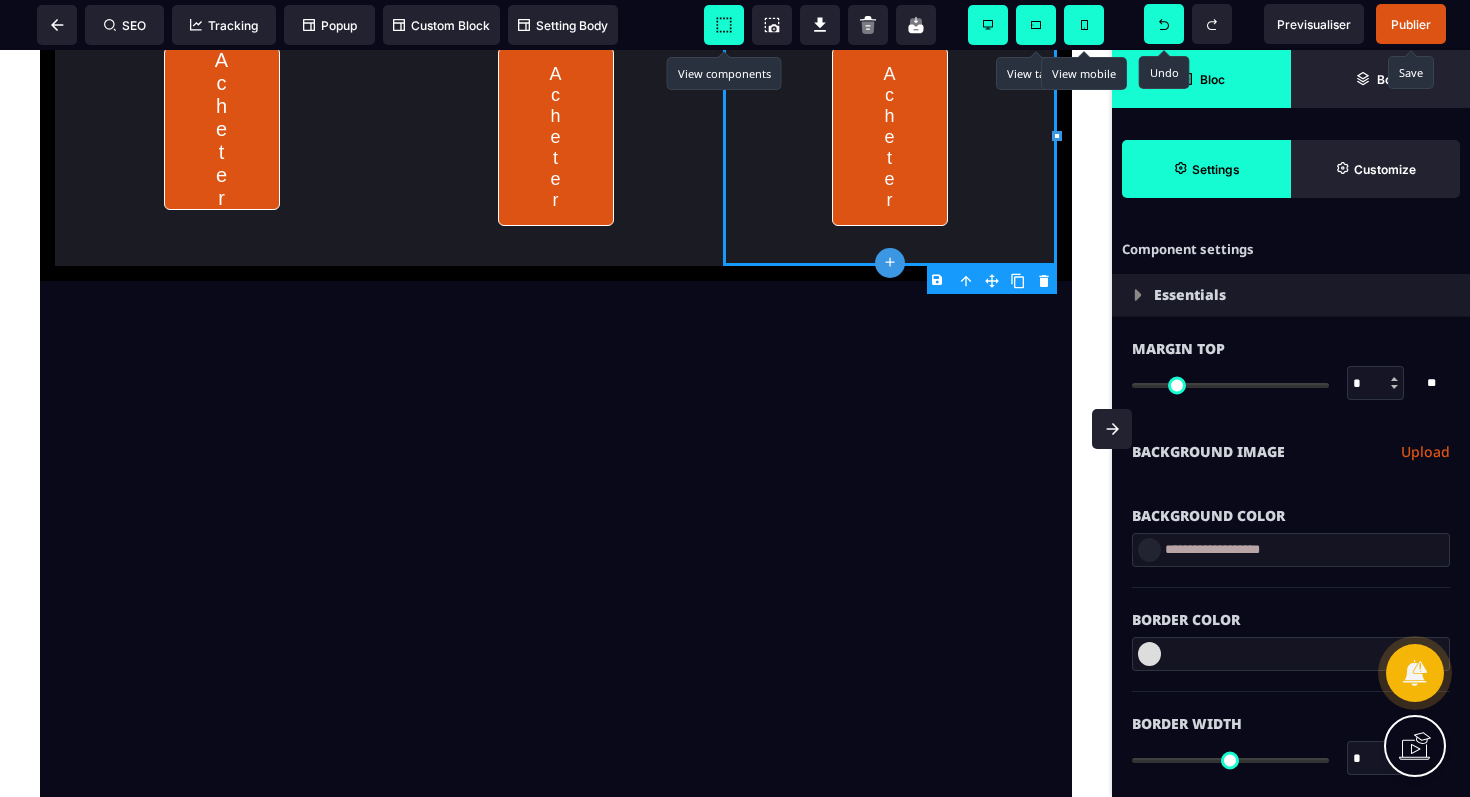 click on "**********" at bounding box center [556, -1729] 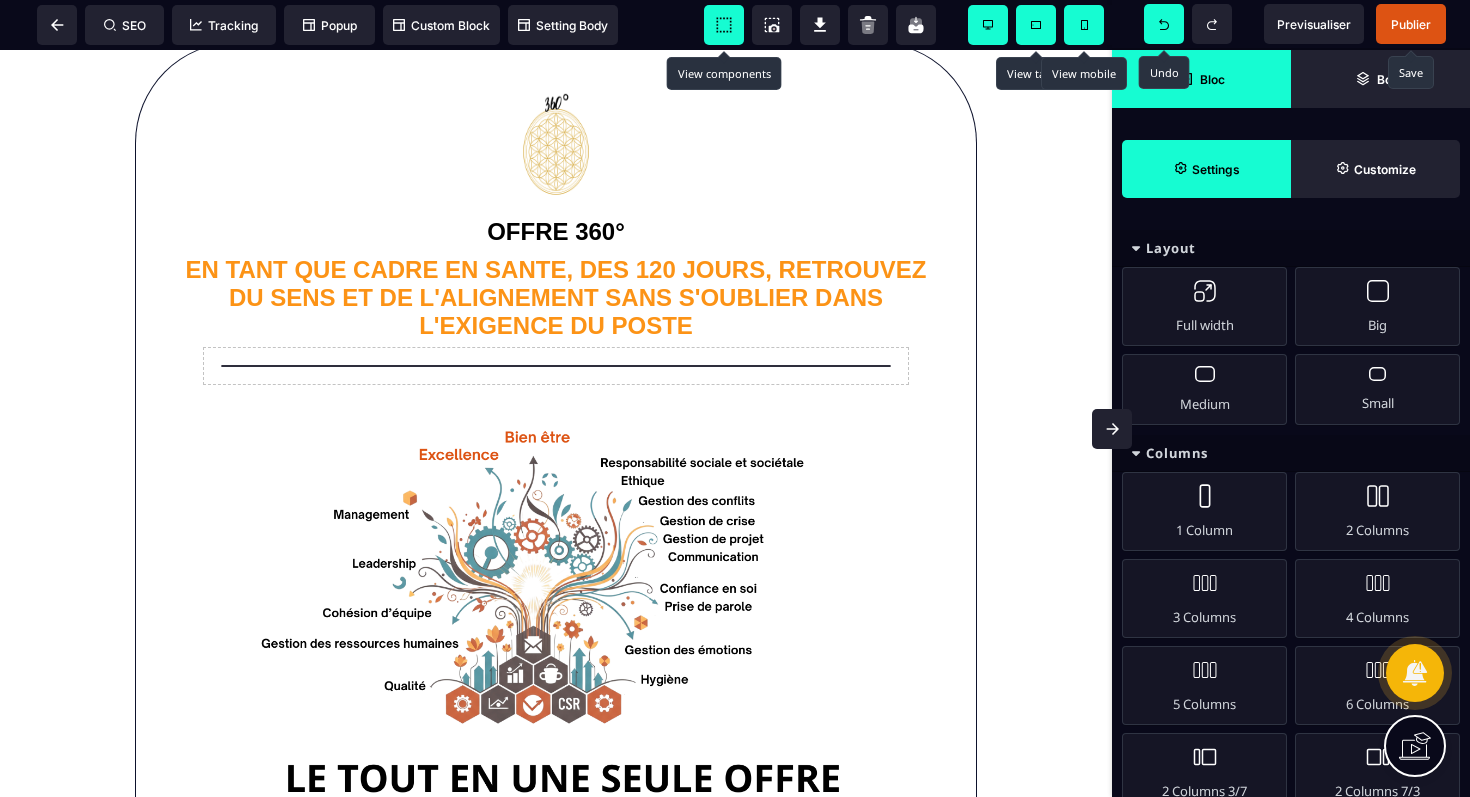 scroll, scrollTop: 0, scrollLeft: 0, axis: both 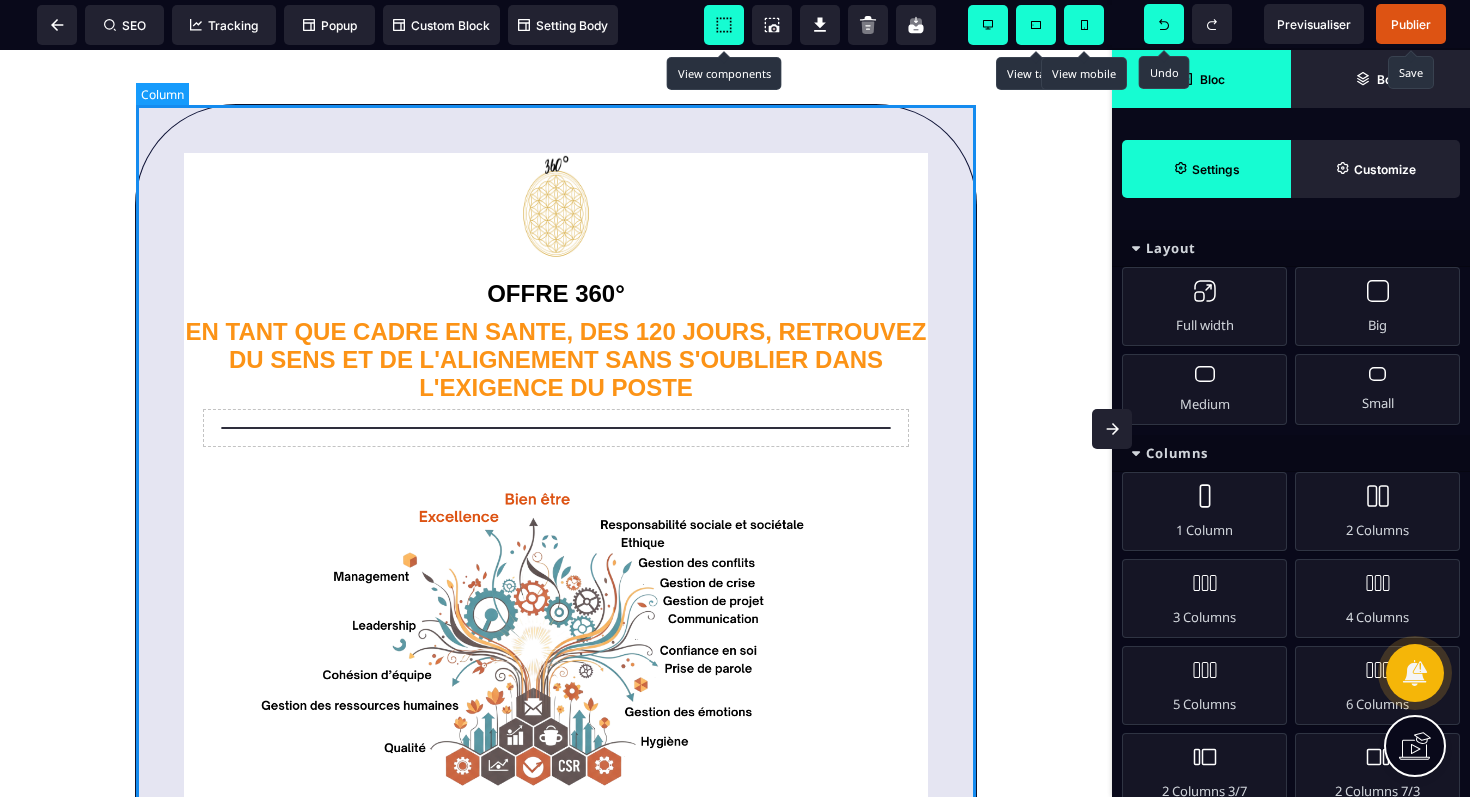 click on "**********" at bounding box center (556, 547) 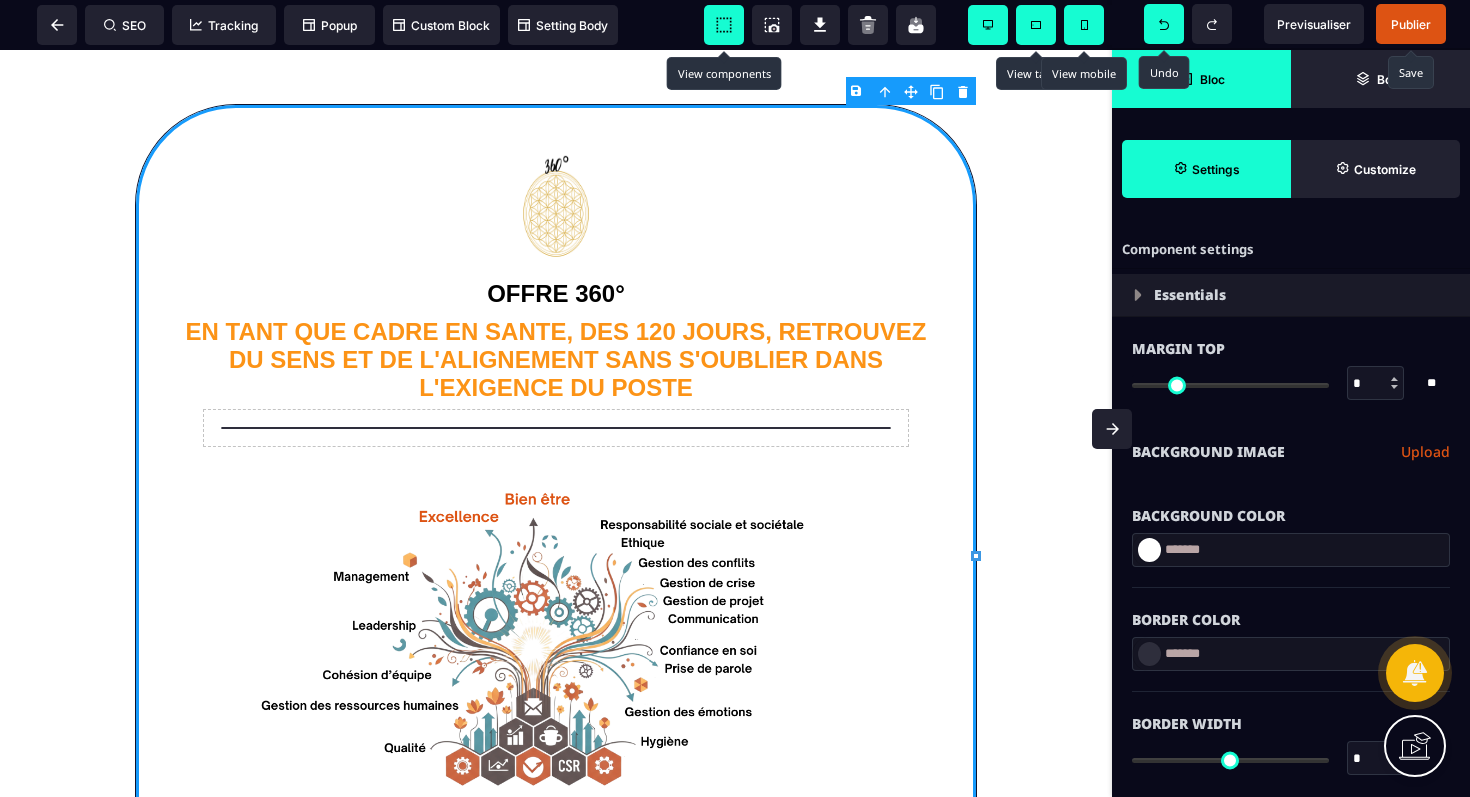 click at bounding box center (1149, 550) 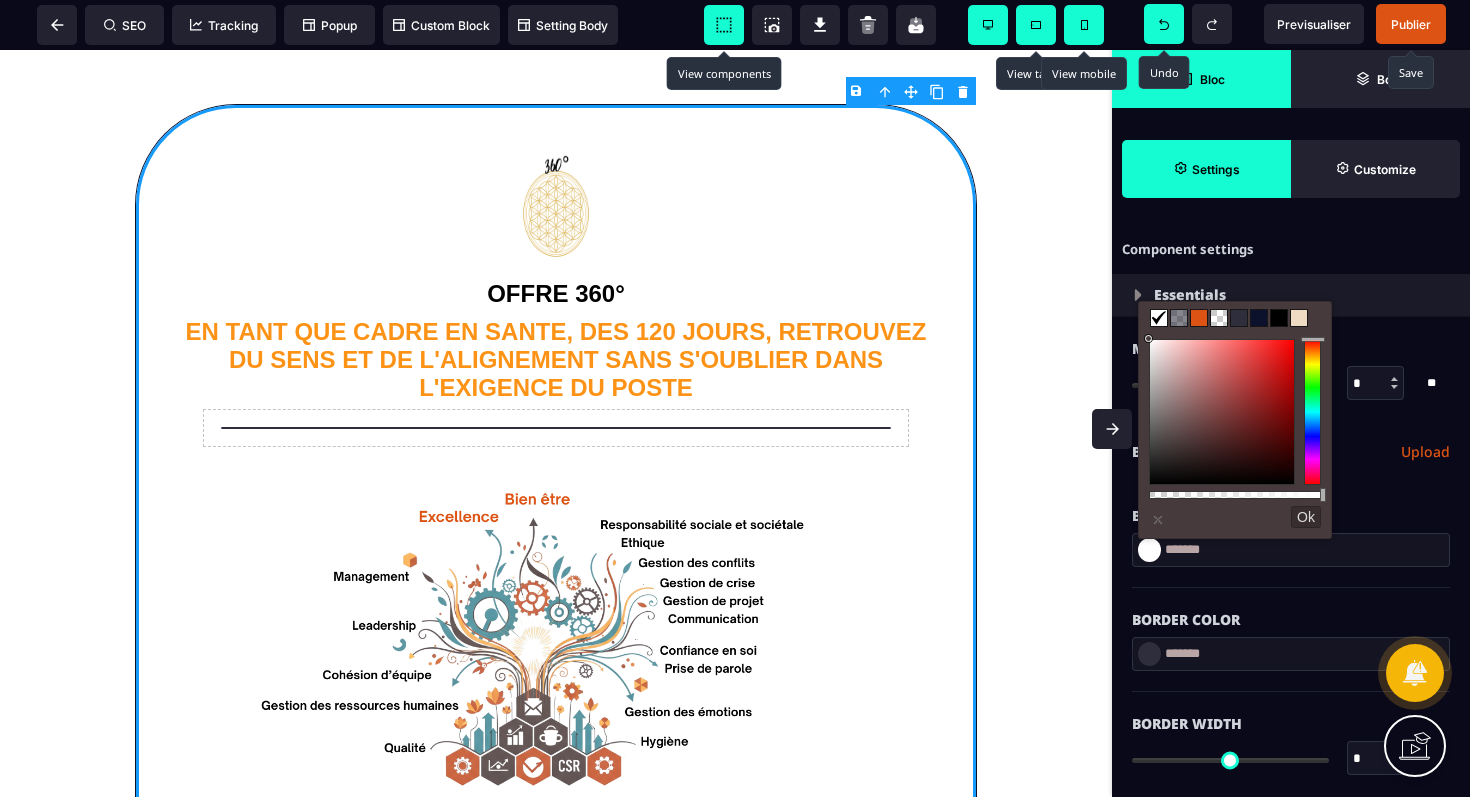 click at bounding box center [1279, 318] 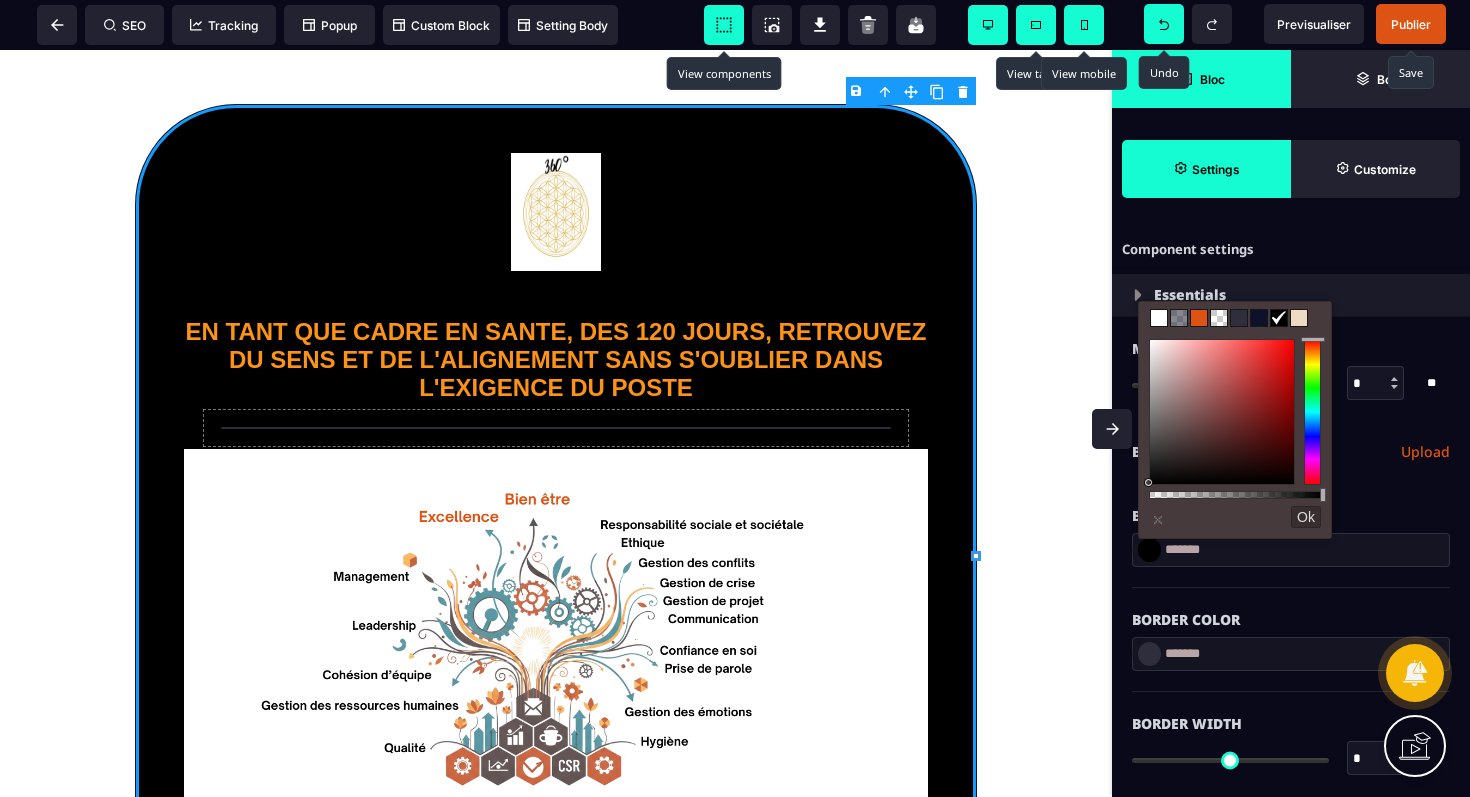 click at bounding box center (1159, 318) 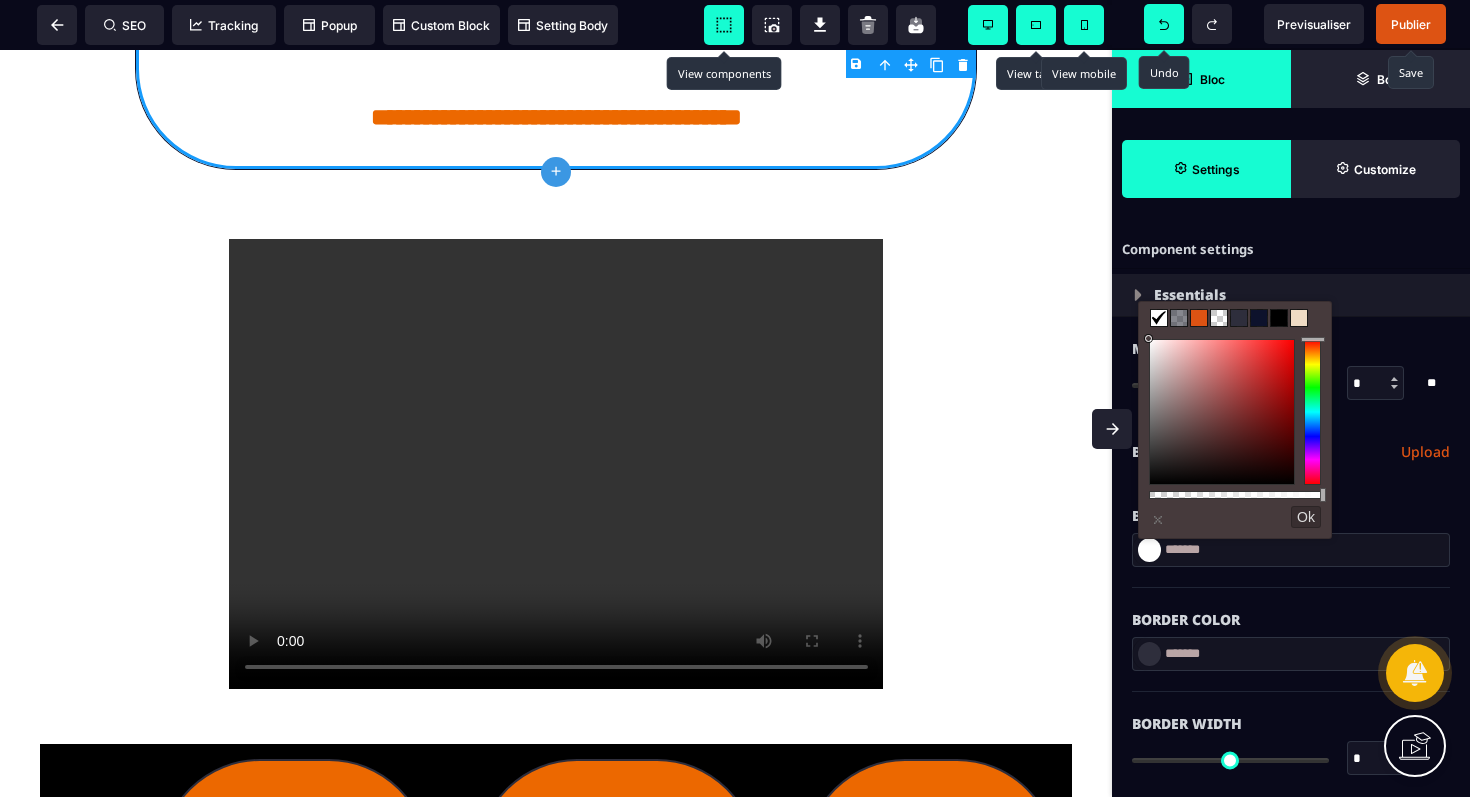 scroll, scrollTop: 796, scrollLeft: 0, axis: vertical 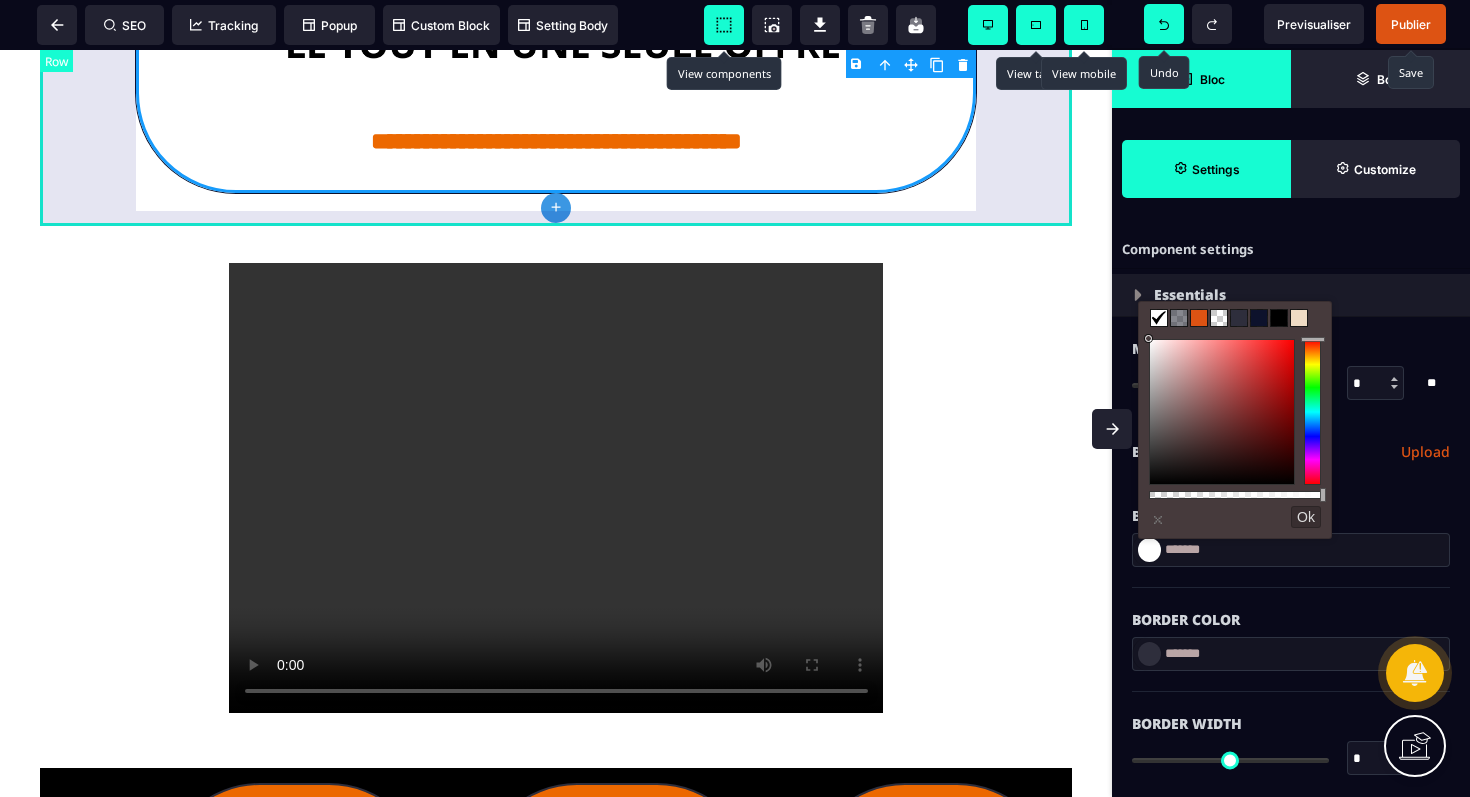 click on "**********" at bounding box center [556, -249] 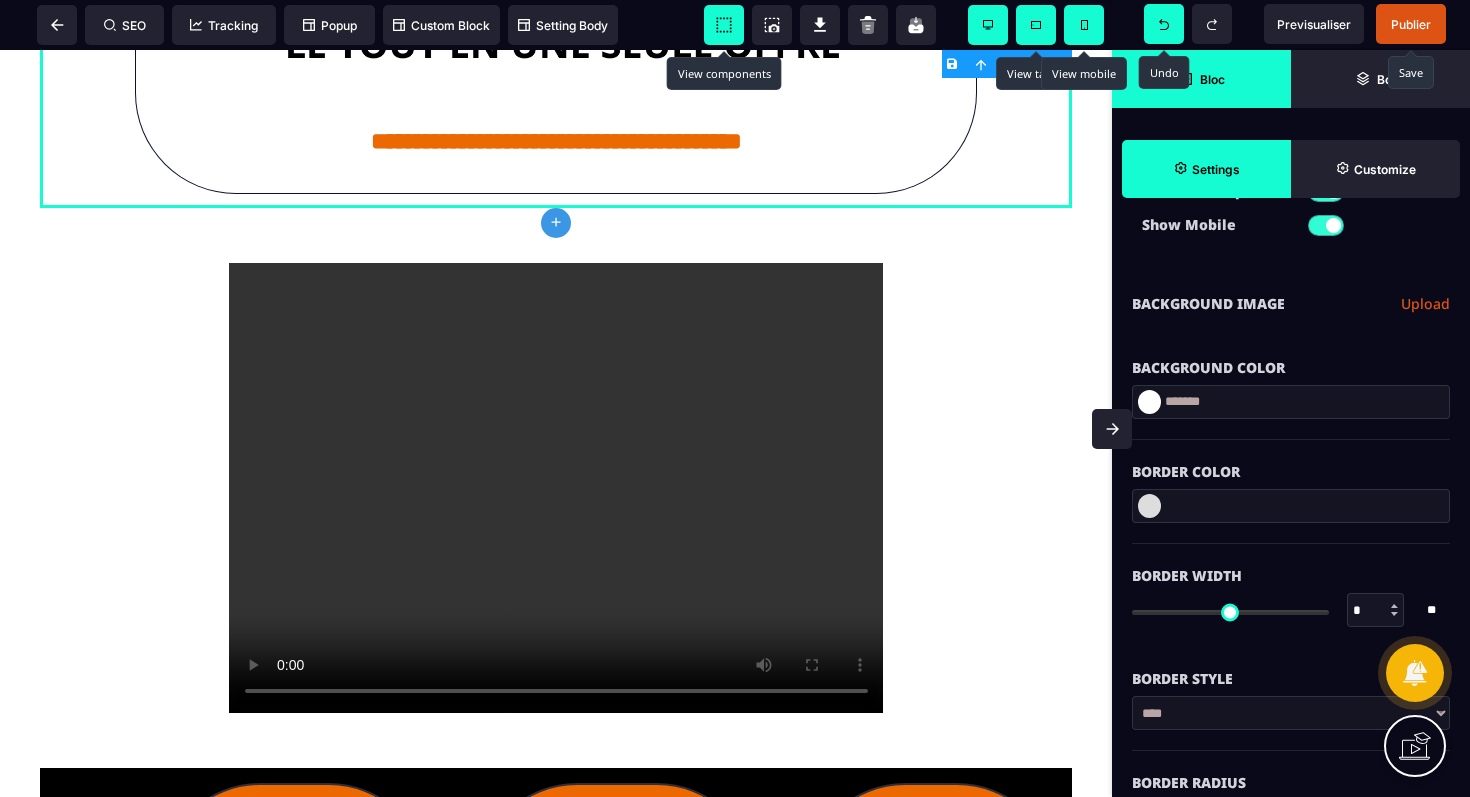 scroll, scrollTop: 280, scrollLeft: 0, axis: vertical 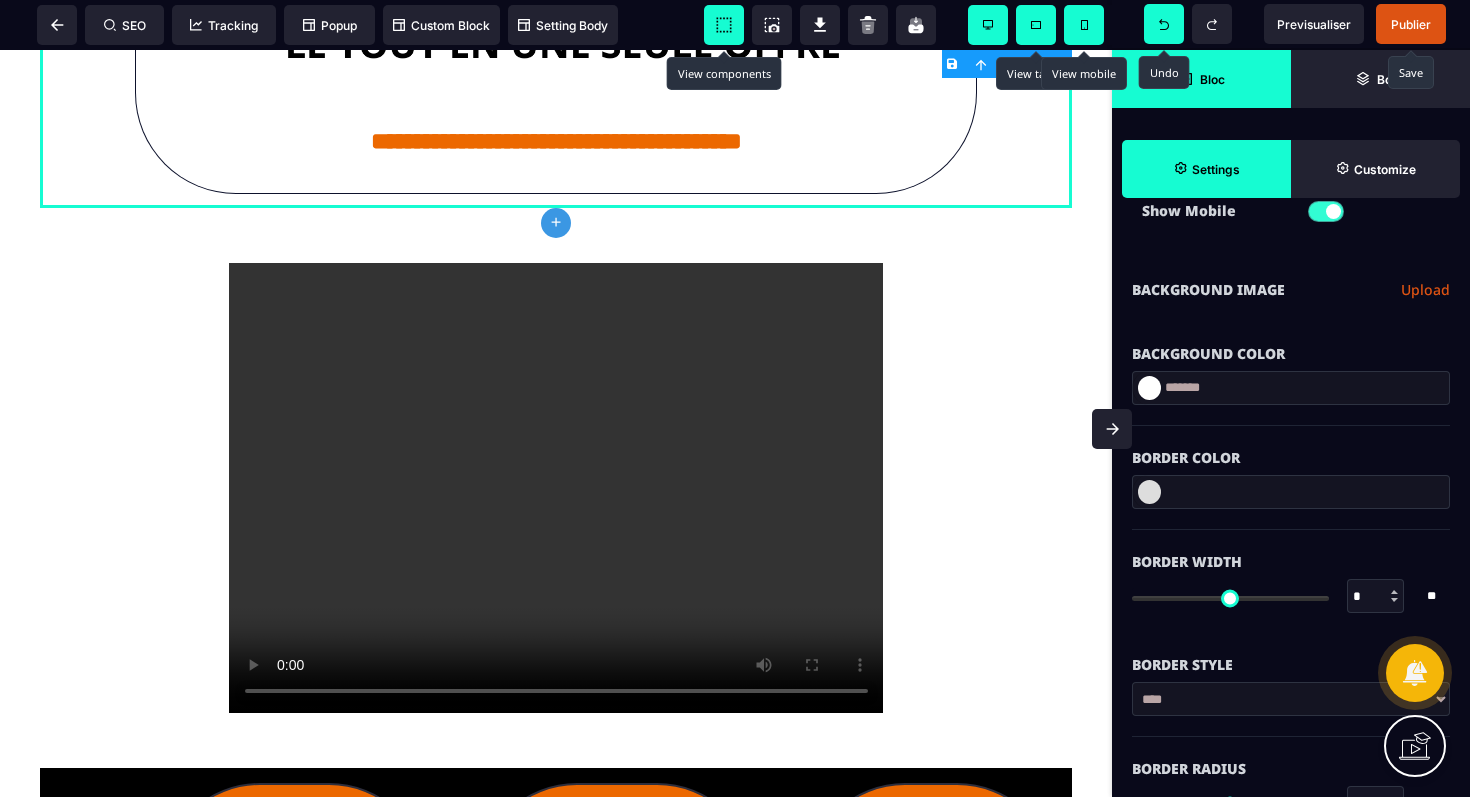 click at bounding box center (1149, 492) 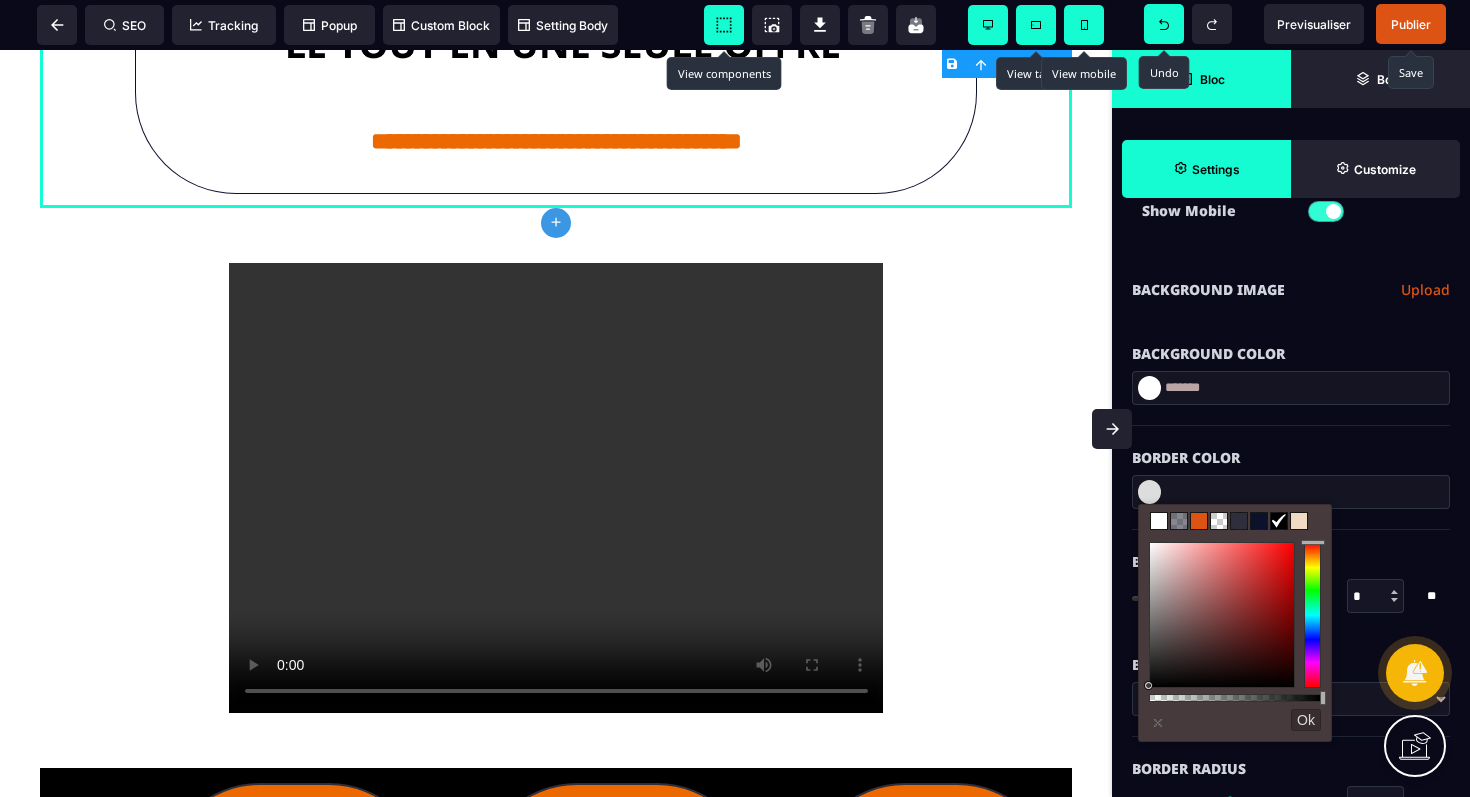 click on "**********" at bounding box center [1291, 290] 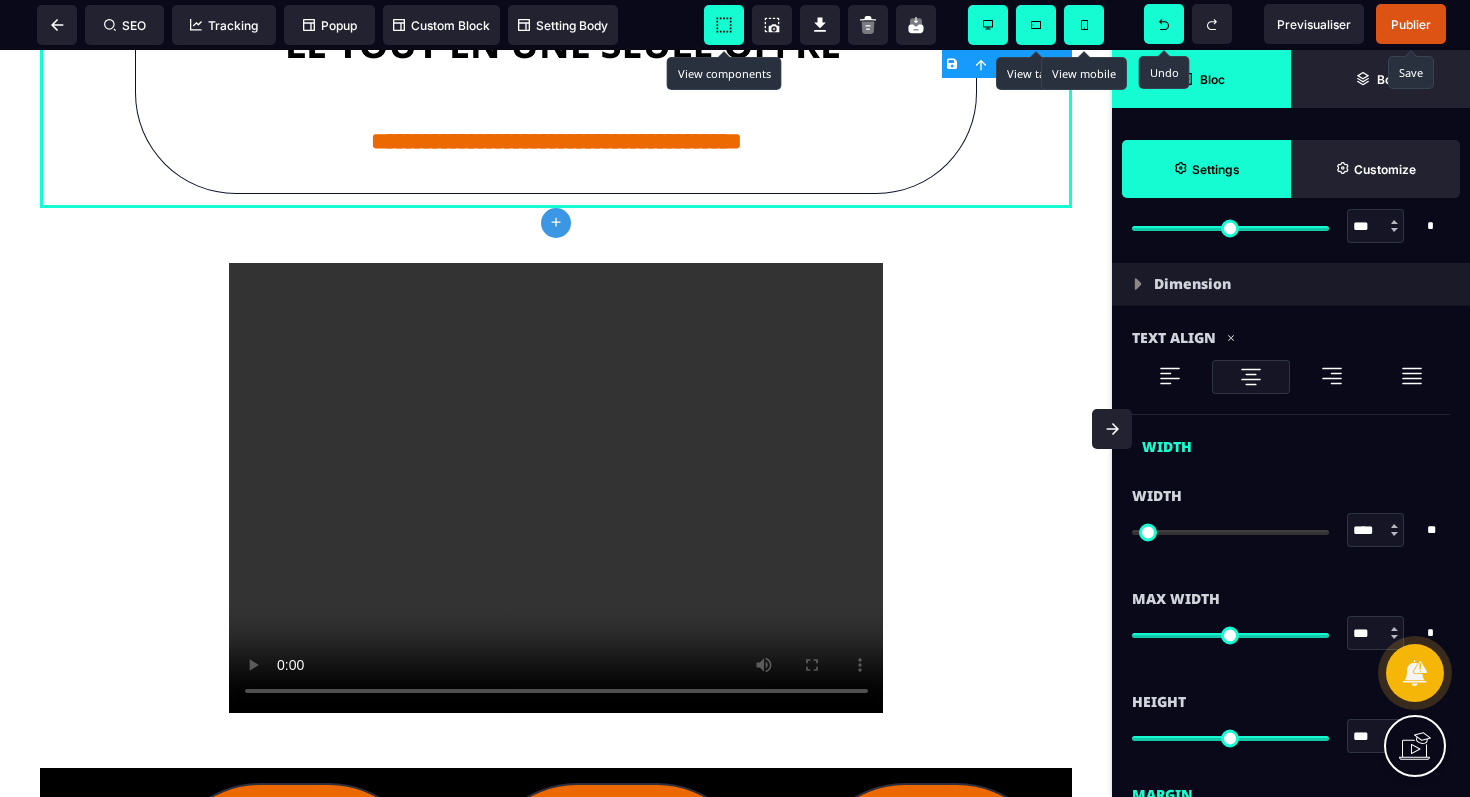 scroll, scrollTop: 1058, scrollLeft: 0, axis: vertical 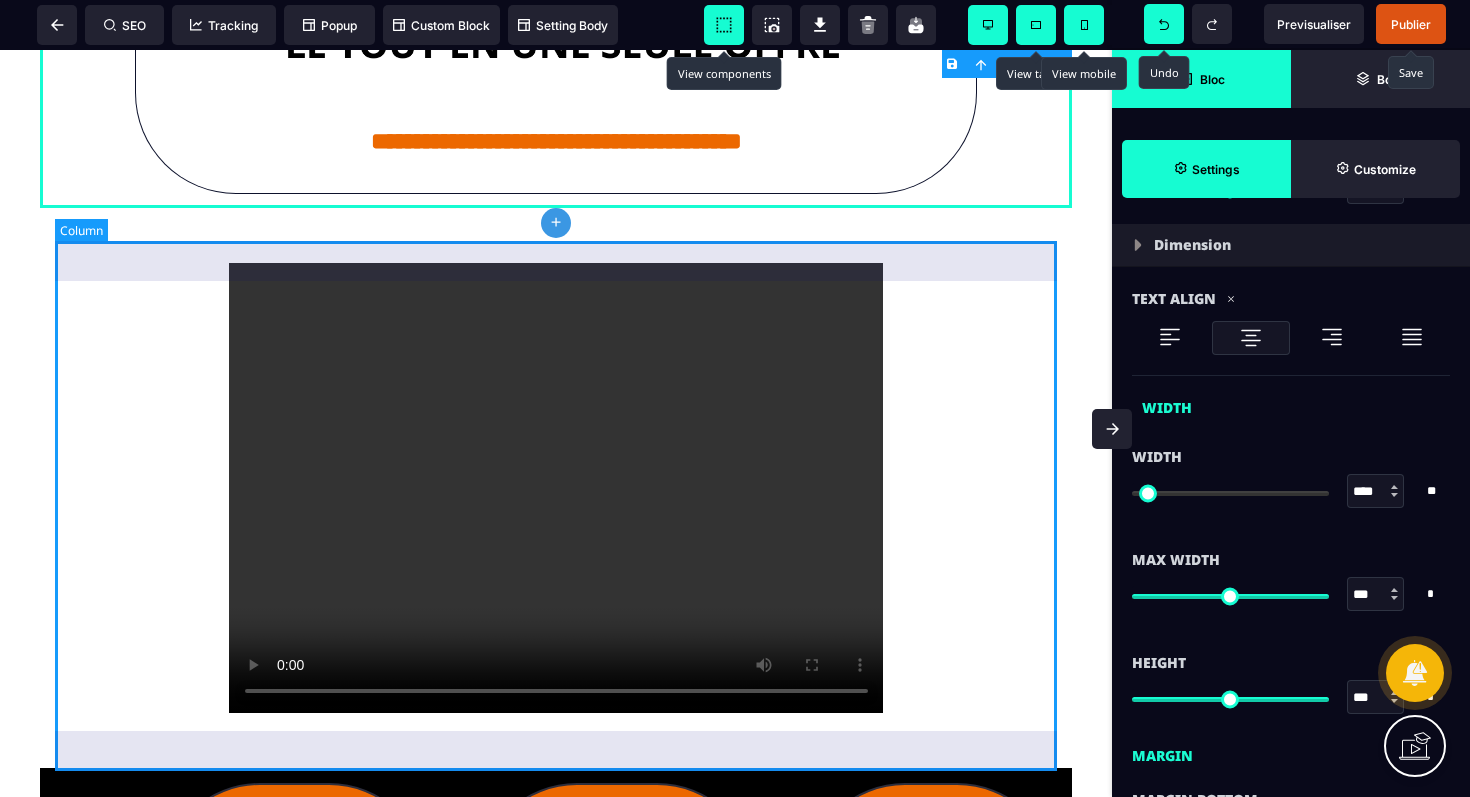 click at bounding box center (556, 488) 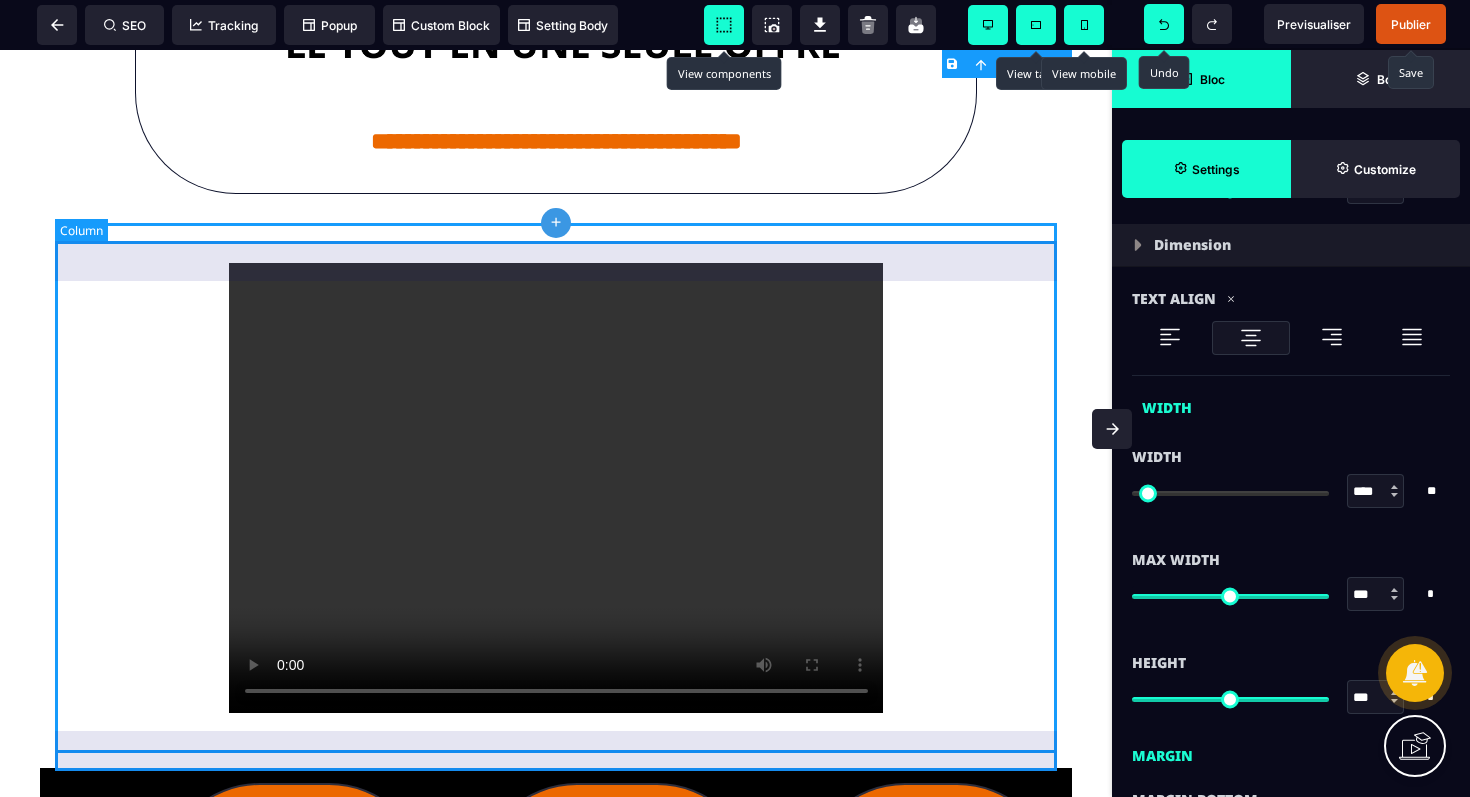 scroll, scrollTop: 0, scrollLeft: 0, axis: both 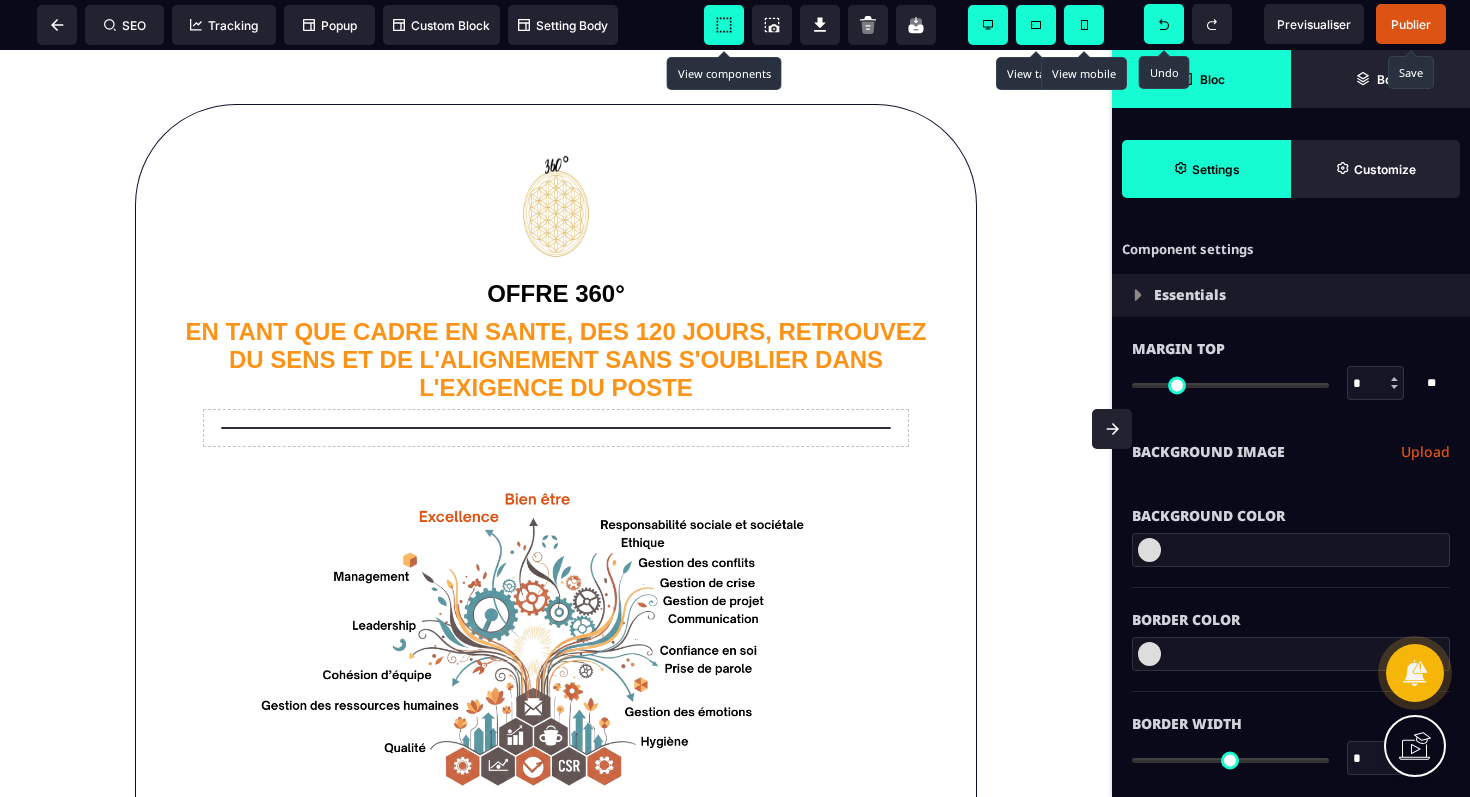 click on "**********" at bounding box center (556, 423) 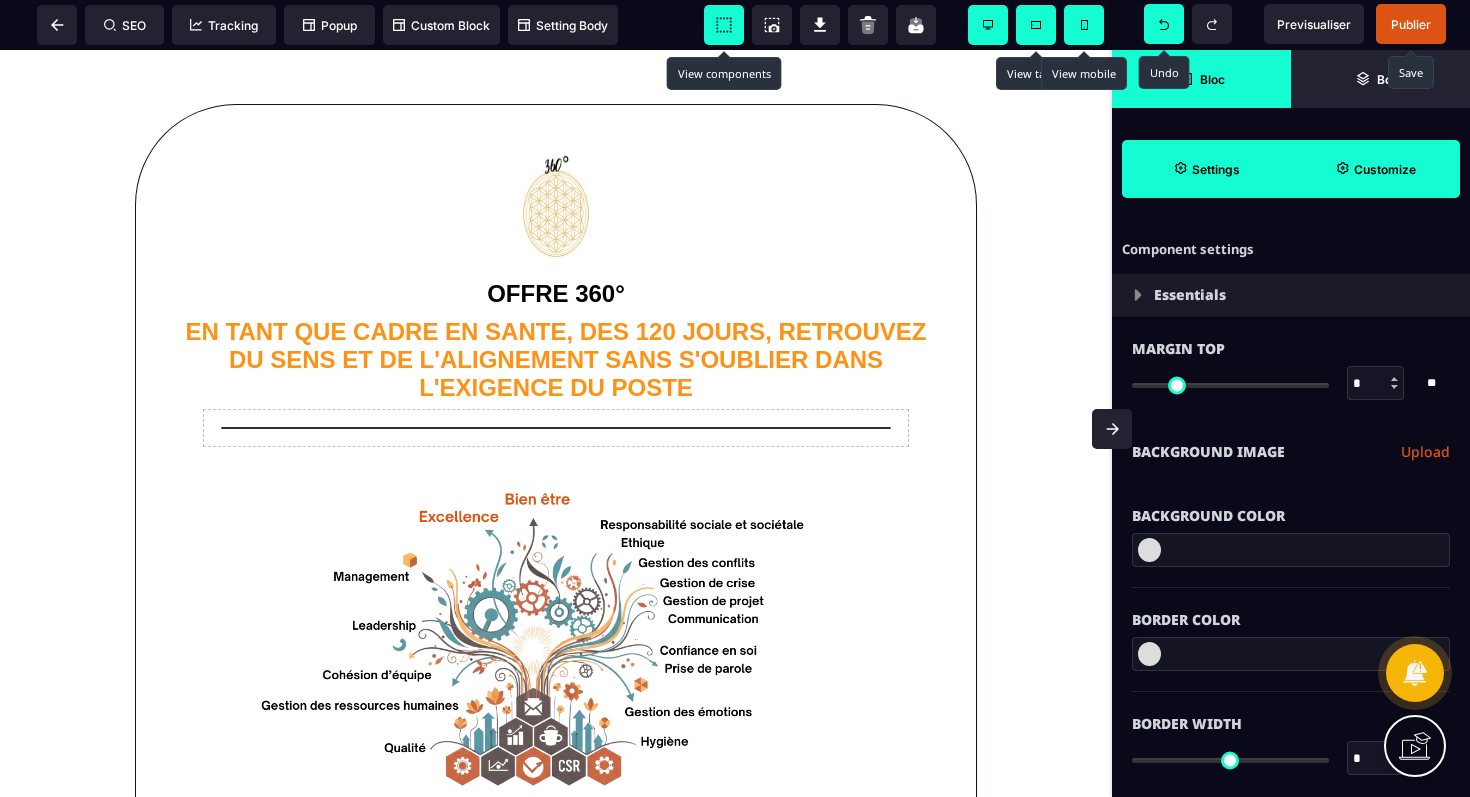 click on "Customize" at bounding box center [1385, 169] 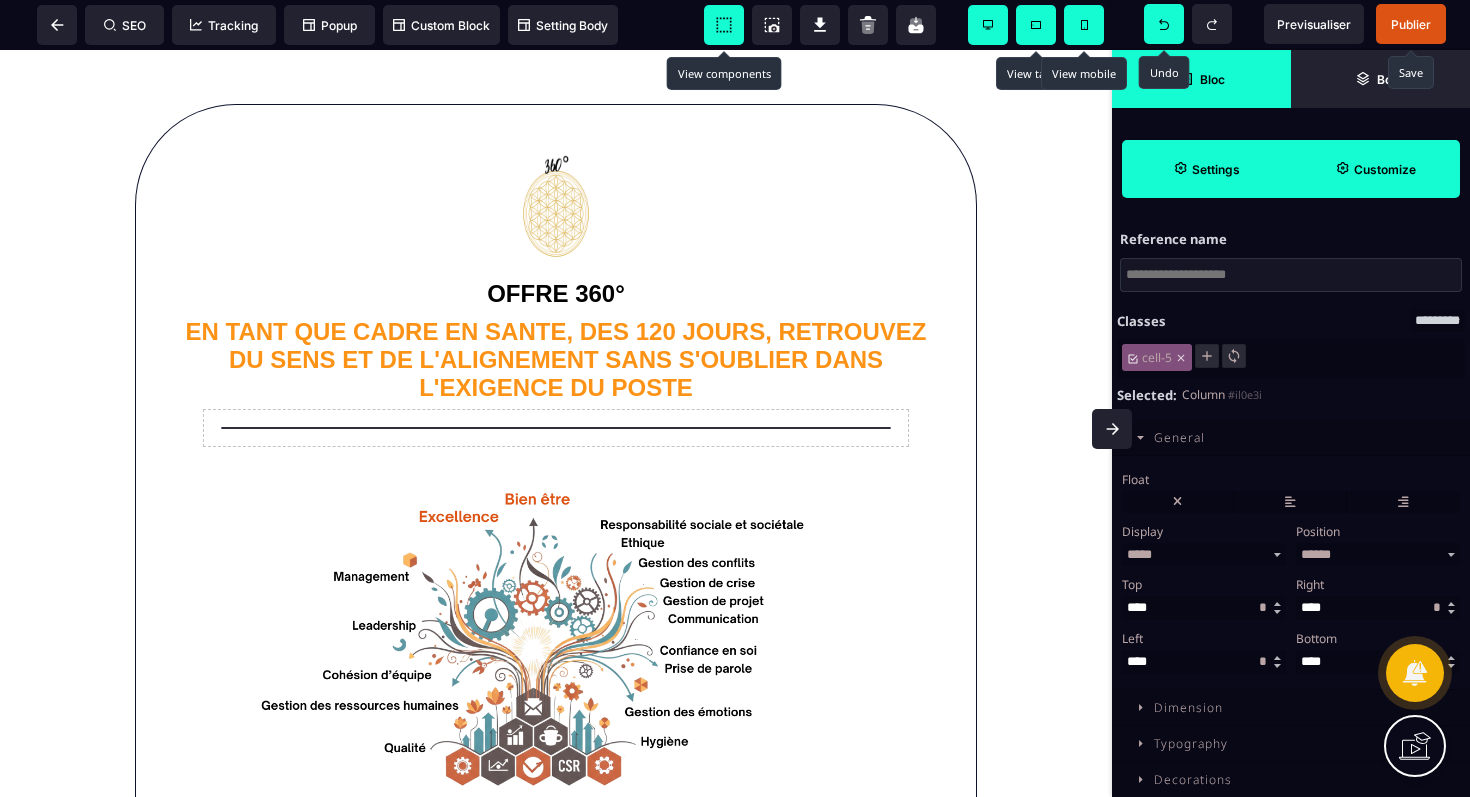 scroll, scrollTop: 82, scrollLeft: 0, axis: vertical 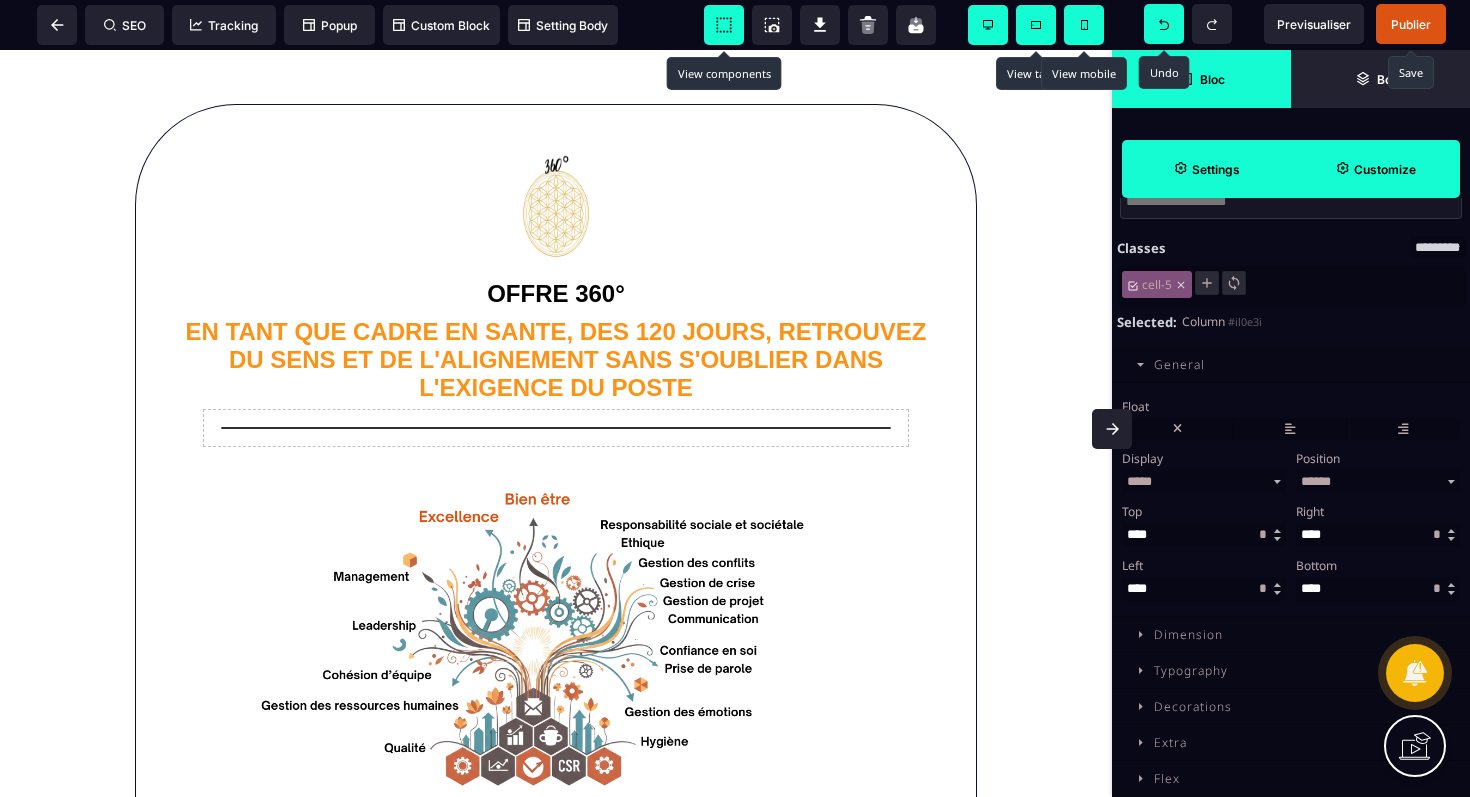 click on "Settings" at bounding box center [1206, 169] 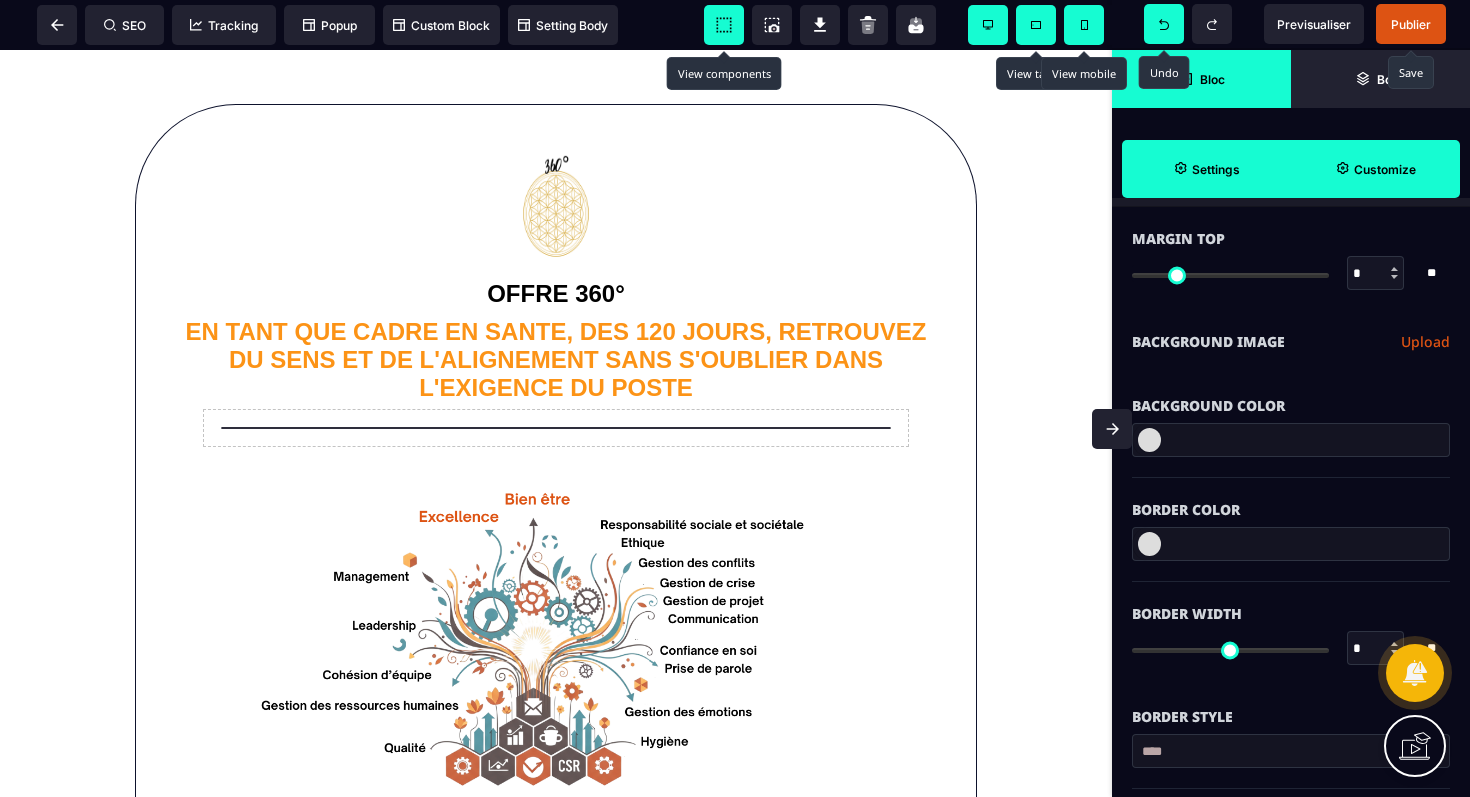 scroll, scrollTop: 115, scrollLeft: 0, axis: vertical 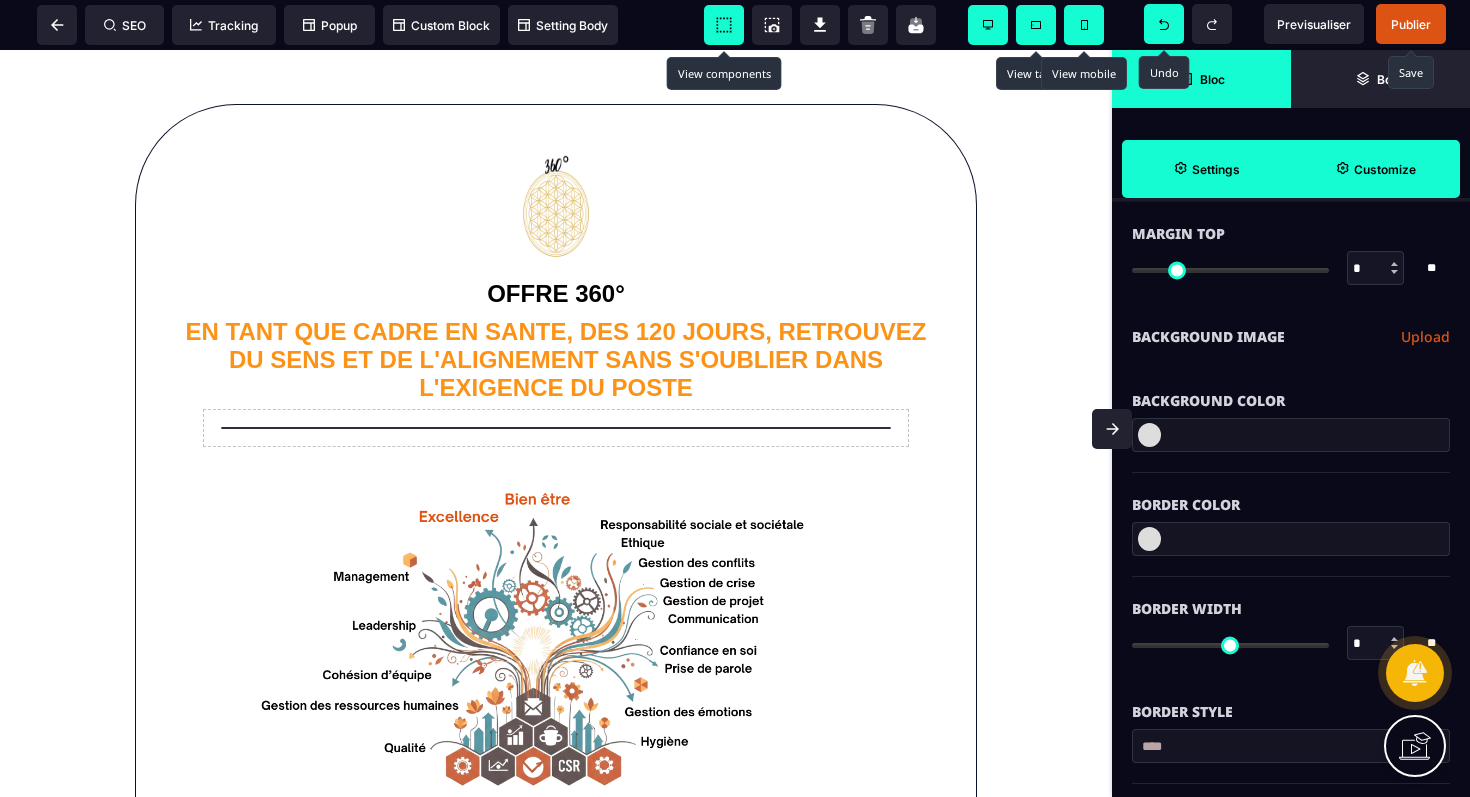click at bounding box center [1149, 435] 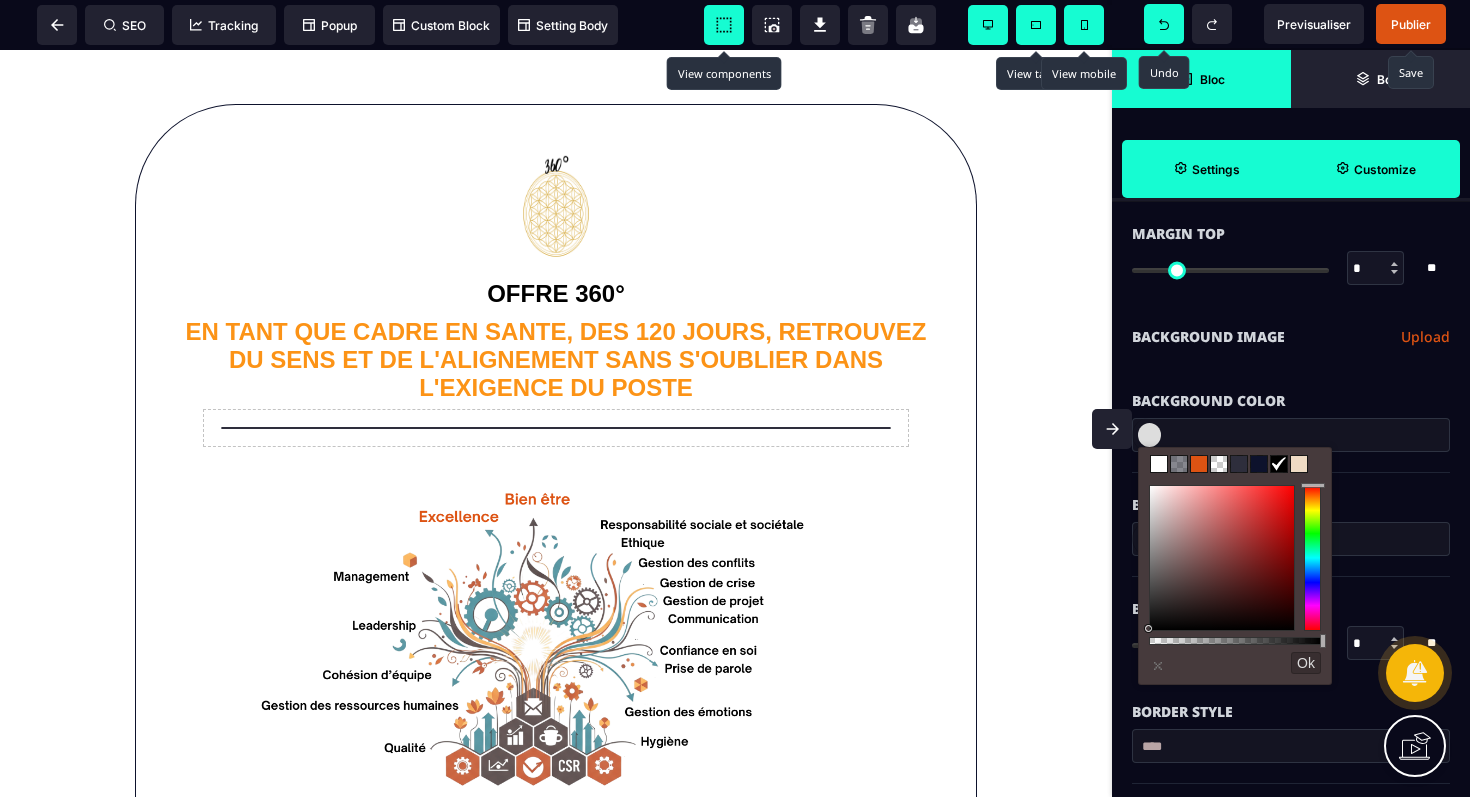 click at bounding box center (1279, 464) 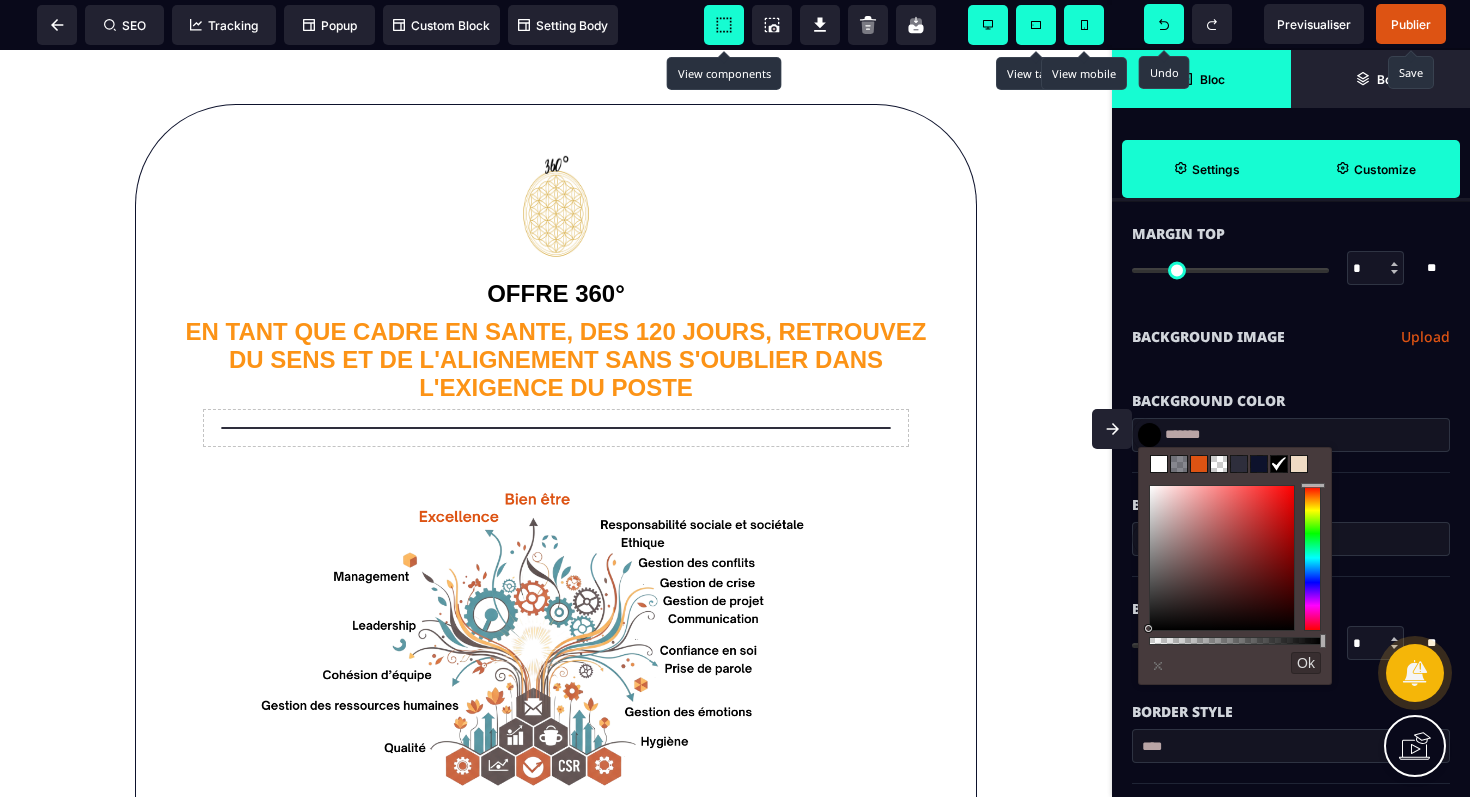 click on "**********" at bounding box center (1291, 337) 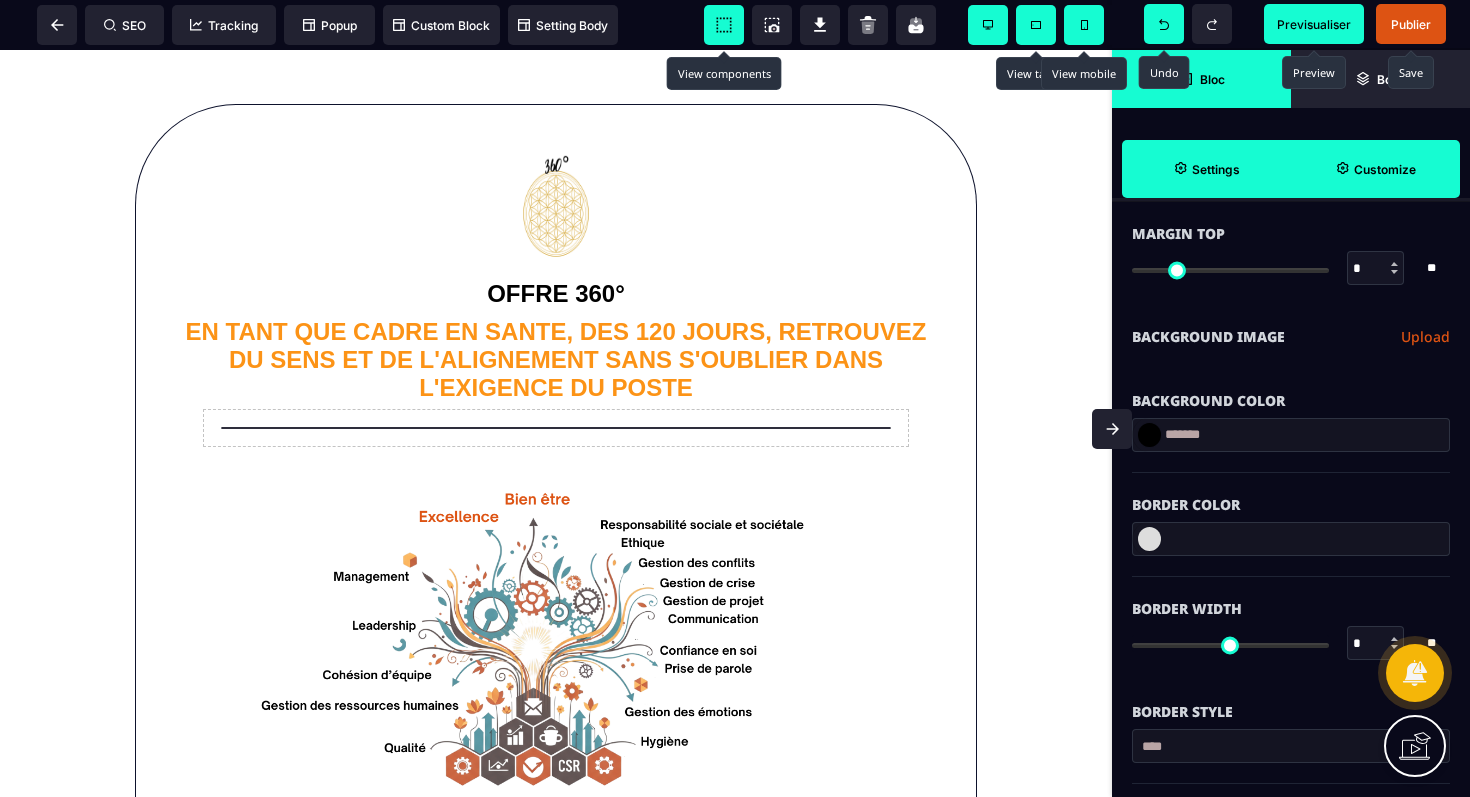 click on "Previsualiser" at bounding box center (1314, 24) 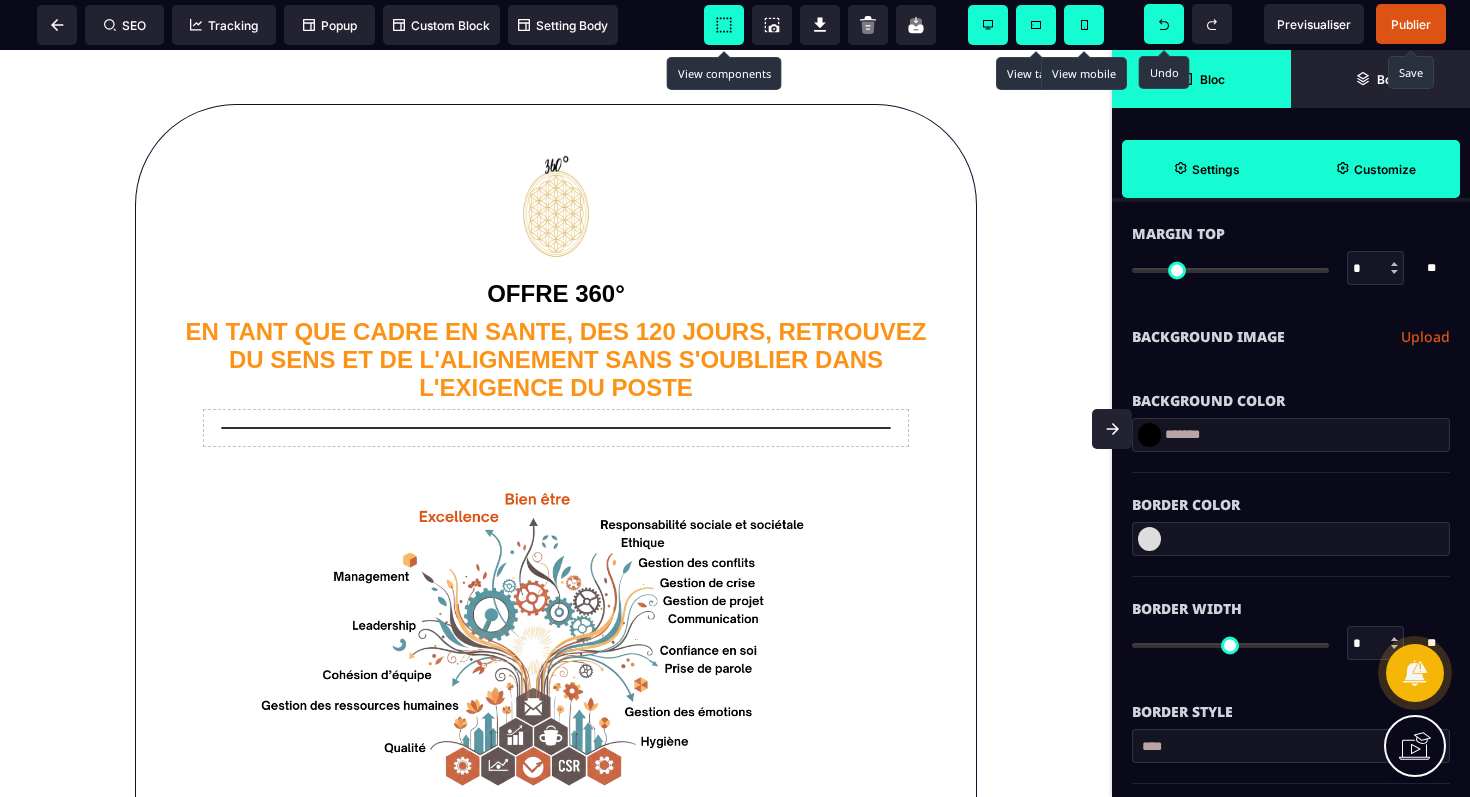 click at bounding box center [1149, 435] 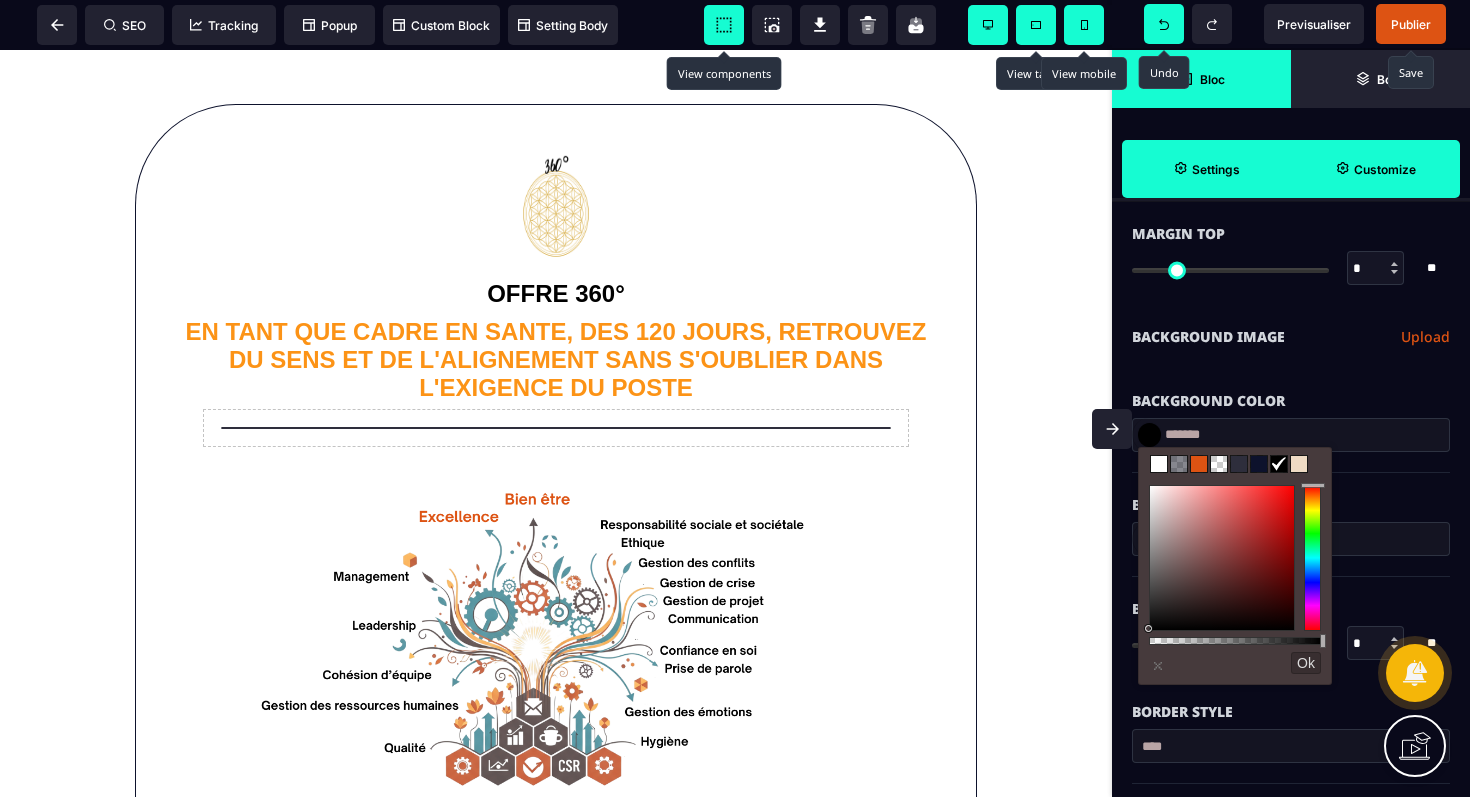 click at bounding box center [1159, 464] 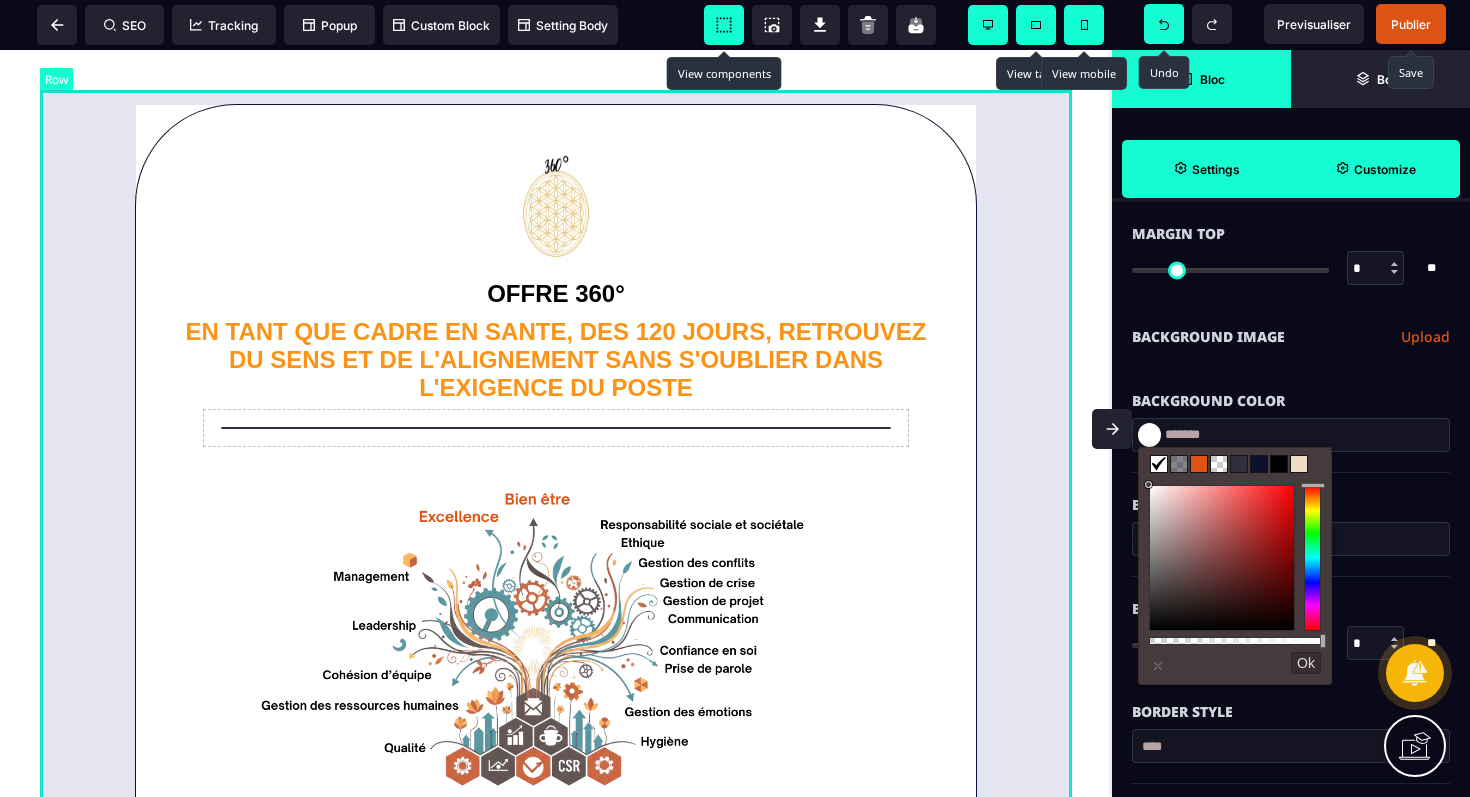 click on "**********" at bounding box center (556, 547) 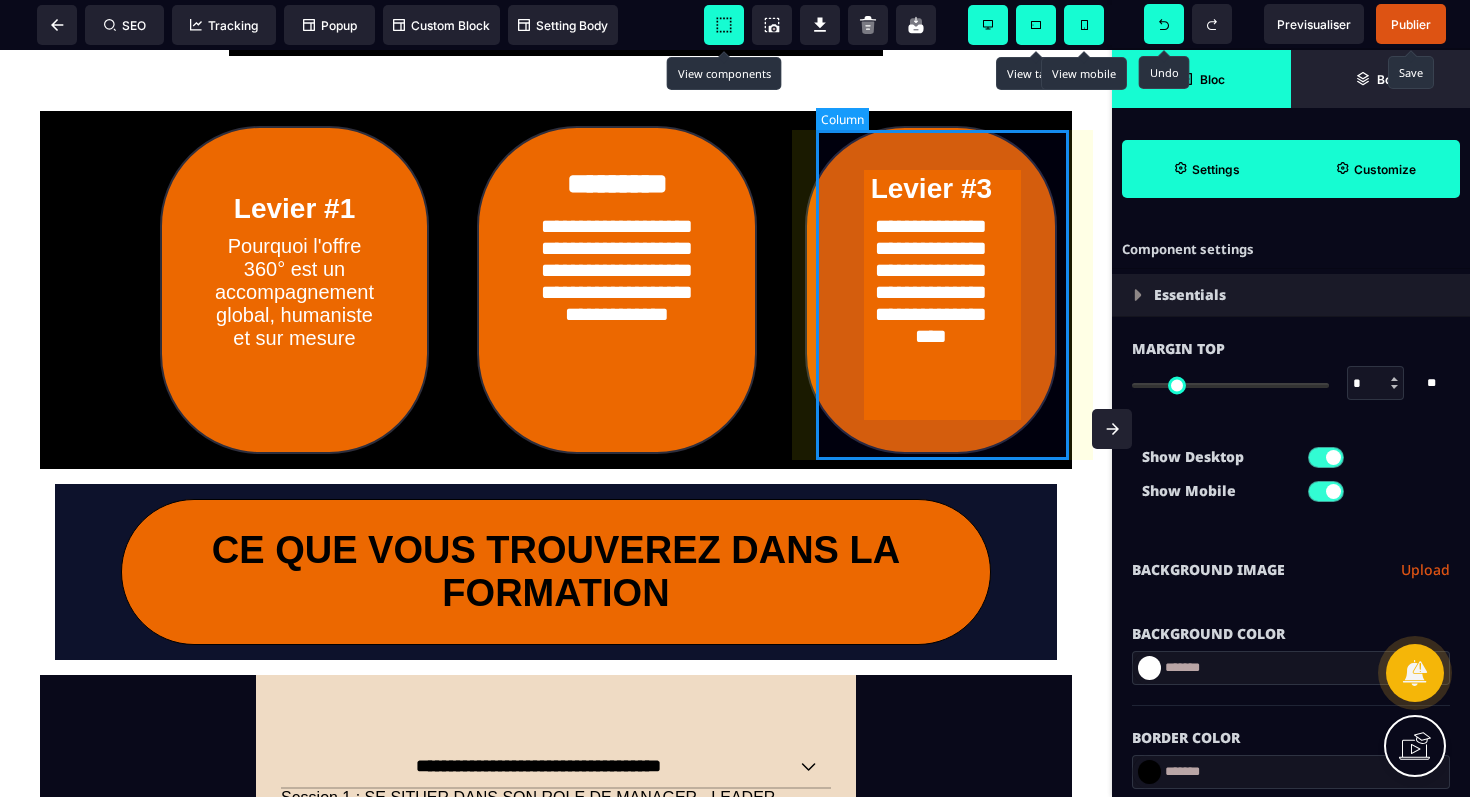 scroll, scrollTop: 1467, scrollLeft: 0, axis: vertical 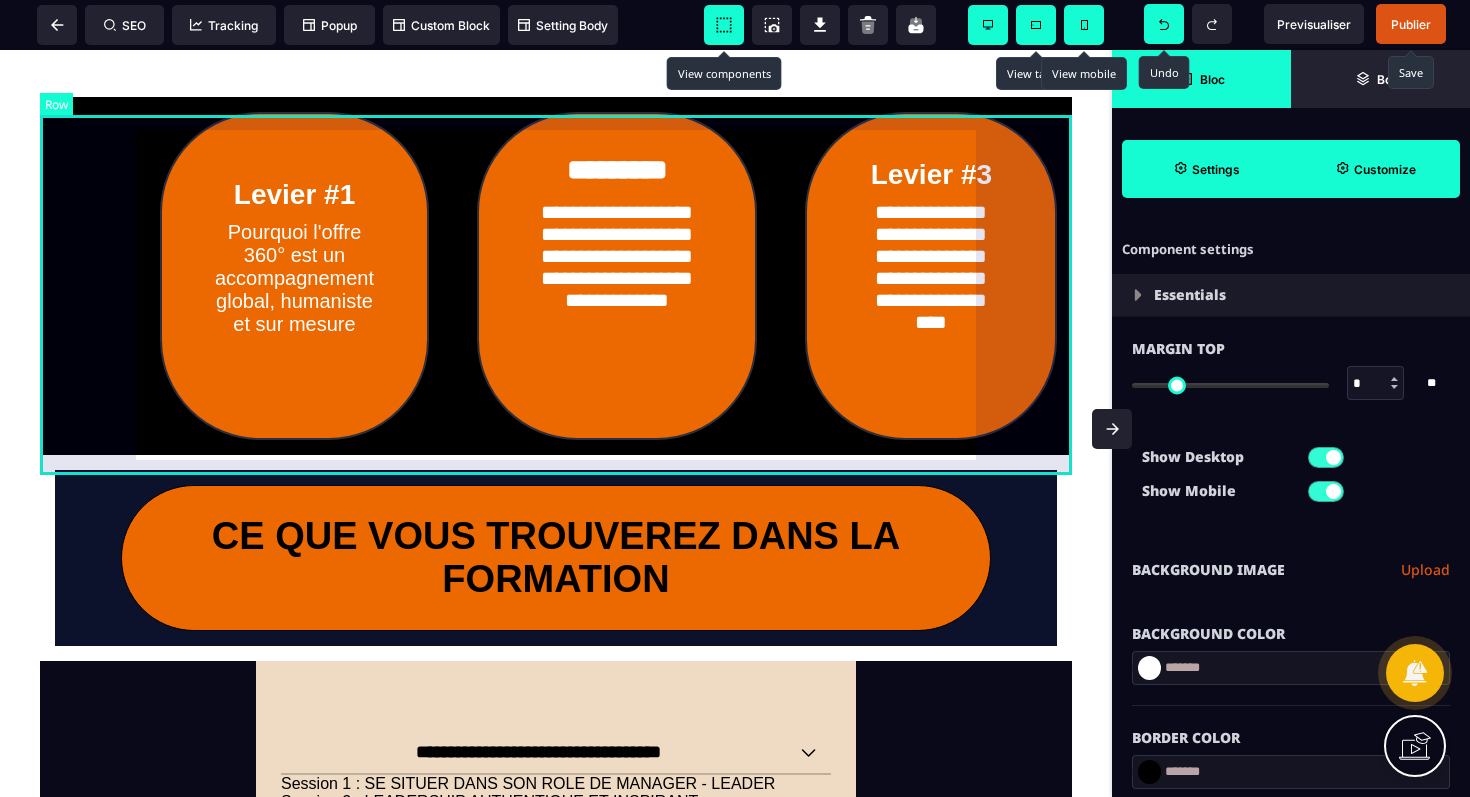 click on "**********" at bounding box center (556, 276) 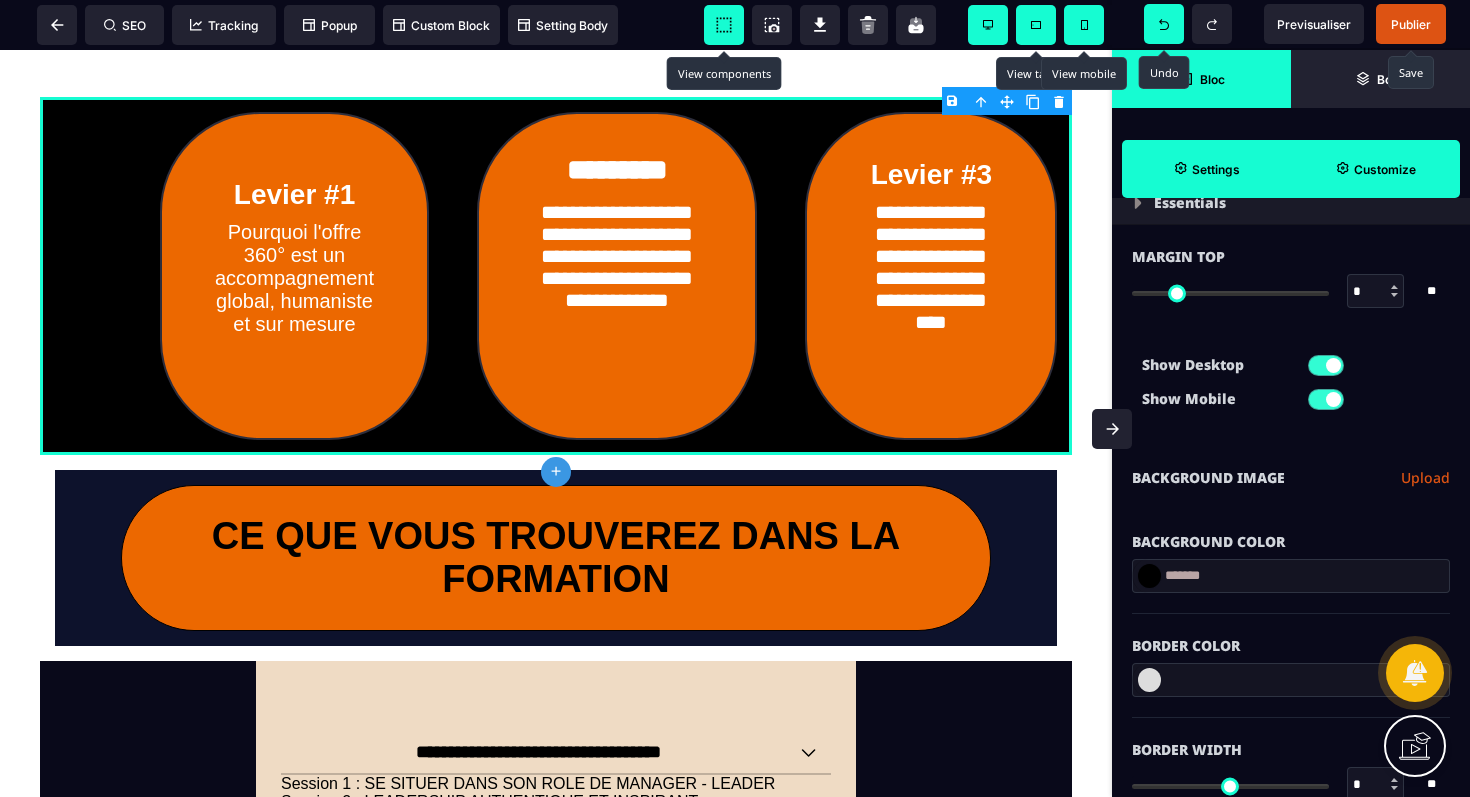 scroll, scrollTop: 116, scrollLeft: 0, axis: vertical 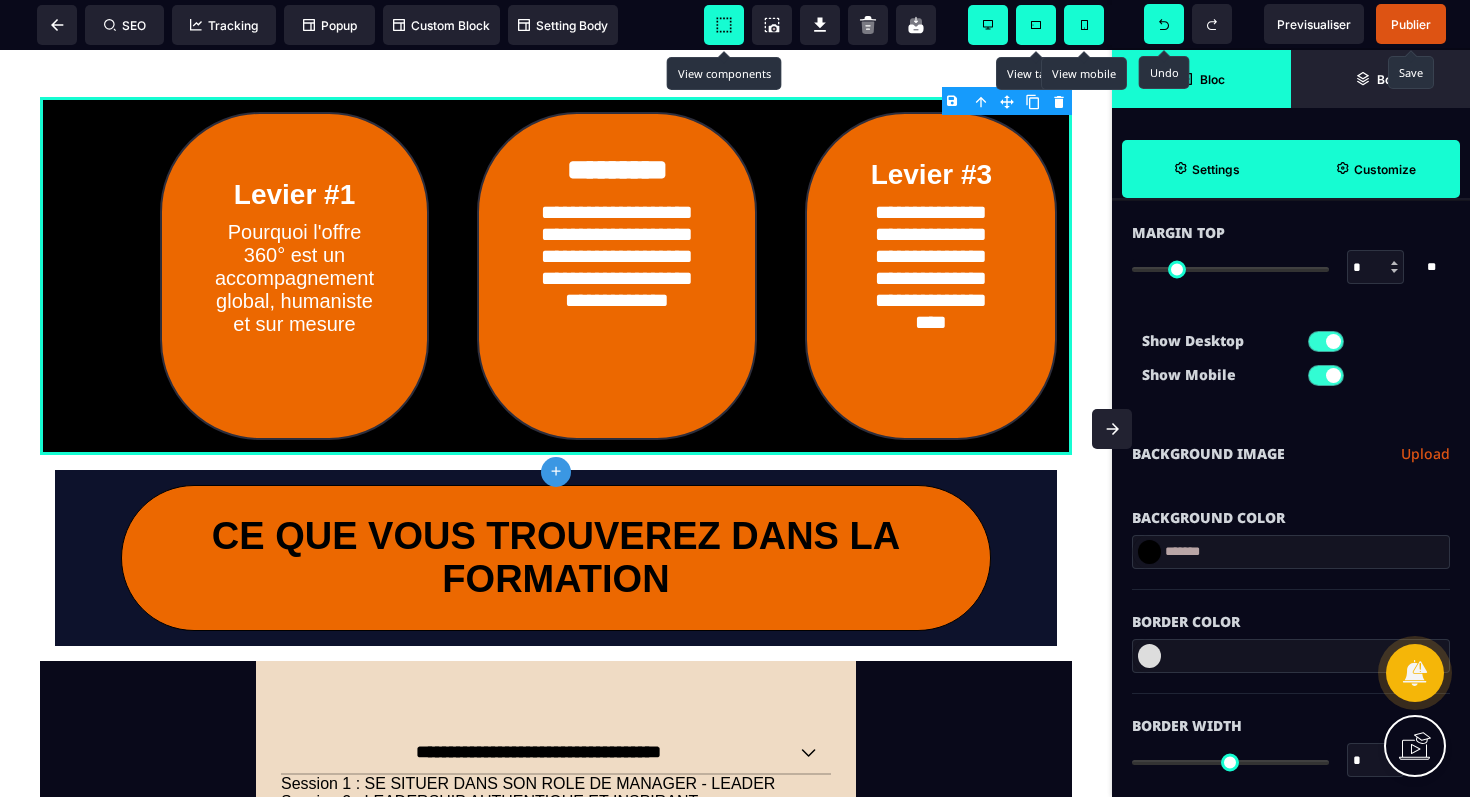 click at bounding box center (1149, 552) 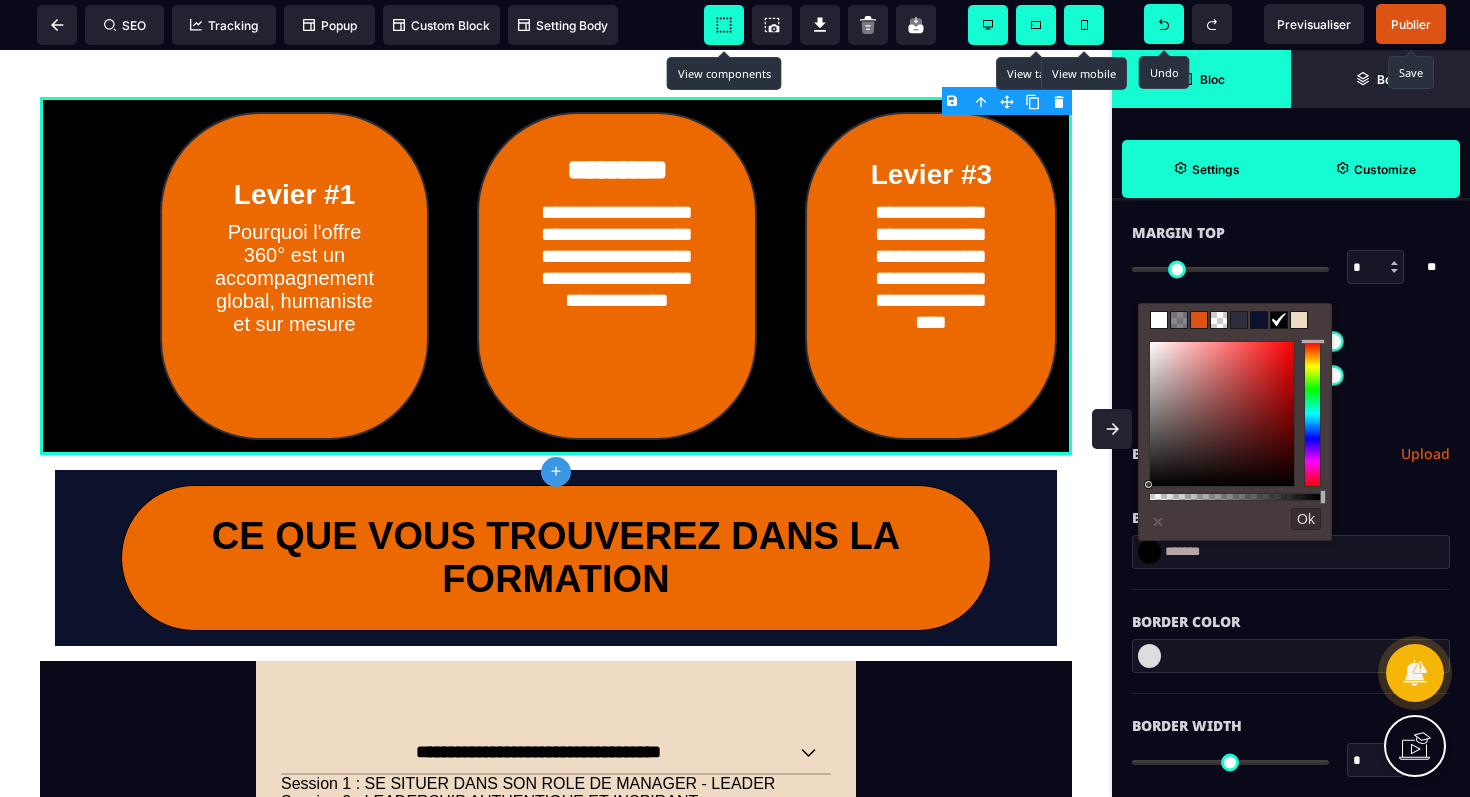 click at bounding box center (1159, 320) 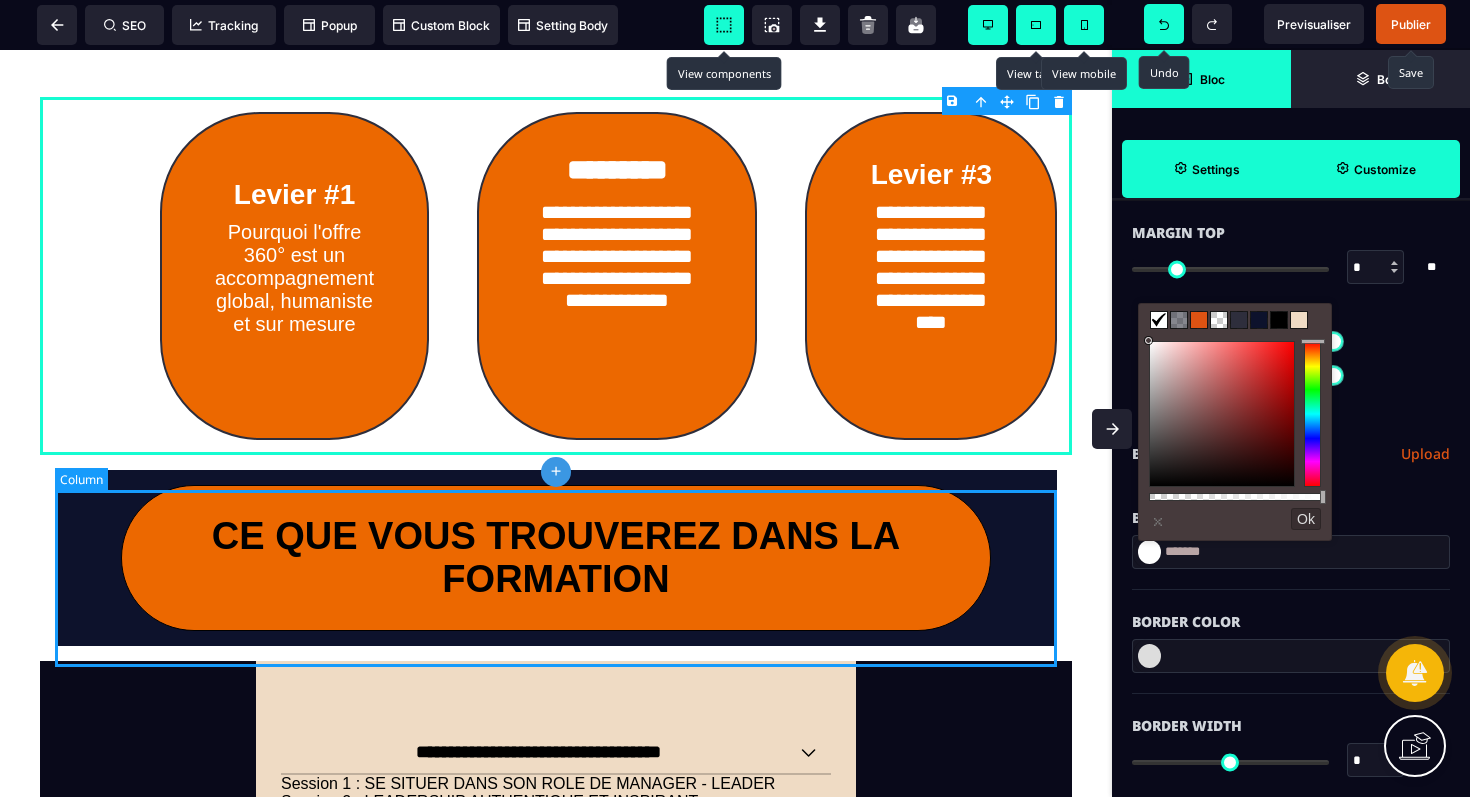 click on "CE QUE VOUS TROUVEREZ DANS LA FORMATION" at bounding box center [556, 558] 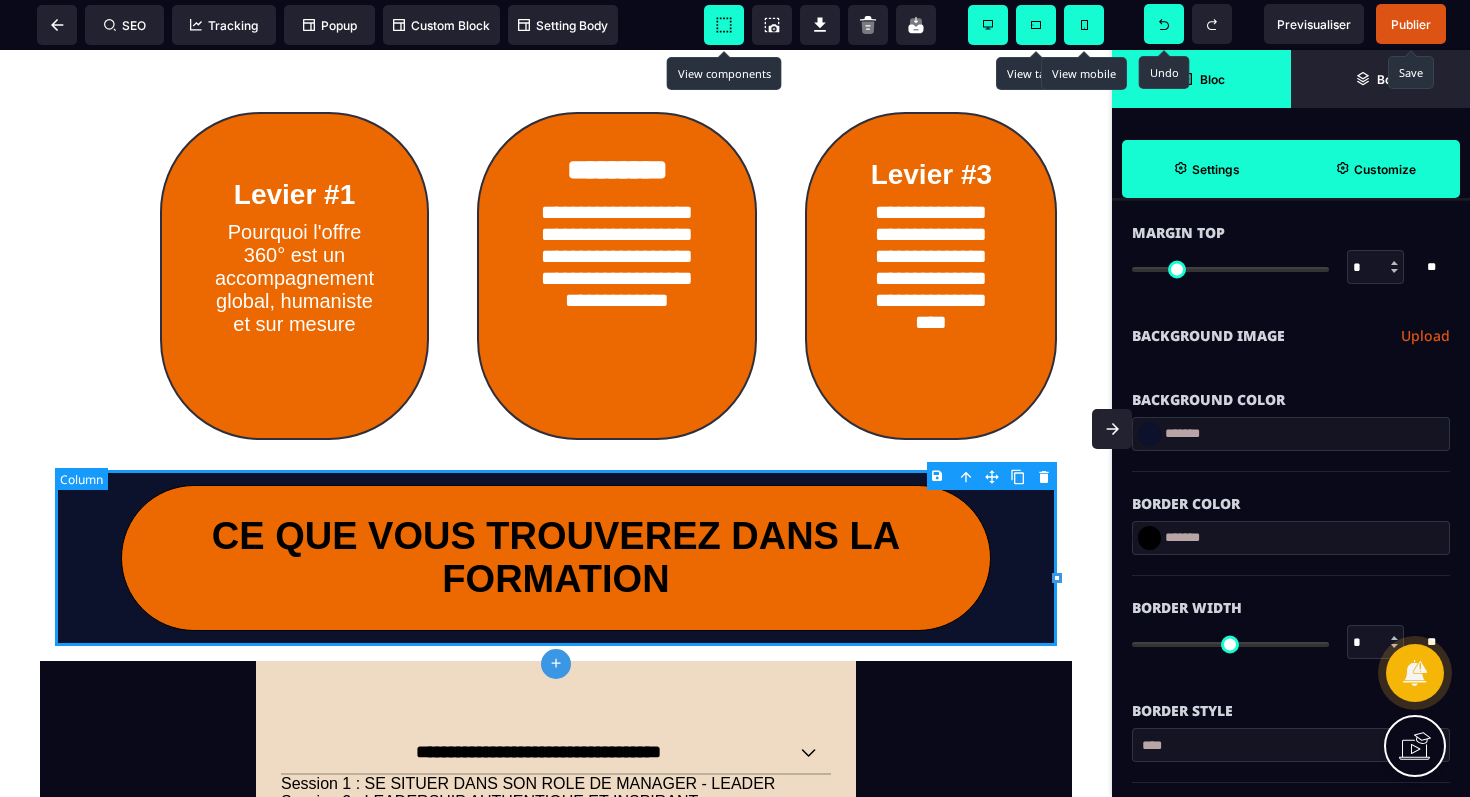 scroll, scrollTop: 0, scrollLeft: 0, axis: both 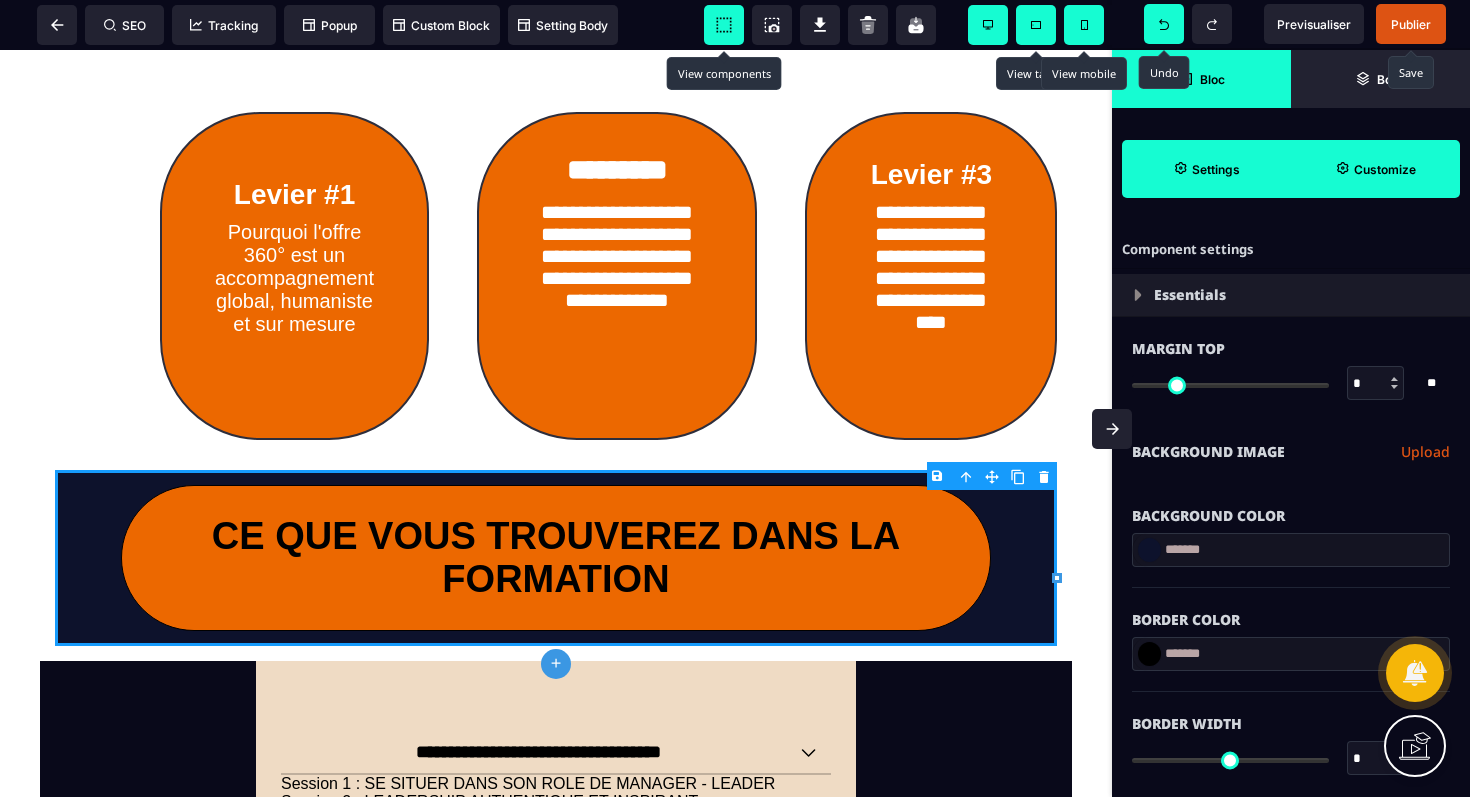 click at bounding box center (1149, 550) 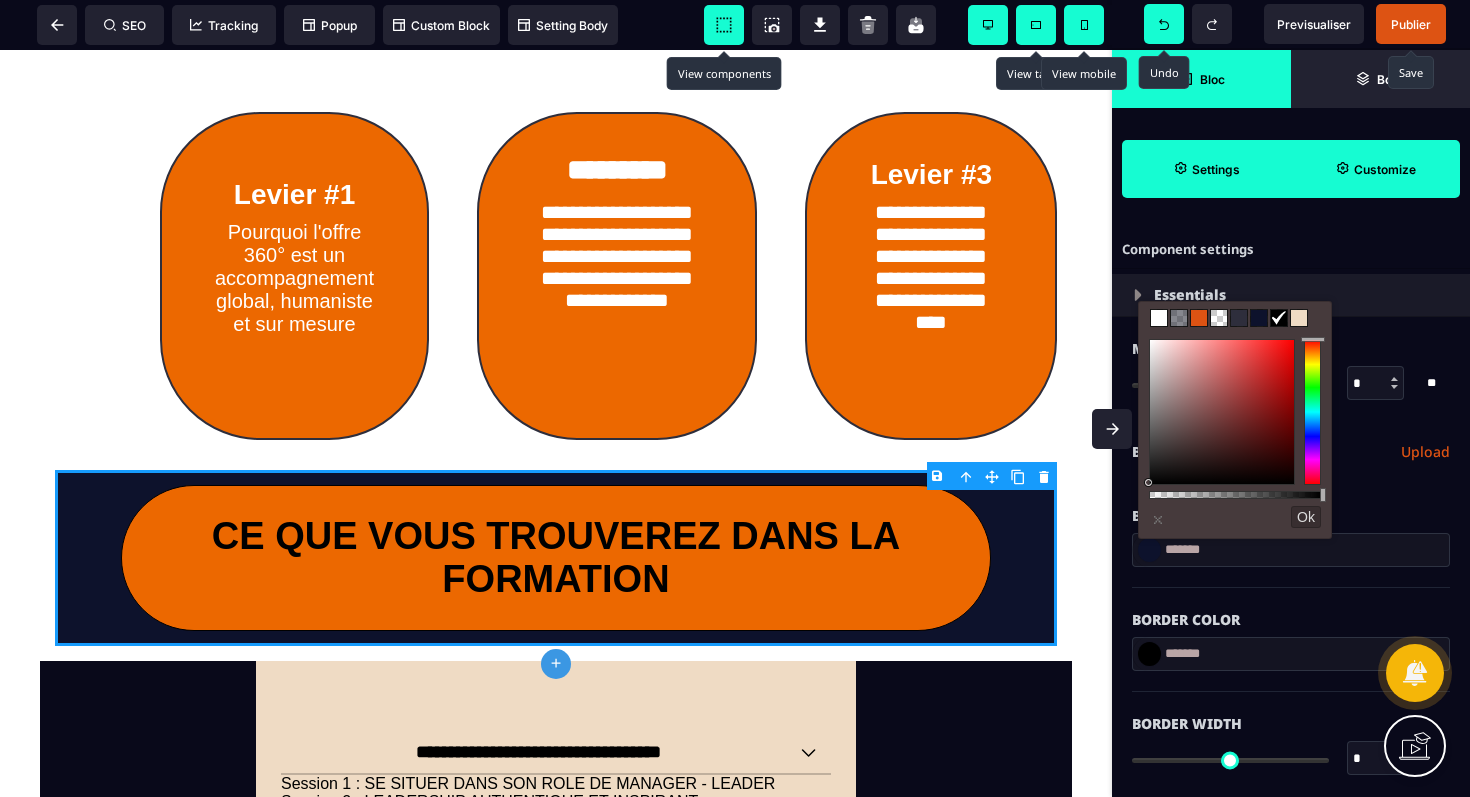click at bounding box center (1159, 318) 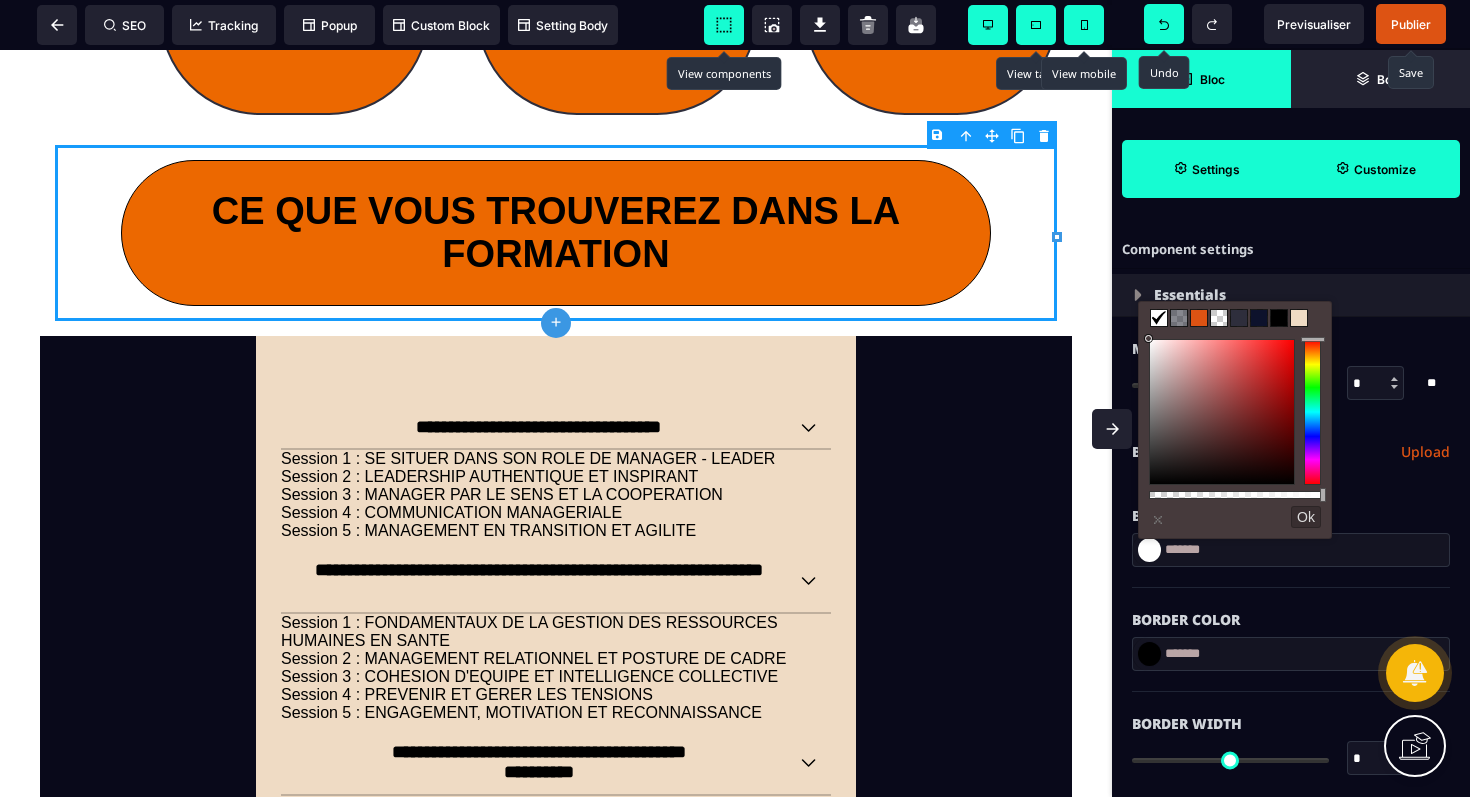 scroll, scrollTop: 1847, scrollLeft: 0, axis: vertical 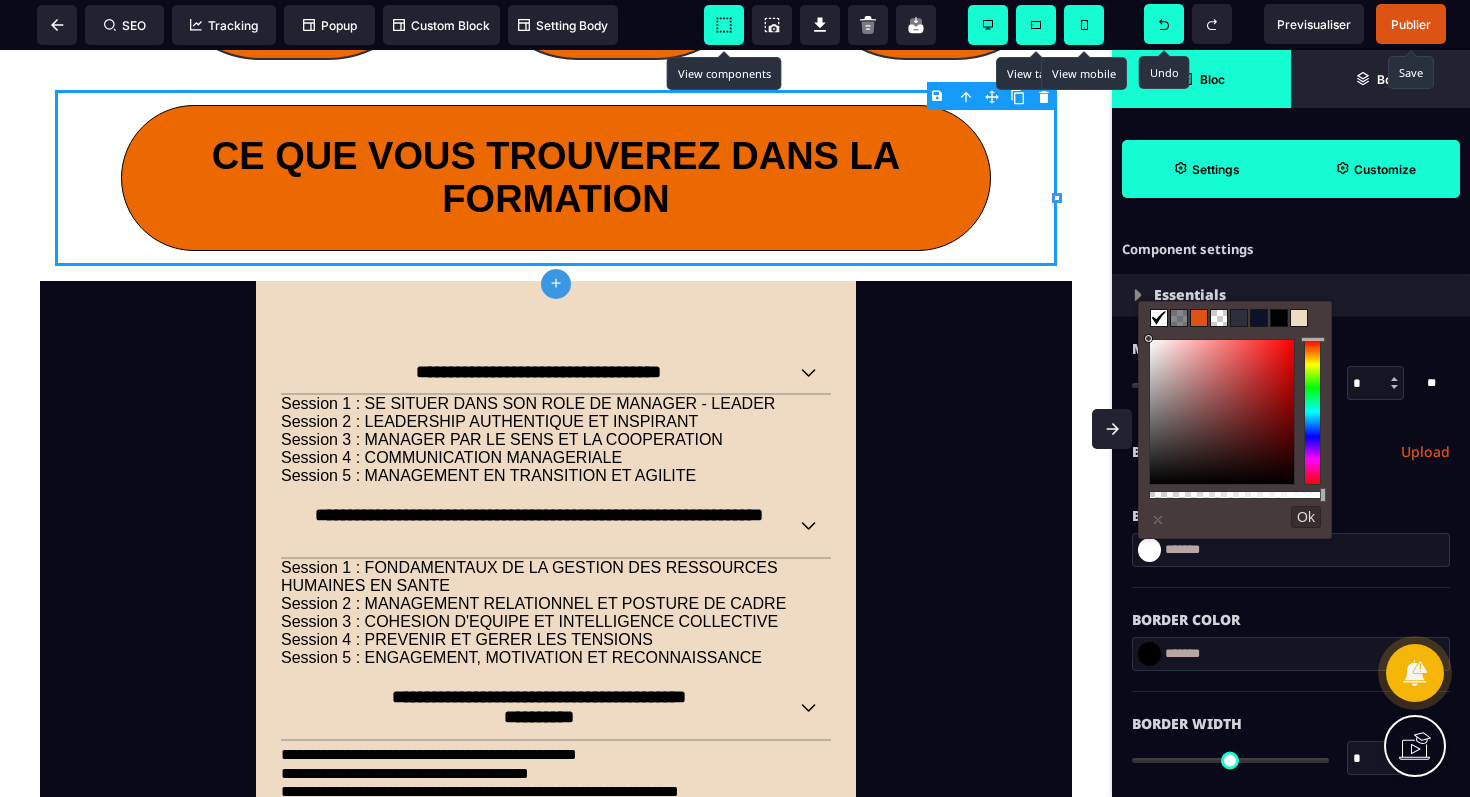 click on "**********" at bounding box center [556, 768] 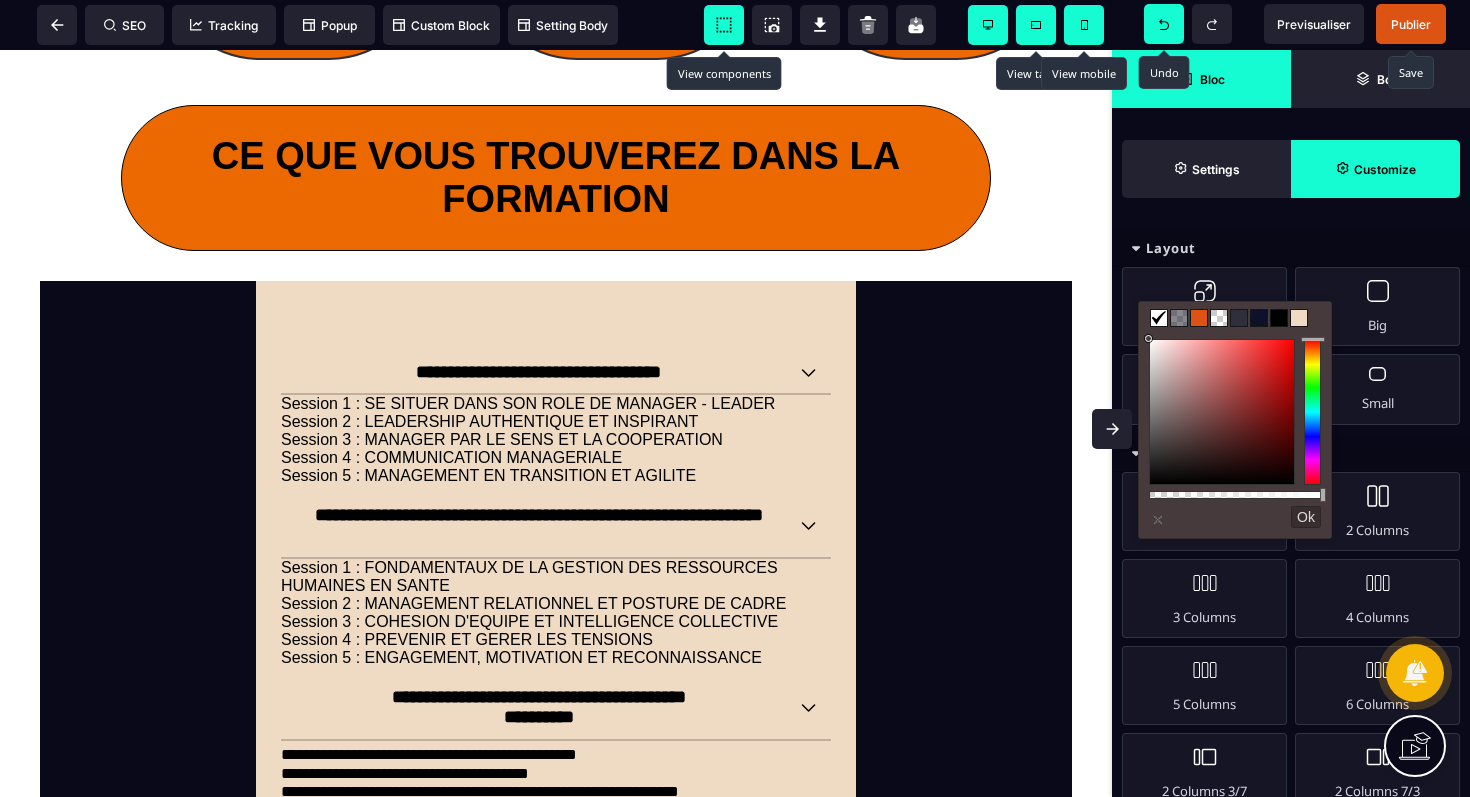 click at bounding box center [1159, 318] 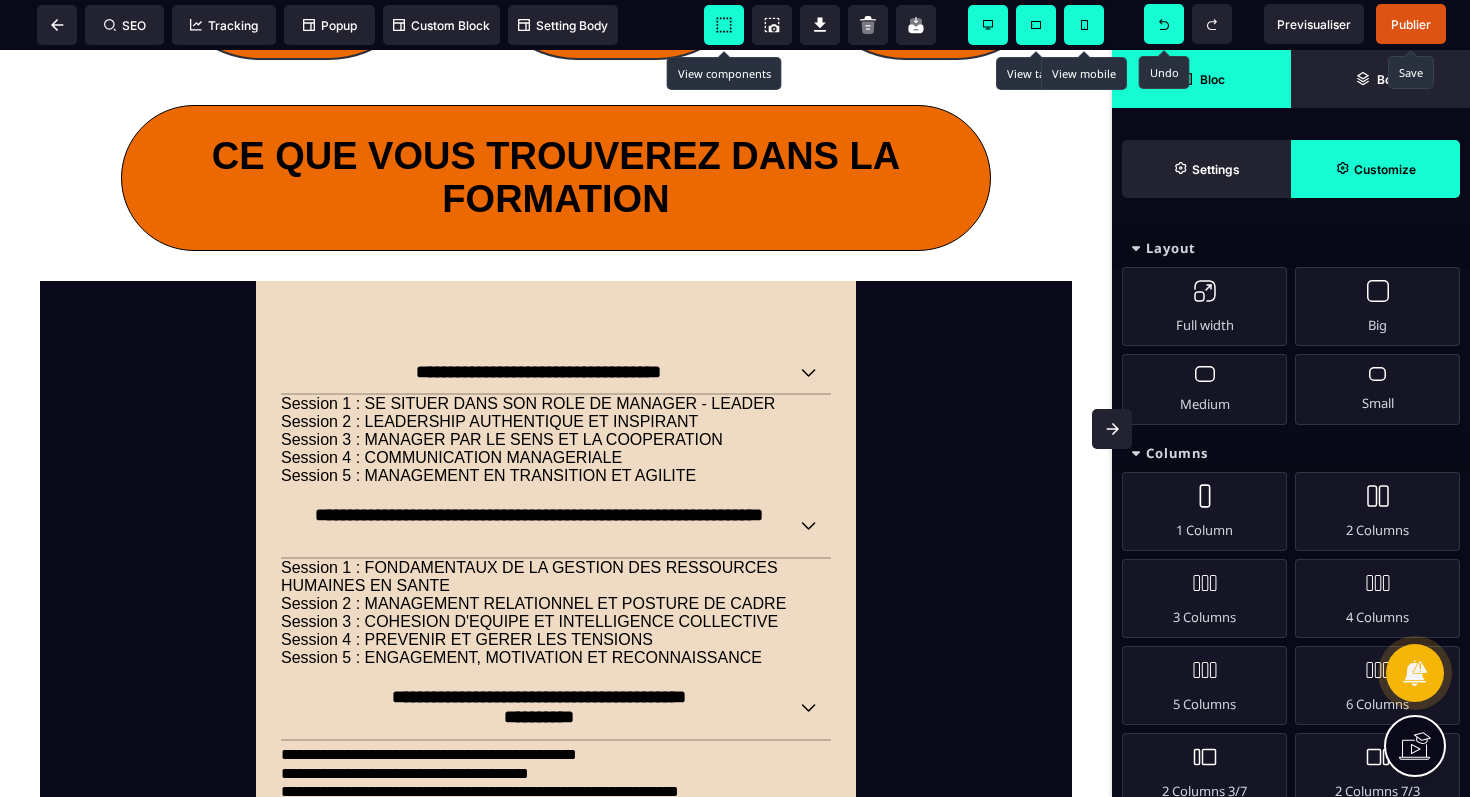 click on "**********" at bounding box center [556, 768] 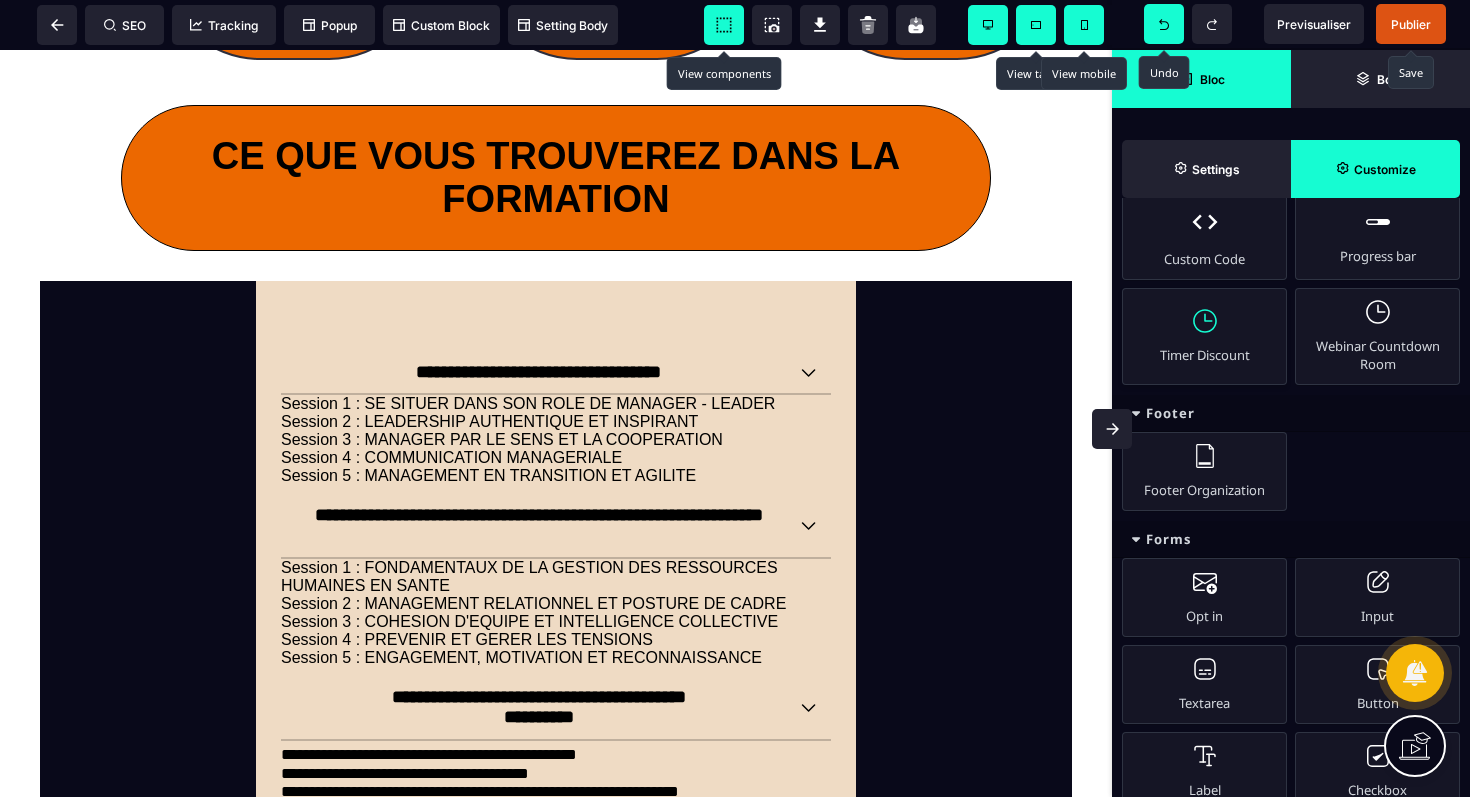 scroll, scrollTop: 1189, scrollLeft: 0, axis: vertical 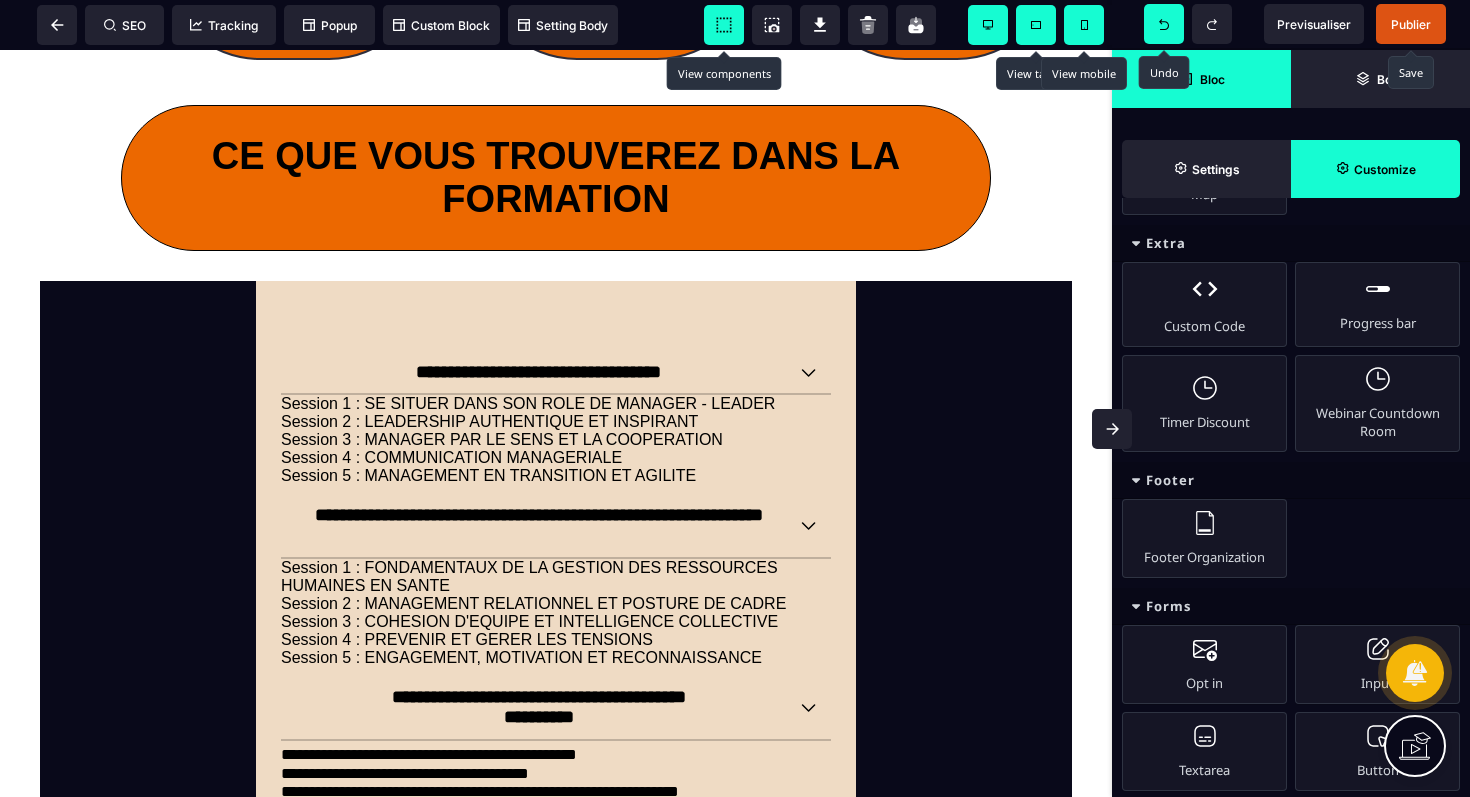 click on "**********" at bounding box center (556, 768) 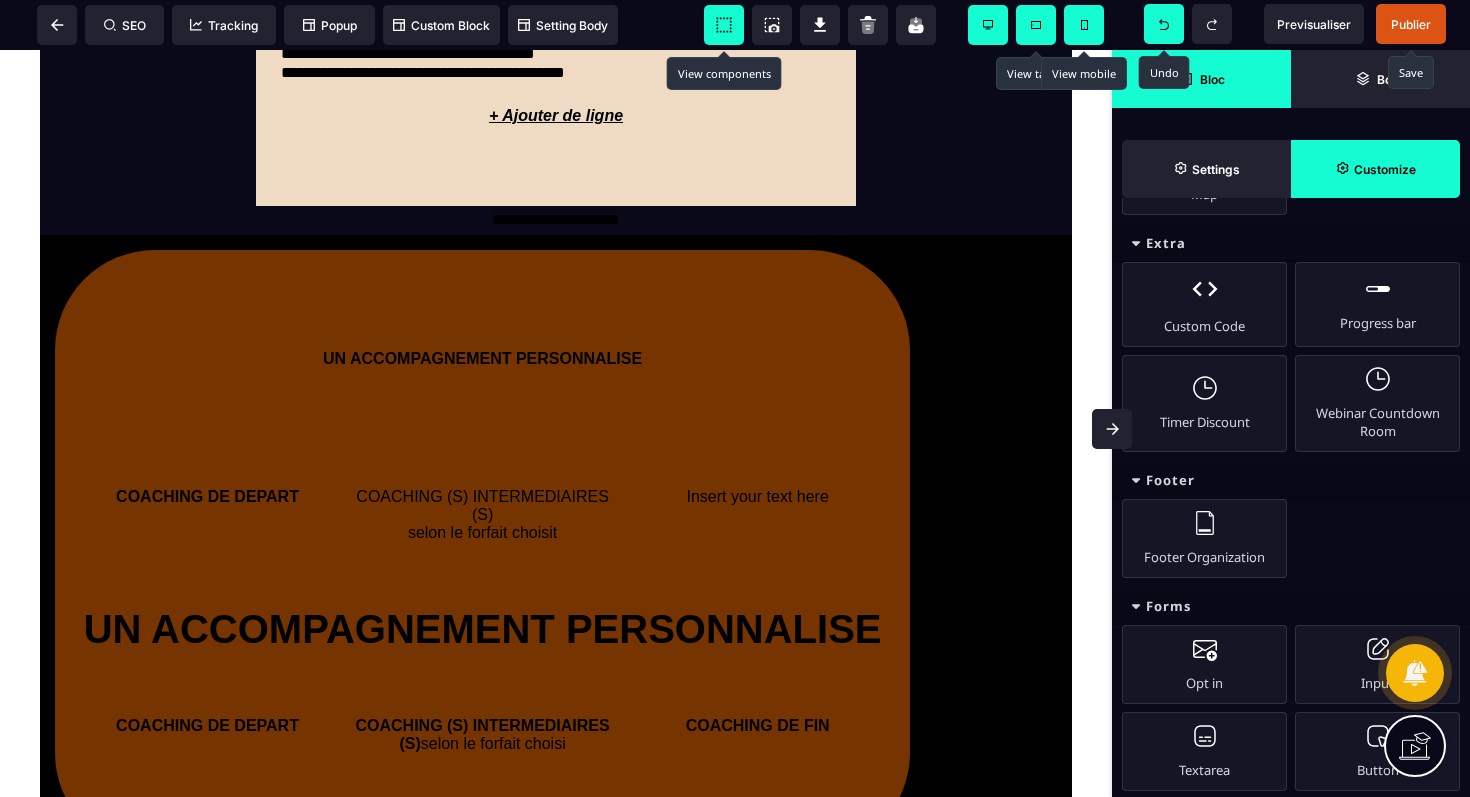 scroll, scrollTop: 3273, scrollLeft: 0, axis: vertical 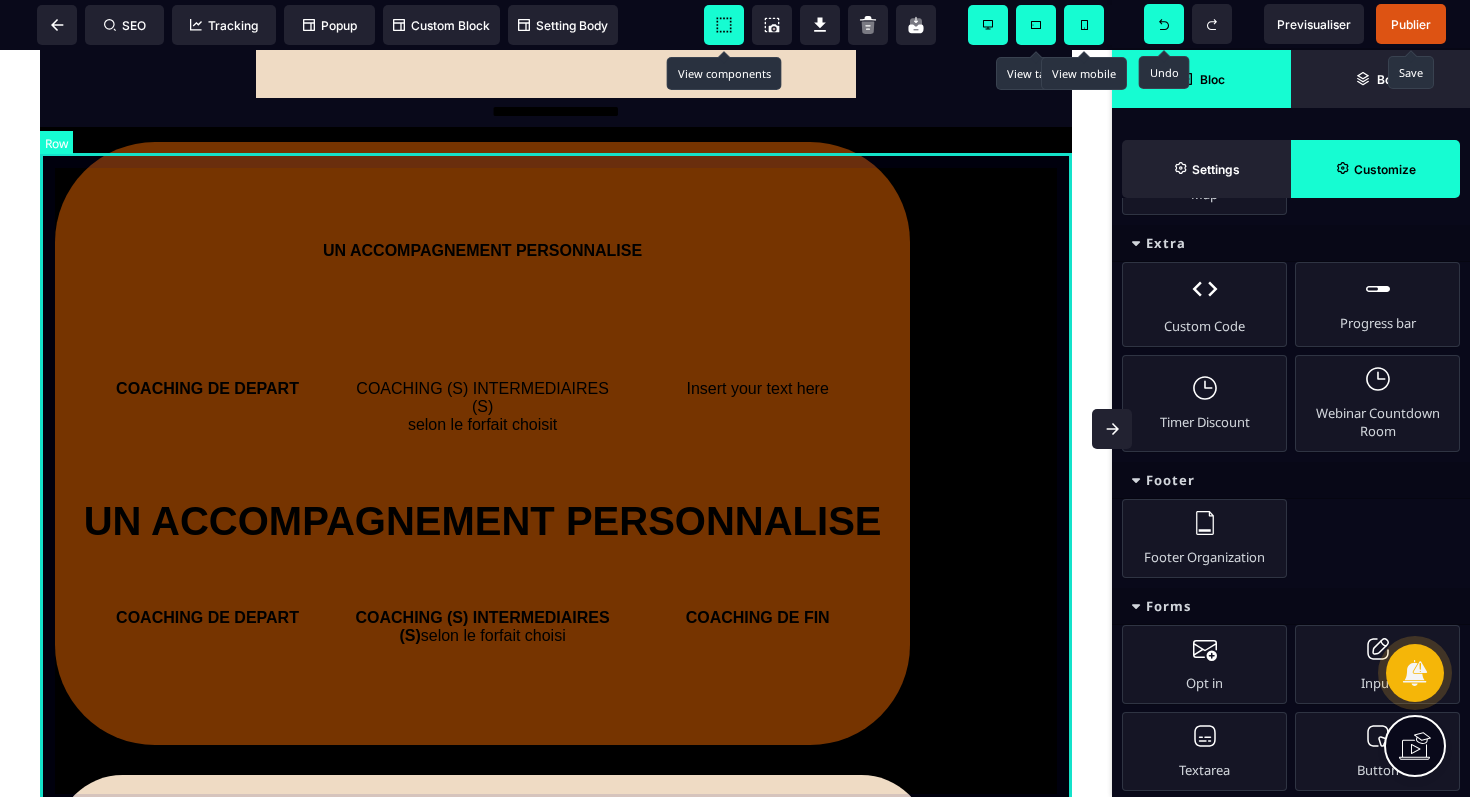 click on "UN ACCOMPAGNEMENT PERSONNALISE COACHING DE DEPART COACHING (S) INTERMEDIAIRES (S)
selon le forfait choisit Insert your text here UN ACCOMPAGNEMENT PERSONNALISE COACHING DE DEPART COACHING (S) INTERMEDIAIRES (S)
selon le forfait choisi COACHING DE FIN" at bounding box center (556, 443) 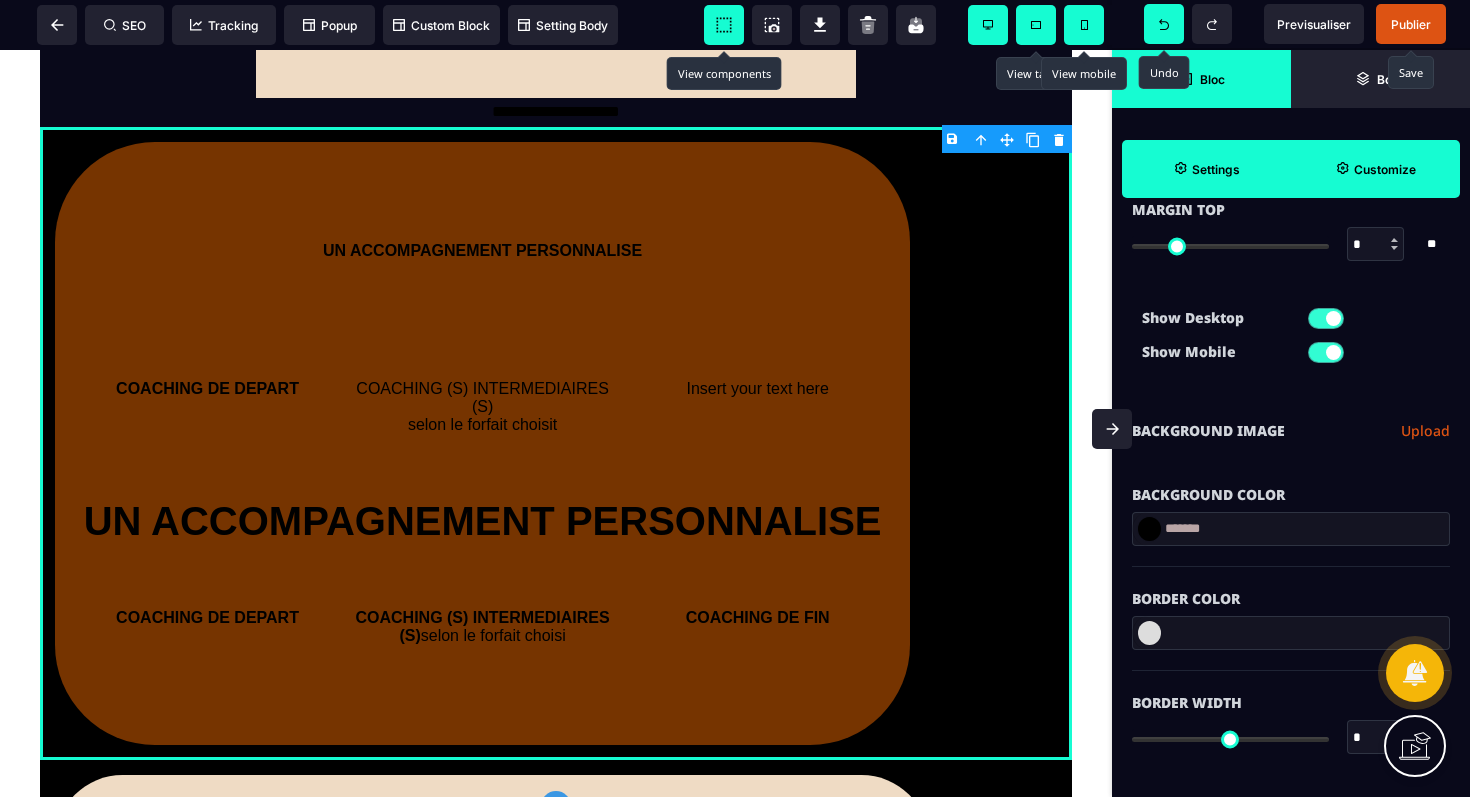 scroll, scrollTop: 146, scrollLeft: 0, axis: vertical 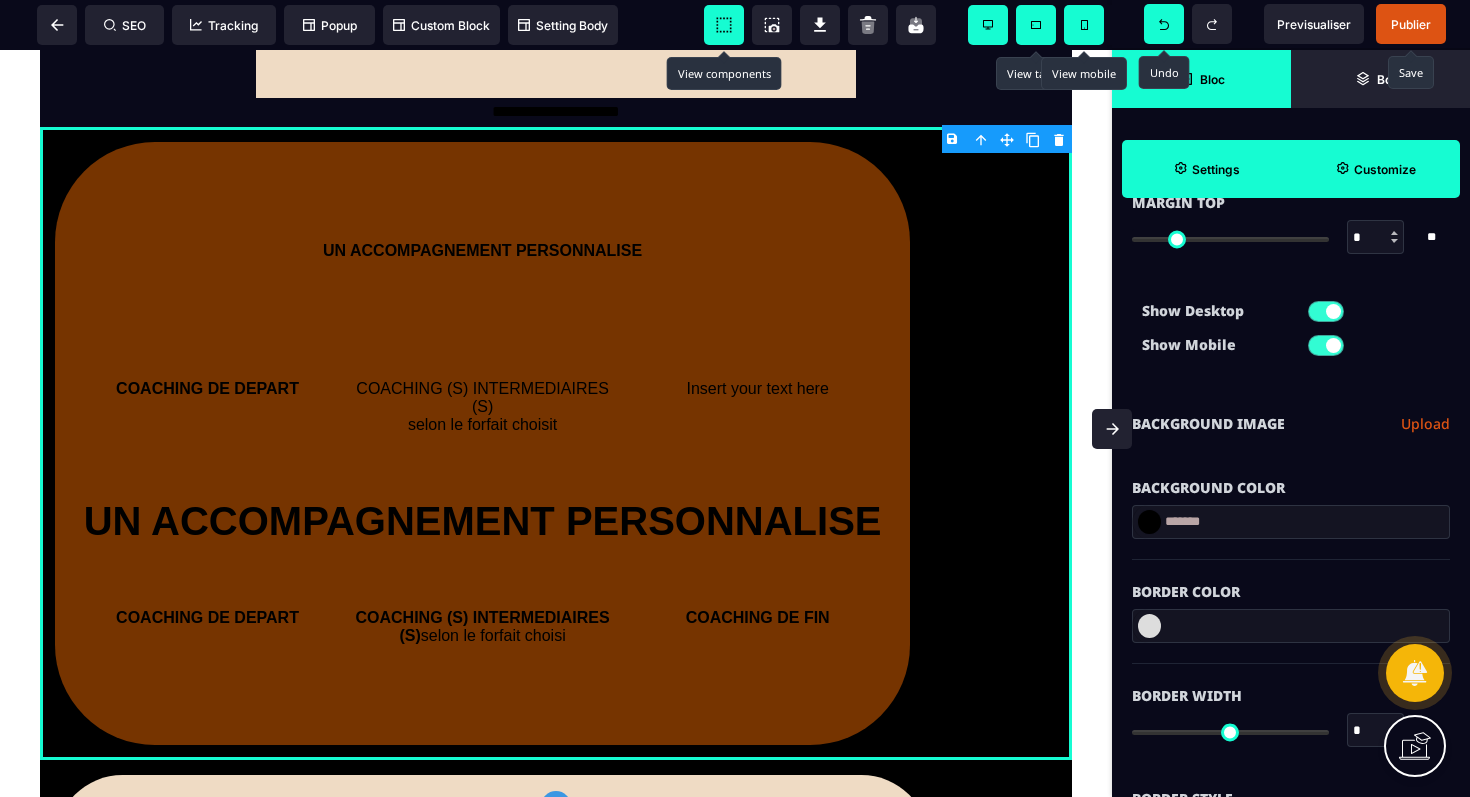 click at bounding box center [1149, 522] 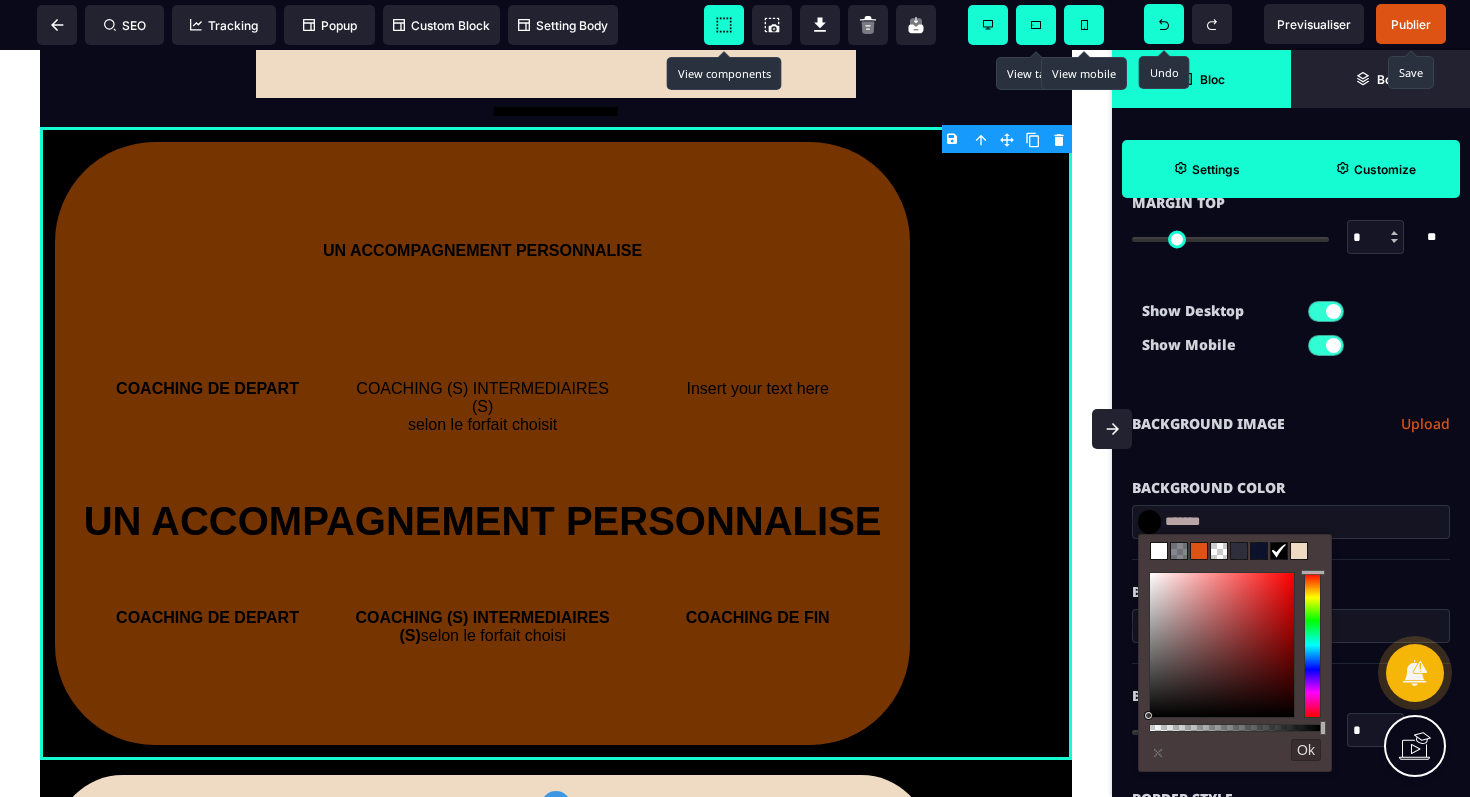 click at bounding box center [1159, 551] 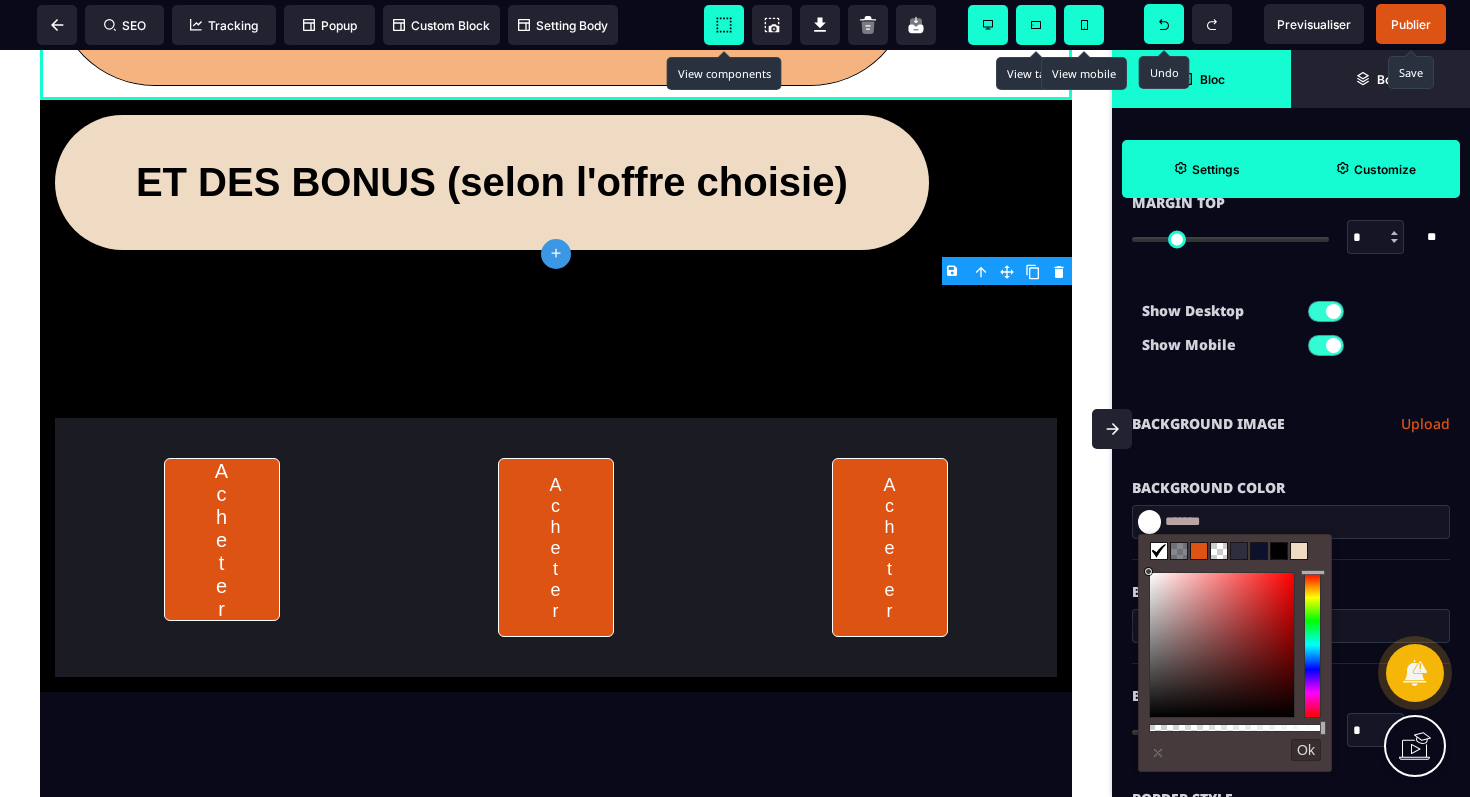 scroll, scrollTop: 4004, scrollLeft: 0, axis: vertical 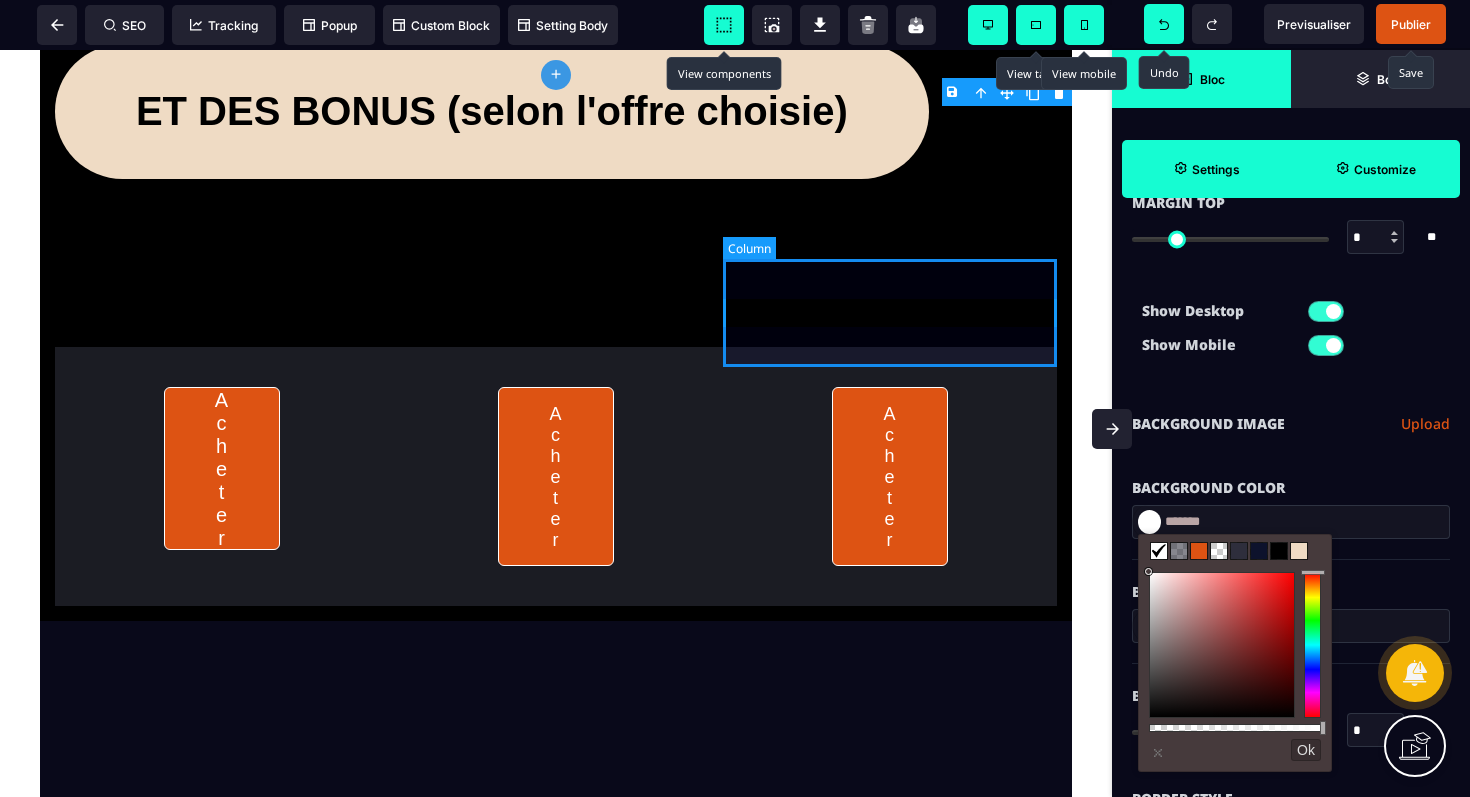 click on "Insert your text here" at bounding box center (890, 263) 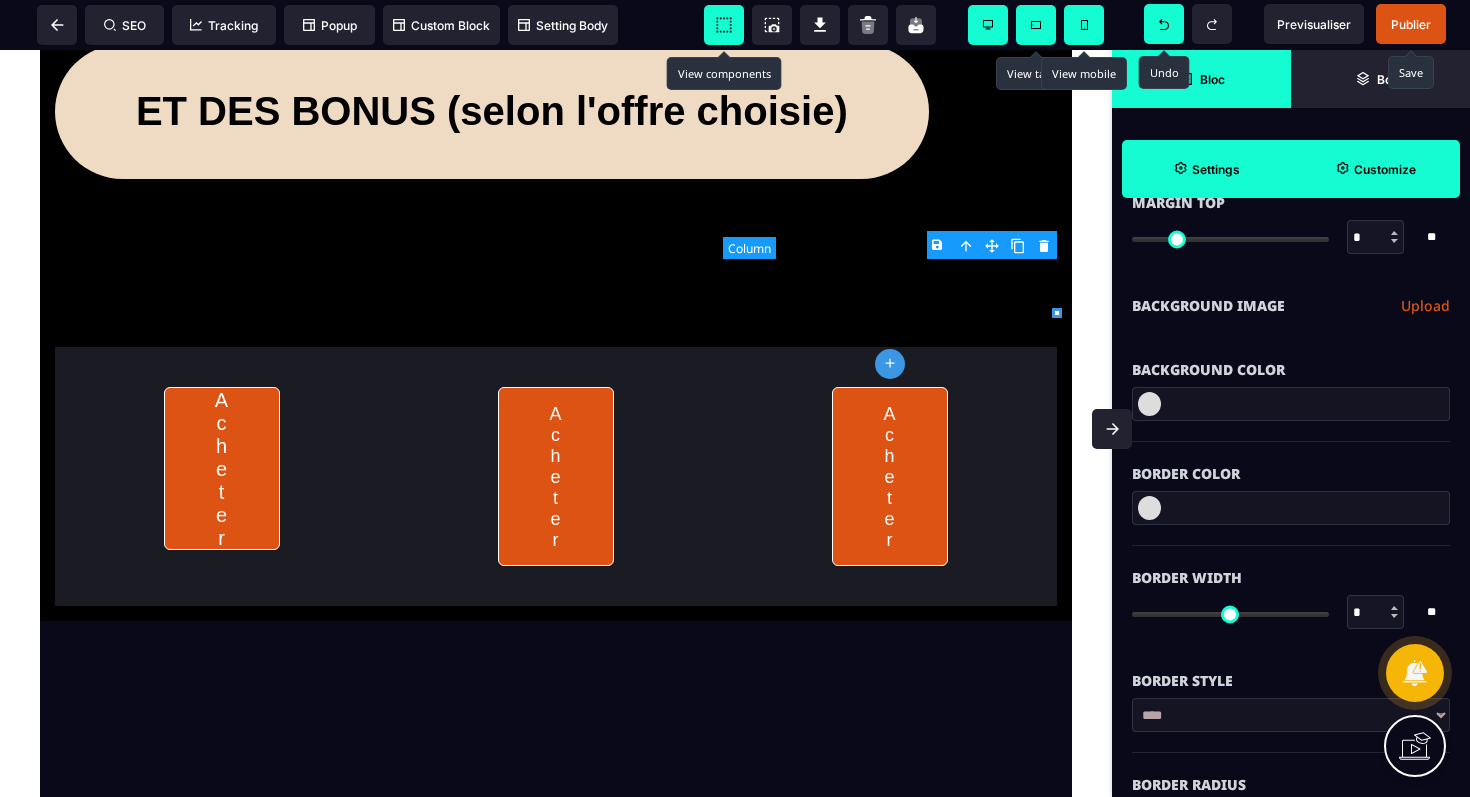 scroll, scrollTop: 0, scrollLeft: 0, axis: both 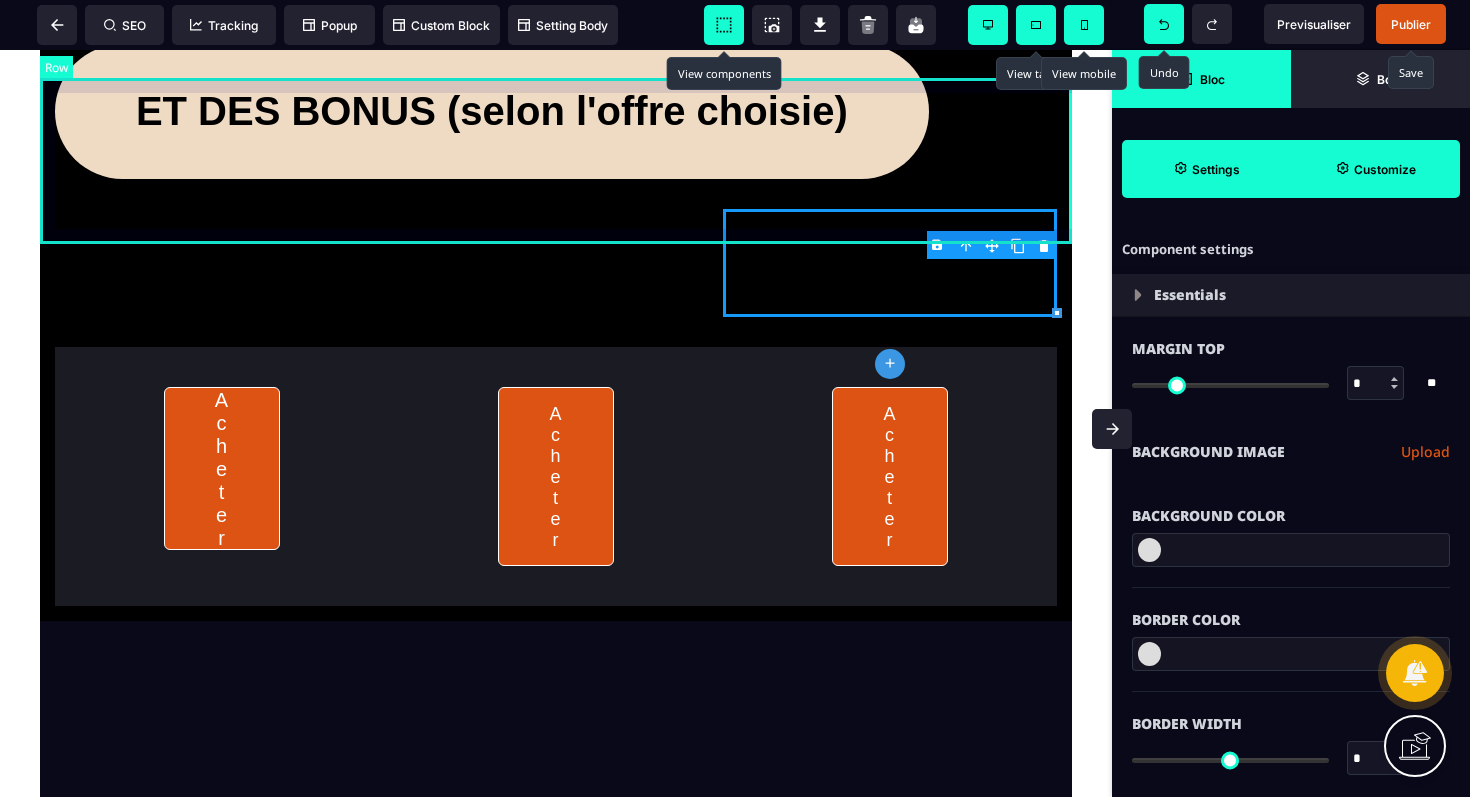 click on "ET DES BONUS (selon l'offre choisie)" at bounding box center (556, 111) 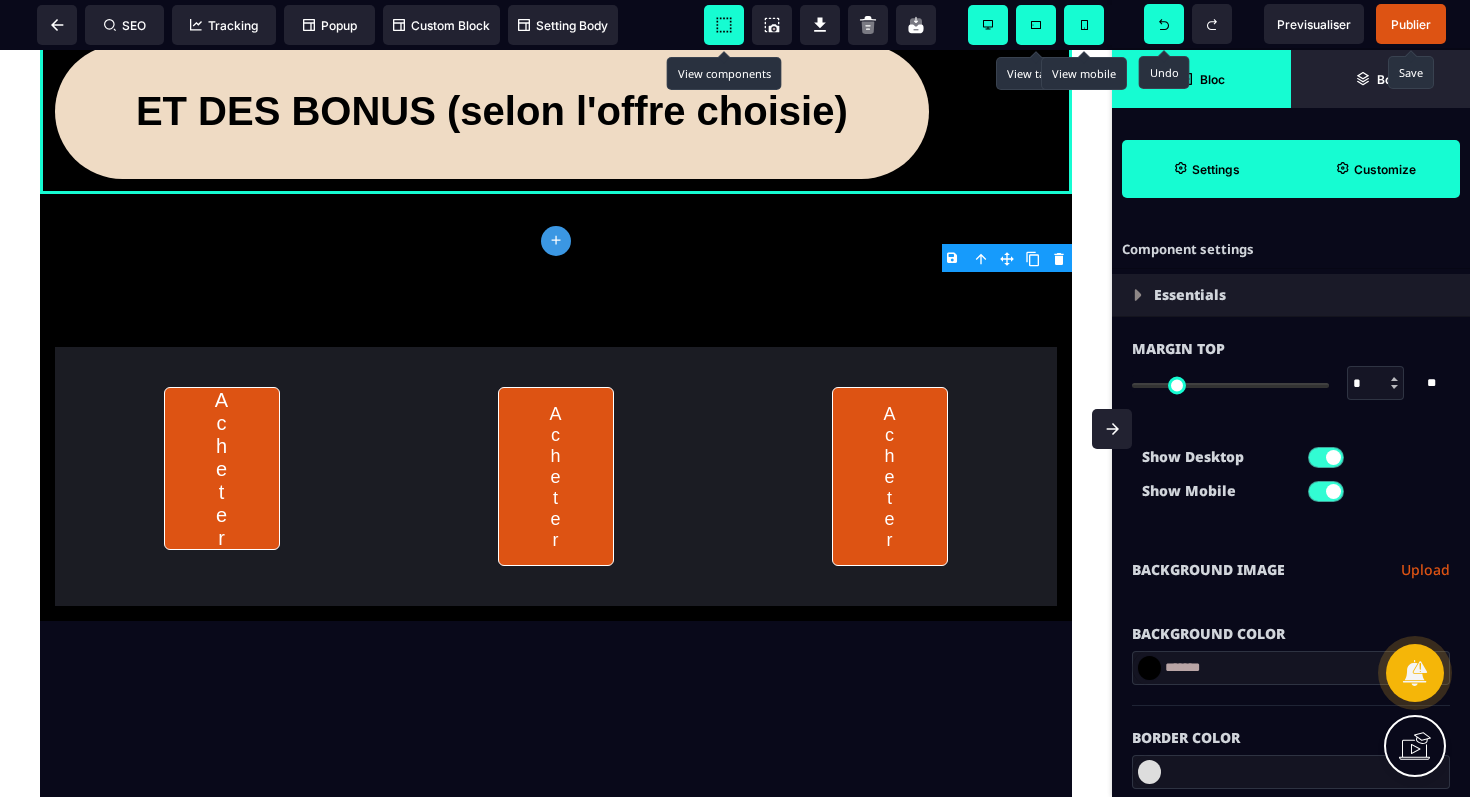 click at bounding box center (1149, 668) 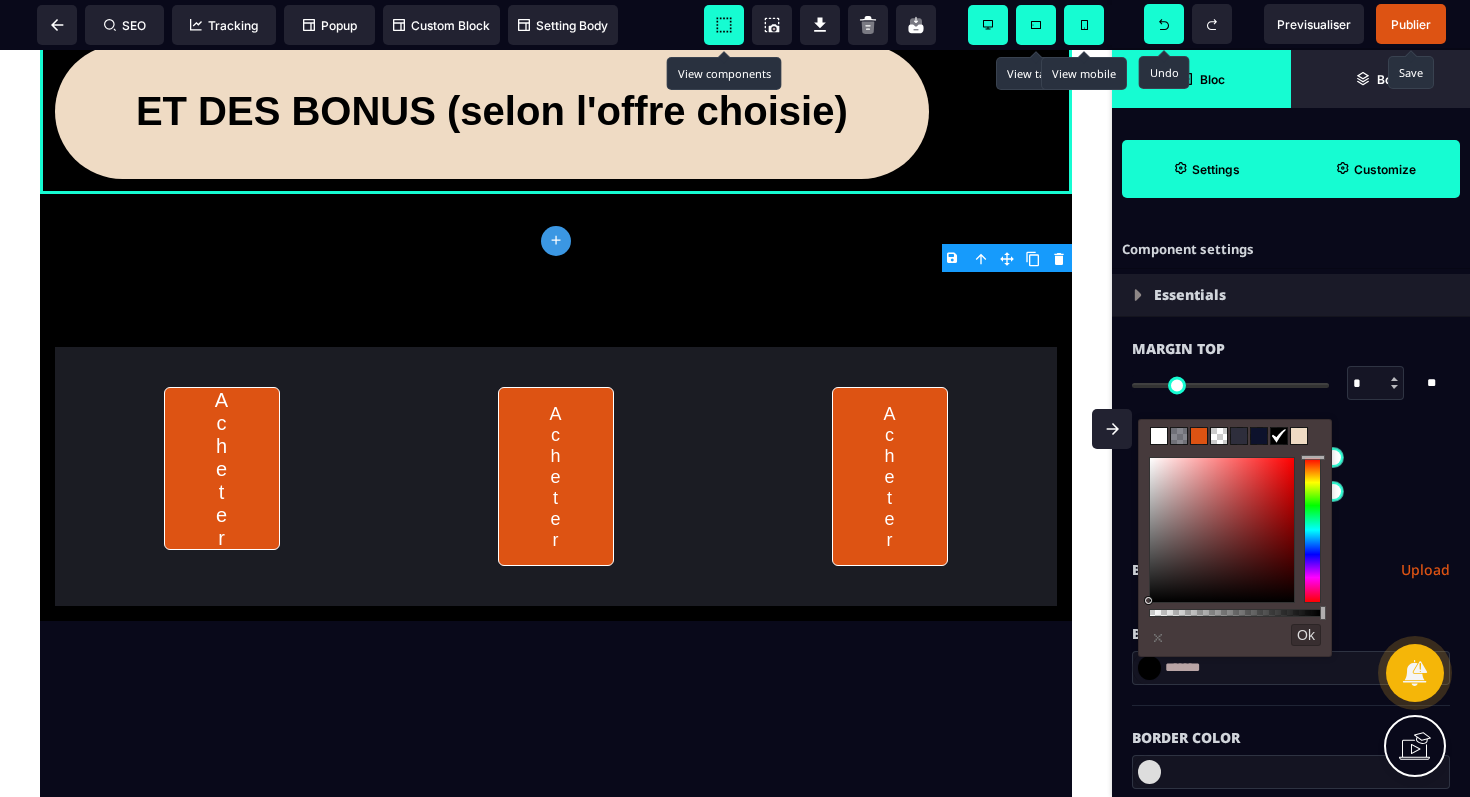 click at bounding box center [1159, 436] 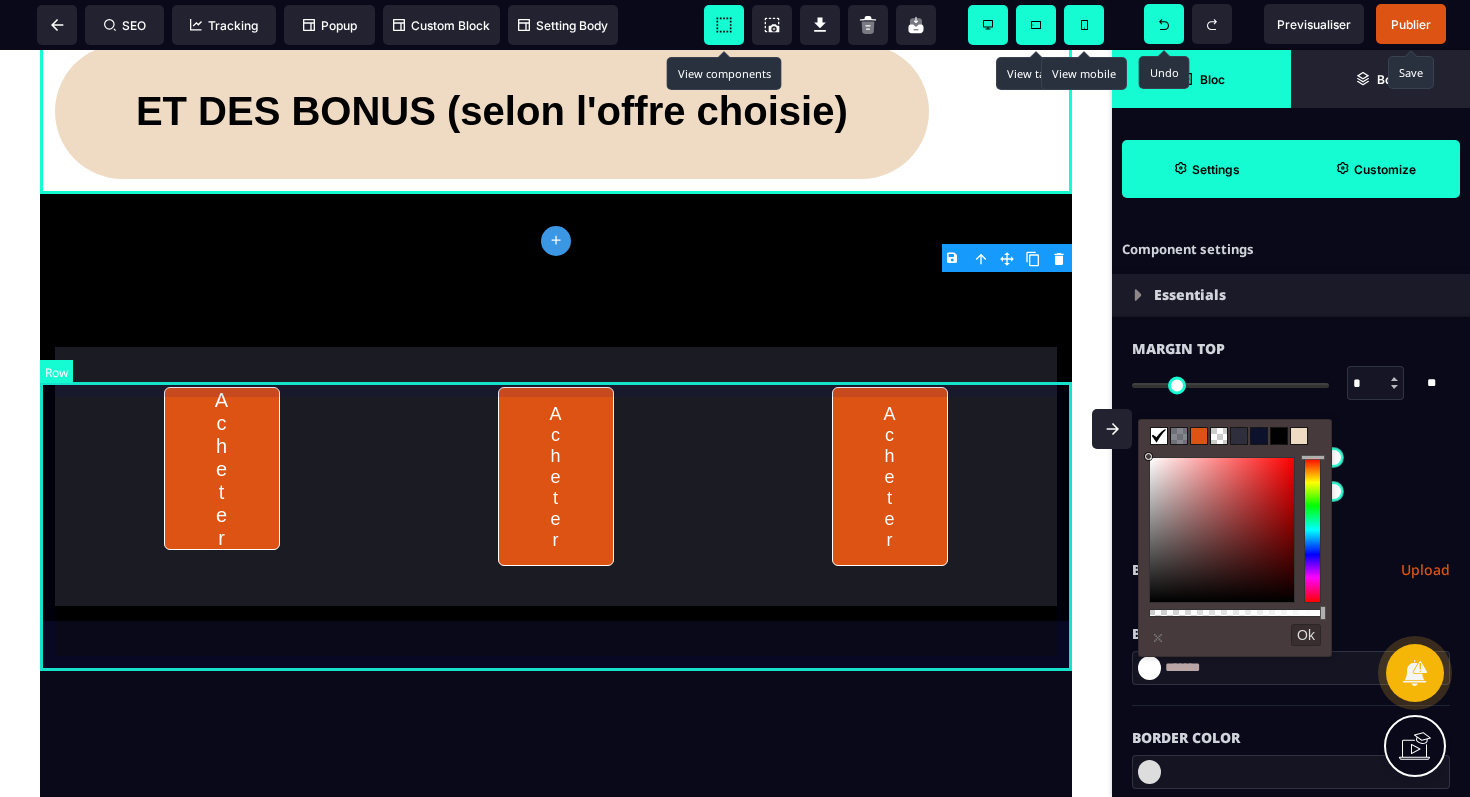 click on "Acheter Acheter Acheter" at bounding box center (556, 476) 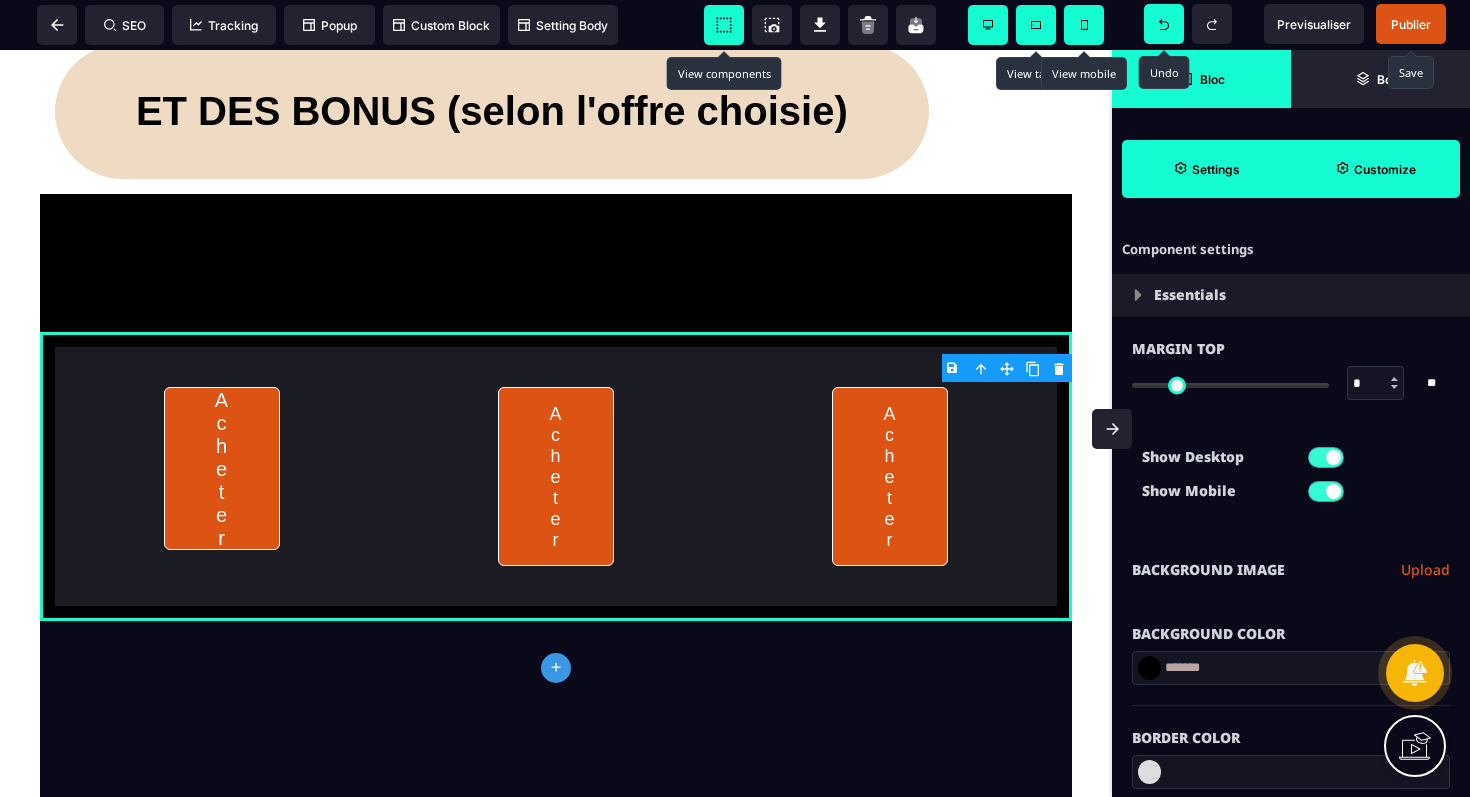 click on "Background Image" at bounding box center (1208, 570) 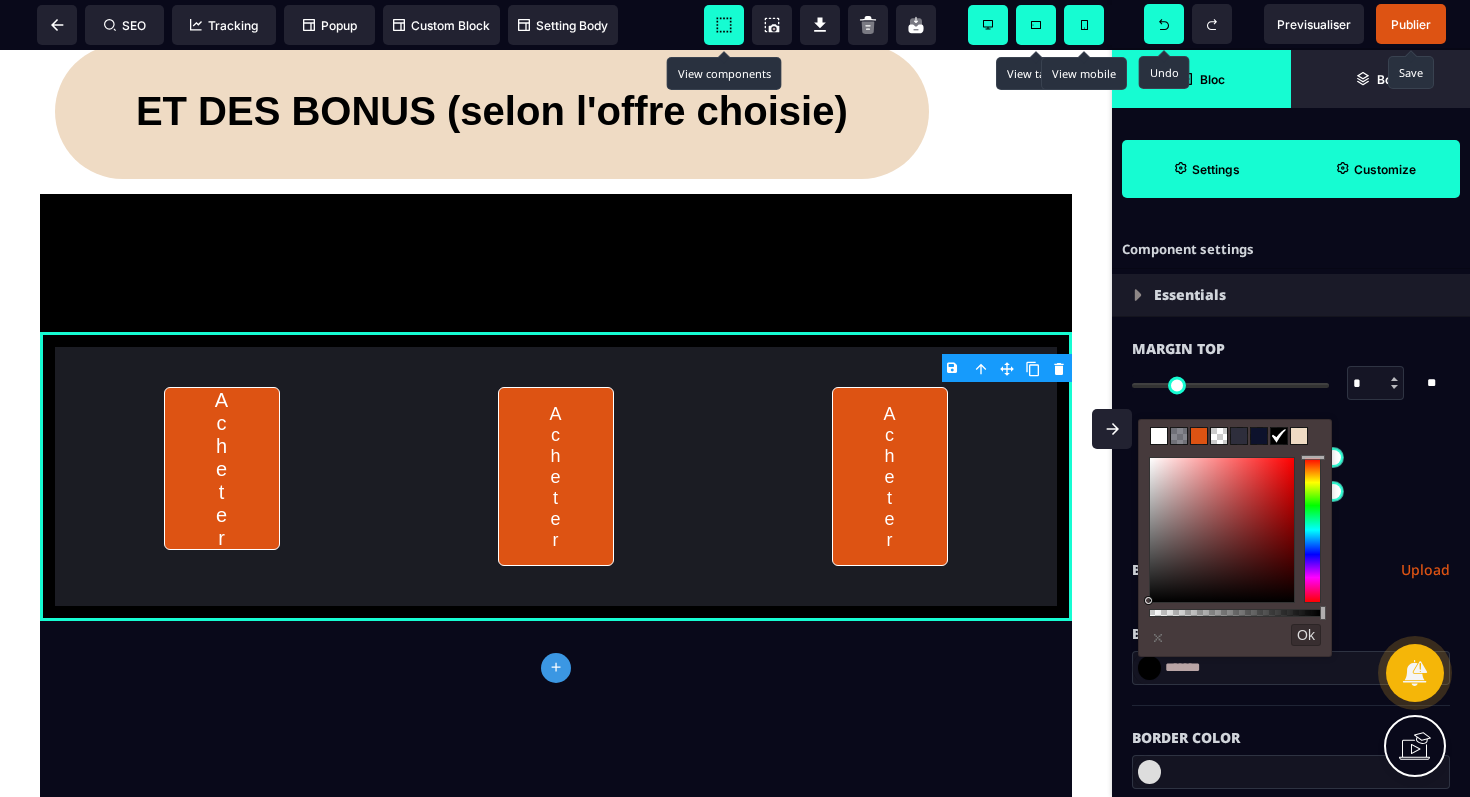 click at bounding box center (1159, 436) 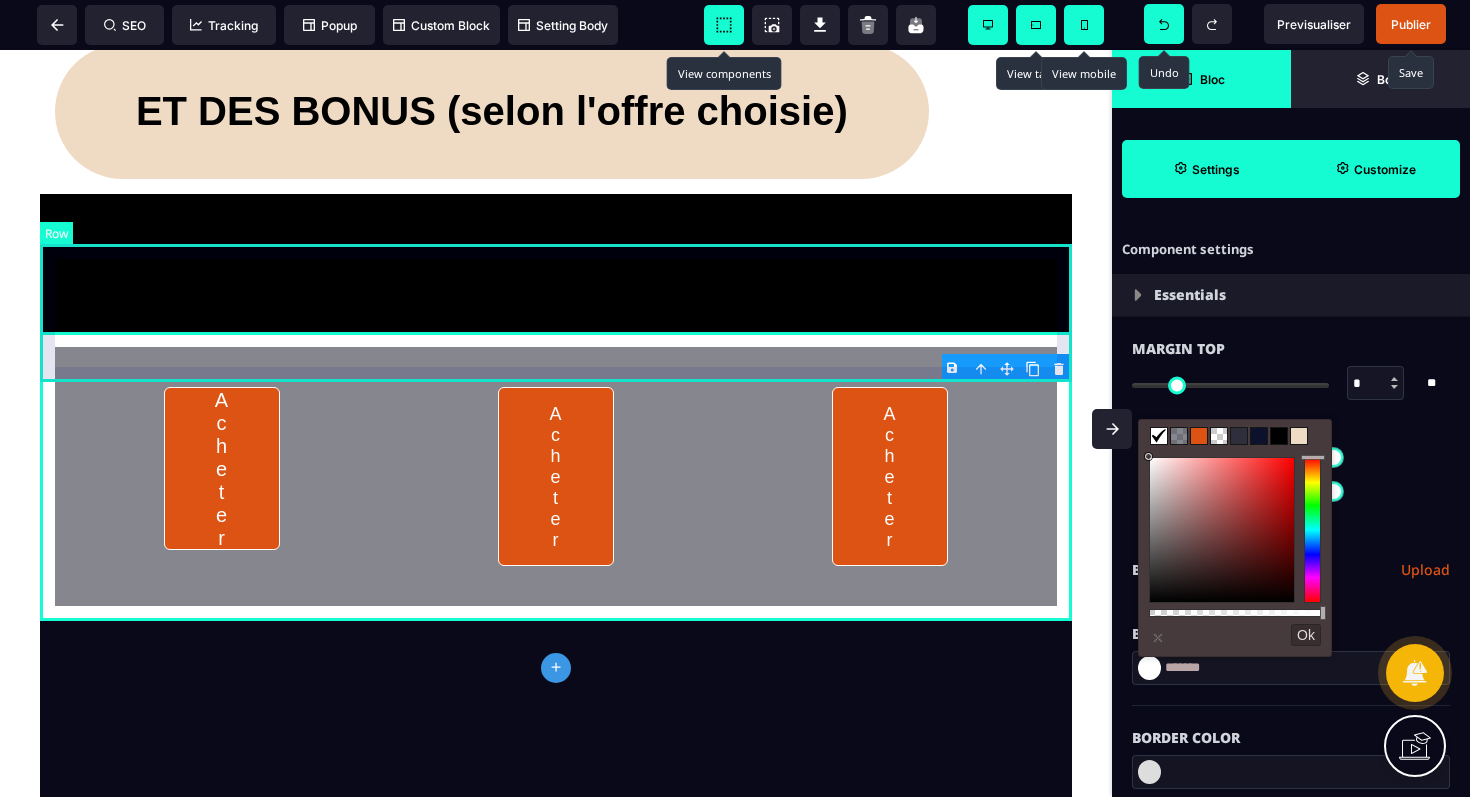 click on "Insert your text here Insert your text here Insert your text here" at bounding box center (556, 263) 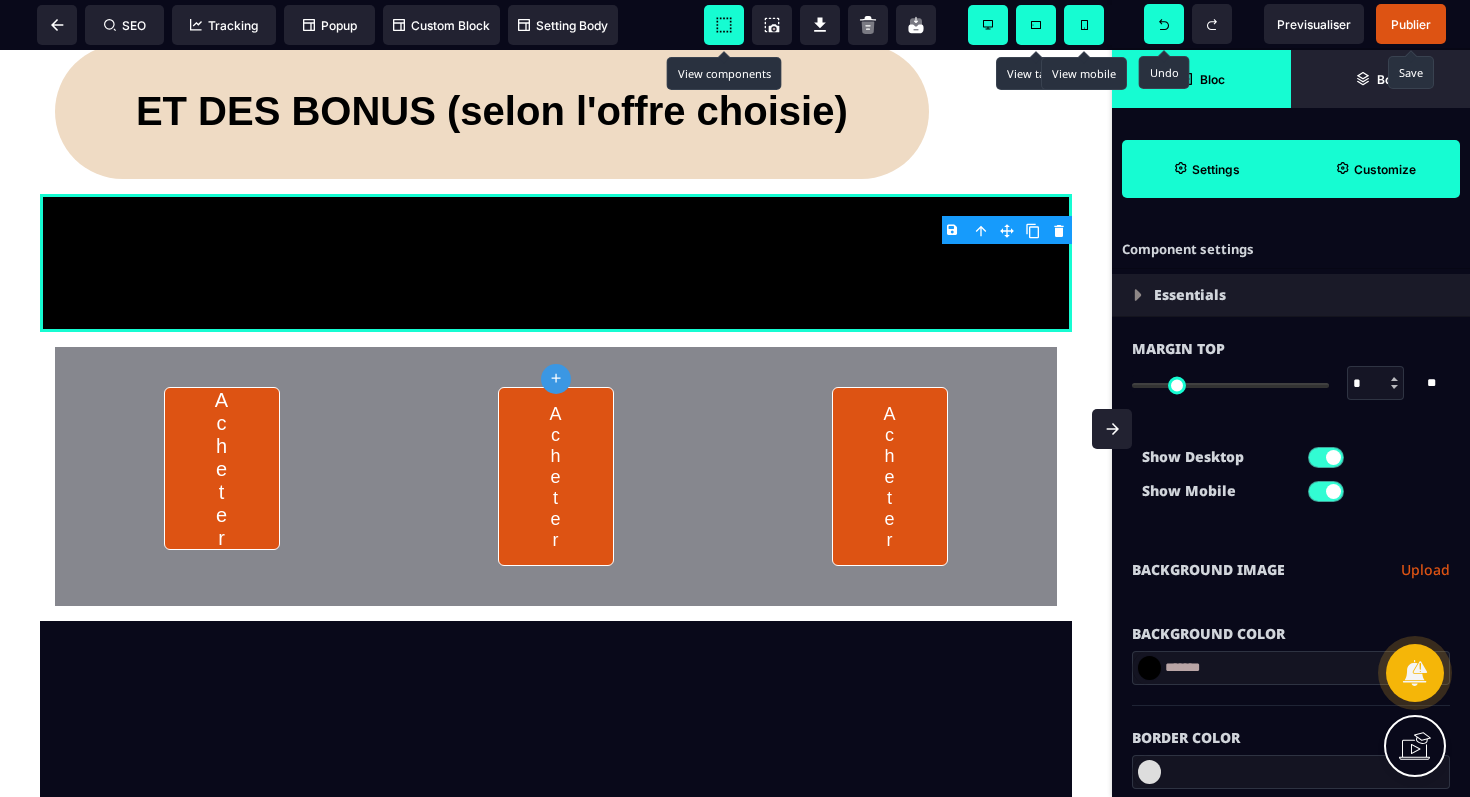 click on "**********" at bounding box center [1291, 570] 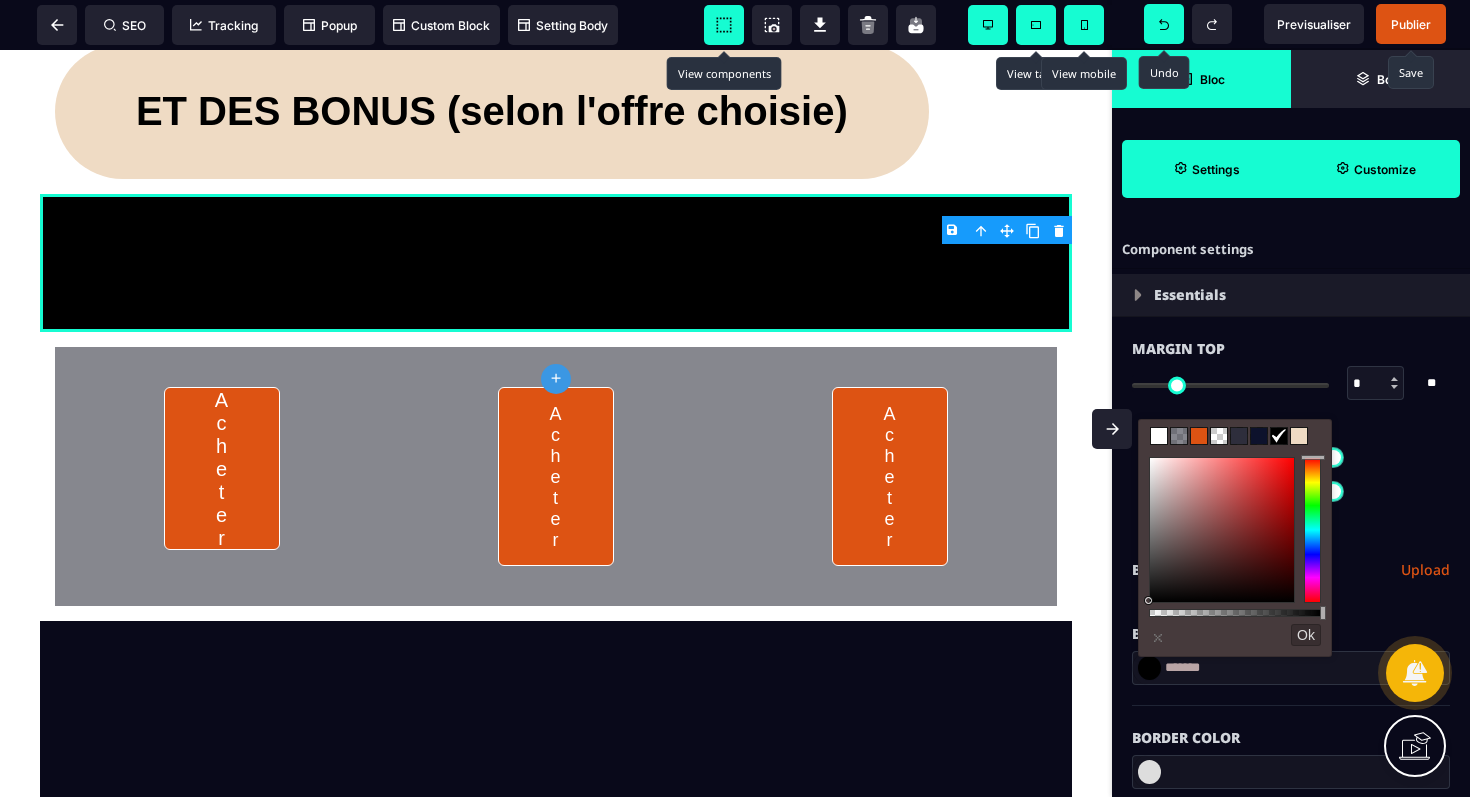 click at bounding box center [1159, 436] 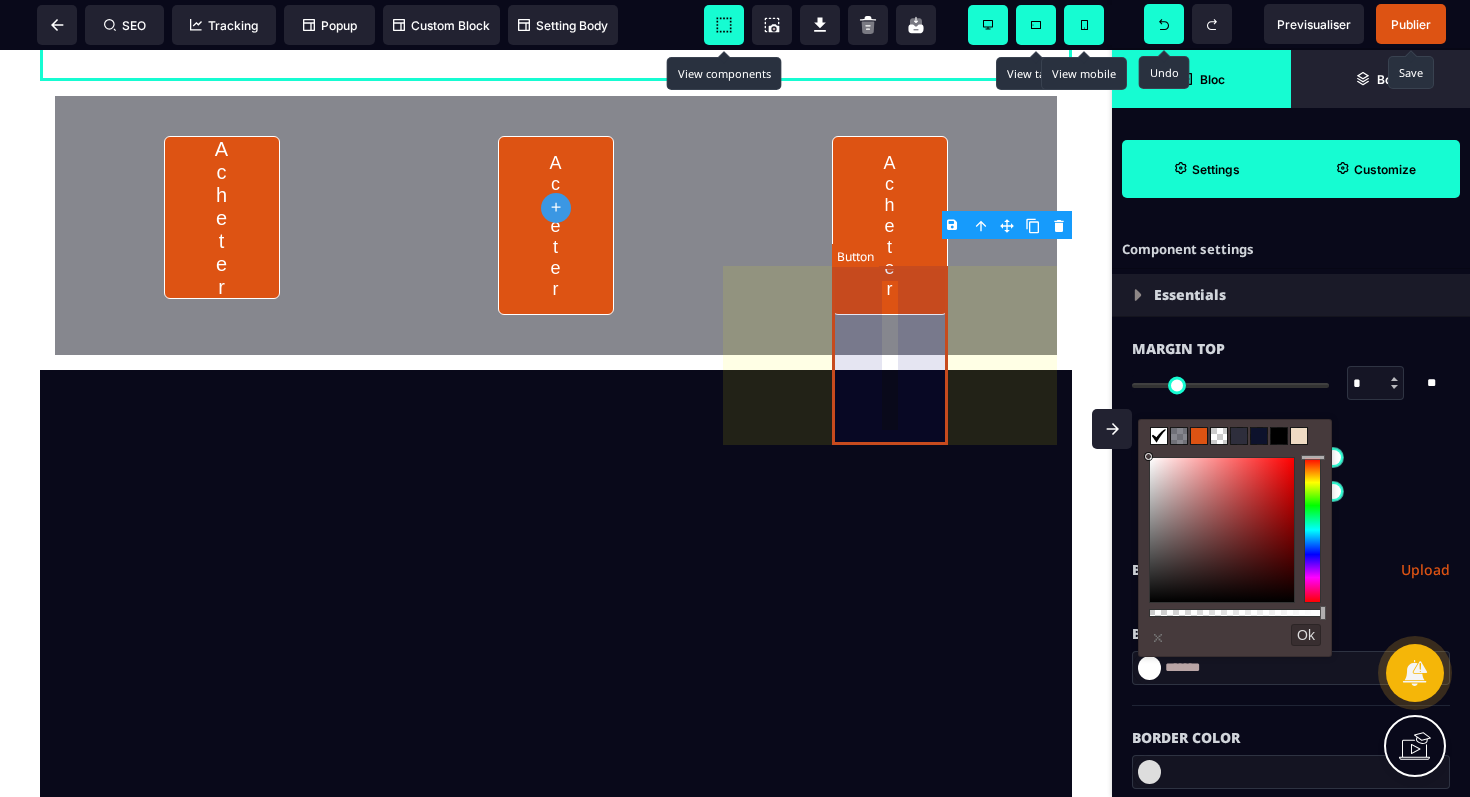 scroll, scrollTop: 4394, scrollLeft: 0, axis: vertical 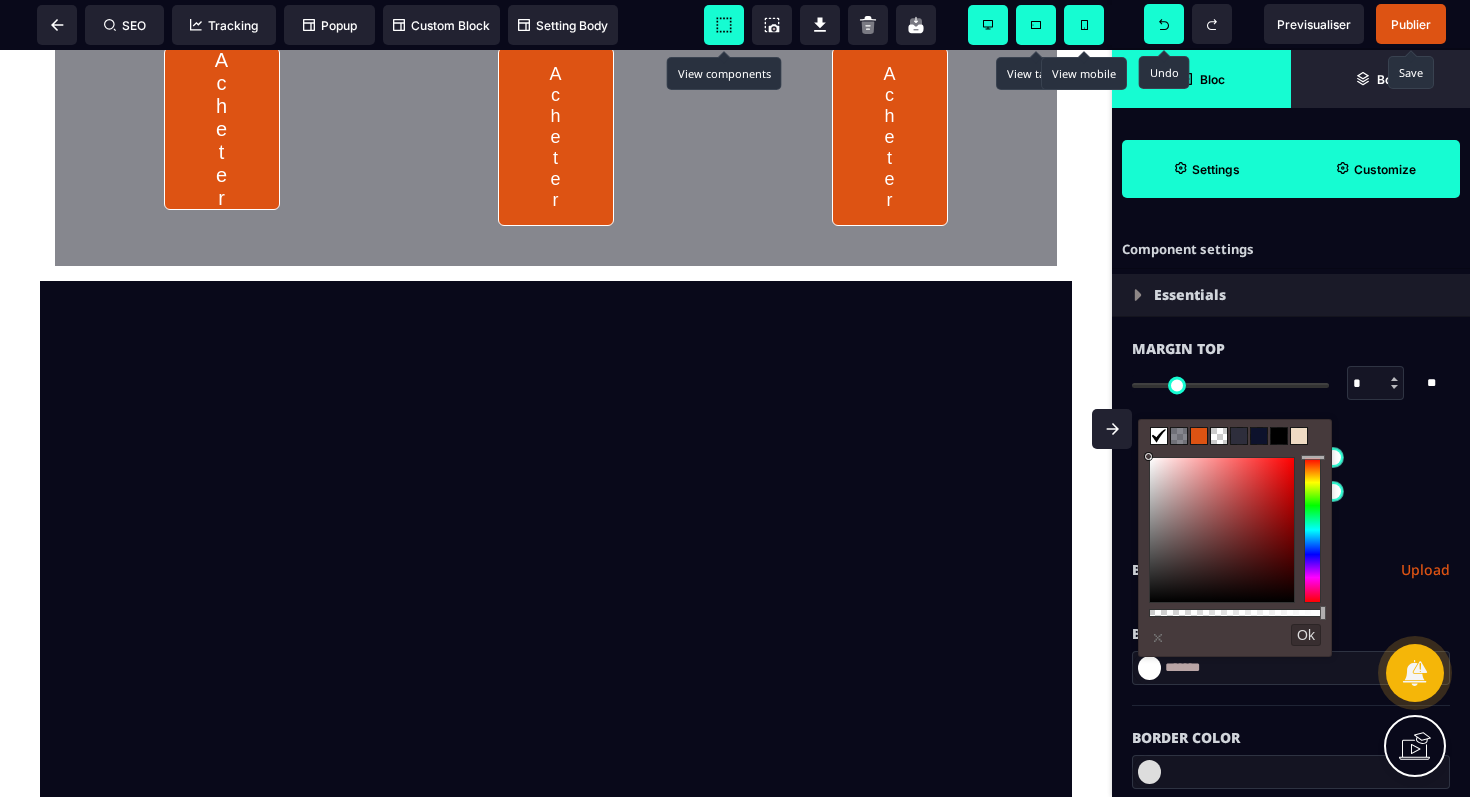 click on "**********" at bounding box center (556, -1729) 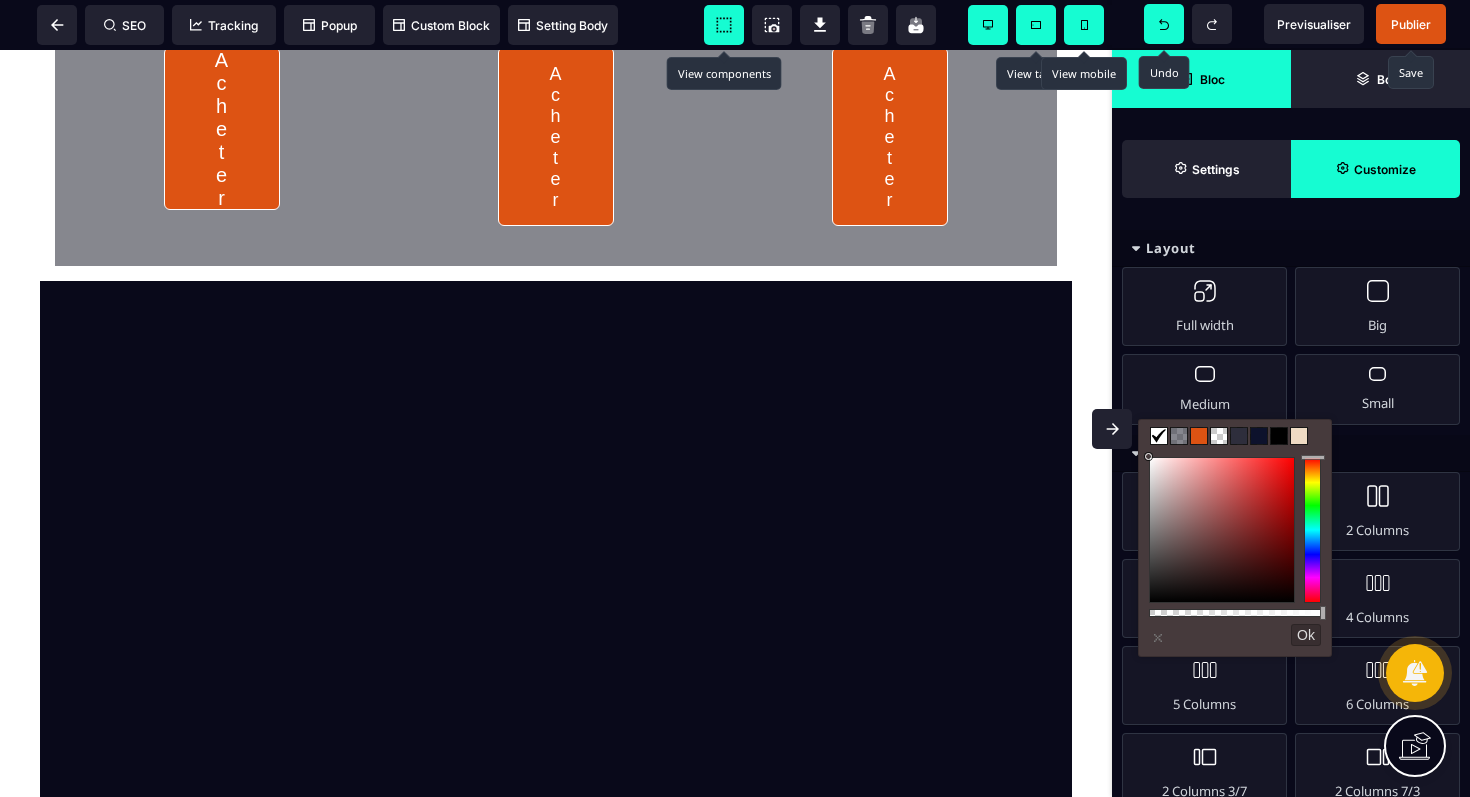 click on "**********" at bounding box center [556, -1729] 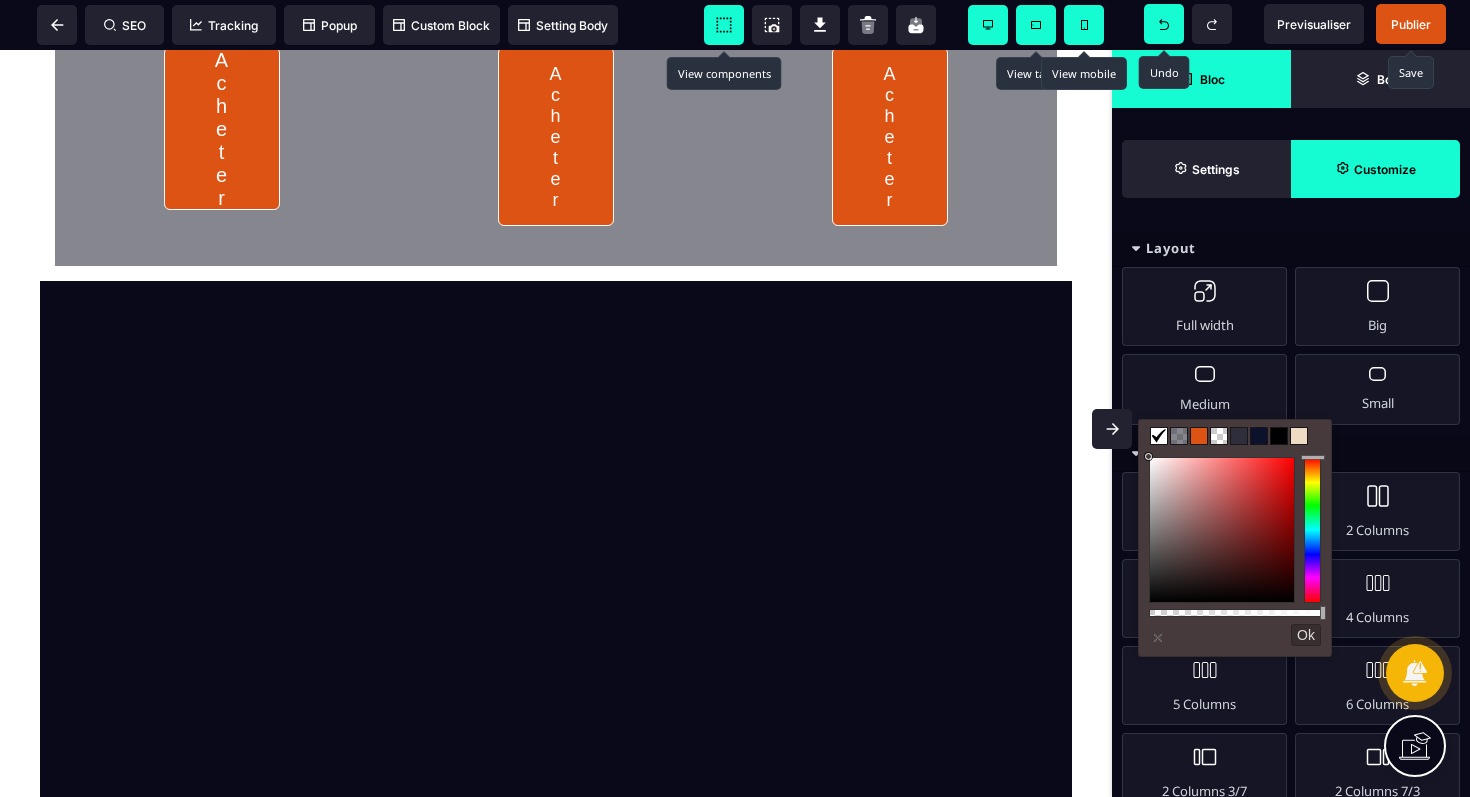 click on "Ok" at bounding box center [1306, 635] 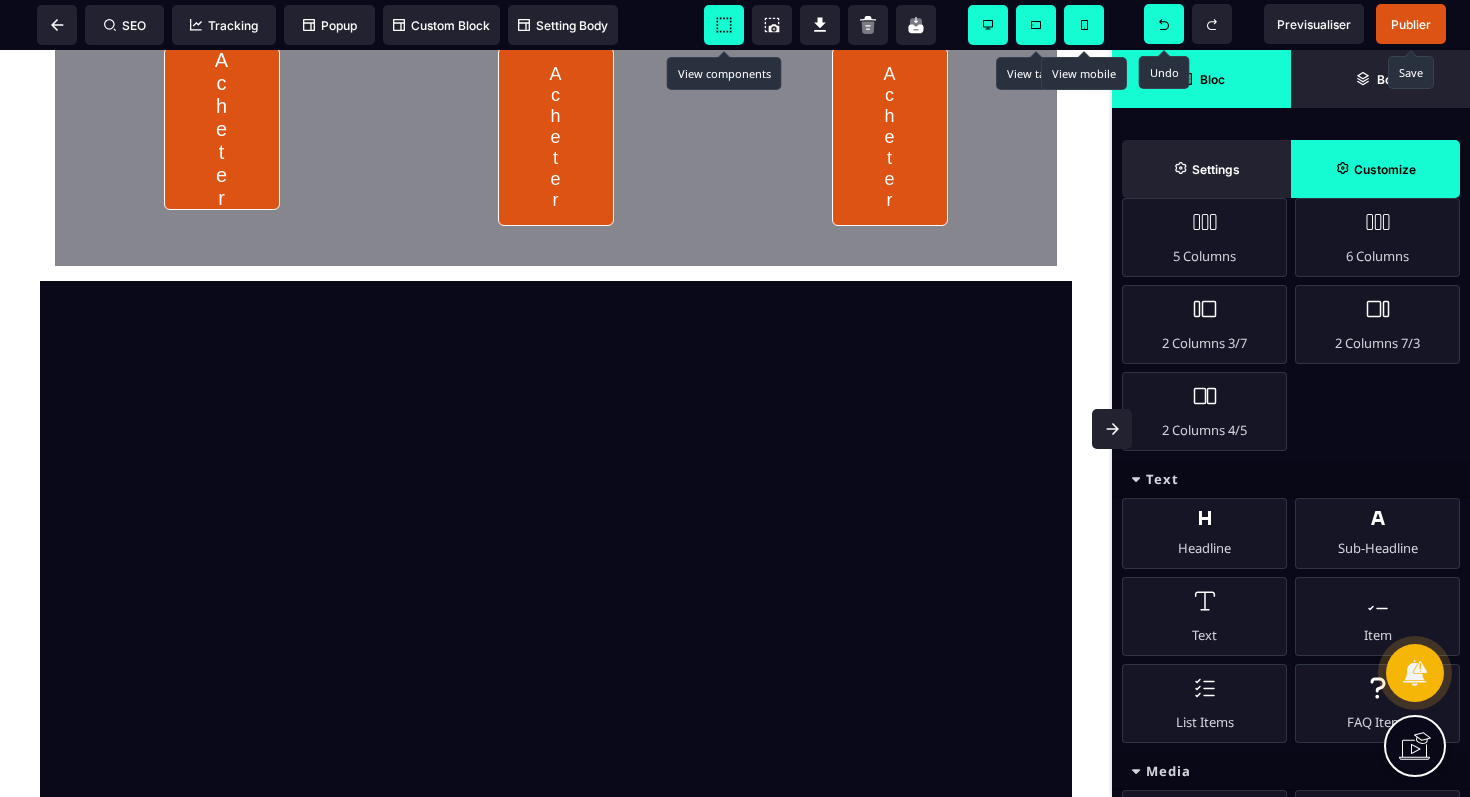scroll, scrollTop: 0, scrollLeft: 0, axis: both 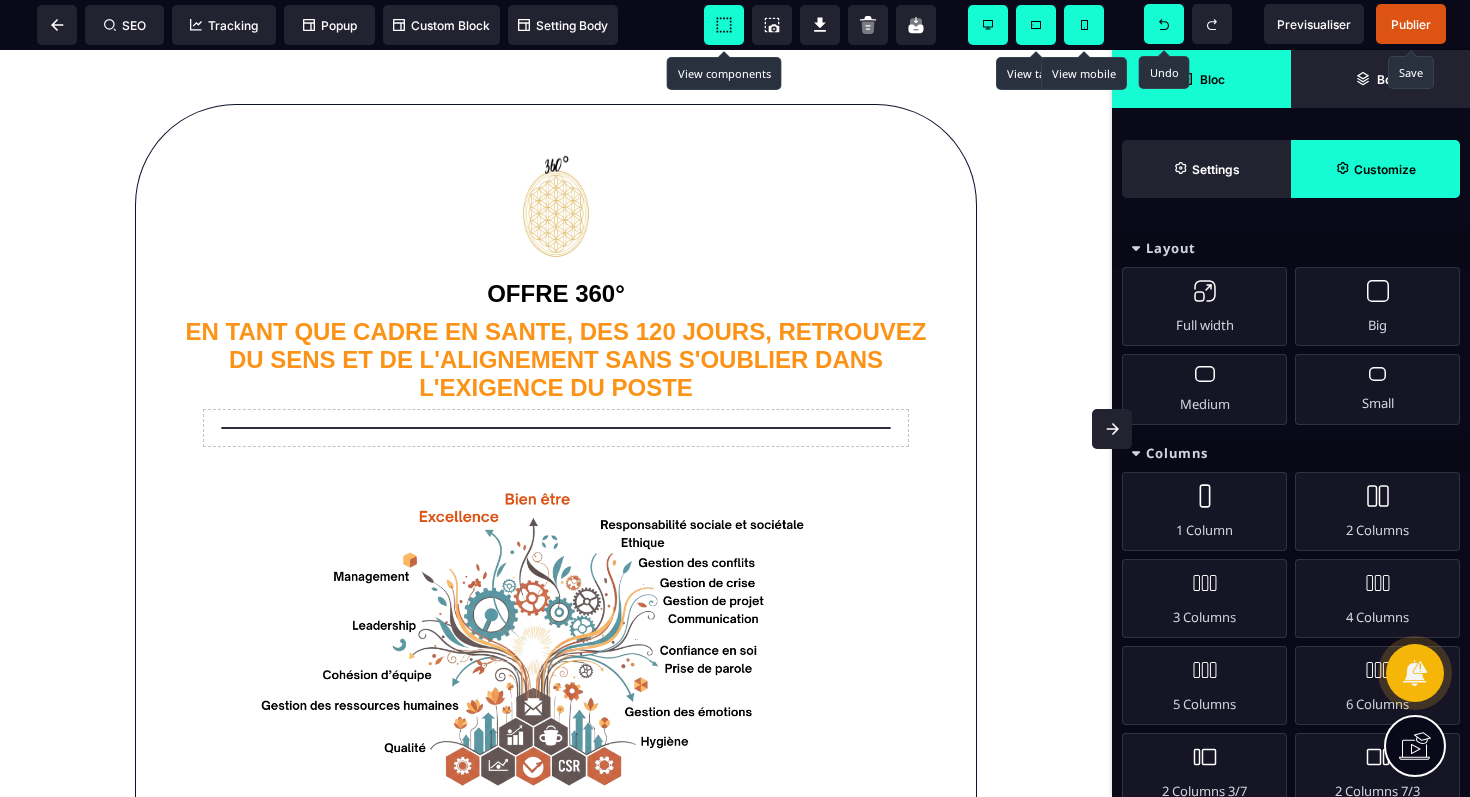 click on "Publier" at bounding box center [1411, 24] 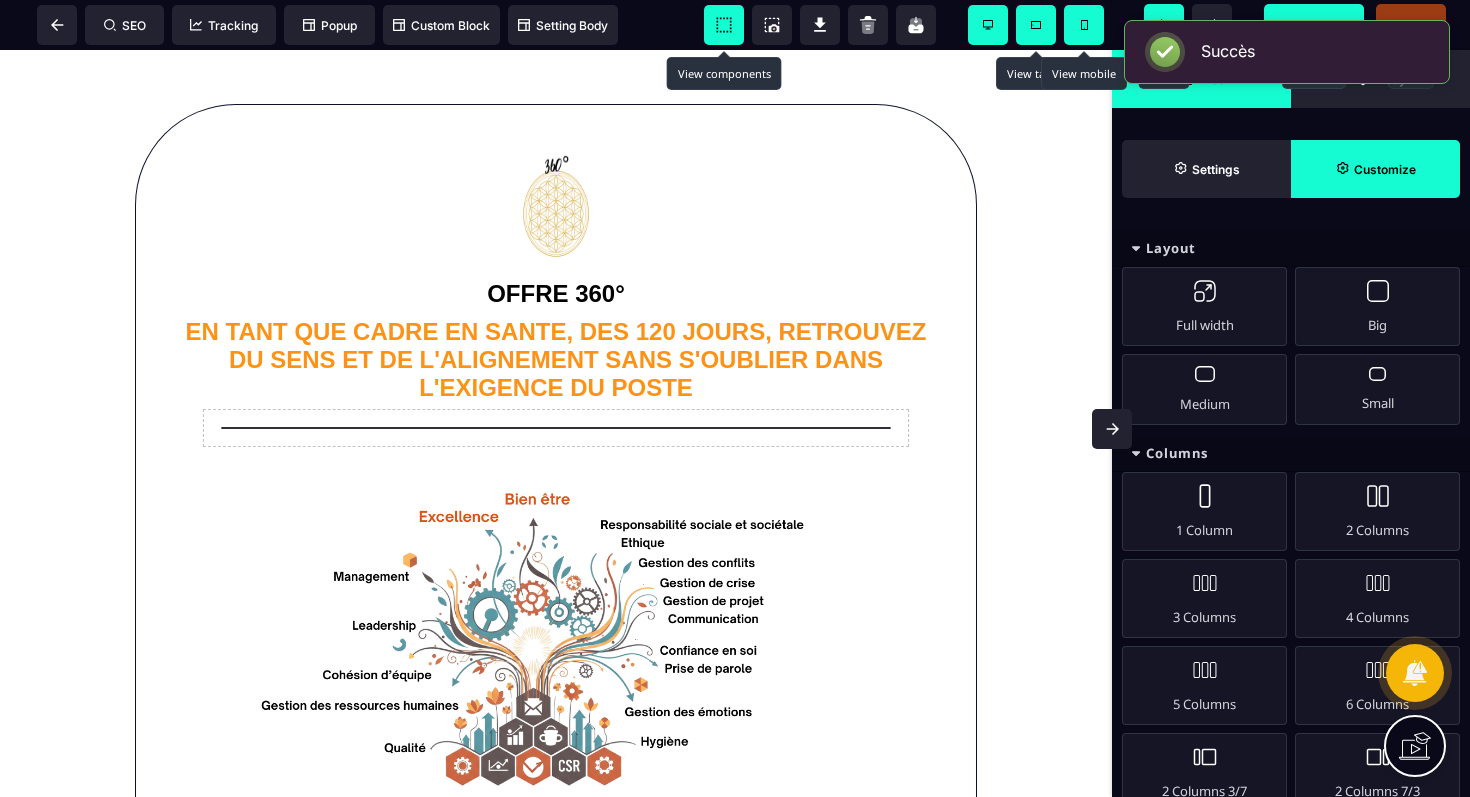 click on "Succès  ×" at bounding box center (1287, 52) 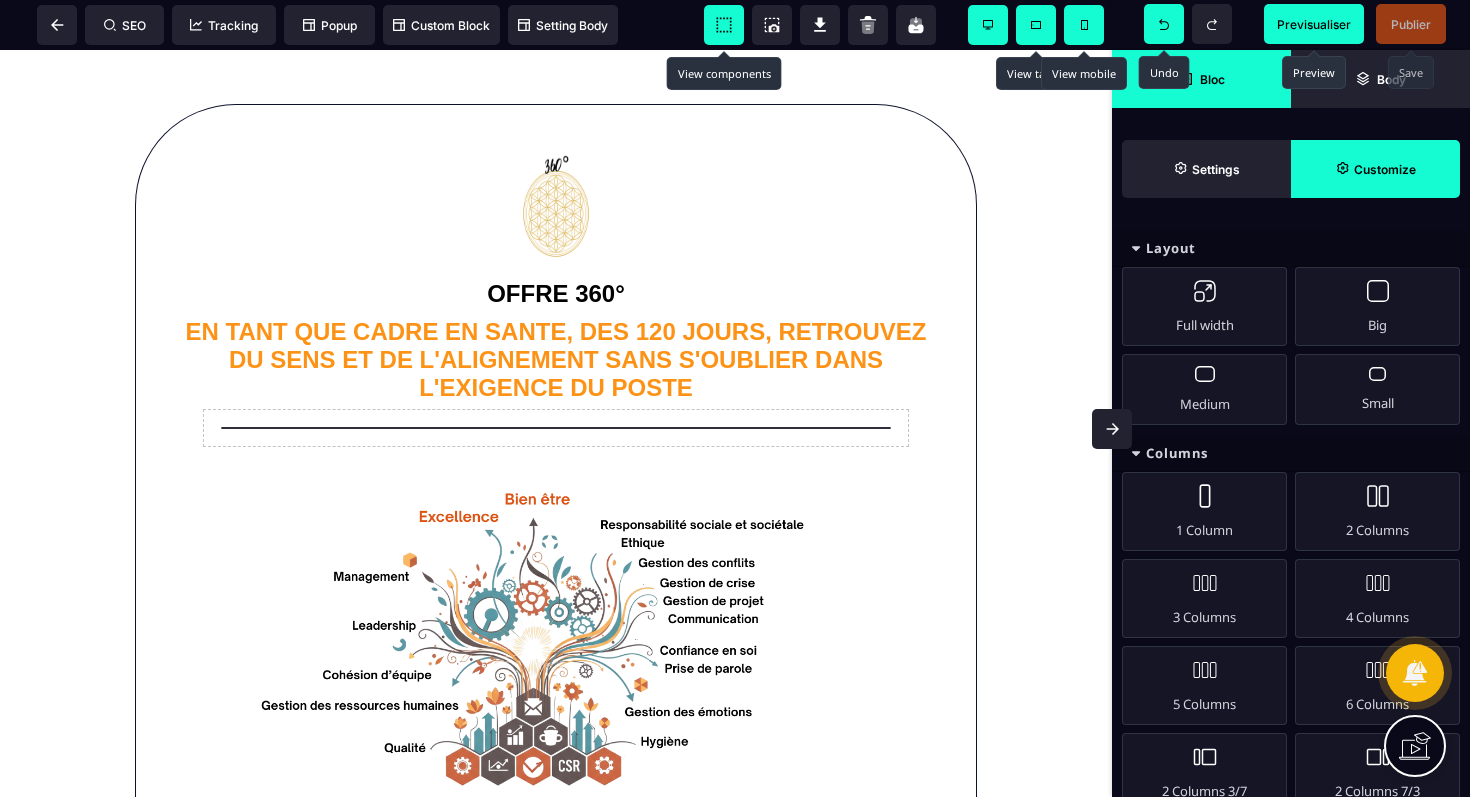 click on "Previsualiser" at bounding box center (1314, 24) 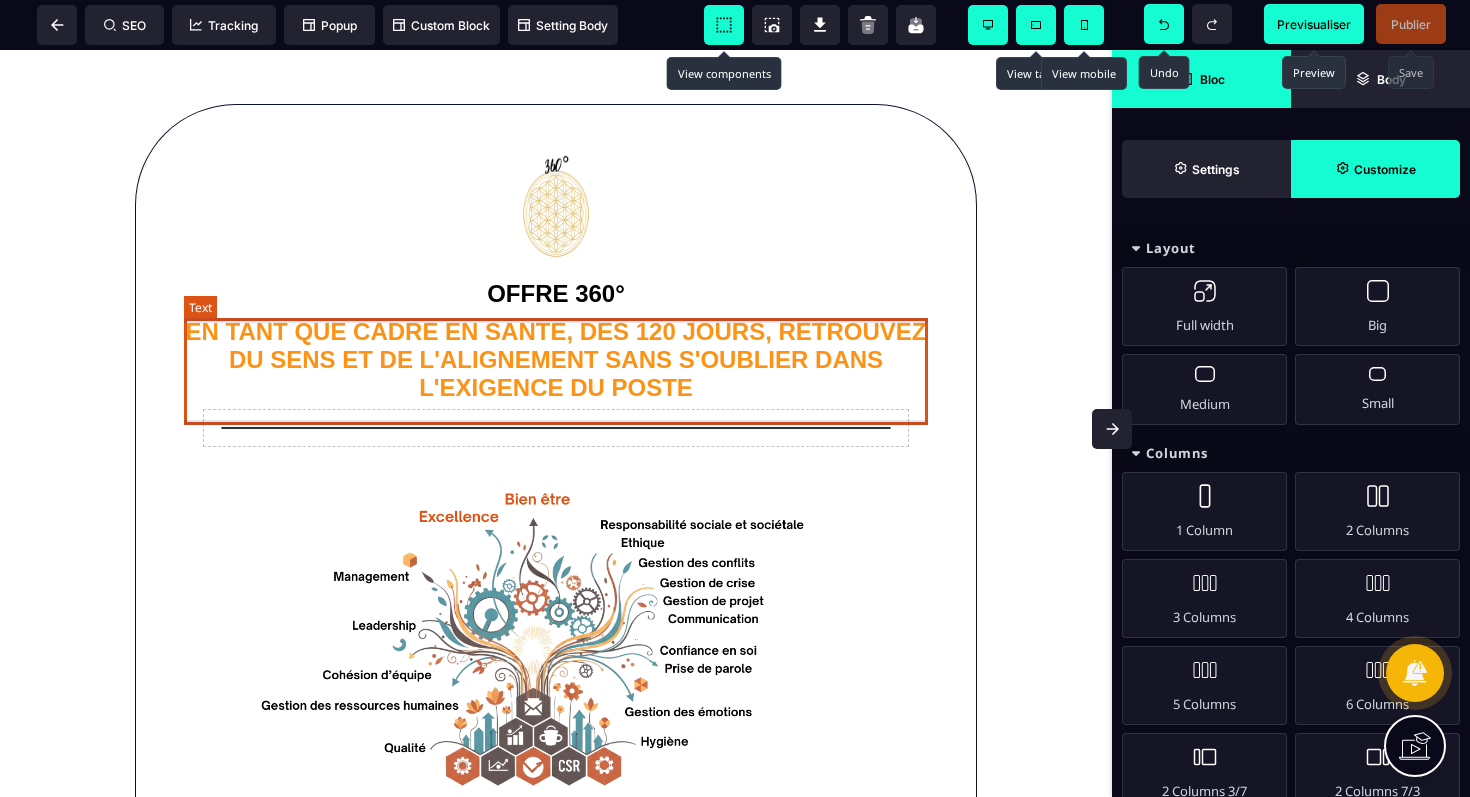 click on "EN TANT QUE CADRE EN SANTE, DES 120 JOURS, RETROUVEZ DU SENS ET DE L'ALIGNEMENT SANS S'OUBLIER DANS L'EXIGENCE DU POSTE" at bounding box center [556, 360] 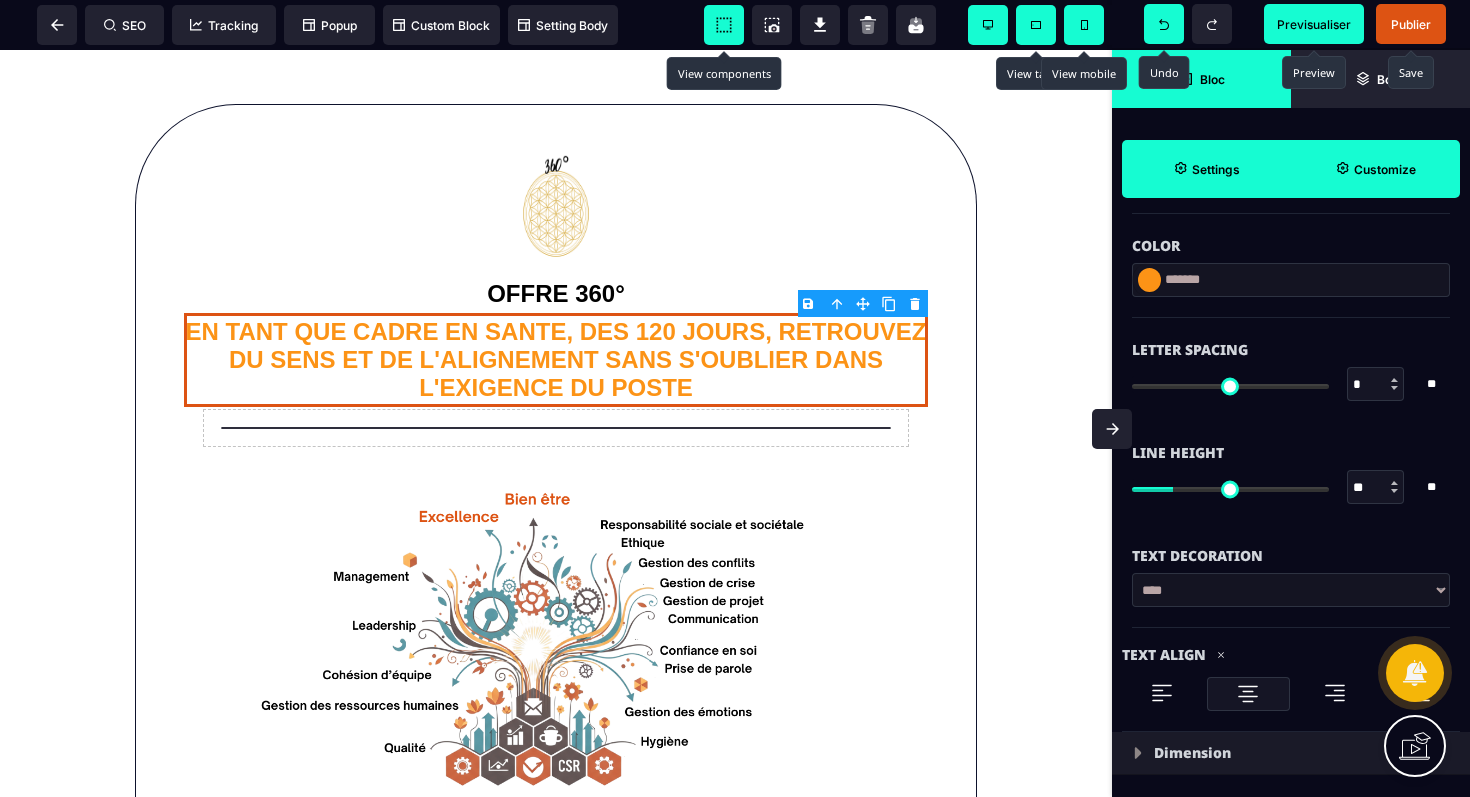 scroll, scrollTop: 0, scrollLeft: 0, axis: both 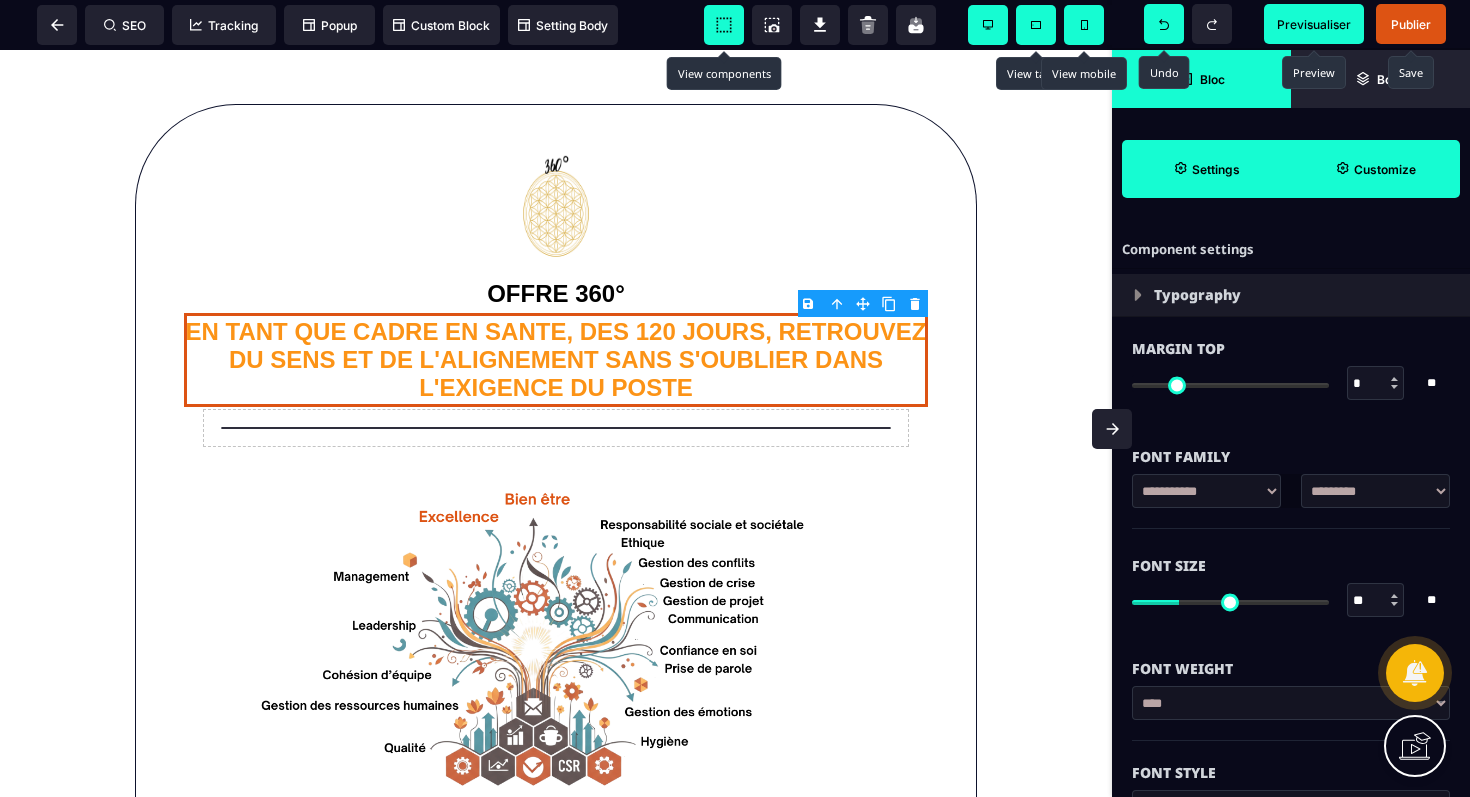 click on "Typography" at bounding box center (1291, 295) 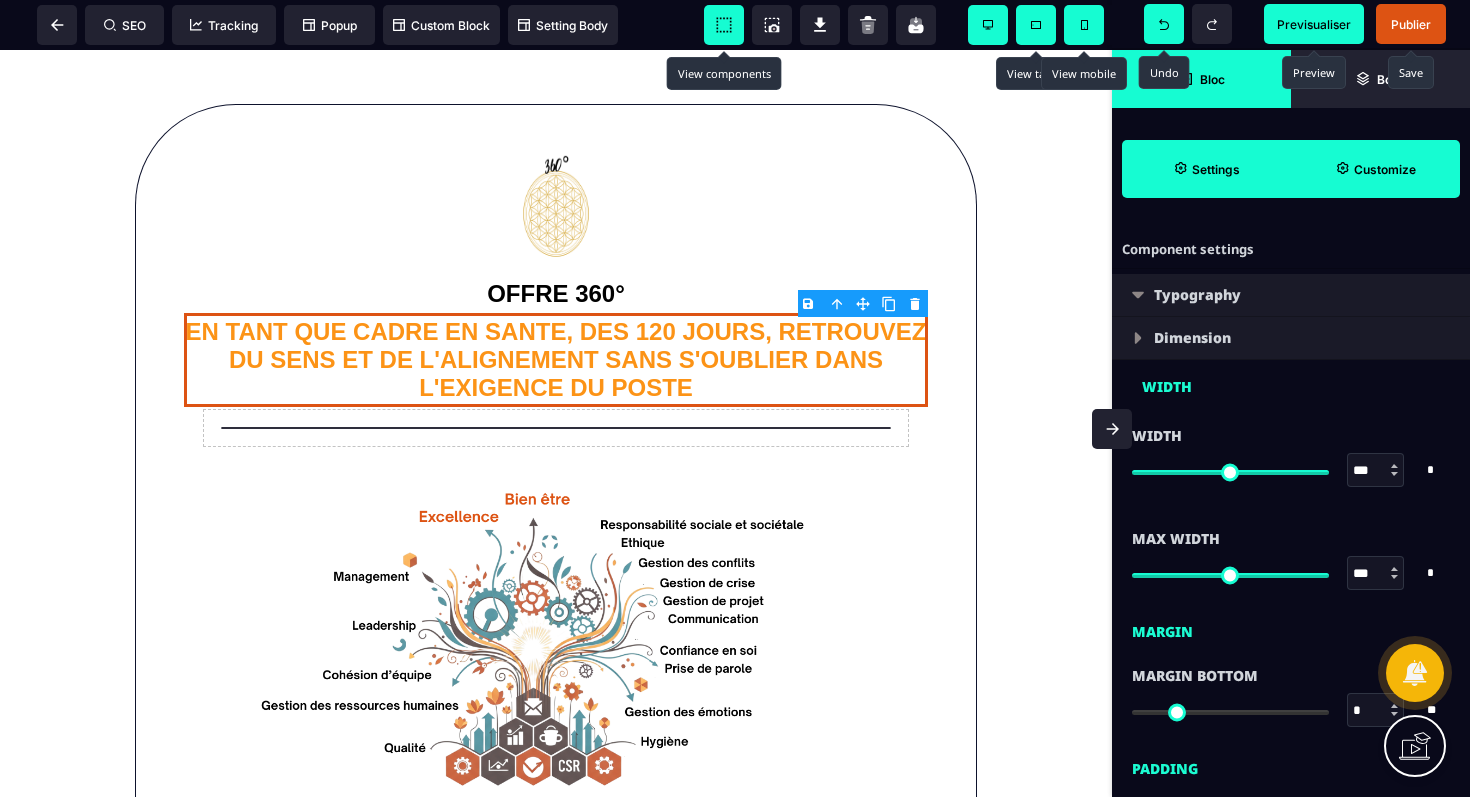 click on "Typography" at bounding box center (1291, 295) 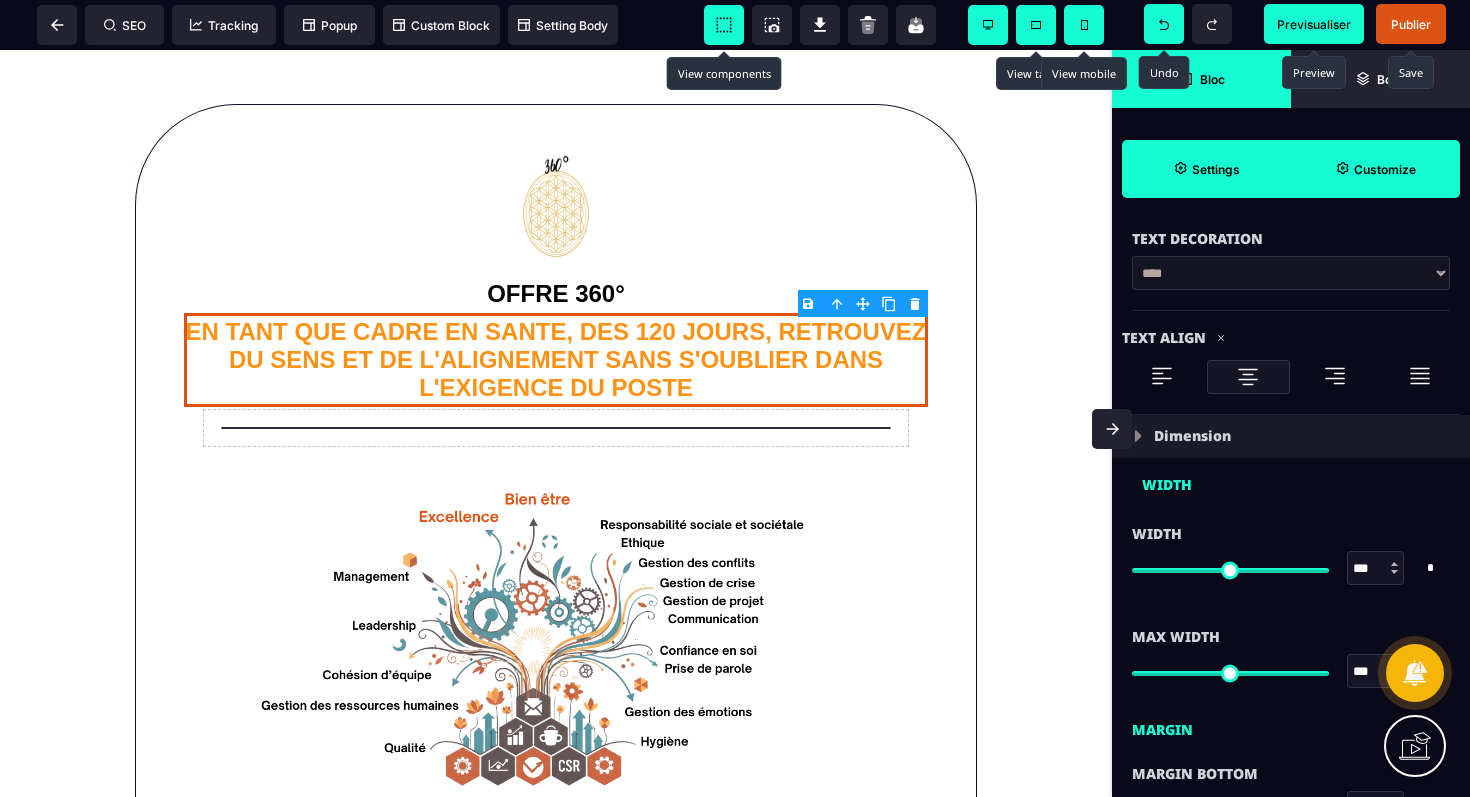 scroll, scrollTop: 953, scrollLeft: 0, axis: vertical 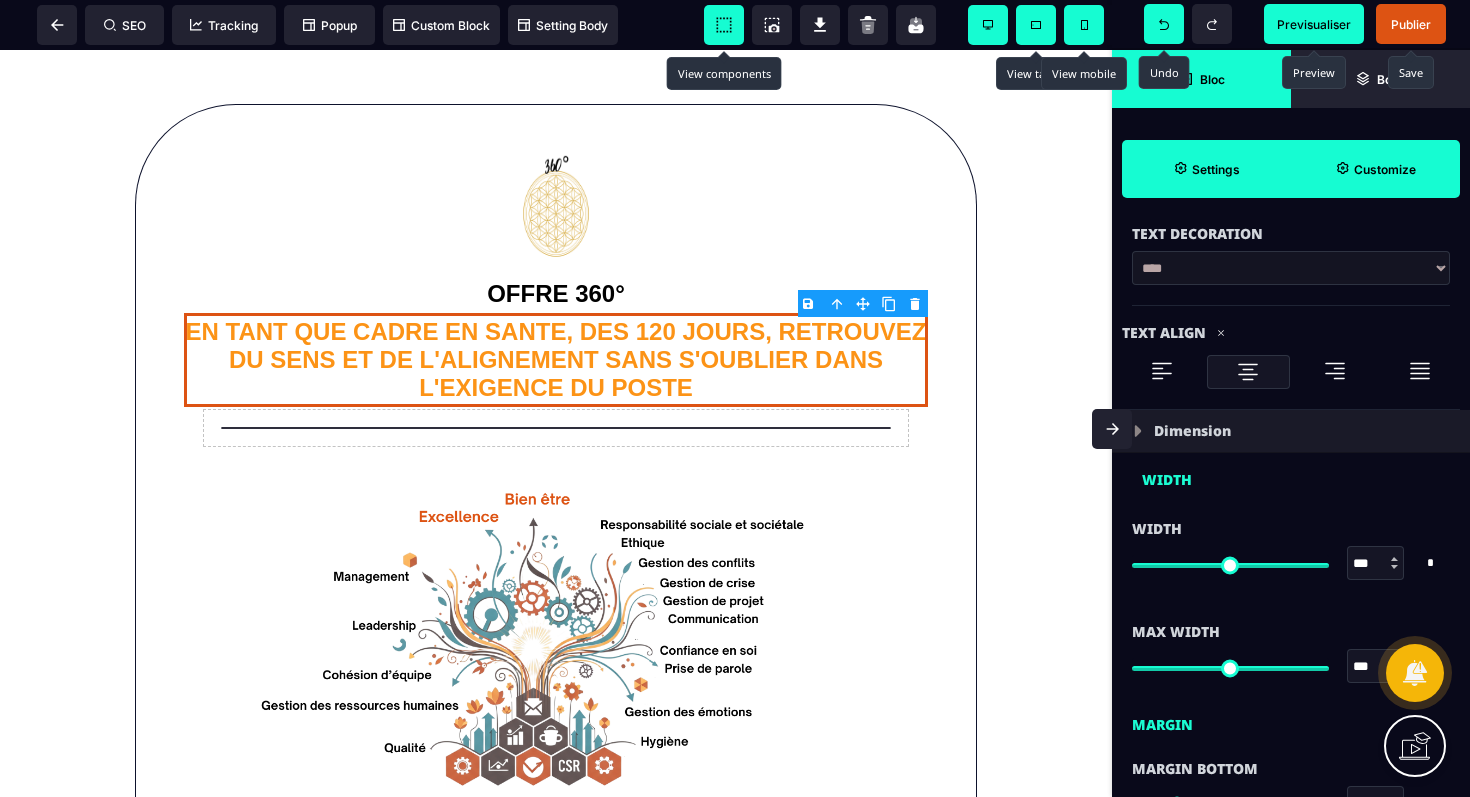 click at bounding box center [1138, 431] 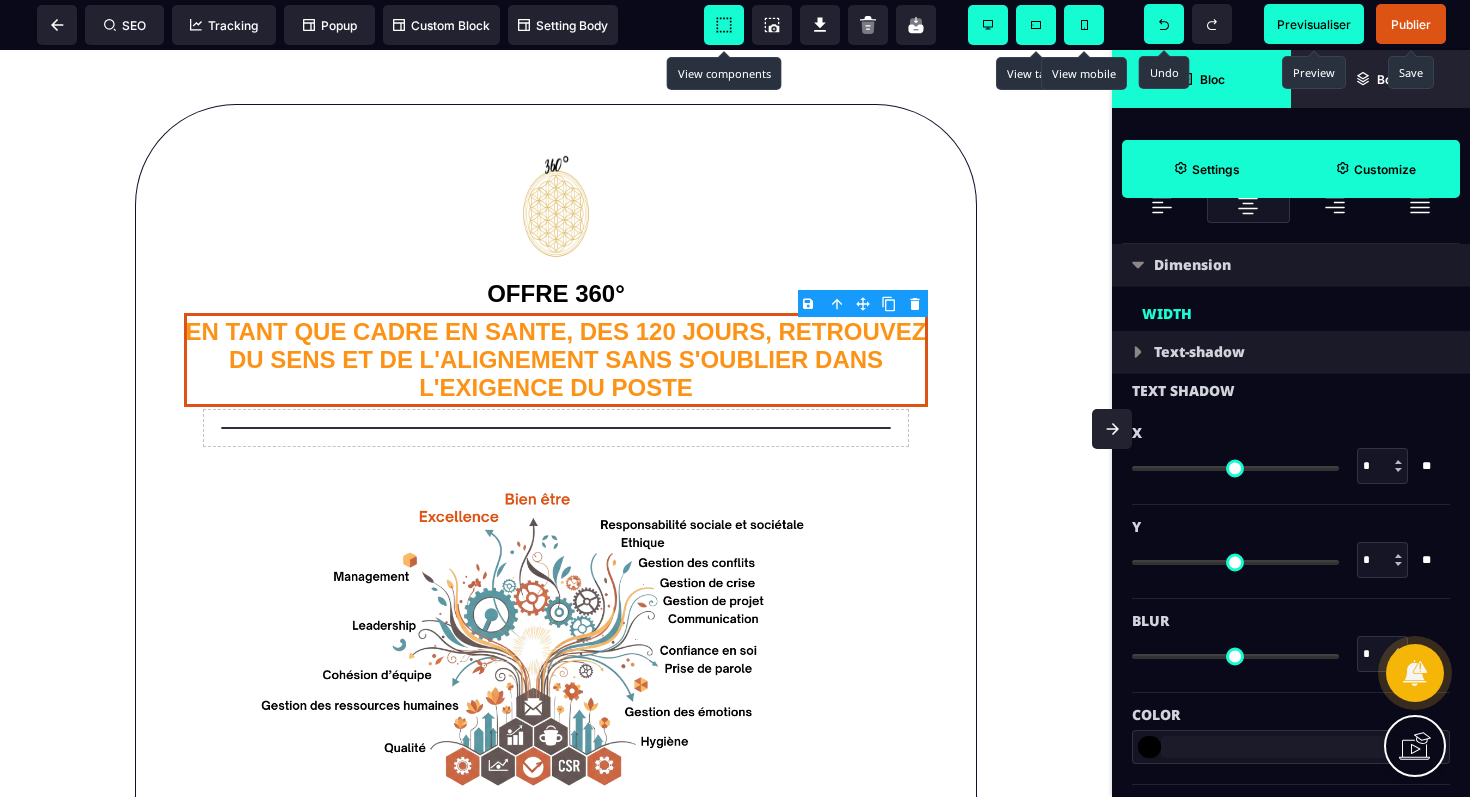 scroll, scrollTop: 1142, scrollLeft: 0, axis: vertical 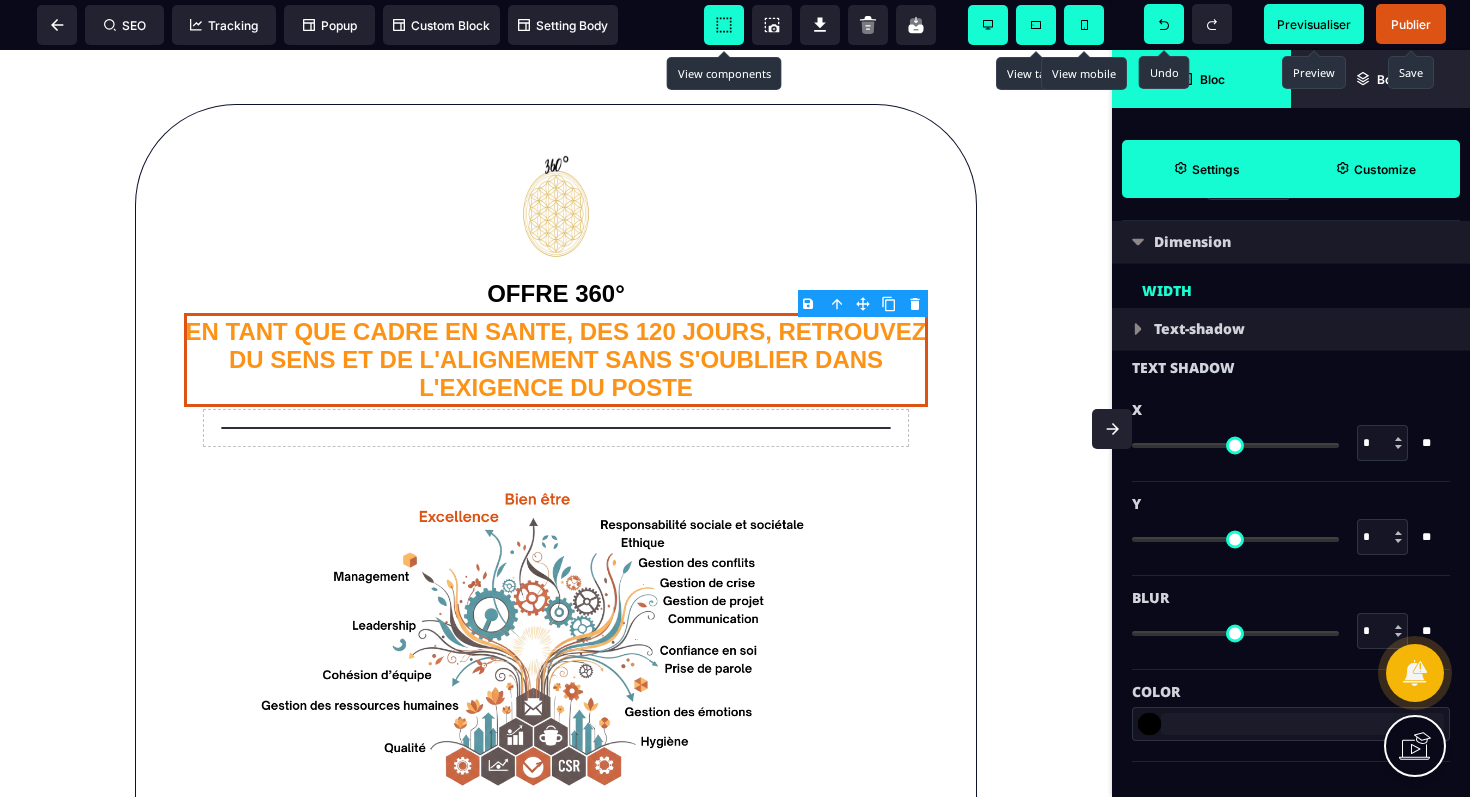 click on "*******" at bounding box center [1149, 724] 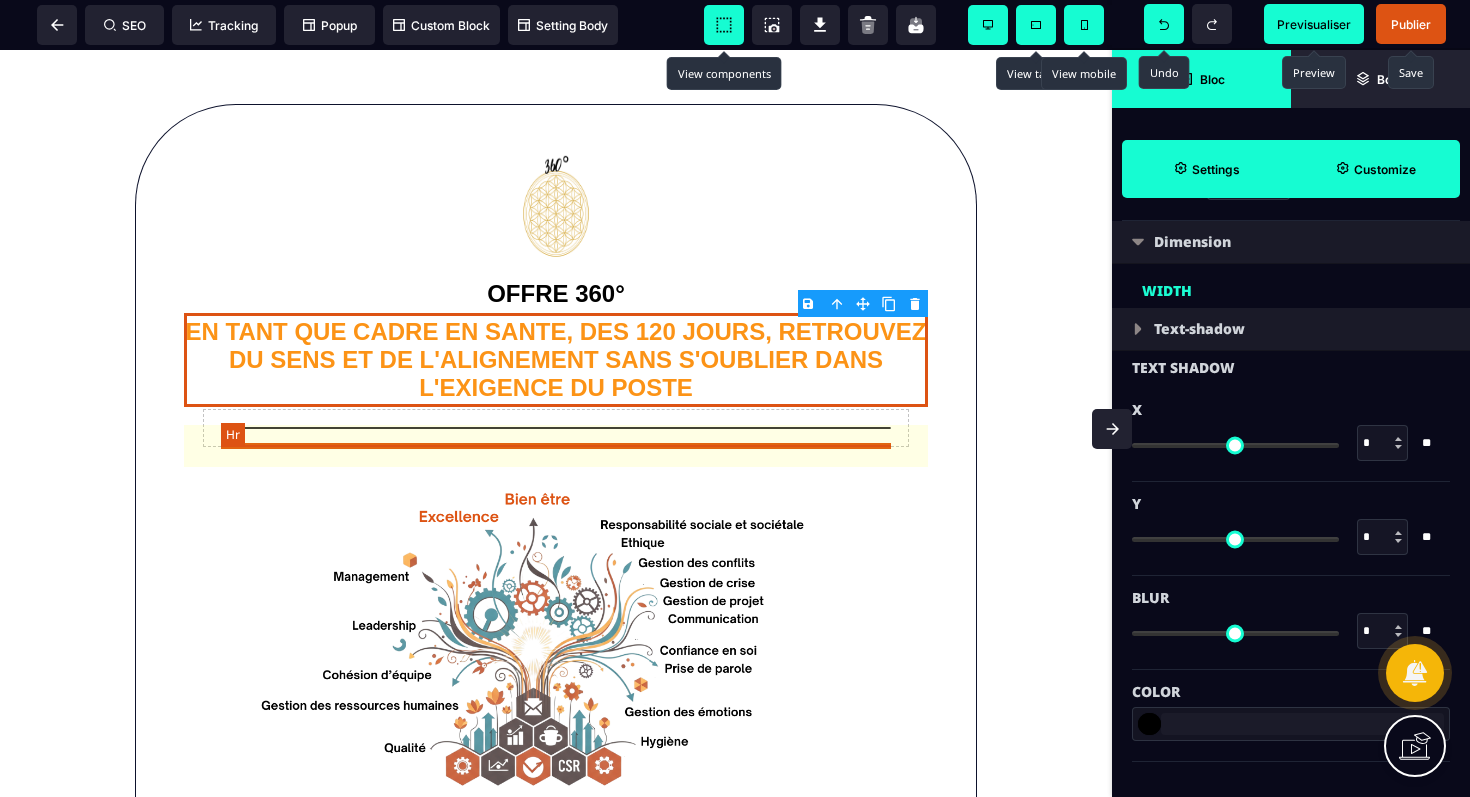click at bounding box center [556, 428] 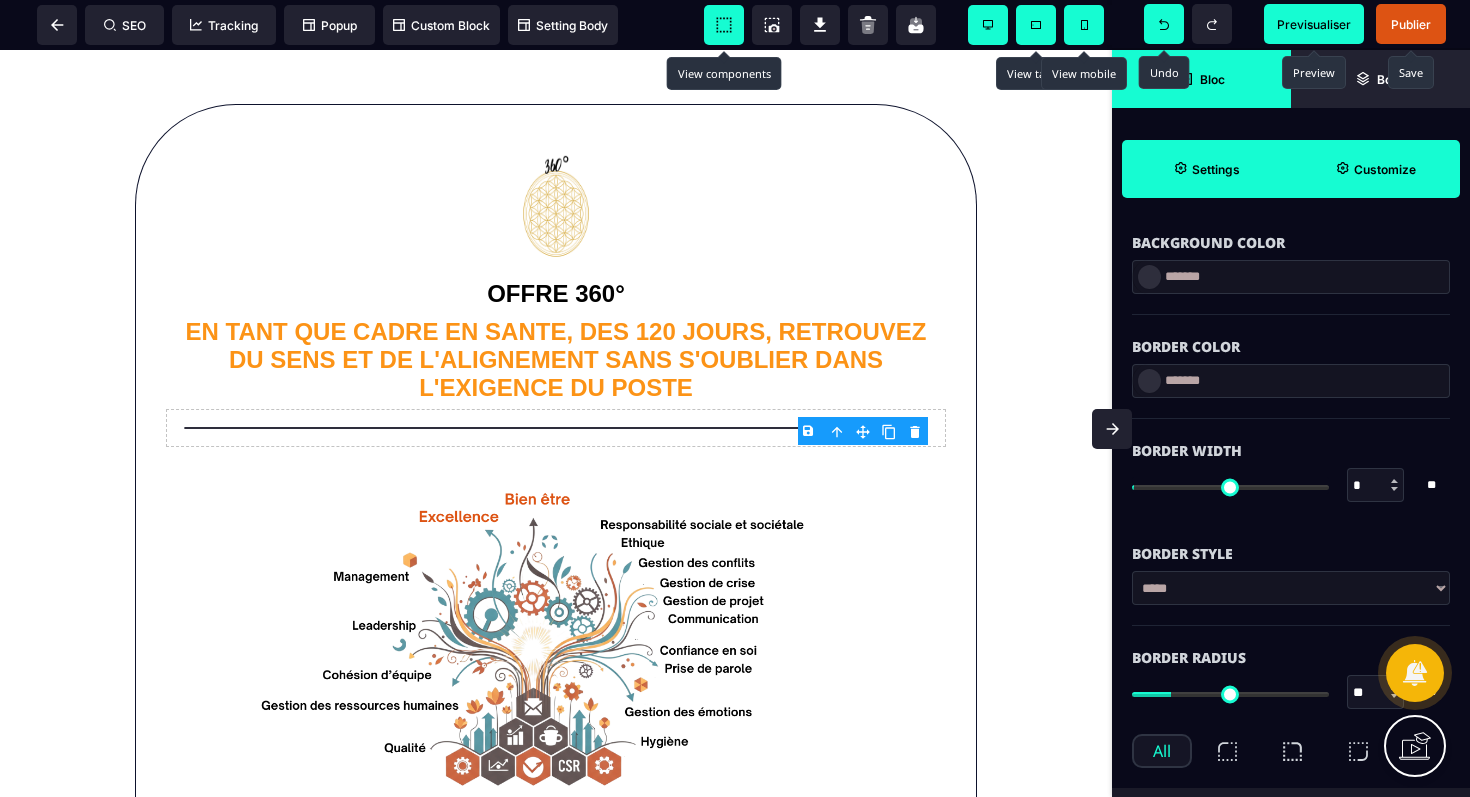 scroll, scrollTop: 215, scrollLeft: 0, axis: vertical 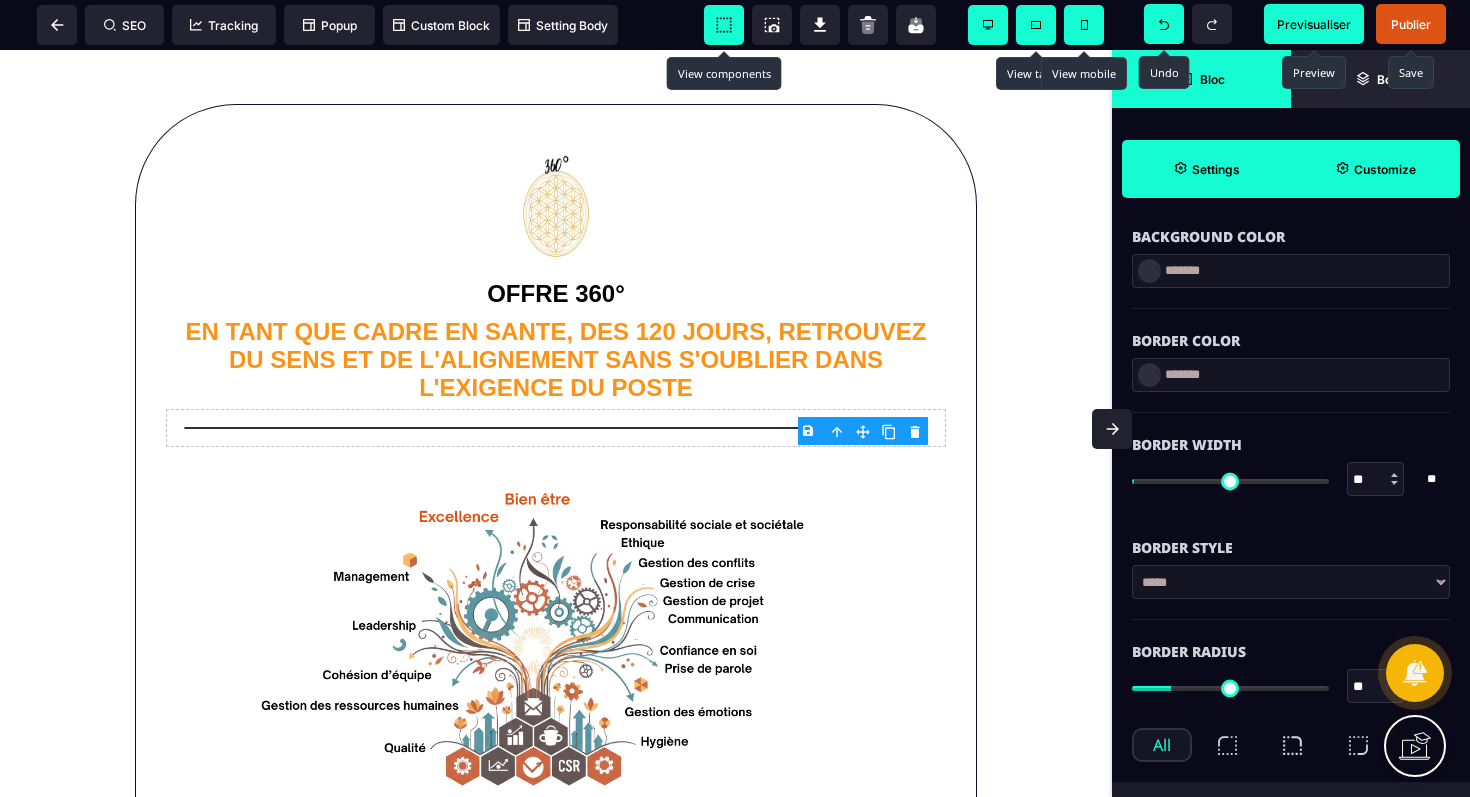 click at bounding box center [1230, 481] 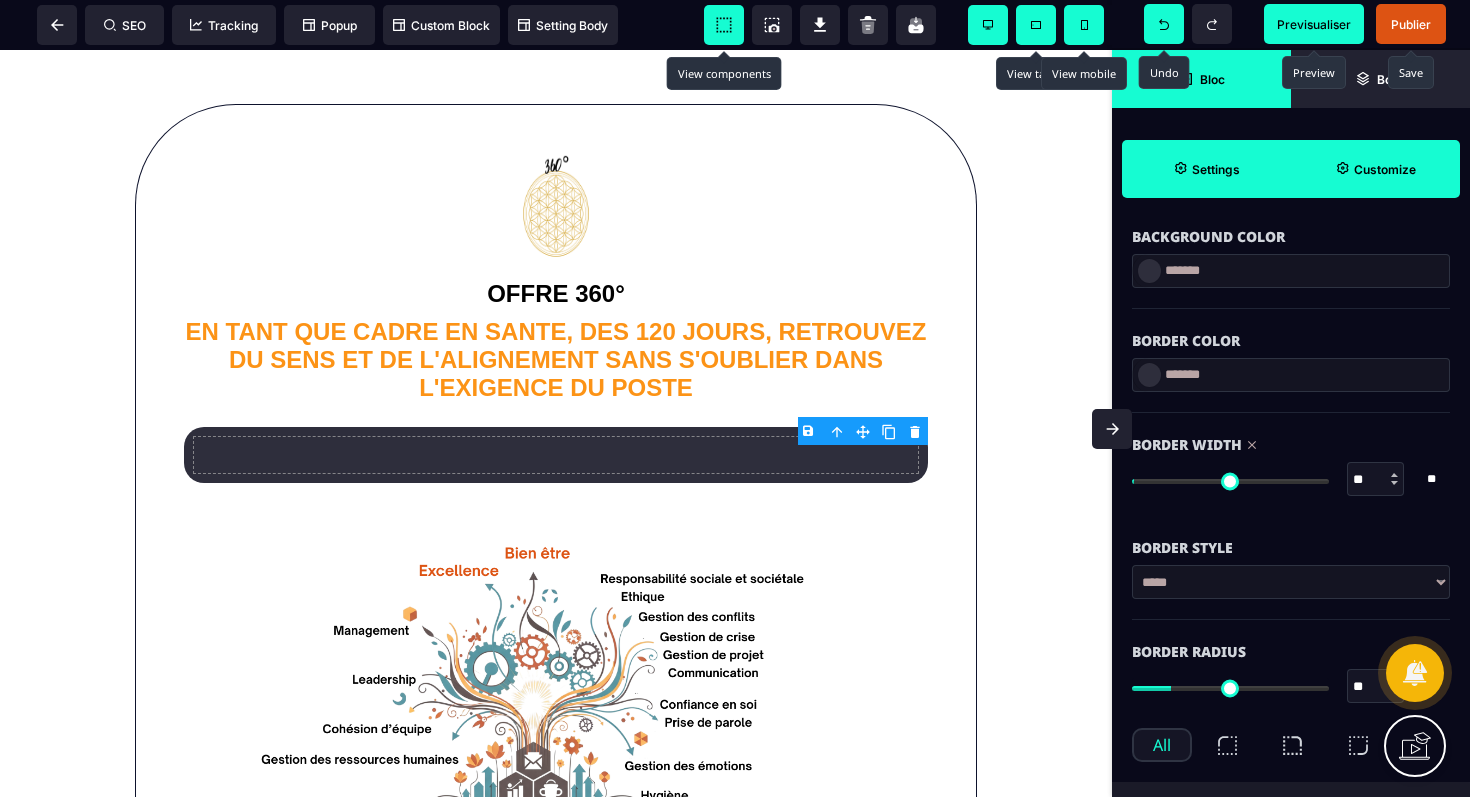 click at bounding box center [1230, 481] 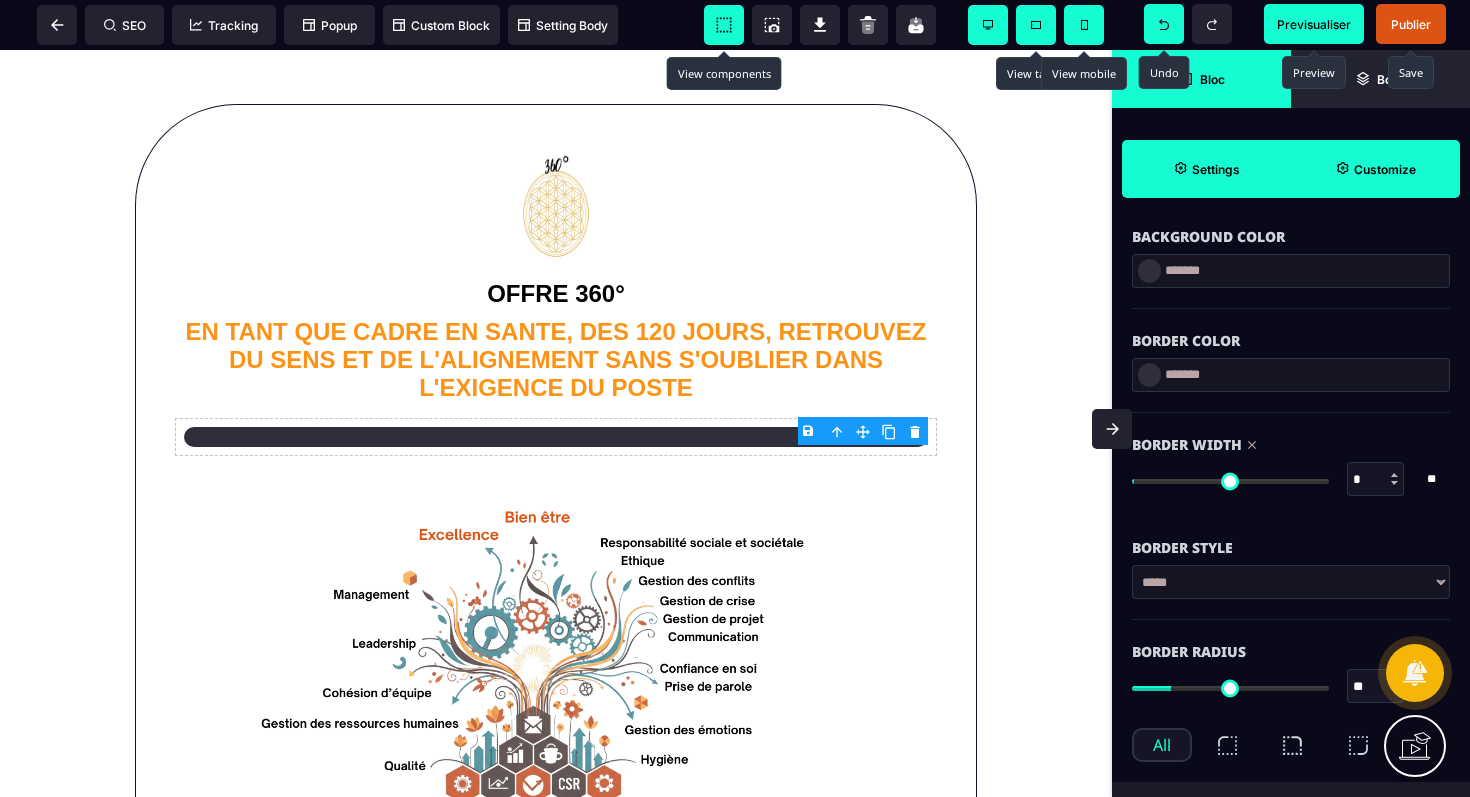 click at bounding box center (1230, 481) 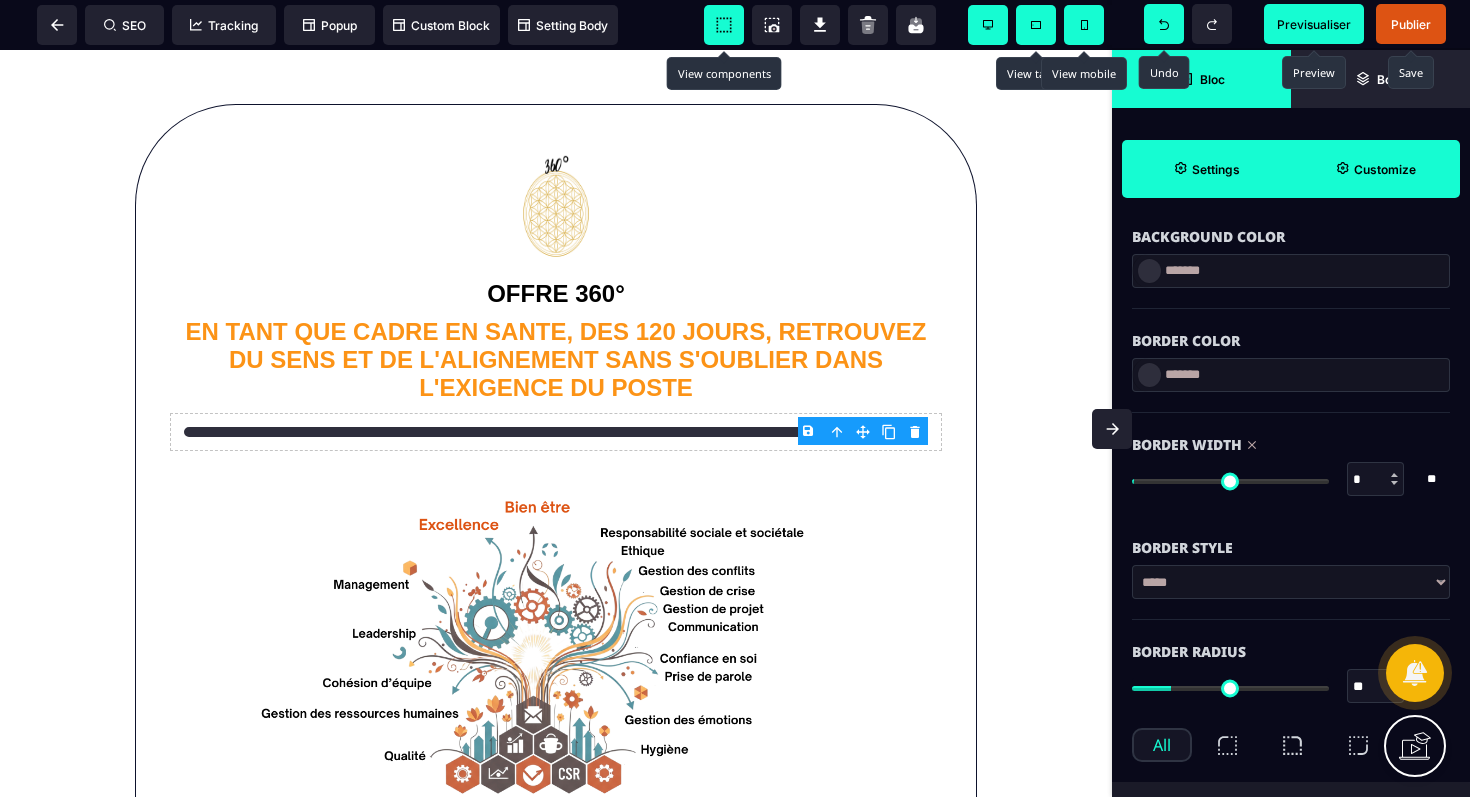 click at bounding box center [1230, 481] 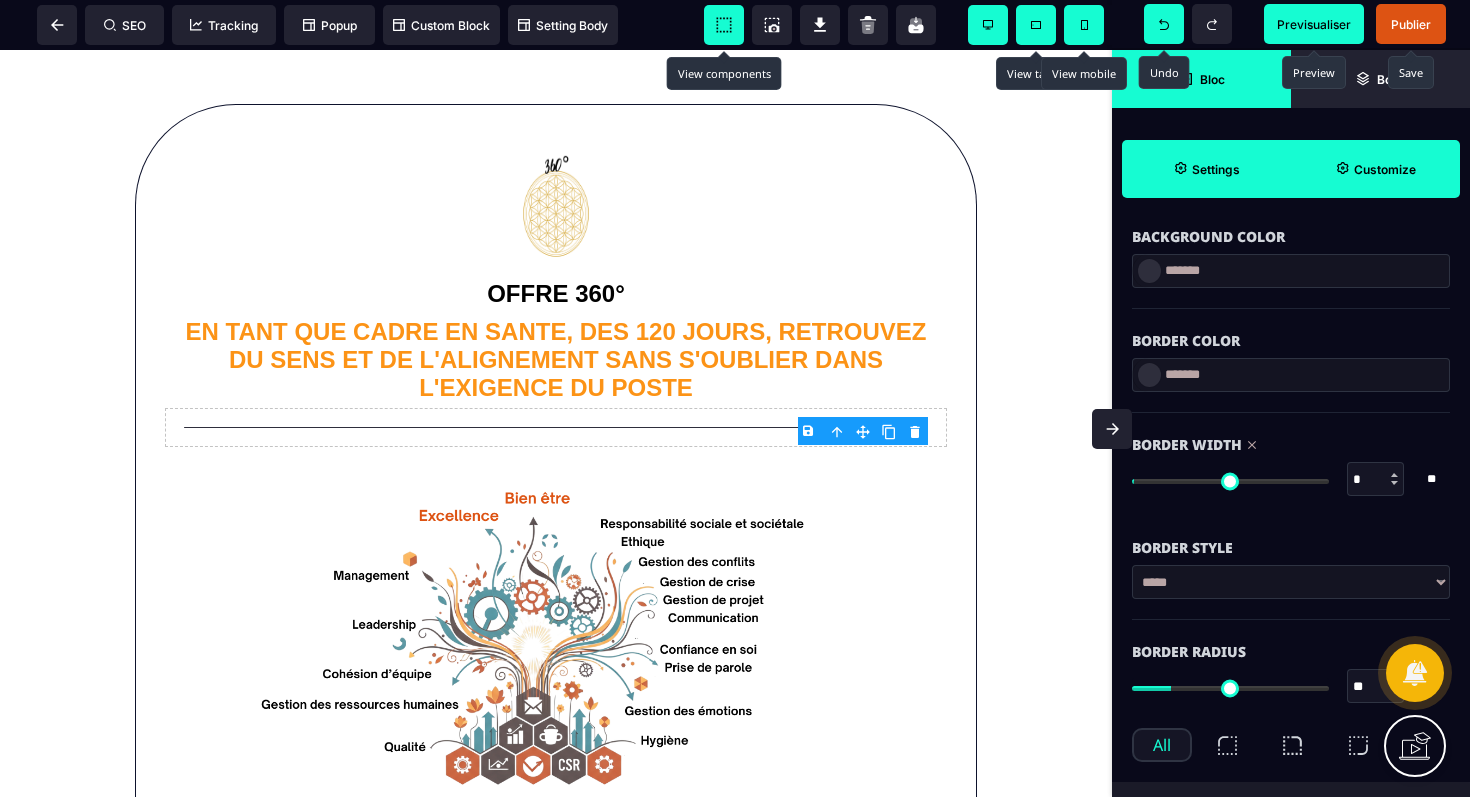 click on "**** ****** ****** ****** ***** ****** ****** ***** ***** ****** ******* *******" at bounding box center (1291, 582) 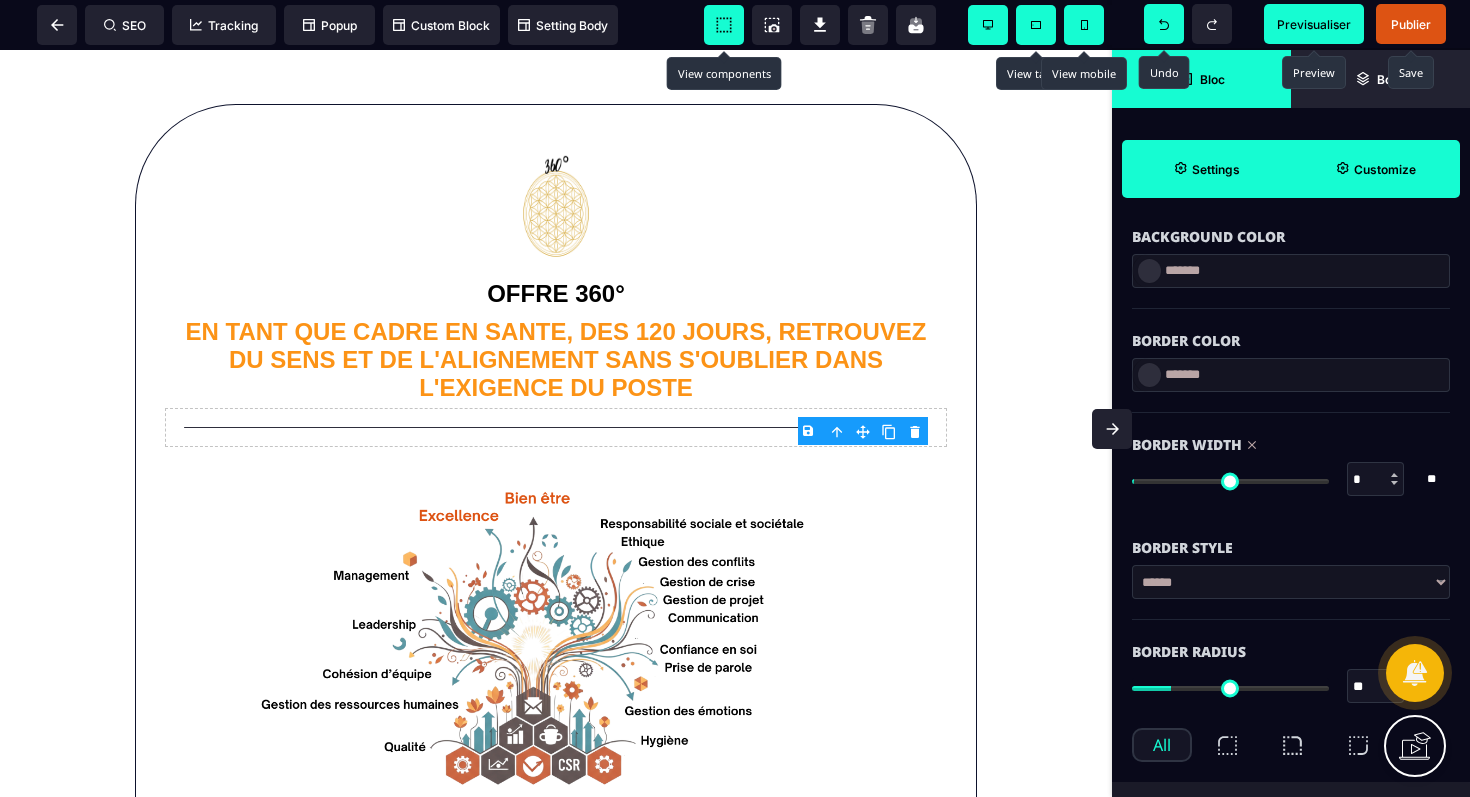 click on "**** ****** ****** ****** ***** ****** ****** ***** ***** ****** ******* *******" at bounding box center [1291, 582] 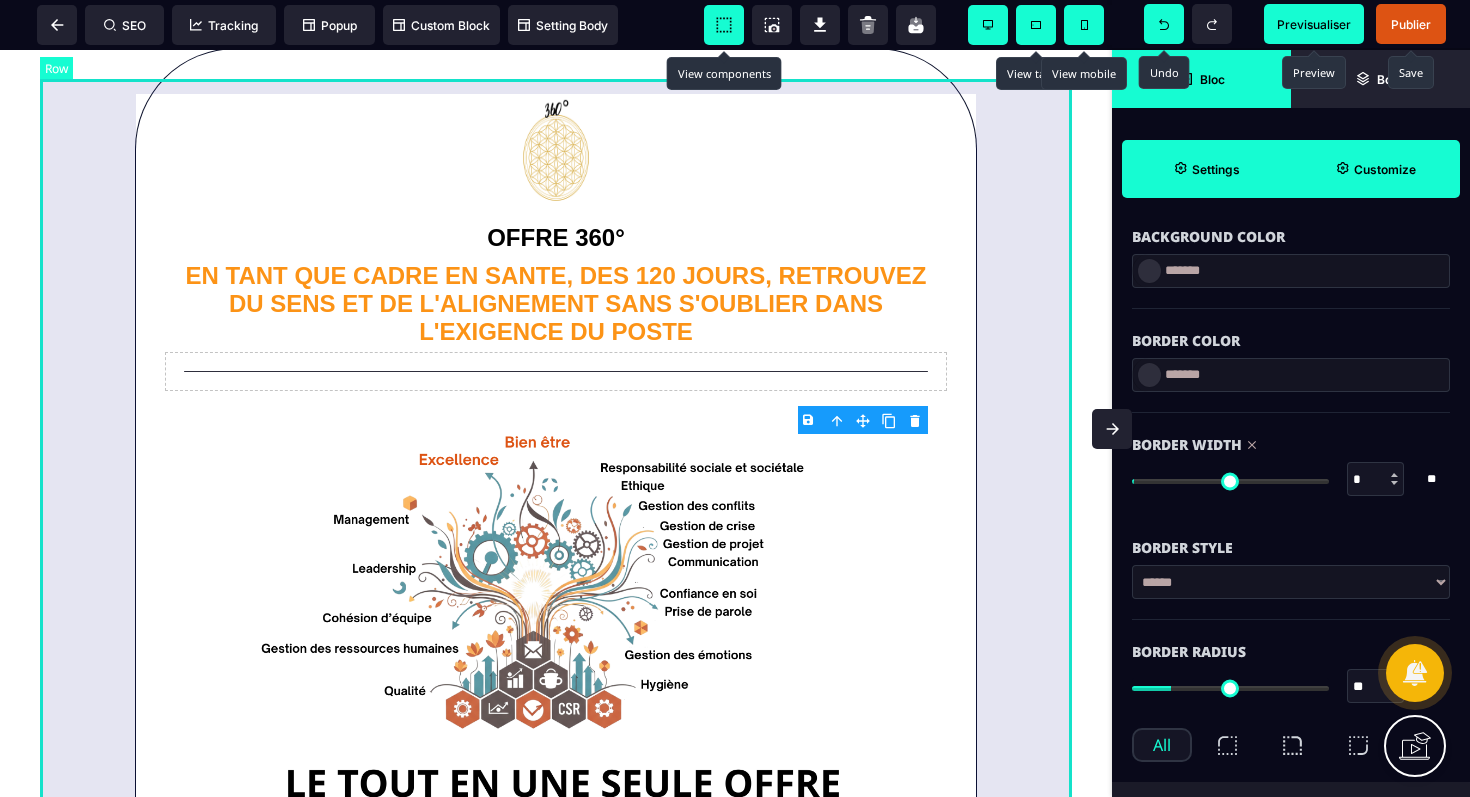 scroll, scrollTop: 0, scrollLeft: 0, axis: both 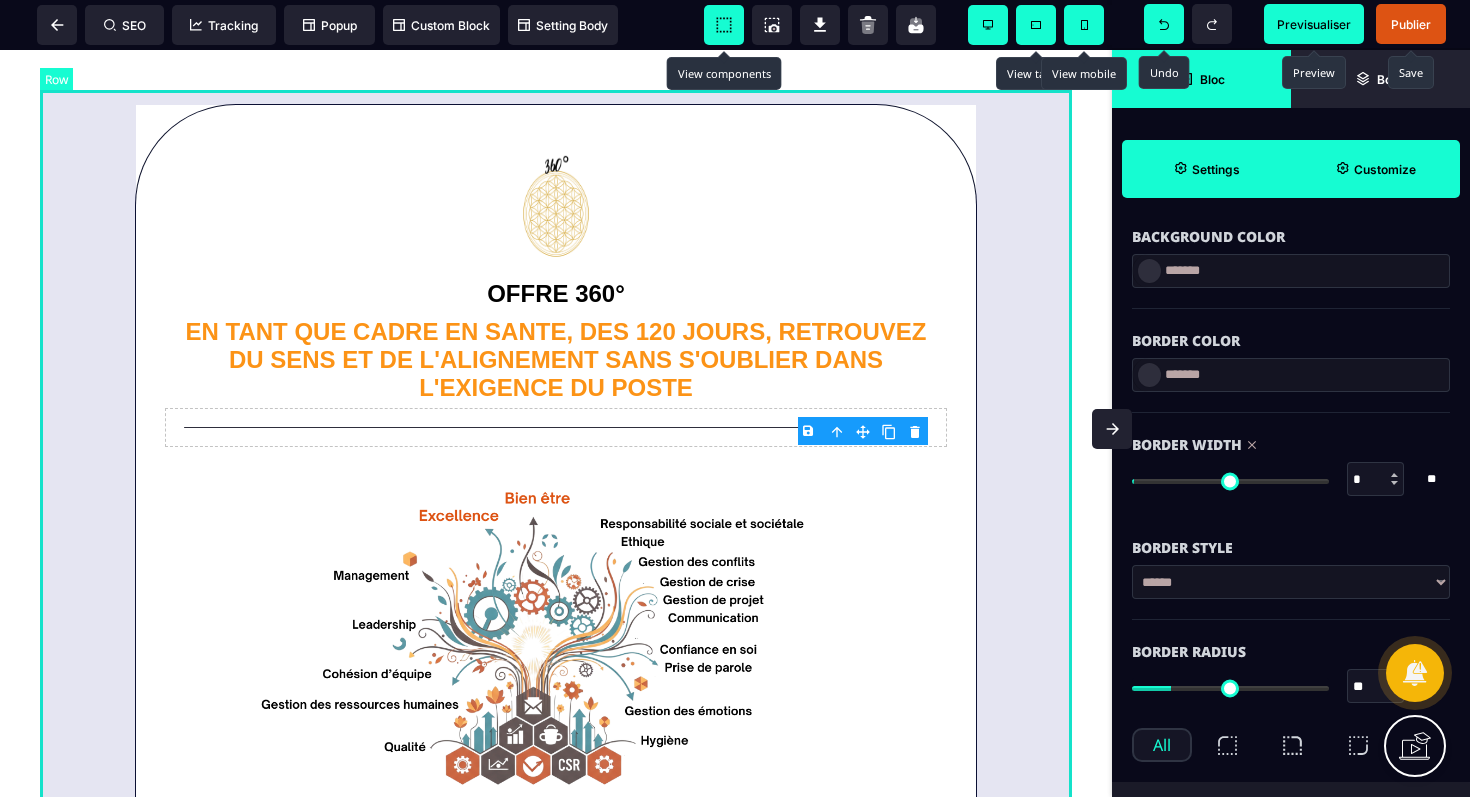 click on "**********" at bounding box center (556, 546) 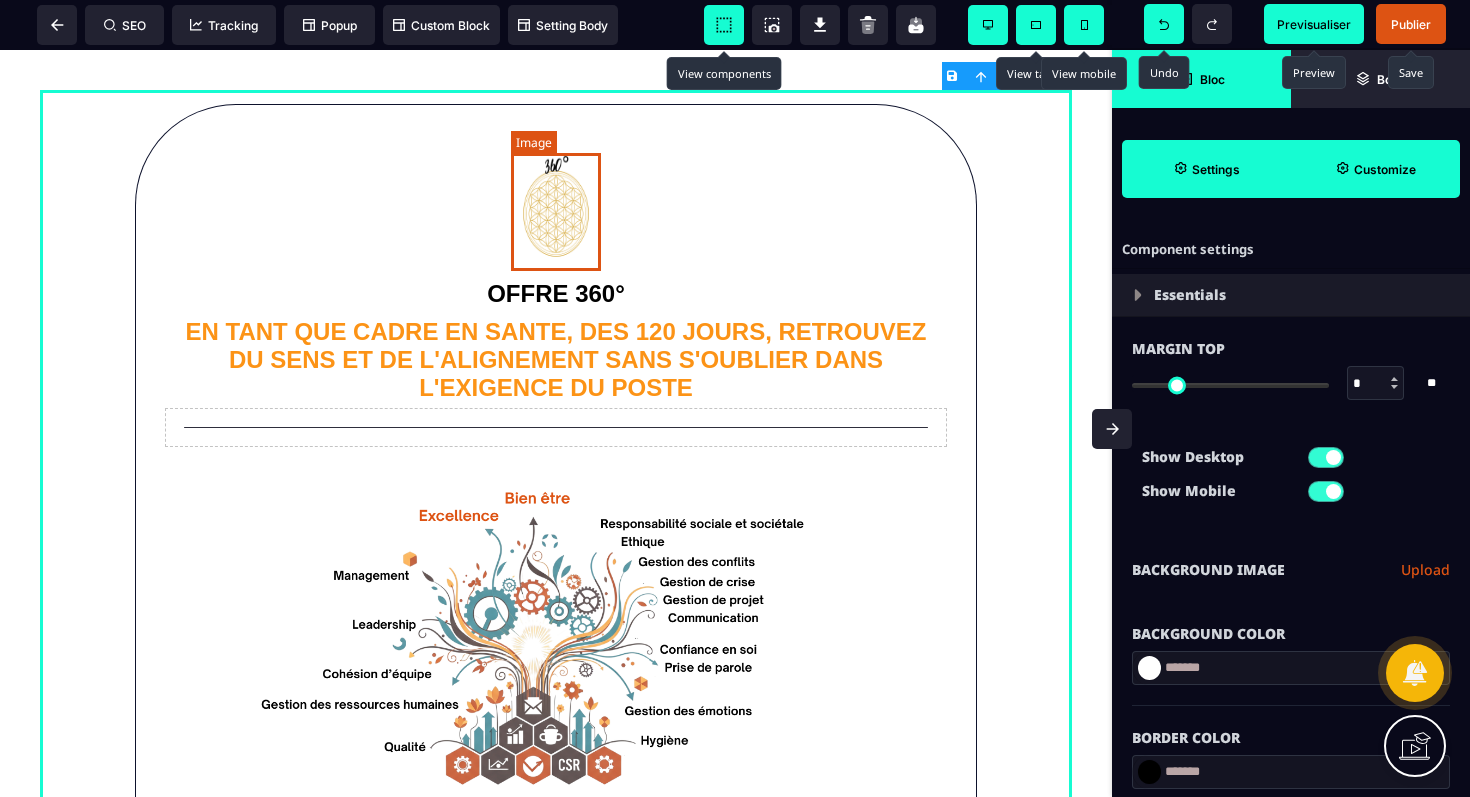 click at bounding box center [555, 212] 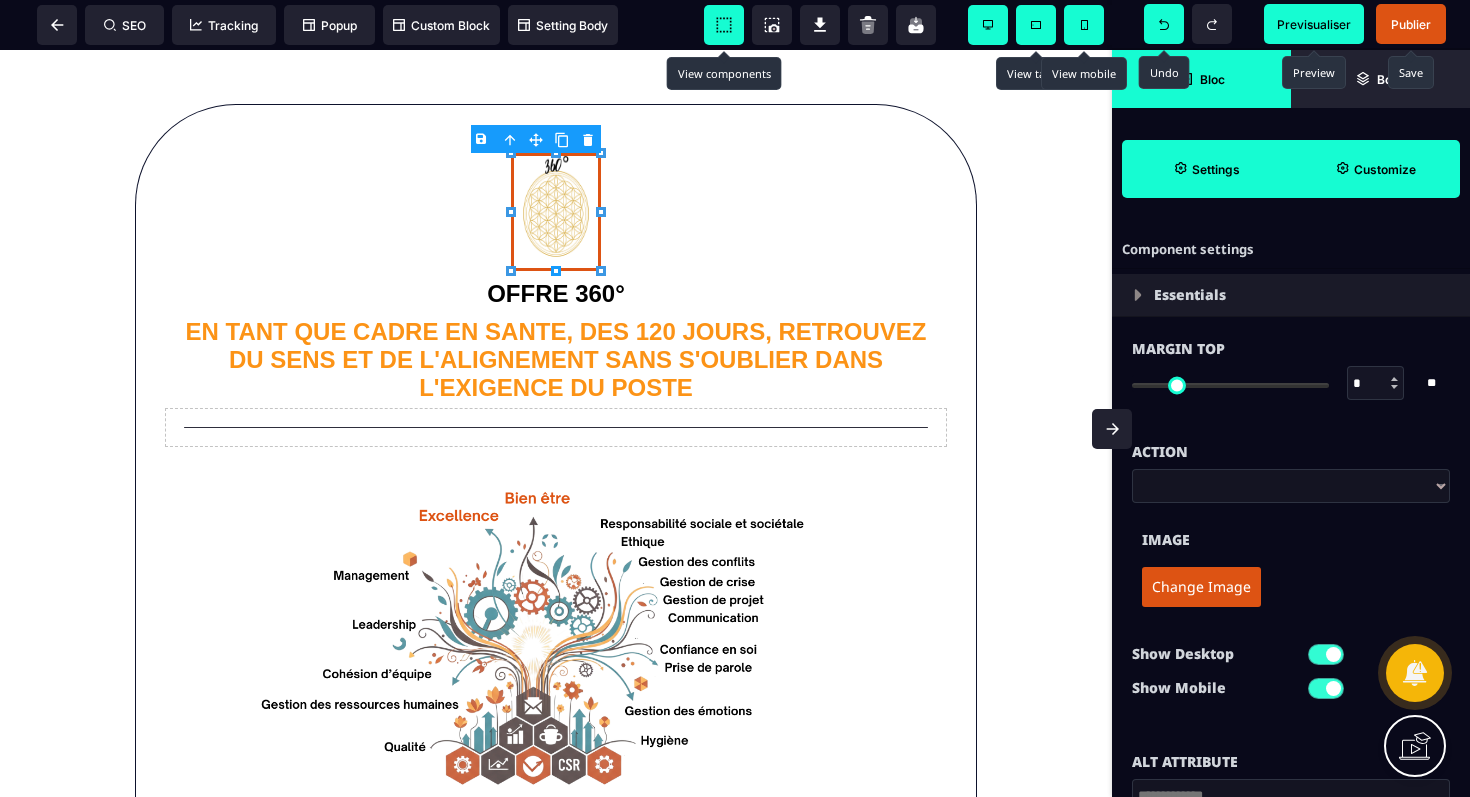 click on "B I U S
A *******
Column" at bounding box center (556, 423) 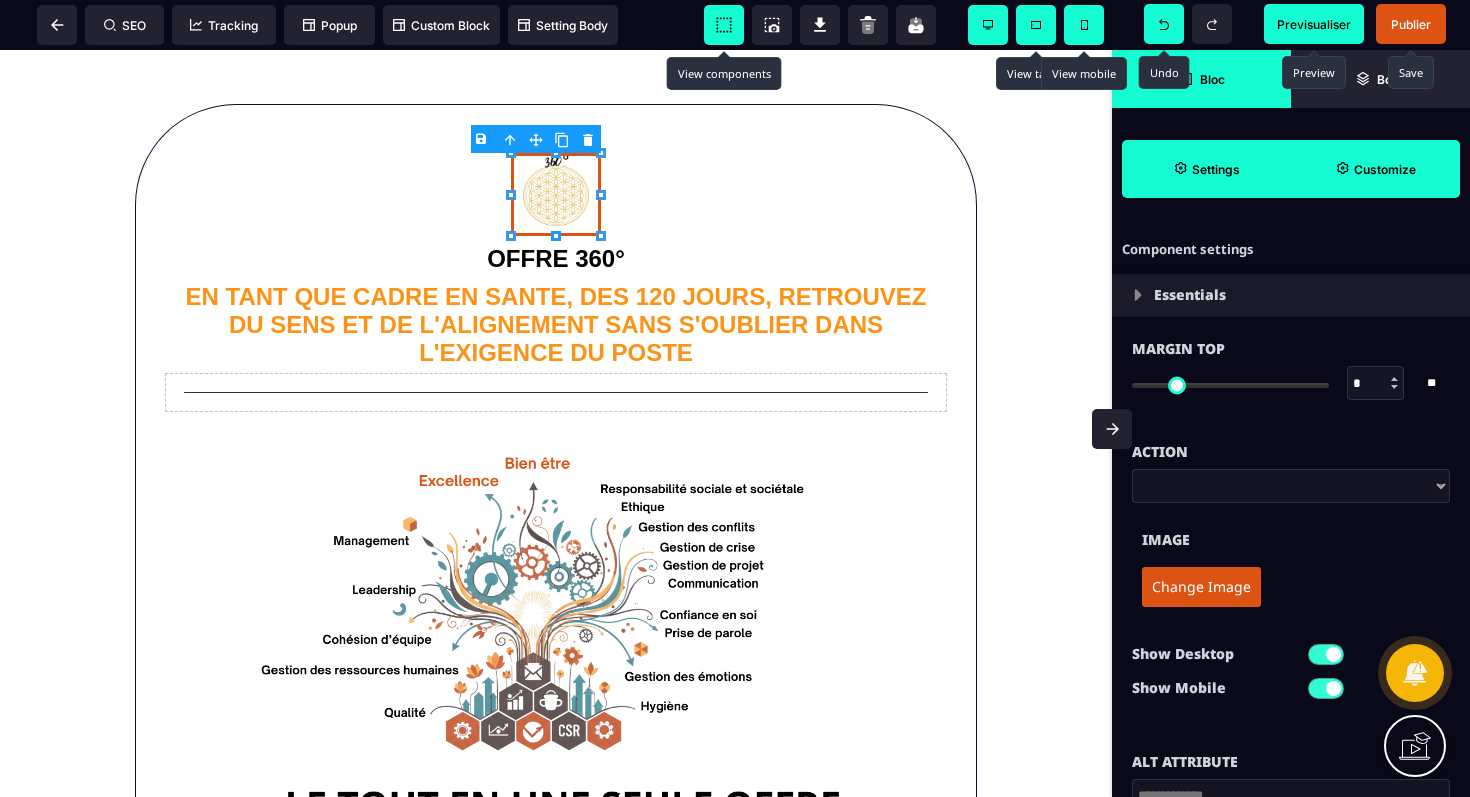 click at bounding box center [556, 236] 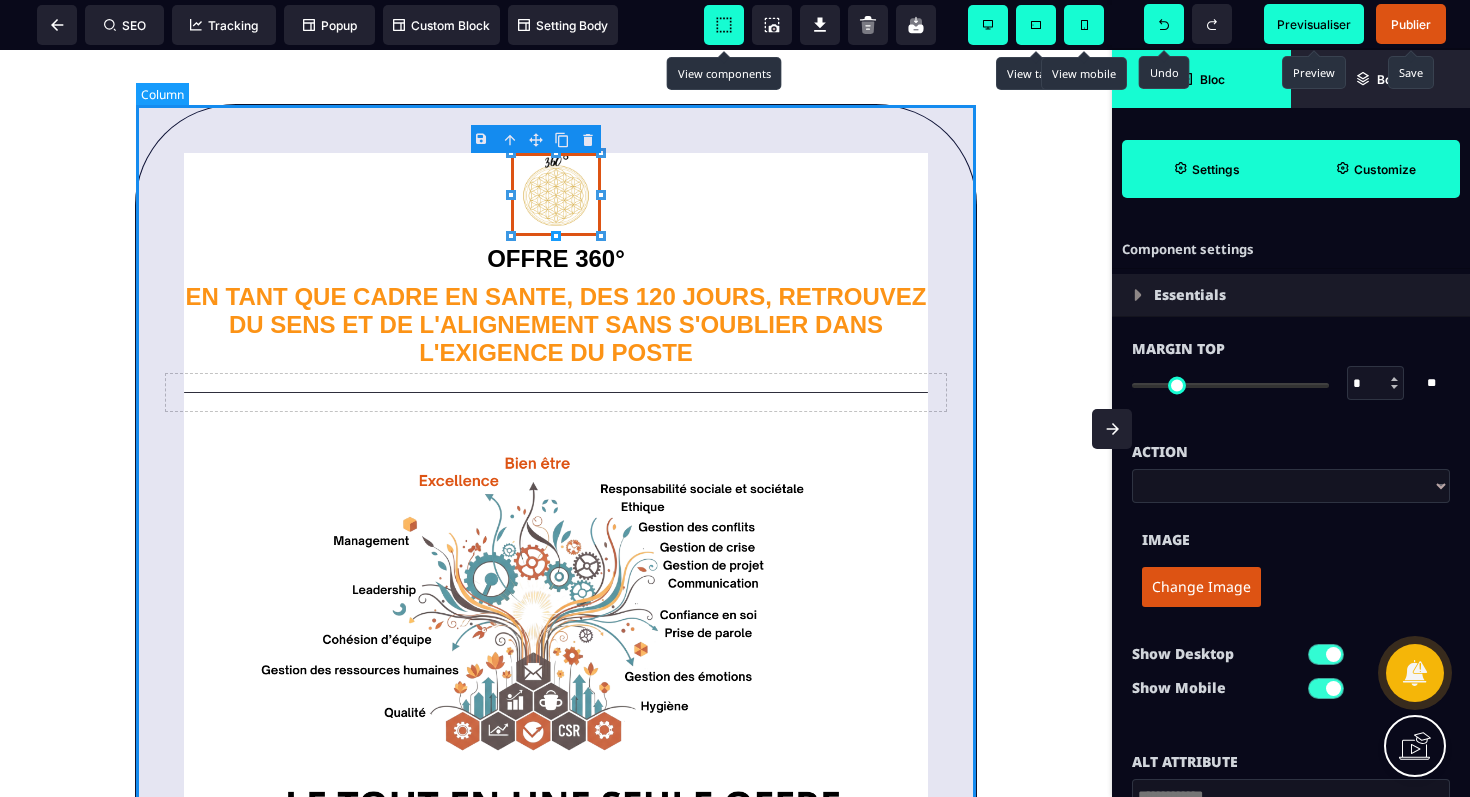 click on "**********" at bounding box center [556, 529] 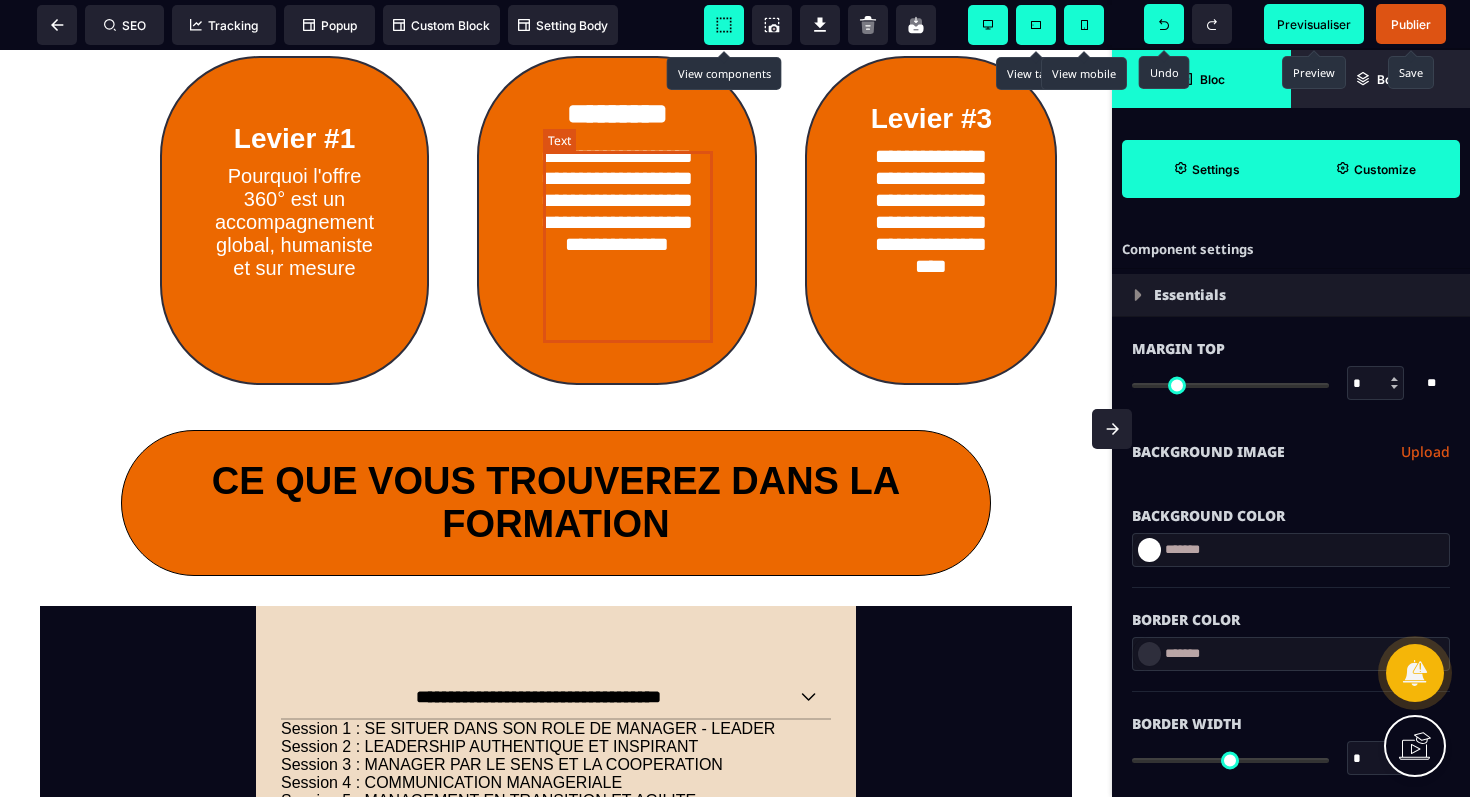 scroll, scrollTop: 1612, scrollLeft: 0, axis: vertical 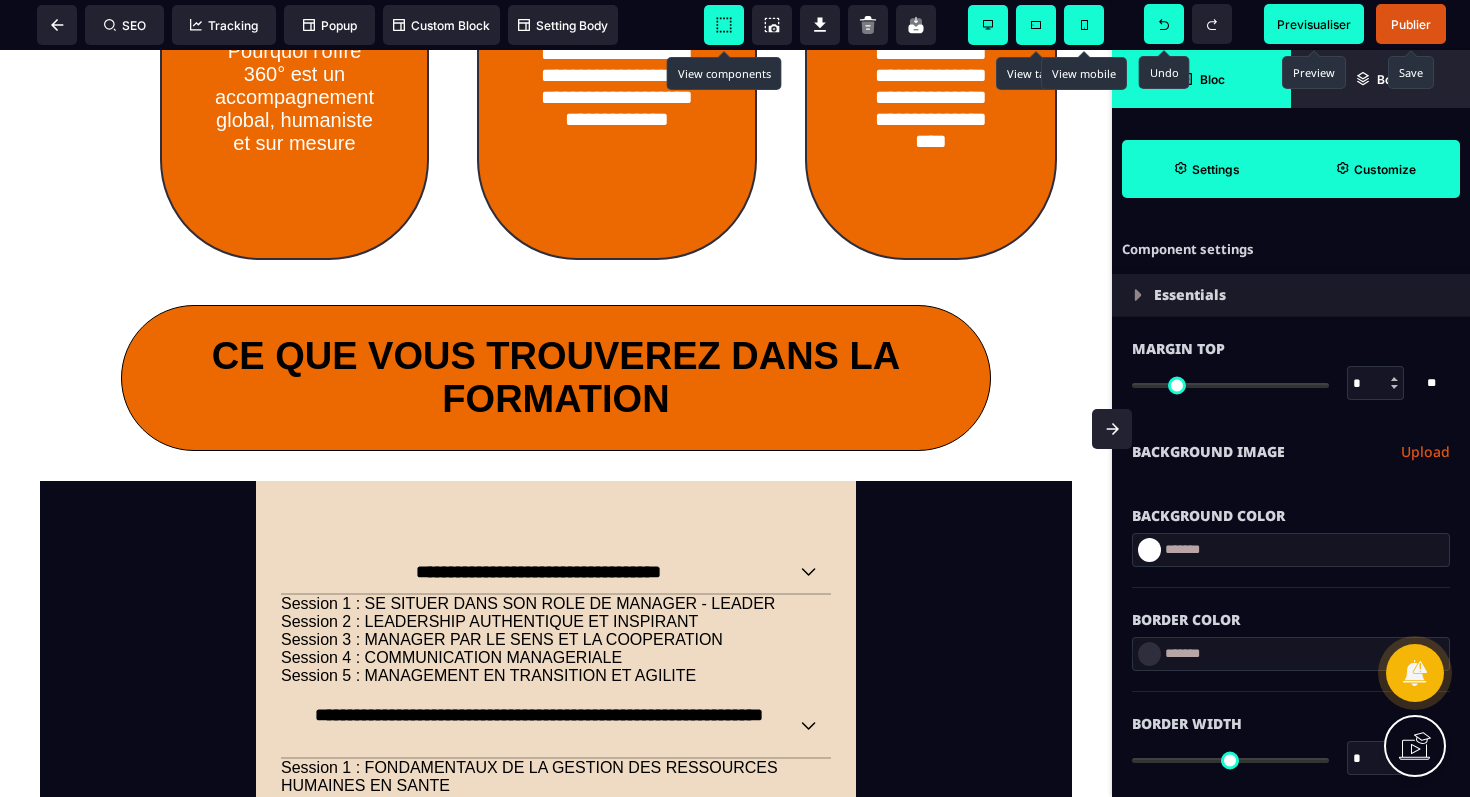 click on "Publier" at bounding box center (1411, 24) 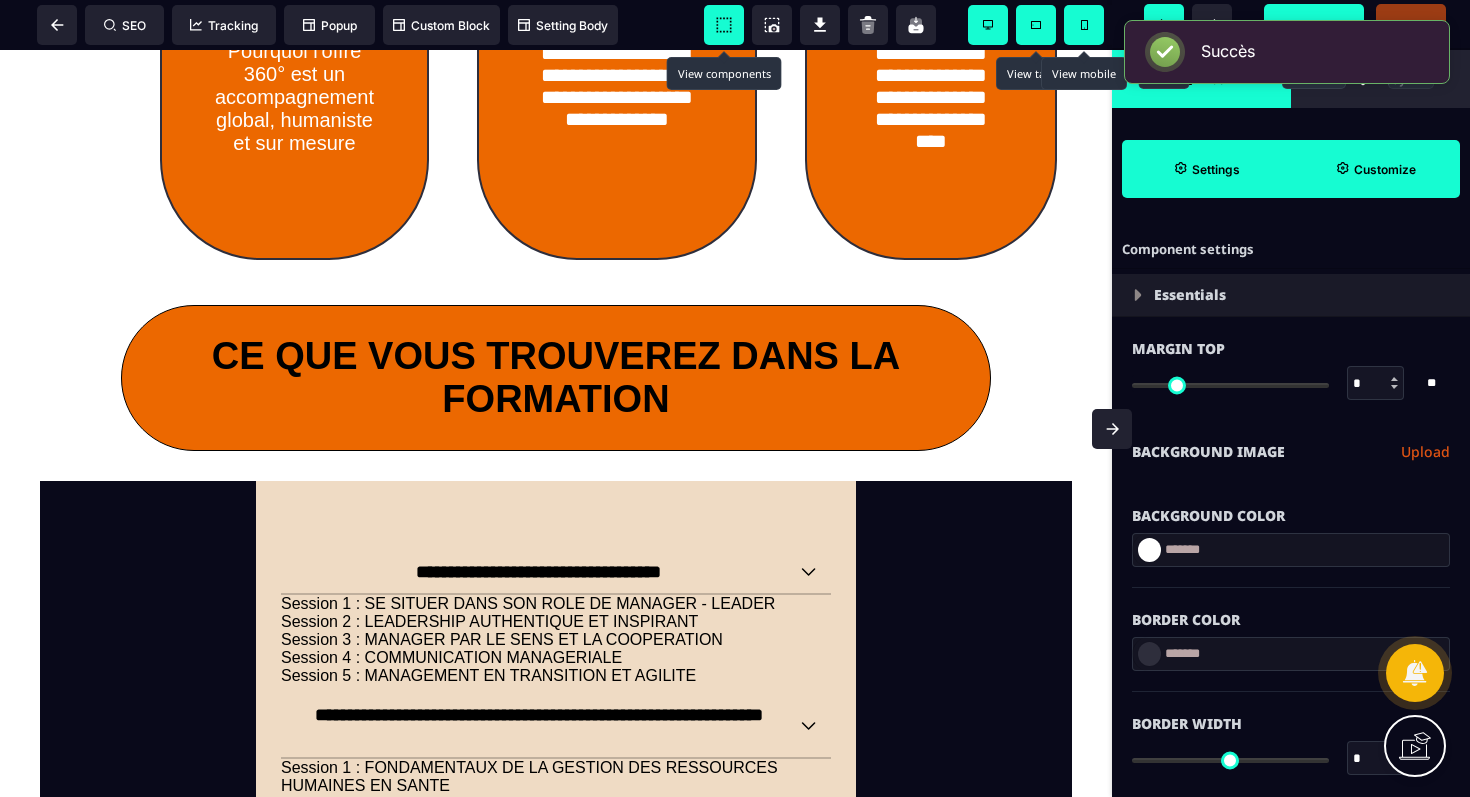 click on "Previsualiser" at bounding box center (1314, 24) 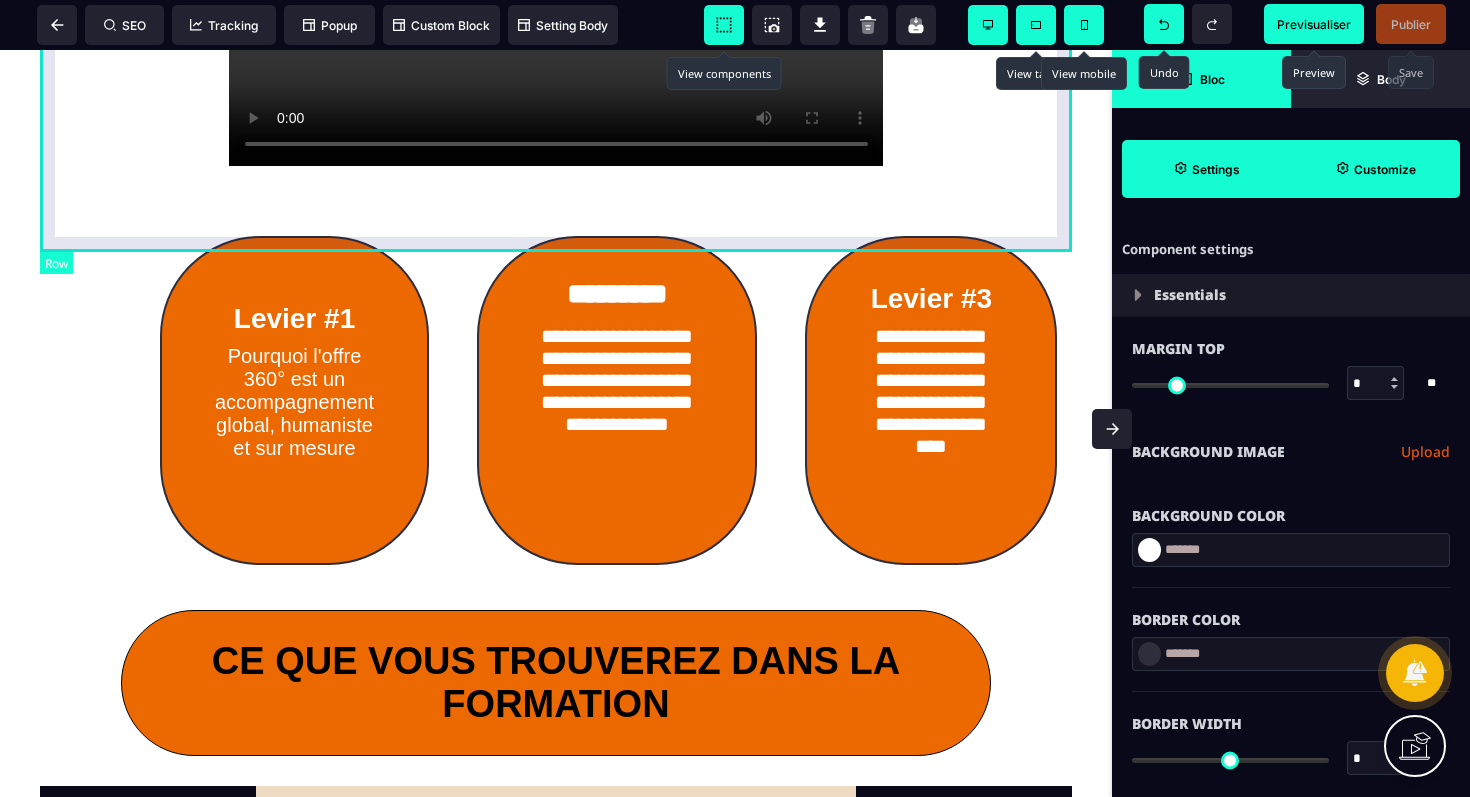 scroll, scrollTop: 1251, scrollLeft: 0, axis: vertical 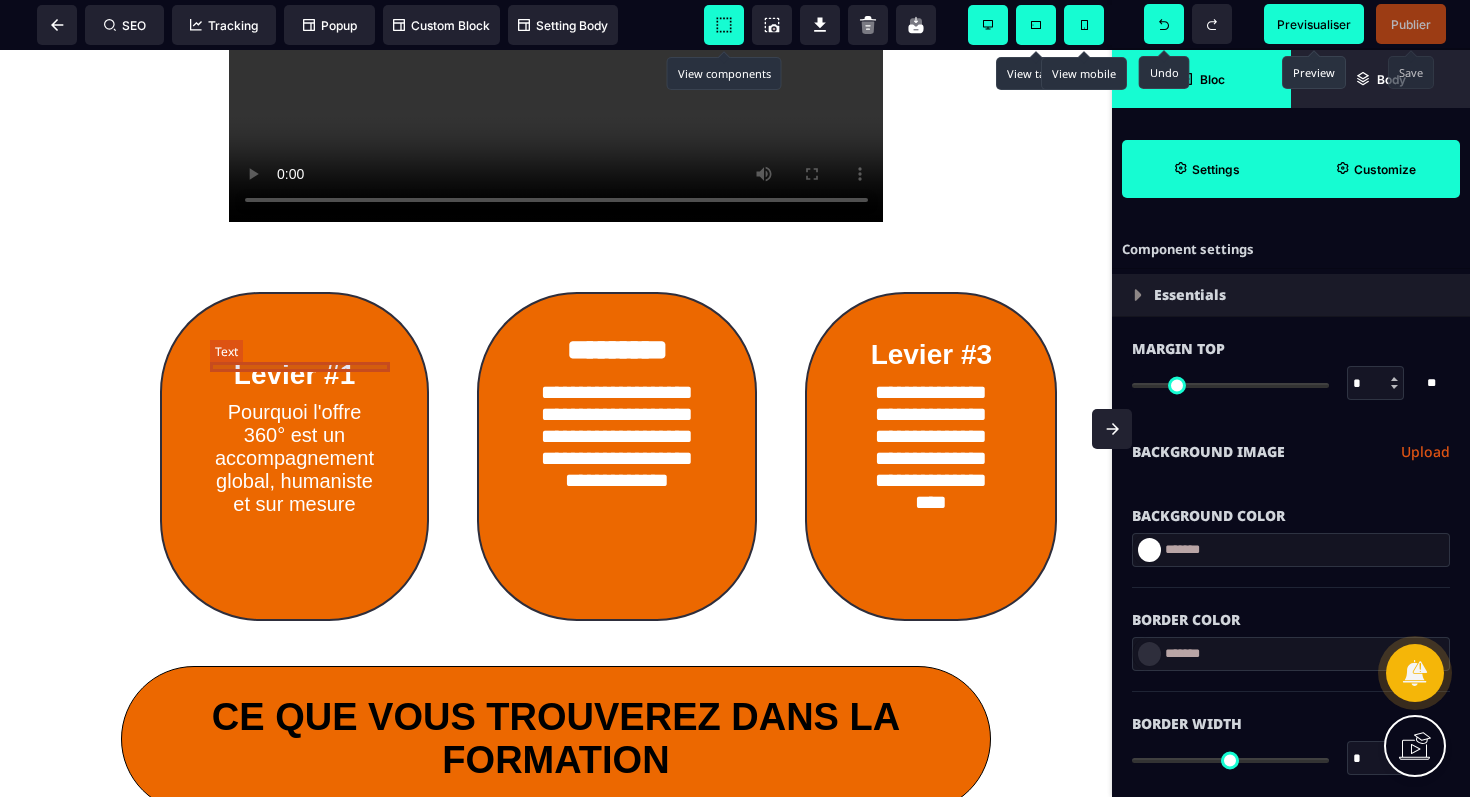click at bounding box center (294, 349) 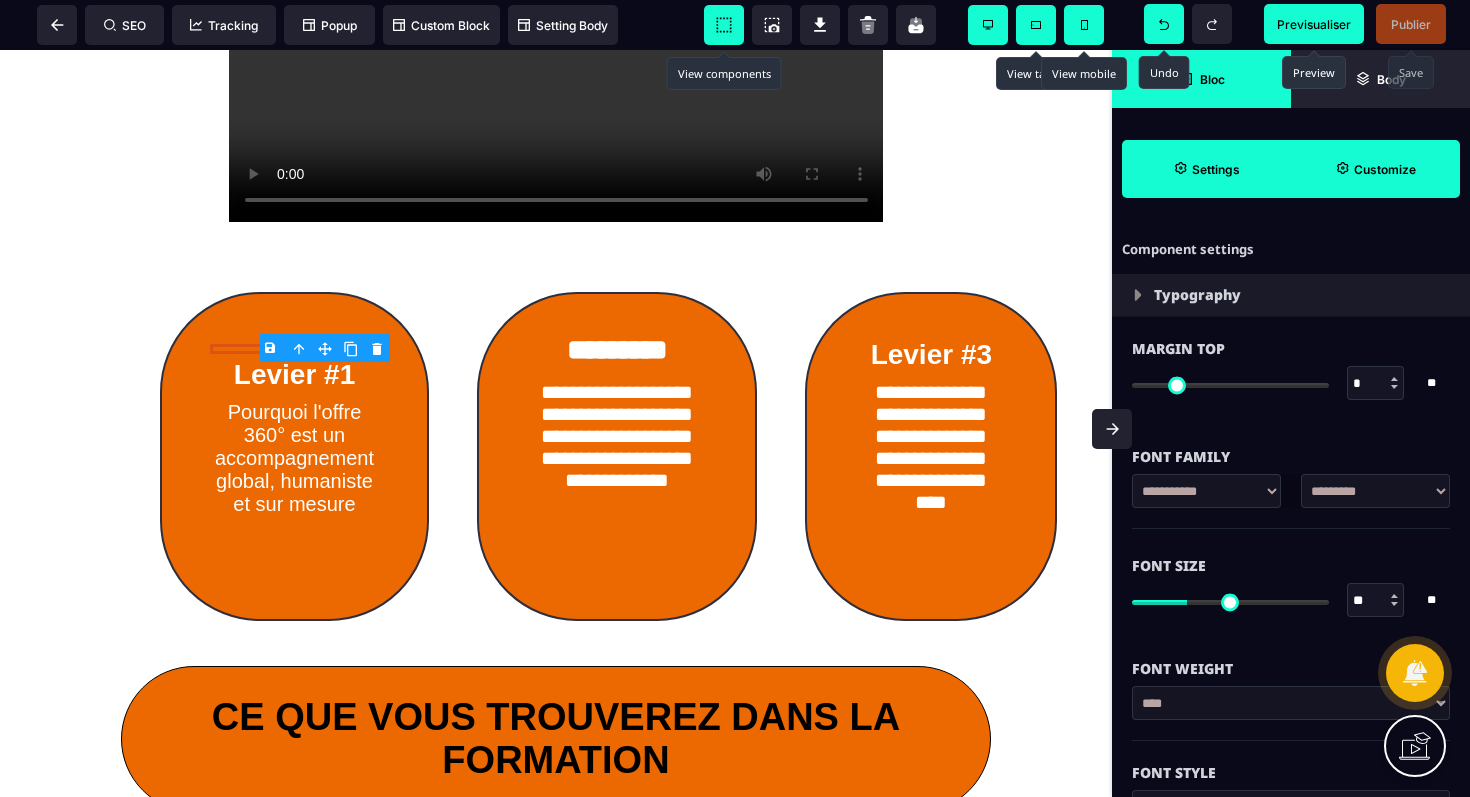 click on "B I U S
A *******
Text
SEO
Tracking
Popup" at bounding box center [735, 398] 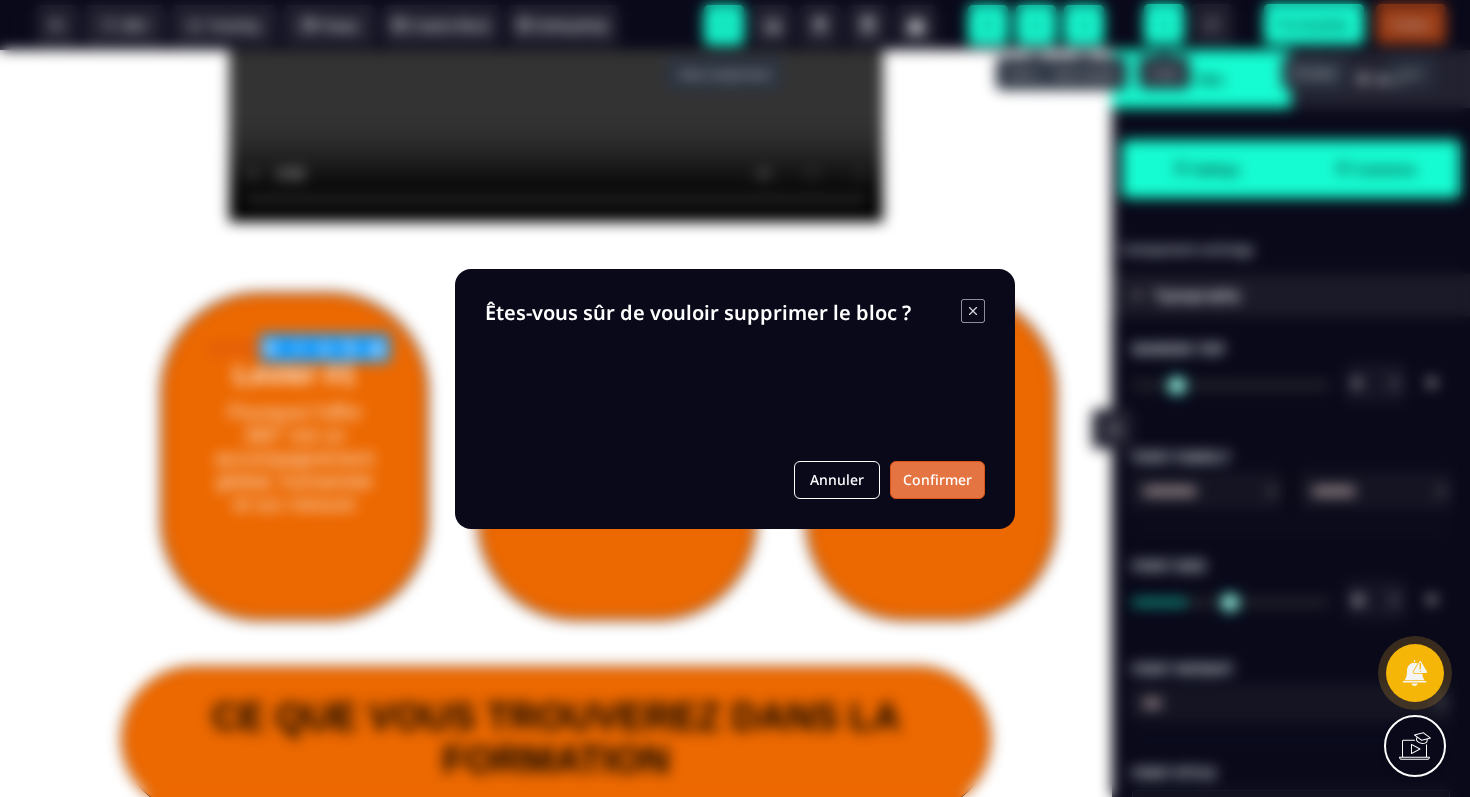 click on "Confirmer" at bounding box center [937, 480] 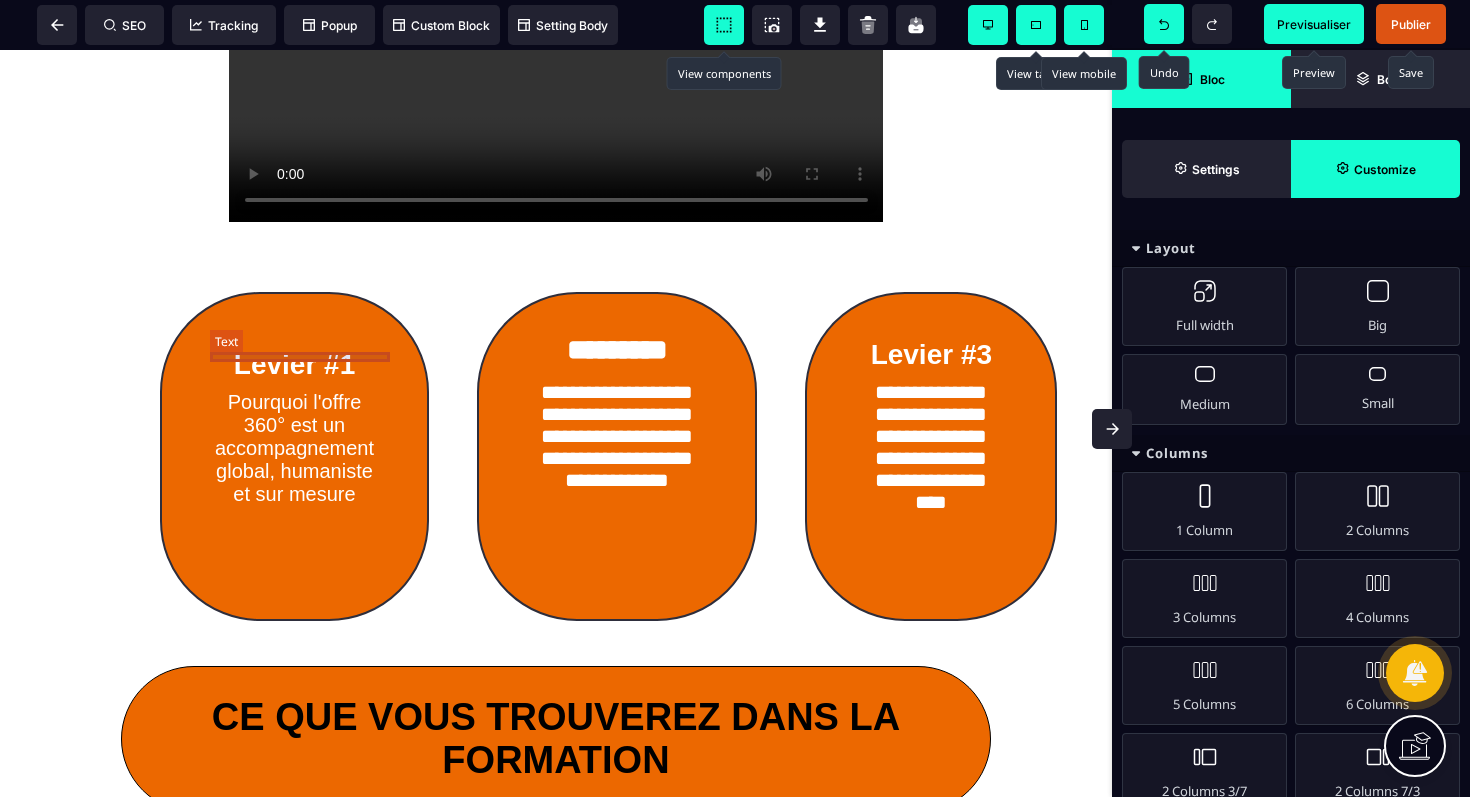 click at bounding box center [294, 339] 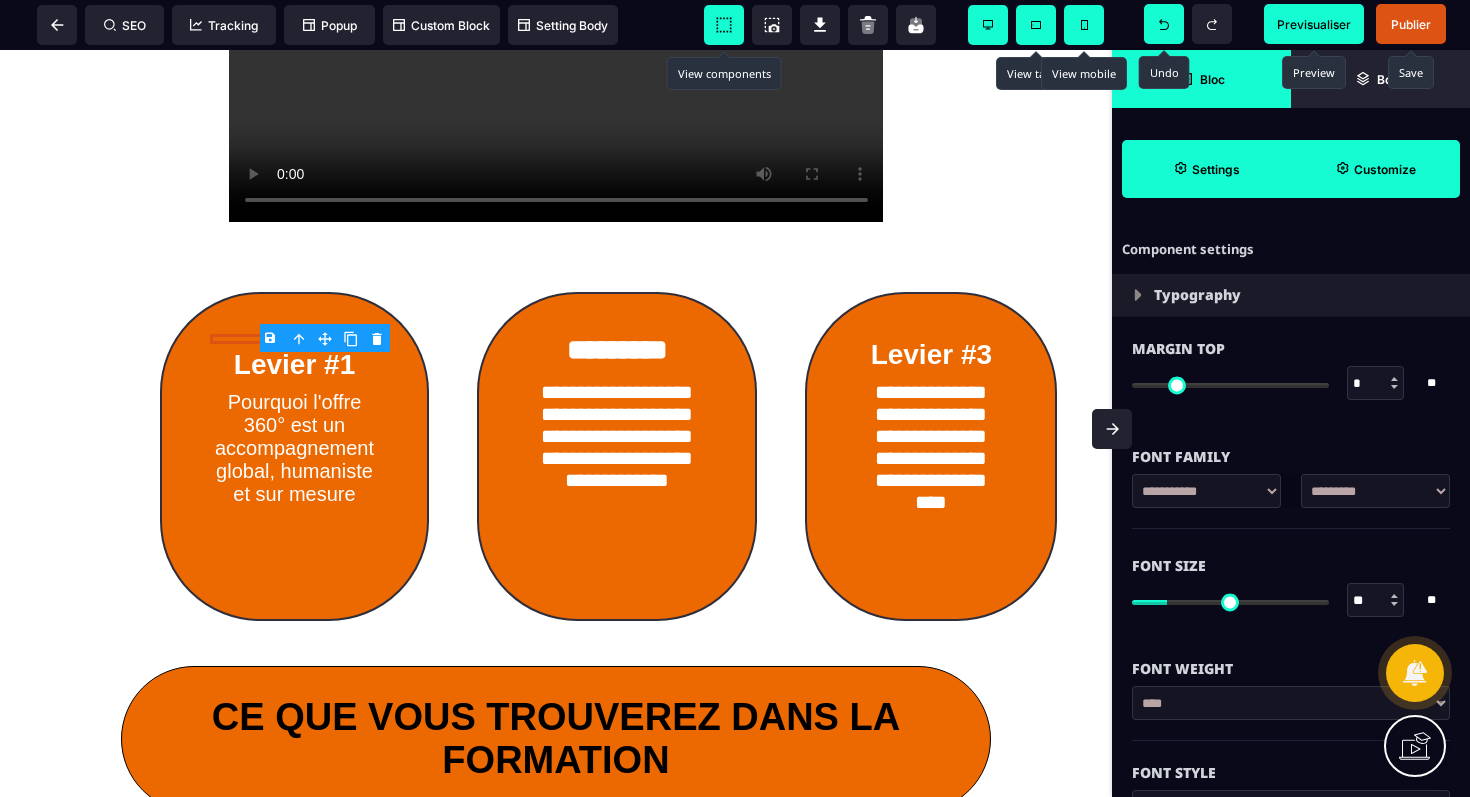 click on "B I U S
A *******
Column
SEO
Tracking" at bounding box center (735, 398) 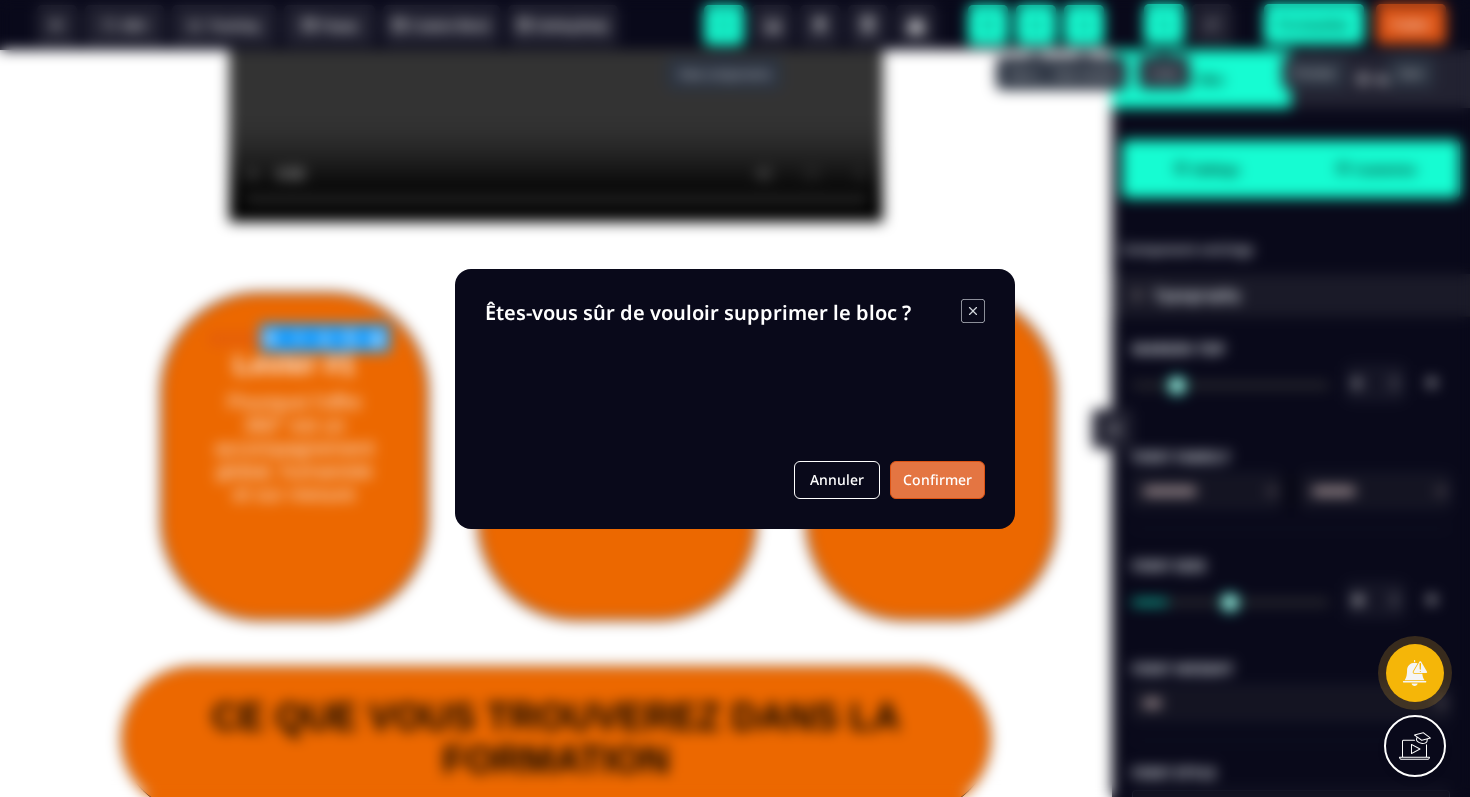 click on "Confirmer" at bounding box center [937, 480] 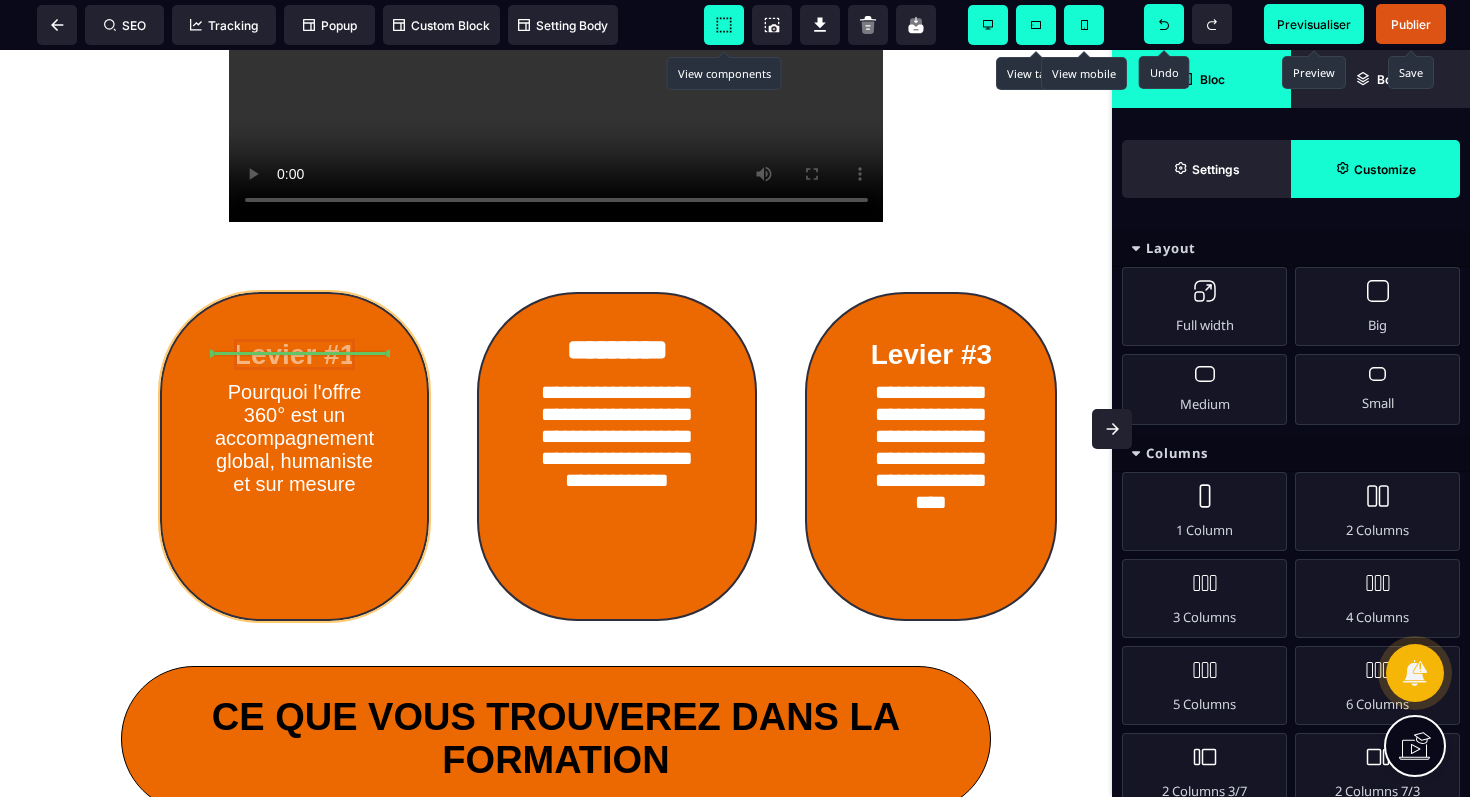 drag, startPoint x: 256, startPoint y: 373, endPoint x: 255, endPoint y: 356, distance: 17.029387 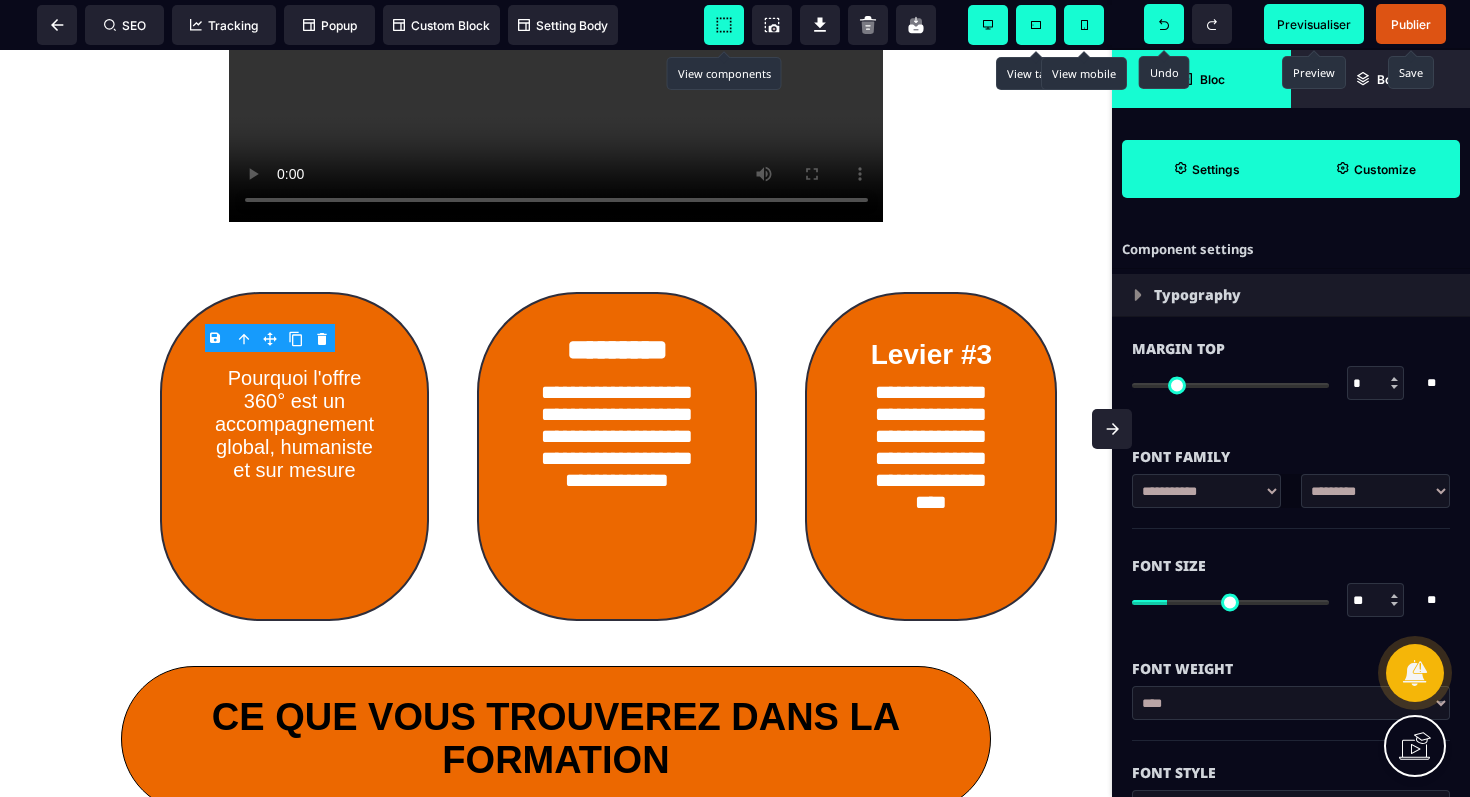 click 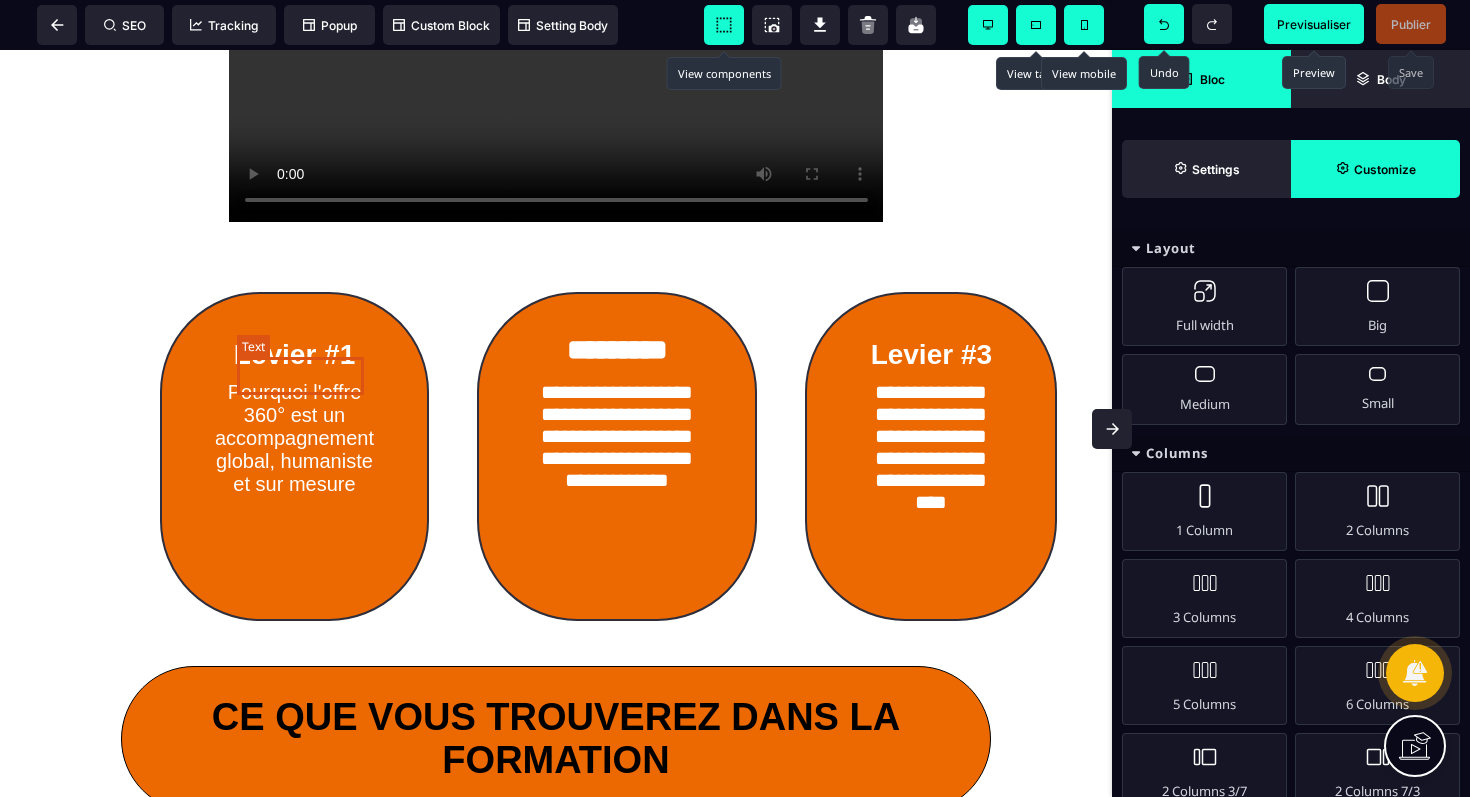 click on "Levier #1" at bounding box center [294, 354] 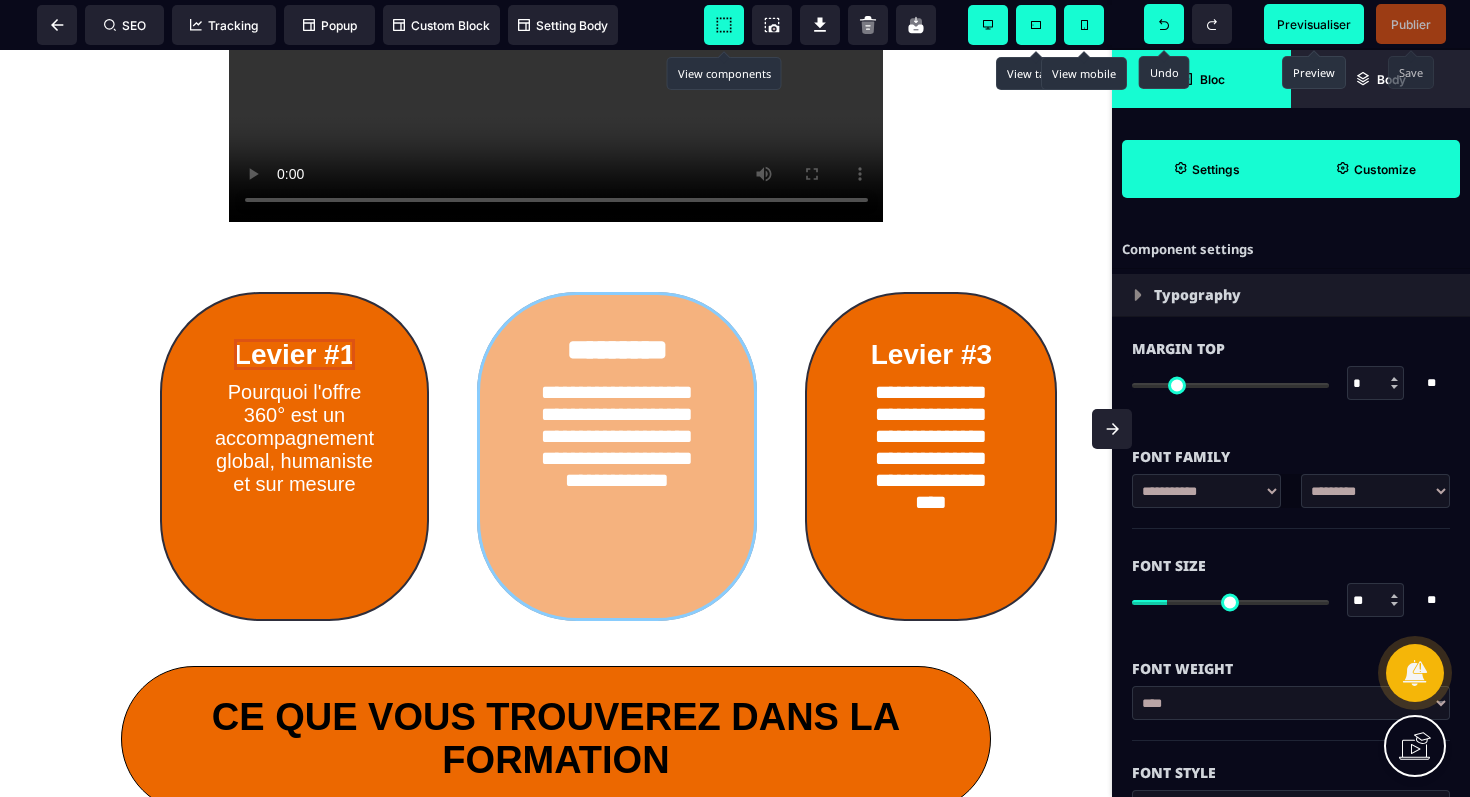drag, startPoint x: 593, startPoint y: 361, endPoint x: 613, endPoint y: 367, distance: 20.880613 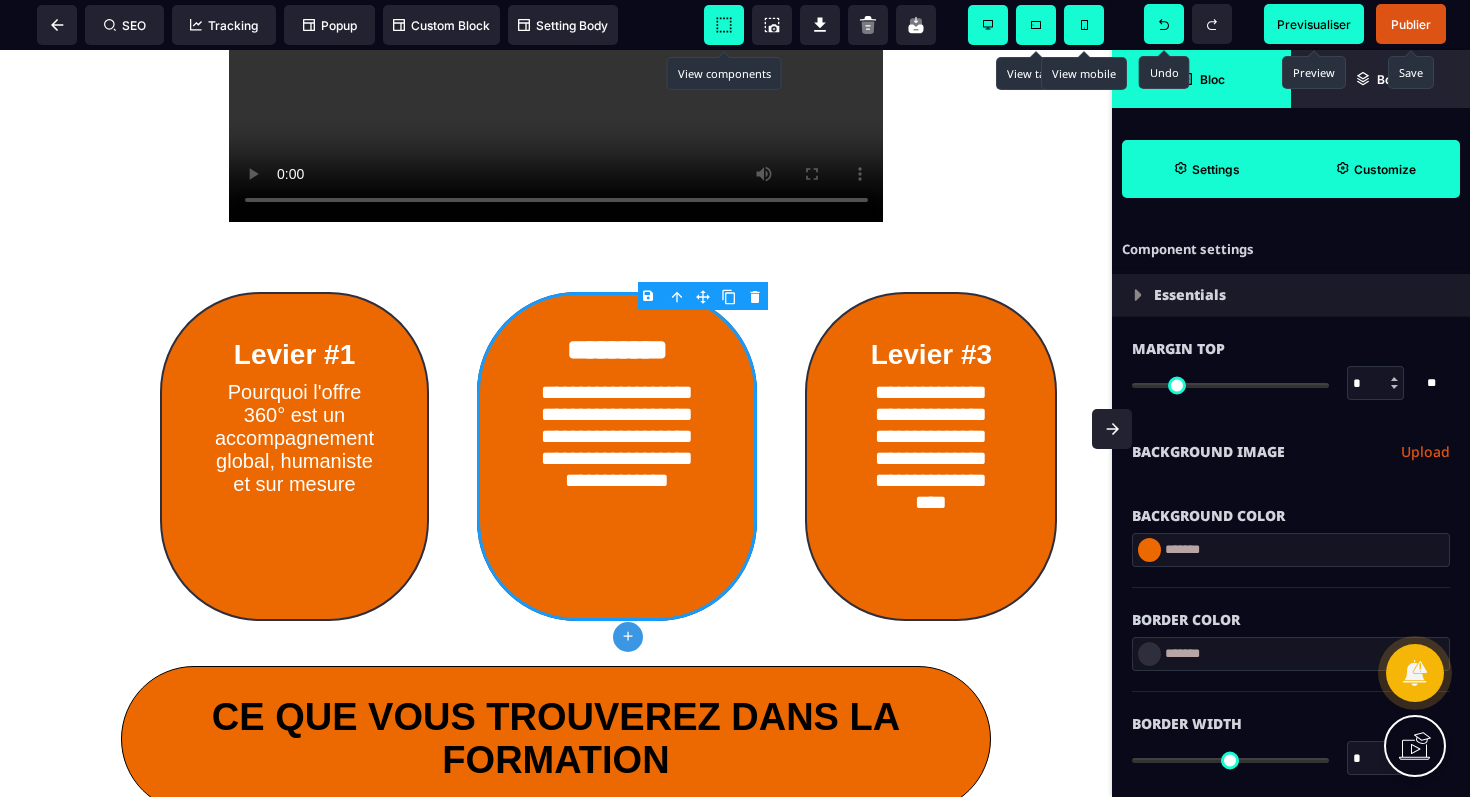 click on "*********" at bounding box center (617, 349) 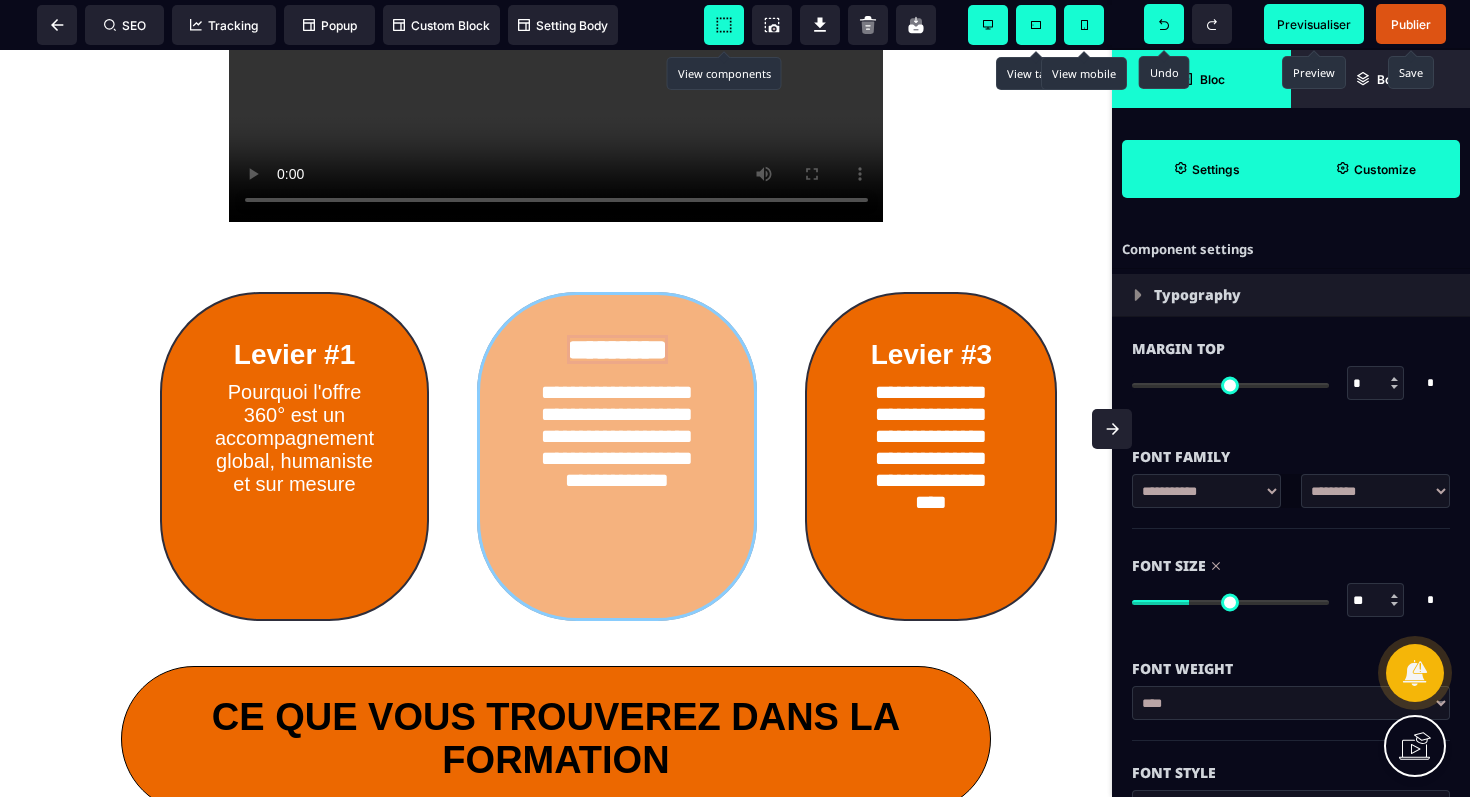 drag, startPoint x: 598, startPoint y: 363, endPoint x: 607, endPoint y: 389, distance: 27.513634 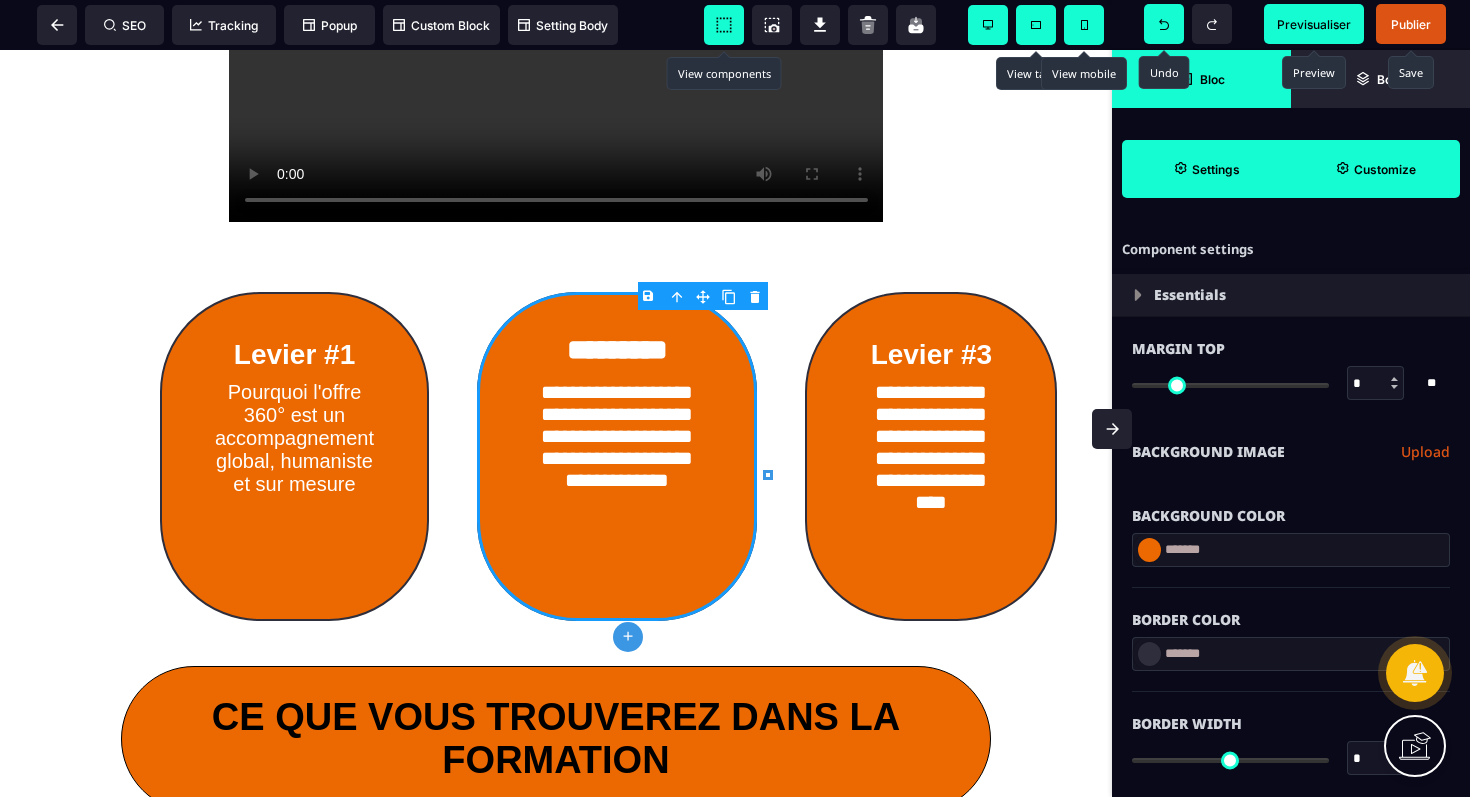 click on "Previsualiser" at bounding box center [1314, 24] 